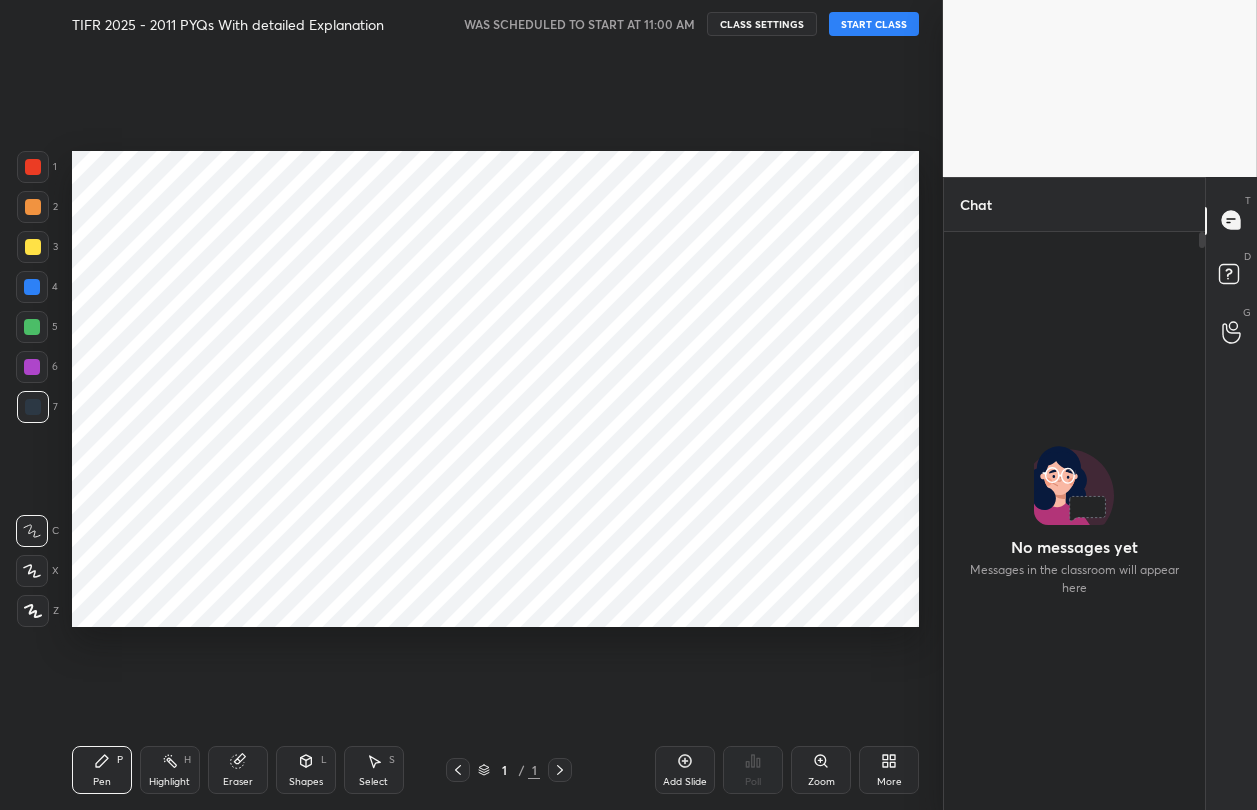 scroll, scrollTop: 0, scrollLeft: 0, axis: both 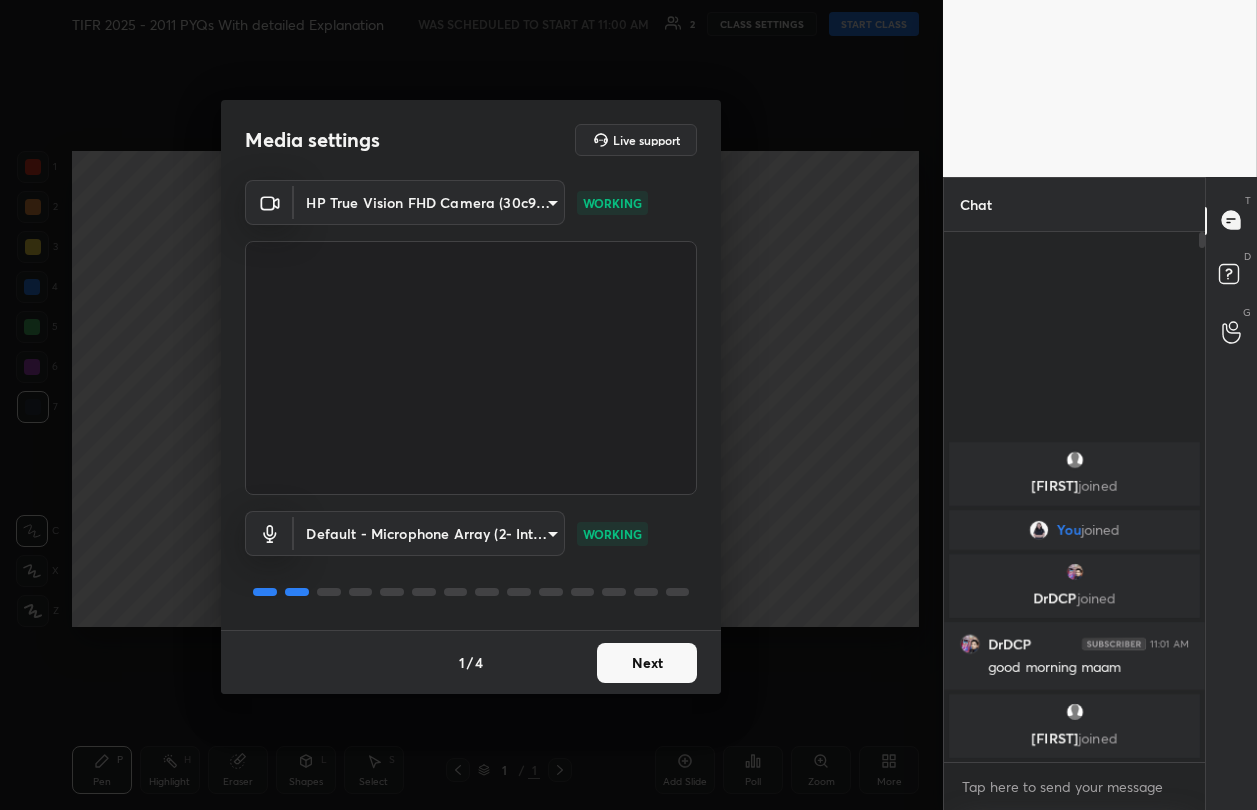 click on "Next" at bounding box center [647, 663] 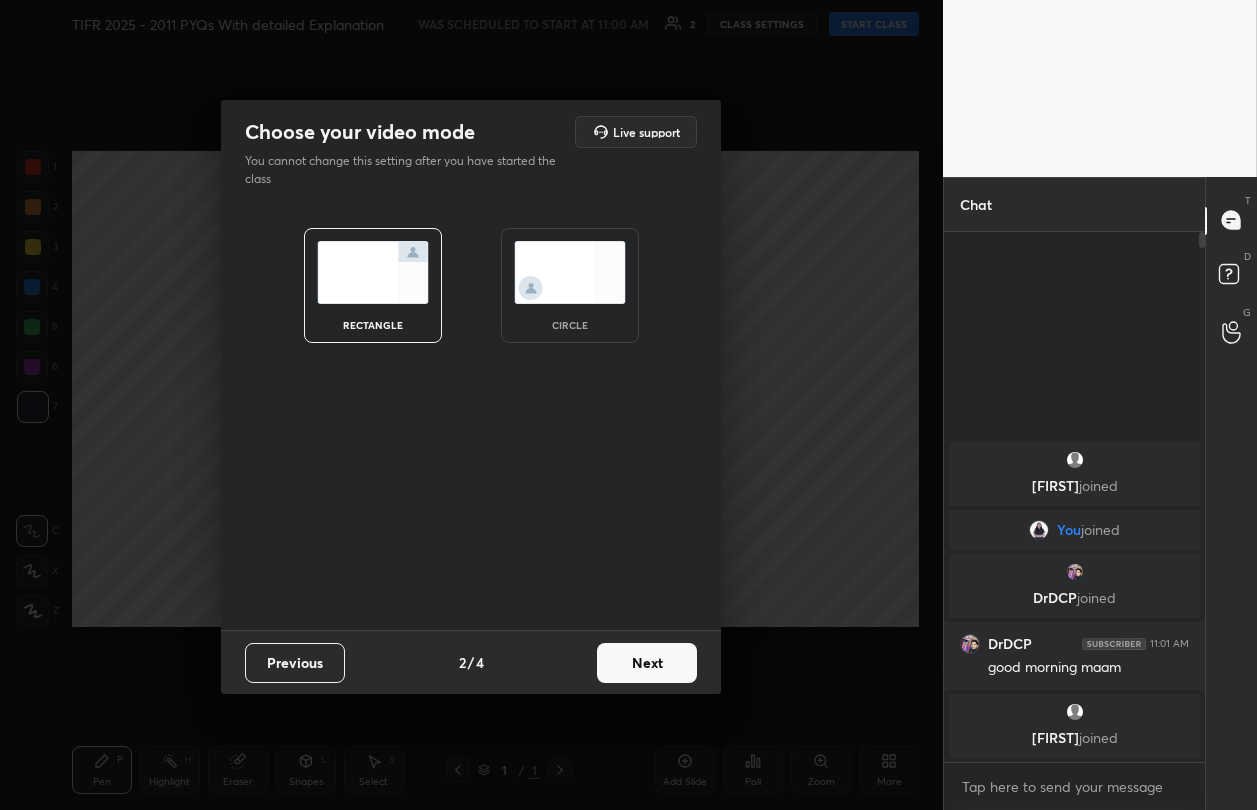 click on "Next" at bounding box center [647, 663] 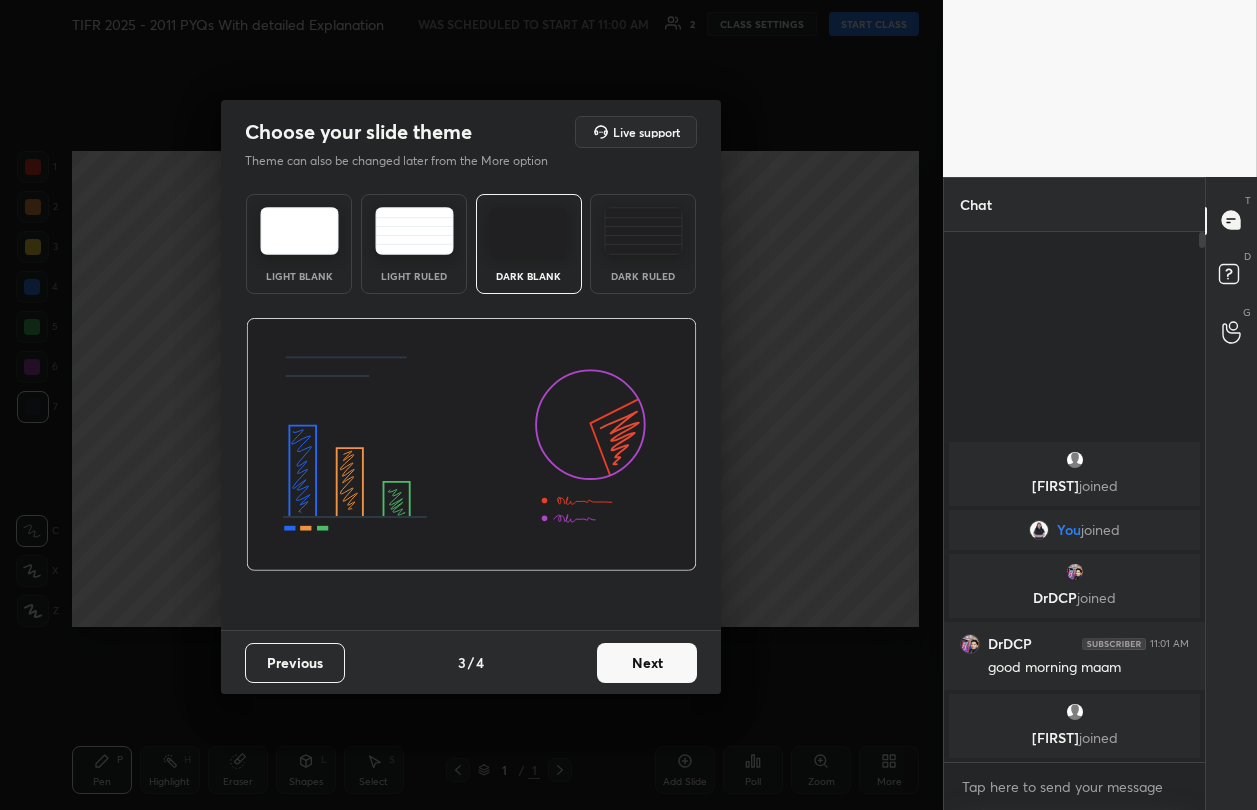click on "Next" at bounding box center [647, 663] 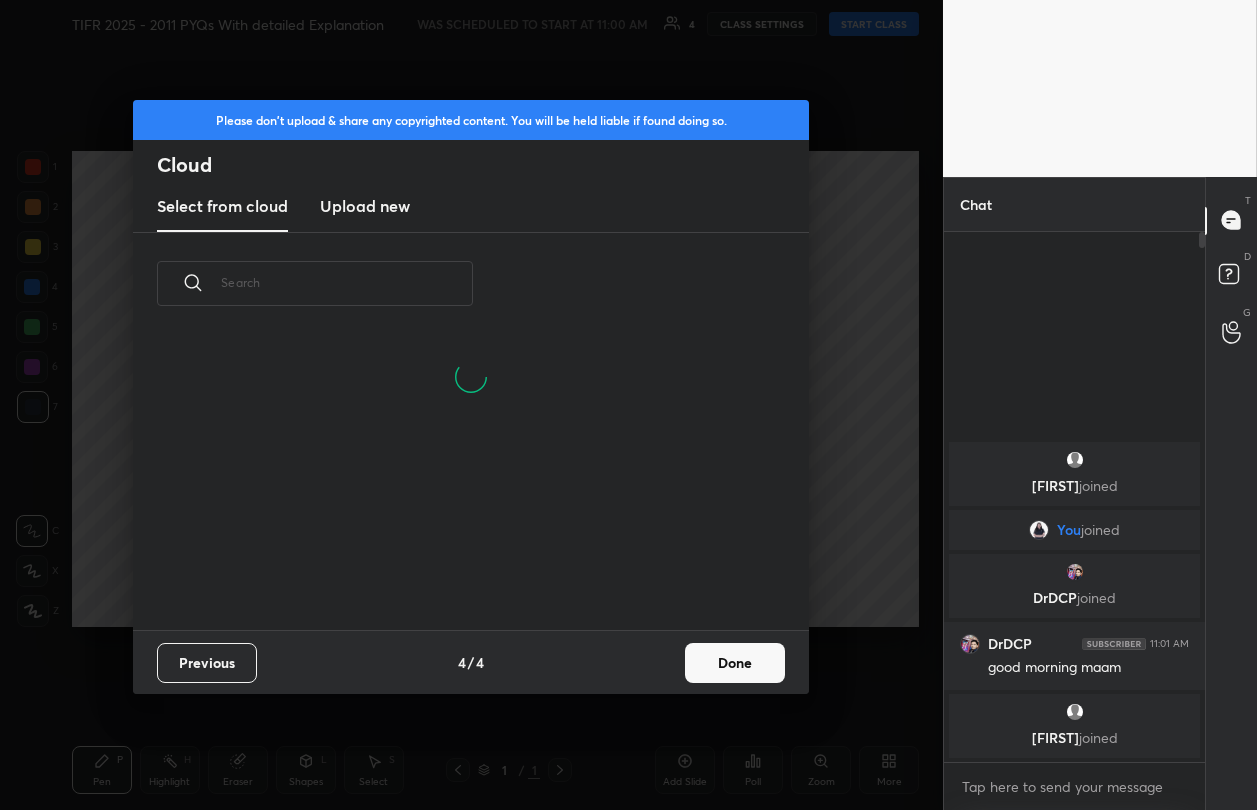 click on "Done" at bounding box center [735, 663] 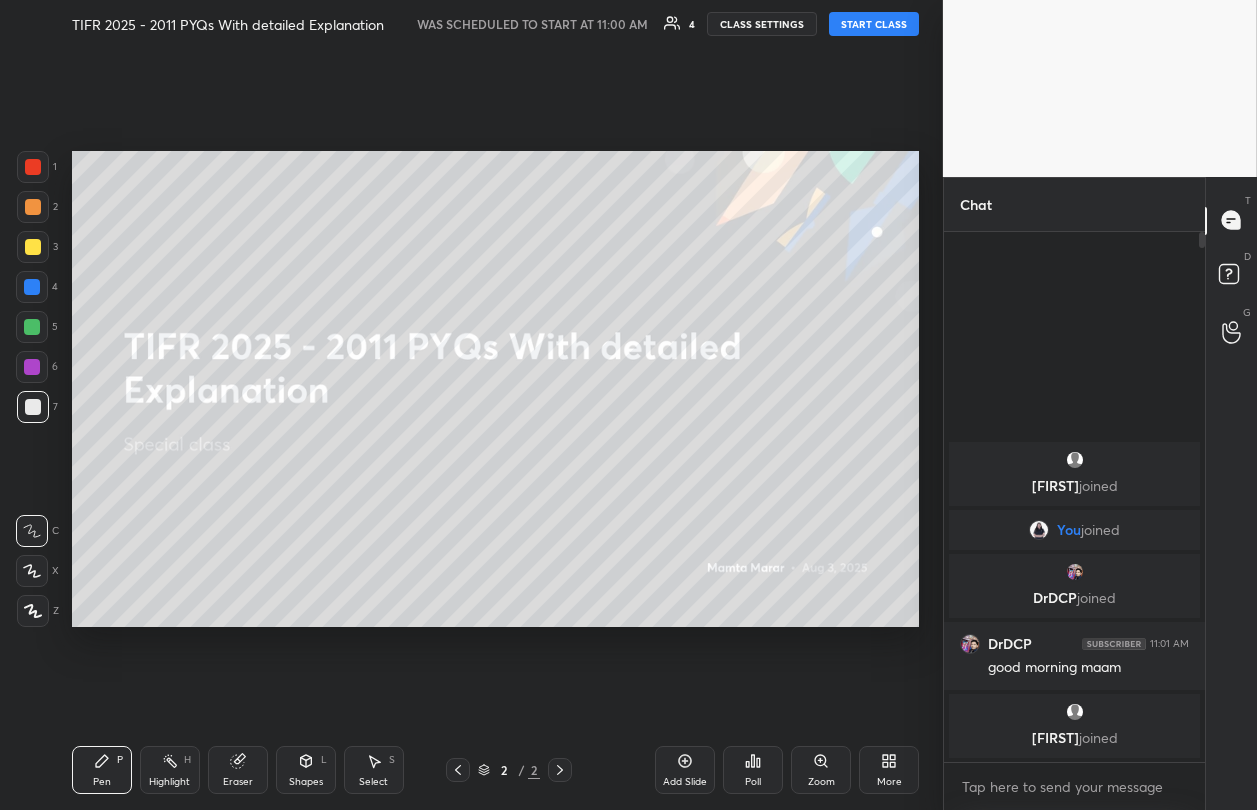 click on "START CLASS" at bounding box center [874, 24] 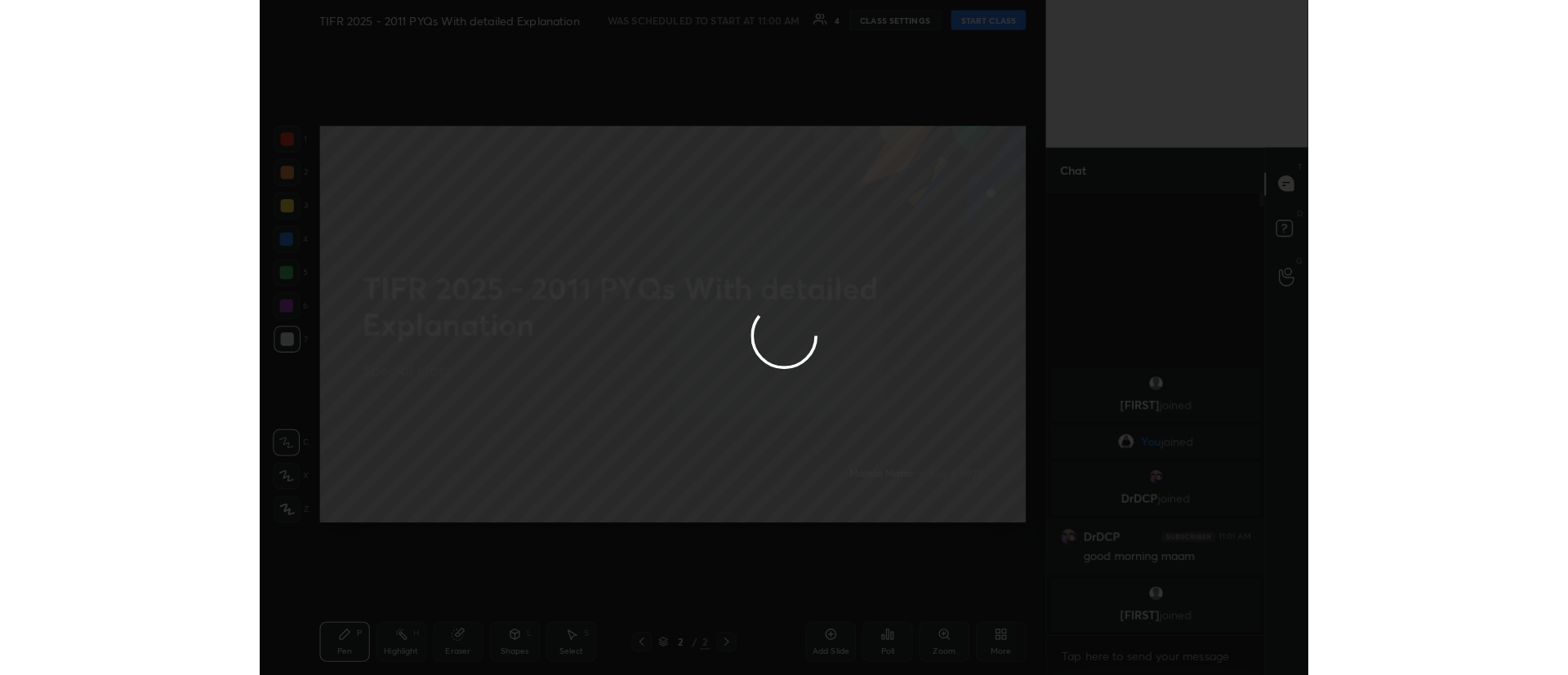scroll, scrollTop: 81050, scrollLeft: 80556, axis: both 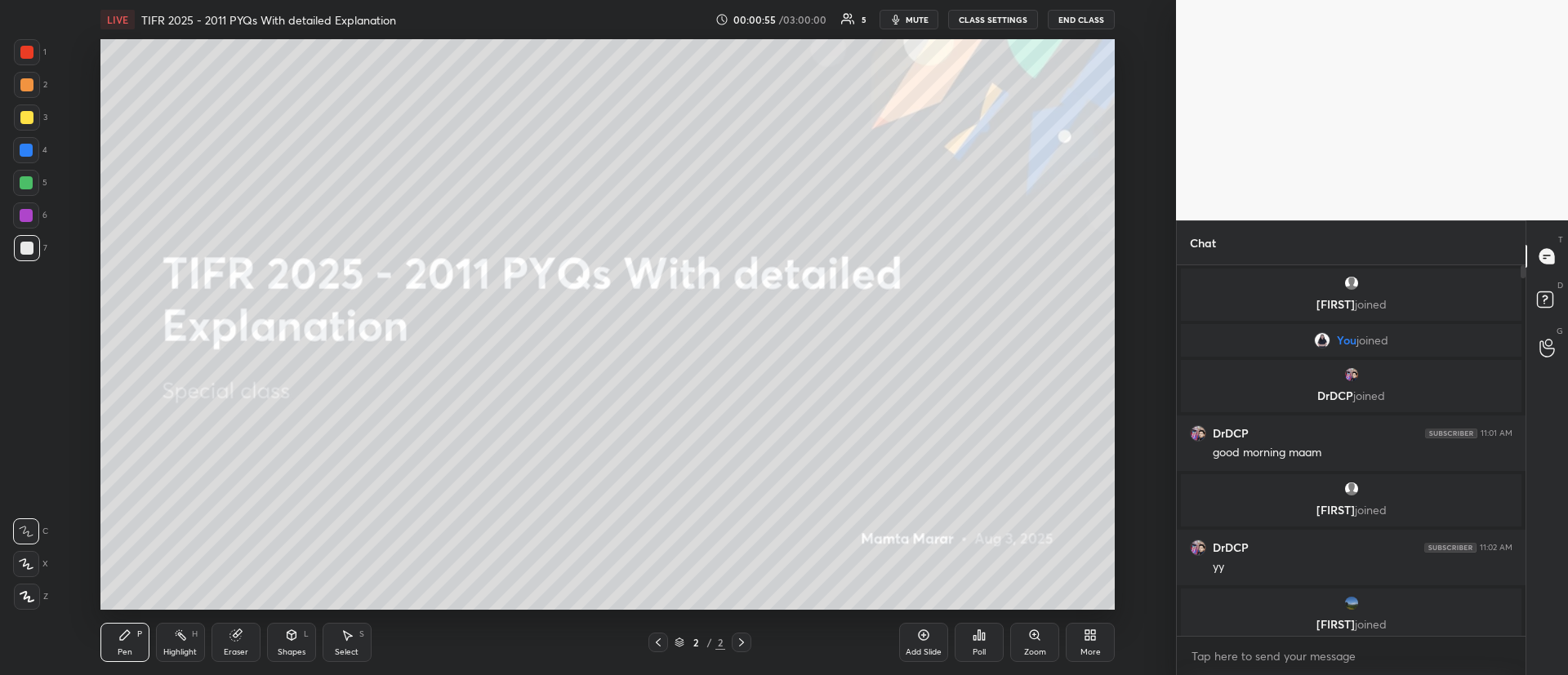 click at bounding box center [1351, 603] 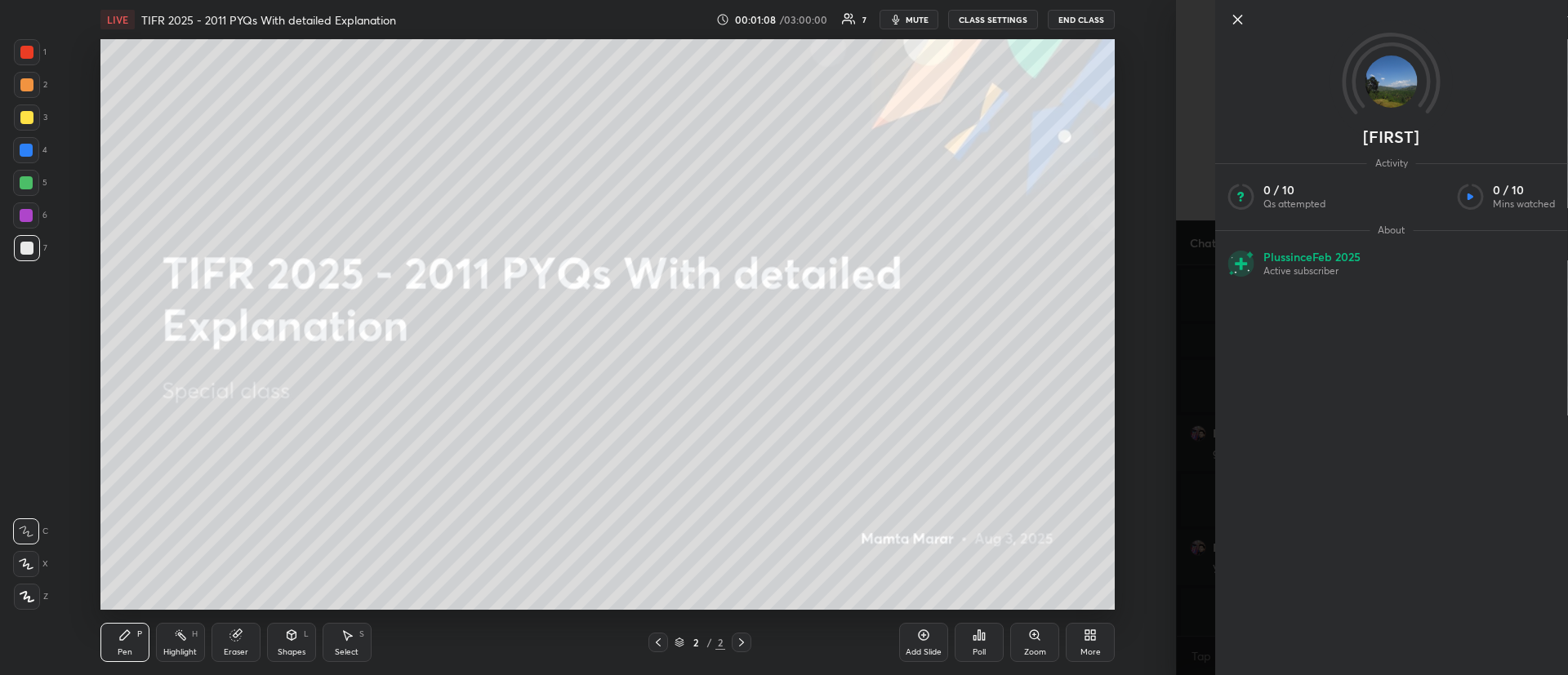 click 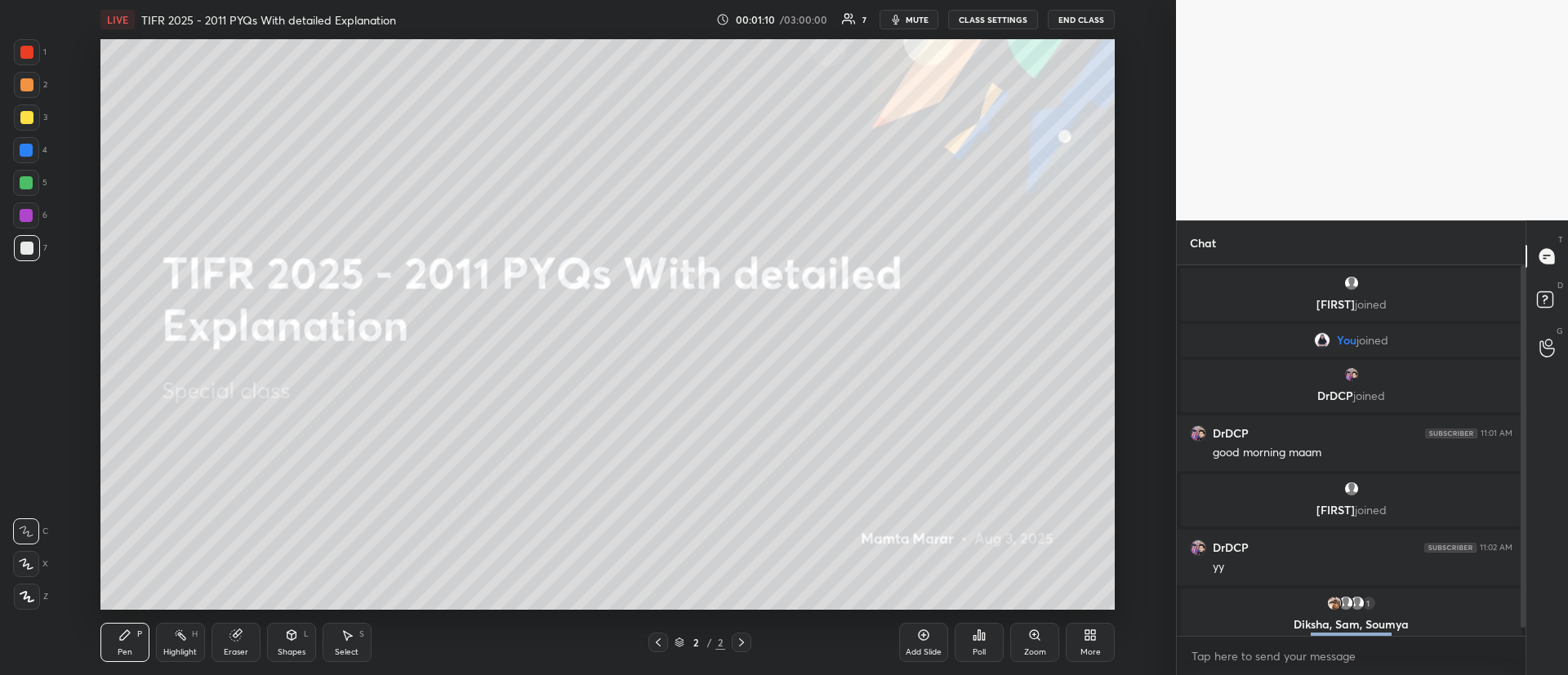 drag, startPoint x: 1518, startPoint y: 581, endPoint x: 1508, endPoint y: 616, distance: 36.400549 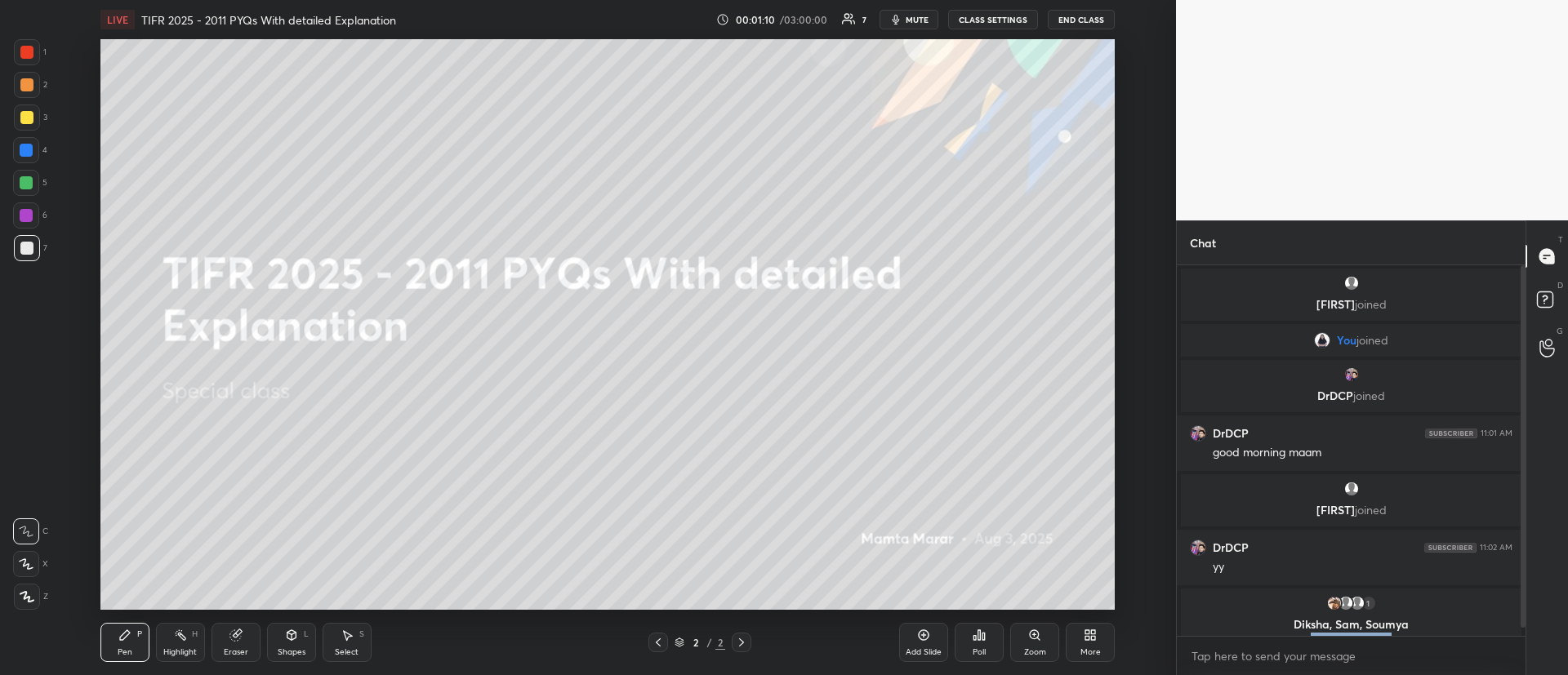 click on "Sougata  joined You  joined DrDCP  joined DrDCP 11:01 AM good morning maam Samaira  joined DrDCP 11:02 AM yy 1 Diksha, Sam, Soumya &  1 other  joined 9 NEW MESSAGES" at bounding box center (1351, 451) 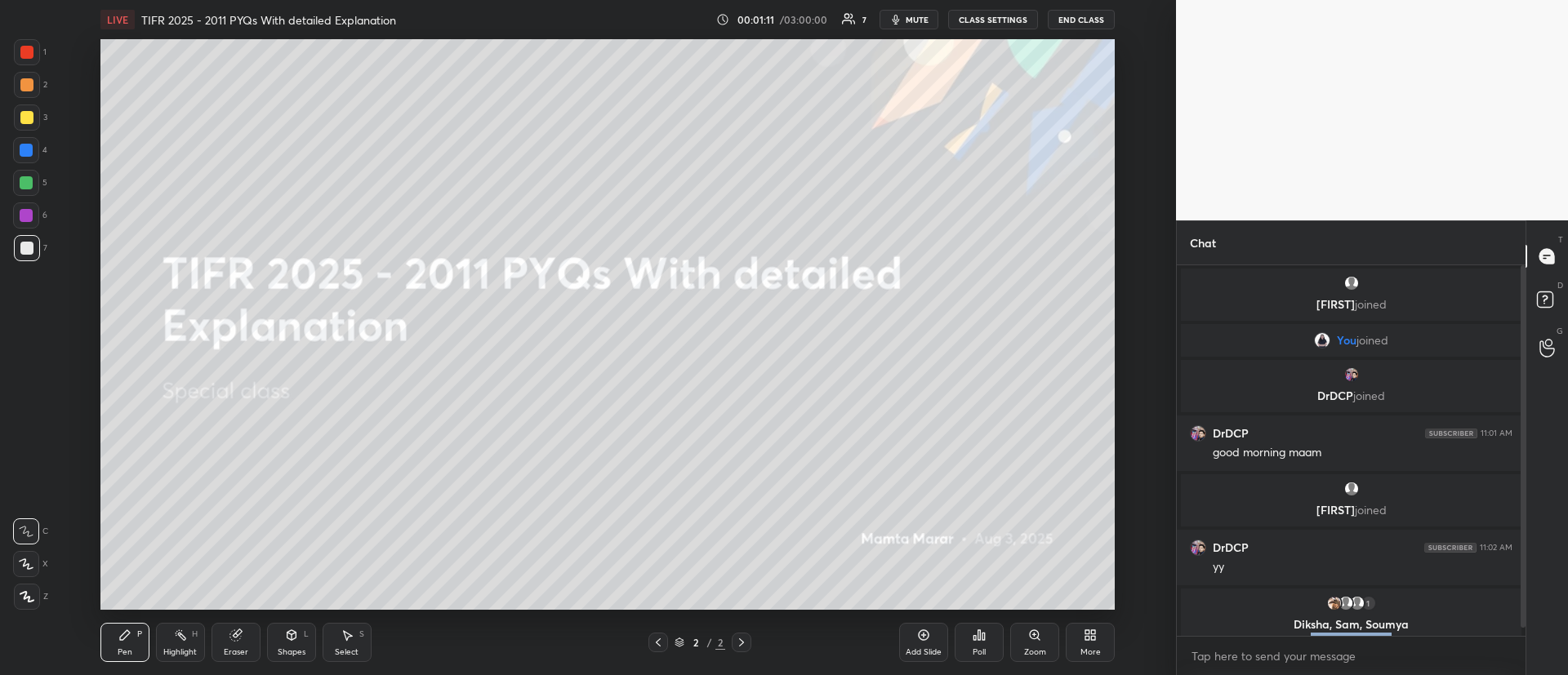 scroll, scrollTop: 8, scrollLeft: 0, axis: vertical 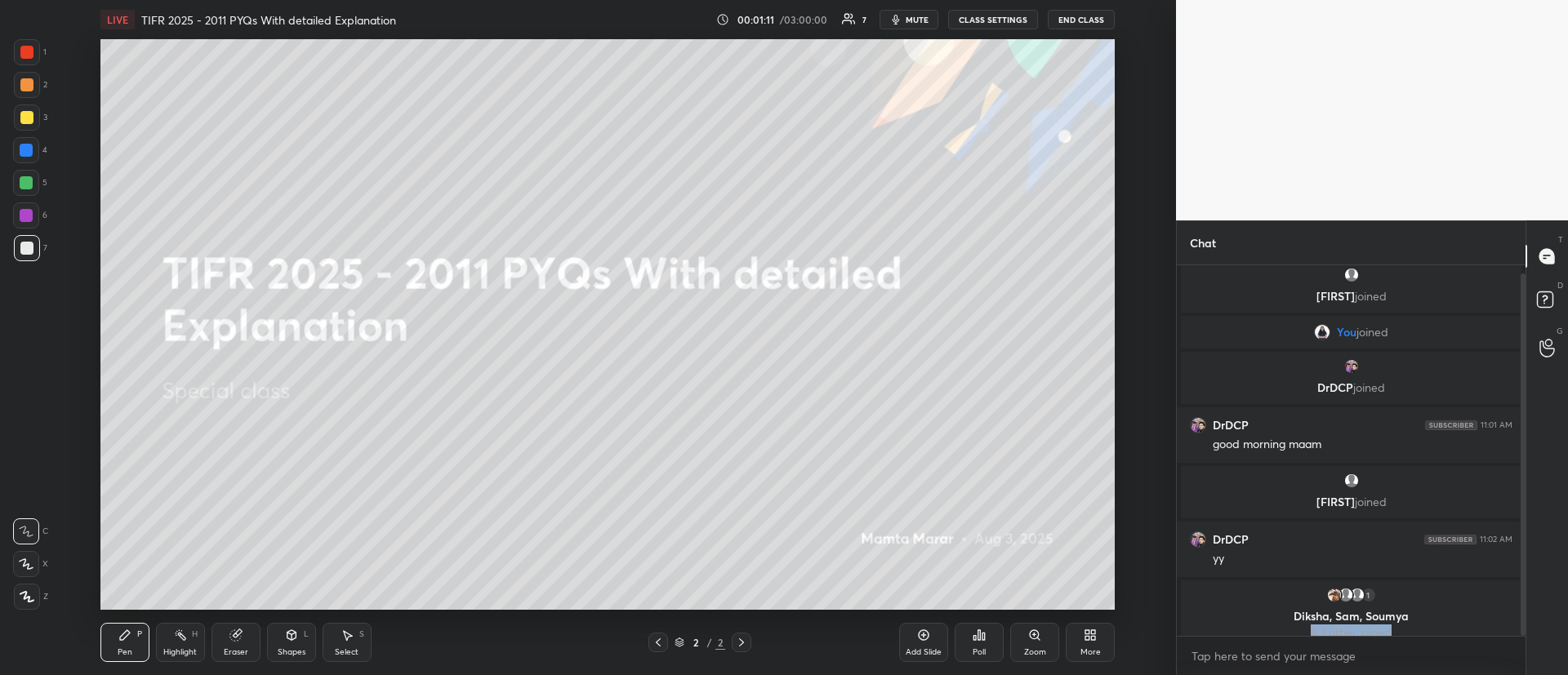 drag, startPoint x: 1521, startPoint y: 605, endPoint x: 1514, endPoint y: 637, distance: 32.756679 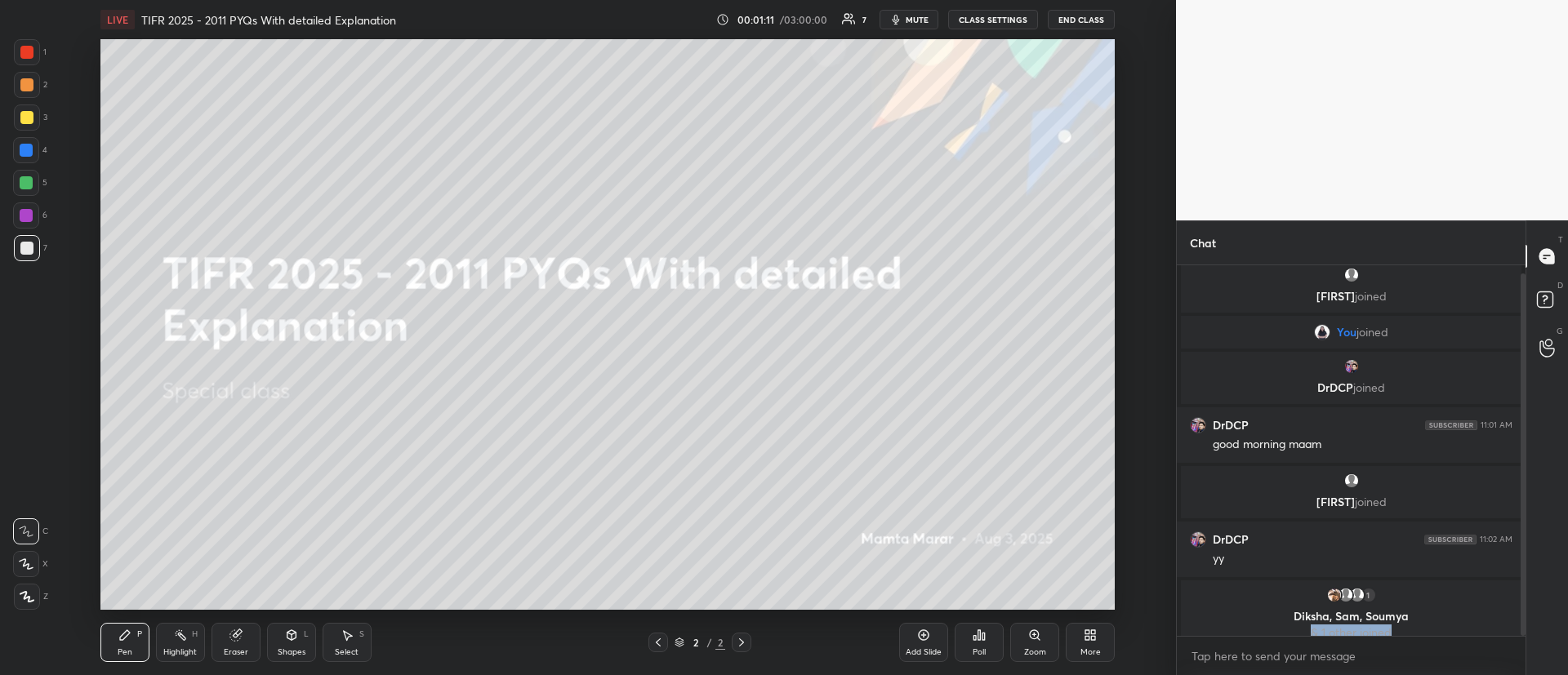 click on "Sougata  joined You  joined DrDCP  joined DrDCP 11:01 AM good morning maam Samaira  joined DrDCP 11:02 AM yy 1 Diksha, Sam, Soumya &  1 other  joined JUMP TO LATEST Enable hand raising Enable raise hand to speak to learners. Once enabled, chat will be turned off temporarily. Enable x" at bounding box center [1351, 470] 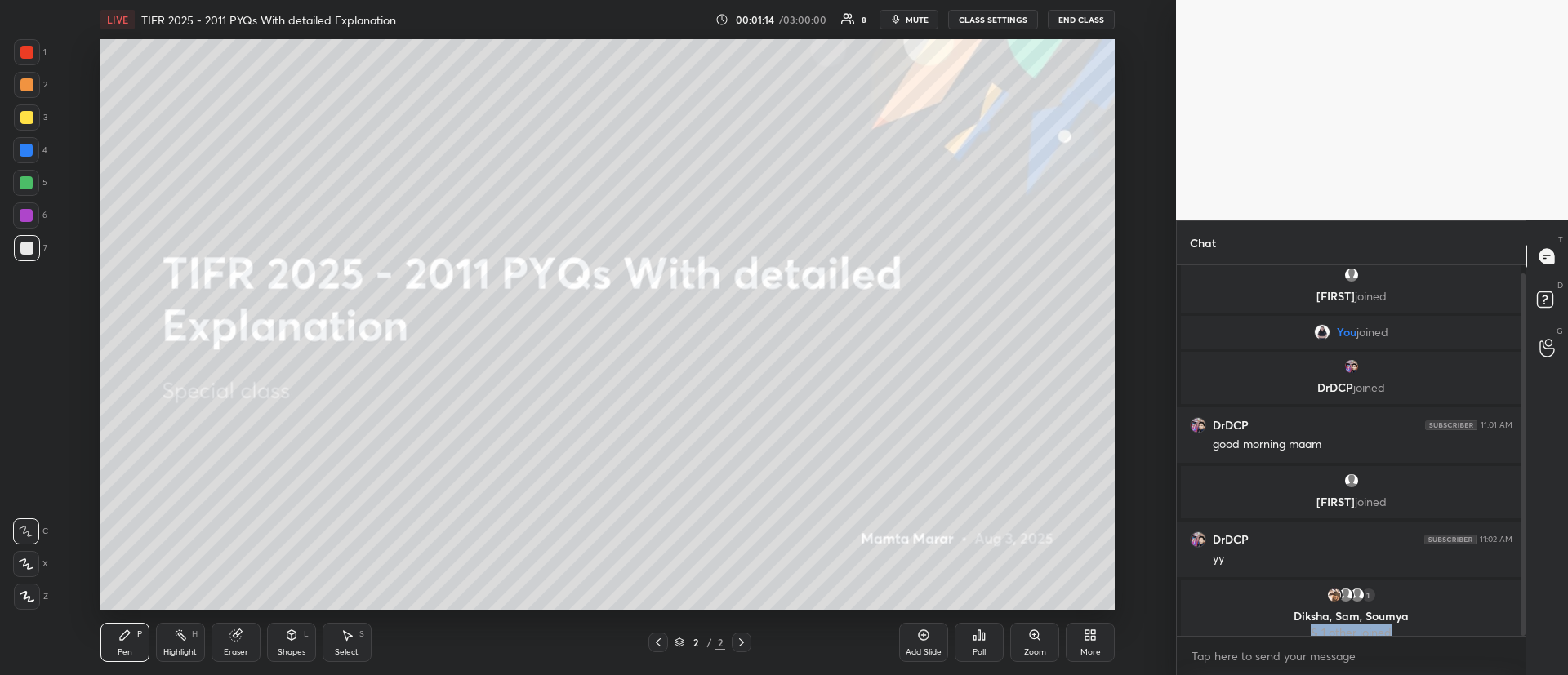 click on "More" at bounding box center [1090, 652] 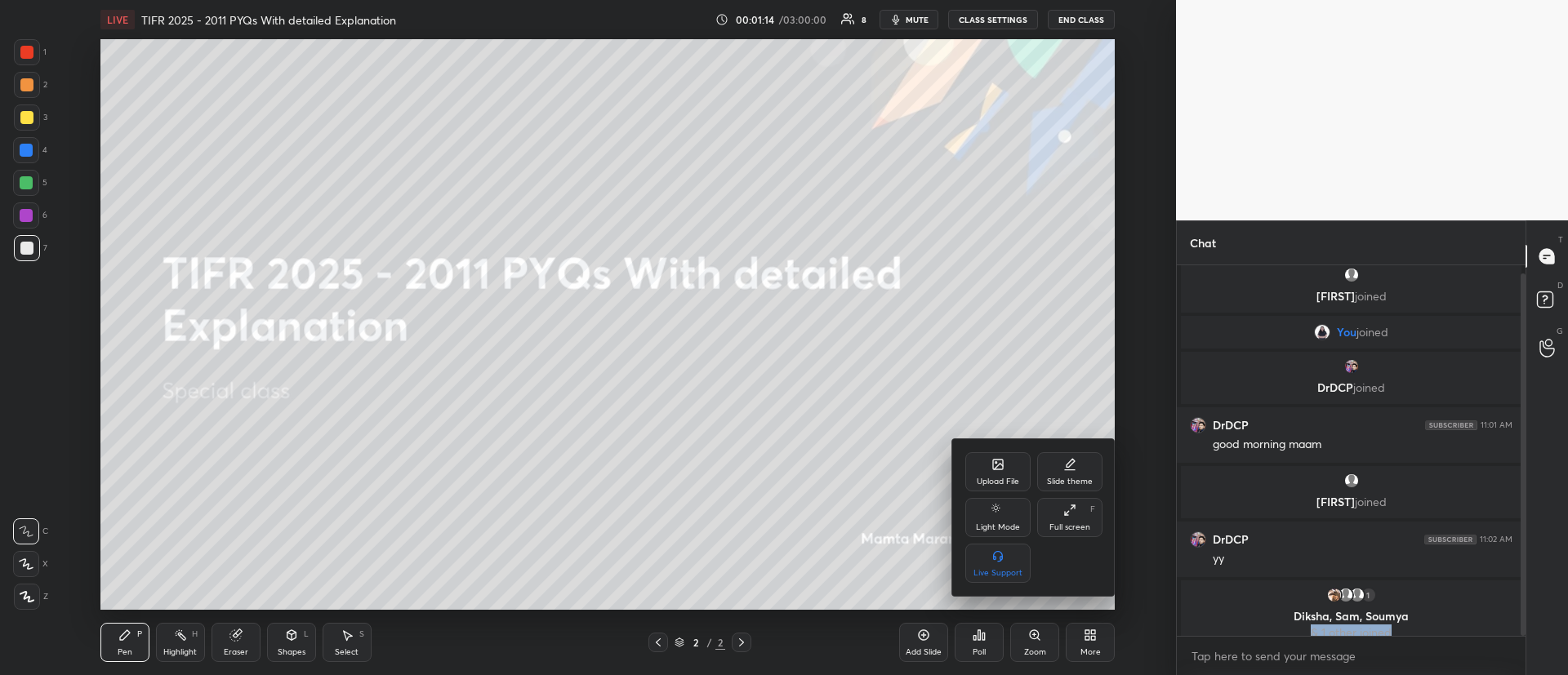 click on "Upload File" at bounding box center (998, 472) 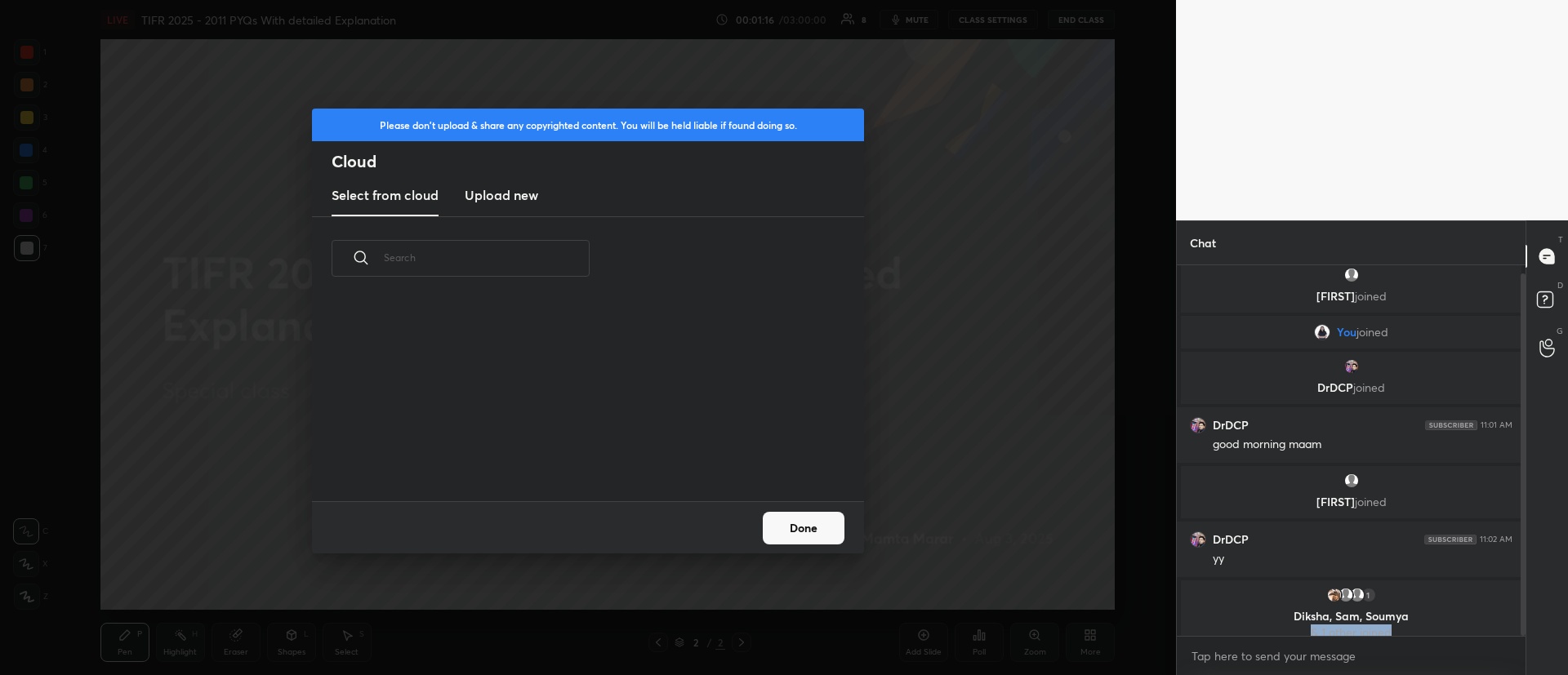 scroll, scrollTop: 6, scrollLeft: 9, axis: both 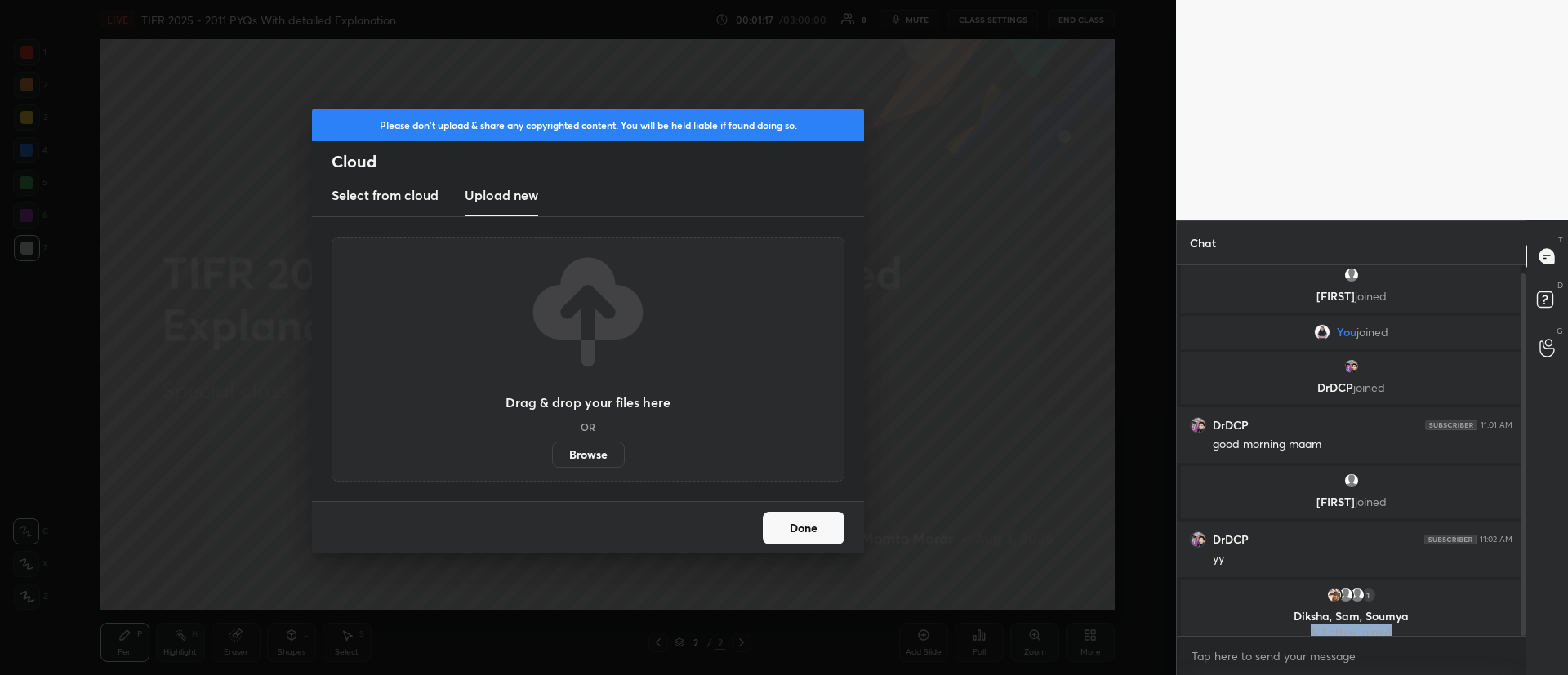 click on "Browse" at bounding box center [588, 455] 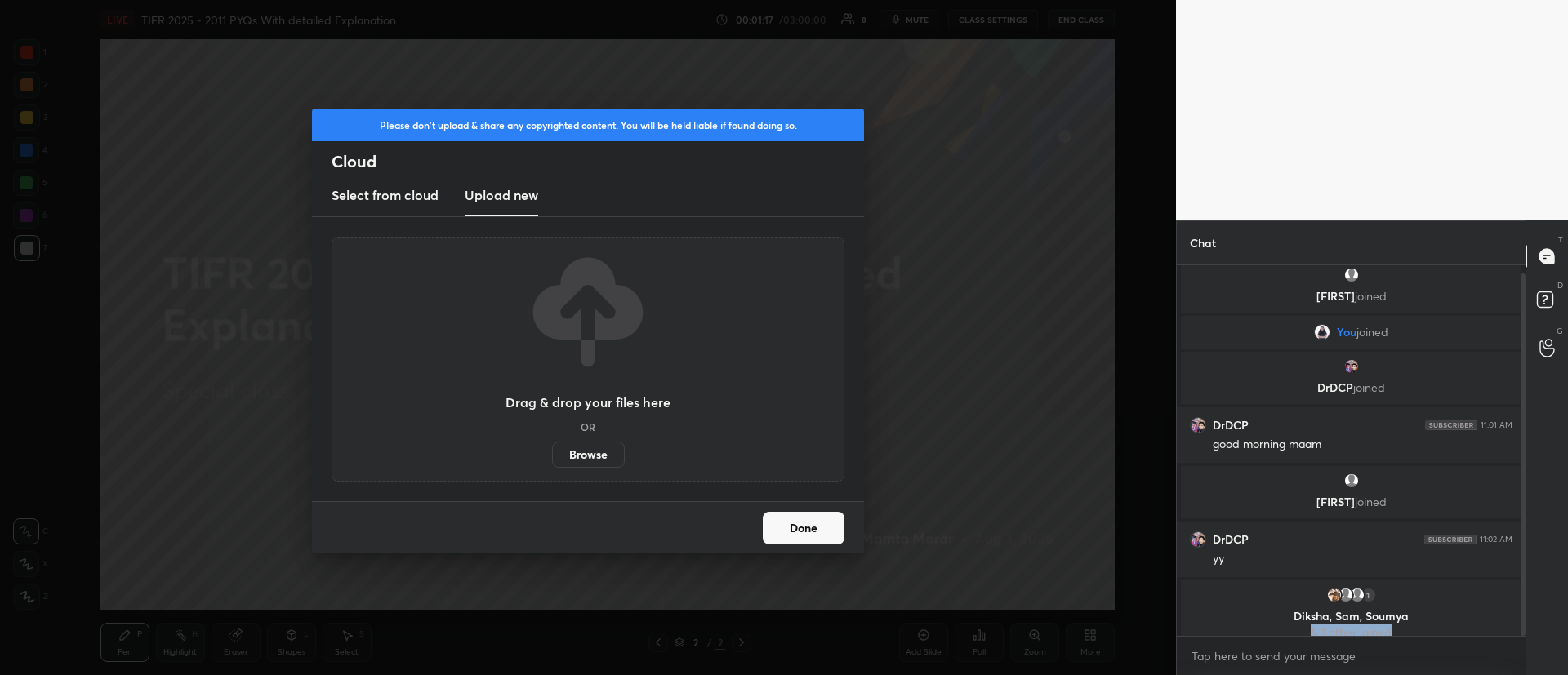 click on "Browse" at bounding box center [552, 455] 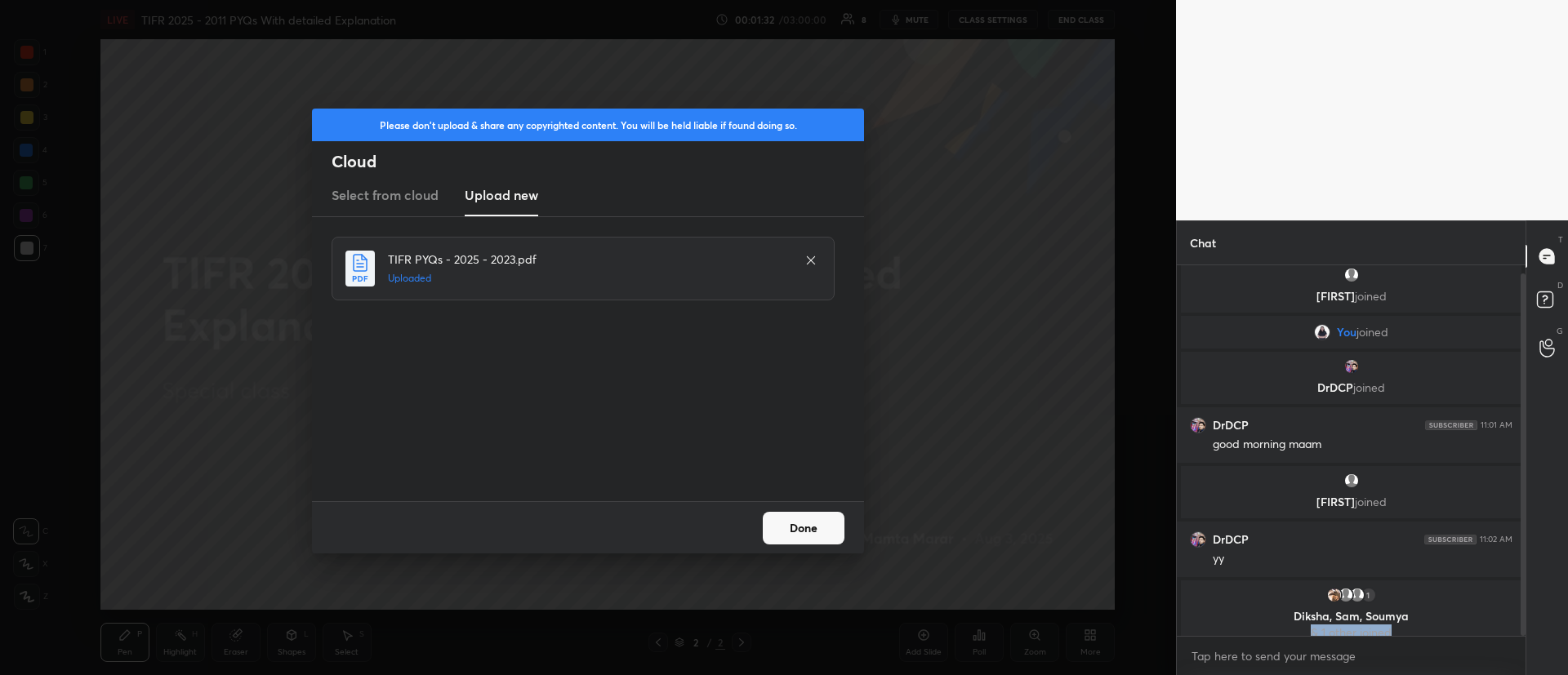 click on "Done" at bounding box center [804, 528] 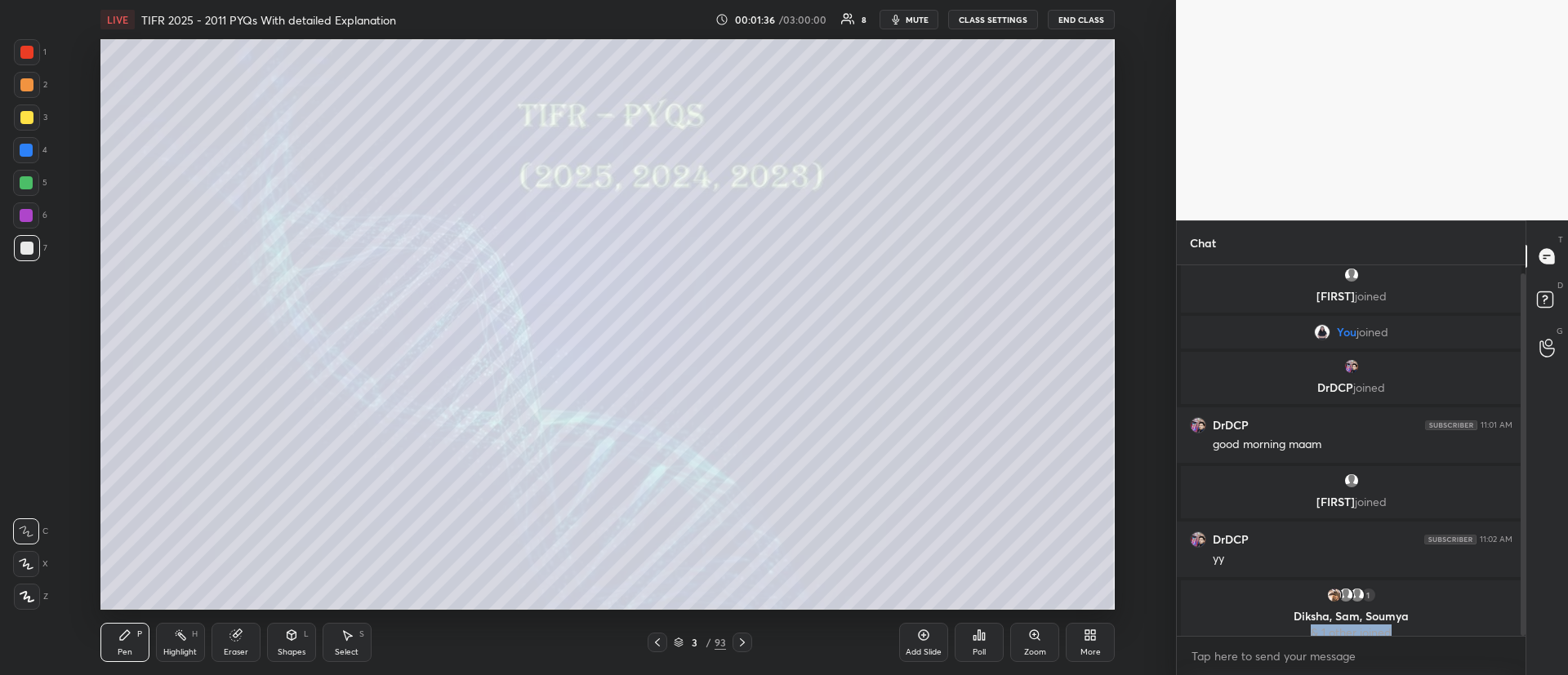 click at bounding box center [27, 118] 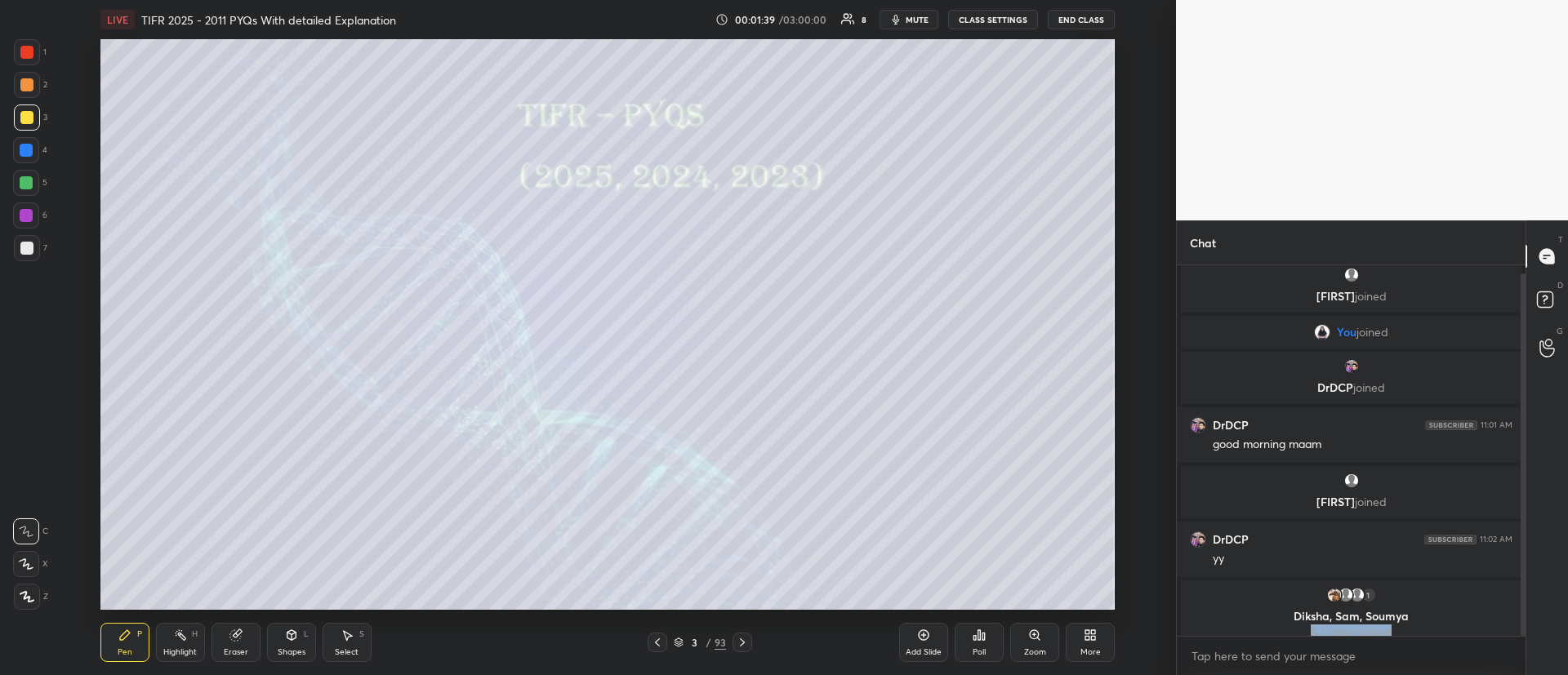 drag, startPoint x: 29, startPoint y: 598, endPoint x: 30, endPoint y: 590, distance: 8.062258 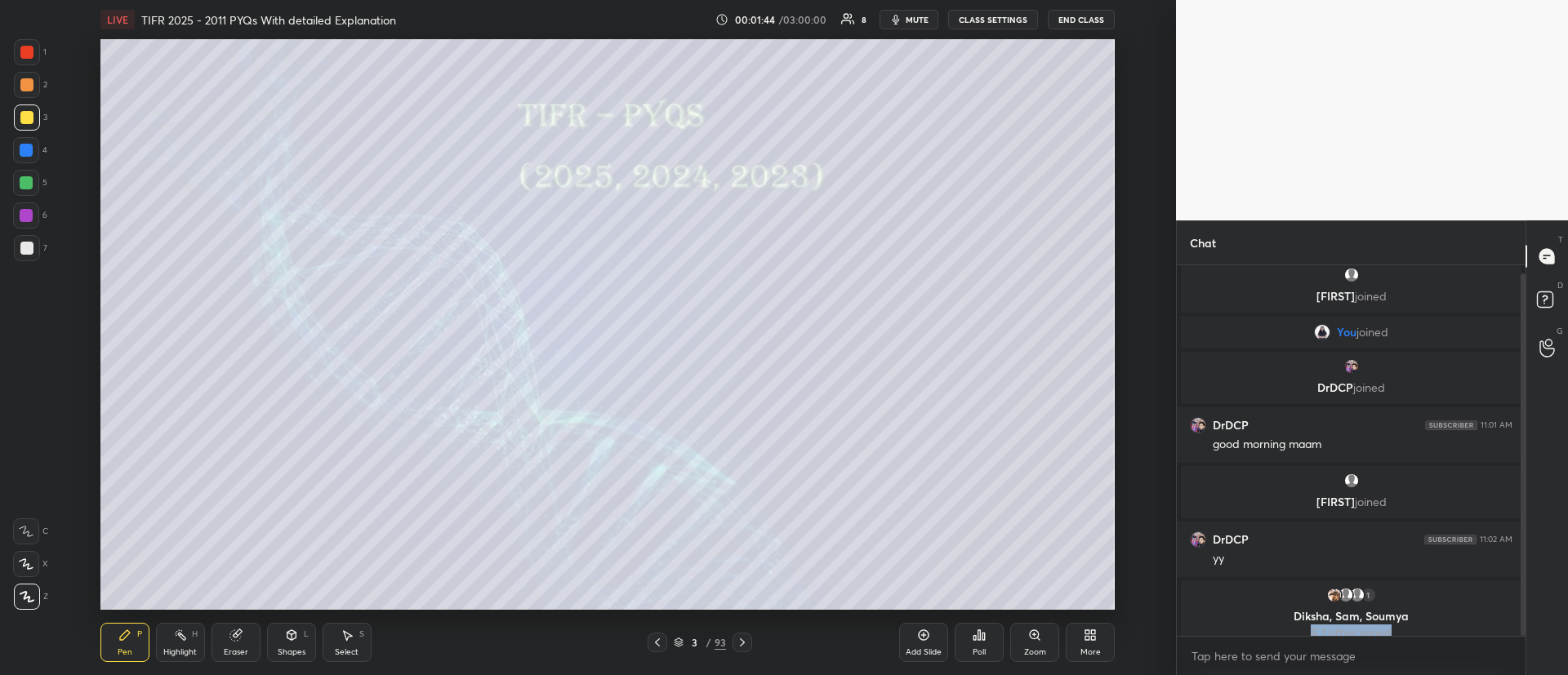 click on "T Messages (T) D Doubts (D) G Raise Hand (G)" at bounding box center (1547, 447) 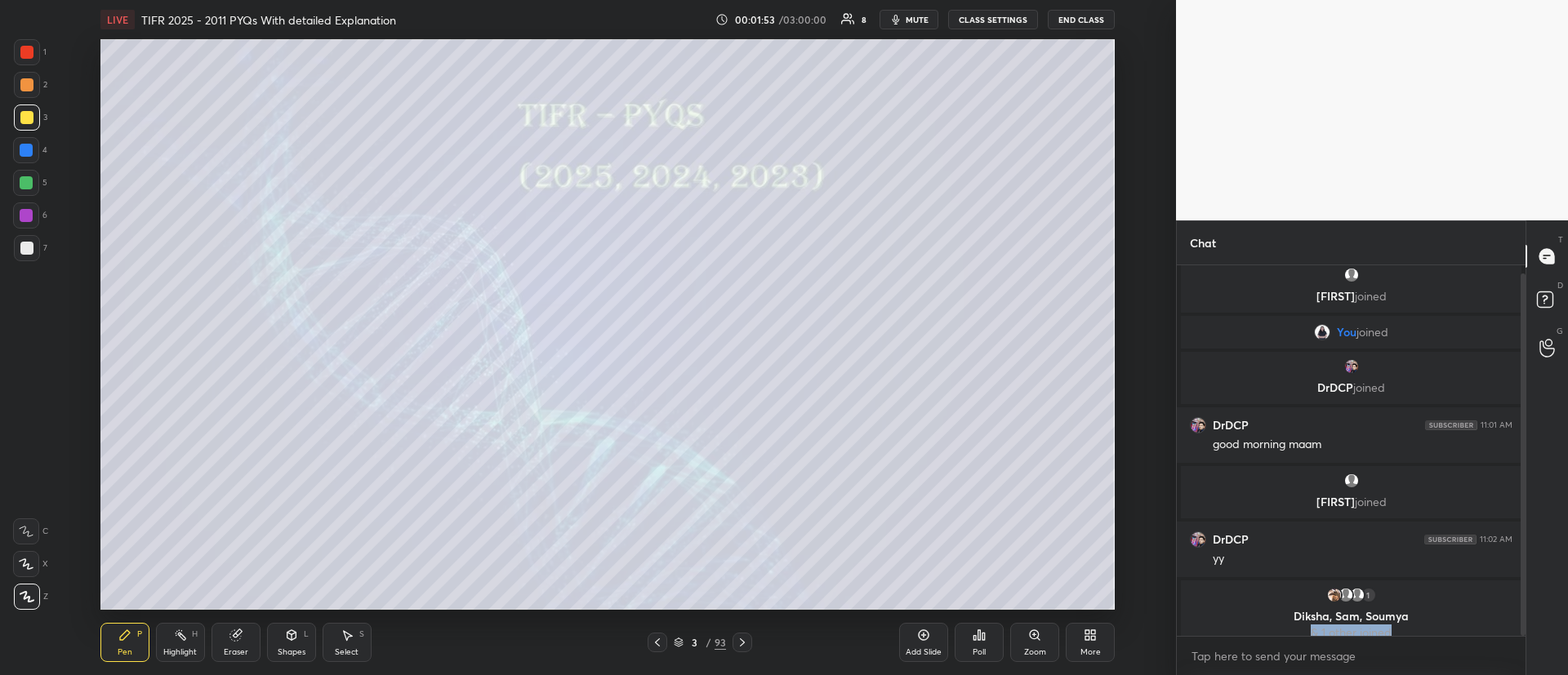 click on "Add Slide" at bounding box center [924, 652] 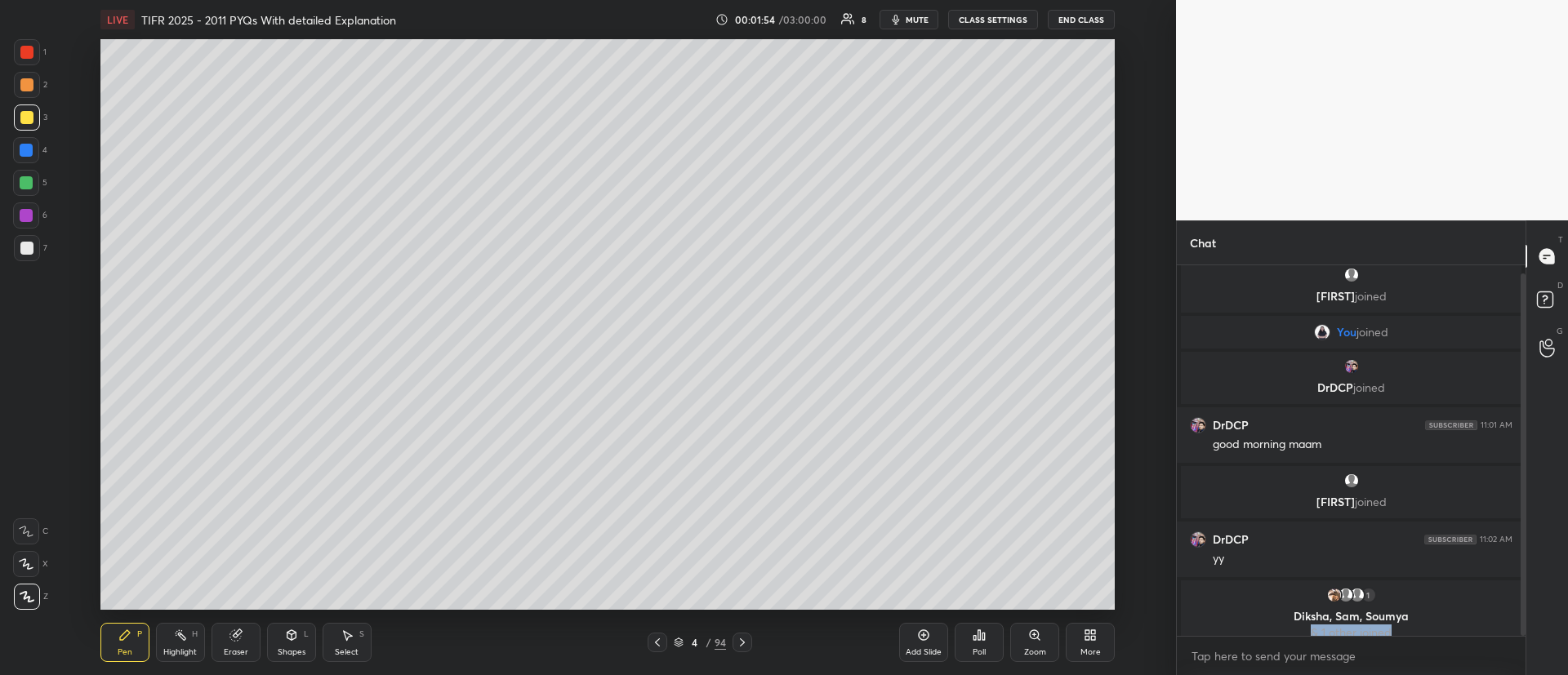 click at bounding box center [27, 118] 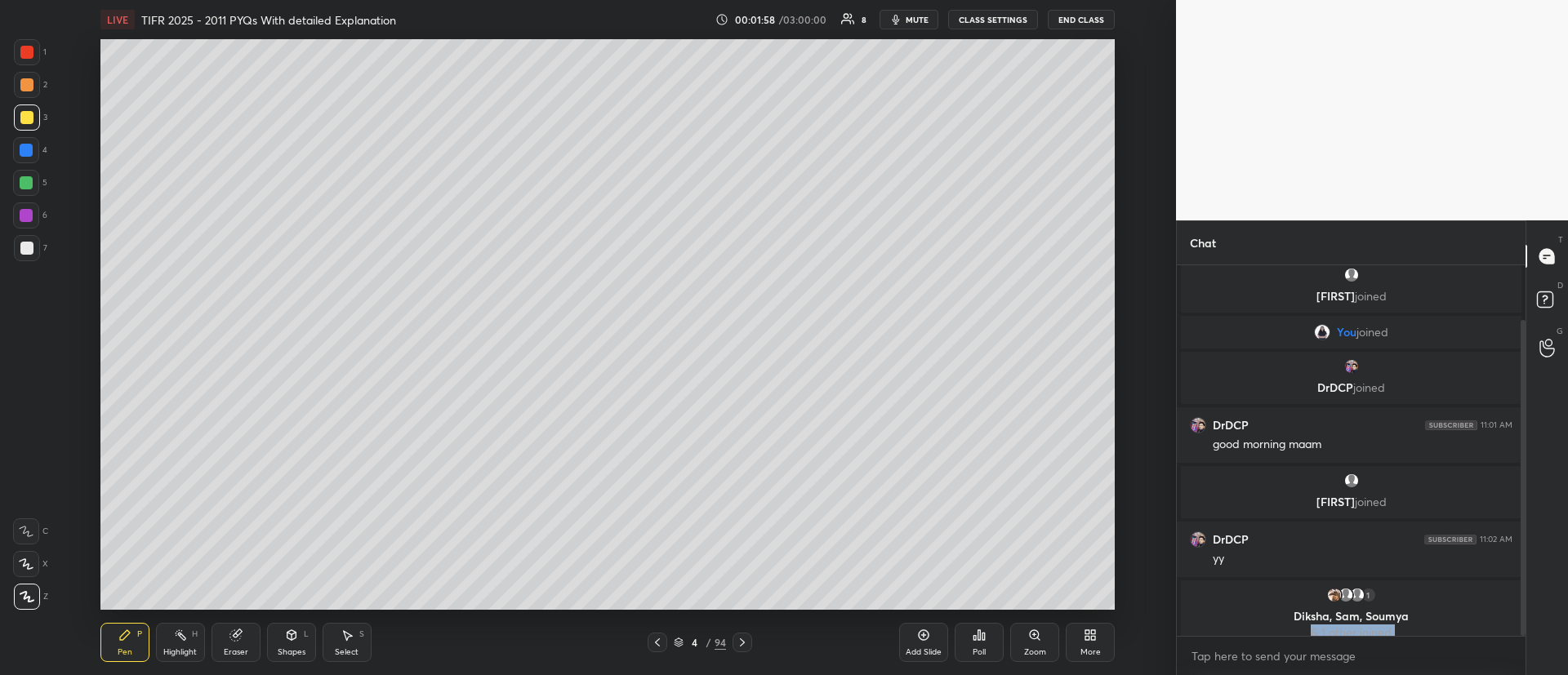 scroll, scrollTop: 64, scrollLeft: 0, axis: vertical 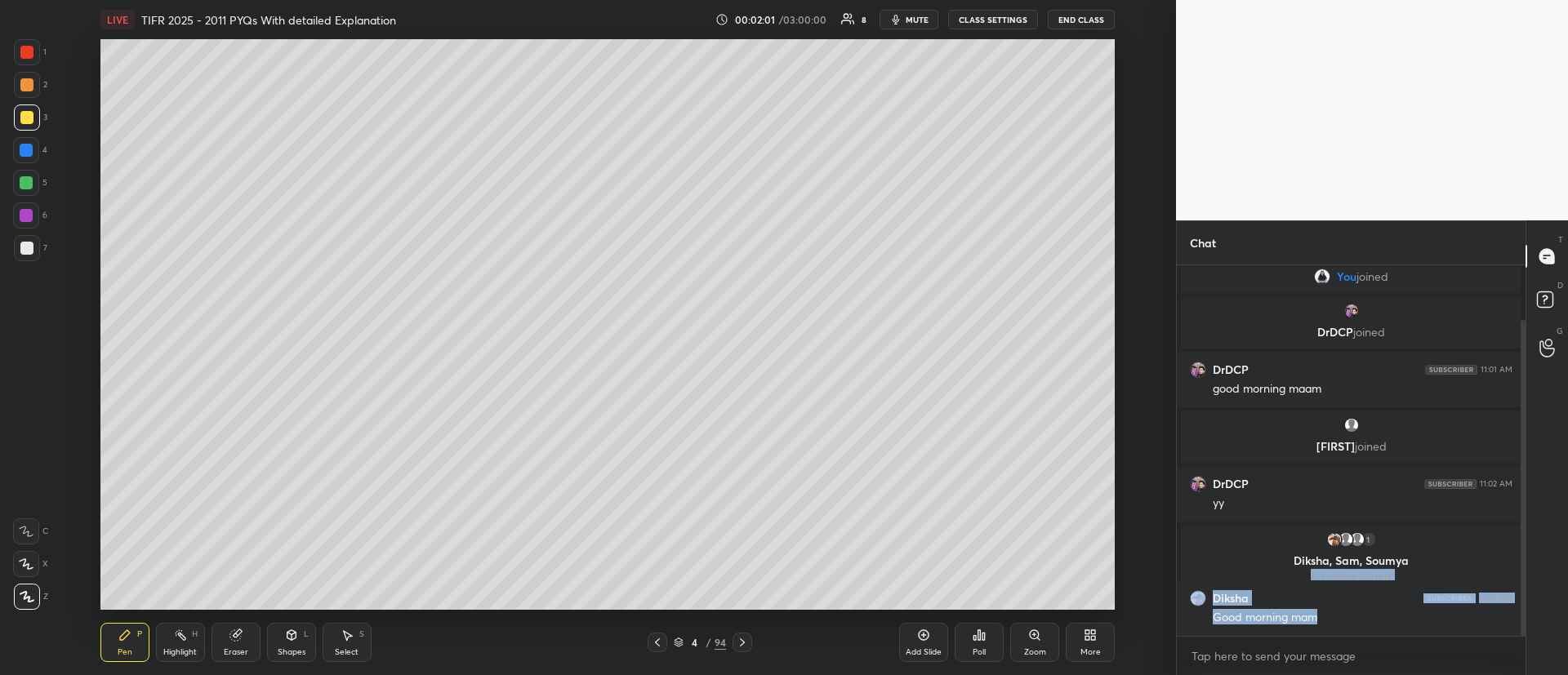 drag, startPoint x: 20, startPoint y: 259, endPoint x: 24, endPoint y: 251, distance: 8.944272 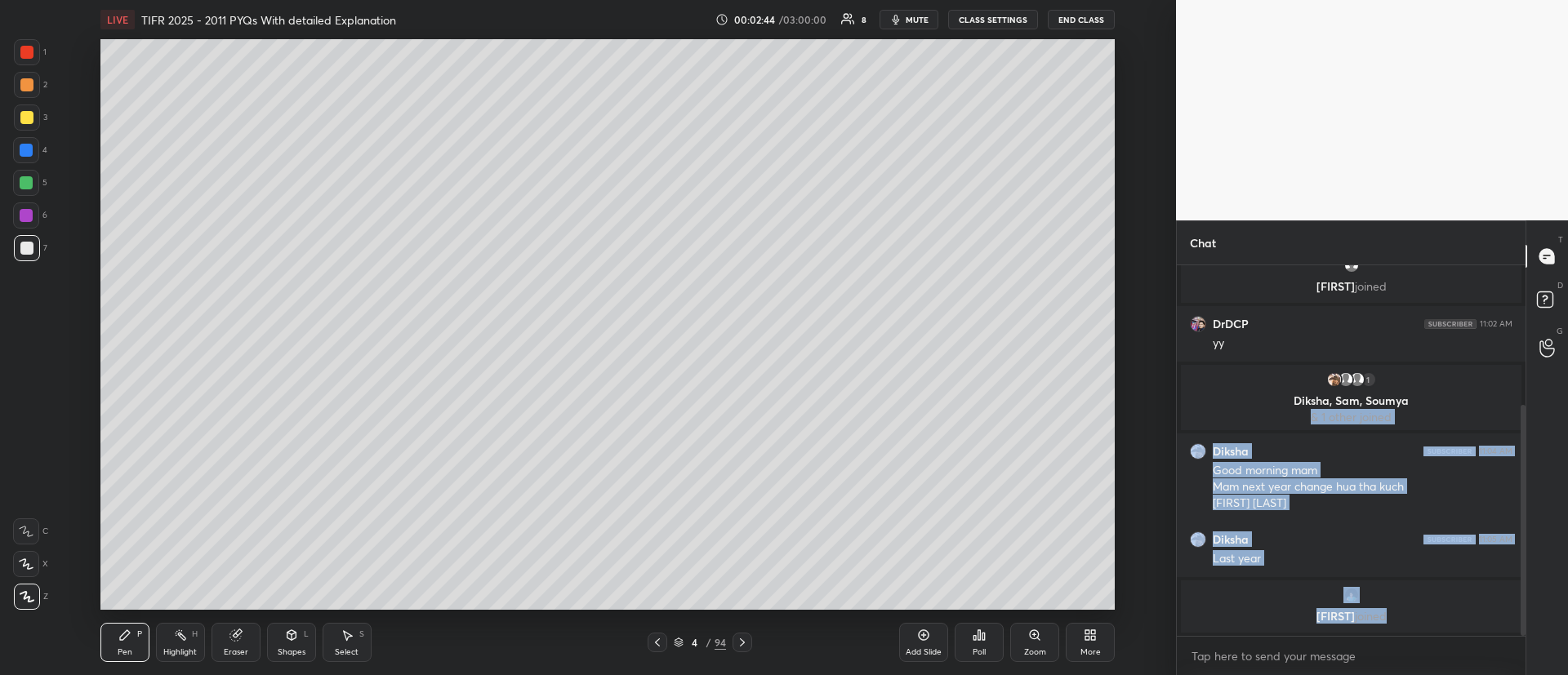 scroll, scrollTop: 266, scrollLeft: 0, axis: vertical 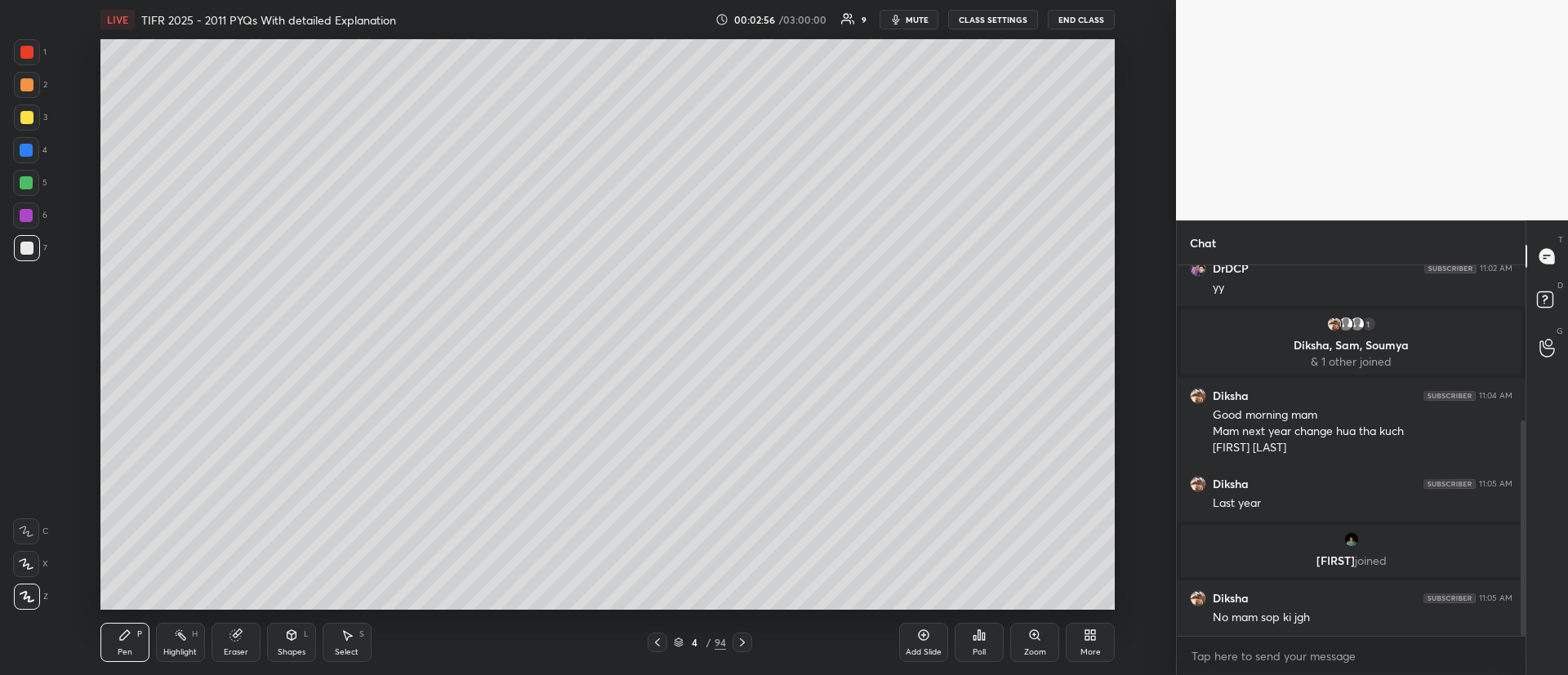 click on "1 Diksha, Sam, Soumya &  1 other  joined" at bounding box center [1351, 342] 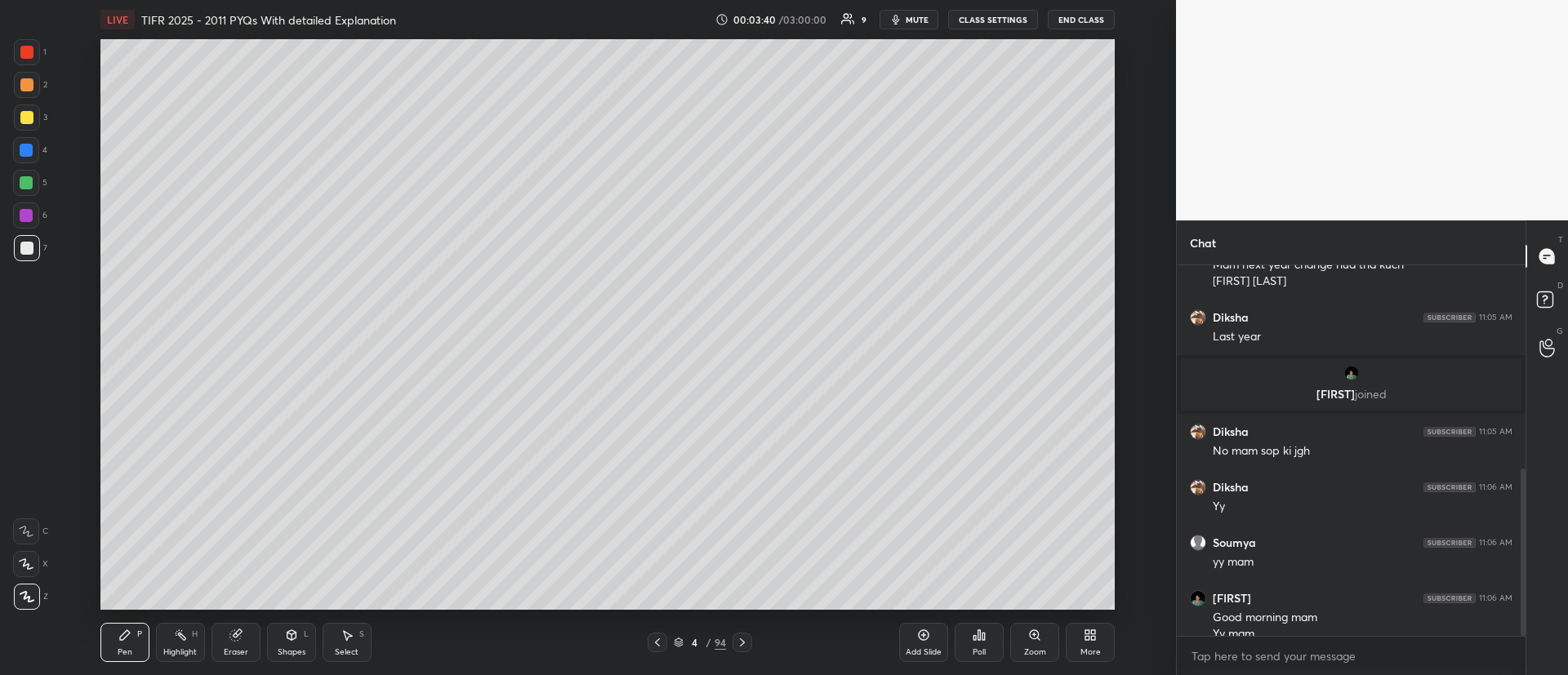 scroll, scrollTop: 449, scrollLeft: 0, axis: vertical 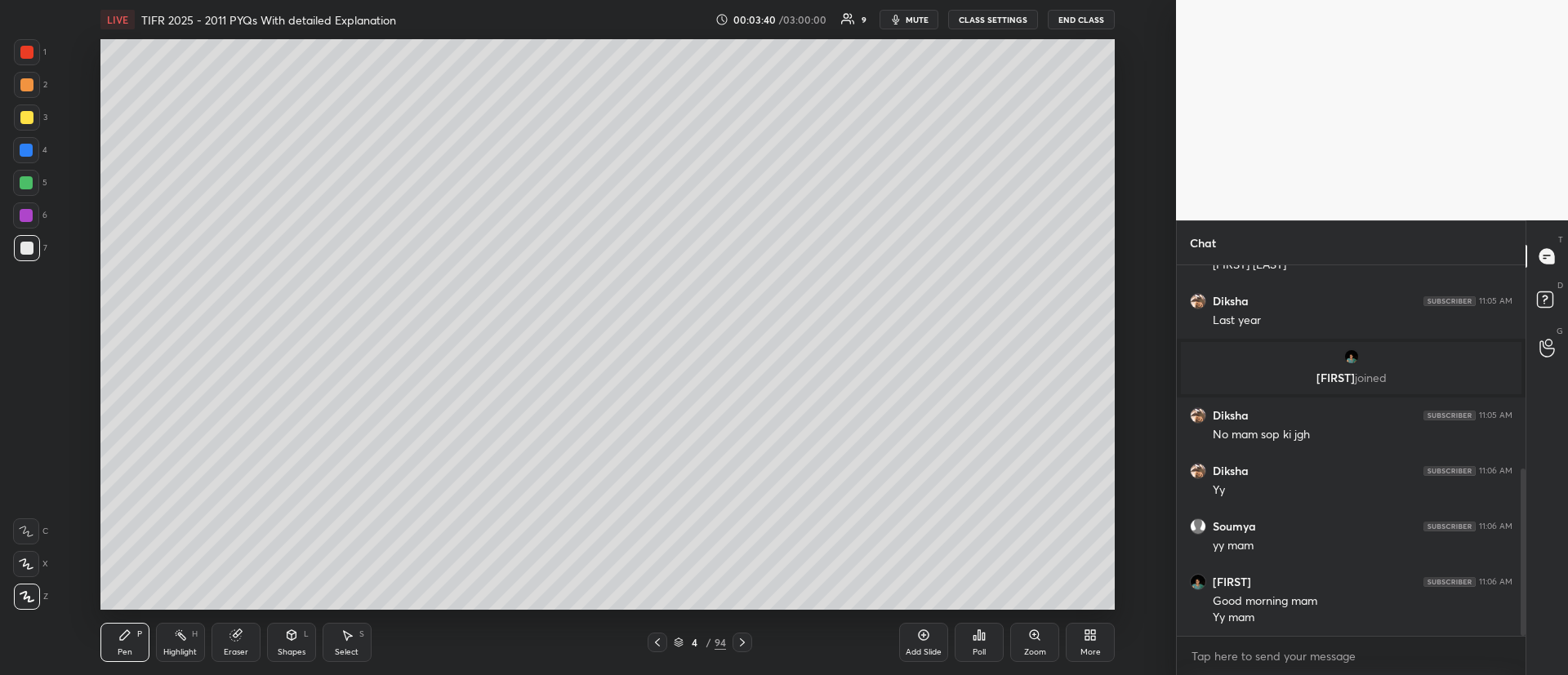 click at bounding box center (742, 642) 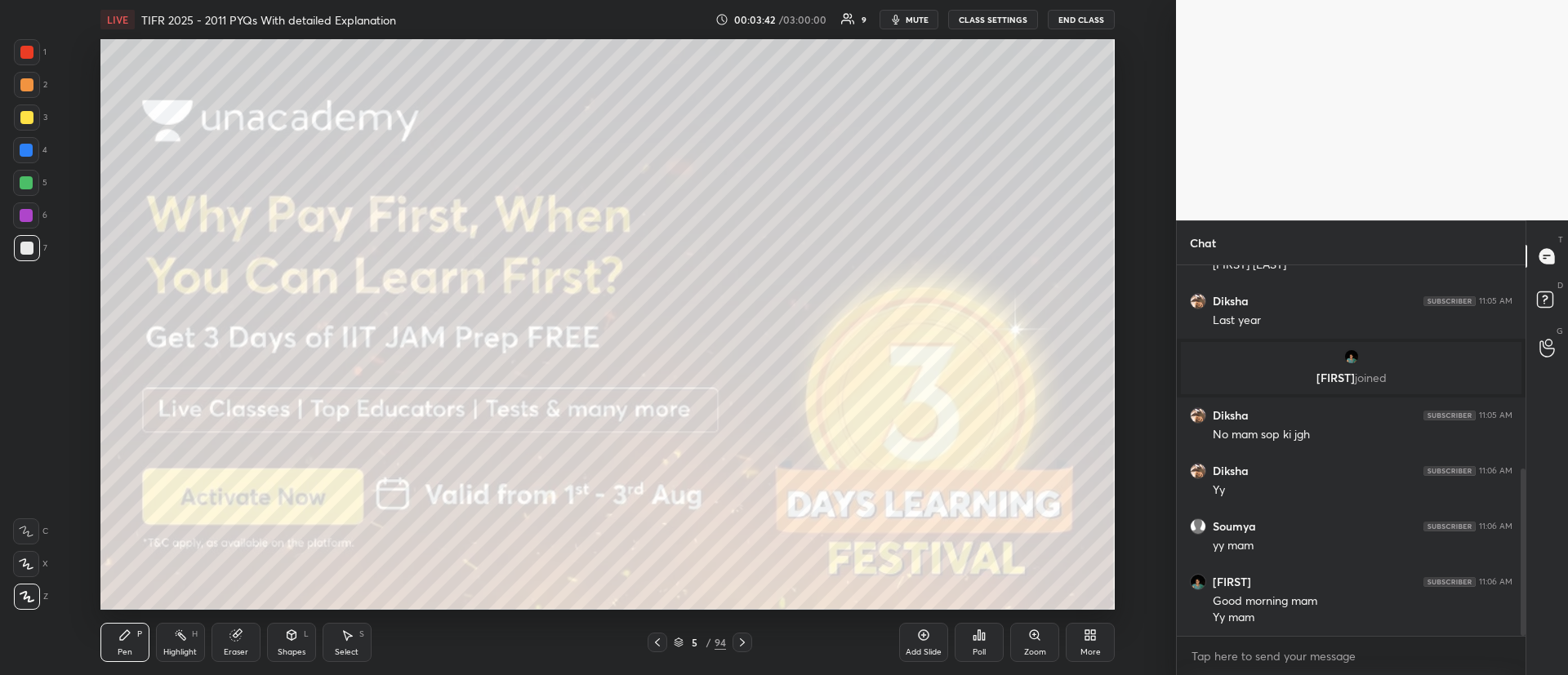 click at bounding box center [27, 118] 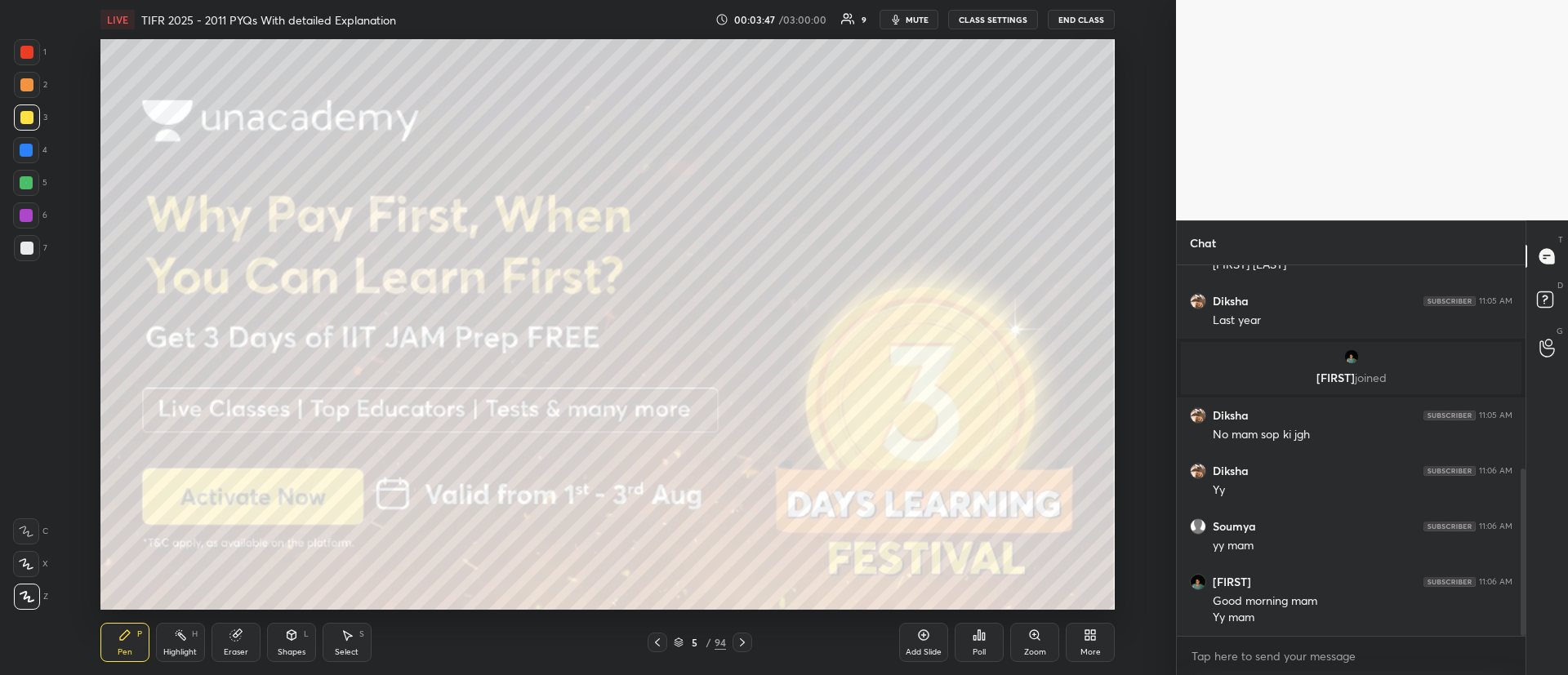 click 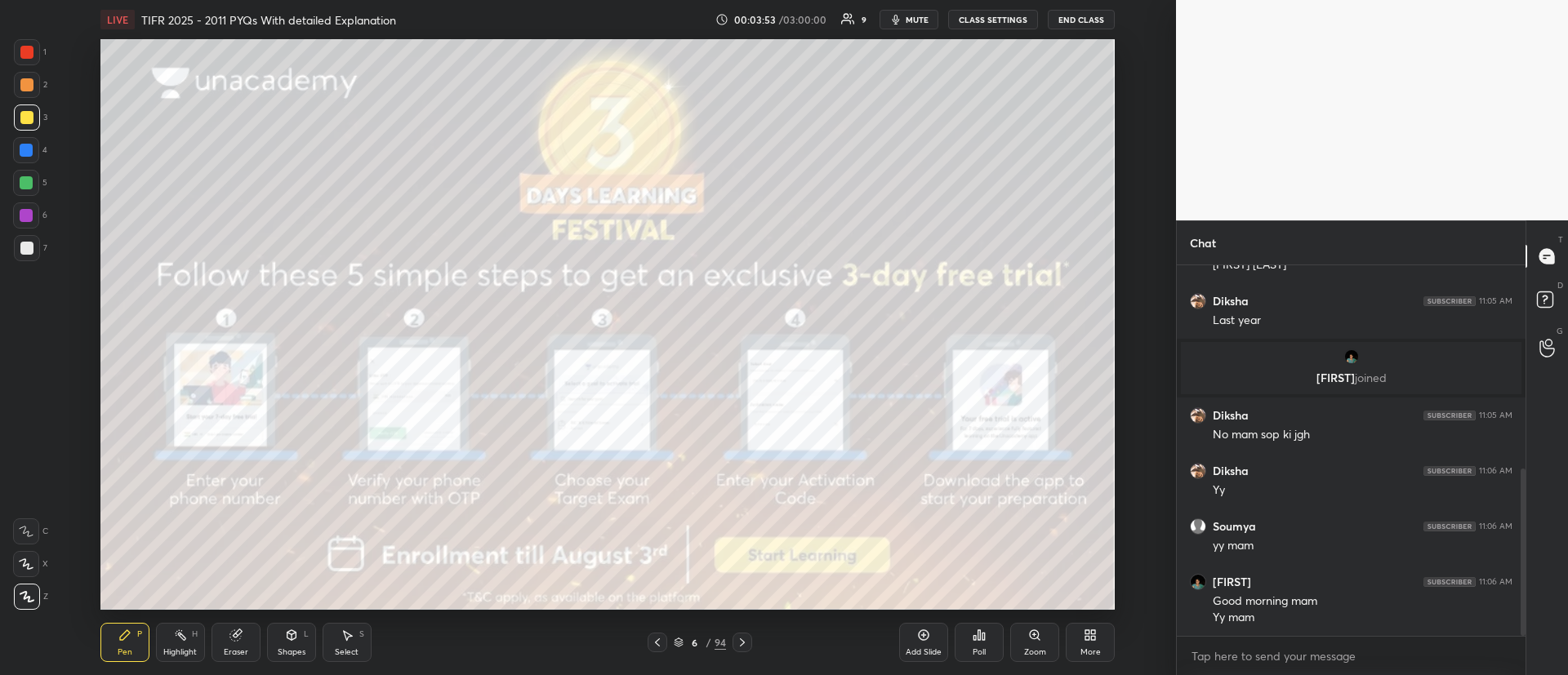 click at bounding box center (27, 85) 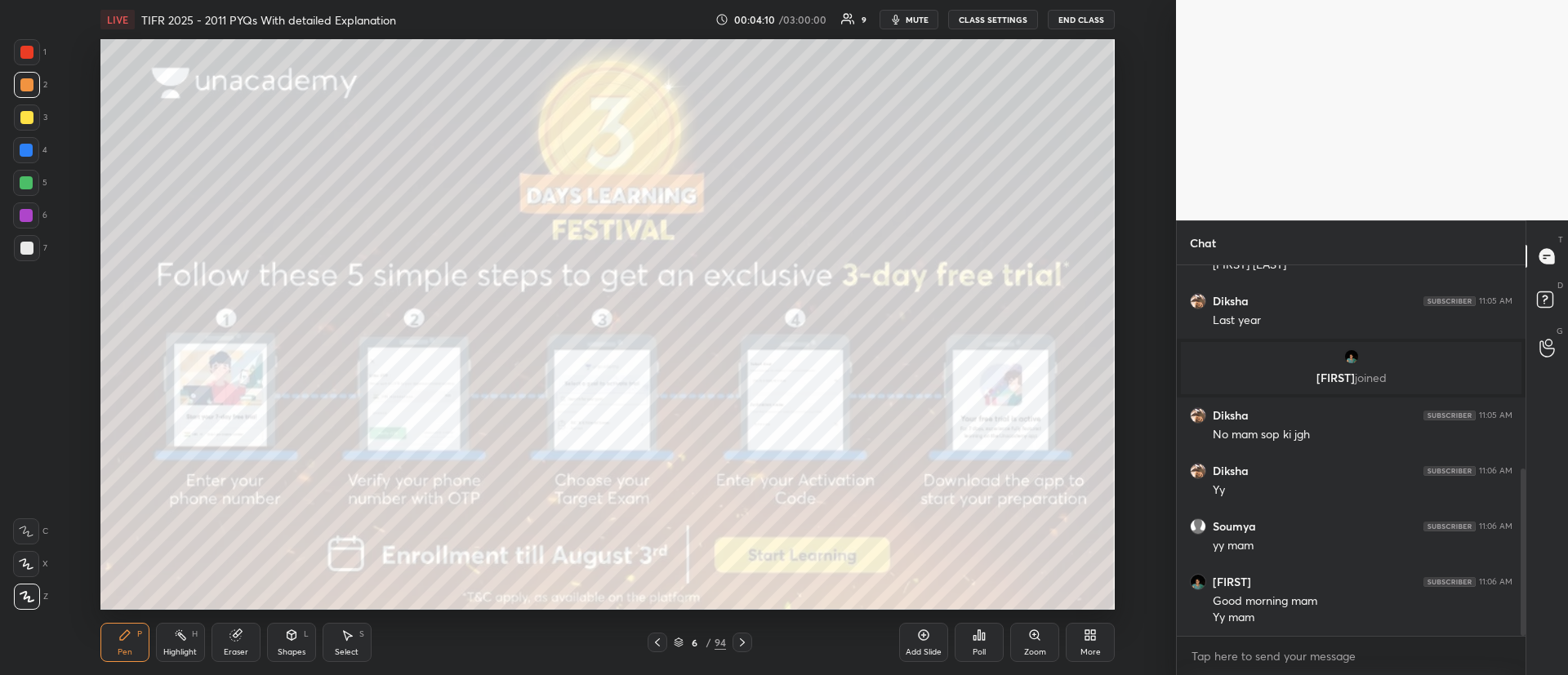 click 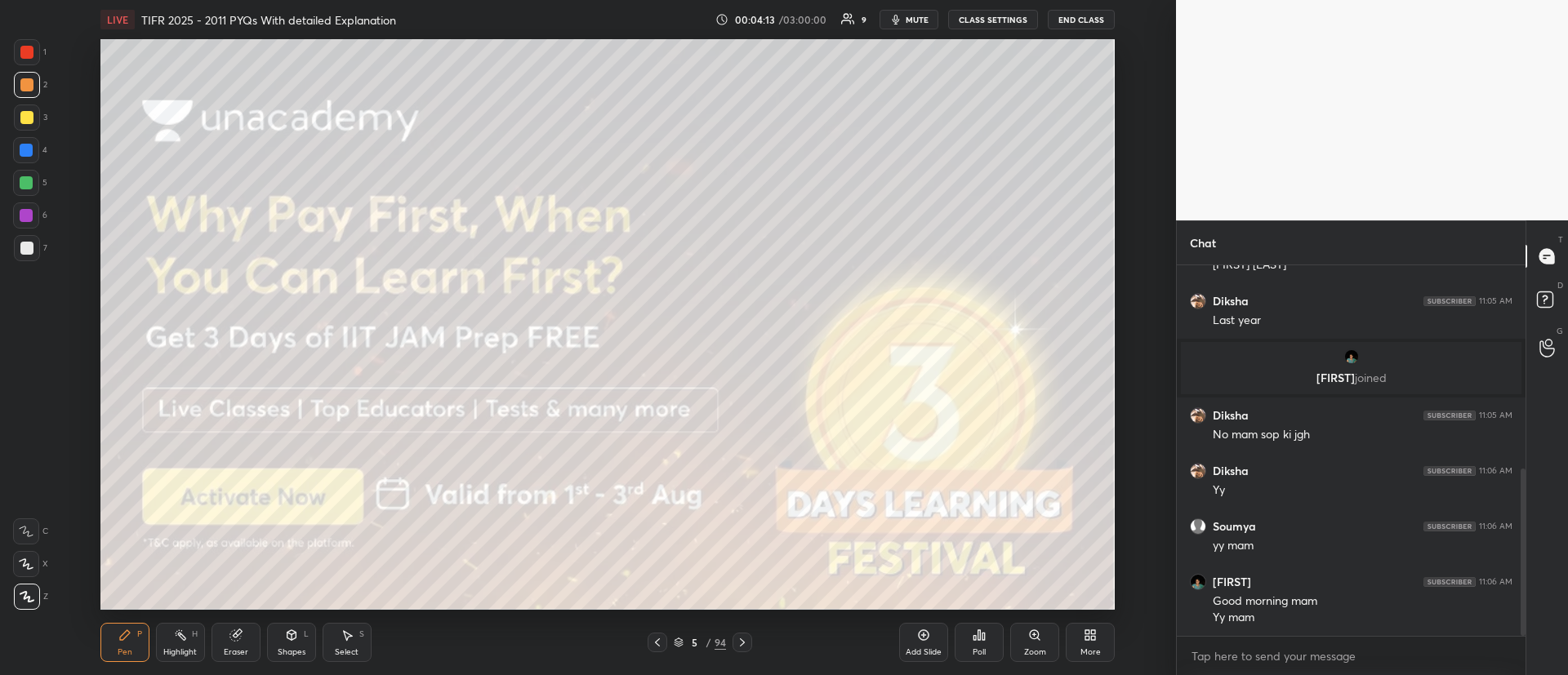 click at bounding box center [27, 118] 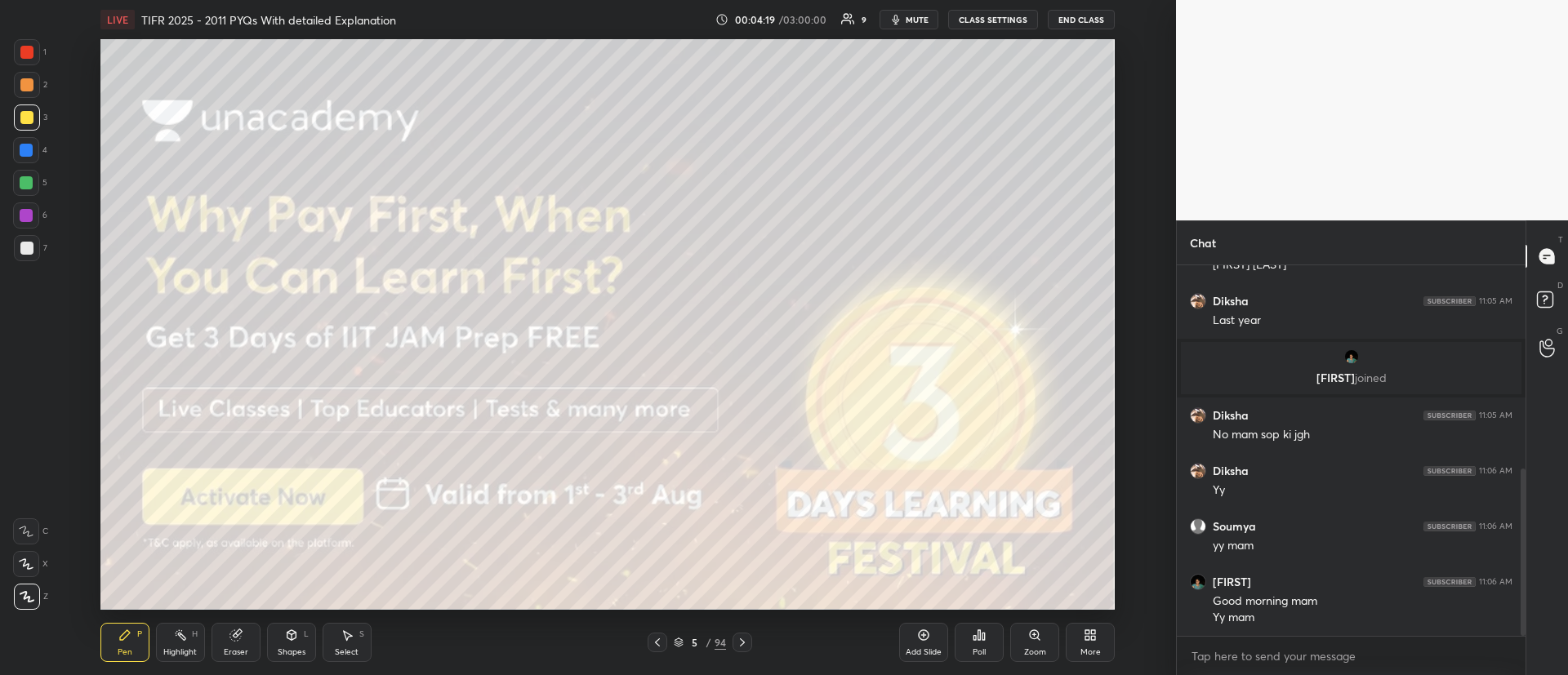 click at bounding box center (27, 248) 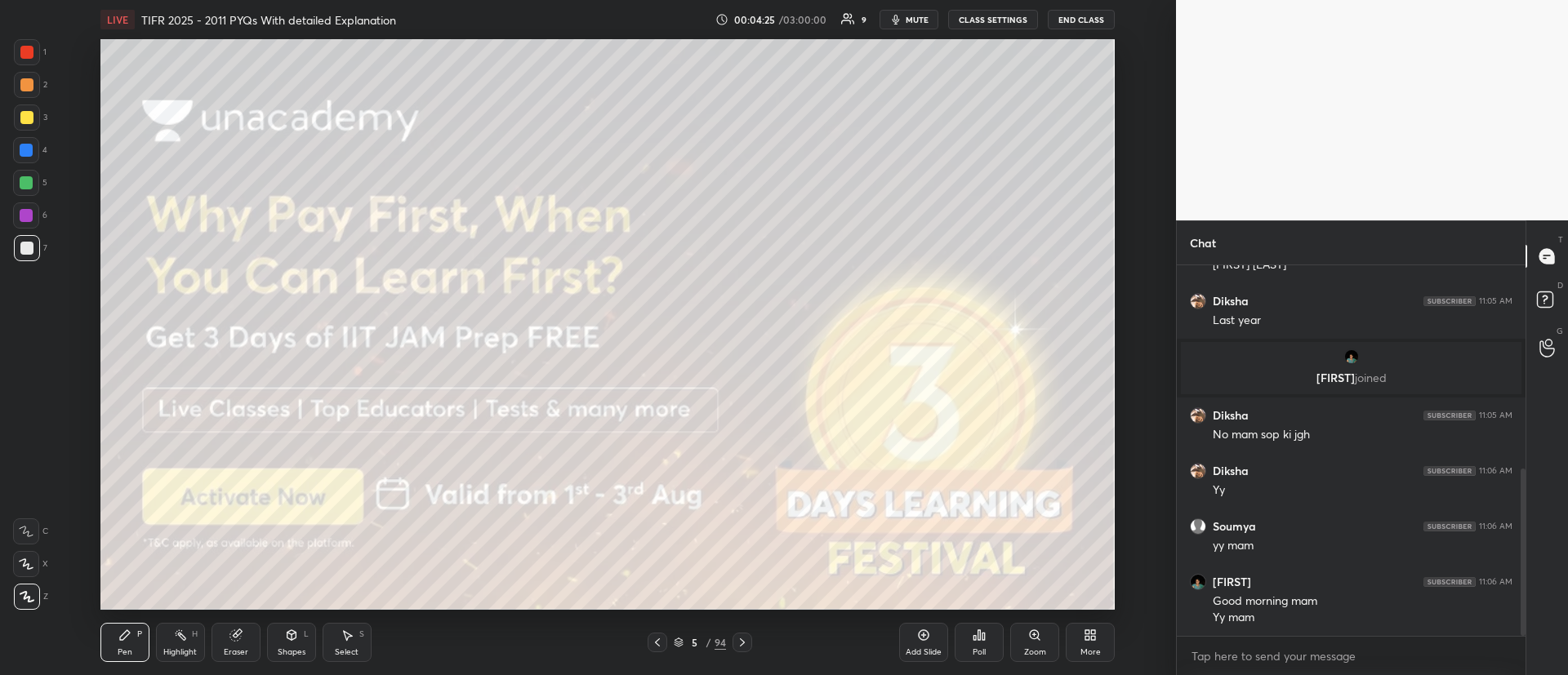 click 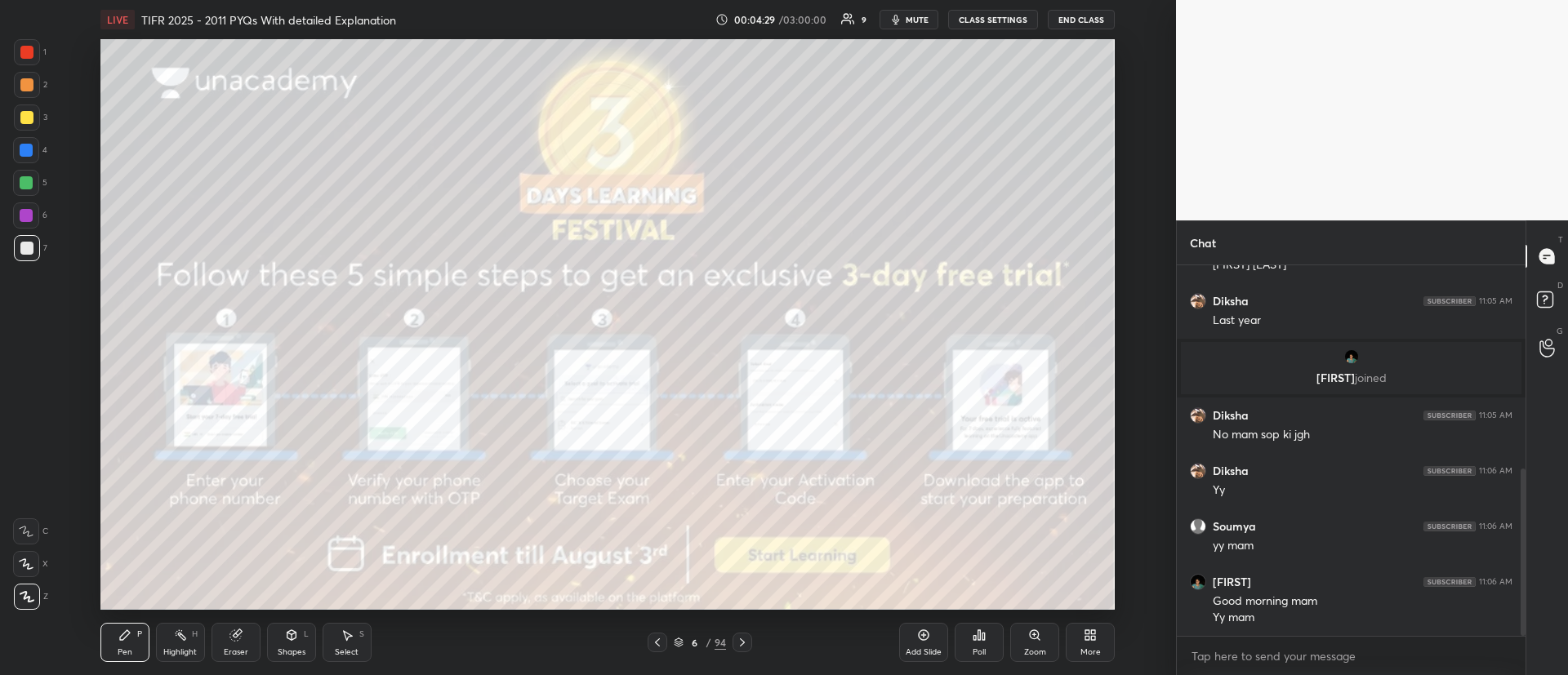 click at bounding box center [27, 85] 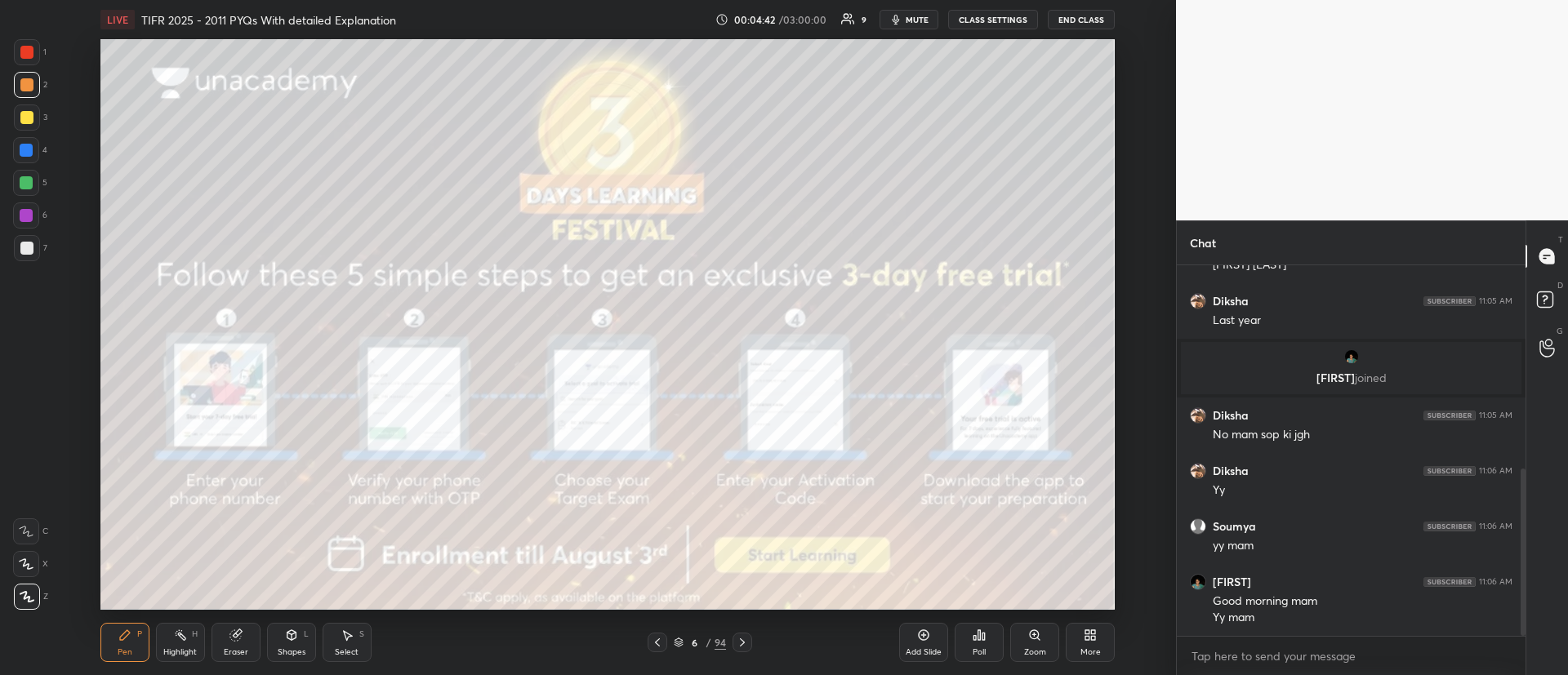 click 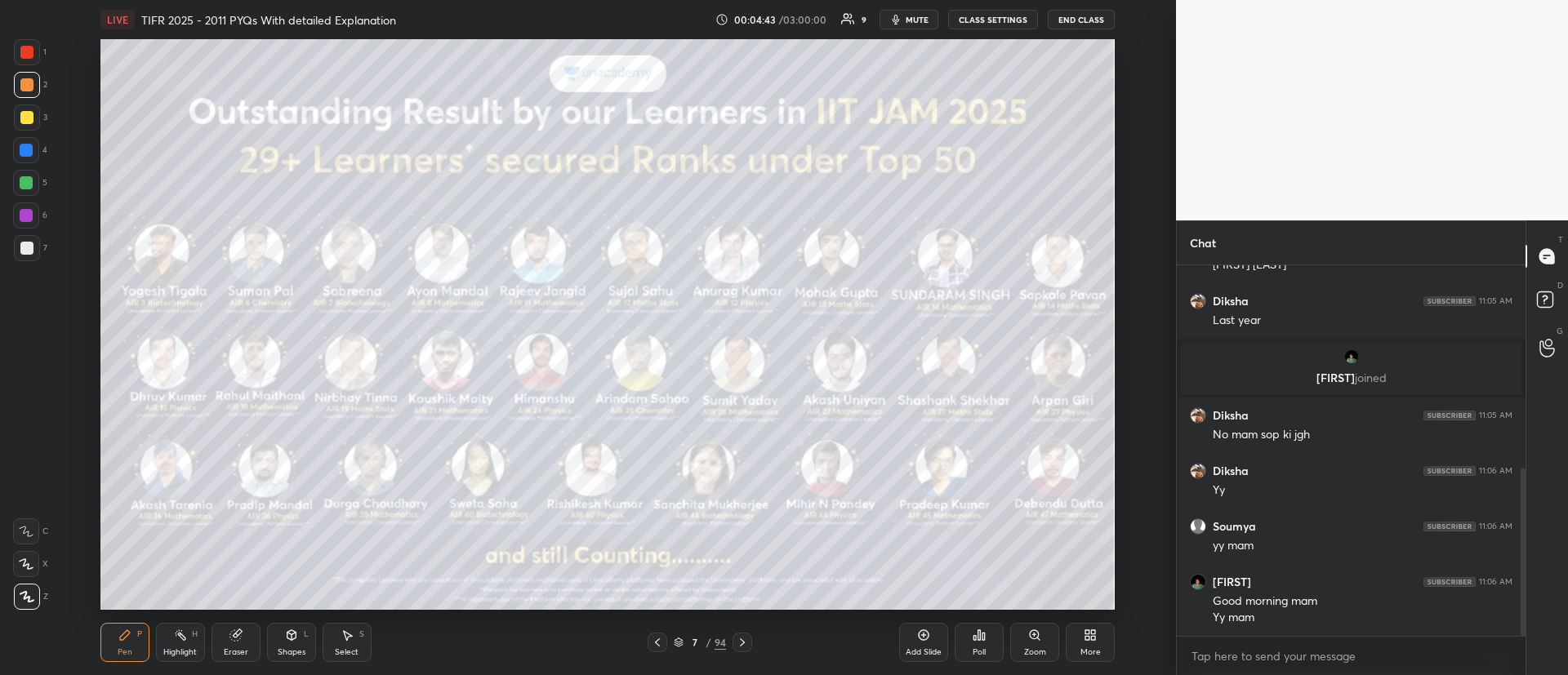 click 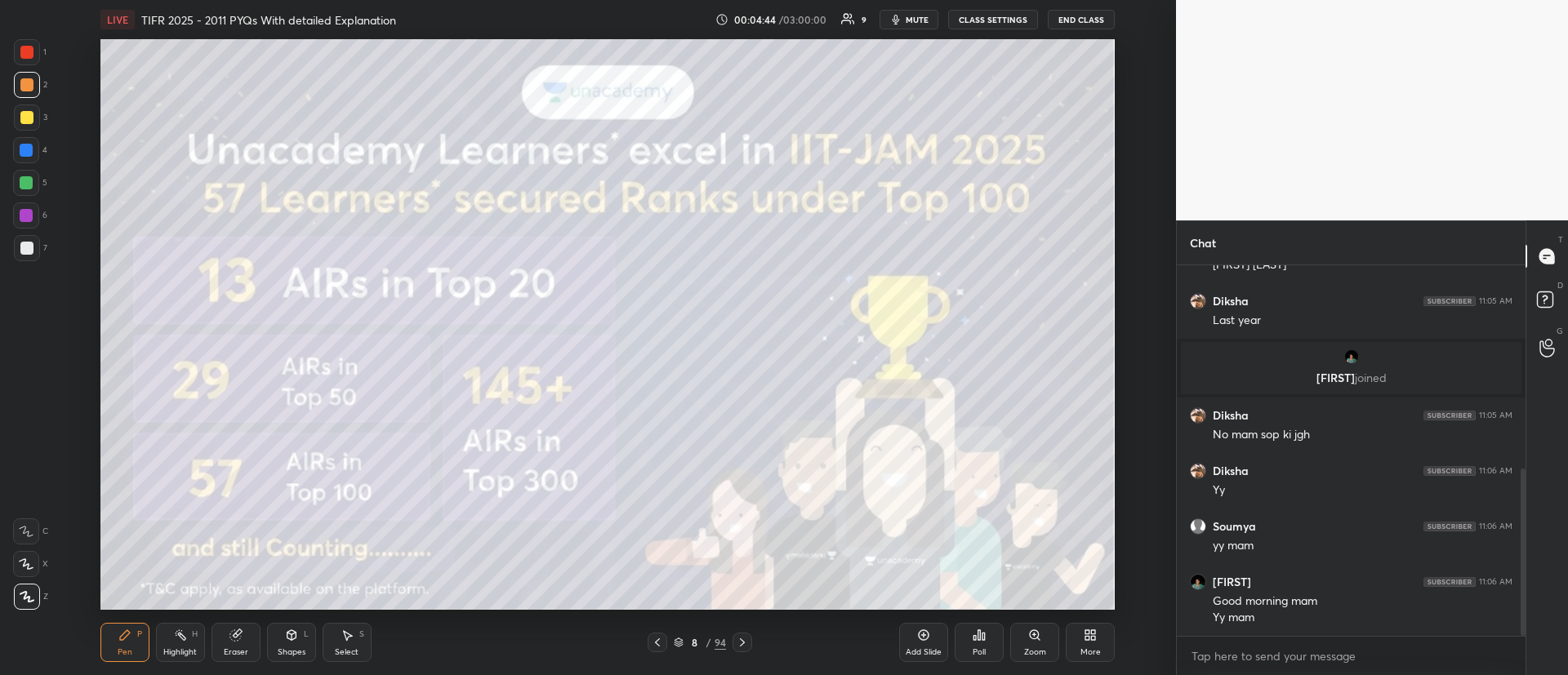 click 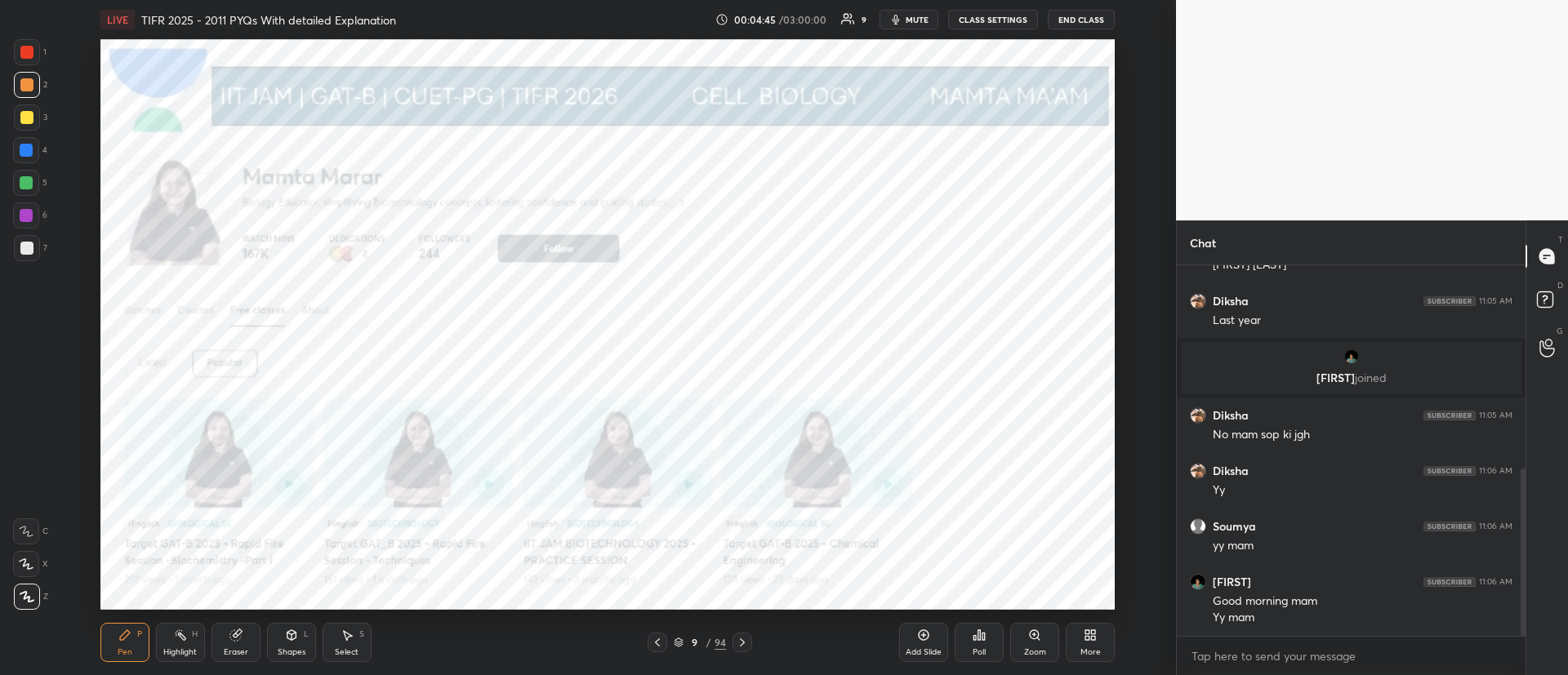 click 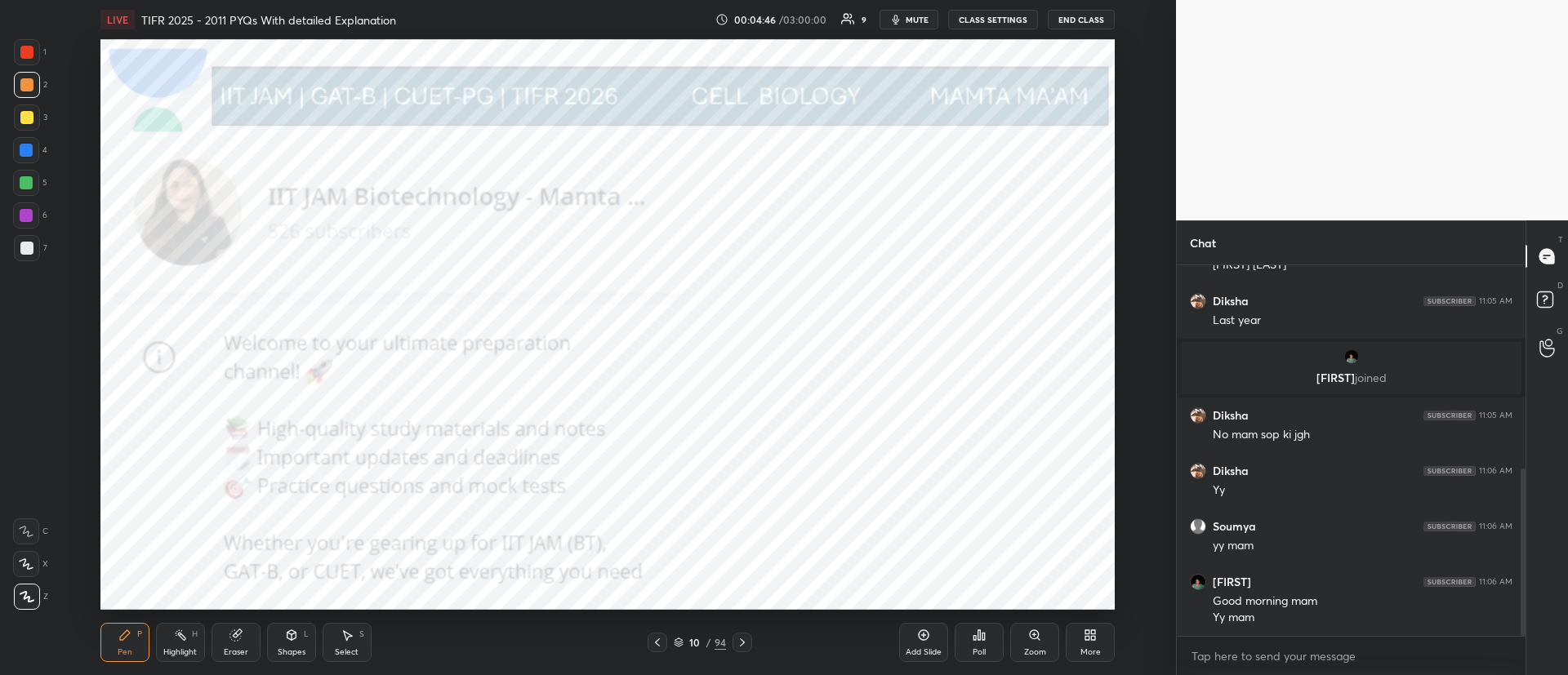 click 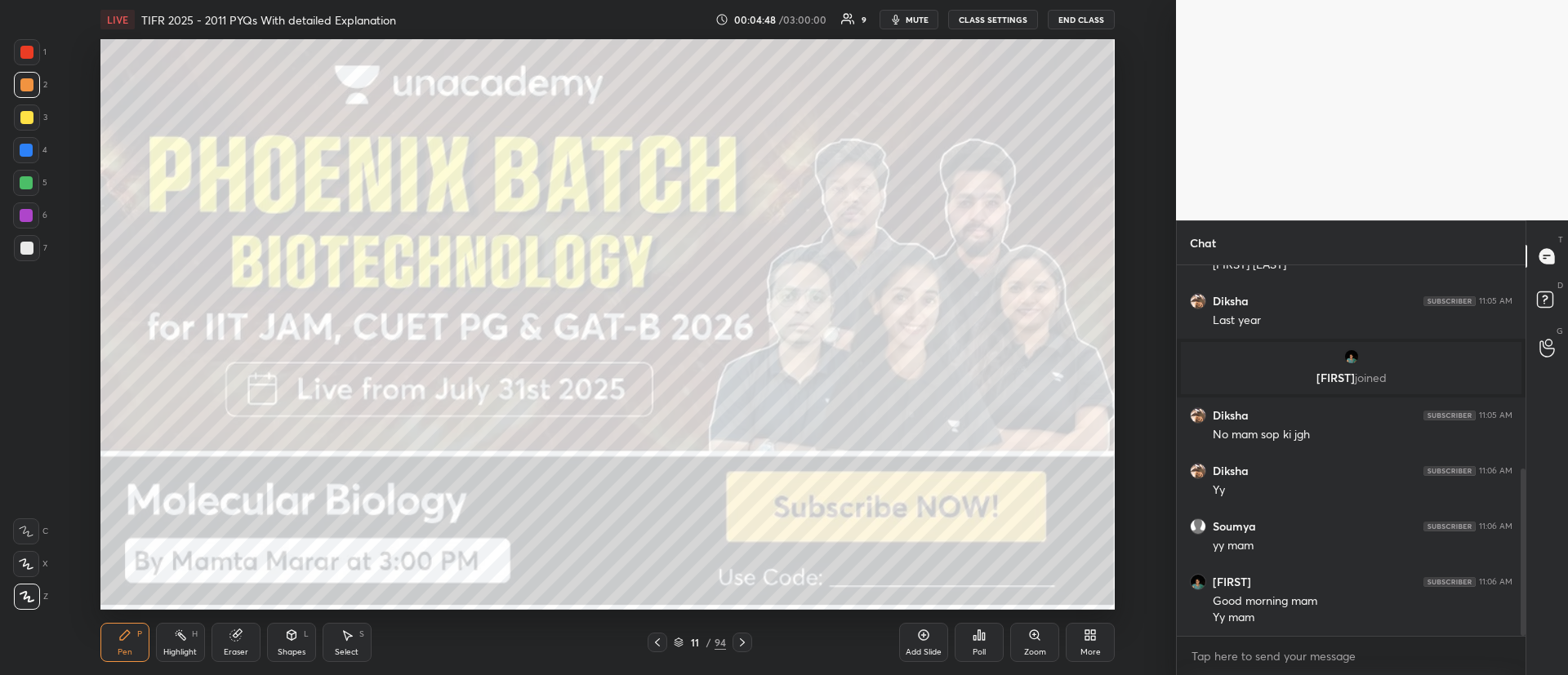 click at bounding box center (27, 118) 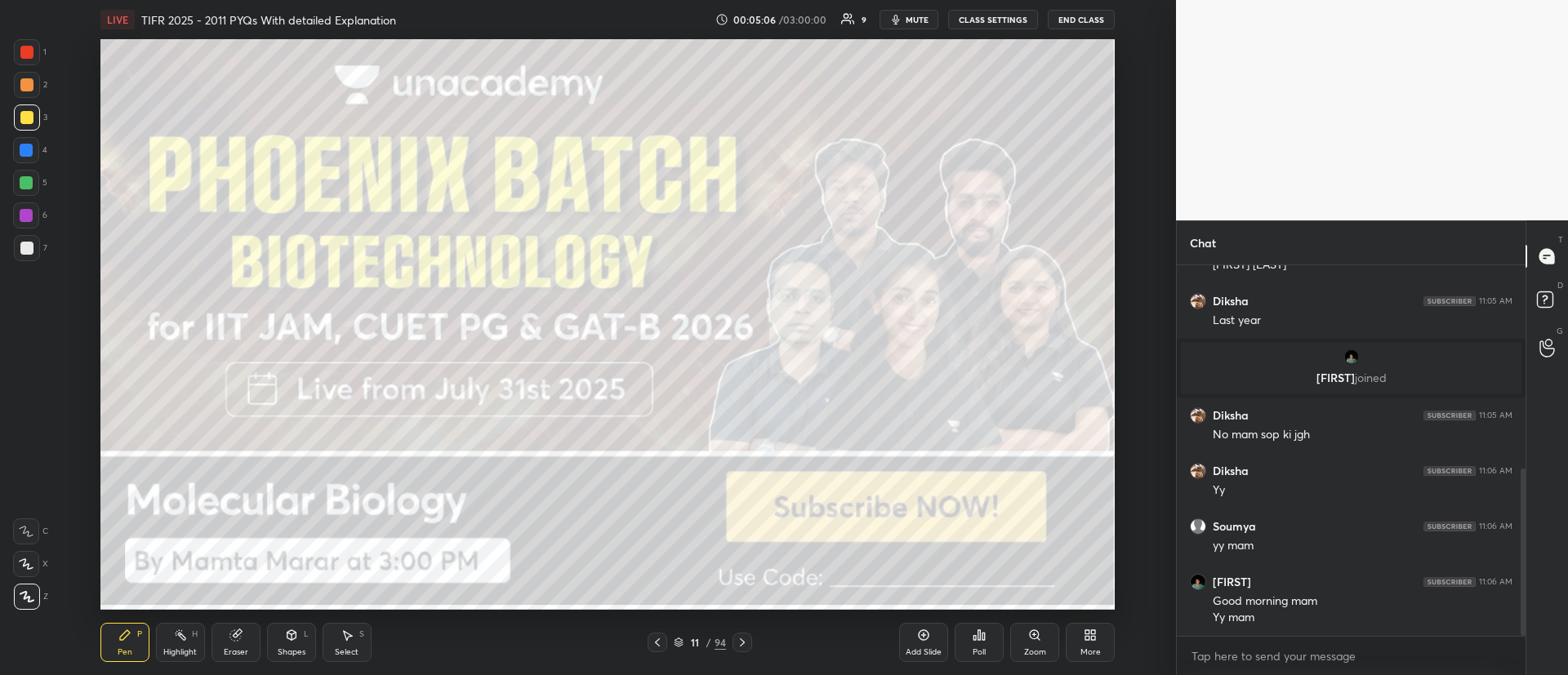 click 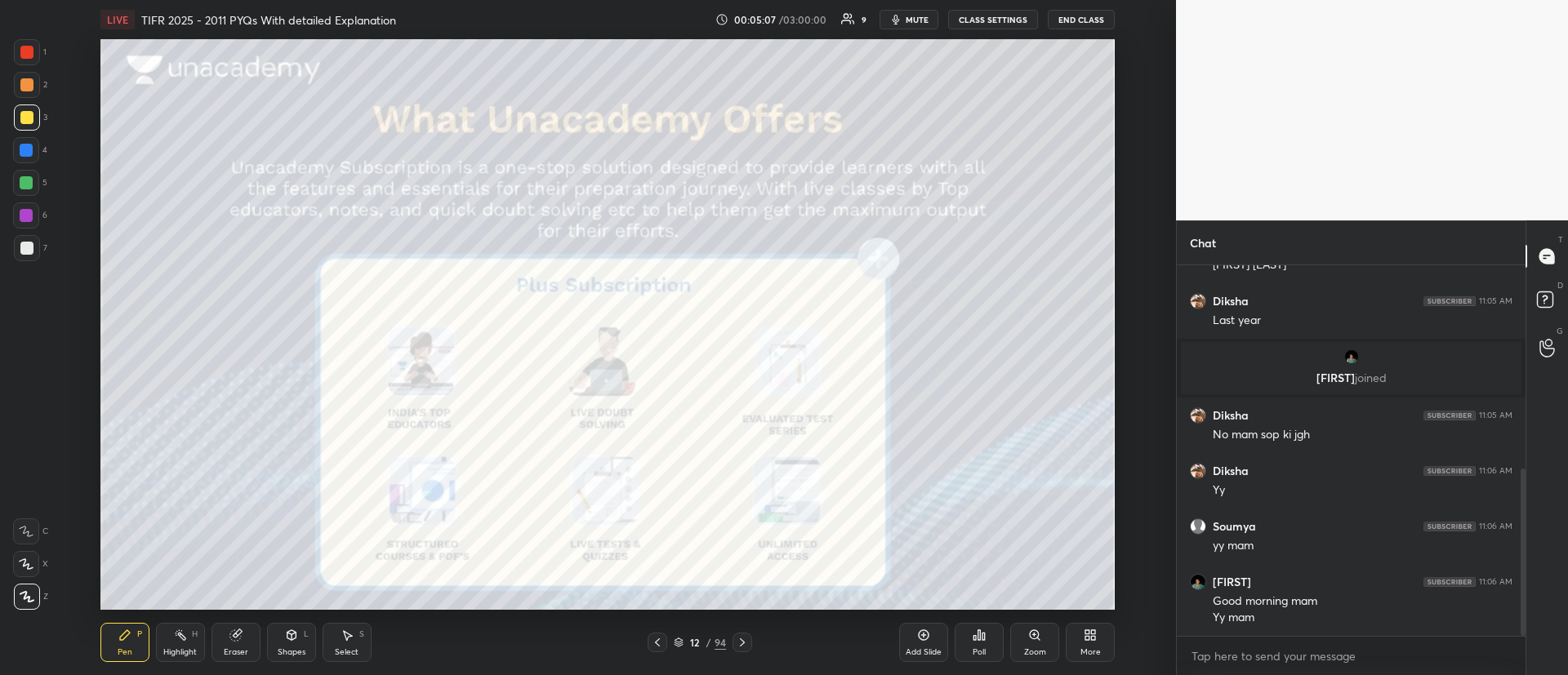 click 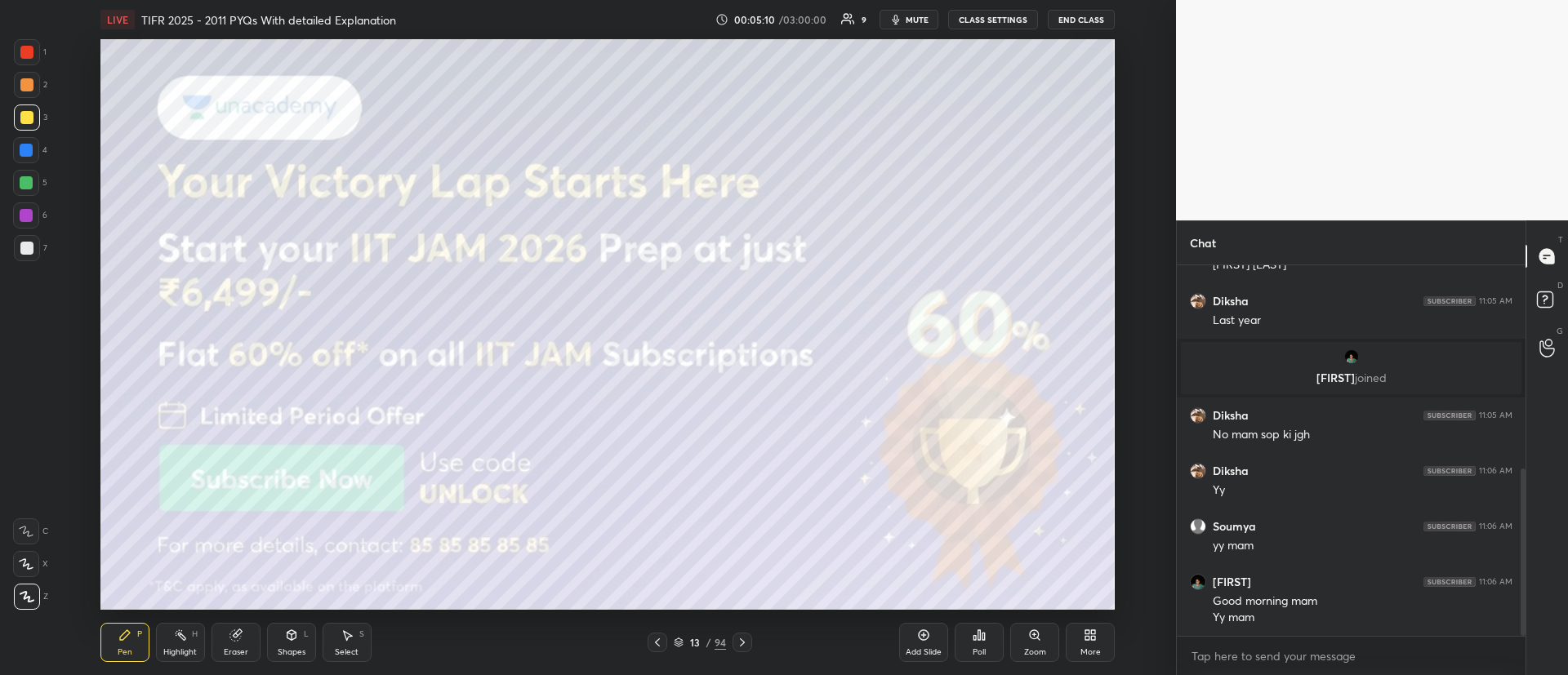 click 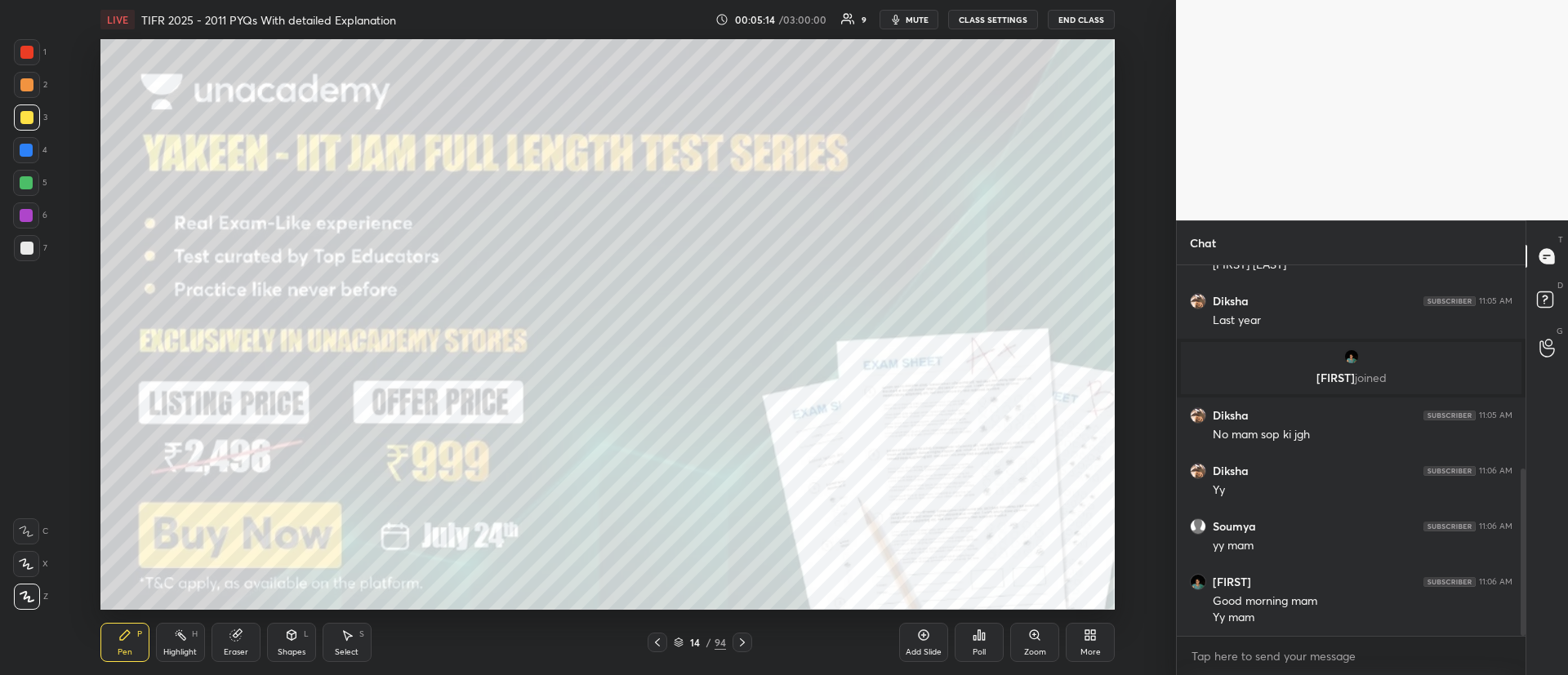 scroll, scrollTop: 504, scrollLeft: 0, axis: vertical 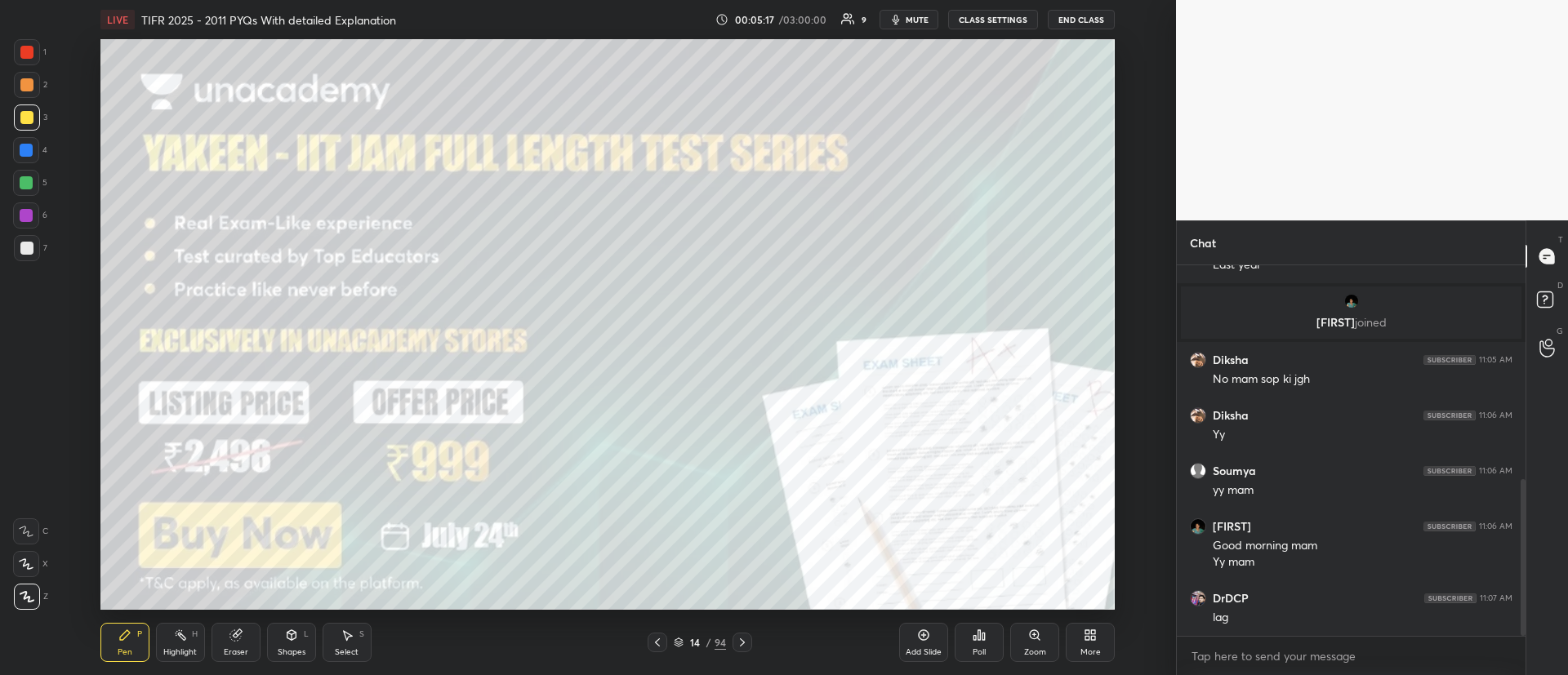 click at bounding box center [27, 118] 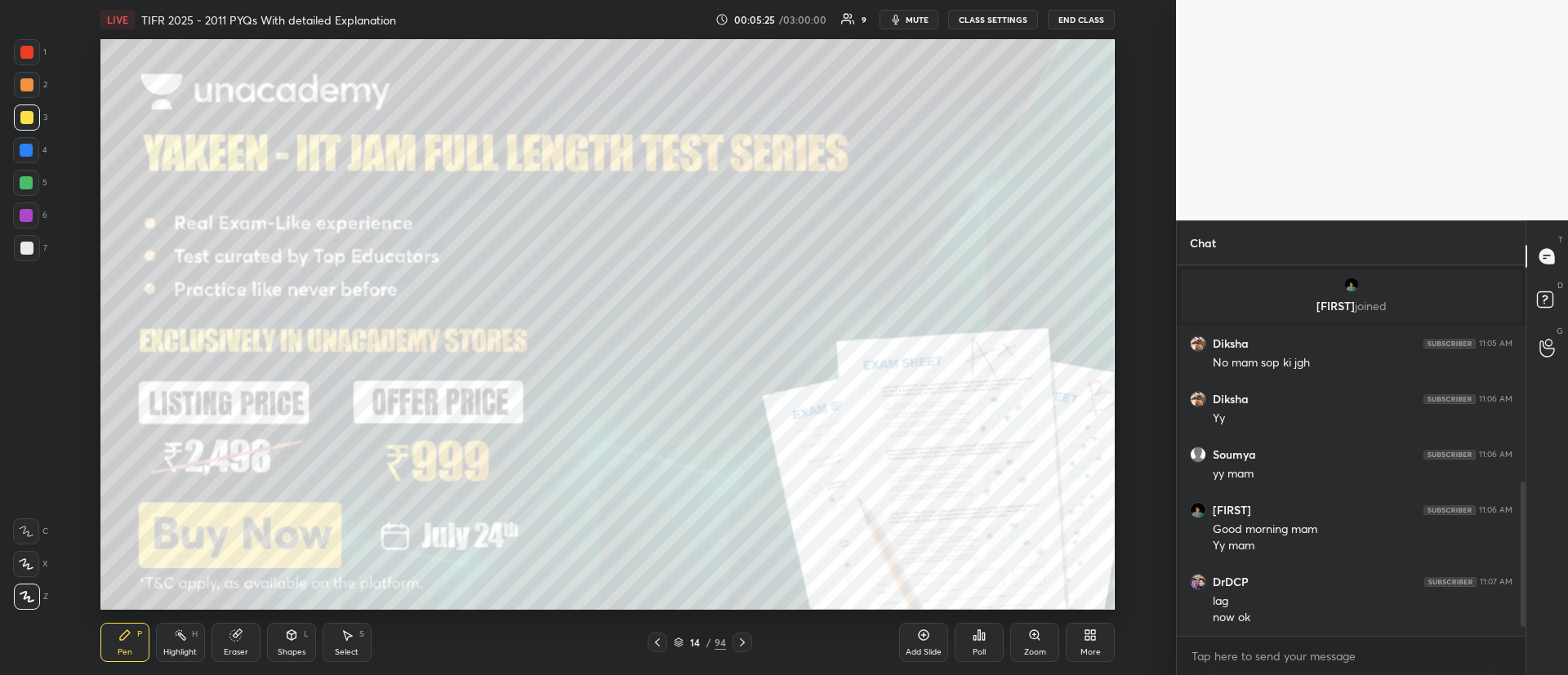 scroll, scrollTop: 576, scrollLeft: 0, axis: vertical 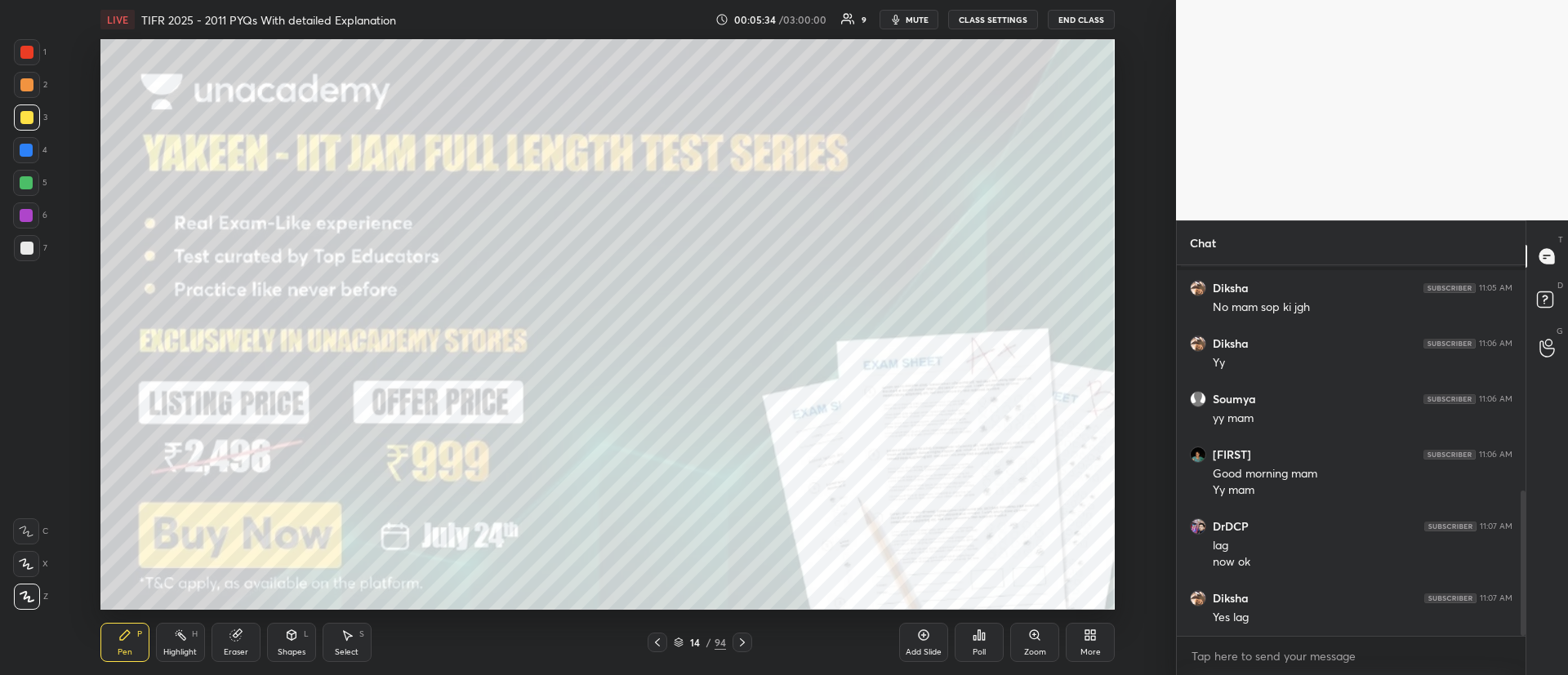 click 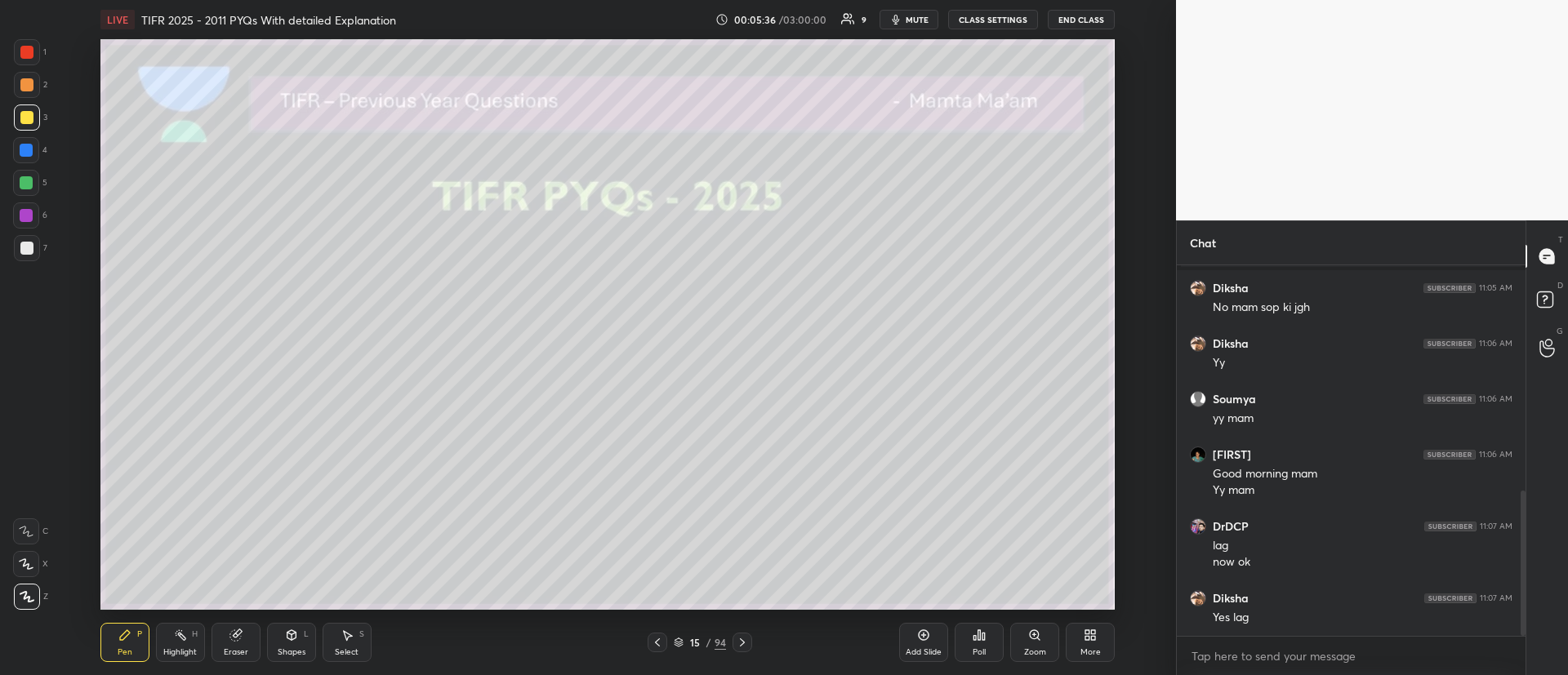 click at bounding box center [27, 85] 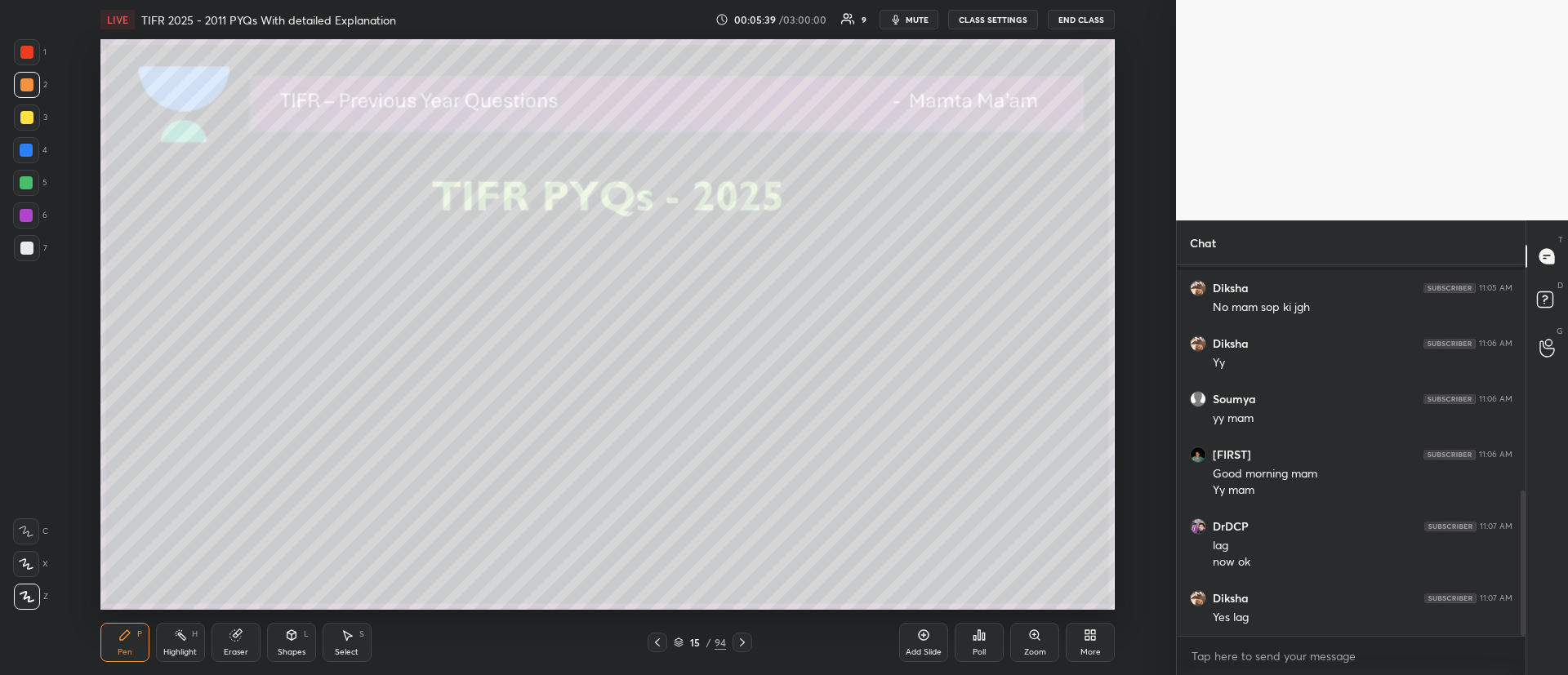 click 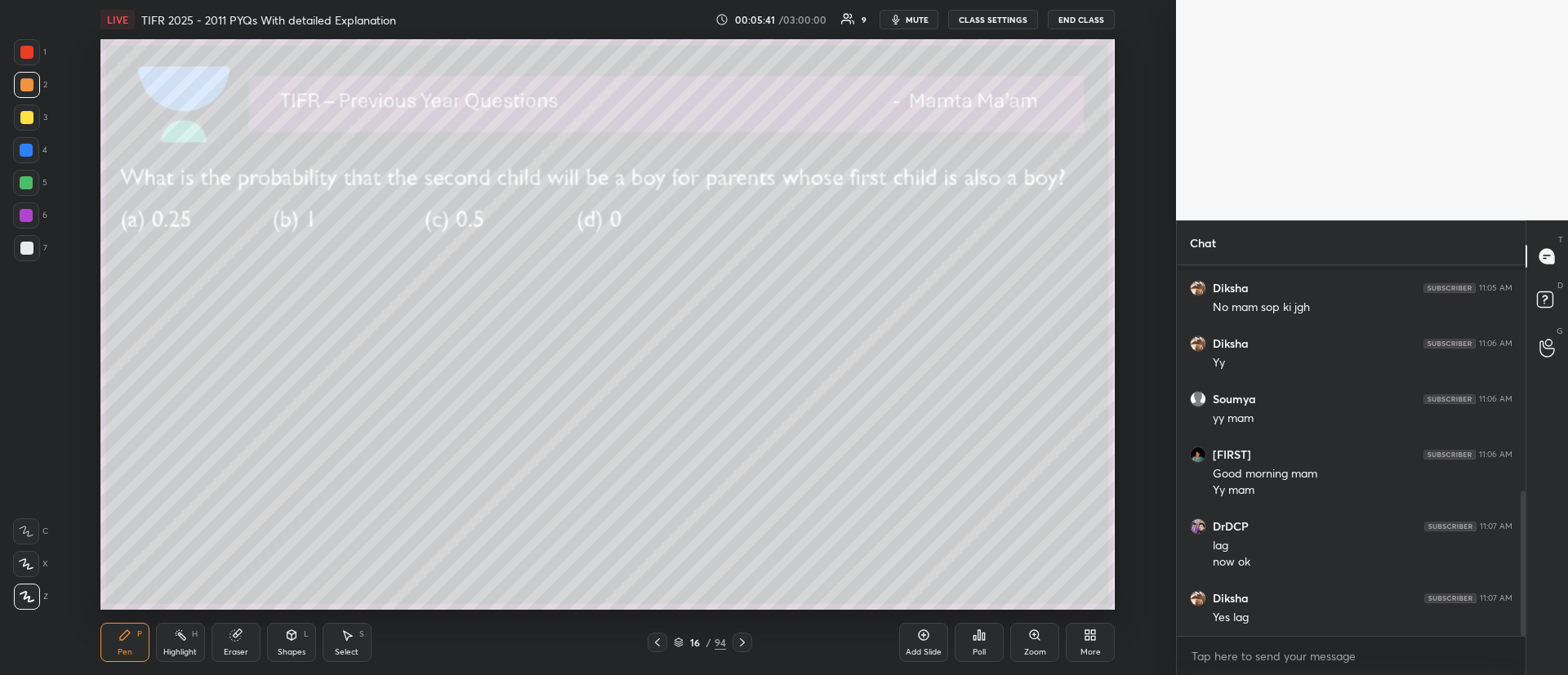 click on "Poll" at bounding box center (979, 642) 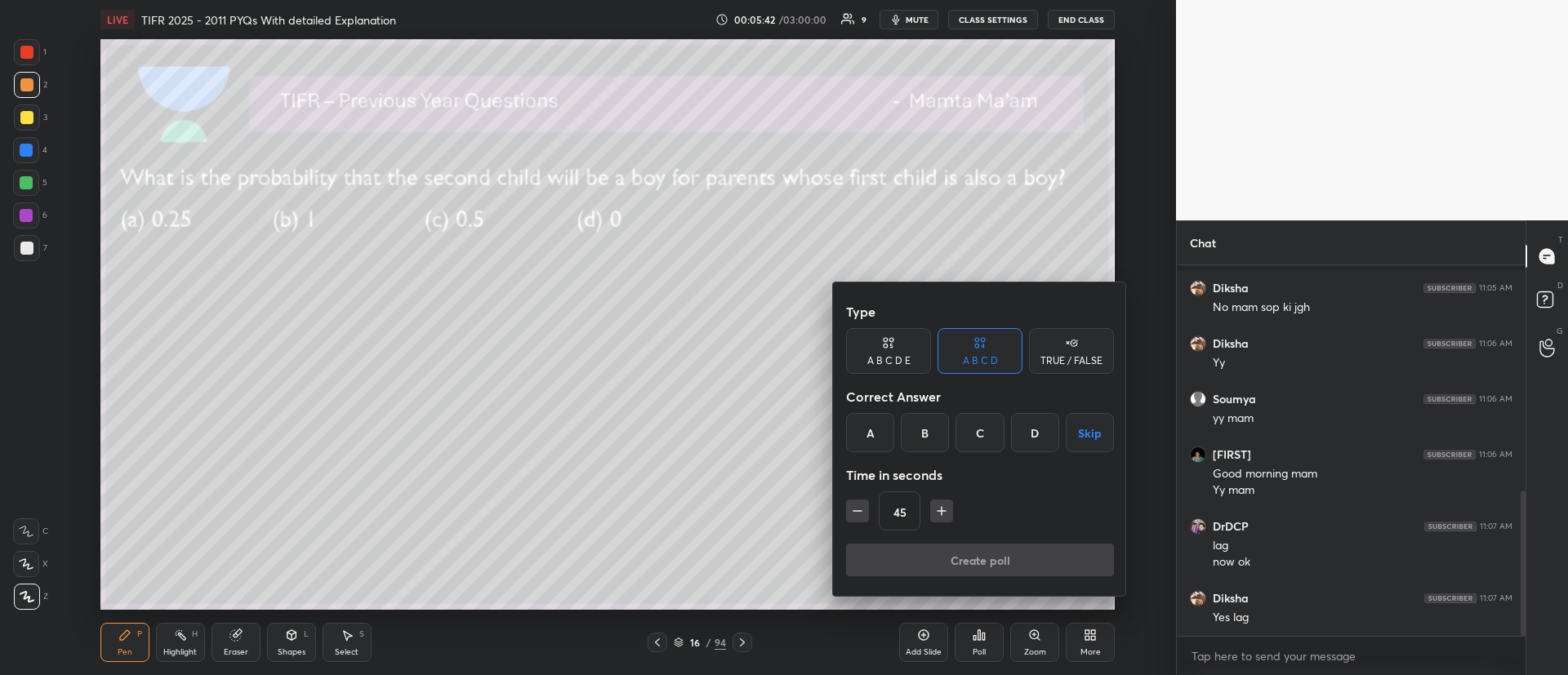 click on "C" at bounding box center (979, 433) 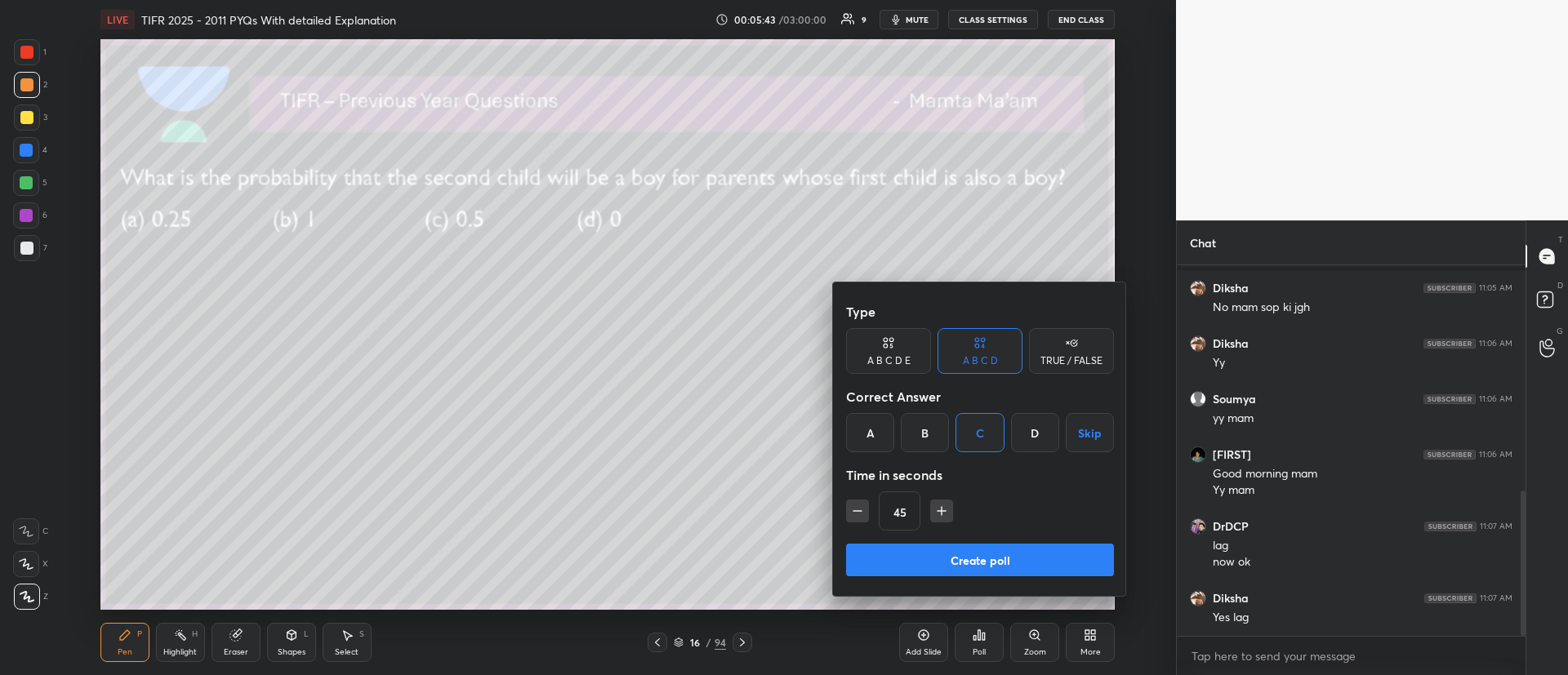 click on "Create poll" at bounding box center (980, 560) 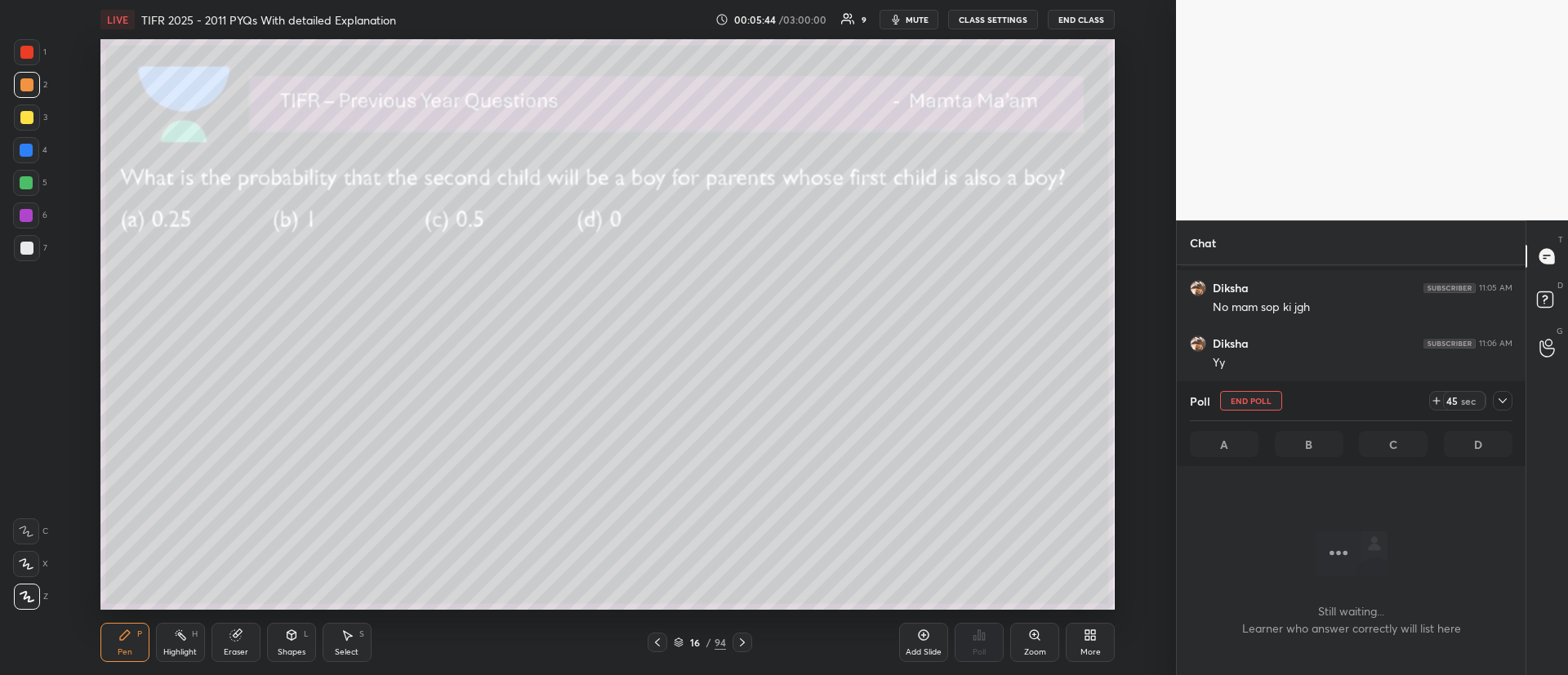 scroll, scrollTop: 166, scrollLeft: 344, axis: both 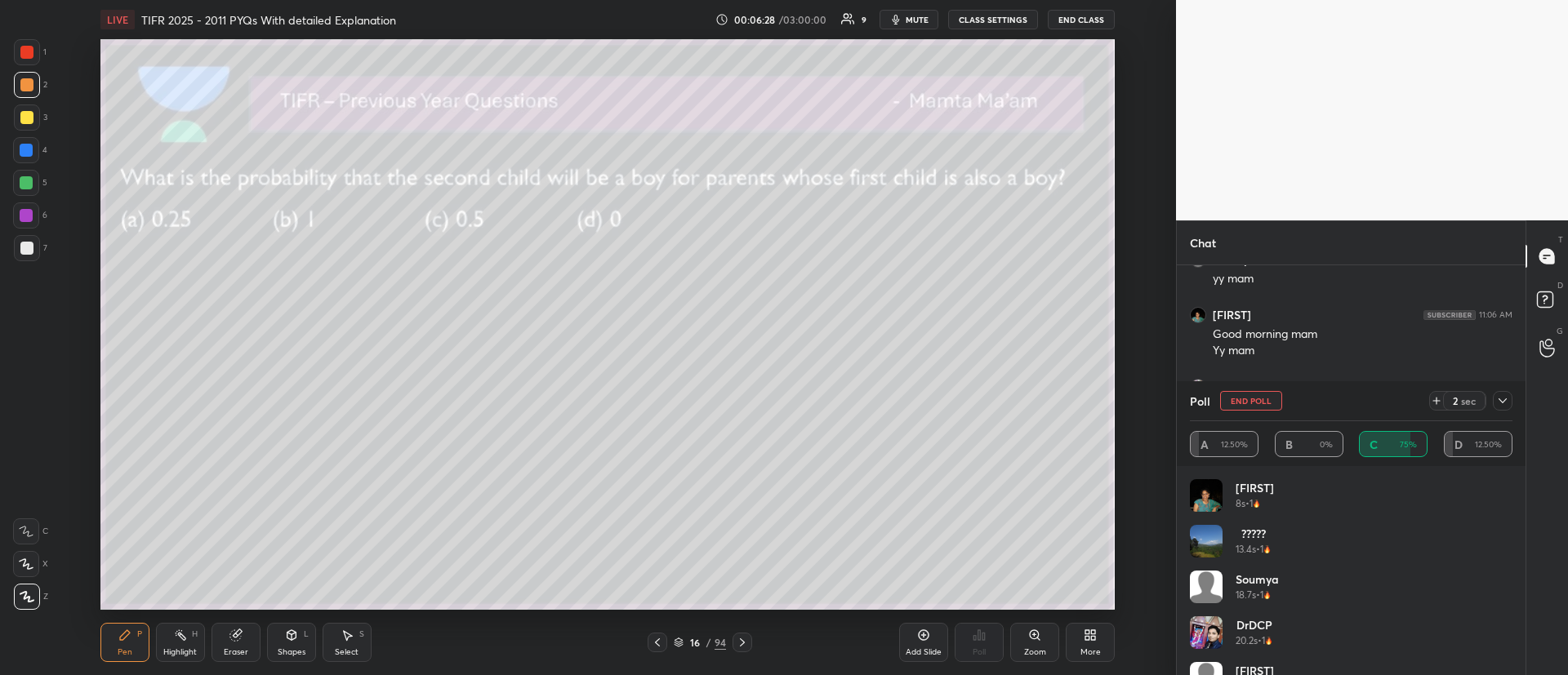 click on "3" at bounding box center (30, 121) 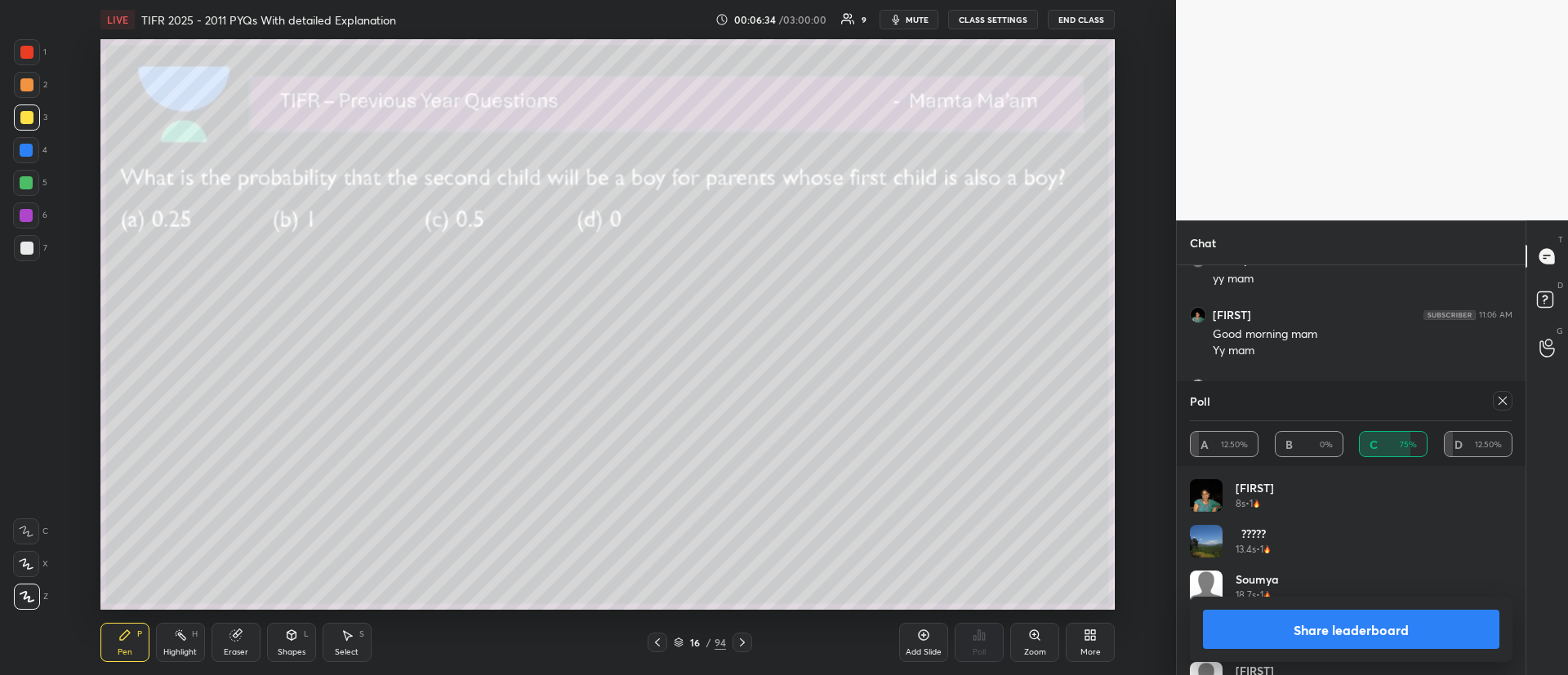 click 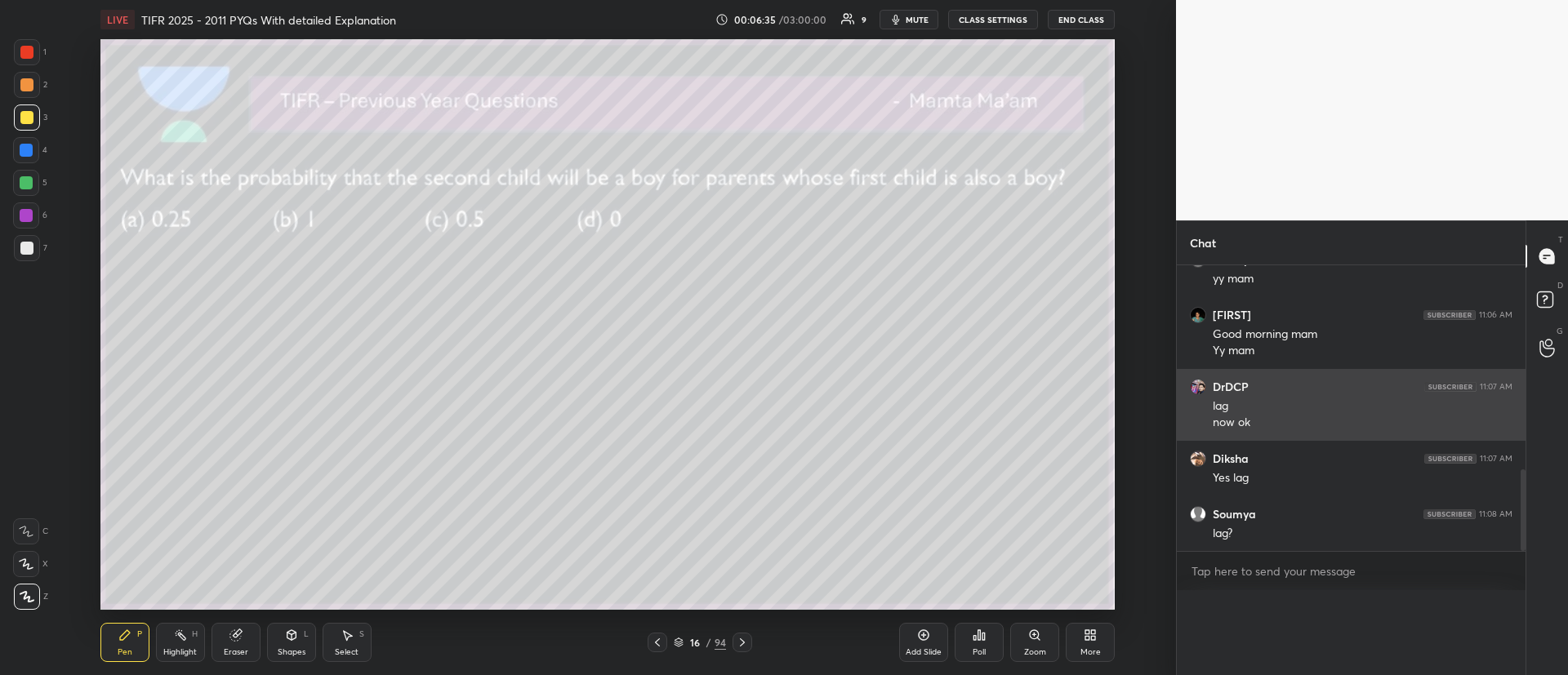 scroll, scrollTop: 0, scrollLeft: 0, axis: both 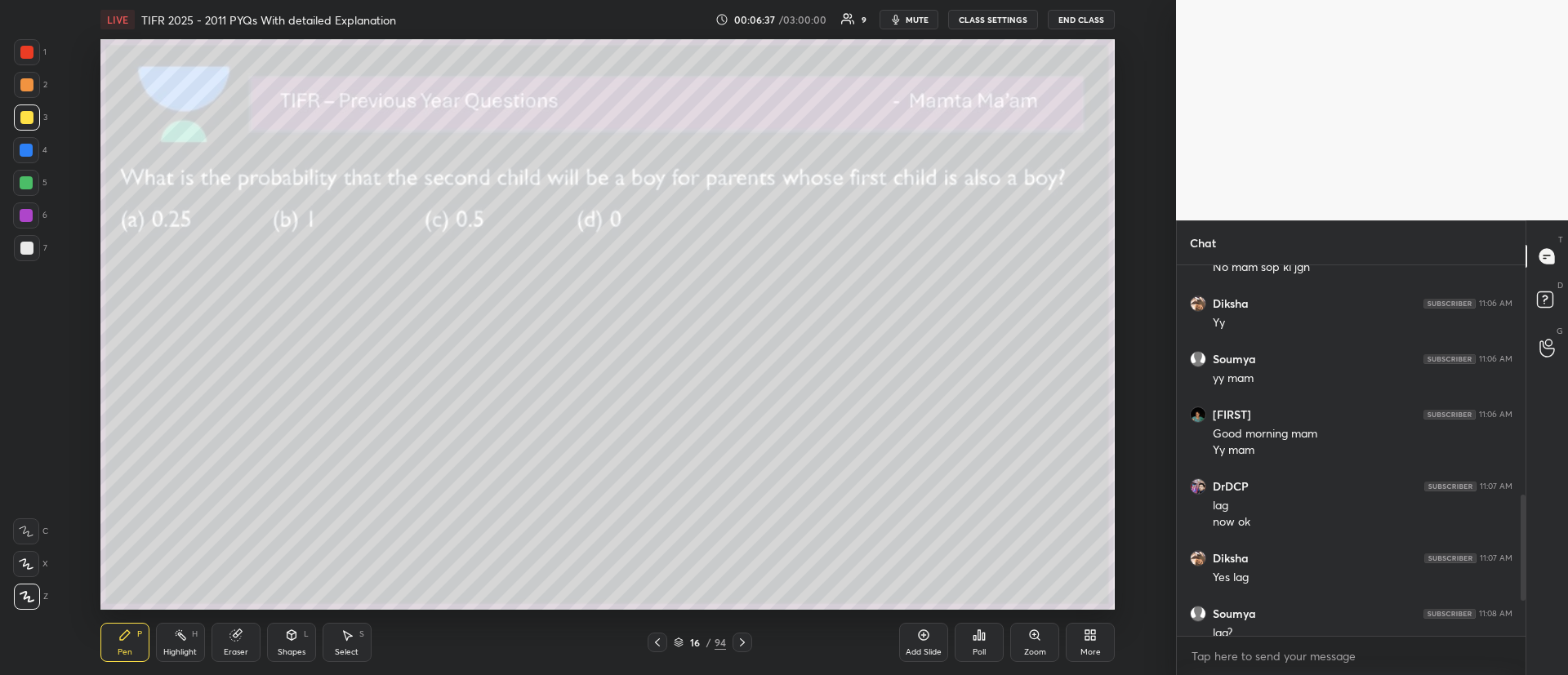 drag, startPoint x: 1526, startPoint y: 576, endPoint x: 1522, endPoint y: 611, distance: 35.22783 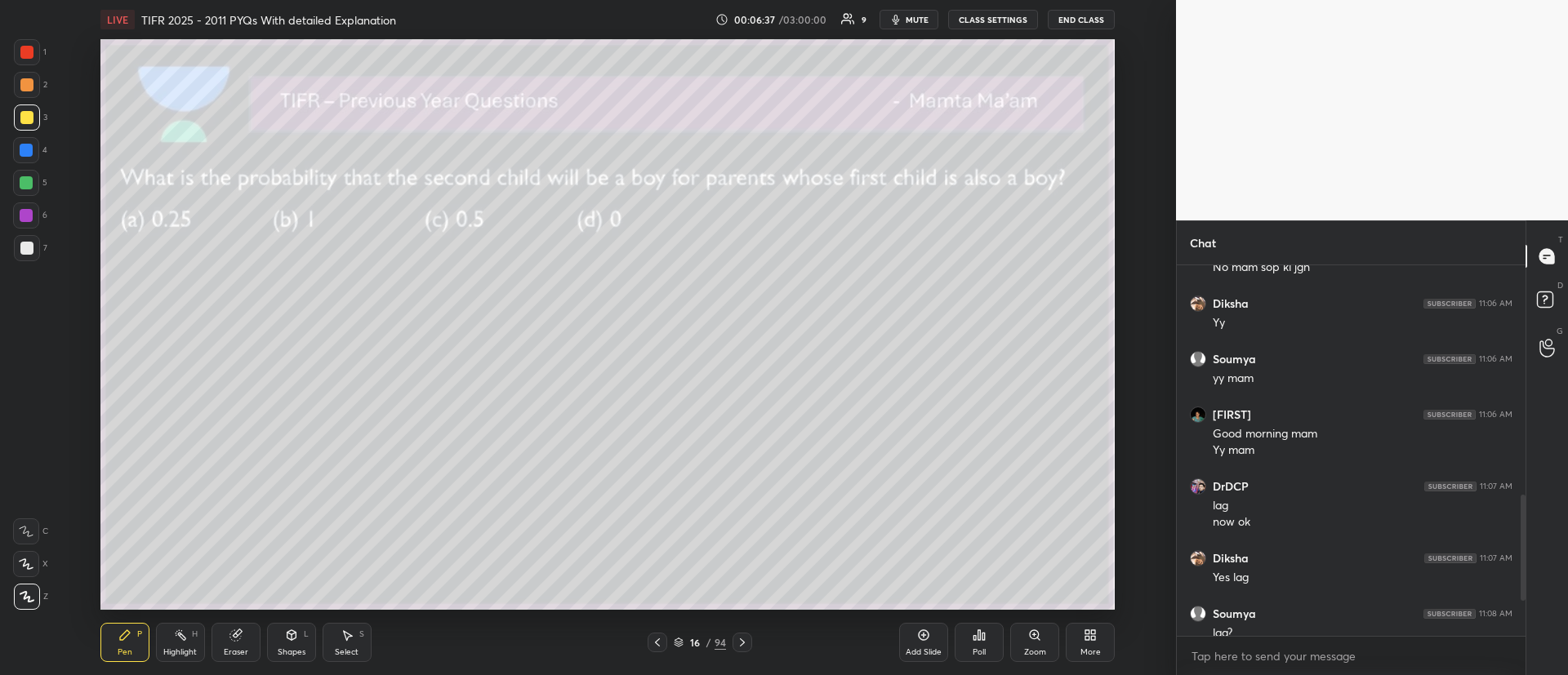 click on "Chat Sougata  joined You  joined DrDCP  joined DrDCP 11:01 AM good morning maam Samaira  joined DrDCP 11:02 AM yy 1 Diksha, Sam, Soumya &  1 other  joined Diksha 11:04 AM Good morning mam Mam next year change hua tha kuch Mam Simran Diksha 11:05 AM Last year Nikitha  joined Diksha 11:05 AM No mam sop ki jgh Diksha 11:06 AM Yy Soumya 11:06 AM yy mam Nikitha 11:06 AM Good morning mam Yy mam DrDCP 11:07 AM lag now ok Diksha 11:07 AM Yes lag Soumya 11:08 AM lag? JUMP TO LATEST Enable hand raising Enable raise hand to speak to learners. Once enabled, chat will be turned off temporarily. Enable x   introducing Raise a hand with a doubt Now learners can raise their hand along with a doubt  How it works? Doubts asked by learners will show up here NEW DOUBTS ASKED No one has raised a hand yet Can't raise hand Looks like educator just invited you to speak. Please wait before you can raise your hand again. Got it T Messages (T) D Doubts (D) G Raise Hand (G)" at bounding box center [1372, 447] 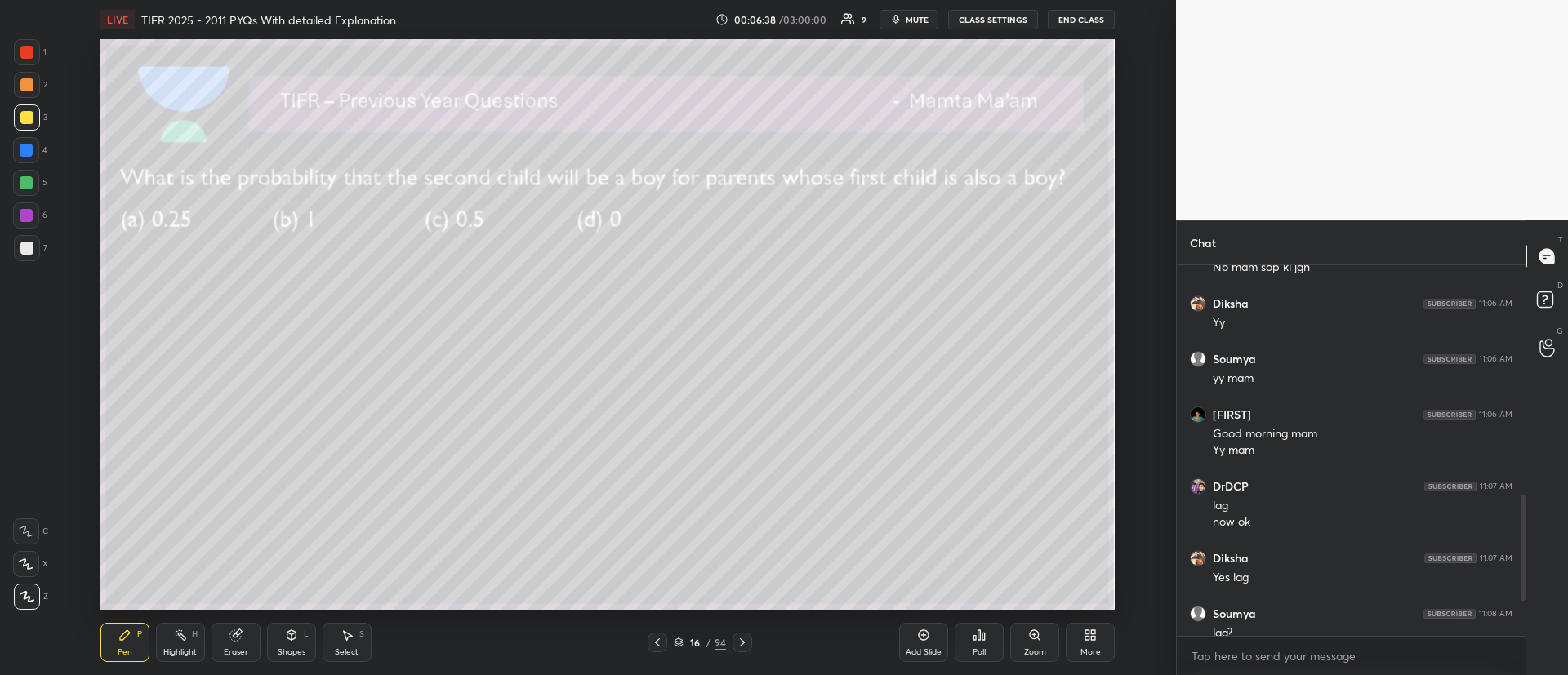 scroll, scrollTop: 645, scrollLeft: 0, axis: vertical 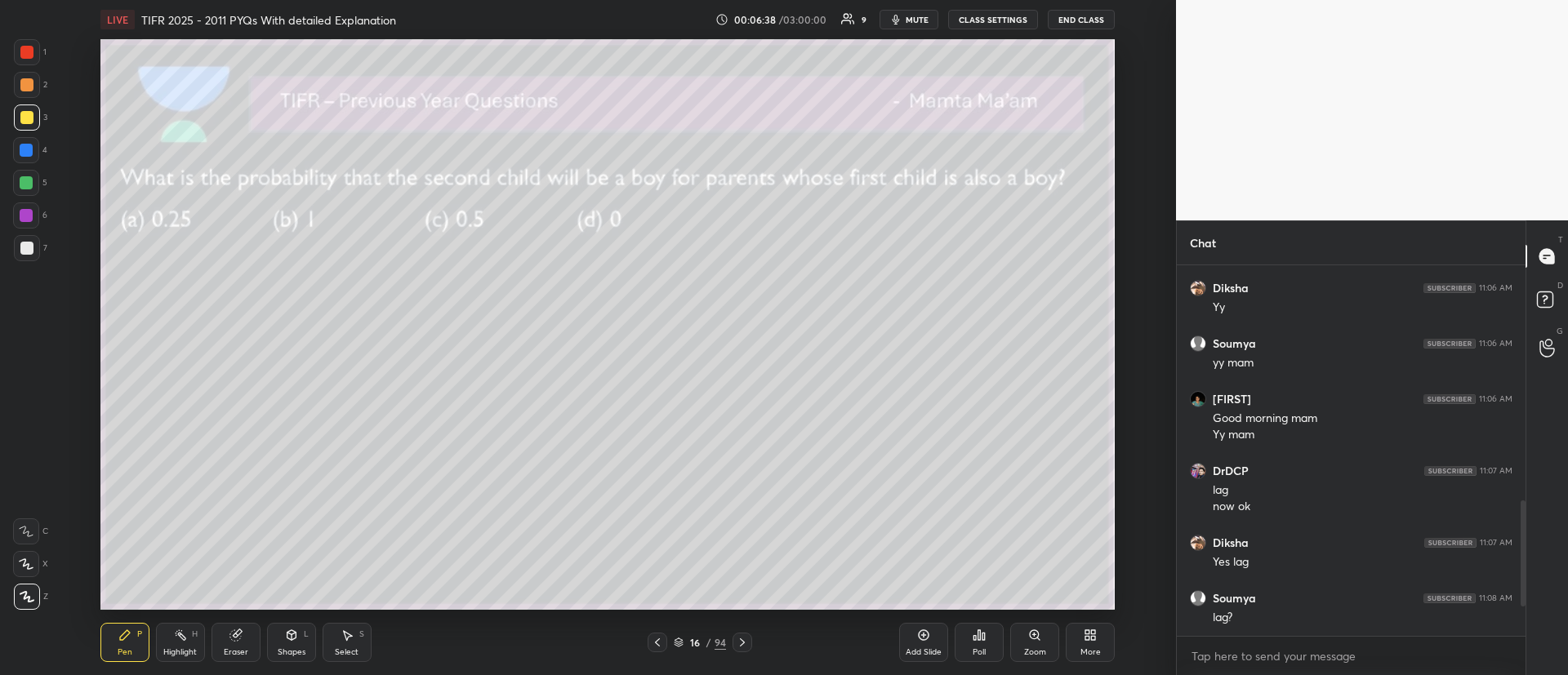 click at bounding box center [1523, 553] 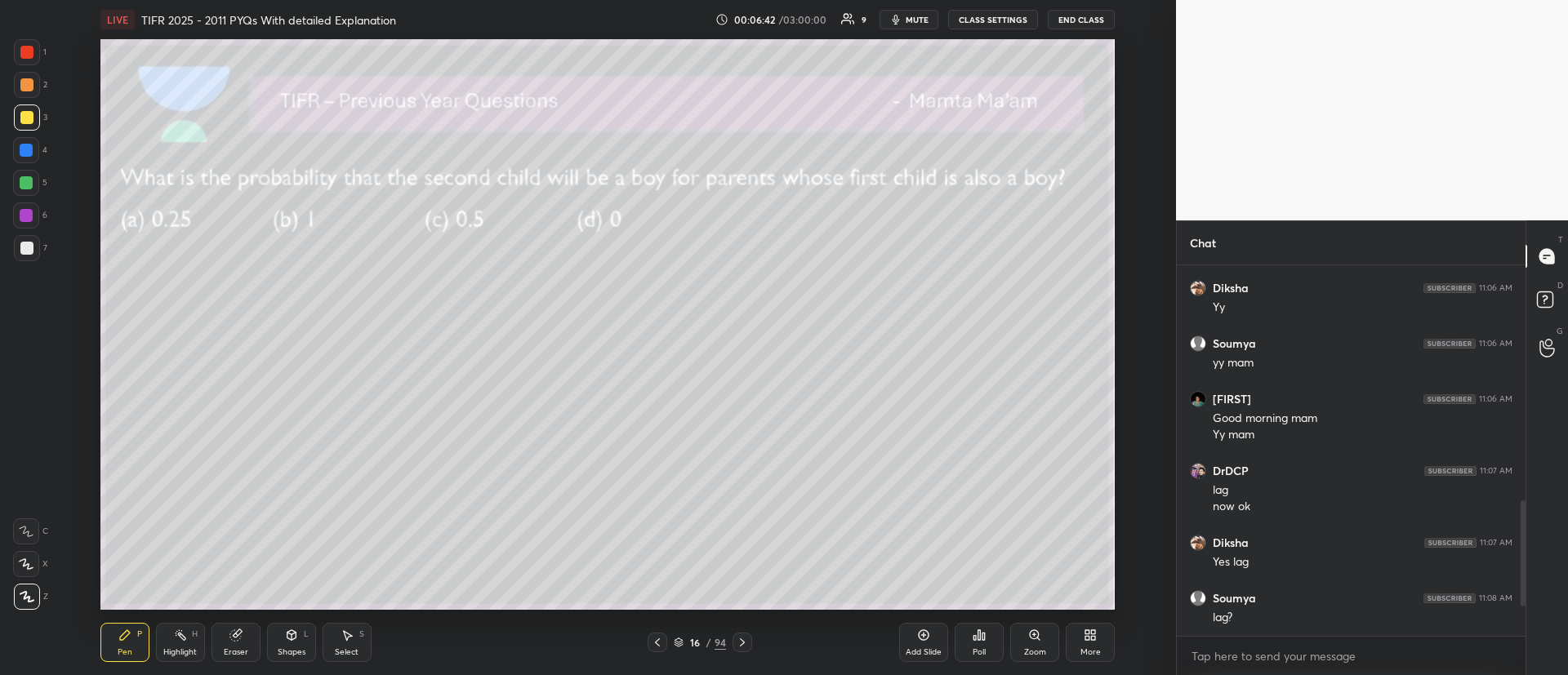 click at bounding box center (27, 85) 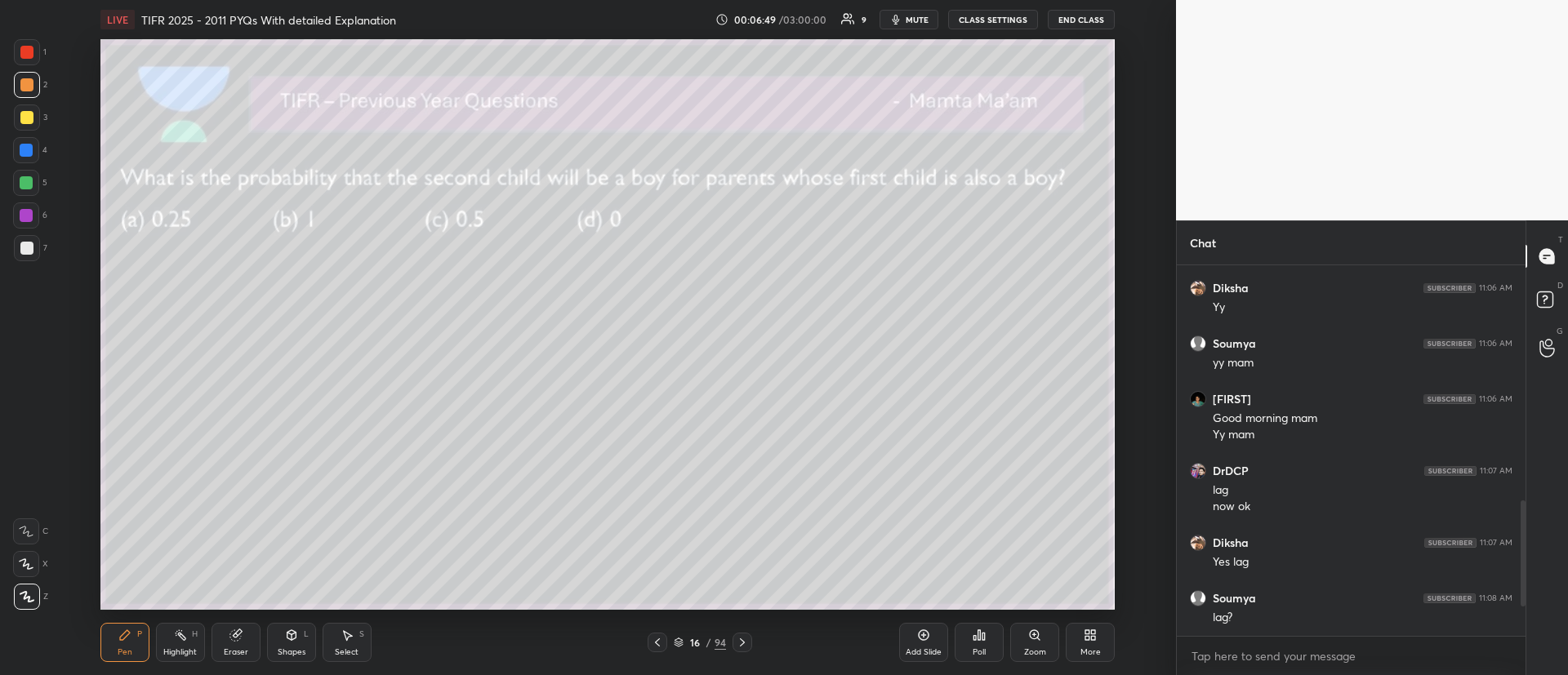 click on "3" at bounding box center [30, 121] 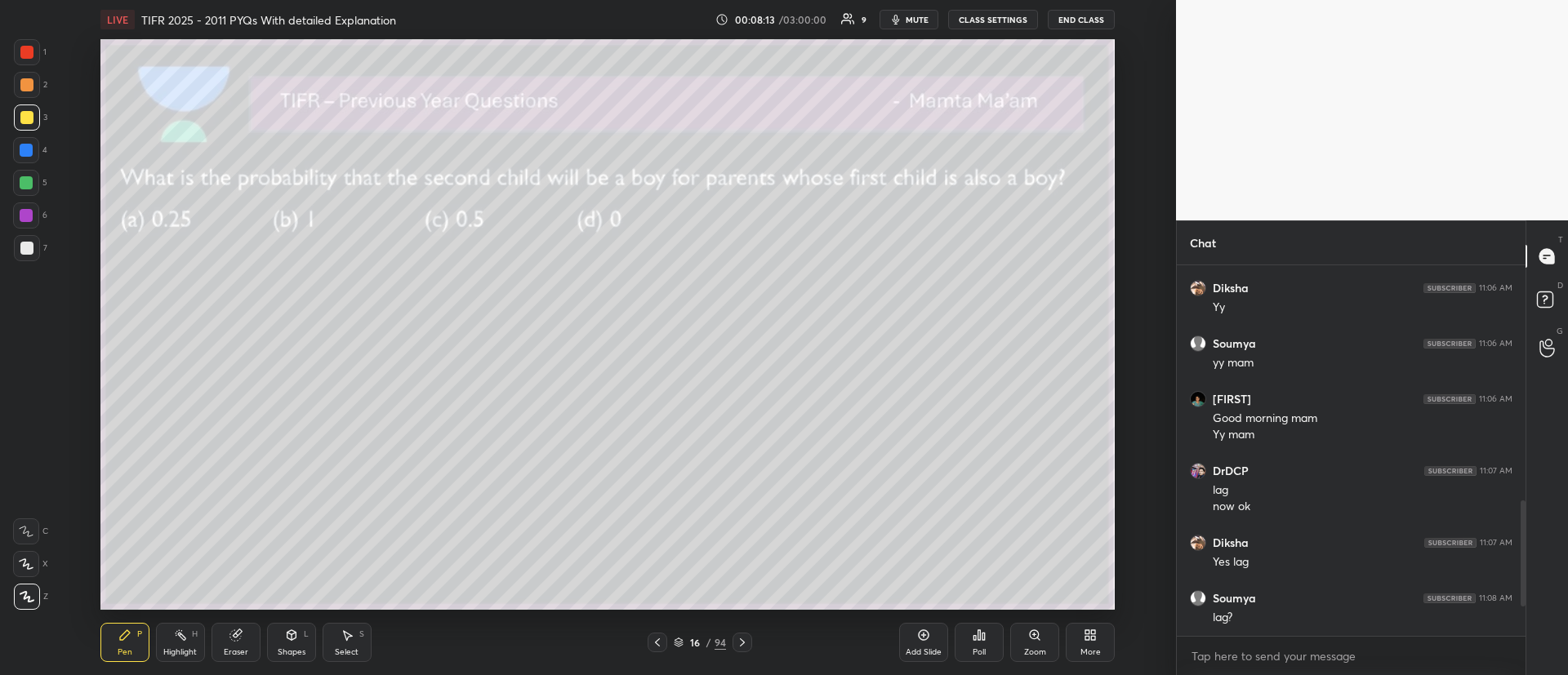 click 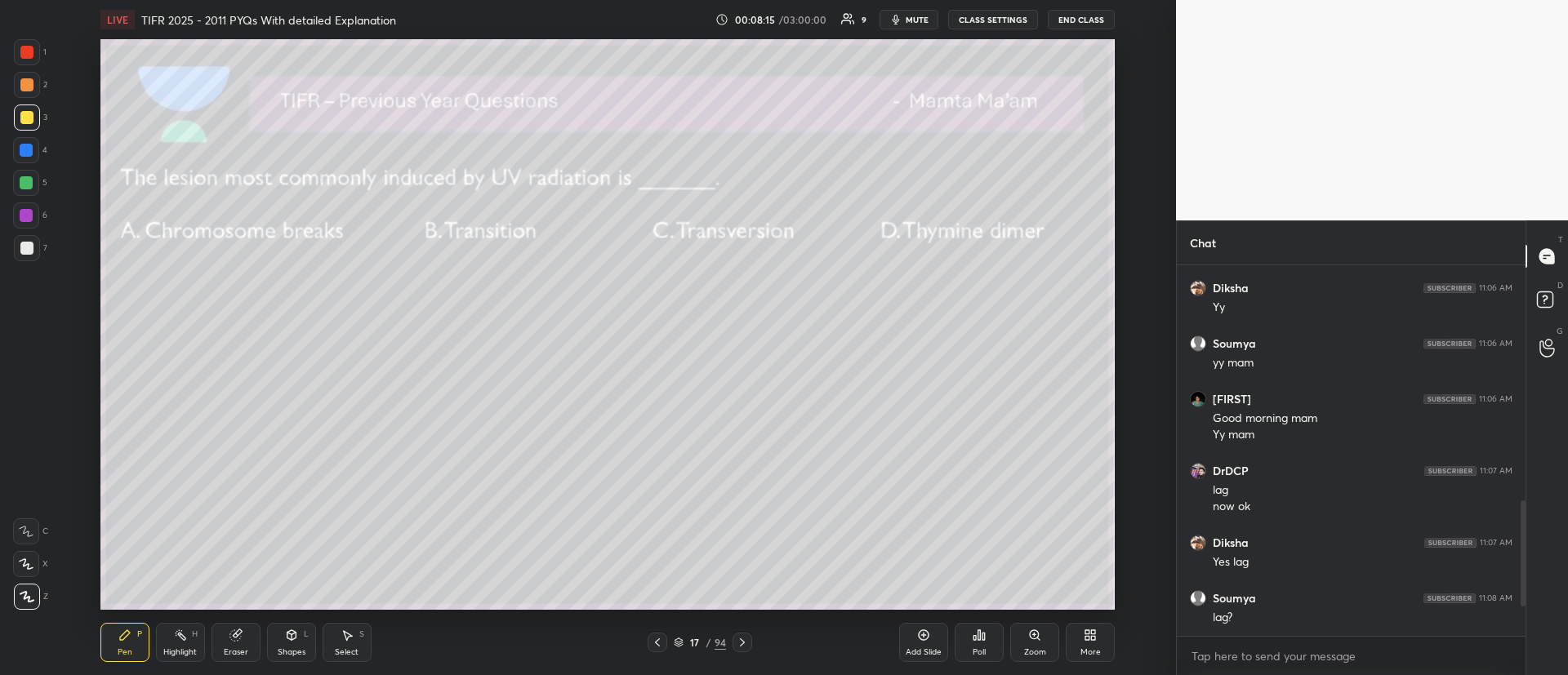 click on "Poll" at bounding box center (979, 652) 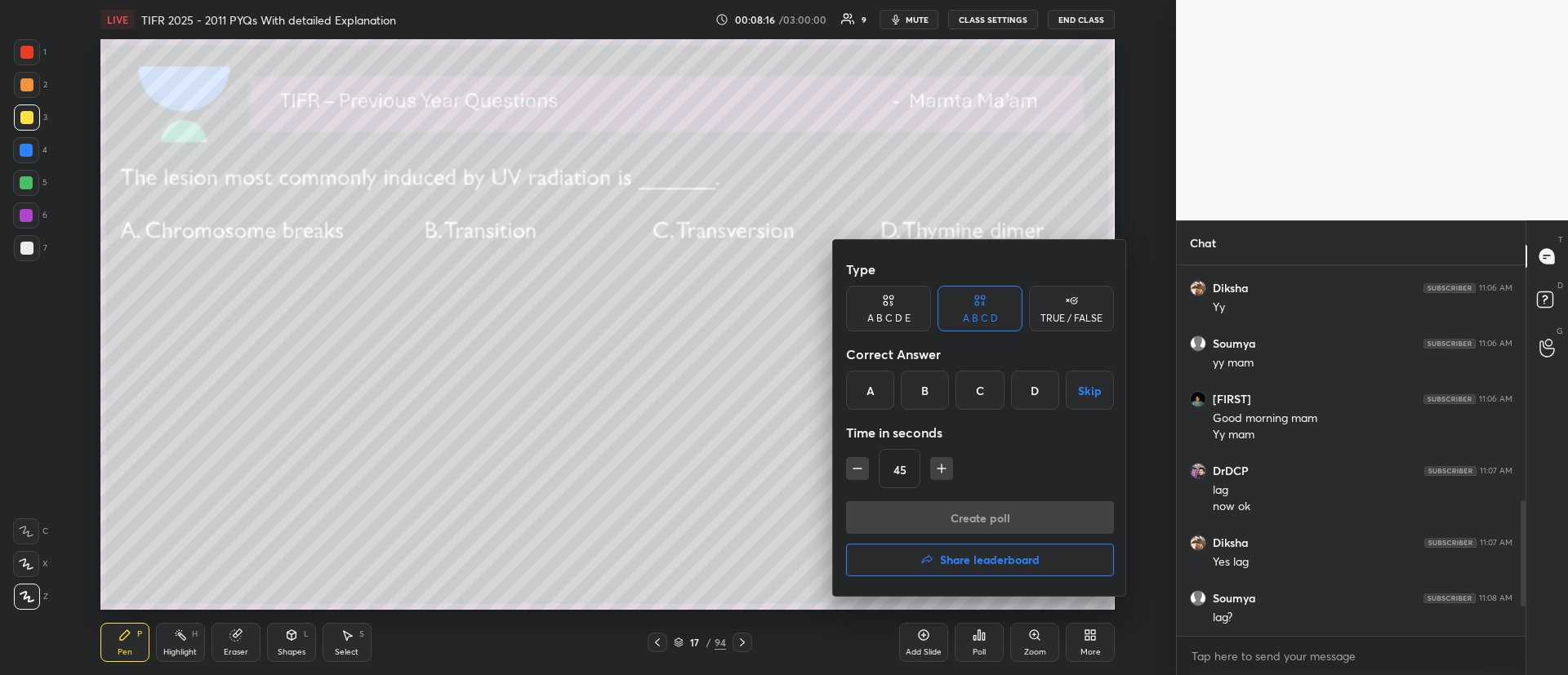 click on "D" at bounding box center (1035, 390) 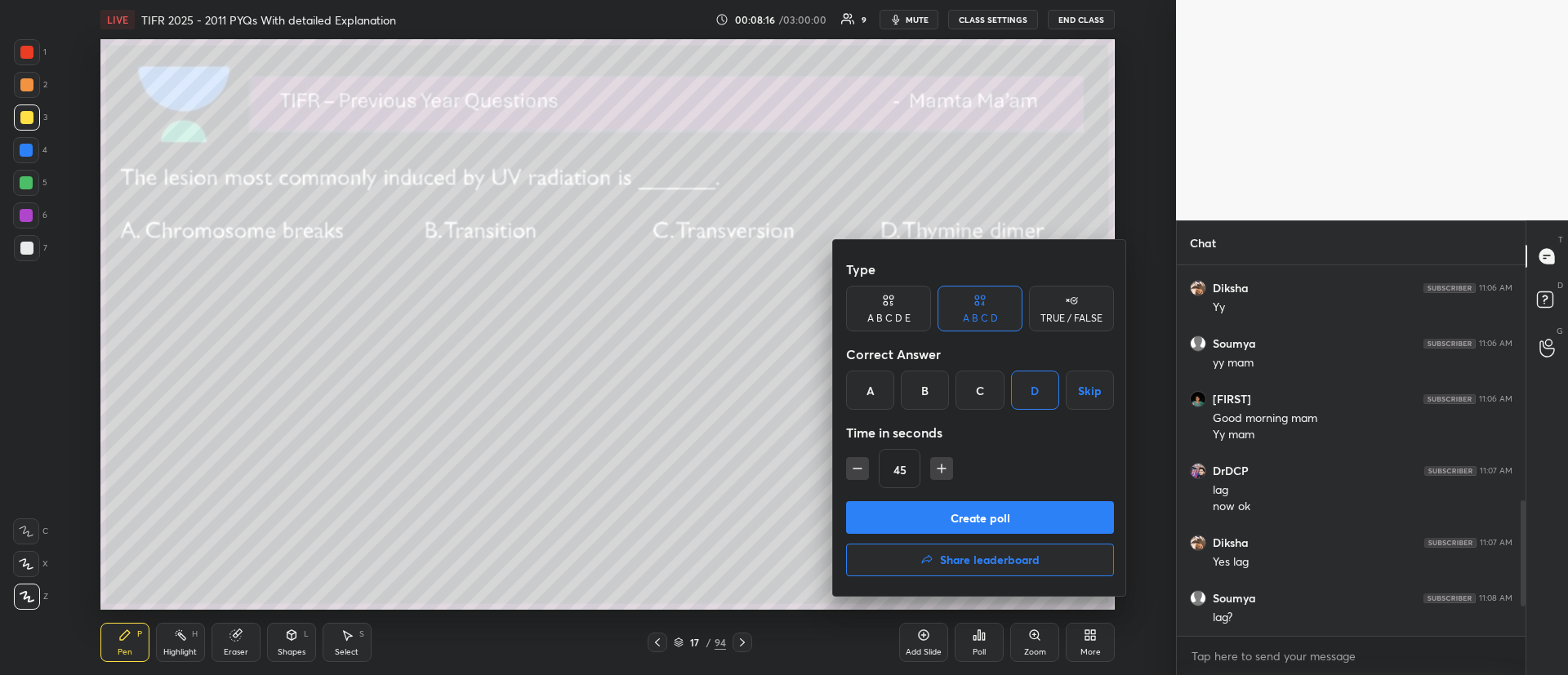 click on "Create poll" at bounding box center [980, 517] 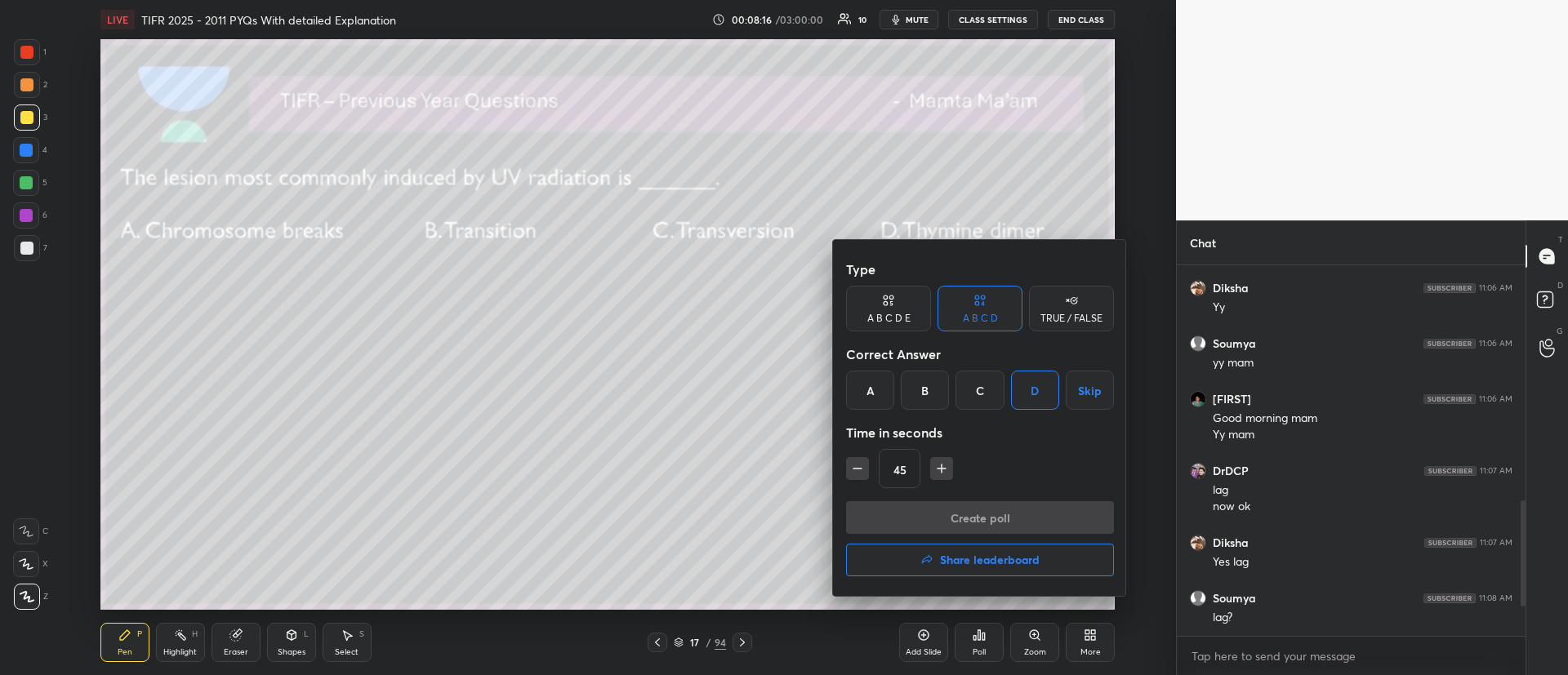 type on "x" 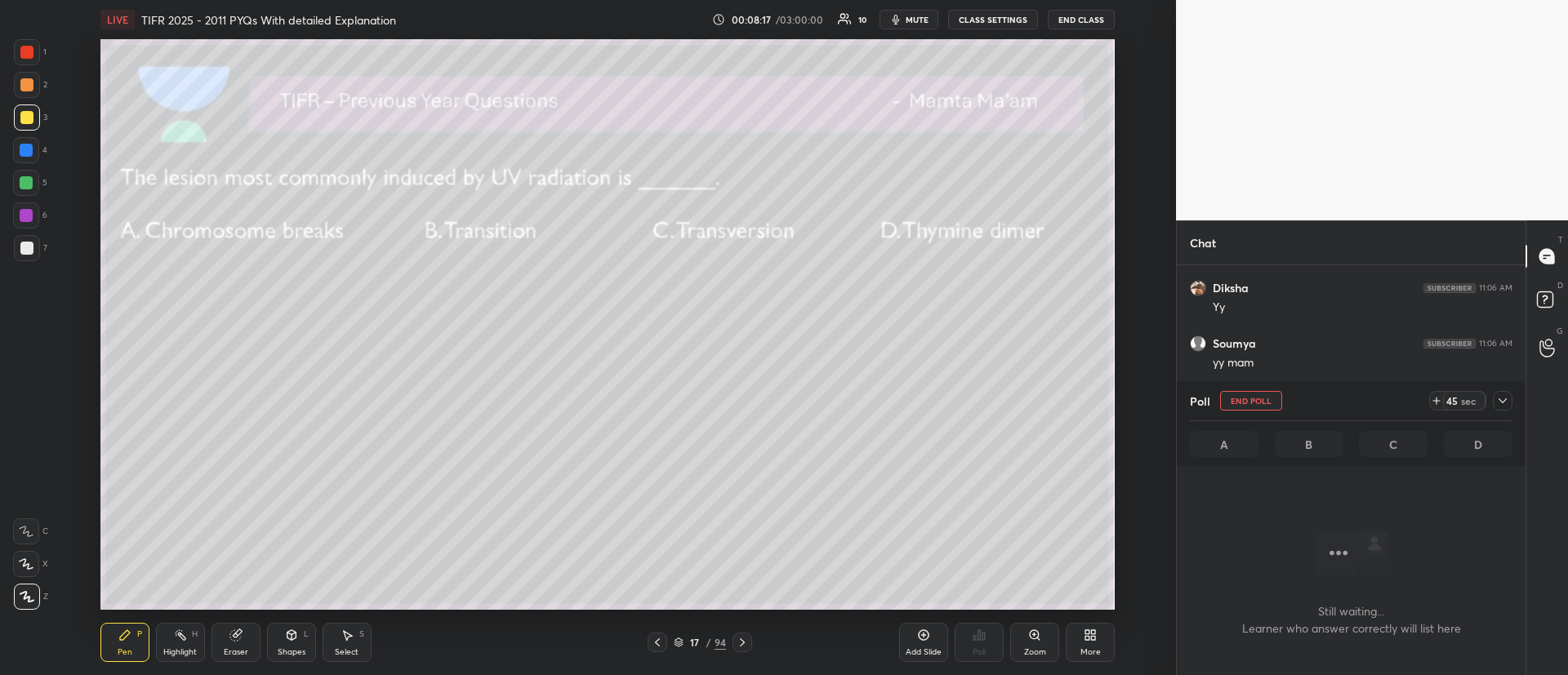 scroll, scrollTop: 331, scrollLeft: 344, axis: both 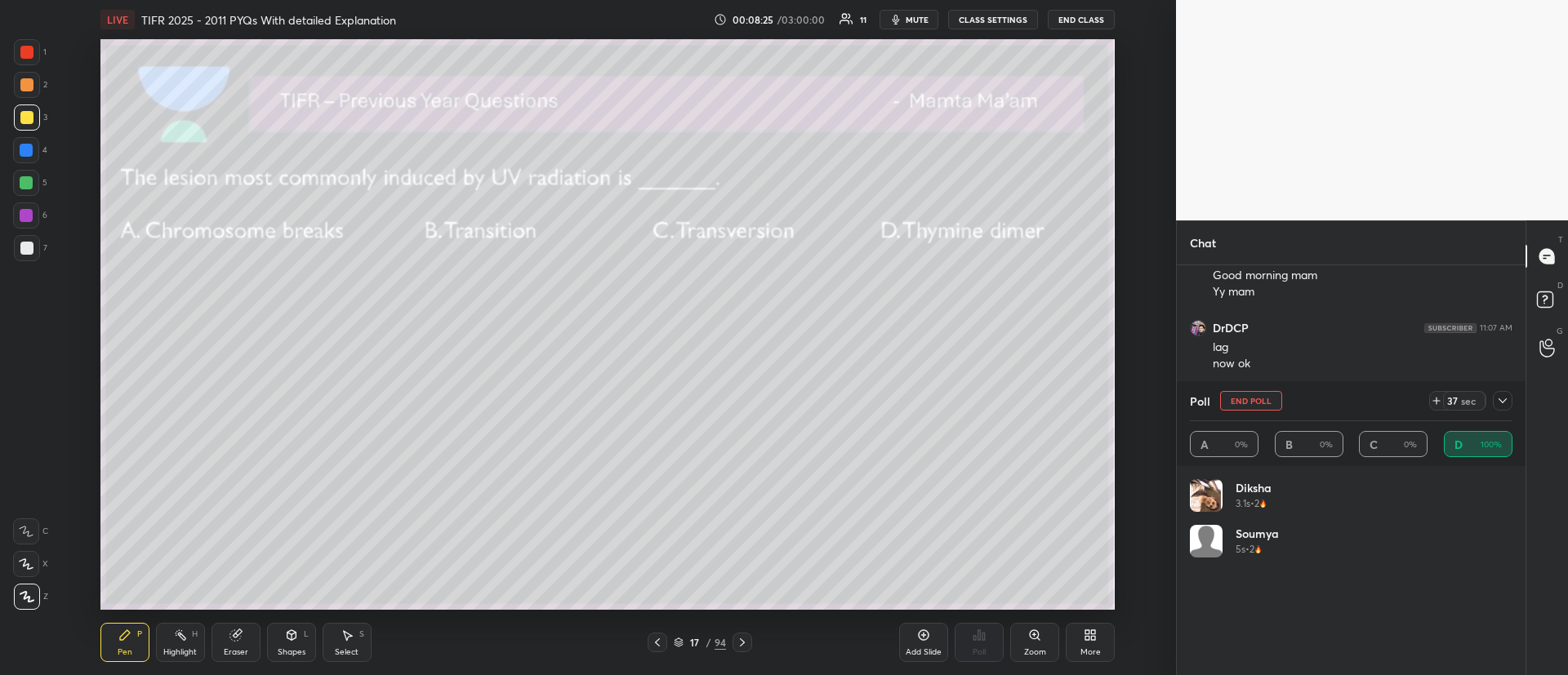 click at bounding box center (27, 85) 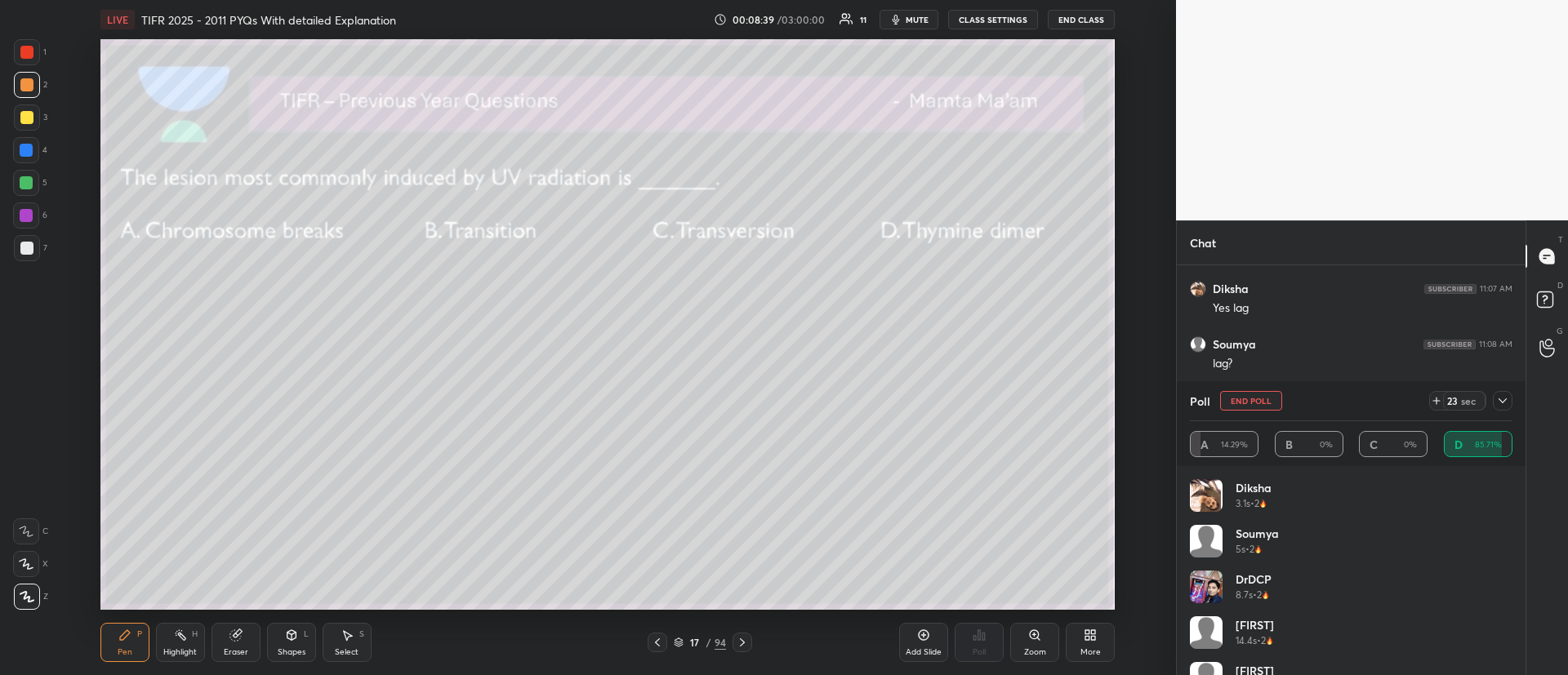 scroll, scrollTop: 936, scrollLeft: 0, axis: vertical 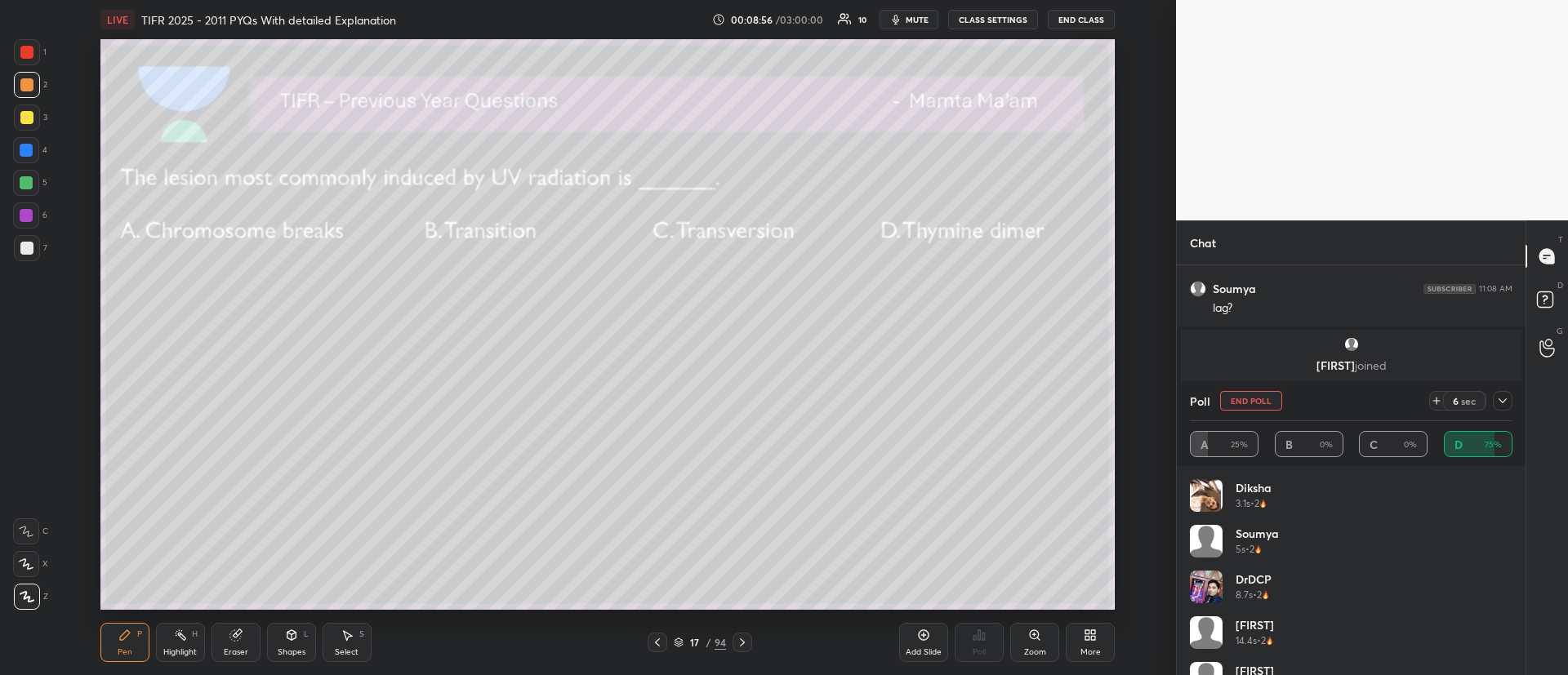click 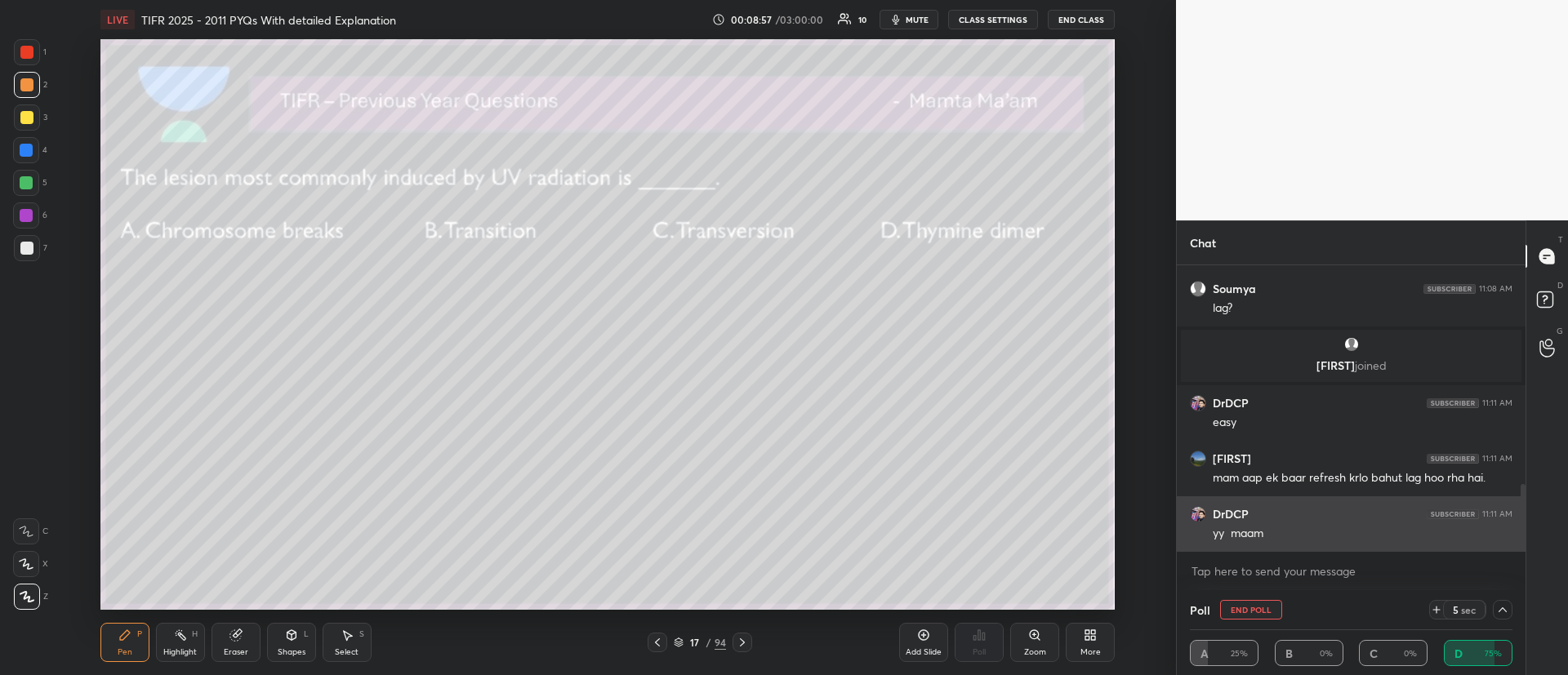 scroll, scrollTop: 0, scrollLeft: 0, axis: both 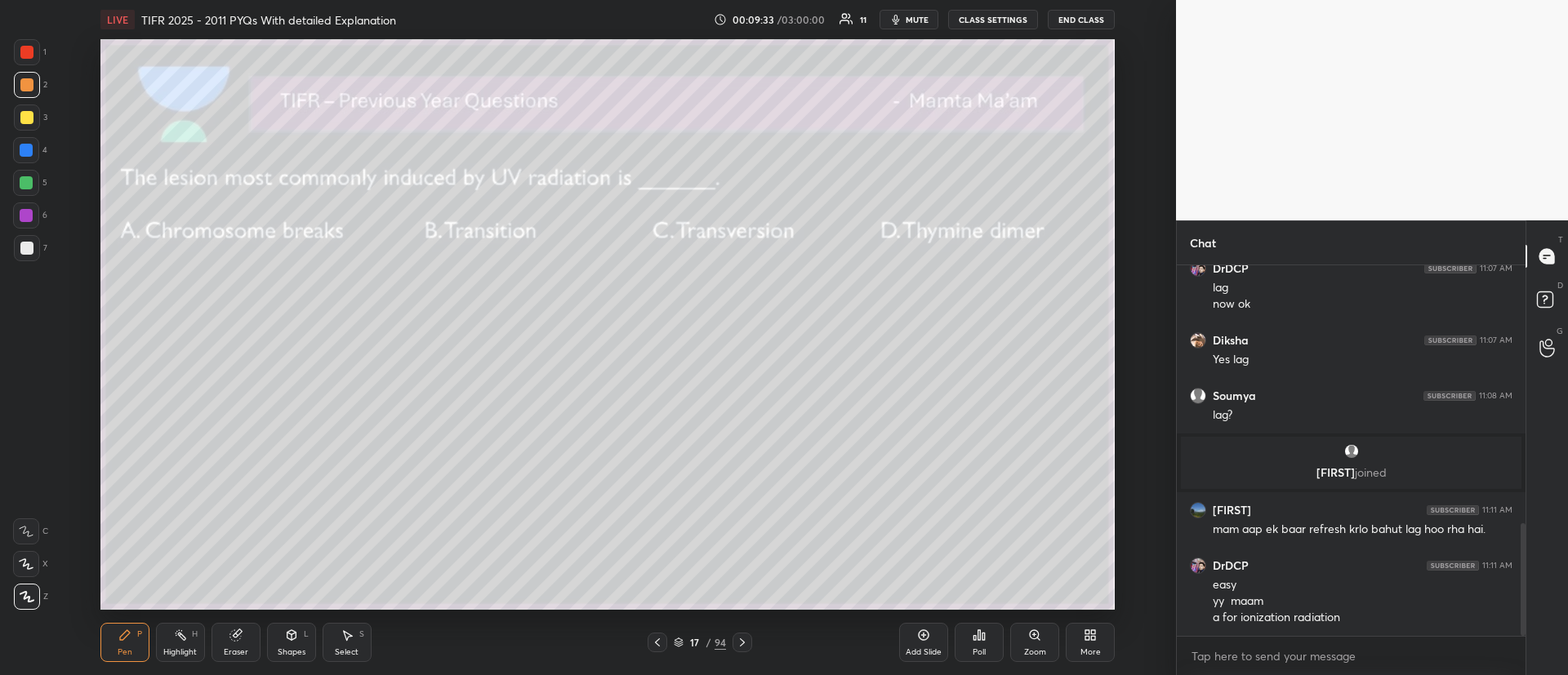click at bounding box center (27, 118) 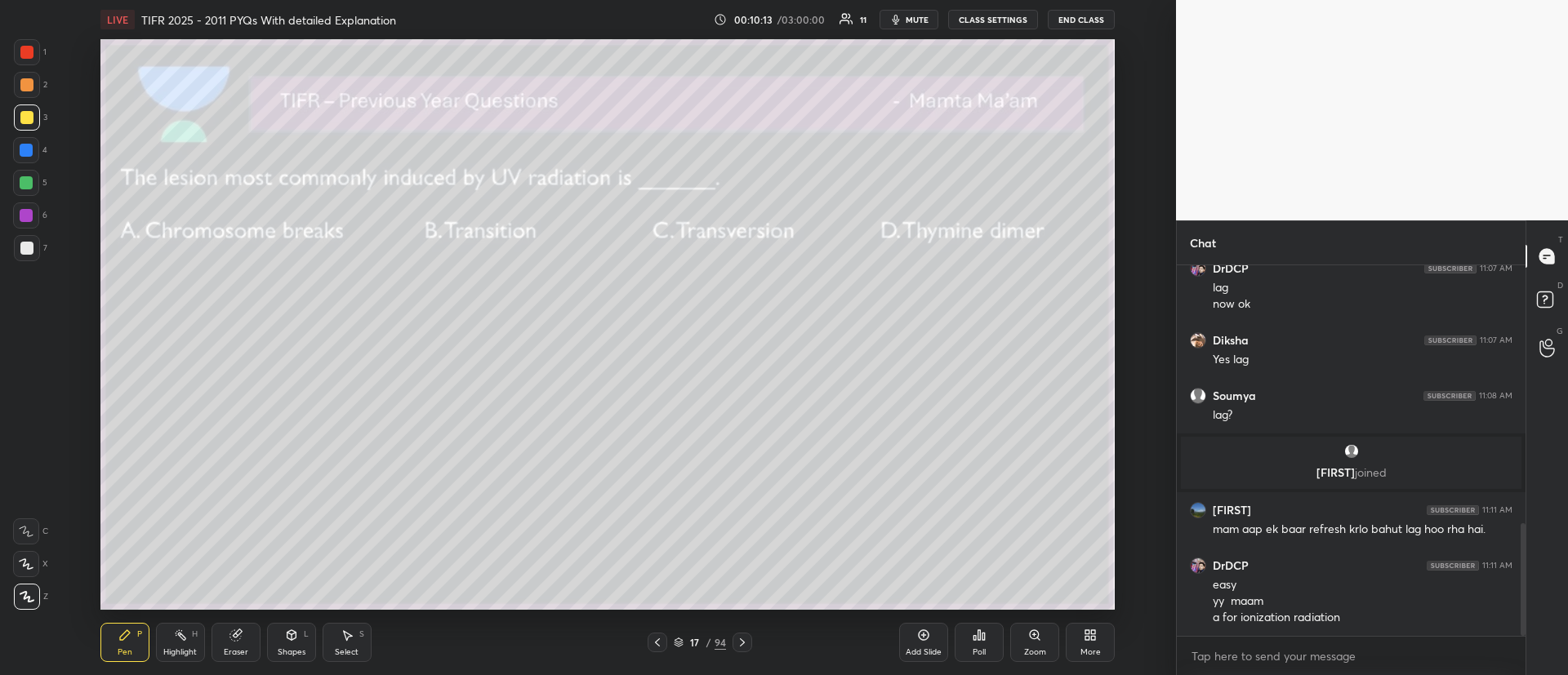 click at bounding box center [742, 642] 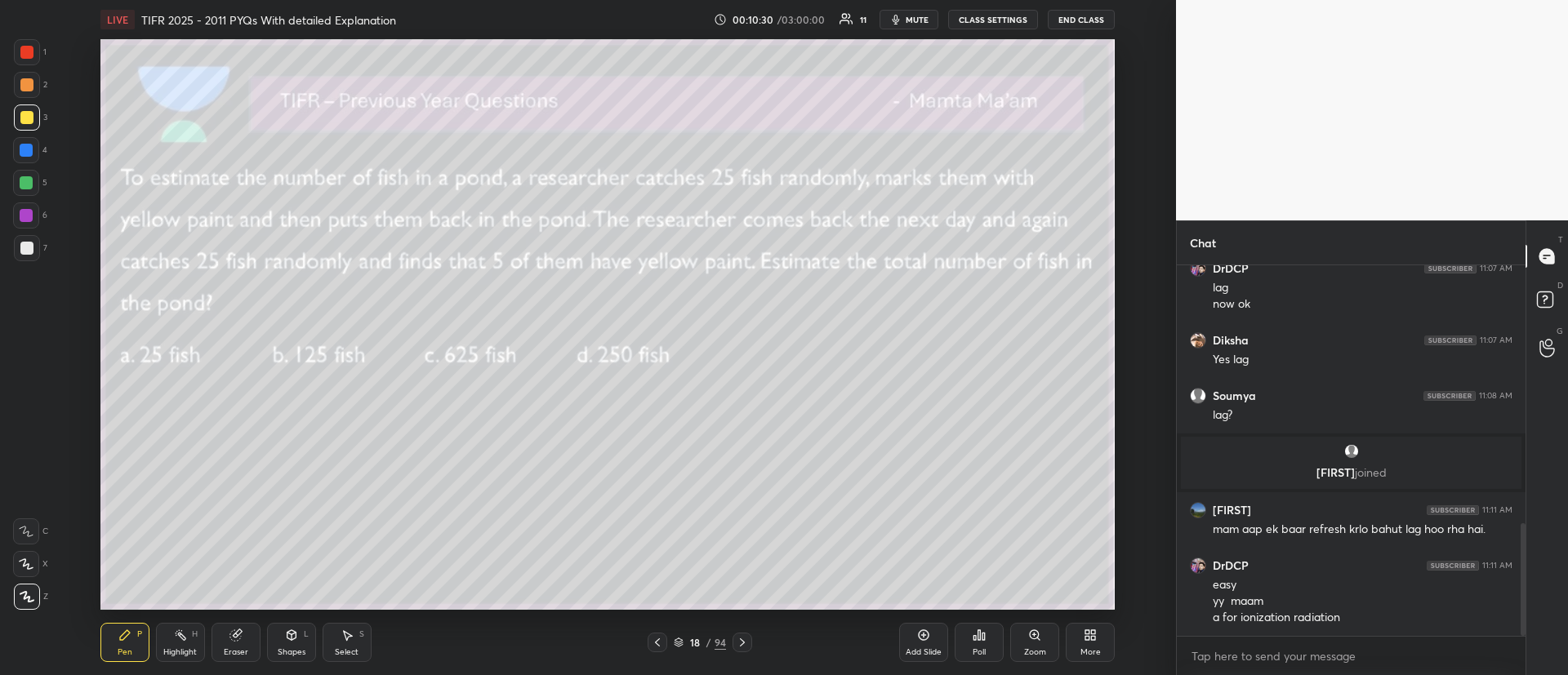 click on "Poll" at bounding box center [979, 642] 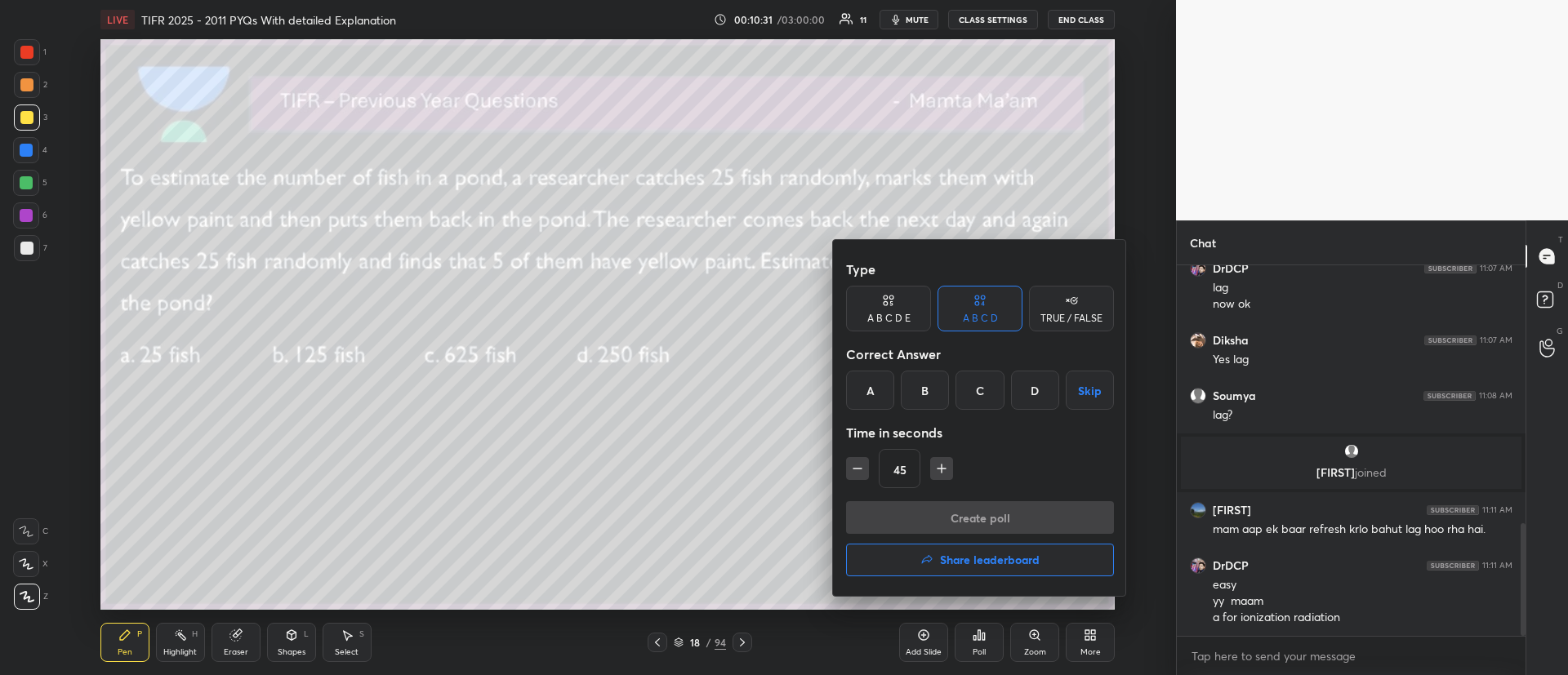 click on "B" at bounding box center (924, 390) 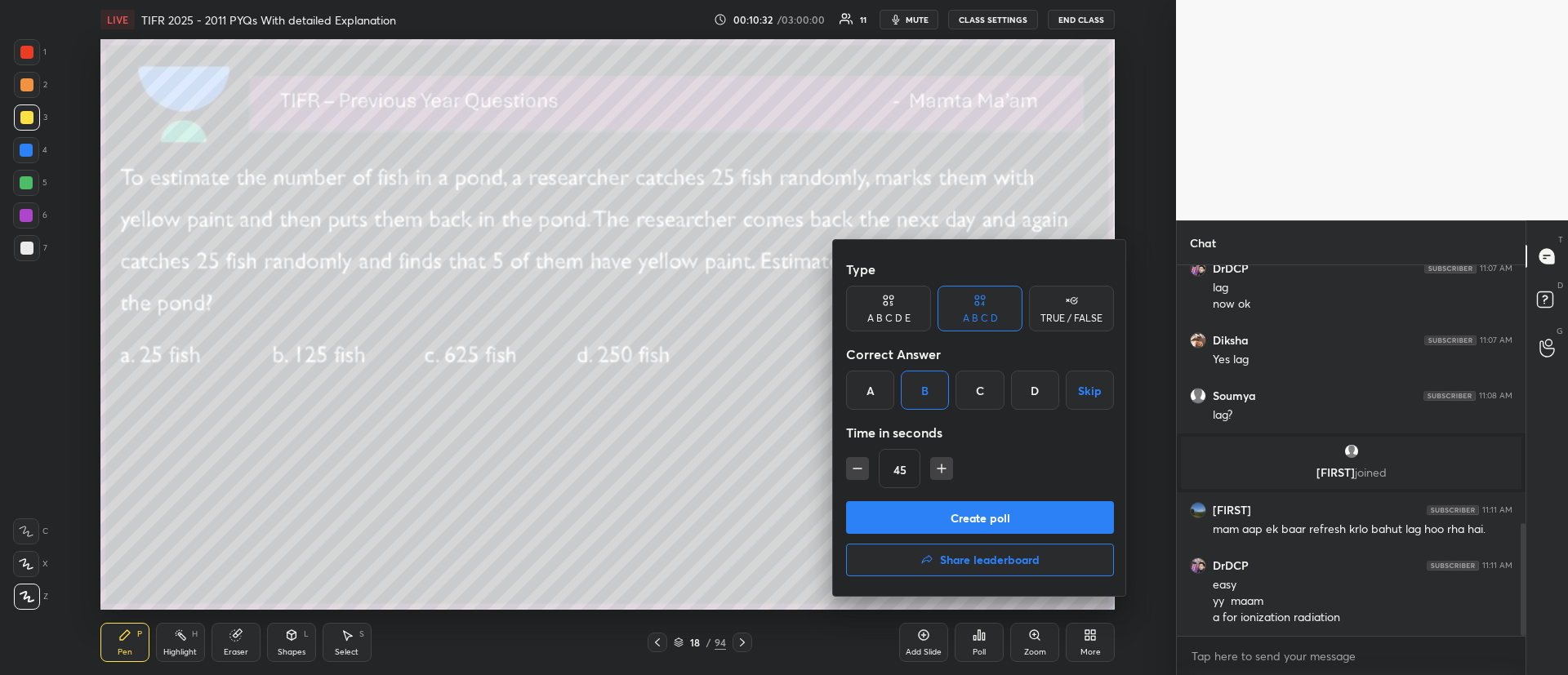 click at bounding box center [942, 469] 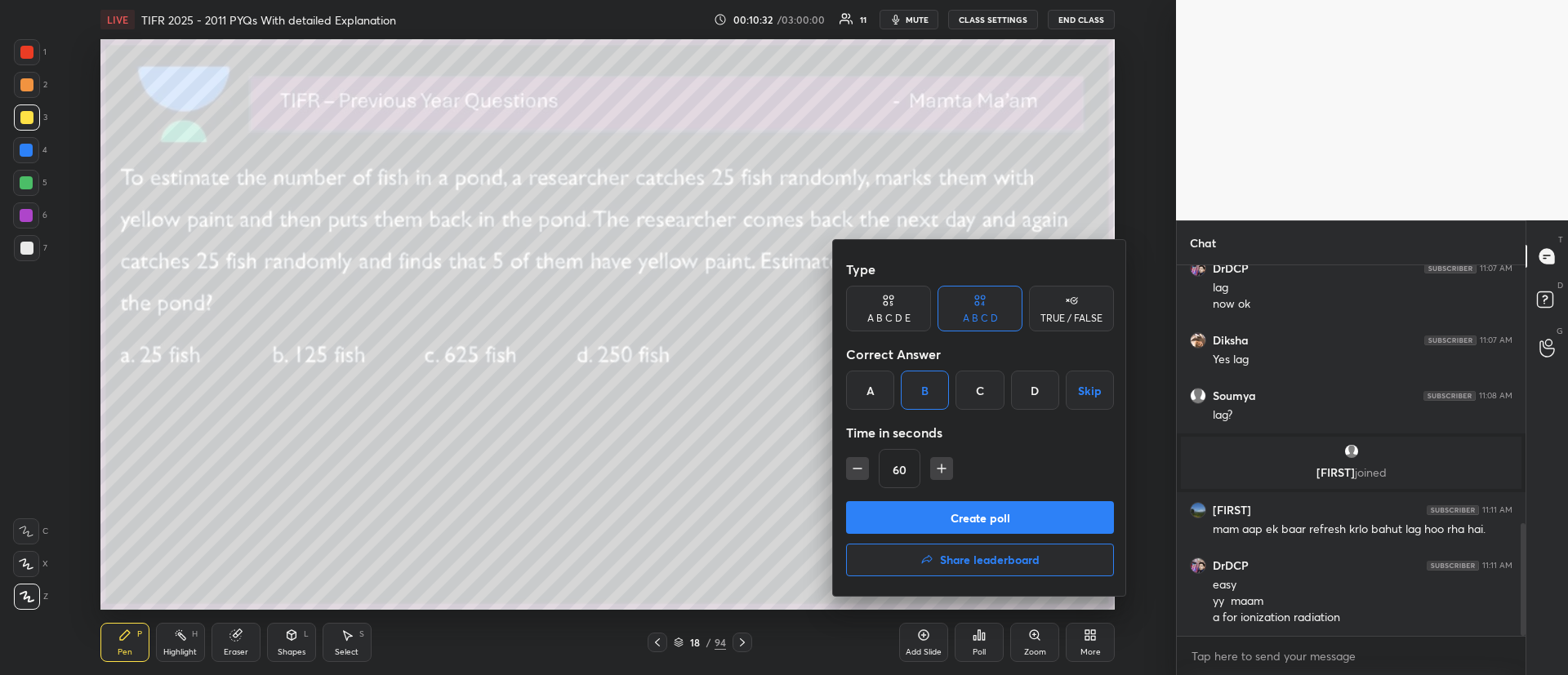 click 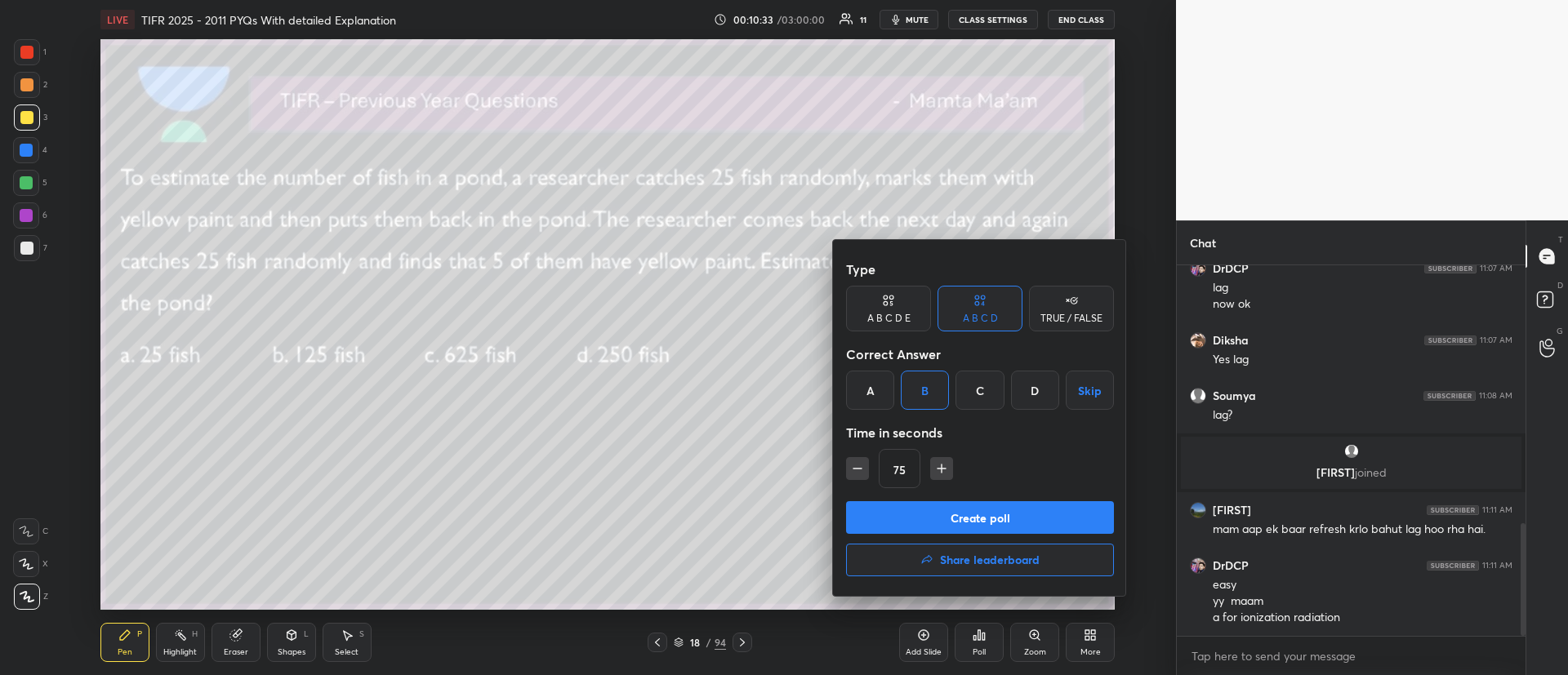 click 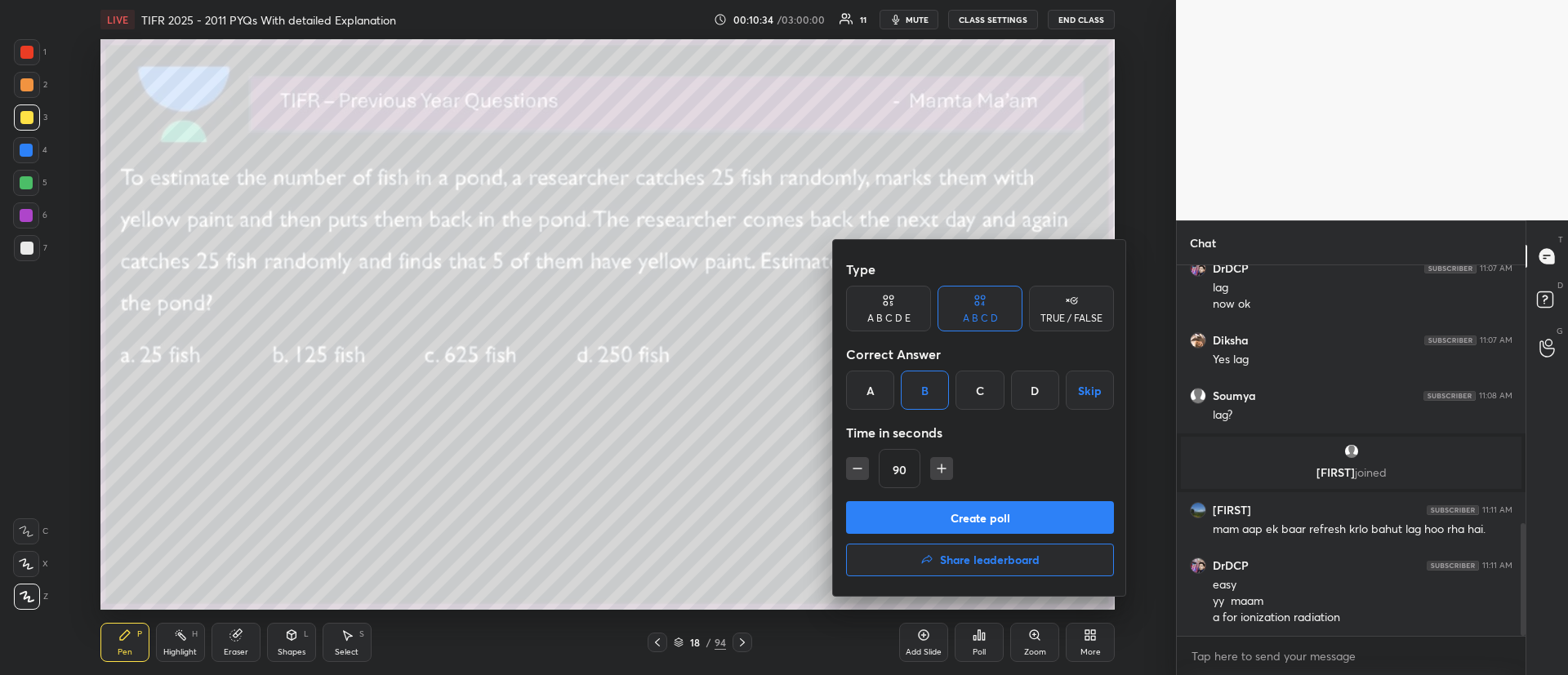 click 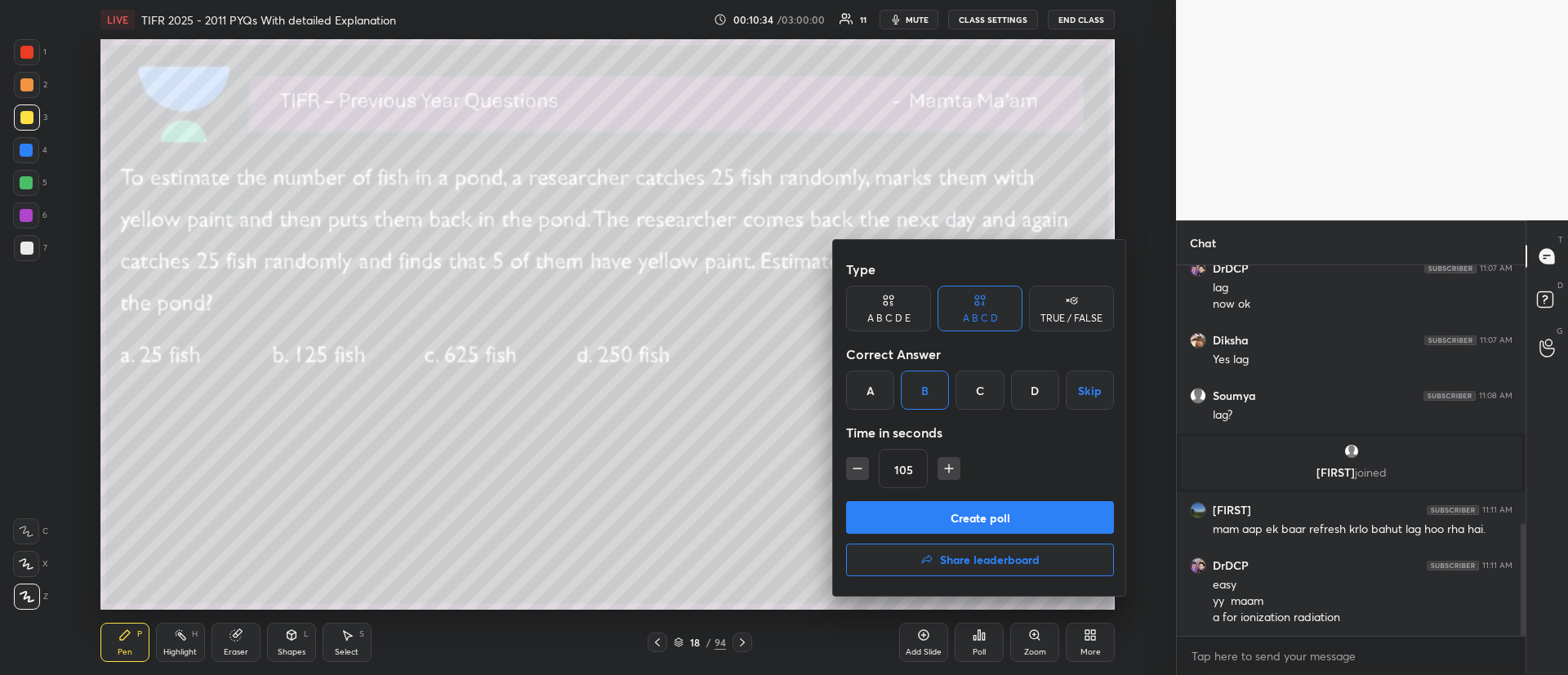 click 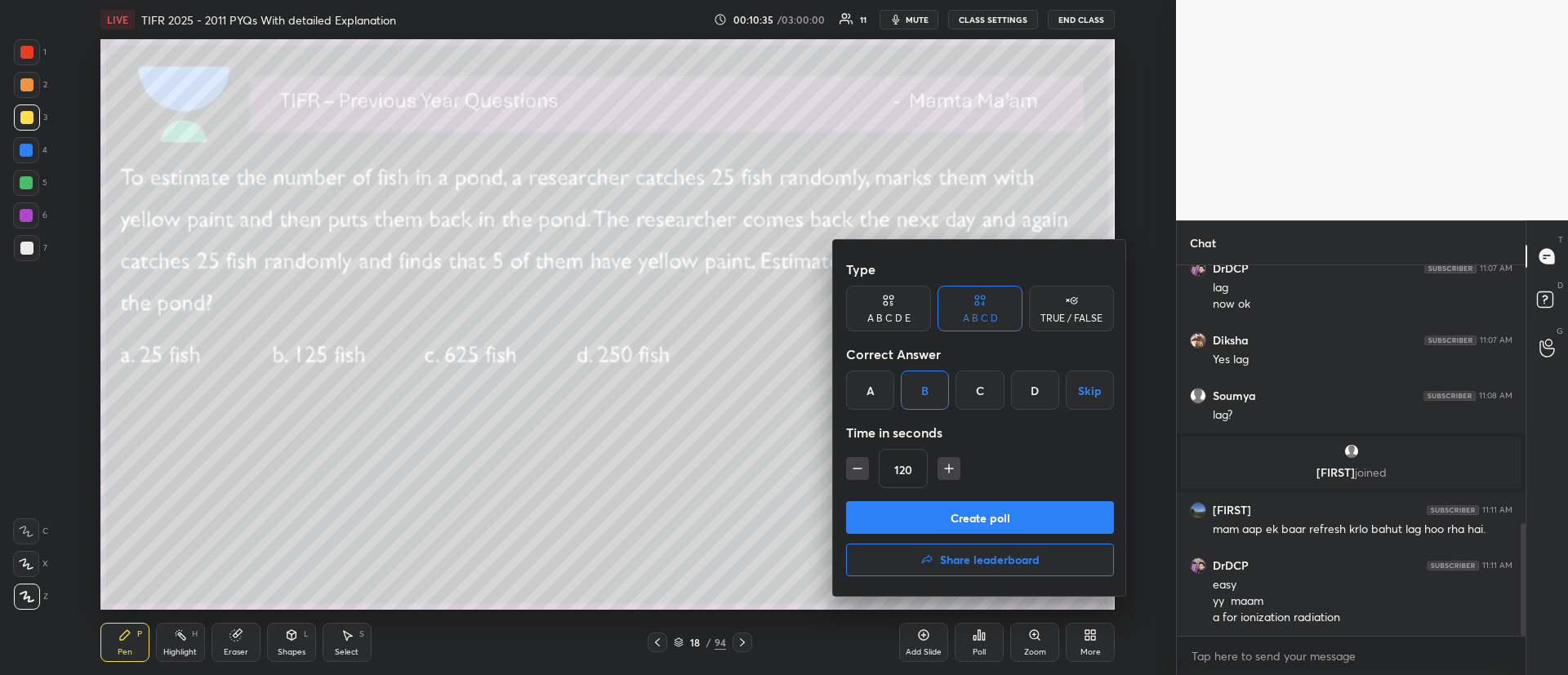 click on "Create poll" at bounding box center (980, 517) 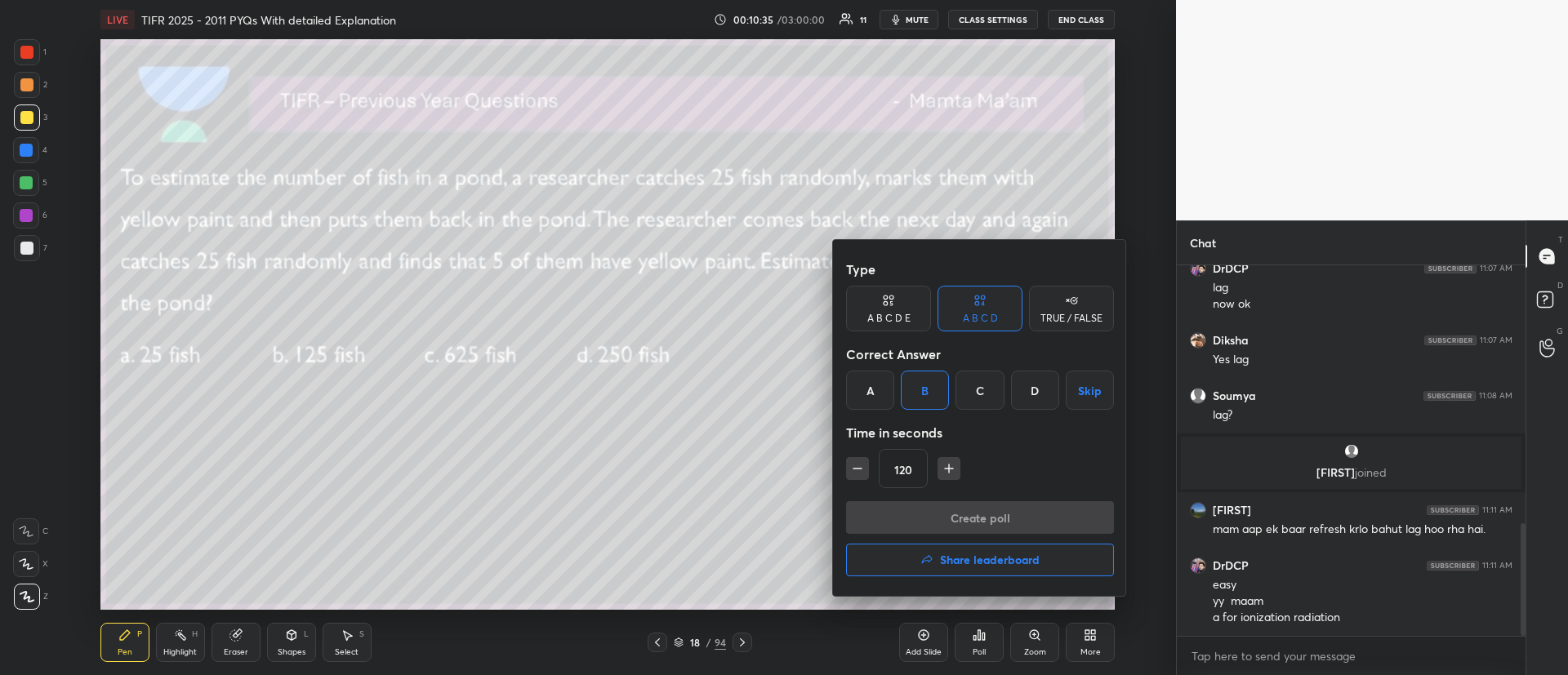 scroll, scrollTop: 211, scrollLeft: 344, axis: both 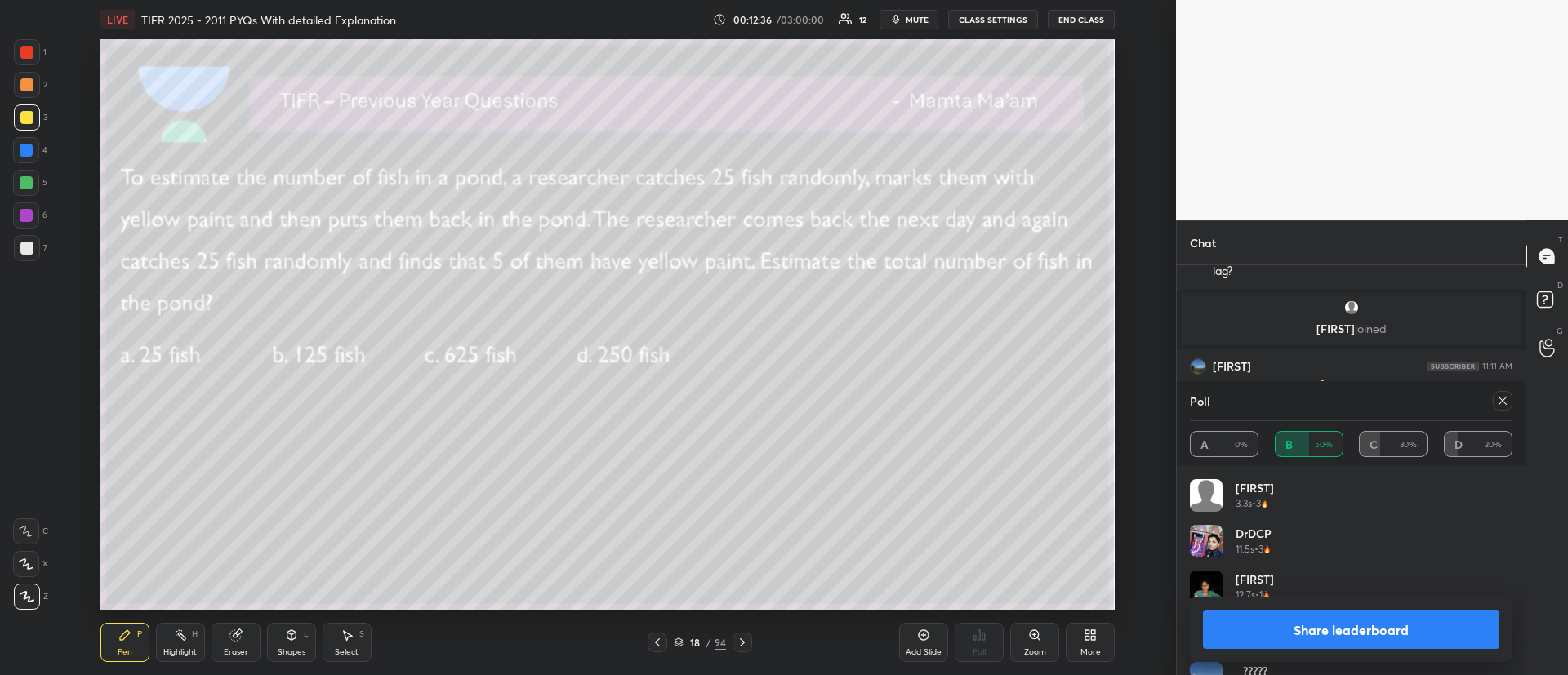 drag, startPoint x: 25, startPoint y: 87, endPoint x: 33, endPoint y: 90, distance: 8.544004 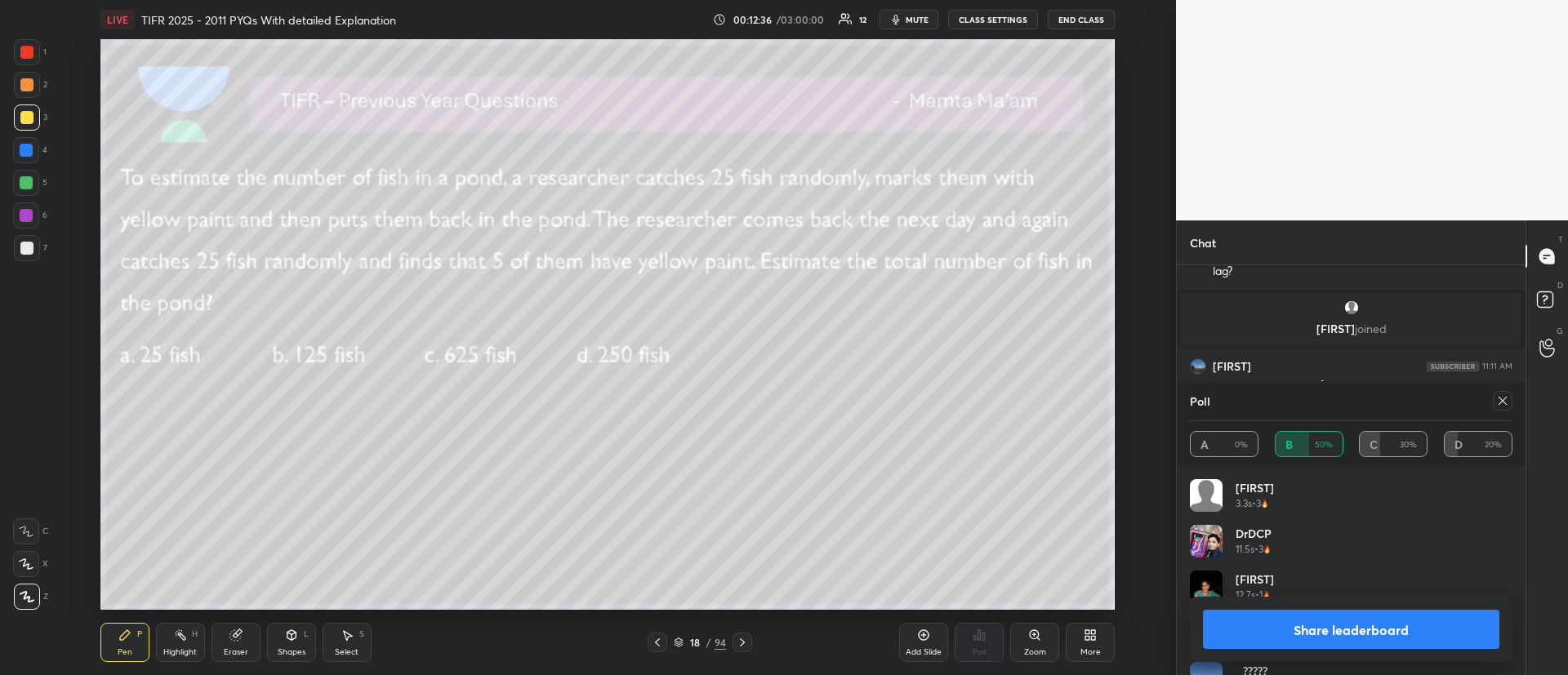 click at bounding box center (27, 85) 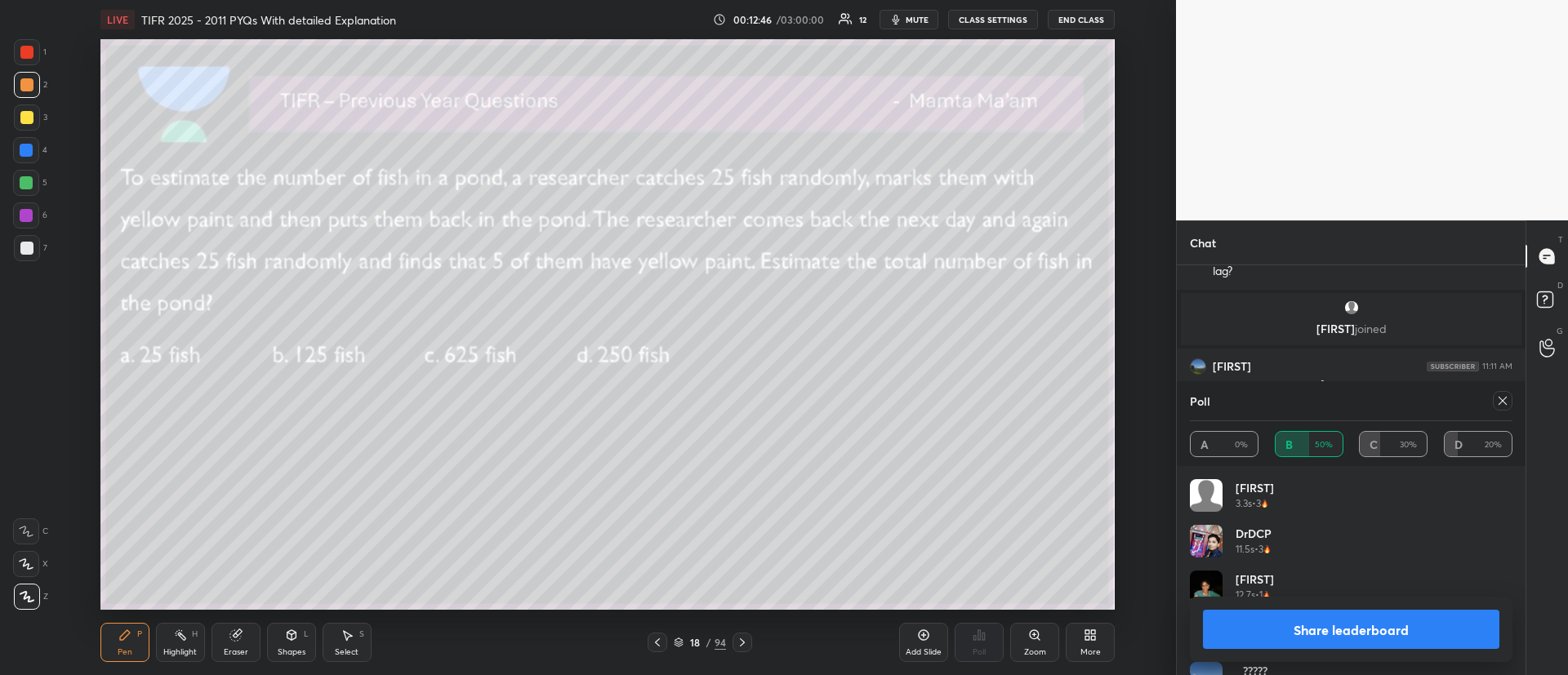 click on "Share leaderboard" at bounding box center [1351, 629] 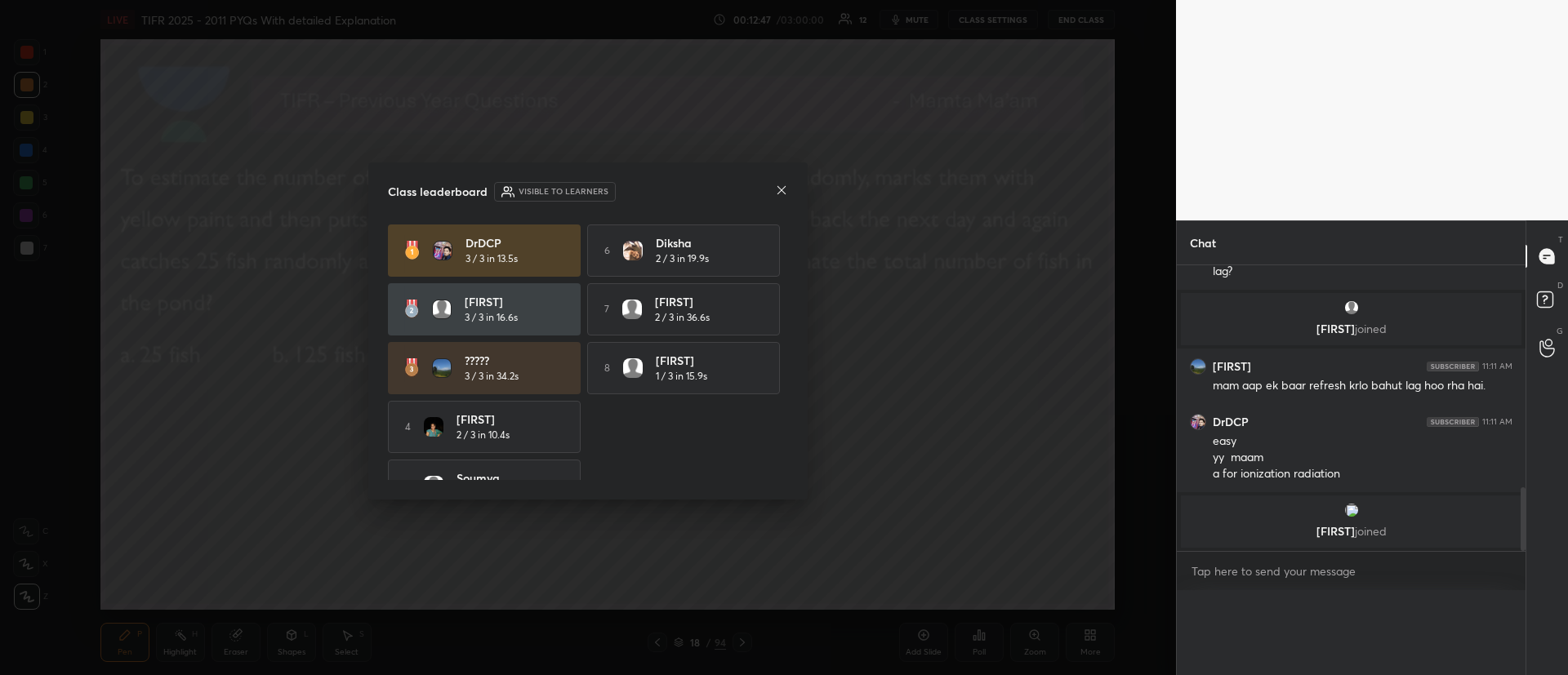 scroll, scrollTop: 69, scrollLeft: 318, axis: both 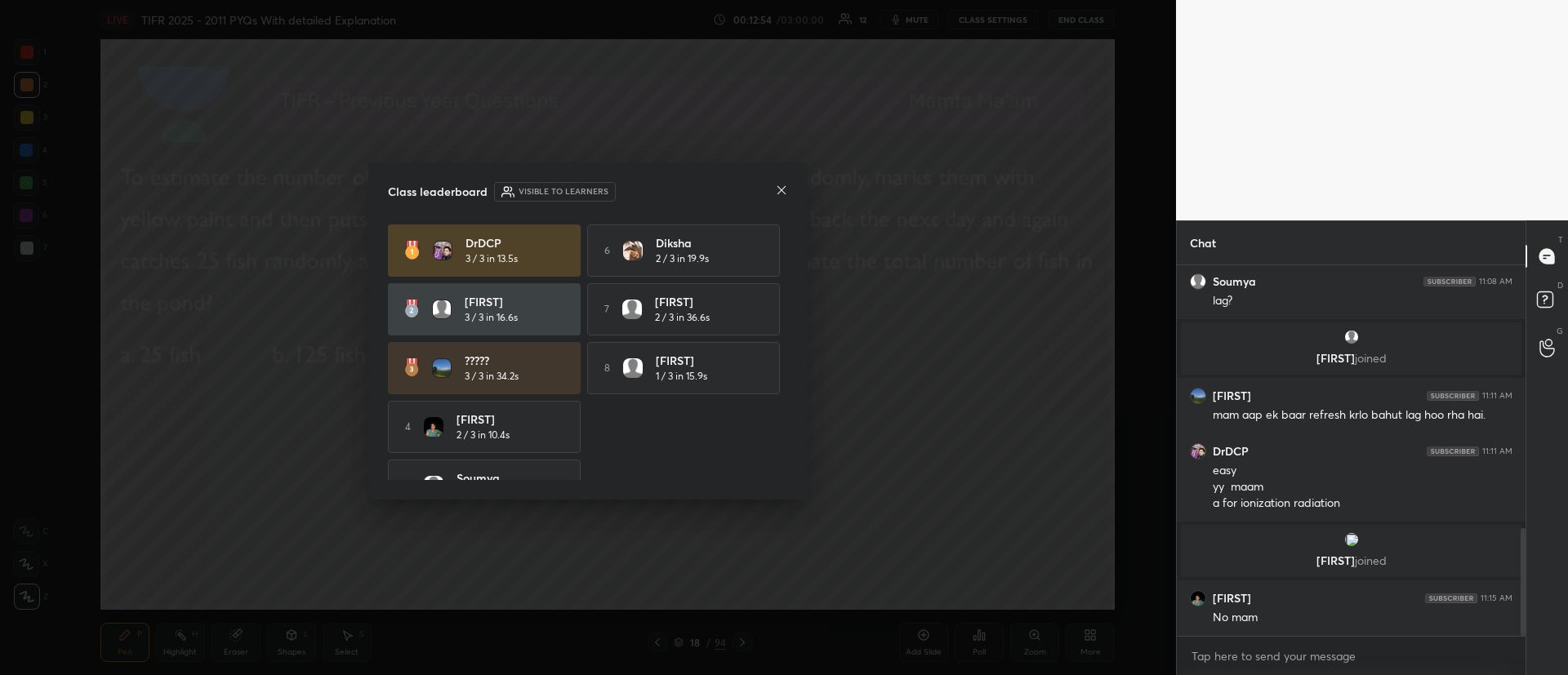 click at bounding box center [782, 191] 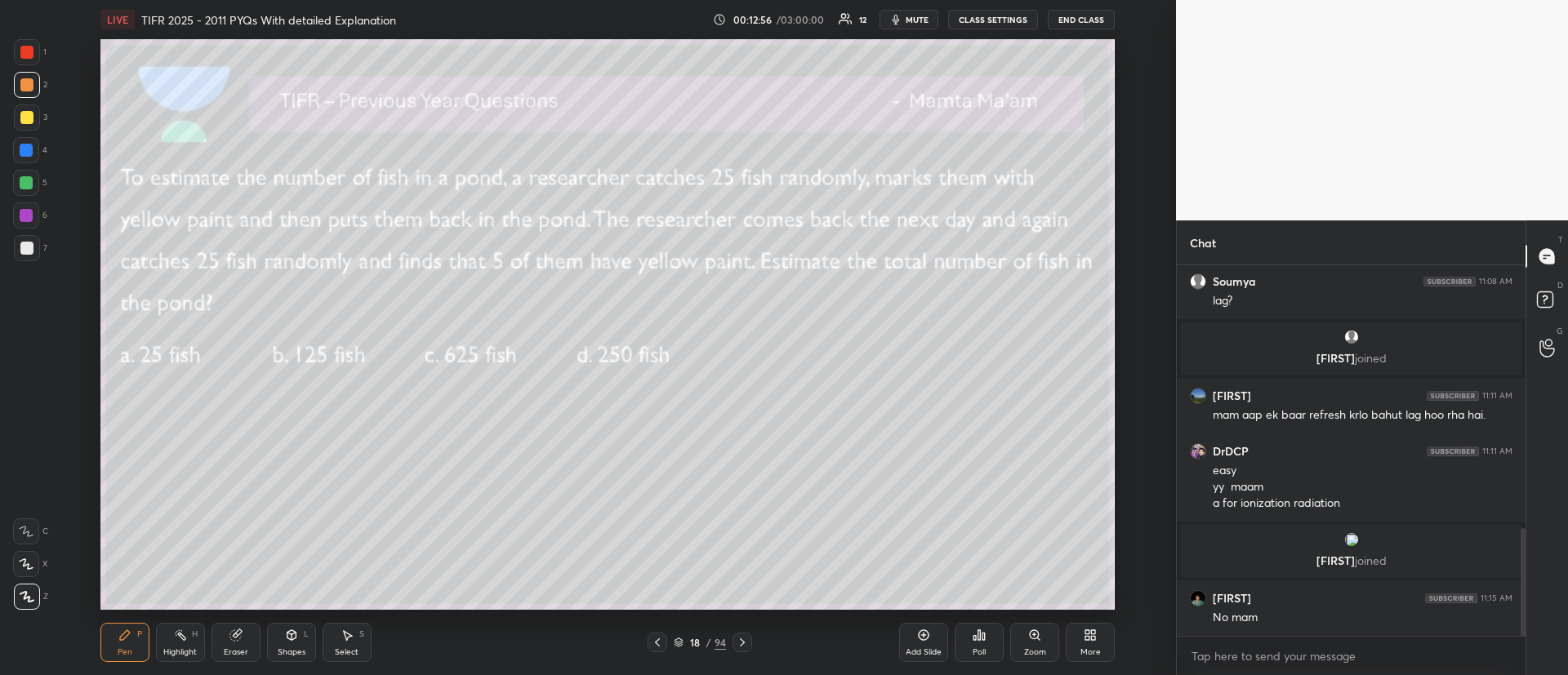 click on "Add Slide" at bounding box center [924, 642] 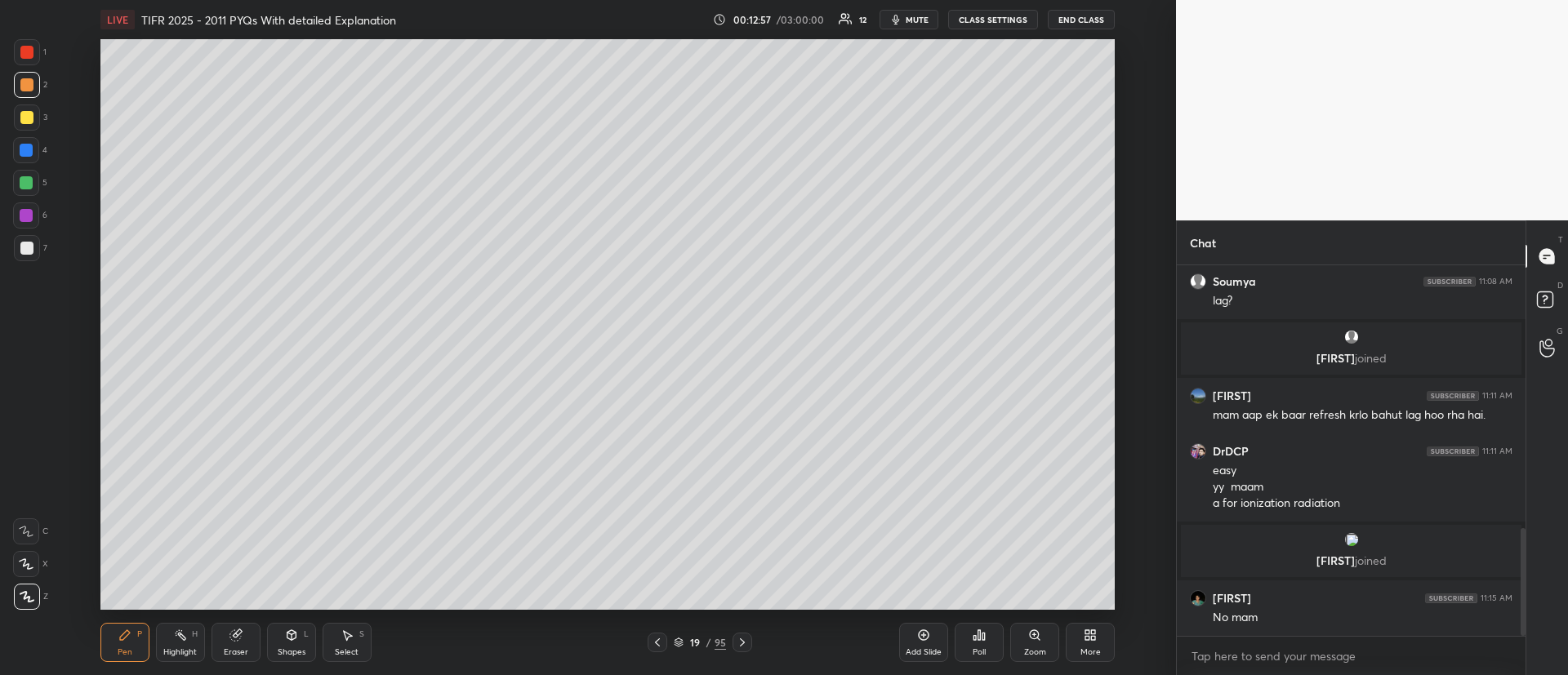 drag, startPoint x: 30, startPoint y: 121, endPoint x: 38, endPoint y: 120, distance: 8.062258 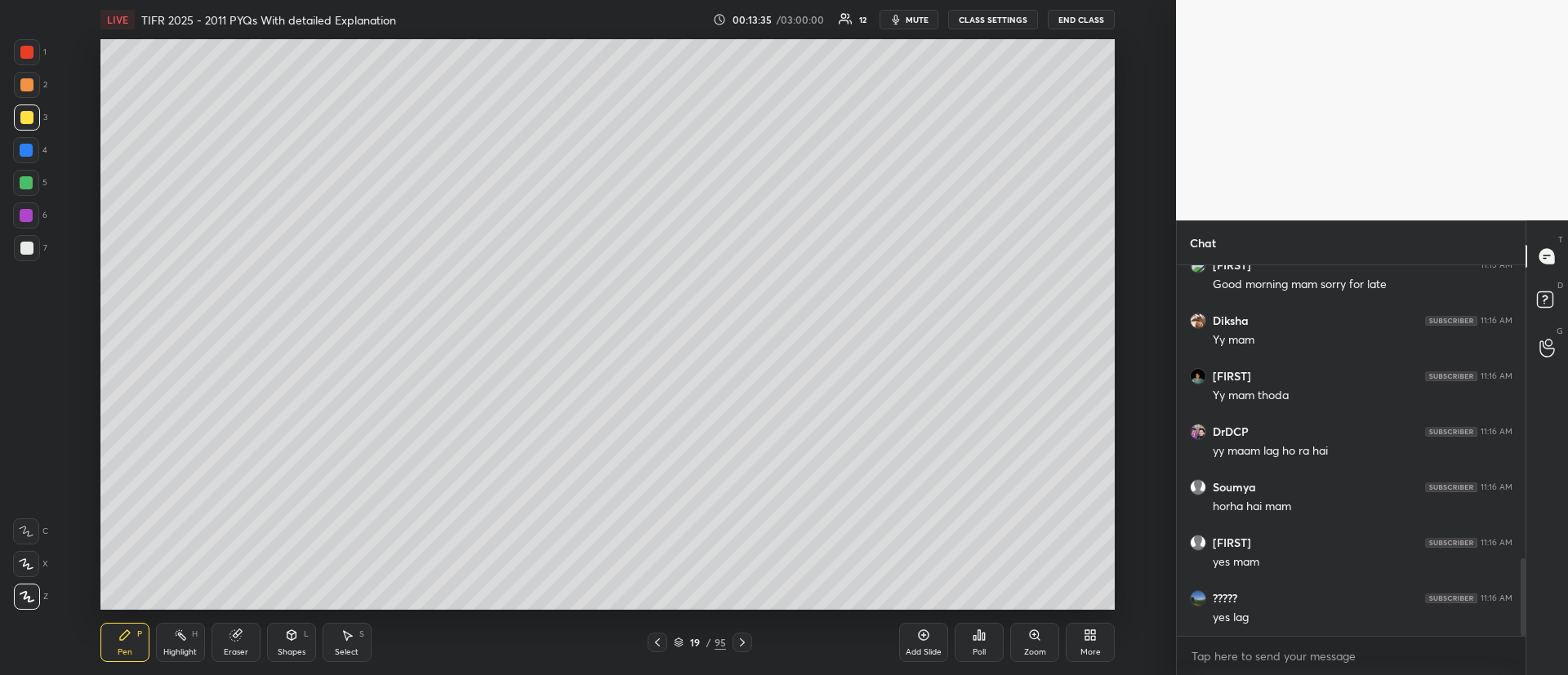scroll, scrollTop: 1401, scrollLeft: 0, axis: vertical 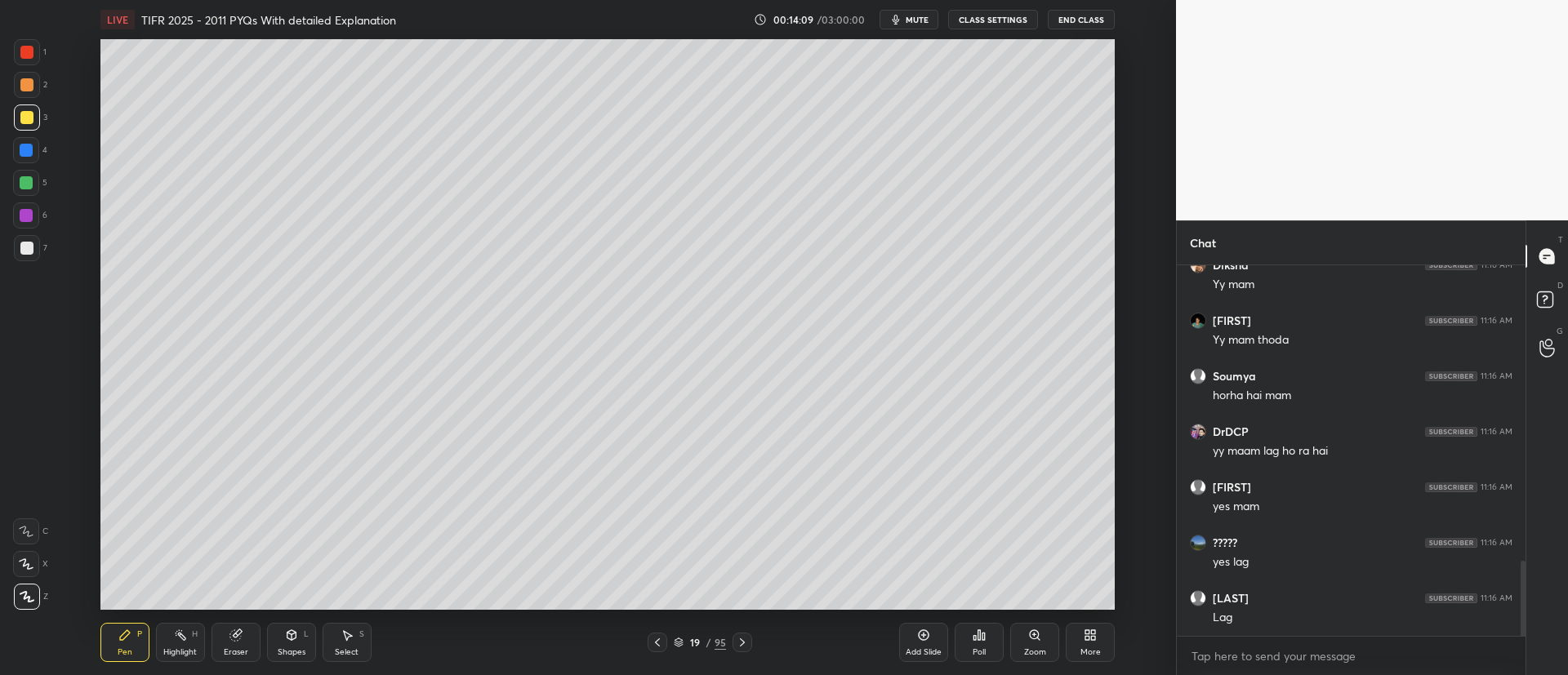click 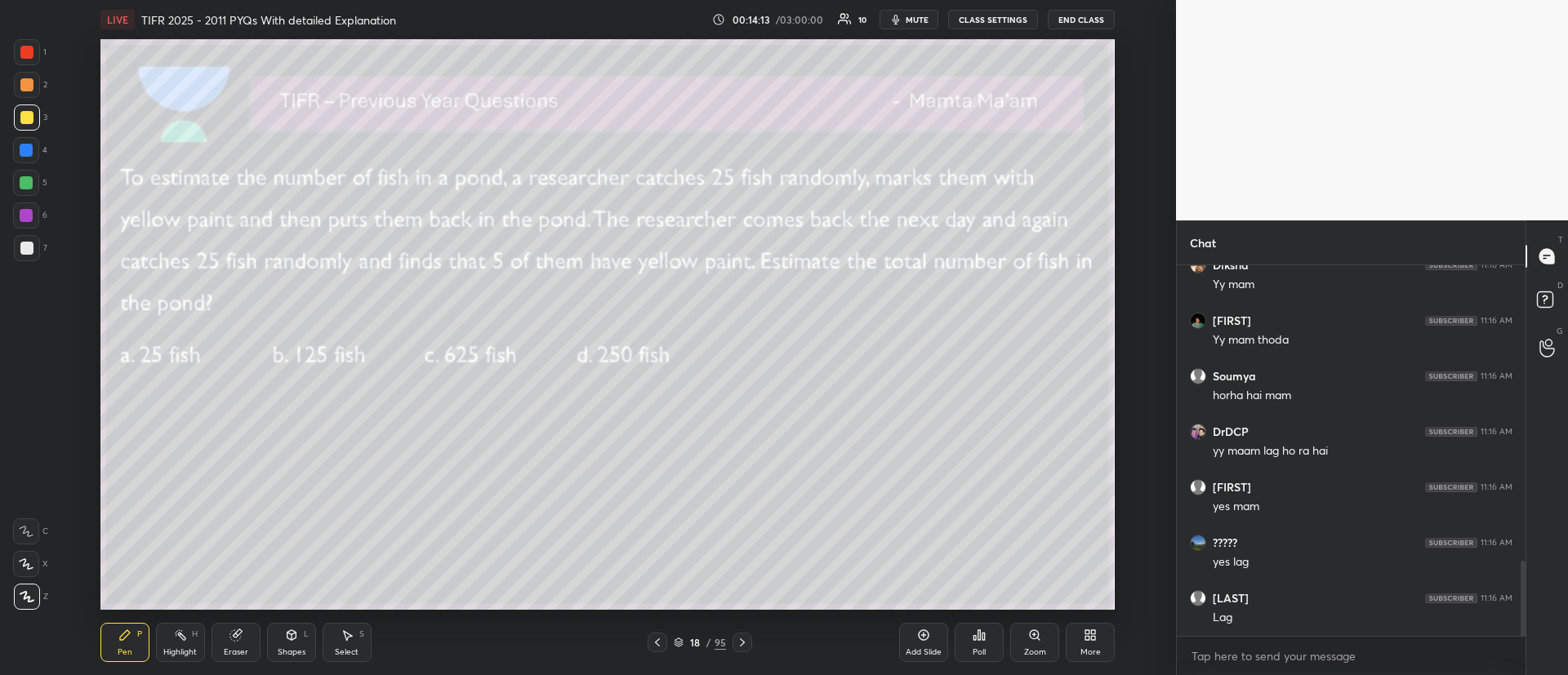 click 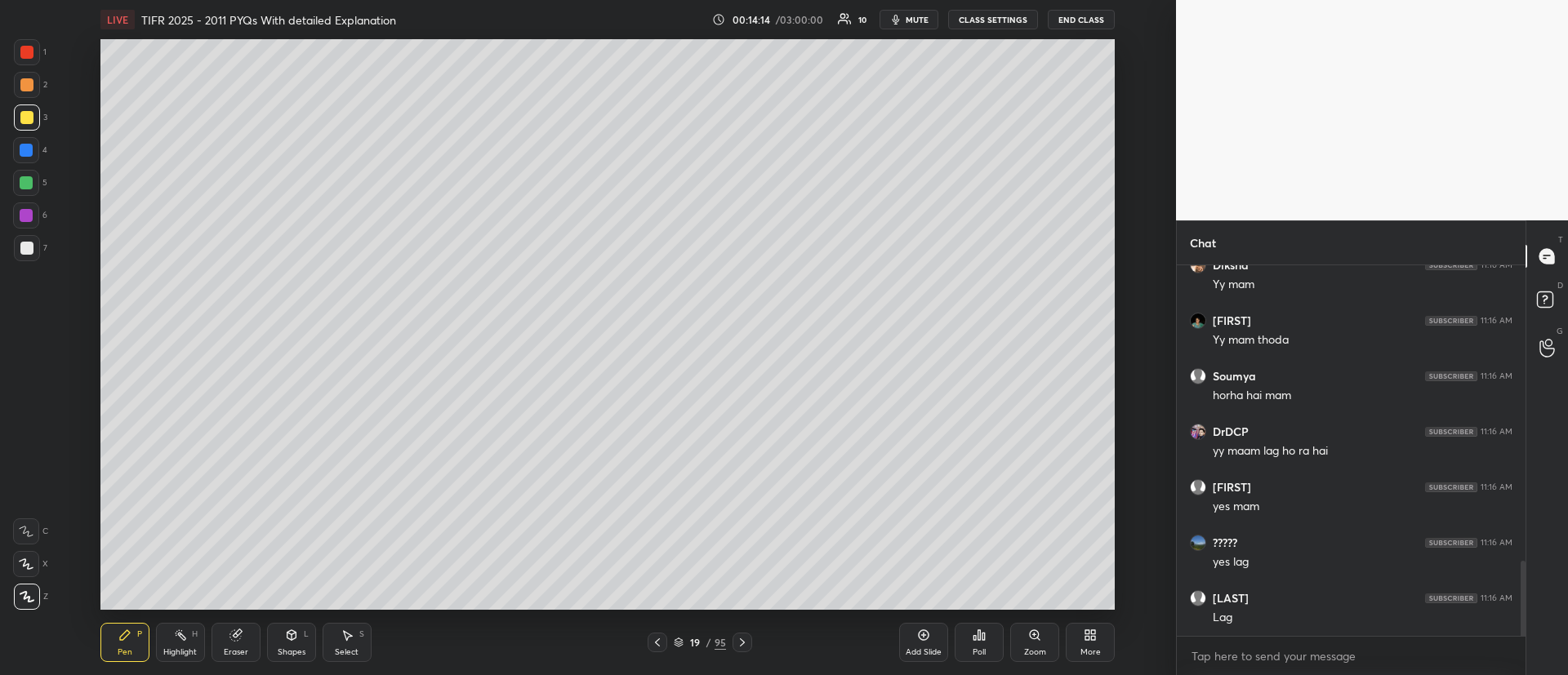 click at bounding box center (27, 118) 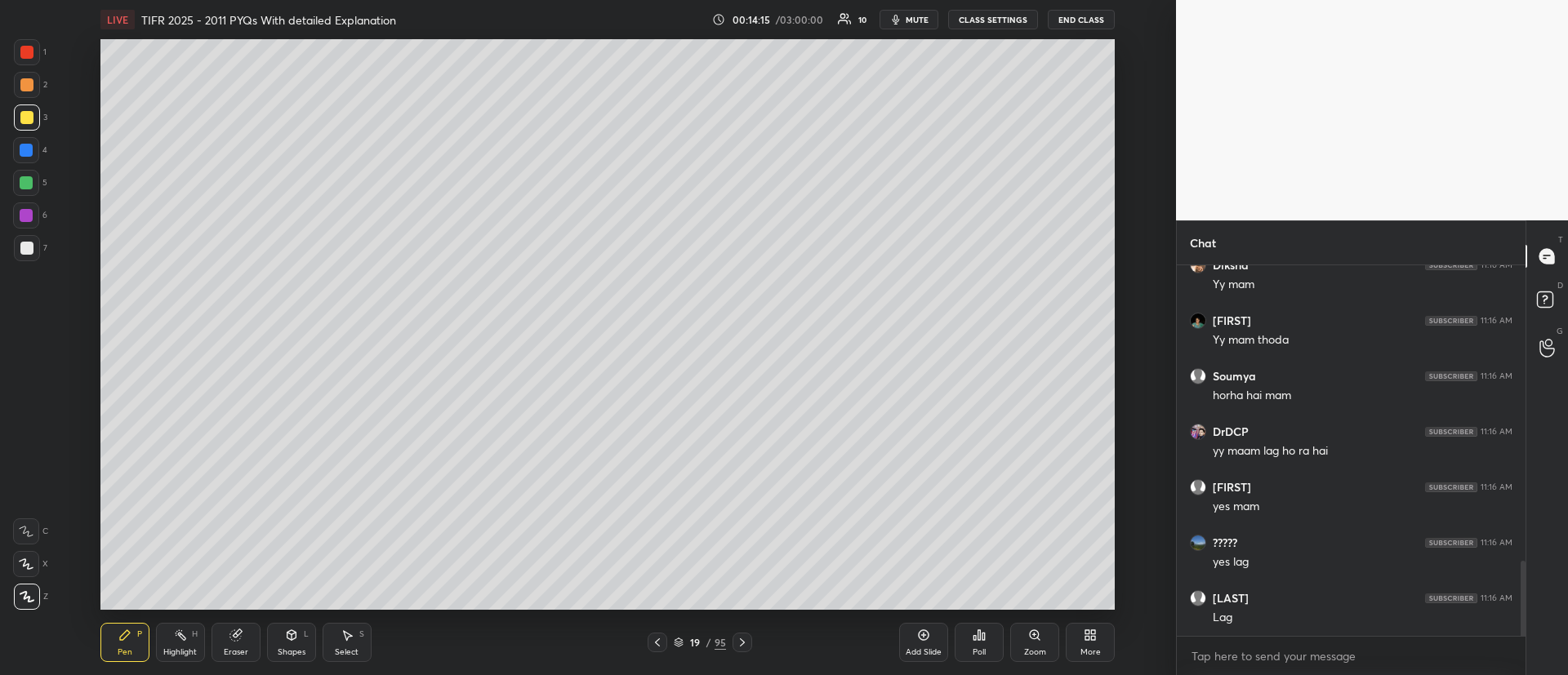 click at bounding box center (27, 85) 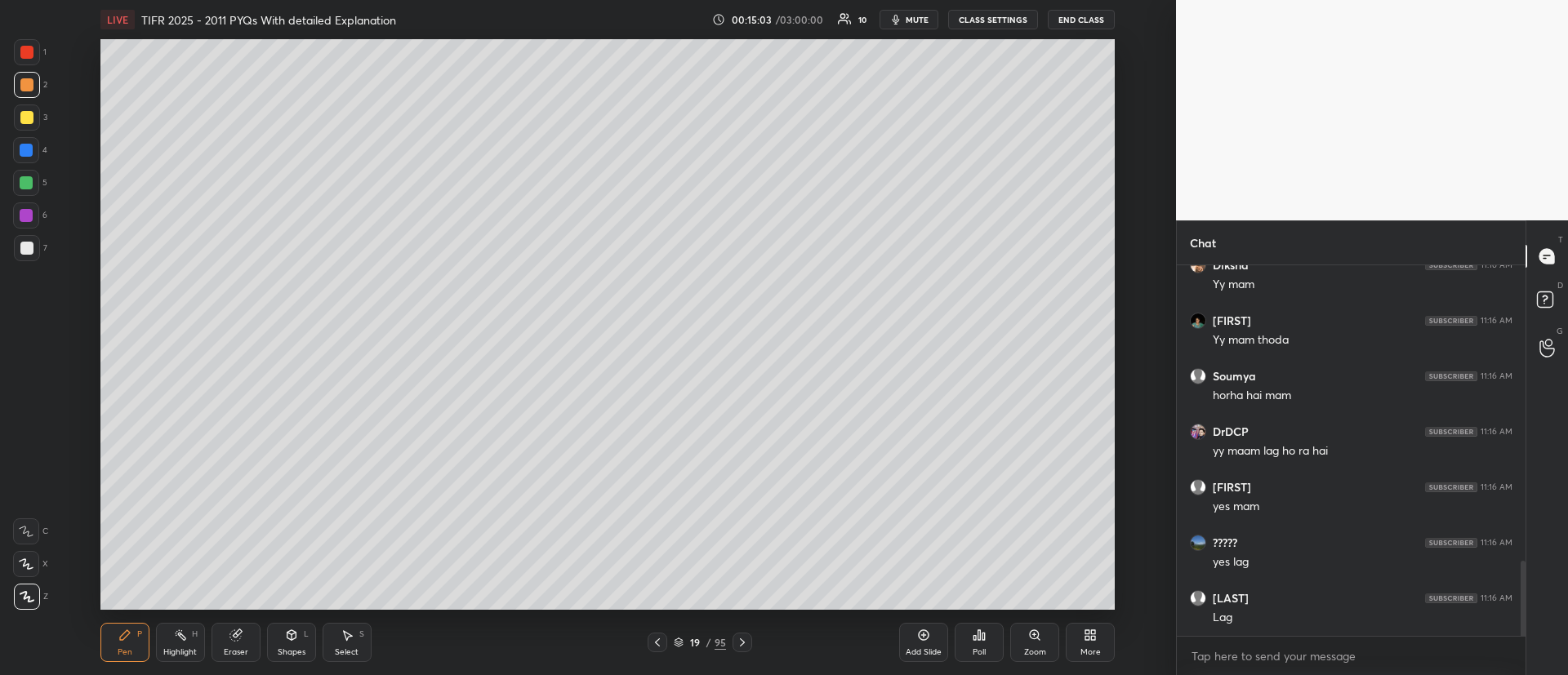 drag, startPoint x: 33, startPoint y: 124, endPoint x: 43, endPoint y: 126, distance: 10.198039 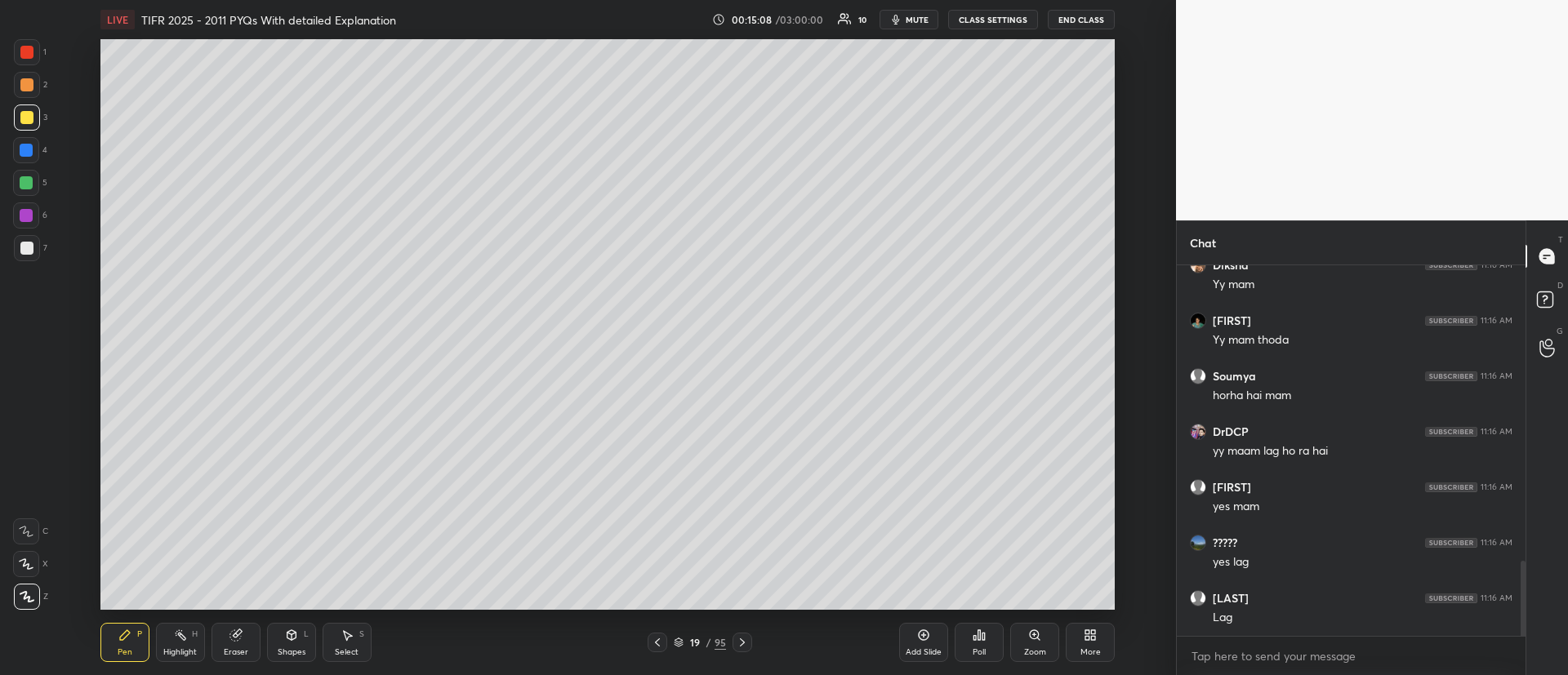 click at bounding box center [27, 118] 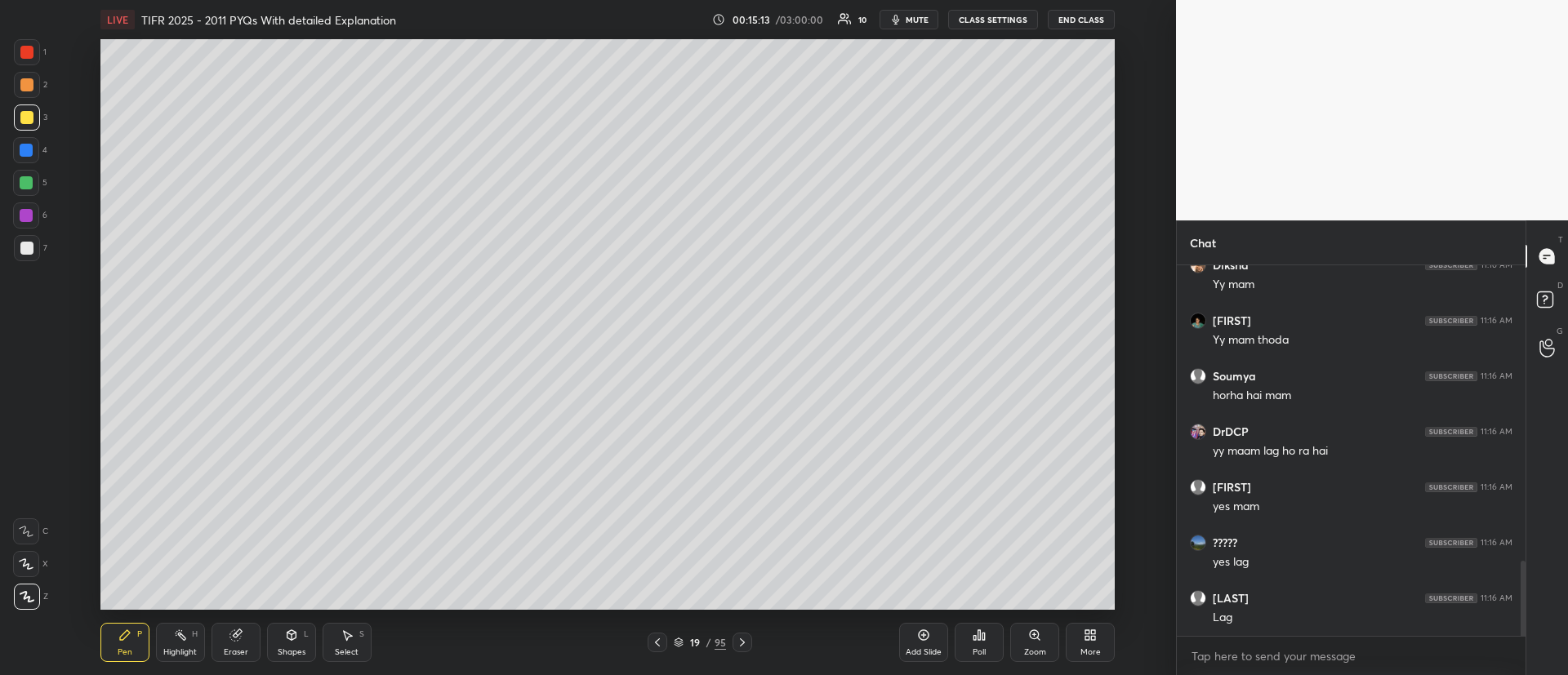click at bounding box center (26, 150) 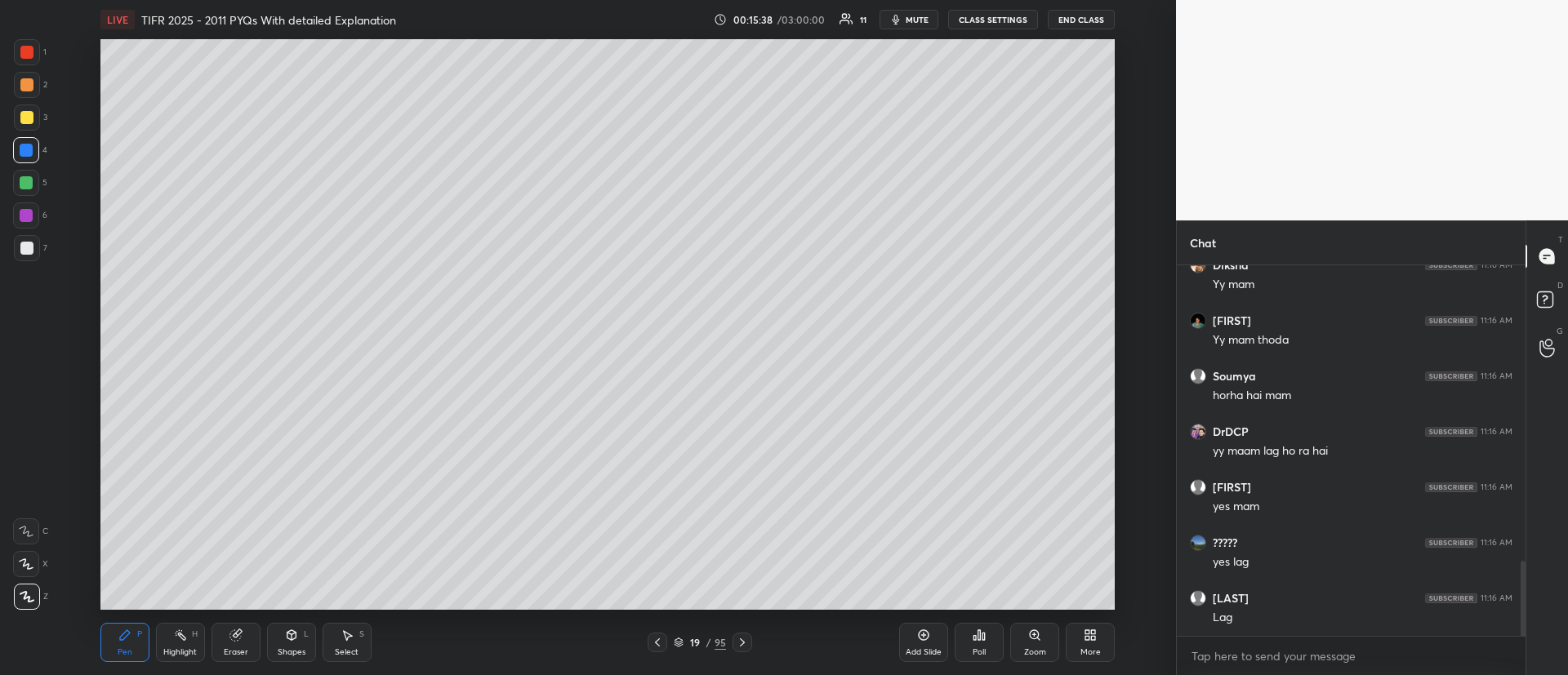click at bounding box center (27, 118) 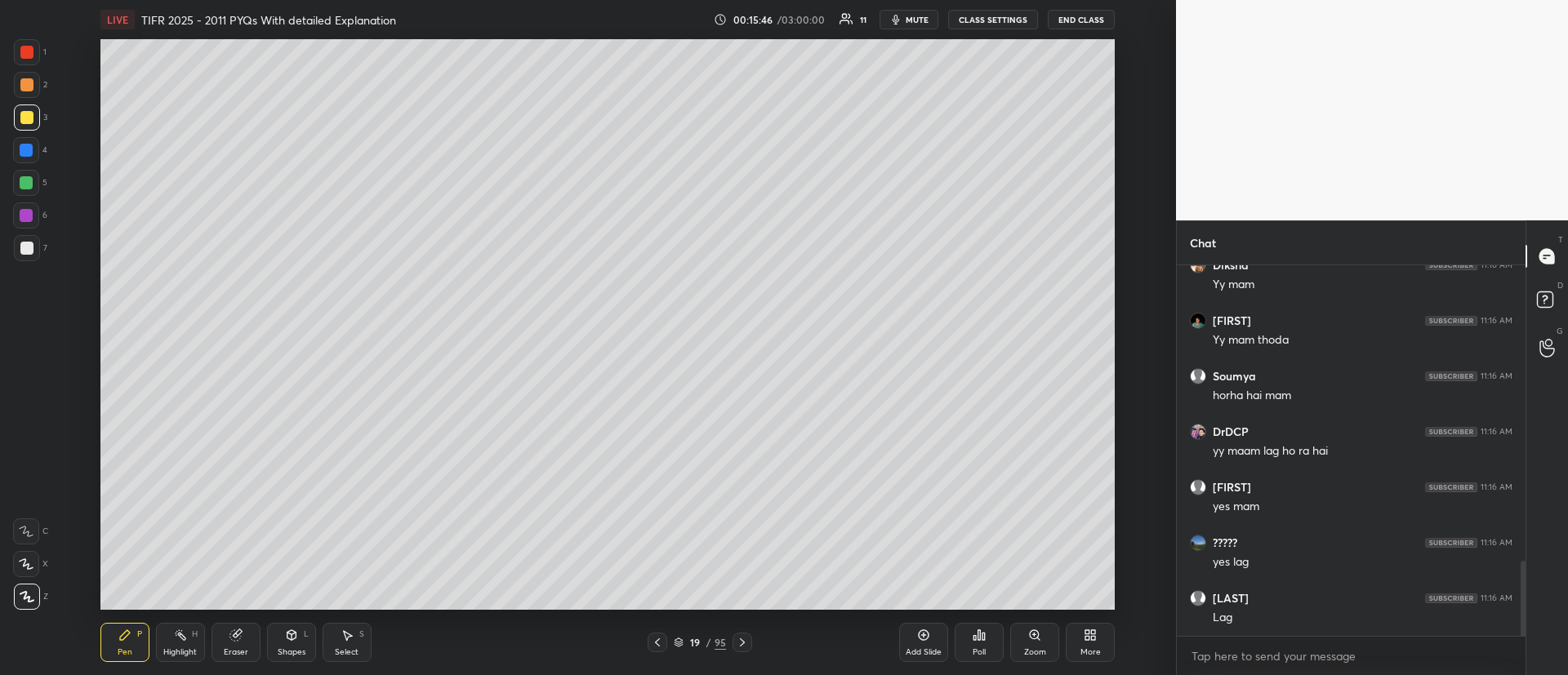 scroll, scrollTop: 1517, scrollLeft: 0, axis: vertical 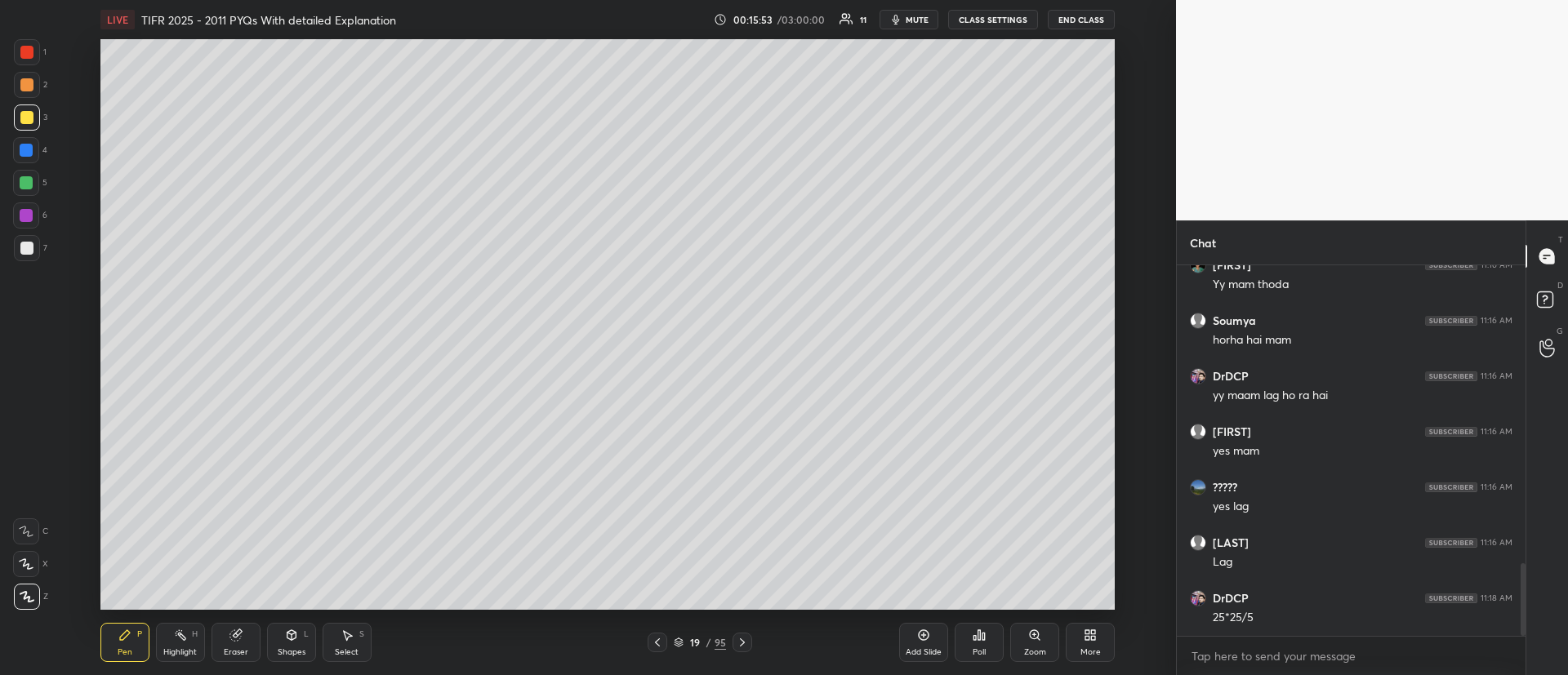 click at bounding box center (27, 248) 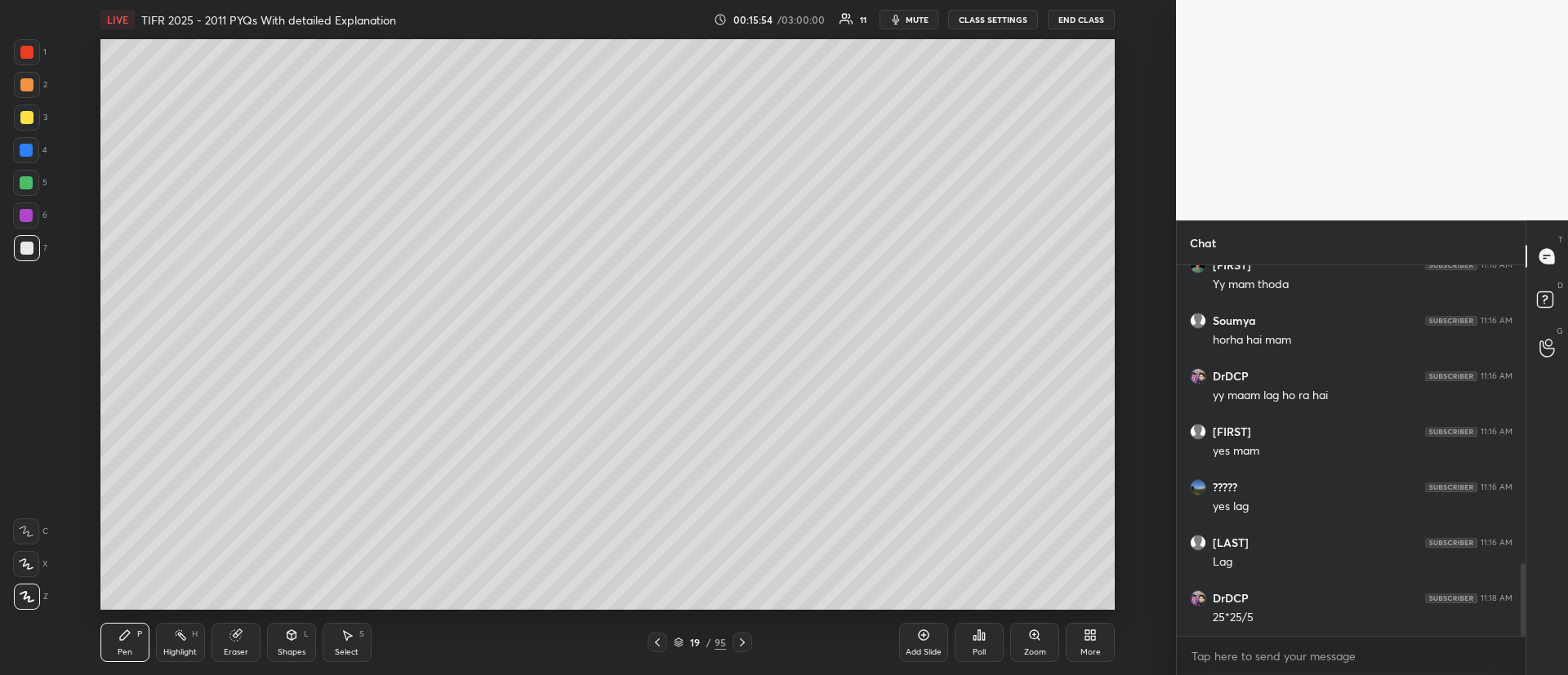 click at bounding box center [26, 150] 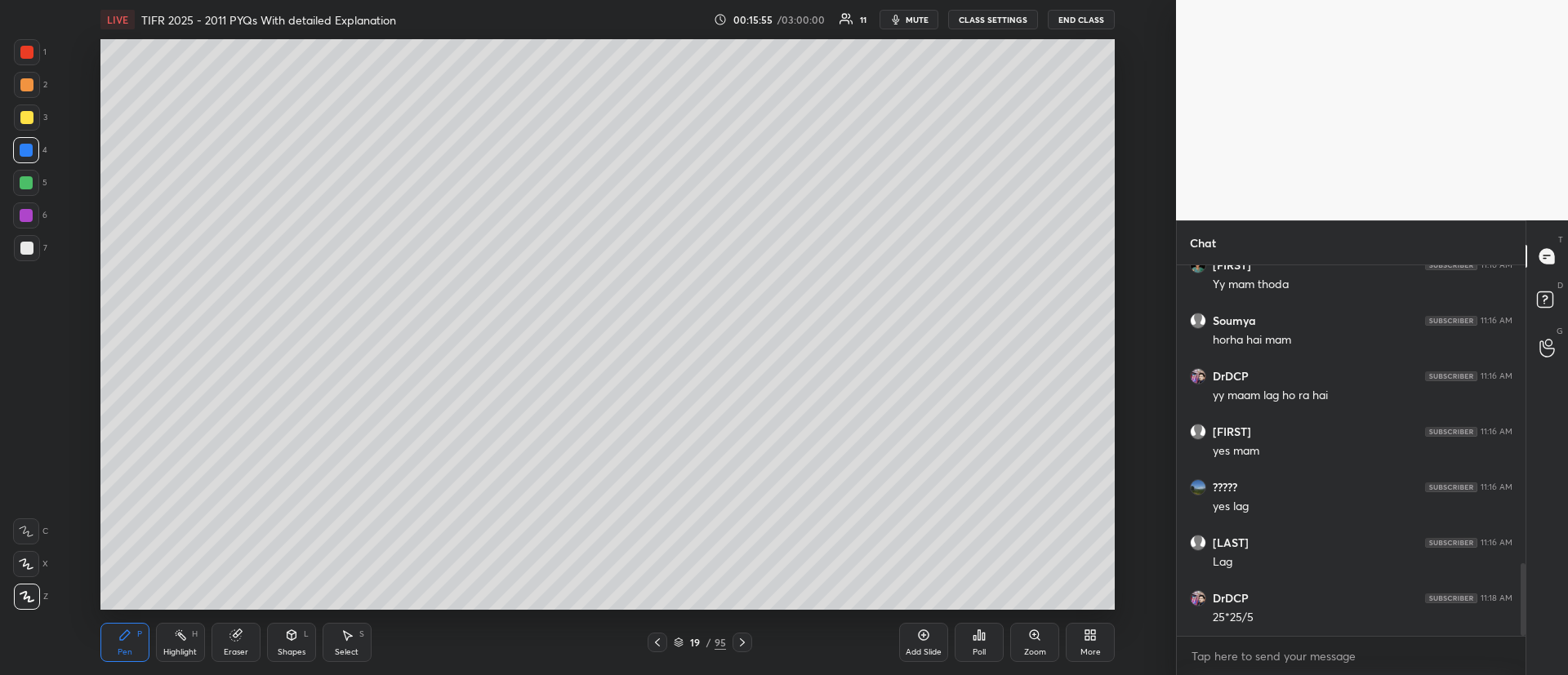 click at bounding box center [27, 85] 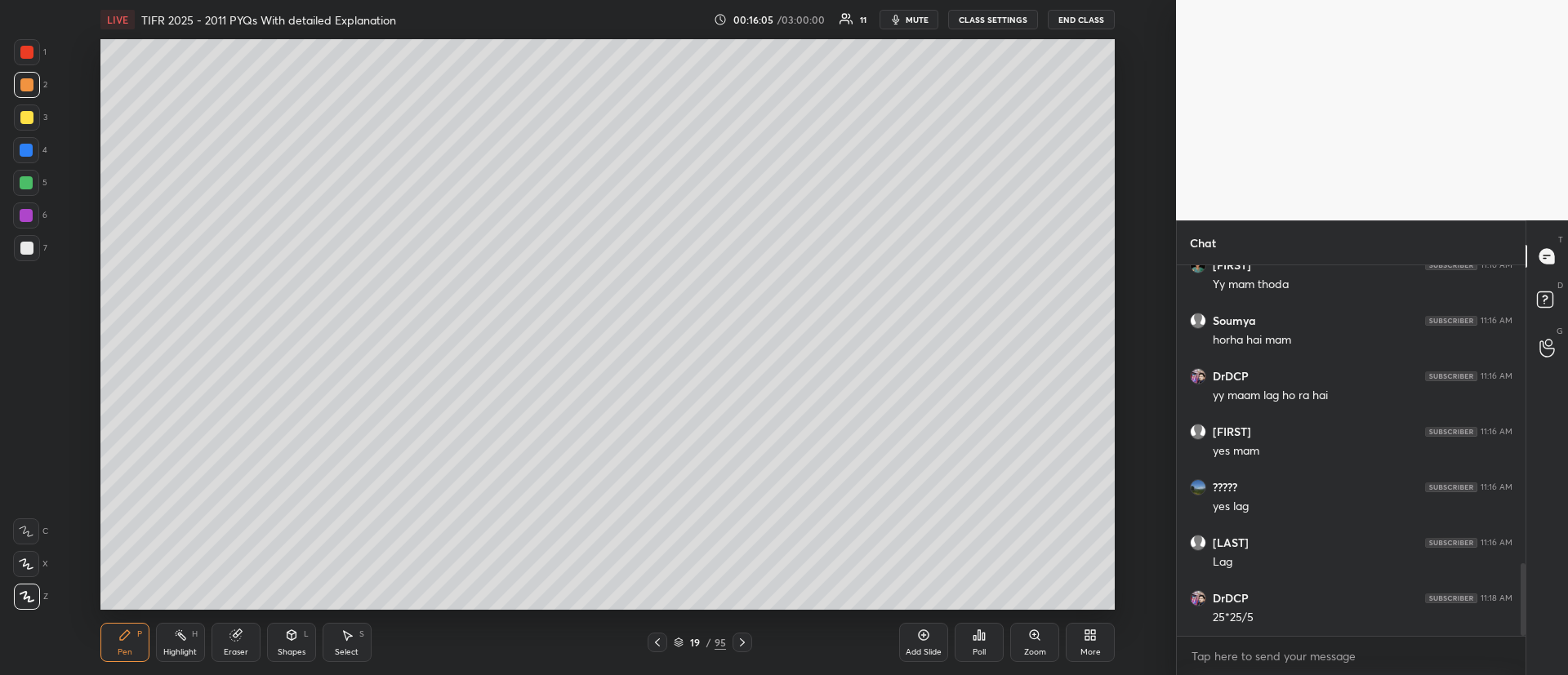 click on "19 / 95" at bounding box center [699, 642] 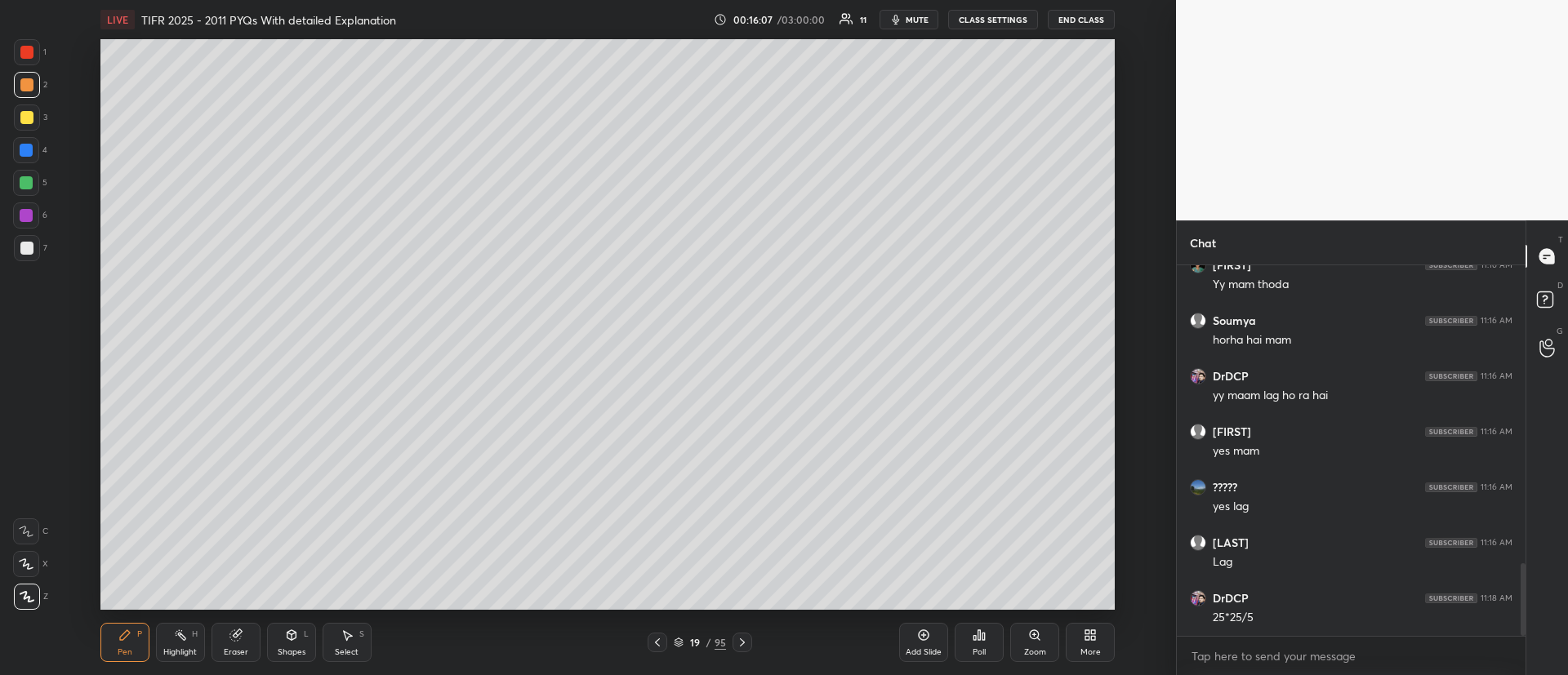 click 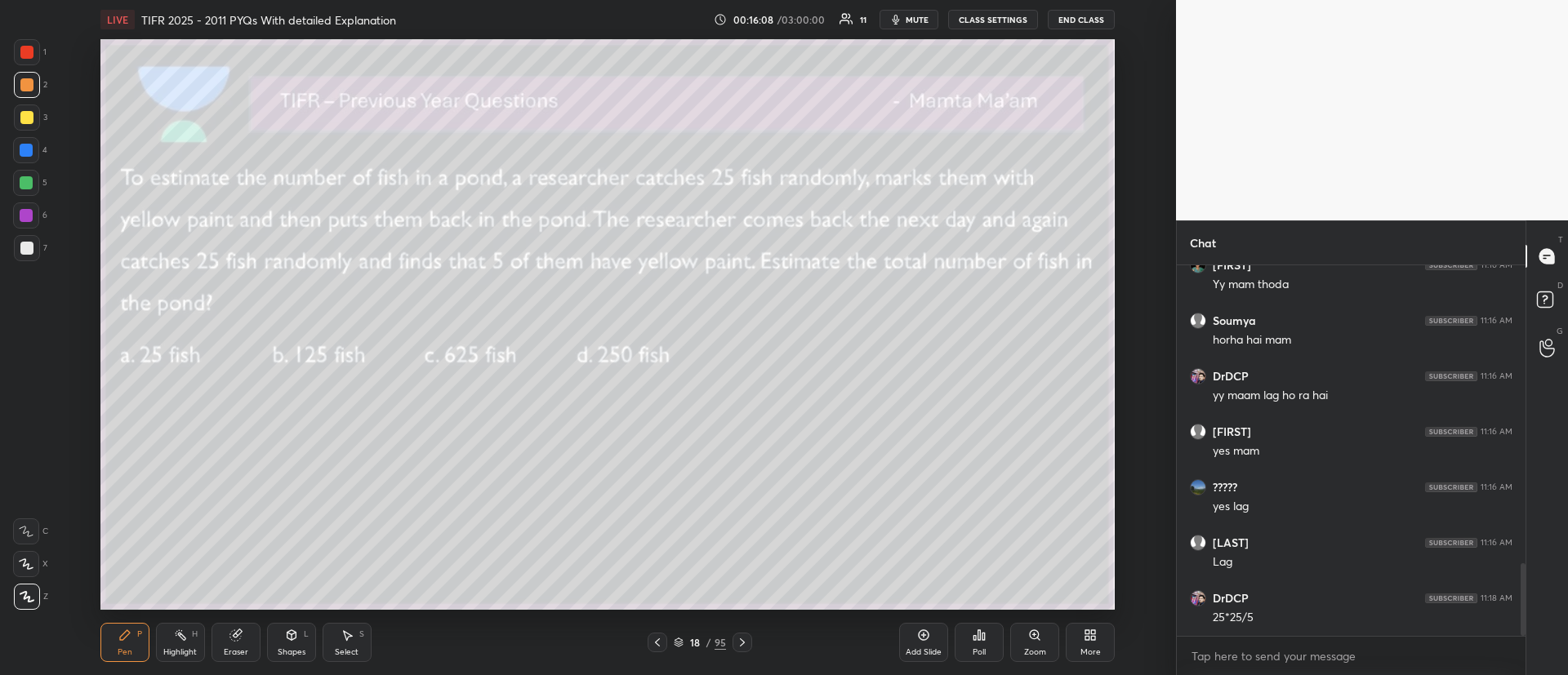click at bounding box center [27, 118] 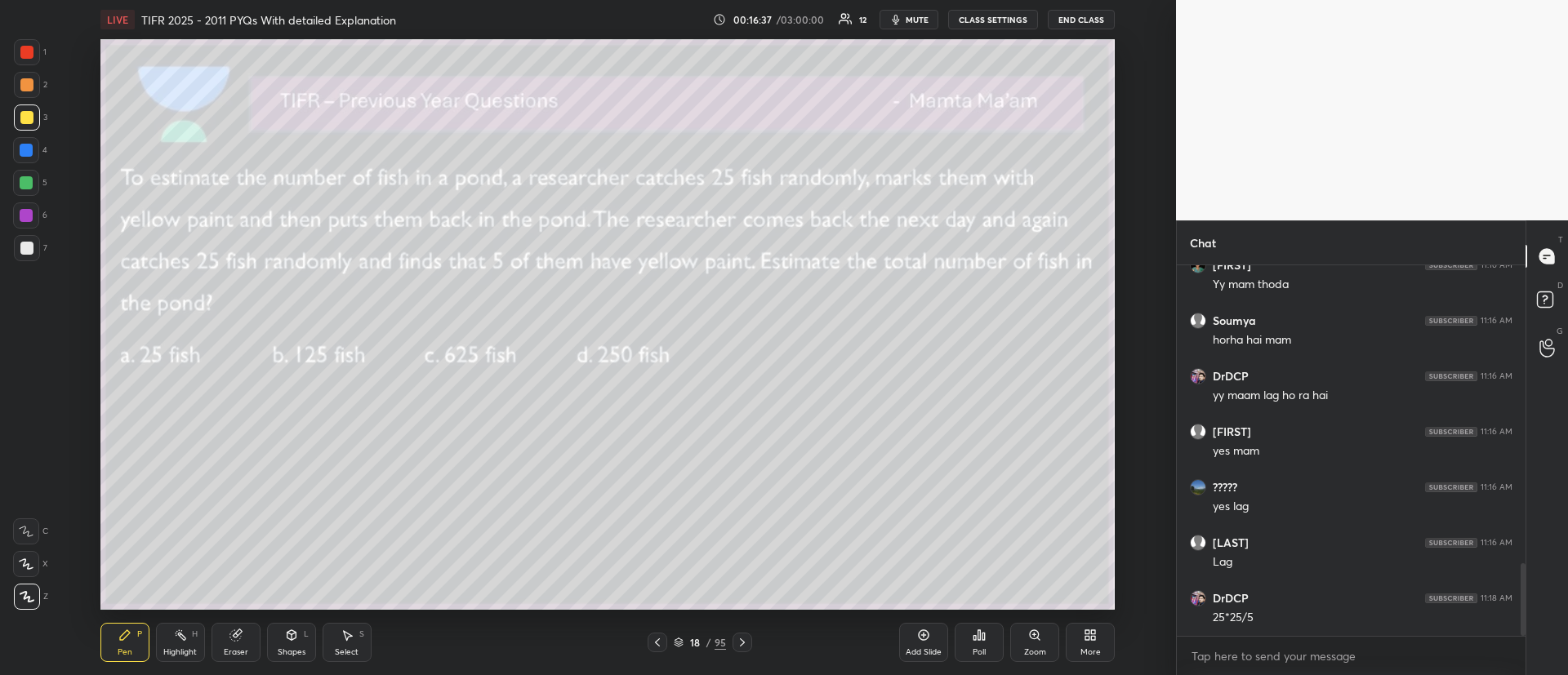 click at bounding box center (26, 150) 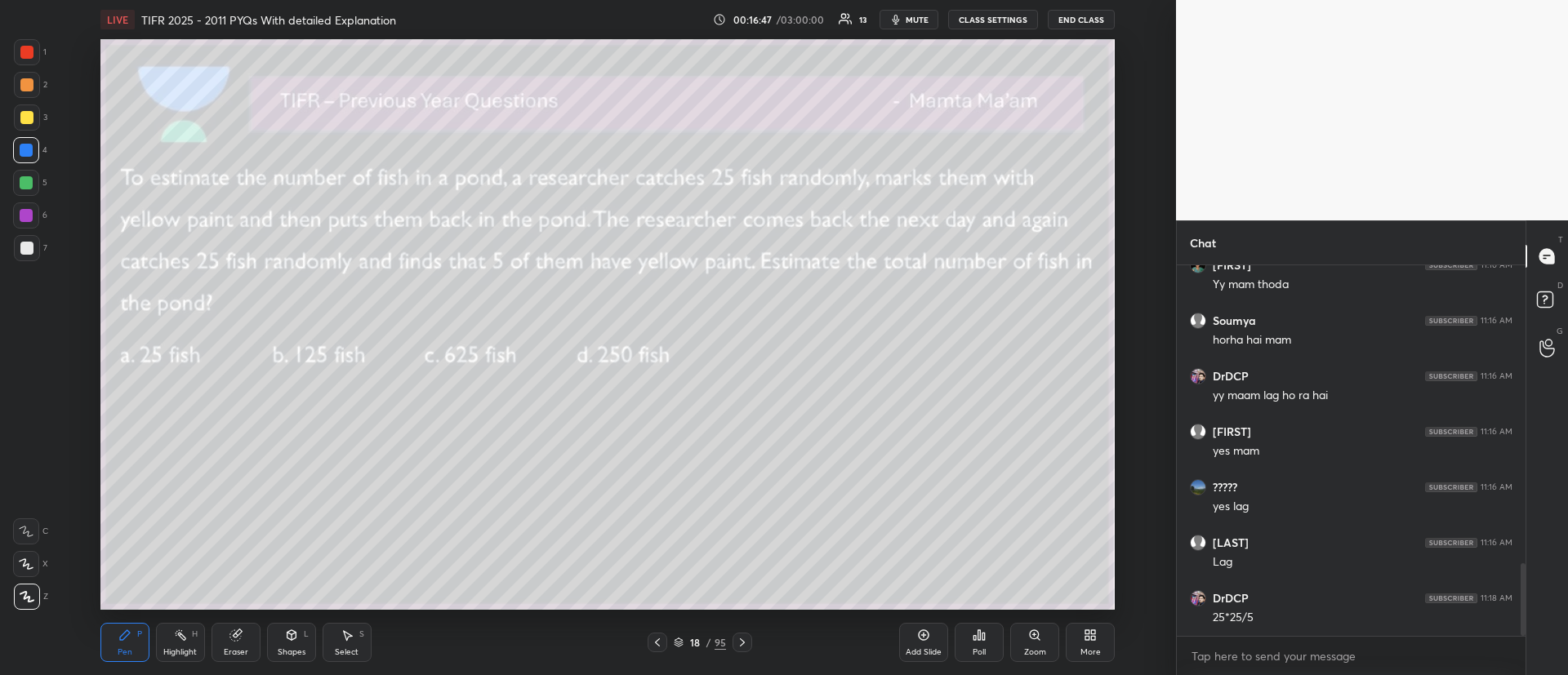 click at bounding box center (27, 248) 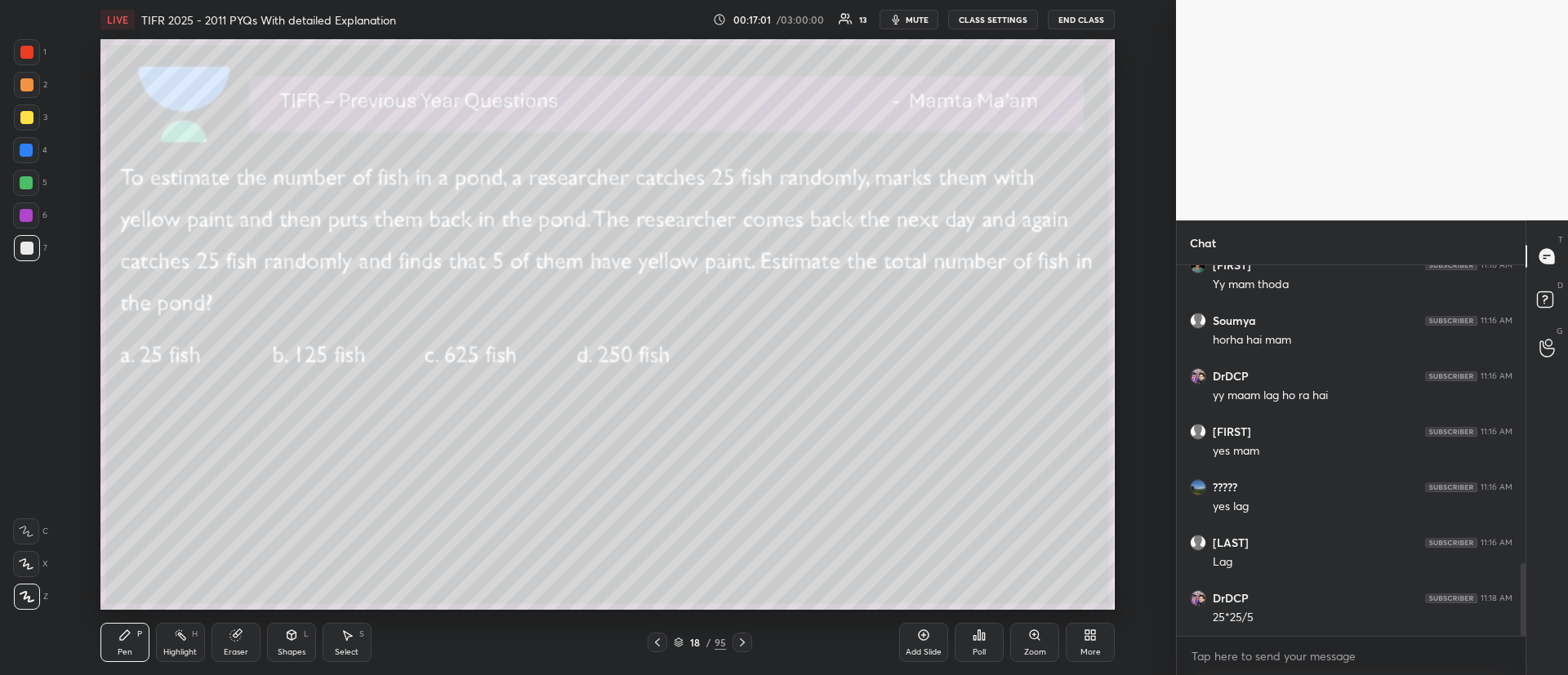 click on "2" at bounding box center [30, 88] 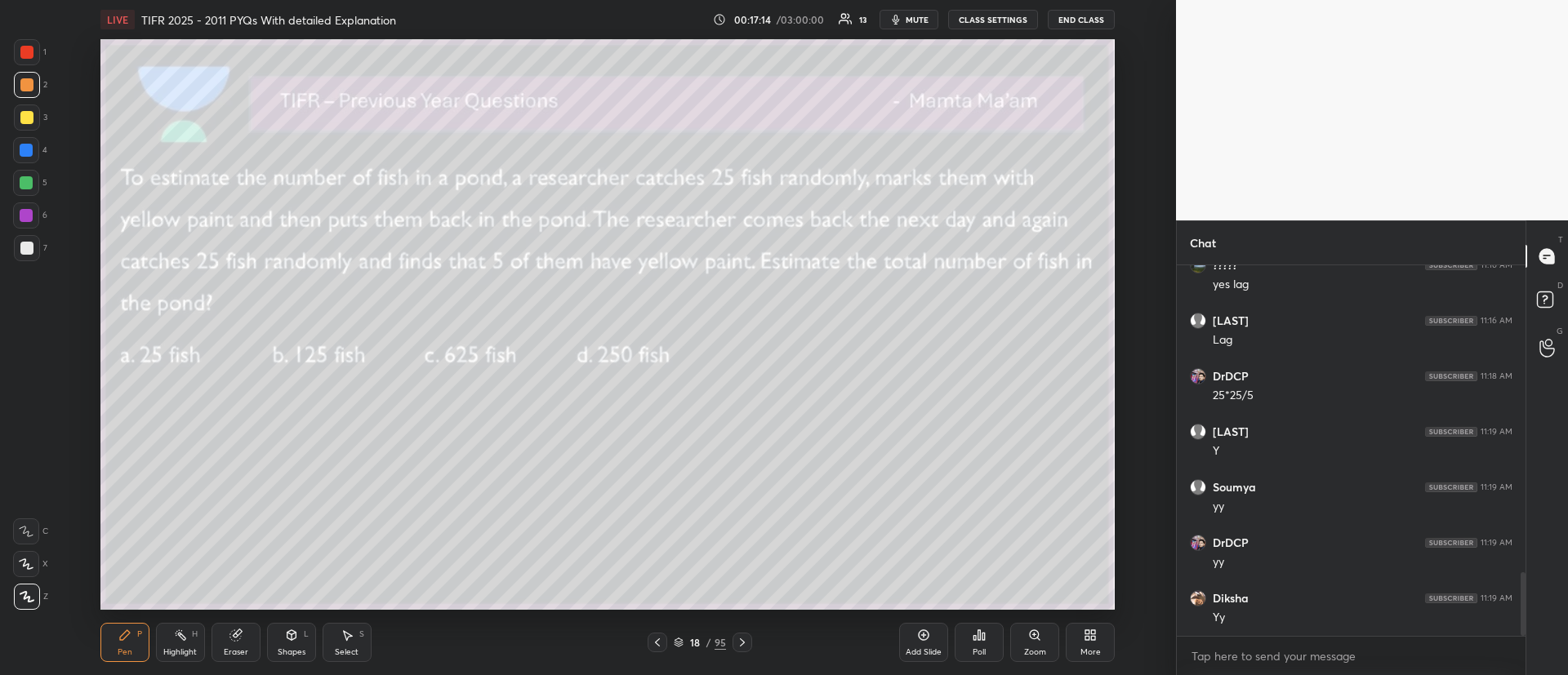 scroll, scrollTop: 1794, scrollLeft: 0, axis: vertical 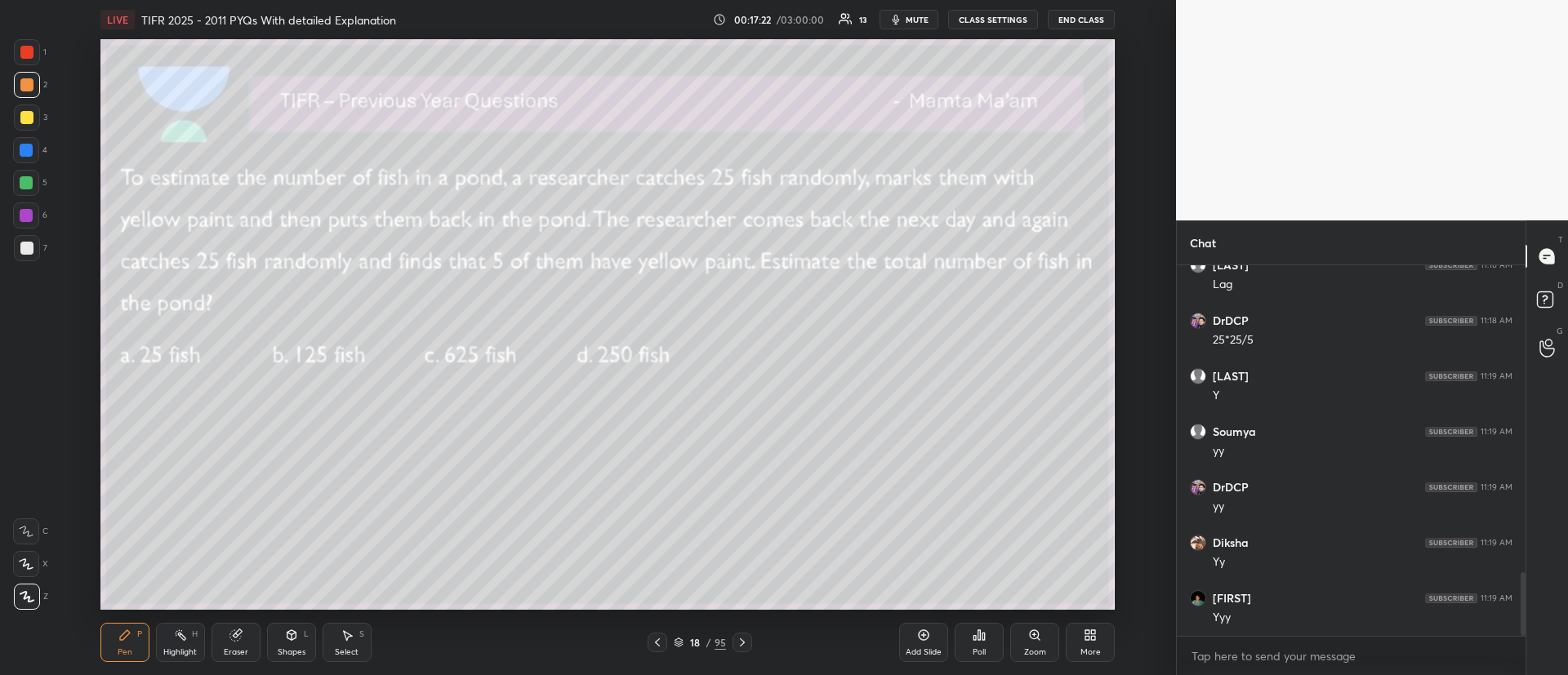 click at bounding box center (26, 183) 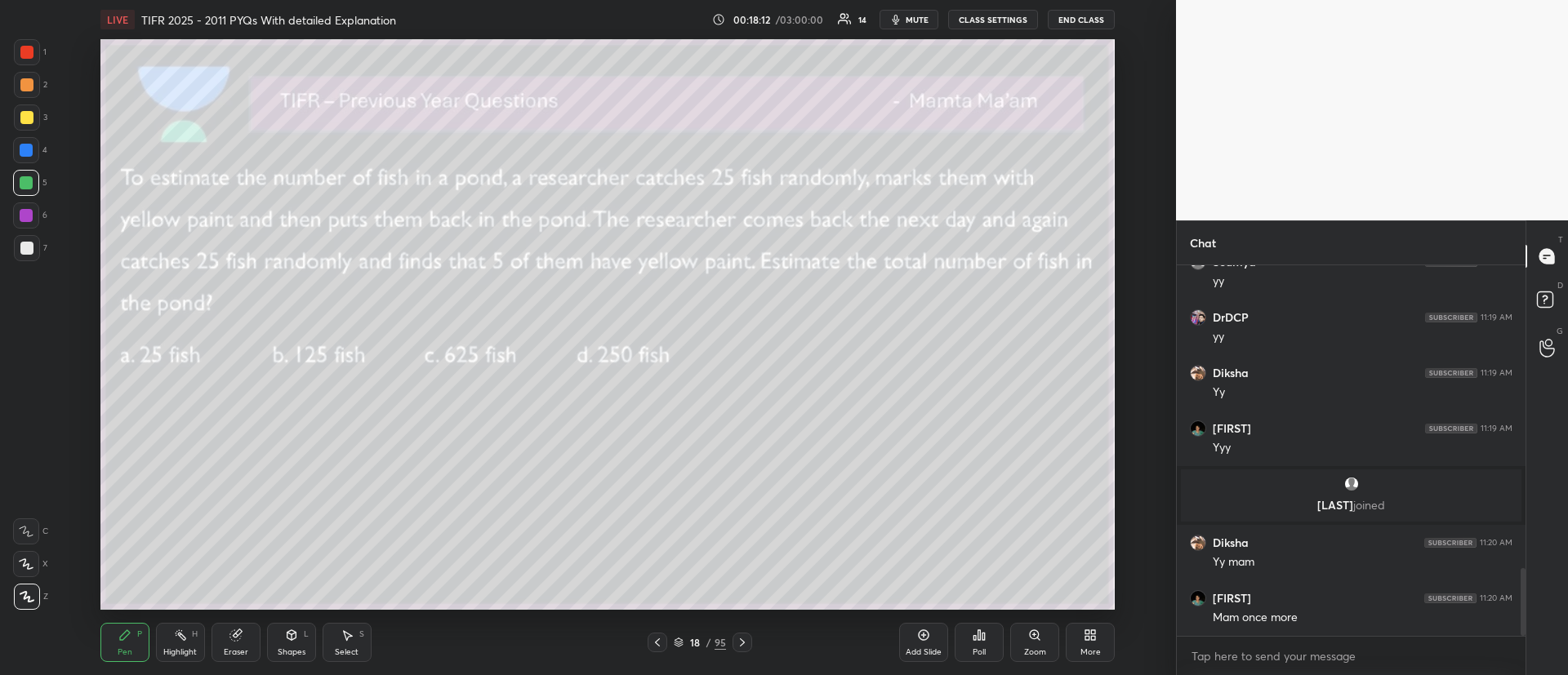 scroll, scrollTop: 1665, scrollLeft: 0, axis: vertical 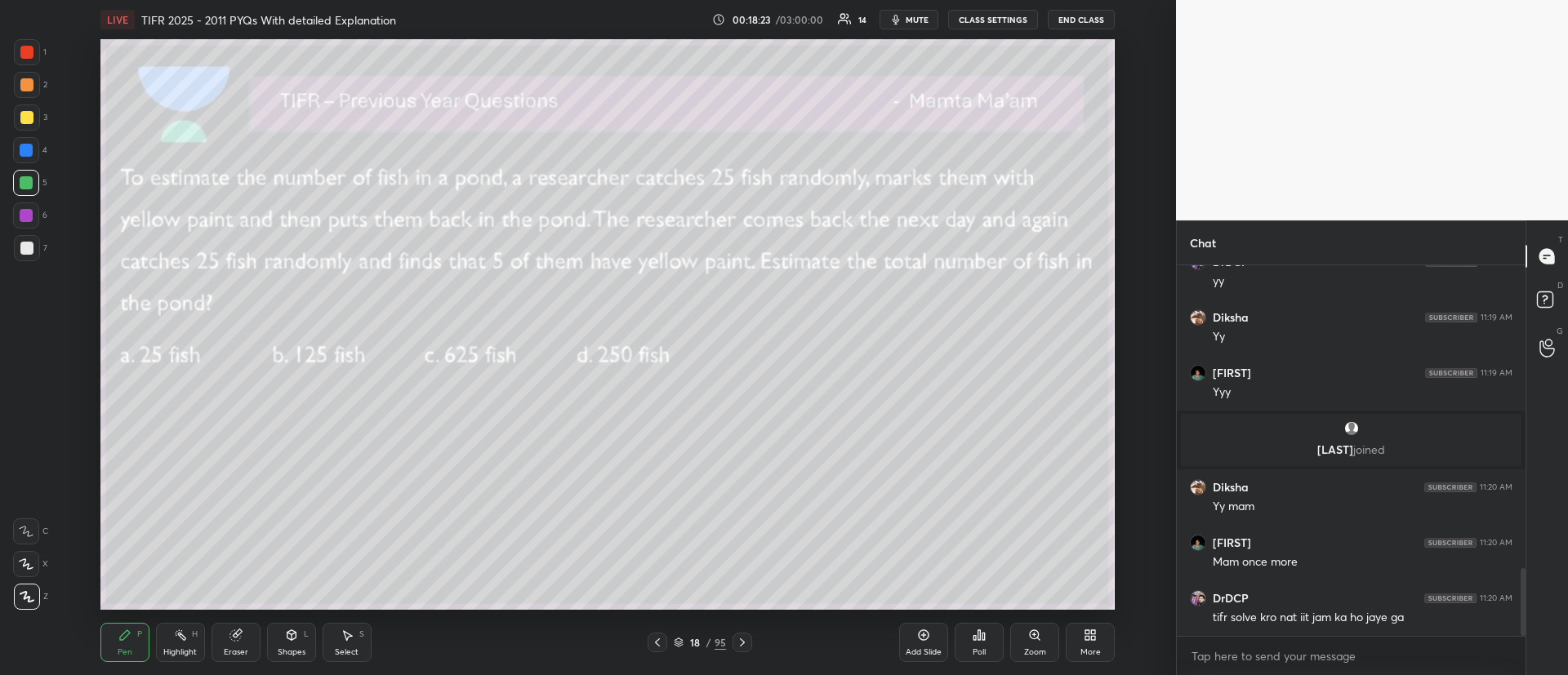 click 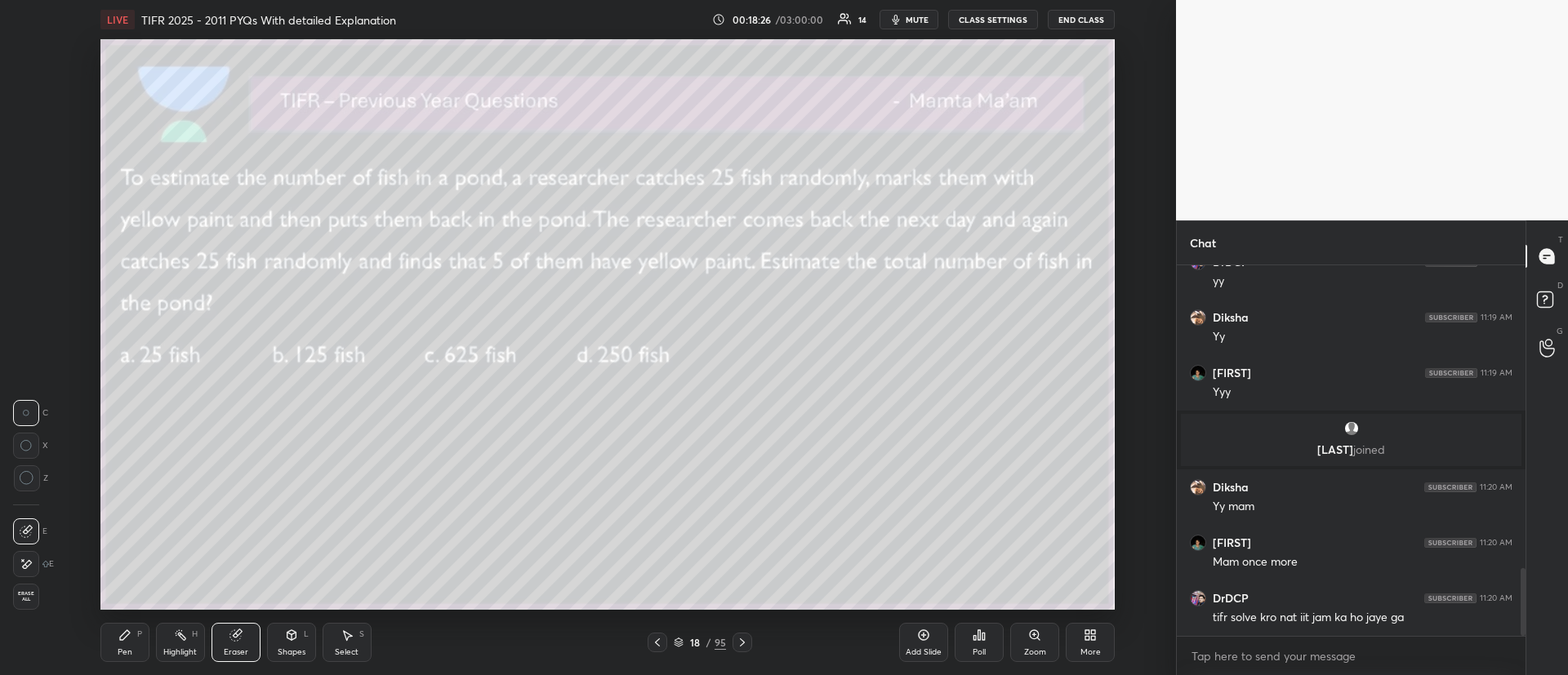 drag, startPoint x: 115, startPoint y: 649, endPoint x: 126, endPoint y: 620, distance: 31.016125 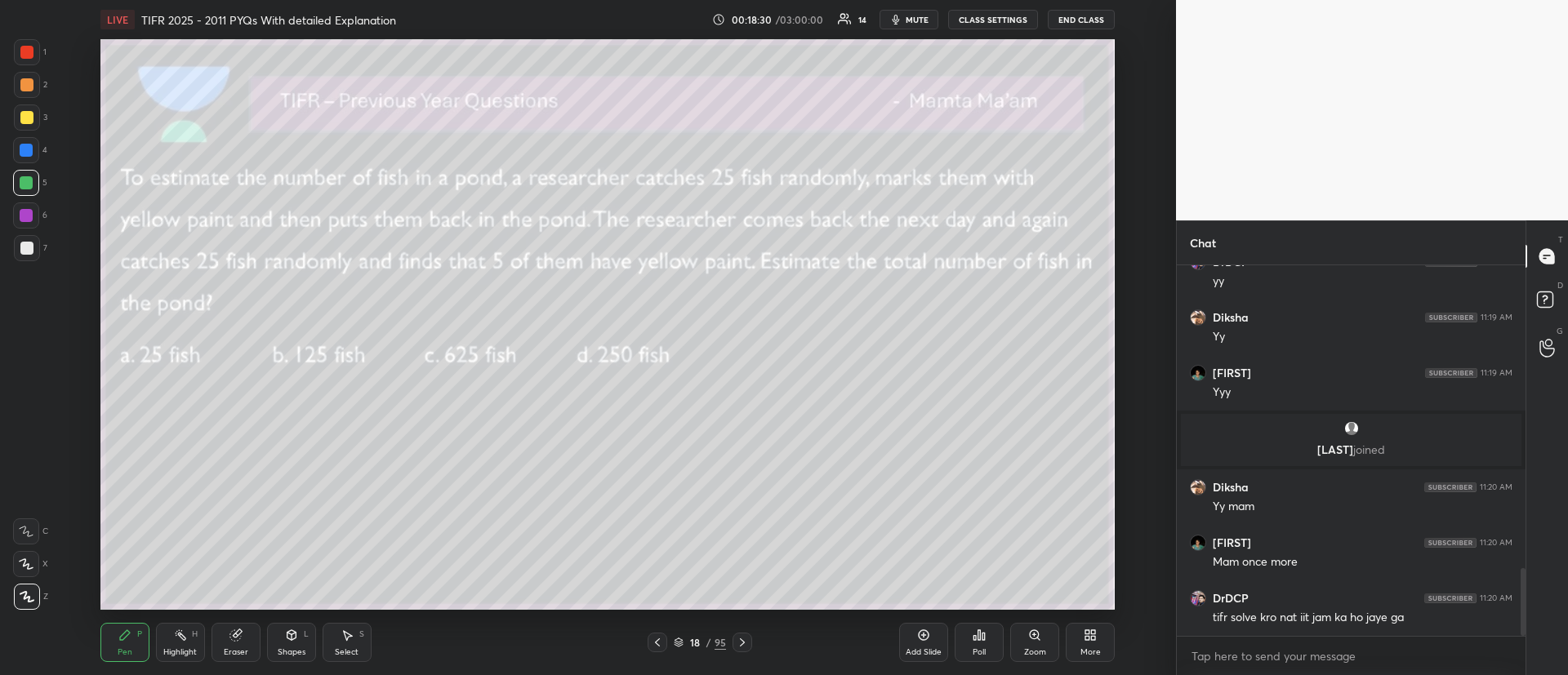 click 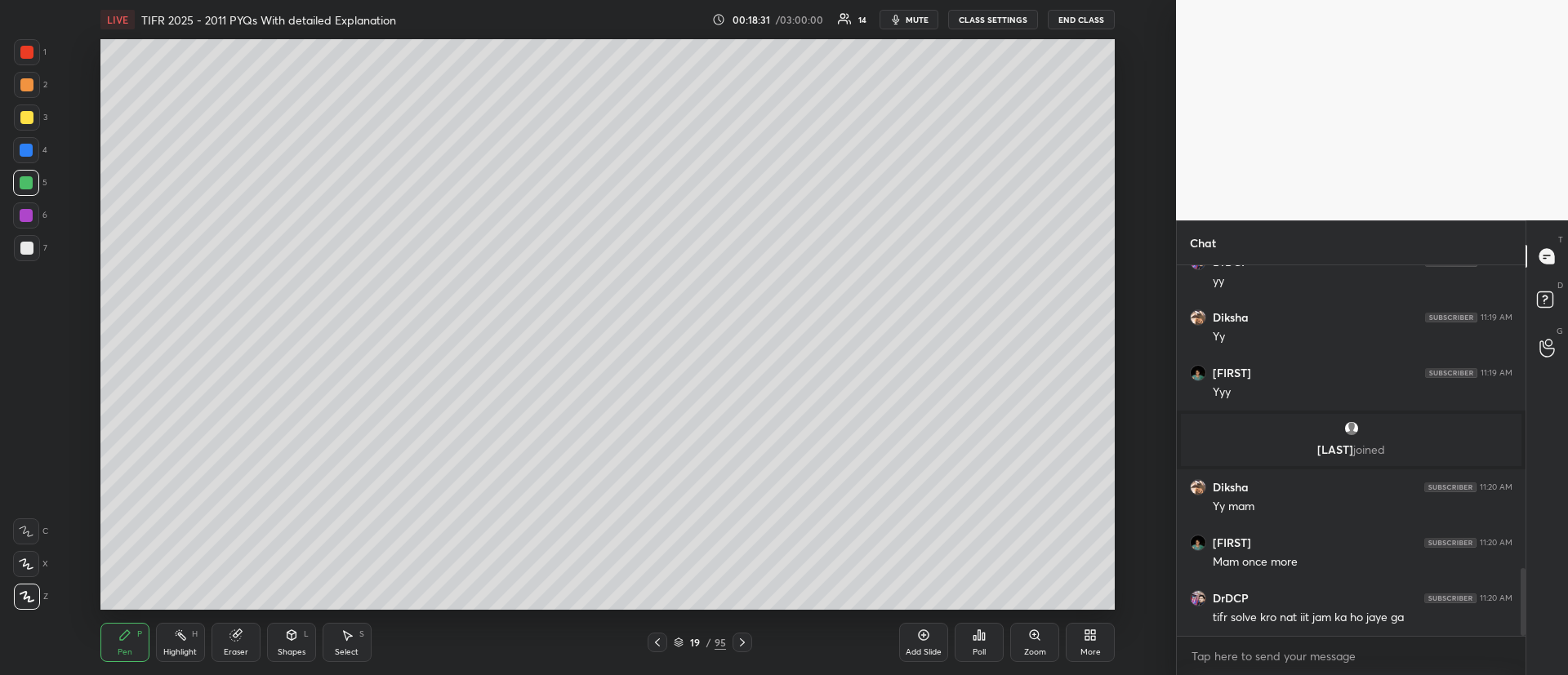 click at bounding box center [27, 118] 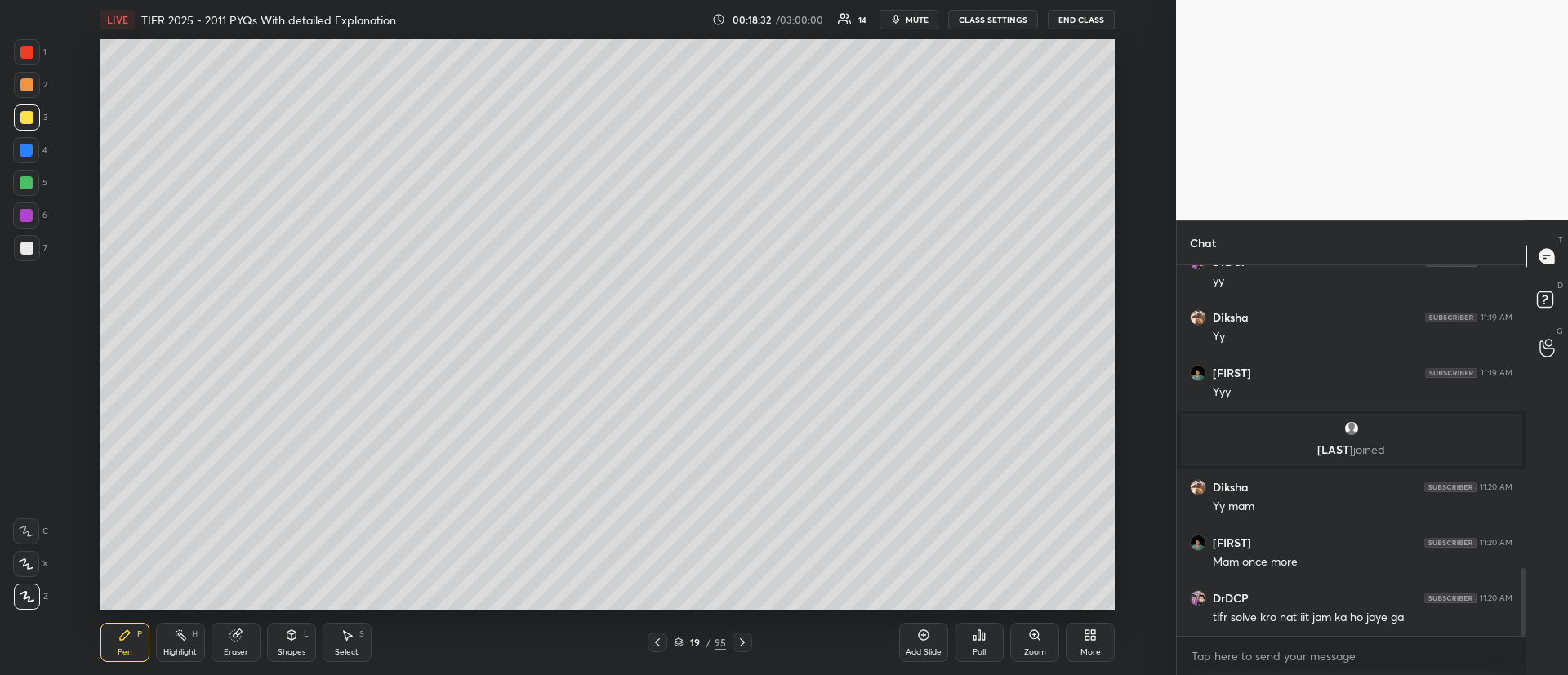 drag, startPoint x: 216, startPoint y: 616, endPoint x: 229, endPoint y: 625, distance: 15.811388 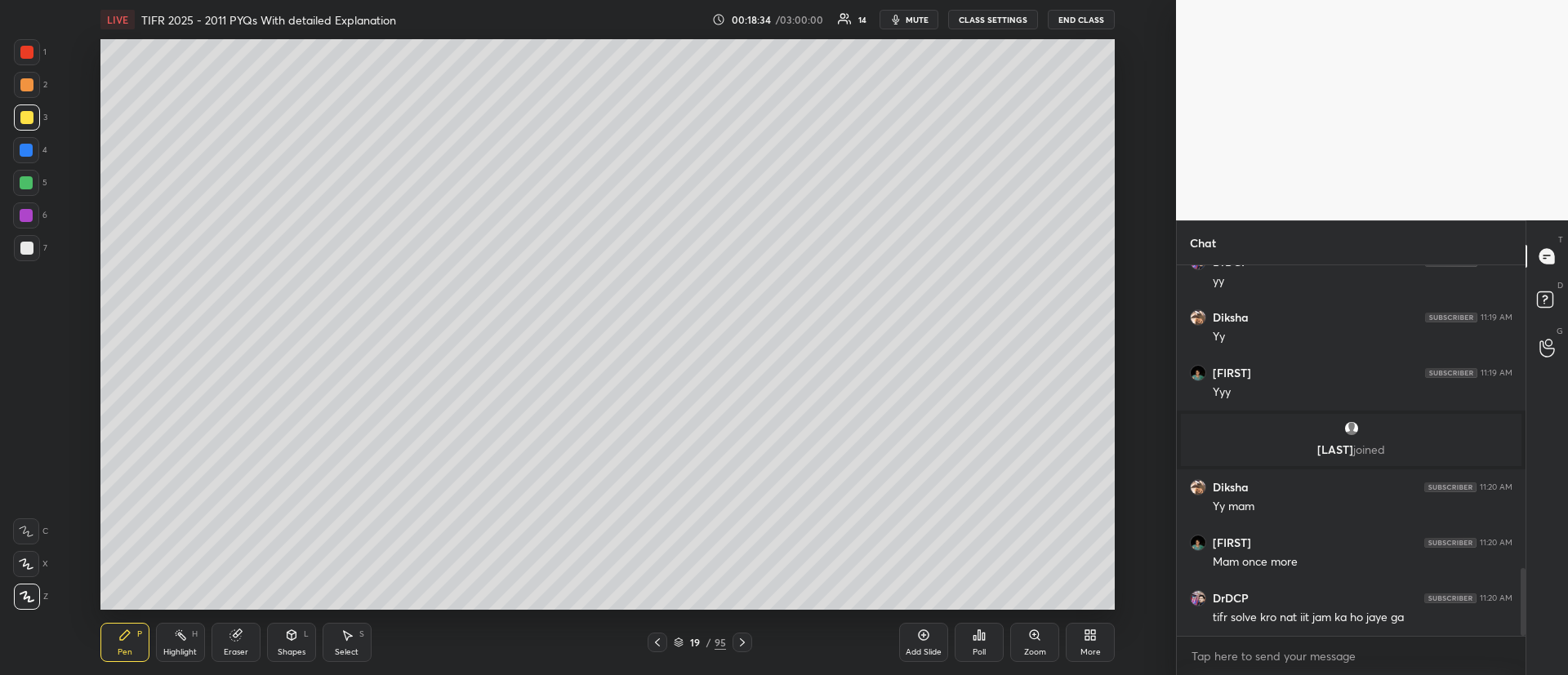 click on "Pen P Highlight H Eraser Shapes L Select S 19 / 95 Add Slide Poll Zoom More" at bounding box center (608, 642) 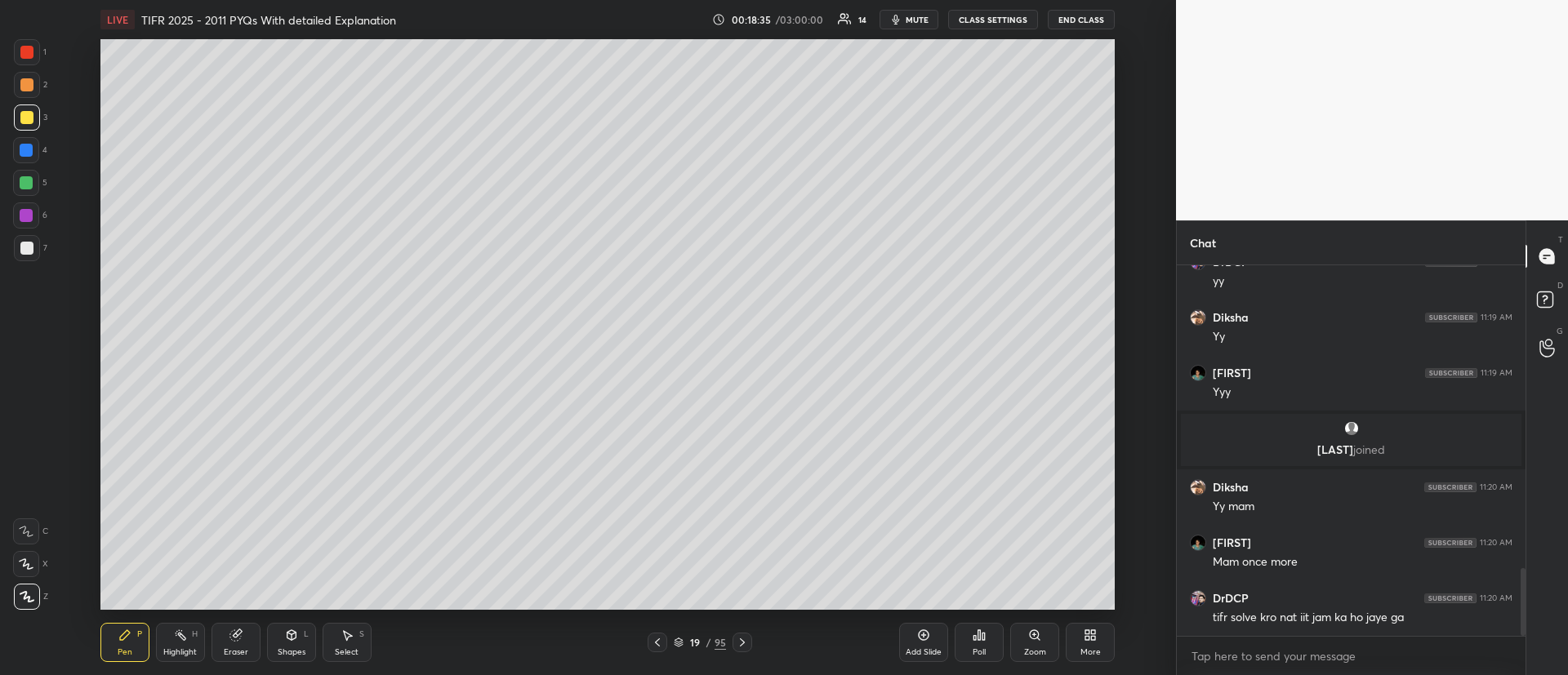 click 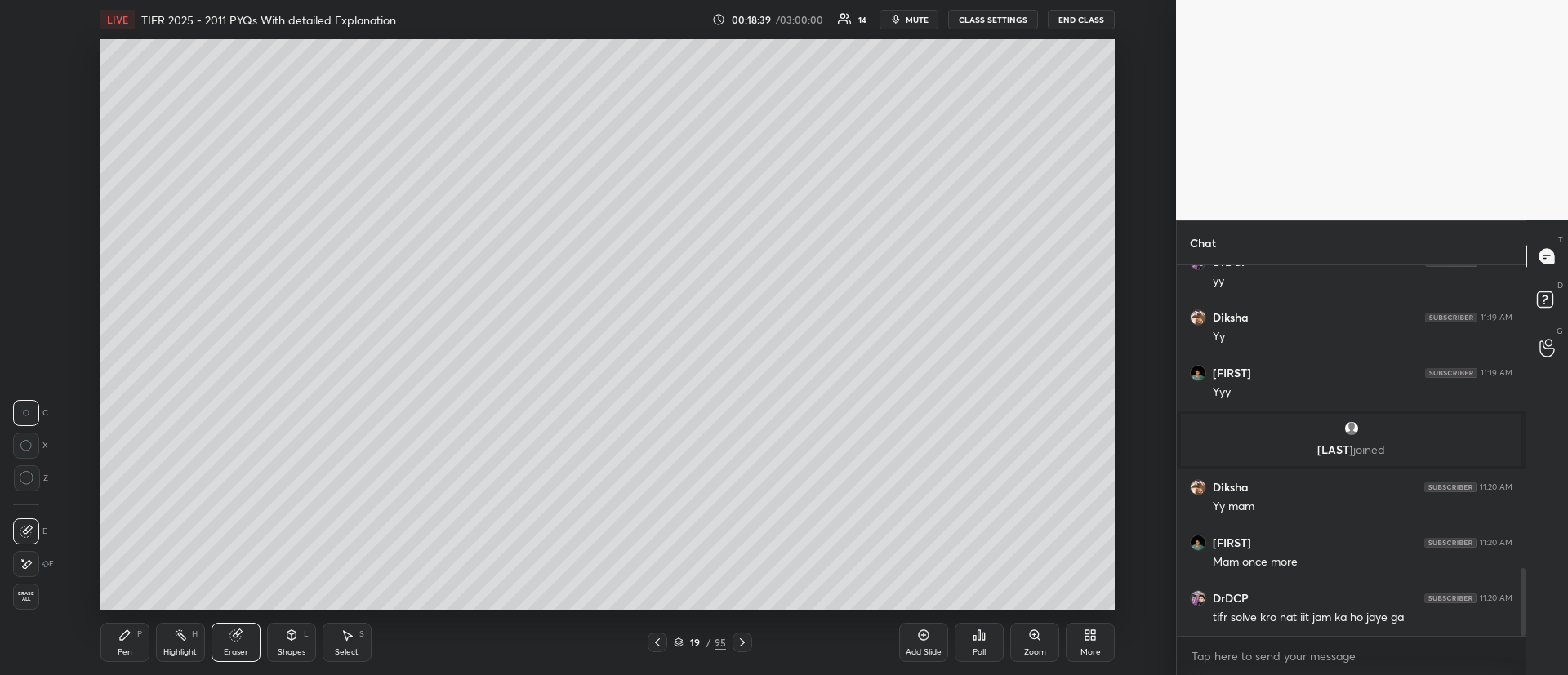 click on "Pen P" at bounding box center (125, 642) 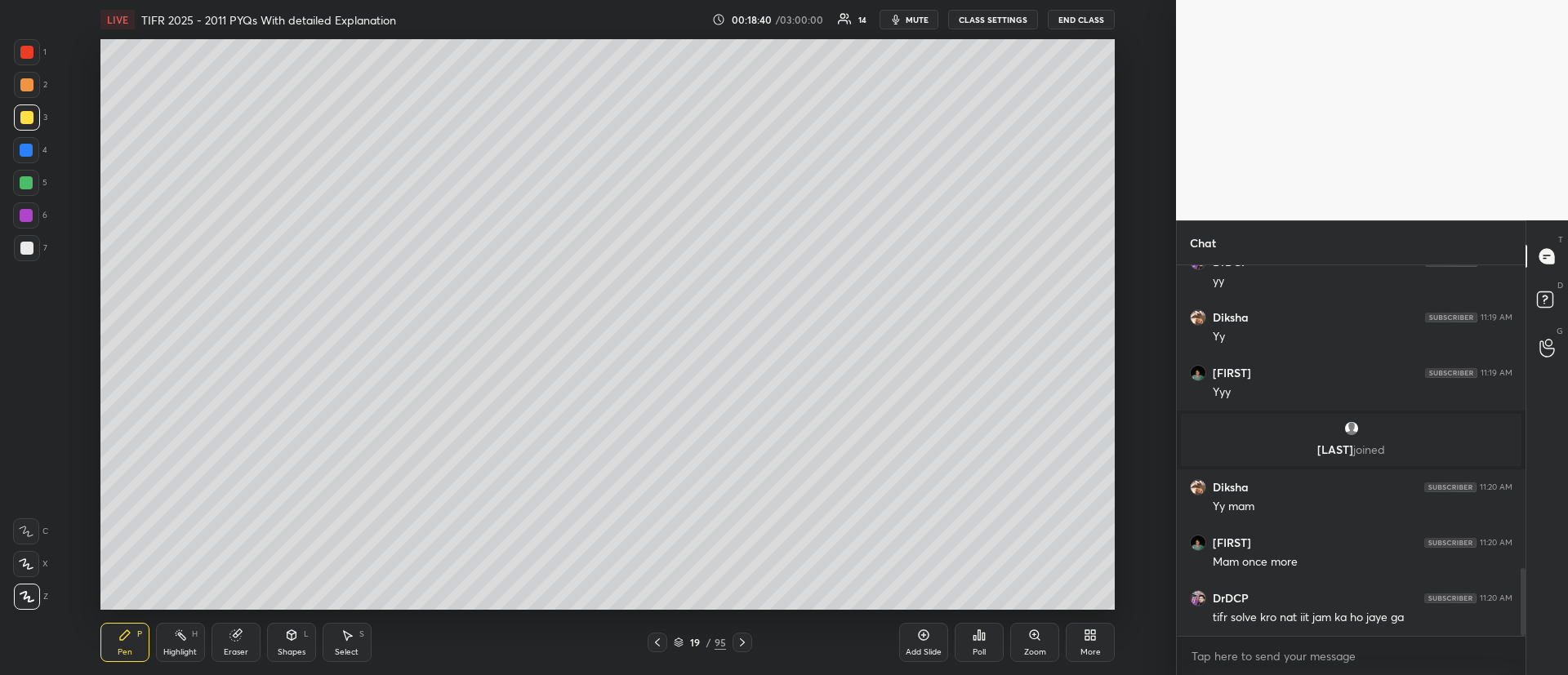 click at bounding box center [27, 118] 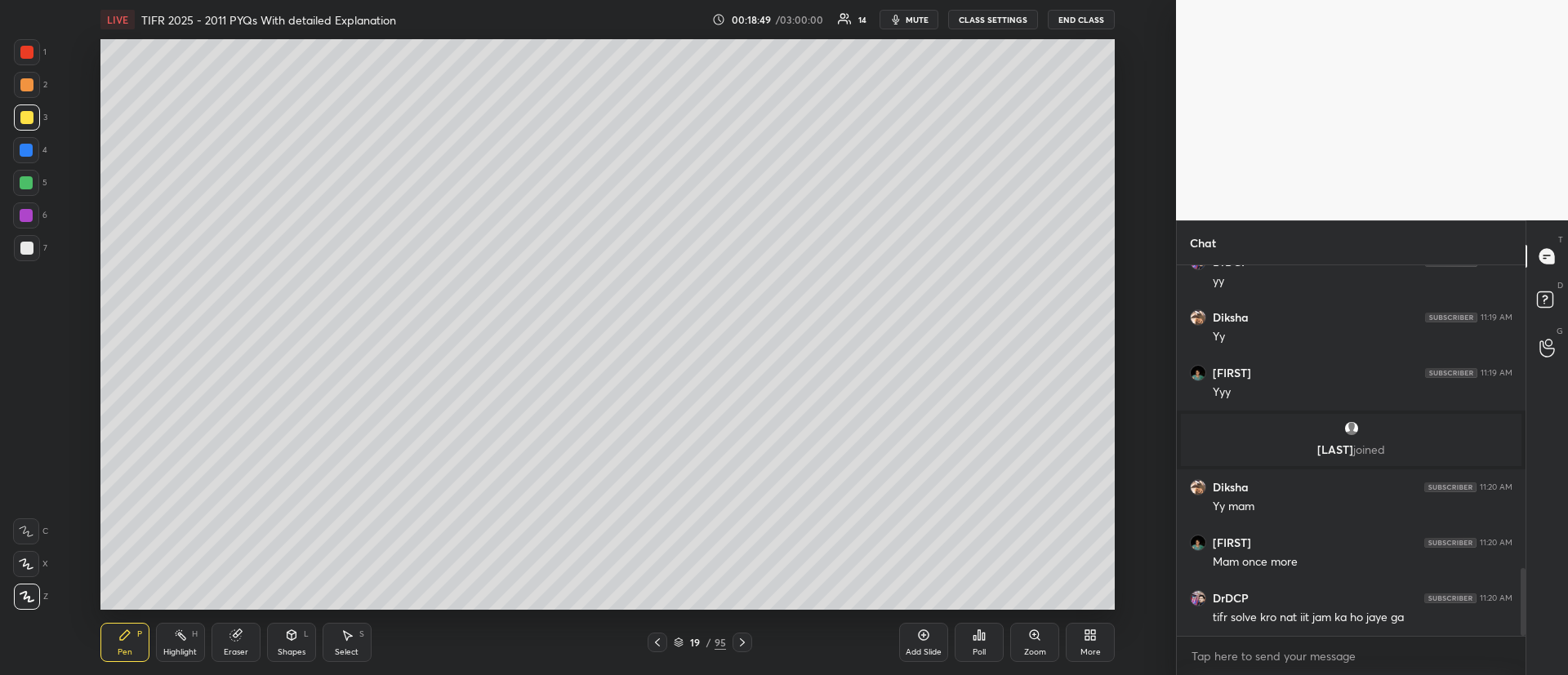 click at bounding box center [26, 183] 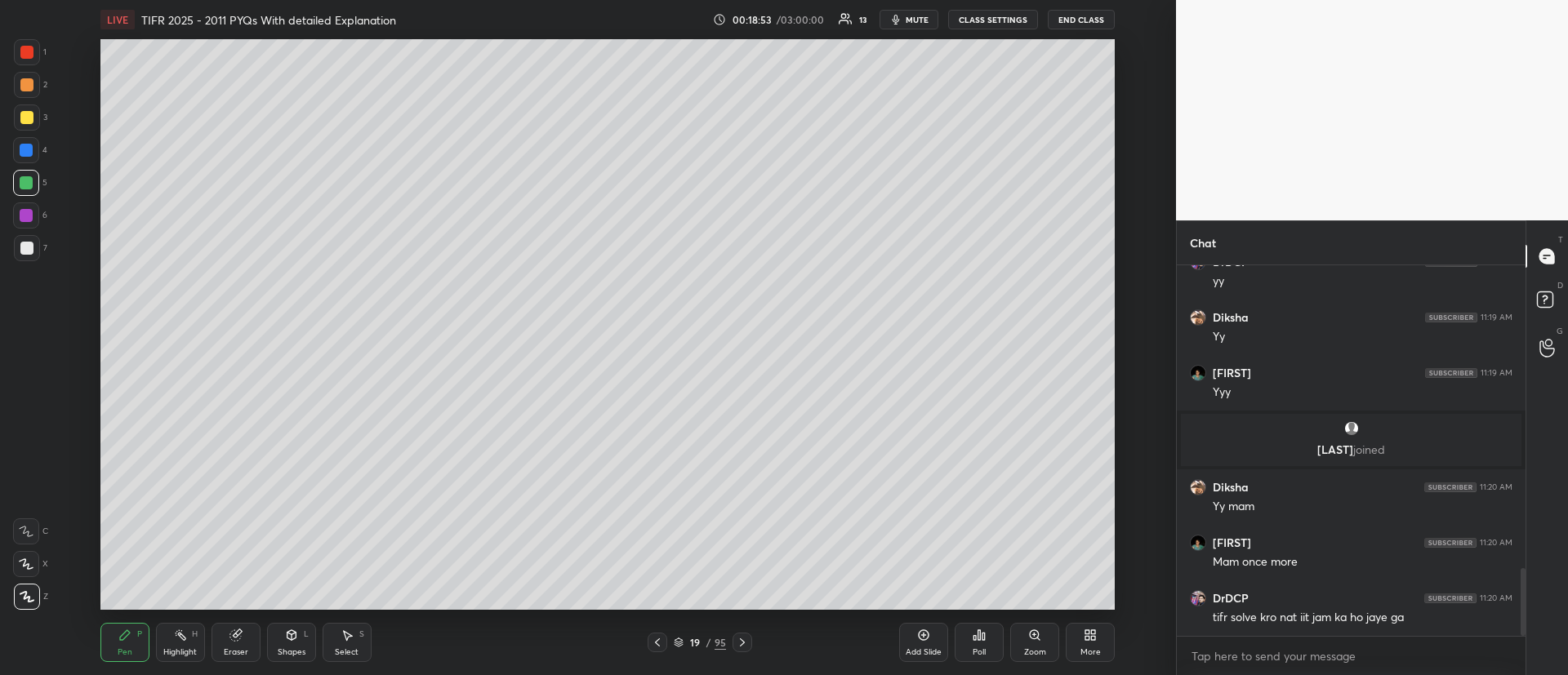 drag, startPoint x: 243, startPoint y: 621, endPoint x: 276, endPoint y: 613, distance: 33.955854 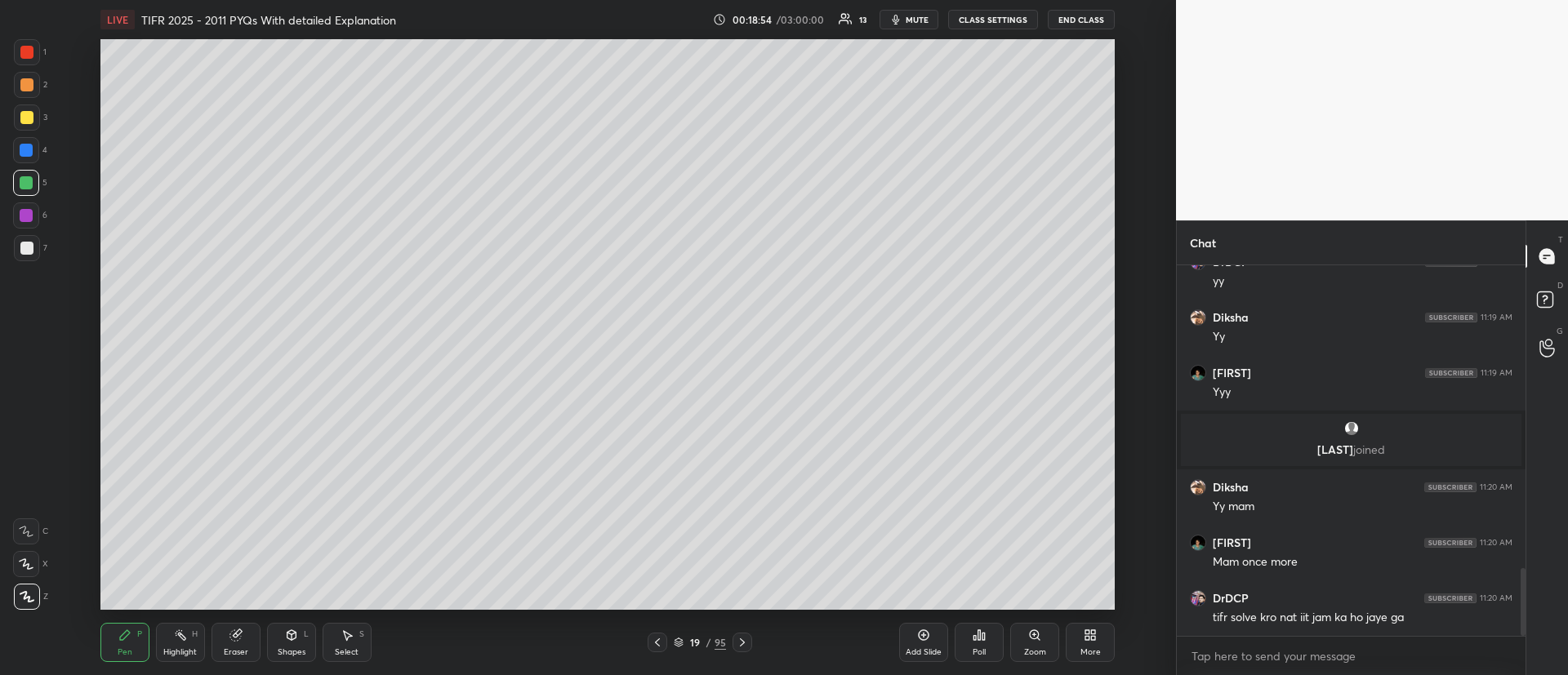 drag, startPoint x: 220, startPoint y: 636, endPoint x: 259, endPoint y: 640, distance: 39.20459 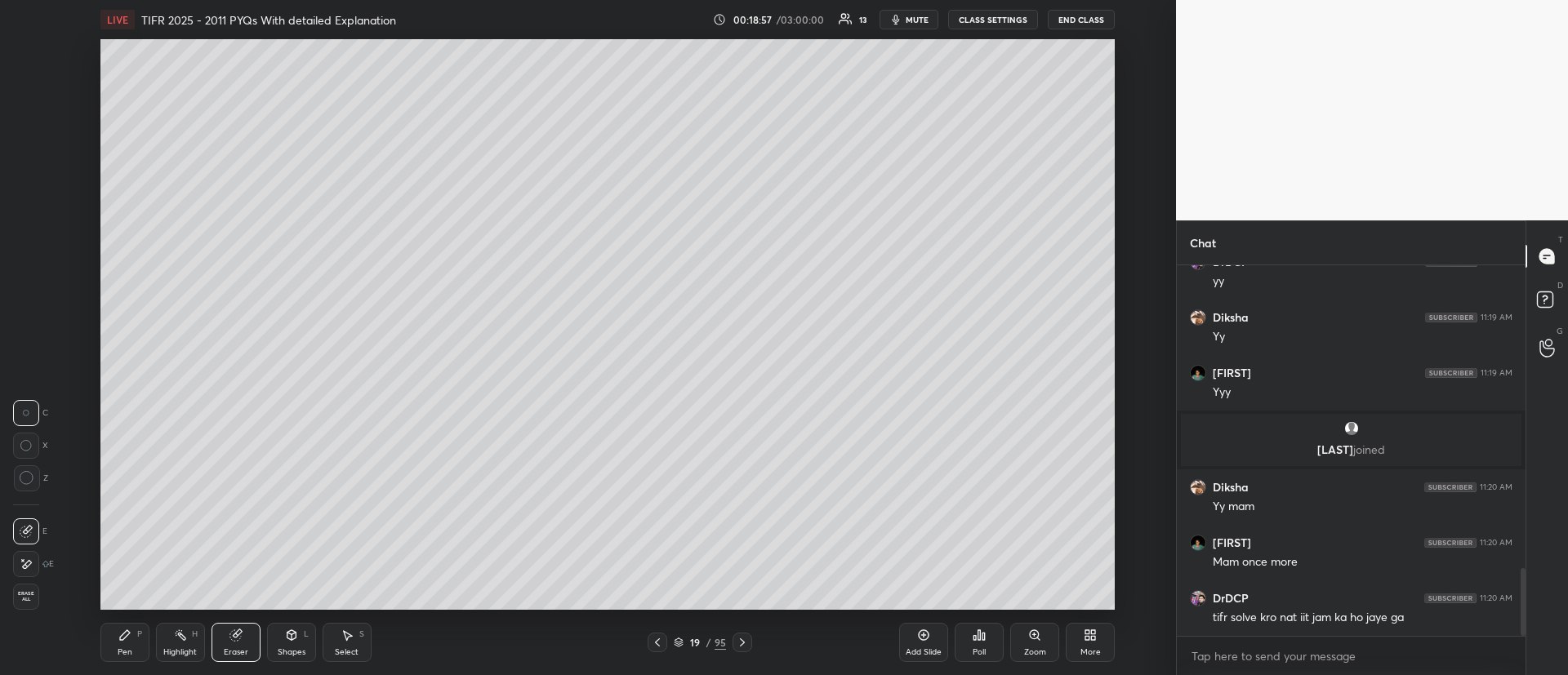 drag, startPoint x: 0, startPoint y: 643, endPoint x: 10, endPoint y: 645, distance: 10.198039 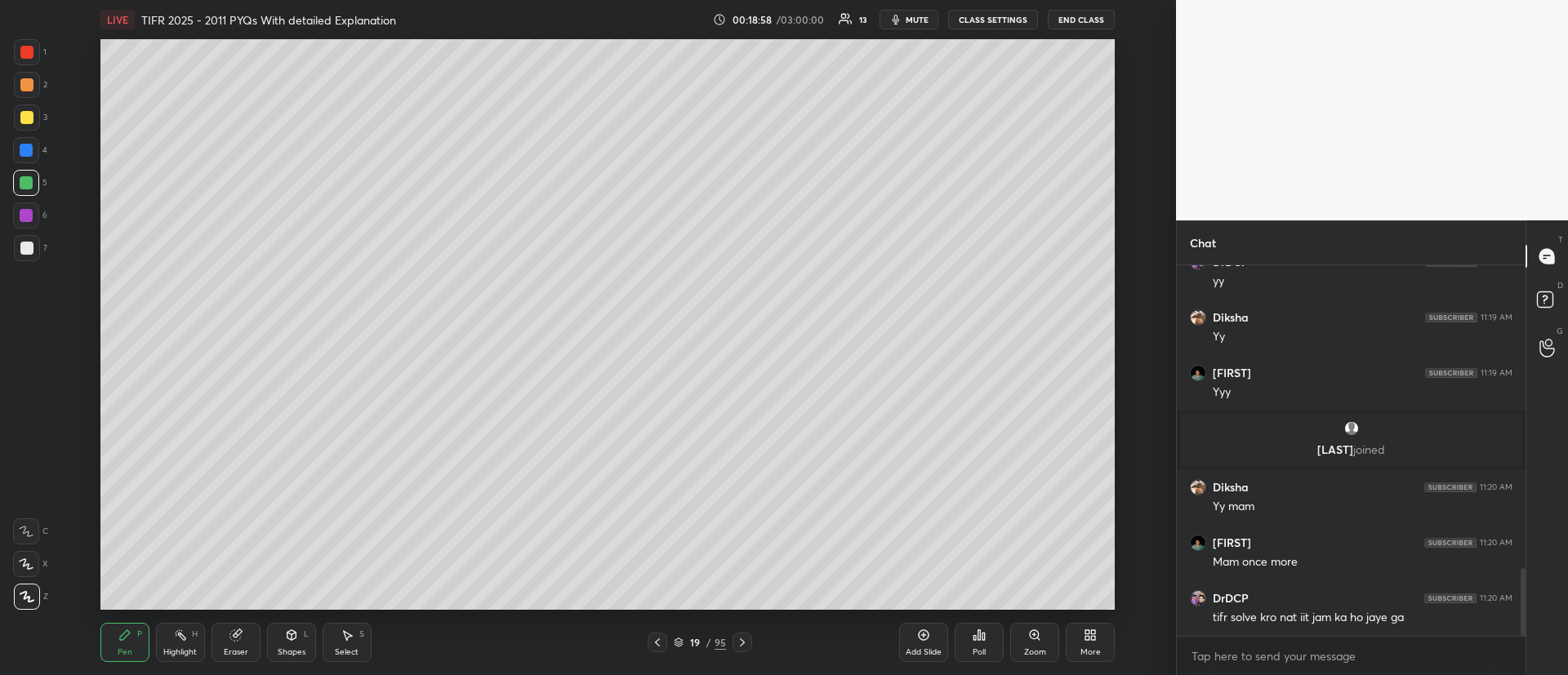 click at bounding box center (27, 118) 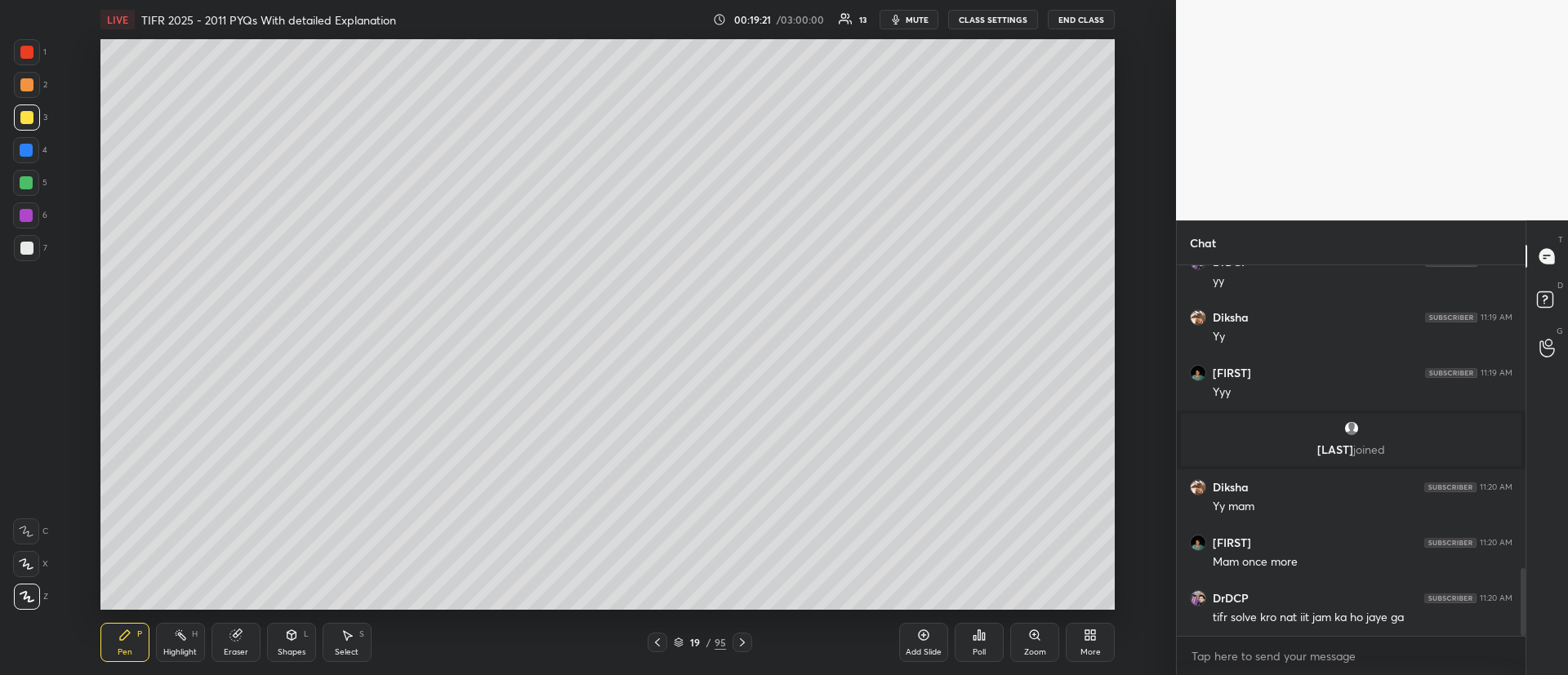 click at bounding box center (27, 85) 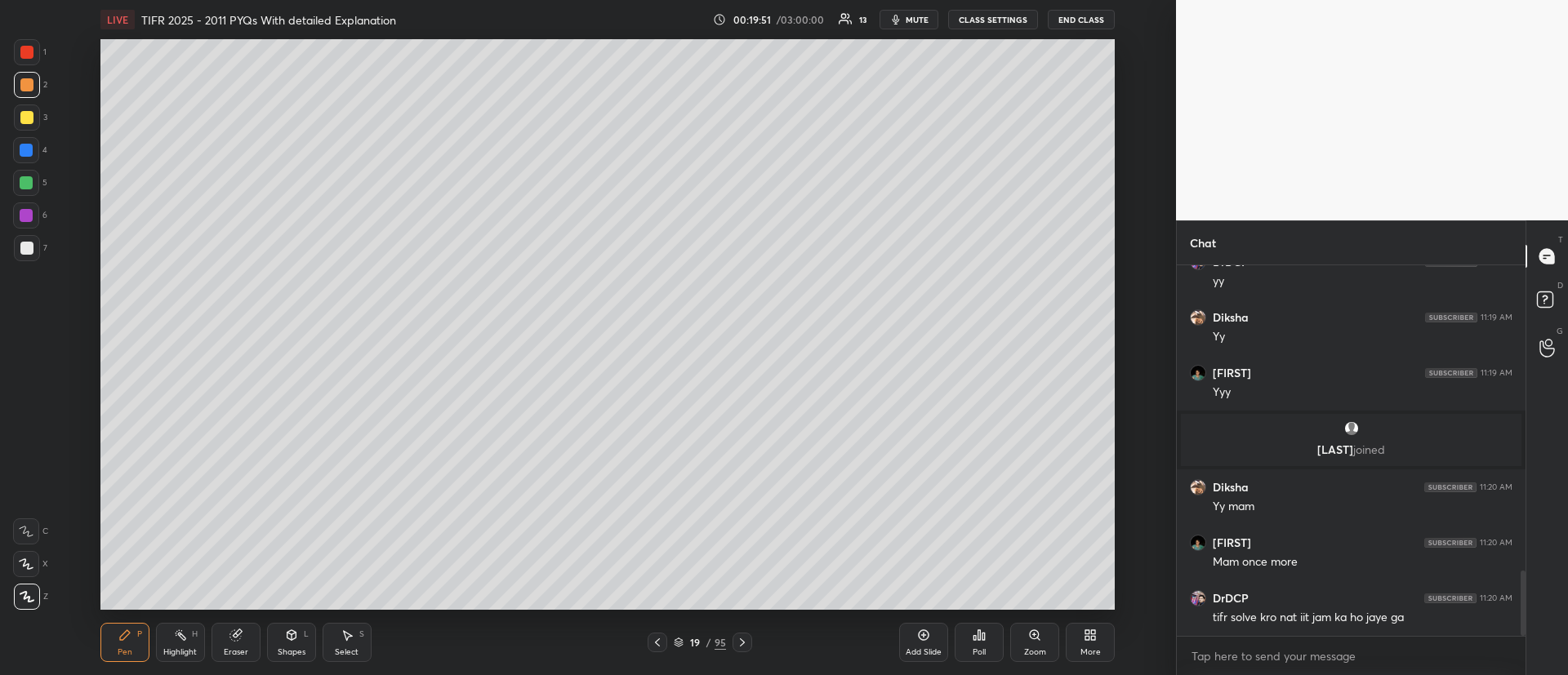 scroll, scrollTop: 1721, scrollLeft: 0, axis: vertical 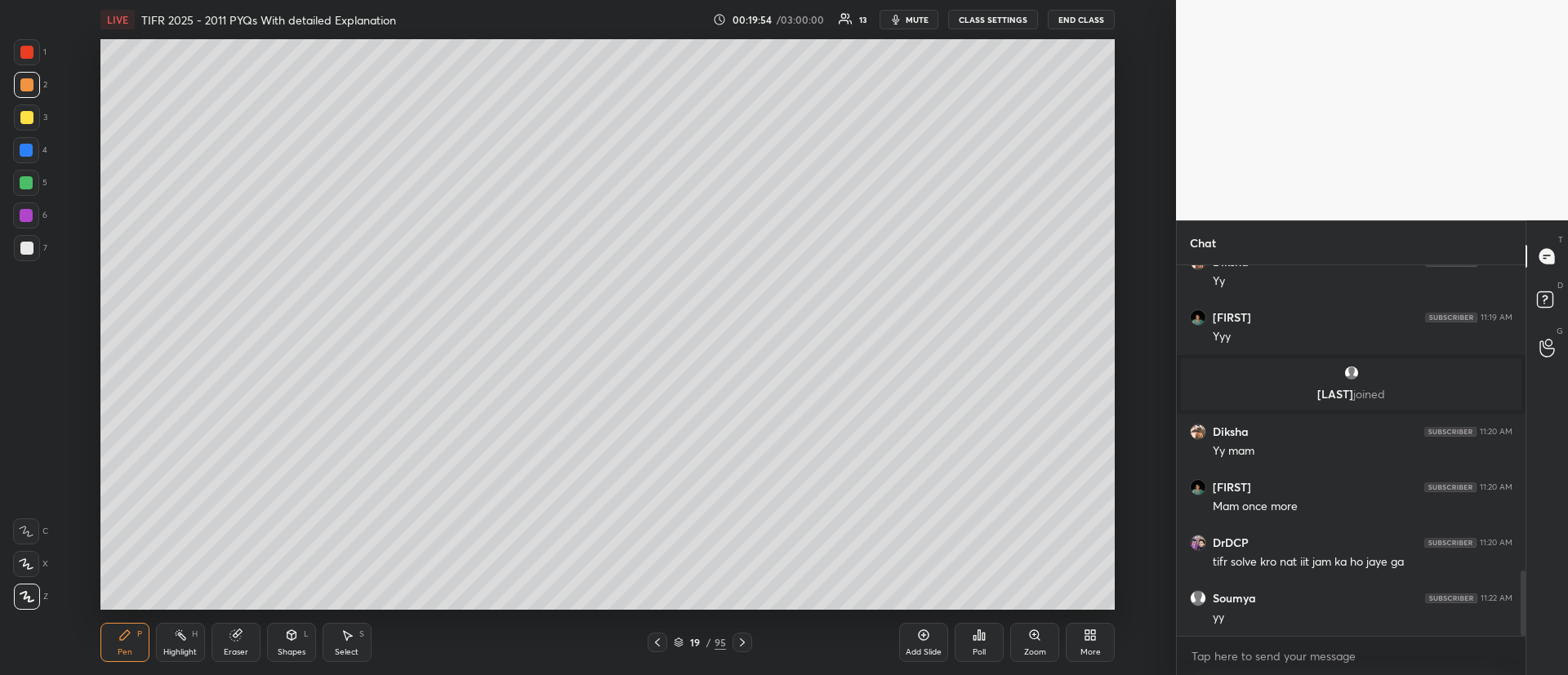 click 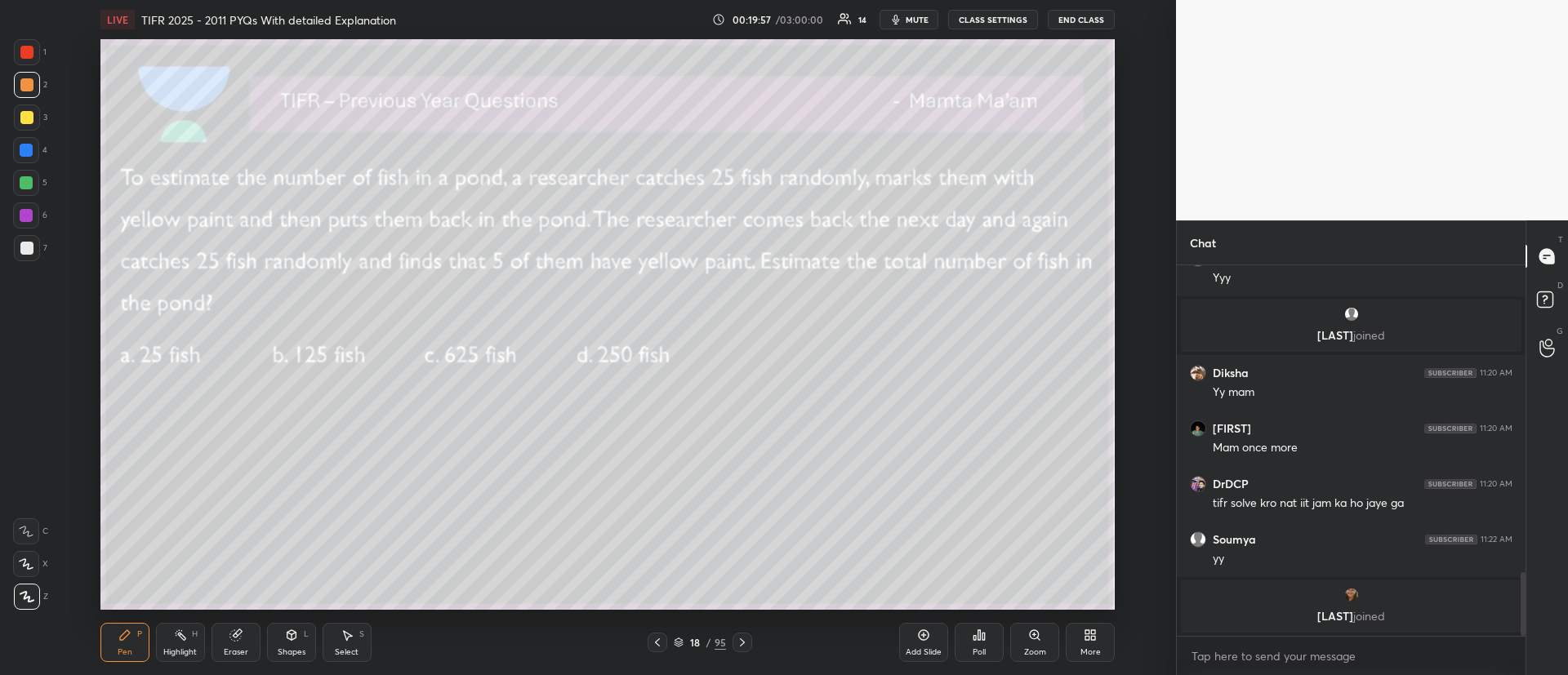 scroll, scrollTop: 1711, scrollLeft: 0, axis: vertical 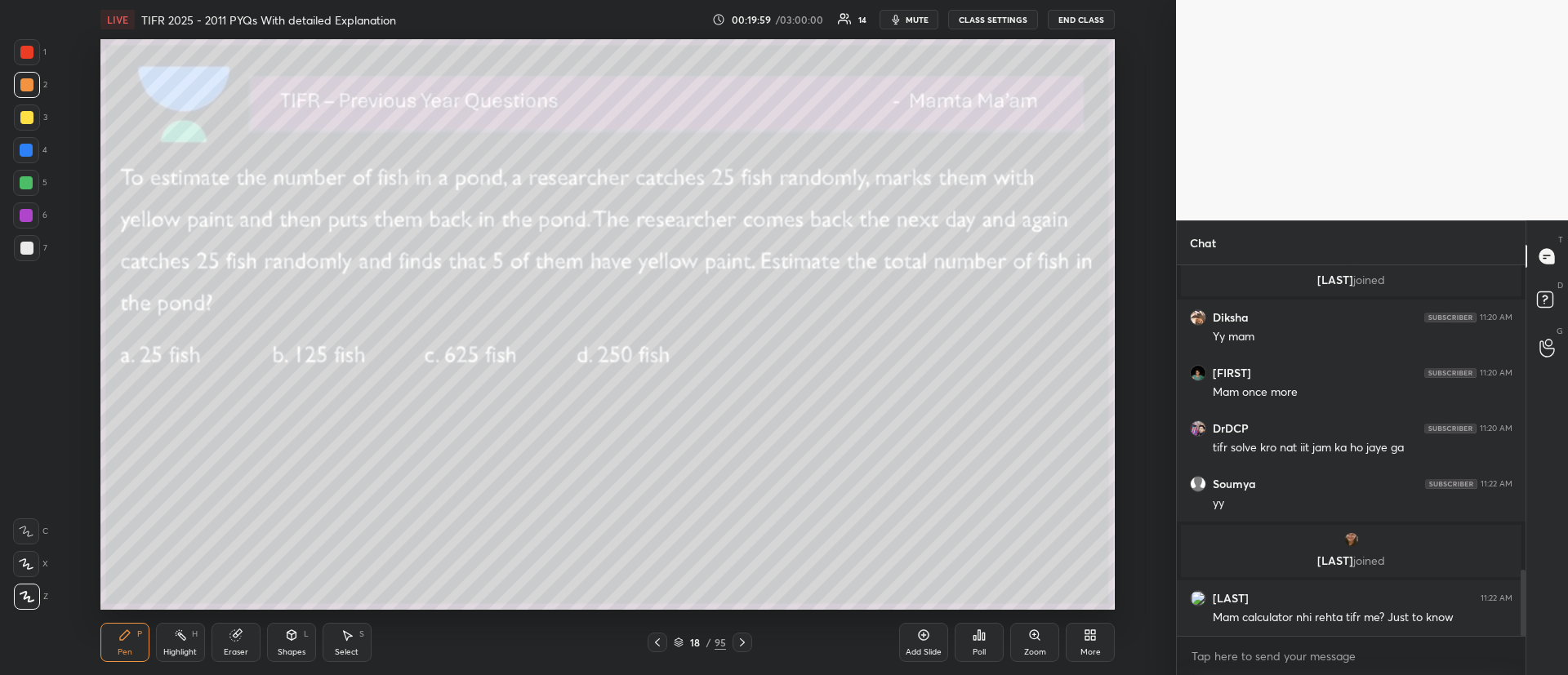 click 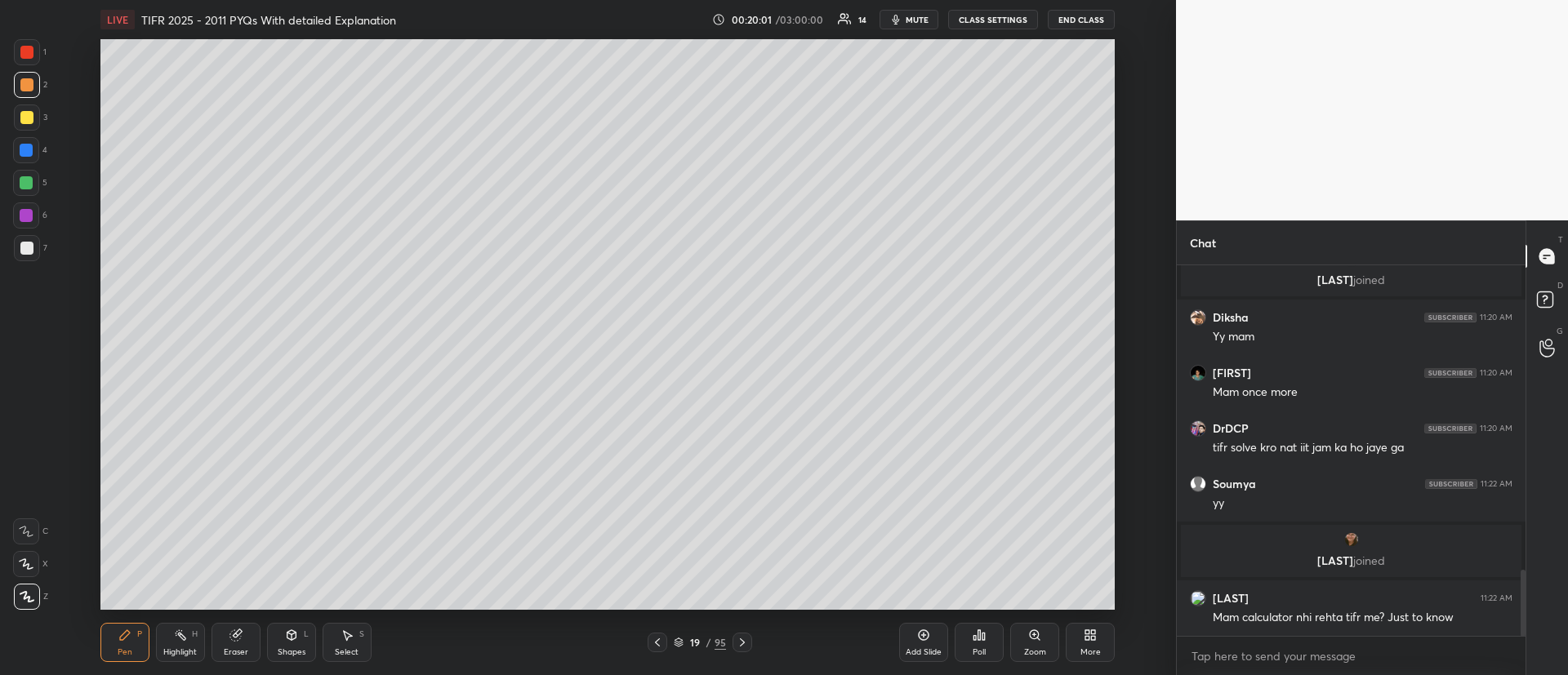 click 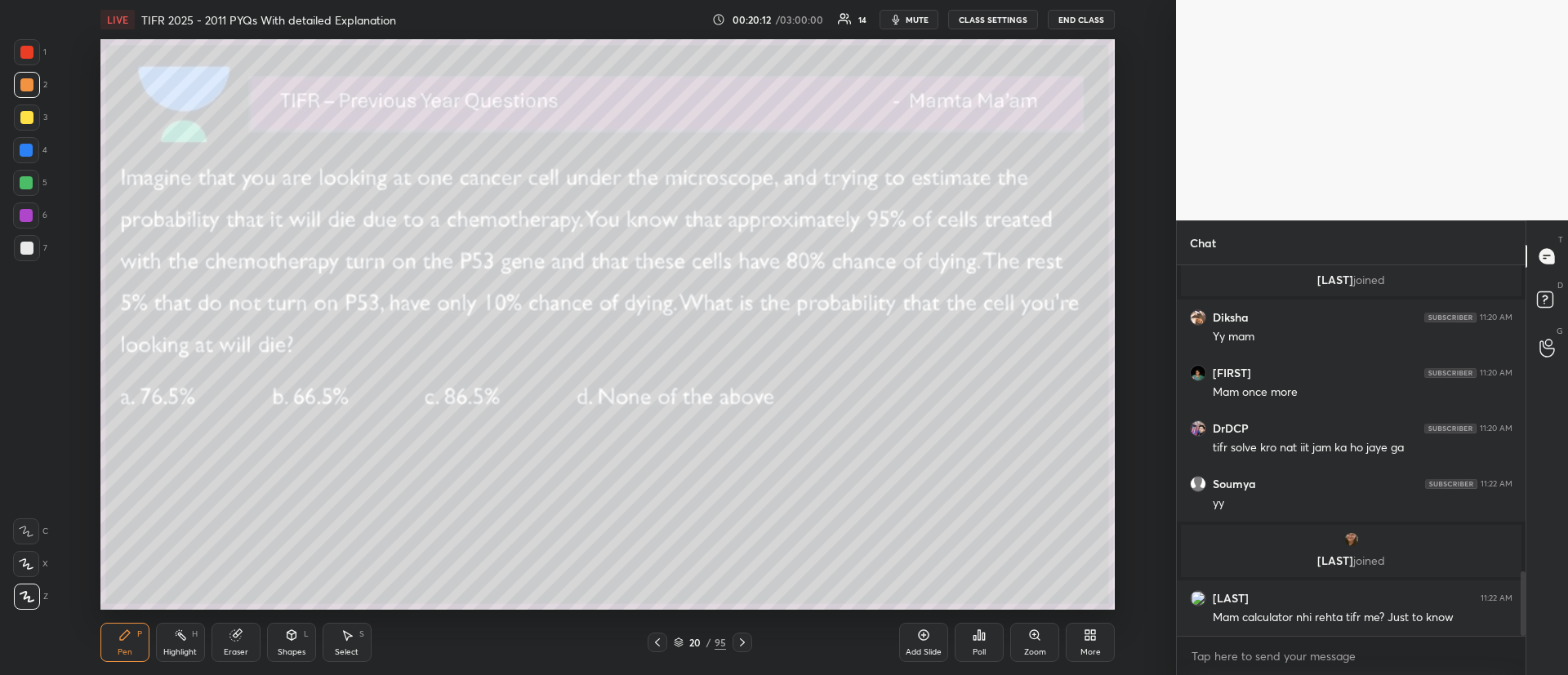 scroll, scrollTop: 1766, scrollLeft: 0, axis: vertical 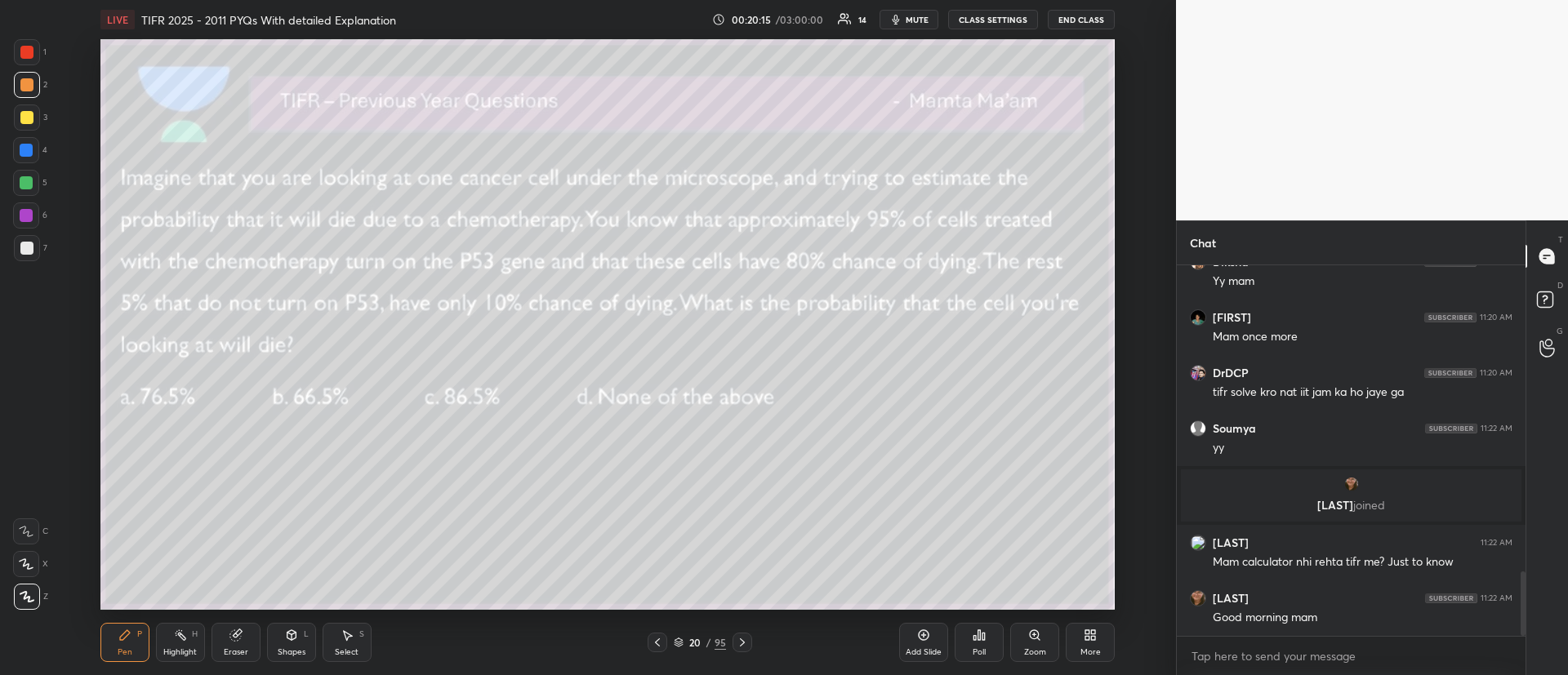 click on "Poll" at bounding box center [979, 652] 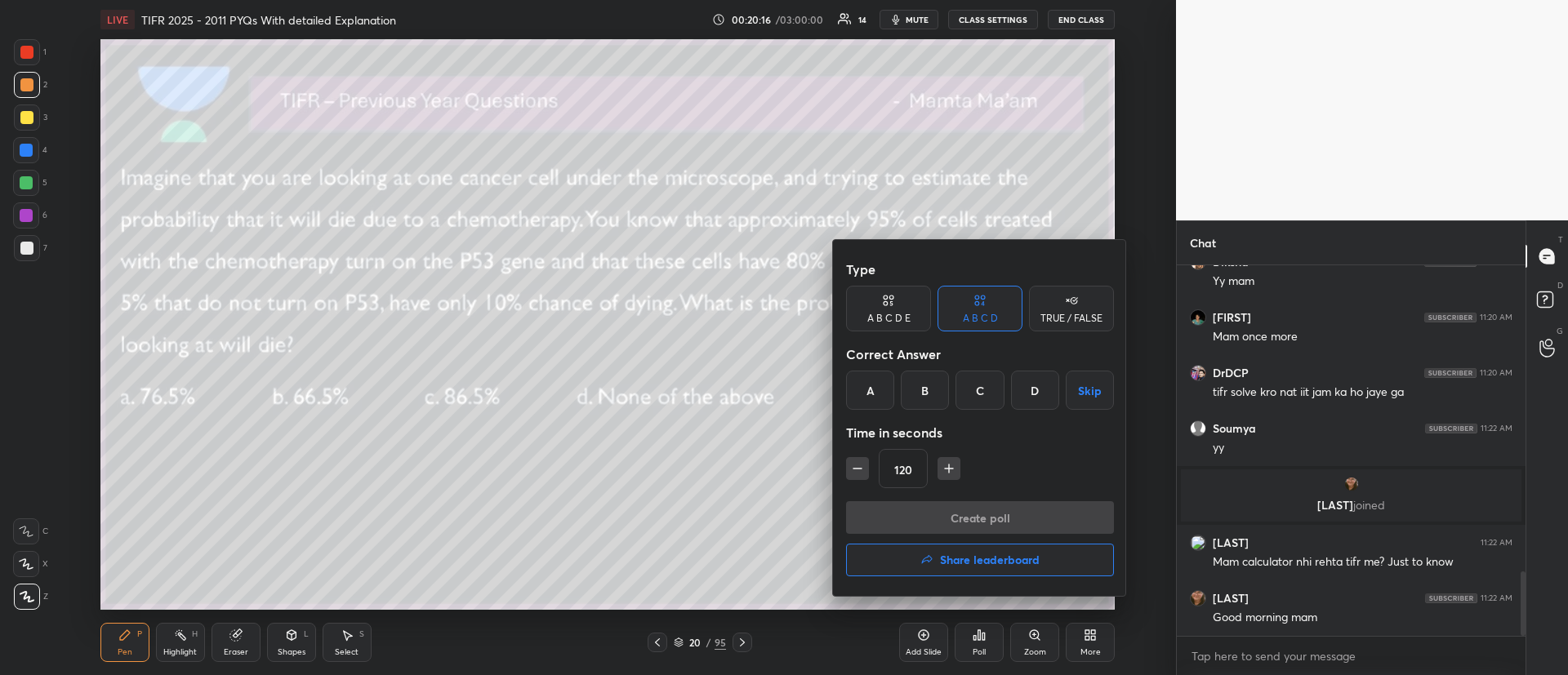 click on "A" at bounding box center [870, 390] 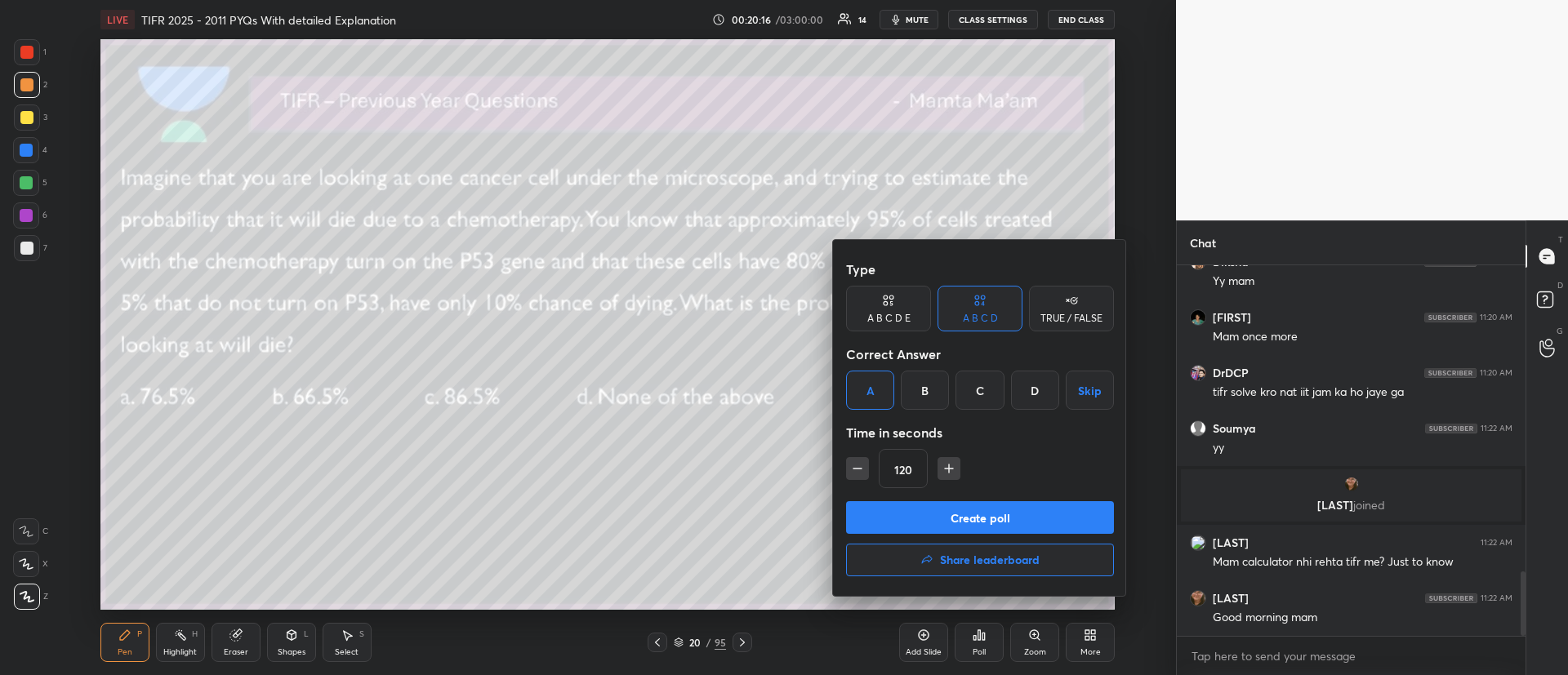 click 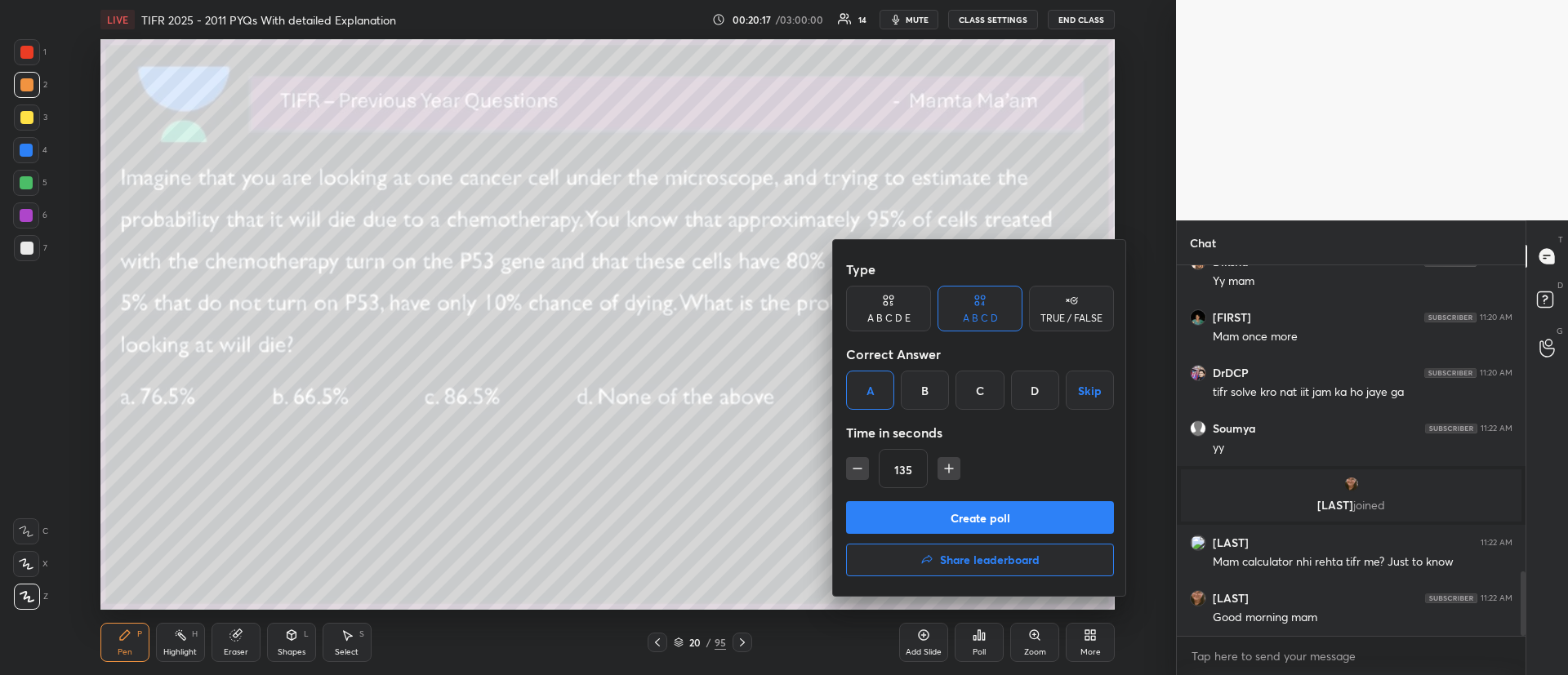 click 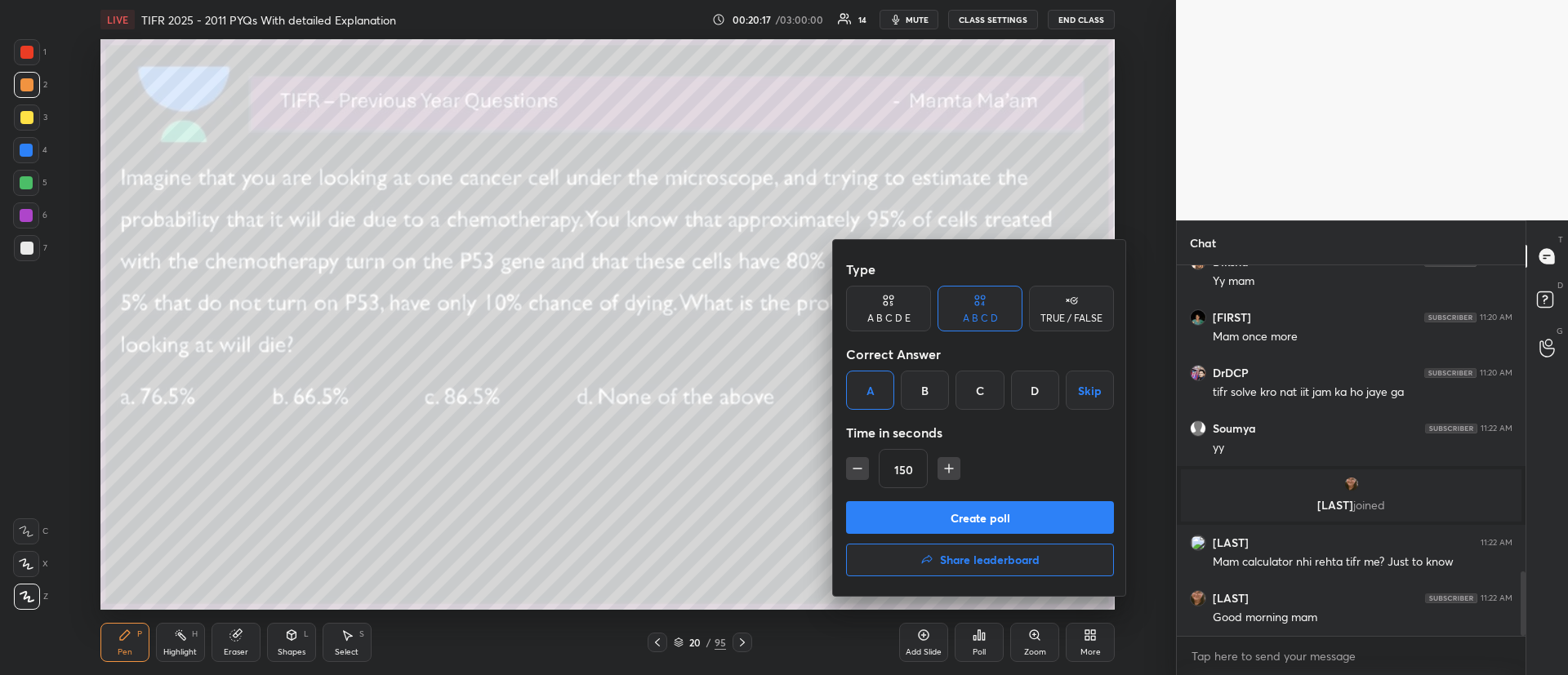 click 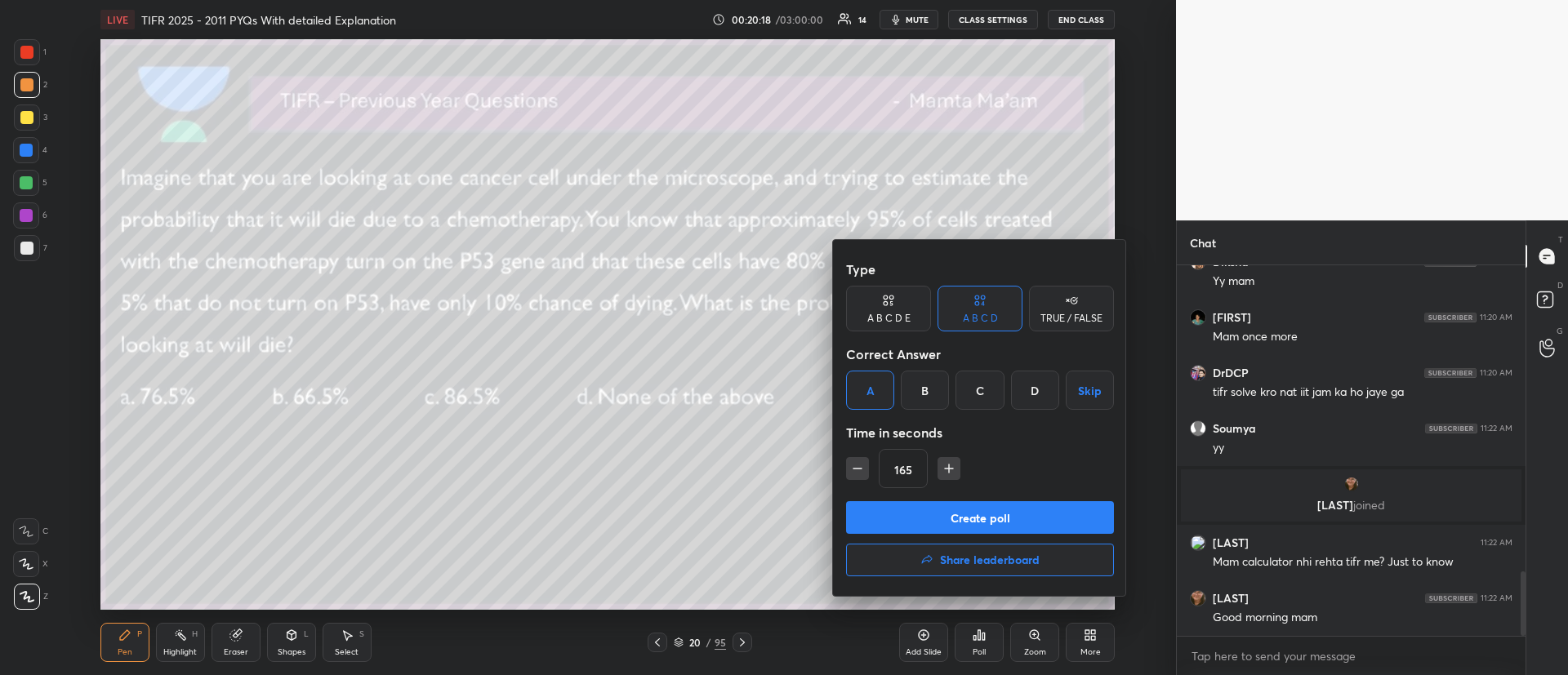 click 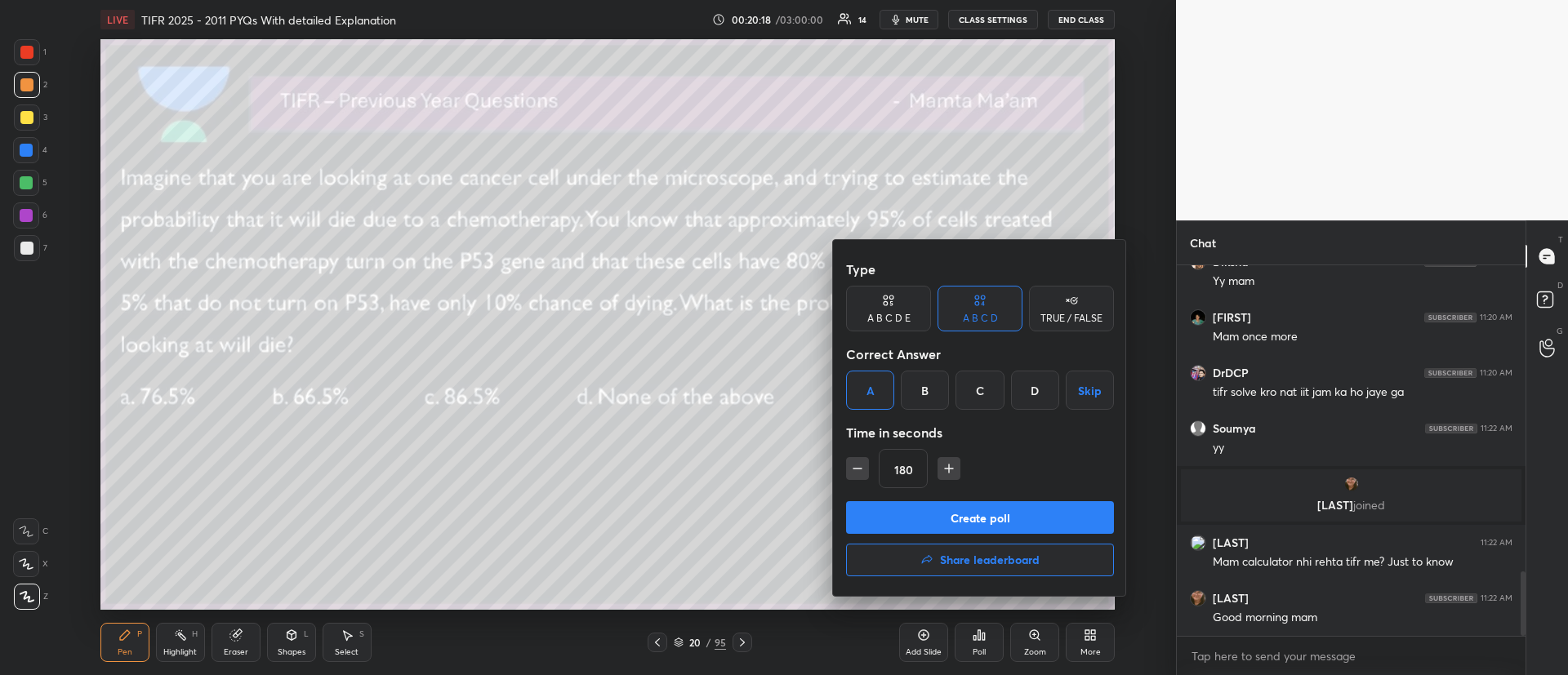 click on "Create poll" at bounding box center [980, 517] 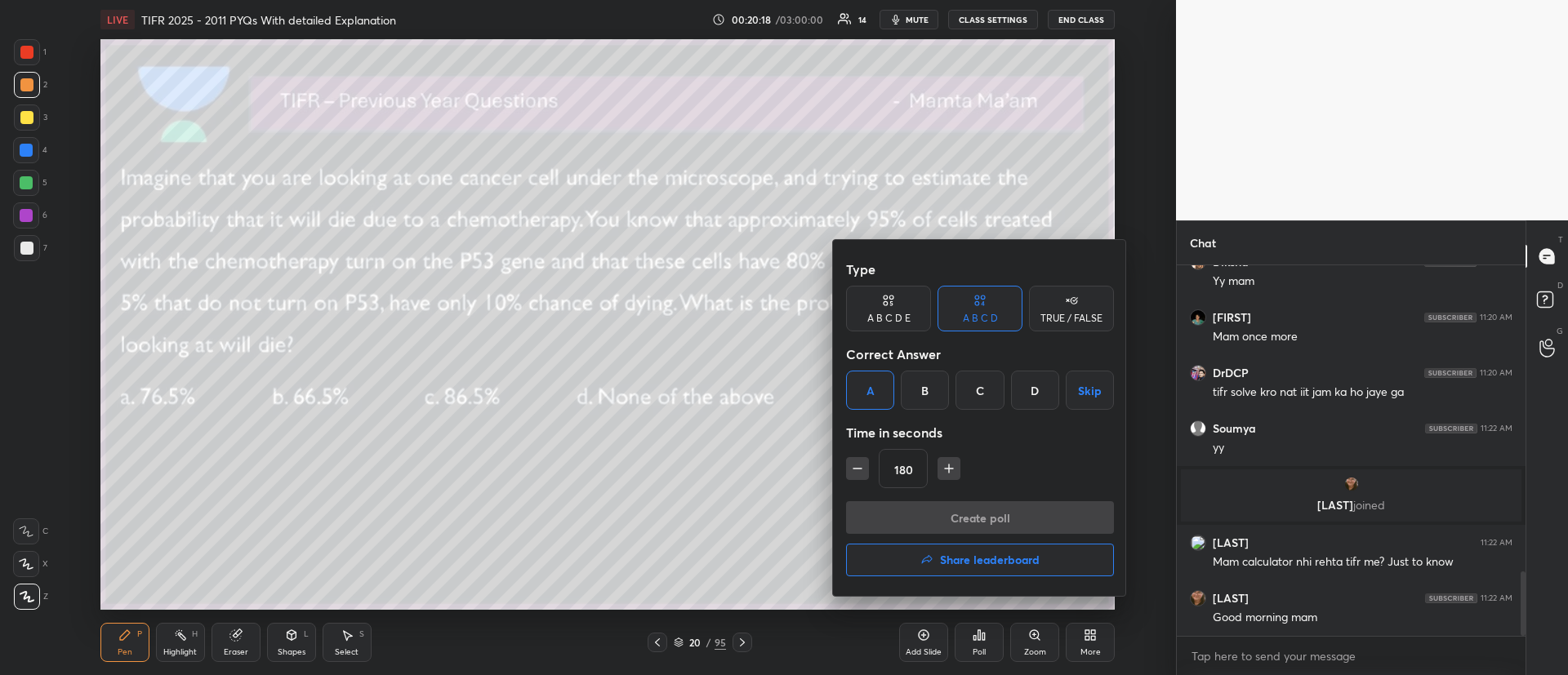 scroll, scrollTop: 211, scrollLeft: 344, axis: both 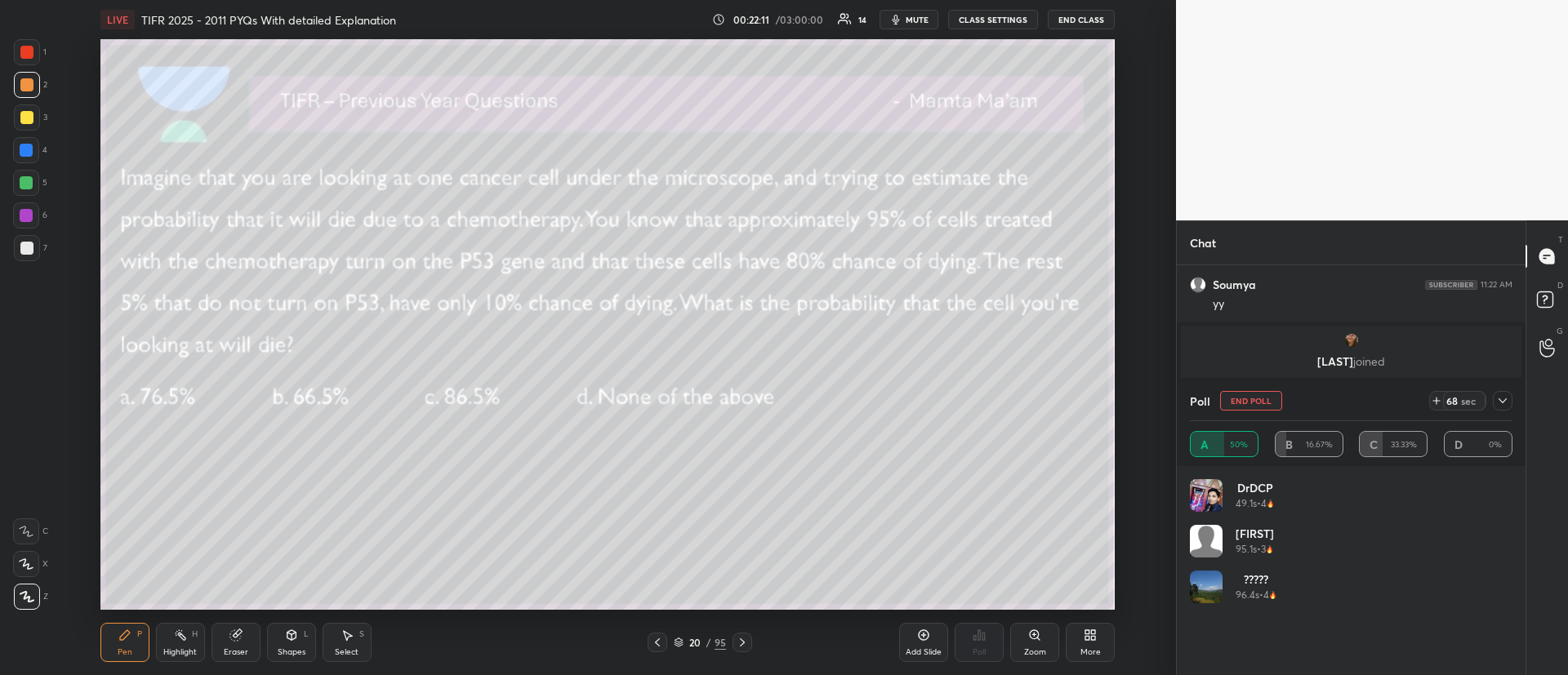 click 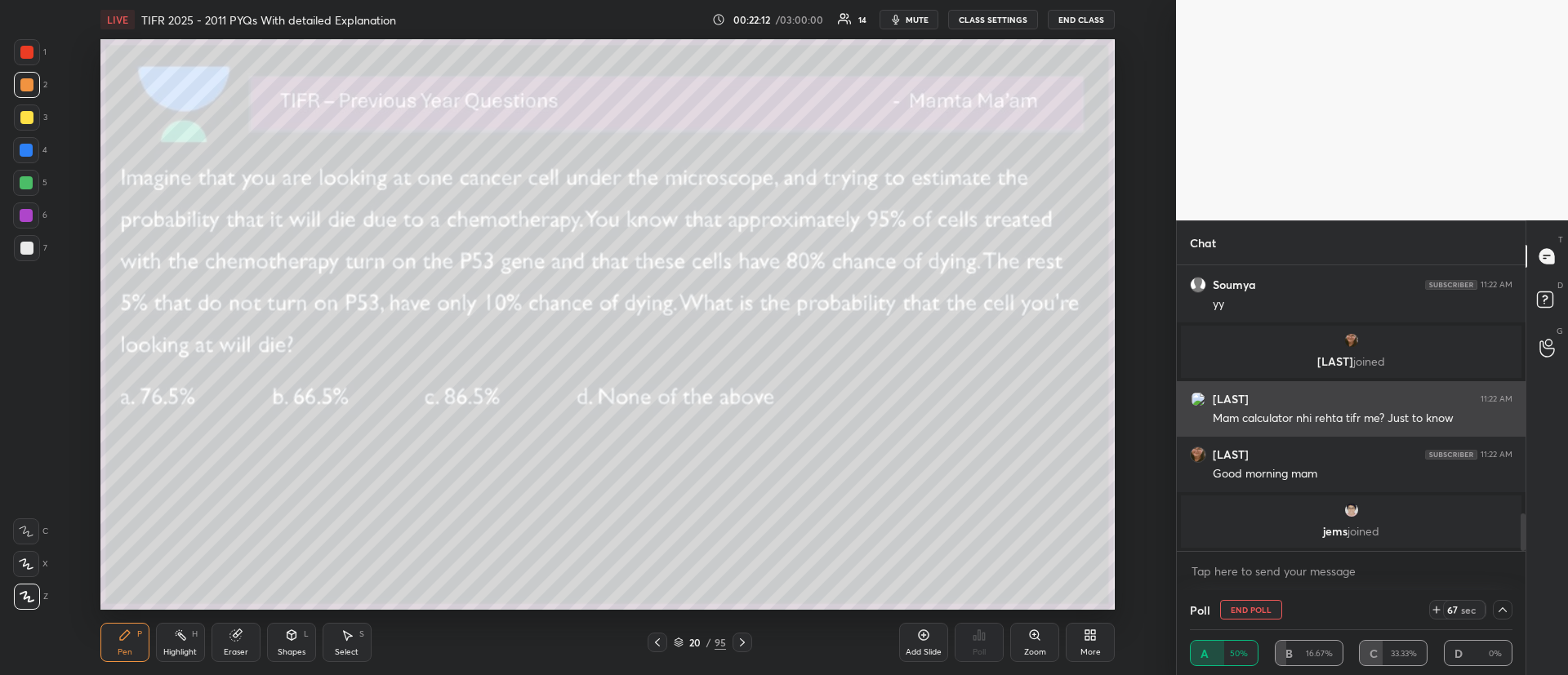 scroll, scrollTop: 0, scrollLeft: 0, axis: both 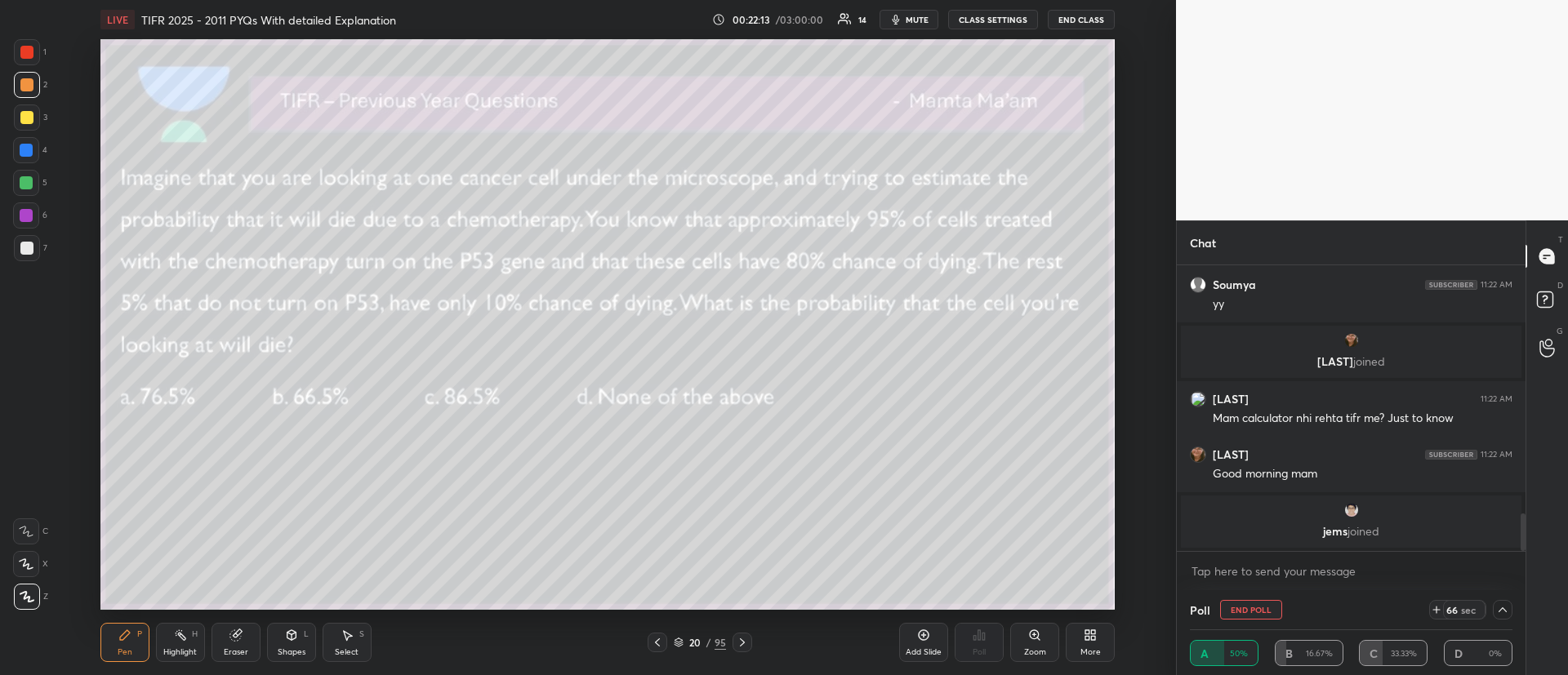 drag, startPoint x: 1518, startPoint y: 531, endPoint x: 1482, endPoint y: 557, distance: 44.407207 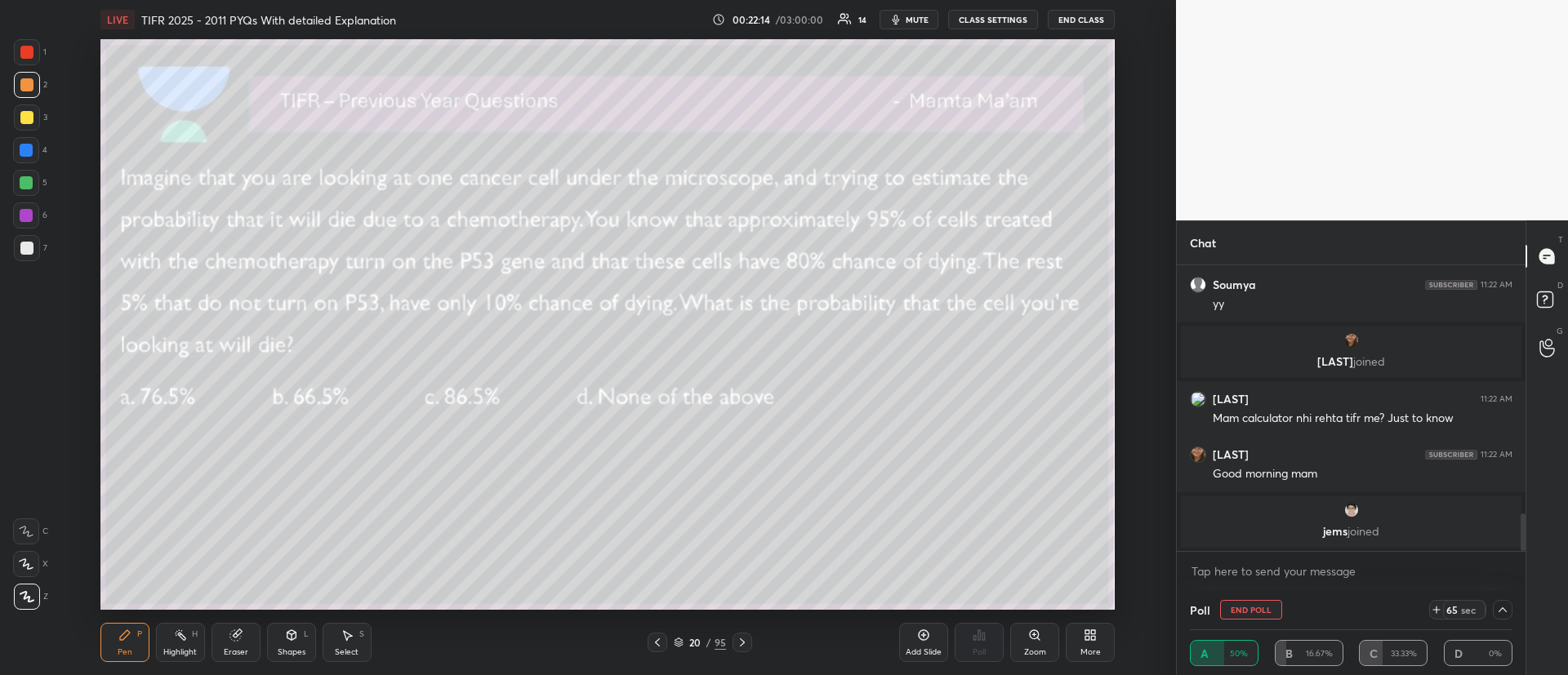click on "jems  joined" at bounding box center [1351, 531] 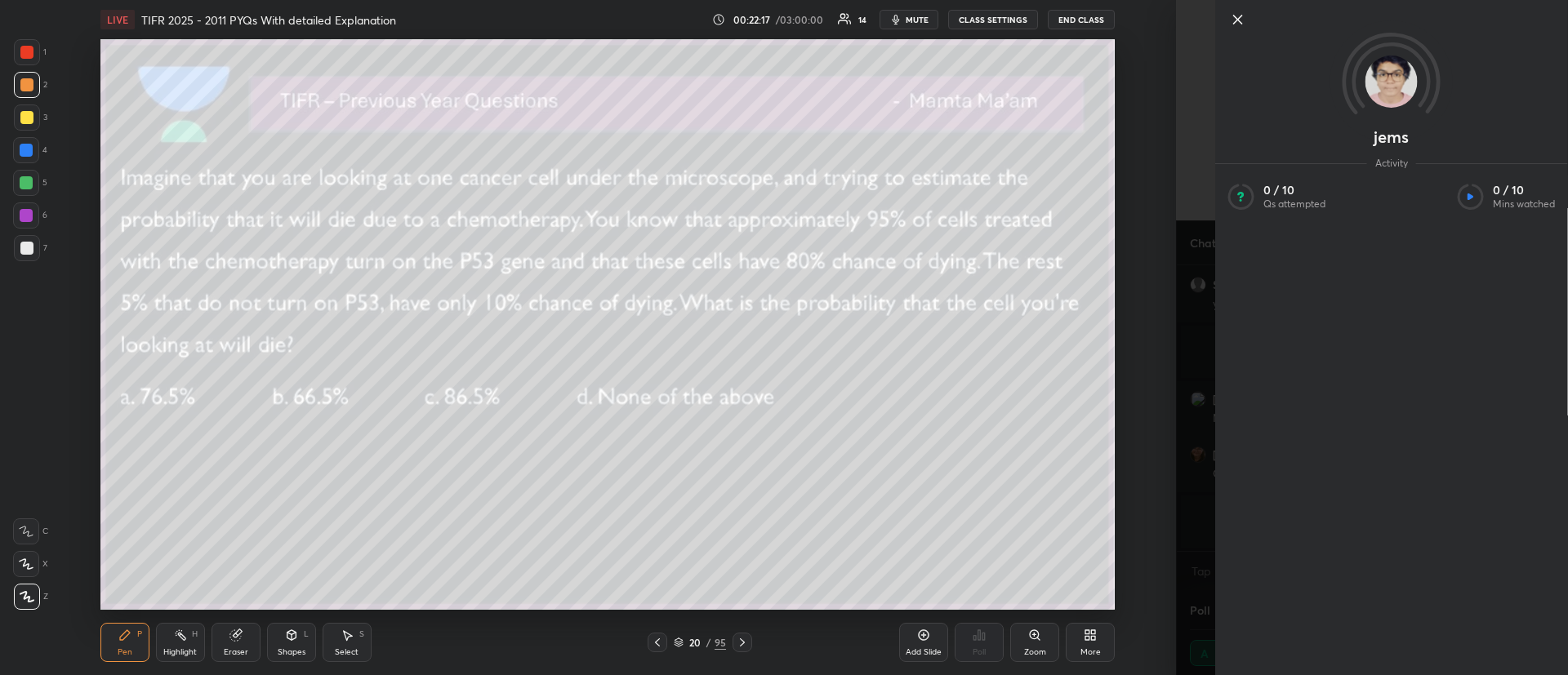 click 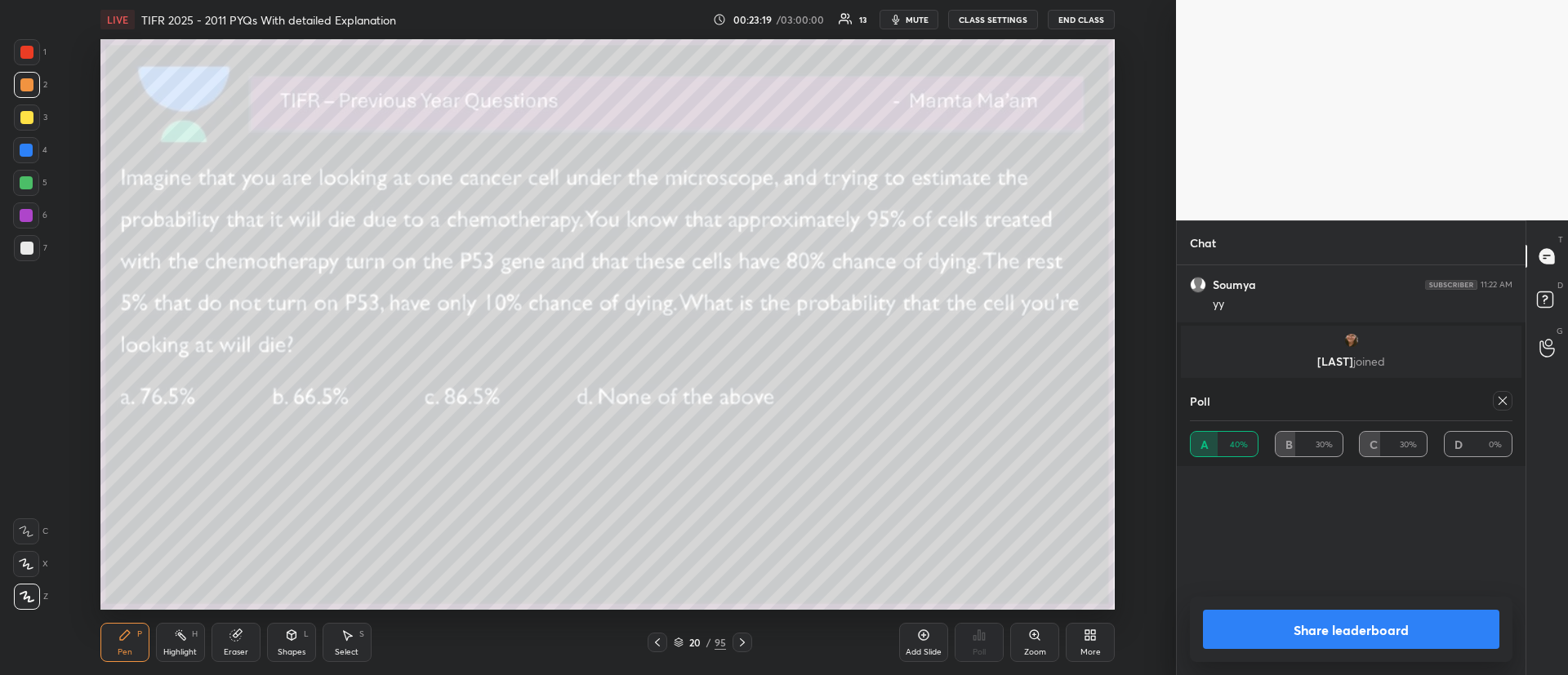 scroll, scrollTop: 6, scrollLeft: 6, axis: both 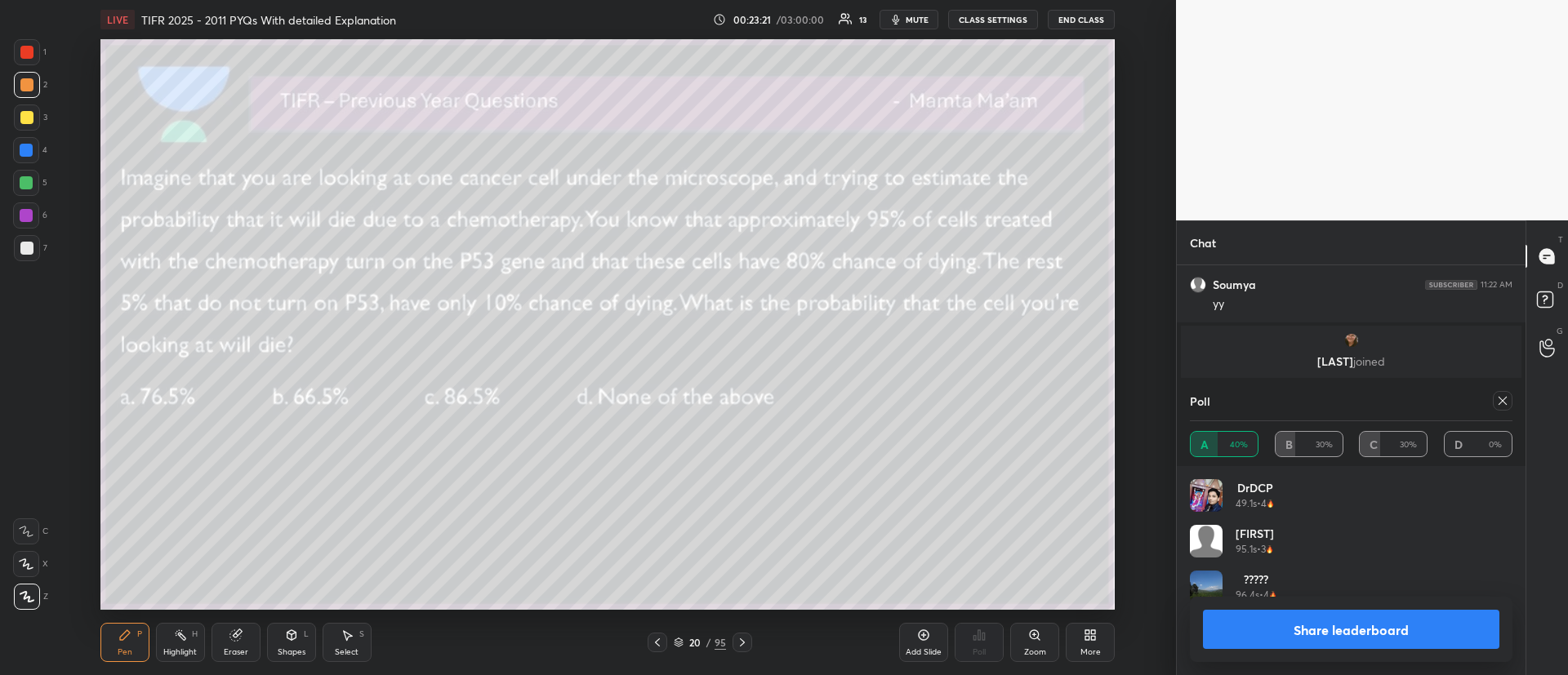 click 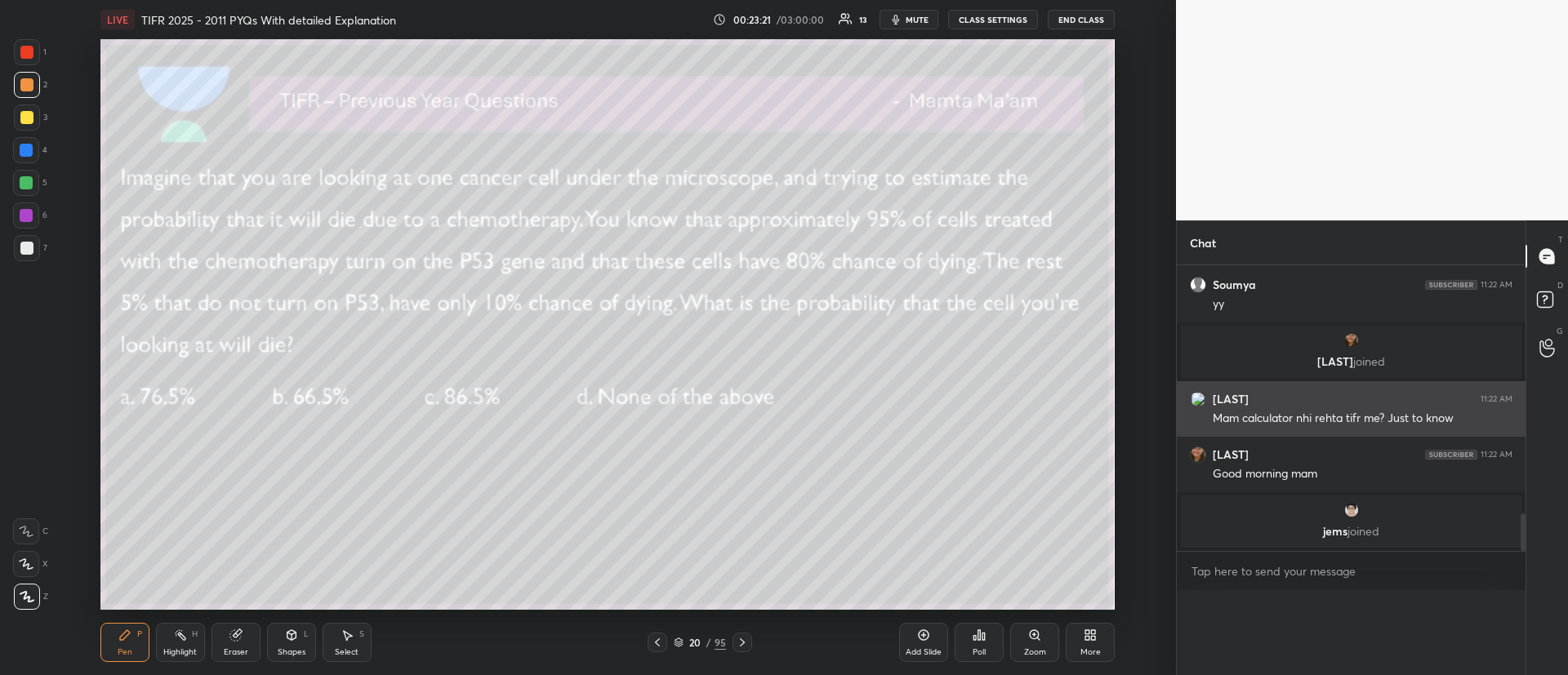 scroll, scrollTop: 0, scrollLeft: 0, axis: both 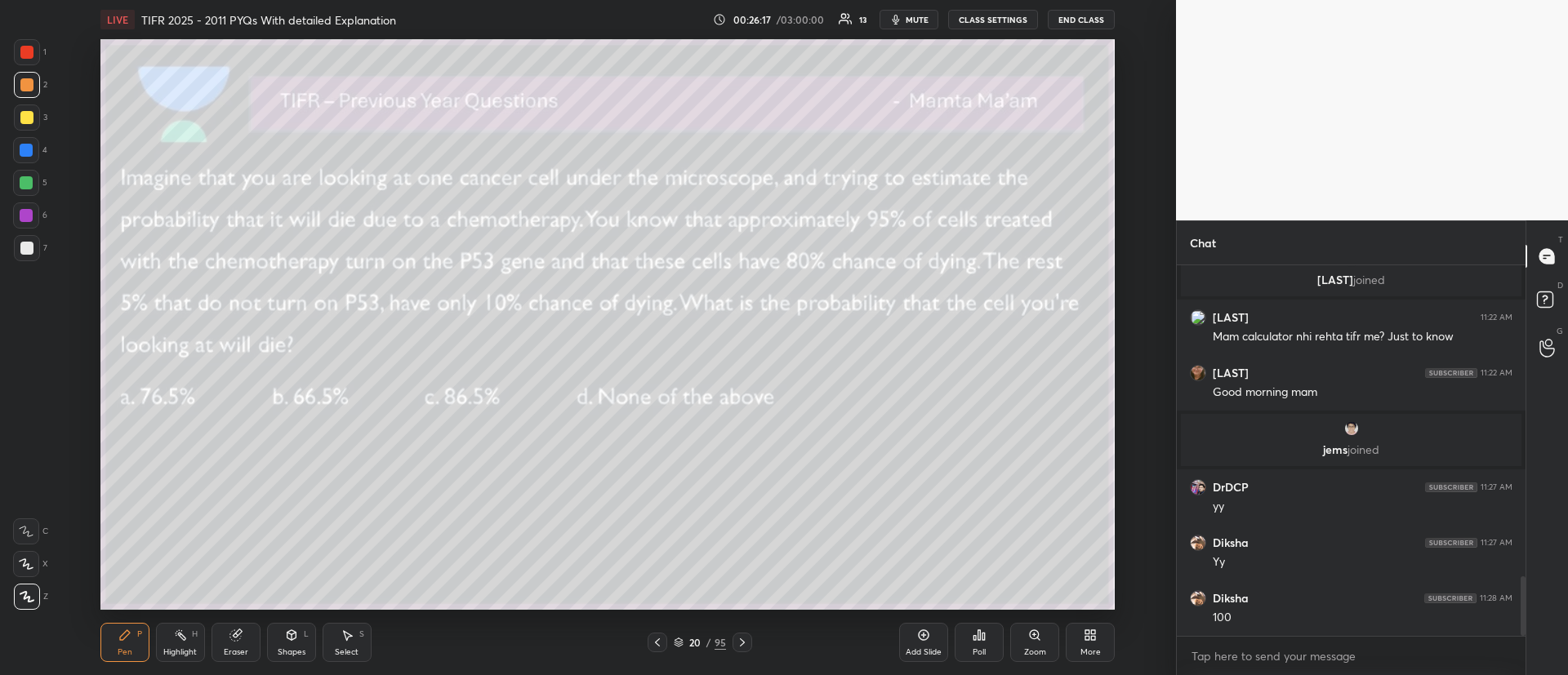 click 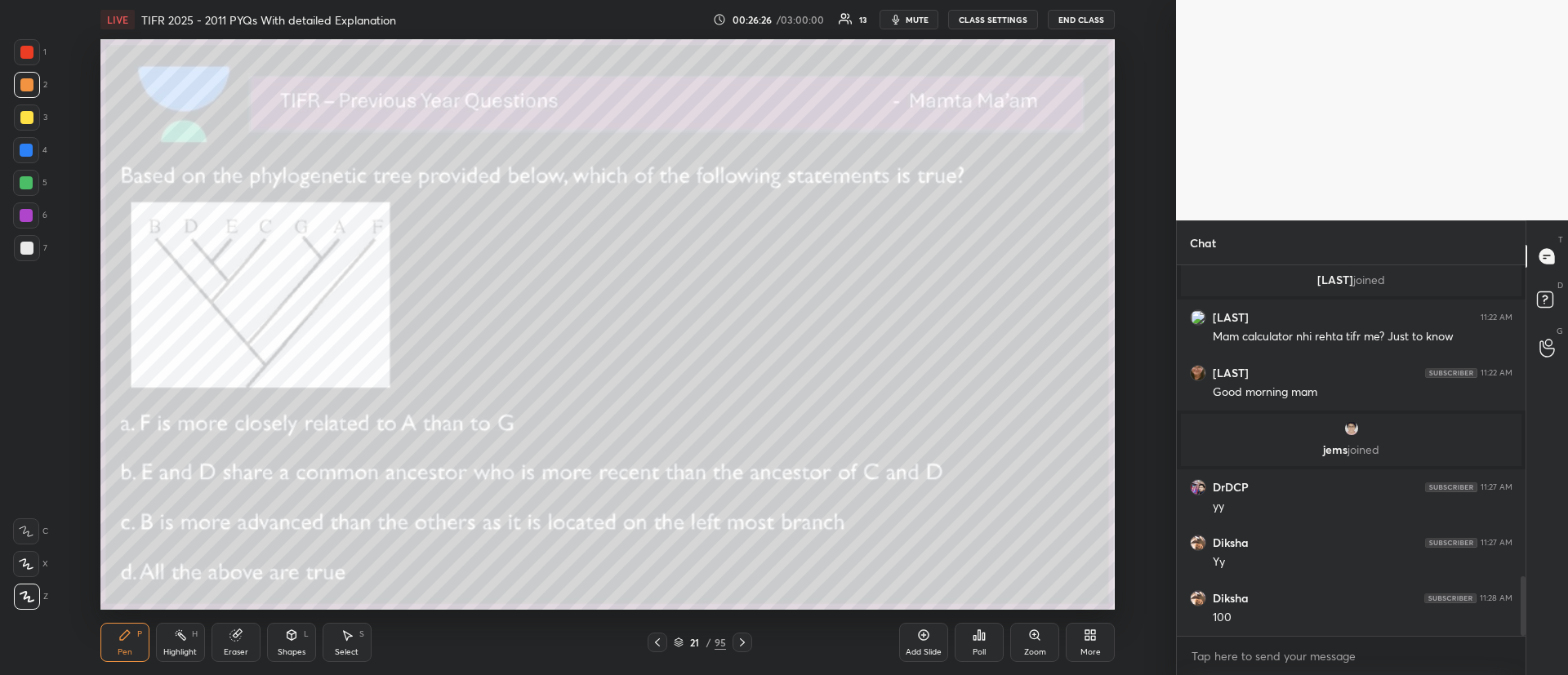 click on "Poll" at bounding box center [979, 642] 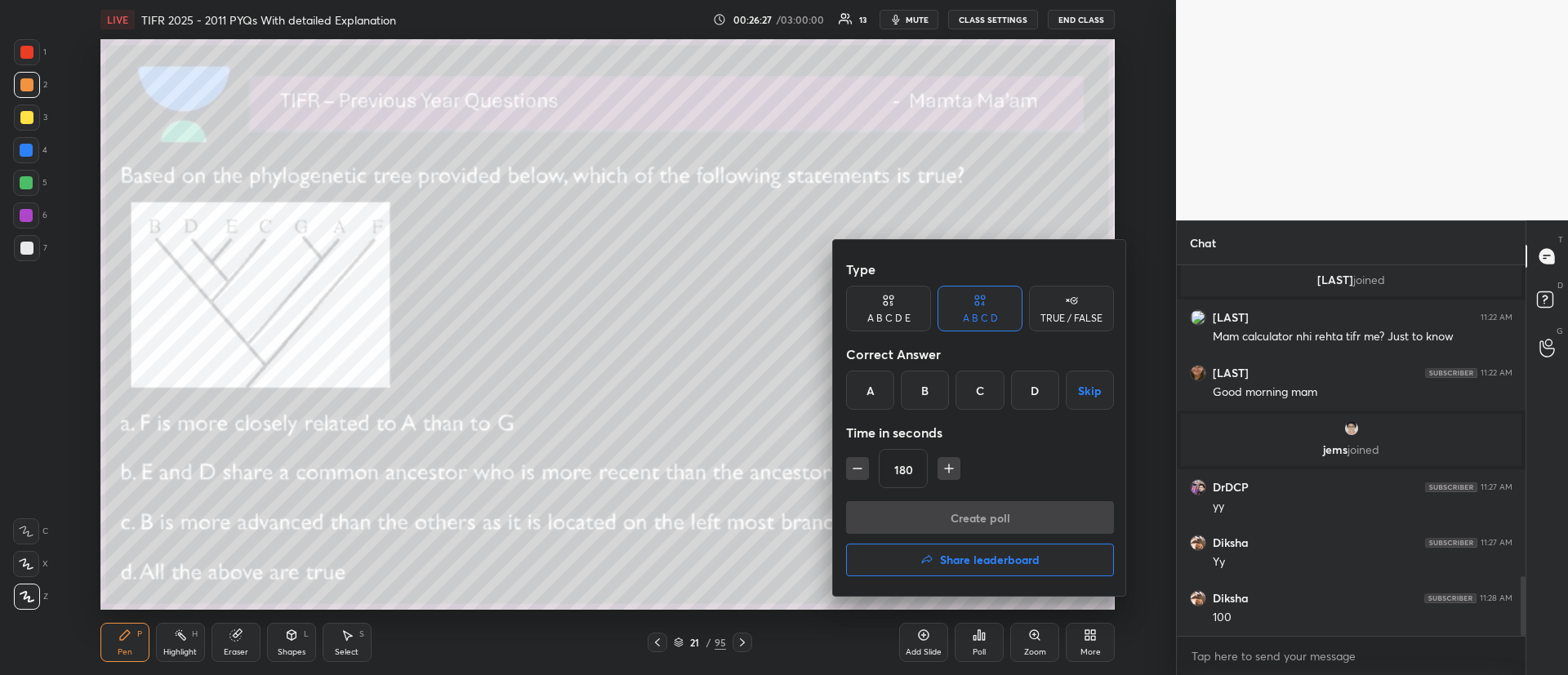click on "B" at bounding box center (924, 390) 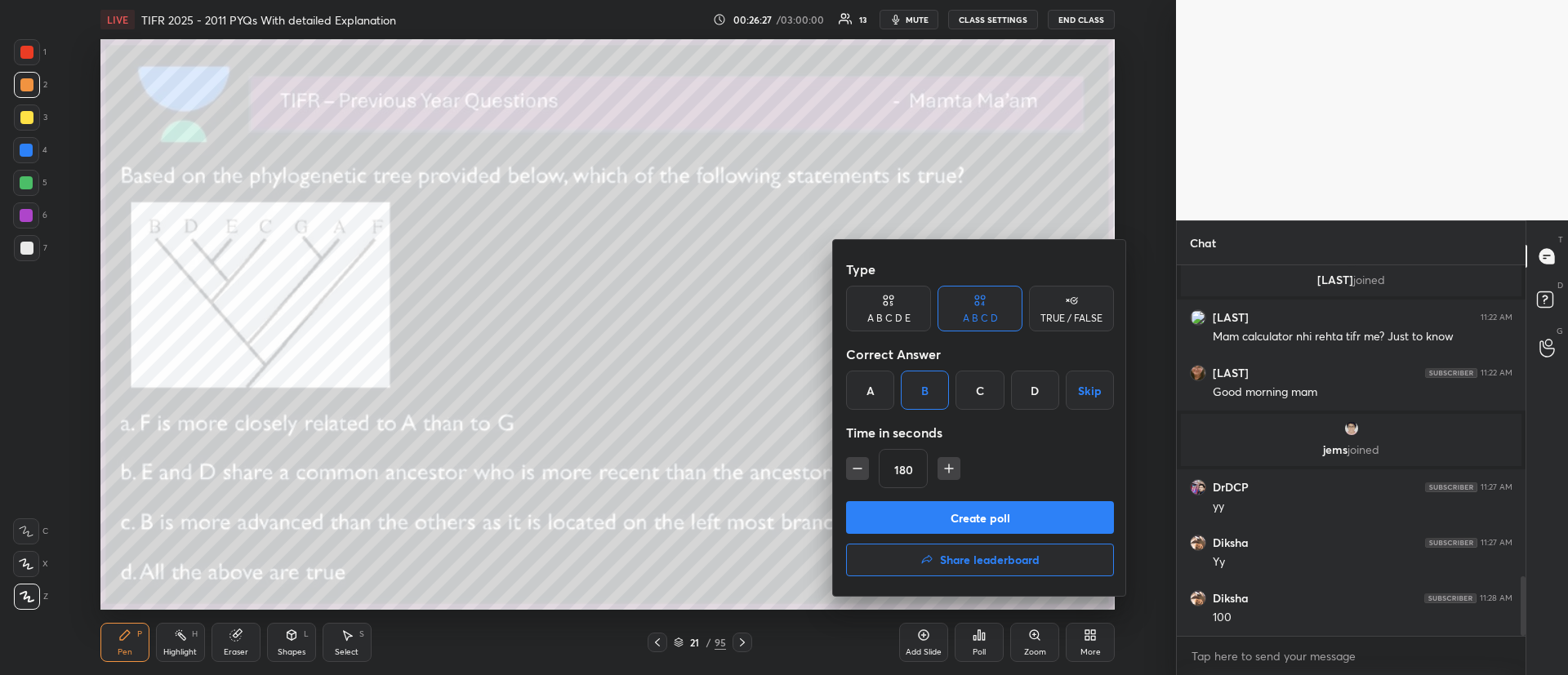 click 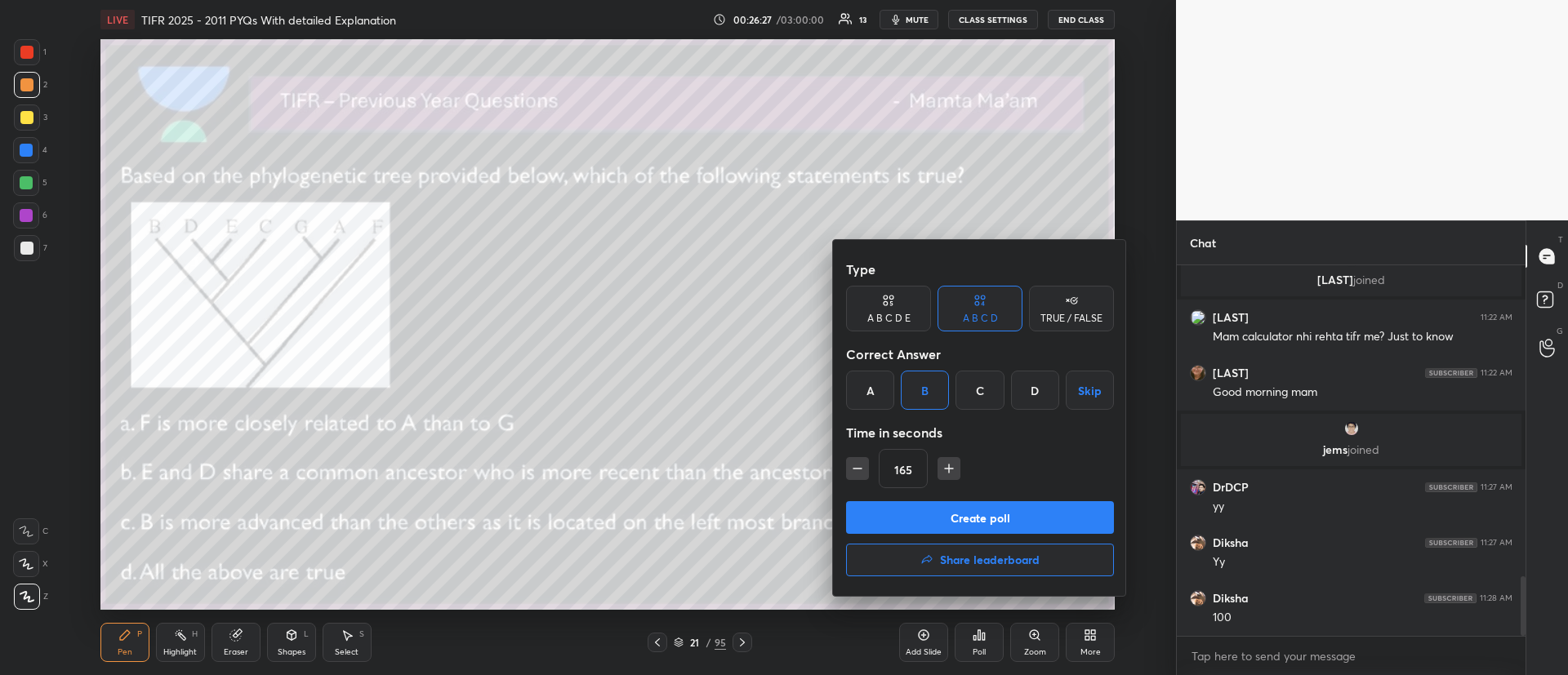 click 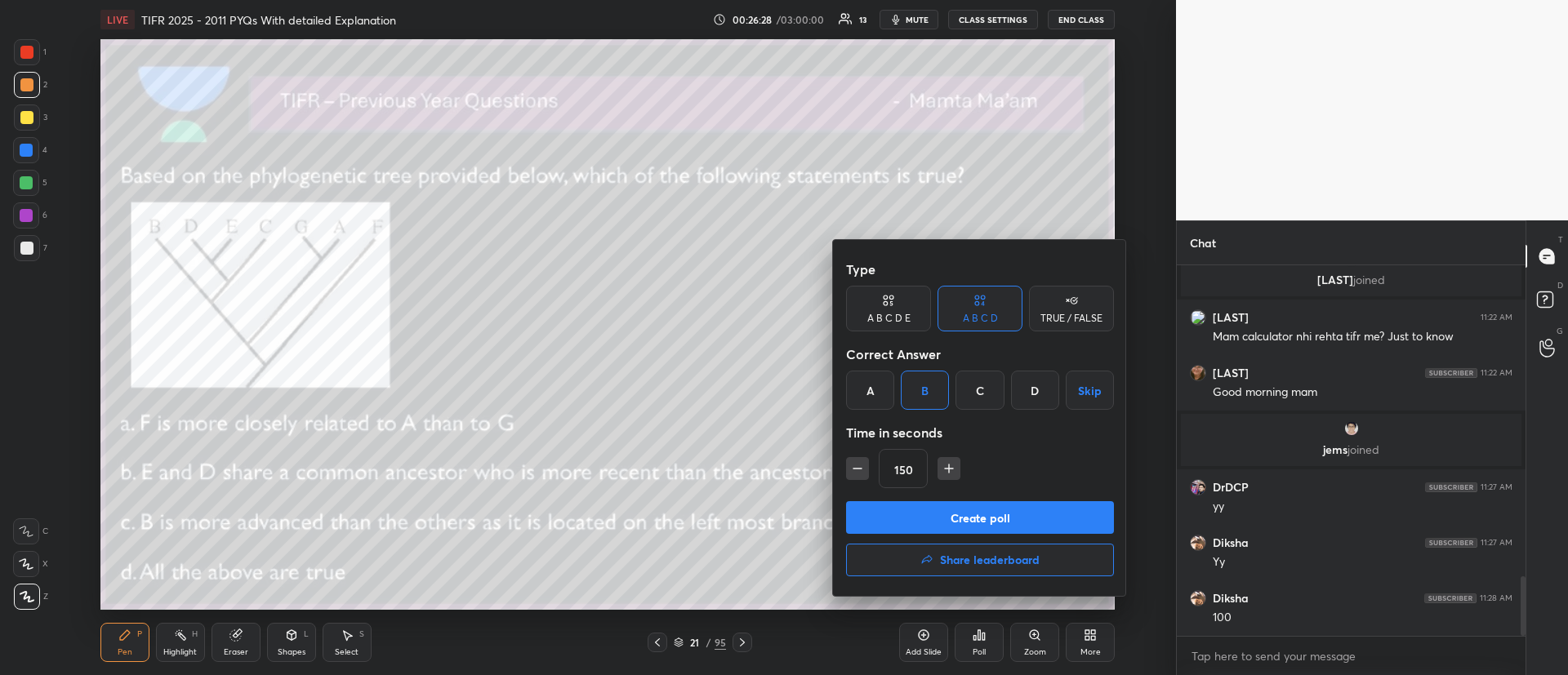 click 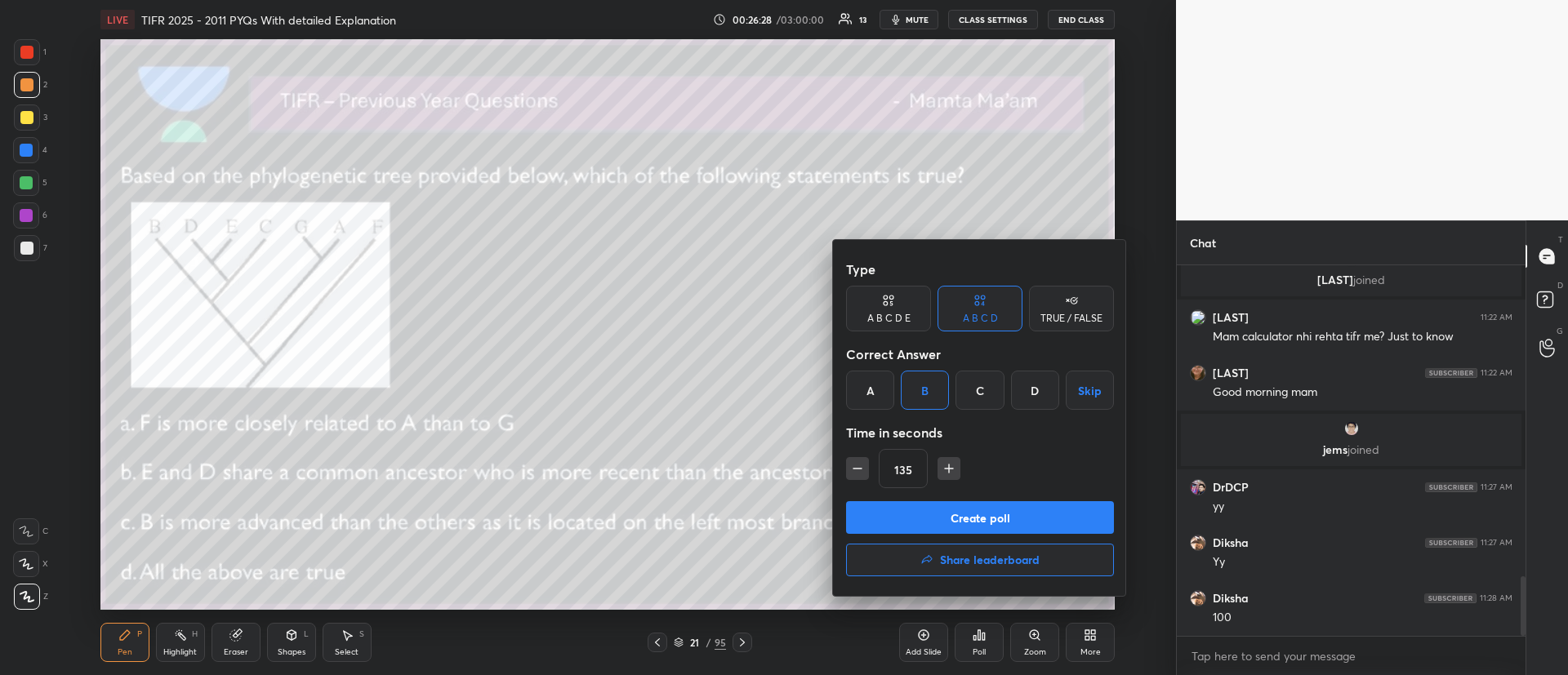 click 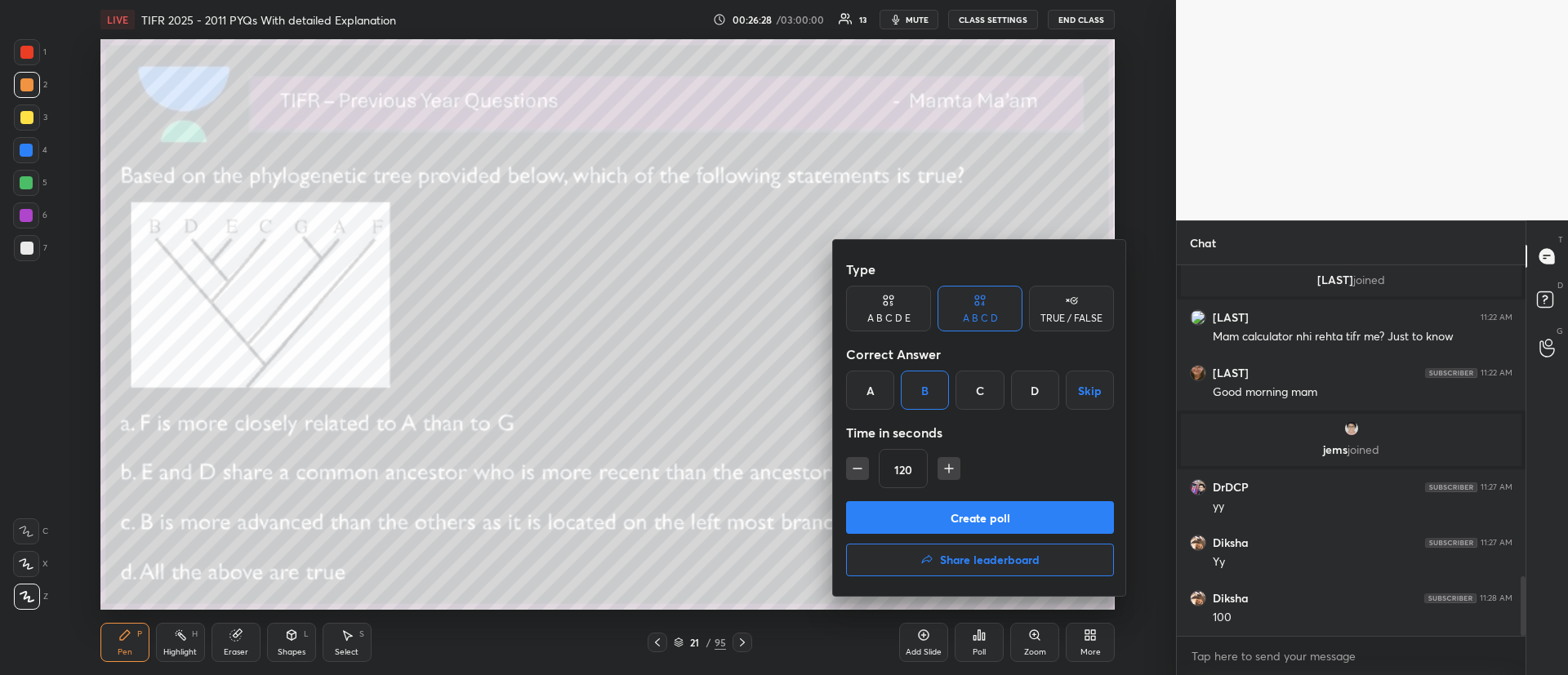 click 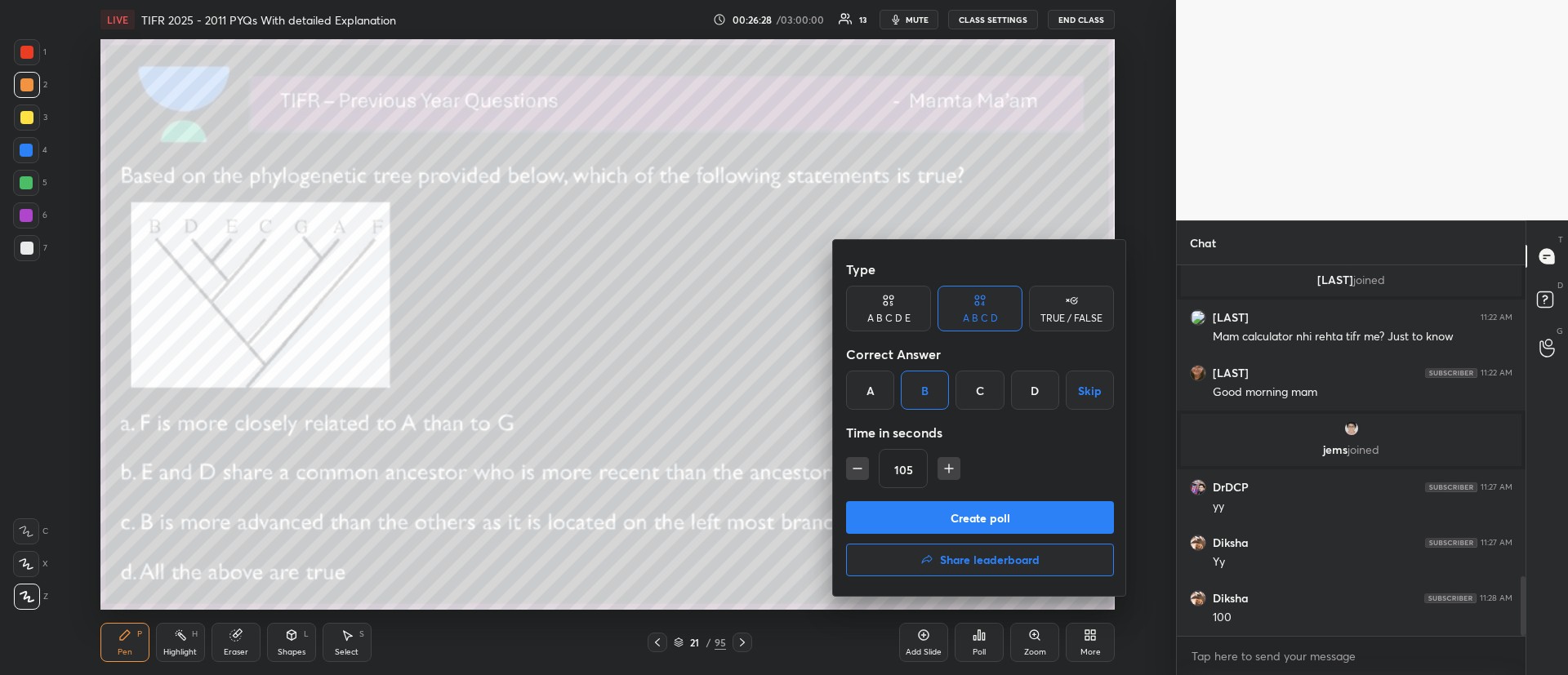 click 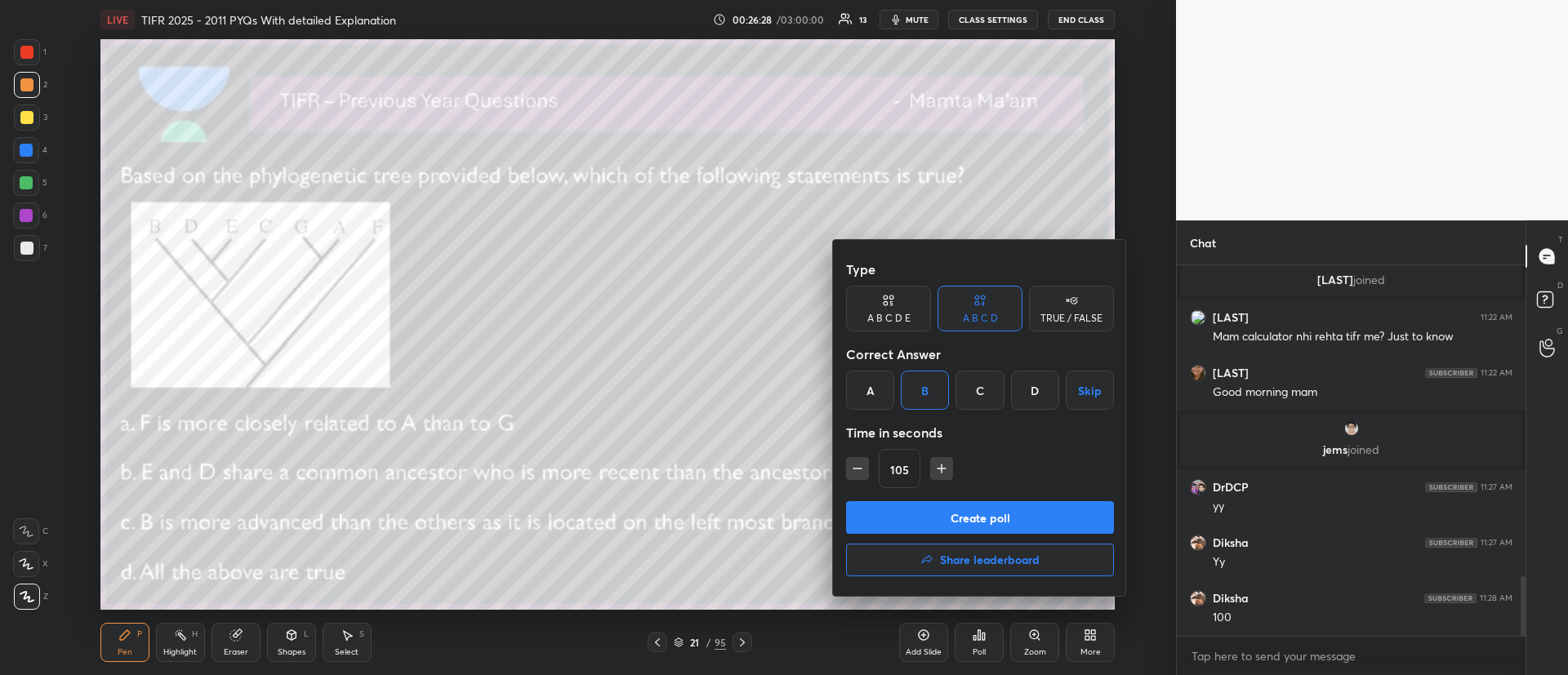 type on "90" 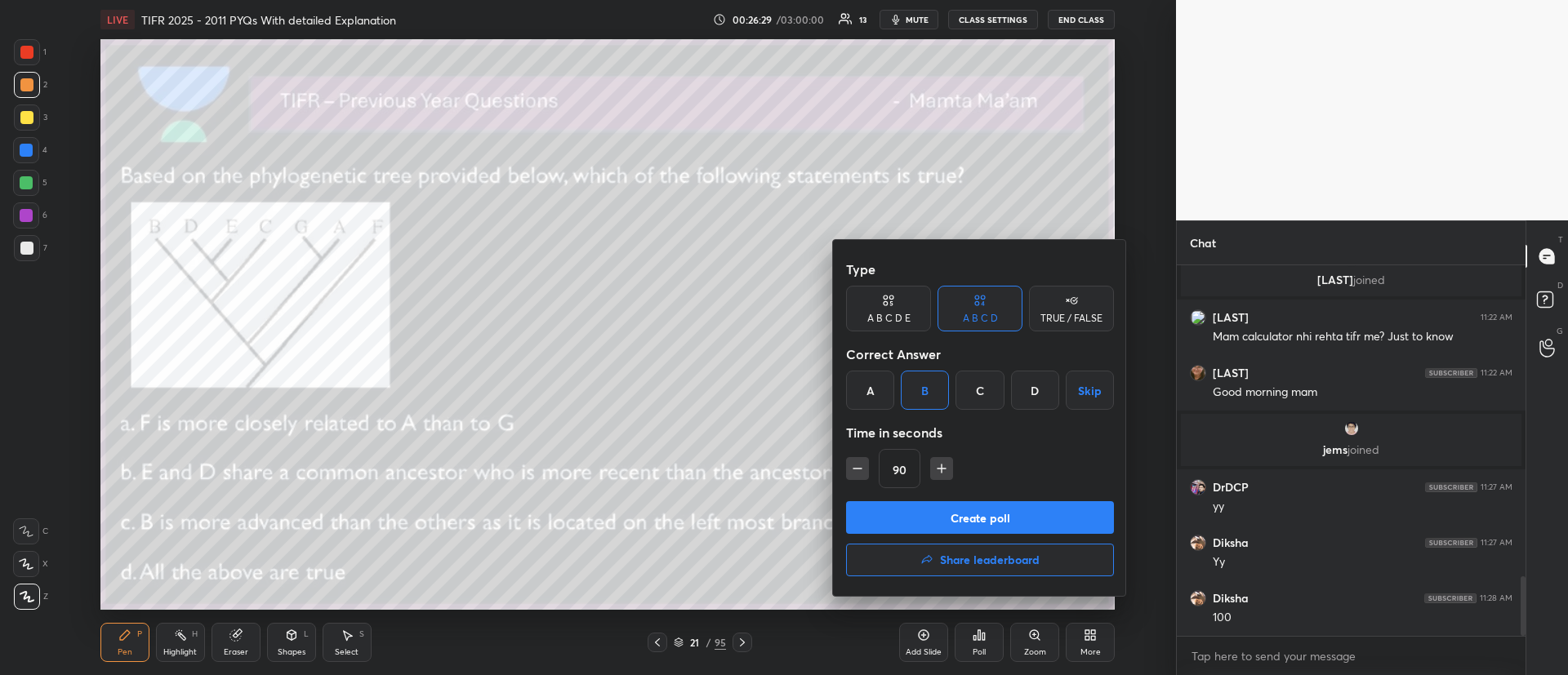 click on "Create poll" at bounding box center (980, 517) 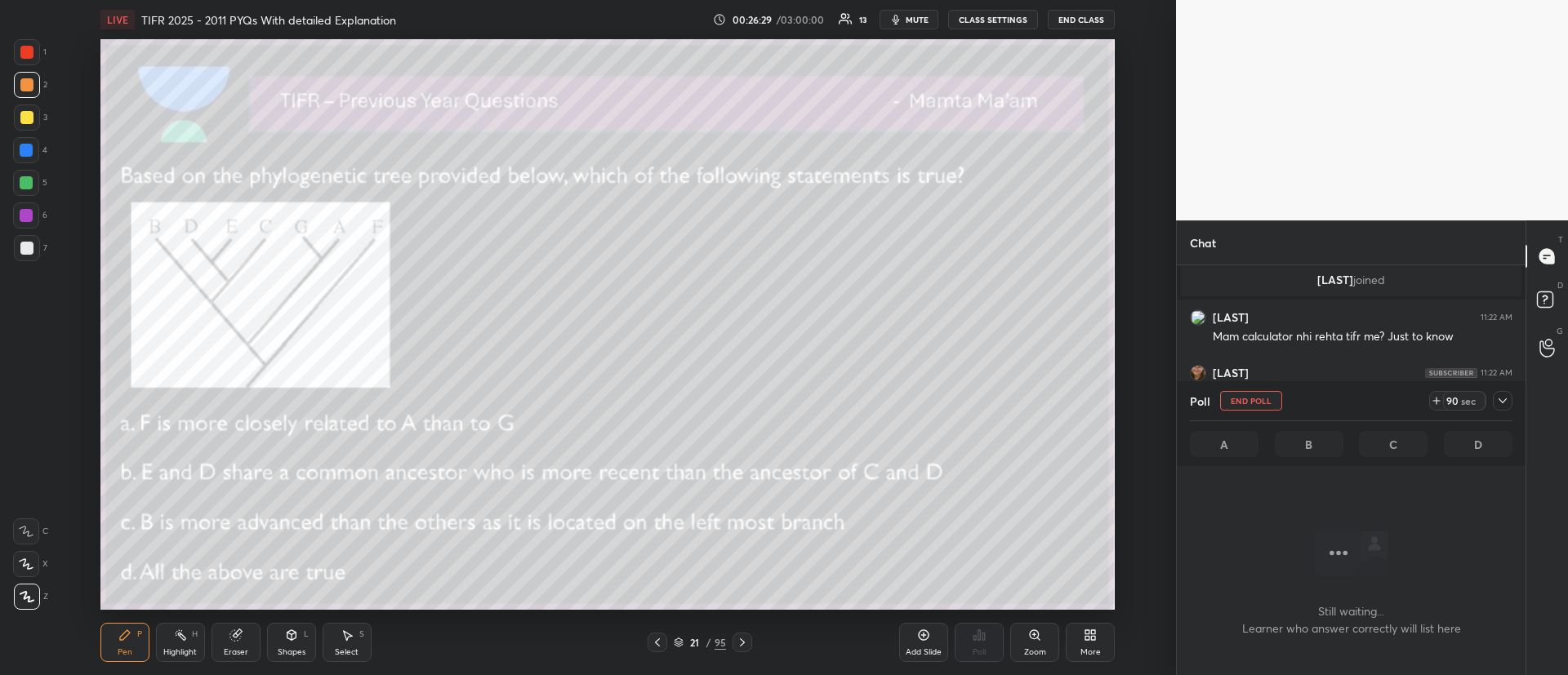 scroll, scrollTop: 331, scrollLeft: 344, axis: both 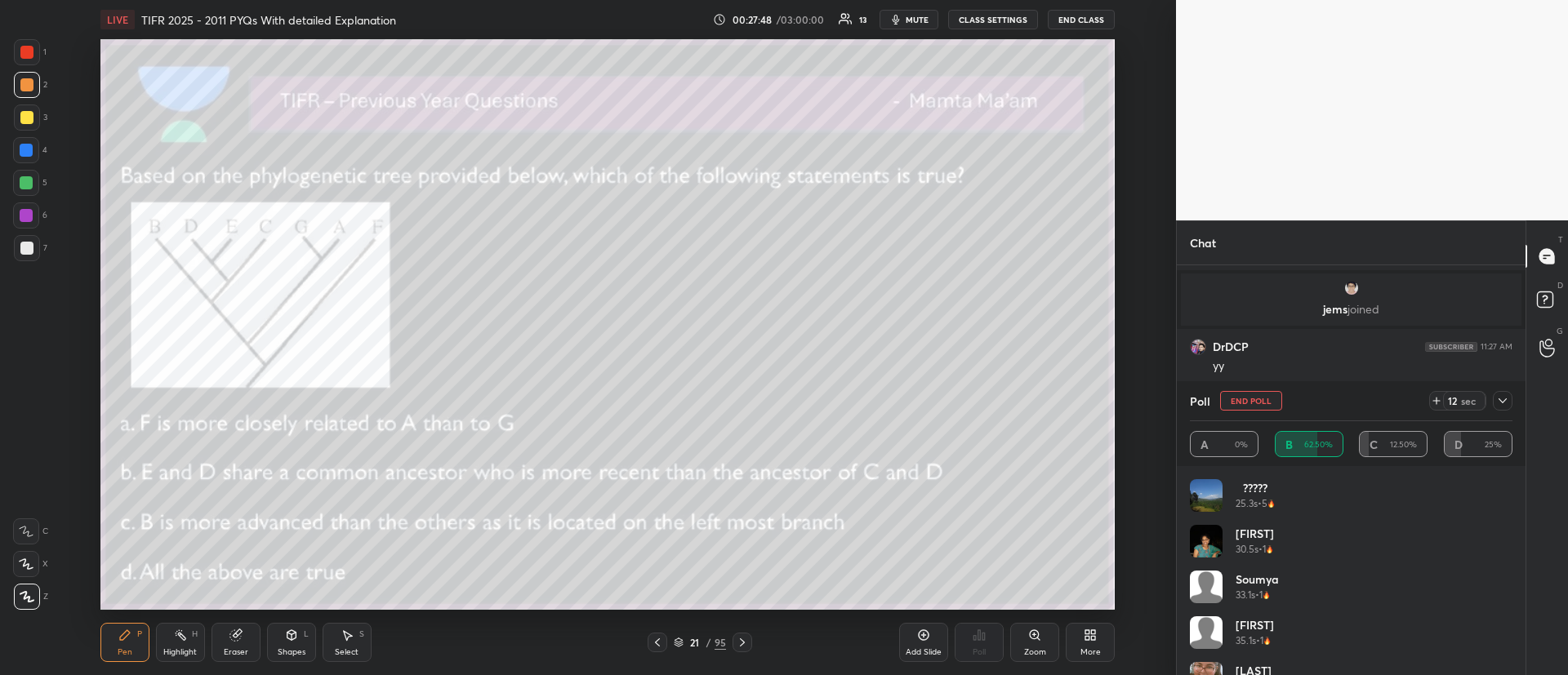 click 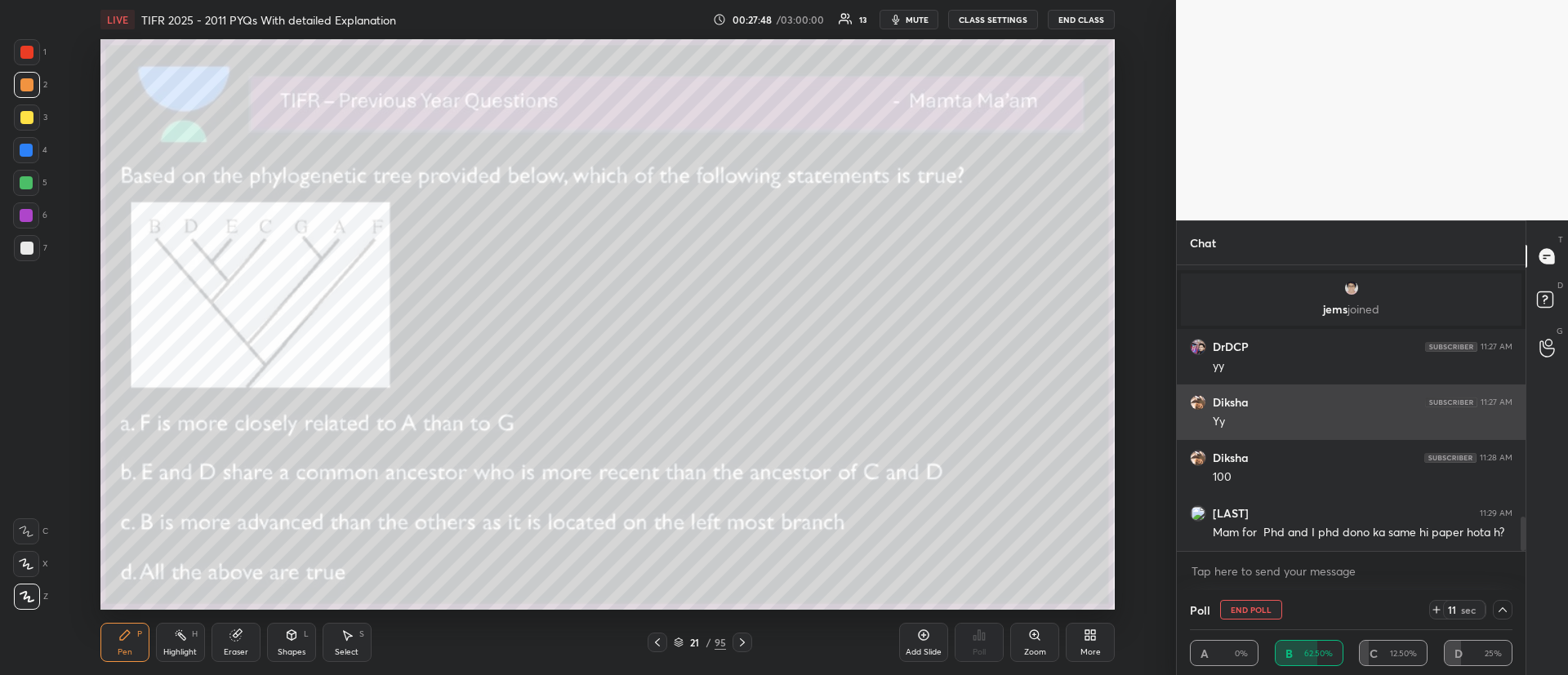 scroll, scrollTop: 0, scrollLeft: 0, axis: both 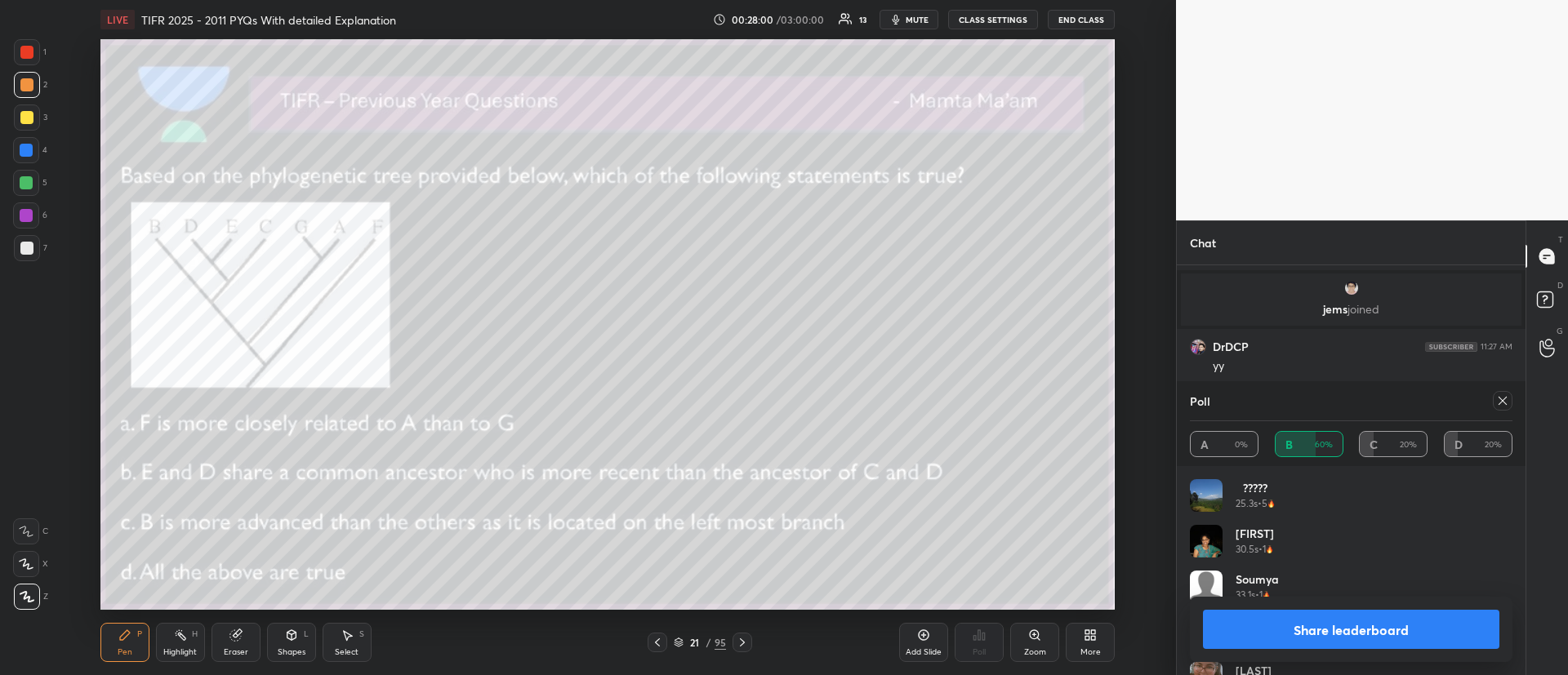 click at bounding box center (27, 118) 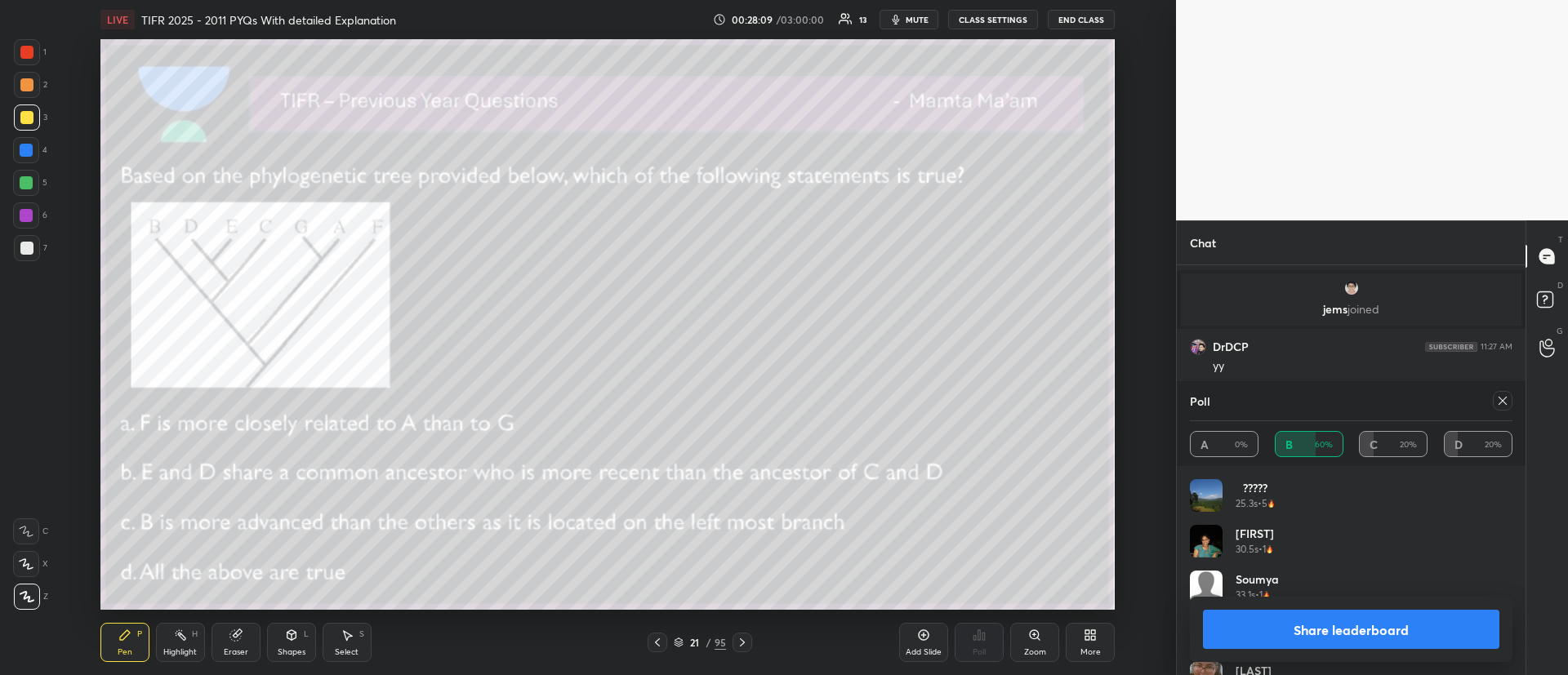 drag, startPoint x: 0, startPoint y: 107, endPoint x: 2, endPoint y: 143, distance: 36.05551 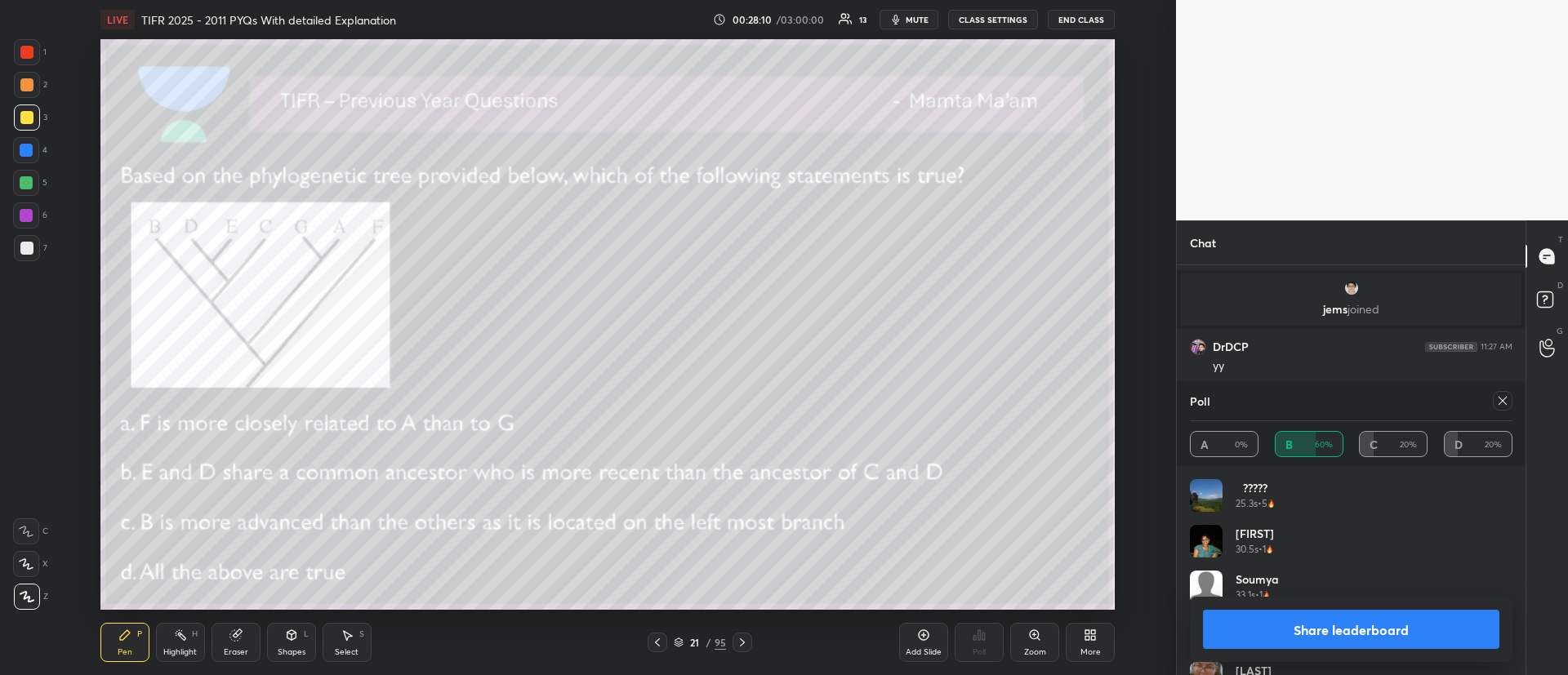click at bounding box center (26, 215) 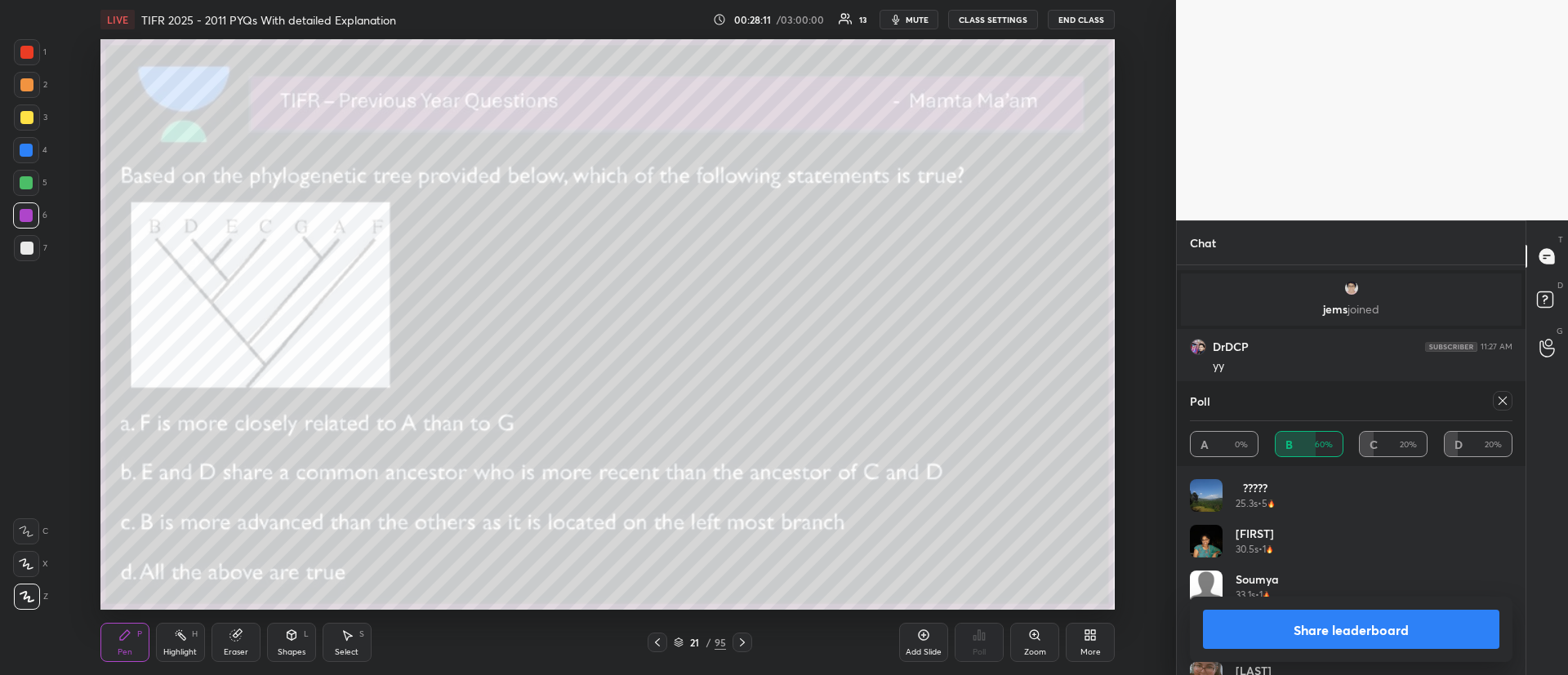 click on "2" at bounding box center (30, 85) 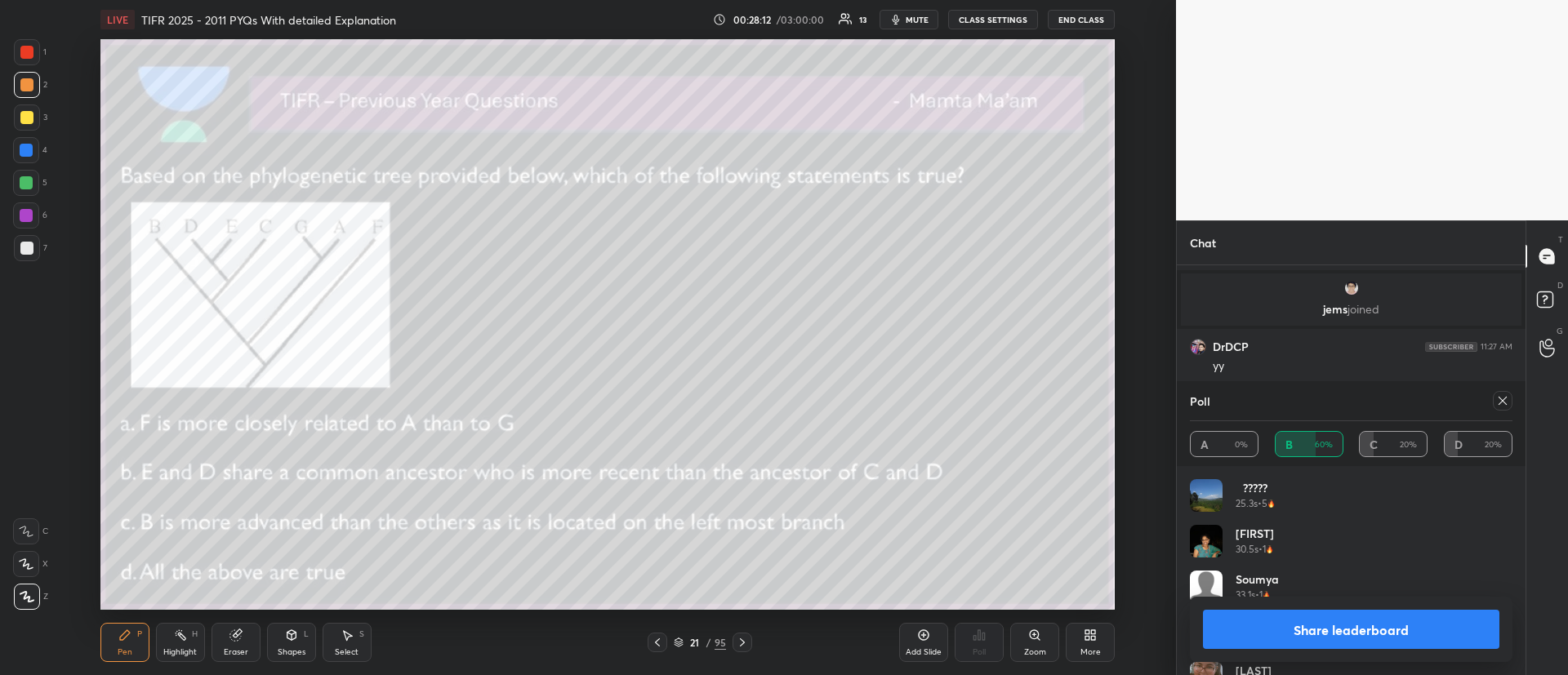 drag, startPoint x: 29, startPoint y: 88, endPoint x: 35, endPoint y: 95, distance: 9.219544 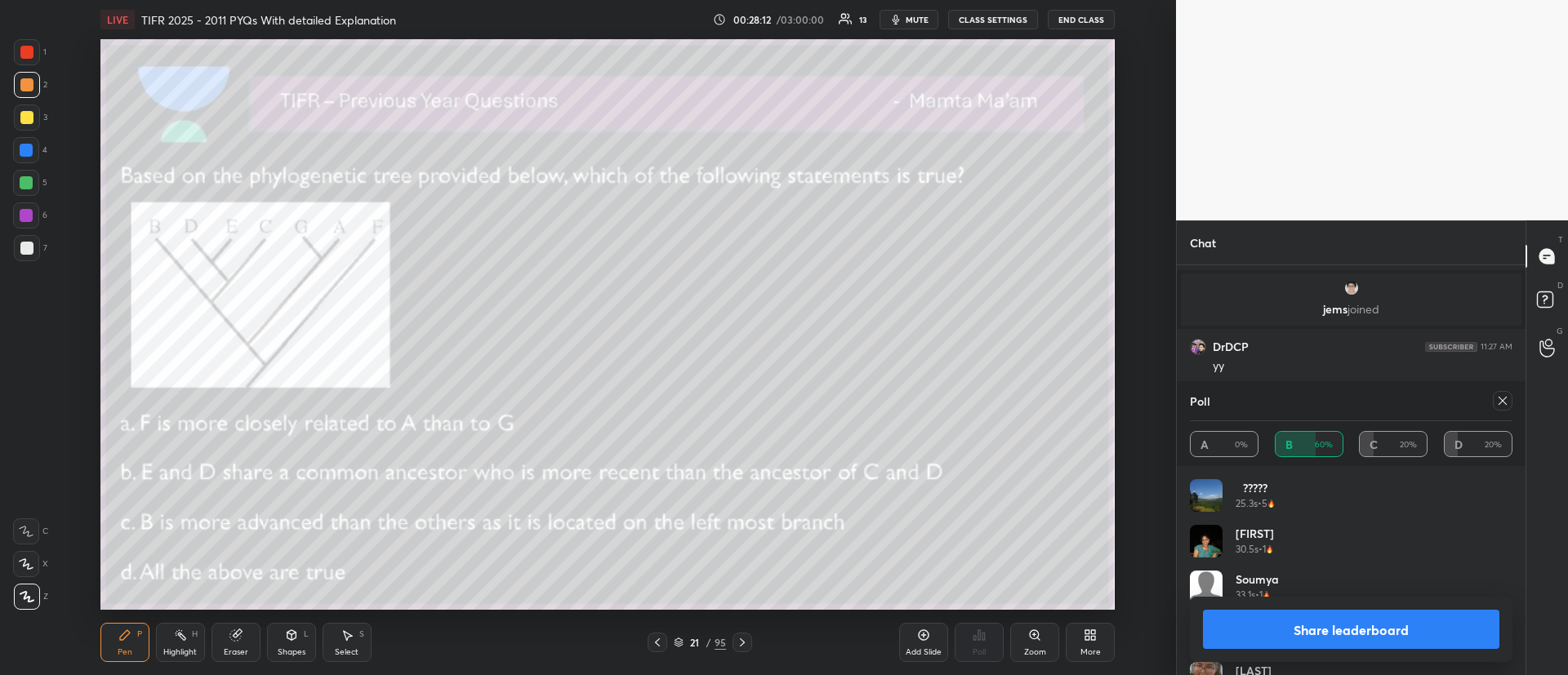 click at bounding box center (27, 85) 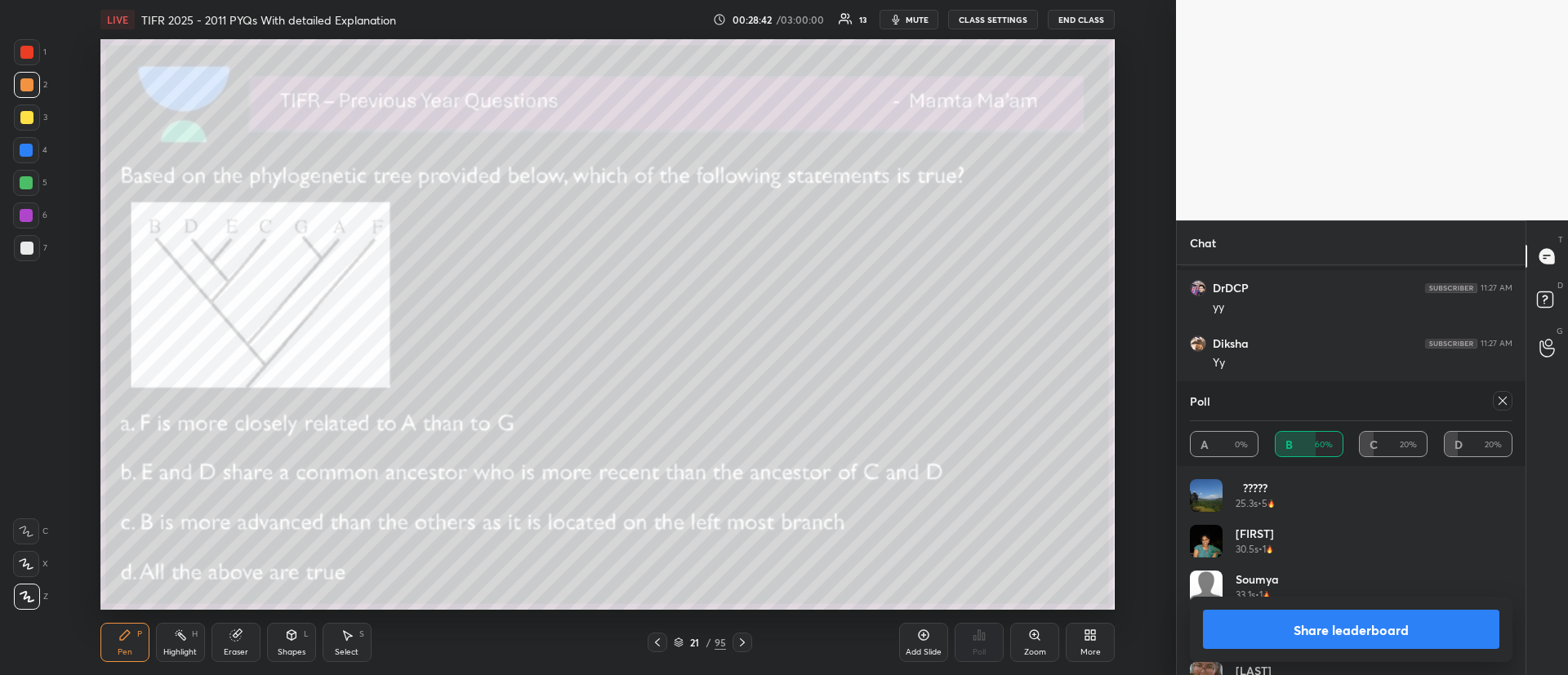 click at bounding box center (26, 183) 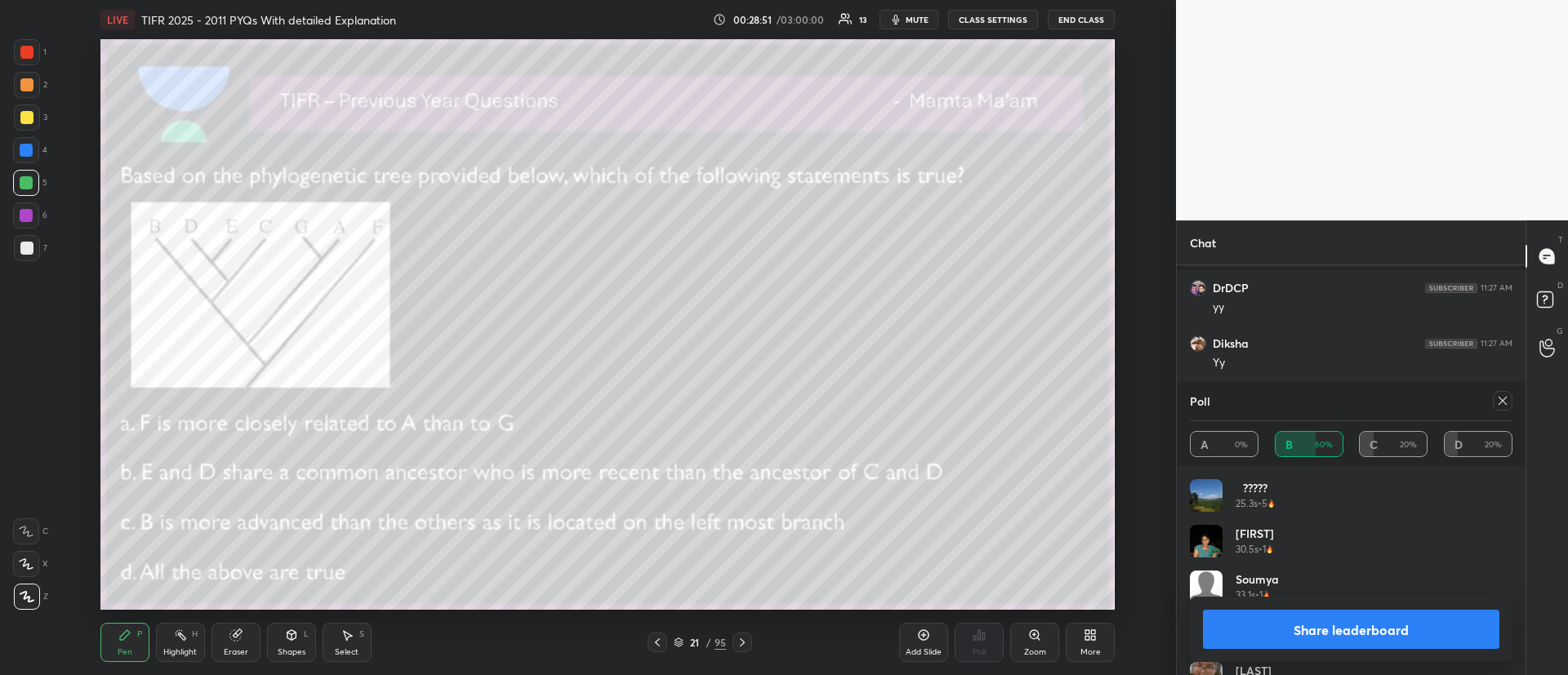 click at bounding box center (27, 85) 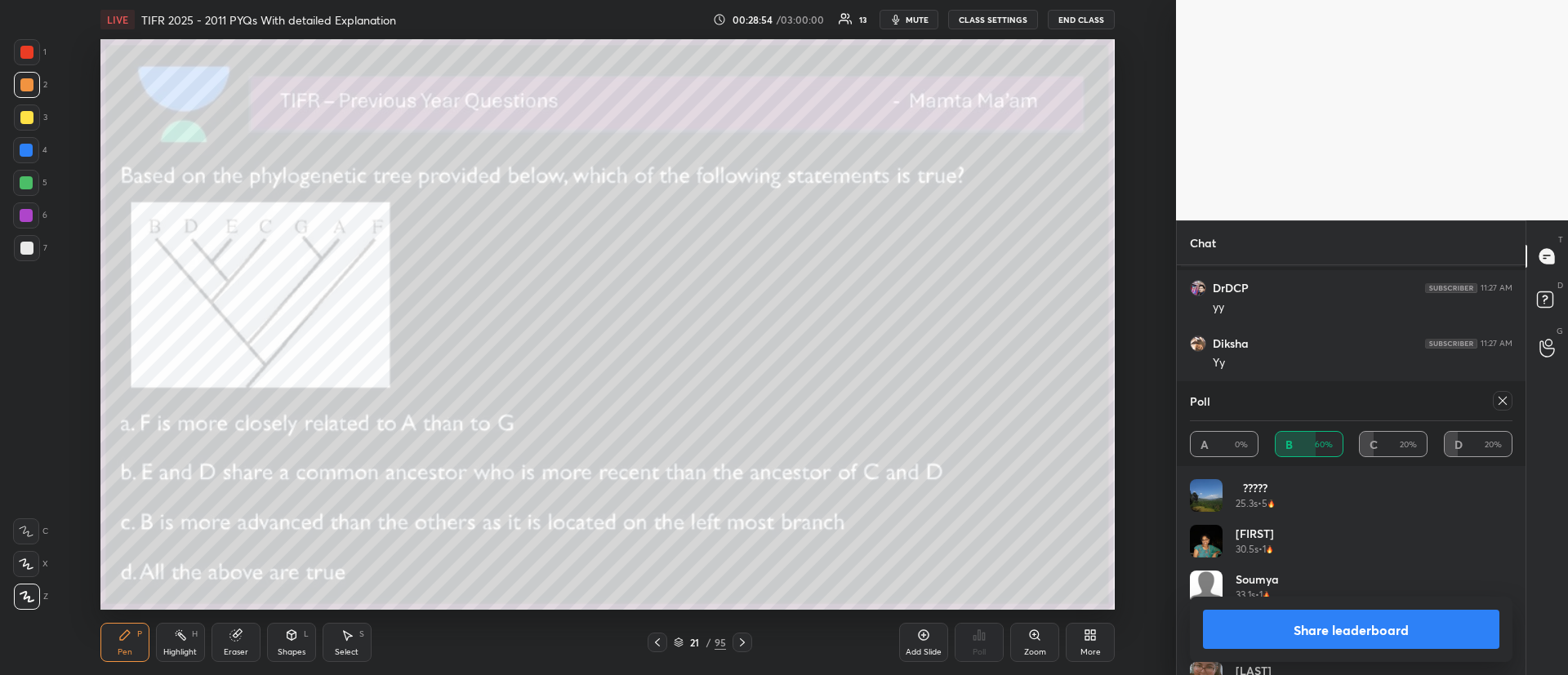 click at bounding box center [27, 118] 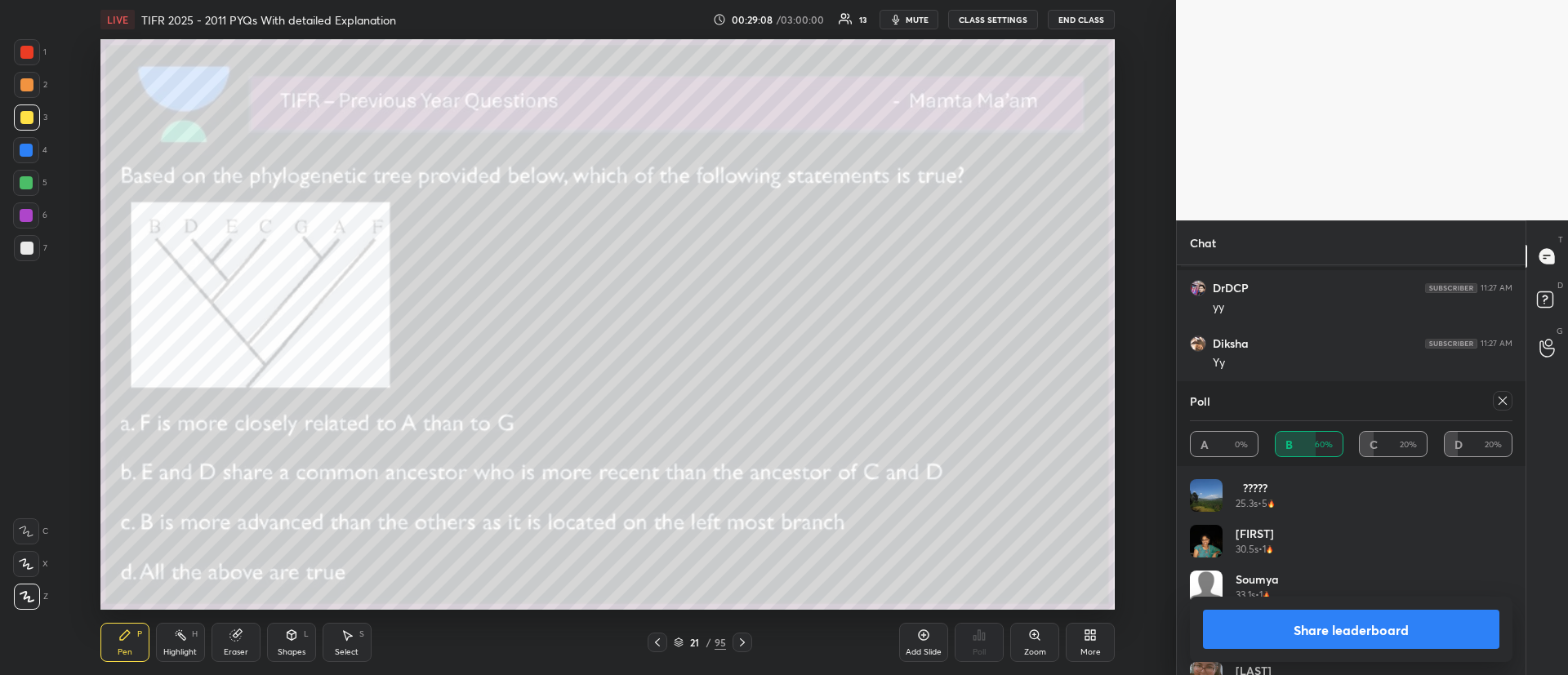 scroll, scrollTop: 2114, scrollLeft: 0, axis: vertical 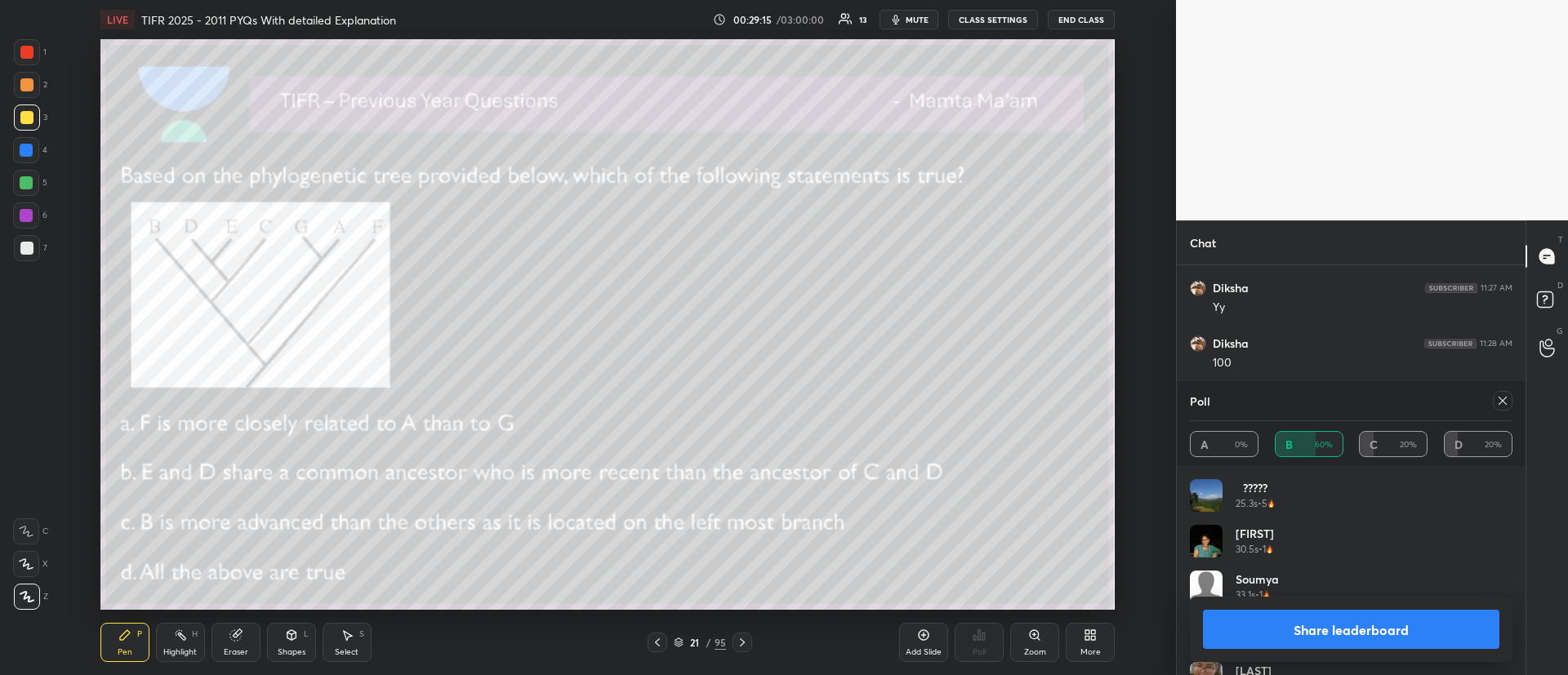 click on "1 2 3 4 5 6 7 C X Z C X Z E E Erase all   H H" at bounding box center [26, 324] 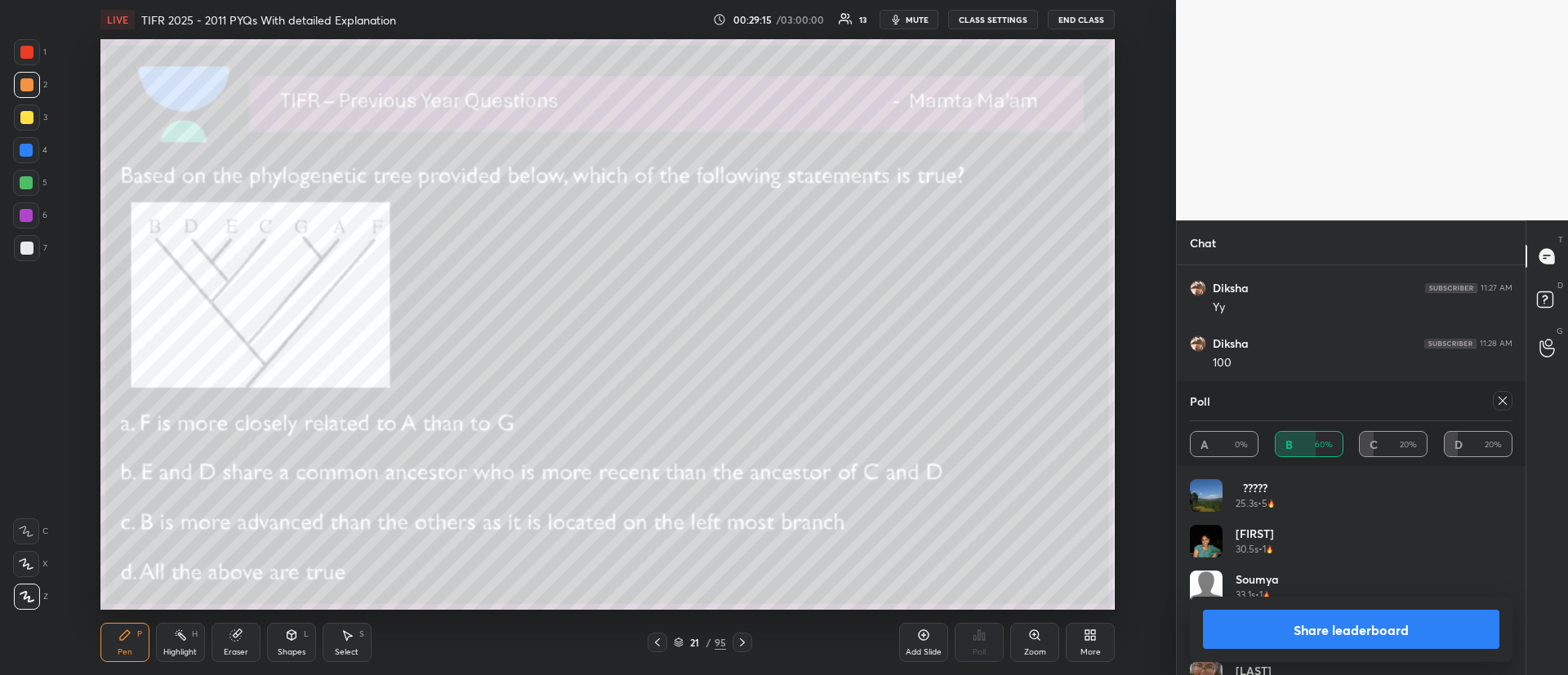 click on "1 2 3 4 5 6 7 C X Z C X Z E E Erase all   H H" at bounding box center (26, 324) 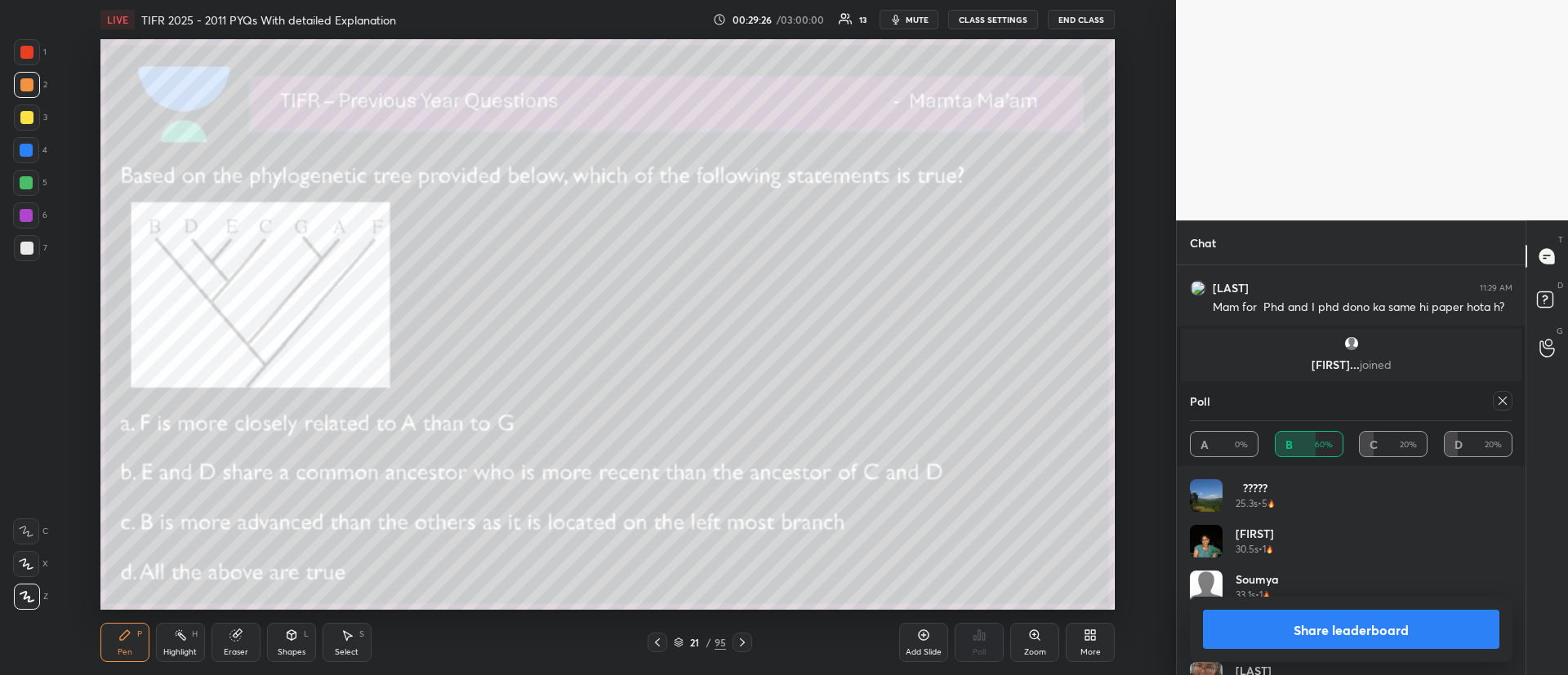 scroll, scrollTop: 2391, scrollLeft: 0, axis: vertical 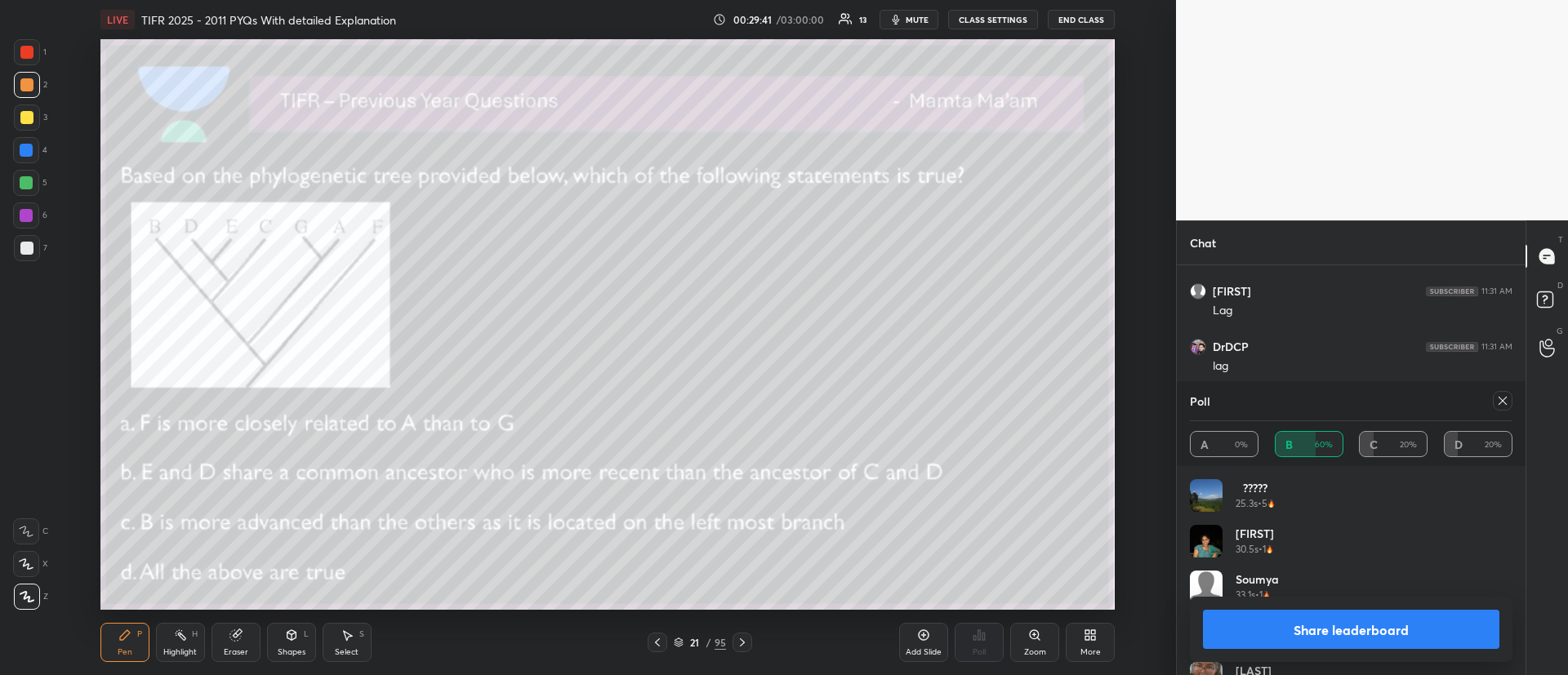 click on "Poll A 0% B 60% C 20% D 20%" at bounding box center [1351, 424] 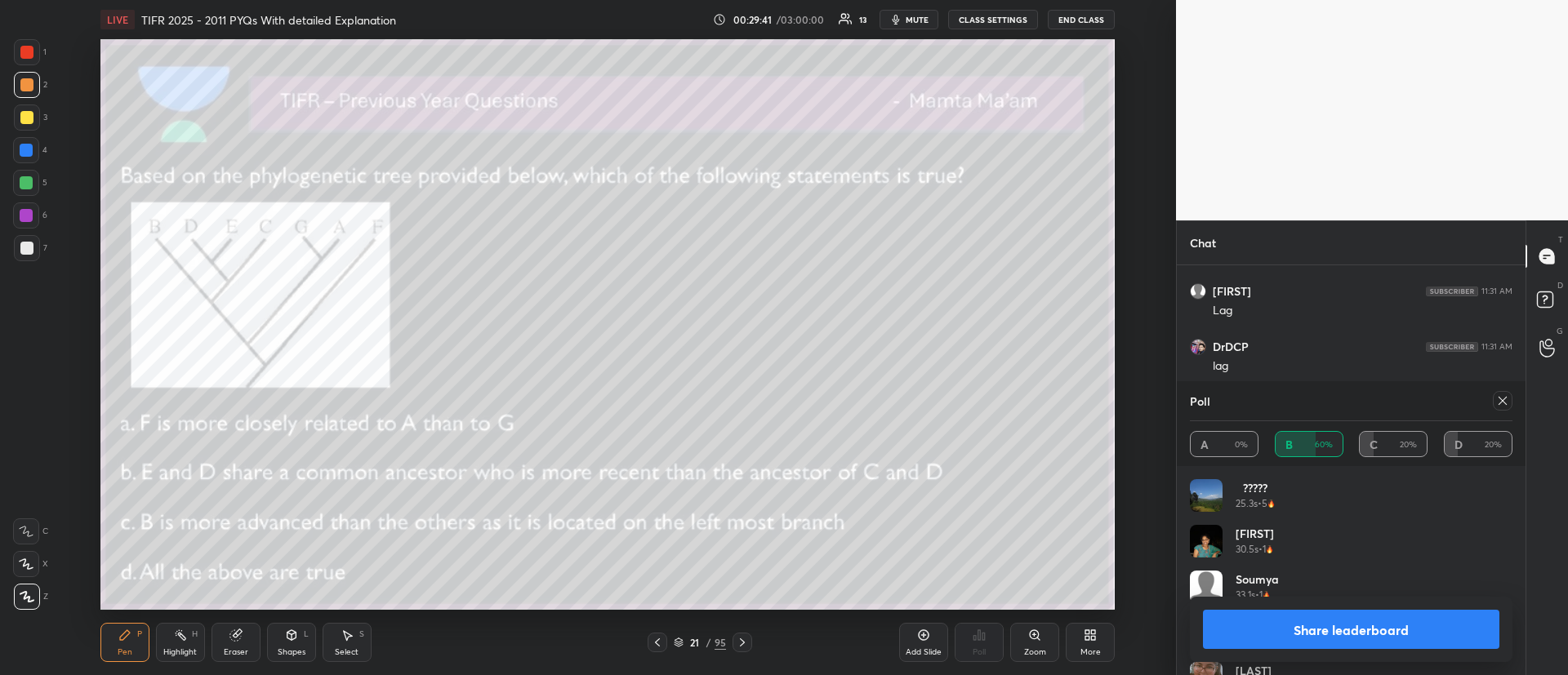 click 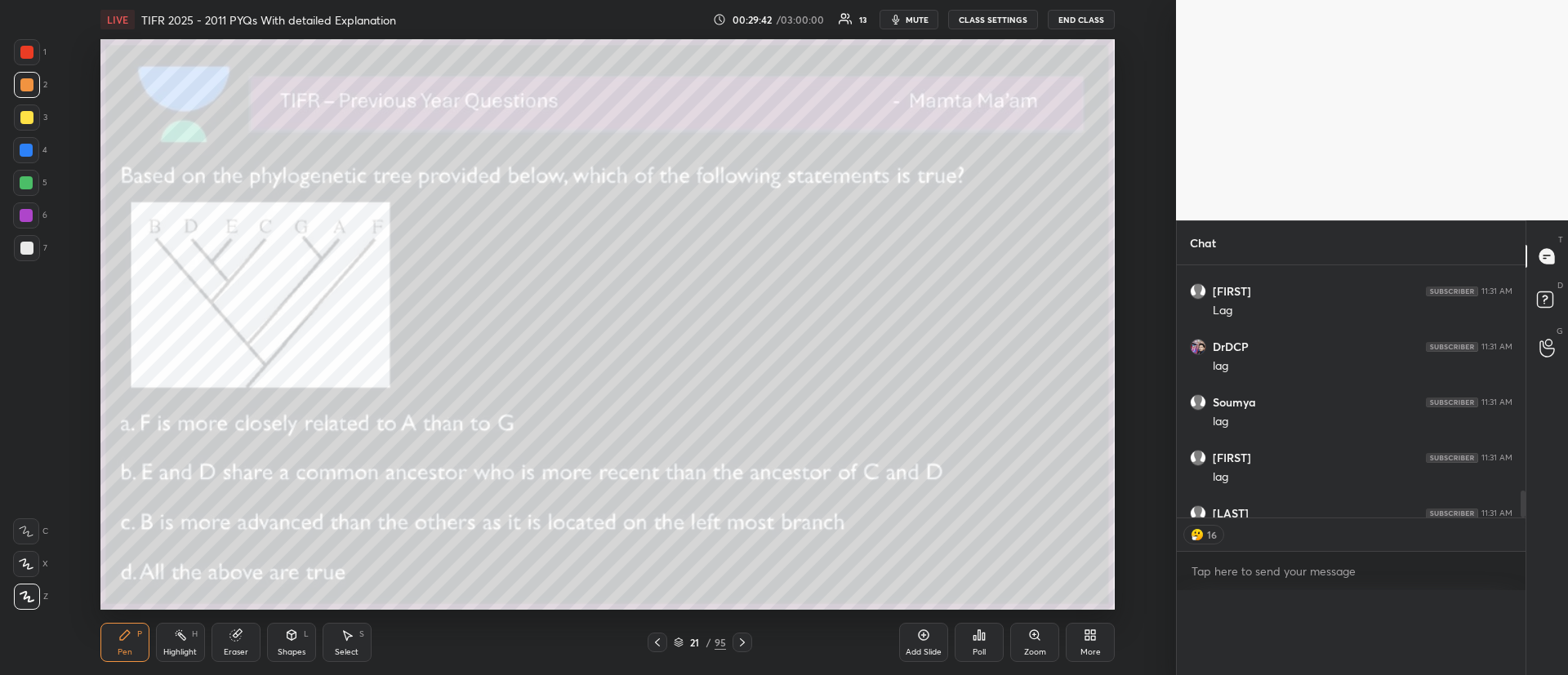 scroll, scrollTop: 144, scrollLeft: 318, axis: both 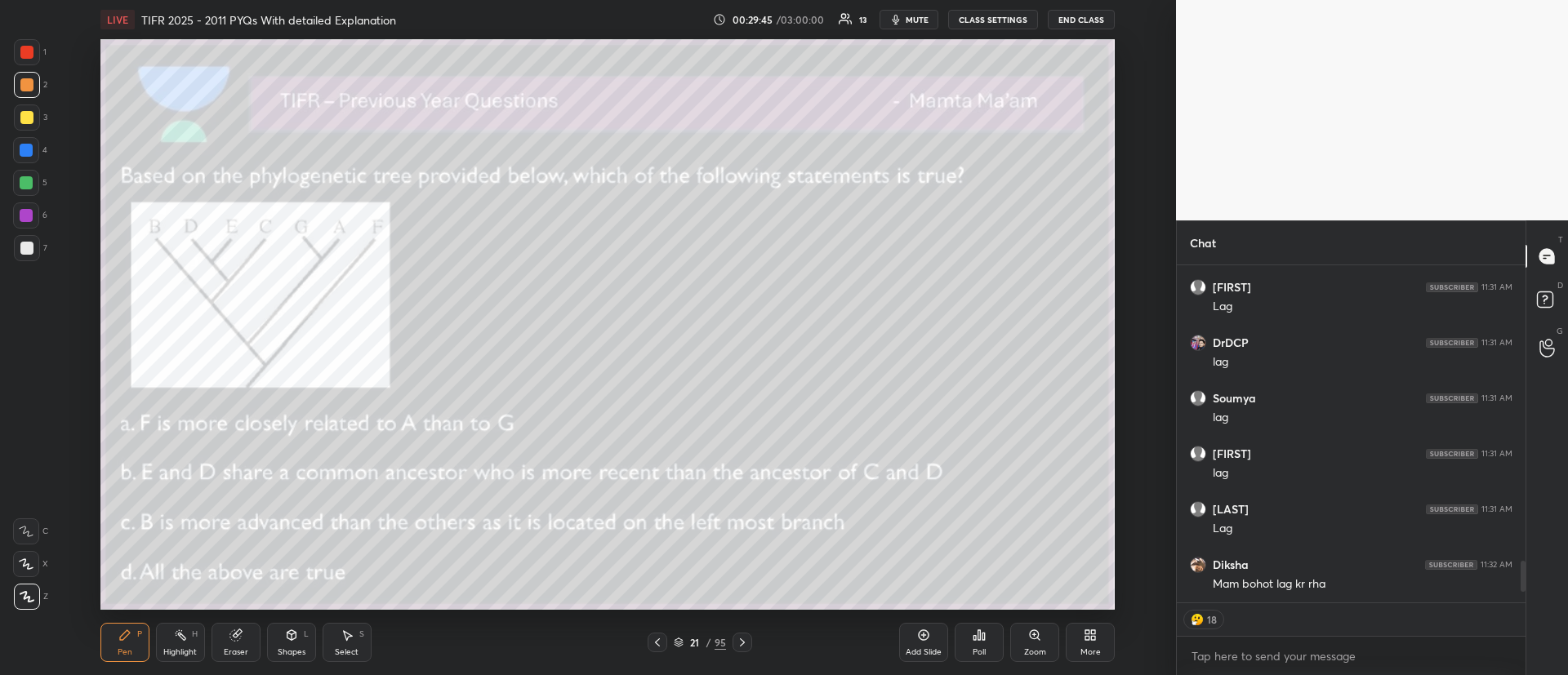 type on "x" 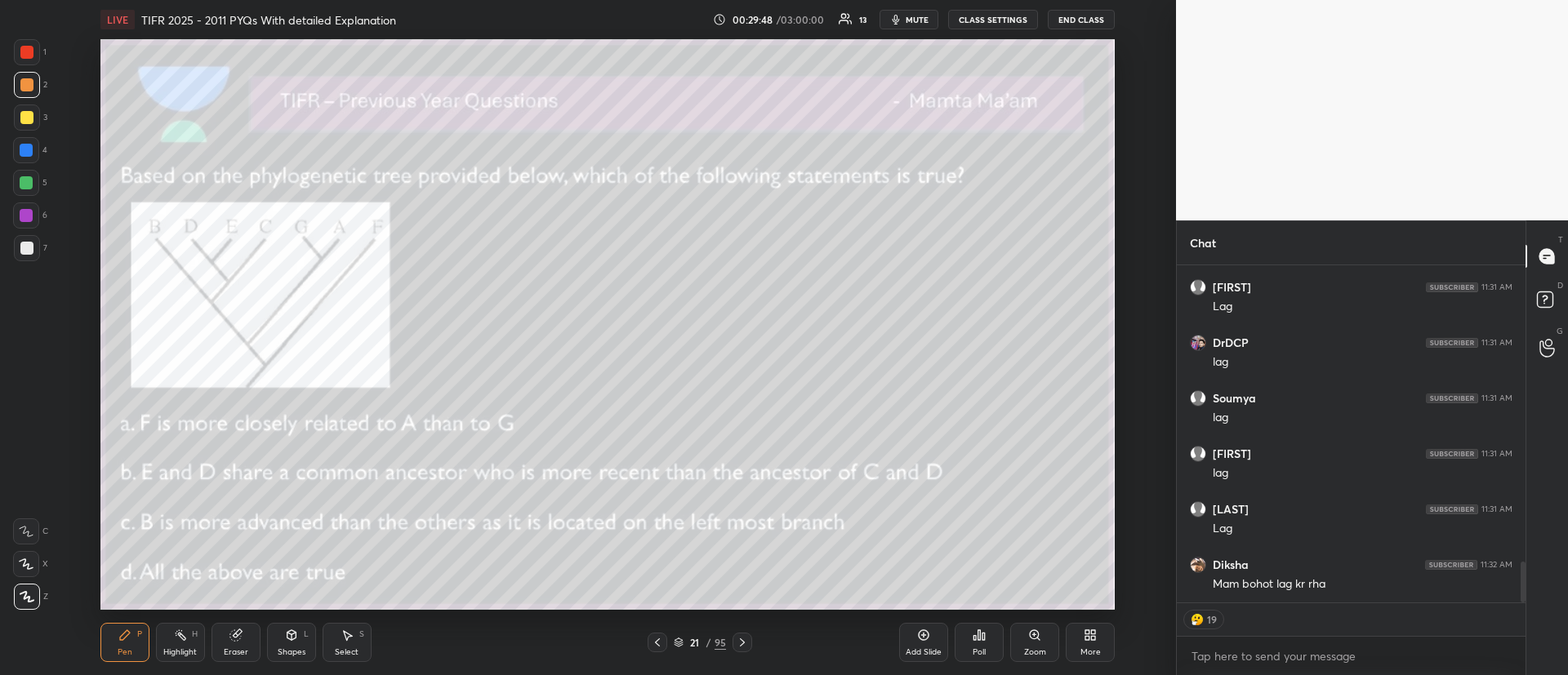scroll, scrollTop: 2451, scrollLeft: 0, axis: vertical 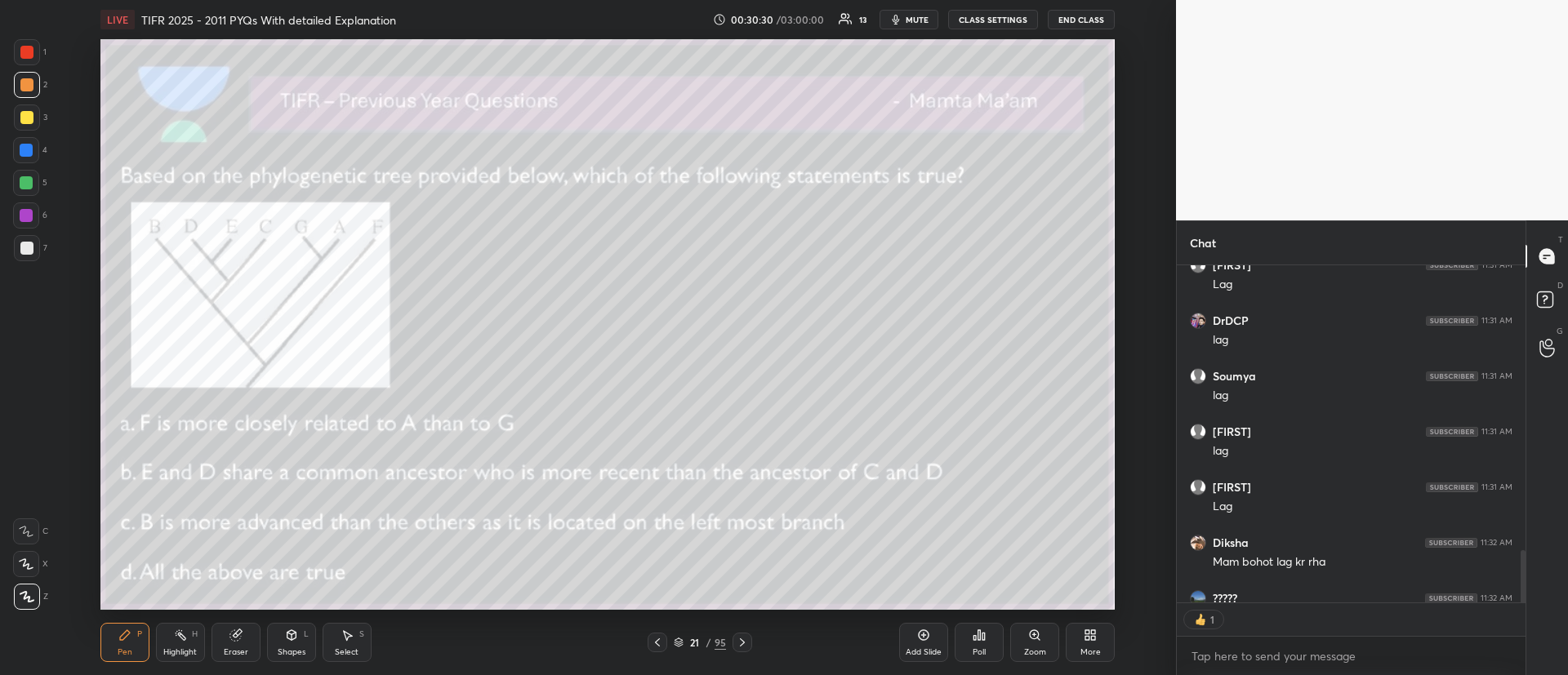 drag, startPoint x: 1526, startPoint y: 575, endPoint x: 1526, endPoint y: 597, distance: 22 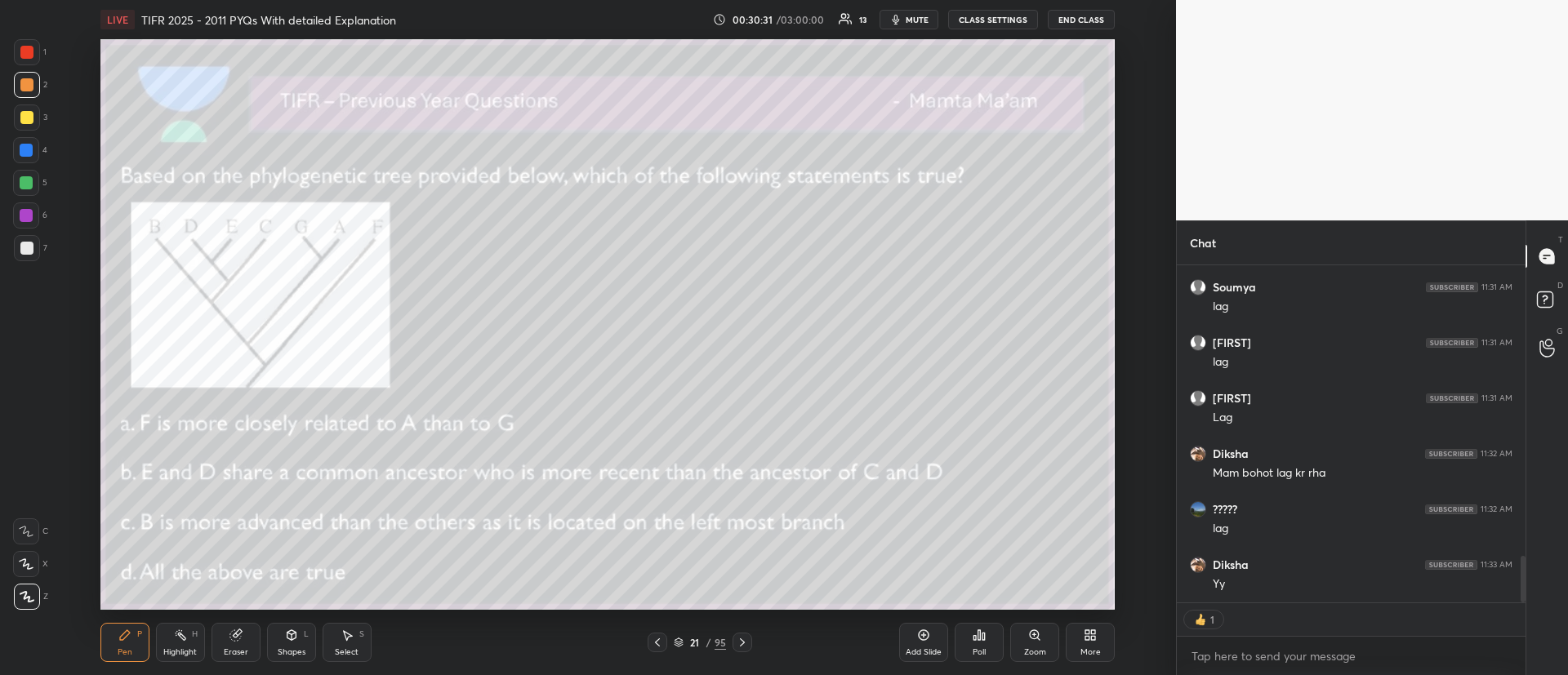 drag, startPoint x: 1526, startPoint y: 580, endPoint x: 1520, endPoint y: 607, distance: 27.658633 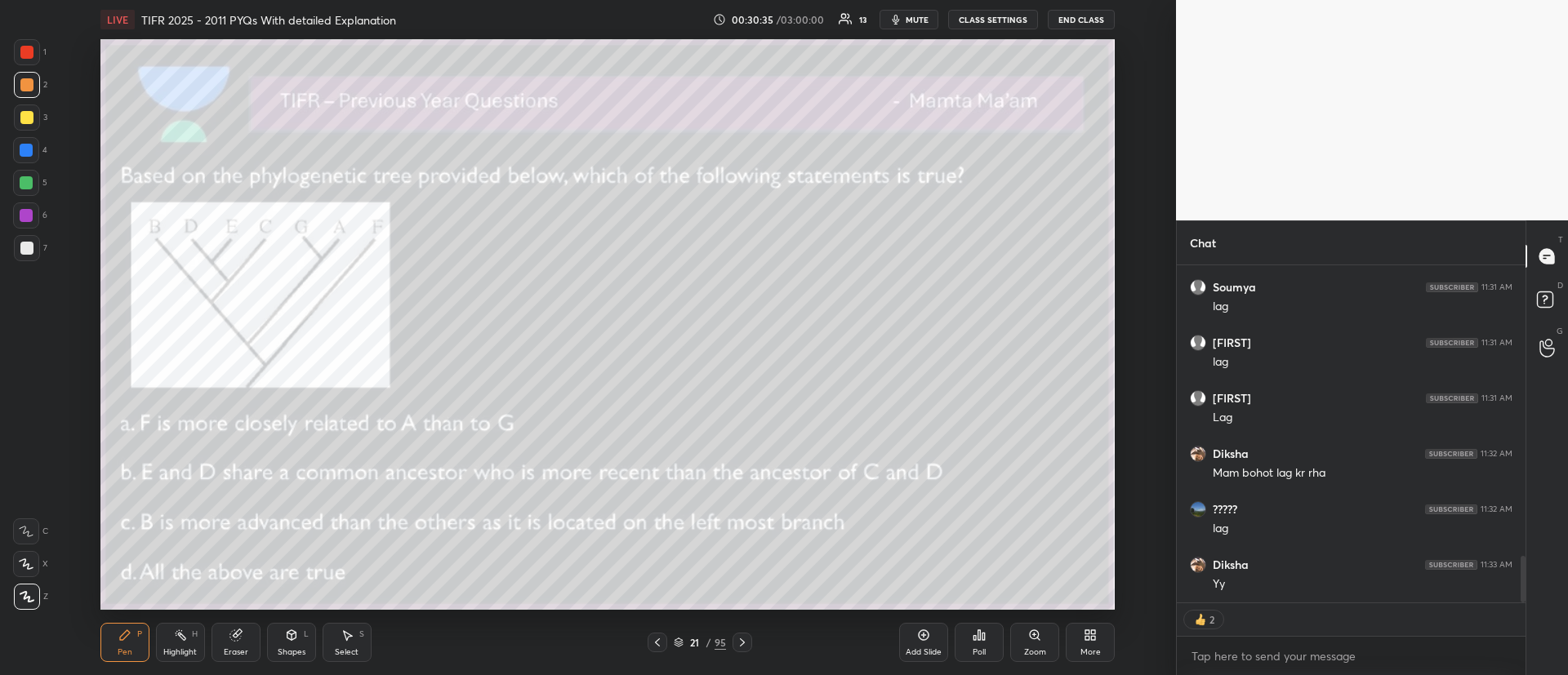 click 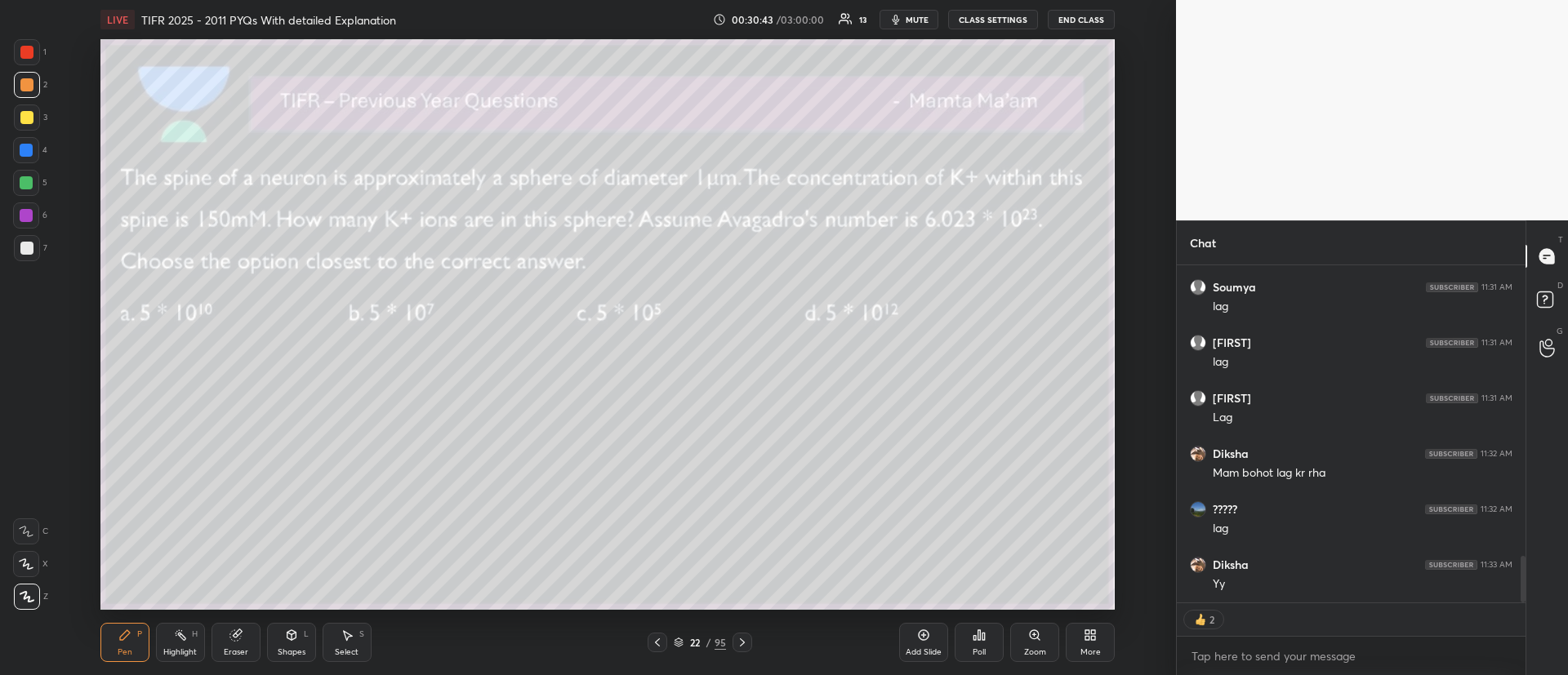 type on "x" 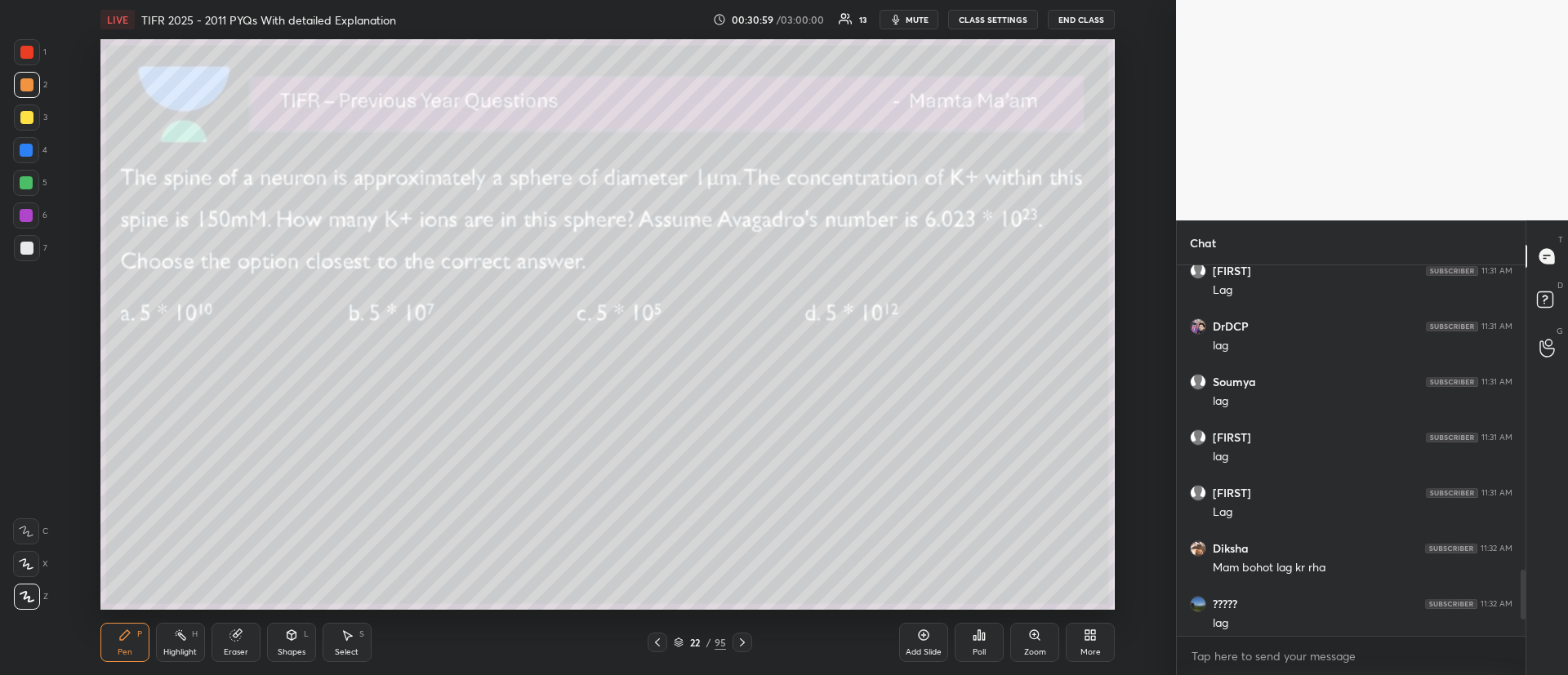 scroll, scrollTop: 2148, scrollLeft: 0, axis: vertical 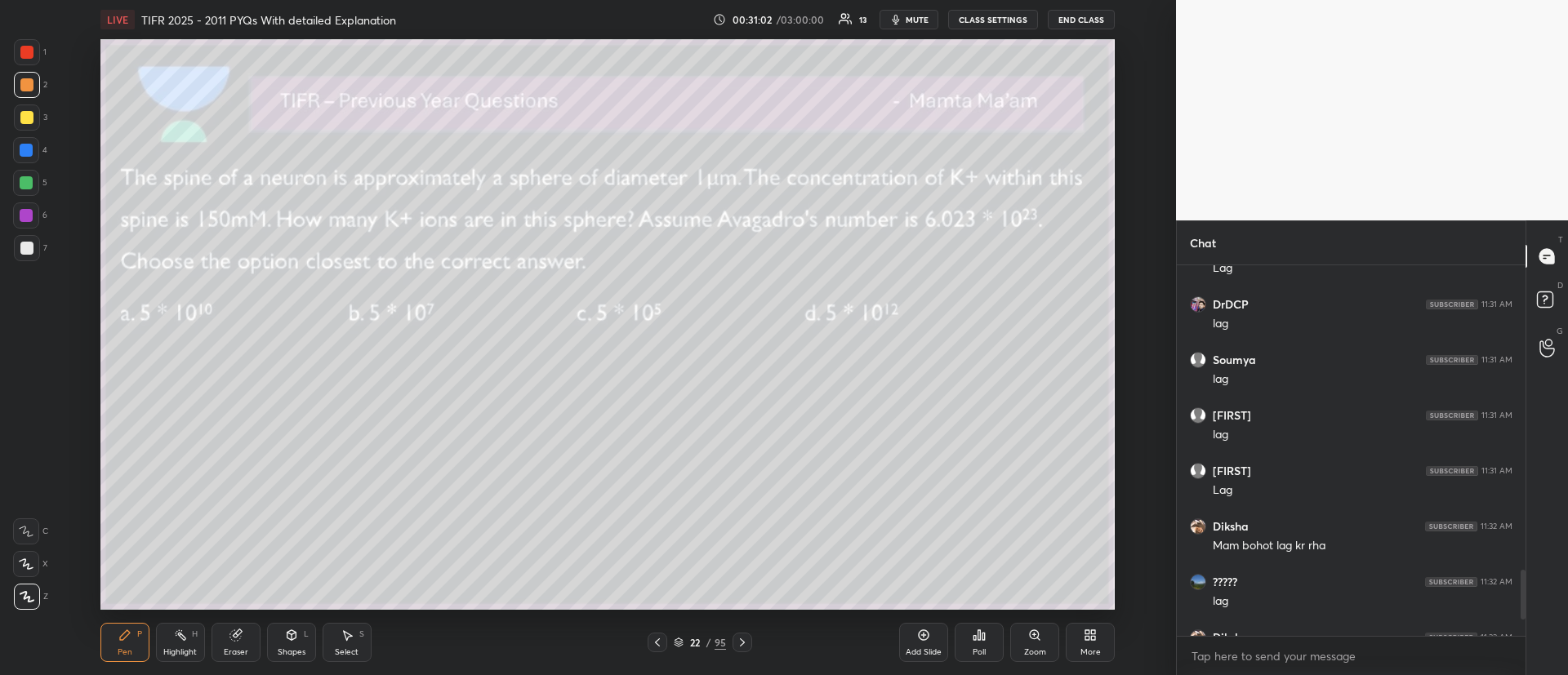 drag, startPoint x: 1517, startPoint y: 599, endPoint x: 1519, endPoint y: 619, distance: 20.099751 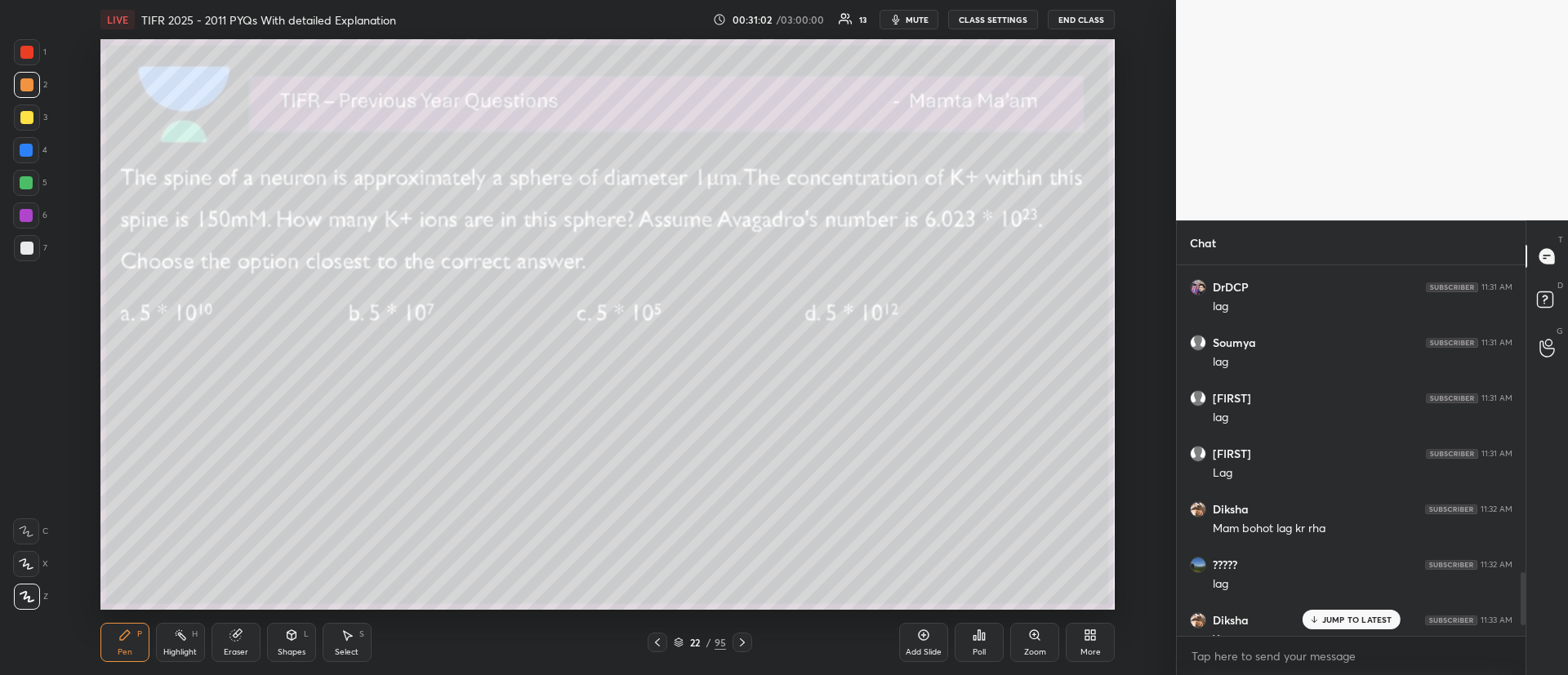 scroll, scrollTop: 2243, scrollLeft: 0, axis: vertical 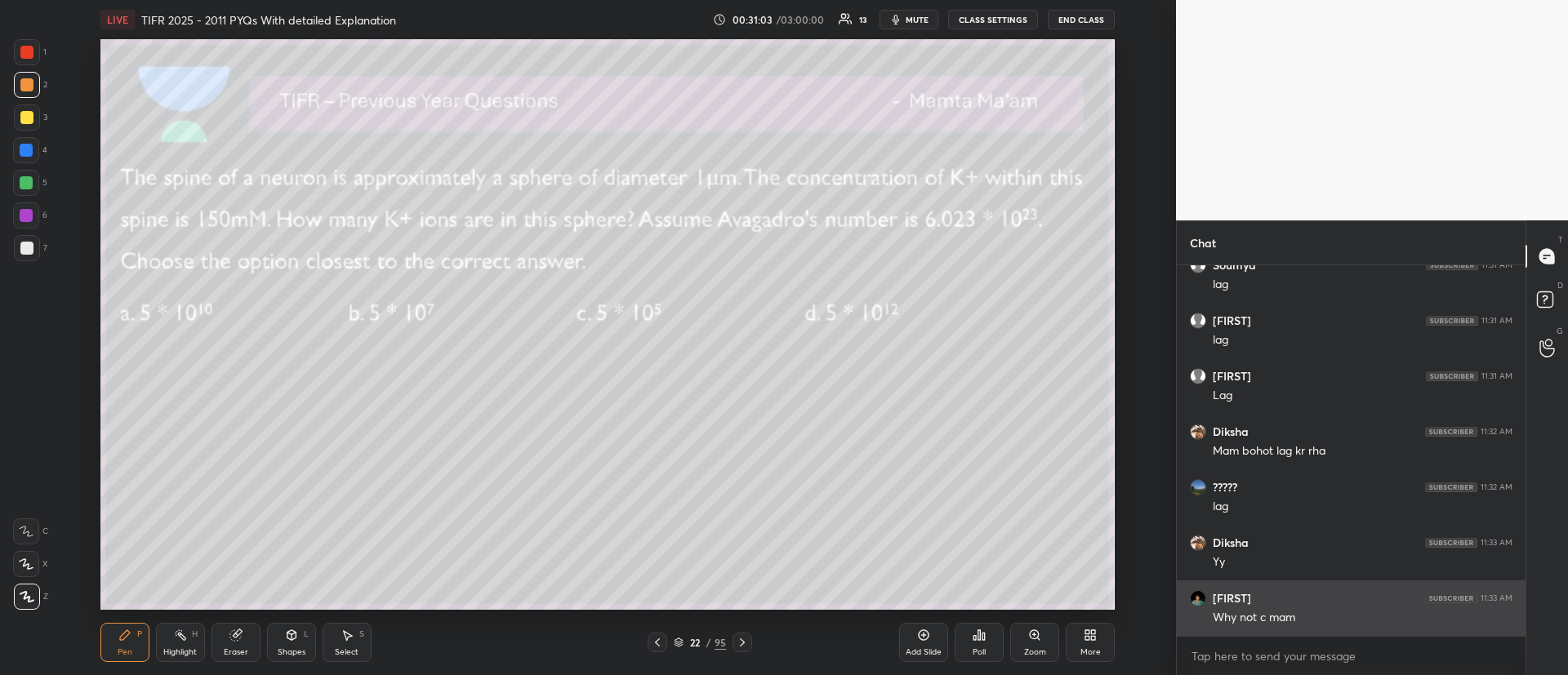 drag, startPoint x: 1521, startPoint y: 607, endPoint x: 1442, endPoint y: 600, distance: 79.30952 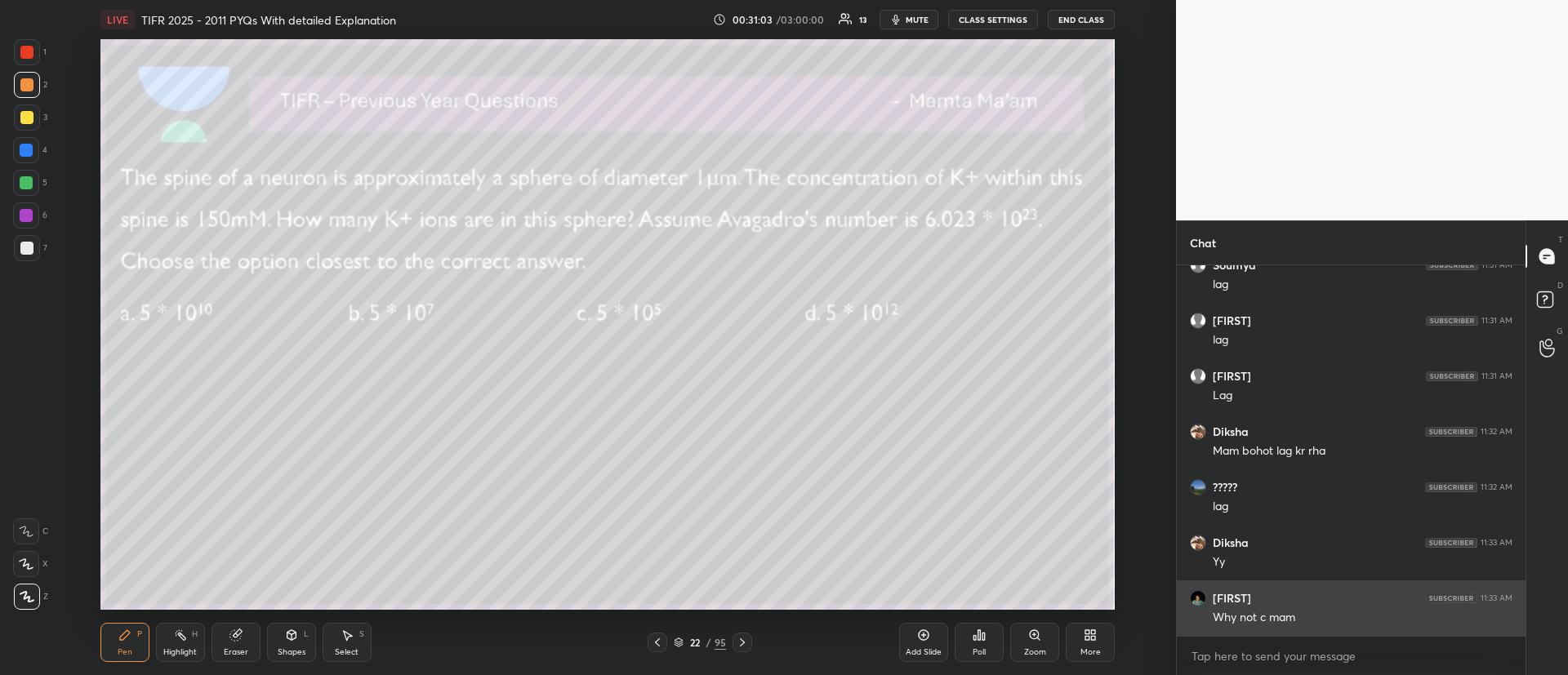 click on "DrDCP 11:31 AM lag Soumya 11:31 AM lag Sougata 11:31 AM lag SANA 11:31 AM Lag Diksha 11:32 AM Mam bohot lag kr rha ????? 11:32 AM lag Diksha 11:33 AM Yy Nikitha 11:33 AM Why not c mam JUMP TO LATEST" at bounding box center [1351, 451] 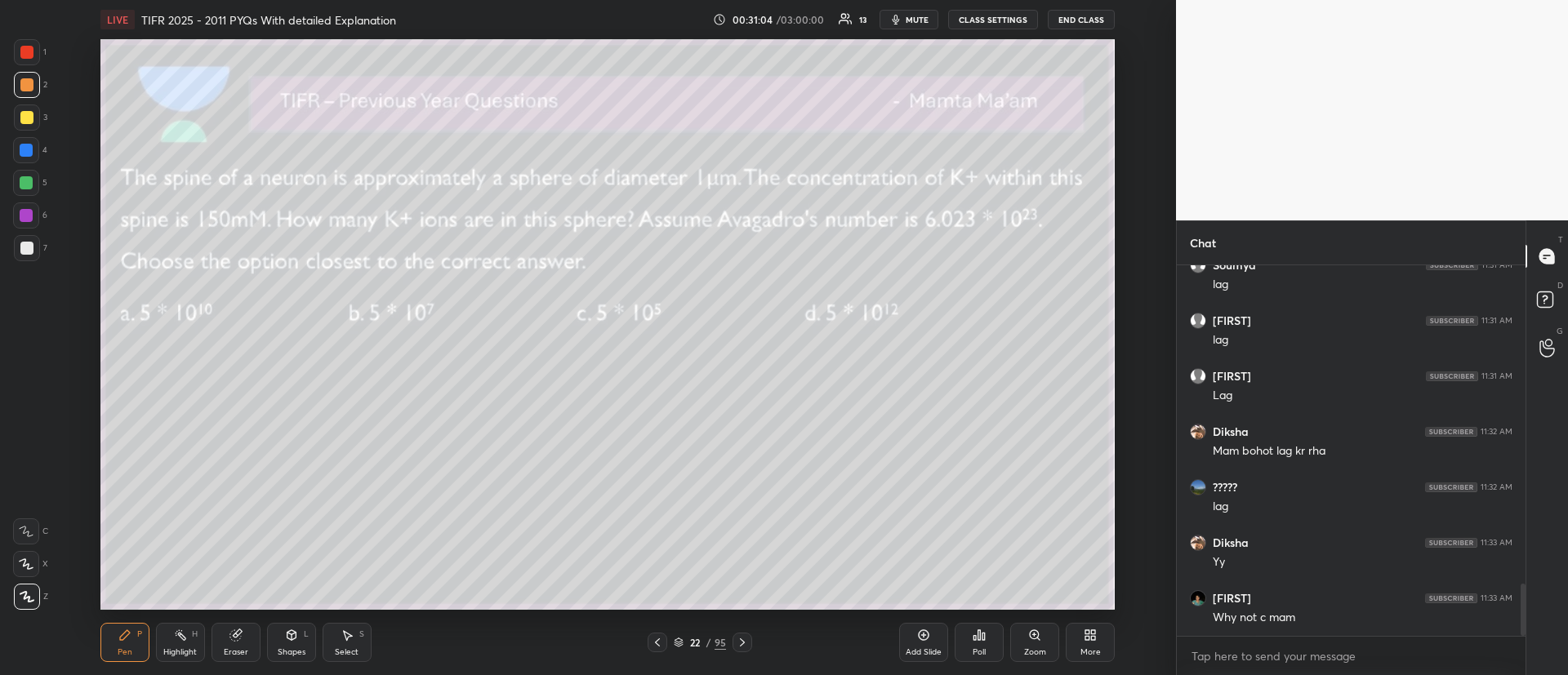 click on "Poll" at bounding box center (979, 642) 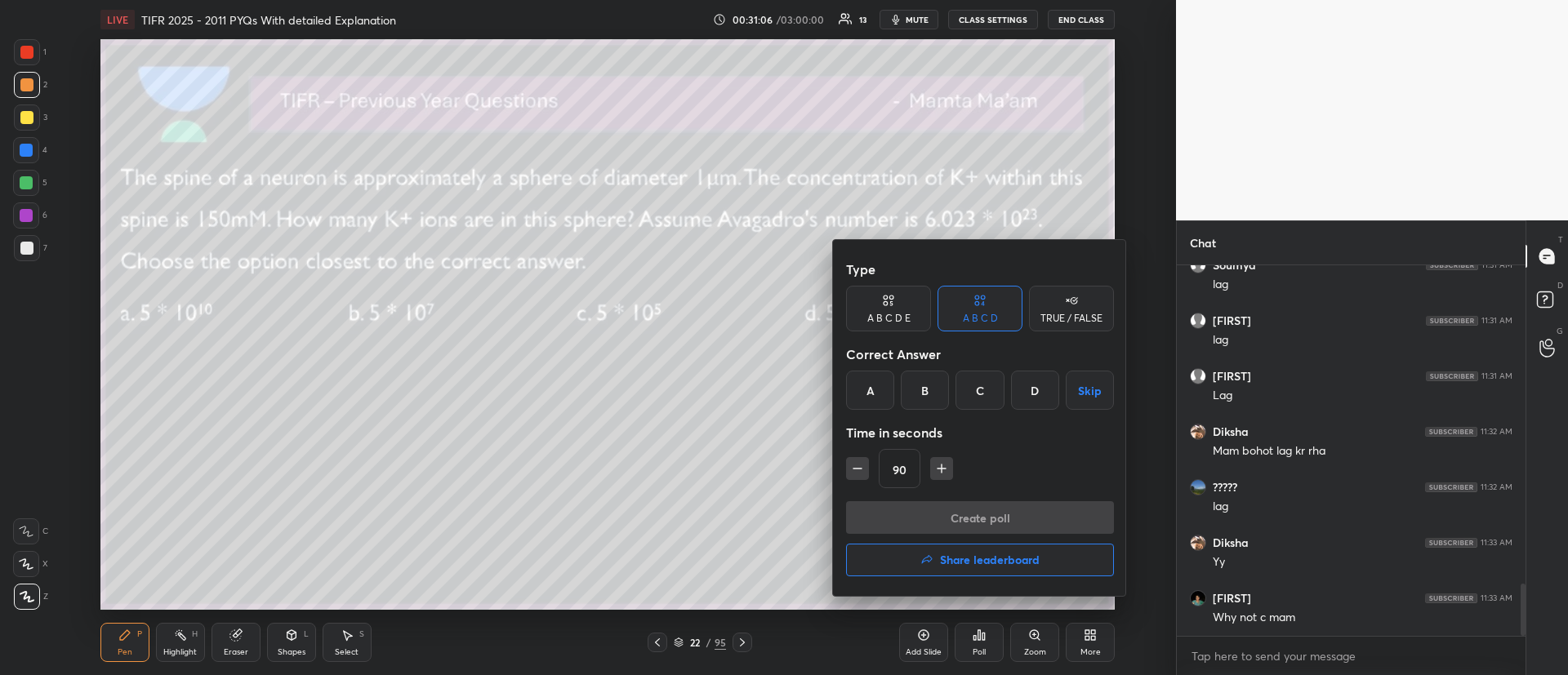 click on "B" at bounding box center [924, 390] 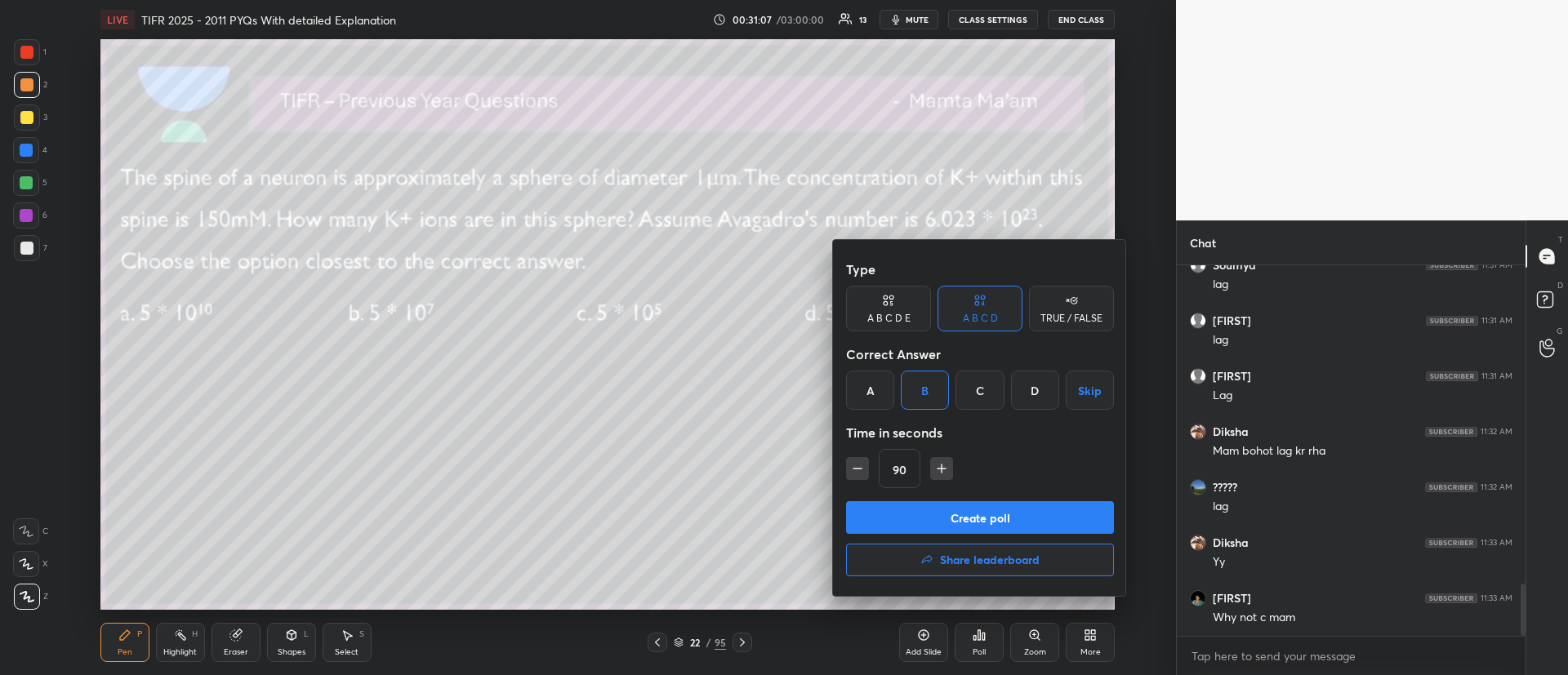click 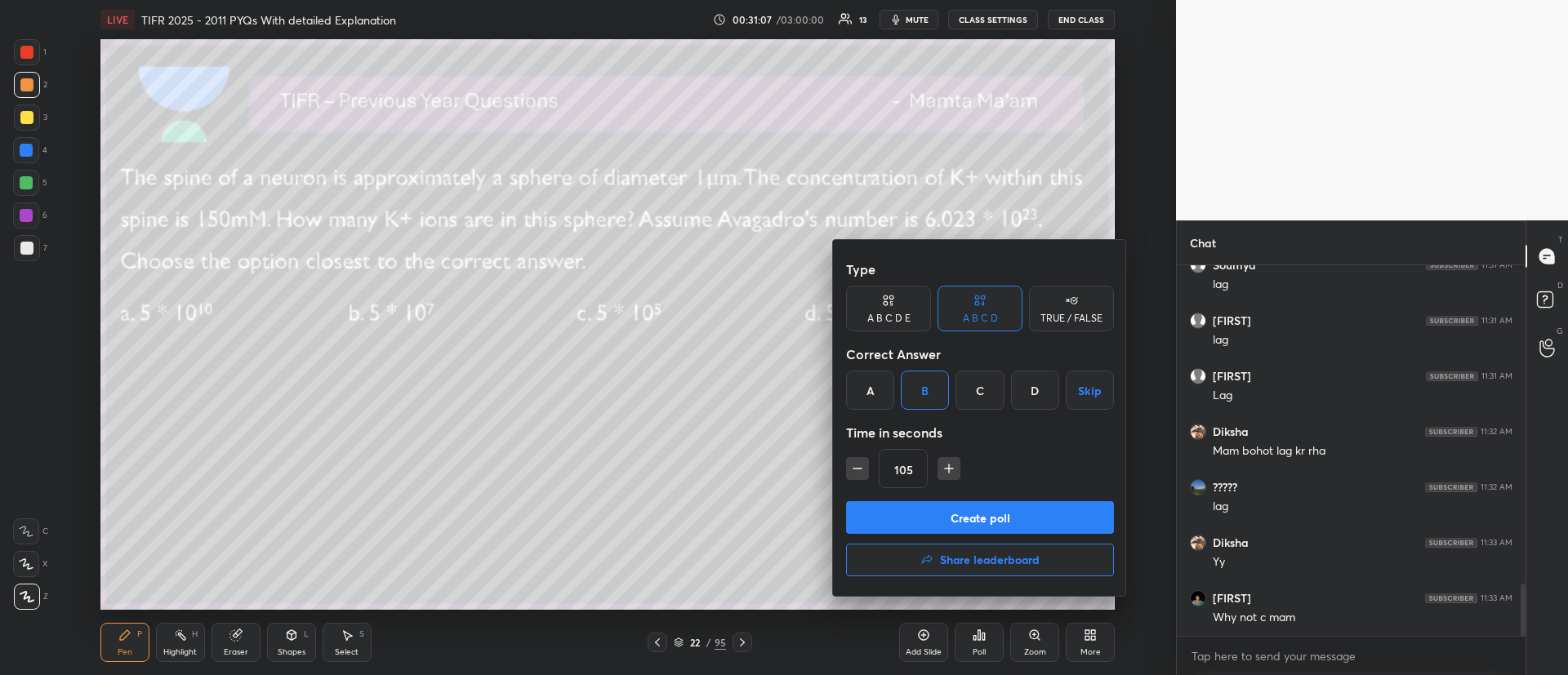 click 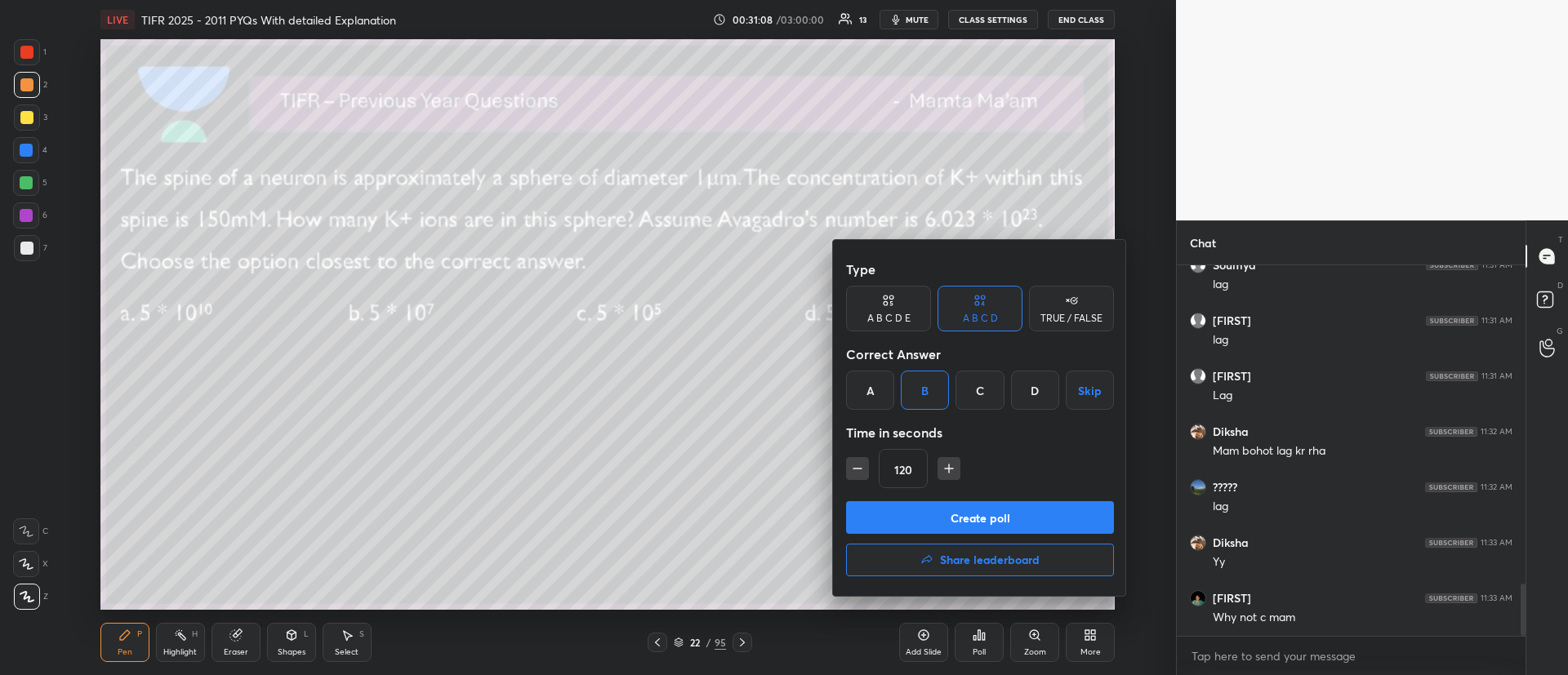 click 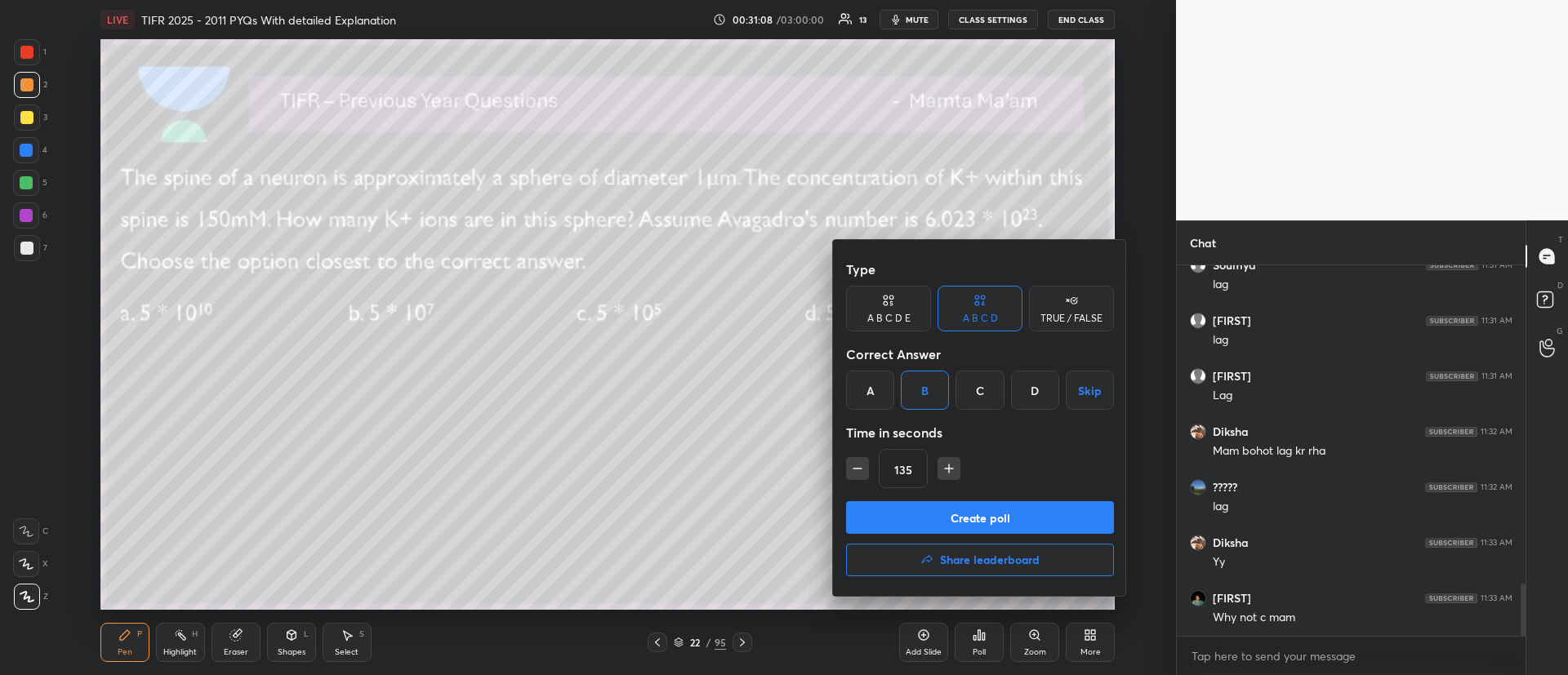 click 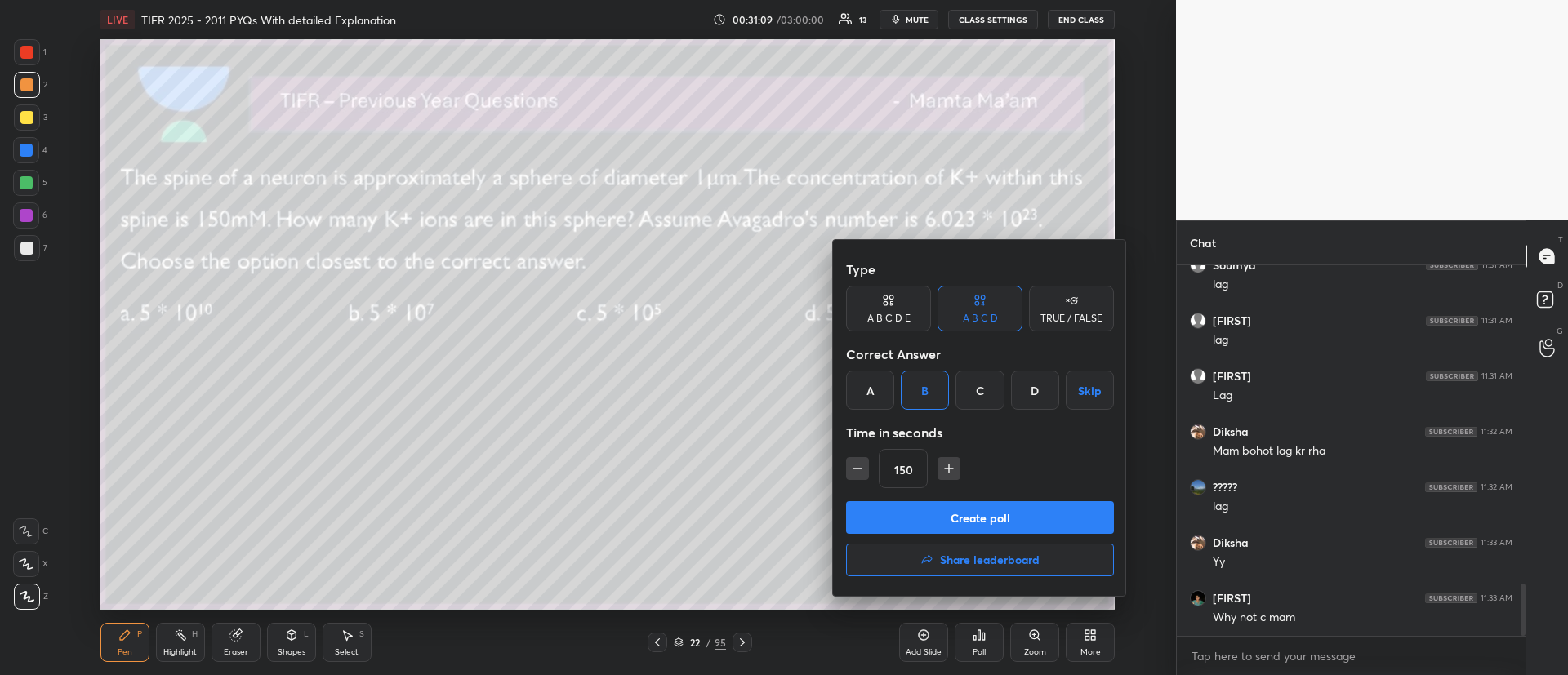 click 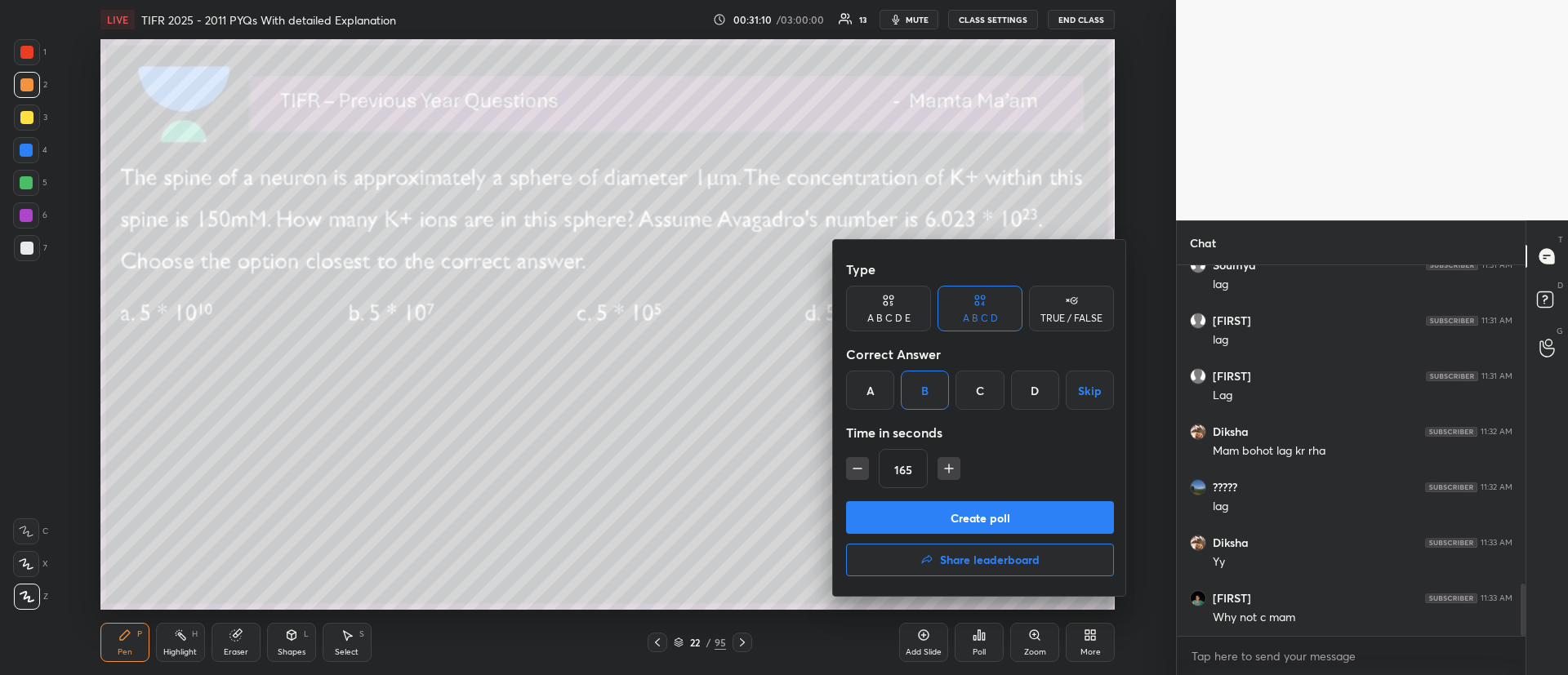 click 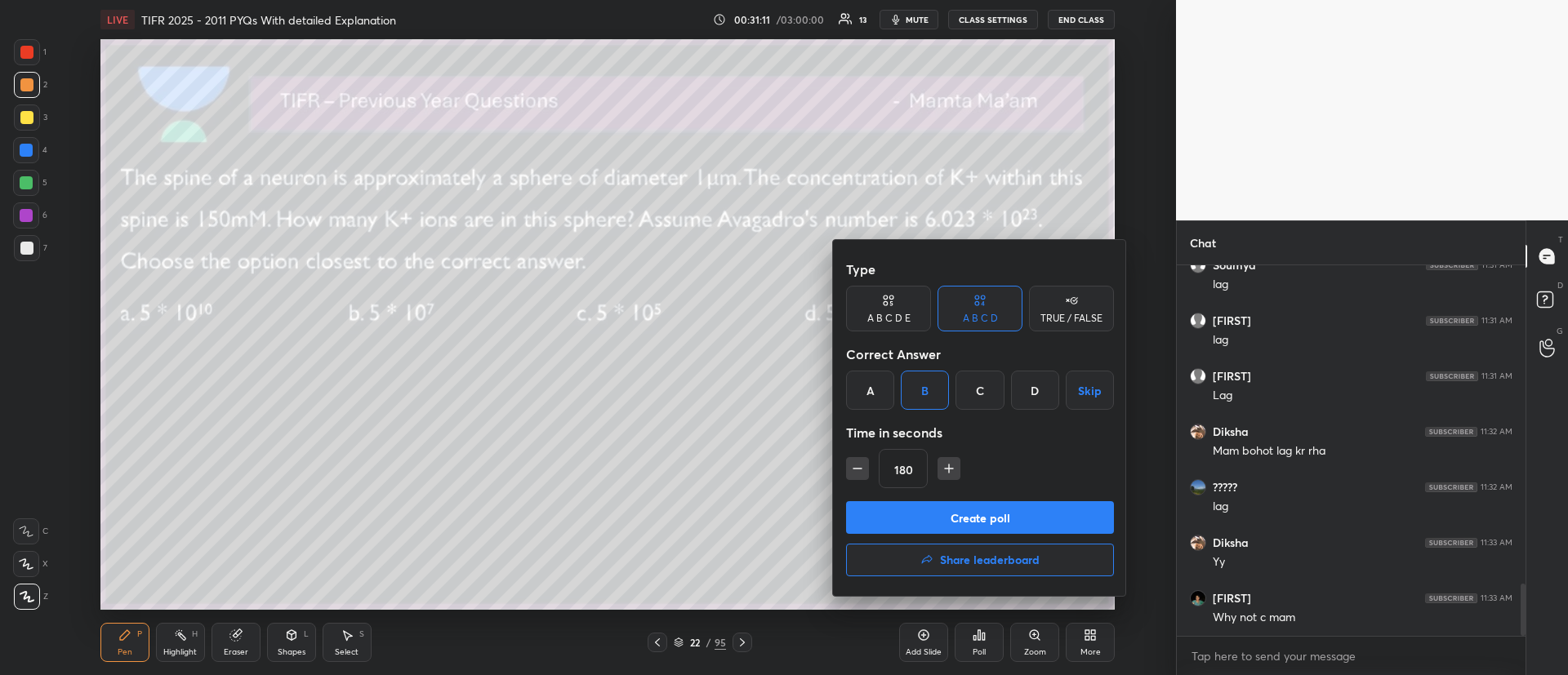 click 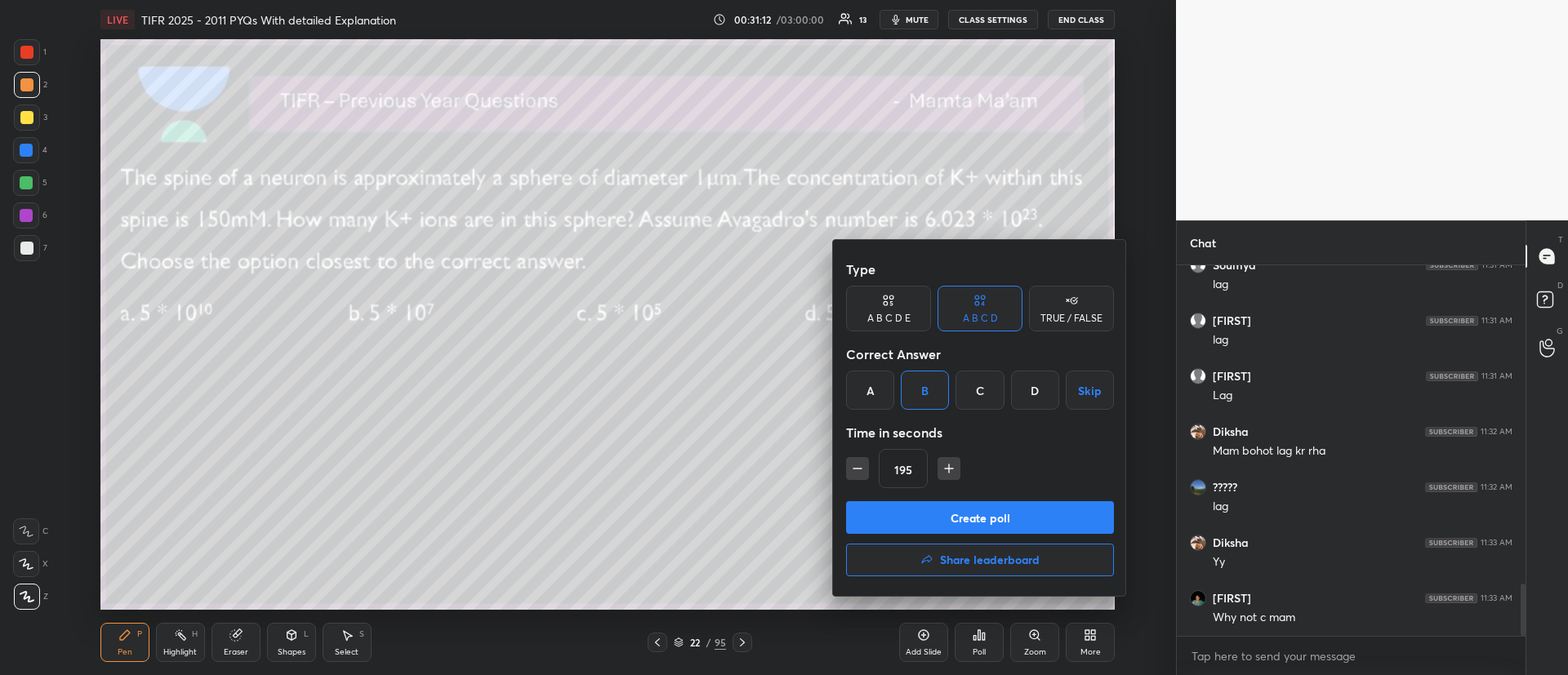 click 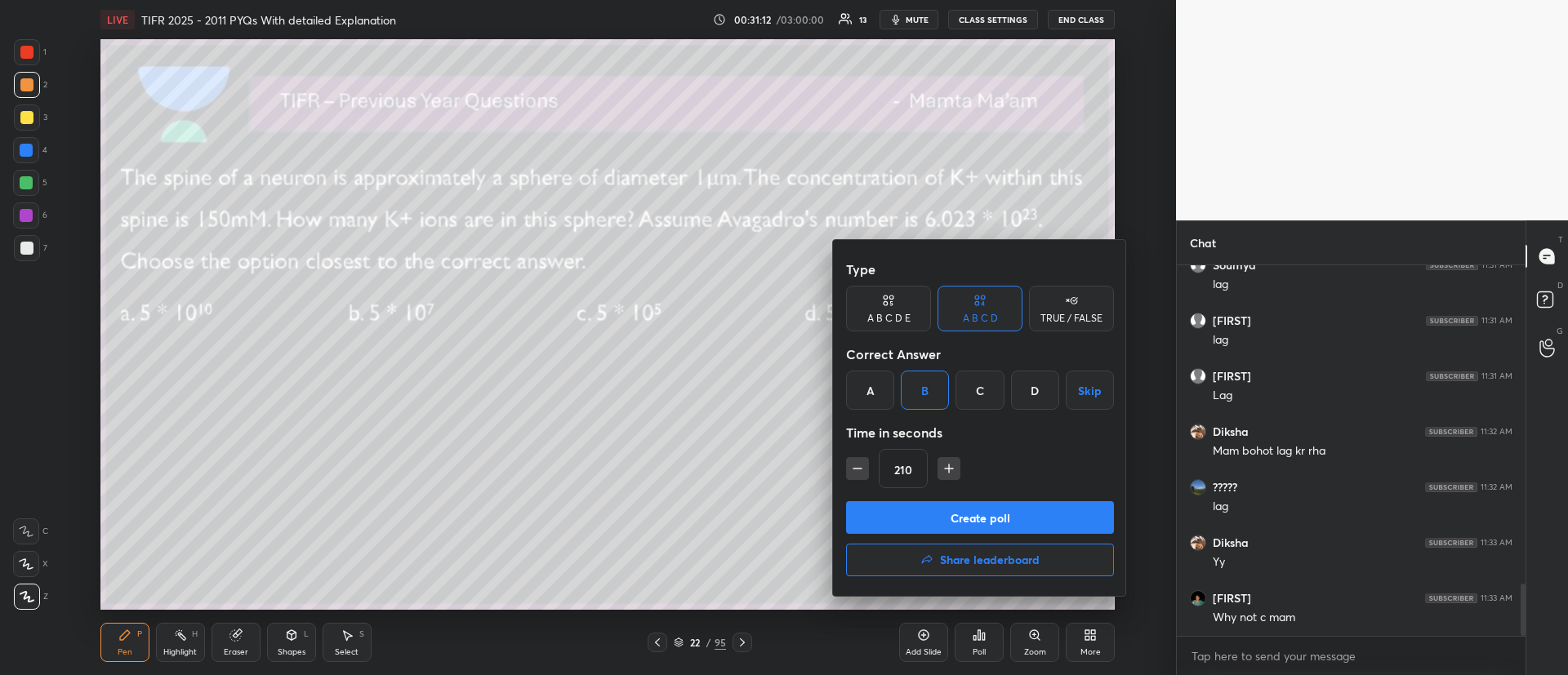 click 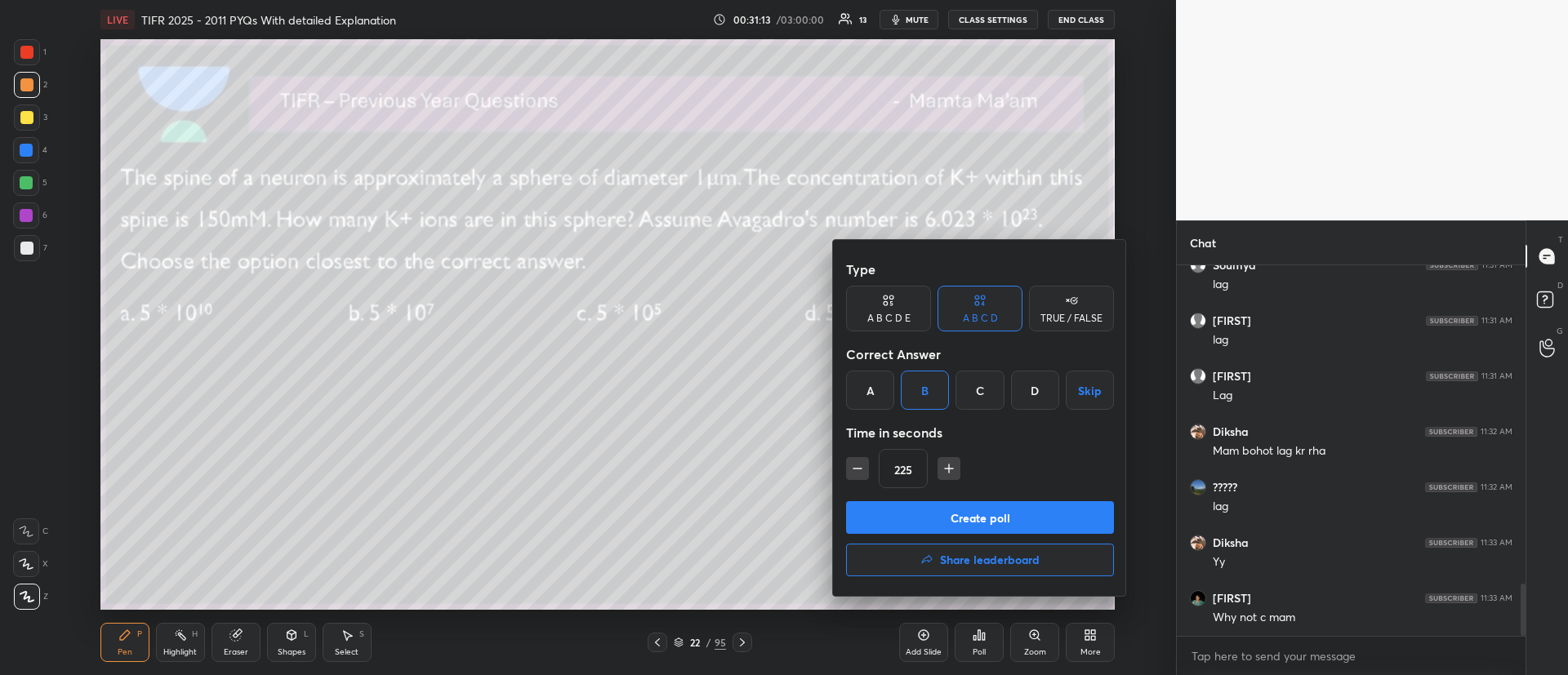 click 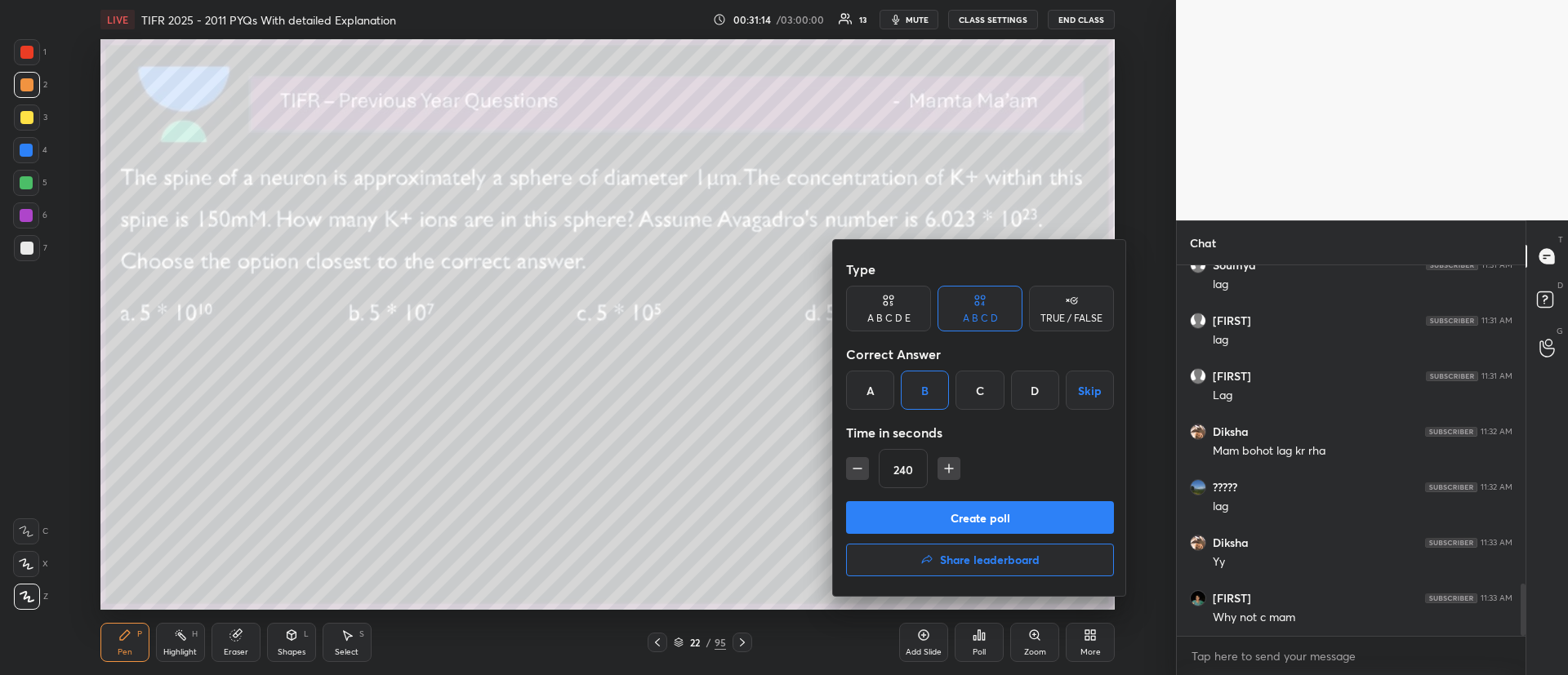click on "Create poll" at bounding box center [980, 517] 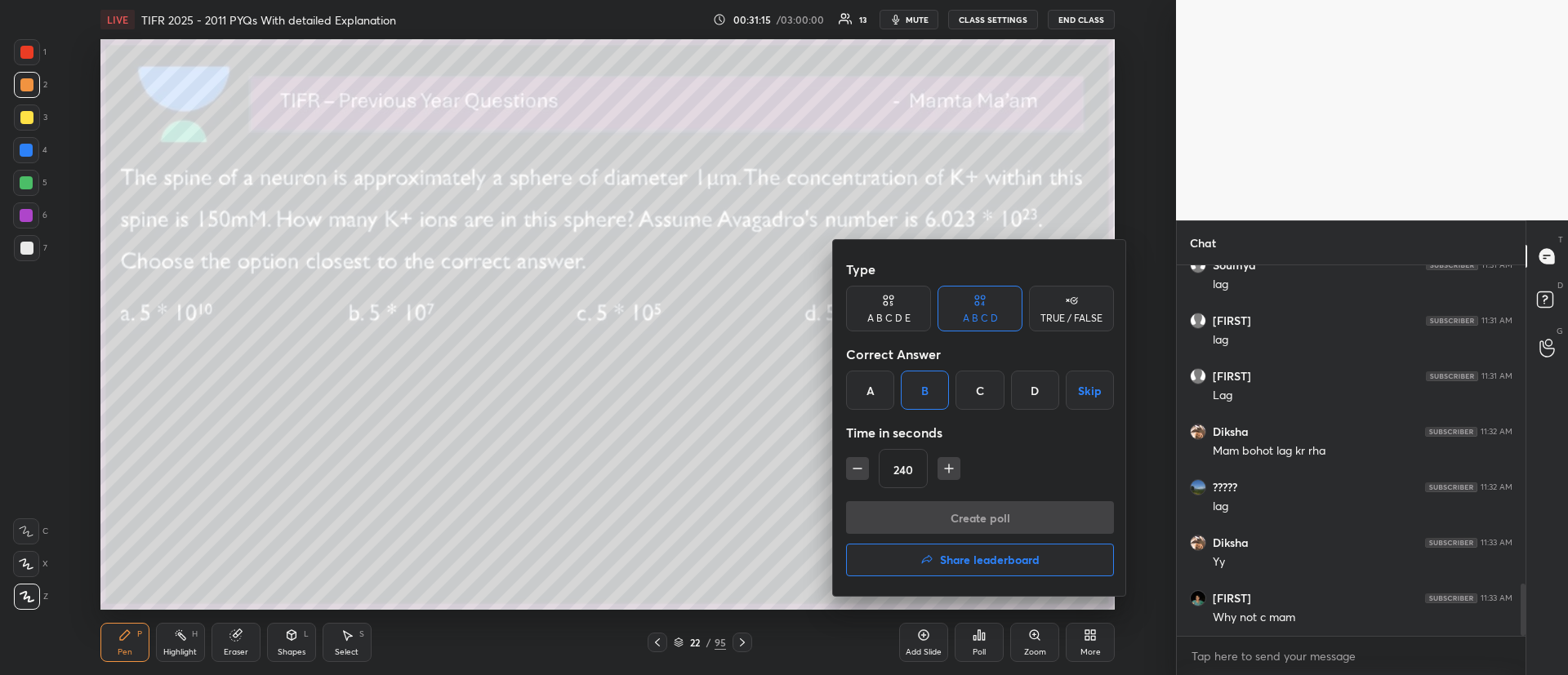 scroll, scrollTop: 212, scrollLeft: 344, axis: both 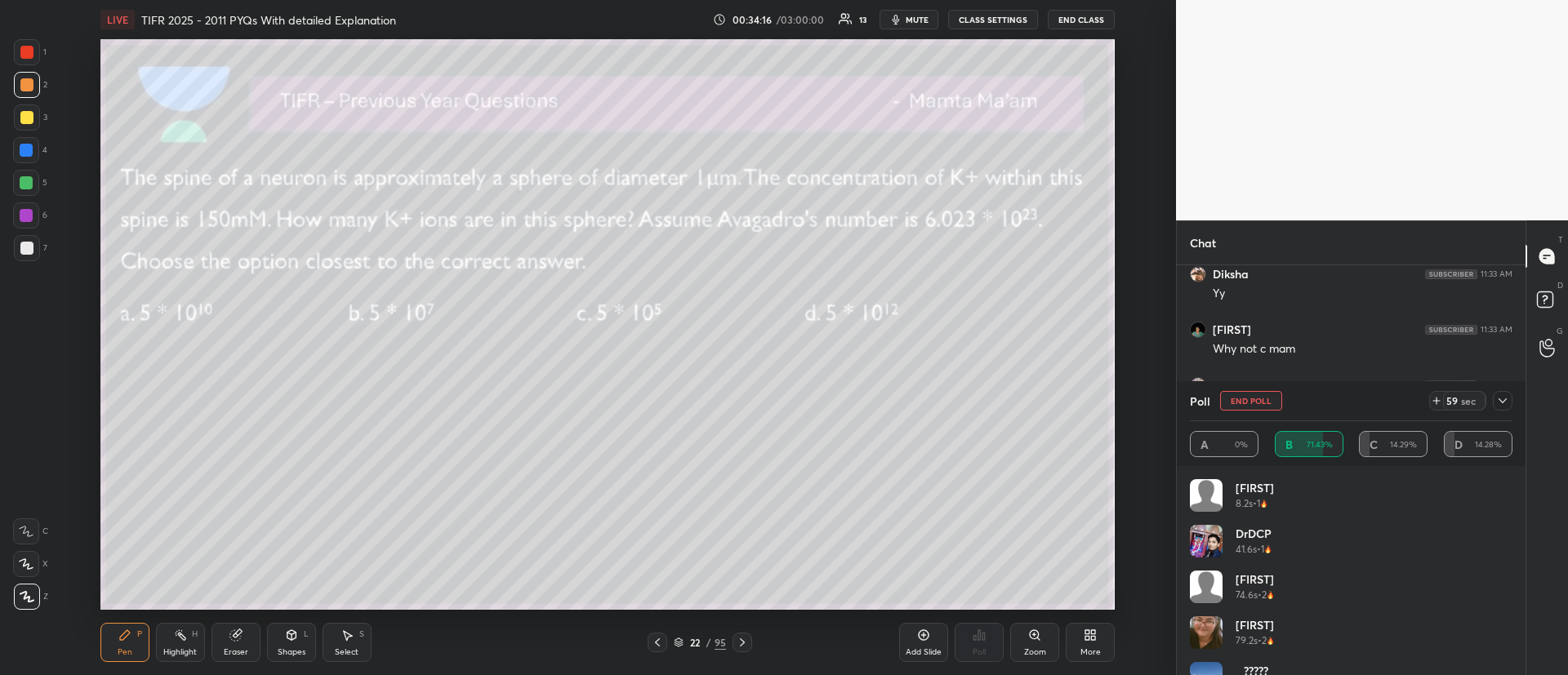 drag, startPoint x: 1512, startPoint y: 495, endPoint x: 1506, endPoint y: 527, distance: 32.557641 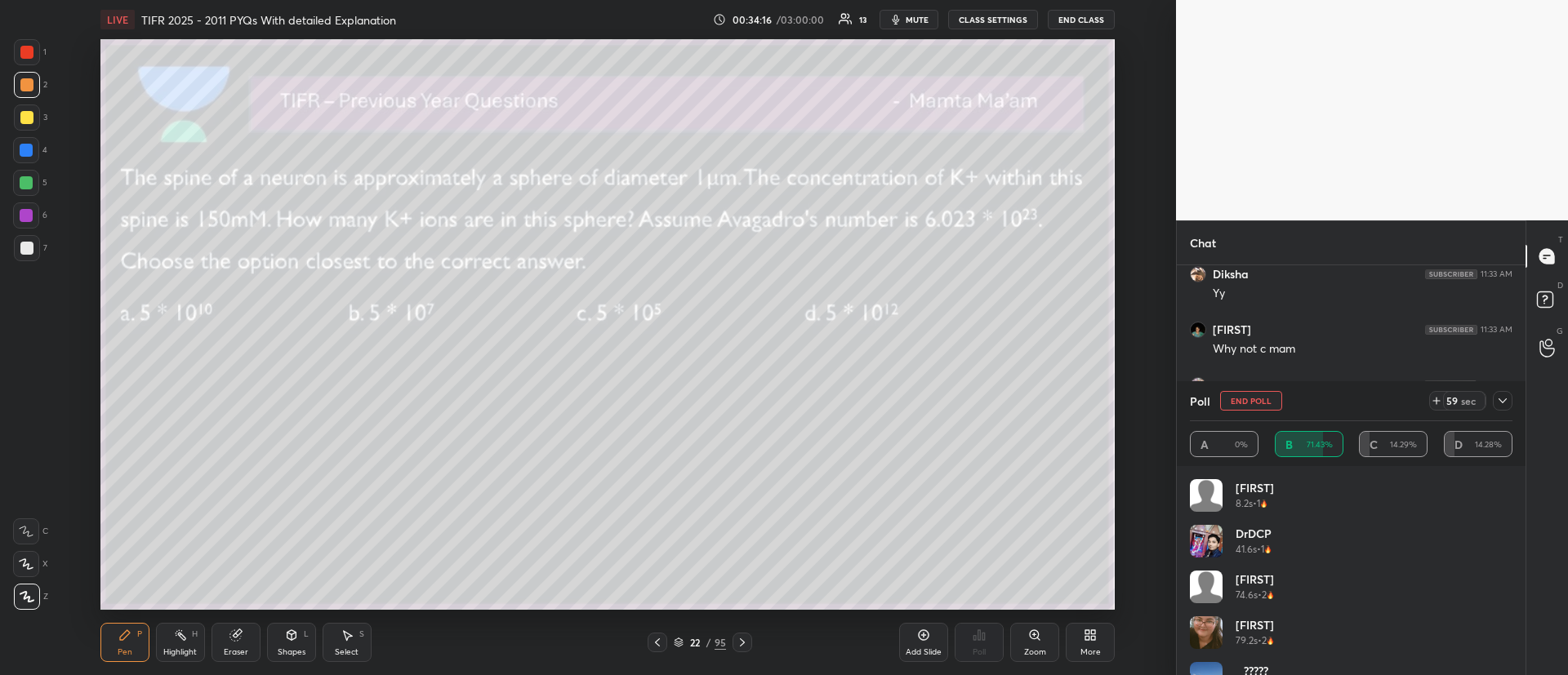 click on "SANA 8.2s  •  1 DrDCP 41.6s  •  1 Sougata 74.6s  •  2 Sonali 79.2s  •  2 ????? 80.3s  •  6 Soumya 176.8s  •  2" at bounding box center (1351, 571) 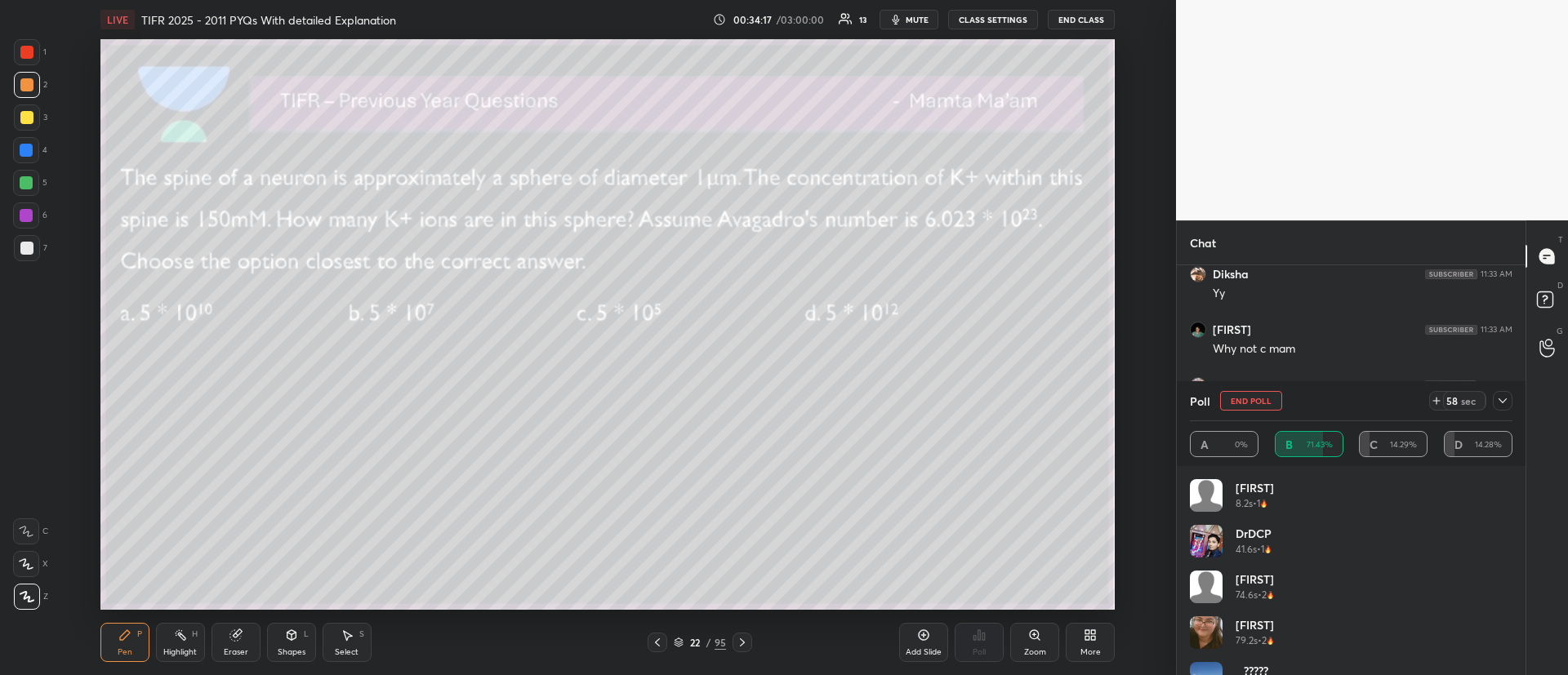 drag, startPoint x: 1506, startPoint y: 544, endPoint x: 1474, endPoint y: 588, distance: 54.405882 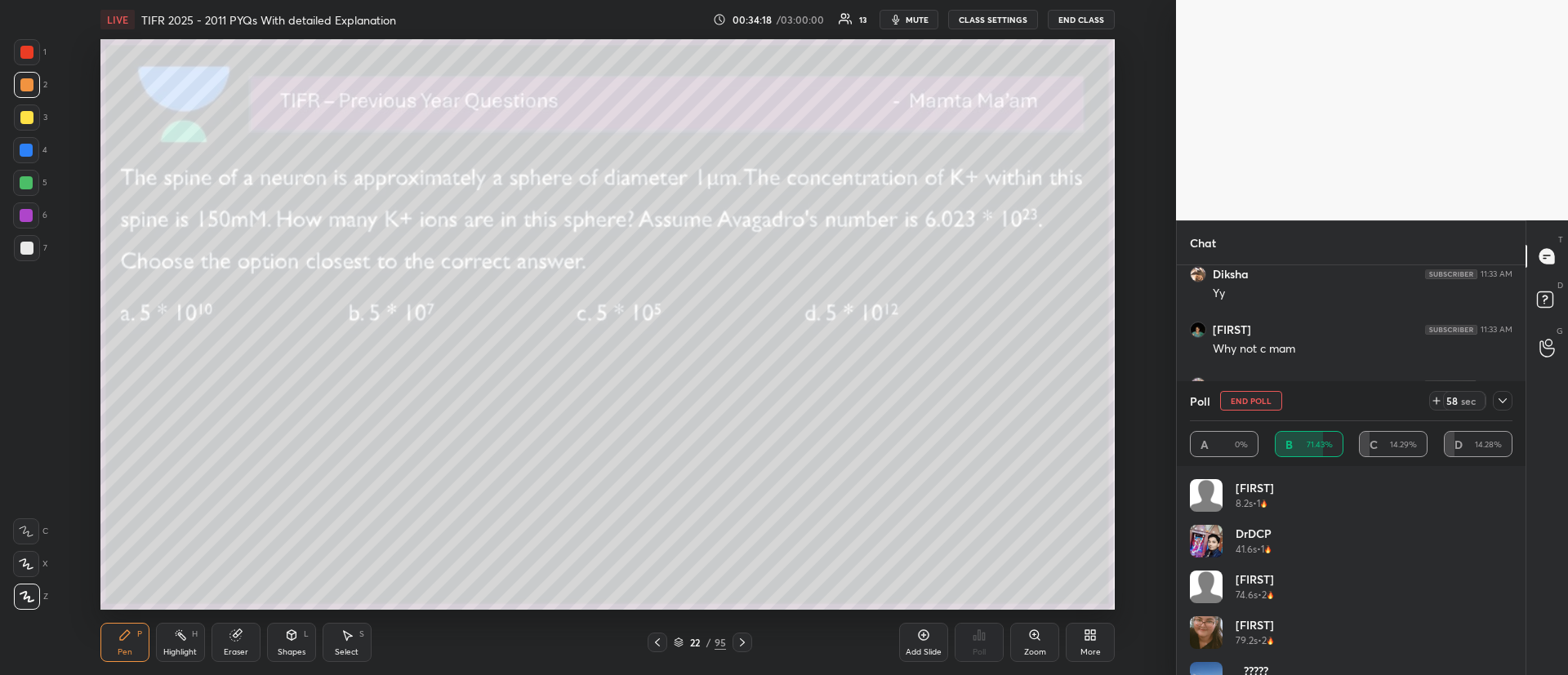 click on "Sougata 74.6s  •  2" at bounding box center [1351, 593] 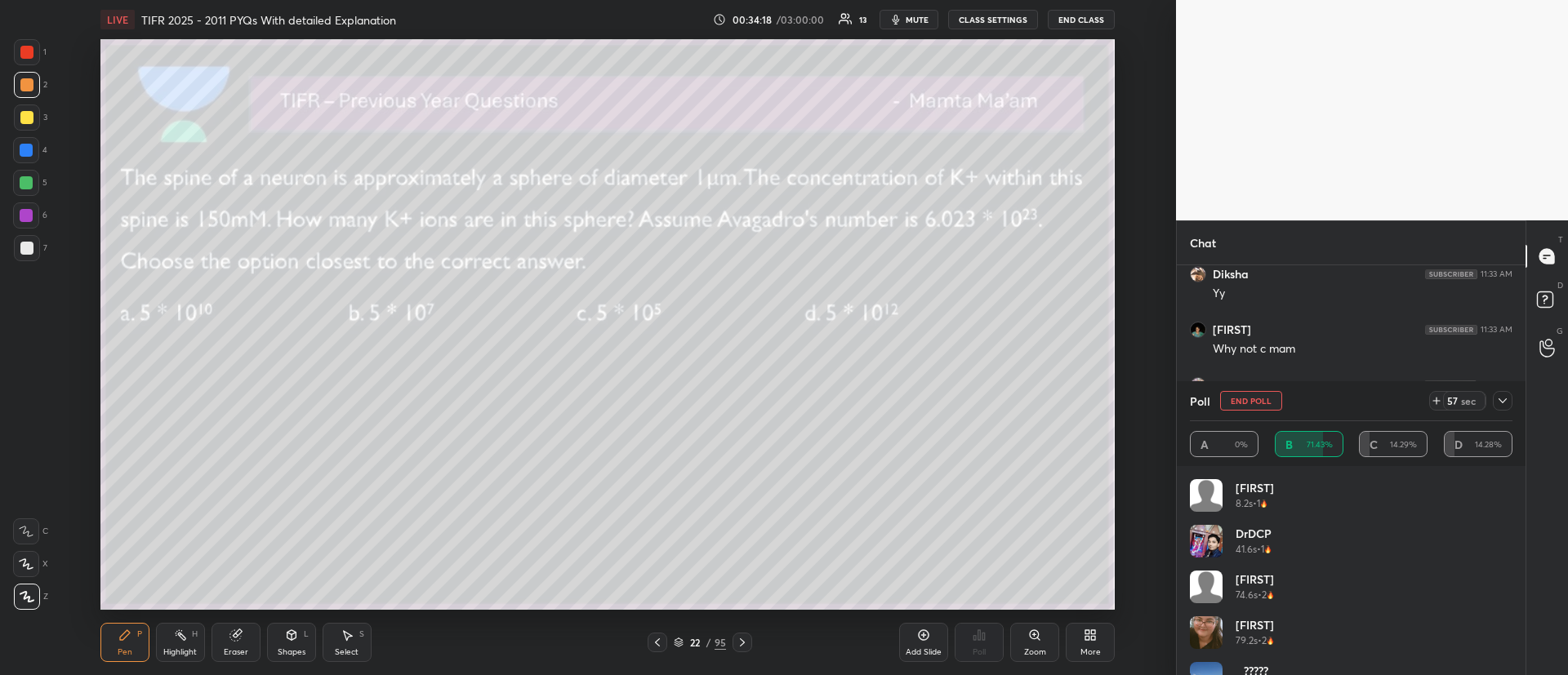 drag, startPoint x: 1424, startPoint y: 602, endPoint x: 1448, endPoint y: 554, distance: 53.66563 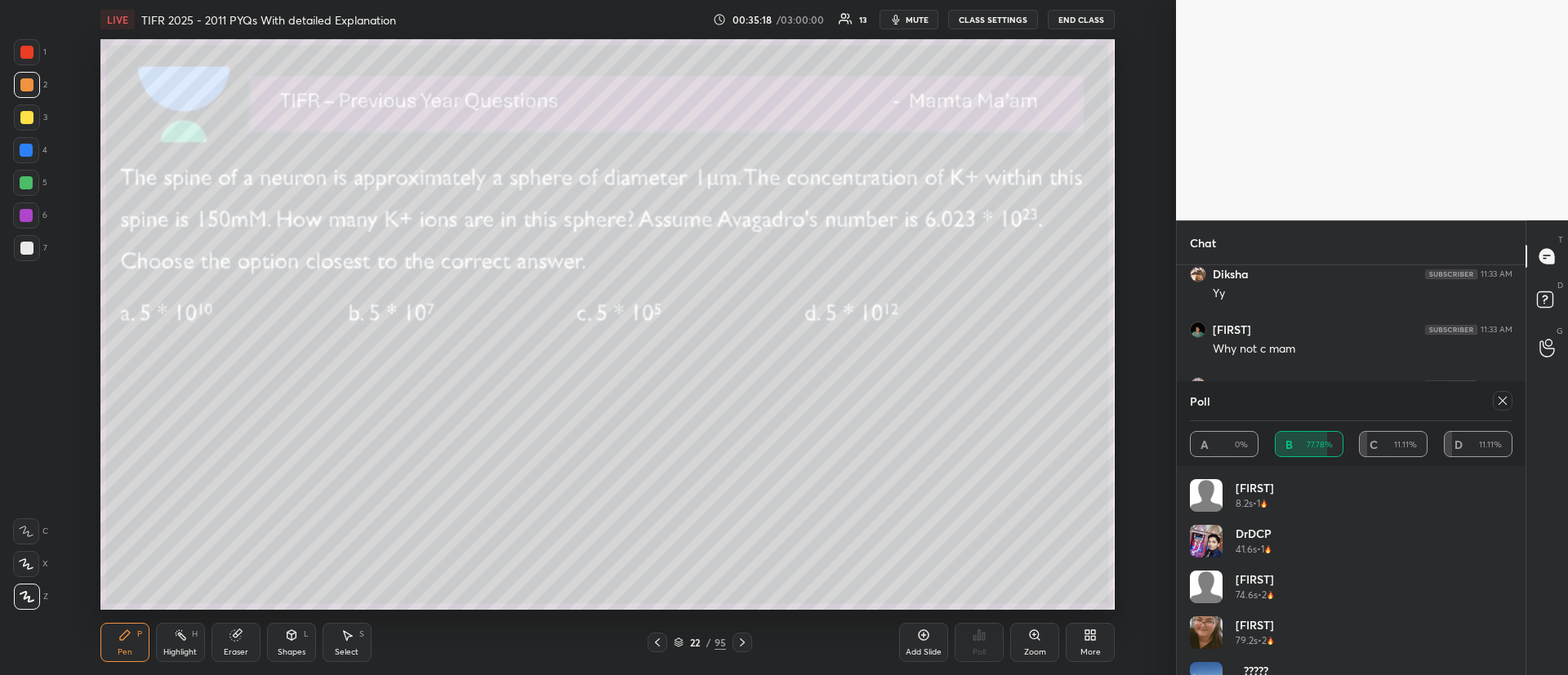 click 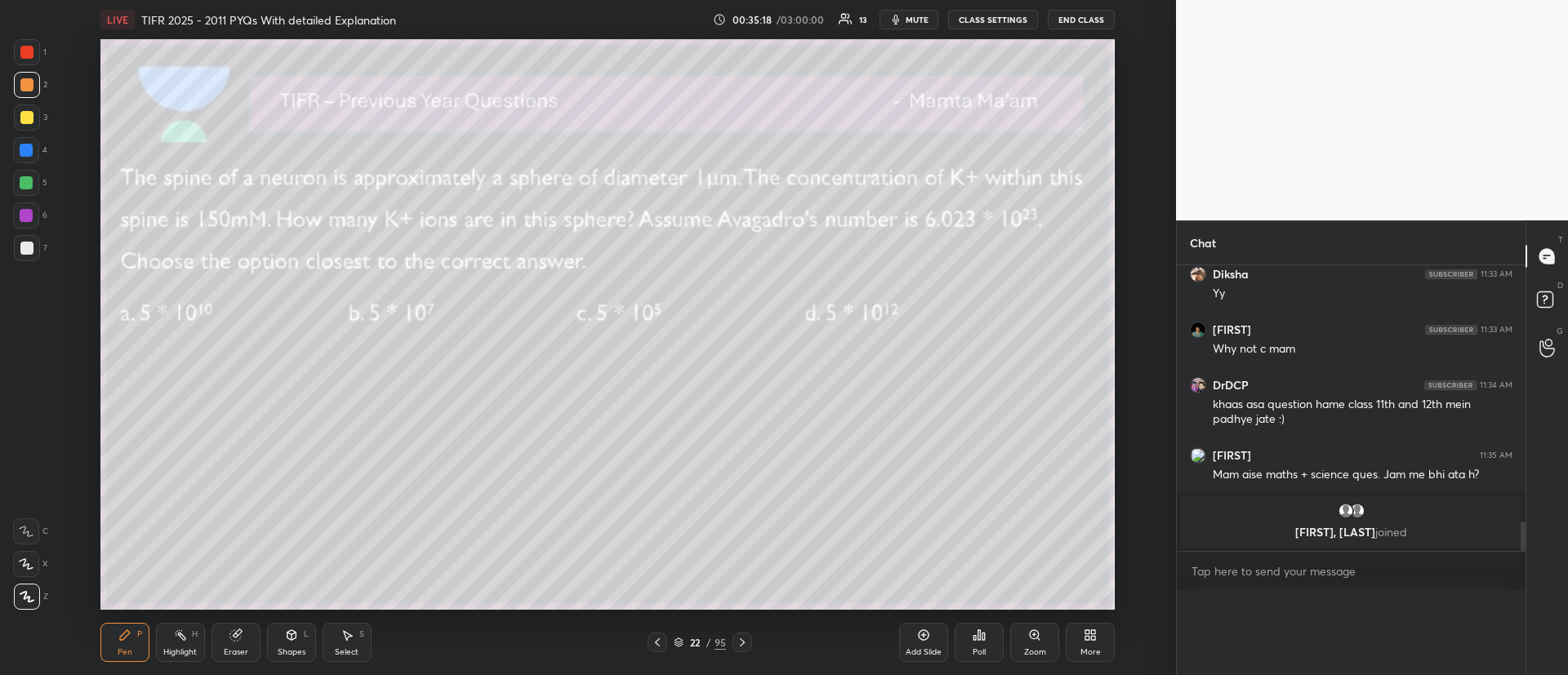 scroll, scrollTop: 0, scrollLeft: 0, axis: both 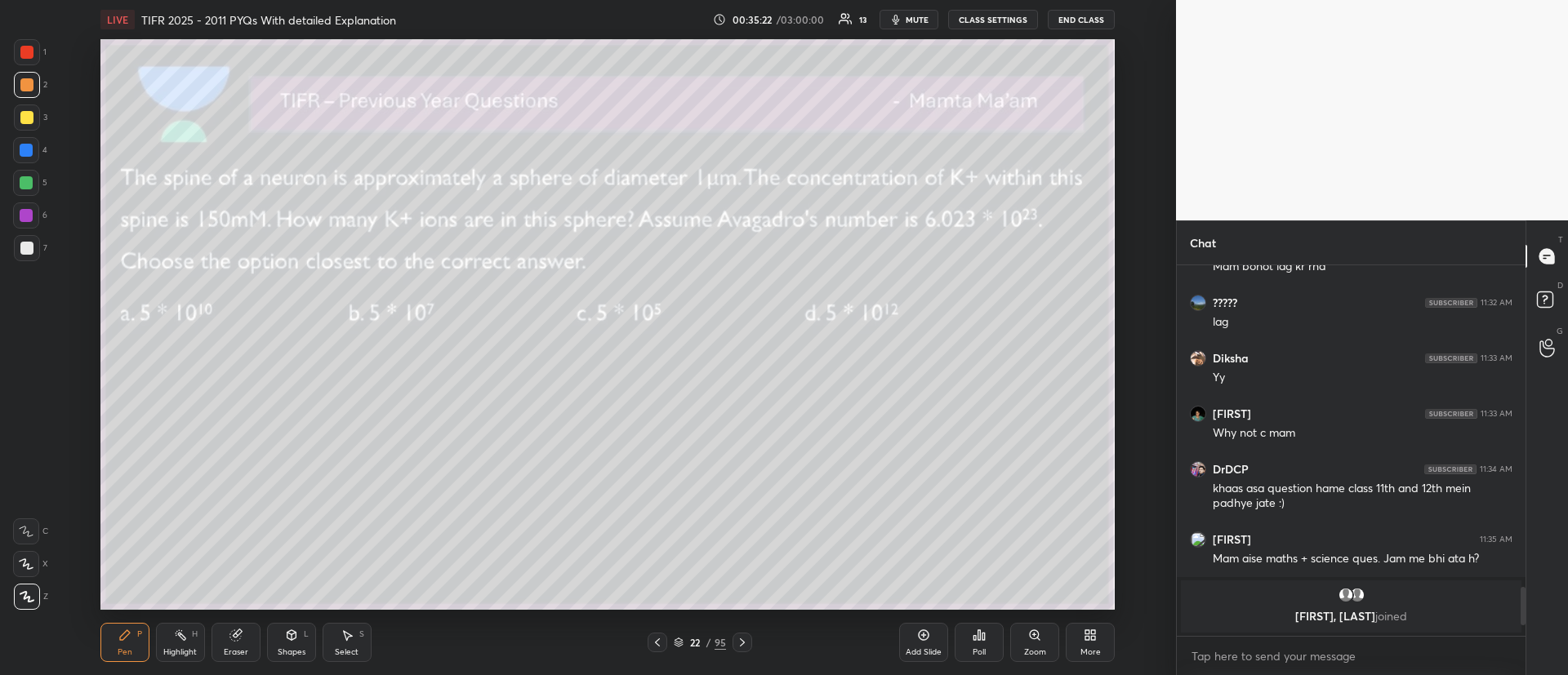 click at bounding box center [27, 118] 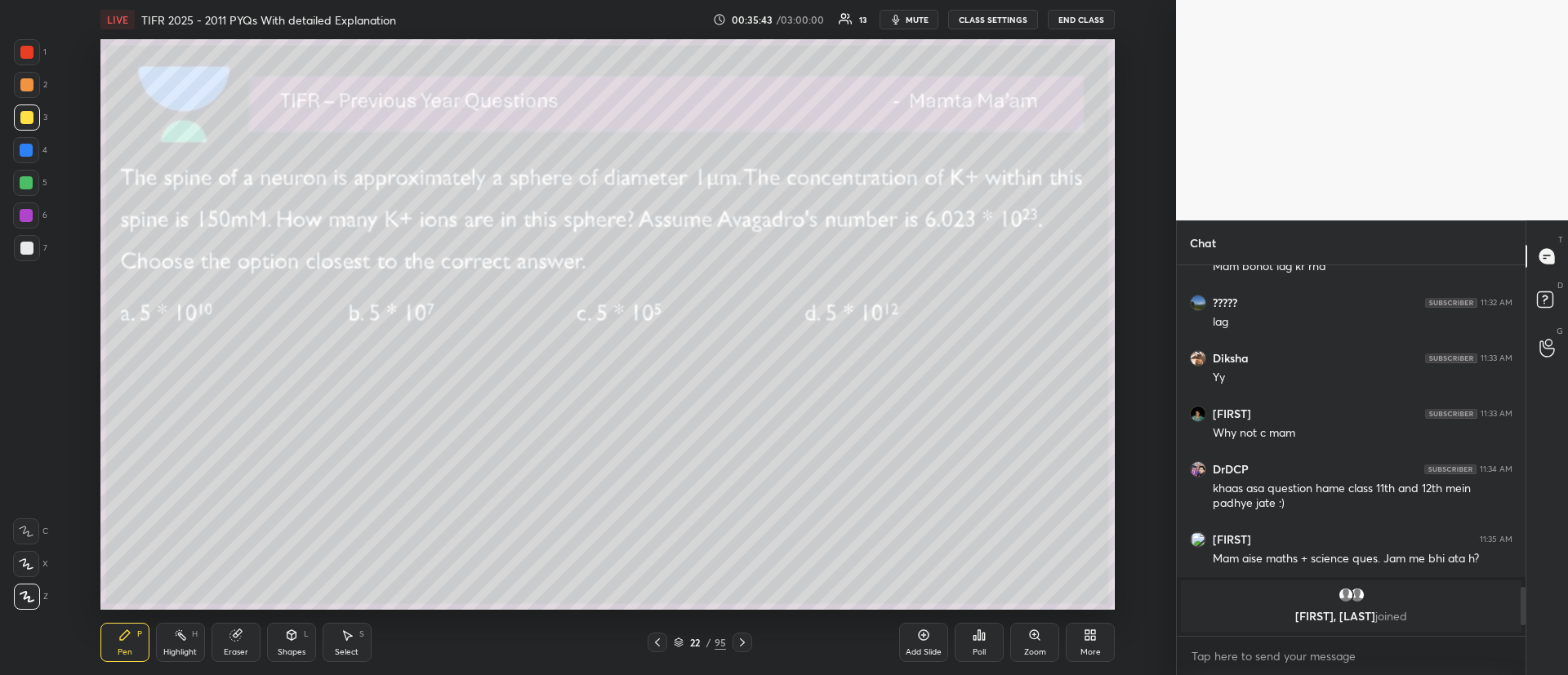 click 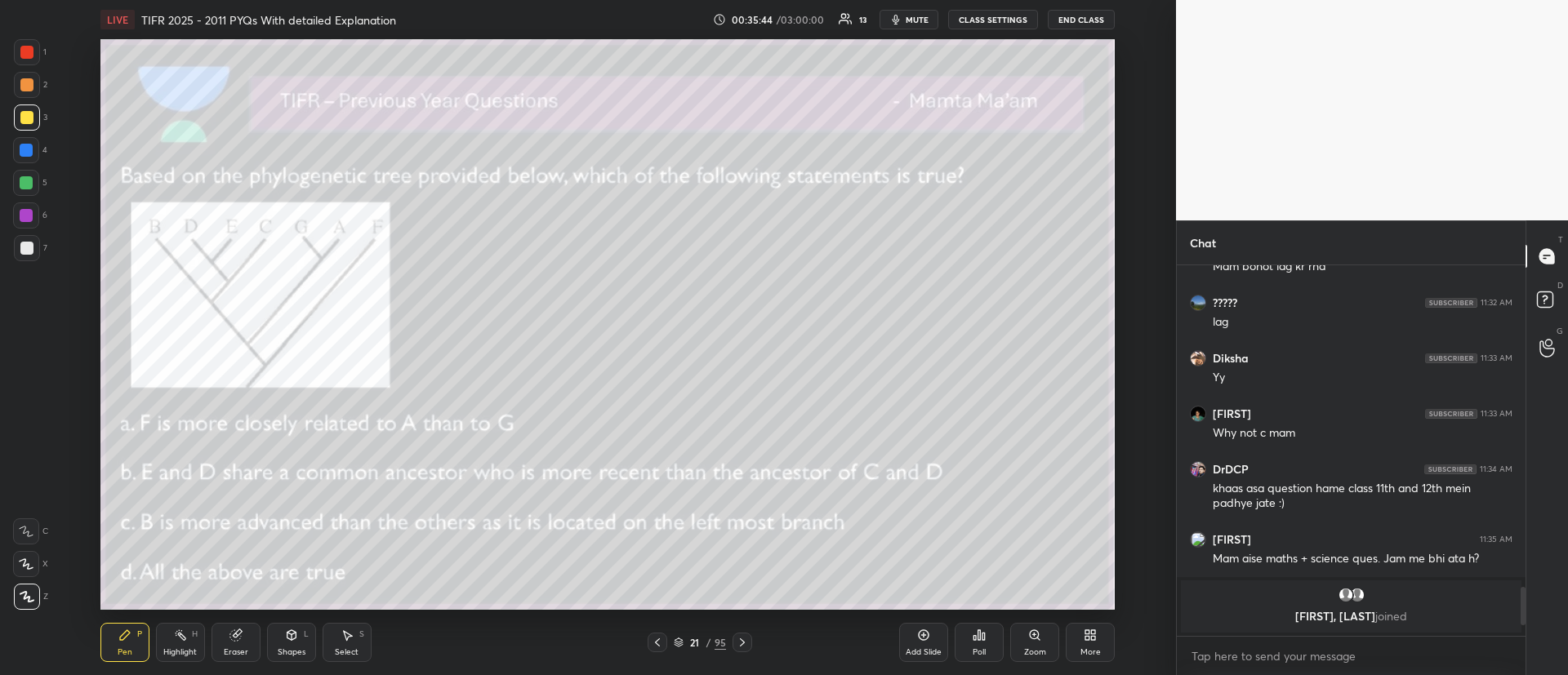 click 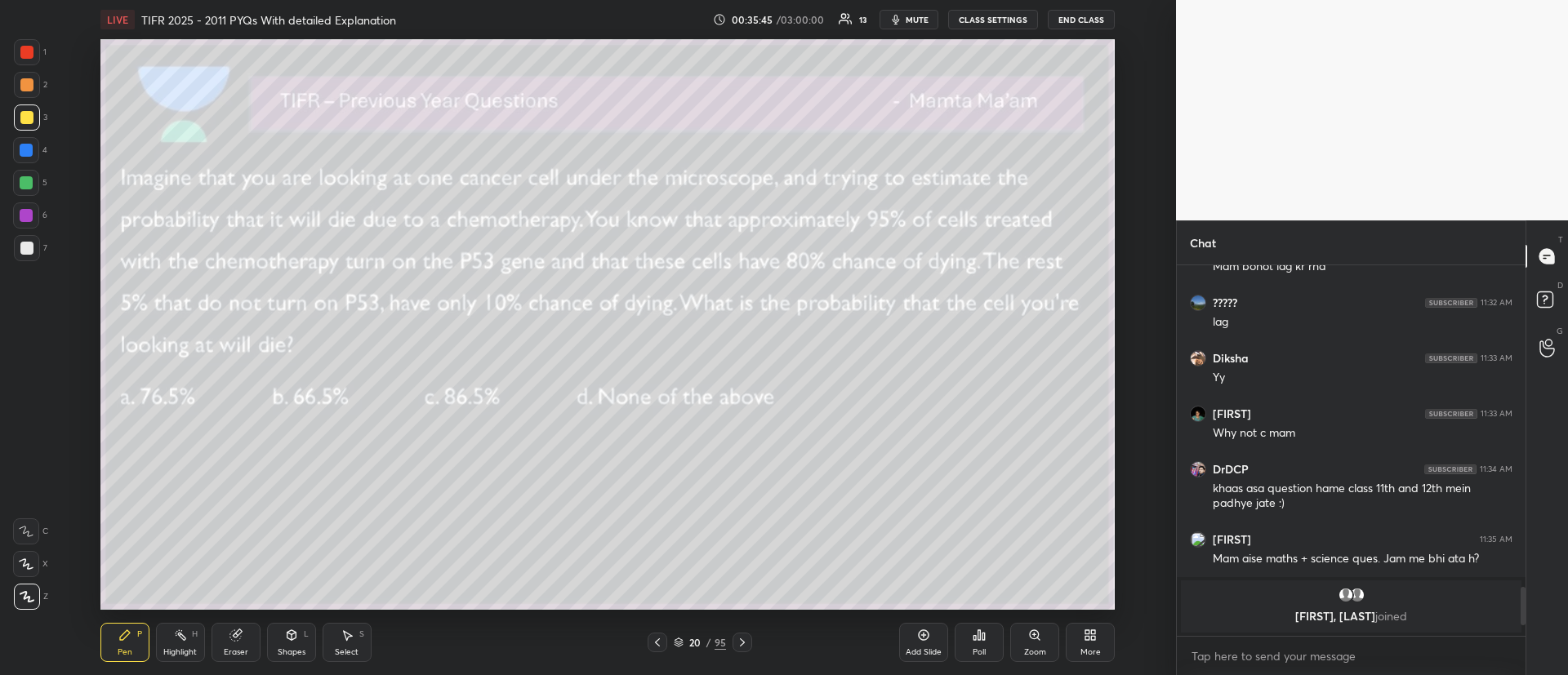 click 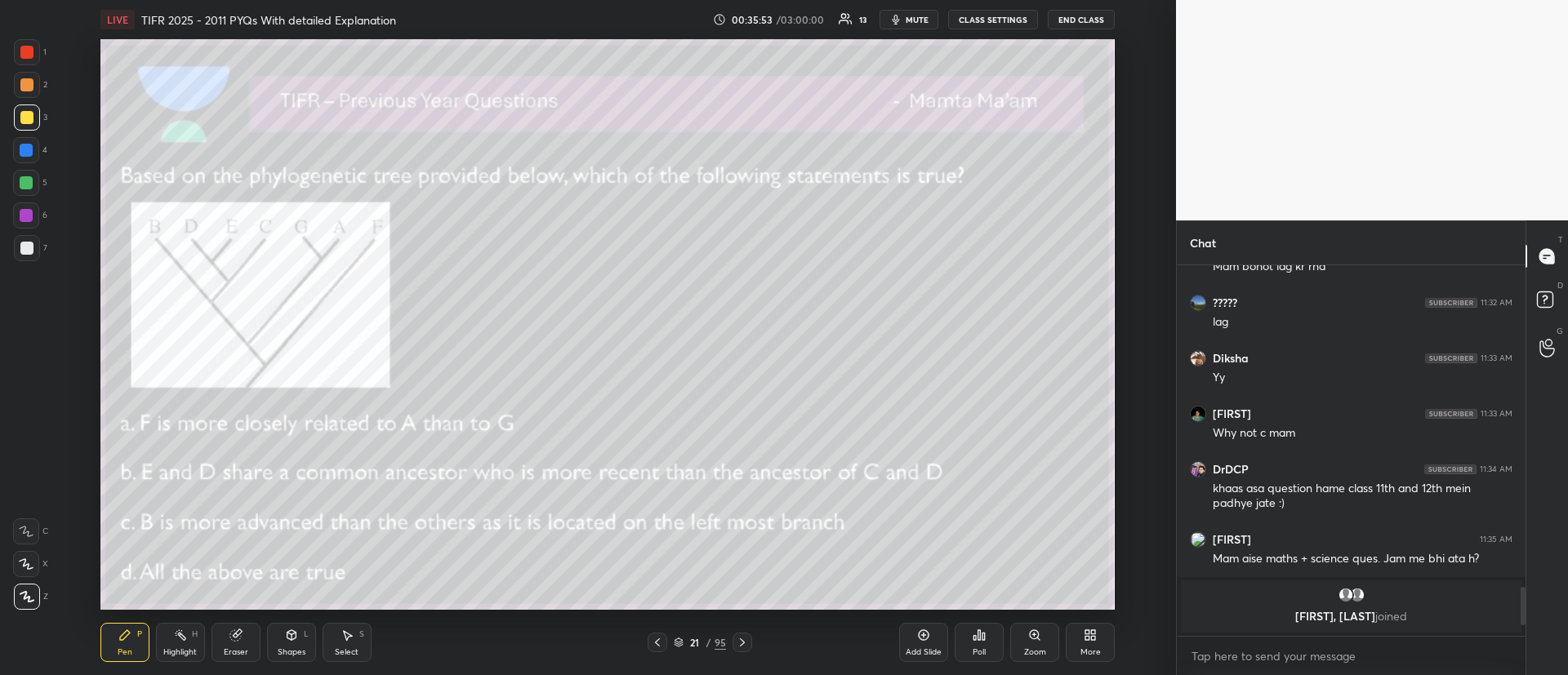 click on "2" at bounding box center [30, 88] 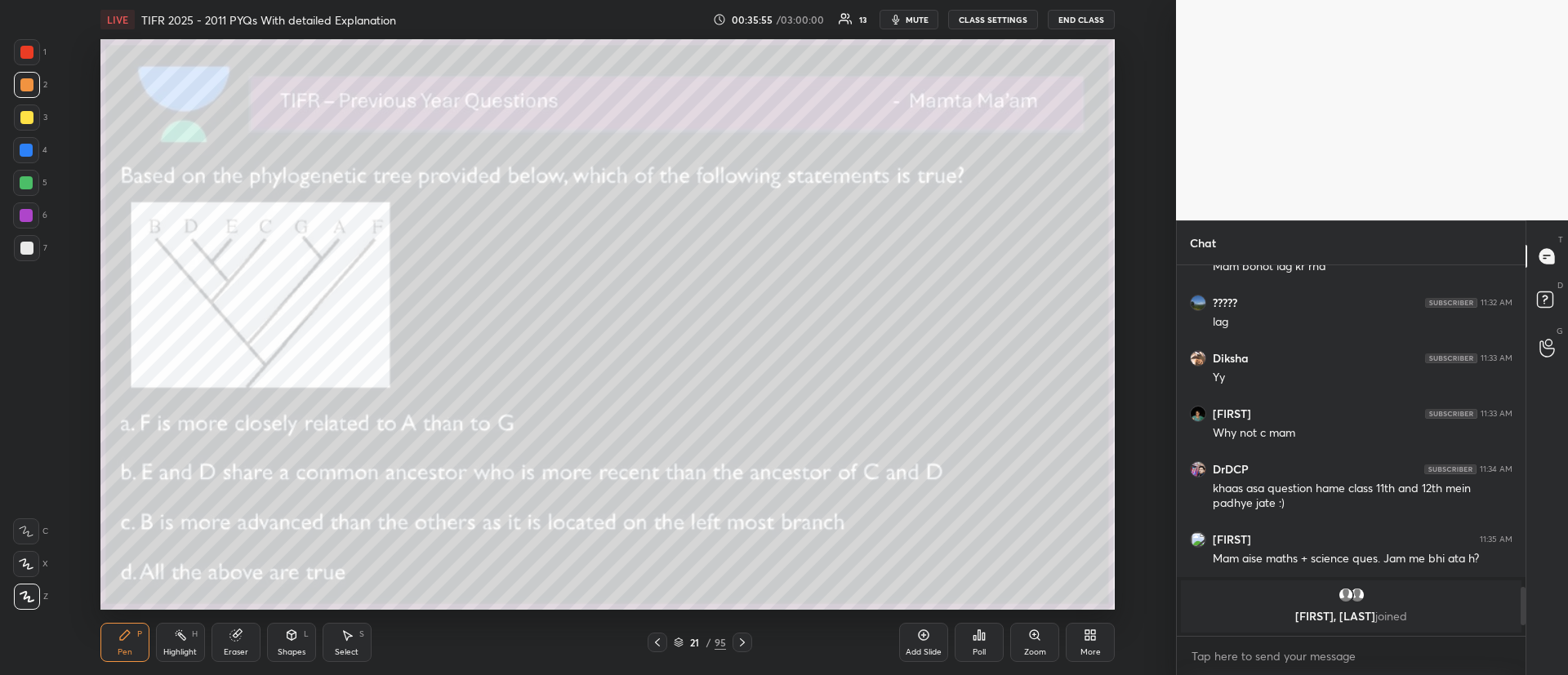 click on "Eraser" at bounding box center [236, 642] 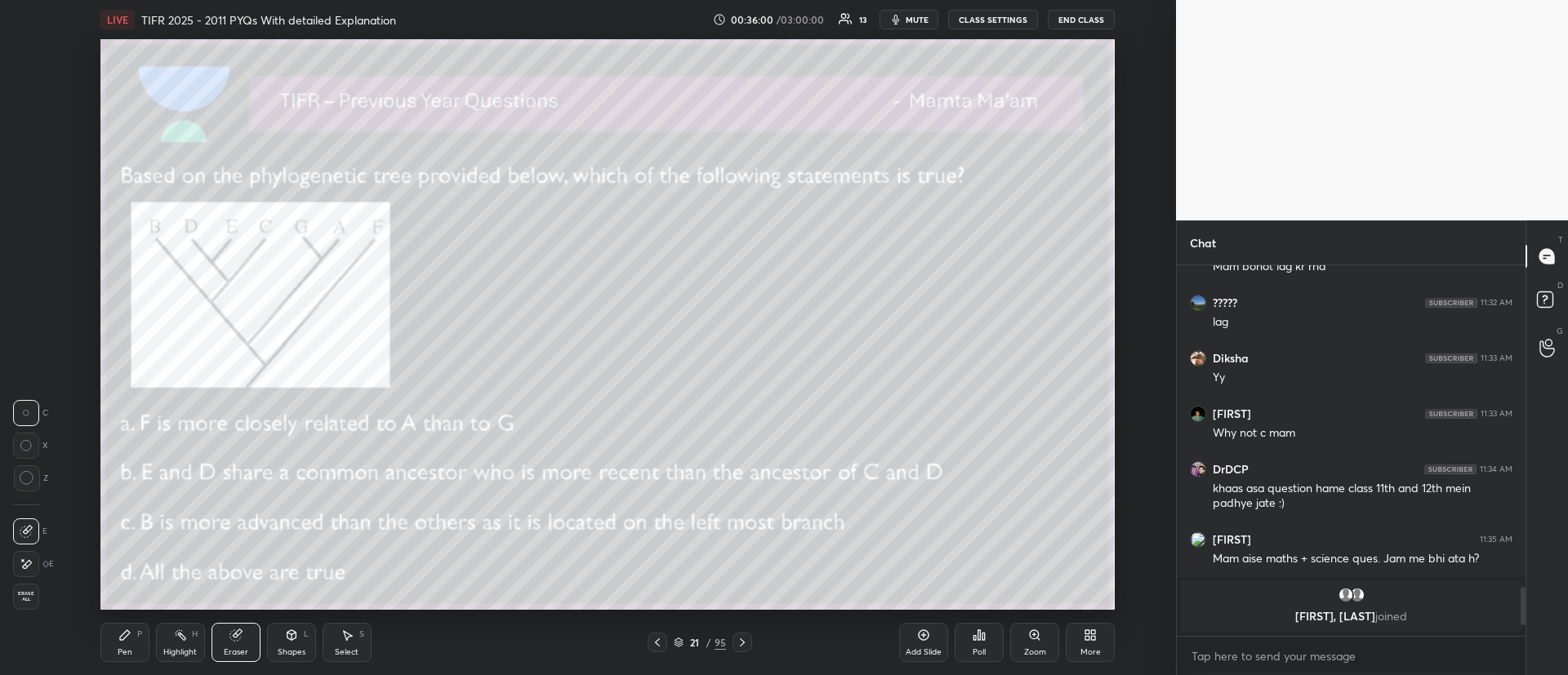 scroll, scrollTop: 2037, scrollLeft: 0, axis: vertical 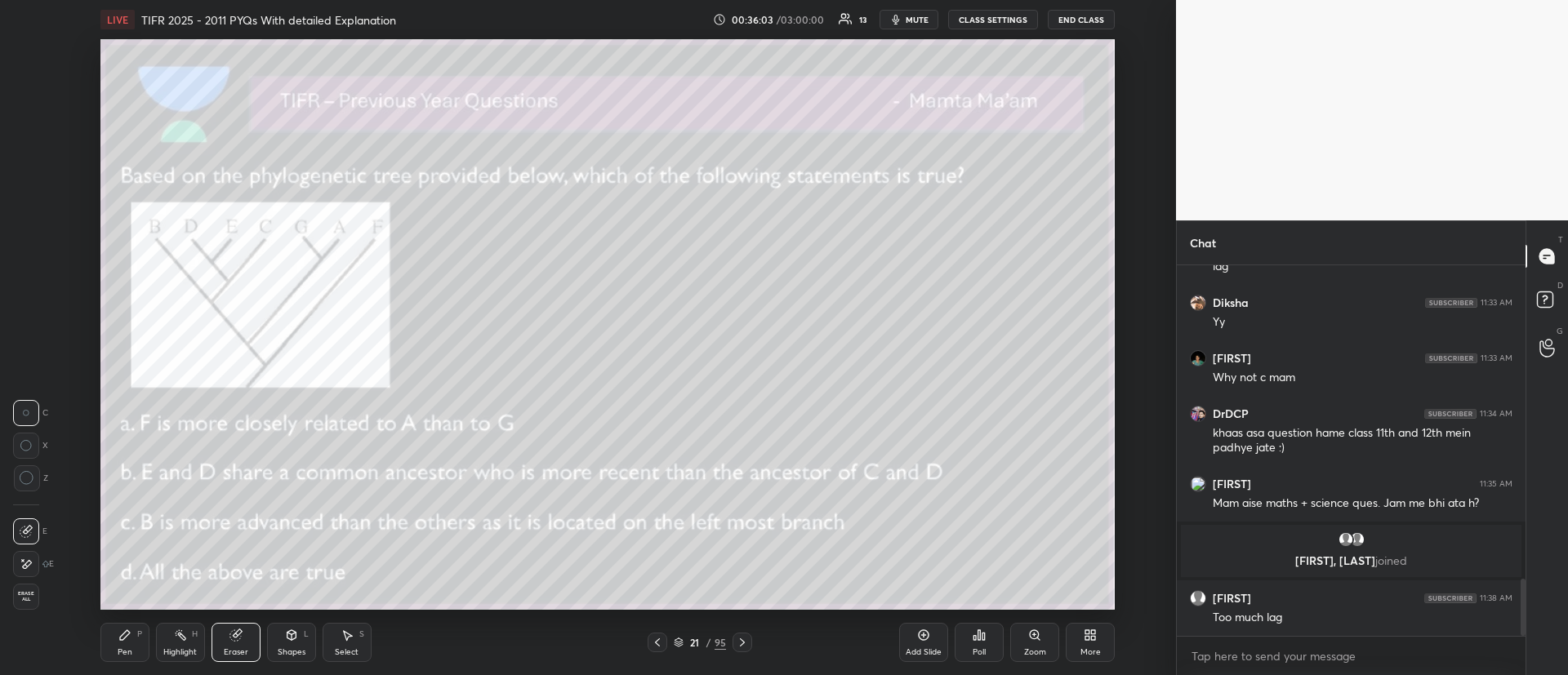 click on "Pen P" at bounding box center [125, 642] 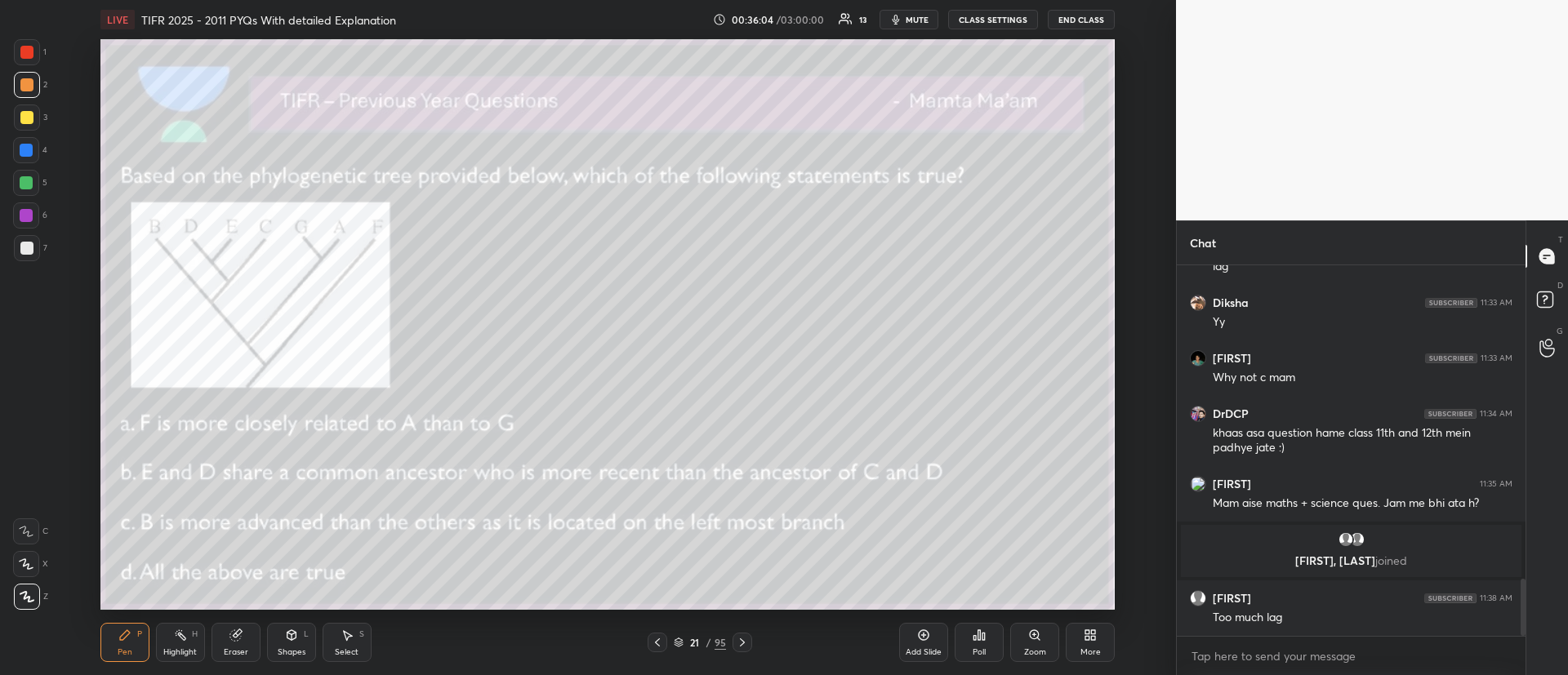 scroll, scrollTop: 2093, scrollLeft: 0, axis: vertical 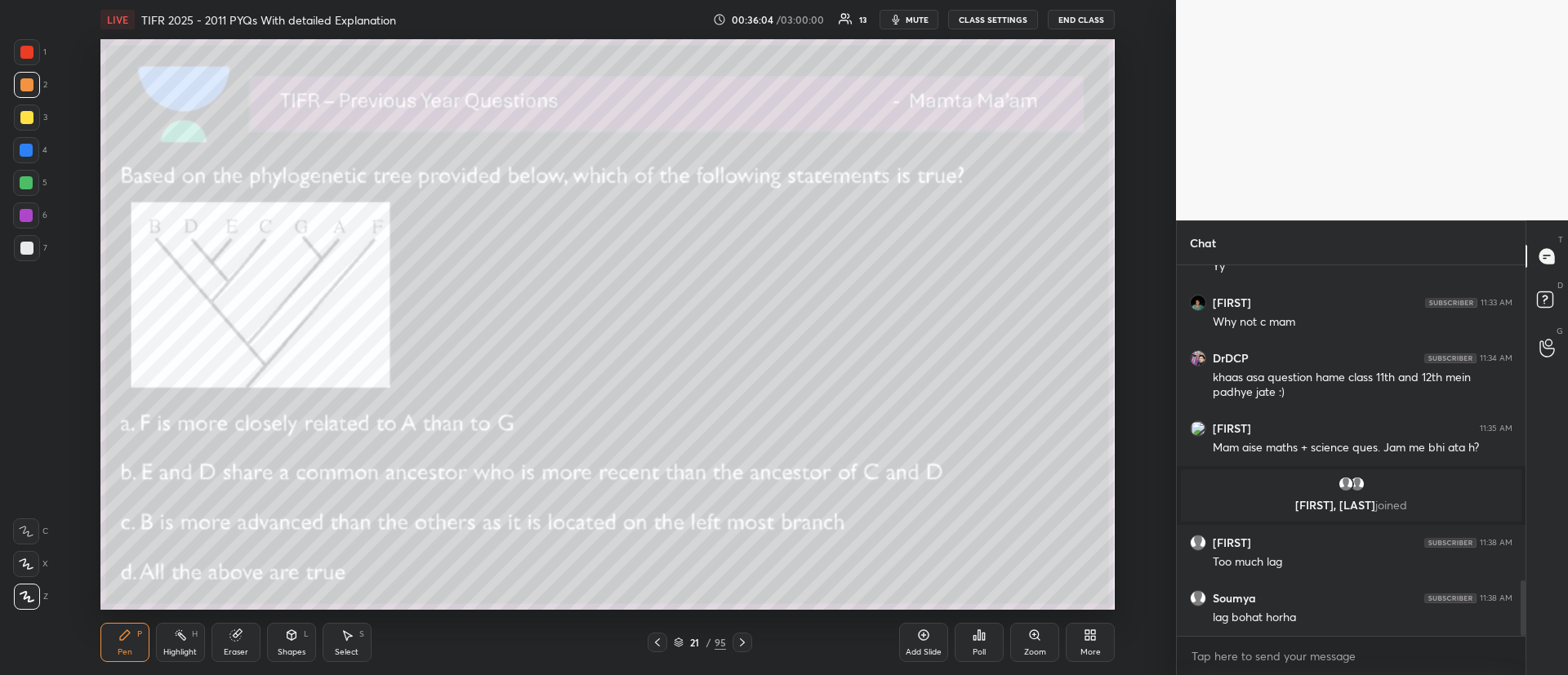 click at bounding box center [27, 118] 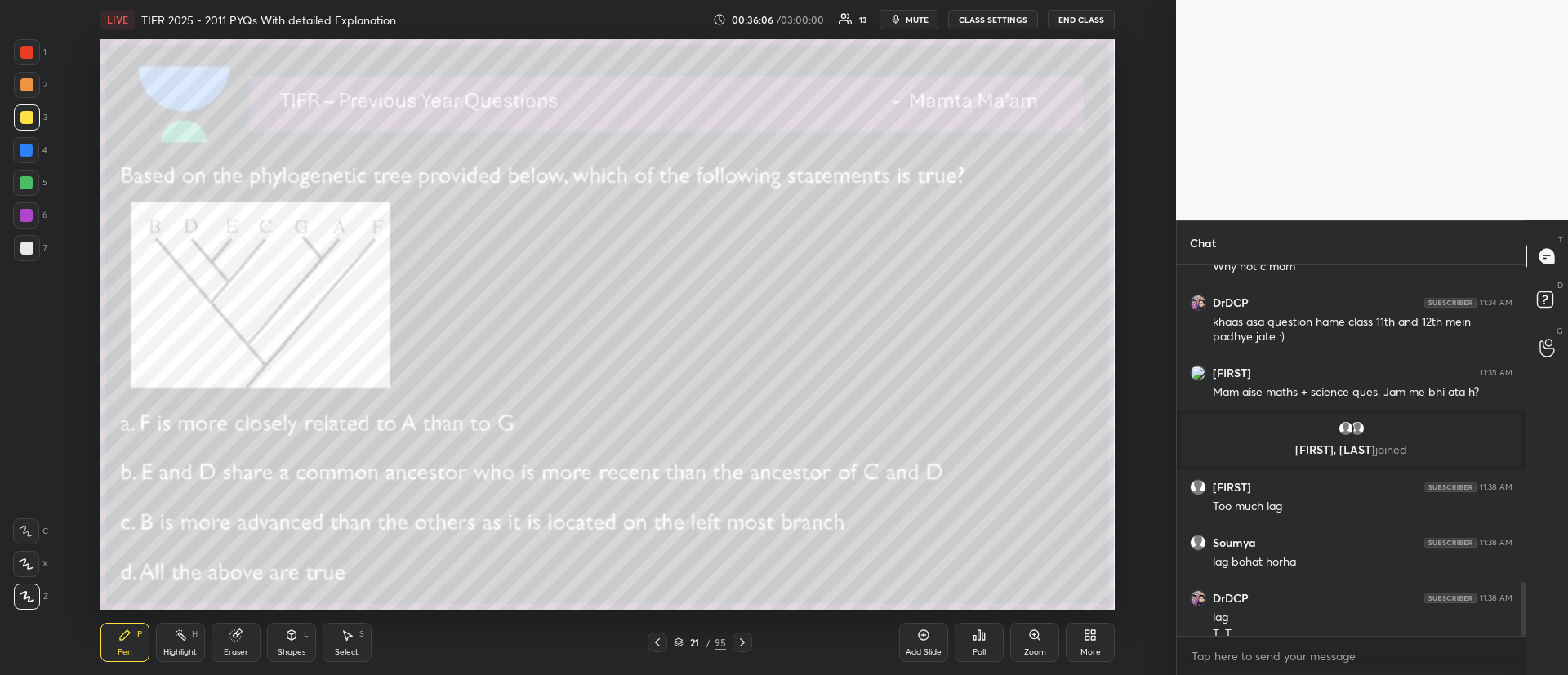 scroll, scrollTop: 2165, scrollLeft: 0, axis: vertical 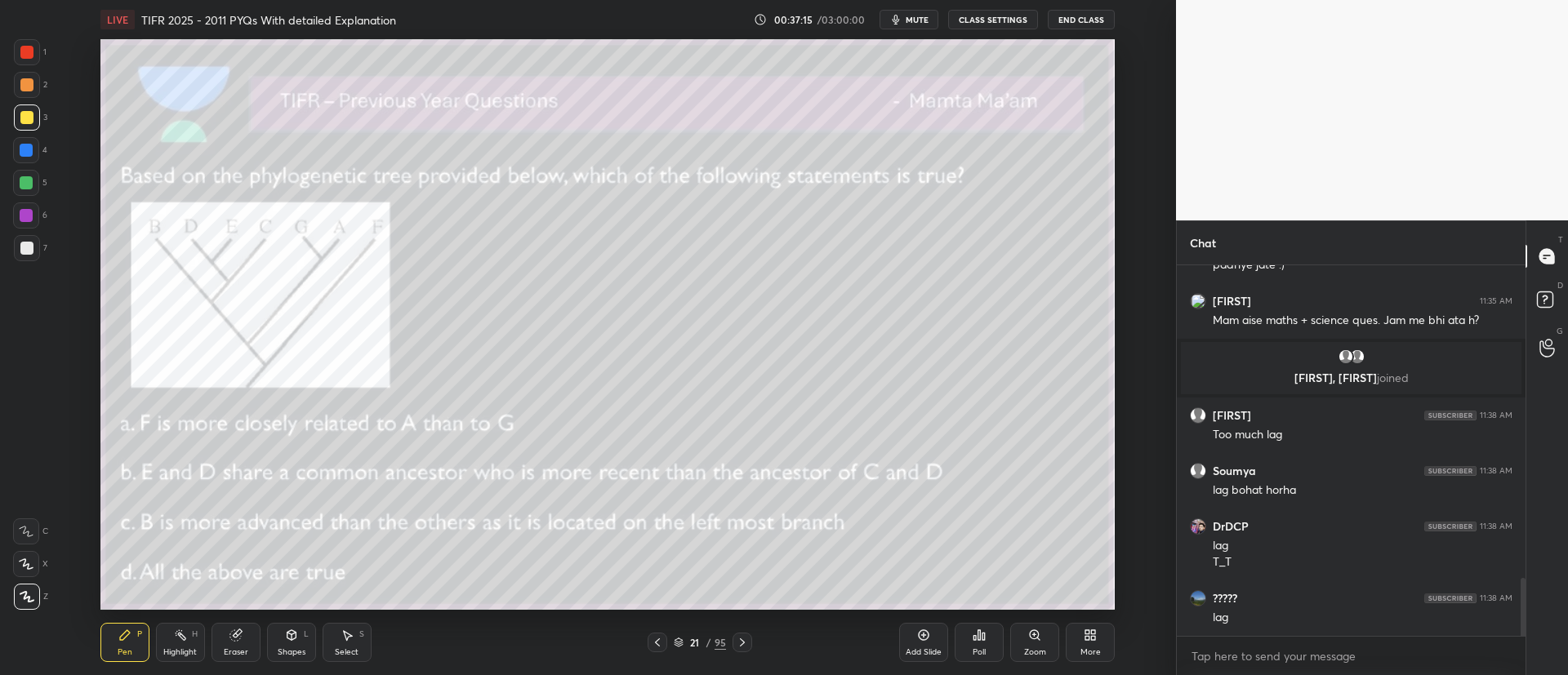 click 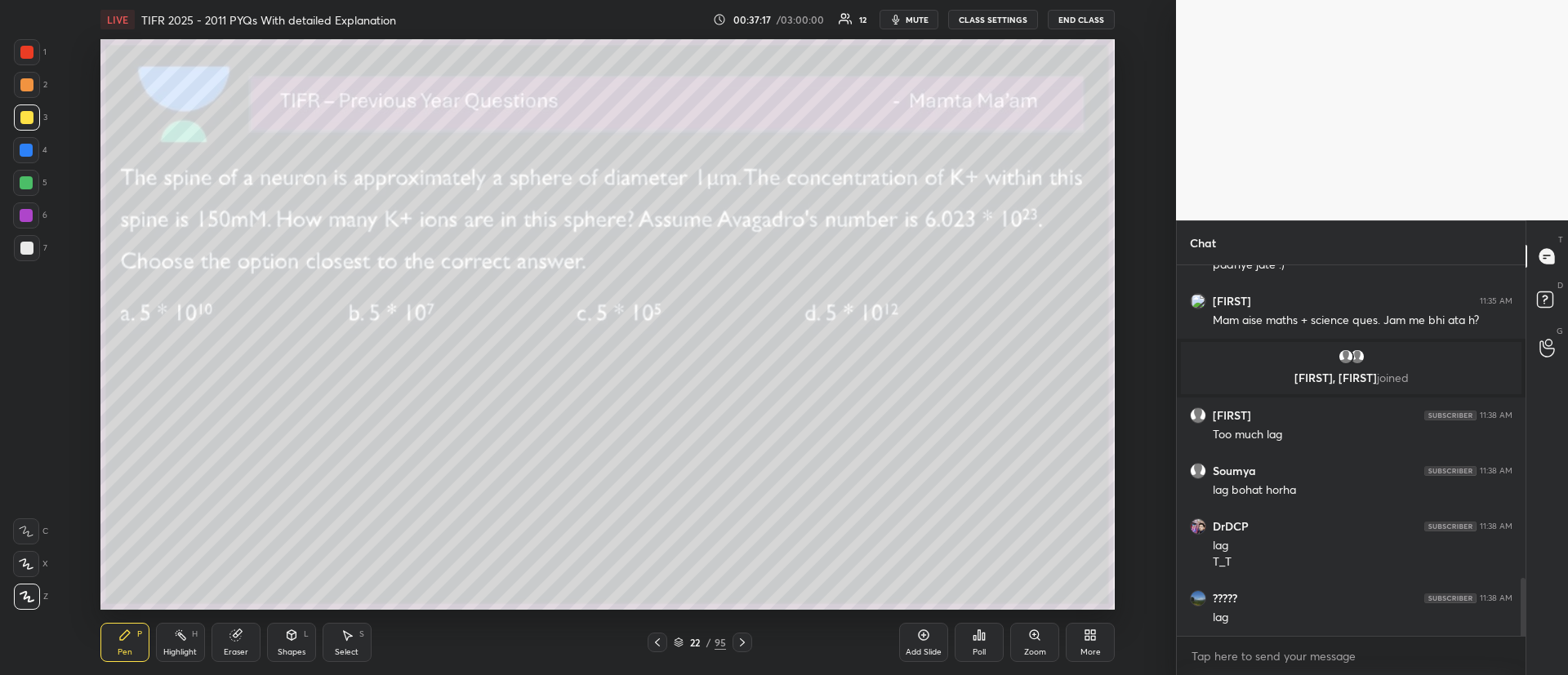 click at bounding box center (27, 85) 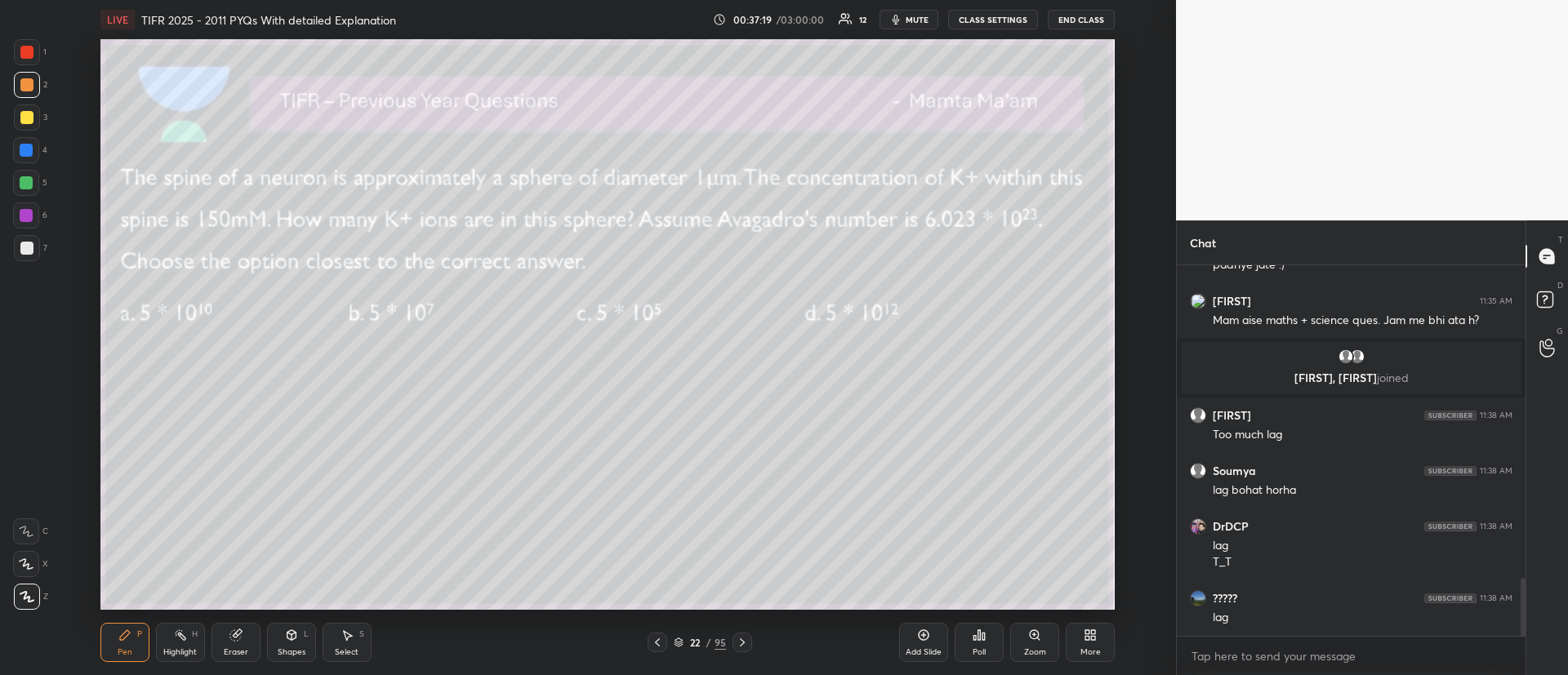 click at bounding box center [657, 642] 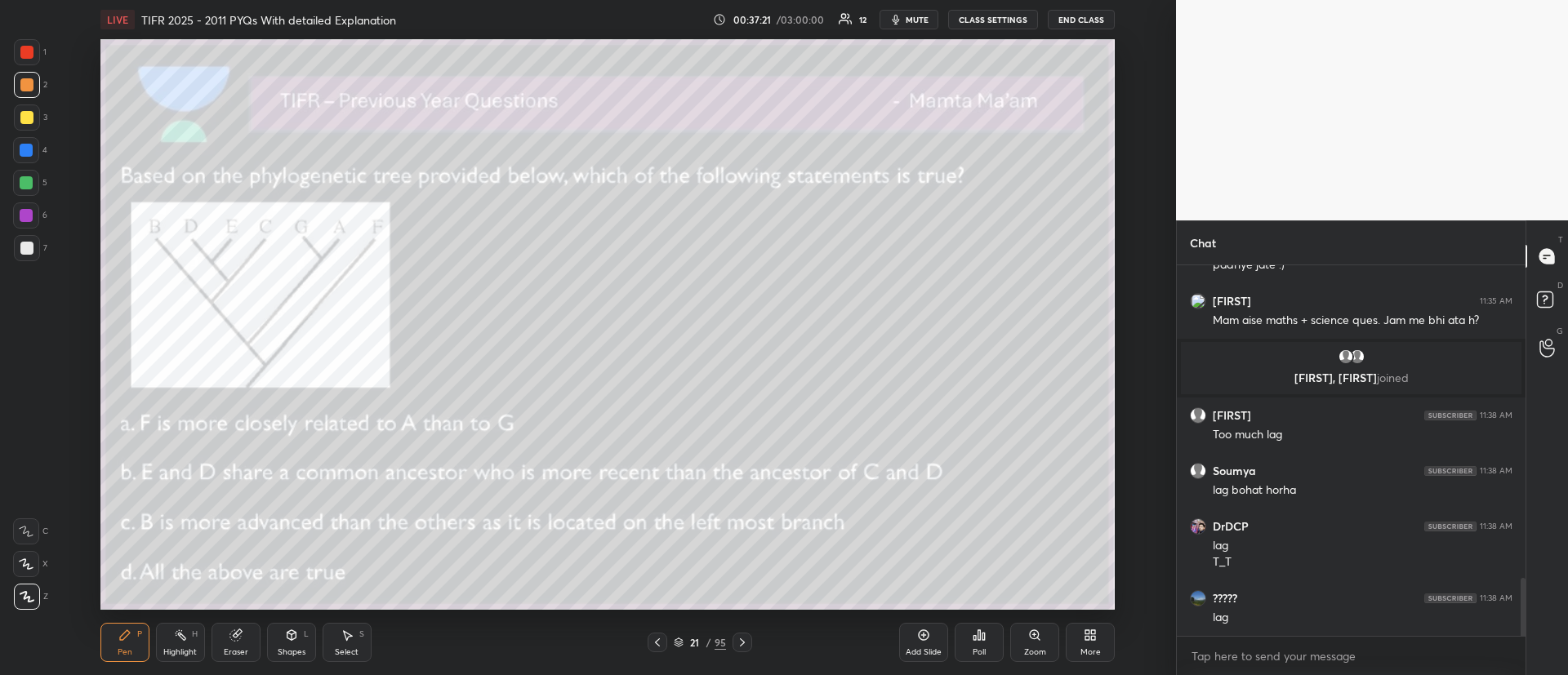 drag, startPoint x: 16, startPoint y: 224, endPoint x: 33, endPoint y: 226, distance: 17.117243 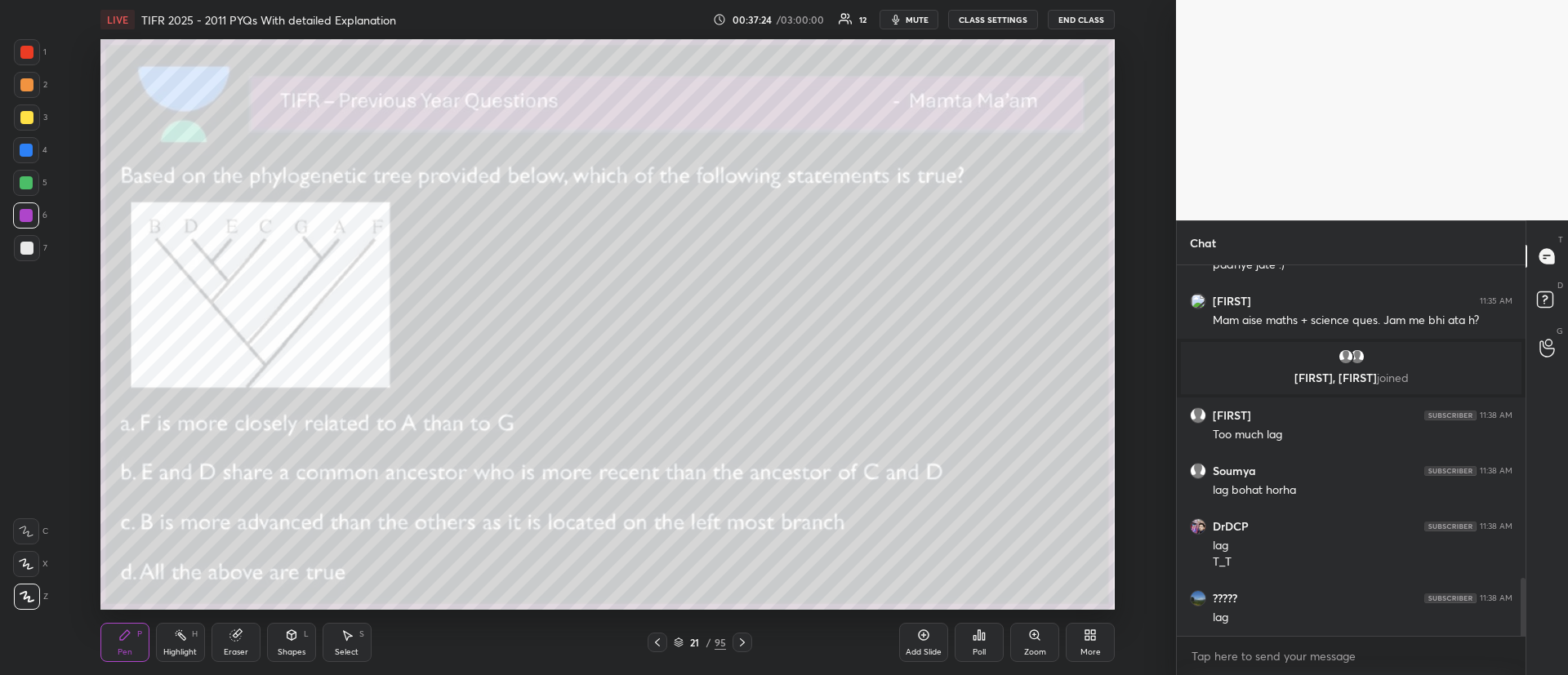 click at bounding box center (27, 118) 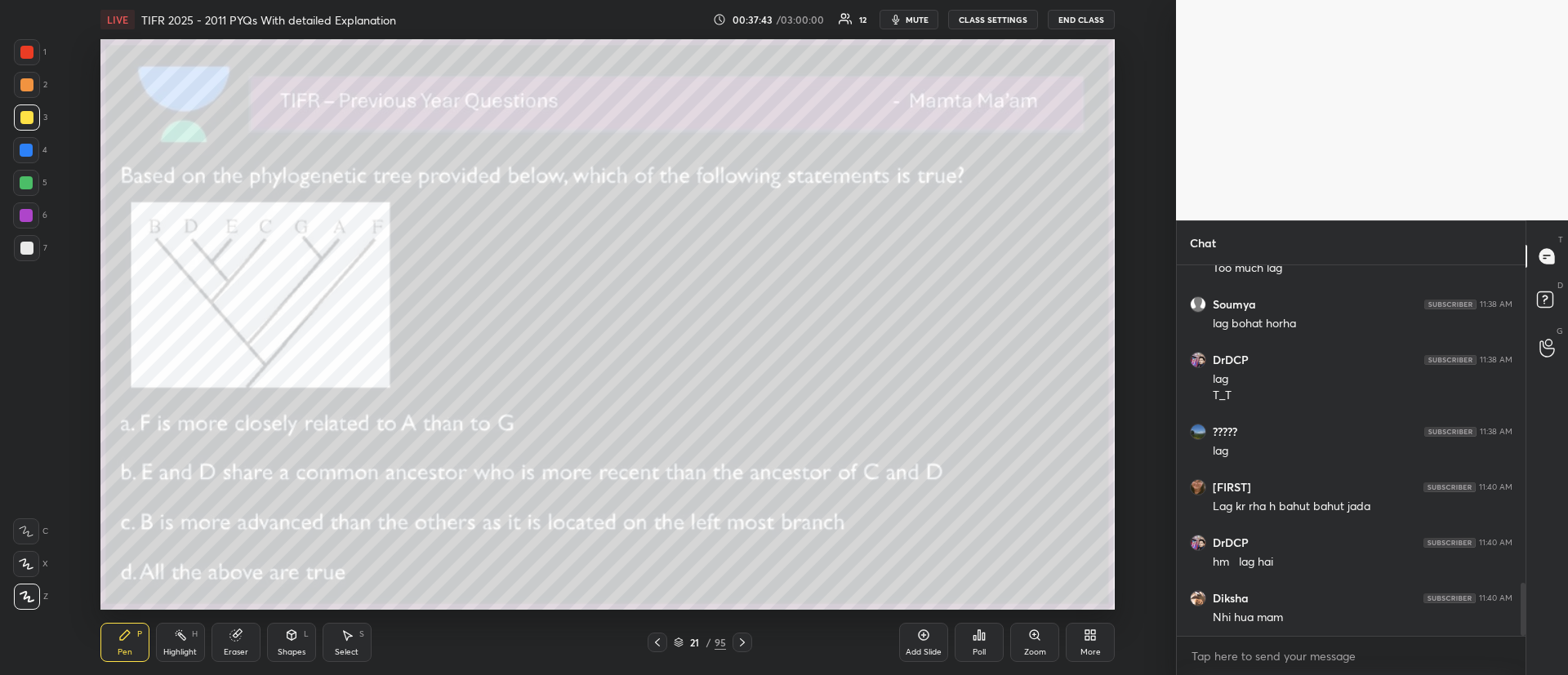 scroll, scrollTop: 2222, scrollLeft: 0, axis: vertical 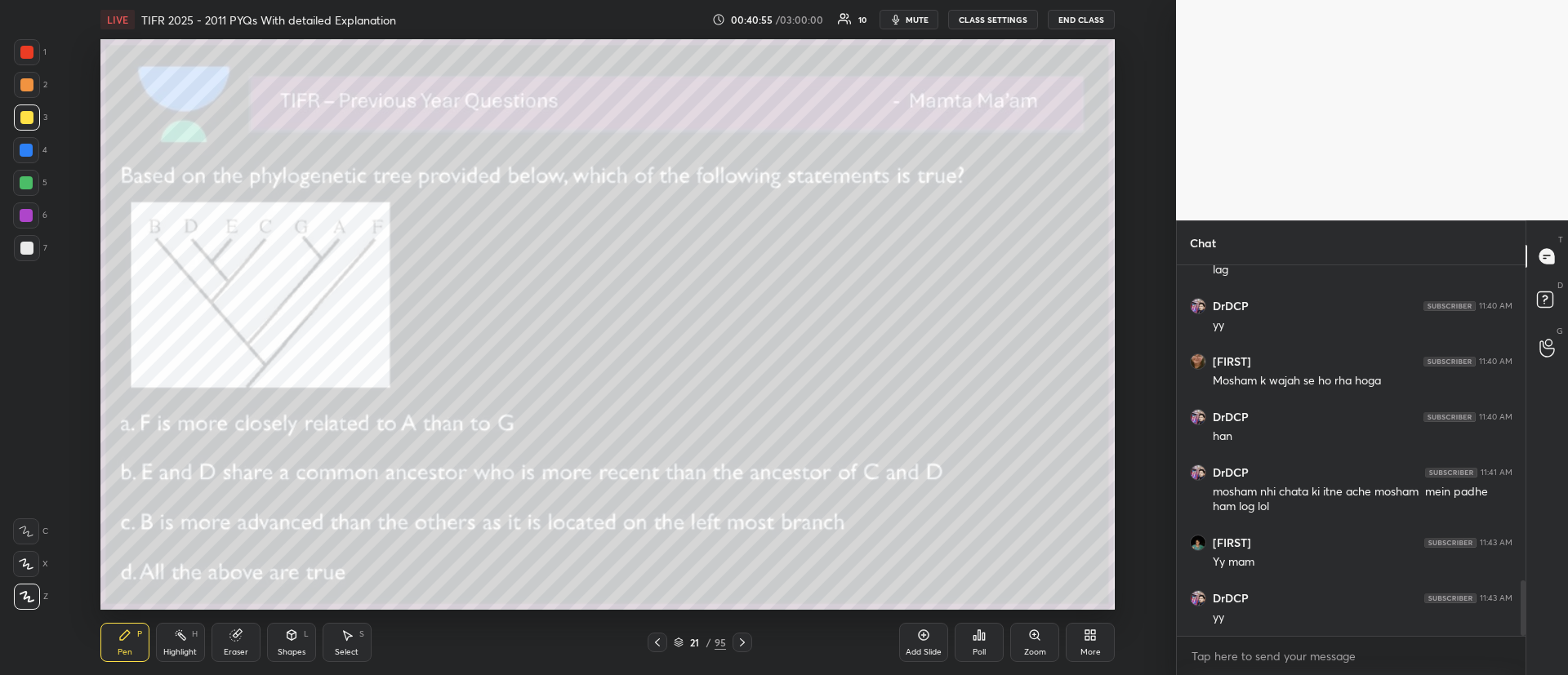 click at bounding box center [27, 85] 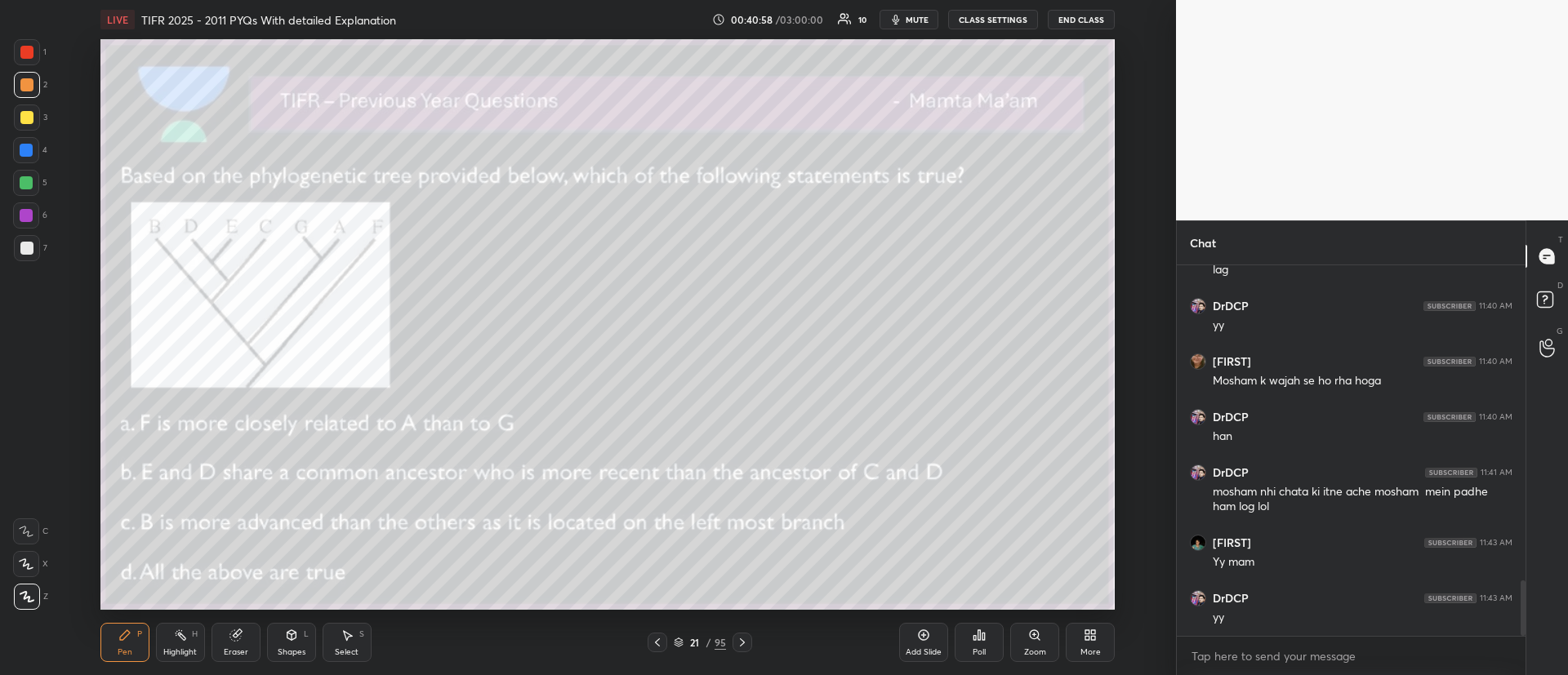 click at bounding box center (27, 248) 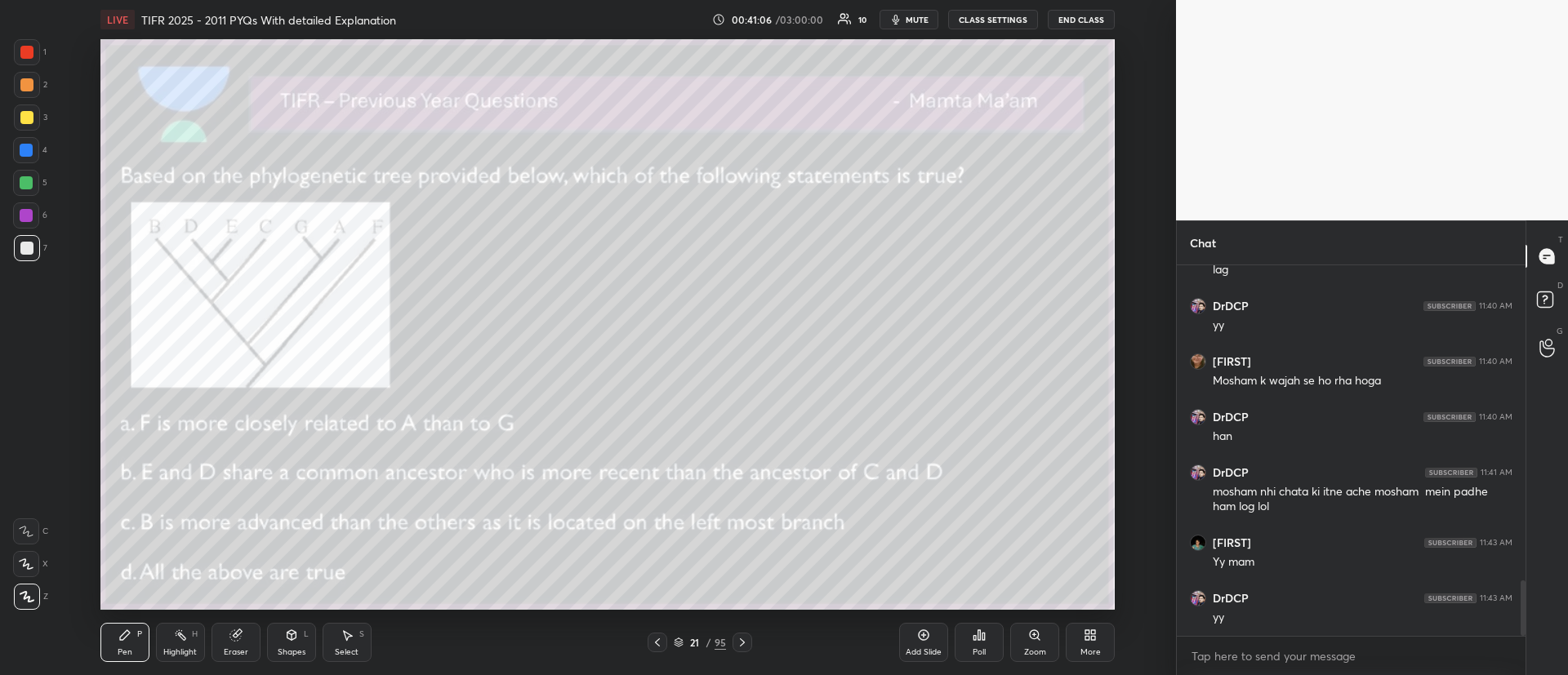 click 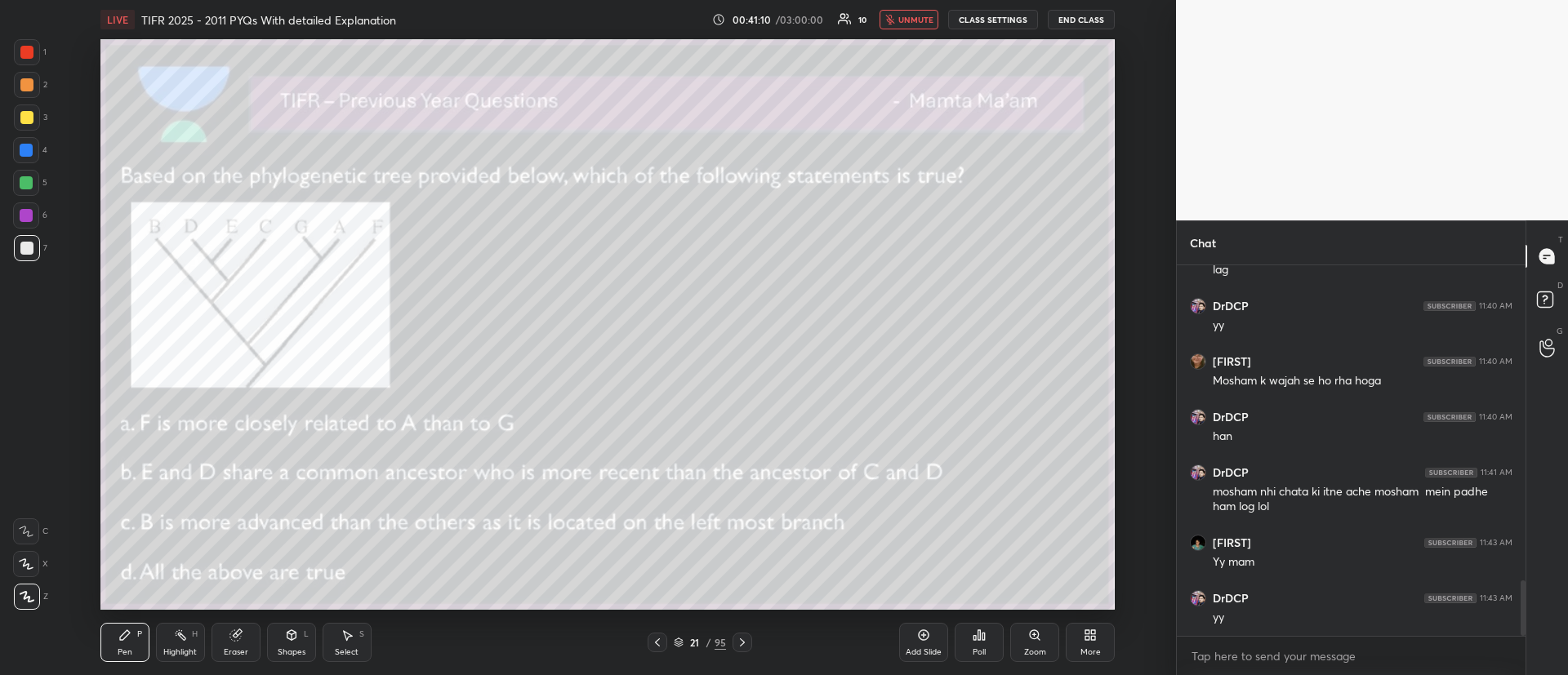 click on "unmute" at bounding box center (909, 20) 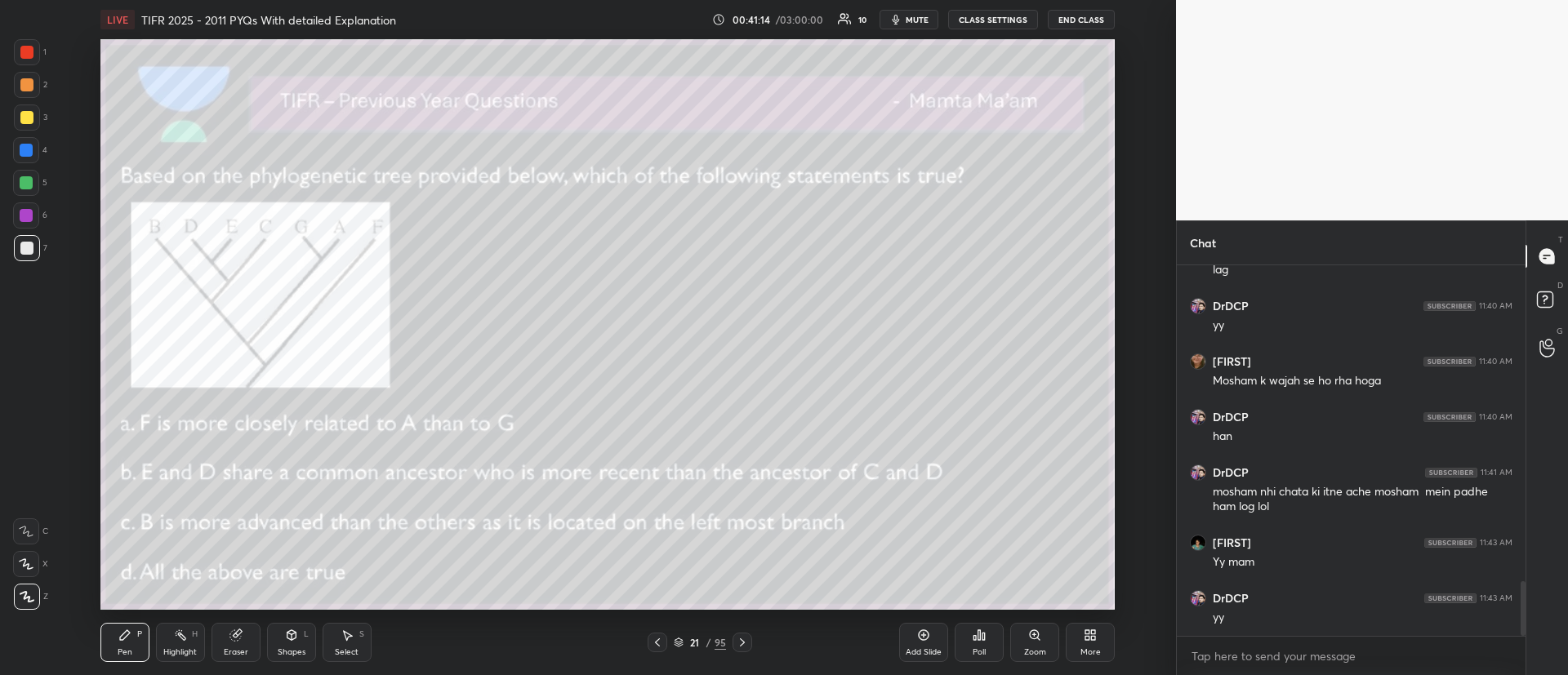 scroll, scrollTop: 2156, scrollLeft: 0, axis: vertical 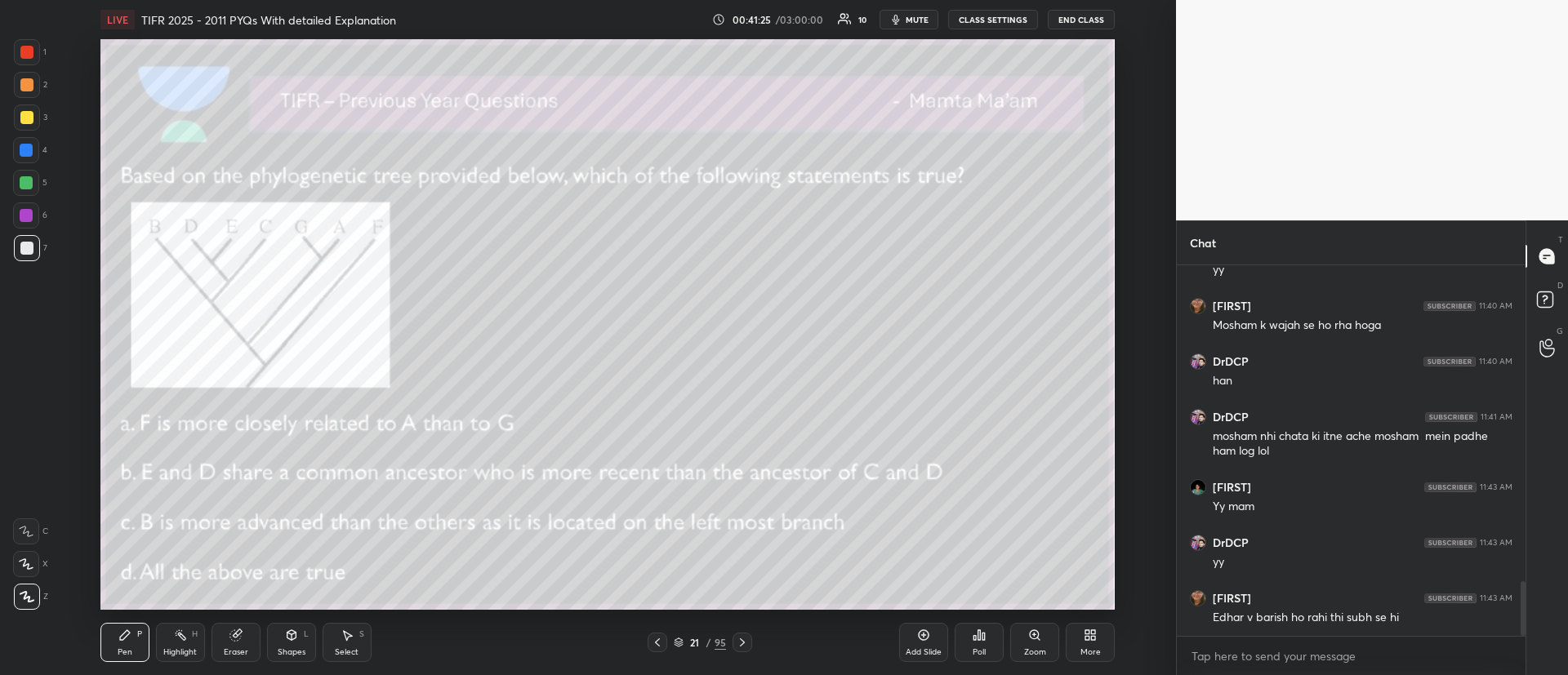 click at bounding box center (27, 118) 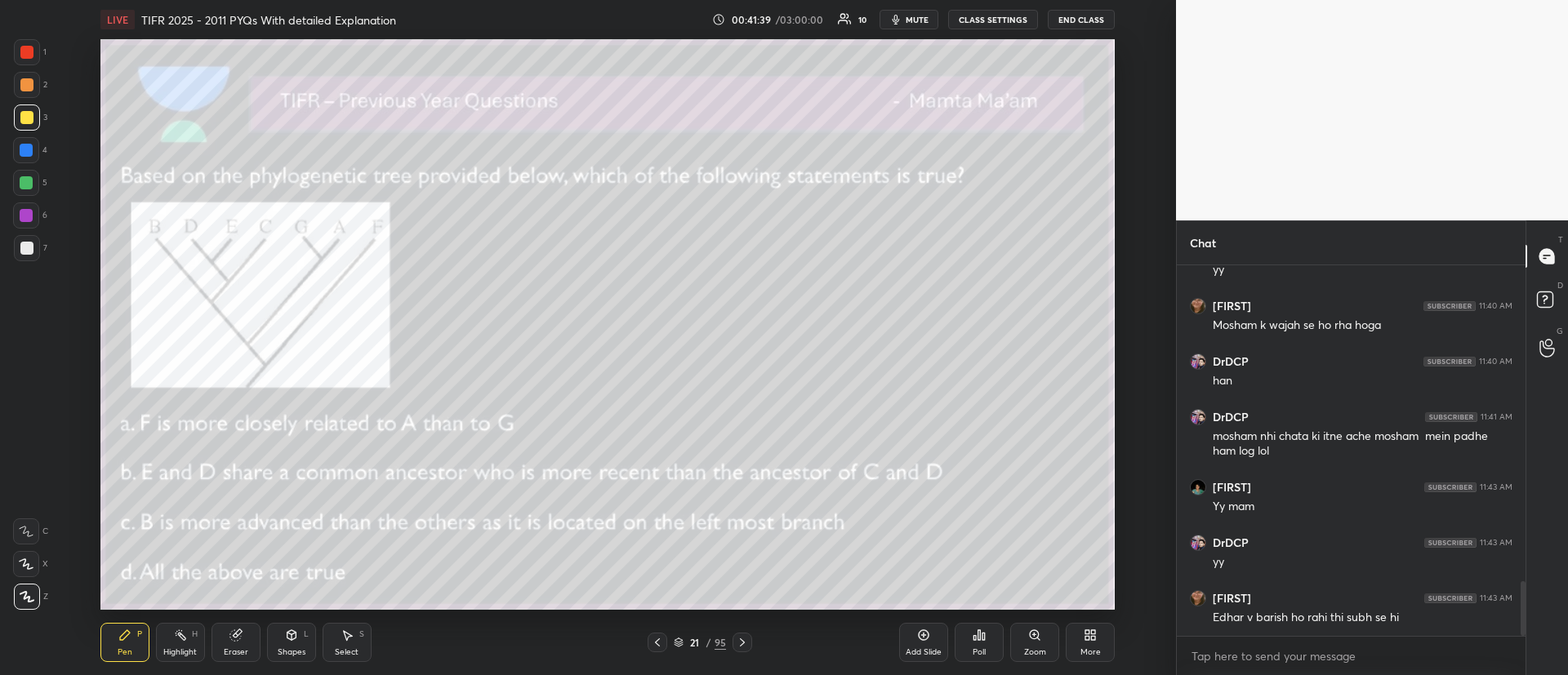 click at bounding box center (27, 85) 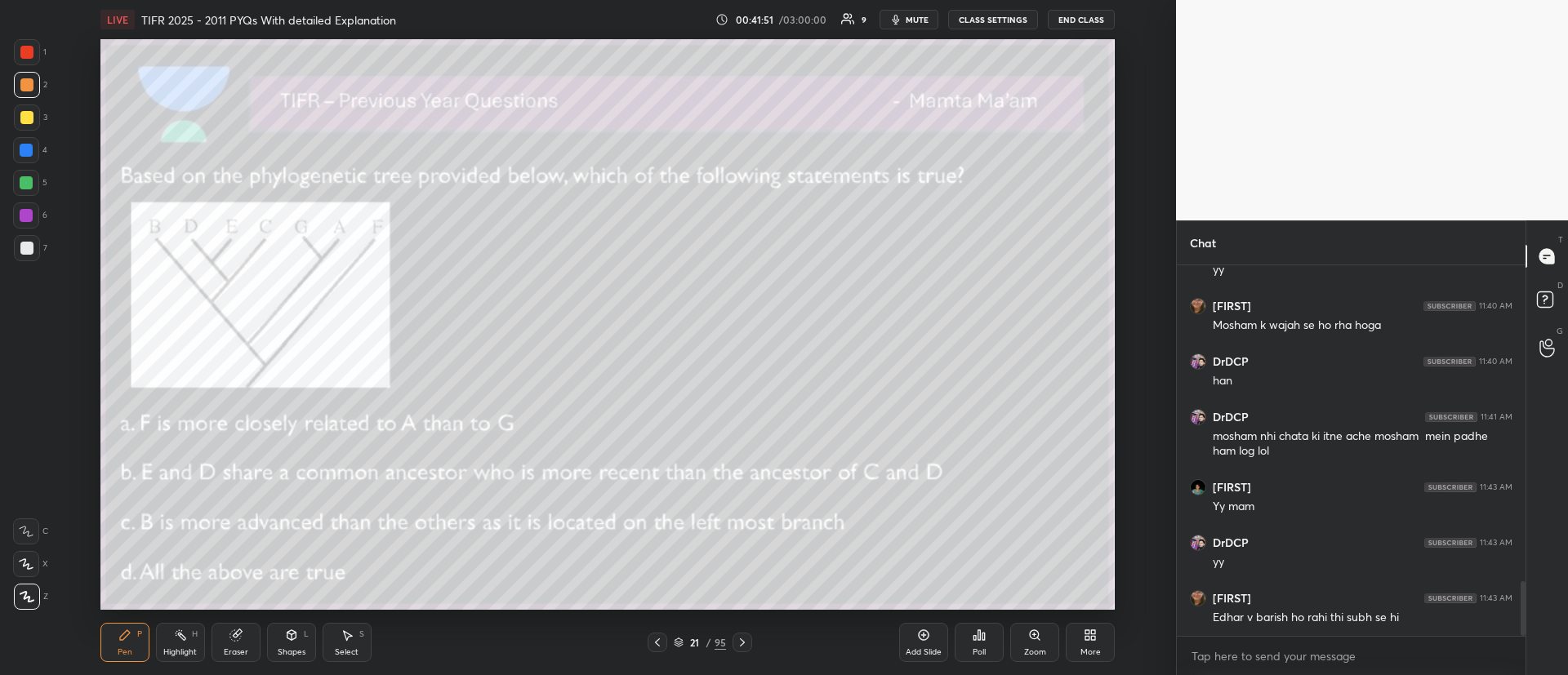 click at bounding box center [26, 150] 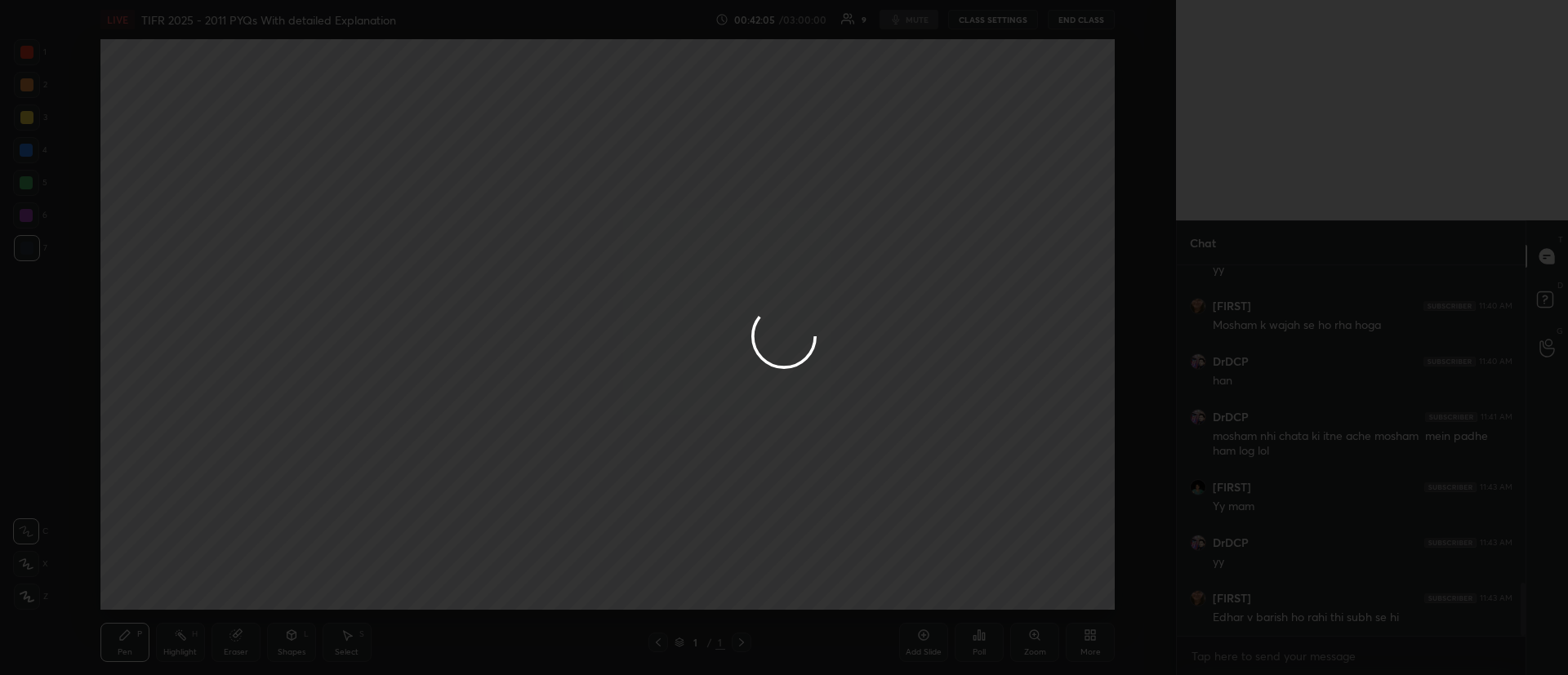 scroll, scrollTop: 2212, scrollLeft: 0, axis: vertical 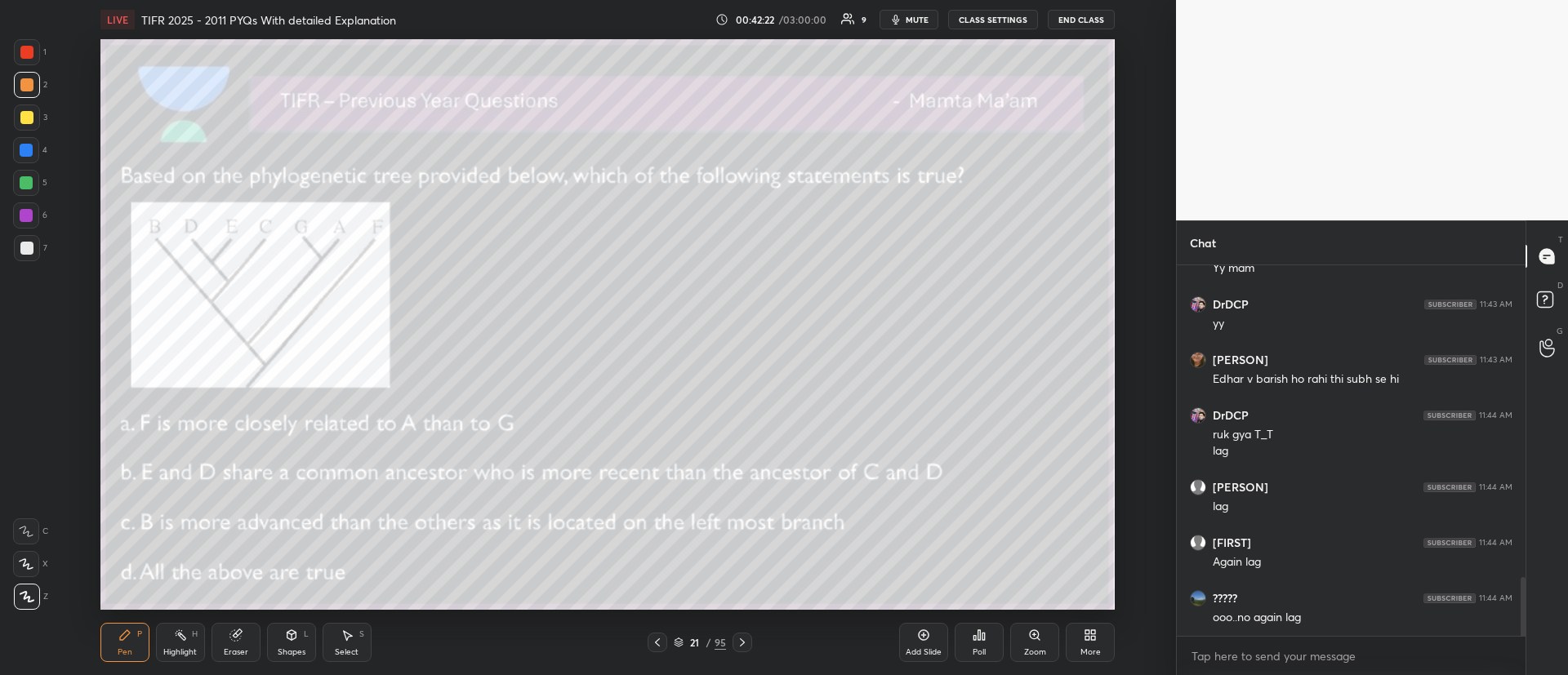 click at bounding box center (27, 118) 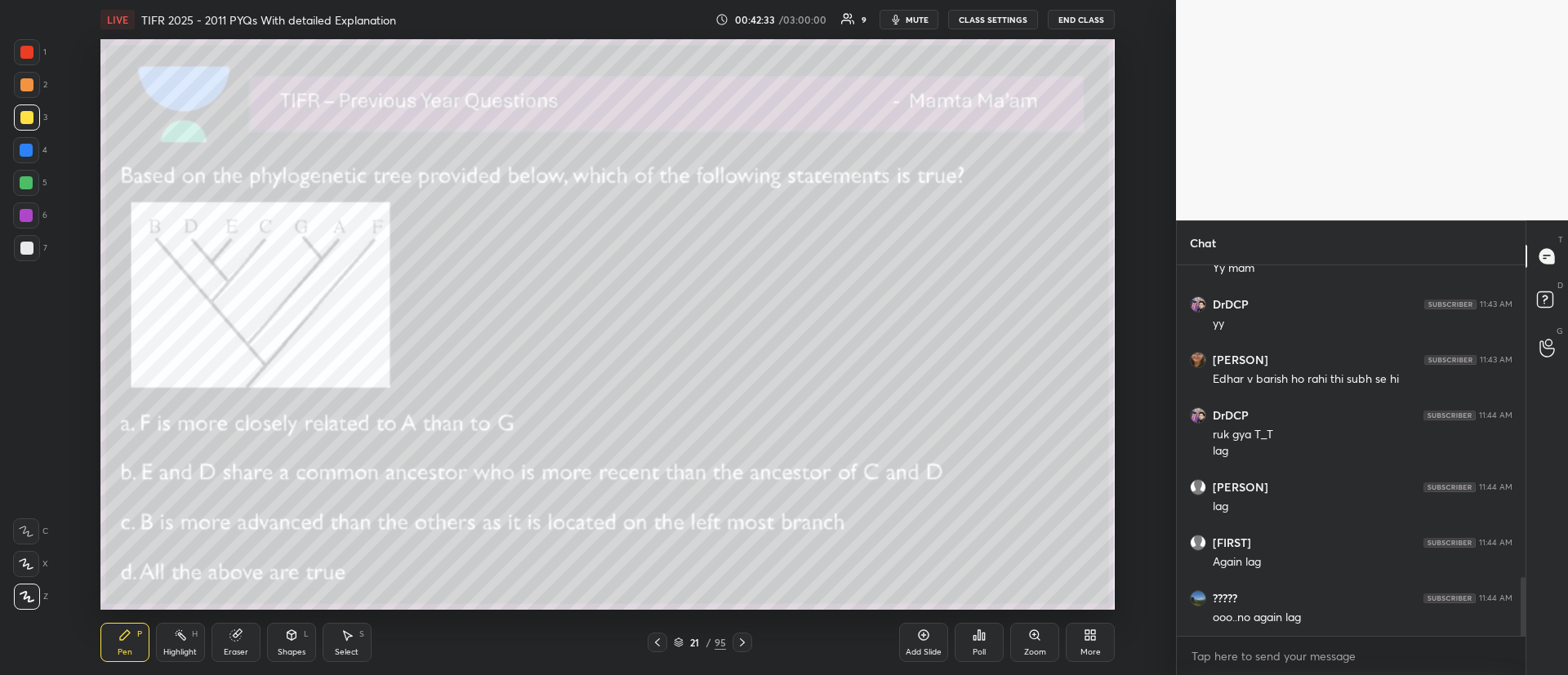 scroll, scrollTop: 2018, scrollLeft: 0, axis: vertical 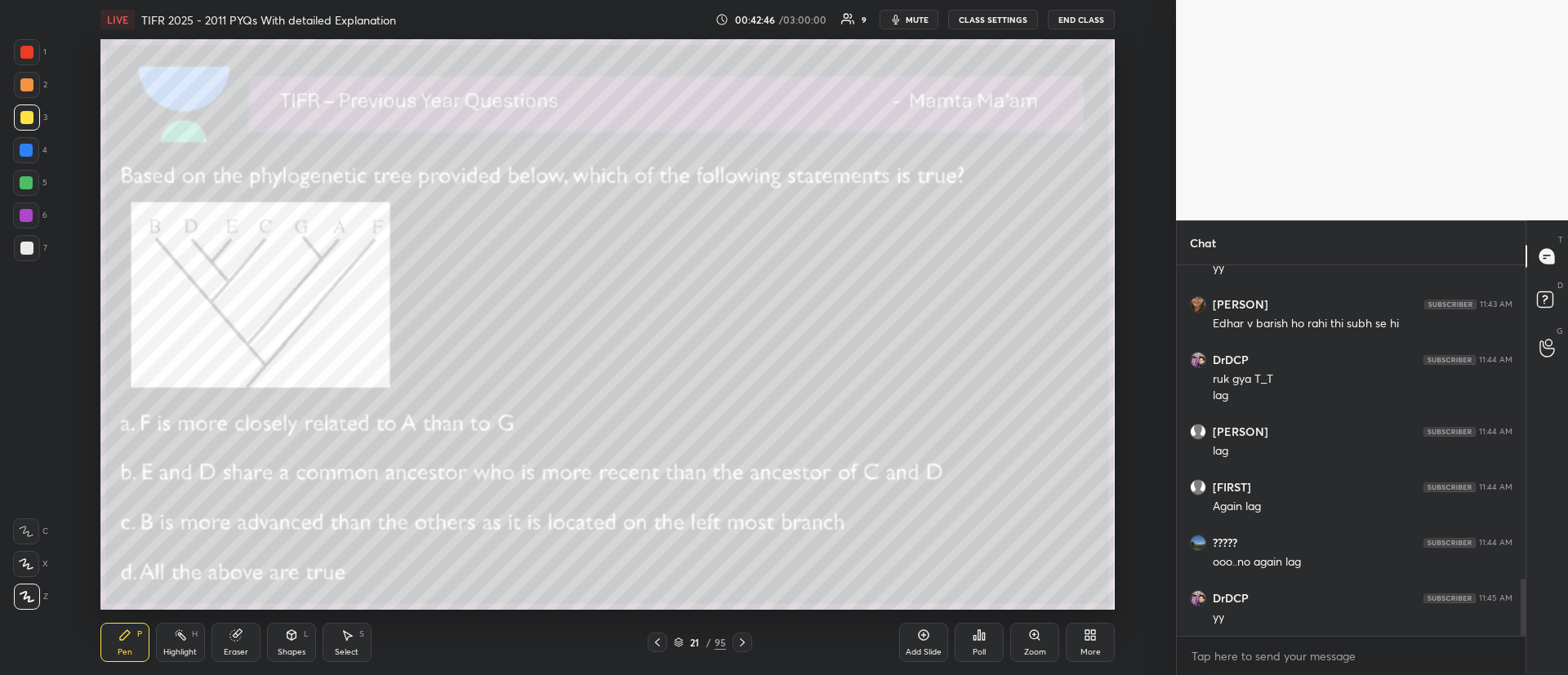 click 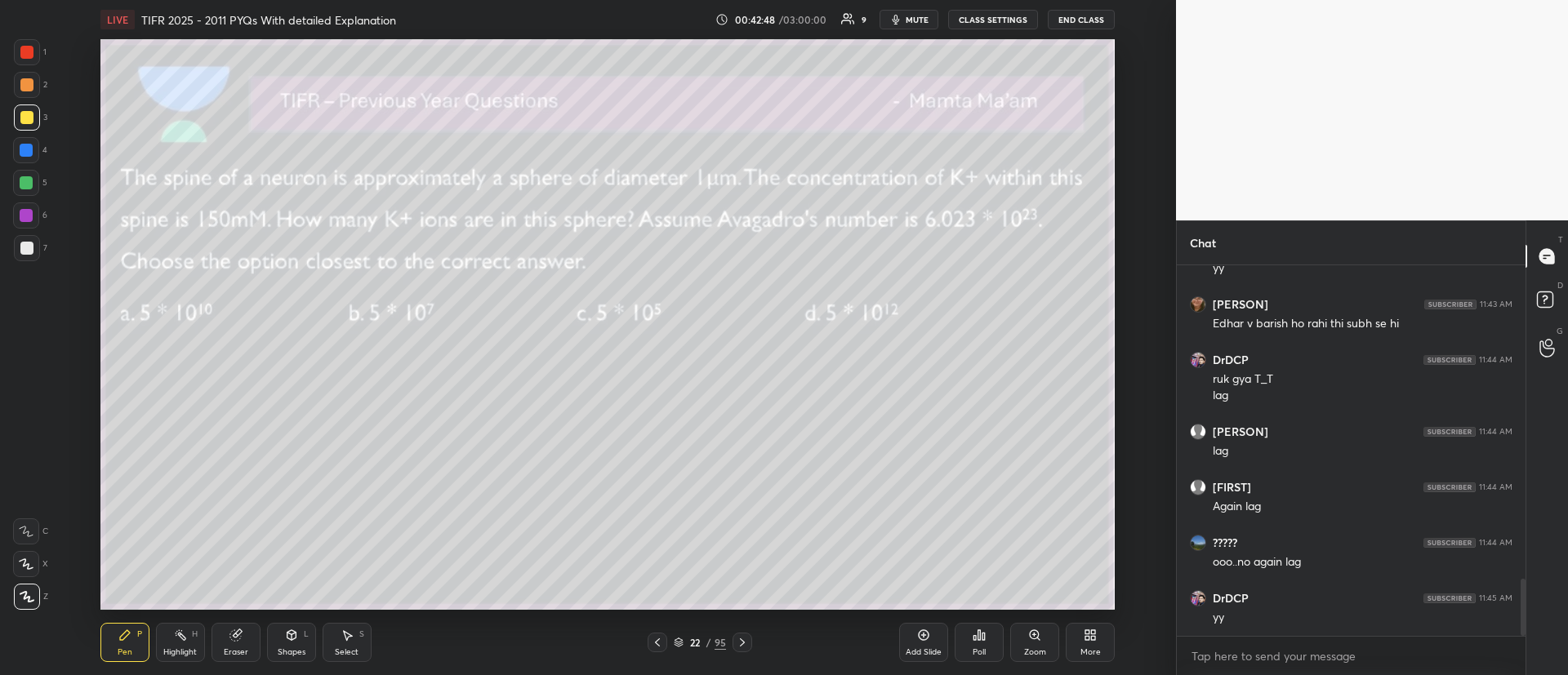 click at bounding box center [27, 85] 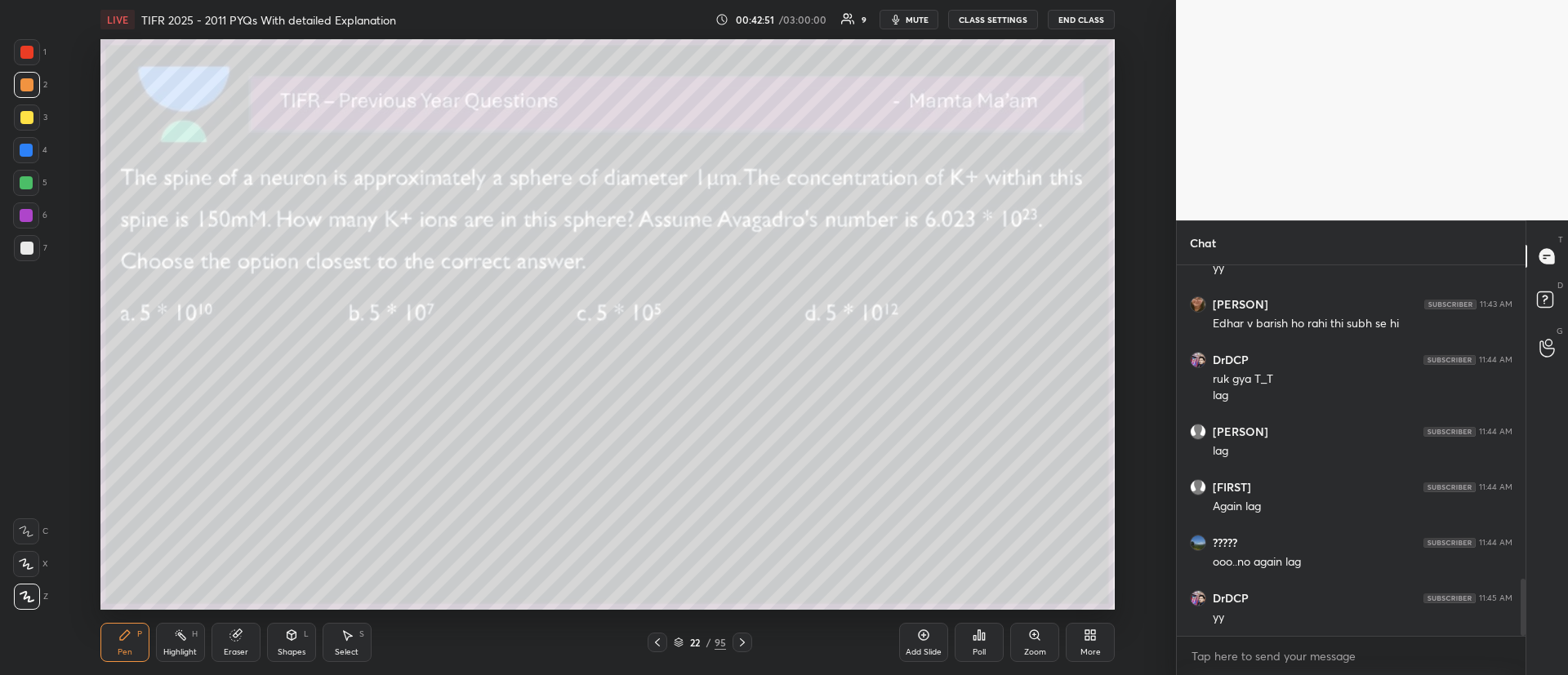 click at bounding box center (27, 118) 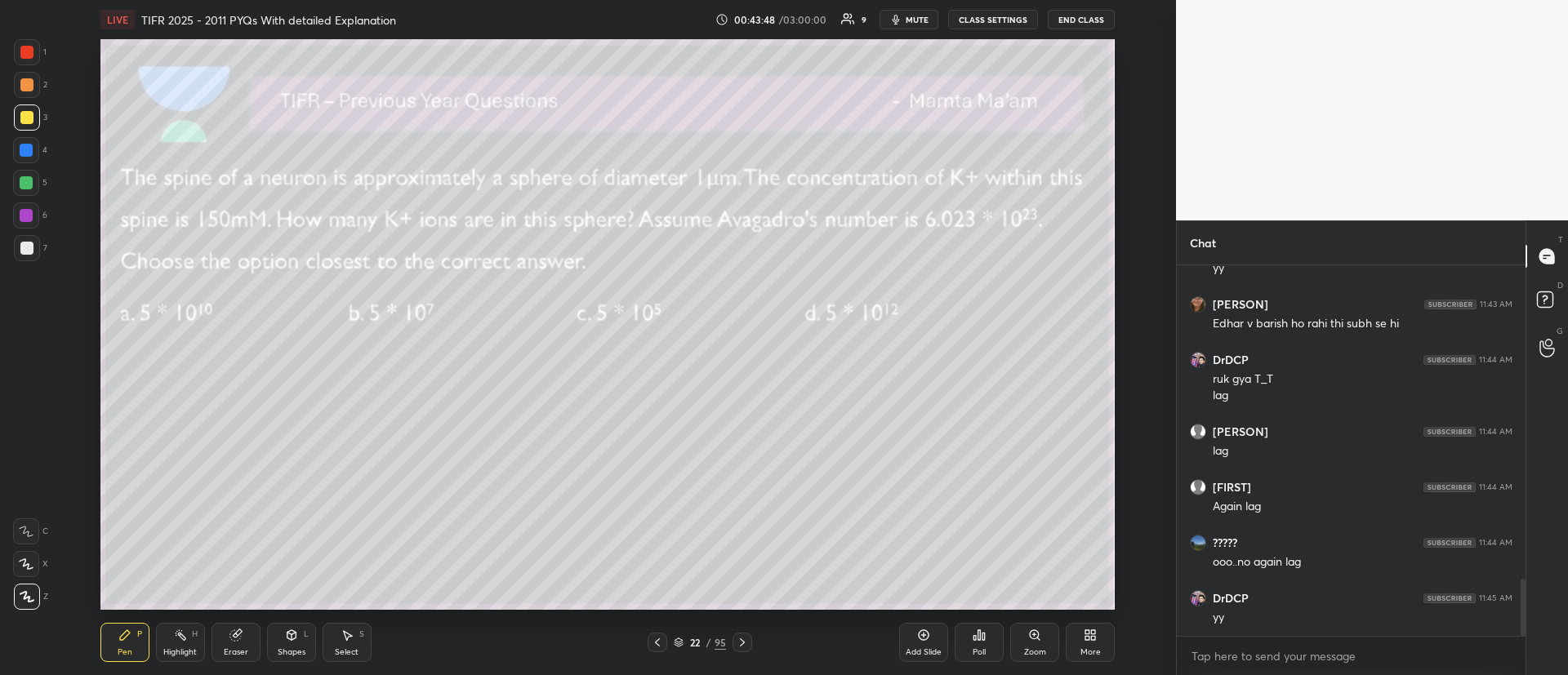 click on "Add Slide" at bounding box center (924, 642) 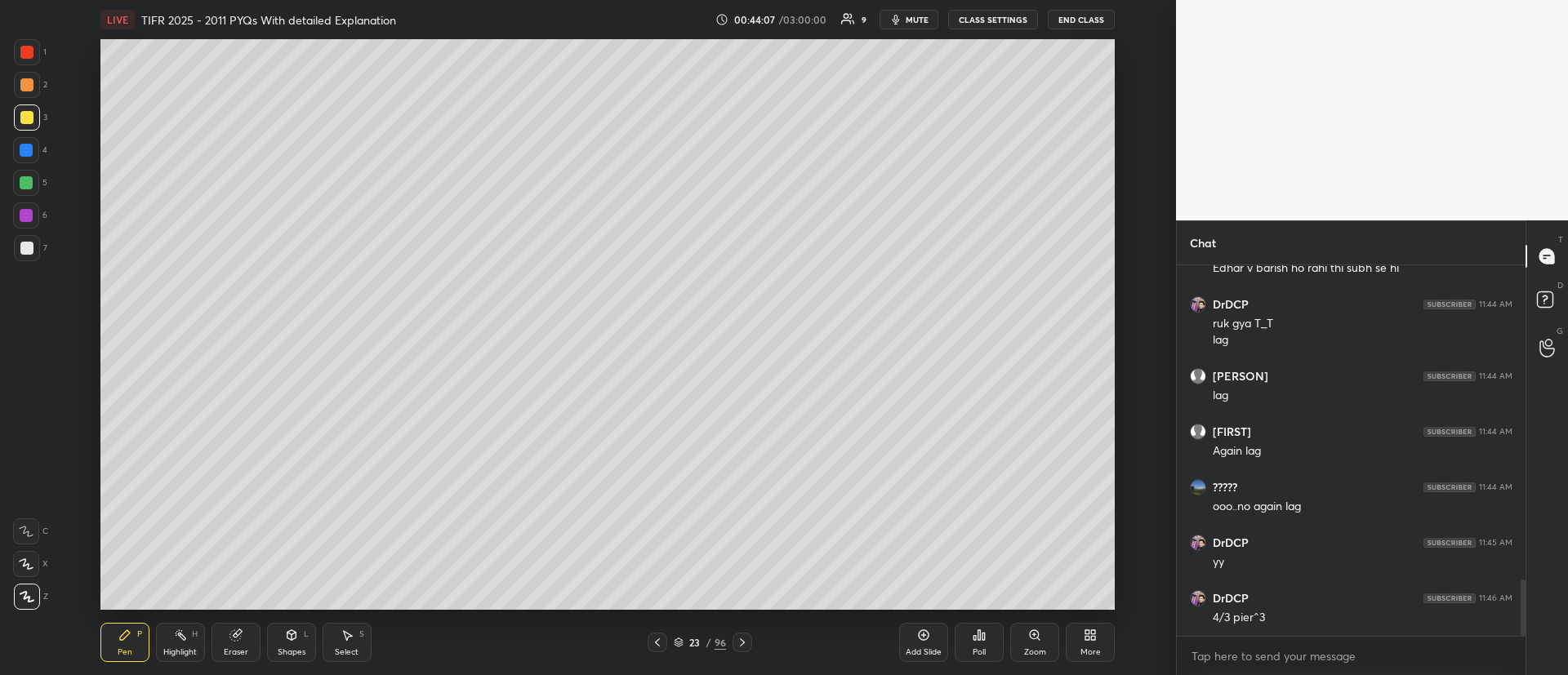 scroll, scrollTop: 2089, scrollLeft: 0, axis: vertical 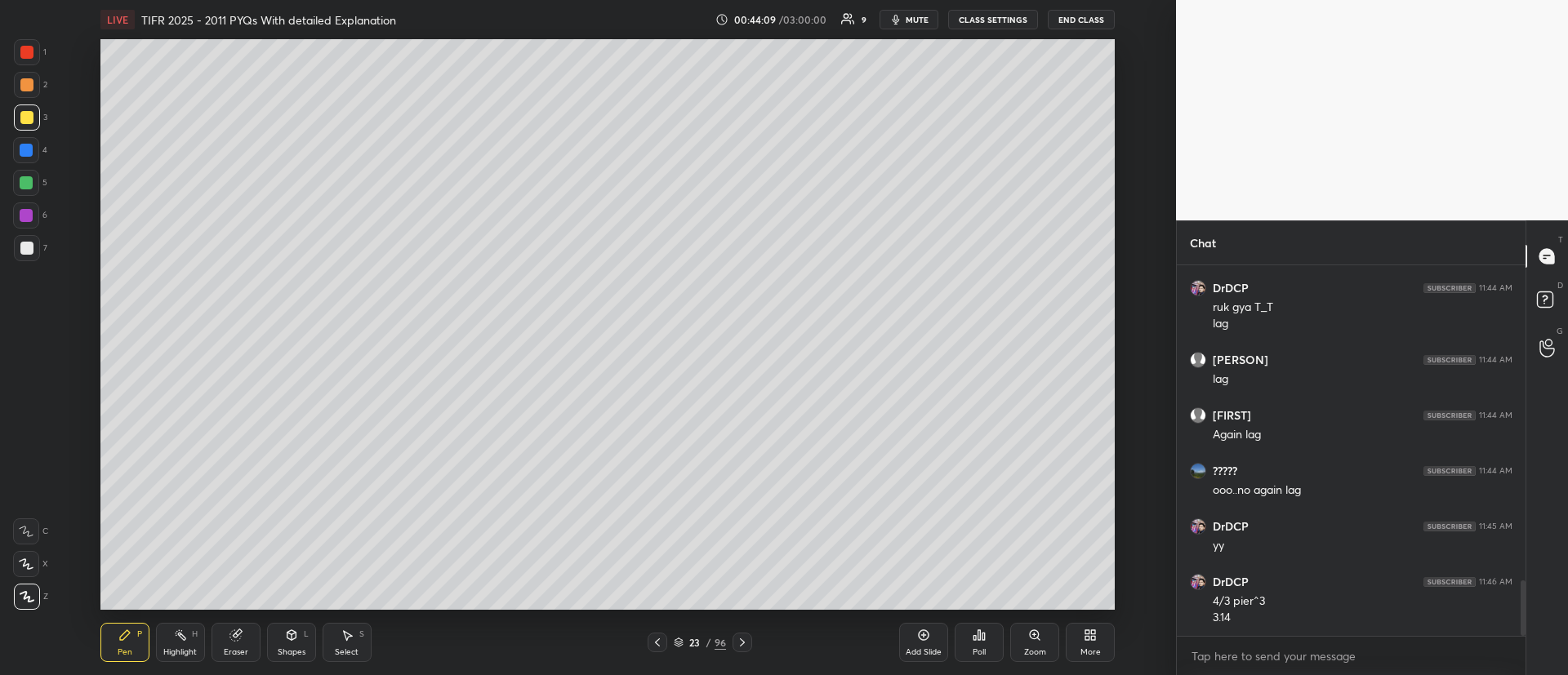 click 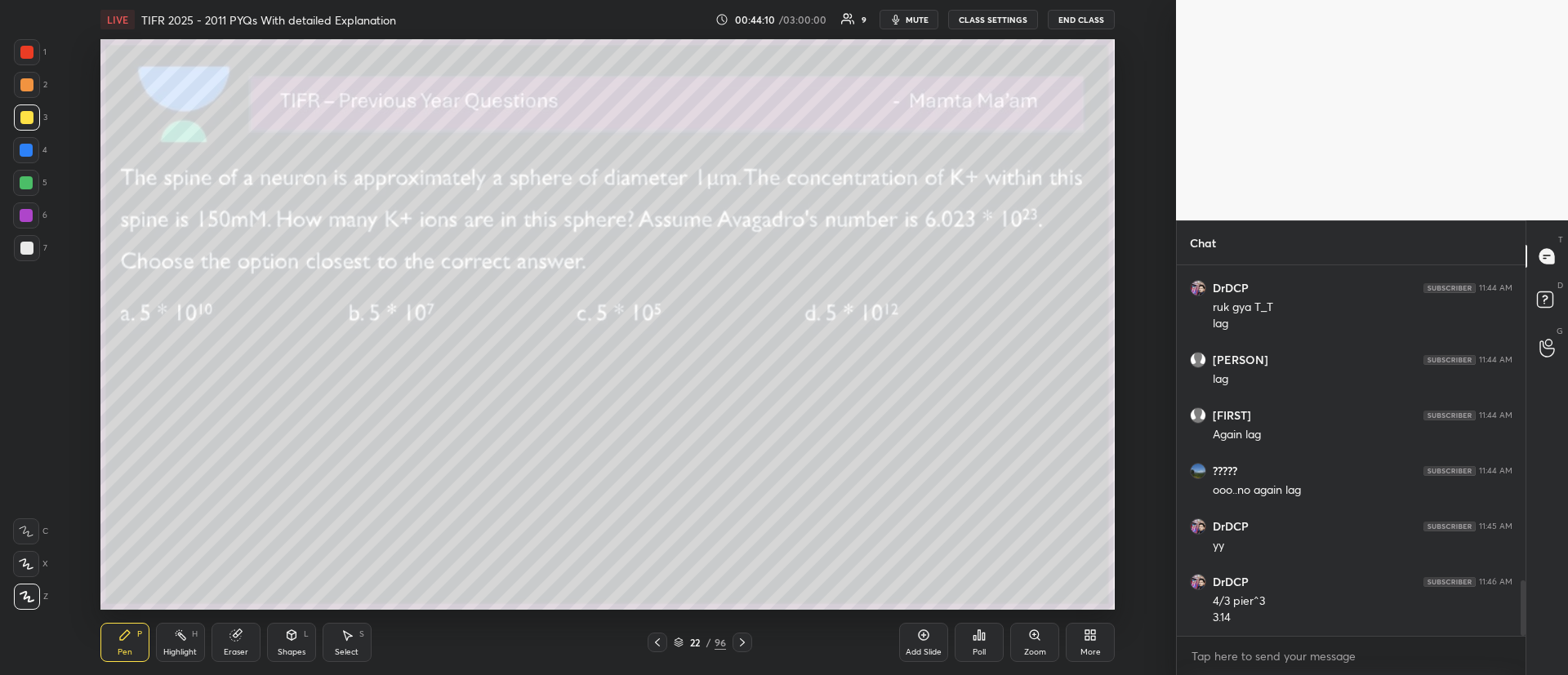 click 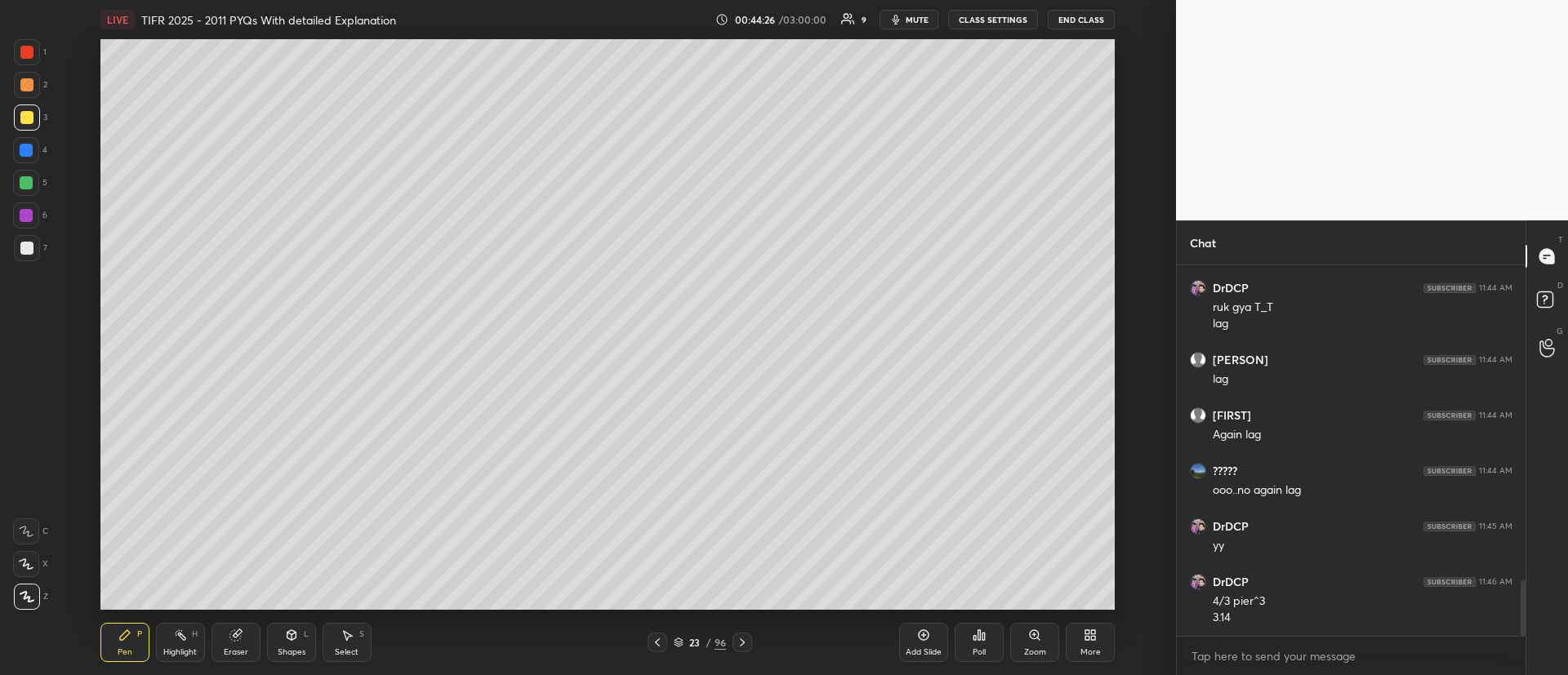 drag, startPoint x: 244, startPoint y: 642, endPoint x: 261, endPoint y: 619, distance: 28.6007 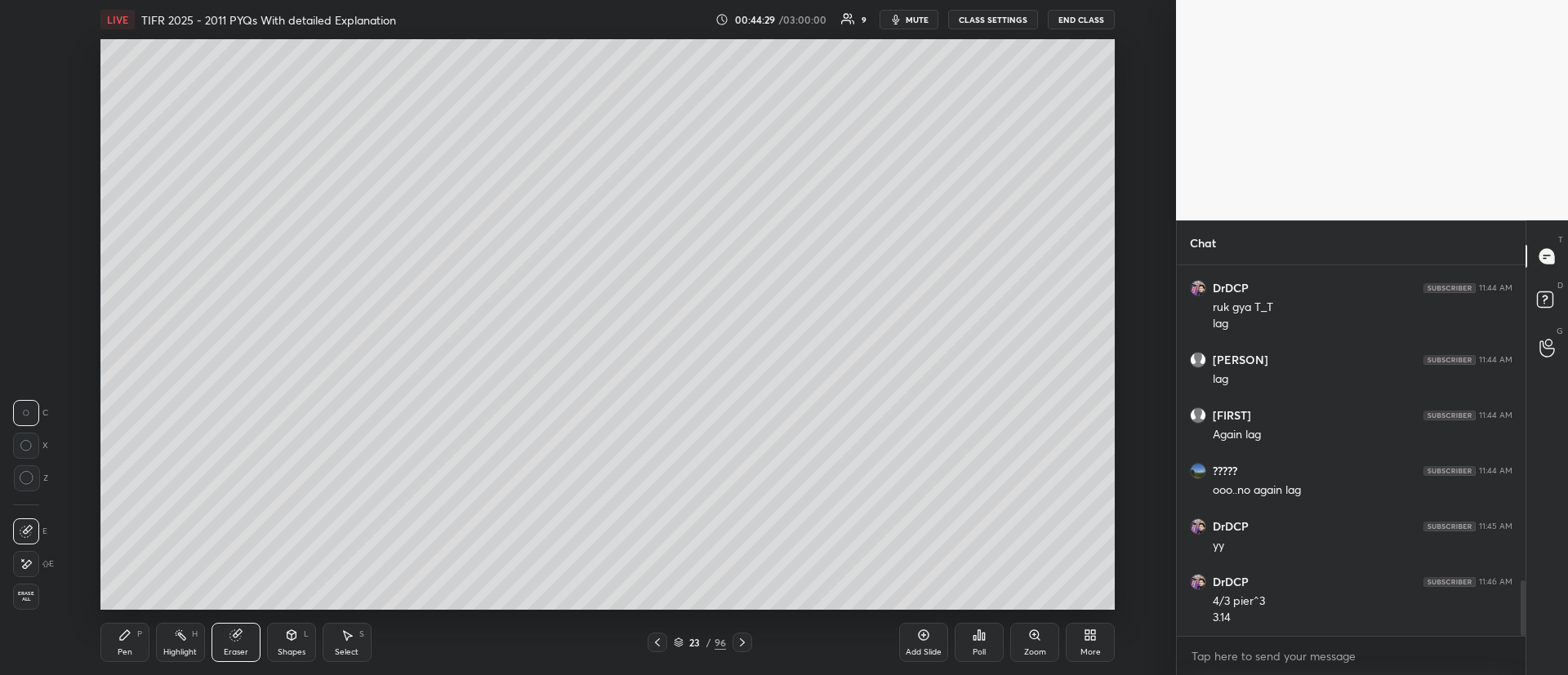 drag, startPoint x: 131, startPoint y: 641, endPoint x: 143, endPoint y: 634, distance: 13.892444 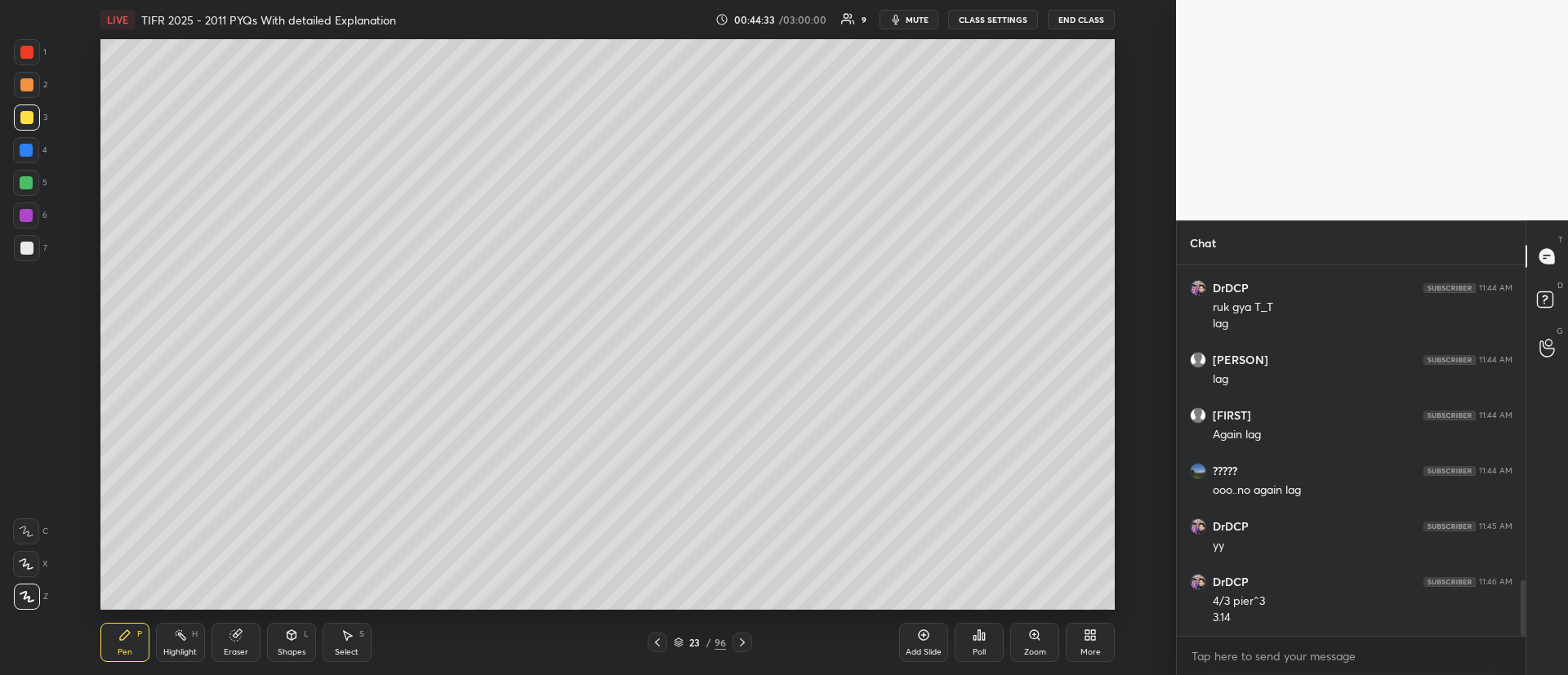 scroll, scrollTop: 2145, scrollLeft: 0, axis: vertical 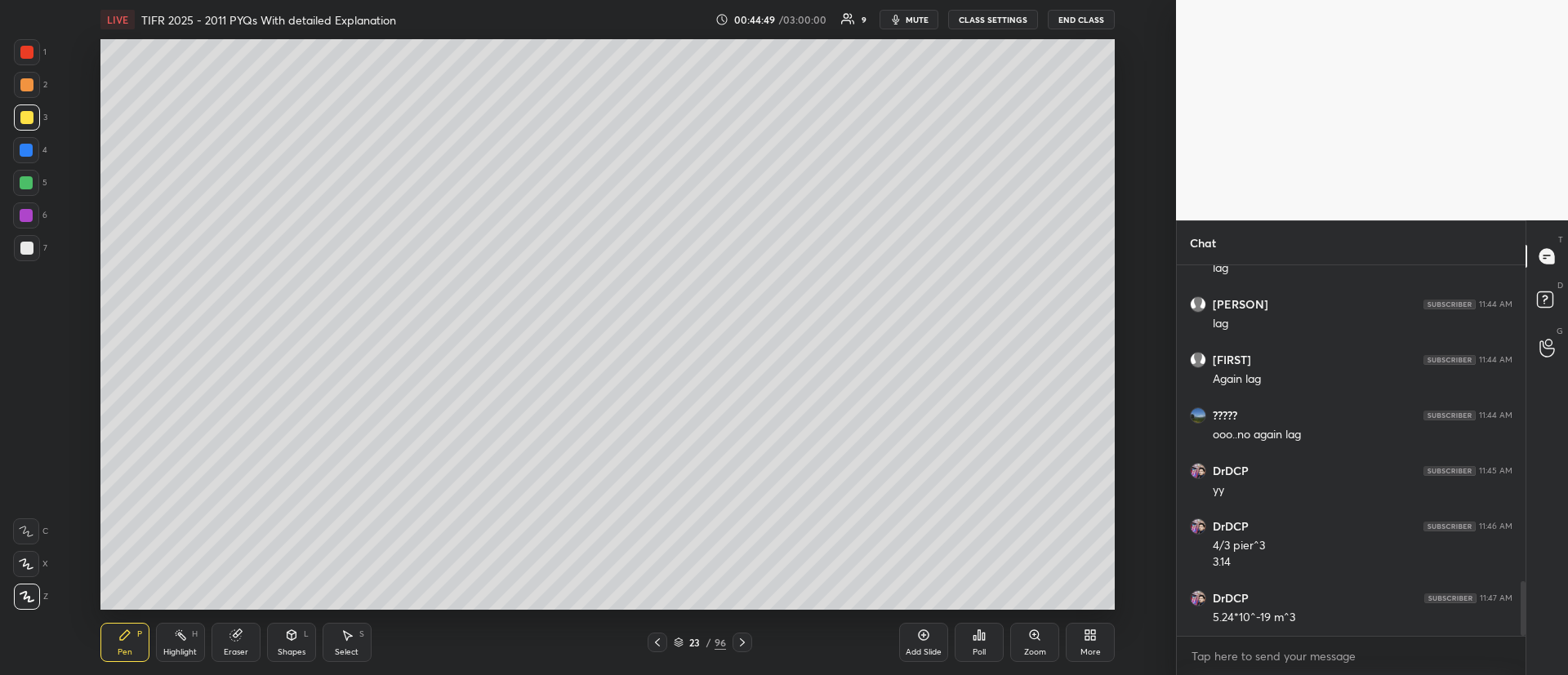drag, startPoint x: 23, startPoint y: 124, endPoint x: 33, endPoint y: 122, distance: 10.198039 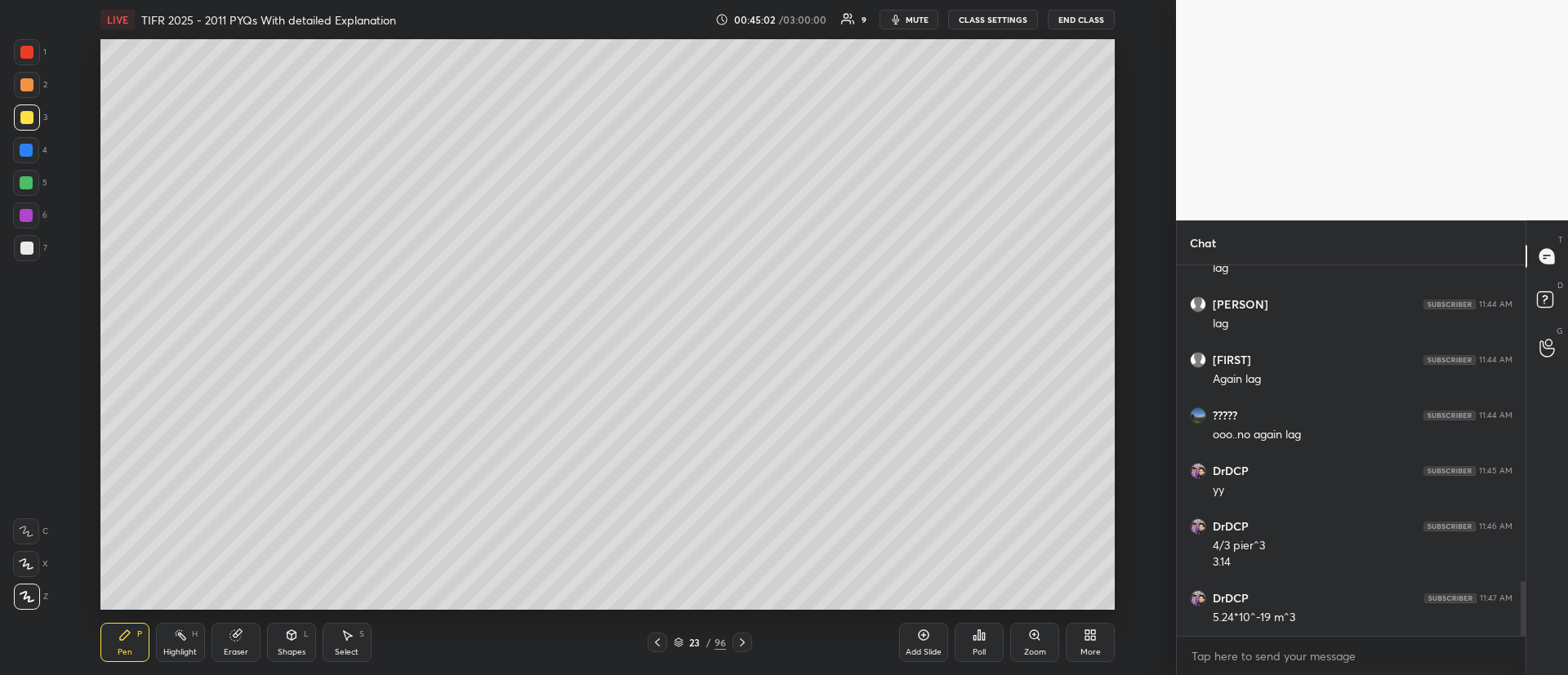 scroll, scrollTop: 2161, scrollLeft: 0, axis: vertical 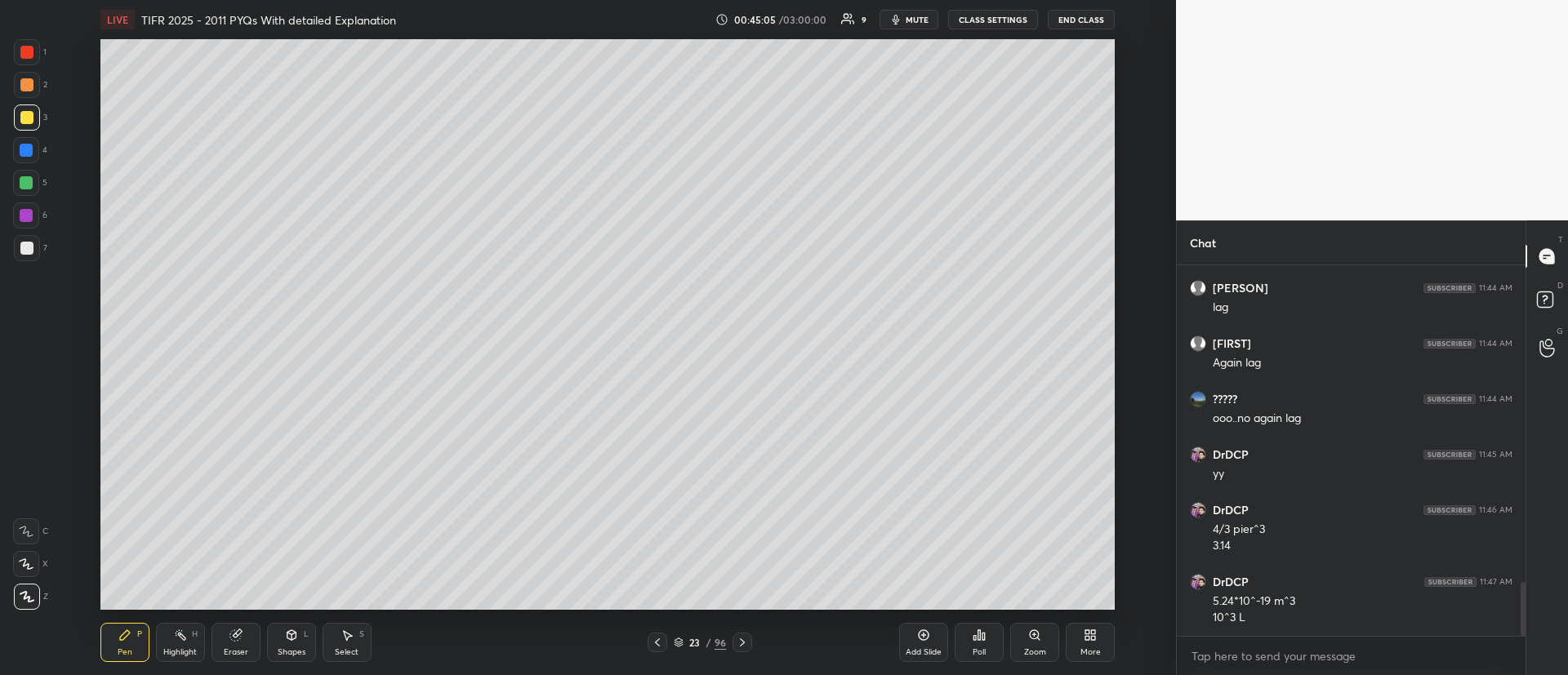 click on "Eraser" at bounding box center (236, 642) 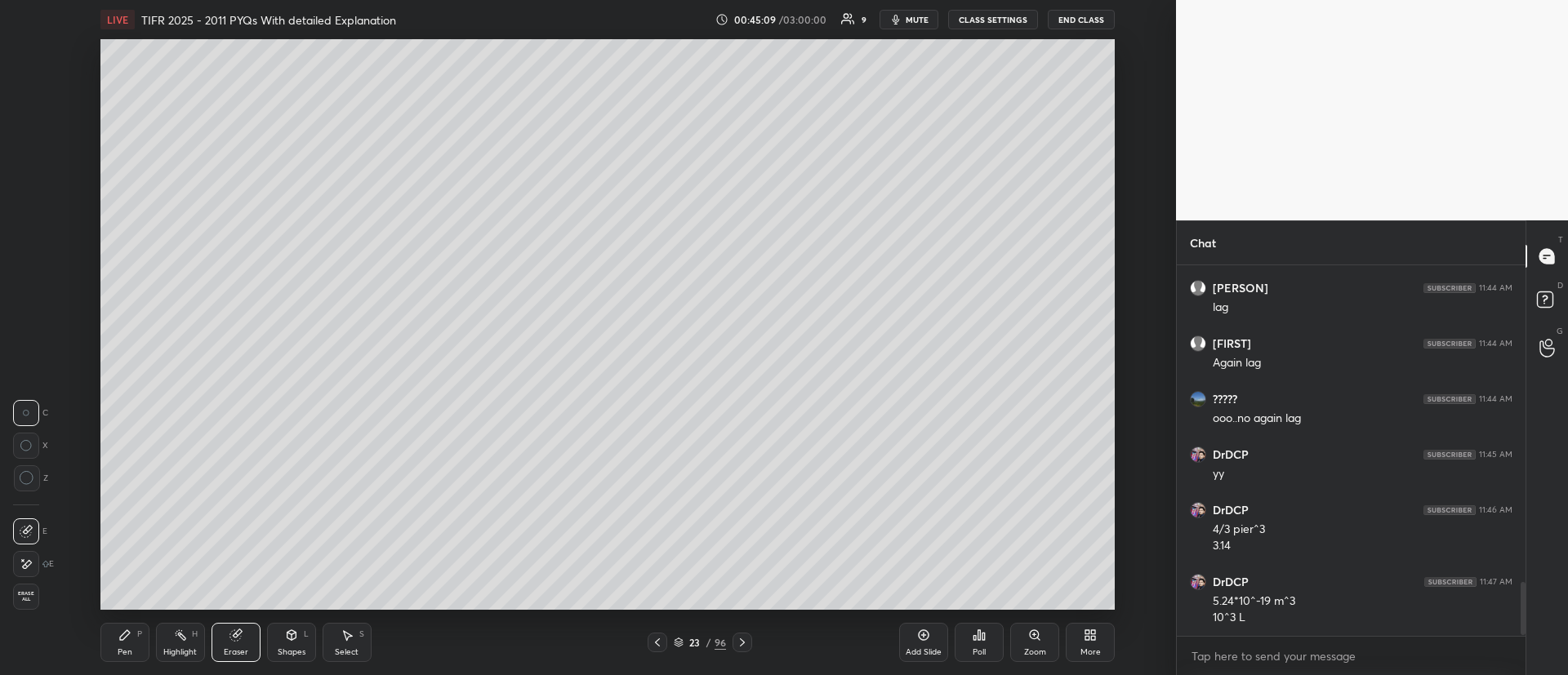 scroll, scrollTop: 2217, scrollLeft: 0, axis: vertical 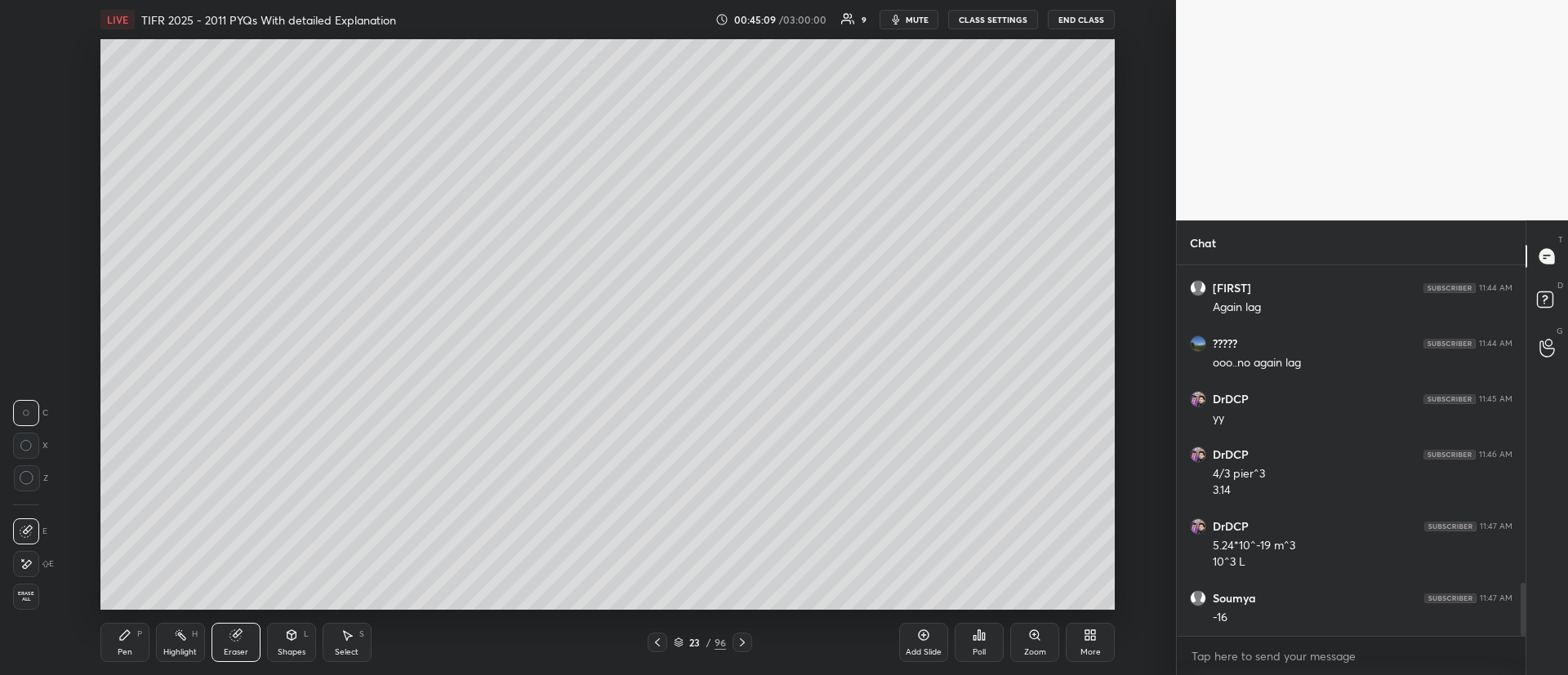 click on "Pen P" at bounding box center [125, 642] 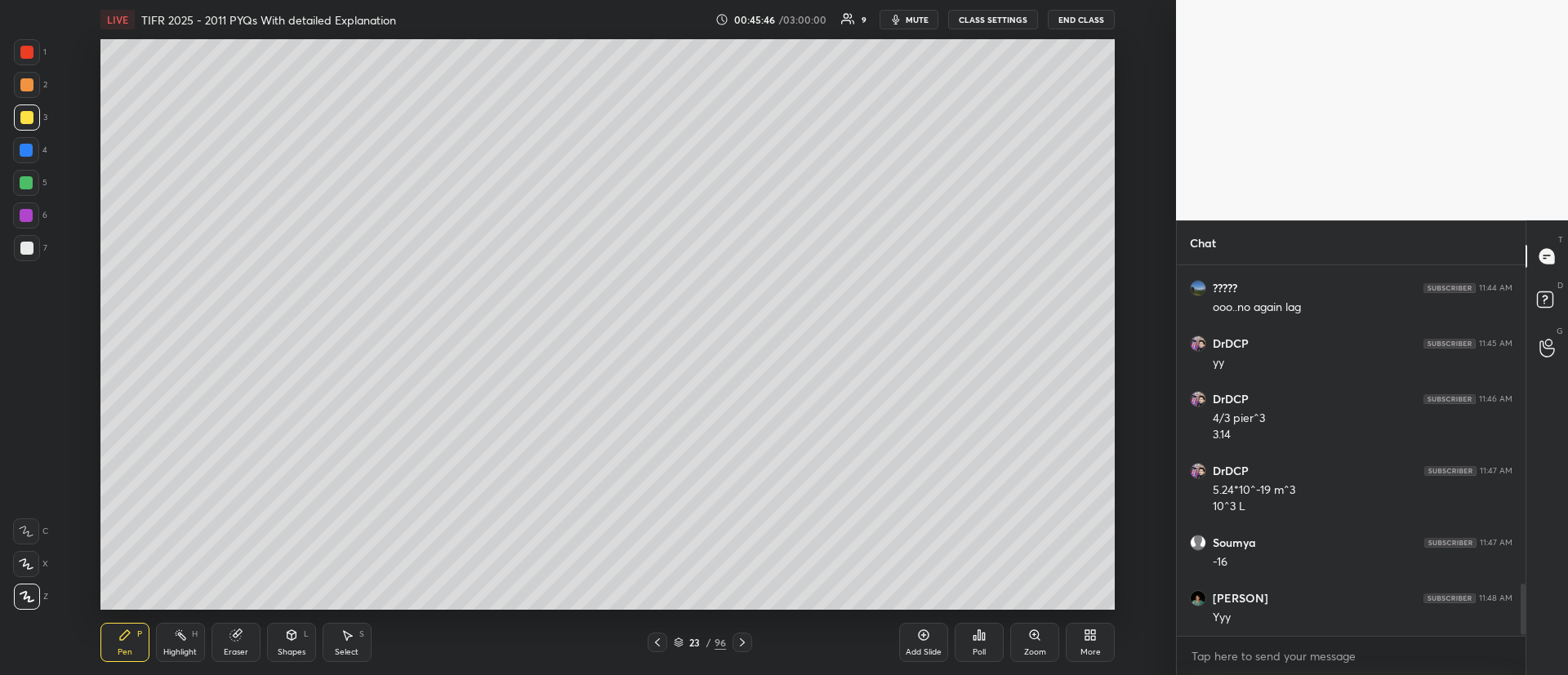 scroll, scrollTop: 2328, scrollLeft: 0, axis: vertical 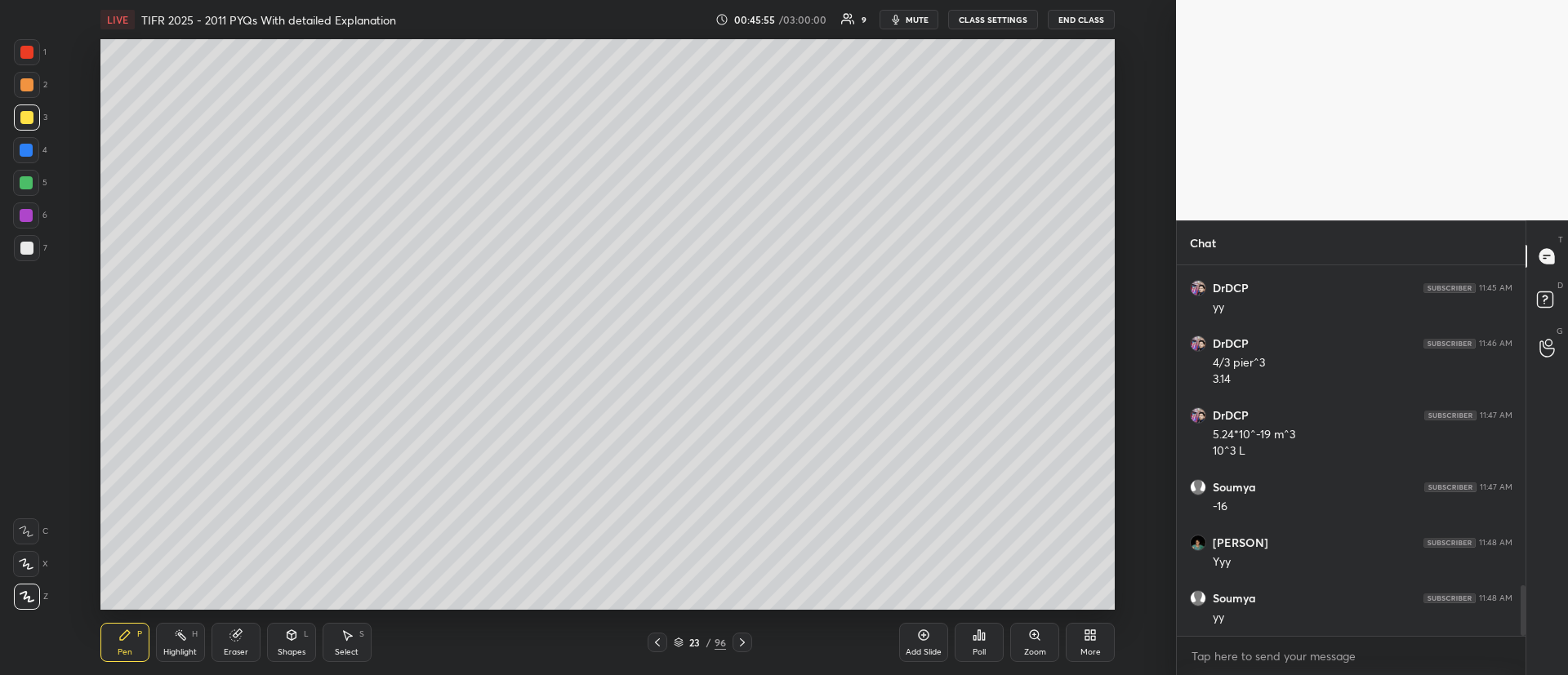 click 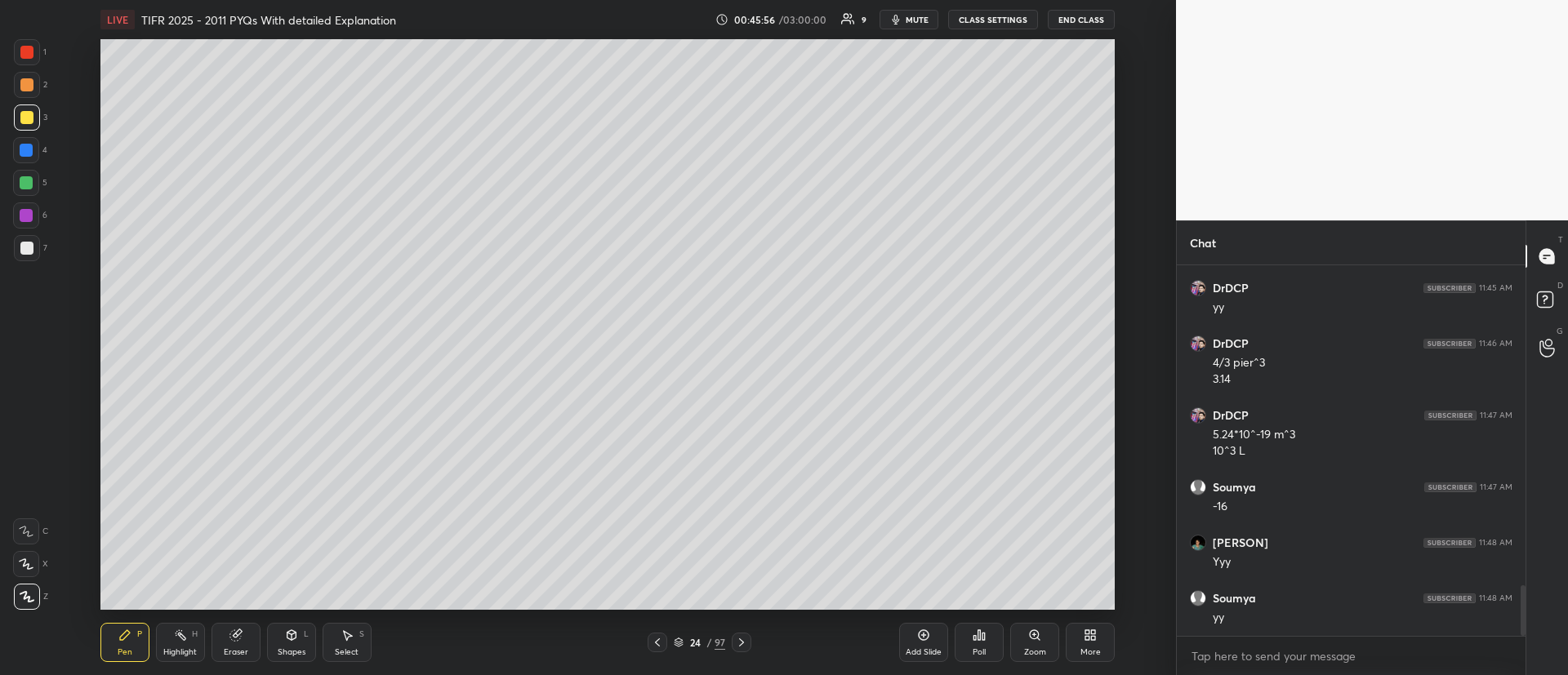 click at bounding box center (27, 118) 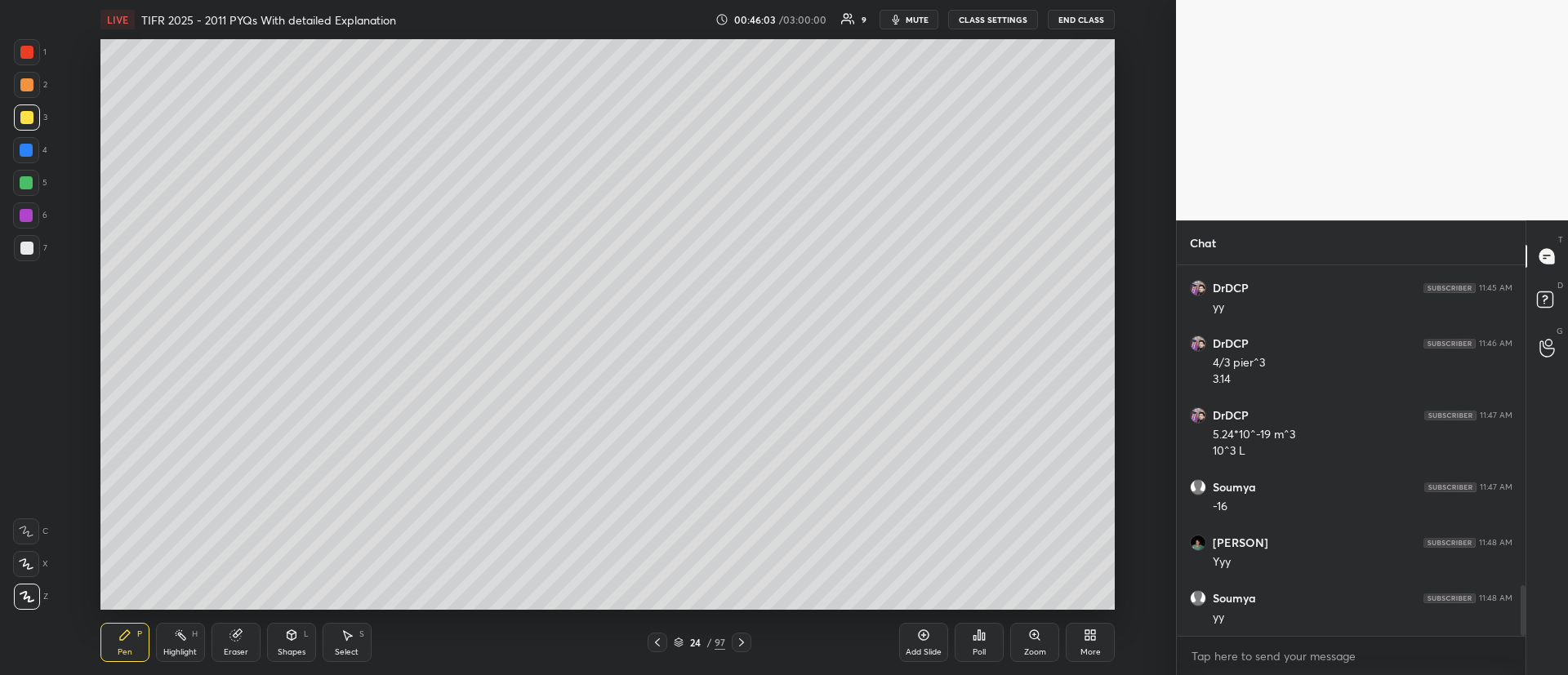 click 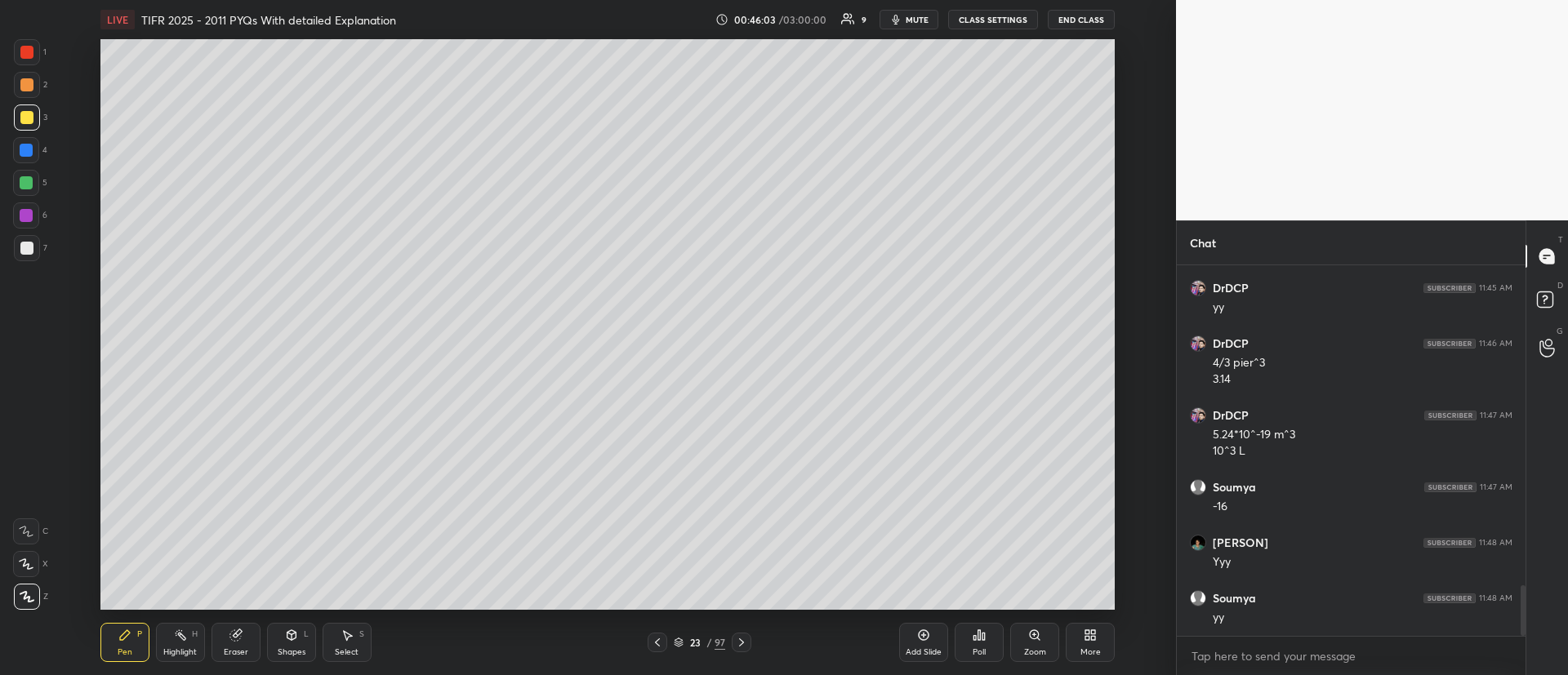 click 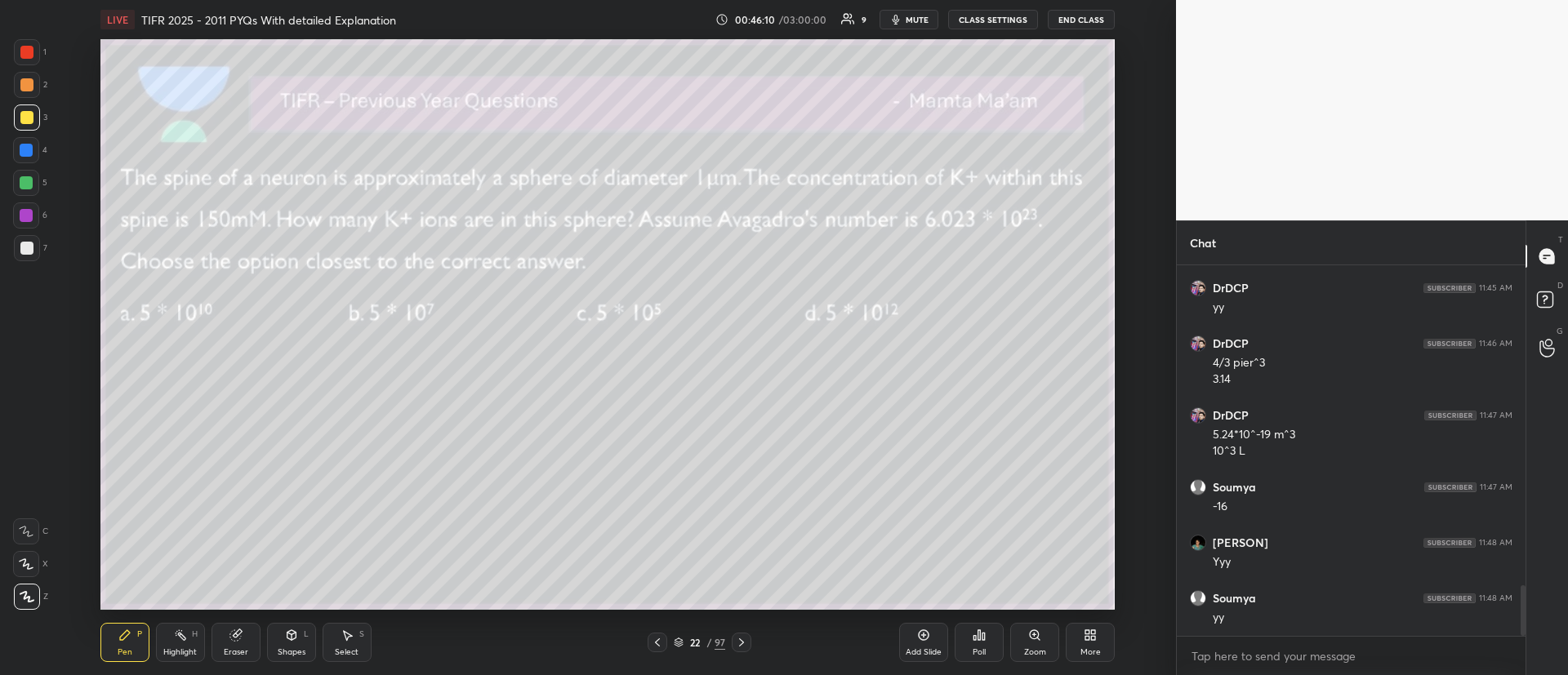click 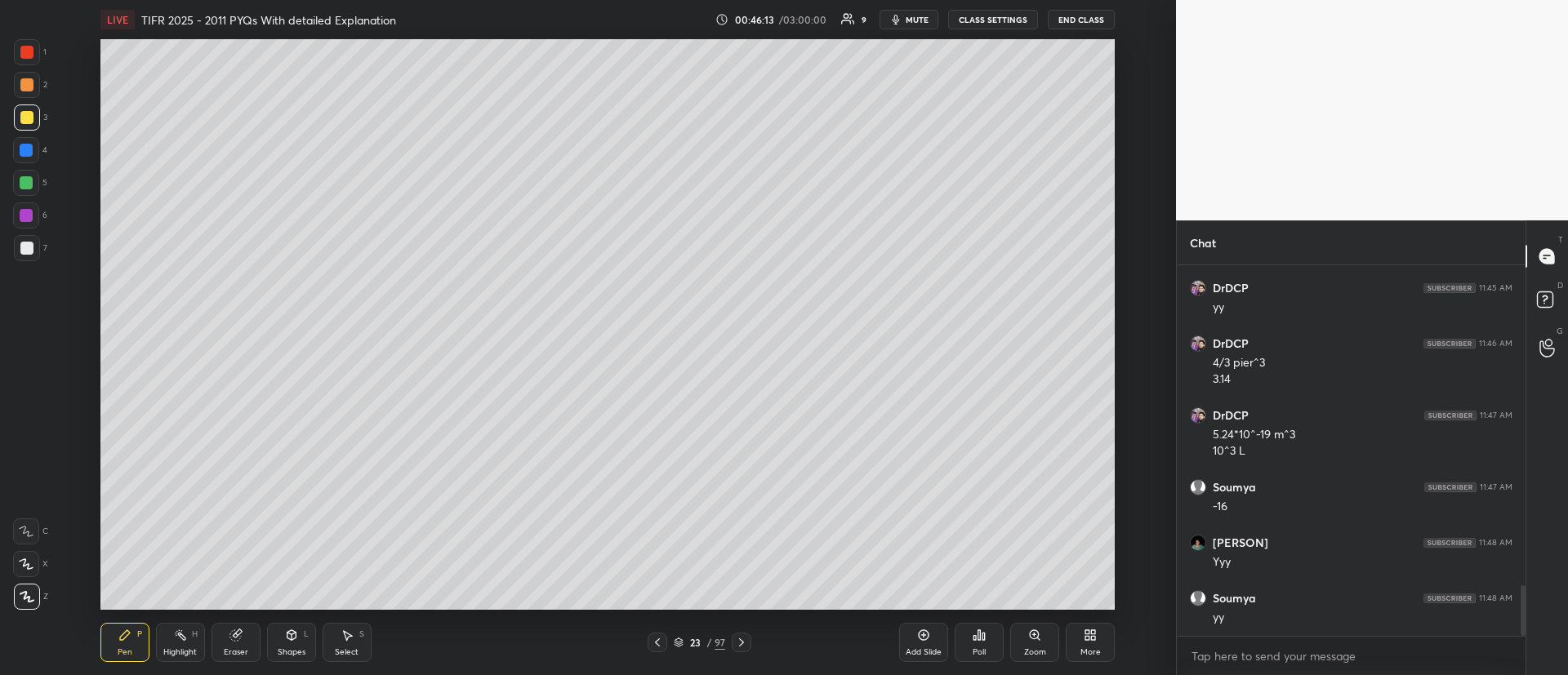 click at bounding box center [657, 642] 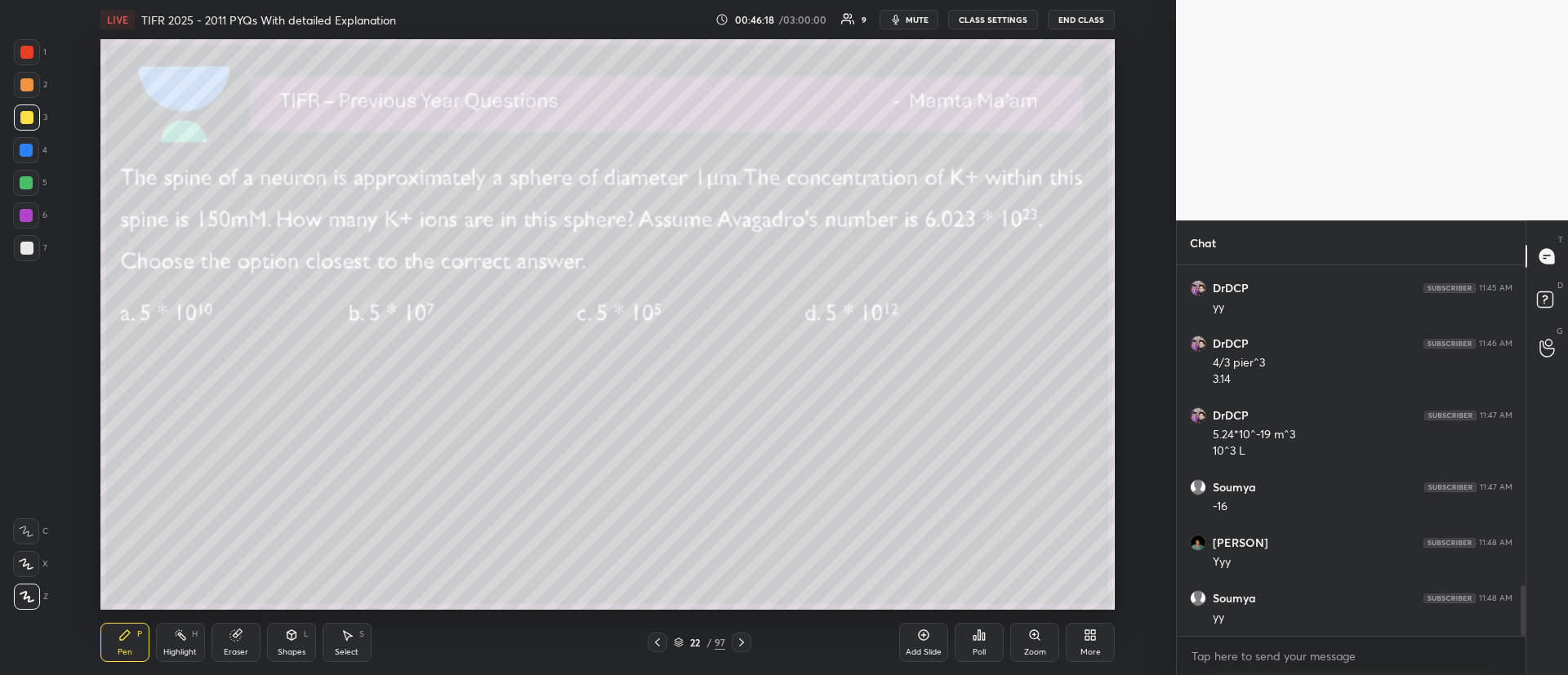 click 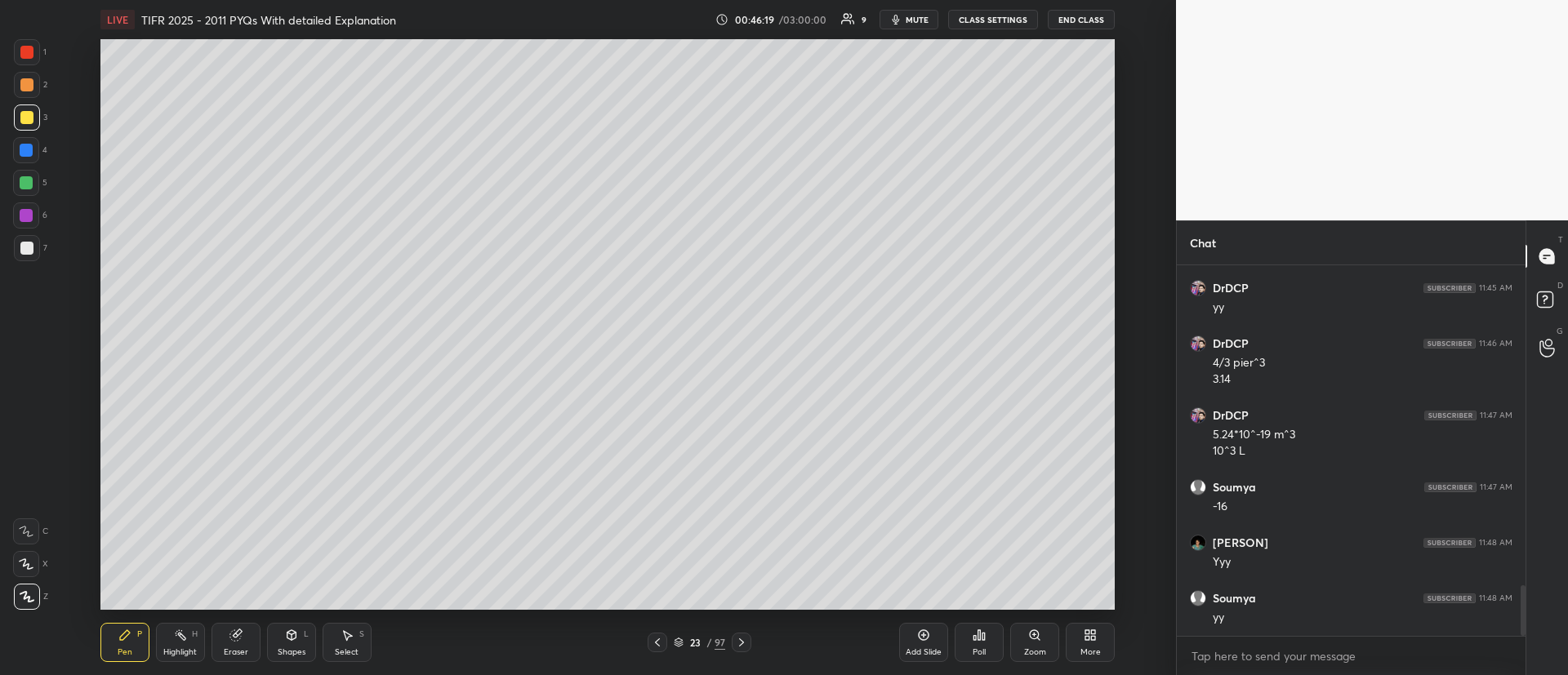 click at bounding box center [742, 642] 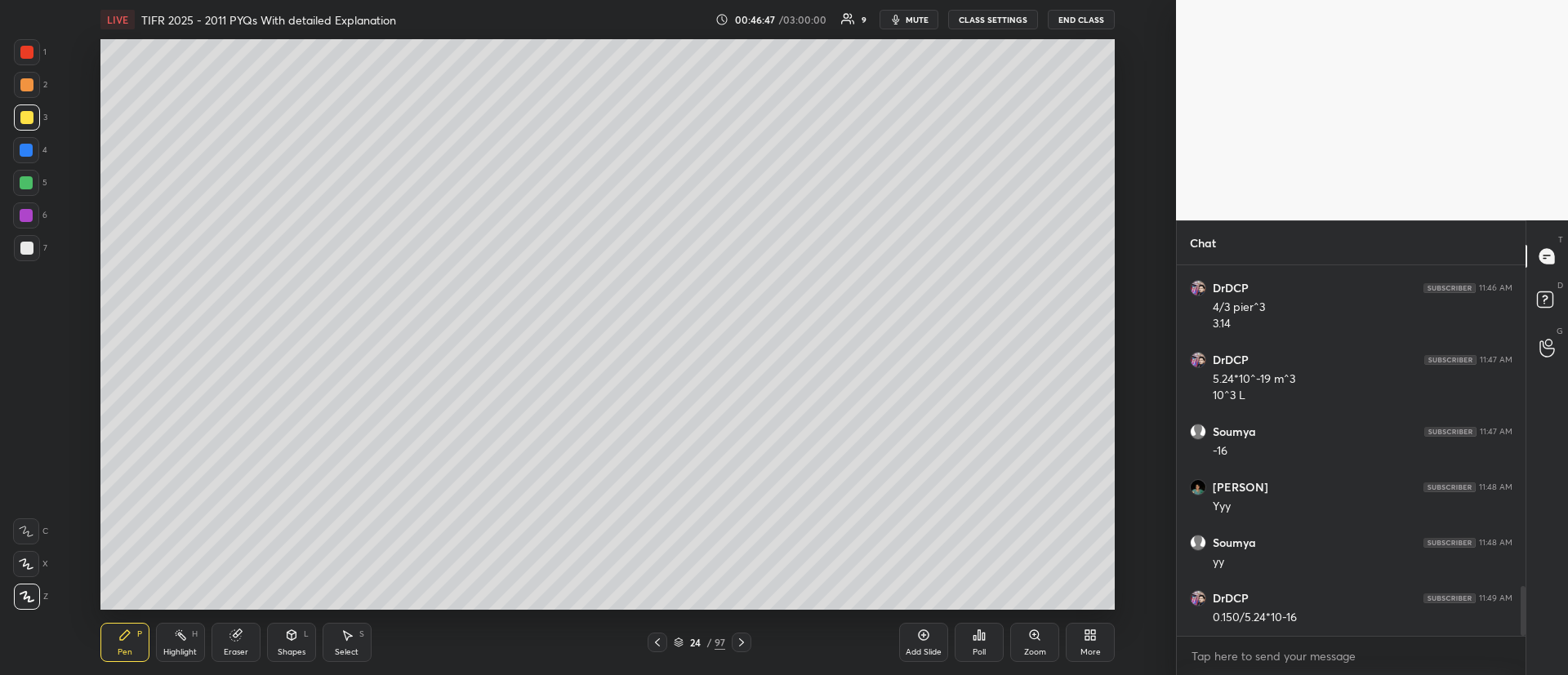 scroll, scrollTop: 2400, scrollLeft: 0, axis: vertical 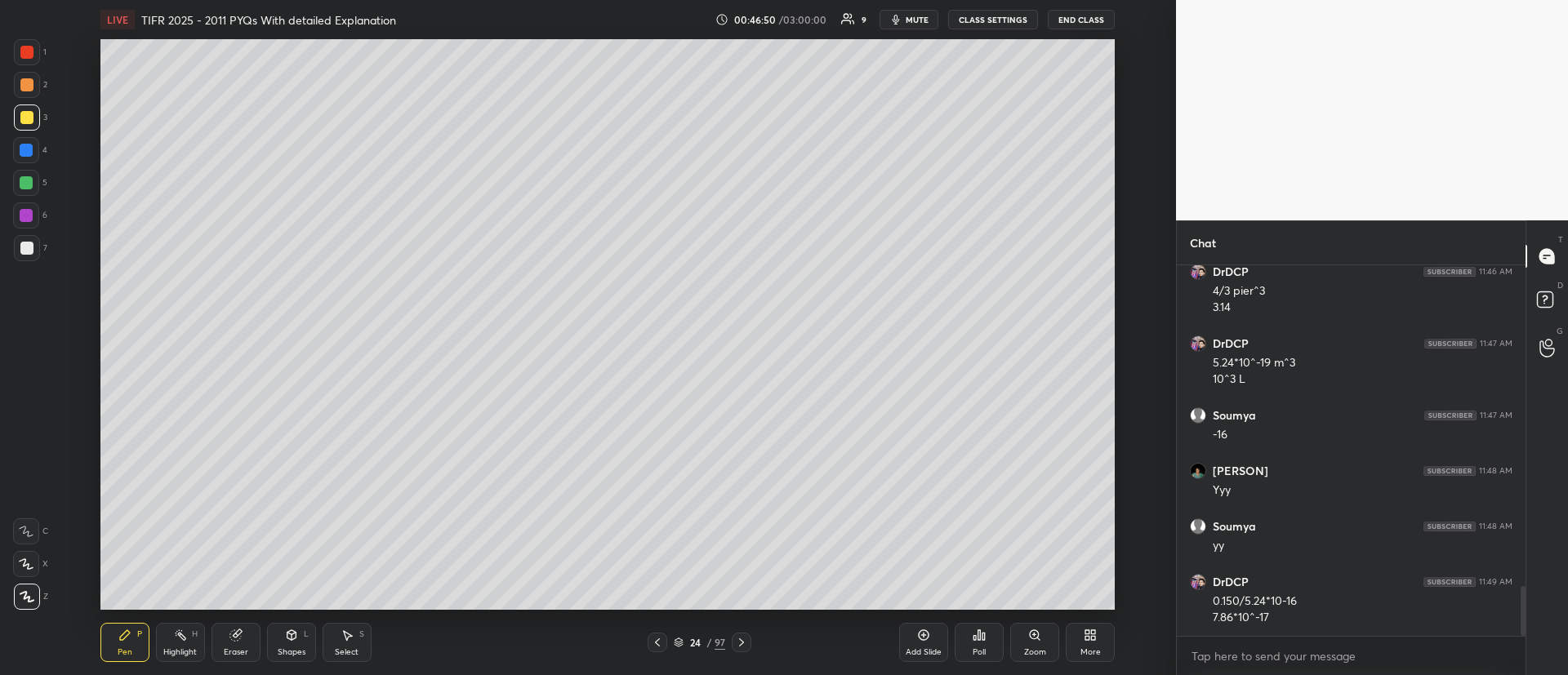 click at bounding box center [27, 248] 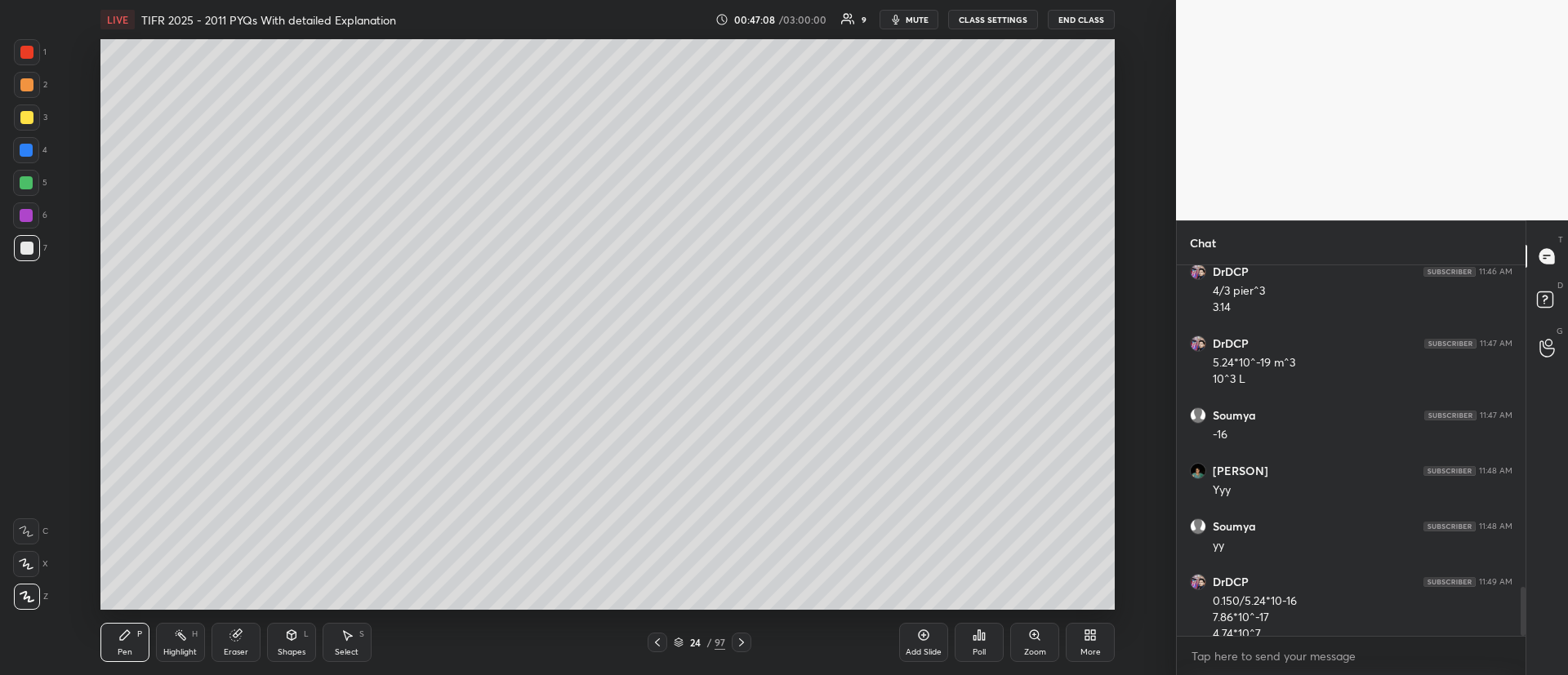 scroll, scrollTop: 2416, scrollLeft: 0, axis: vertical 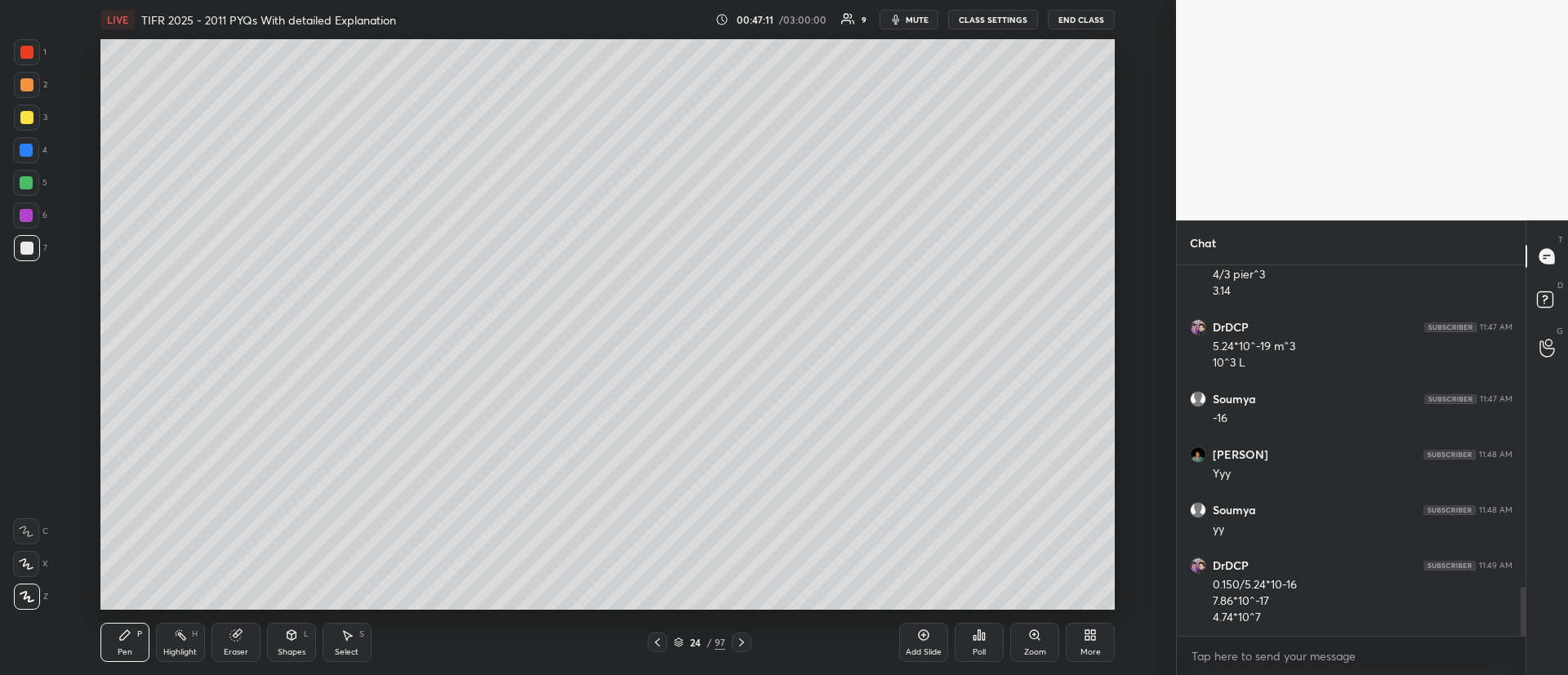 click at bounding box center [657, 642] 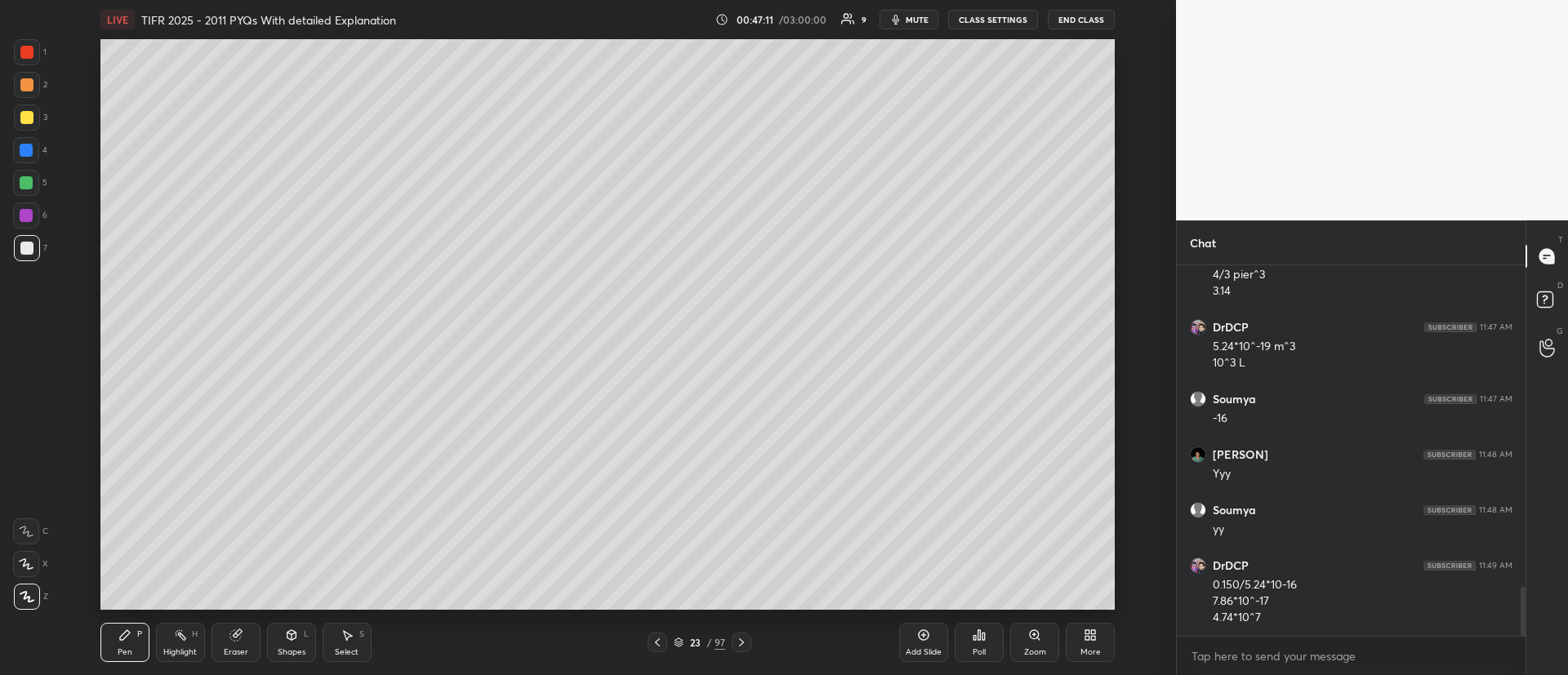 click 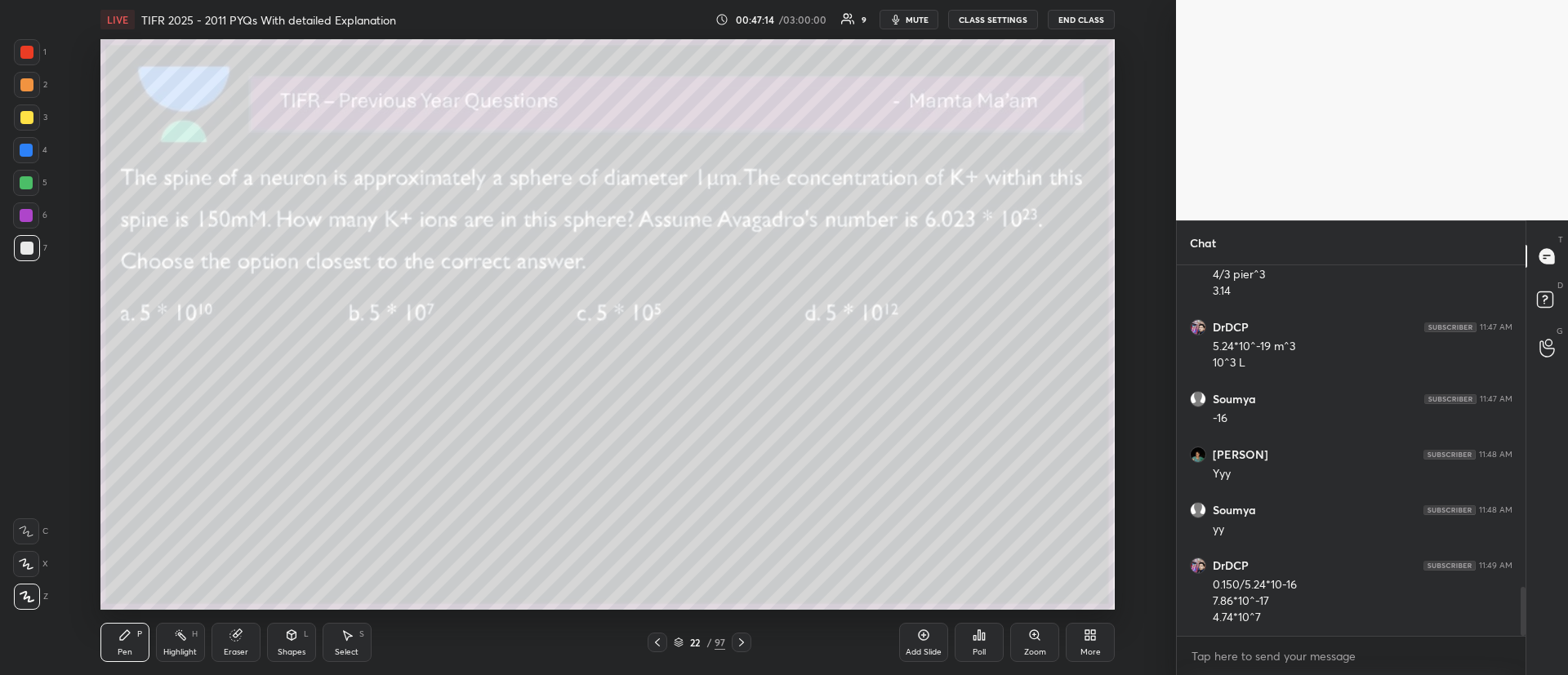 click 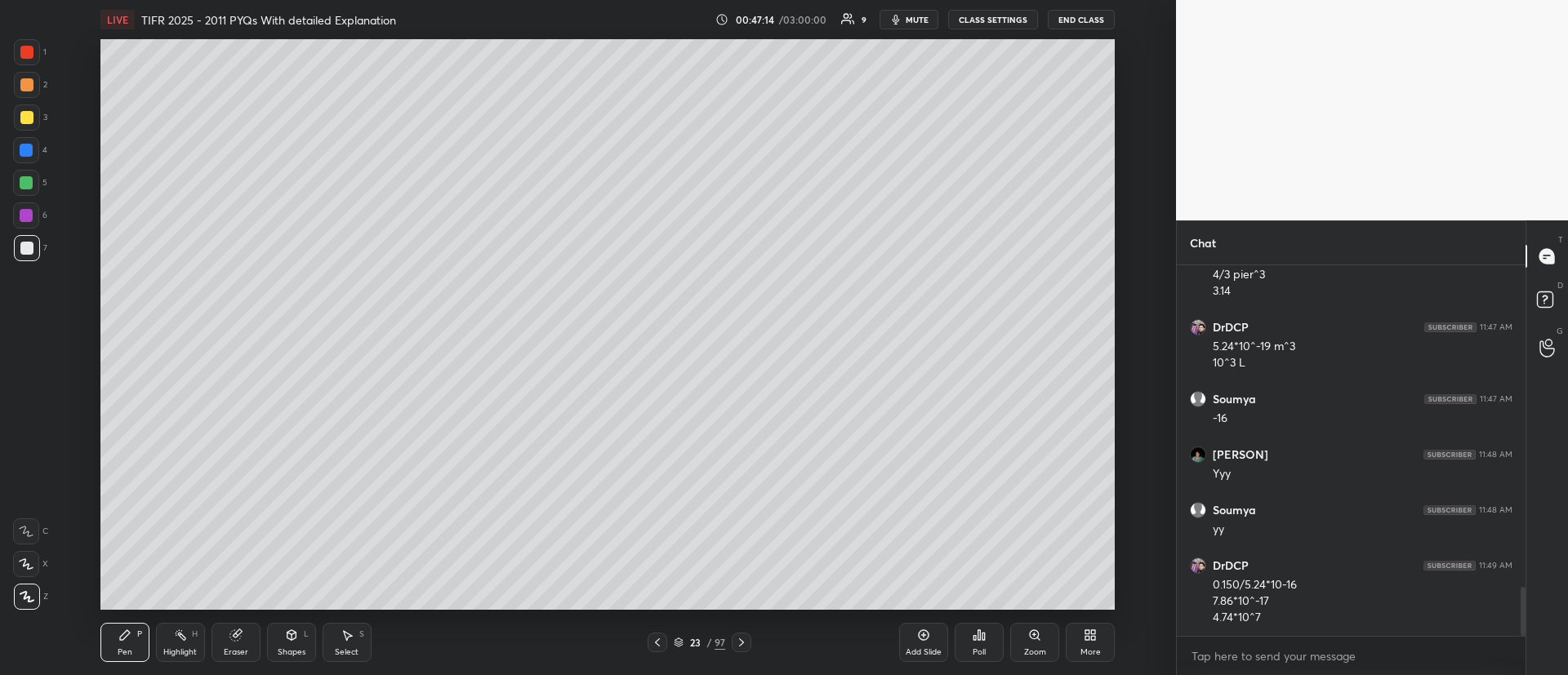 click 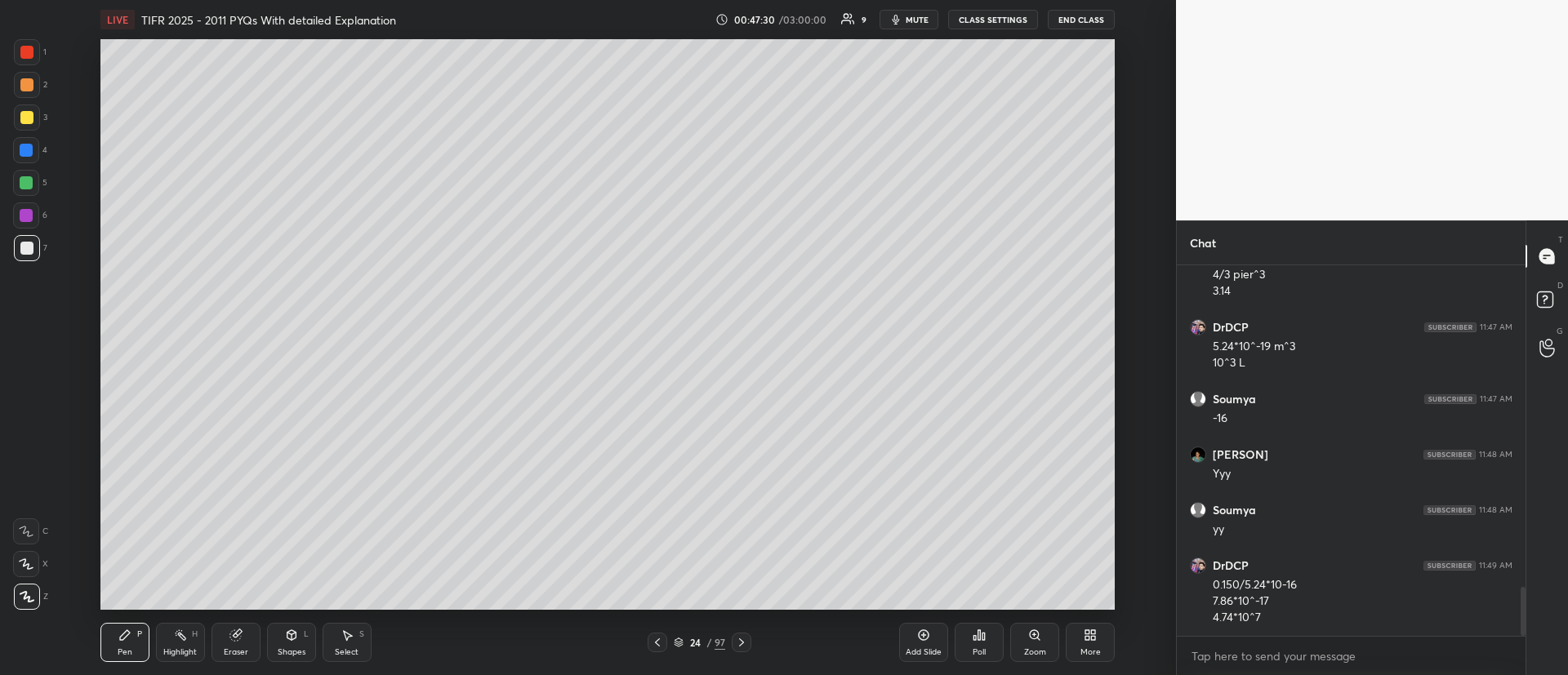 click 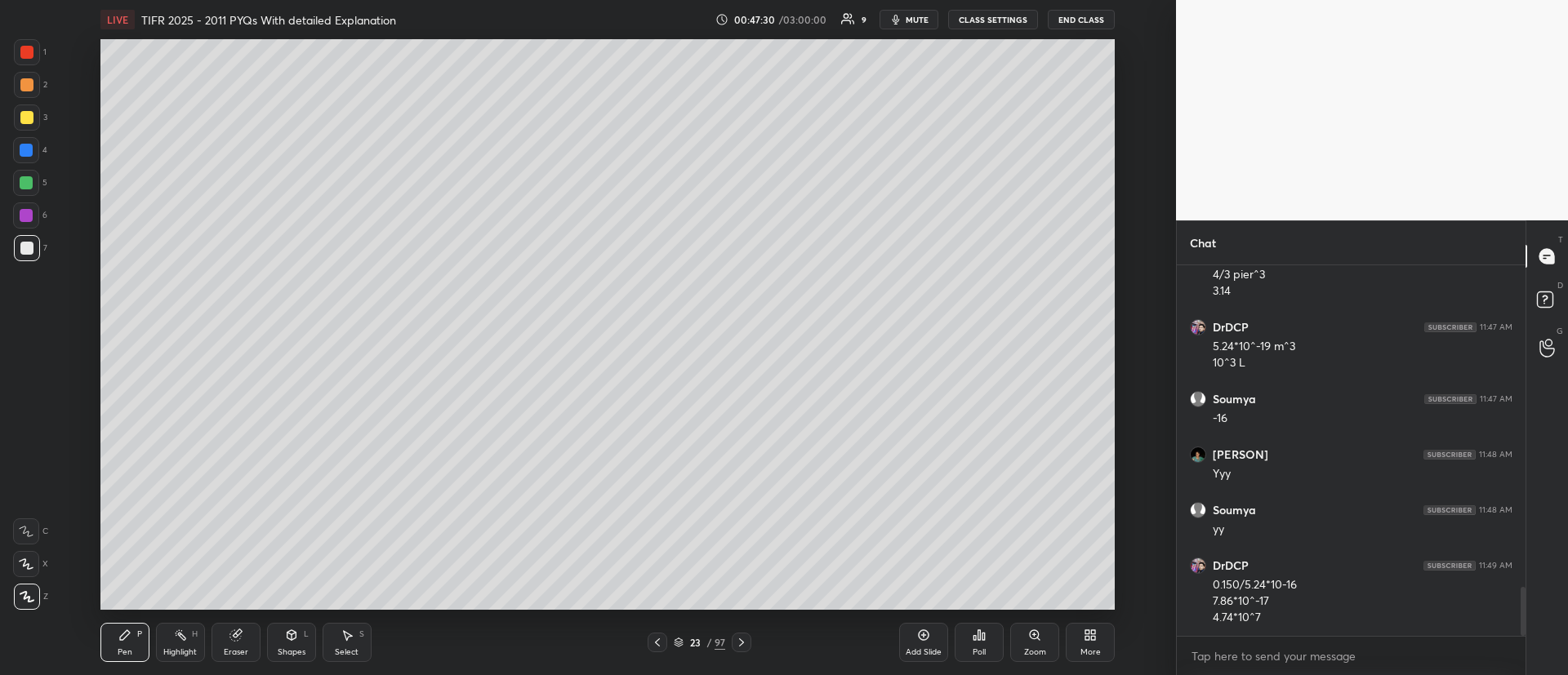 click 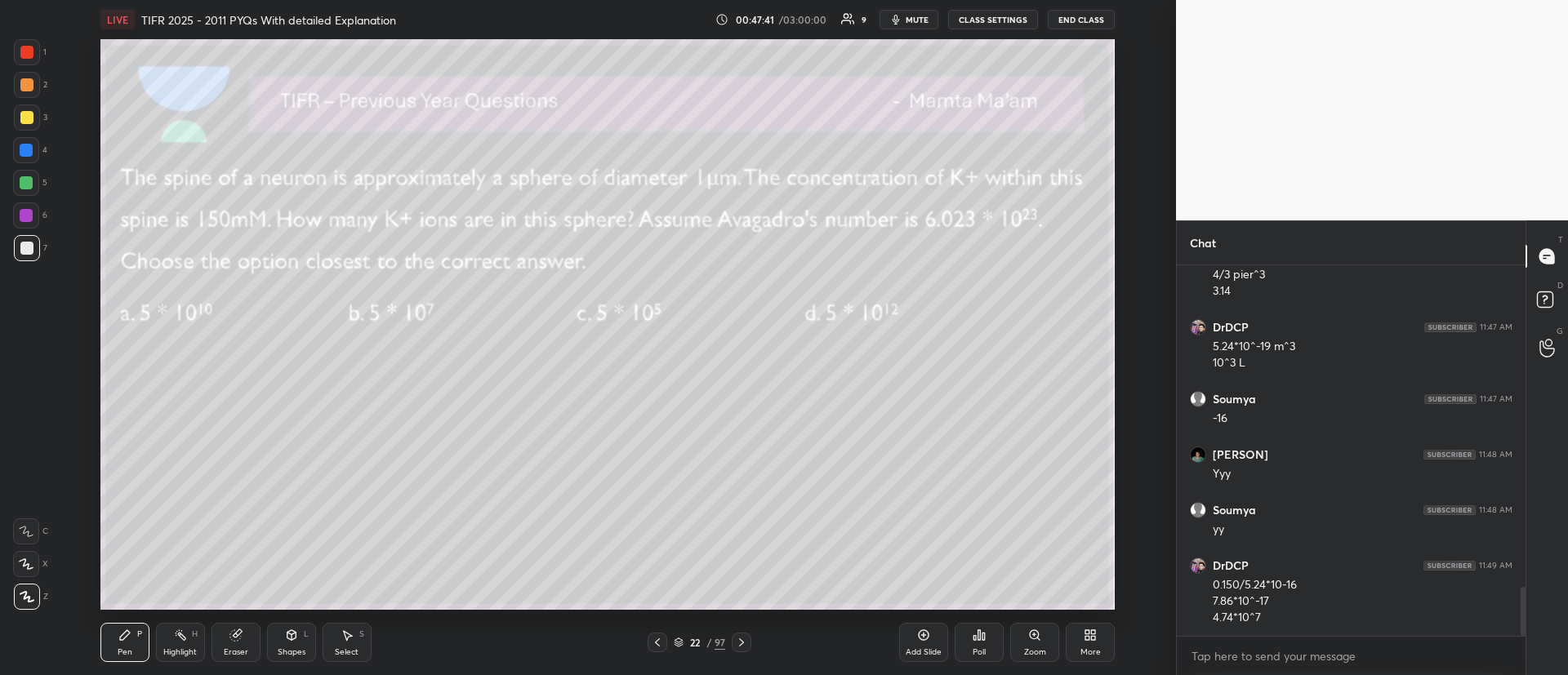 click at bounding box center (742, 642) 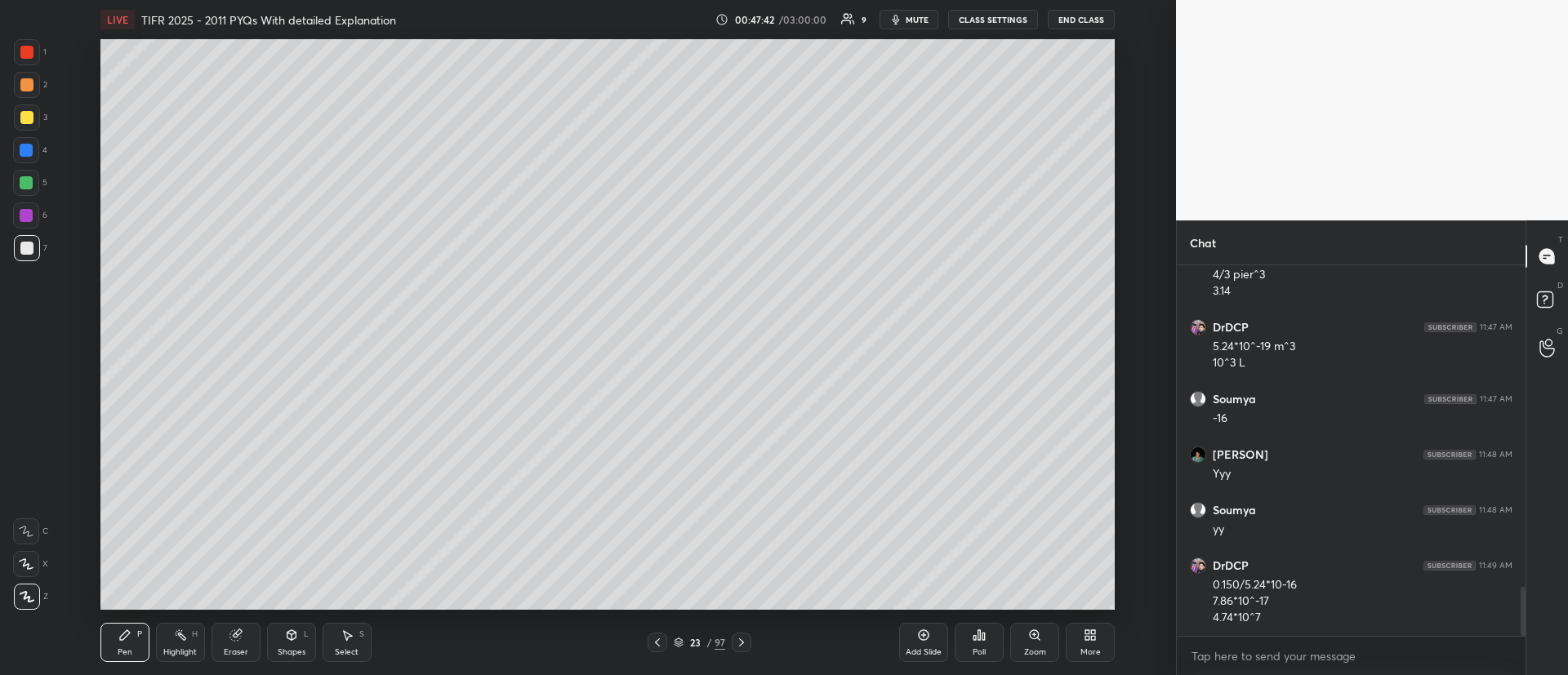 click 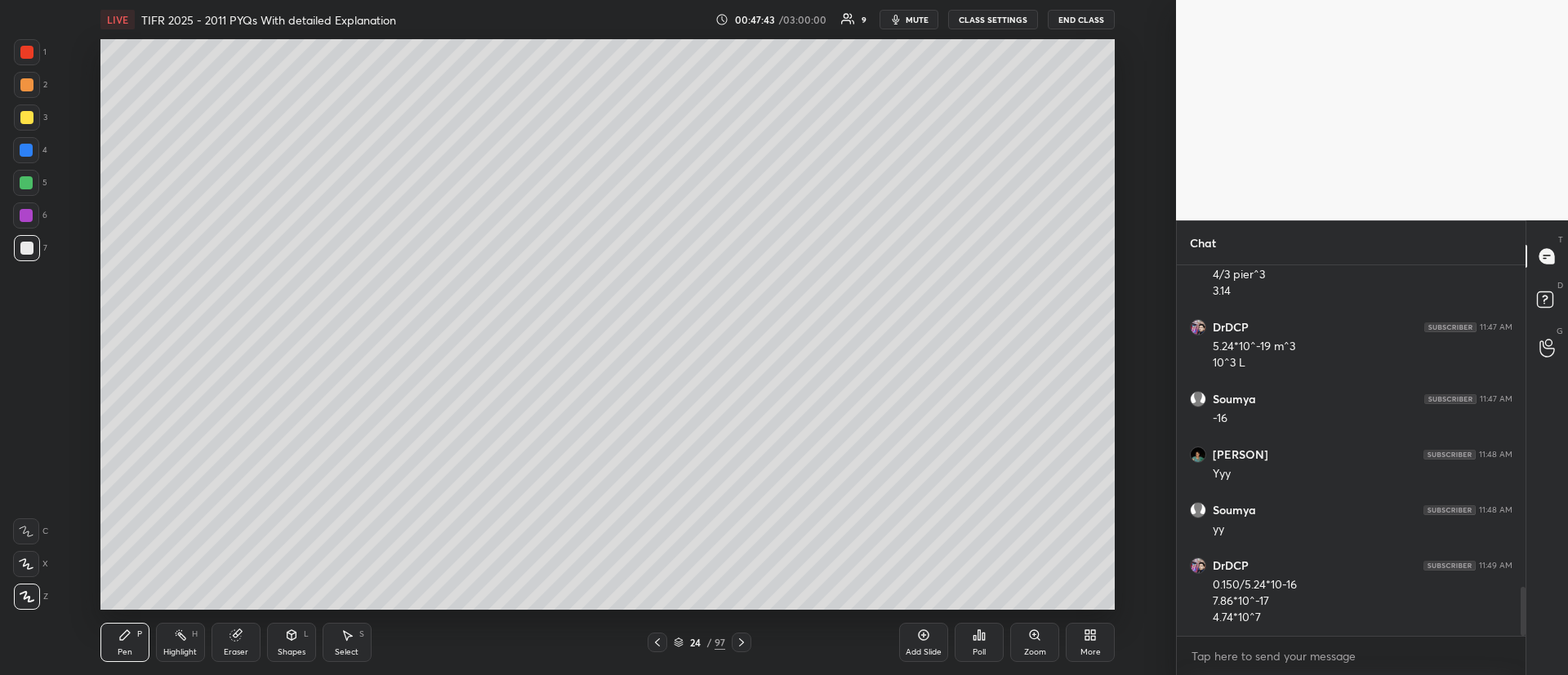 click 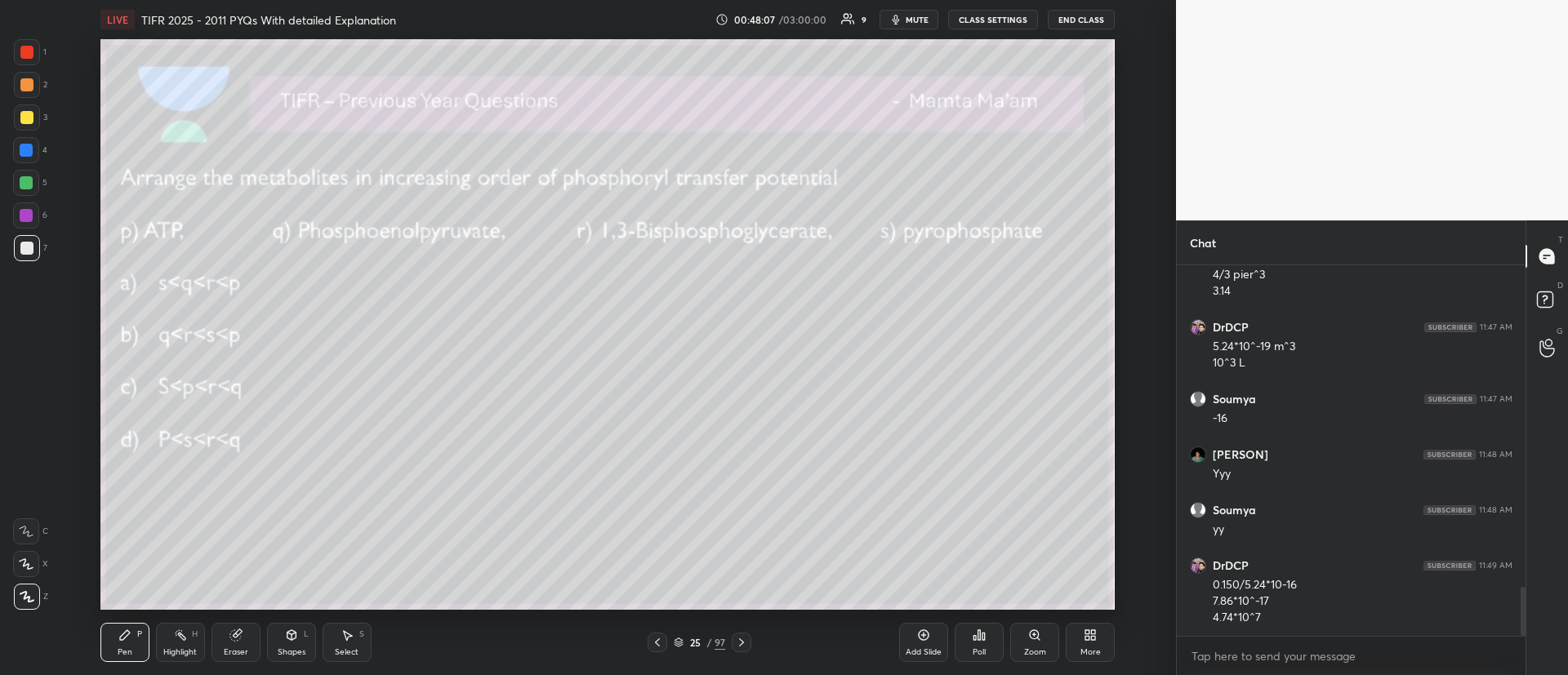 click on "Poll" at bounding box center [979, 642] 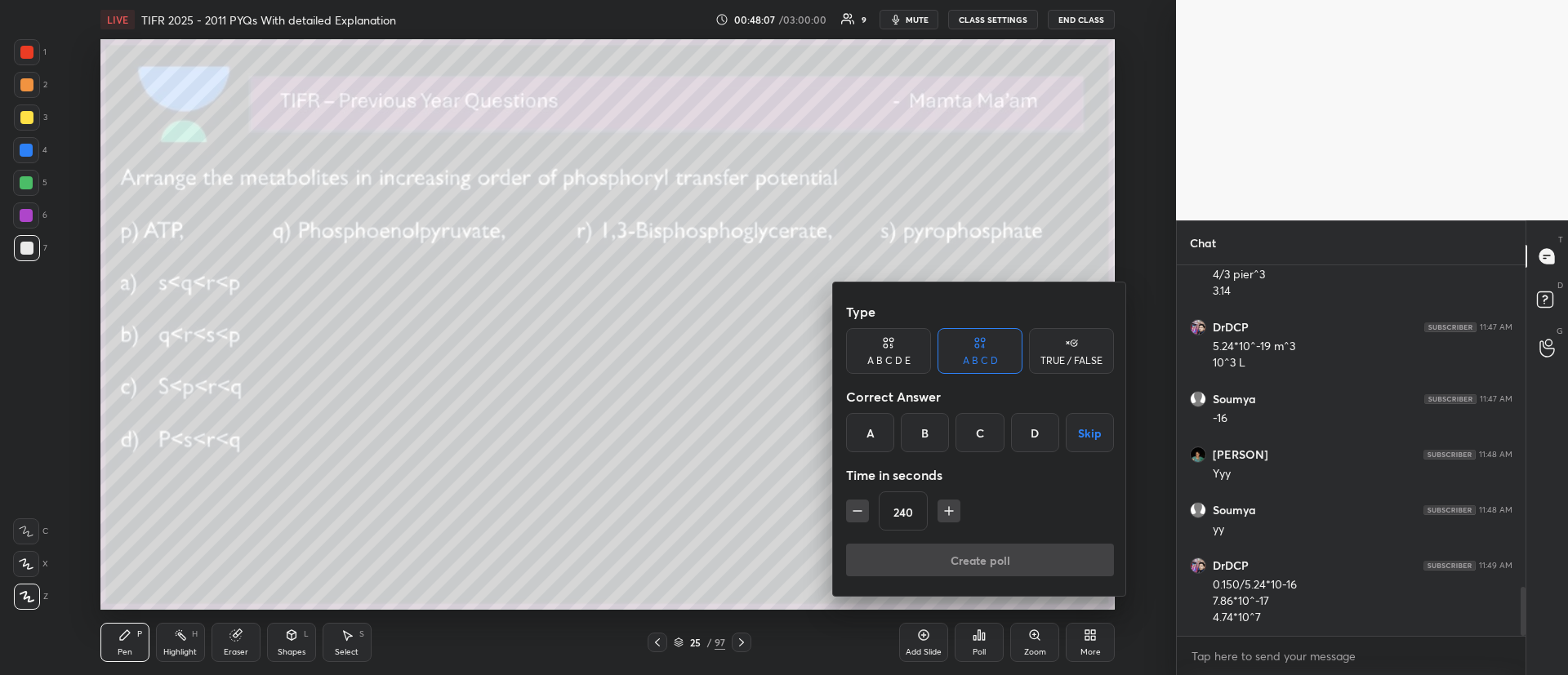 click at bounding box center [784, 337] 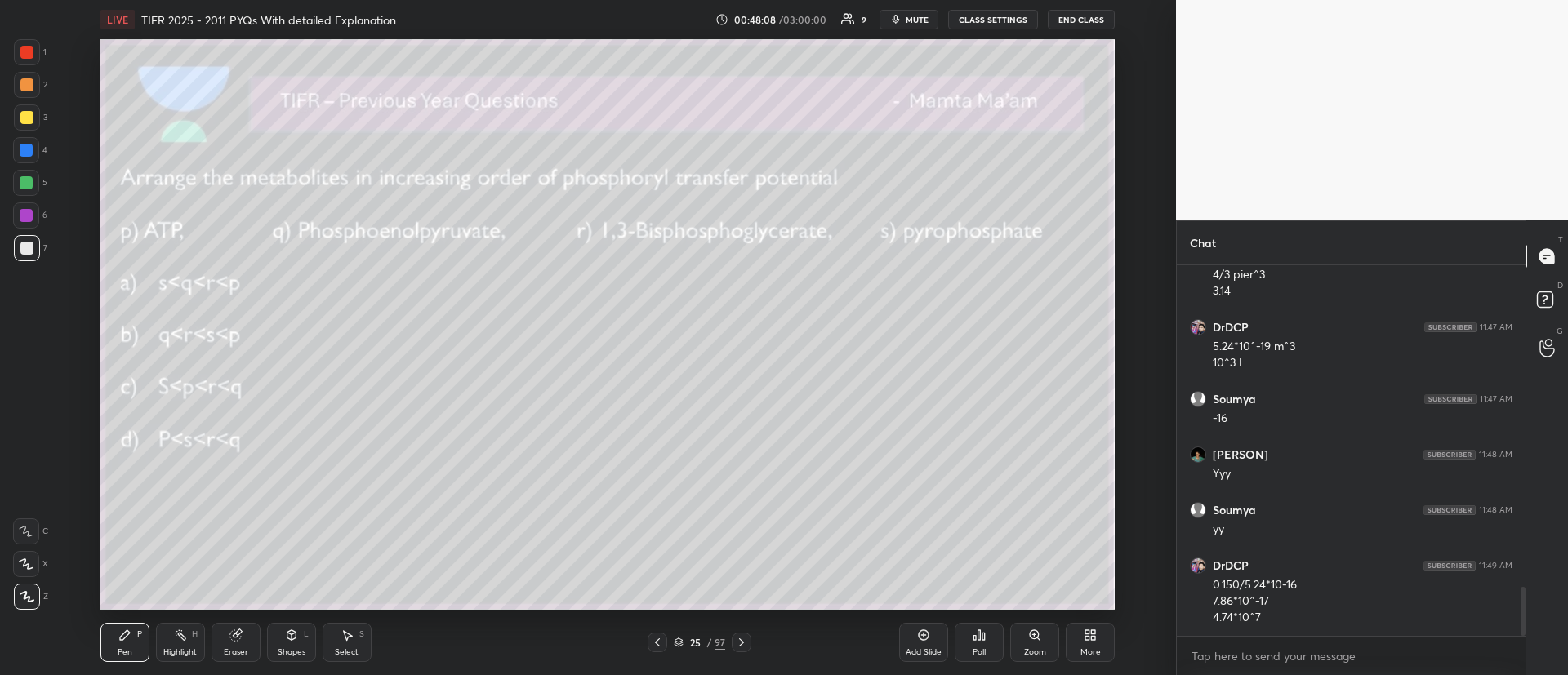 click 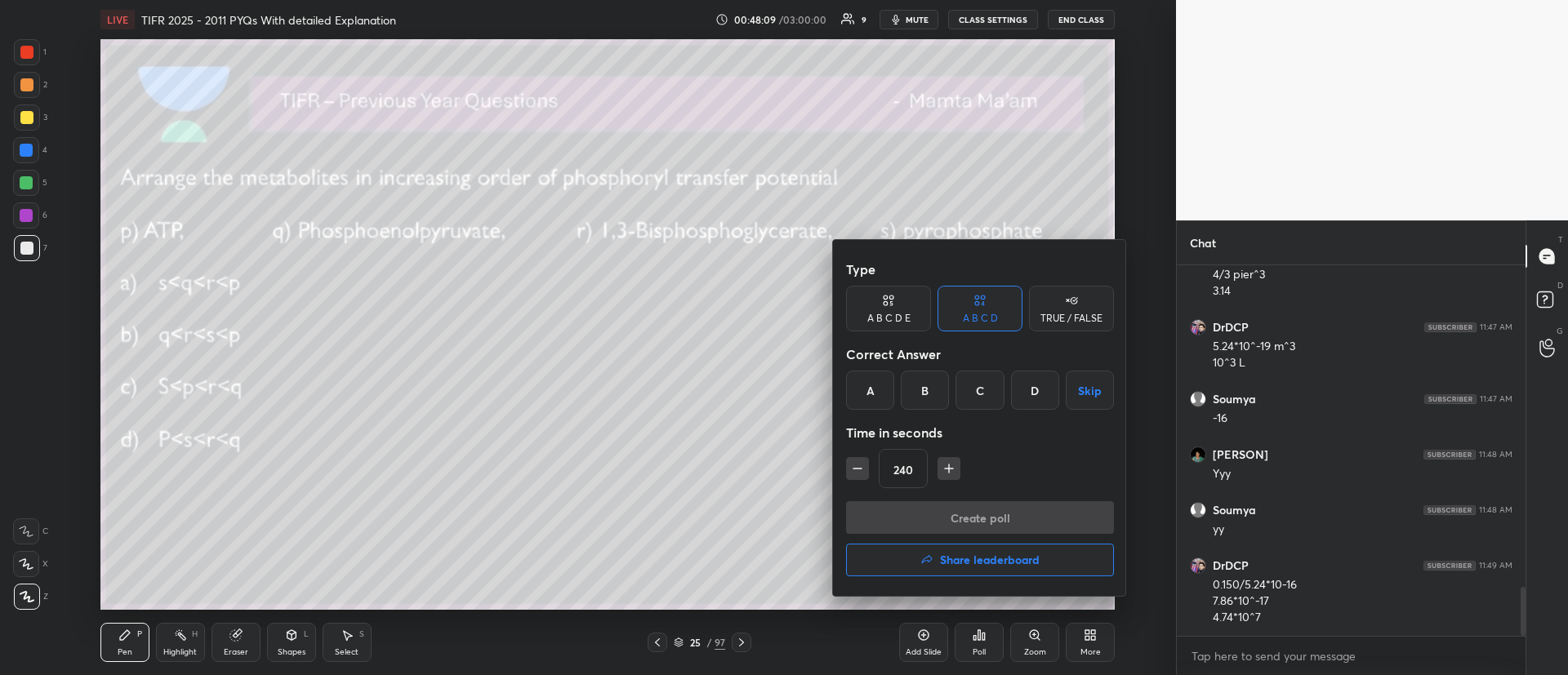 click on "C" at bounding box center [979, 390] 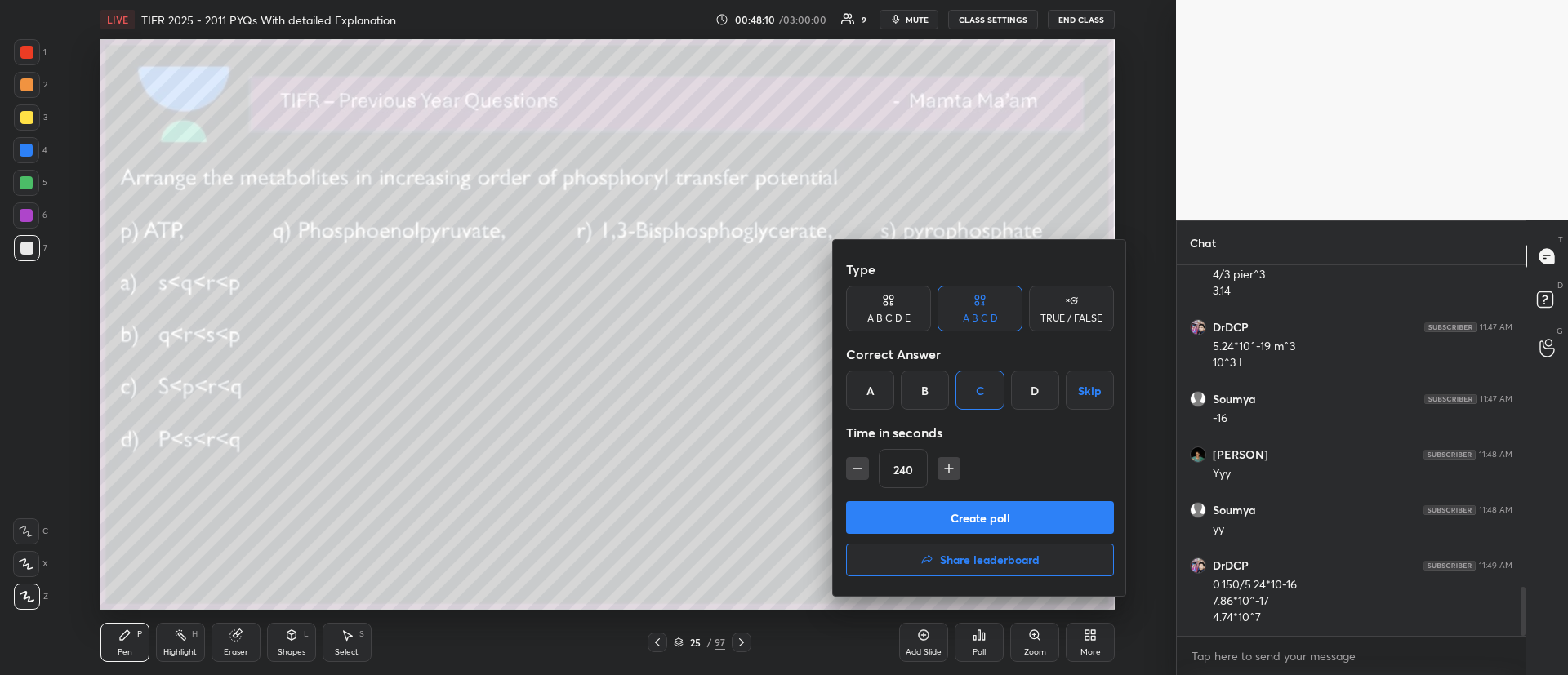 click 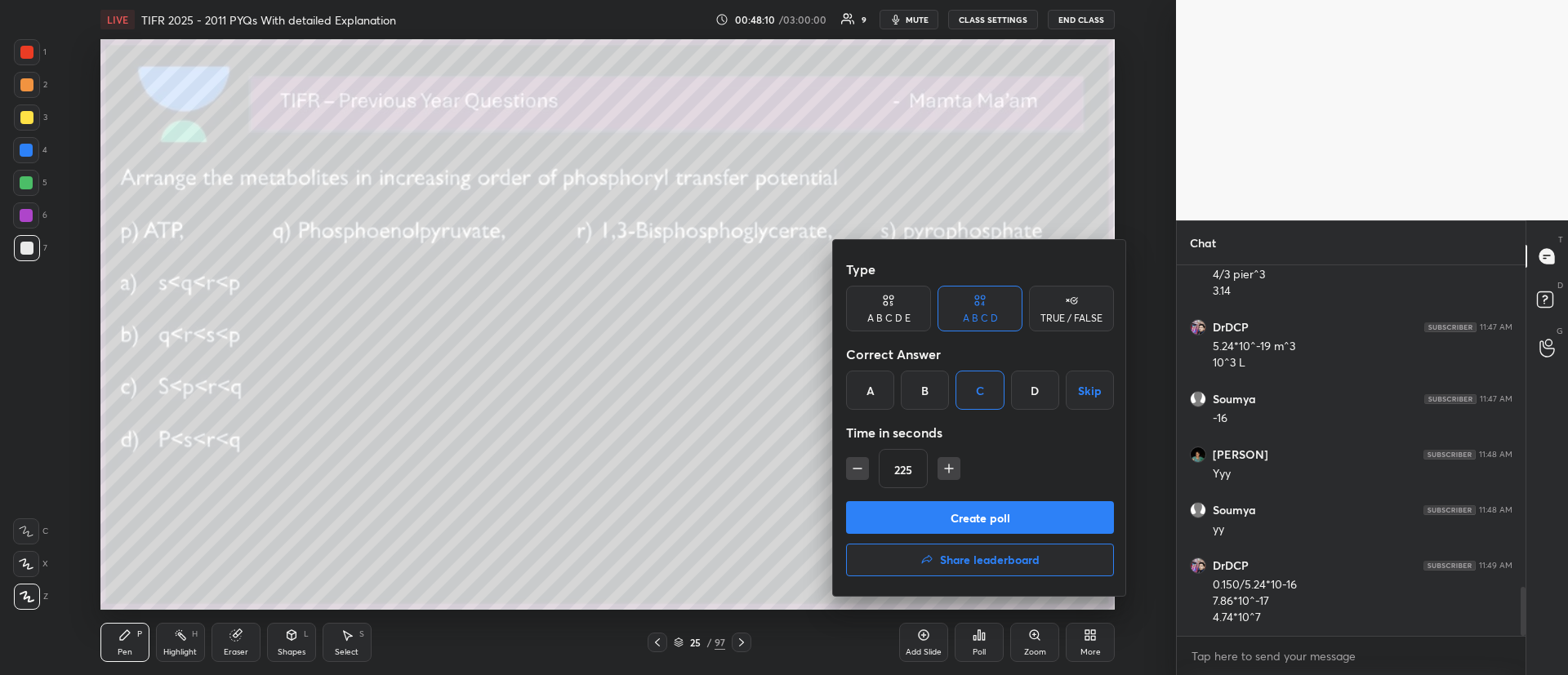click 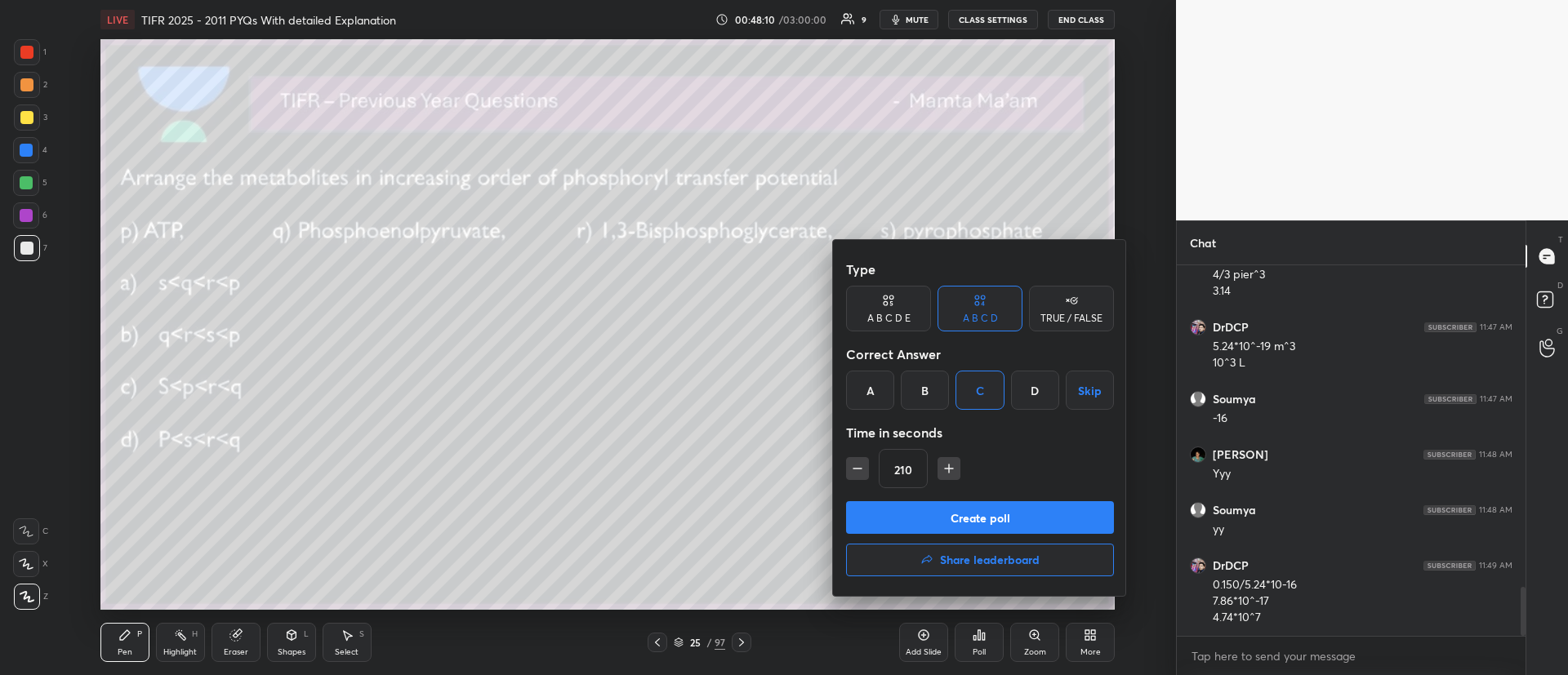 click 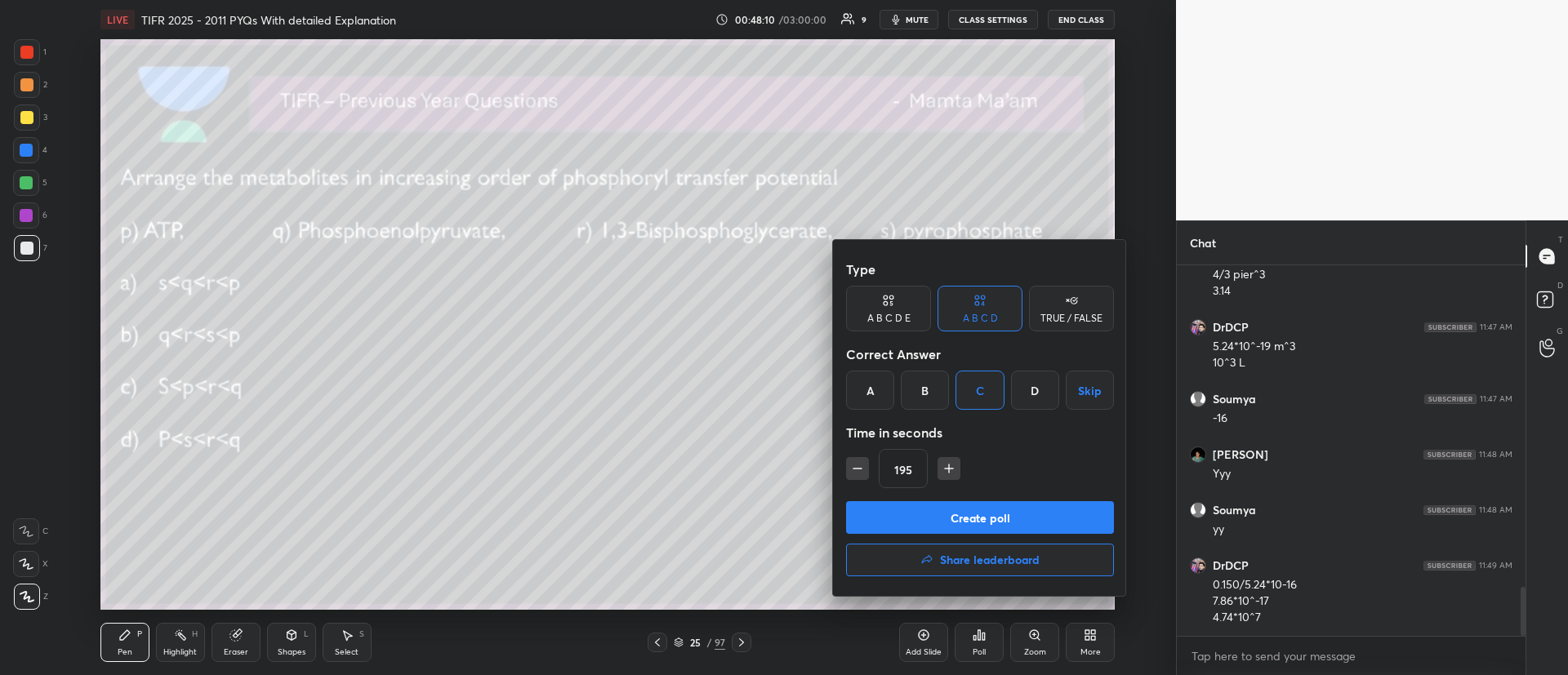 click 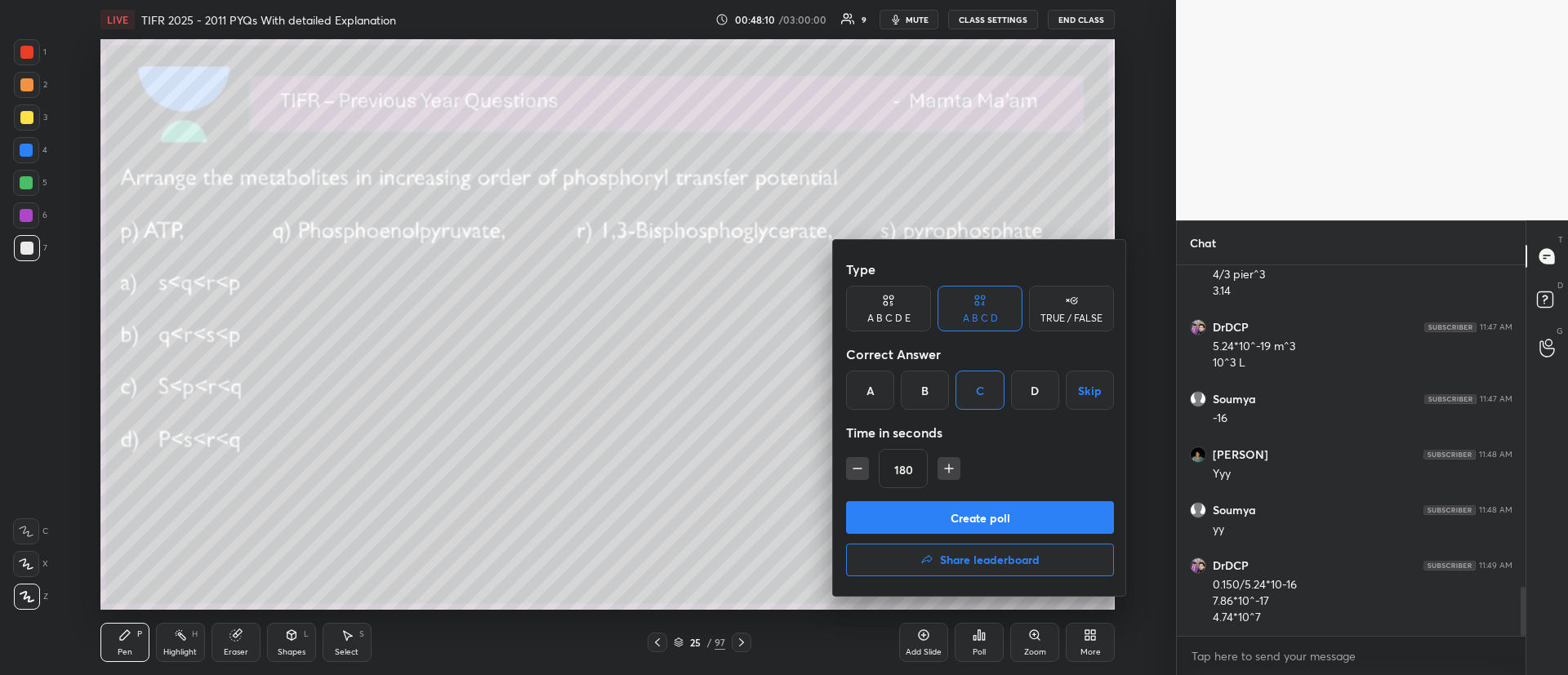 click 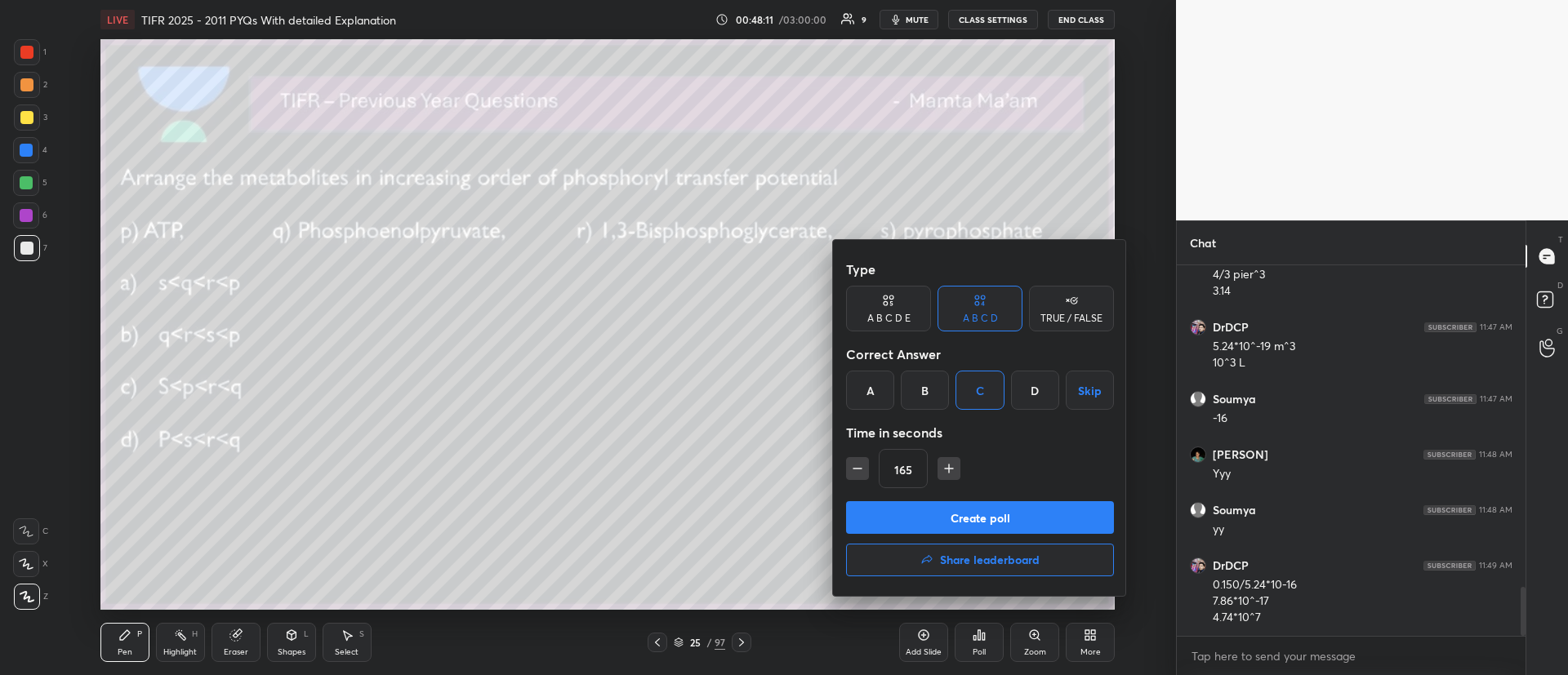 click 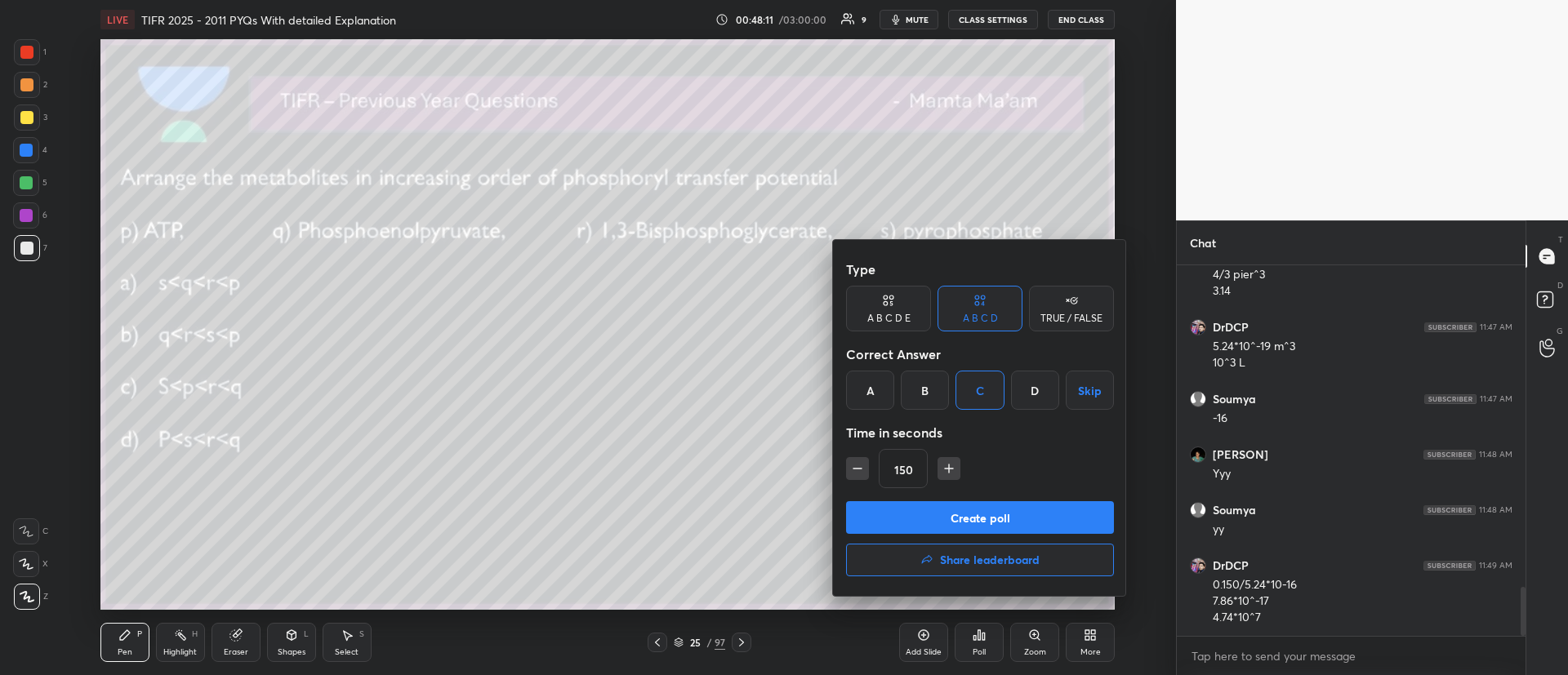 click 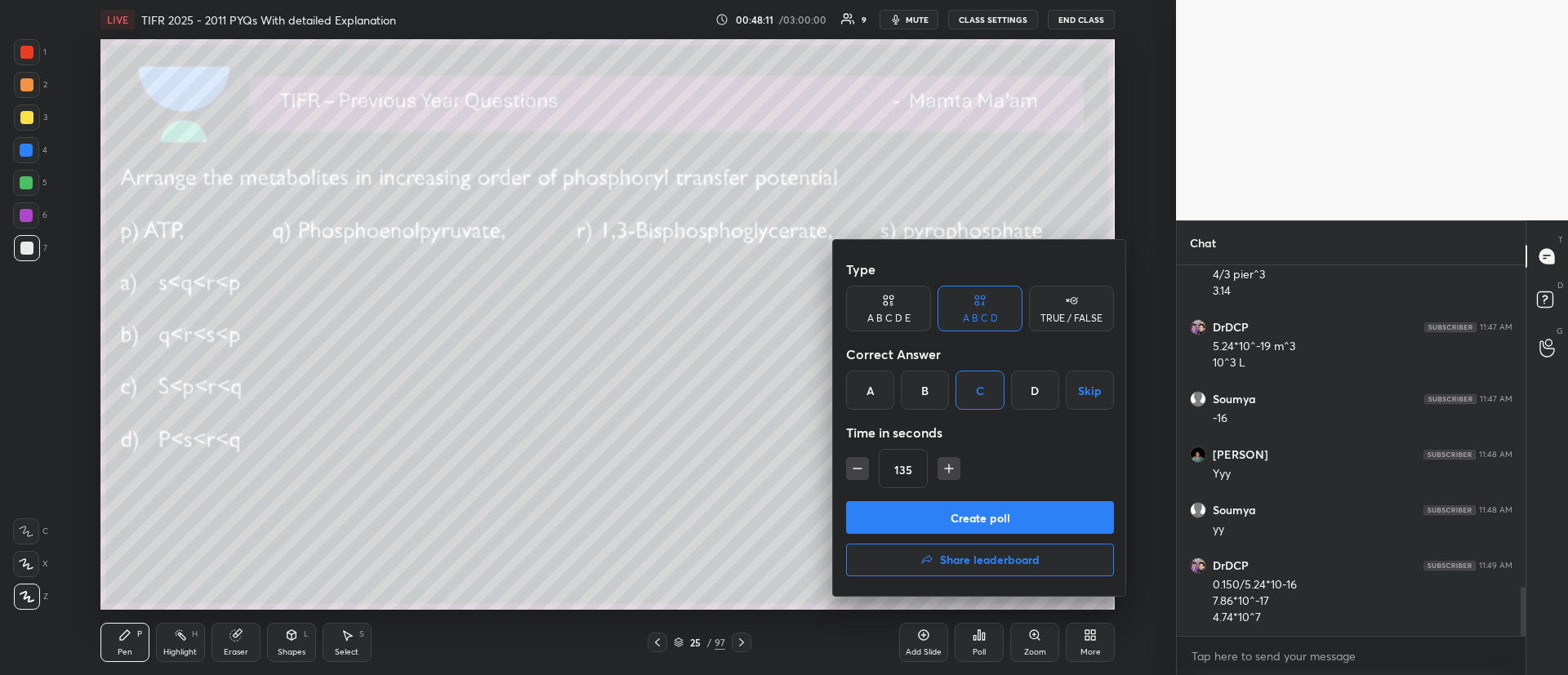 click 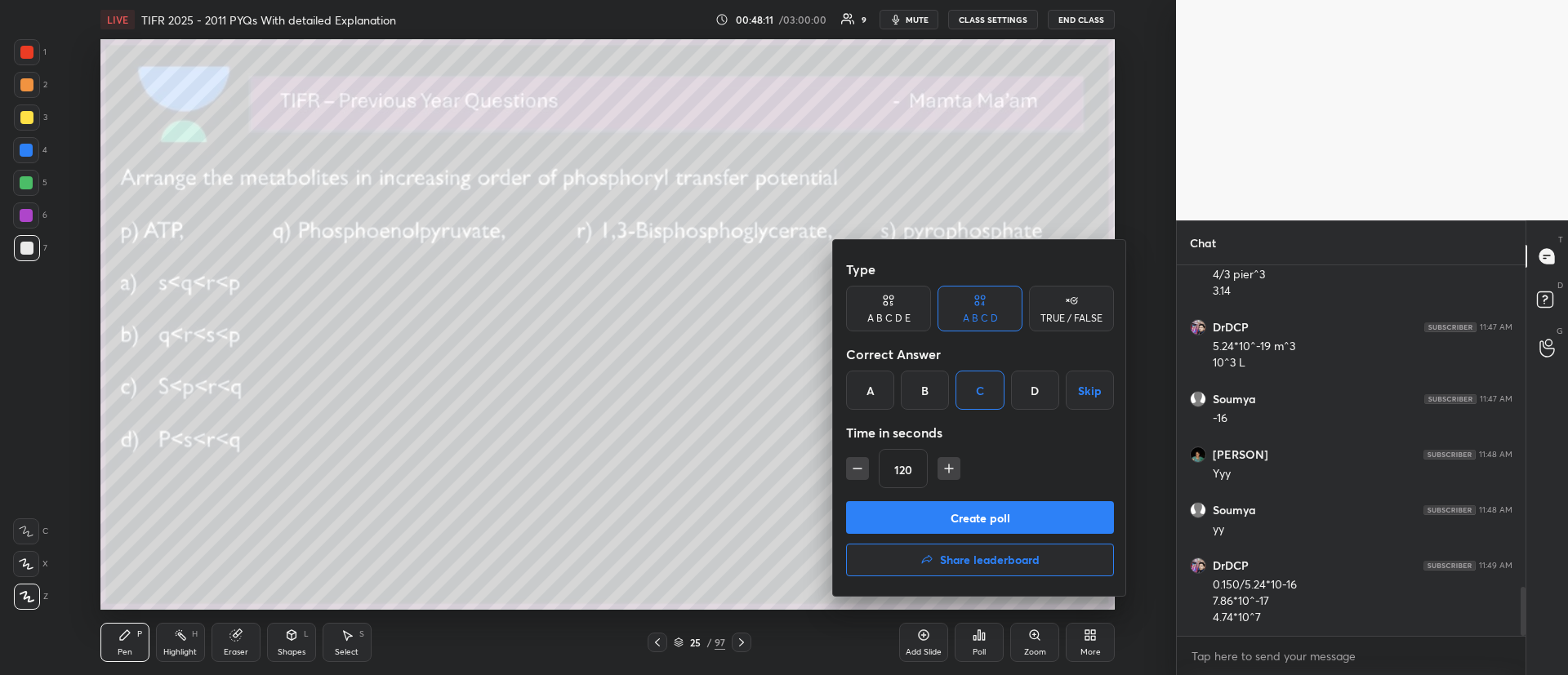 click 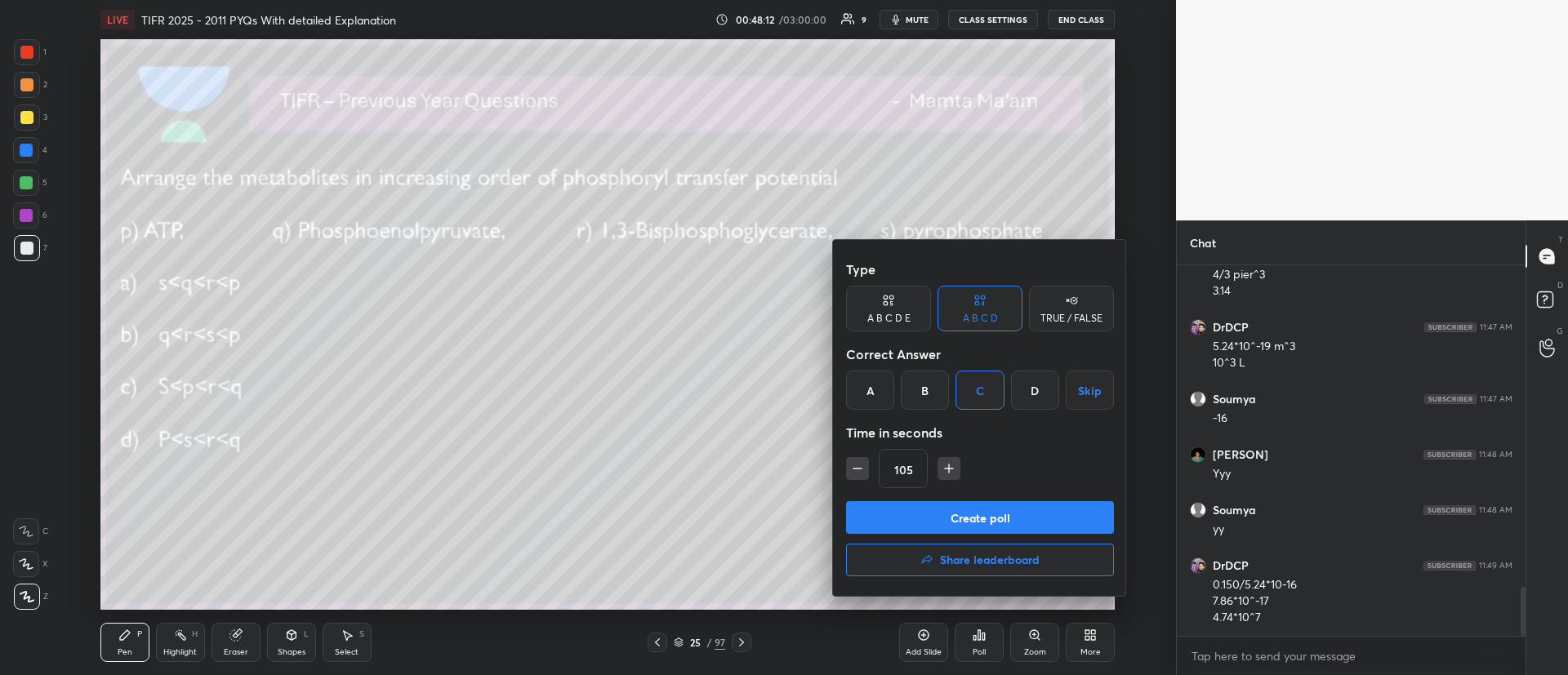 click 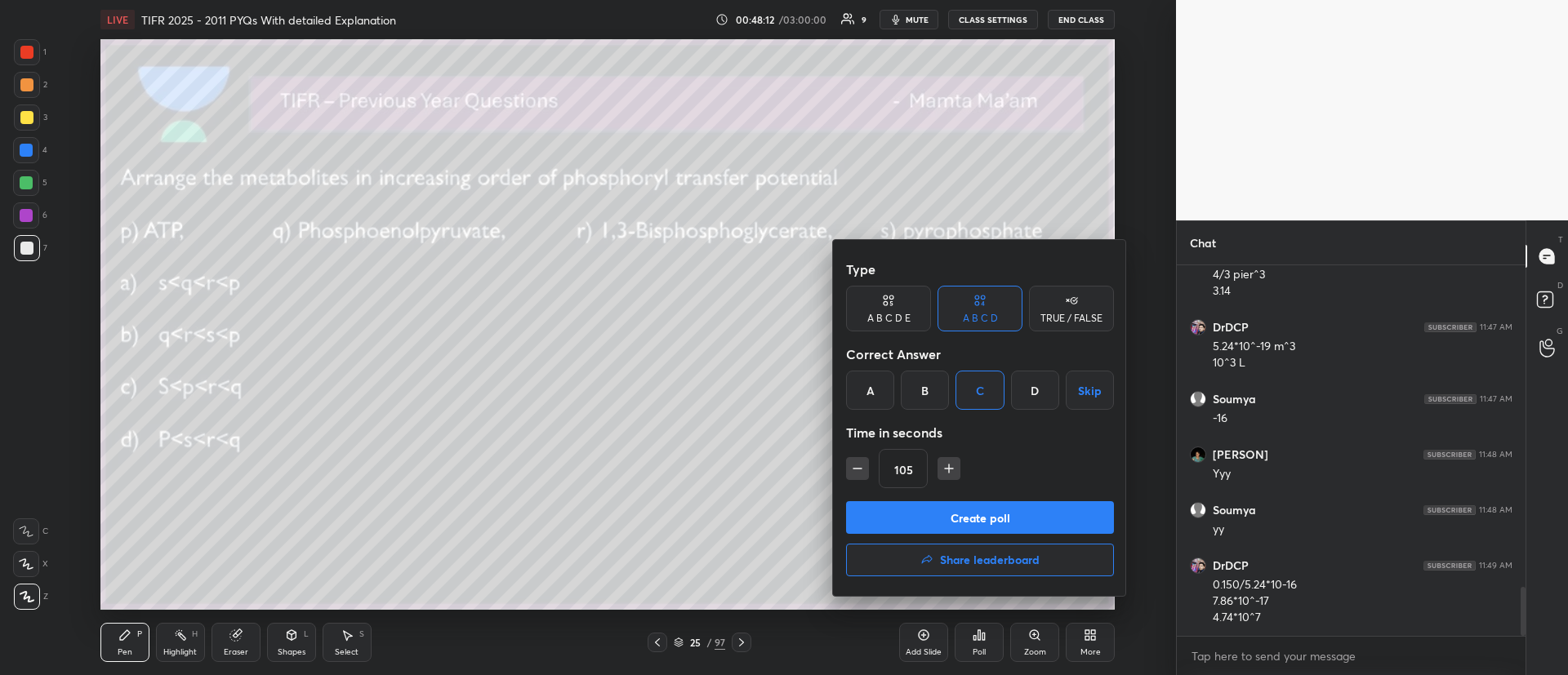 type on "90" 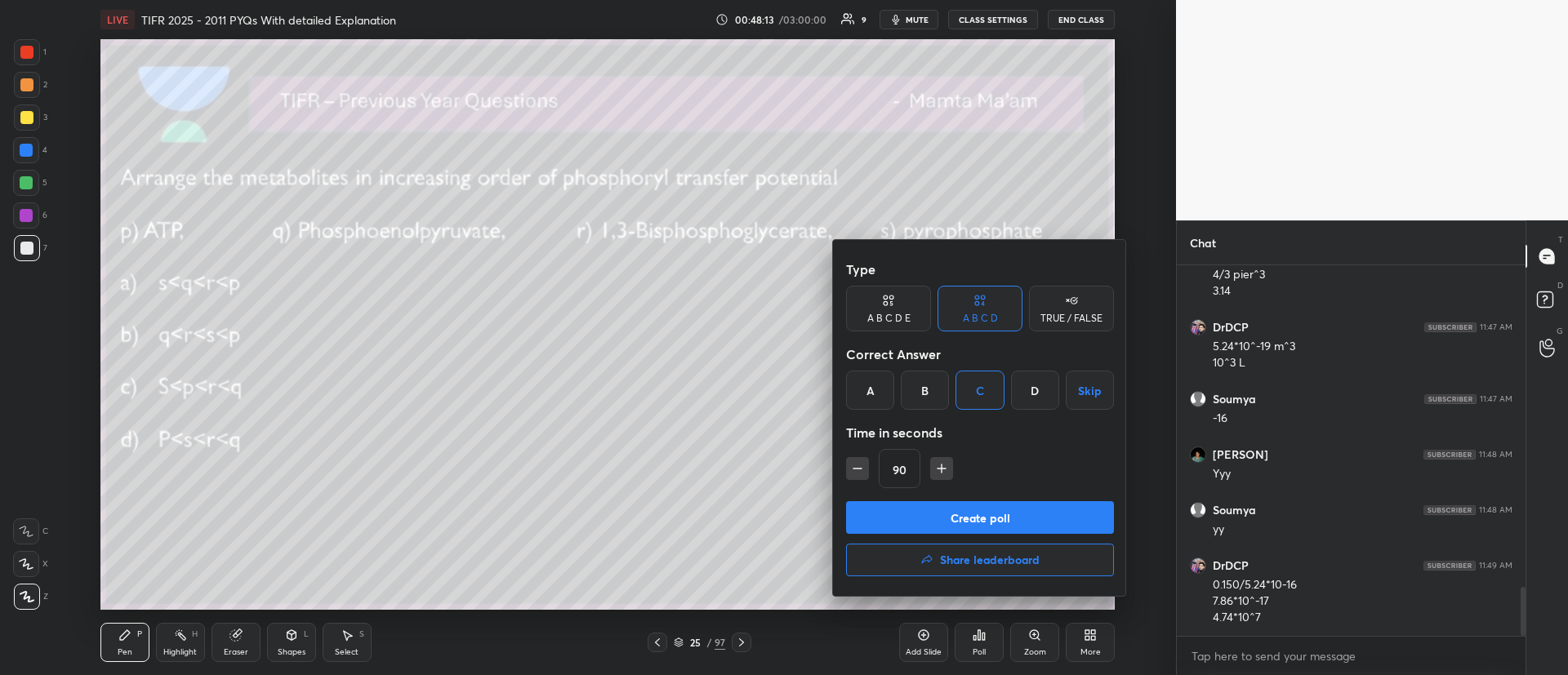 click on "Create poll" at bounding box center (980, 517) 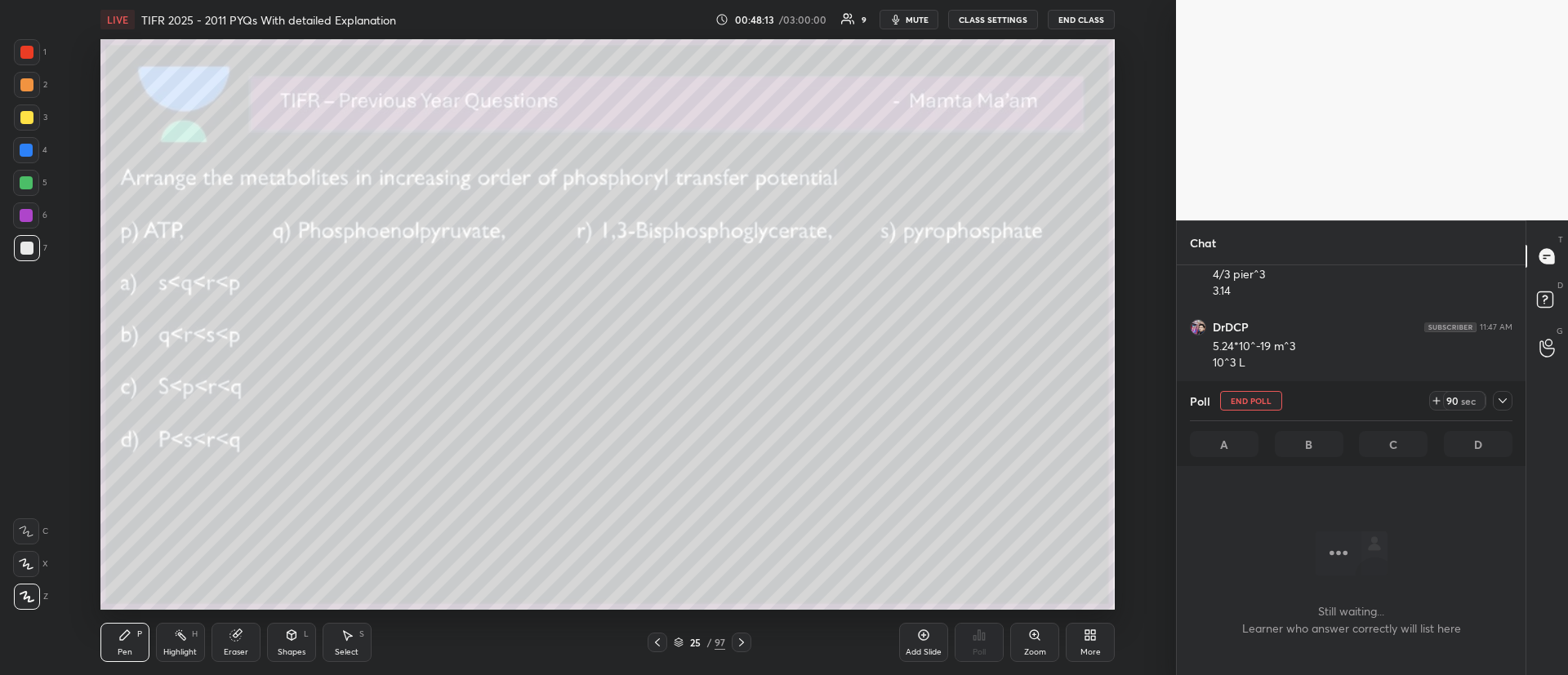 scroll, scrollTop: 211, scrollLeft: 344, axis: both 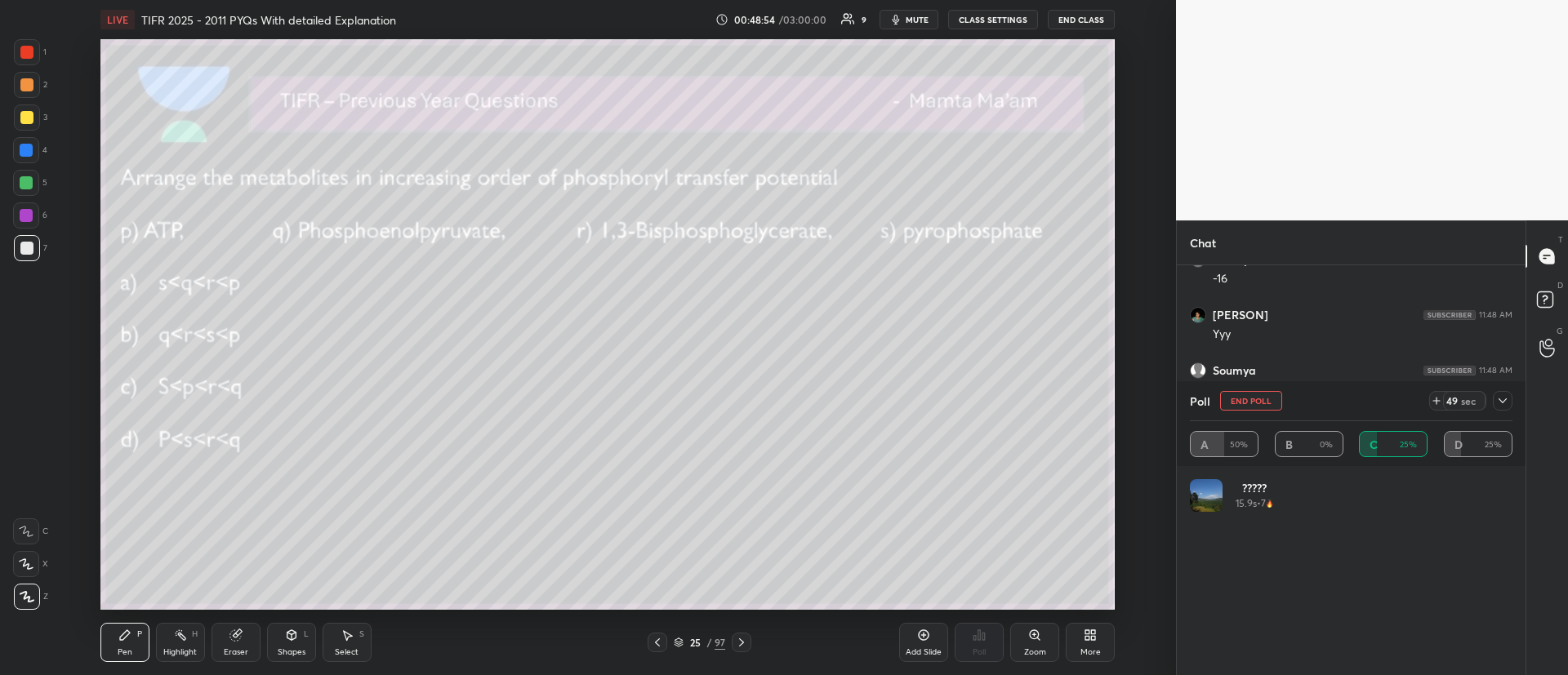 click at bounding box center [27, 85] 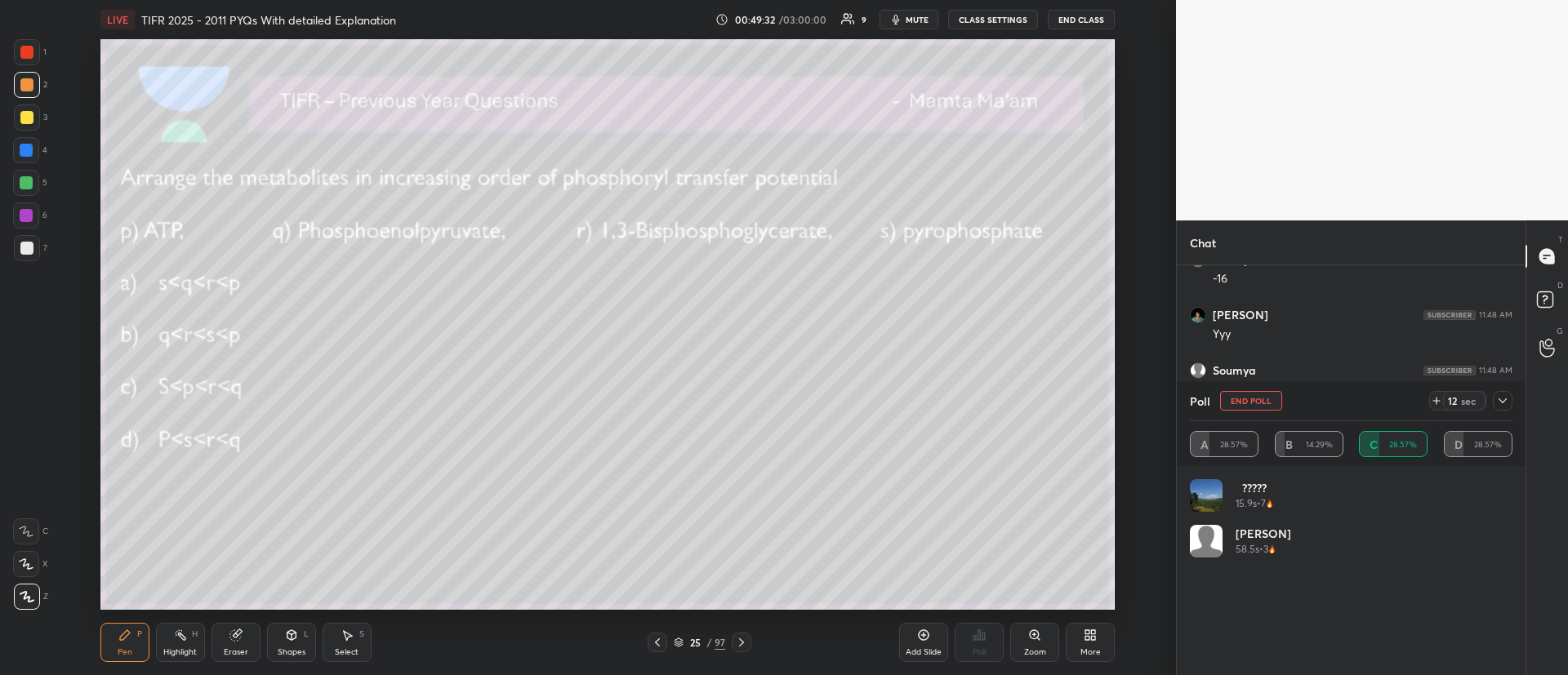 scroll, scrollTop: 2611, scrollLeft: 0, axis: vertical 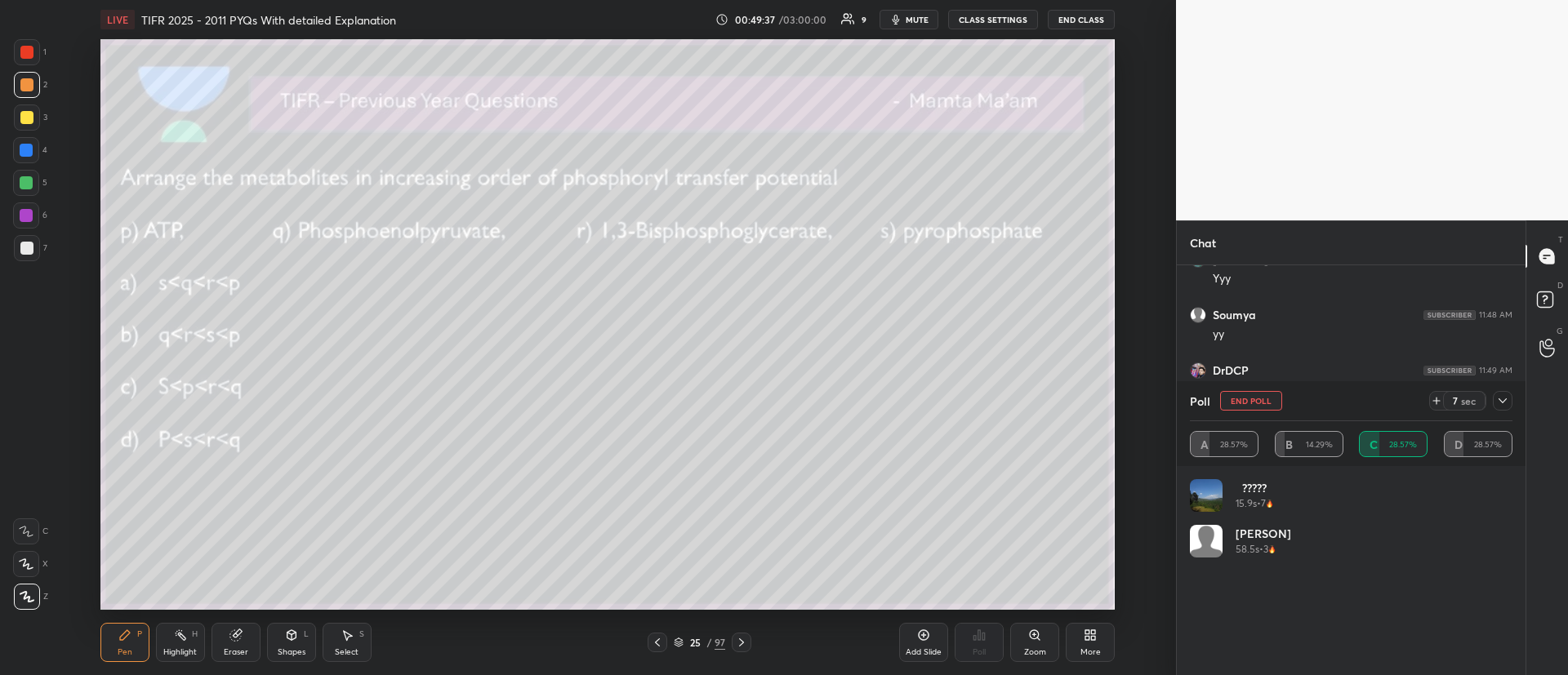 click 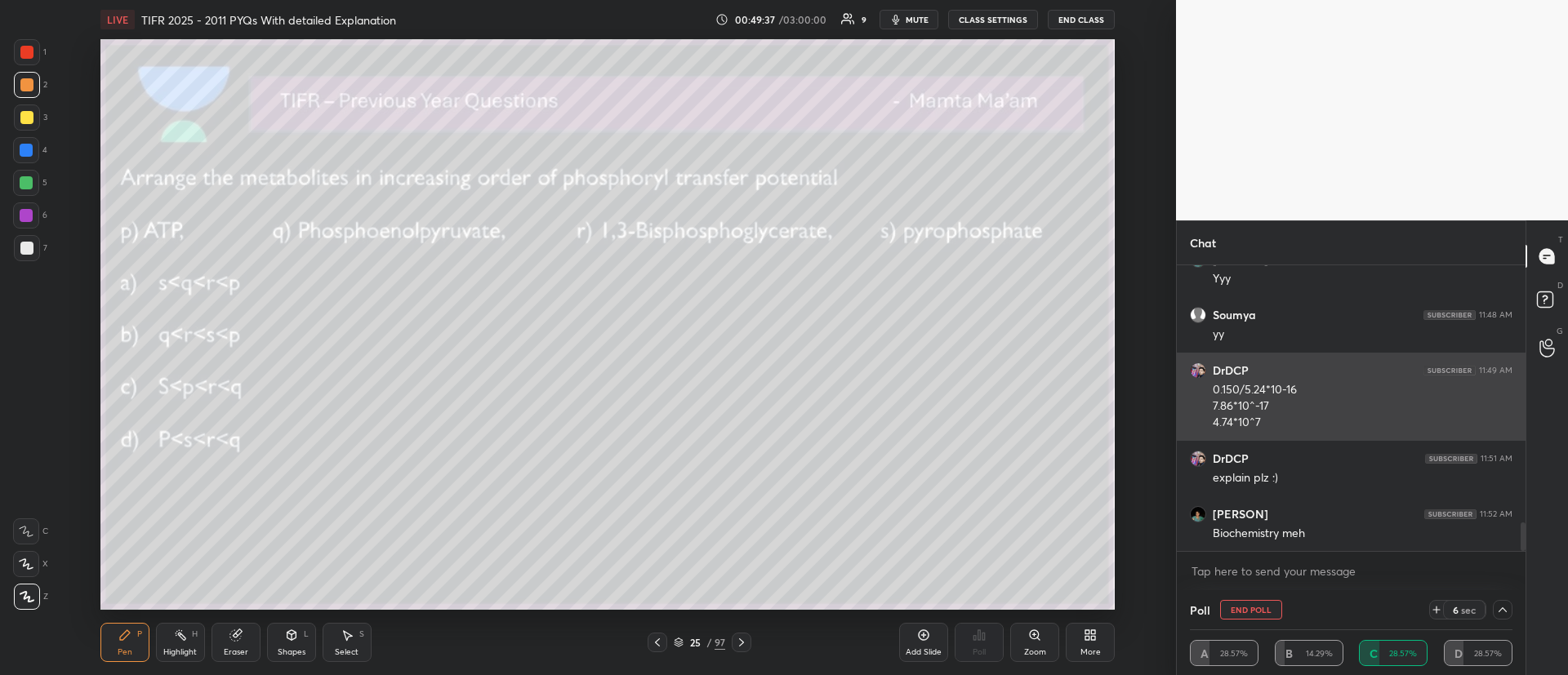 scroll, scrollTop: 0, scrollLeft: 0, axis: both 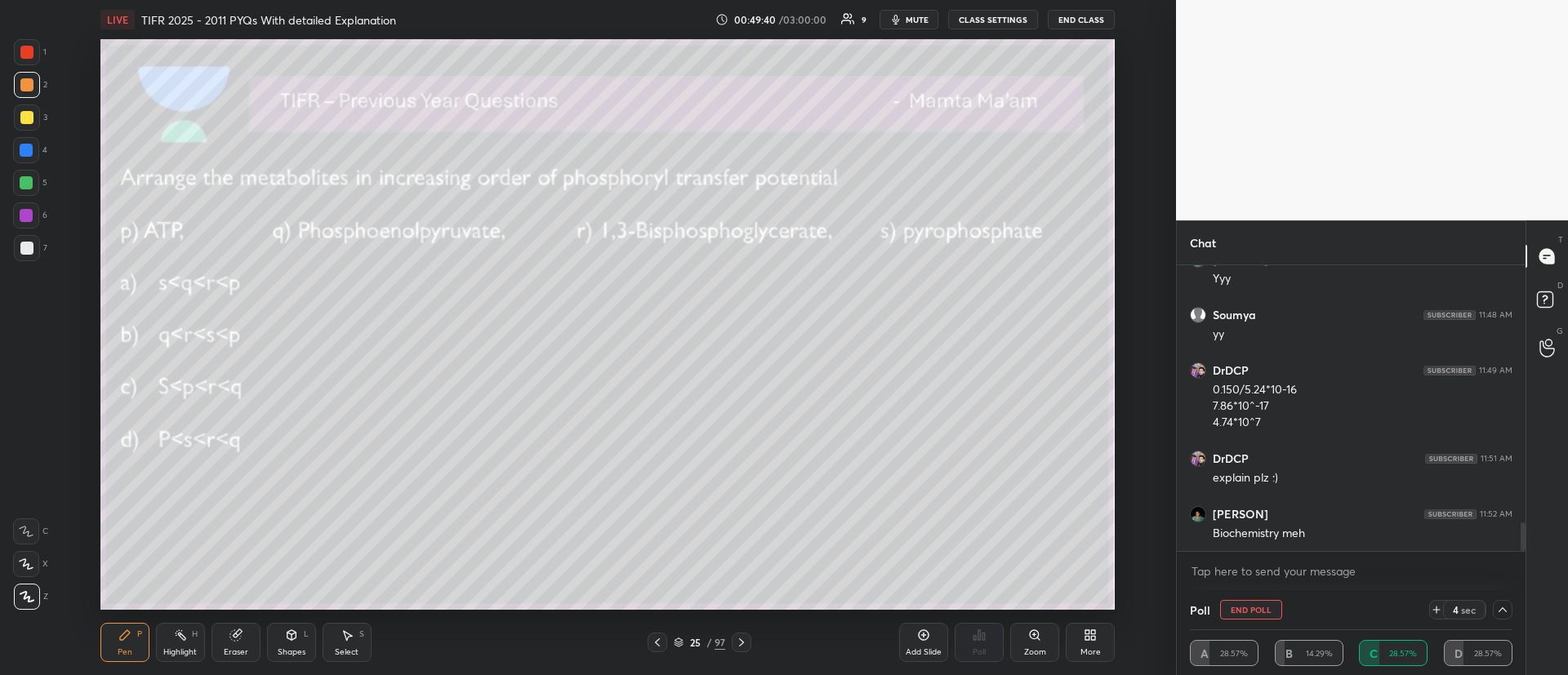 click at bounding box center (27, 118) 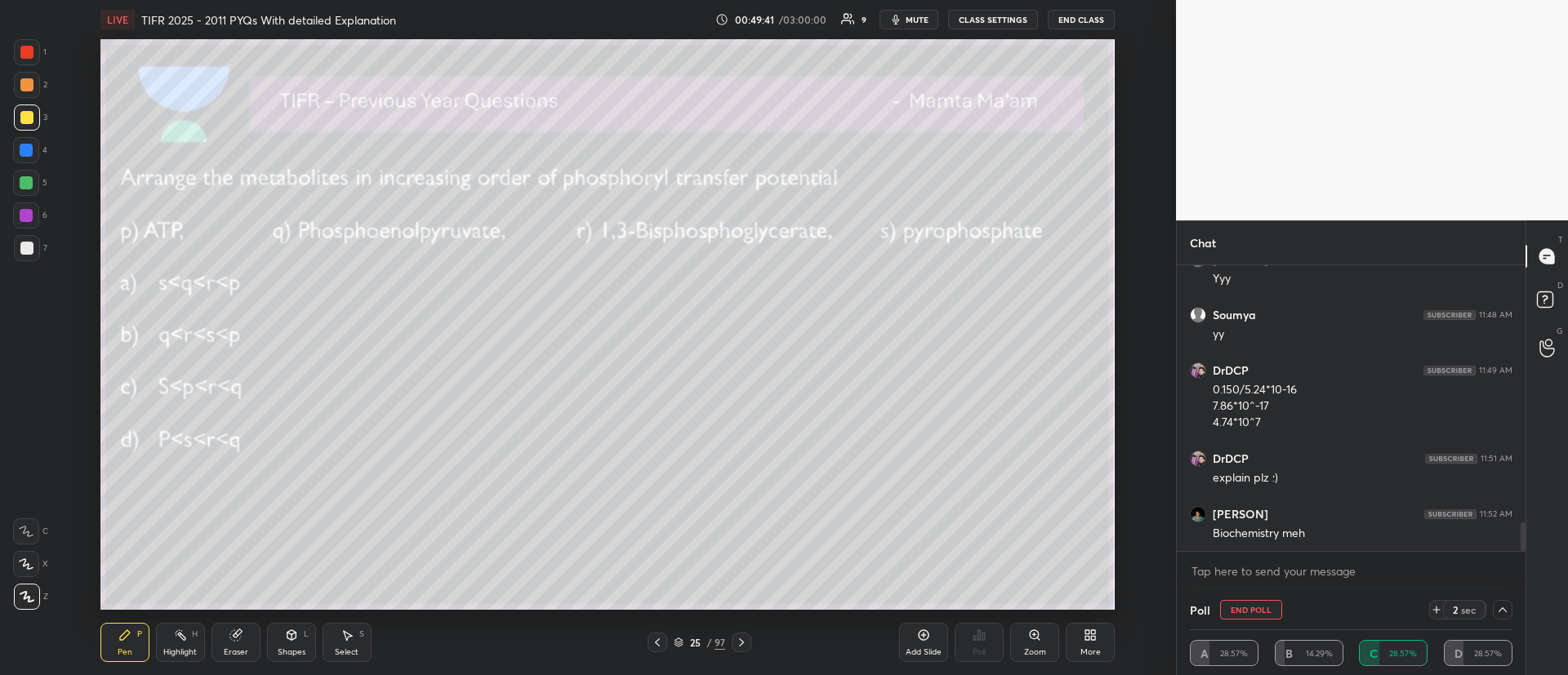 scroll, scrollTop: 2667, scrollLeft: 0, axis: vertical 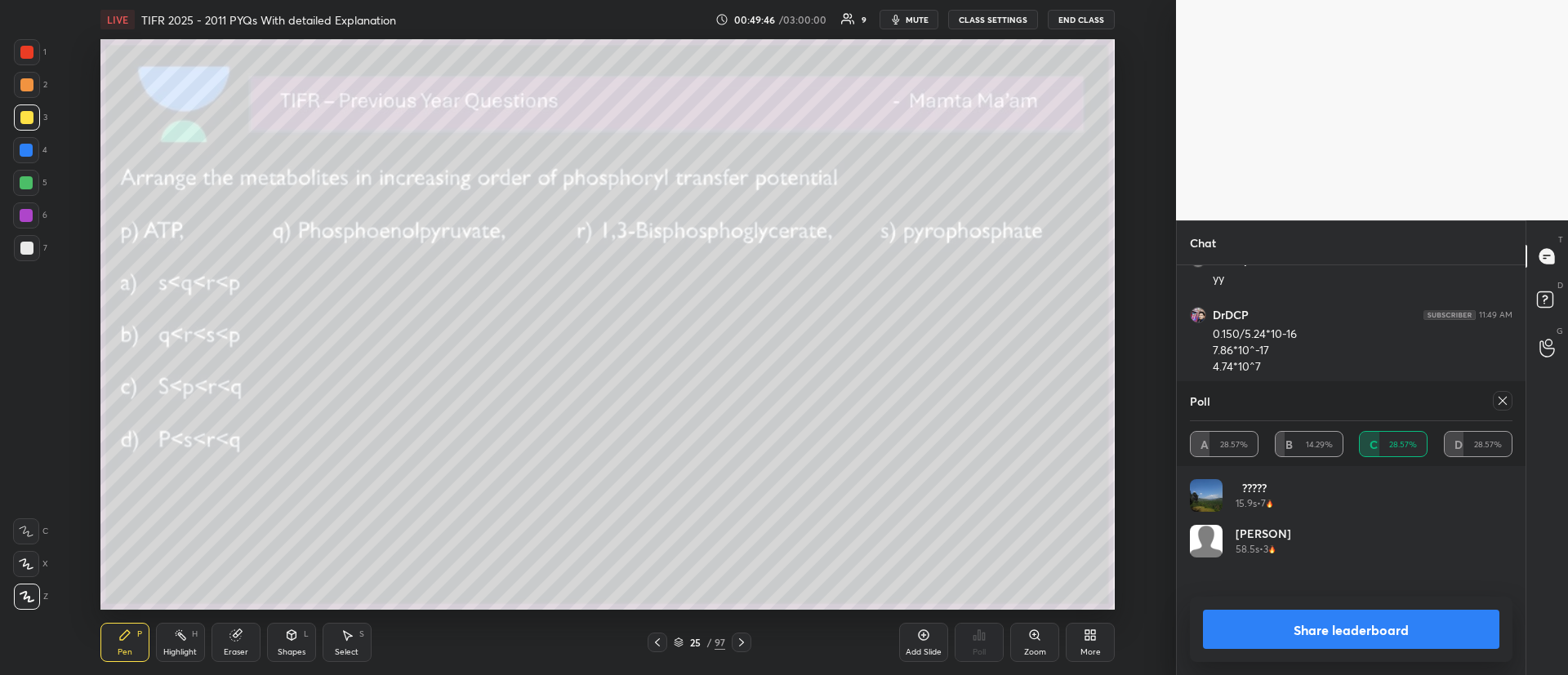 click 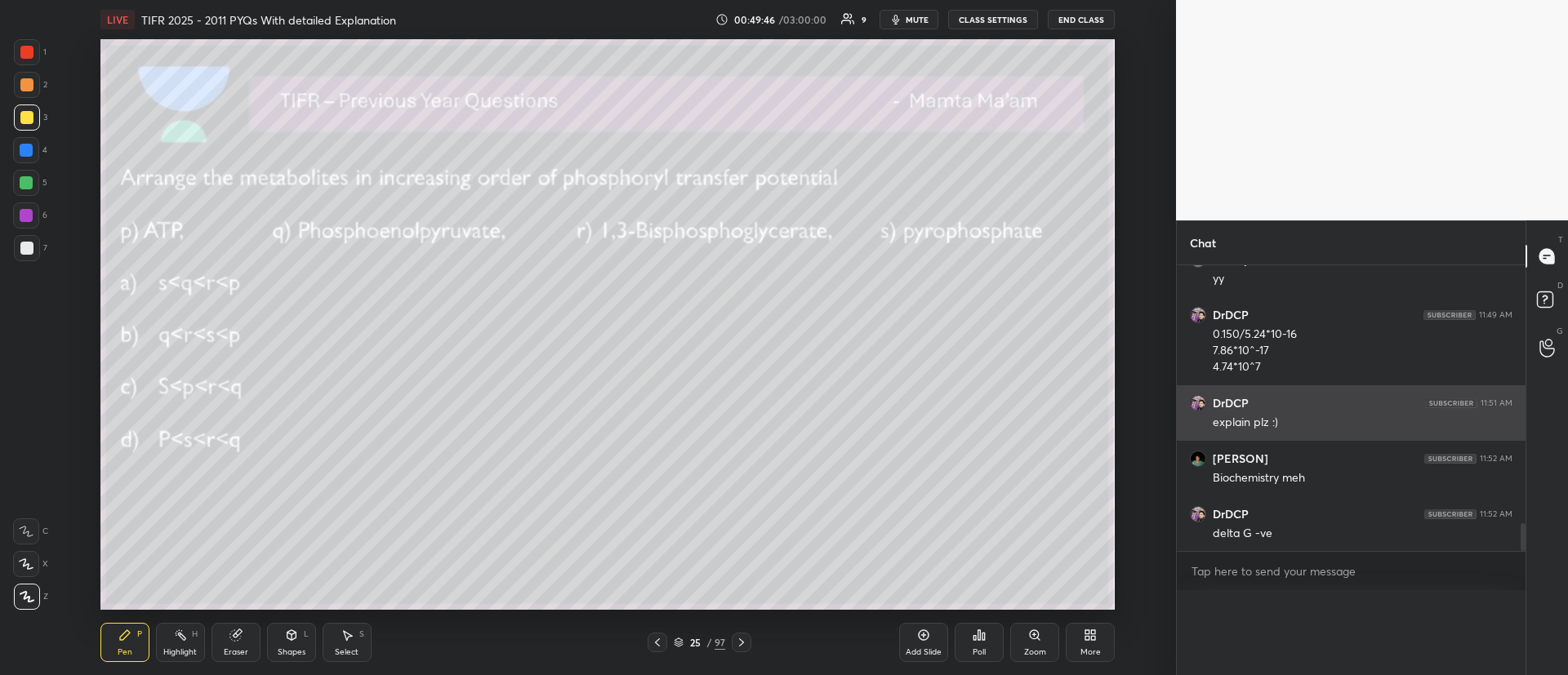 scroll, scrollTop: 0, scrollLeft: 0, axis: both 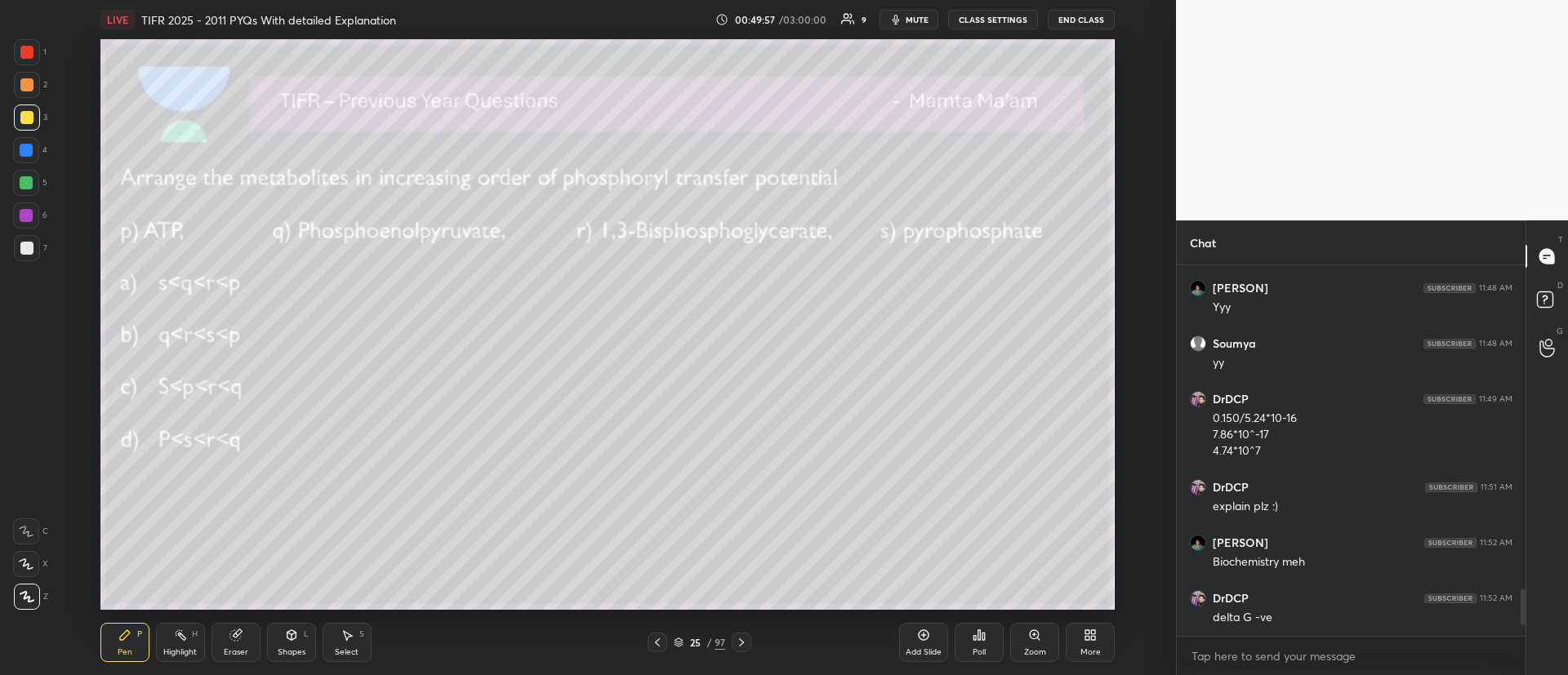 click at bounding box center [27, 85] 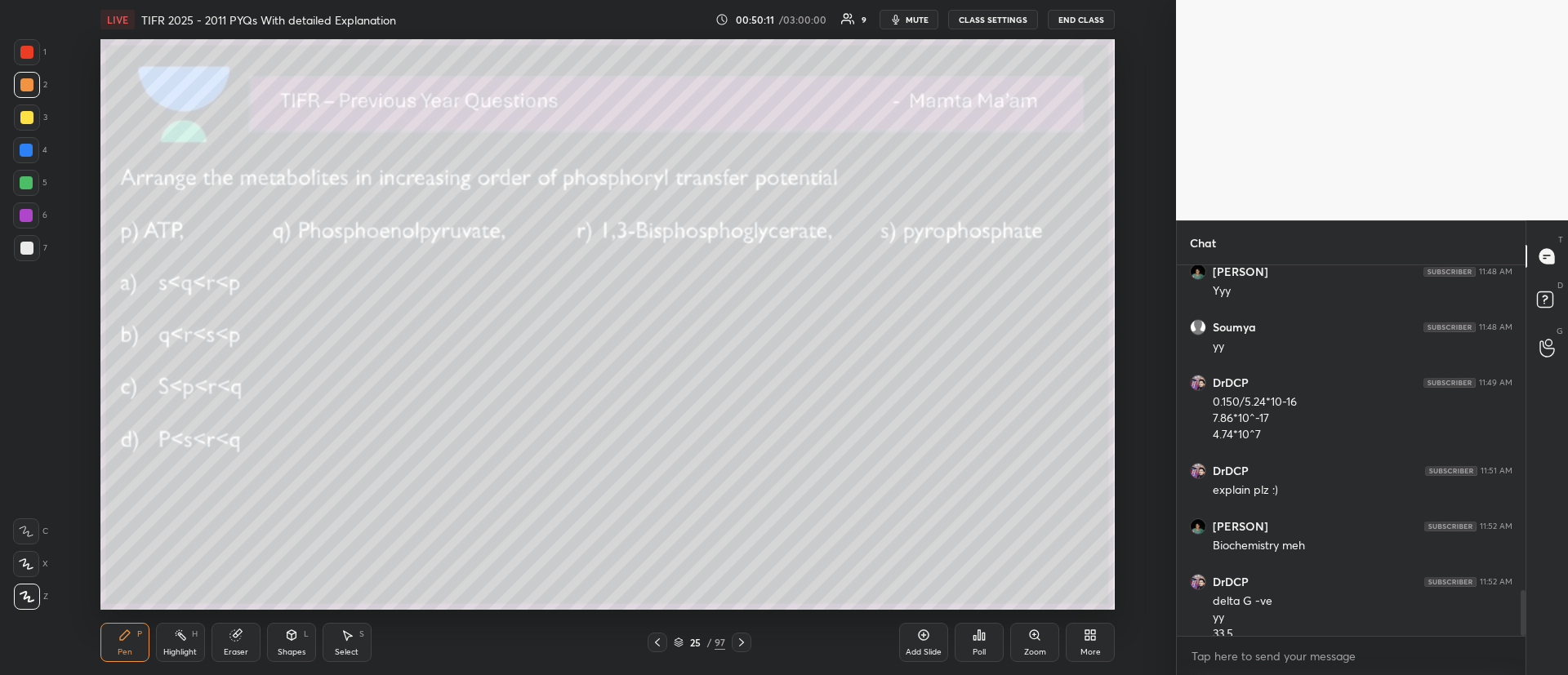 scroll, scrollTop: 2615, scrollLeft: 0, axis: vertical 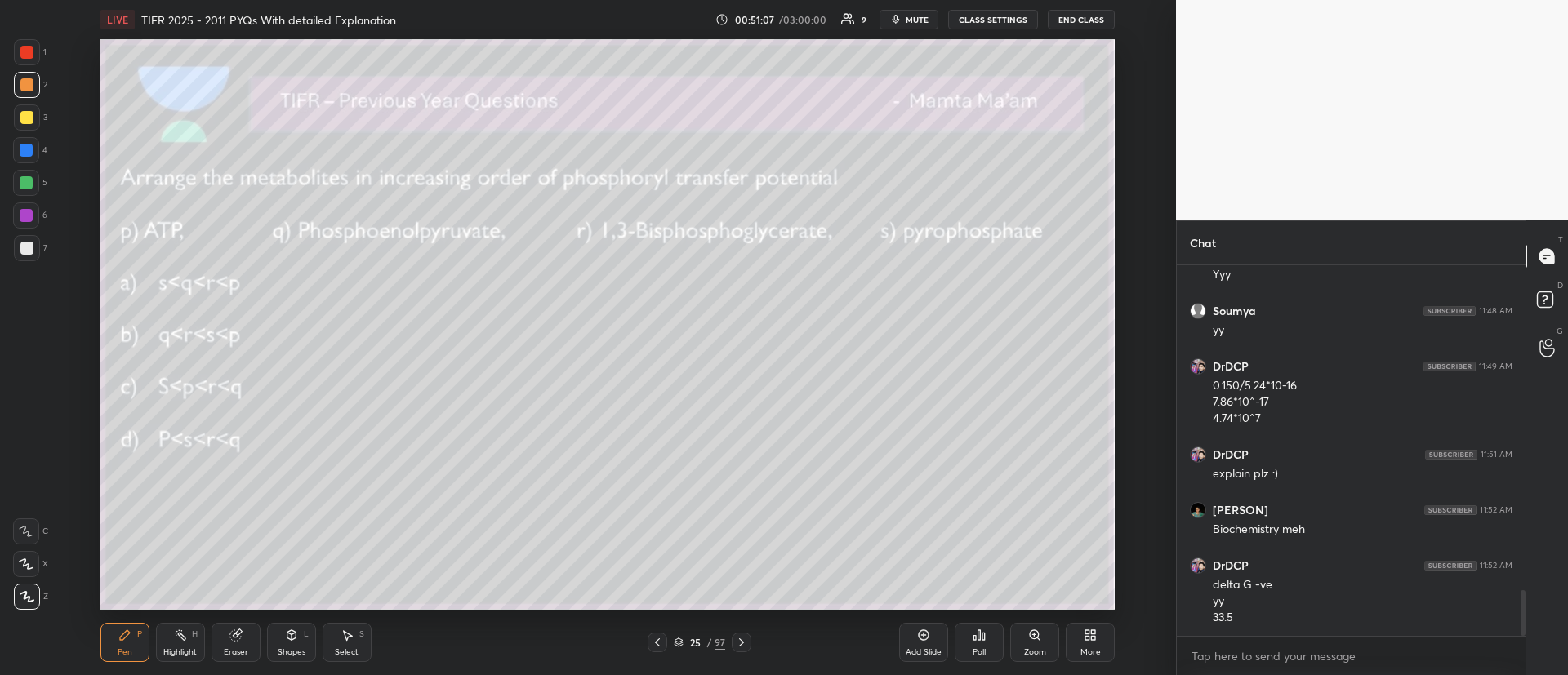 click at bounding box center [742, 642] 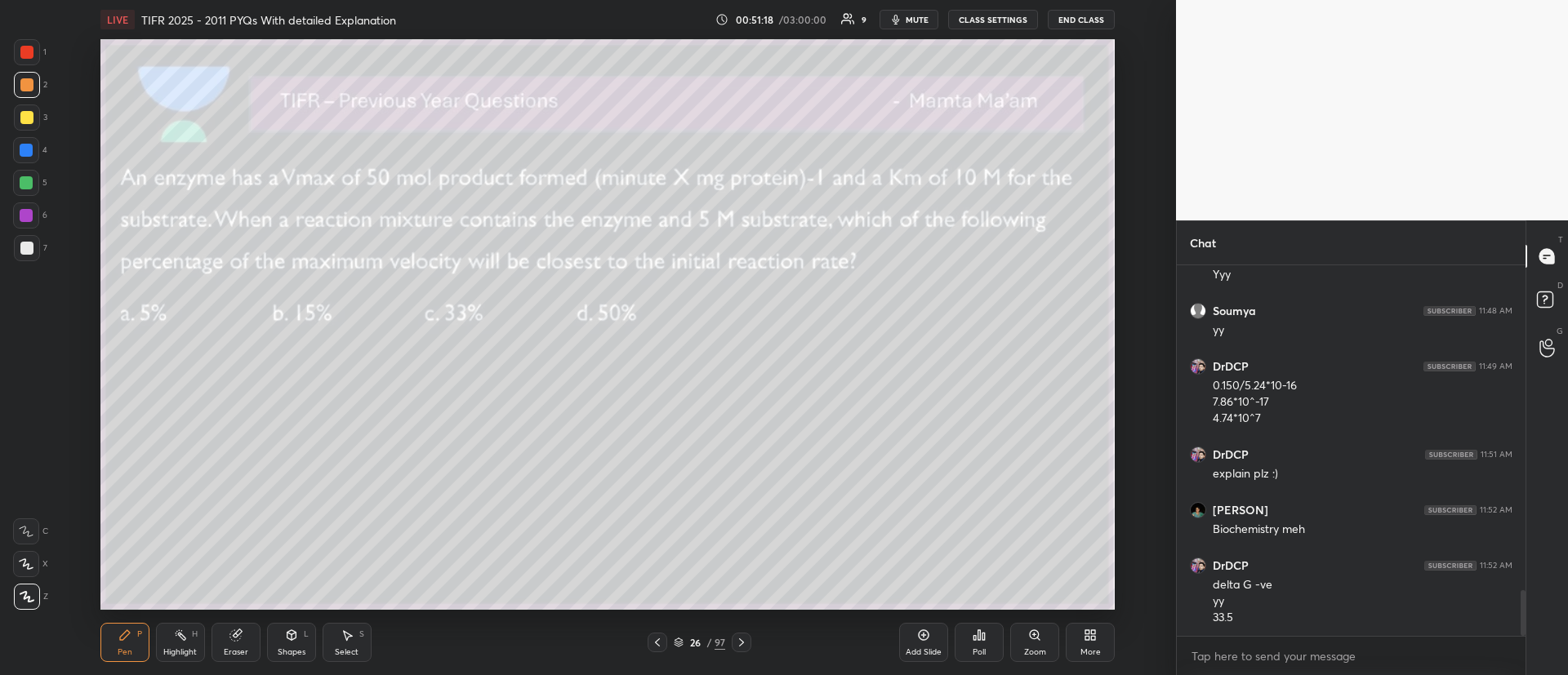 click on "Poll" at bounding box center [979, 642] 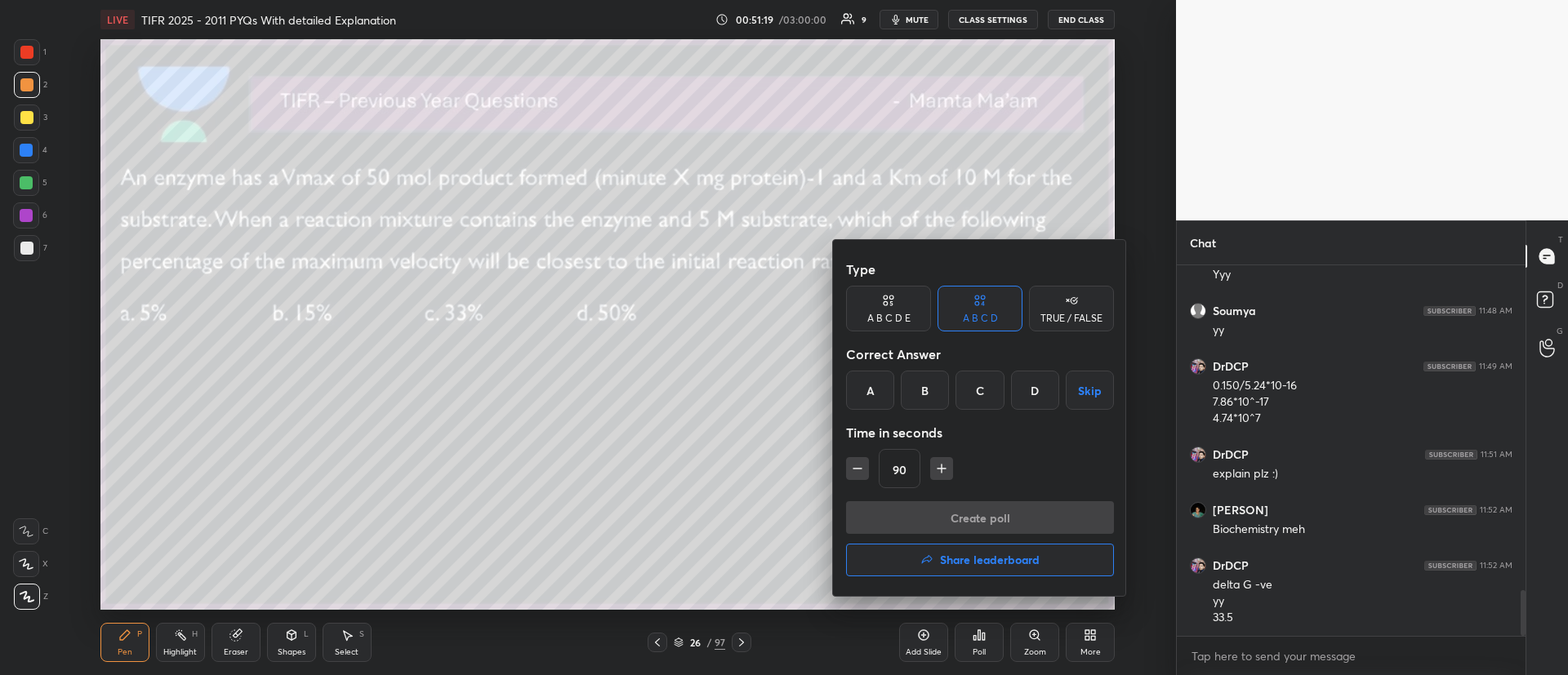 click on "C" at bounding box center (979, 390) 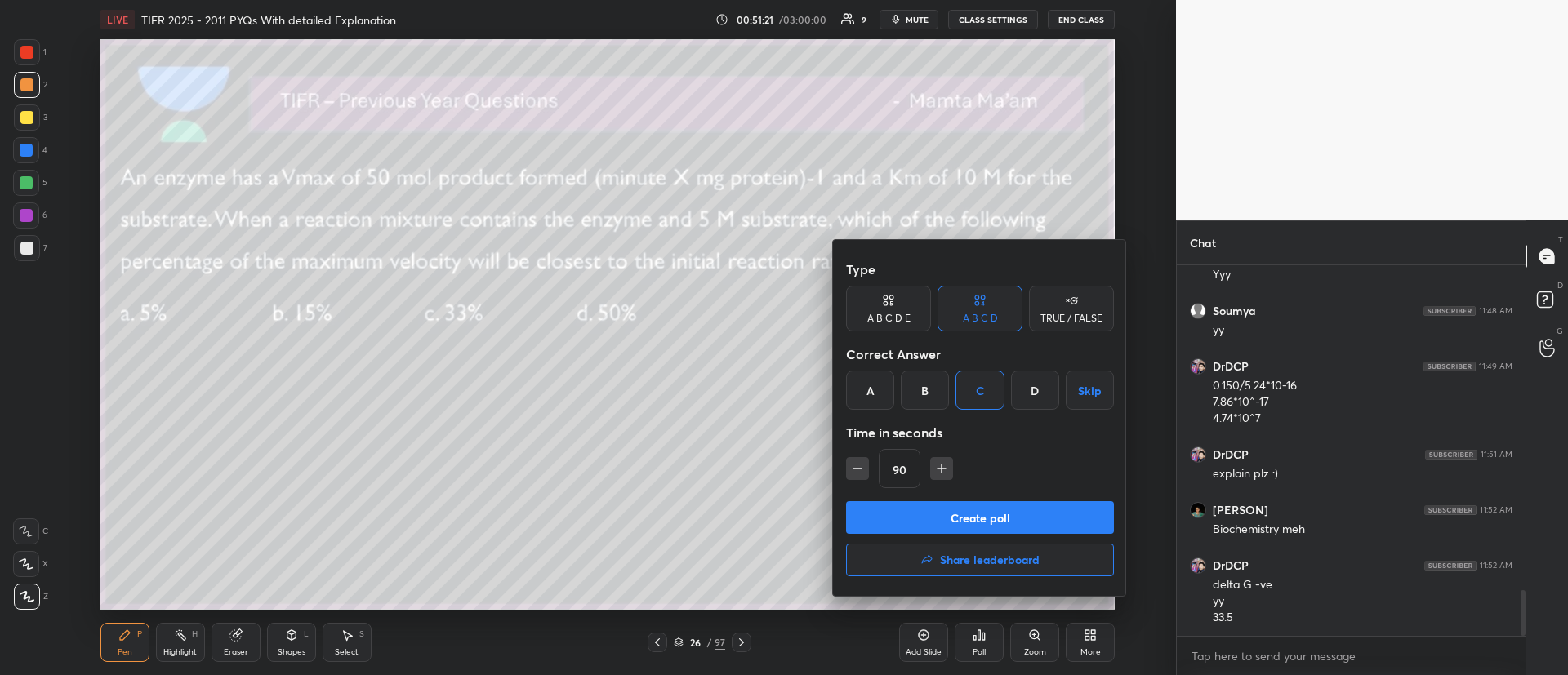 click 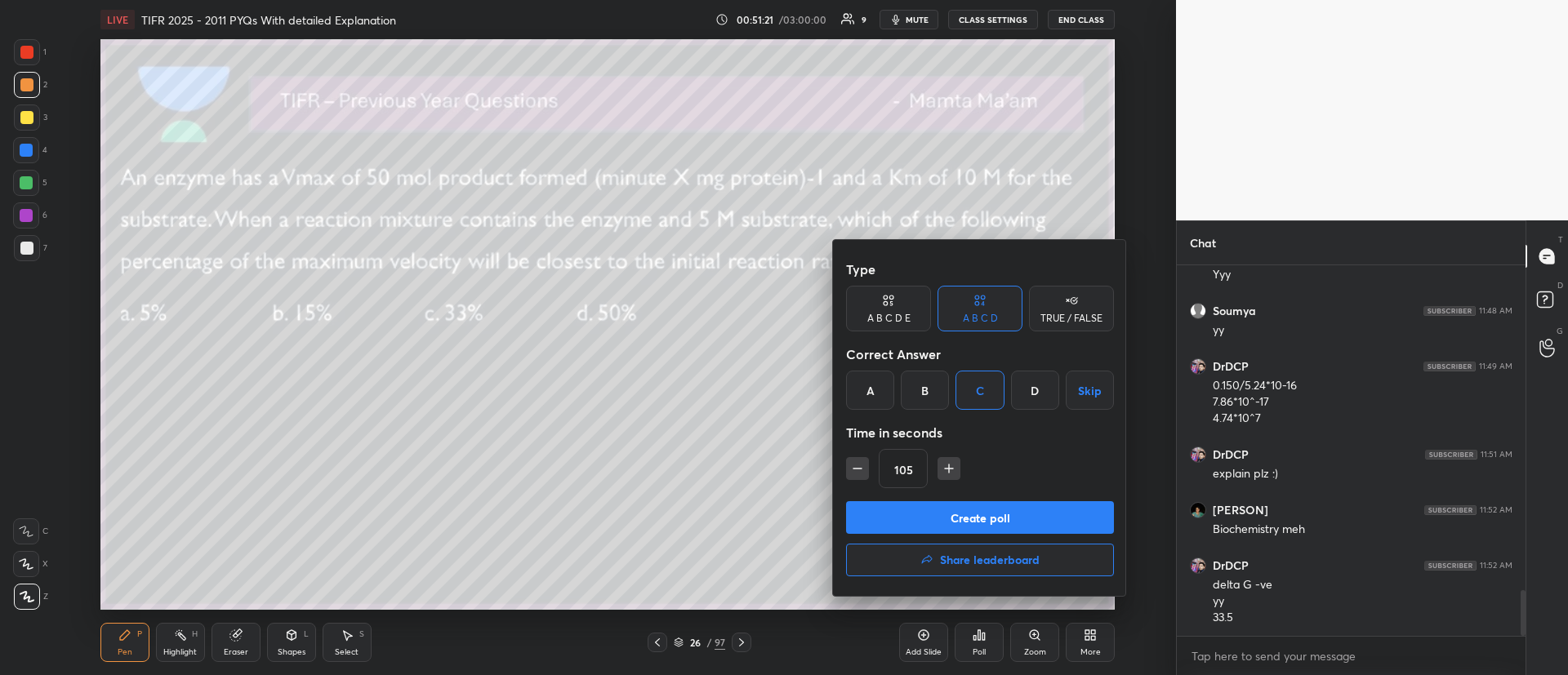 click 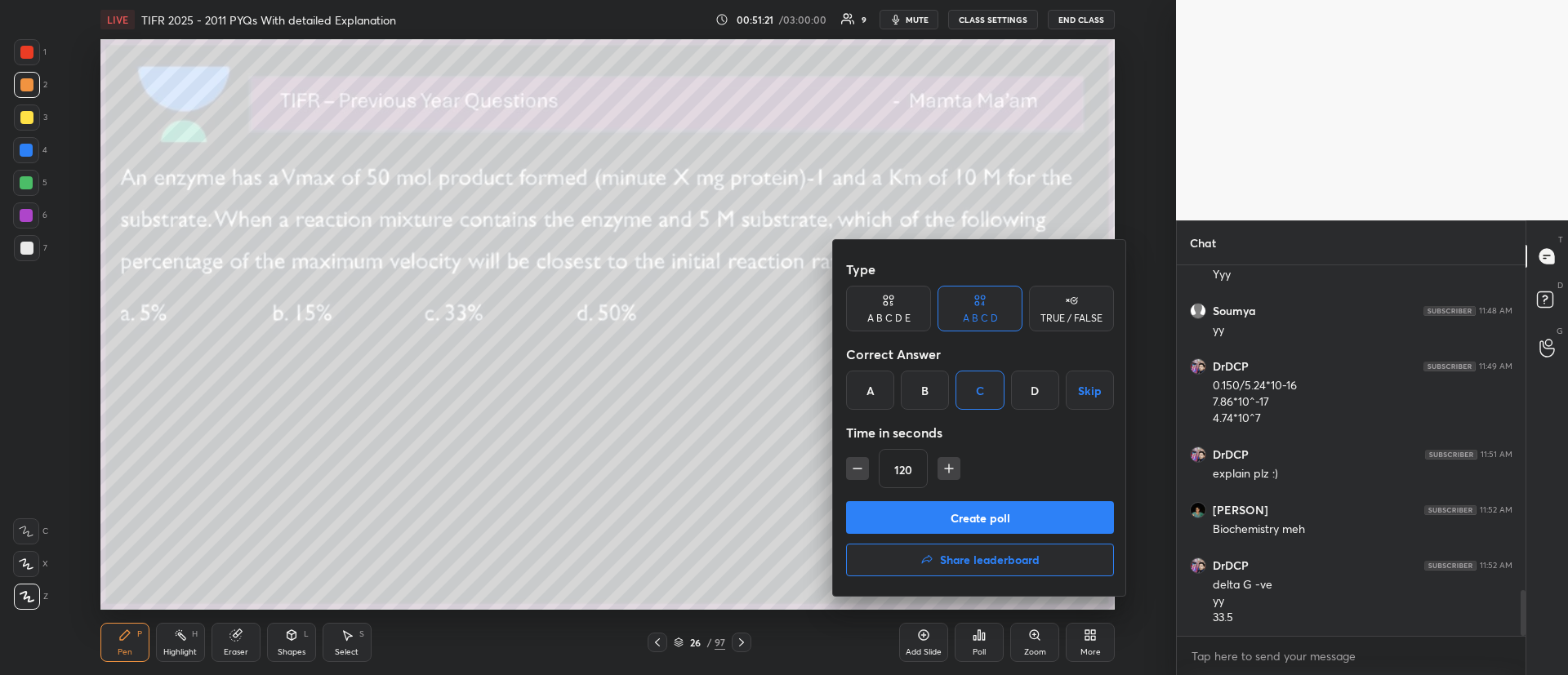 click 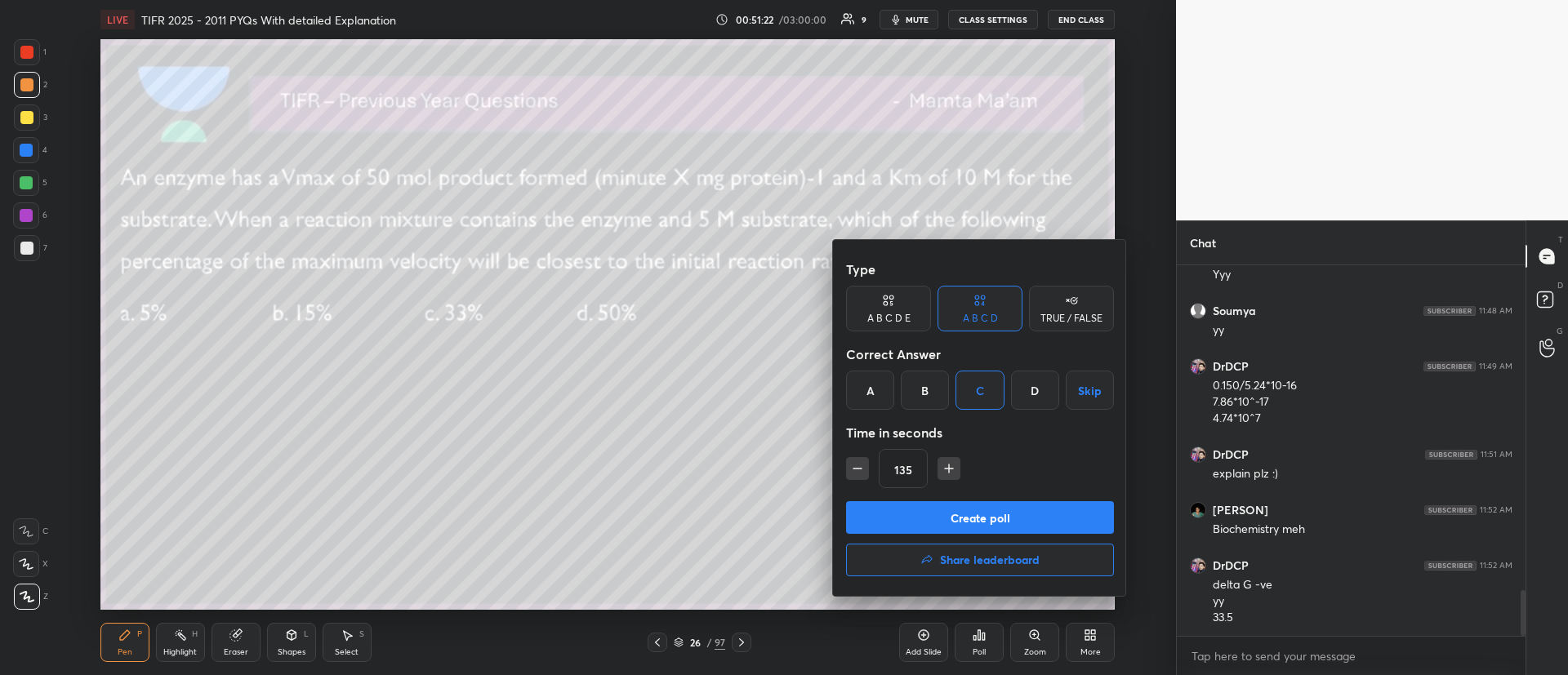 click 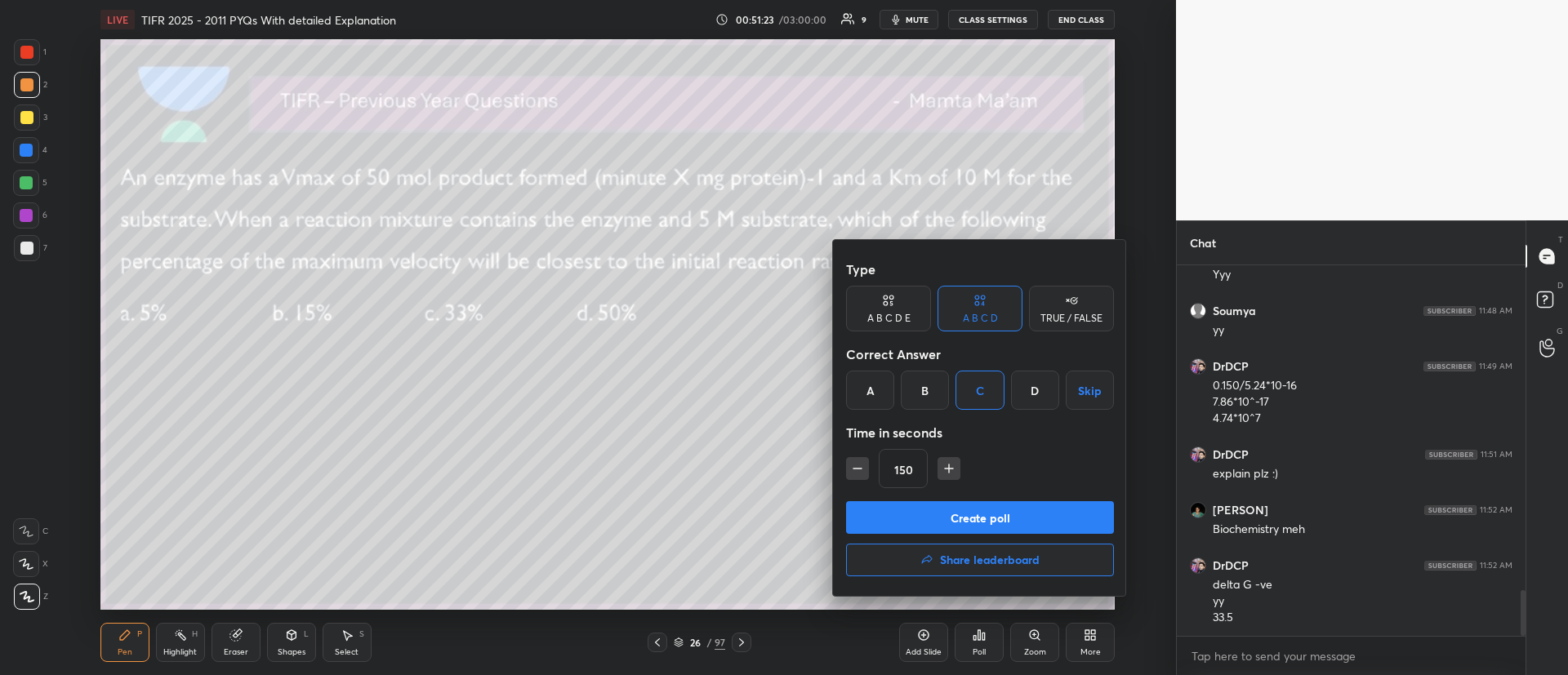 click 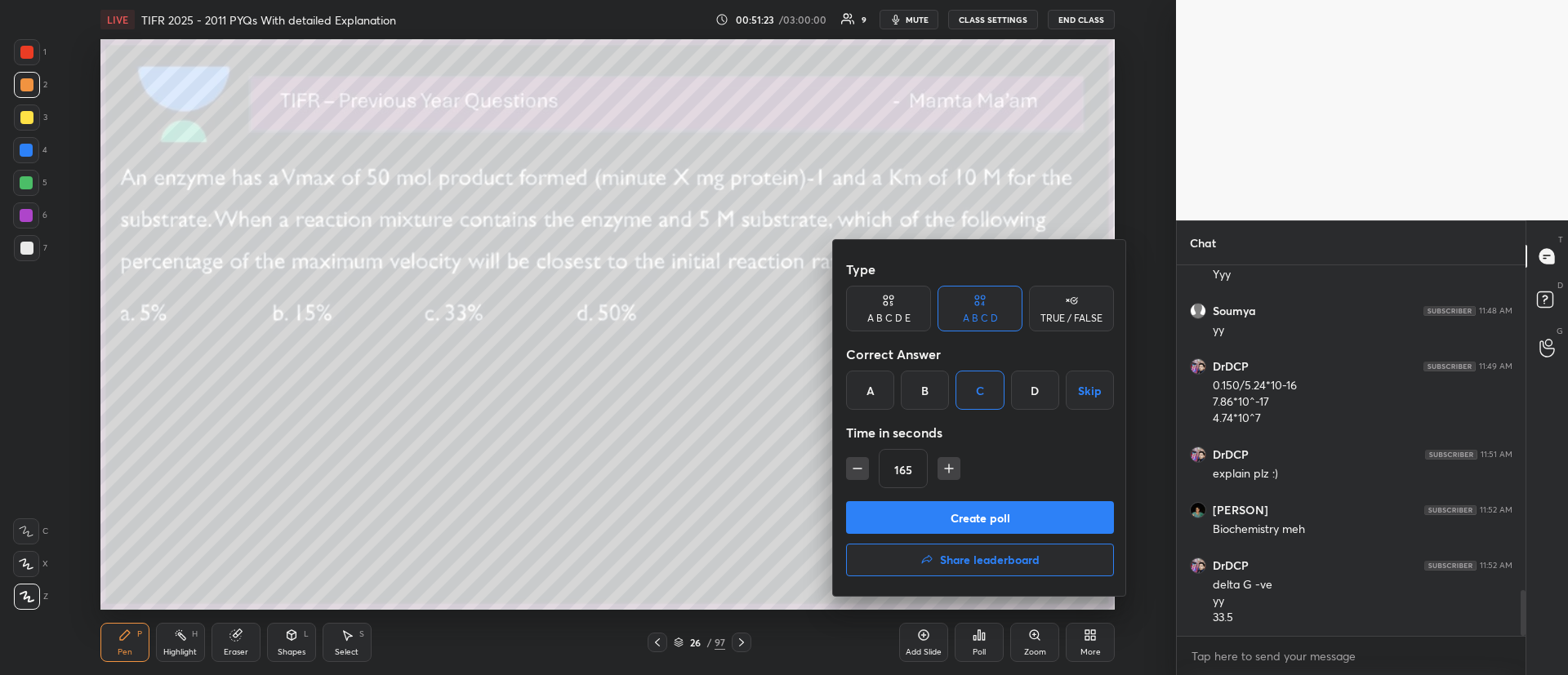 click 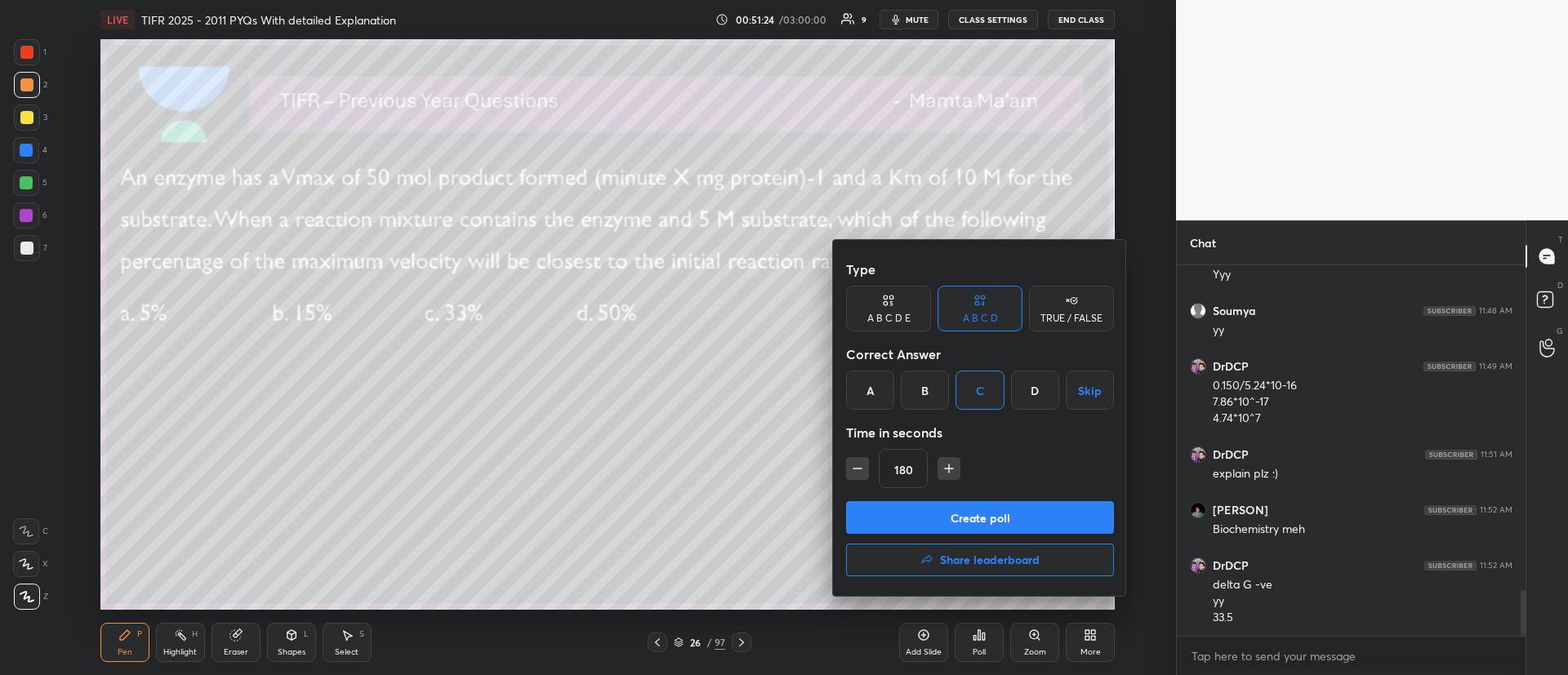click on "Create poll" at bounding box center [980, 517] 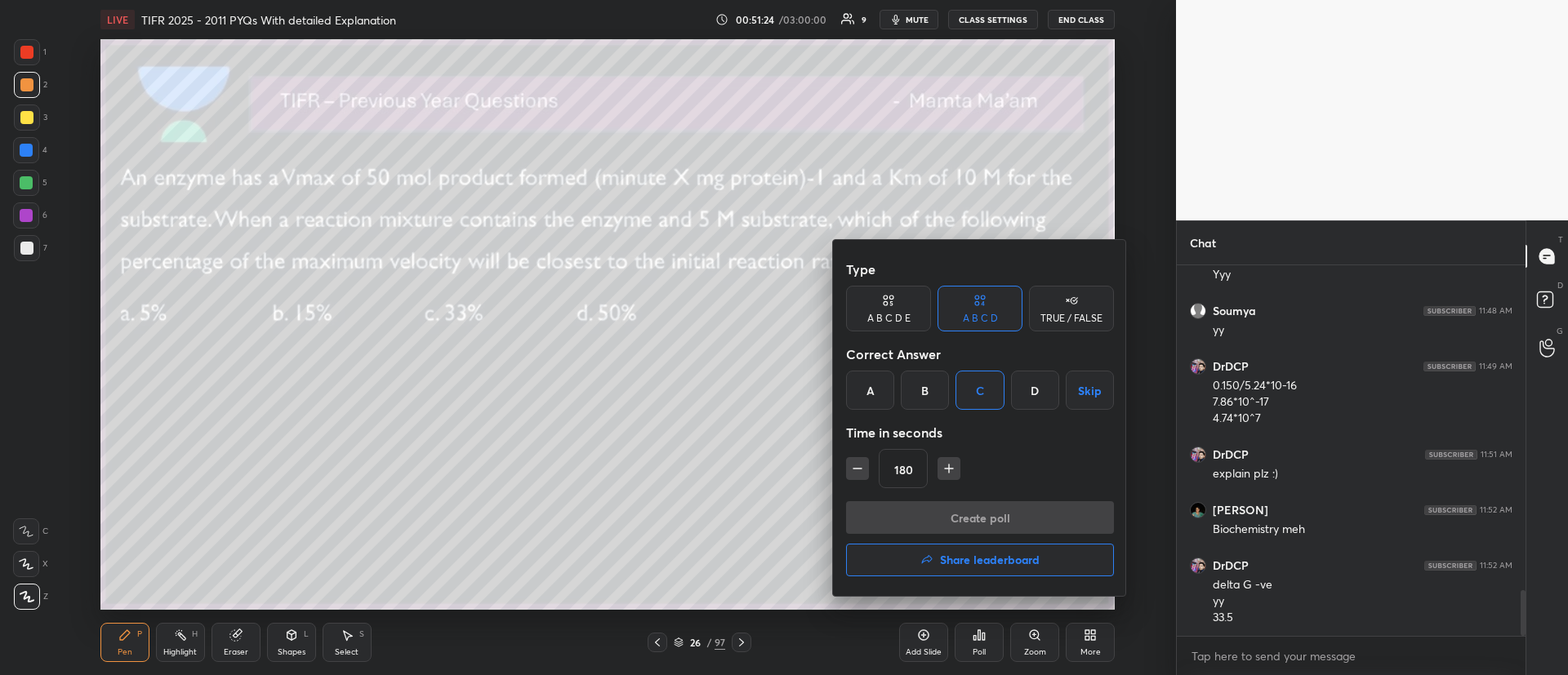 scroll, scrollTop: 211, scrollLeft: 344, axis: both 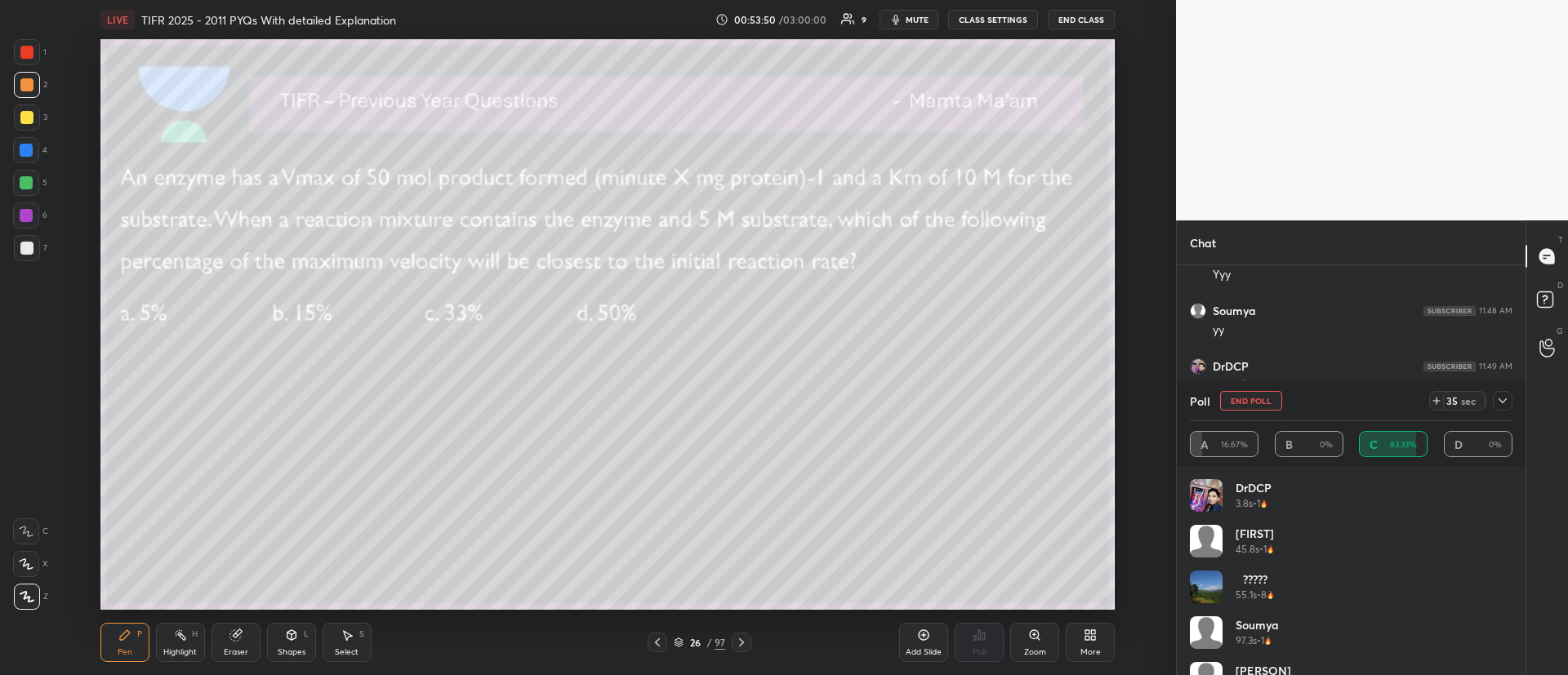 click at bounding box center (27, 118) 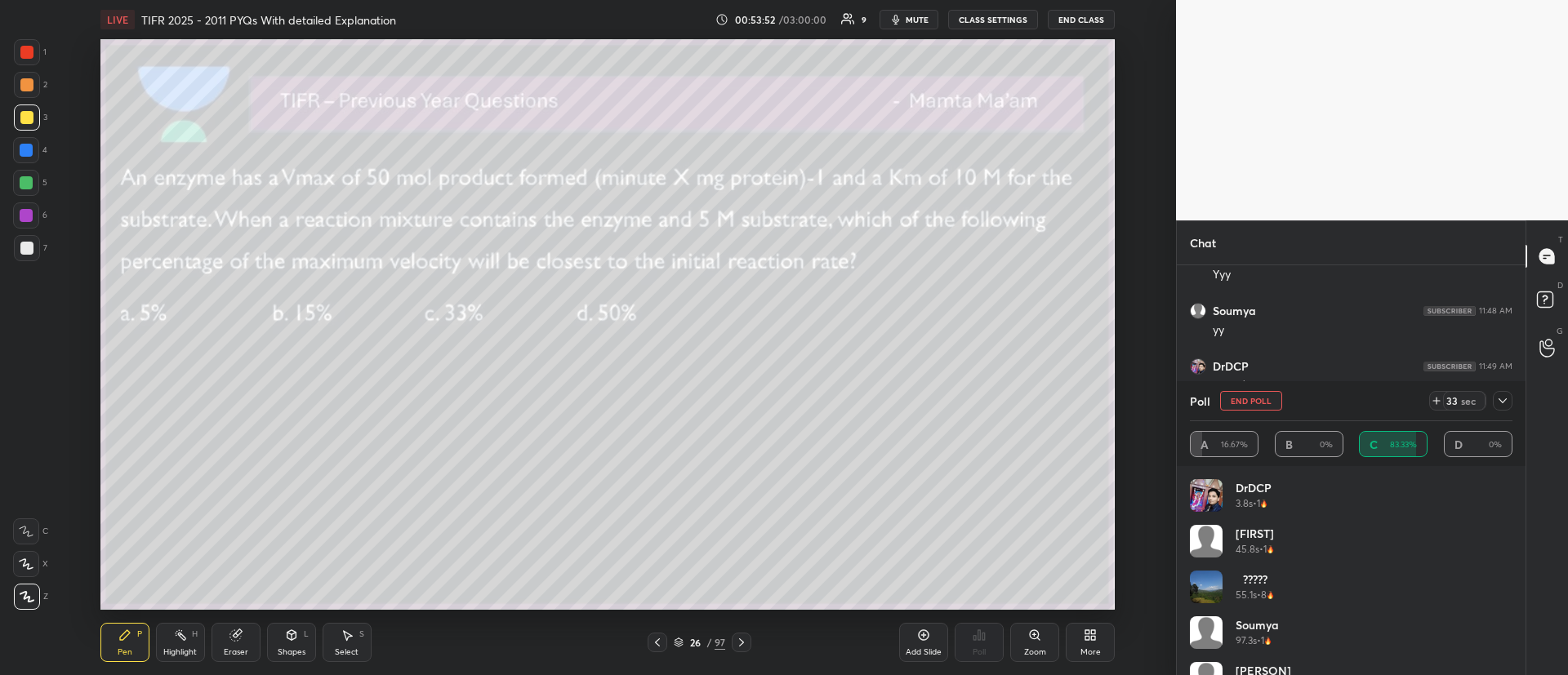 click at bounding box center (27, 85) 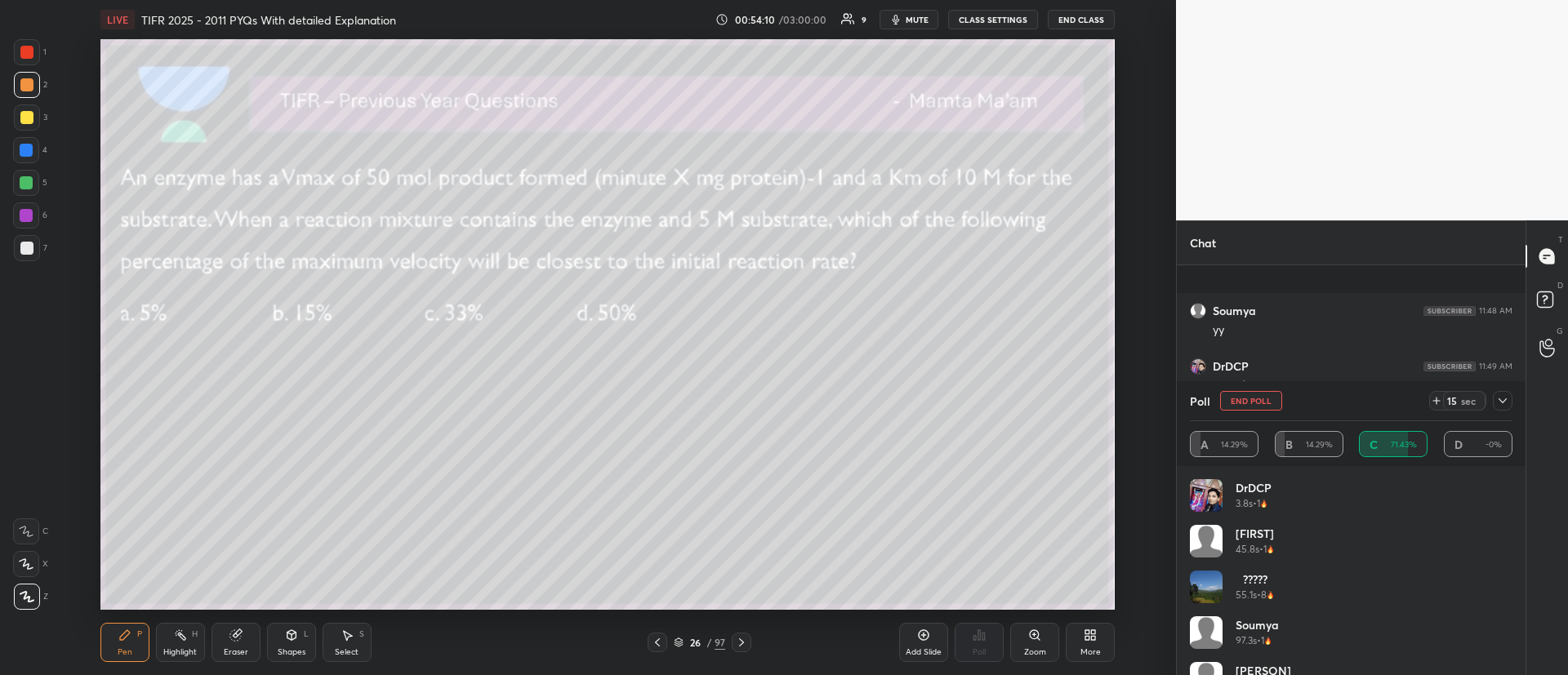scroll, scrollTop: 2755, scrollLeft: 0, axis: vertical 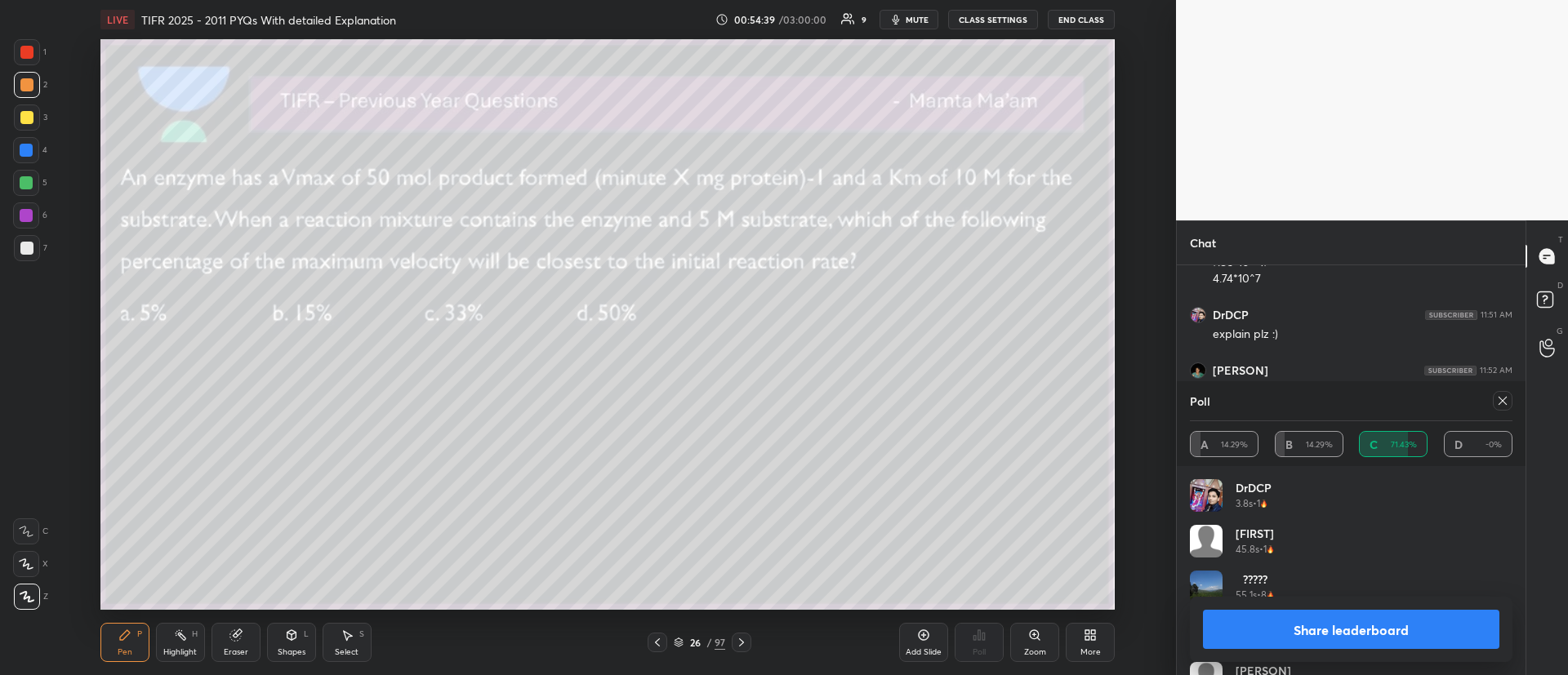 drag, startPoint x: 26, startPoint y: 112, endPoint x: 19, endPoint y: 118, distance: 9.219544 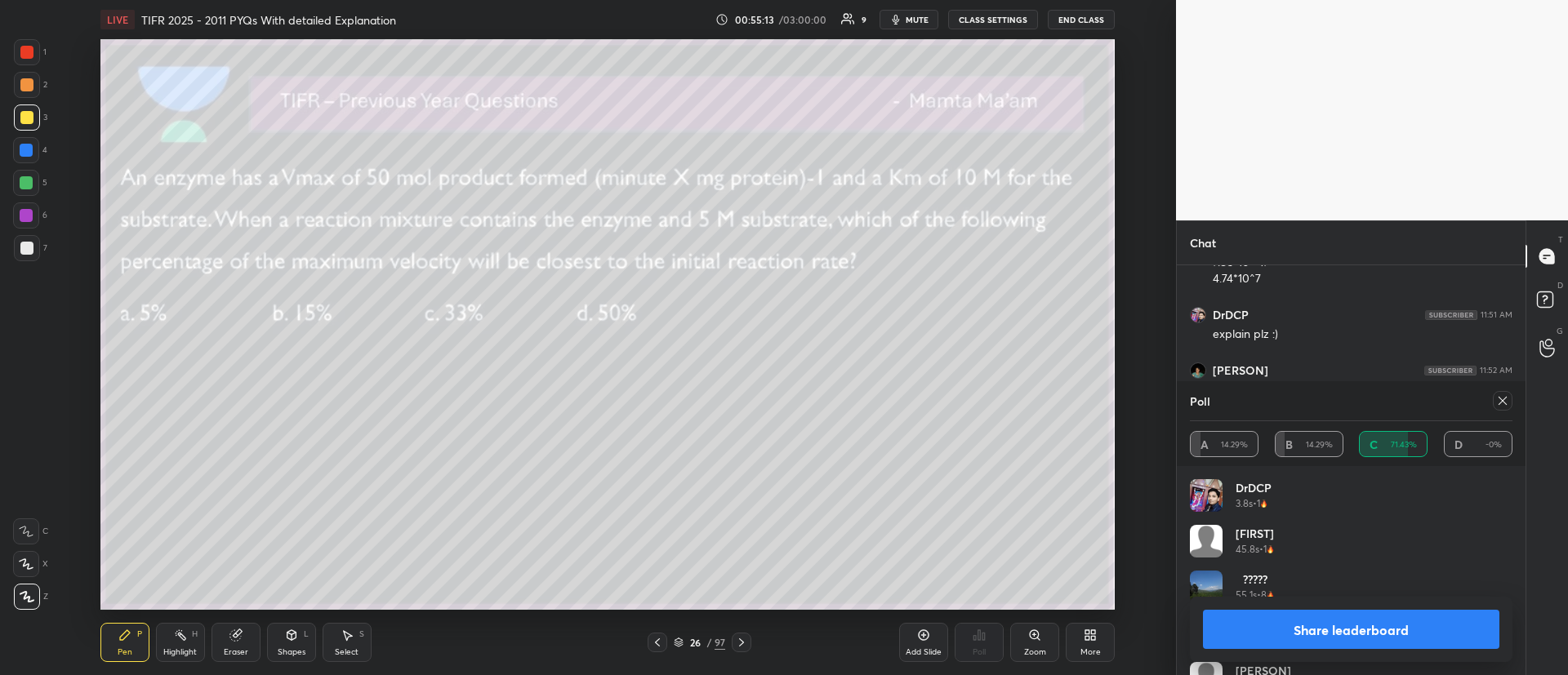 scroll, scrollTop: 2810, scrollLeft: 0, axis: vertical 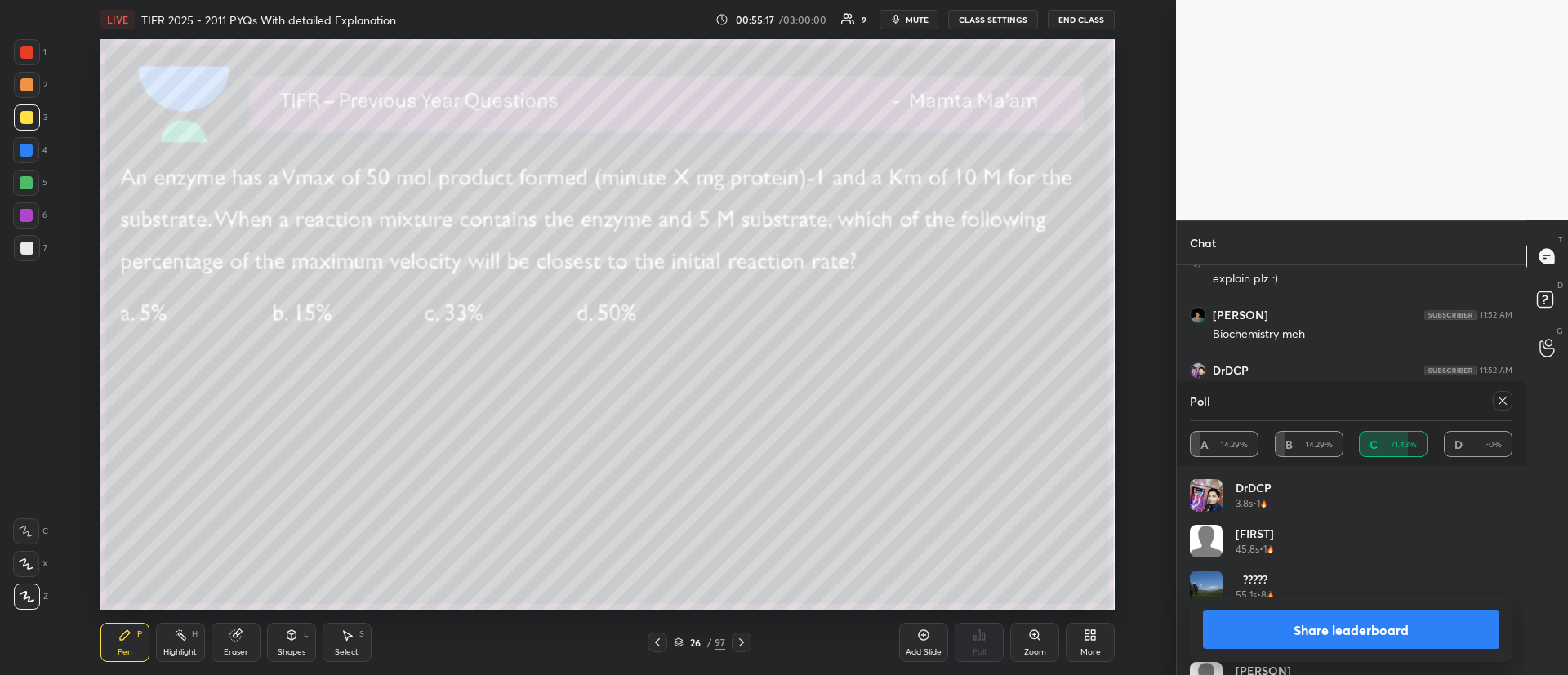 click on "Eraser" at bounding box center (236, 652) 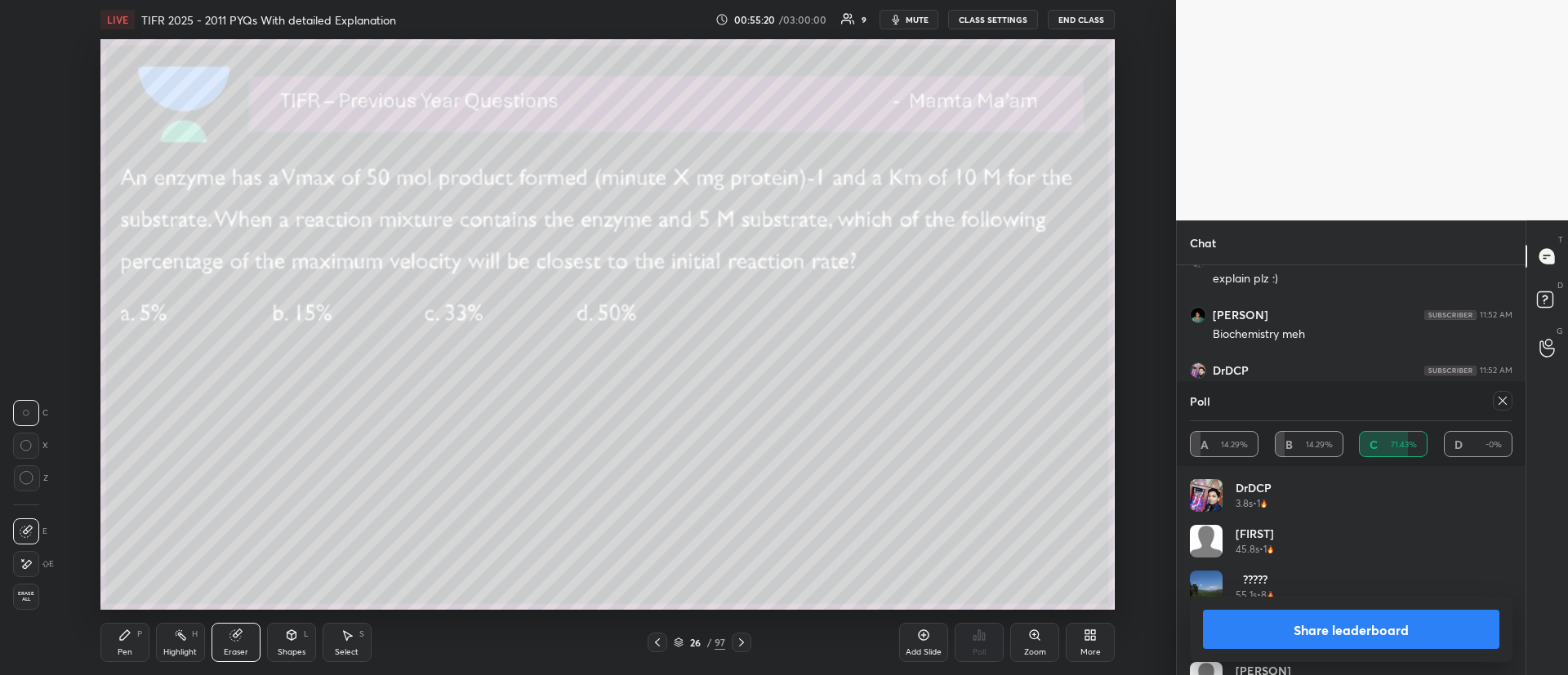 click on "Pen P Highlight H Eraser Shapes L Select S" at bounding box center (300, 642) 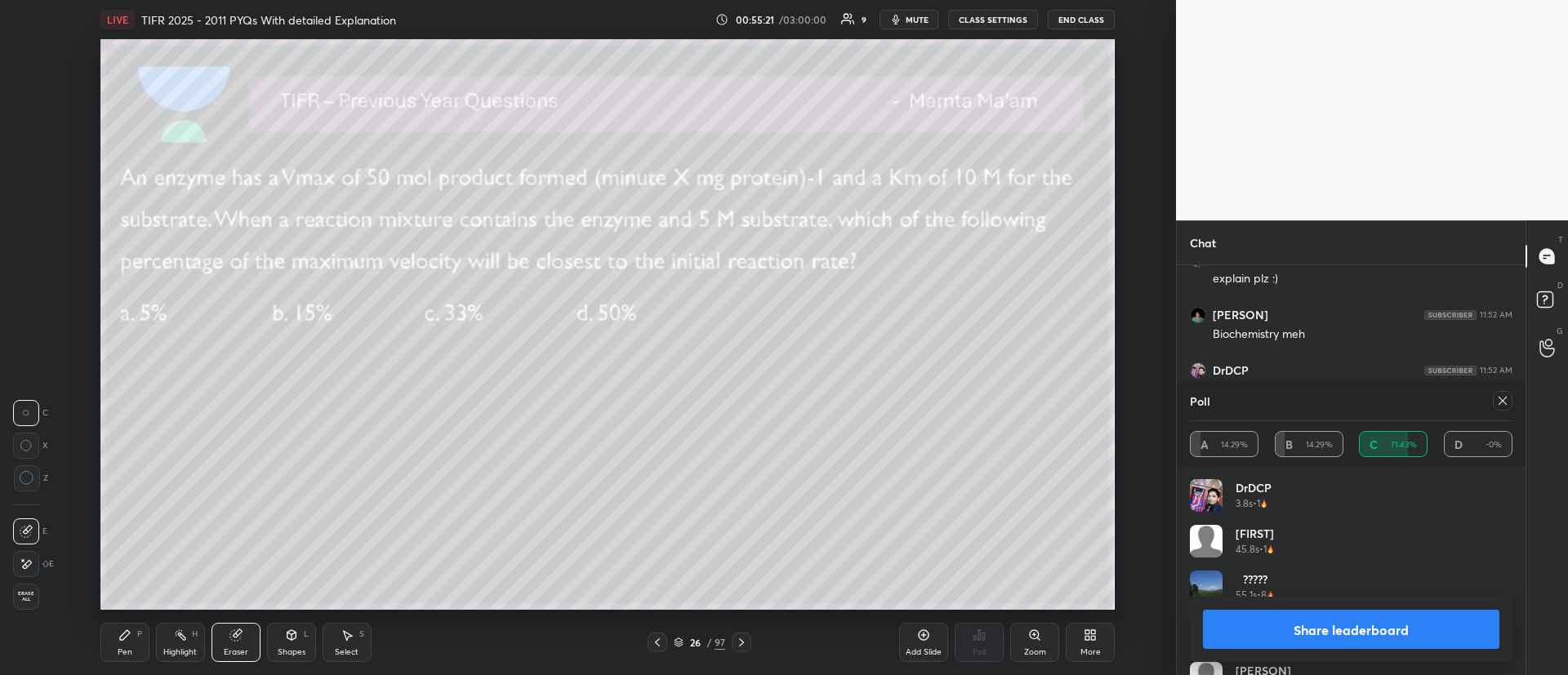 click on "Pen" at bounding box center (125, 652) 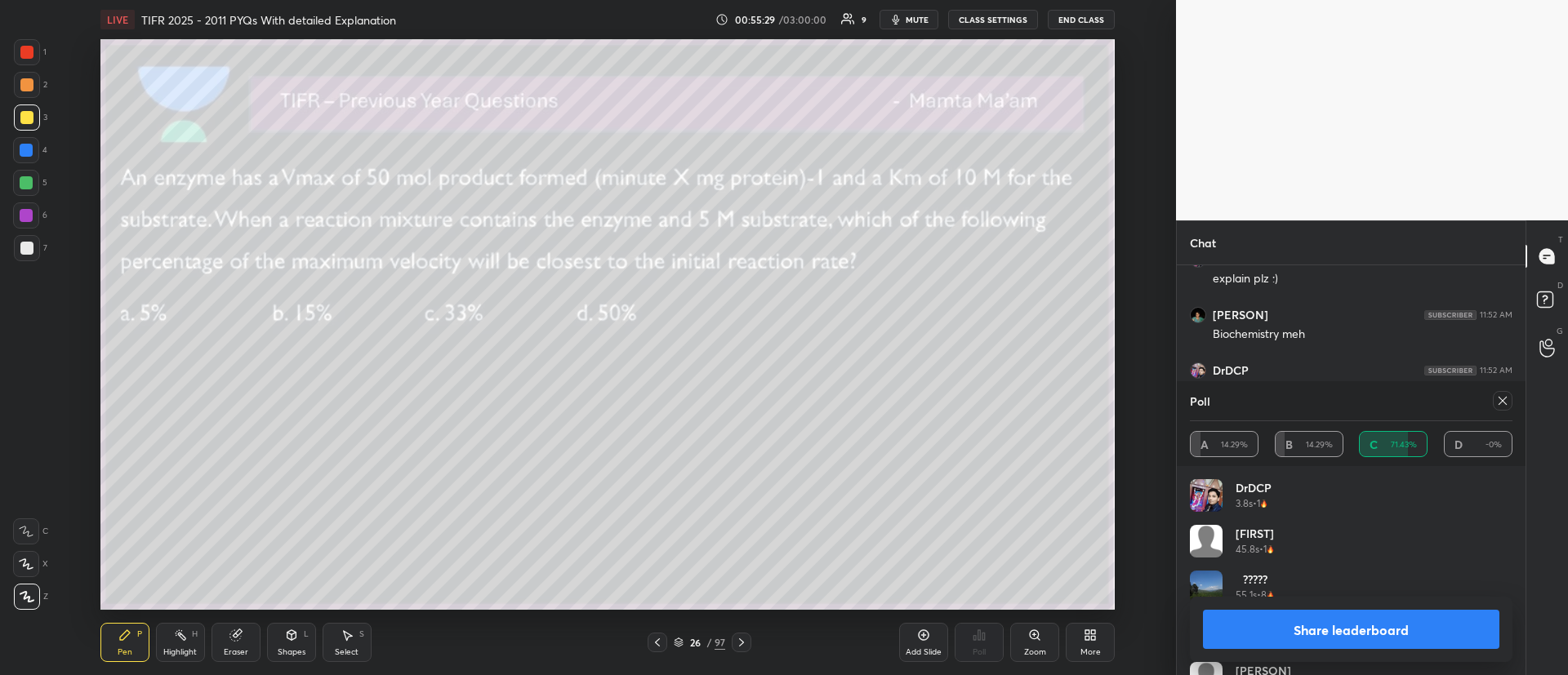 click at bounding box center (27, 85) 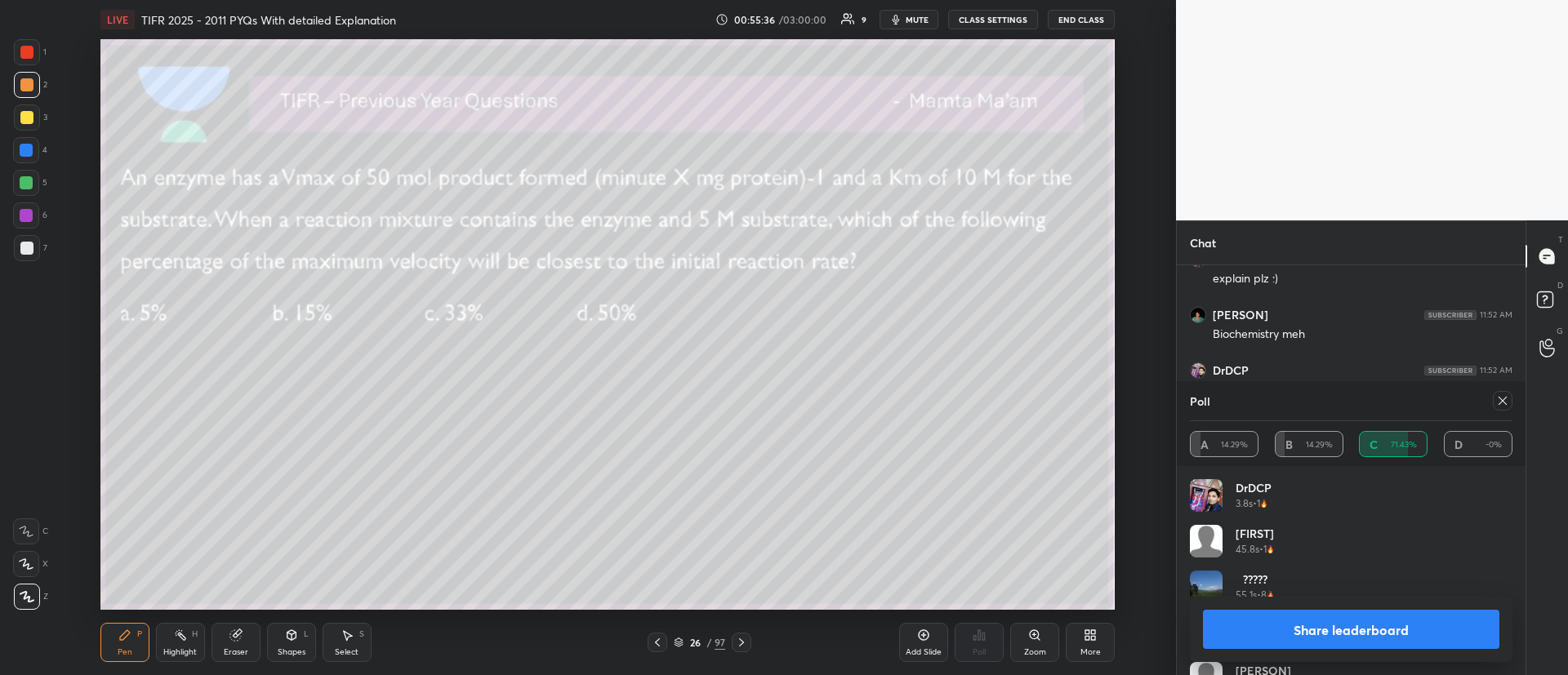 click at bounding box center (1503, 401) 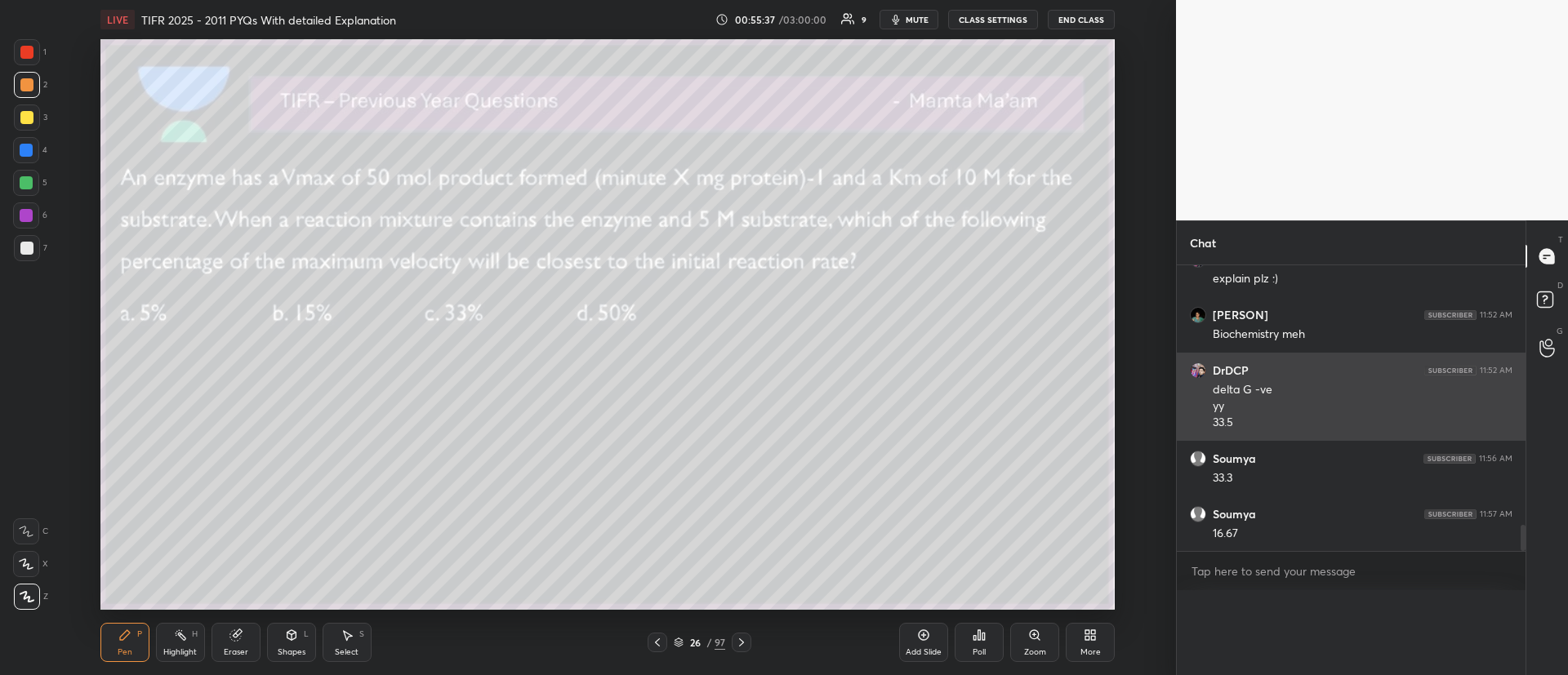 scroll, scrollTop: 0, scrollLeft: 0, axis: both 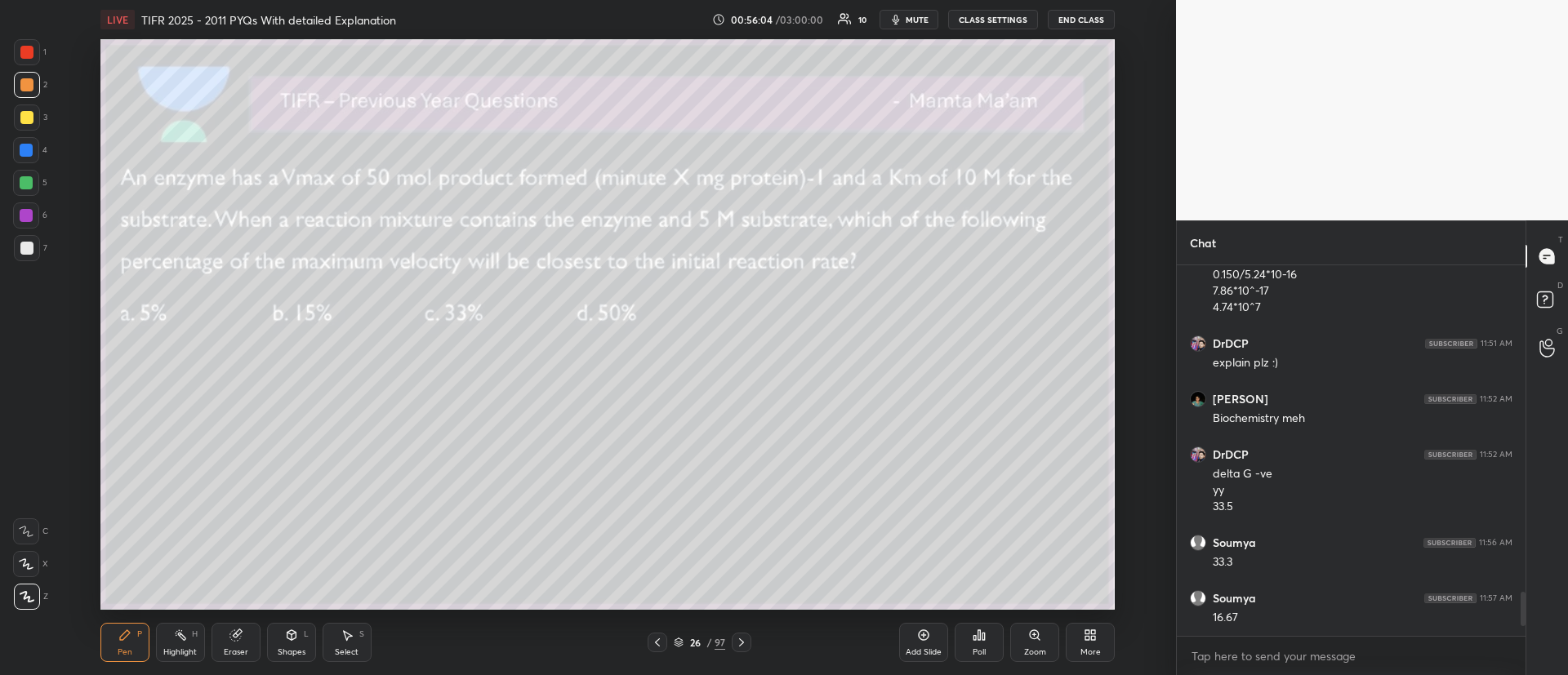 click 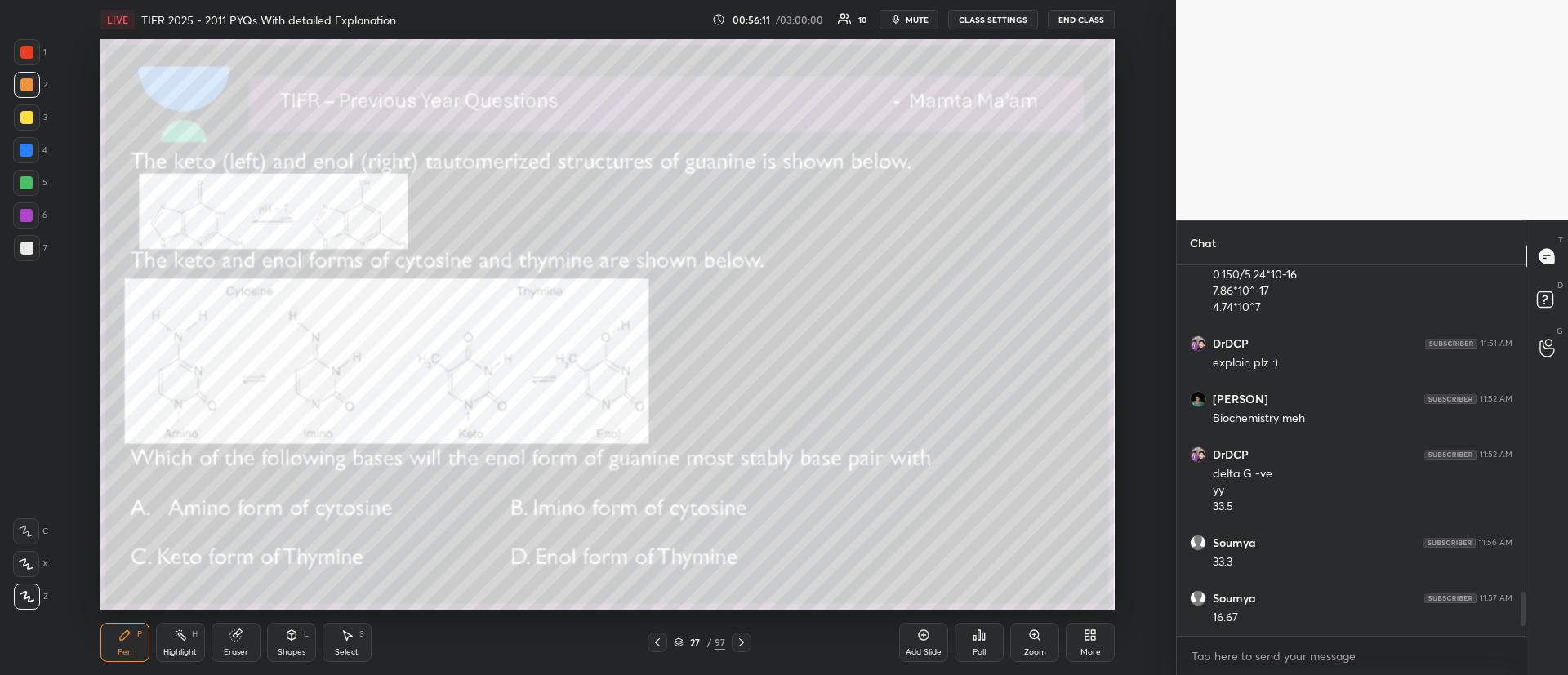 click on "Poll" at bounding box center (979, 652) 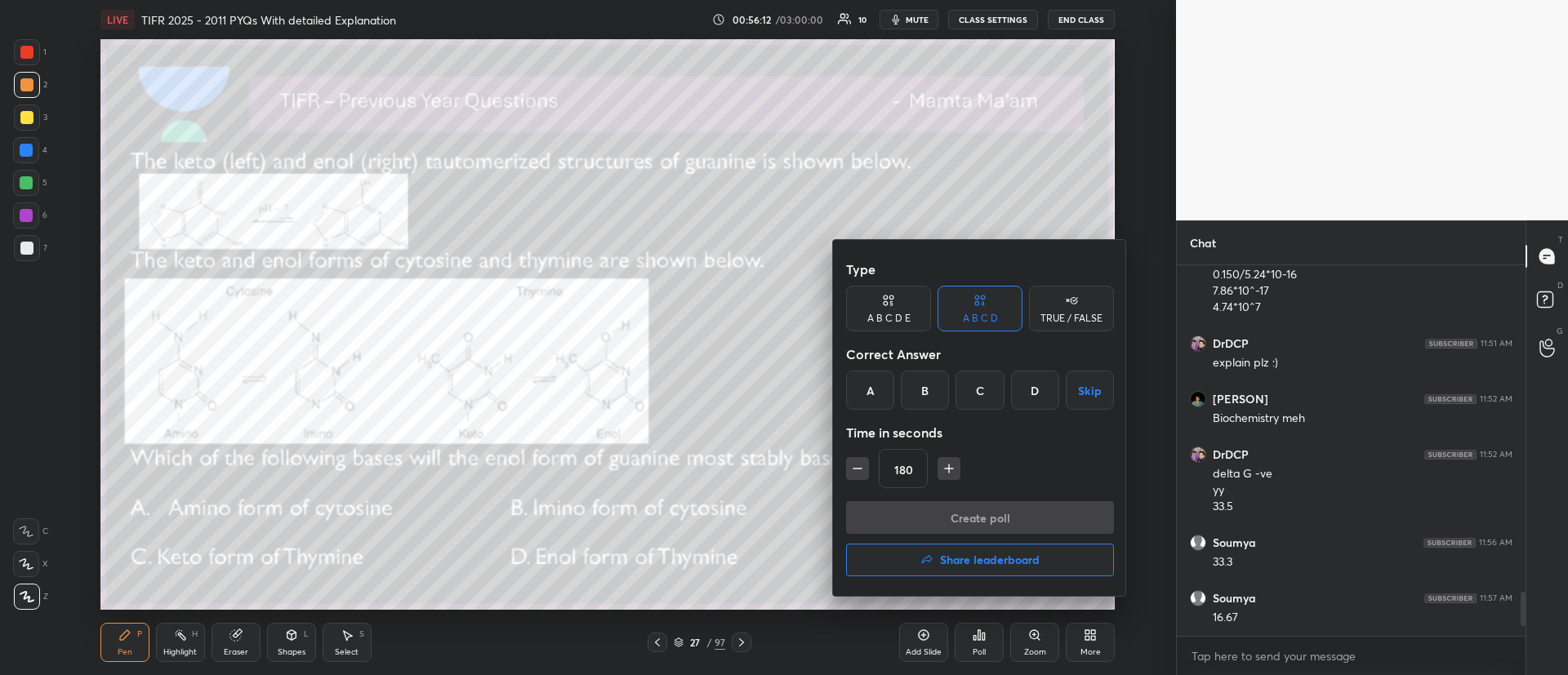 click on "C" at bounding box center (979, 390) 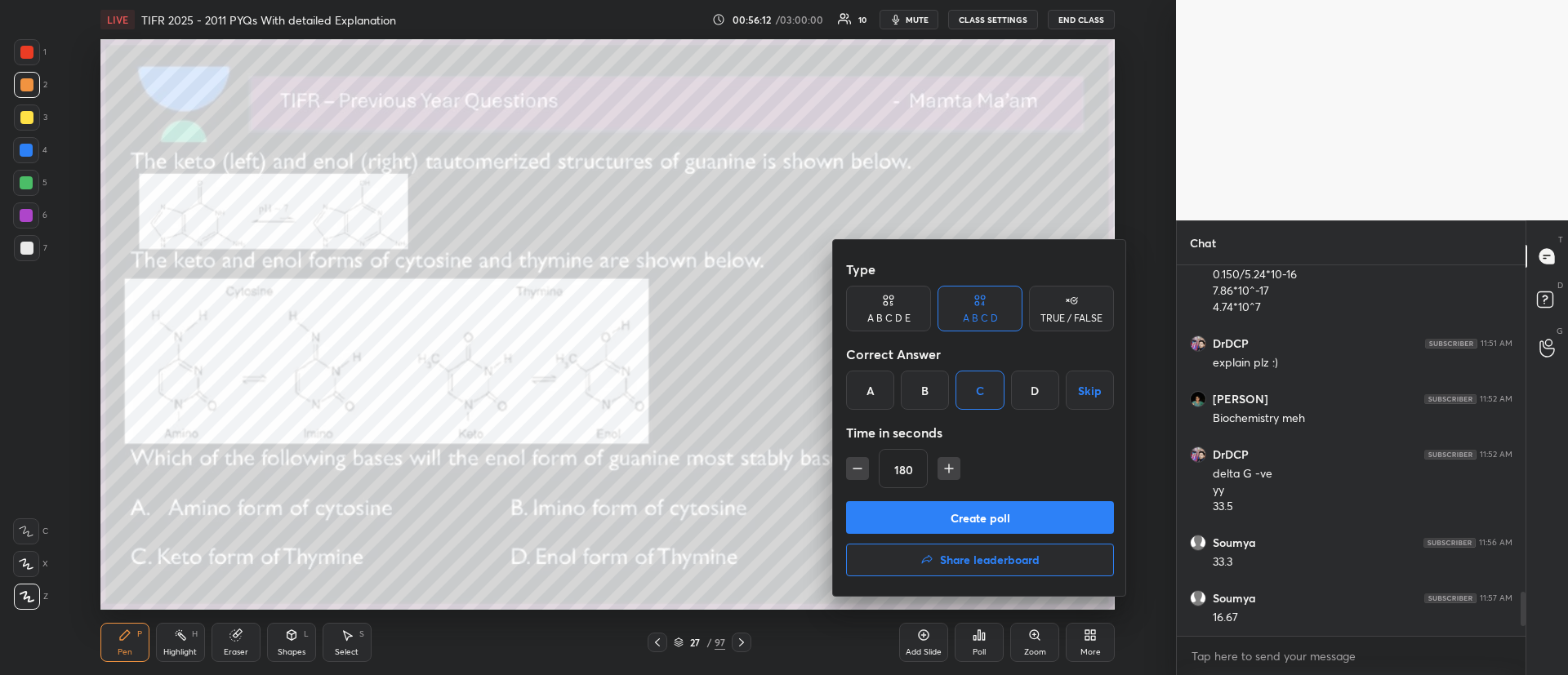 click on "Type A B C D E A B C D TRUE / FALSE Correct Answer A B C D Skip Time in seconds 180 Create poll Share leaderboard" at bounding box center [980, 418] 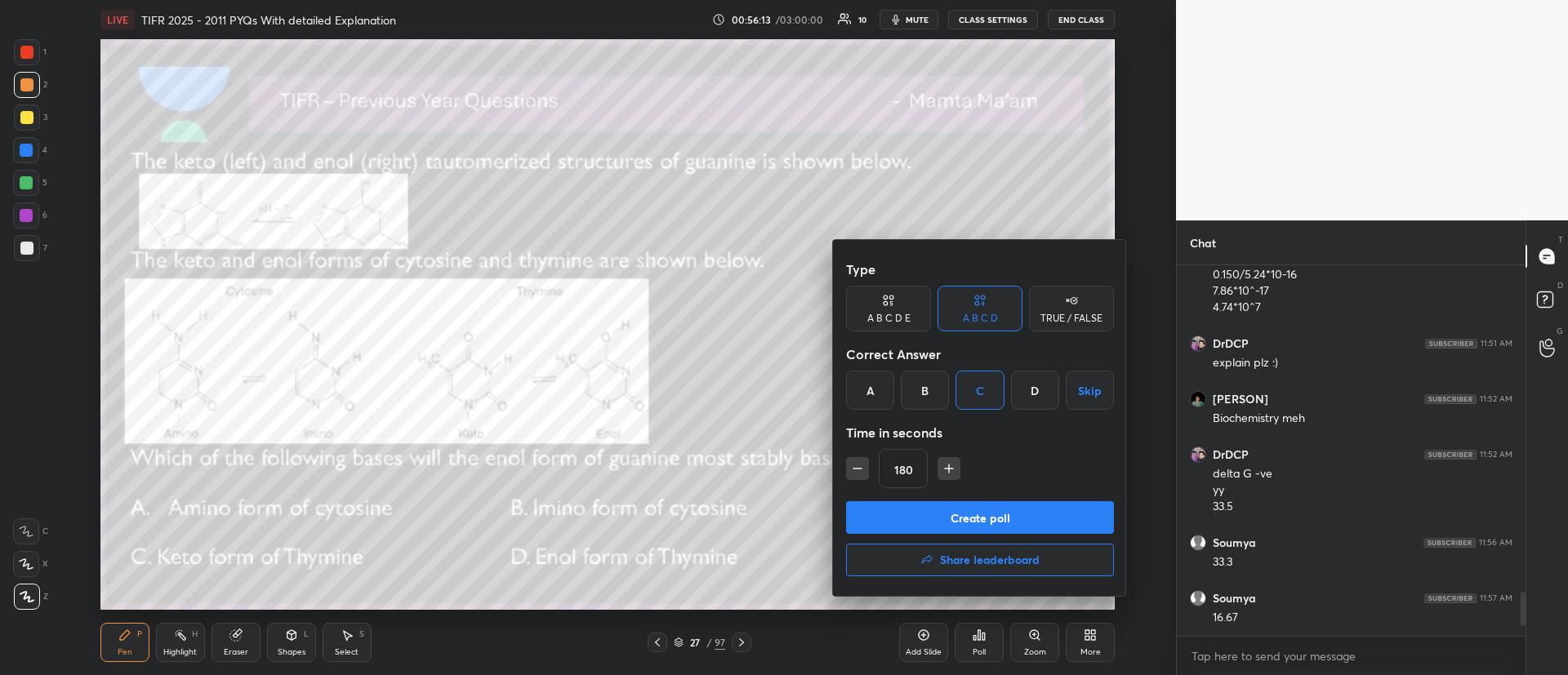 click 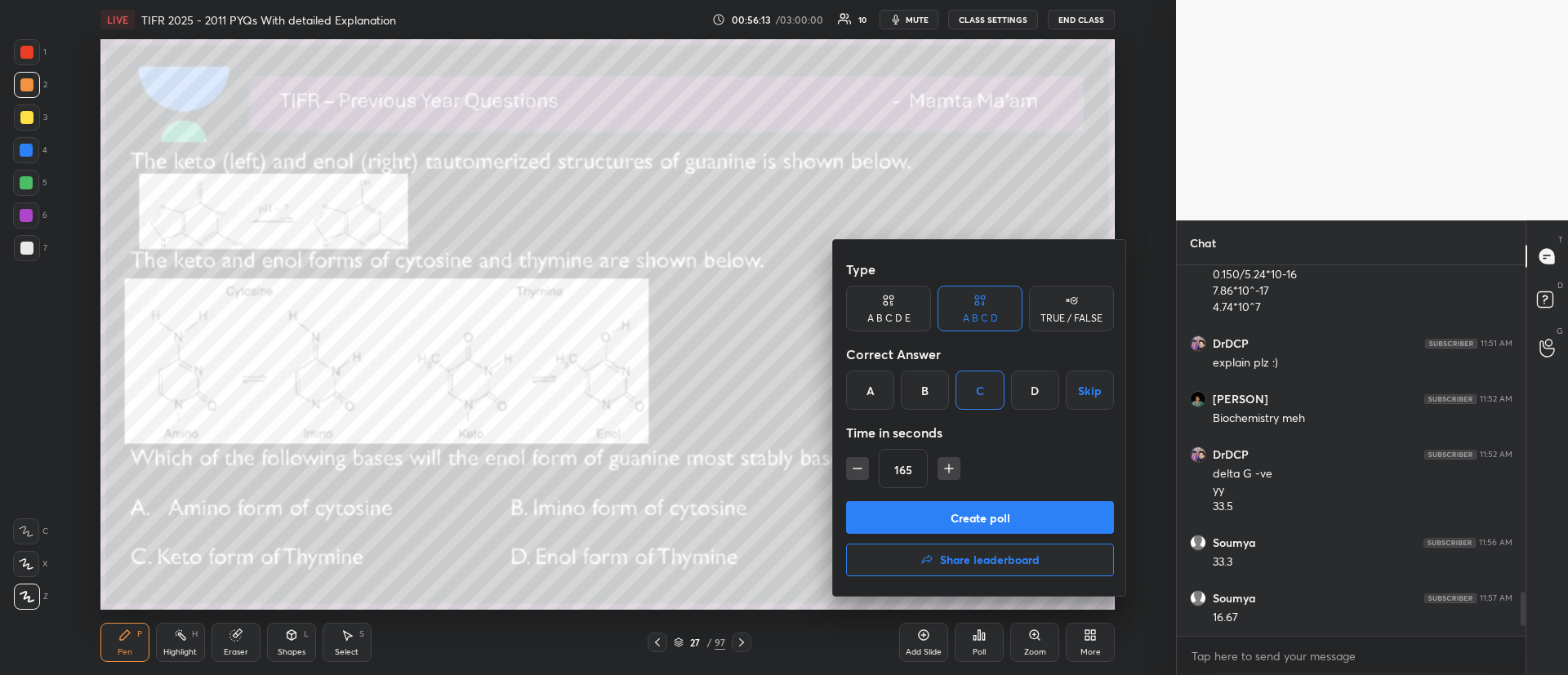click 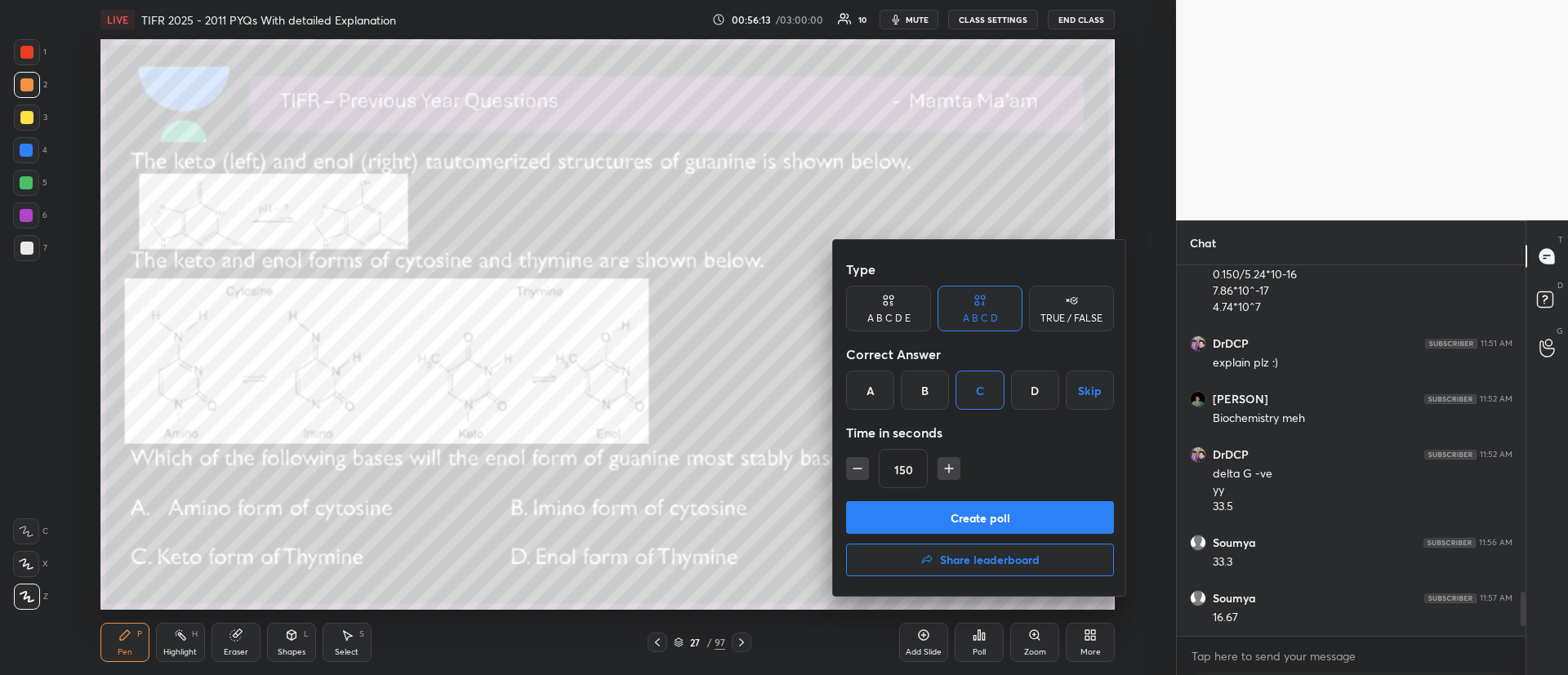 click 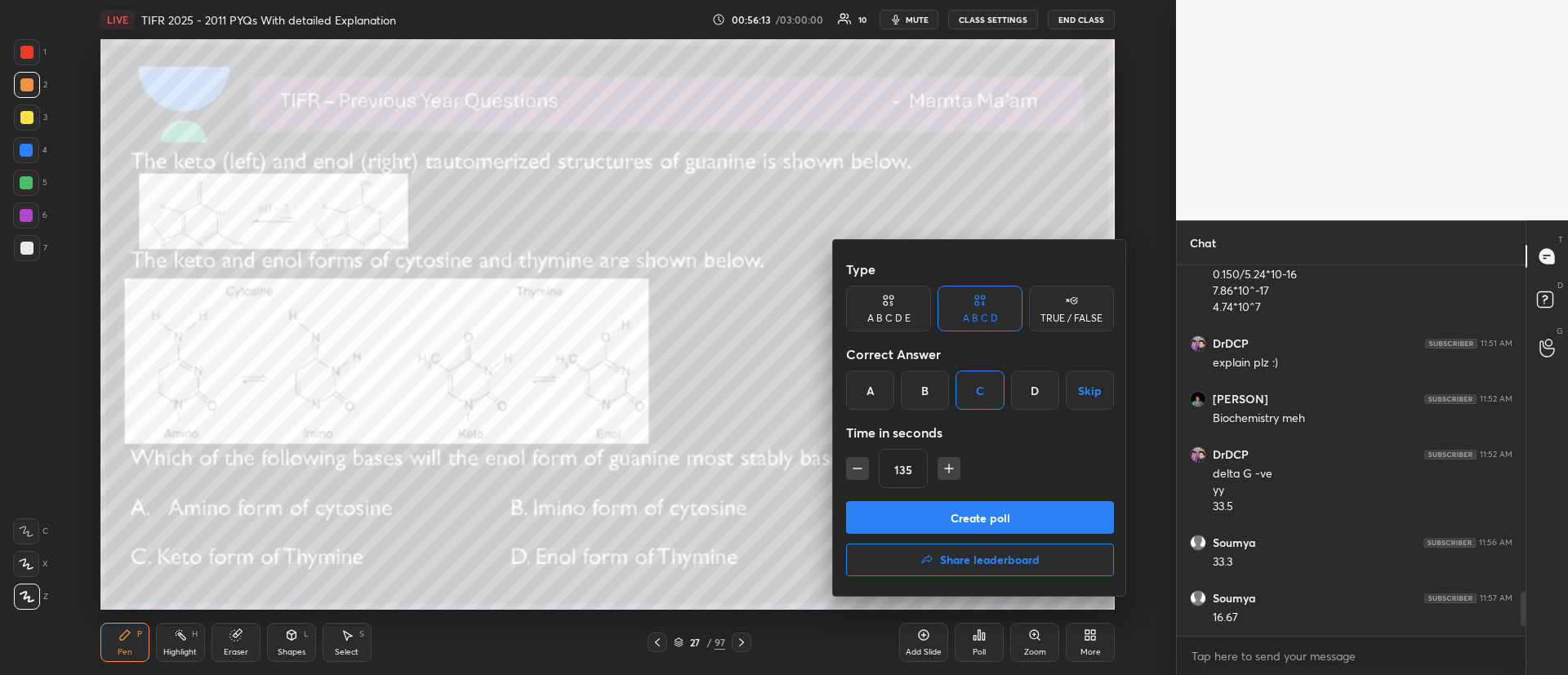 click 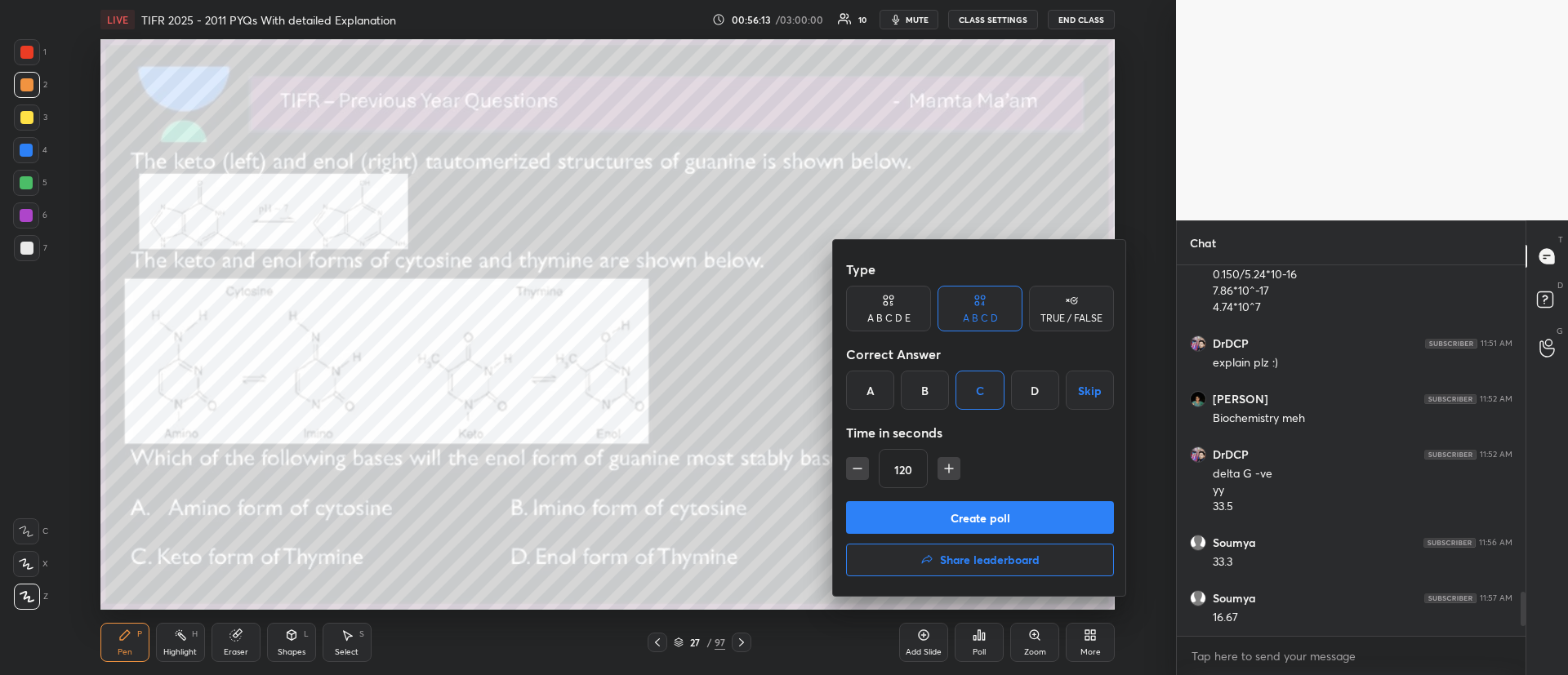 click 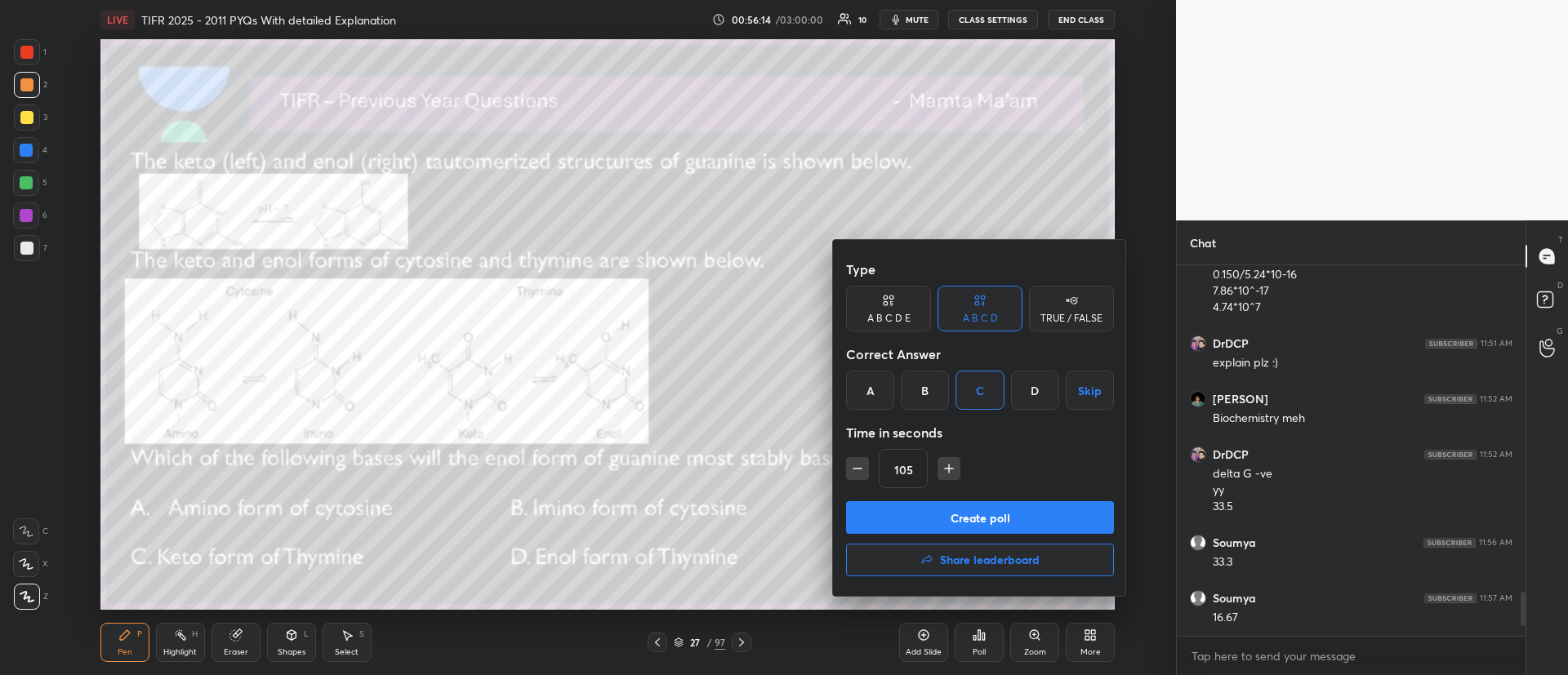 click 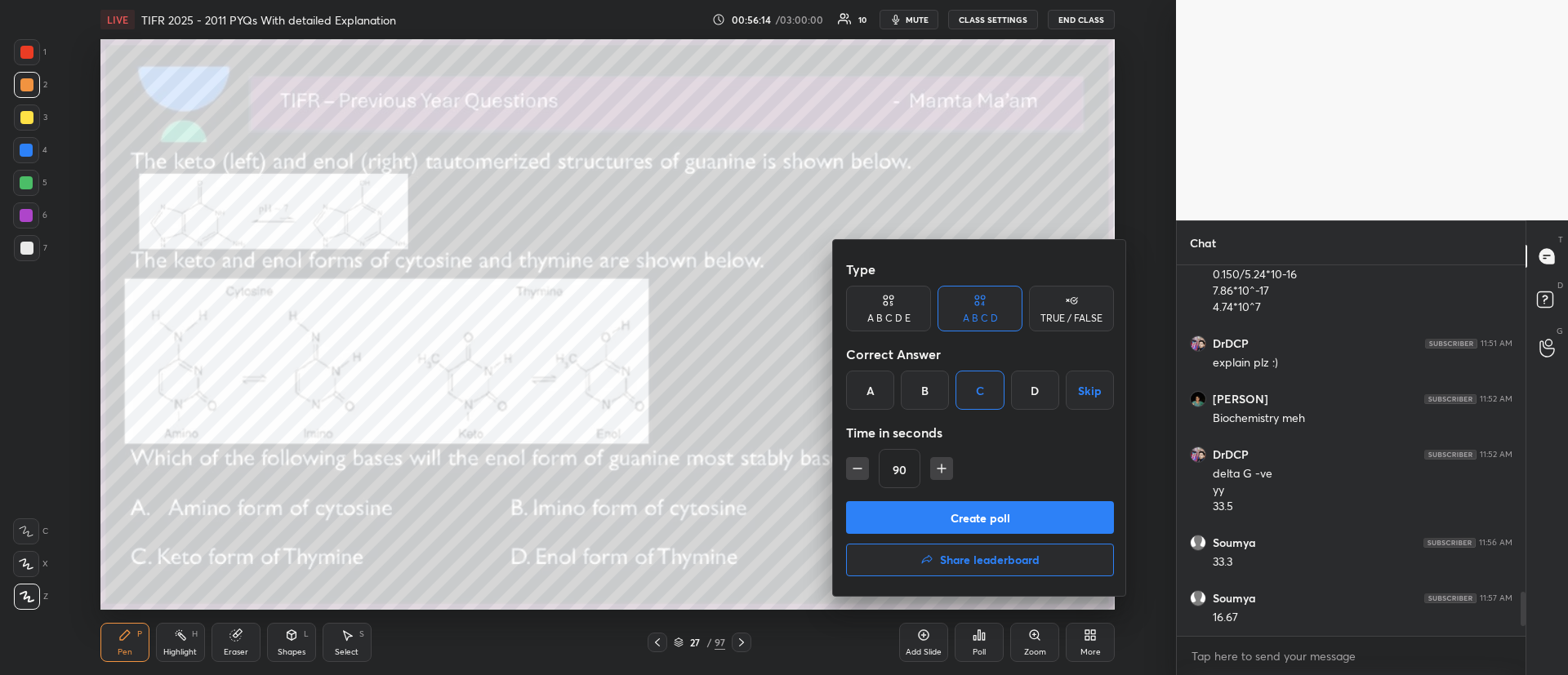 click at bounding box center (858, 469) 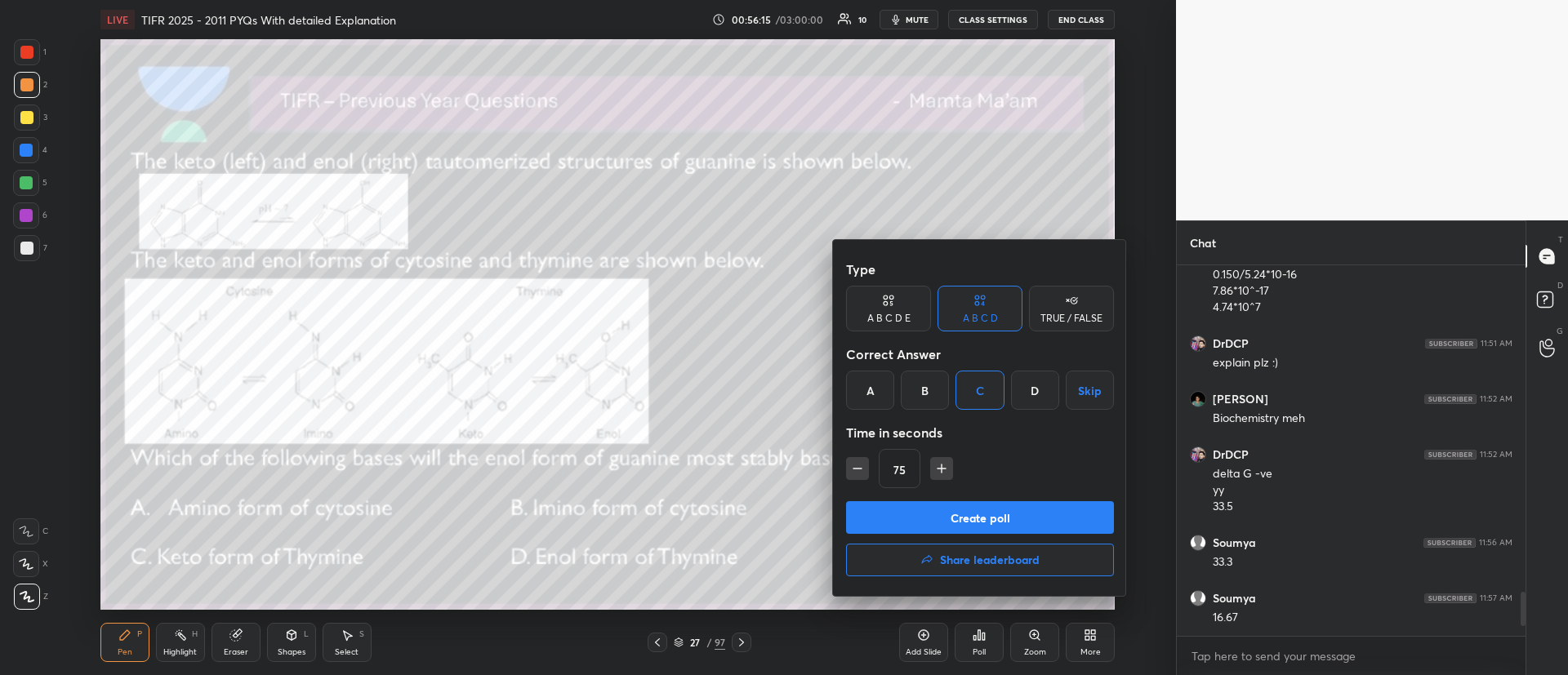 click 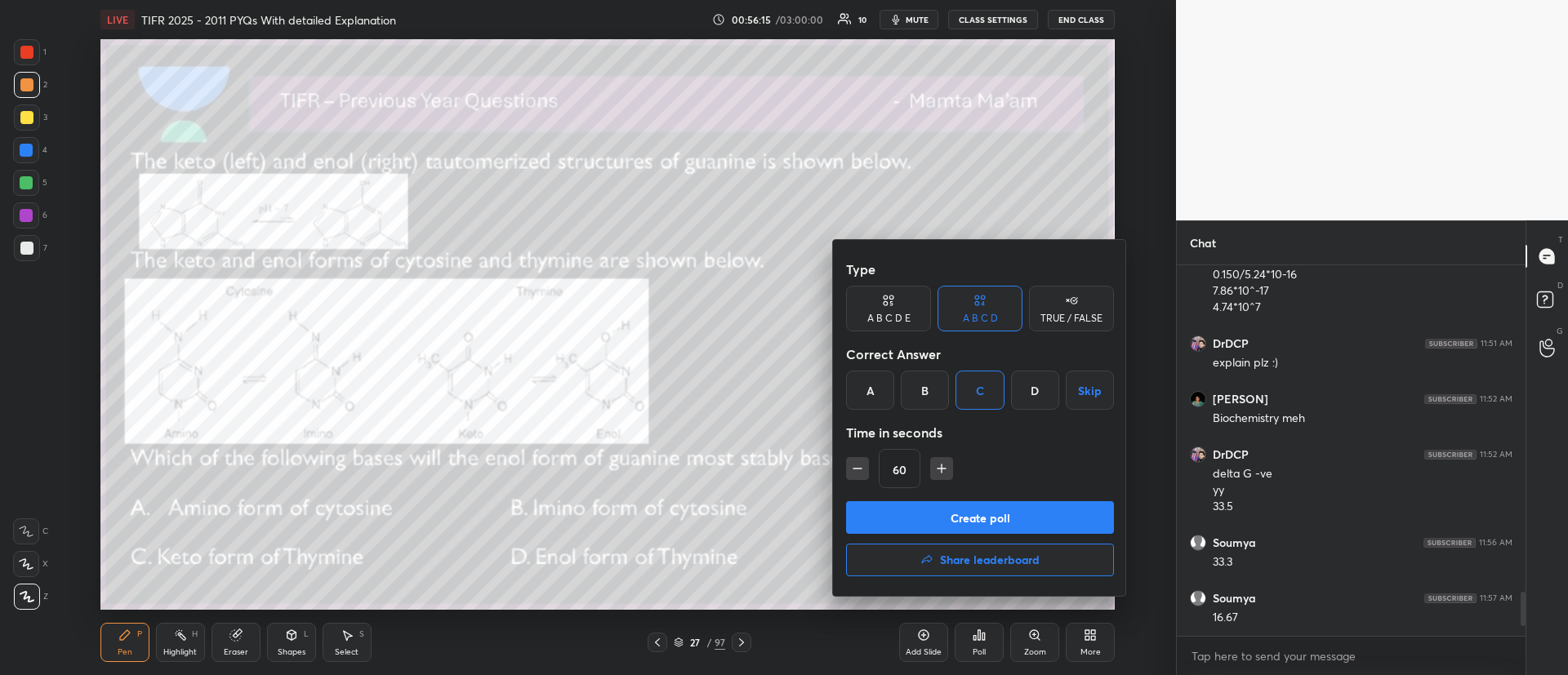 click 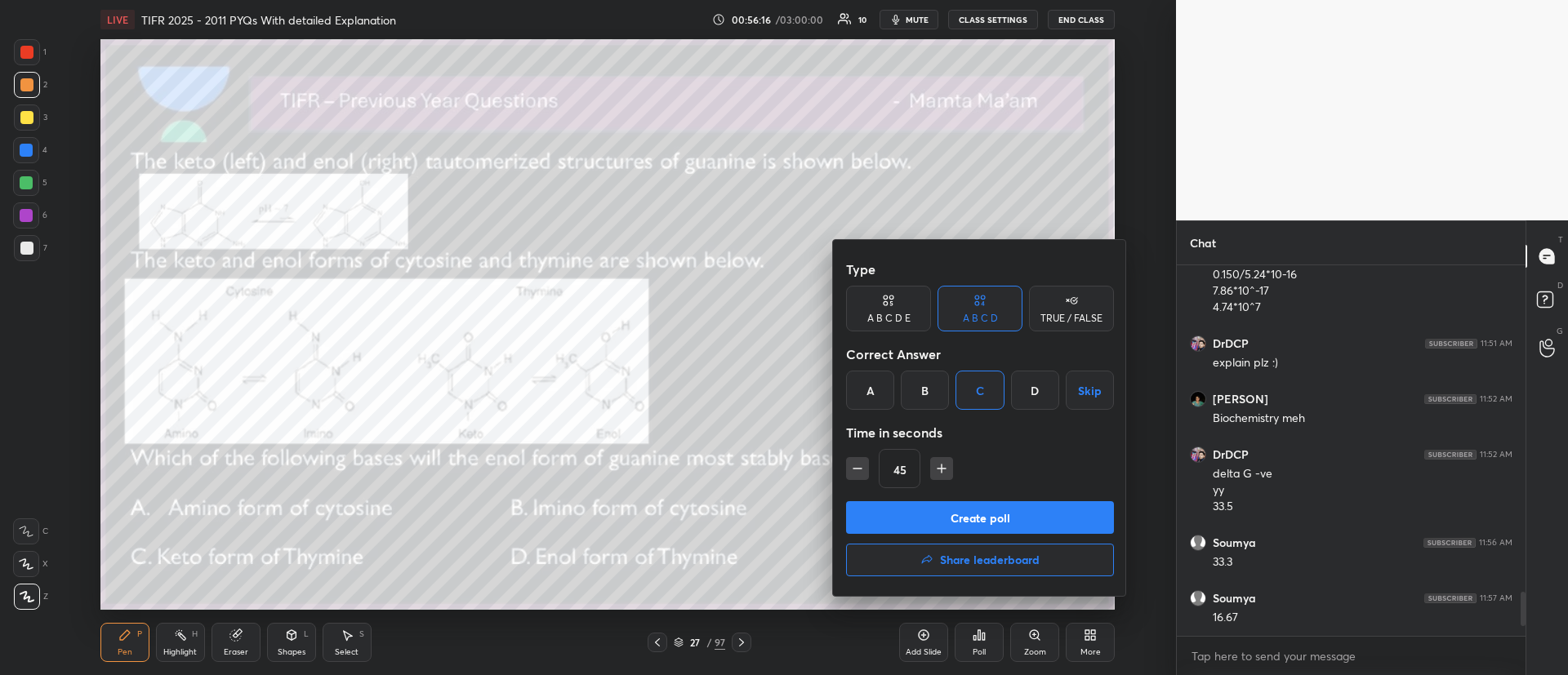 drag, startPoint x: 899, startPoint y: 510, endPoint x: 908, endPoint y: 516, distance: 10.816654 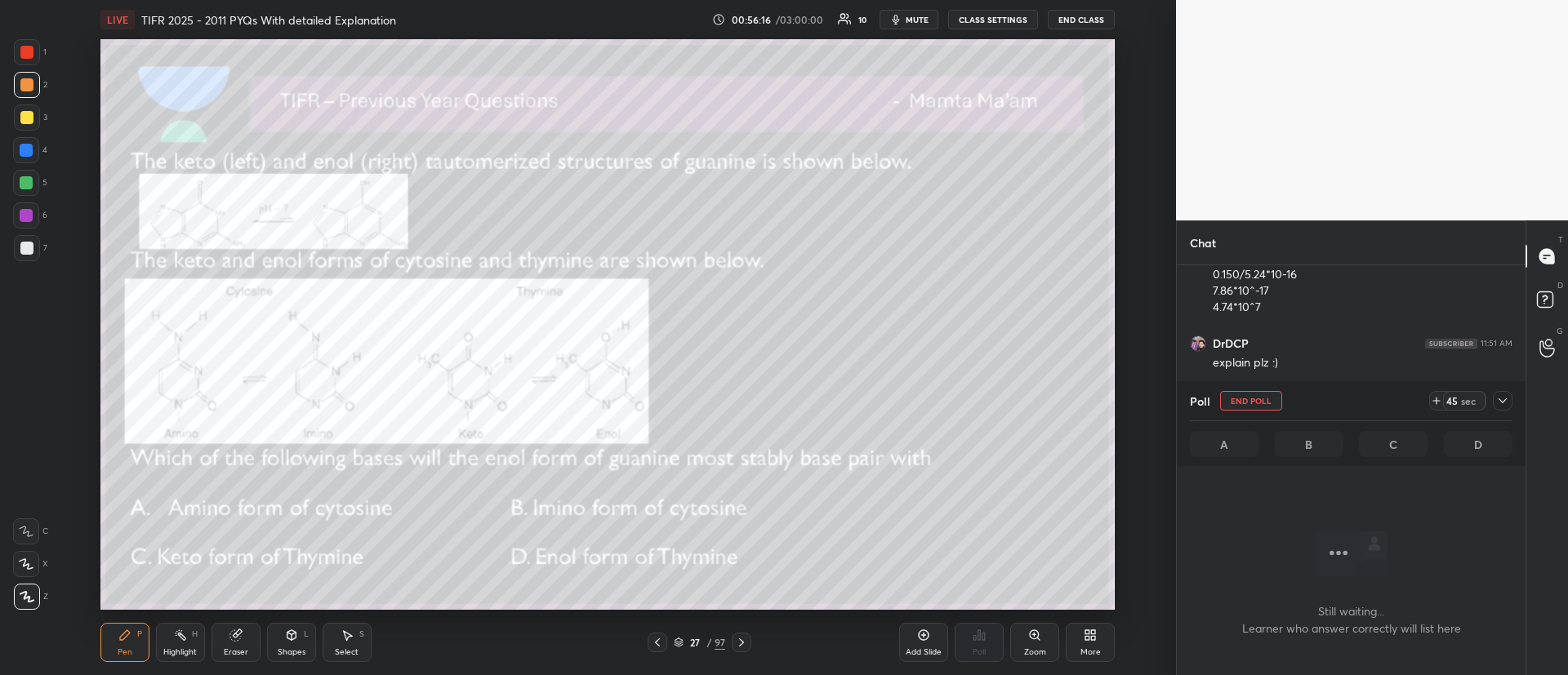 scroll, scrollTop: 220, scrollLeft: 344, axis: both 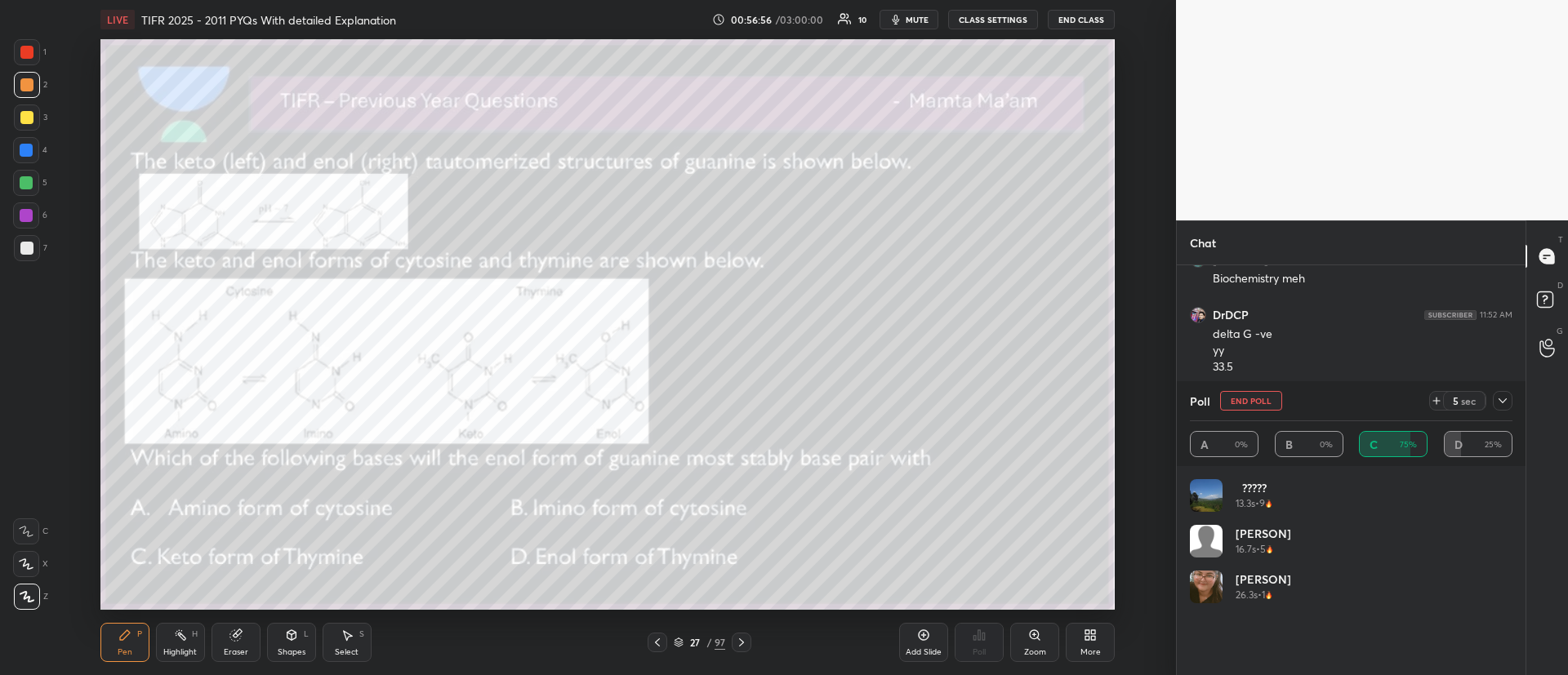 click on "1 2 3 4 5 6 7 C X Z C X Z E E Erase all   H H" at bounding box center [26, 324] 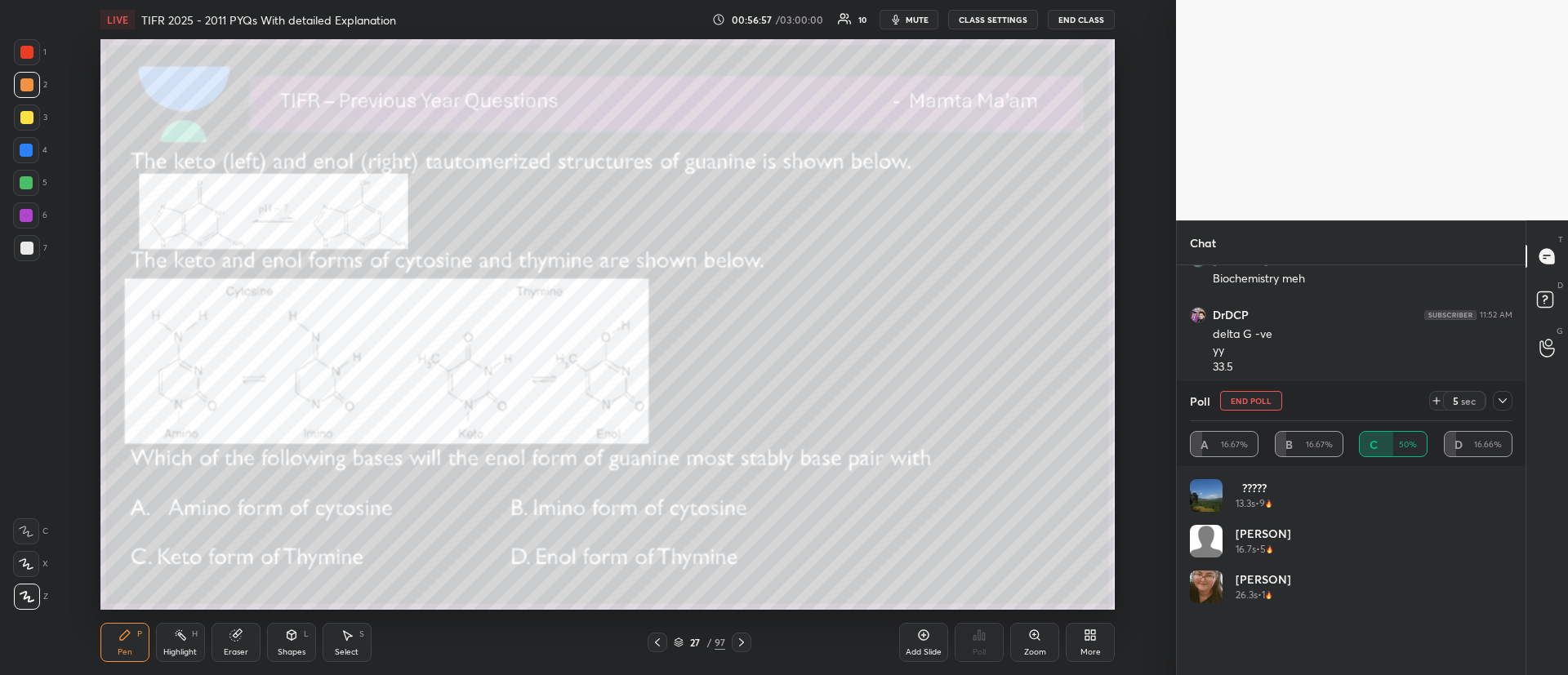 click at bounding box center (27, 118) 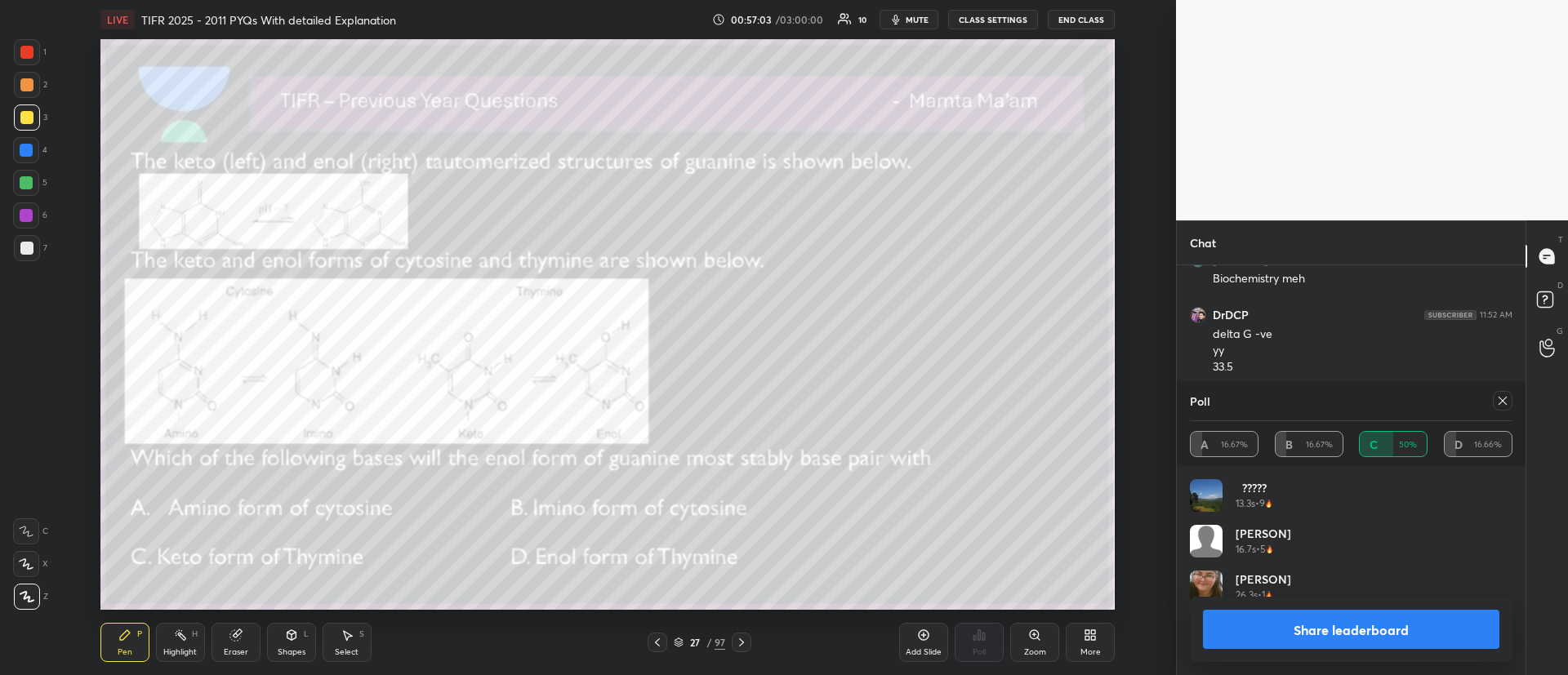click on "Add Slide" at bounding box center [924, 642] 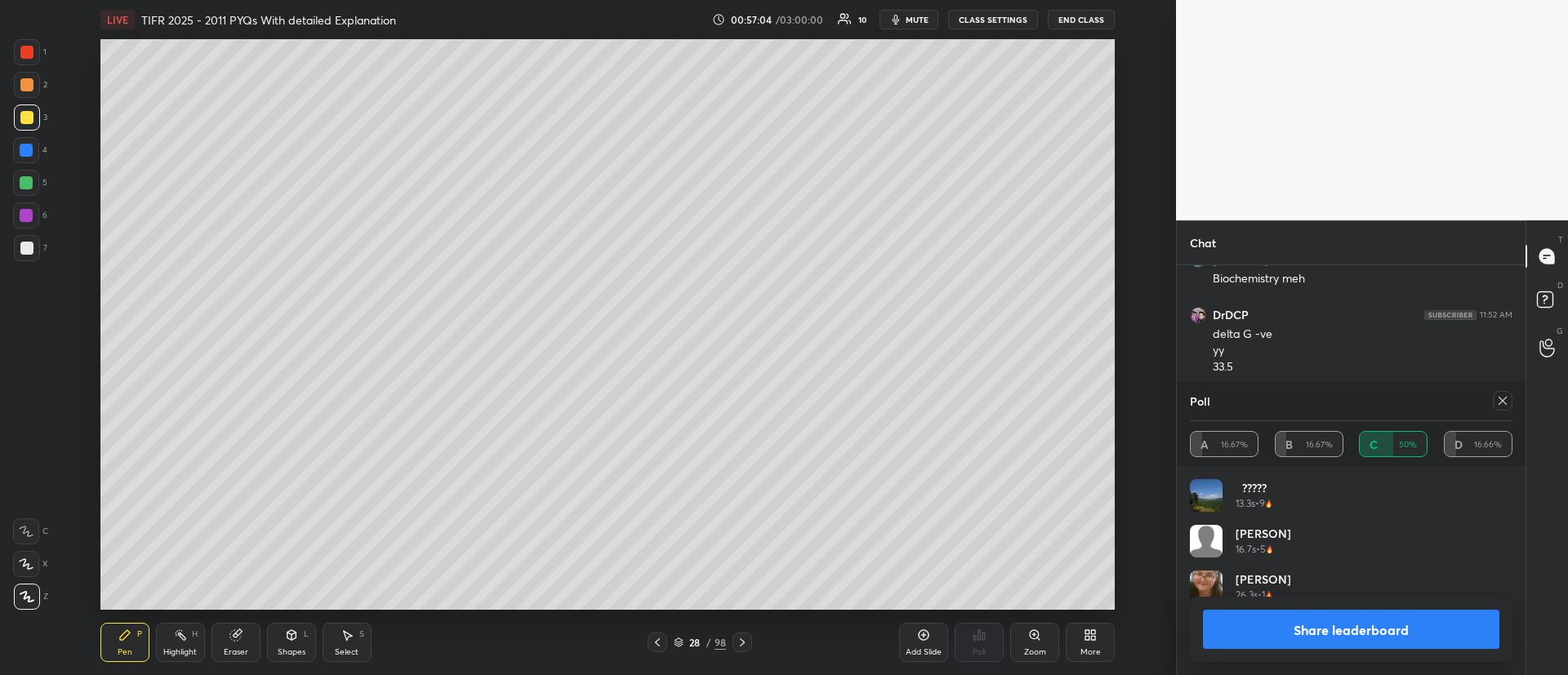 drag, startPoint x: 24, startPoint y: 125, endPoint x: 39, endPoint y: 127, distance: 15.132746 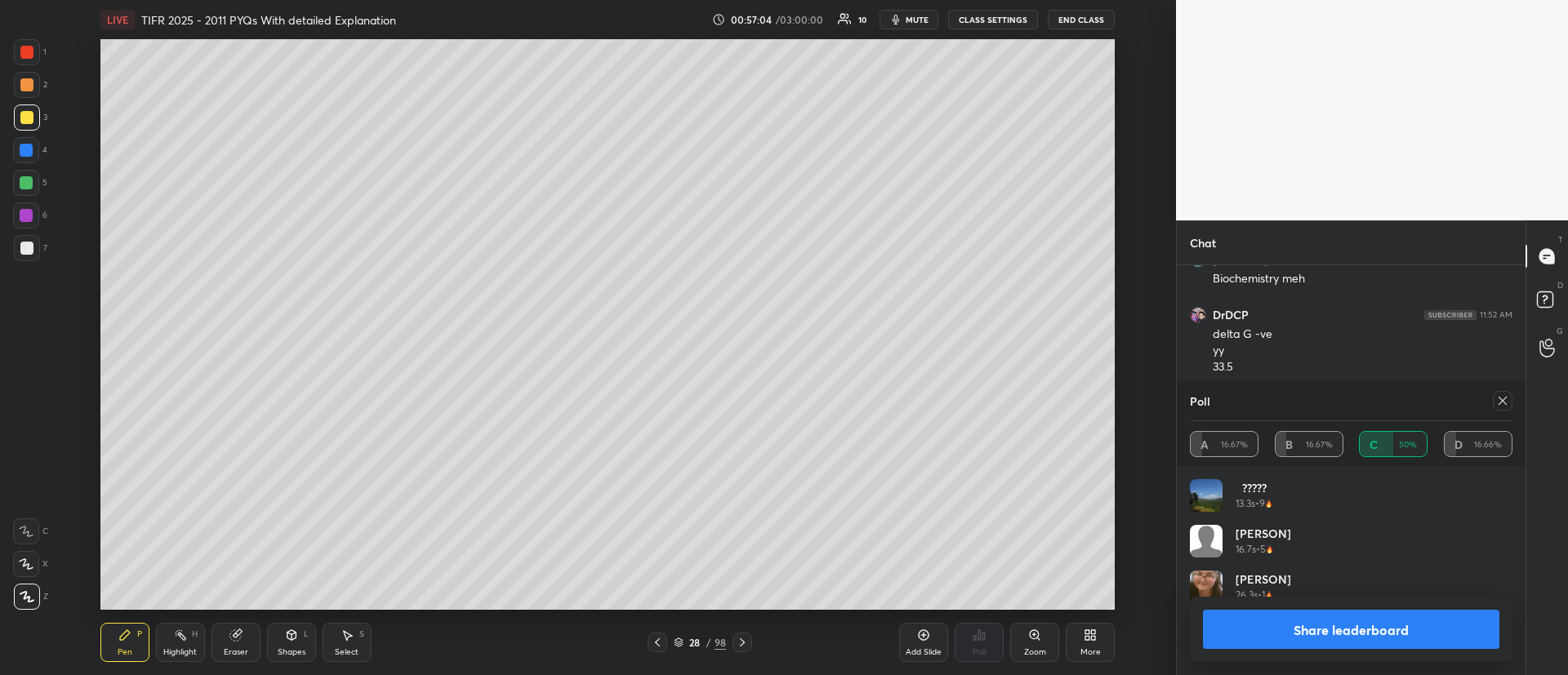 click at bounding box center [27, 118] 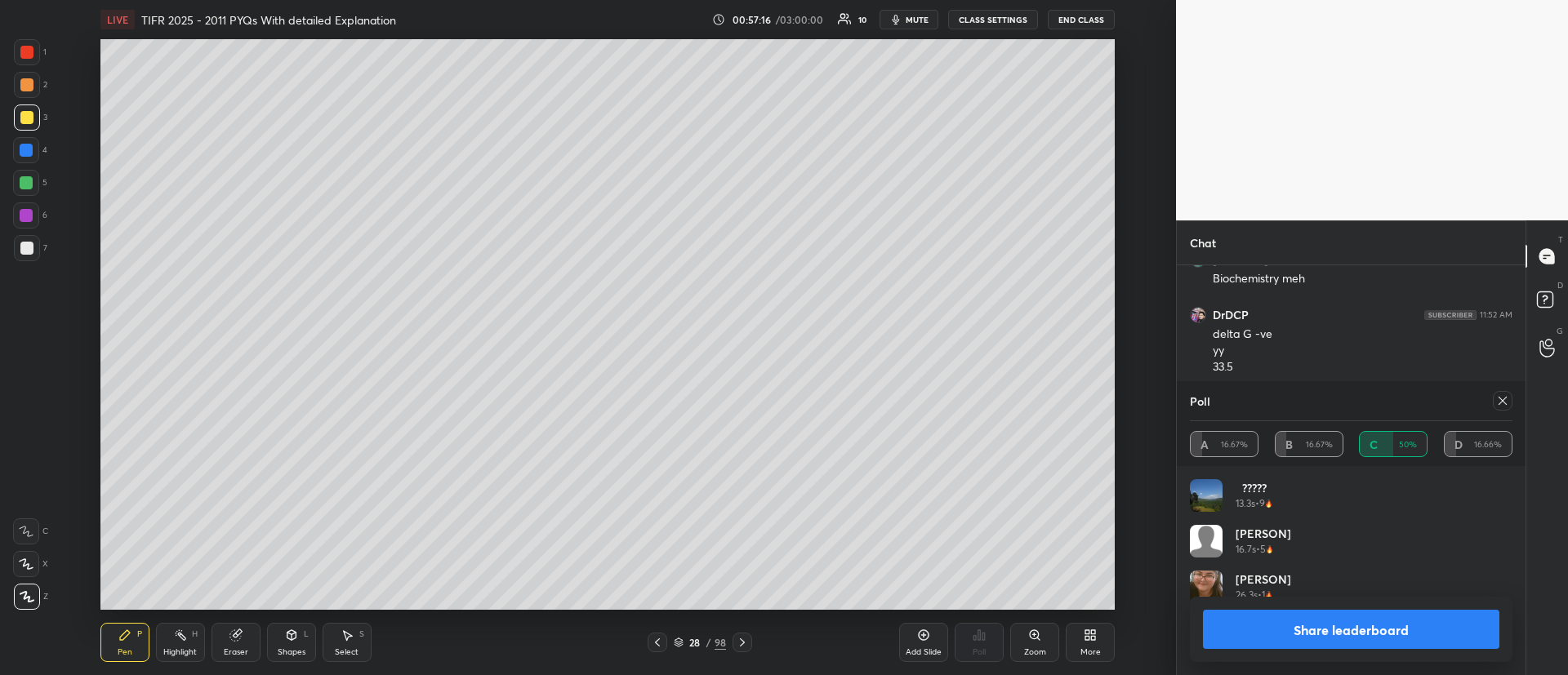 scroll, scrollTop: 2921, scrollLeft: 0, axis: vertical 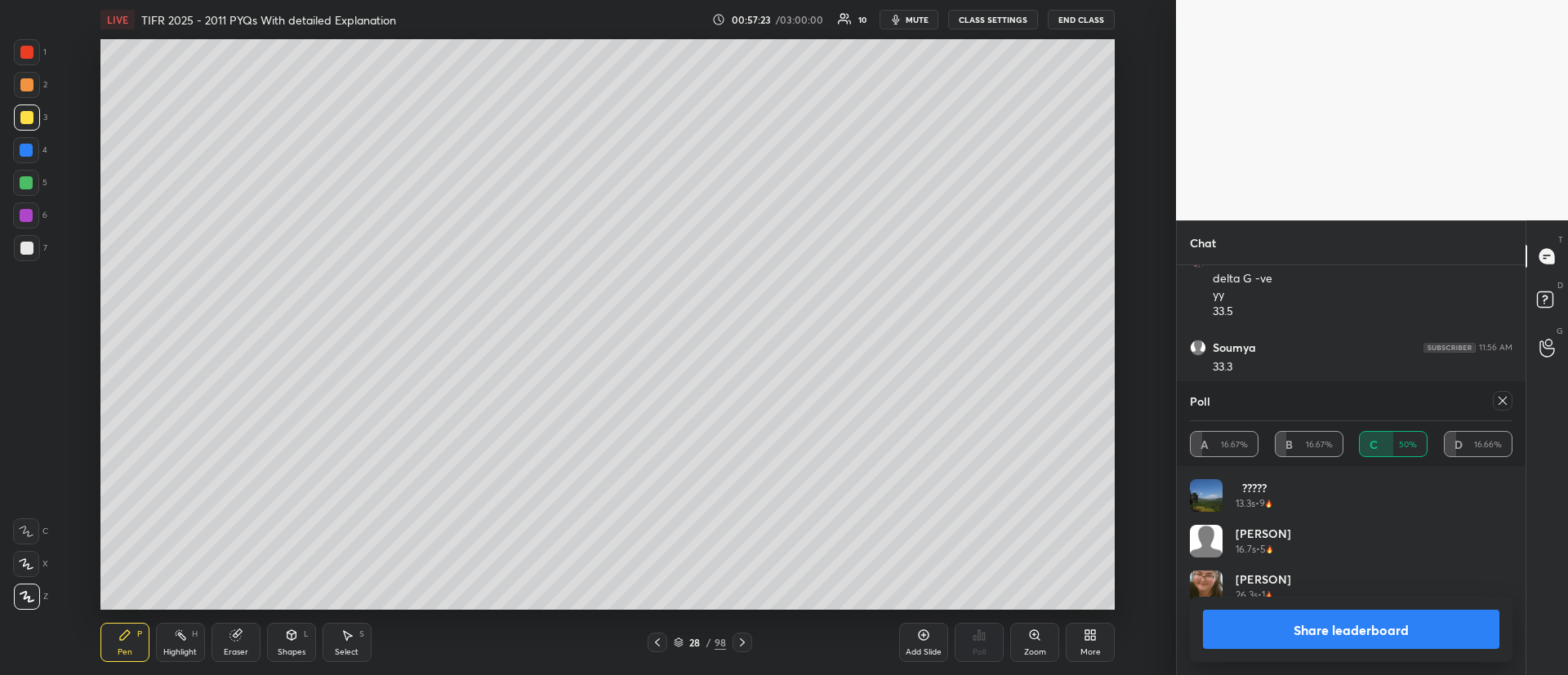 click at bounding box center (27, 85) 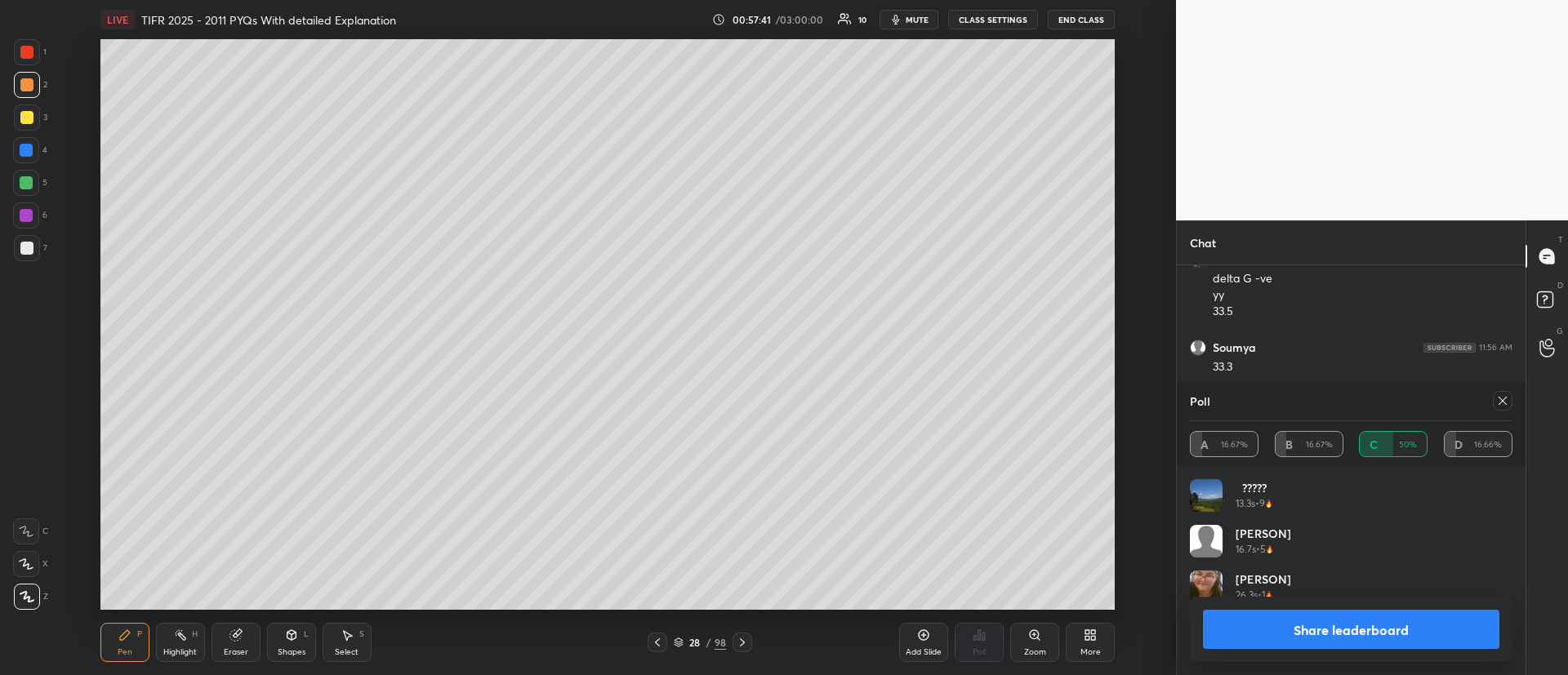 click at bounding box center [27, 52] 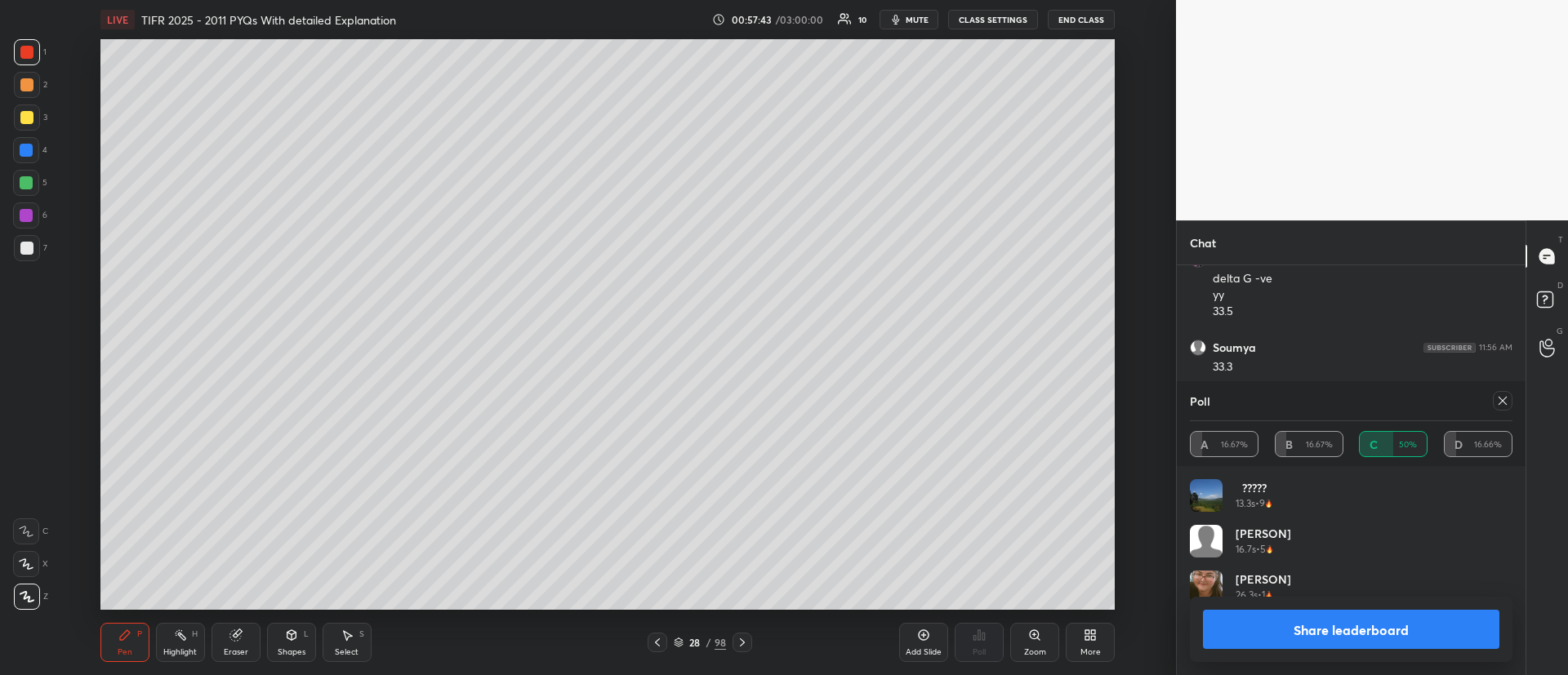 click at bounding box center [27, 85] 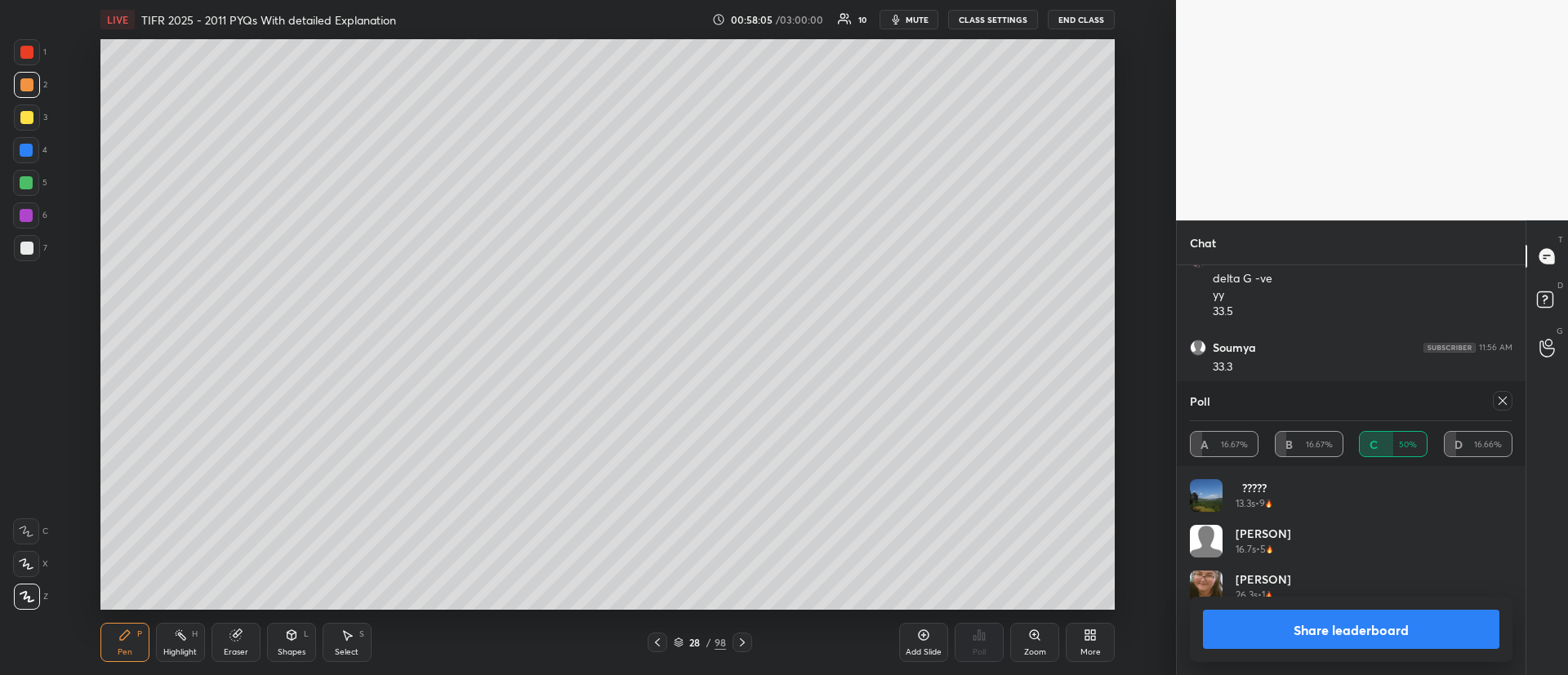 click at bounding box center (27, 118) 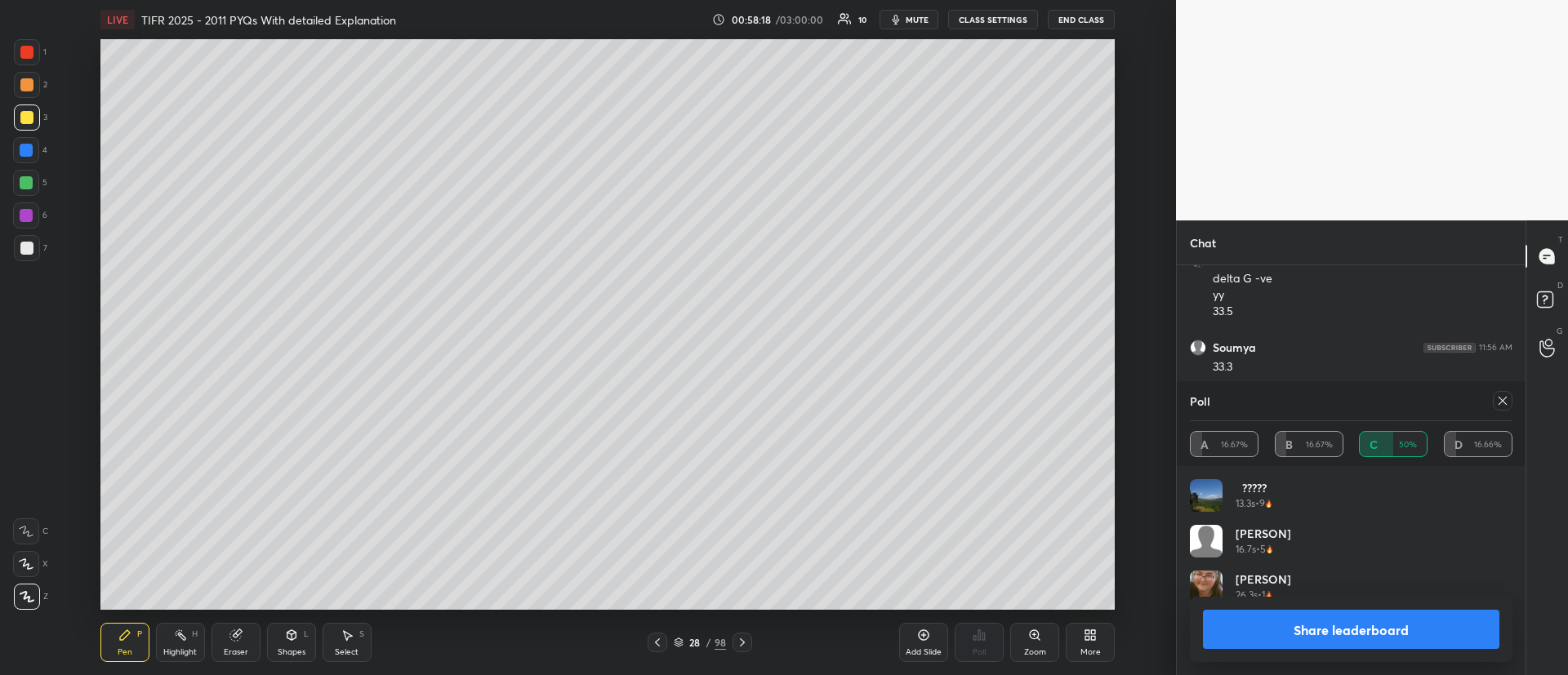 click 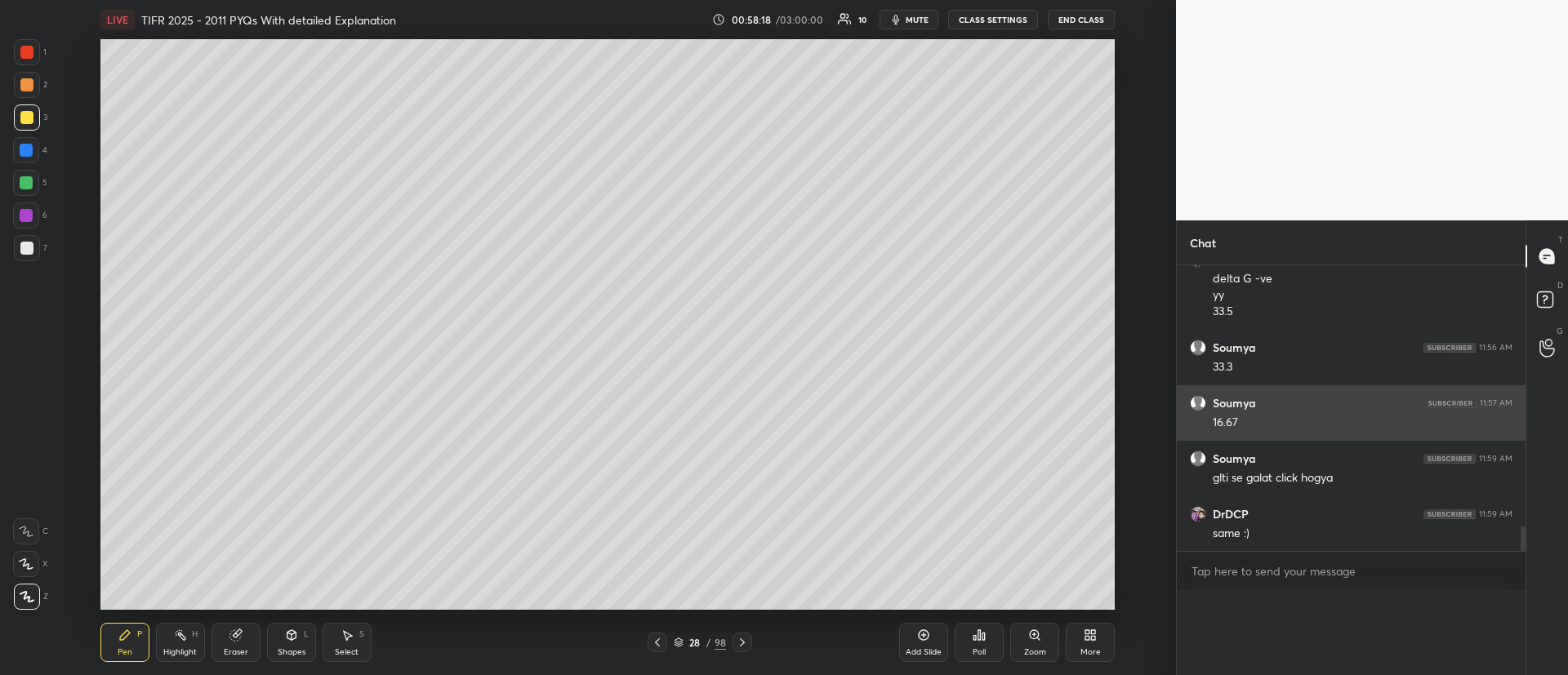 scroll, scrollTop: 0, scrollLeft: 0, axis: both 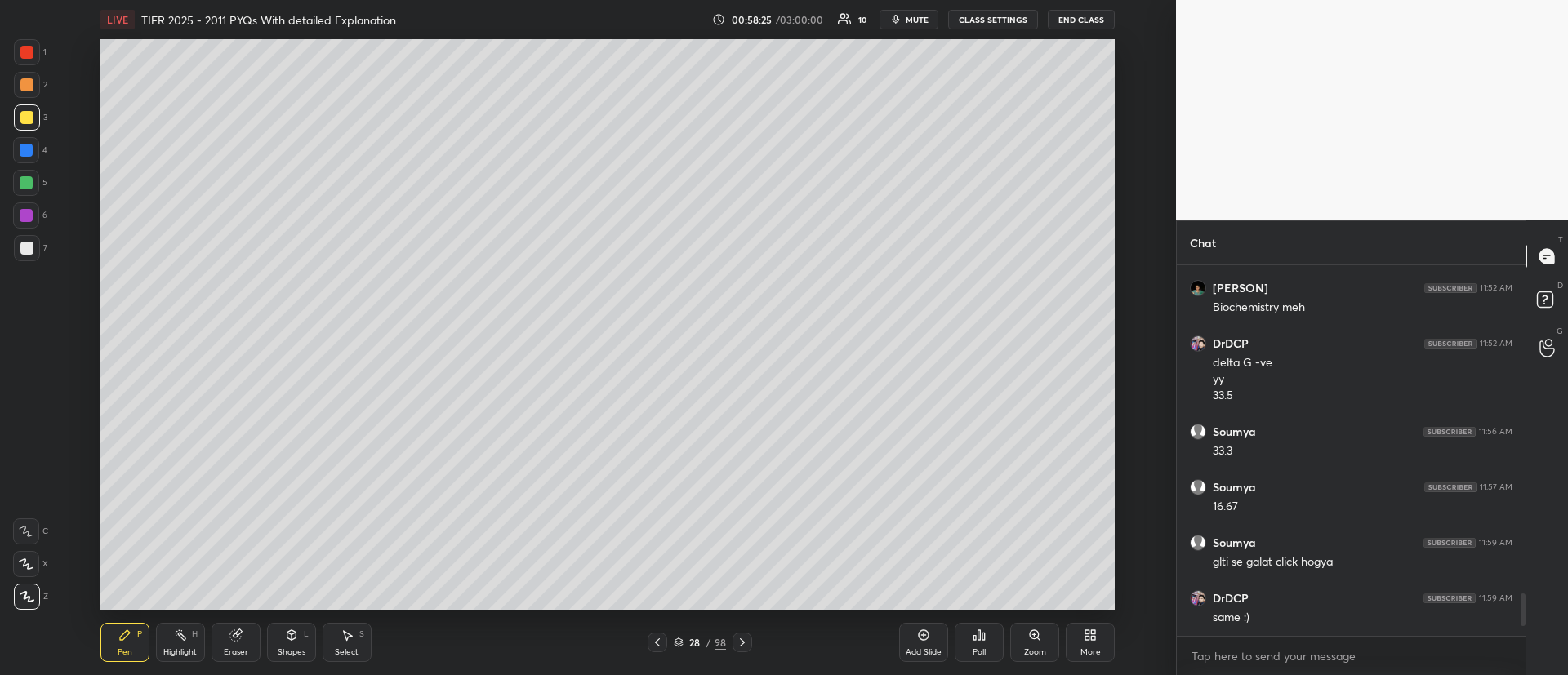 click at bounding box center (26, 150) 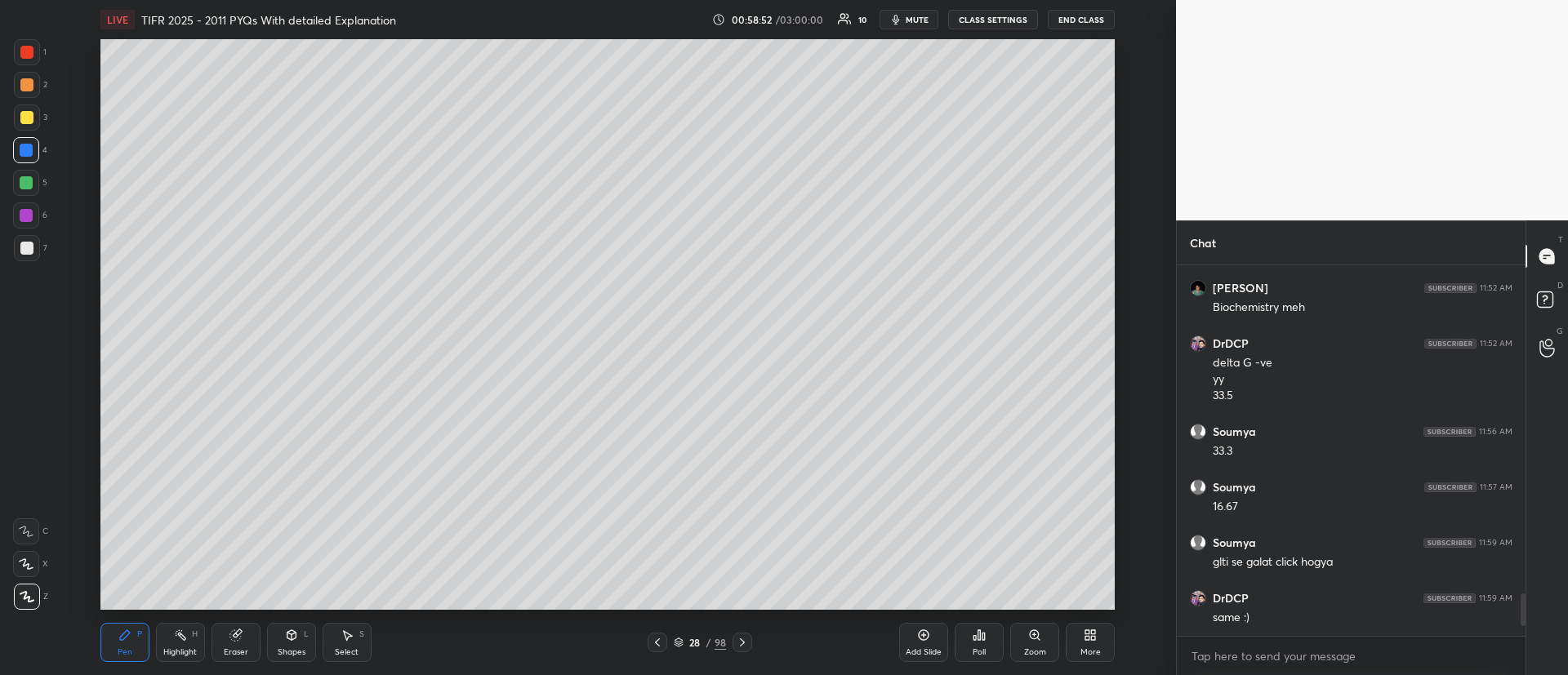 click 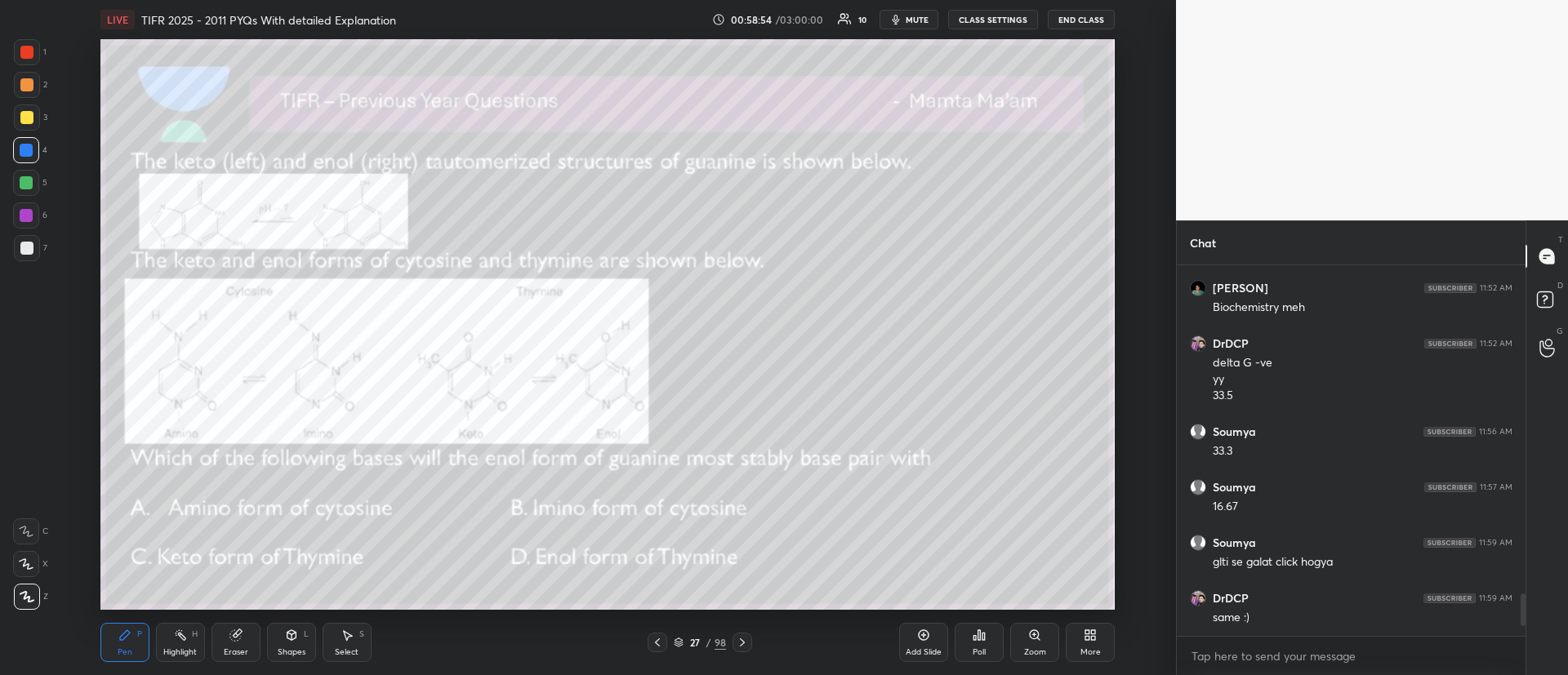 click at bounding box center (27, 85) 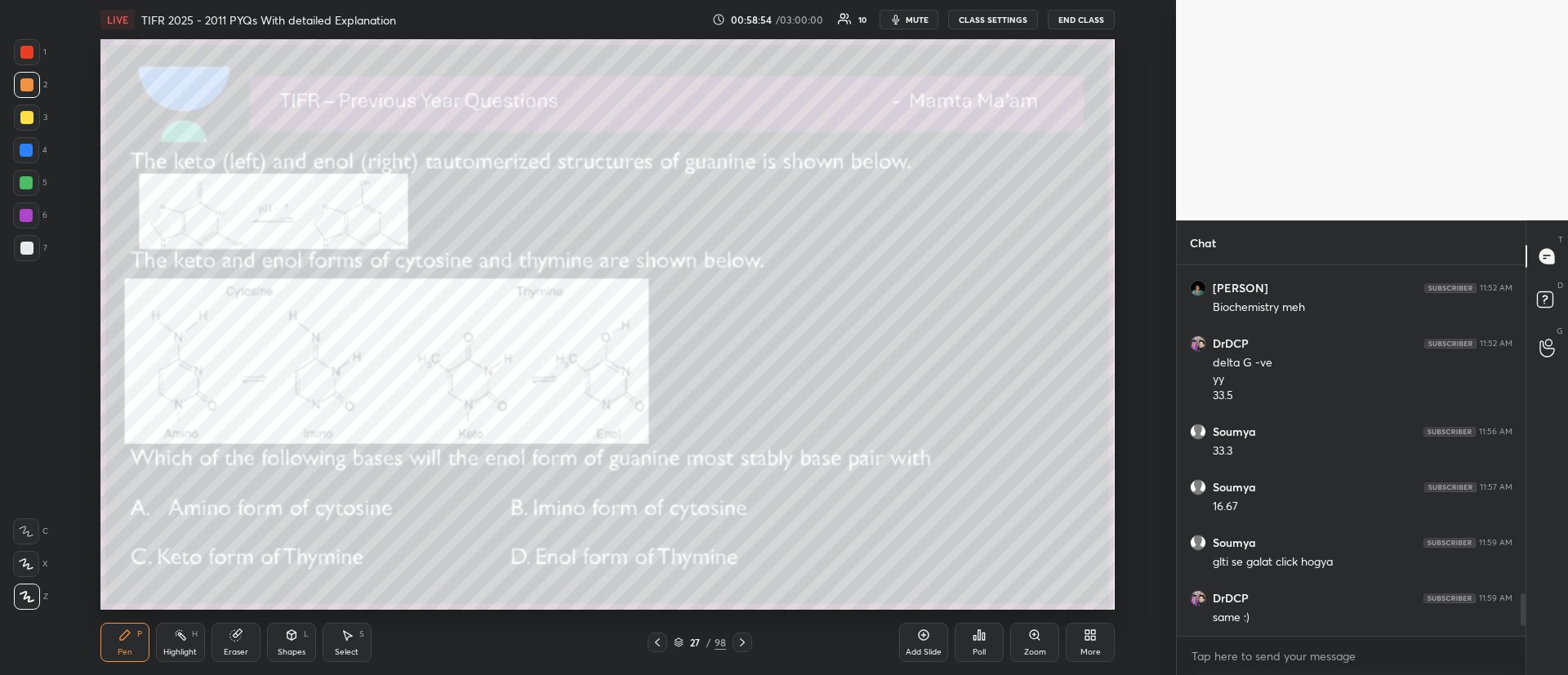 drag, startPoint x: 28, startPoint y: 53, endPoint x: 37, endPoint y: 53, distance: 9 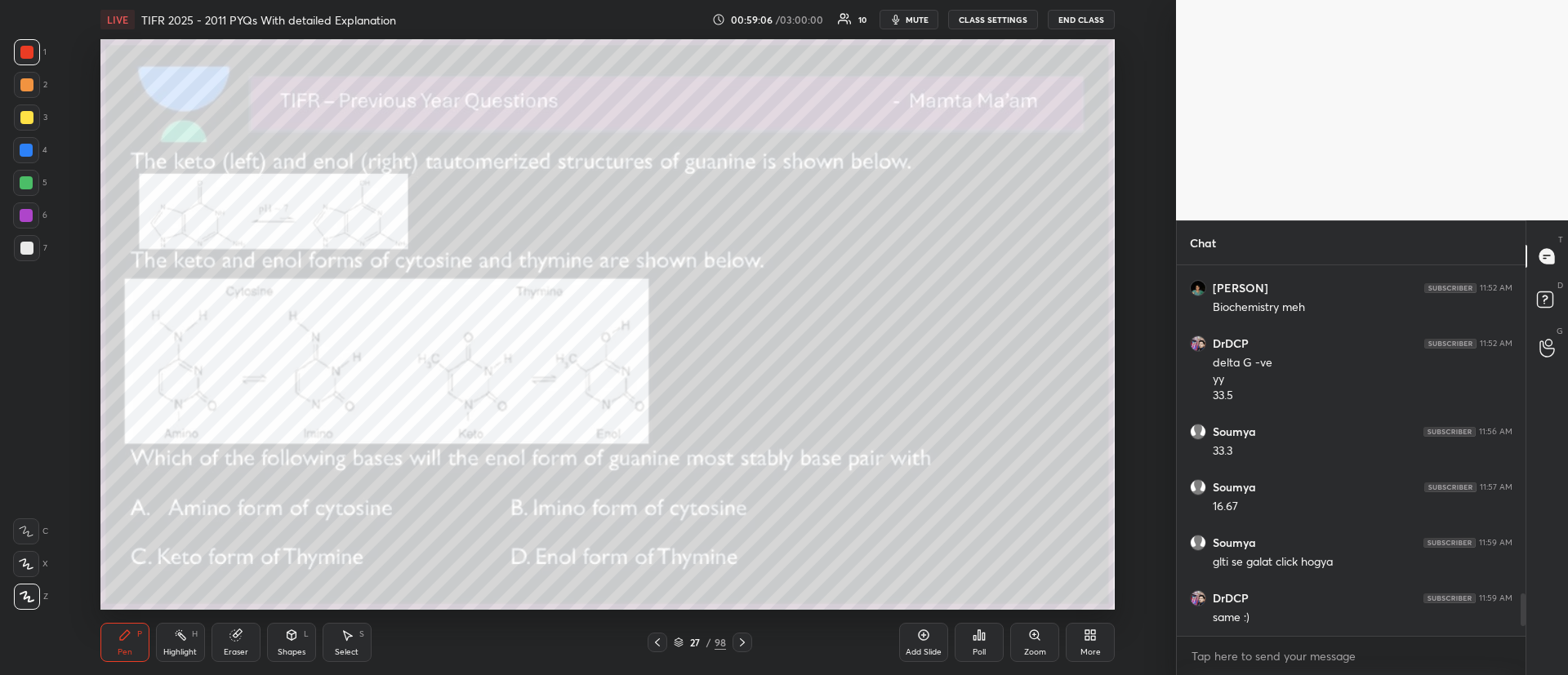 click 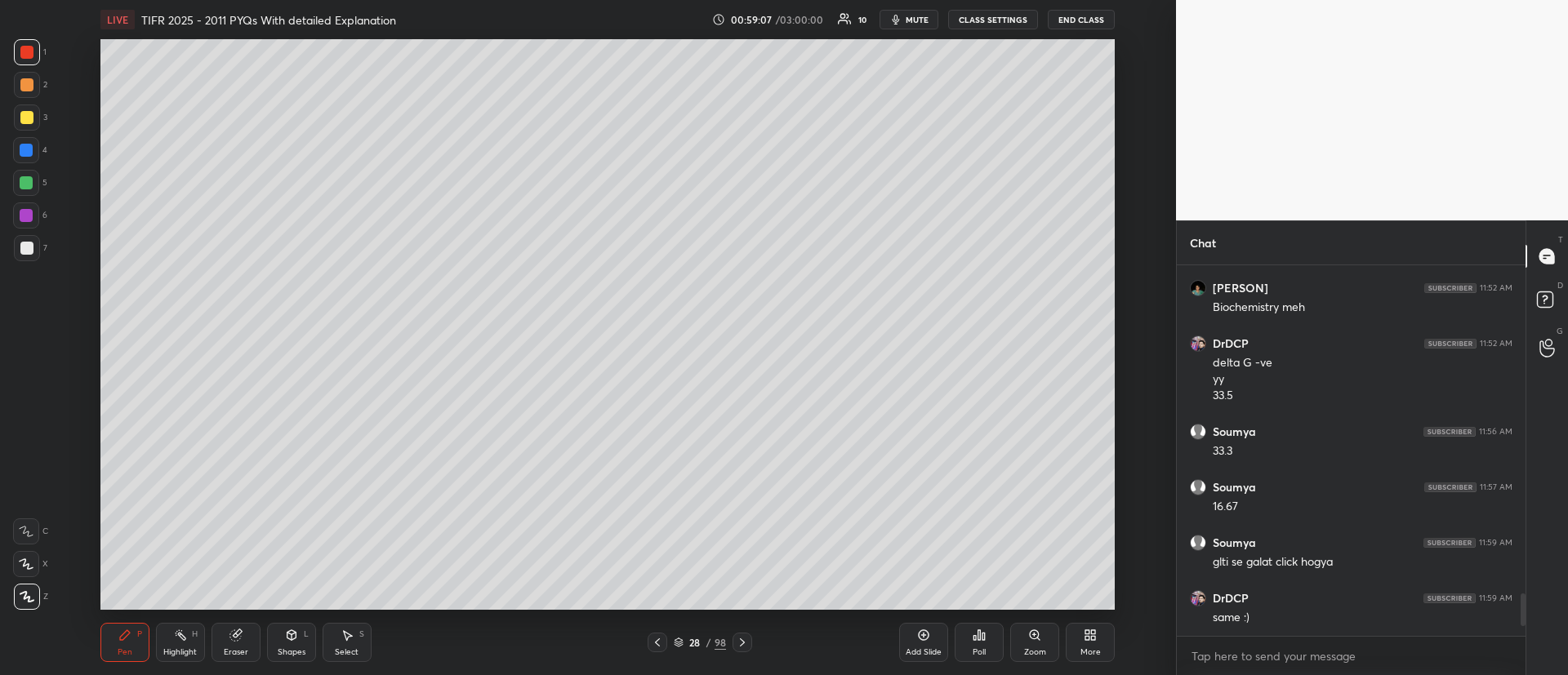 click 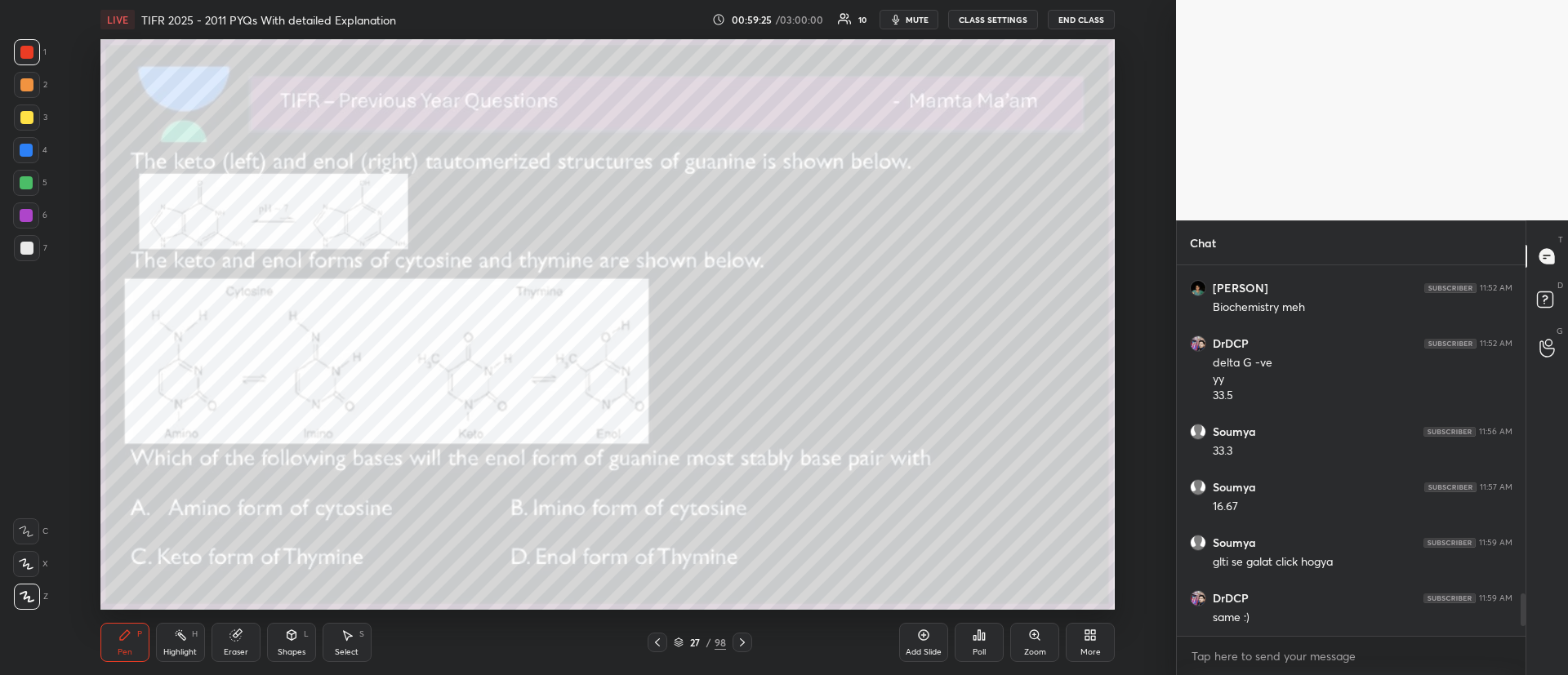 drag, startPoint x: 24, startPoint y: 82, endPoint x: 38, endPoint y: 104, distance: 26.07681 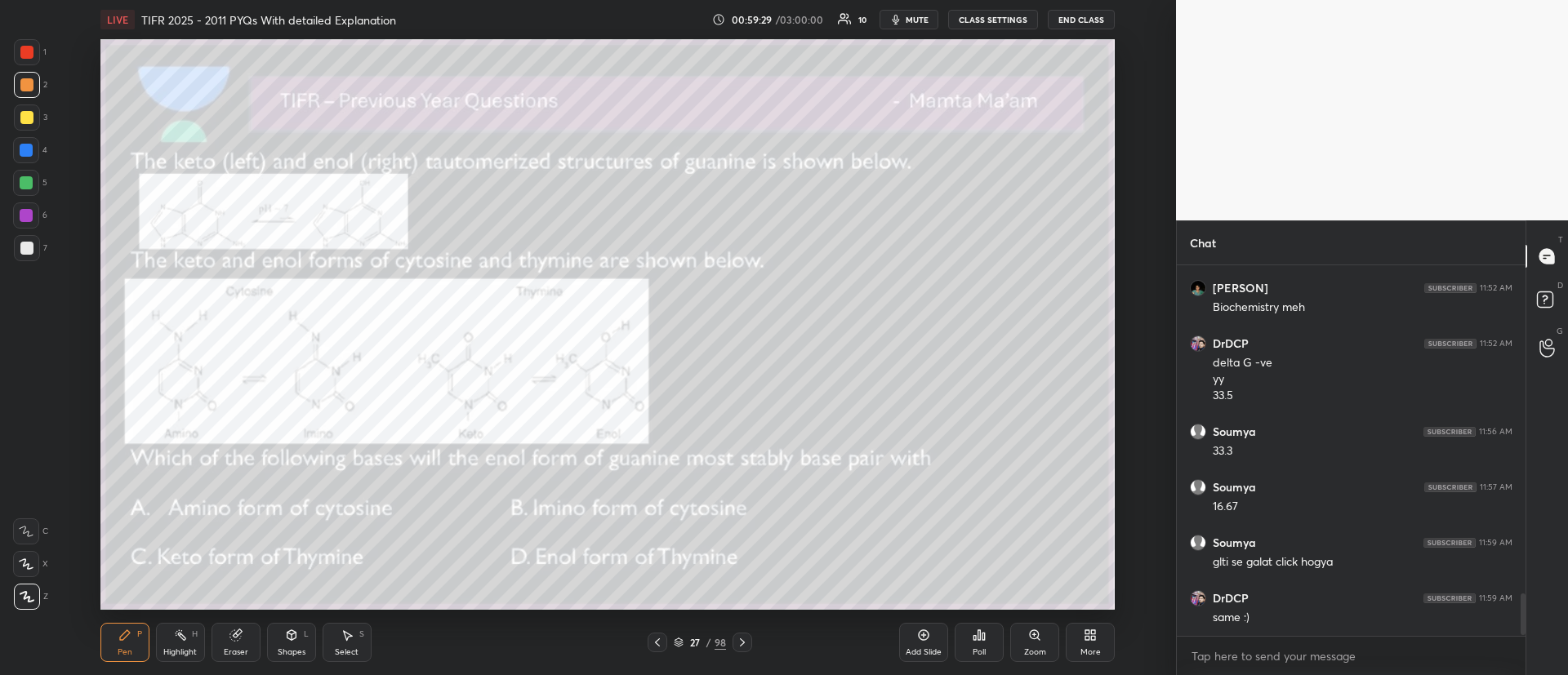 scroll, scrollTop: 2893, scrollLeft: 0, axis: vertical 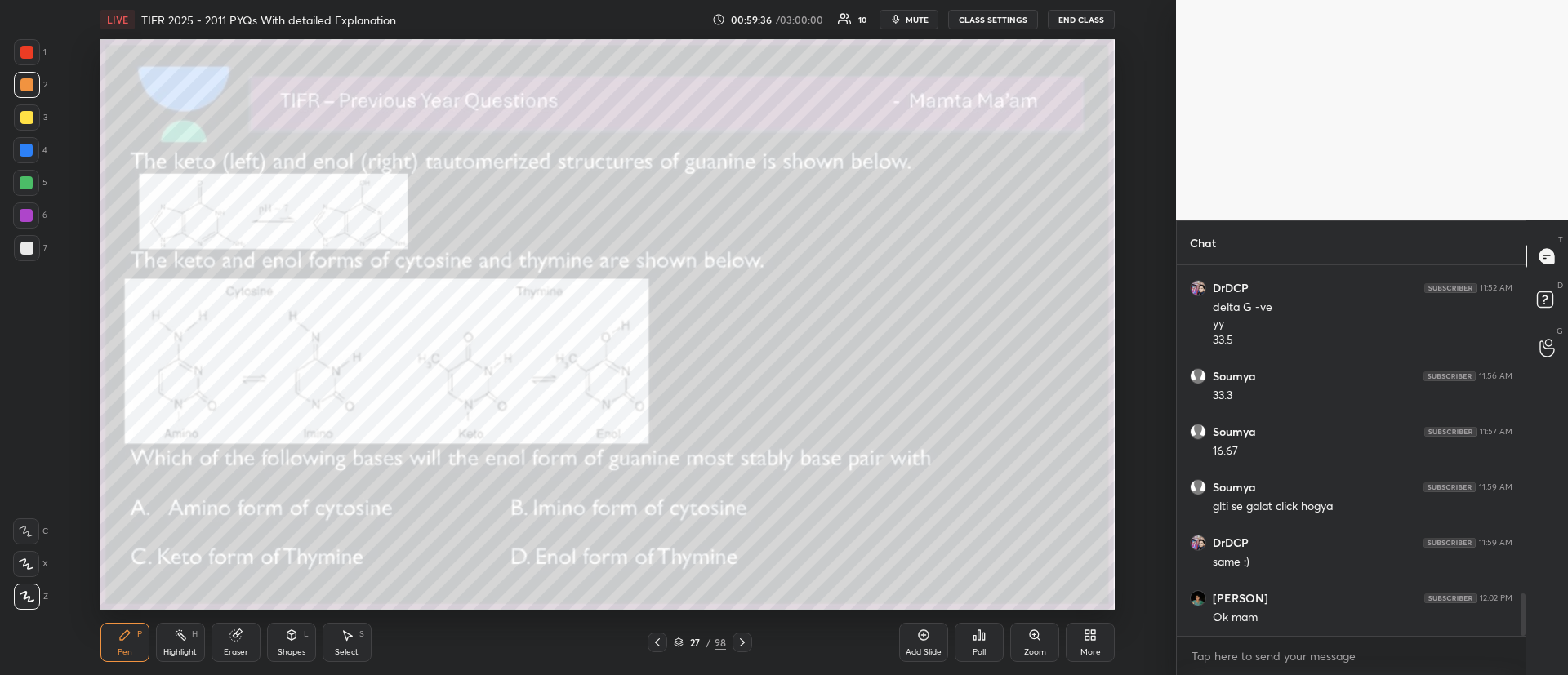 click 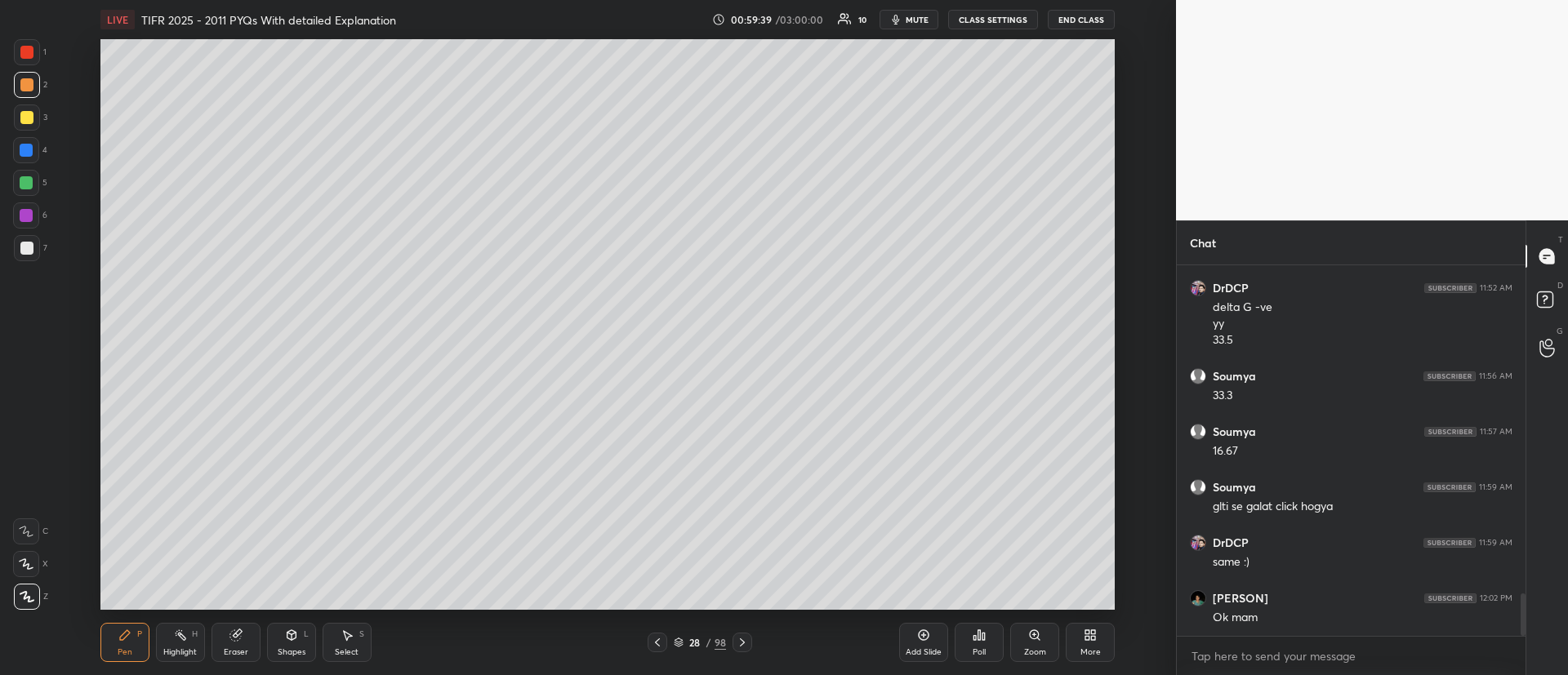 click at bounding box center (657, 642) 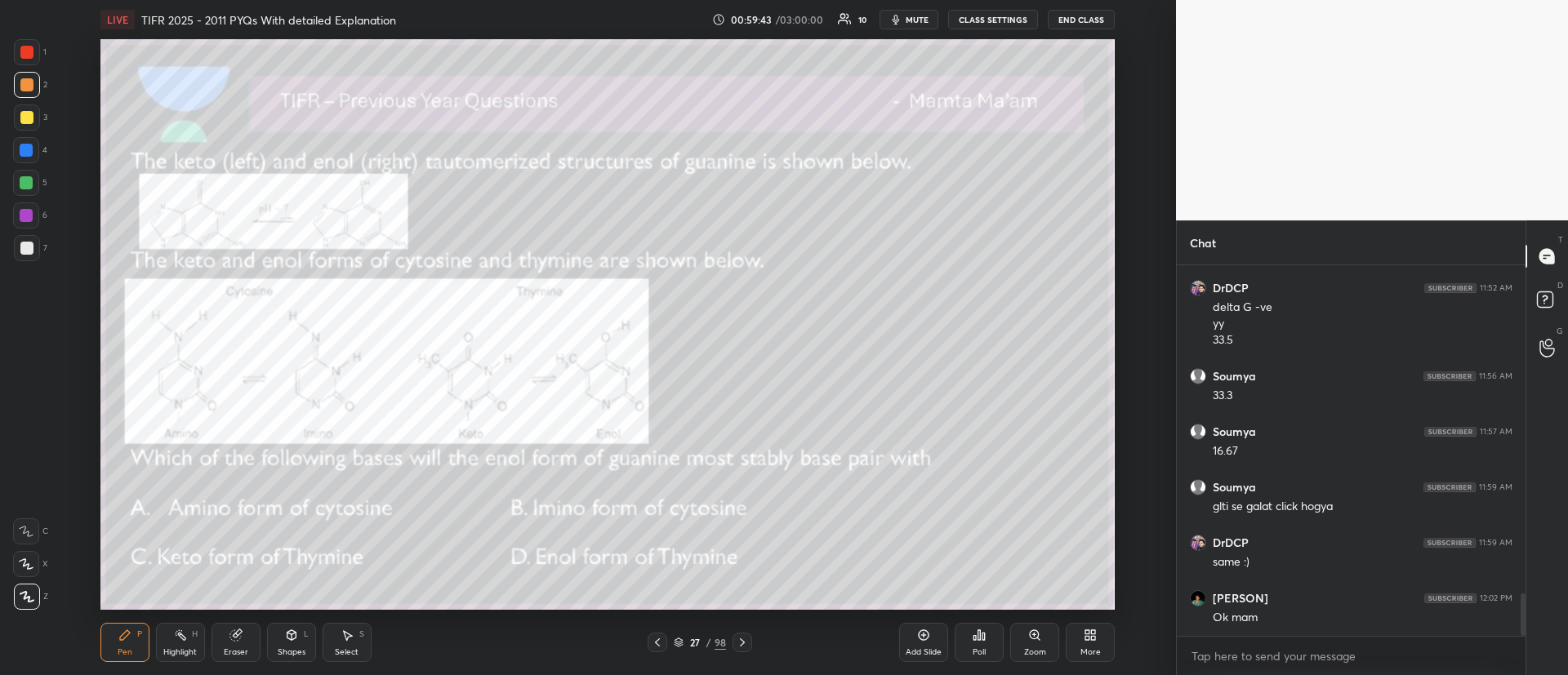 click 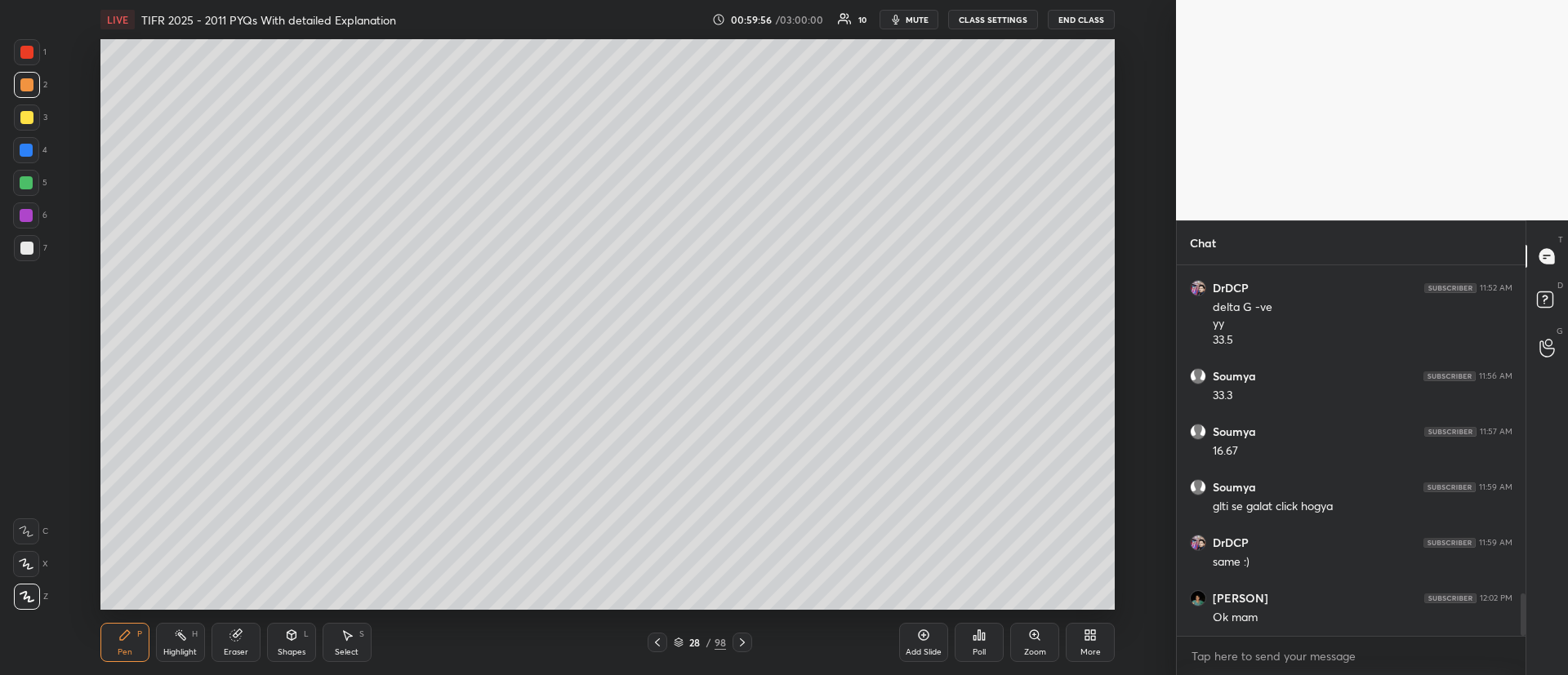 click 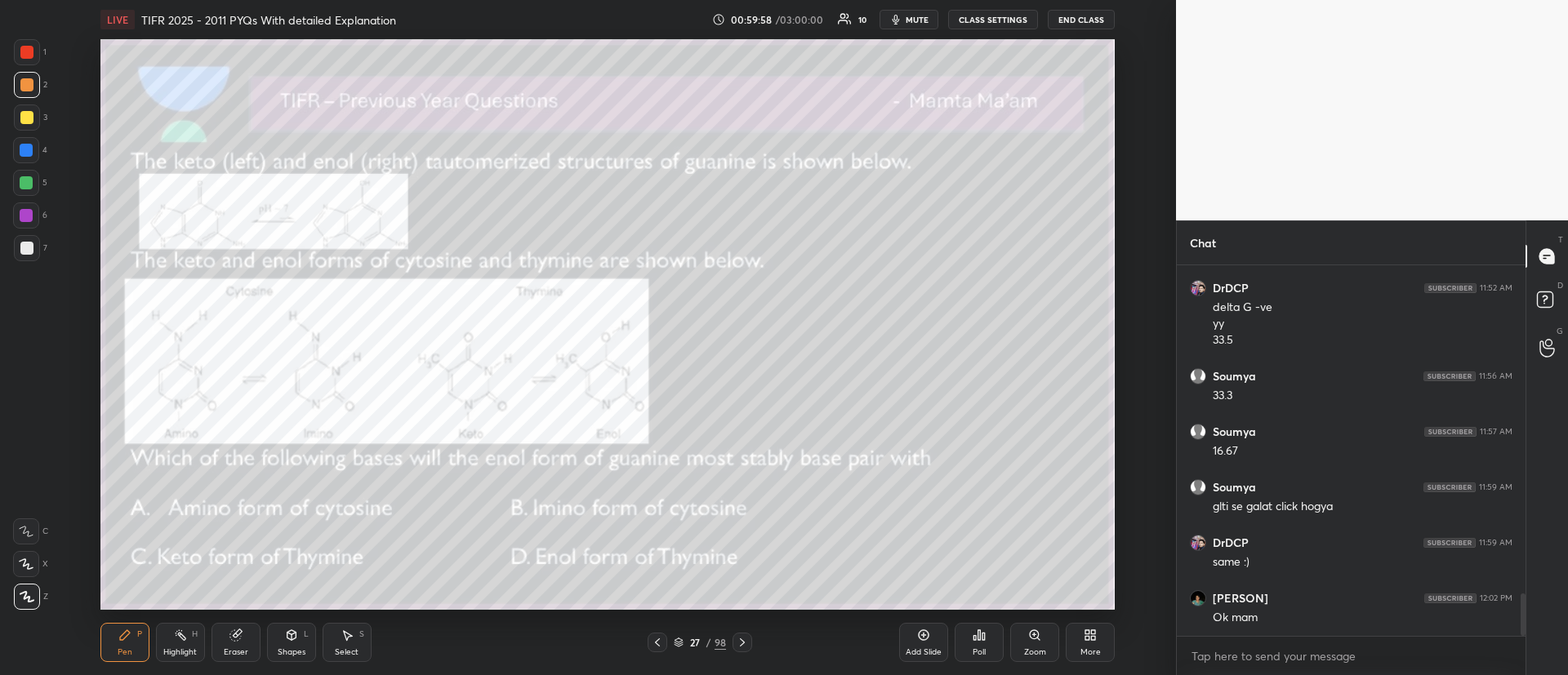click on "Pen P Highlight H Eraser Shapes L Select S 27 / 98 Add Slide Poll Zoom More" at bounding box center (608, 642) 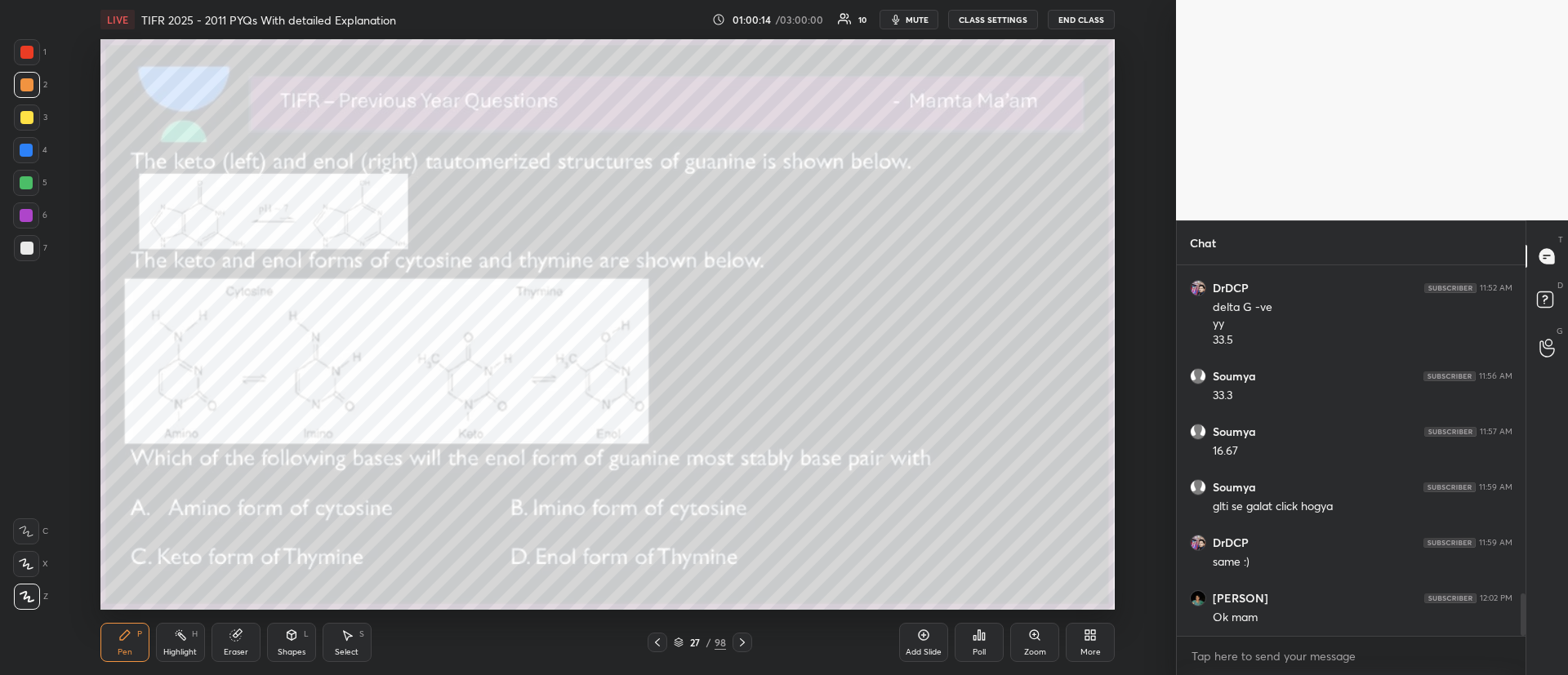 click 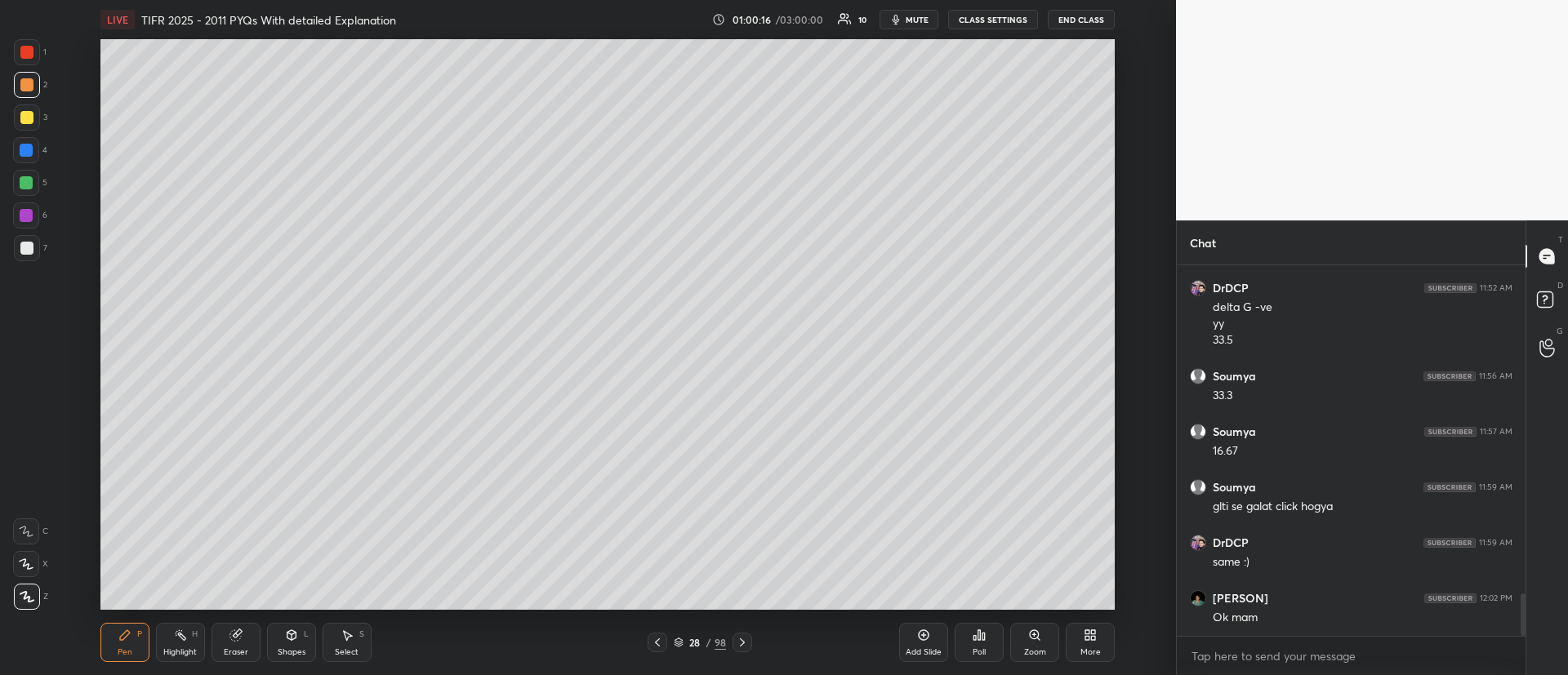click 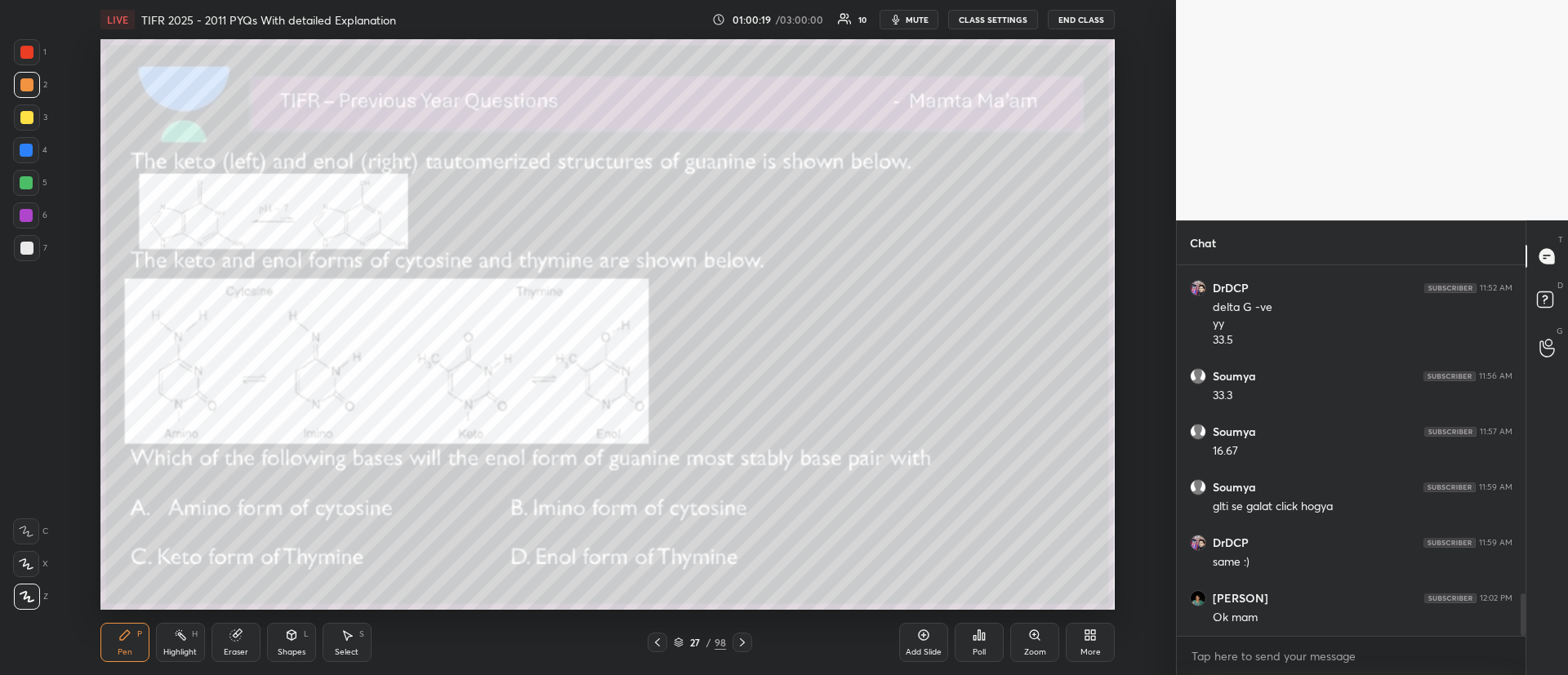 click at bounding box center [742, 642] 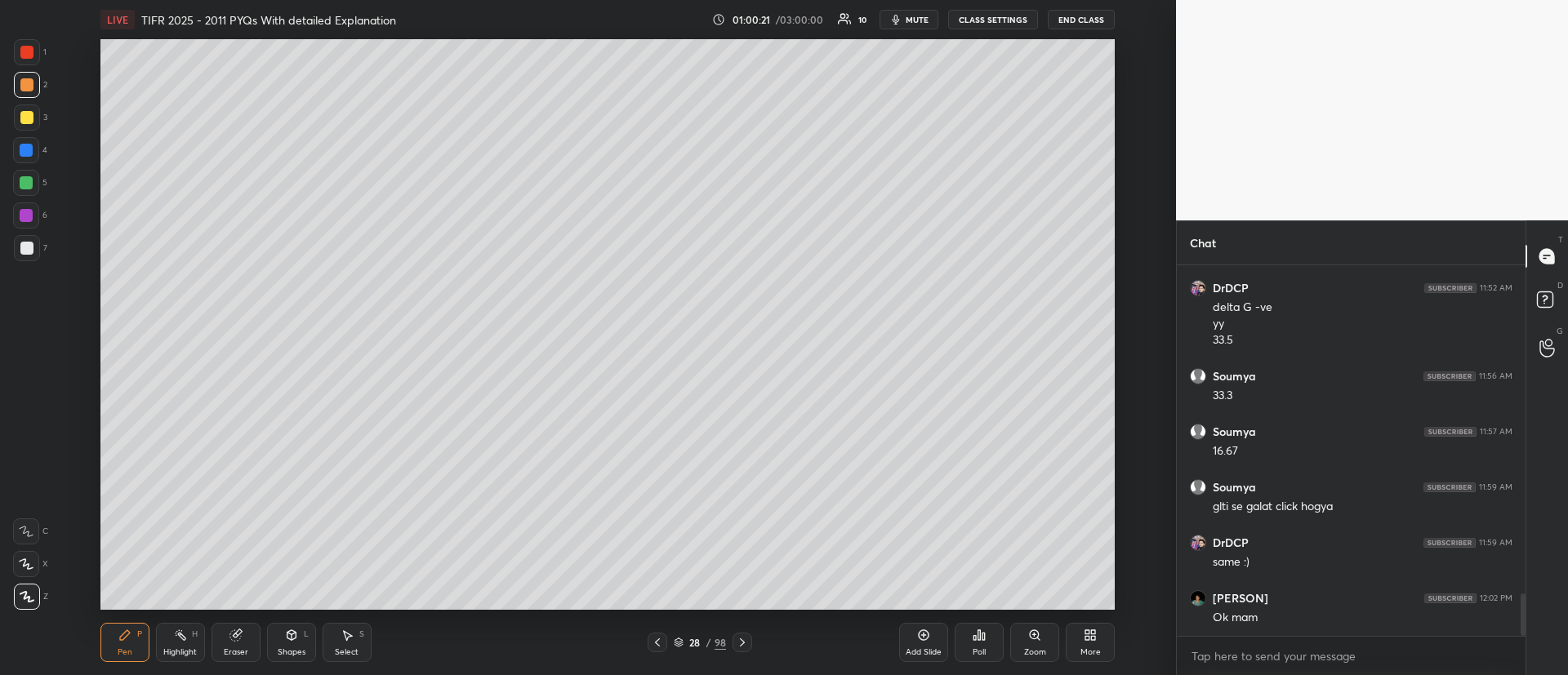click at bounding box center (27, 118) 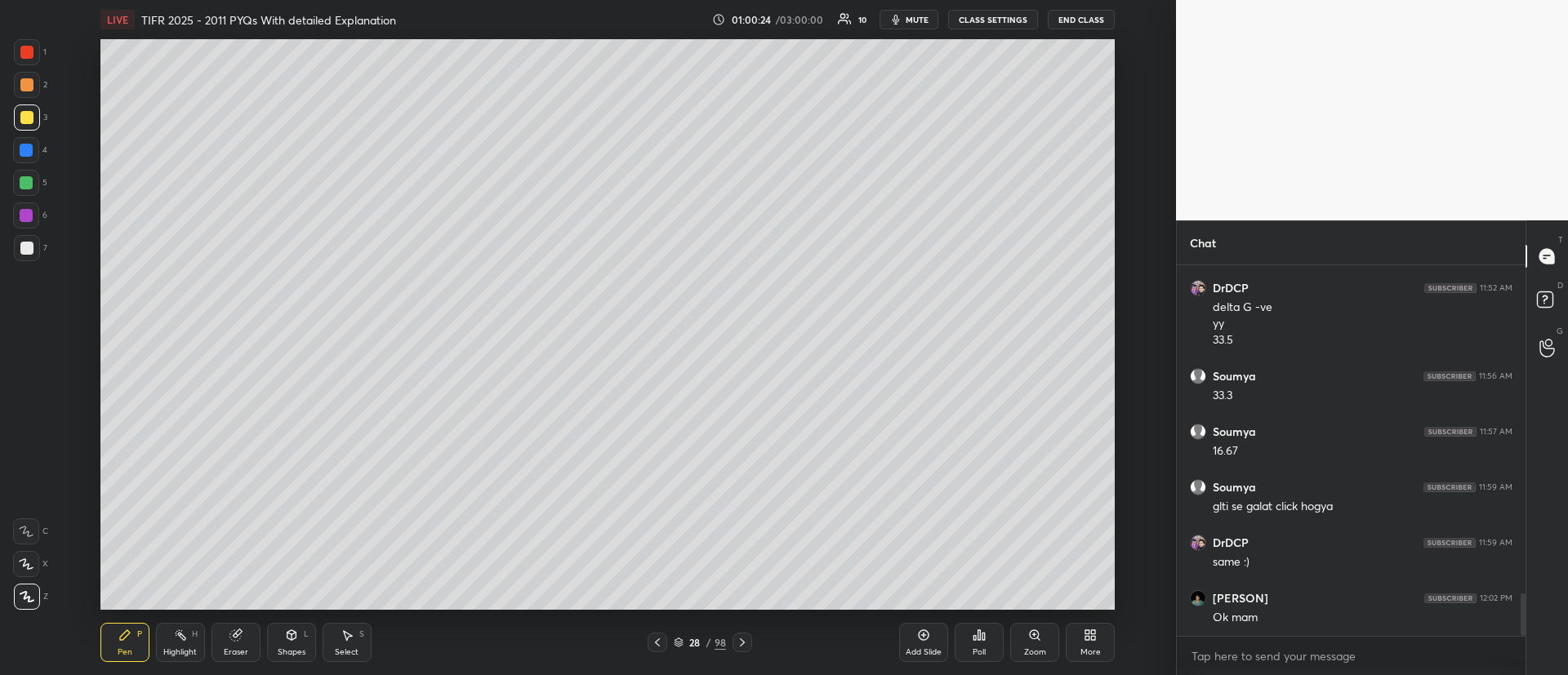 click 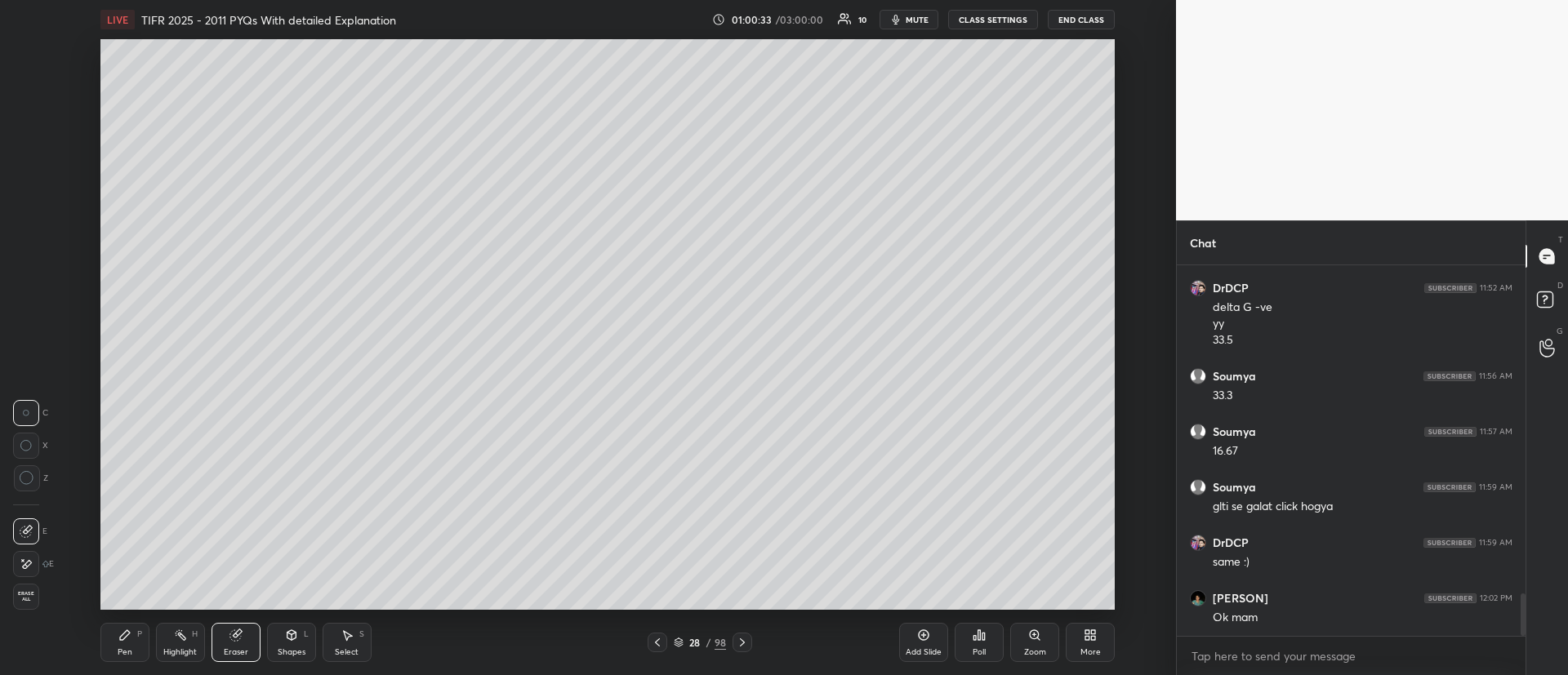 click 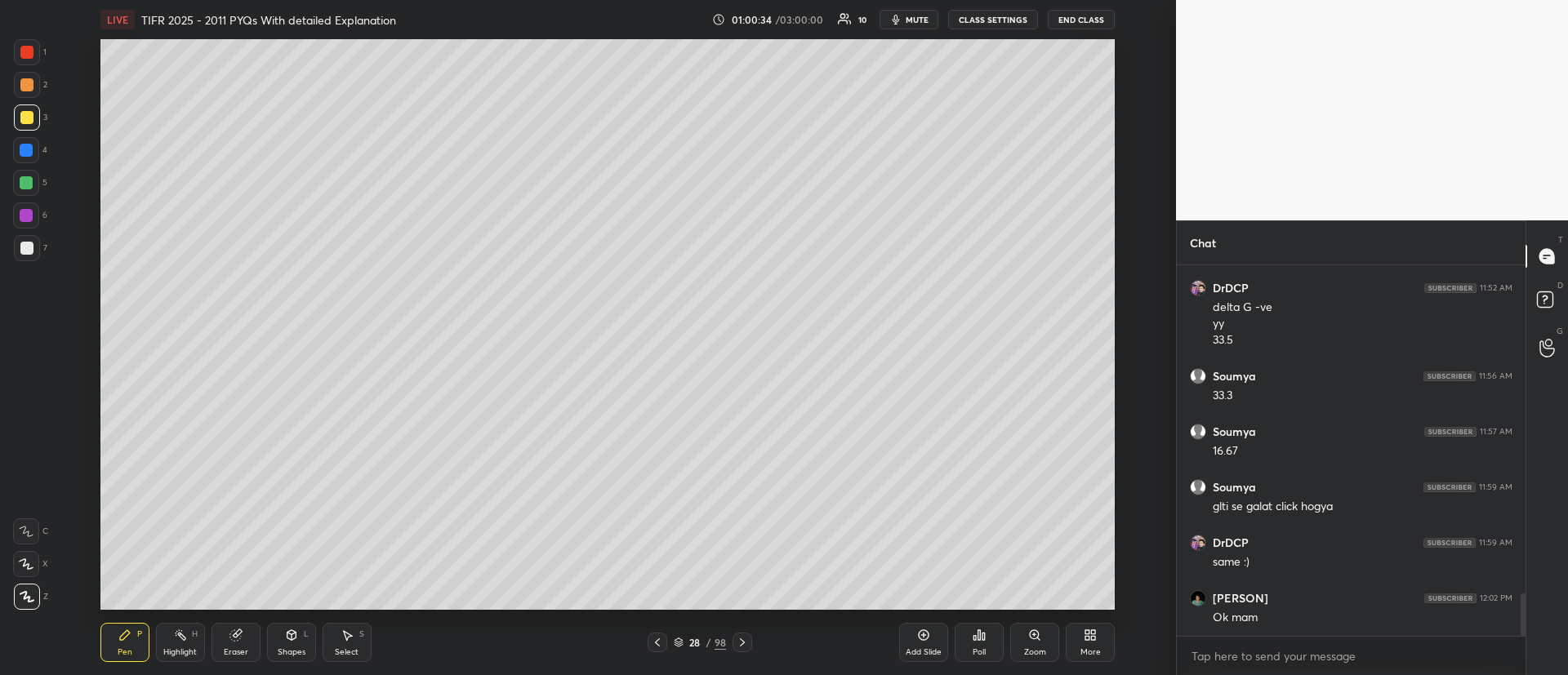 click at bounding box center [27, 85] 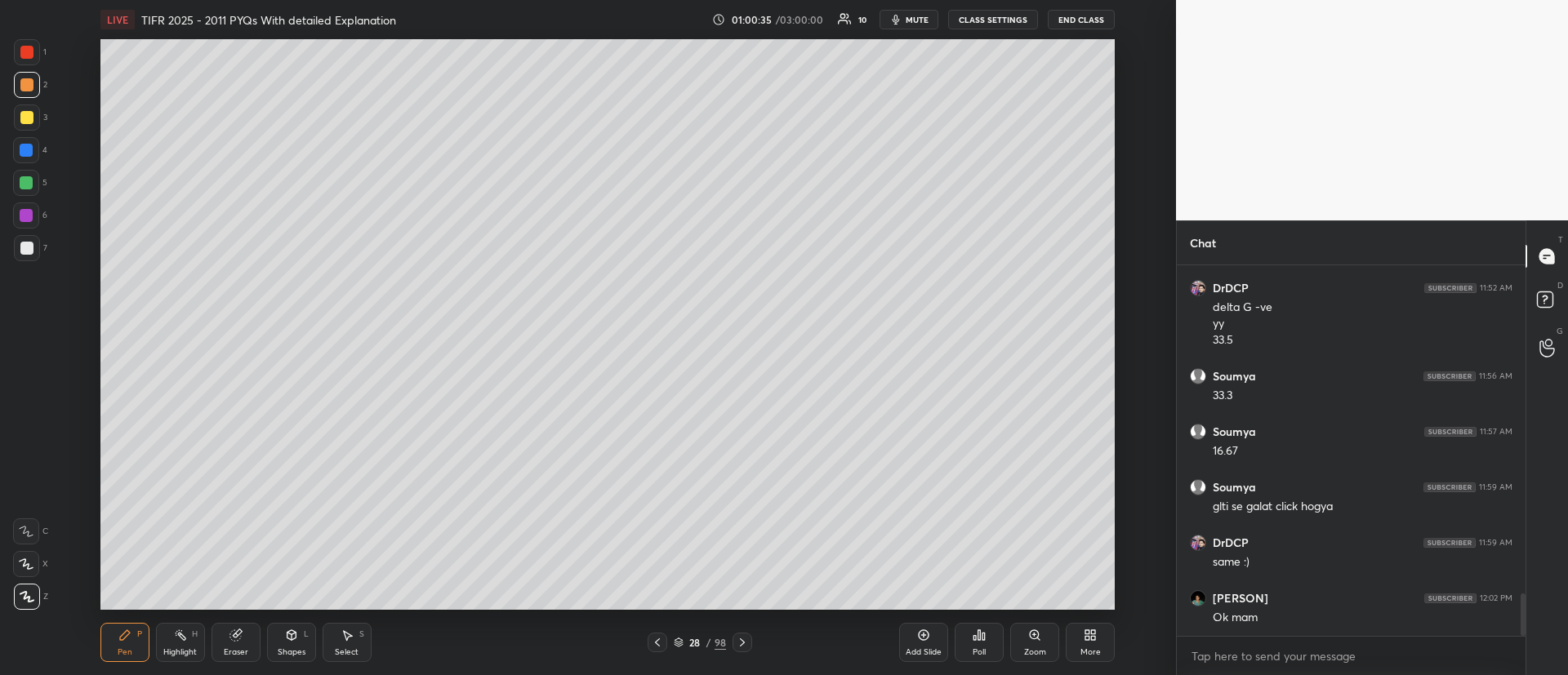 click on "Pen P" at bounding box center (125, 642) 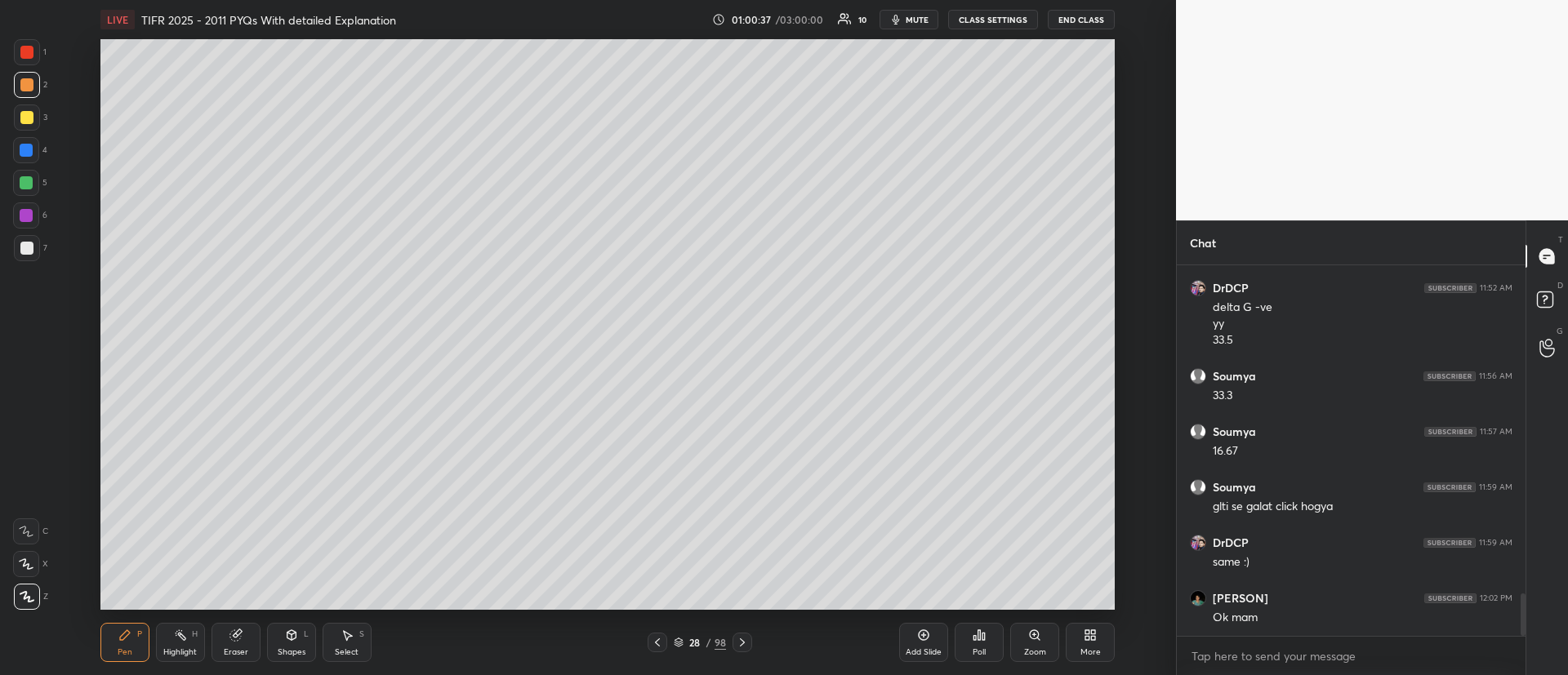 click 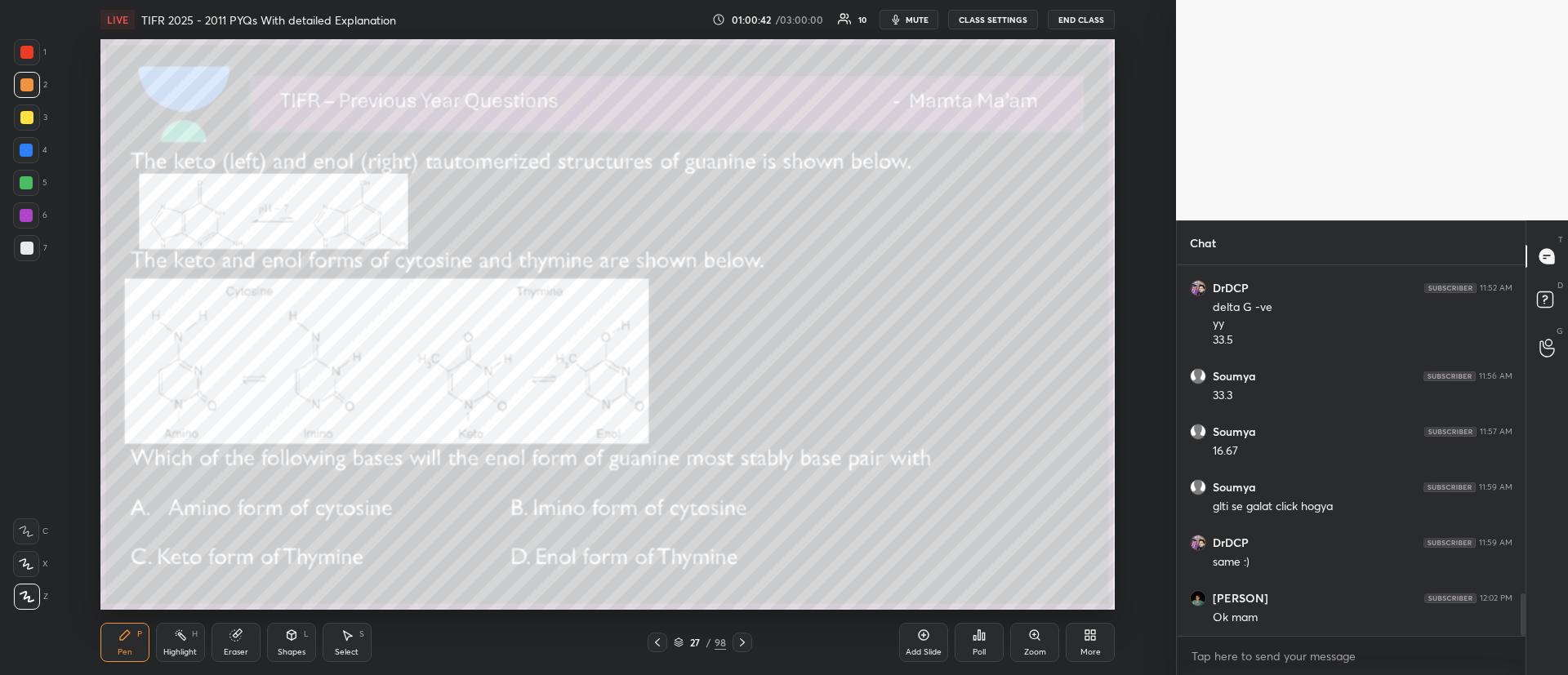 click 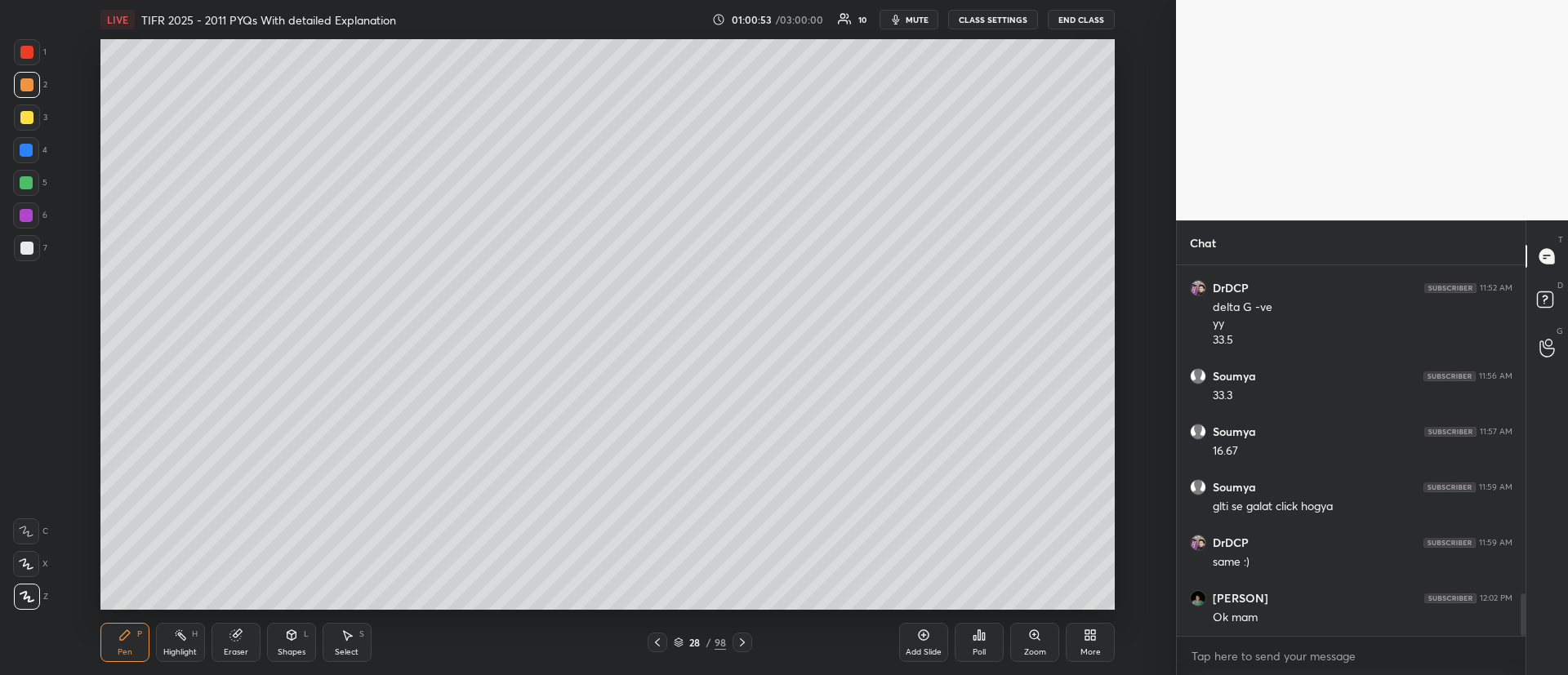 click on "Pen P Highlight H Eraser Shapes L Select S 28 / 98 Add Slide Poll Zoom More" at bounding box center [608, 642] 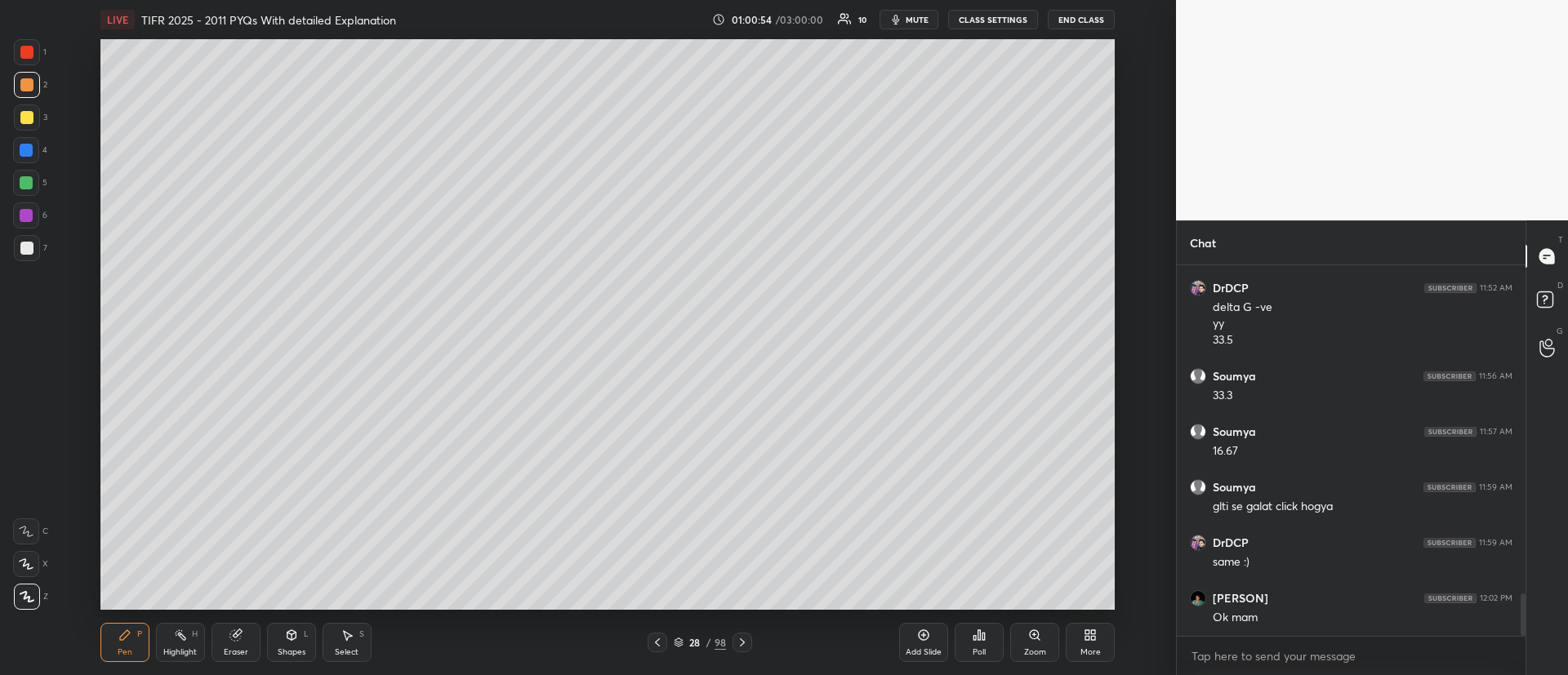 click 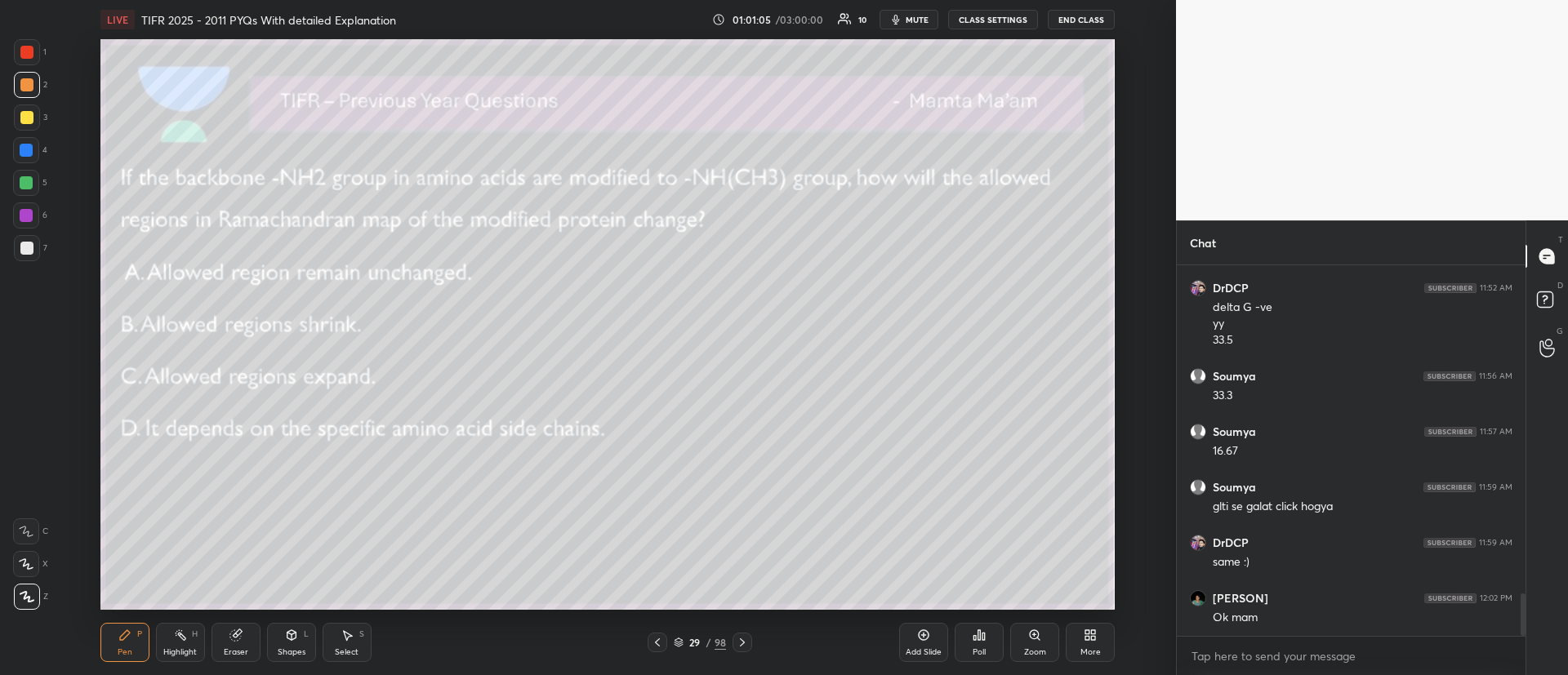 click on "Poll" at bounding box center [979, 652] 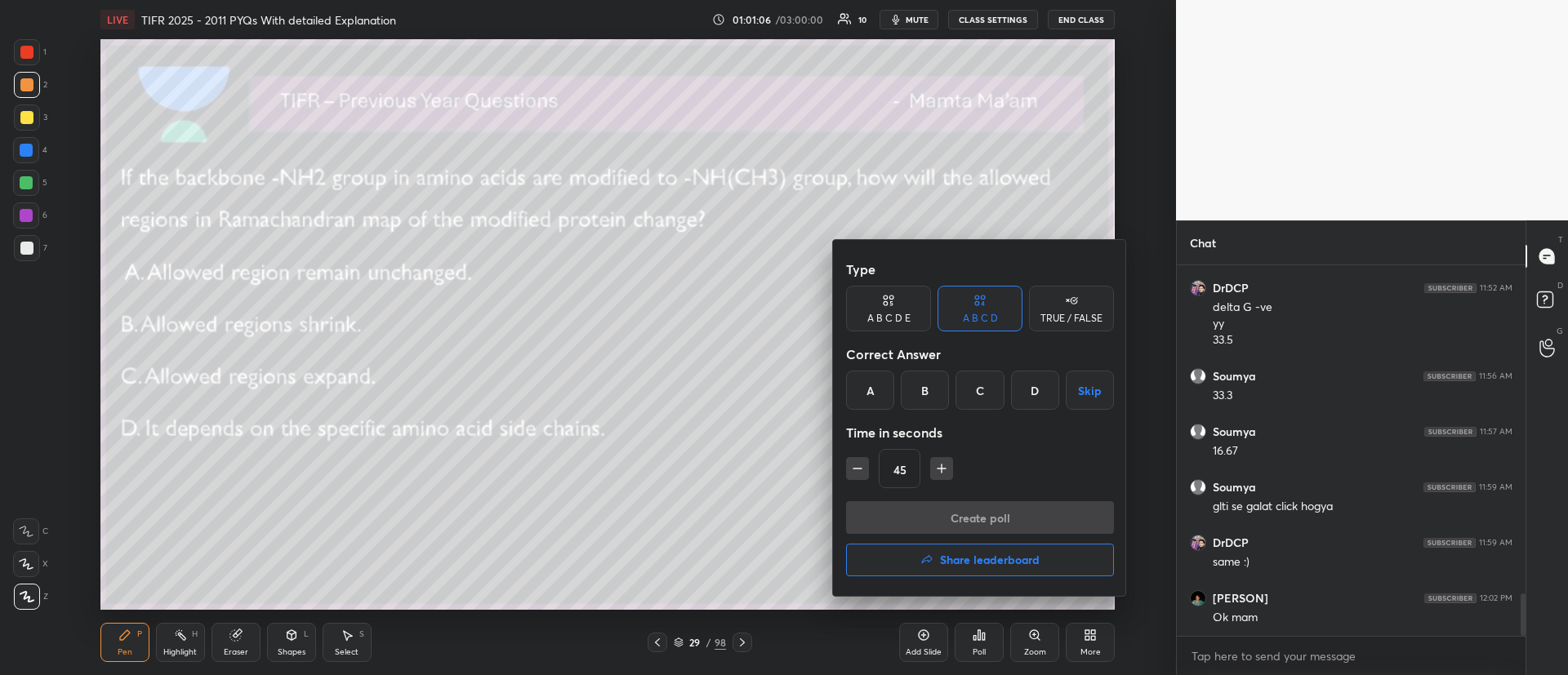 click on "B" at bounding box center (924, 390) 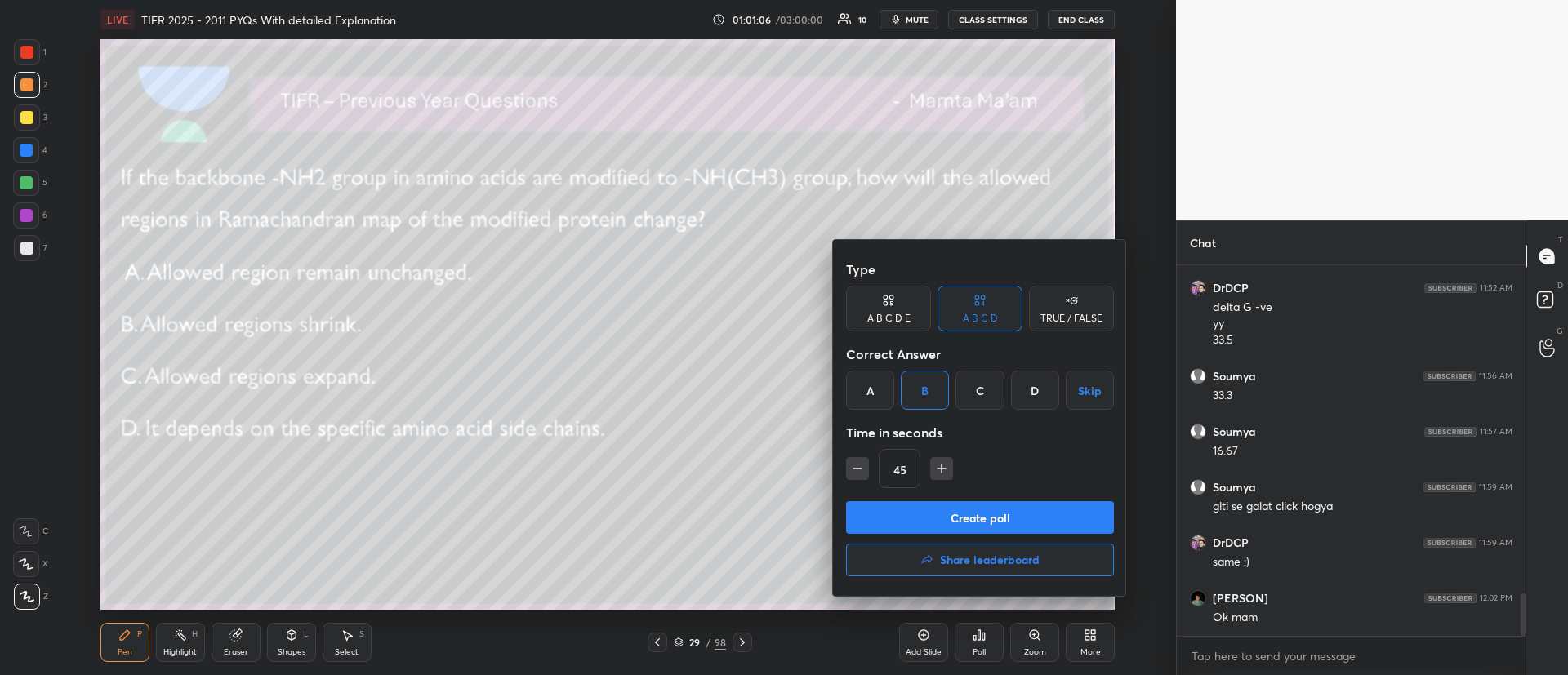 click 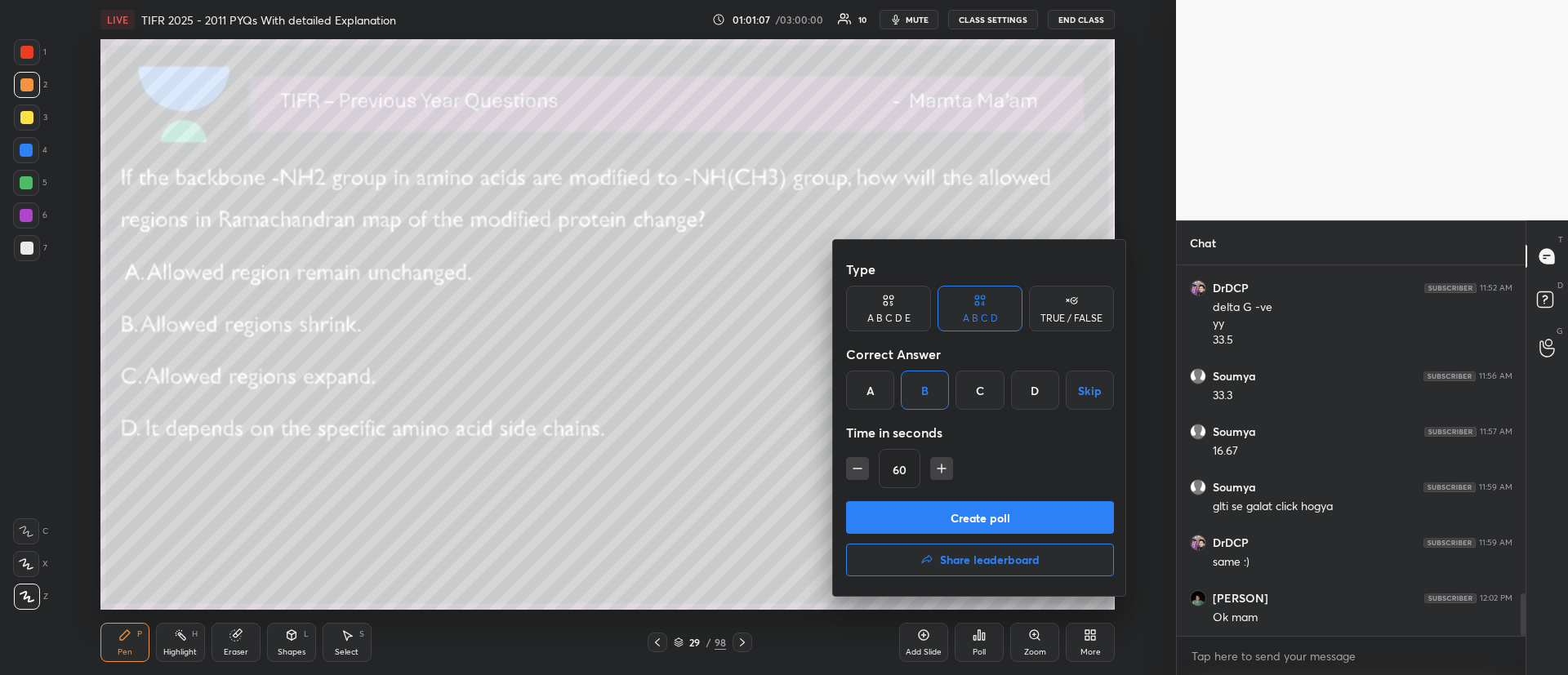 click on "Create poll" at bounding box center [980, 517] 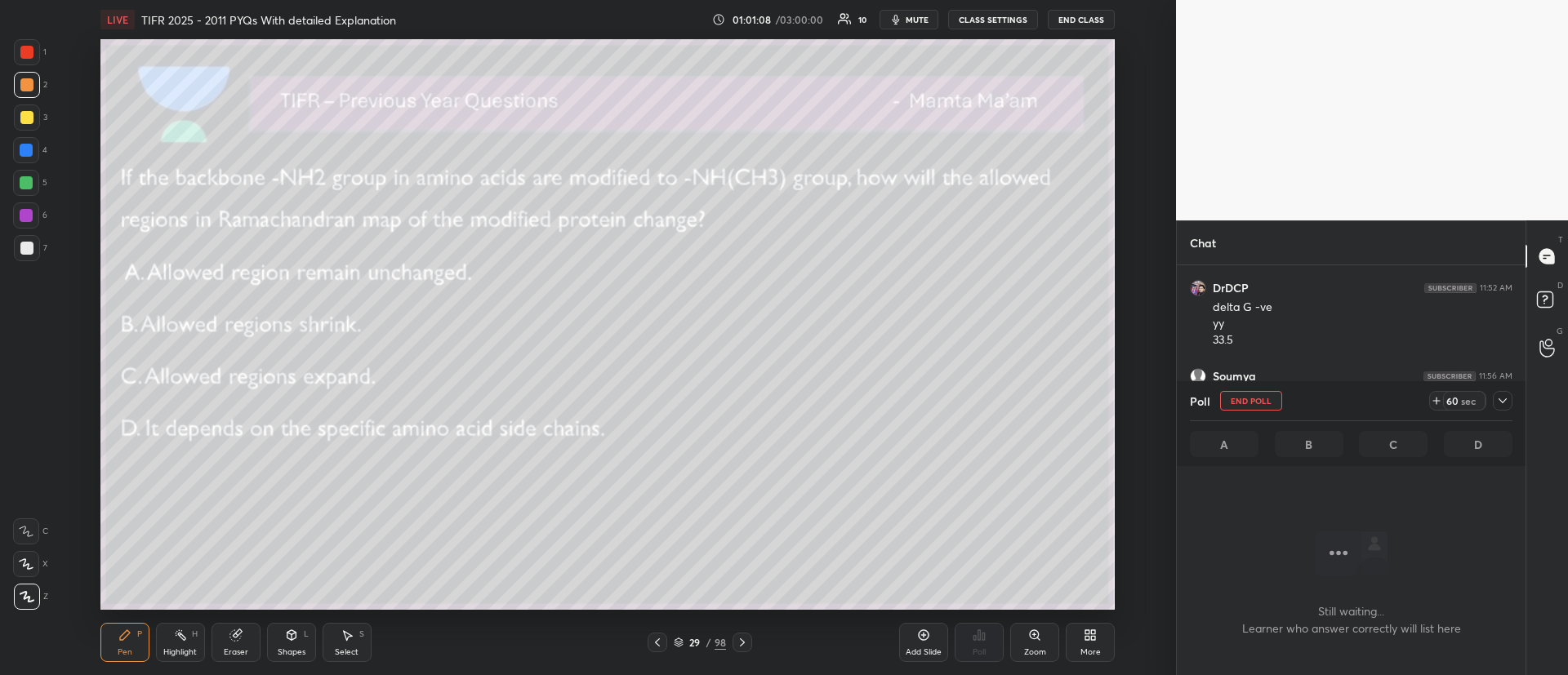 scroll, scrollTop: 181, scrollLeft: 344, axis: both 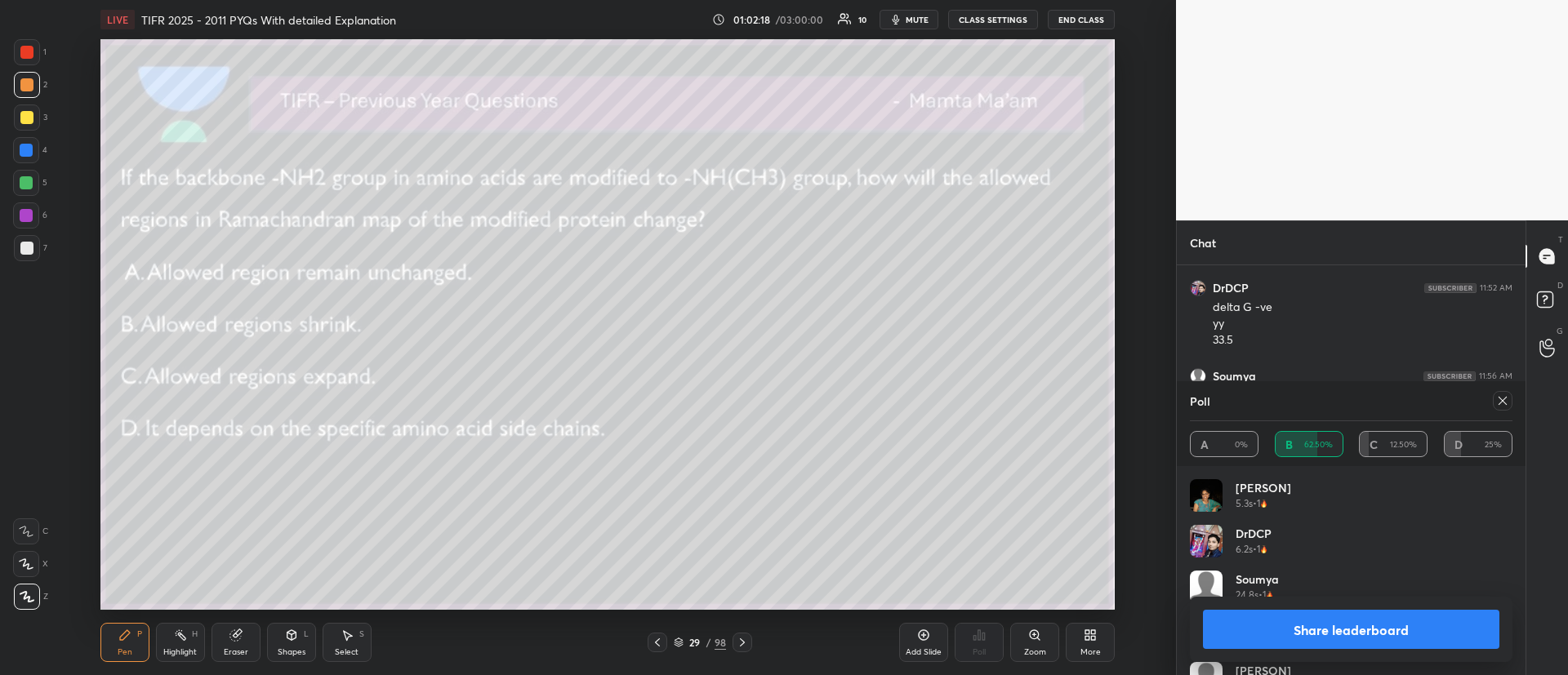 click on "3" at bounding box center [30, 118] 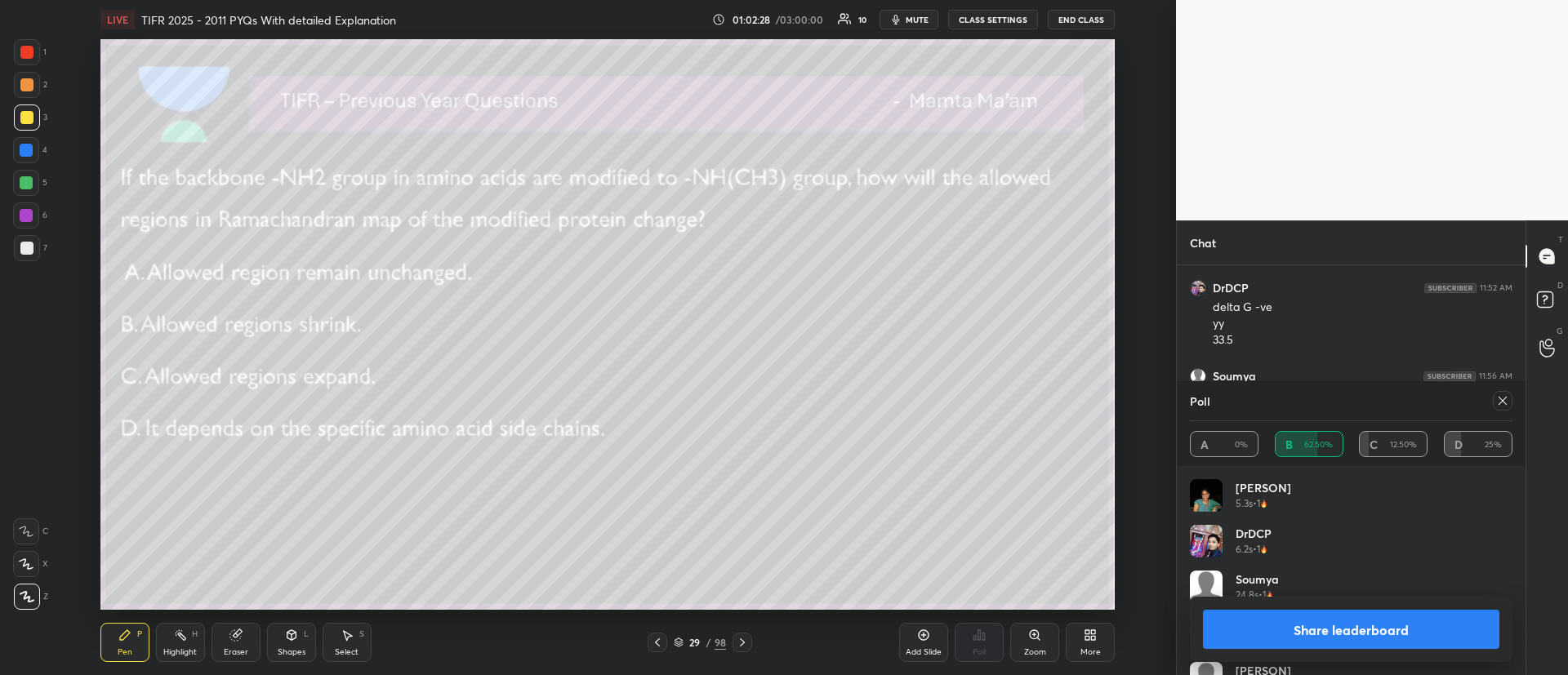 click 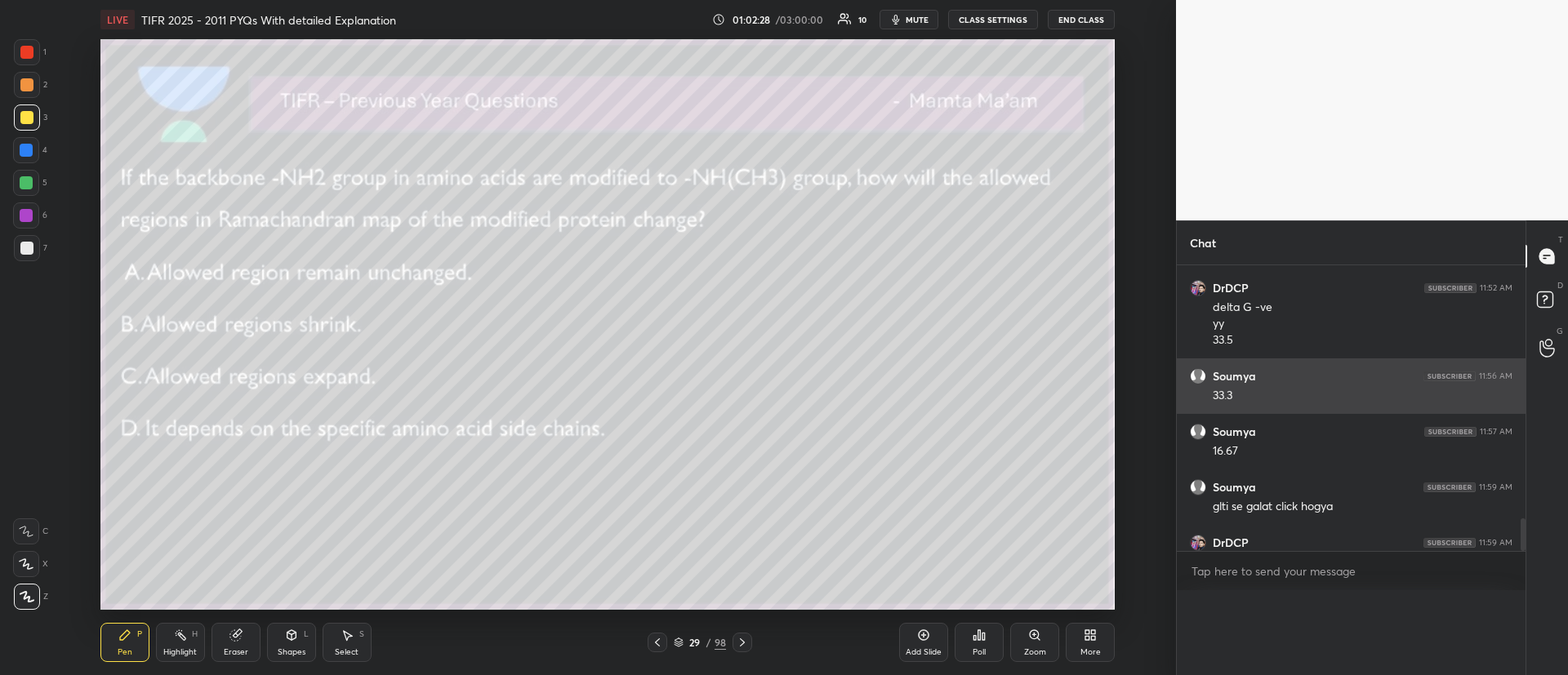 scroll, scrollTop: 0, scrollLeft: 0, axis: both 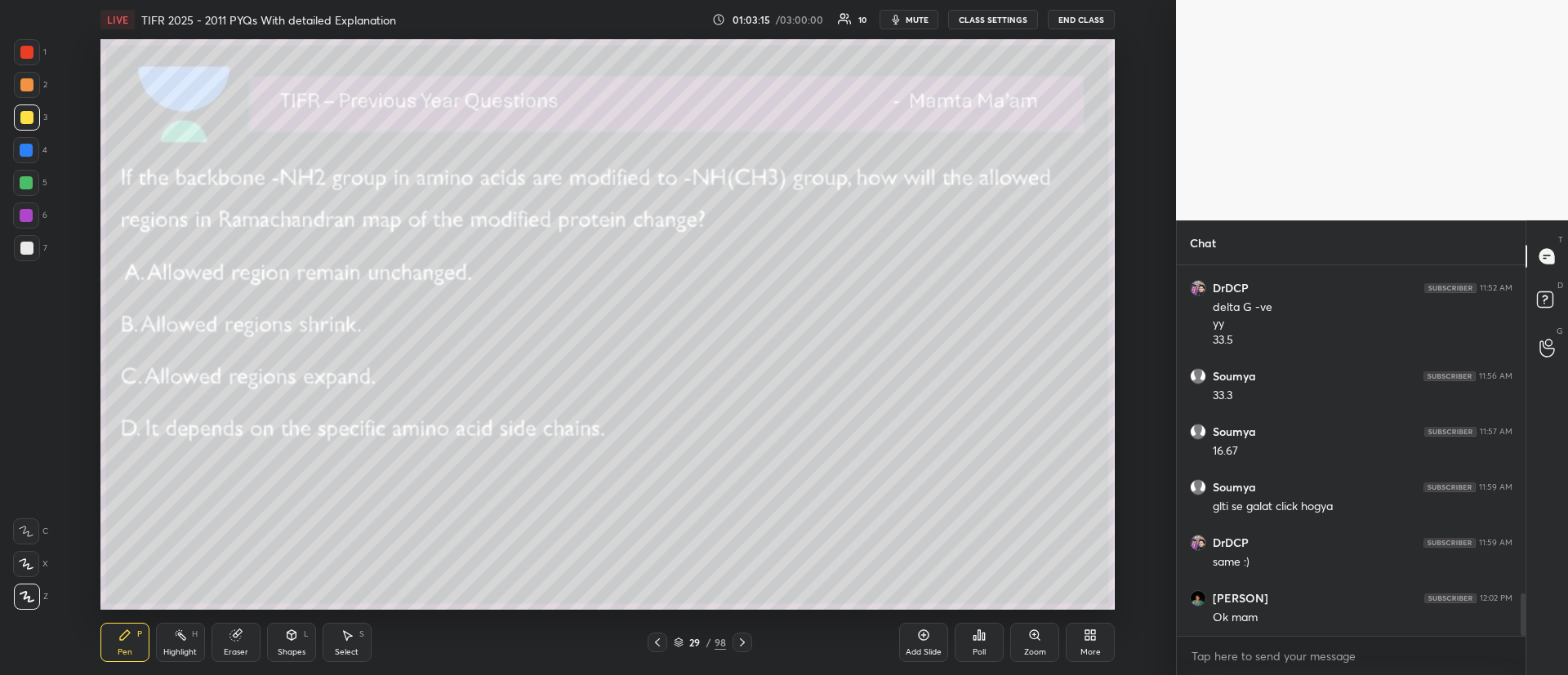 click 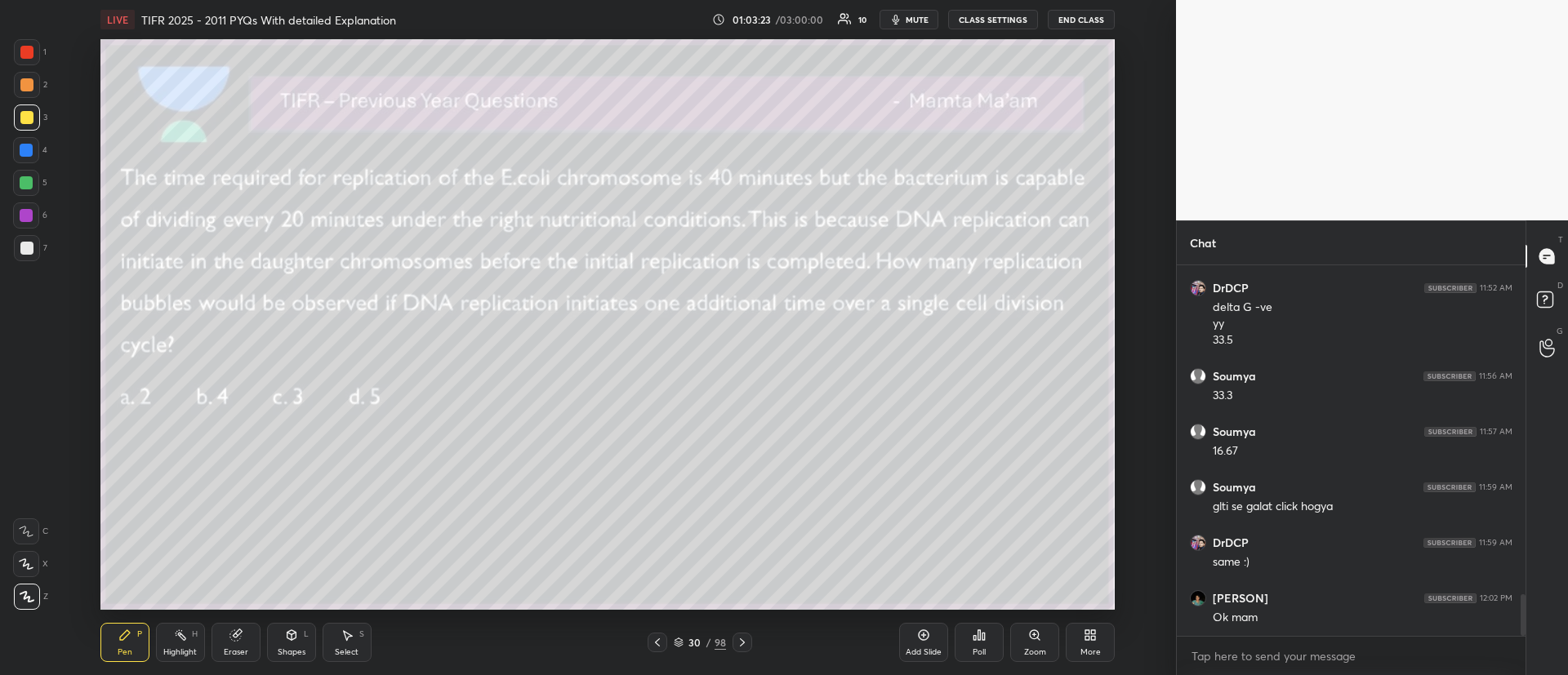 scroll, scrollTop: 2948, scrollLeft: 0, axis: vertical 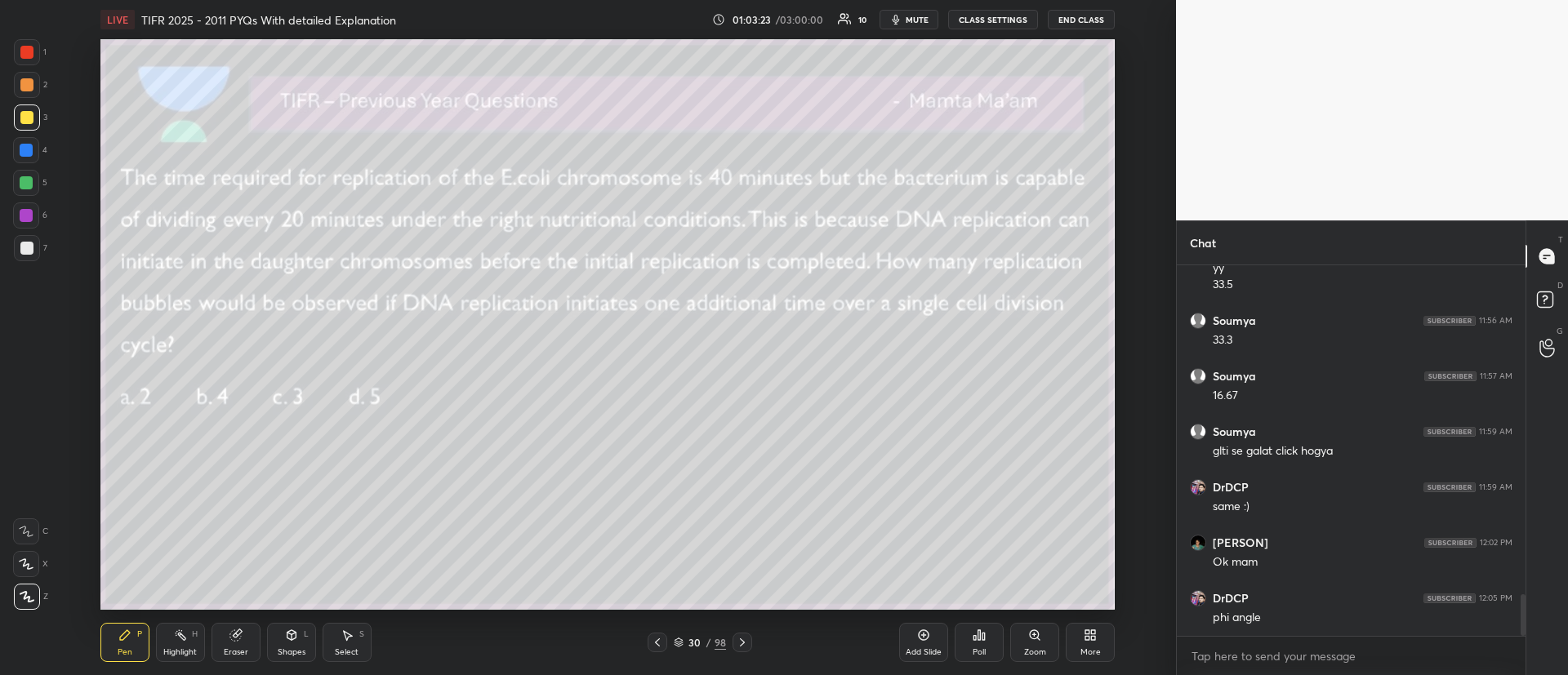 click on "Poll" at bounding box center [979, 642] 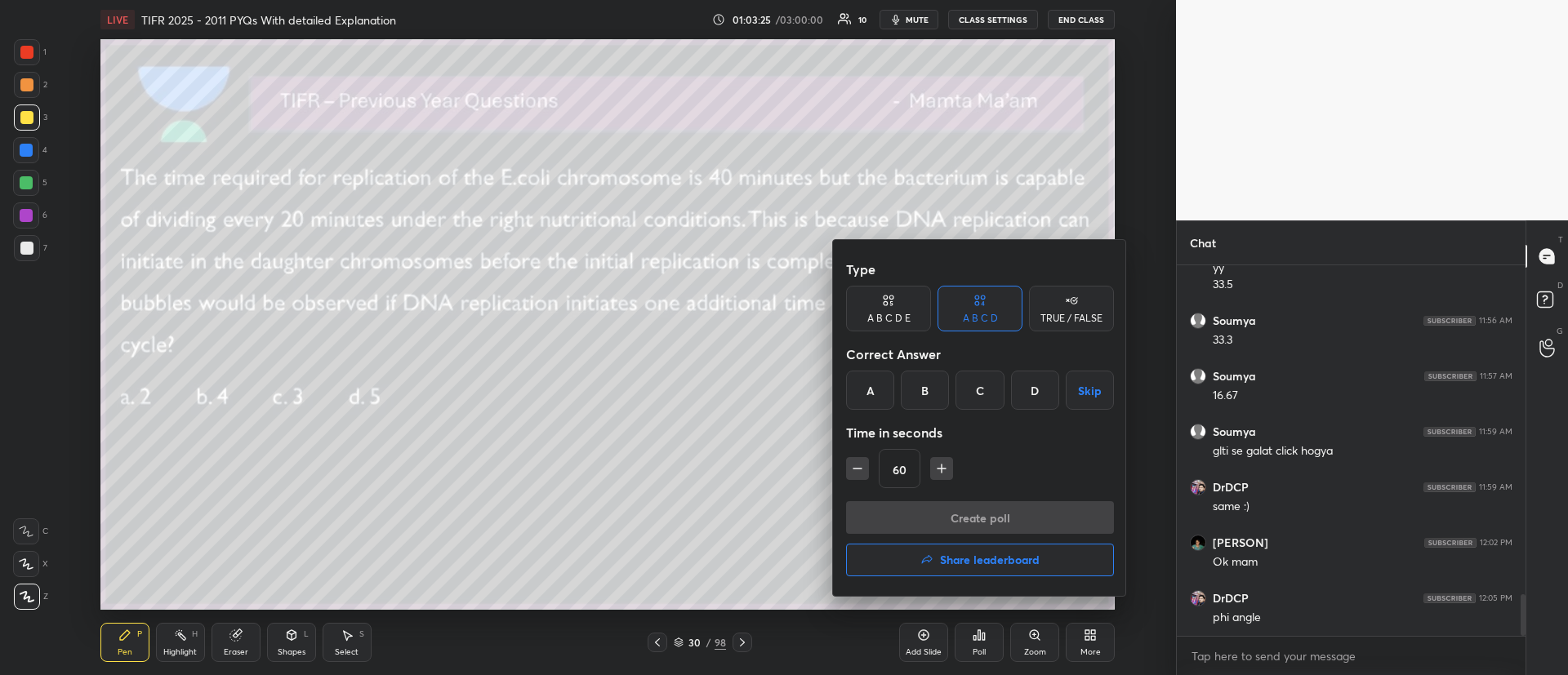 click on "C" at bounding box center [979, 390] 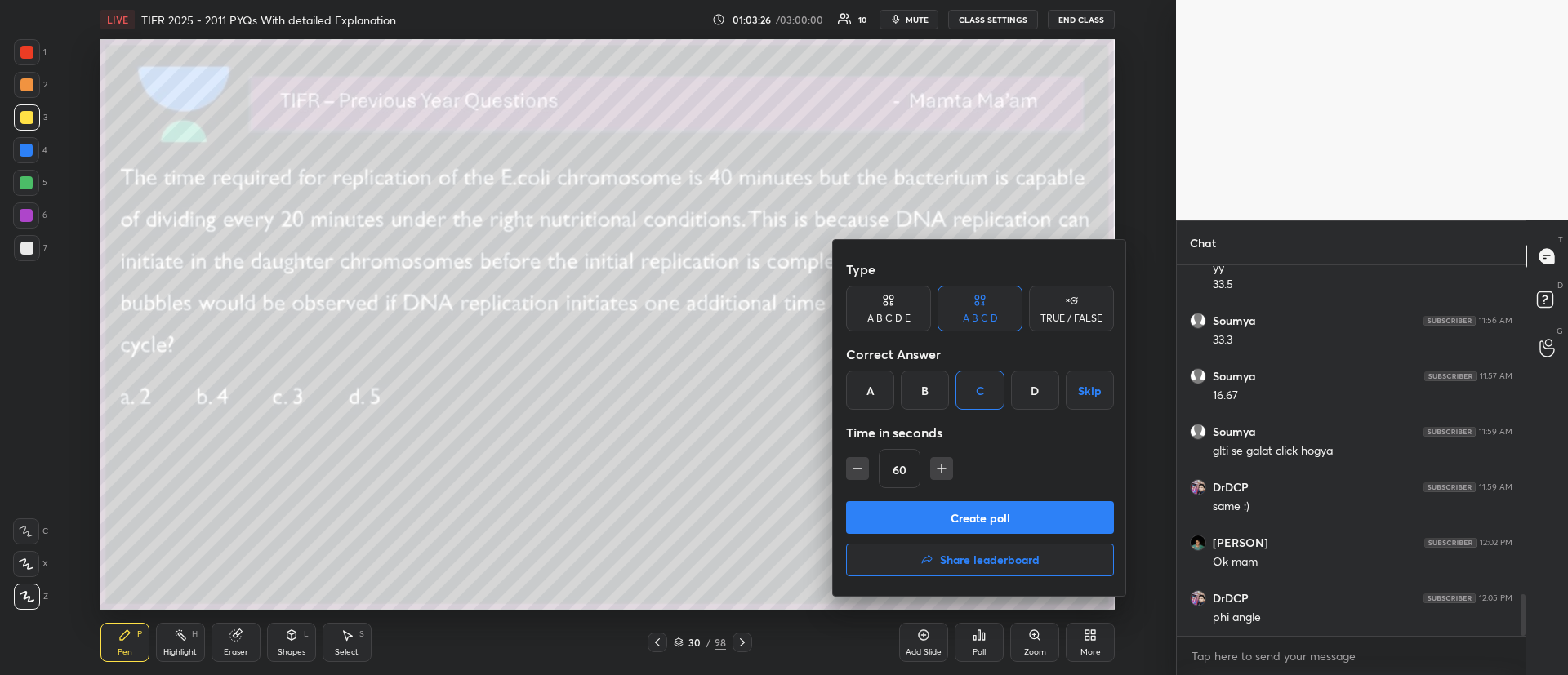 click 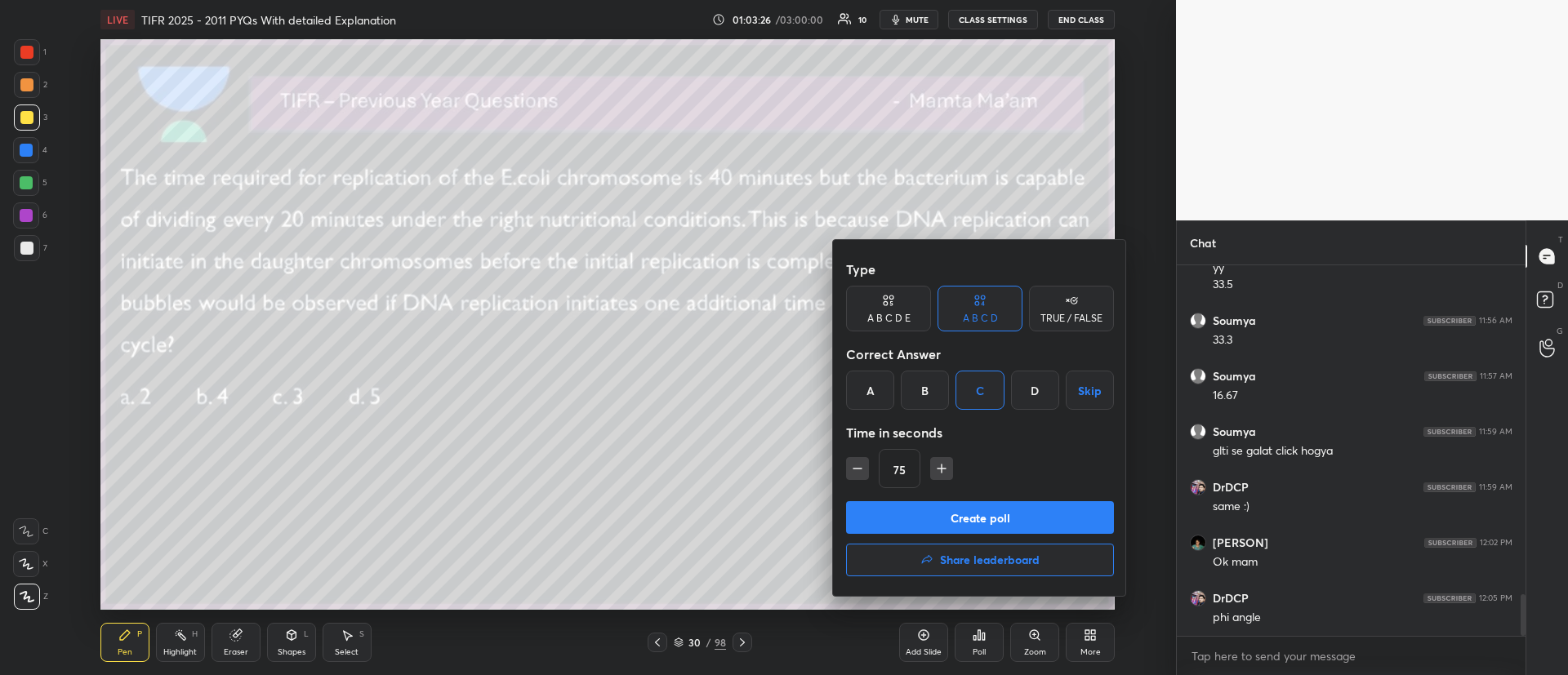 click 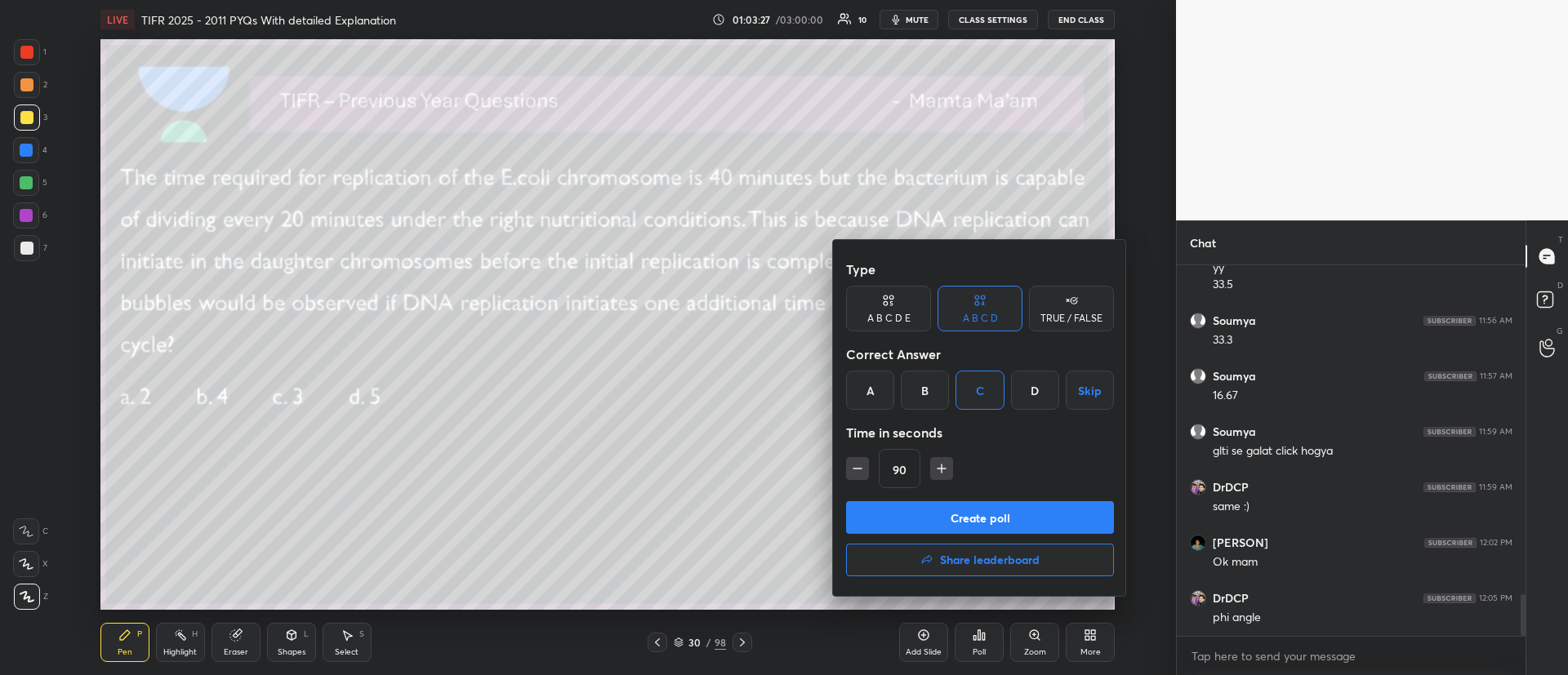 click on "Create poll" at bounding box center [980, 517] 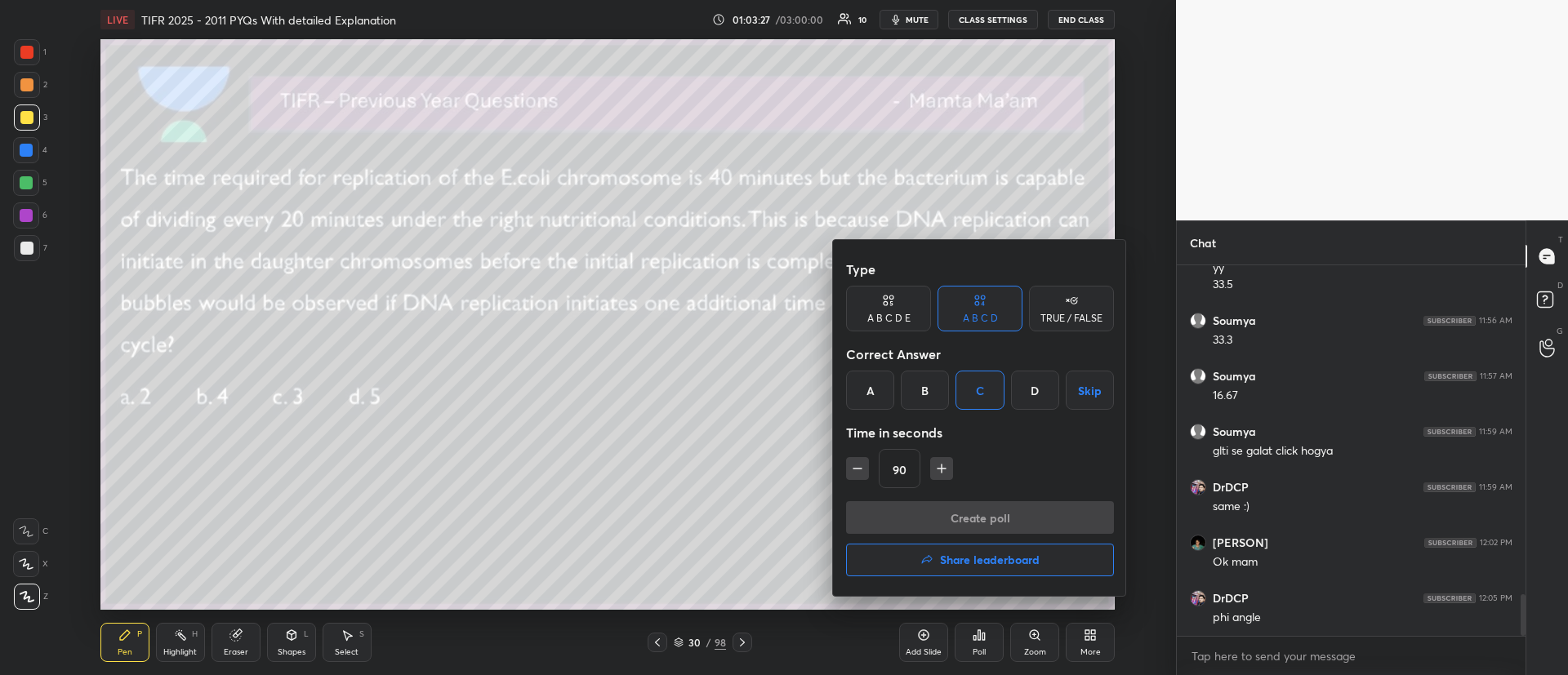 scroll, scrollTop: 211, scrollLeft: 344, axis: both 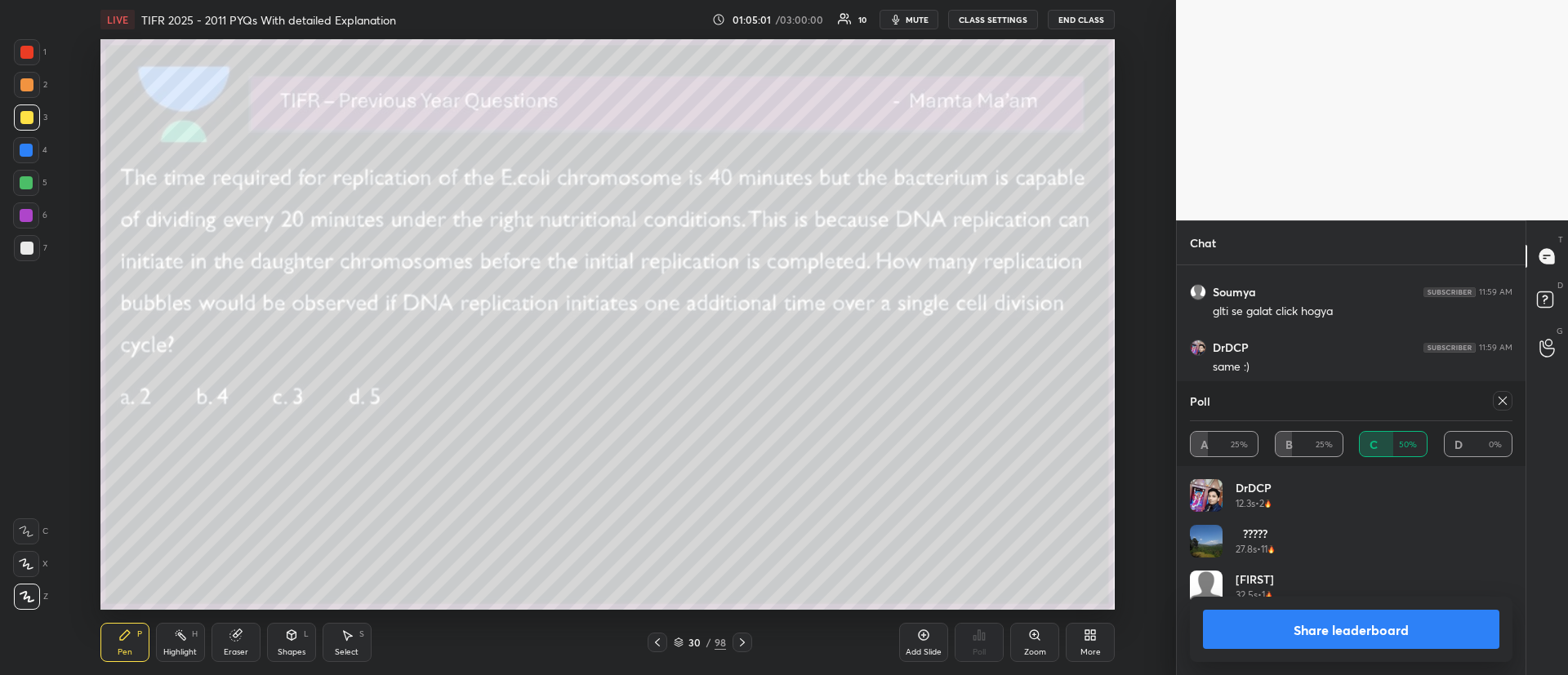 click at bounding box center (27, 118) 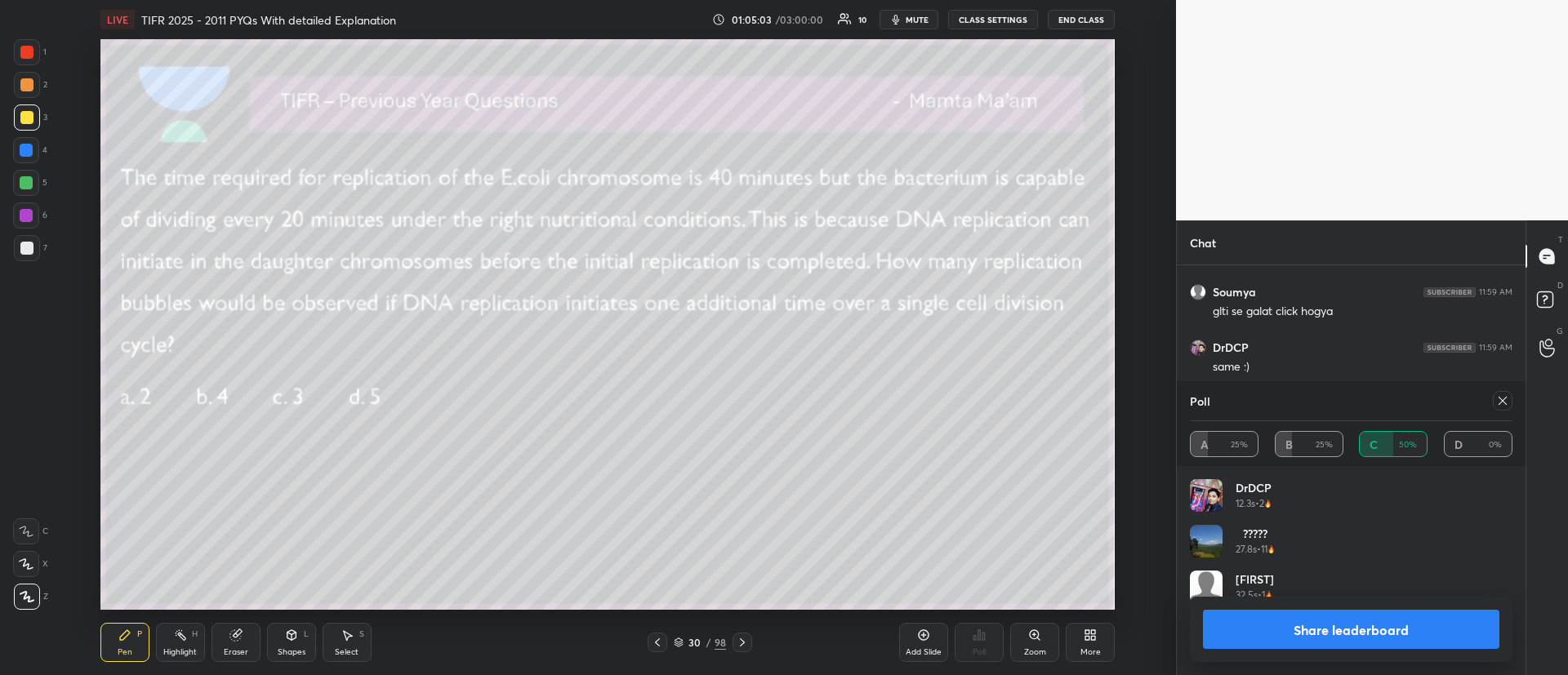 click 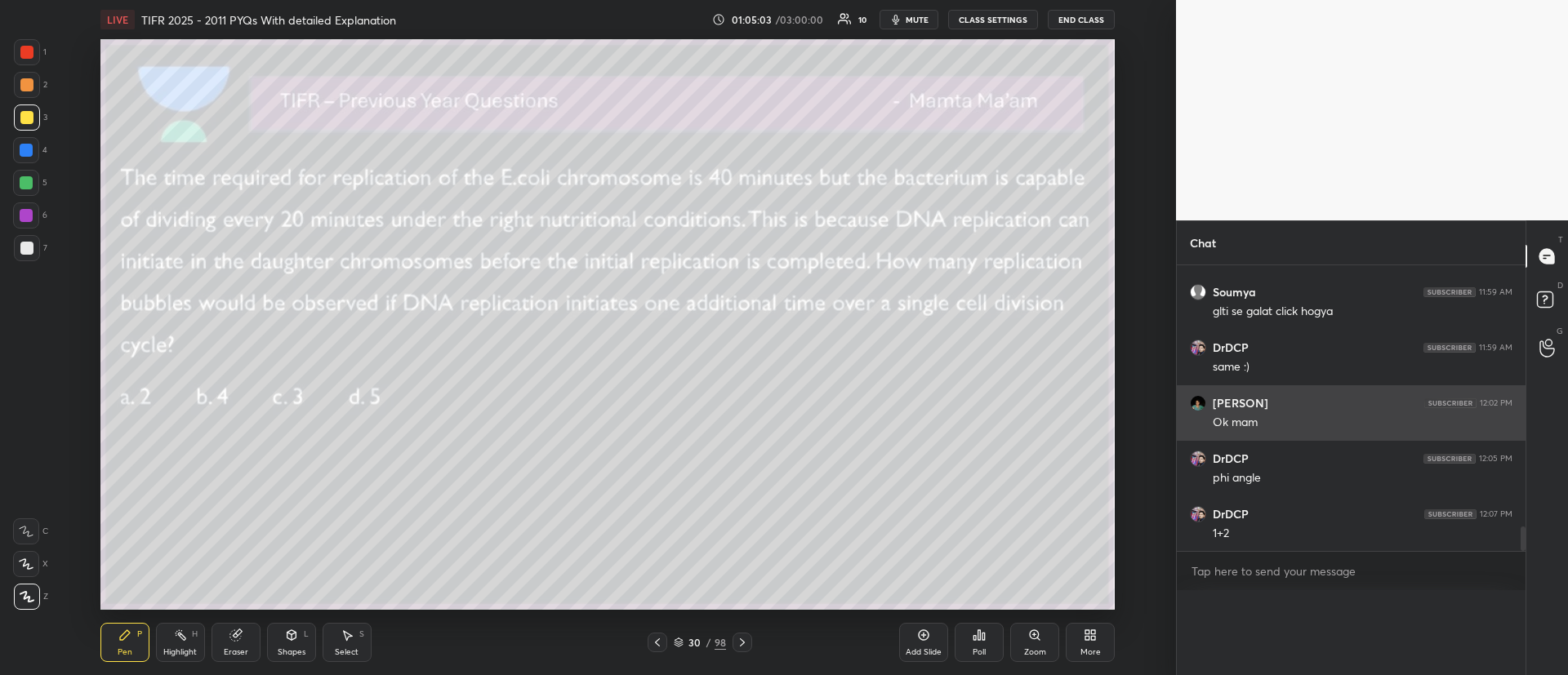 scroll, scrollTop: 0, scrollLeft: 0, axis: both 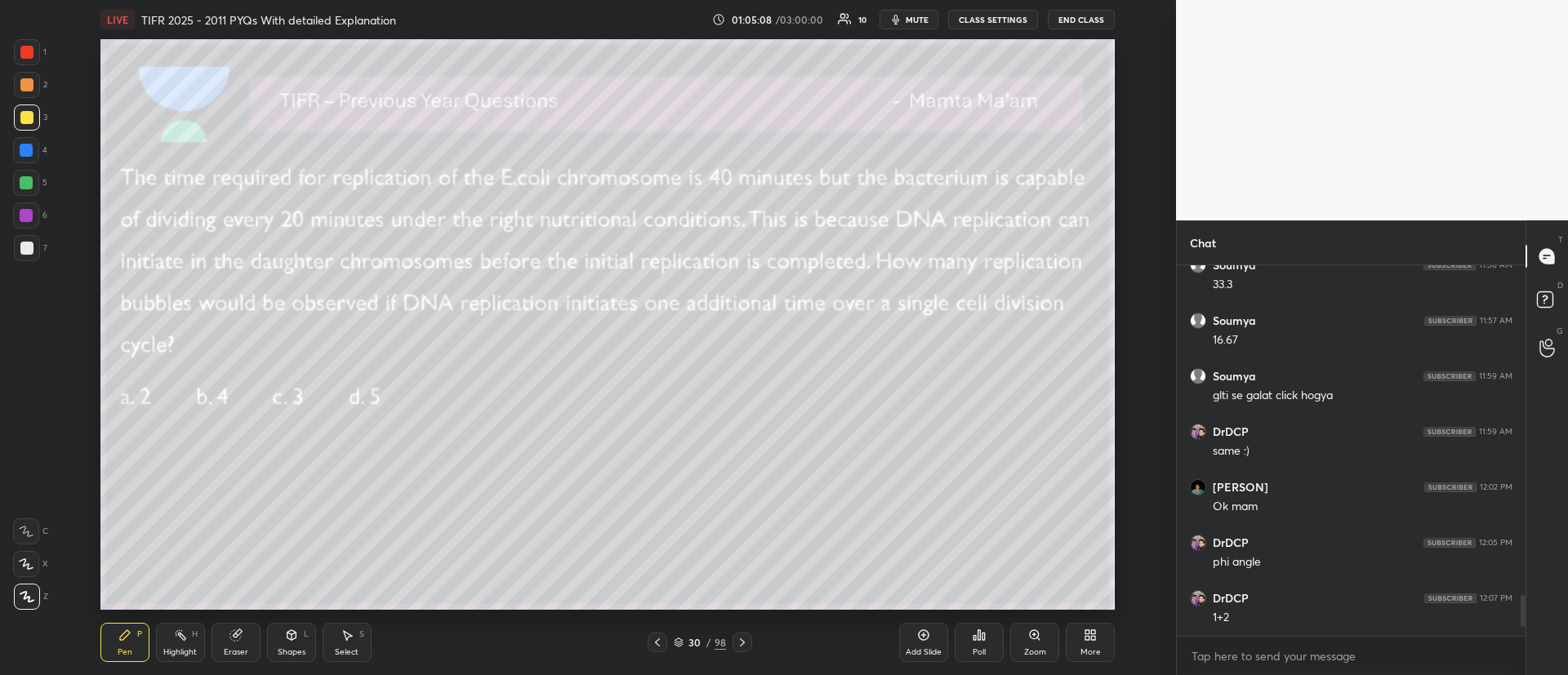 click at bounding box center [27, 85] 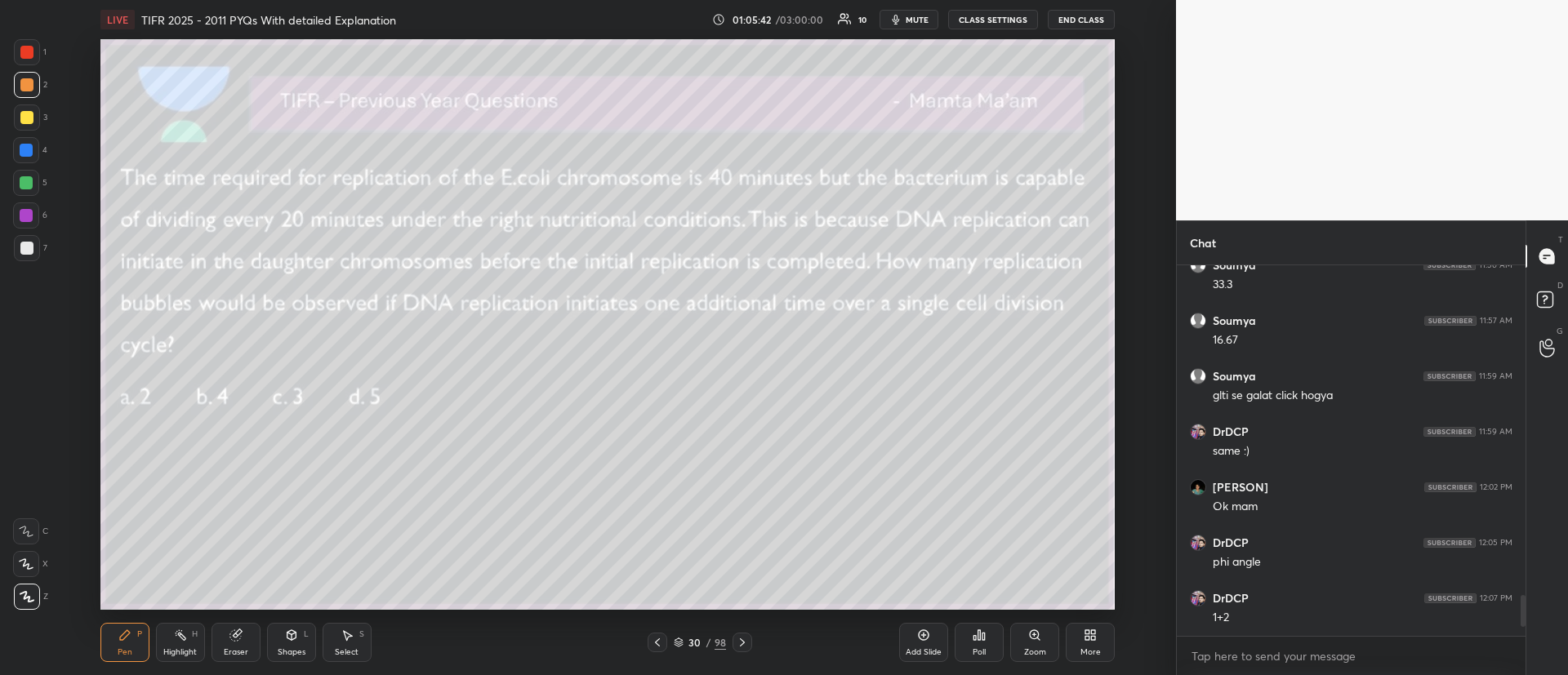 click at bounding box center (27, 118) 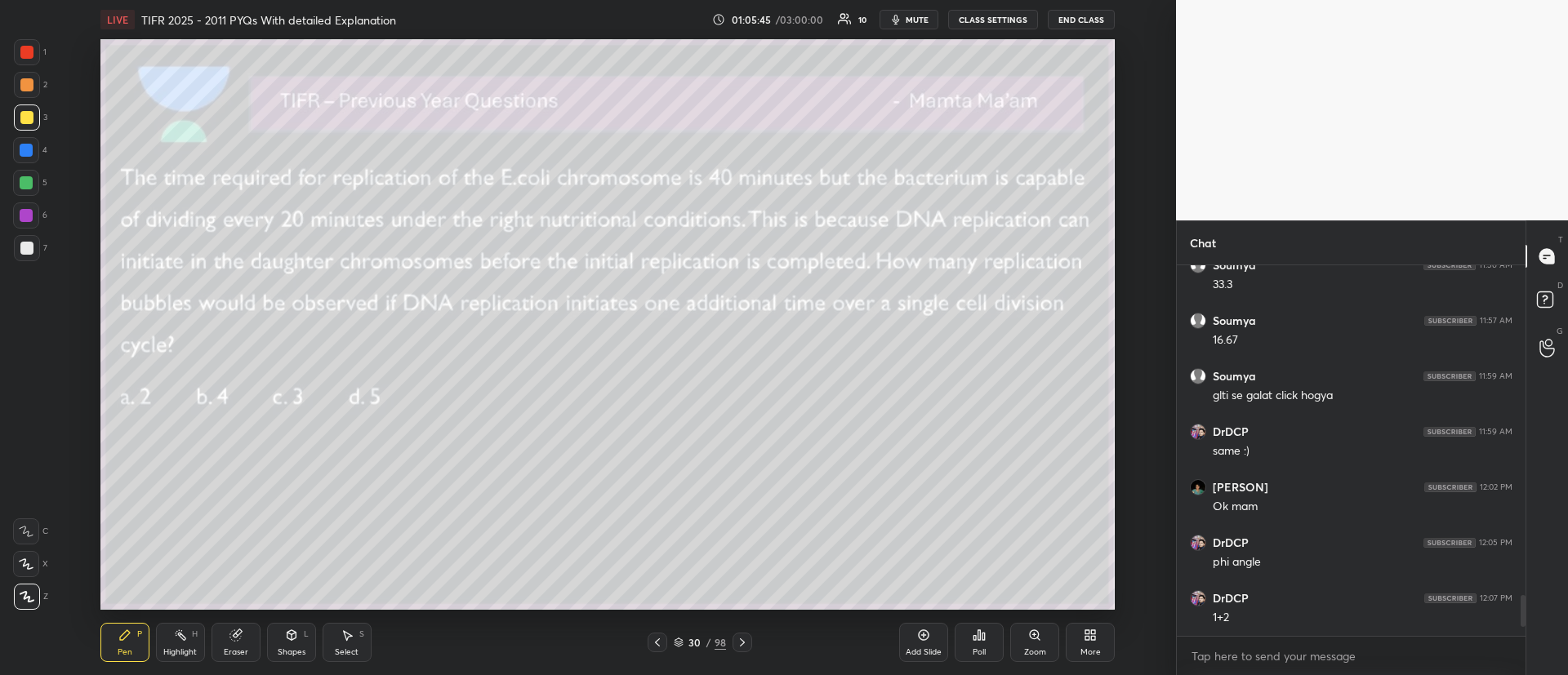 click 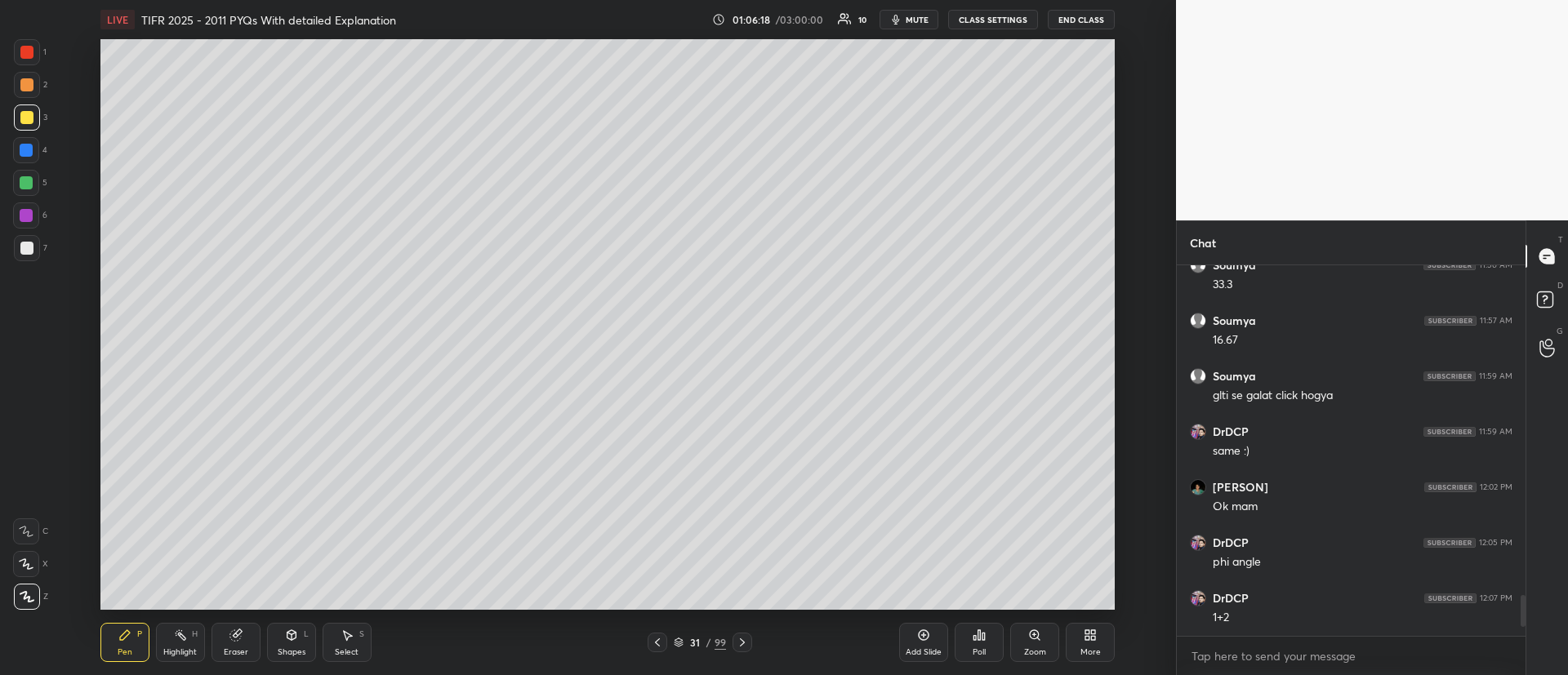 click on "4" at bounding box center [30, 150] 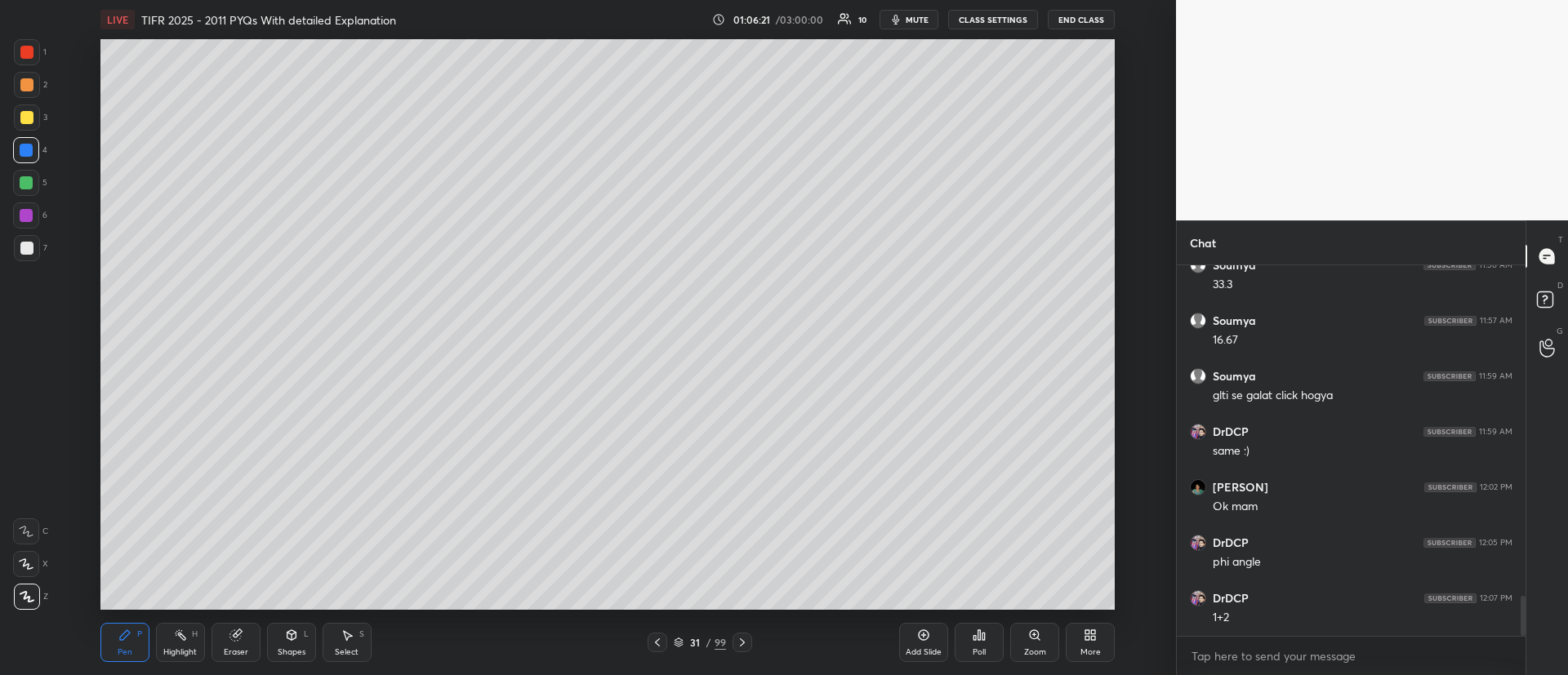 scroll, scrollTop: 3059, scrollLeft: 0, axis: vertical 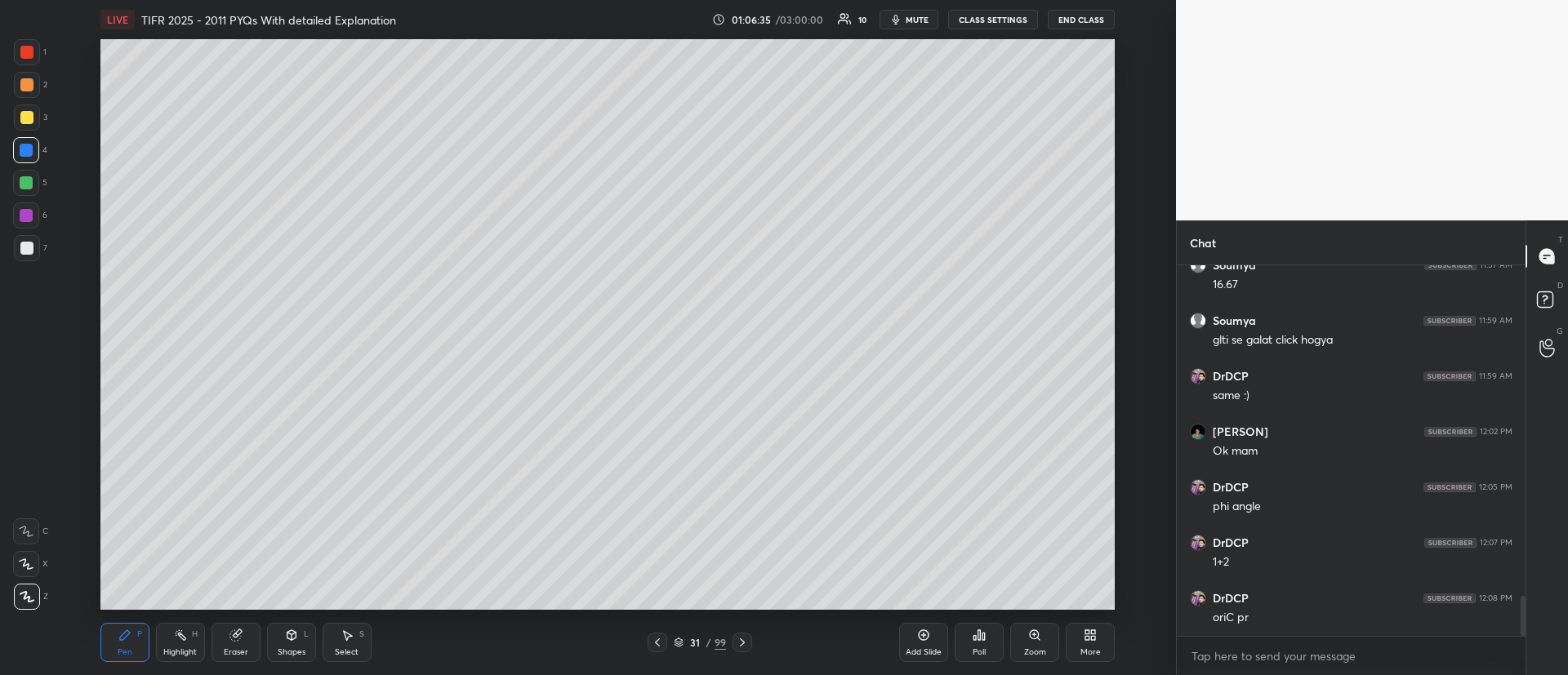 click at bounding box center [27, 118] 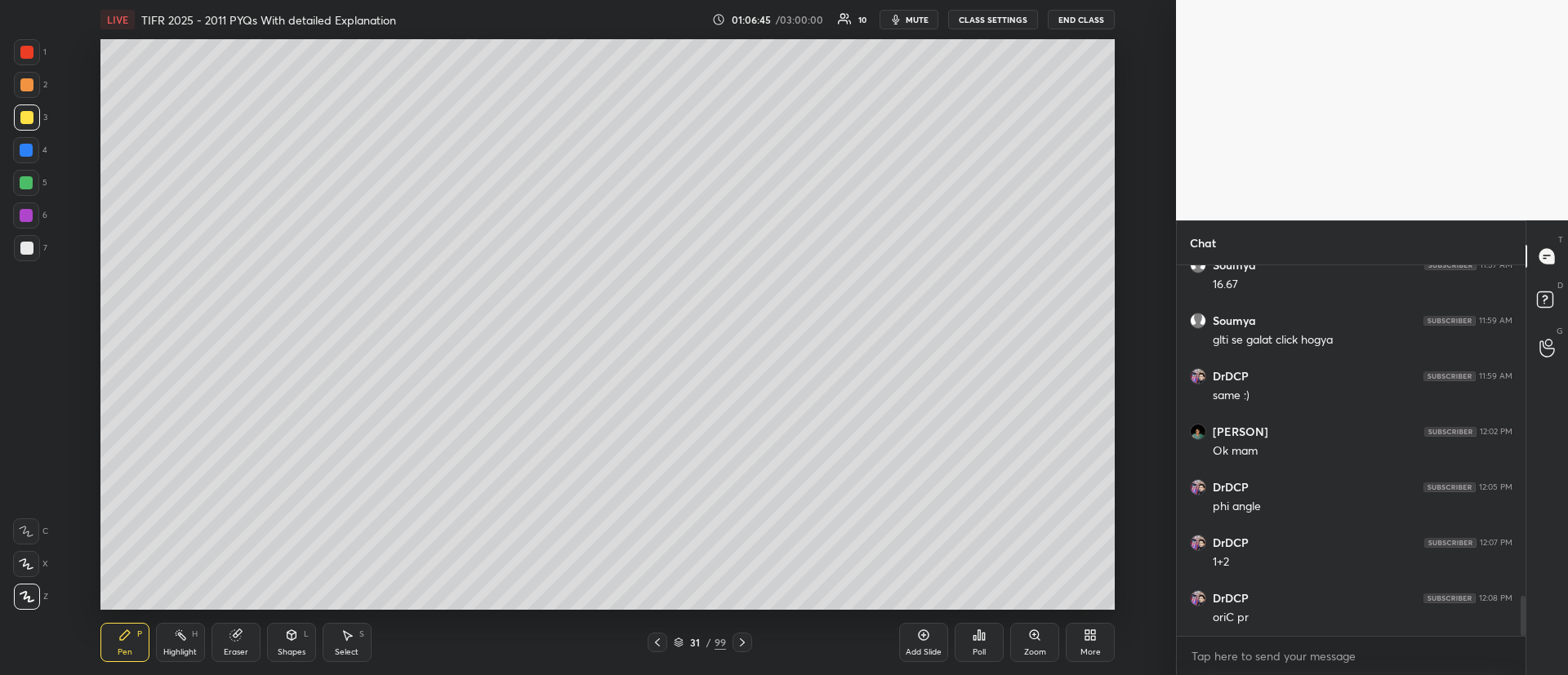 drag, startPoint x: 178, startPoint y: 646, endPoint x: 172, endPoint y: 624, distance: 22.803509 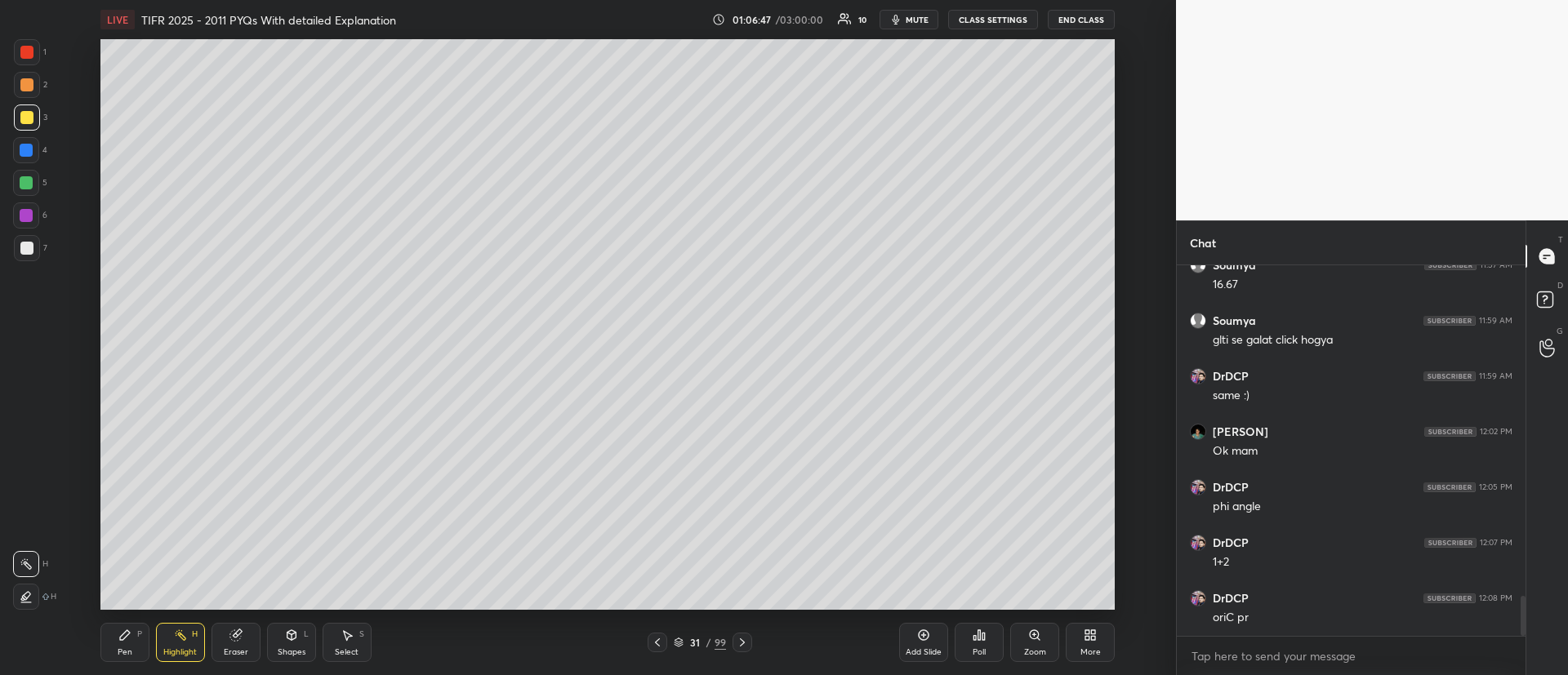 click 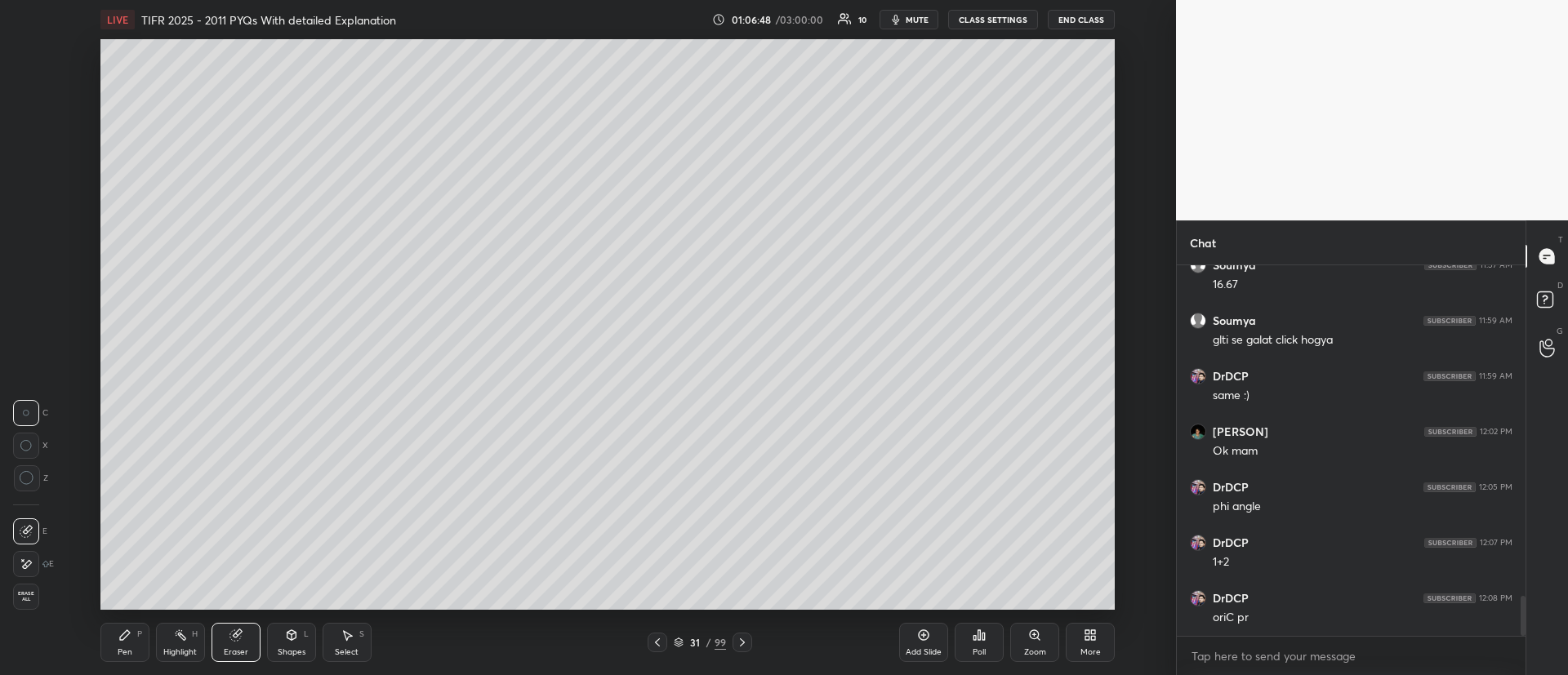 click on "Pen P" at bounding box center (125, 642) 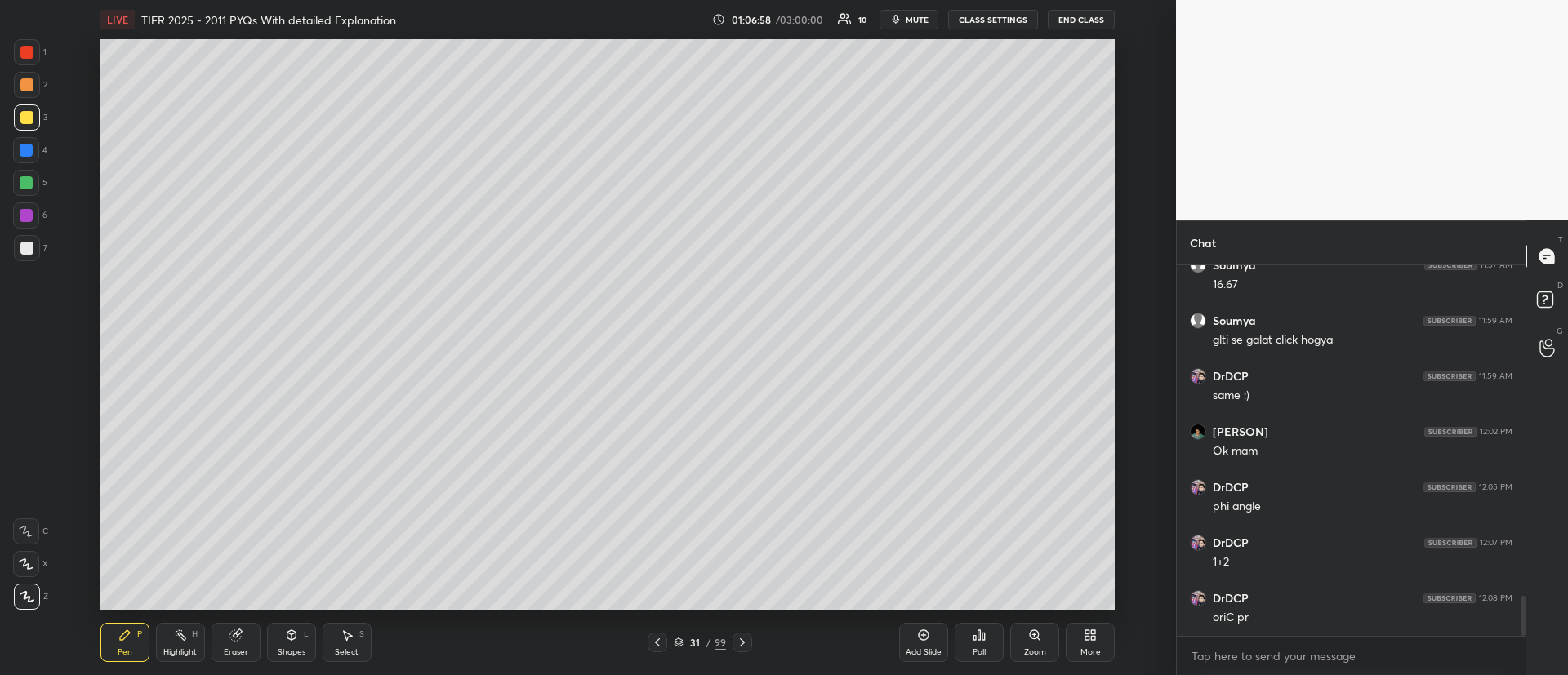 click on "Eraser" at bounding box center [236, 642] 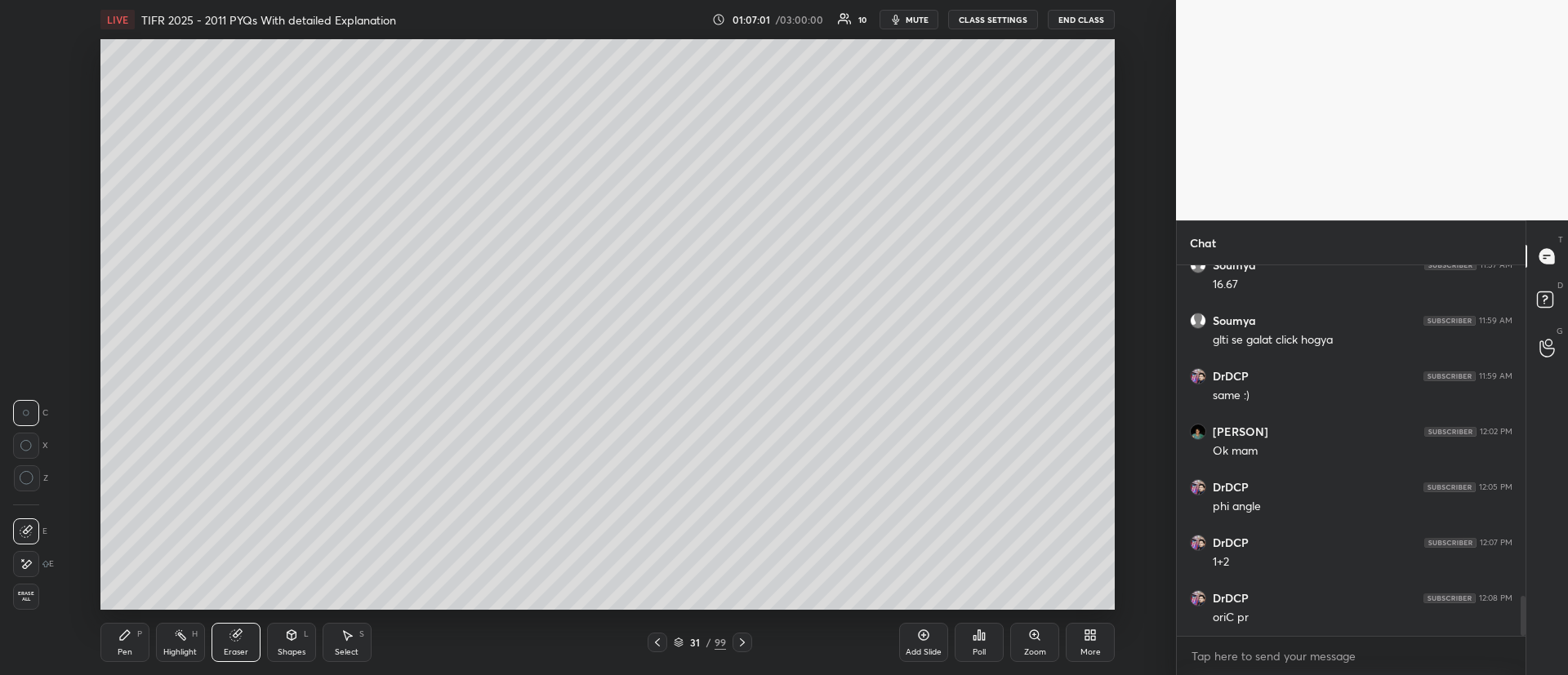 drag, startPoint x: 140, startPoint y: 642, endPoint x: 150, endPoint y: 615, distance: 28.79236 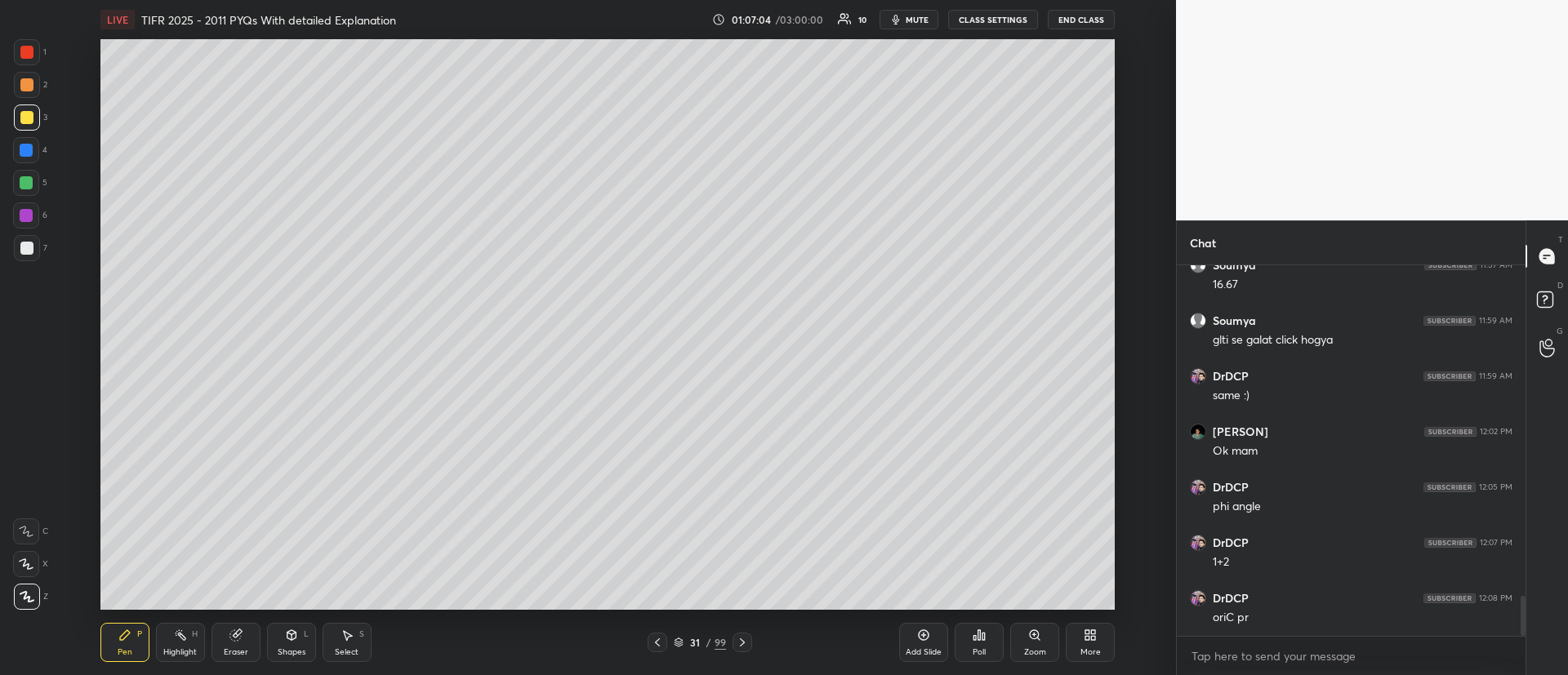 click at bounding box center (26, 150) 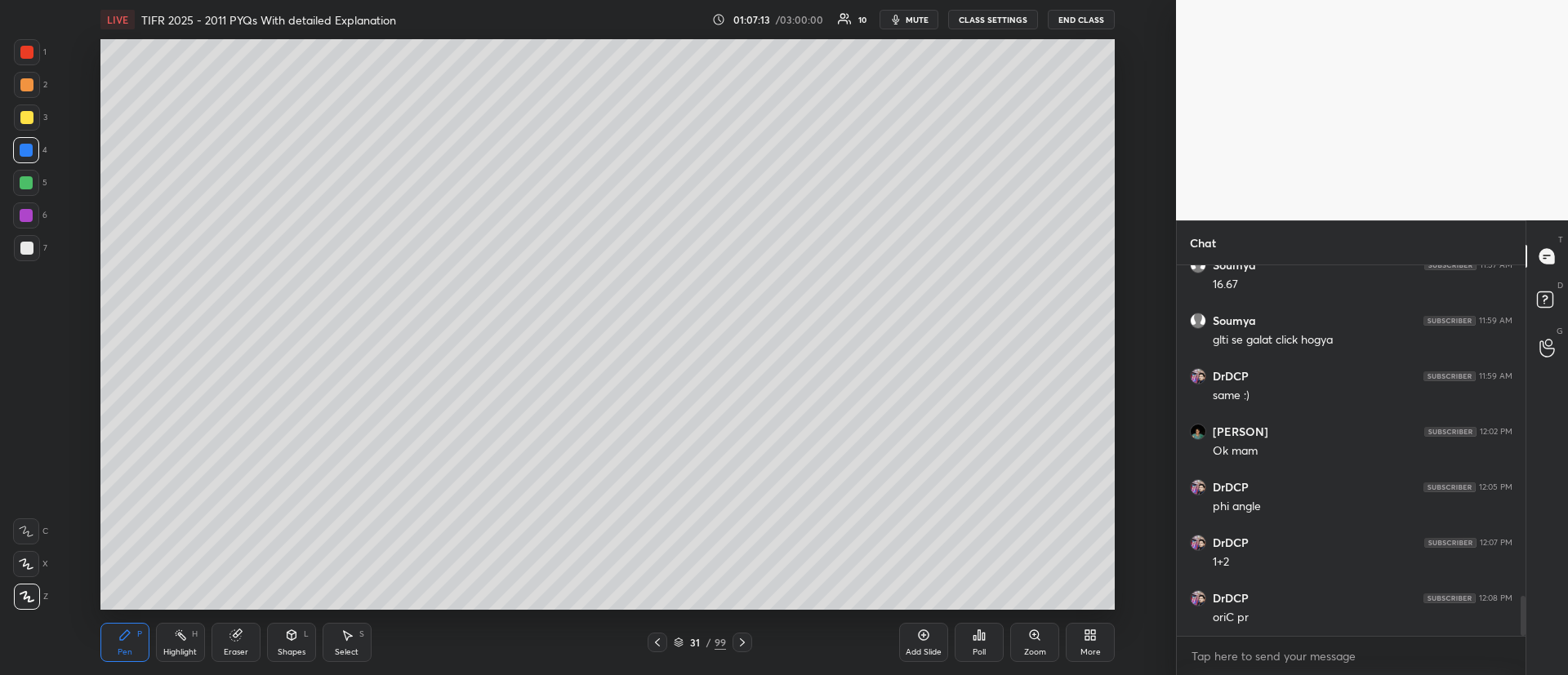 click 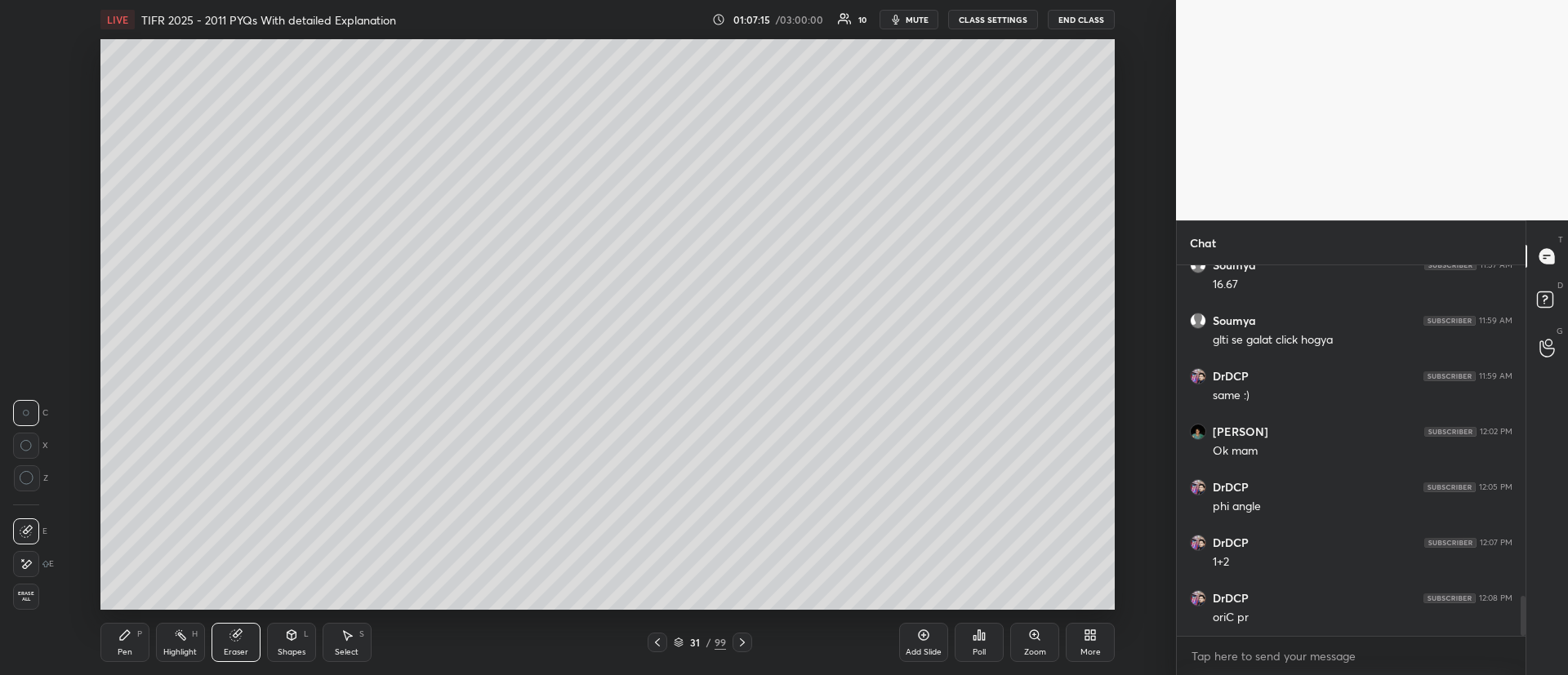click on "Eraser" at bounding box center (236, 642) 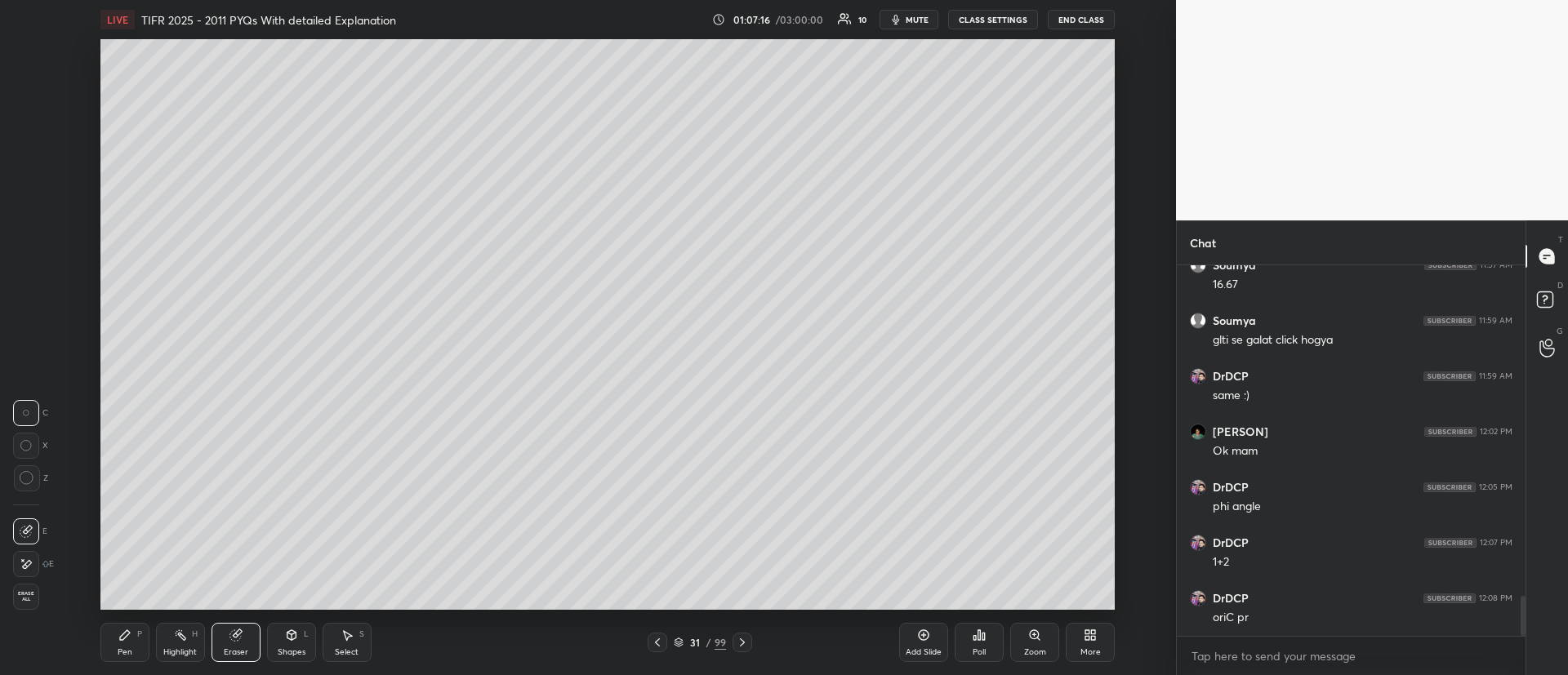 drag, startPoint x: 125, startPoint y: 646, endPoint x: 140, endPoint y: 614, distance: 35.341194 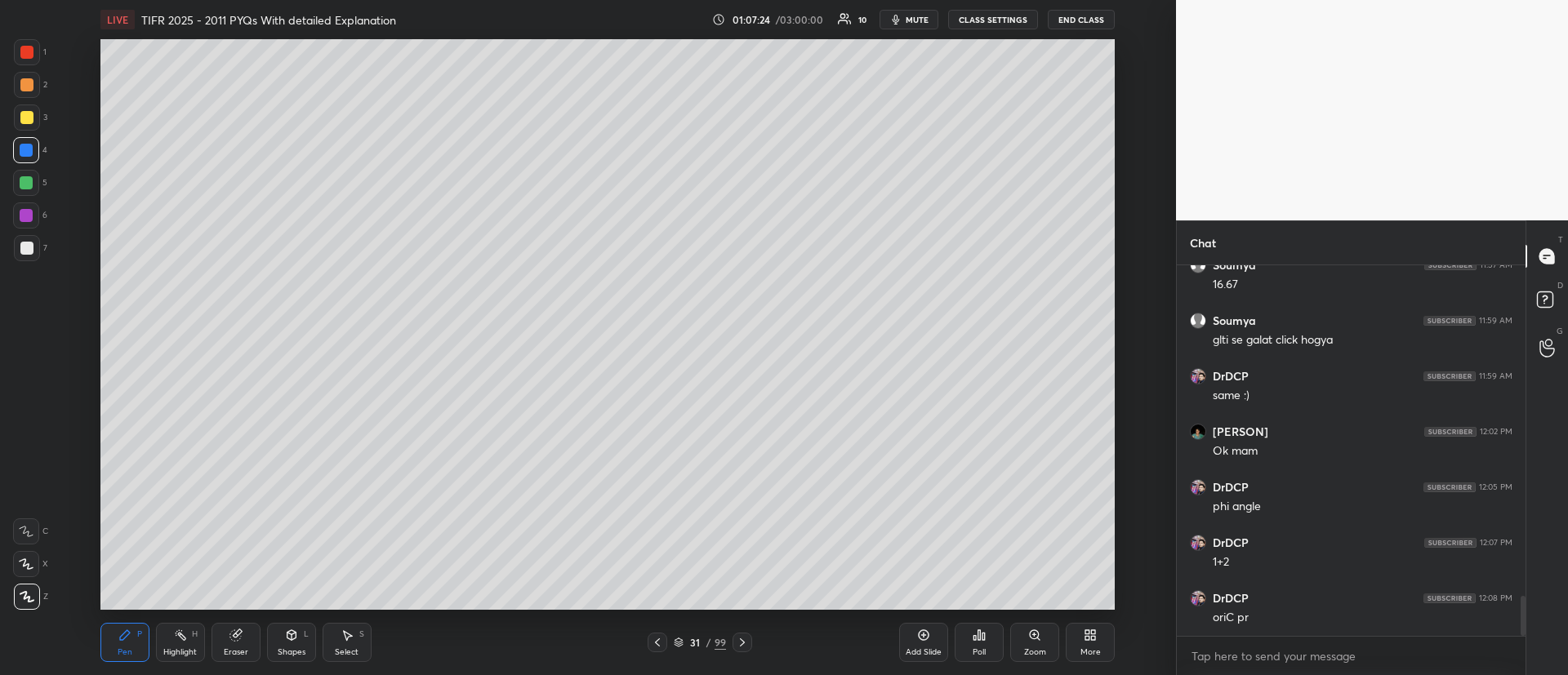click at bounding box center [27, 118] 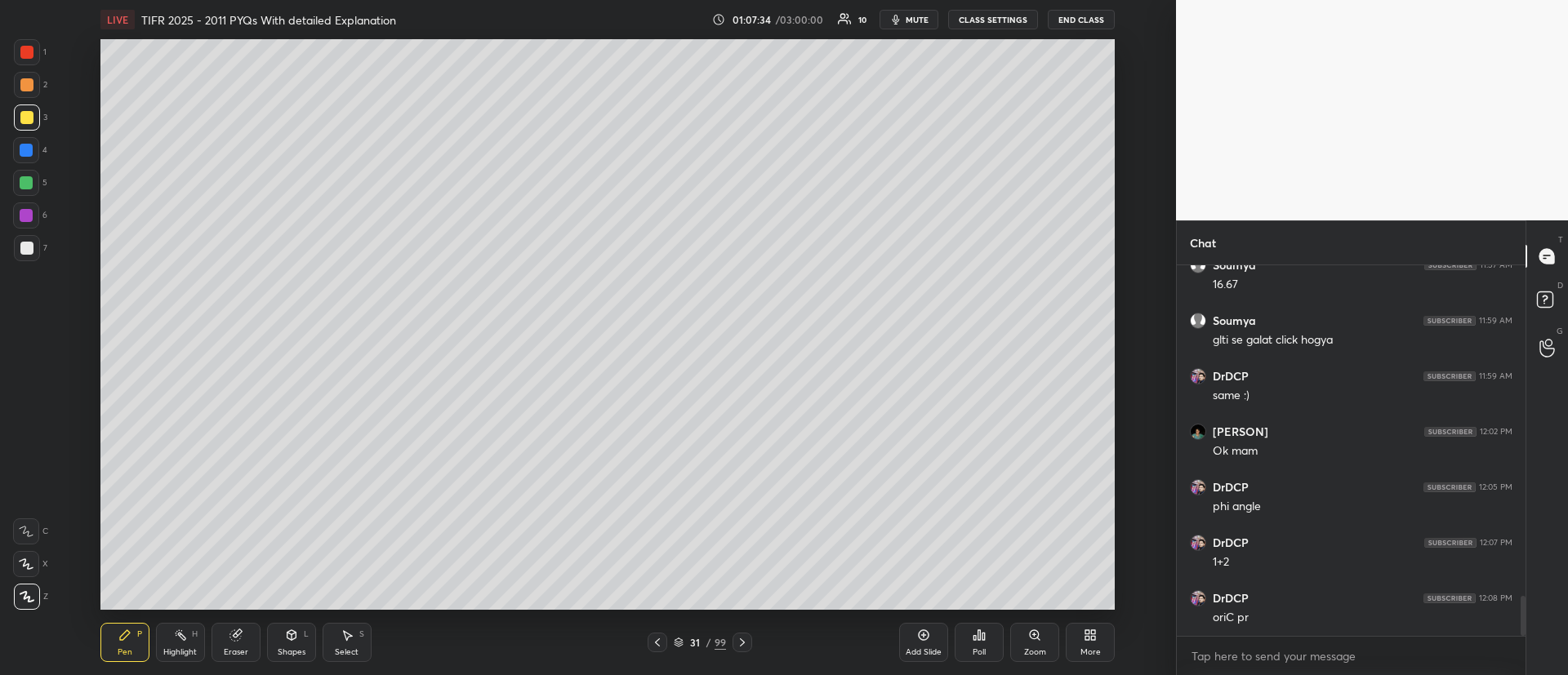 drag, startPoint x: 228, startPoint y: 648, endPoint x: 244, endPoint y: 620, distance: 32.249031 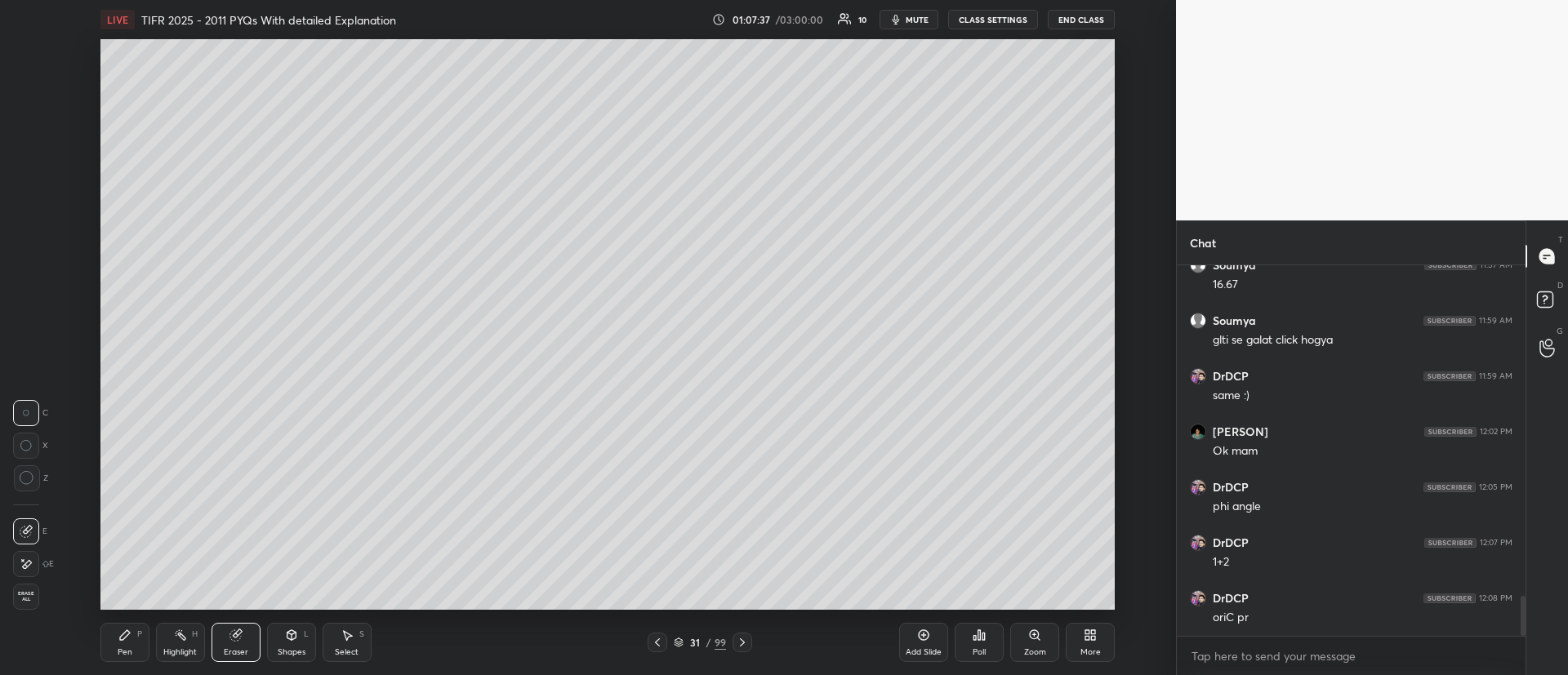 click on "P" at bounding box center (140, 634) 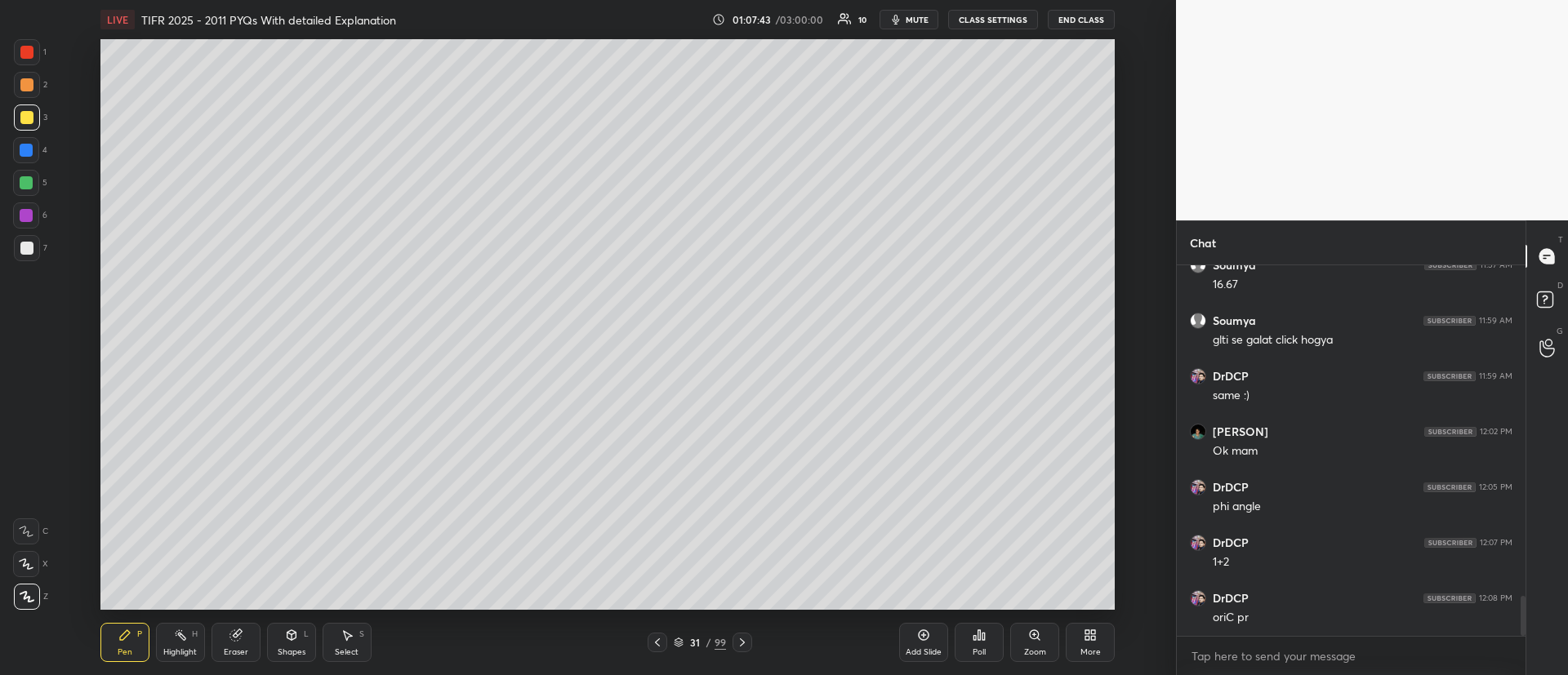 click at bounding box center [27, 85] 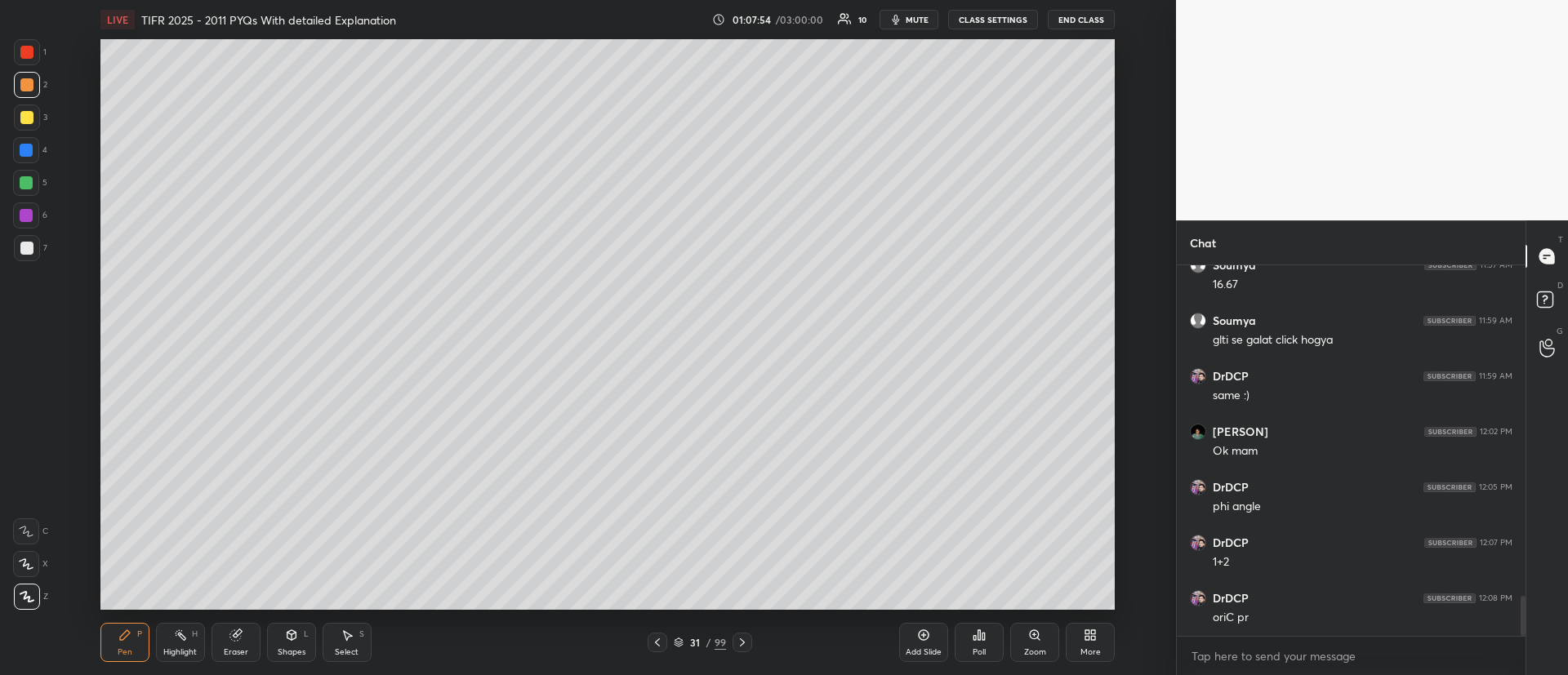 click 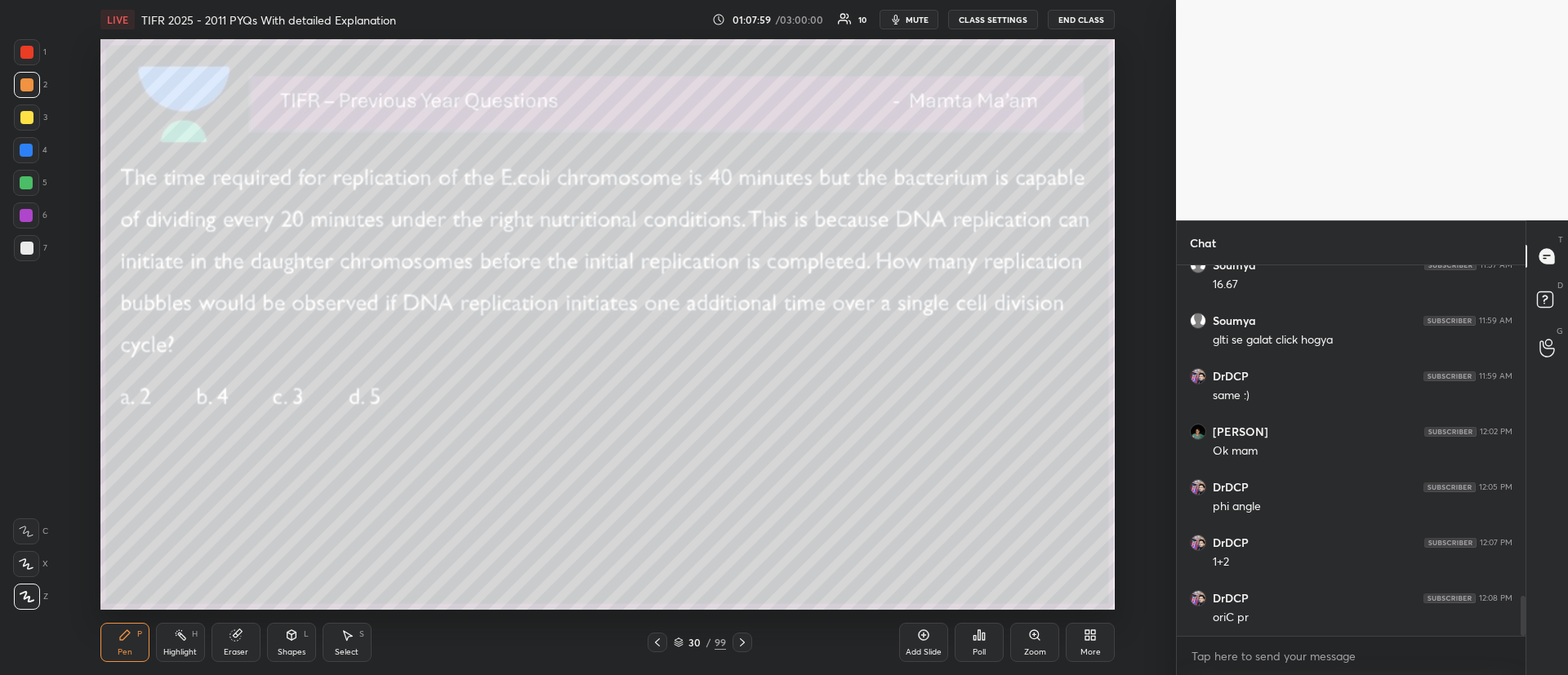 drag, startPoint x: 19, startPoint y: 116, endPoint x: 16, endPoint y: 124, distance: 8.544004 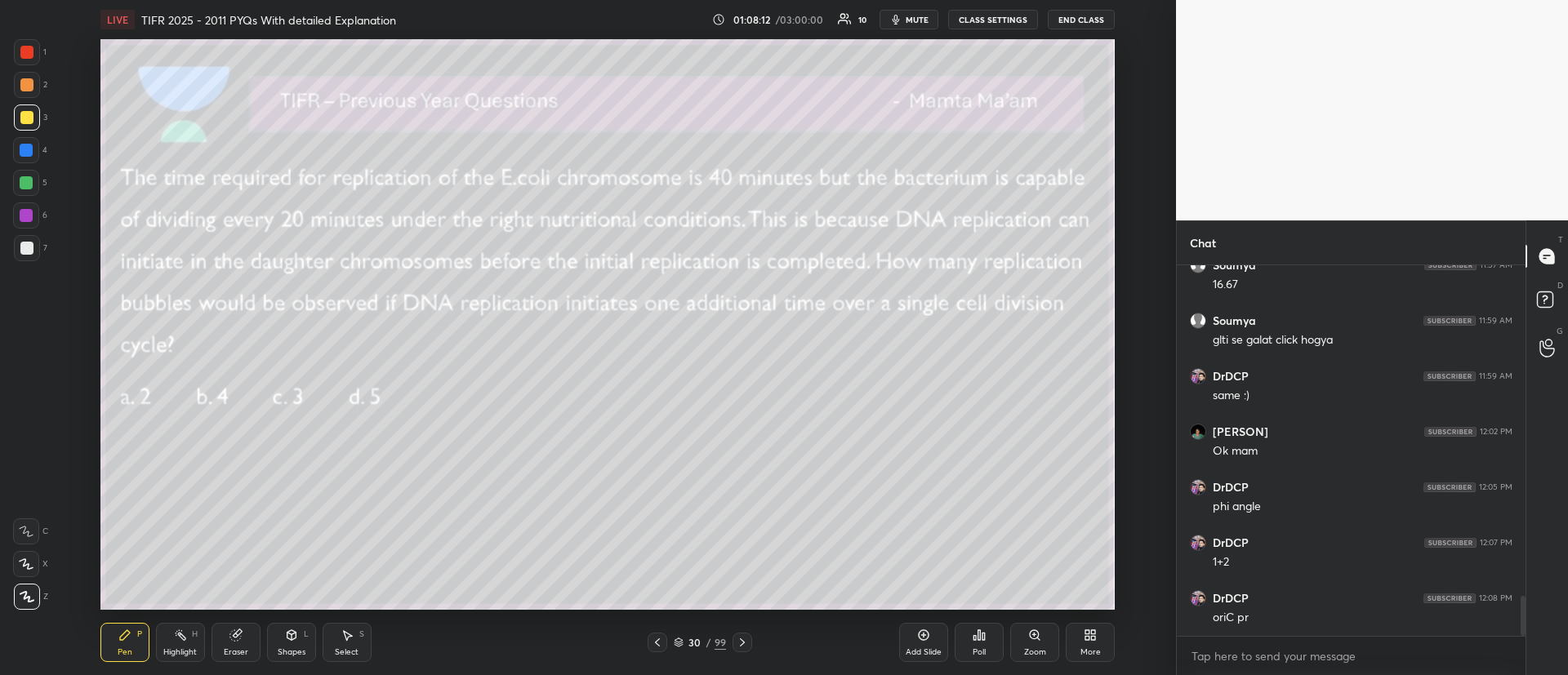 click 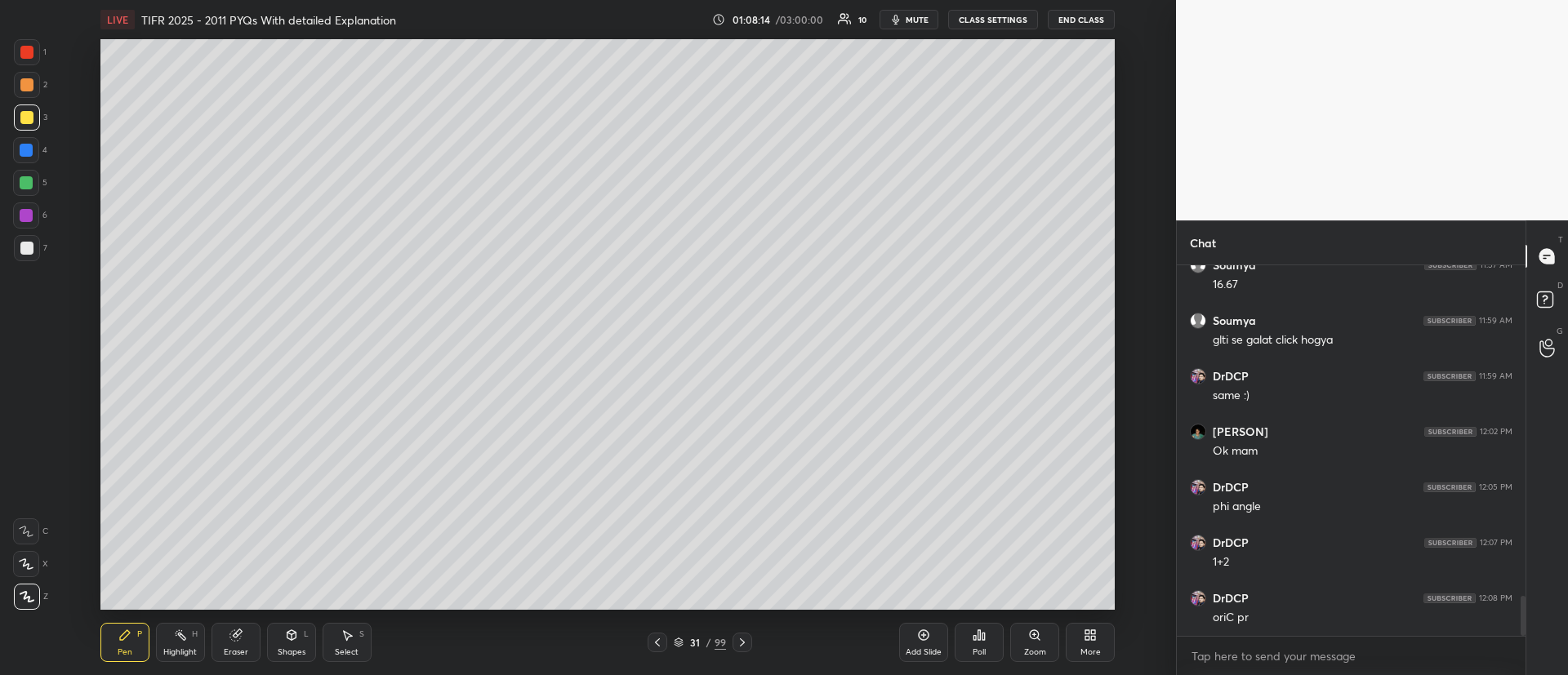 click 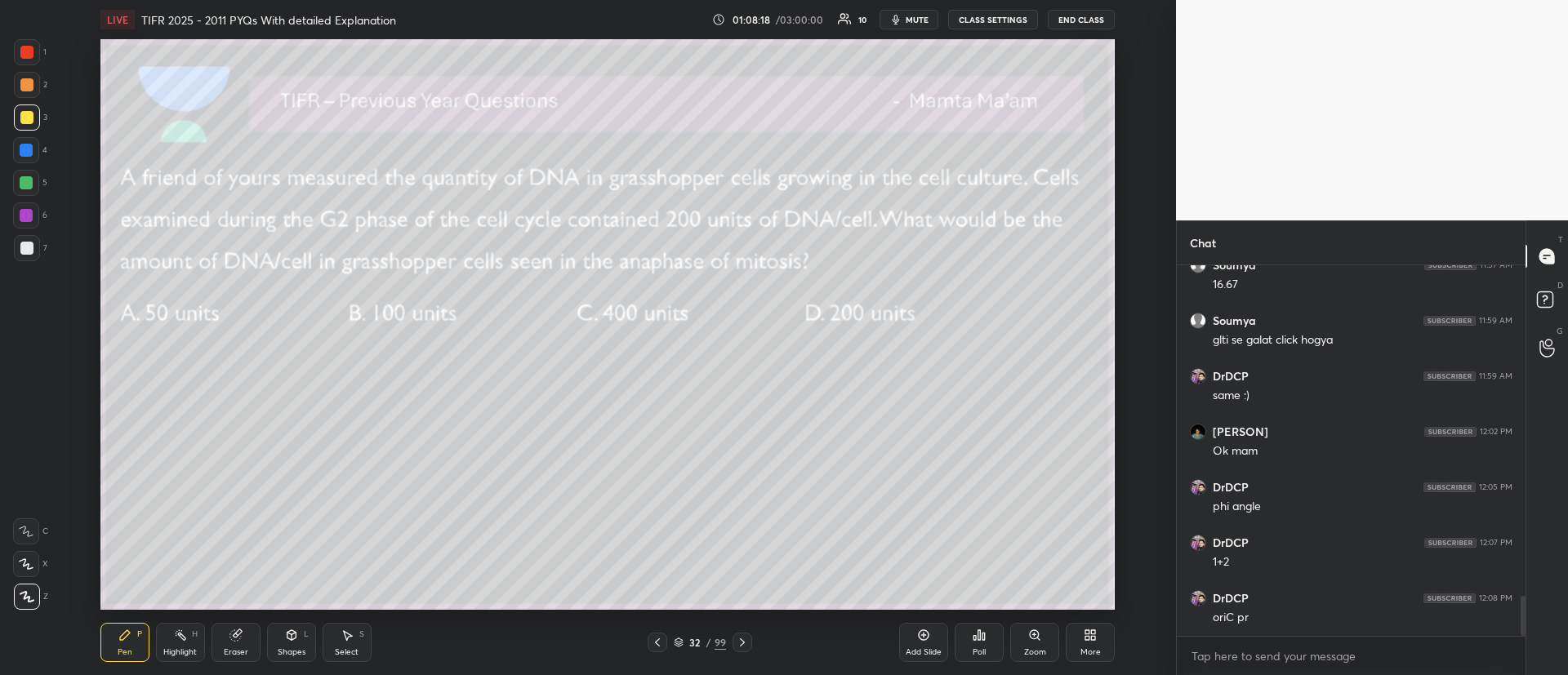 click on "Poll" at bounding box center (979, 642) 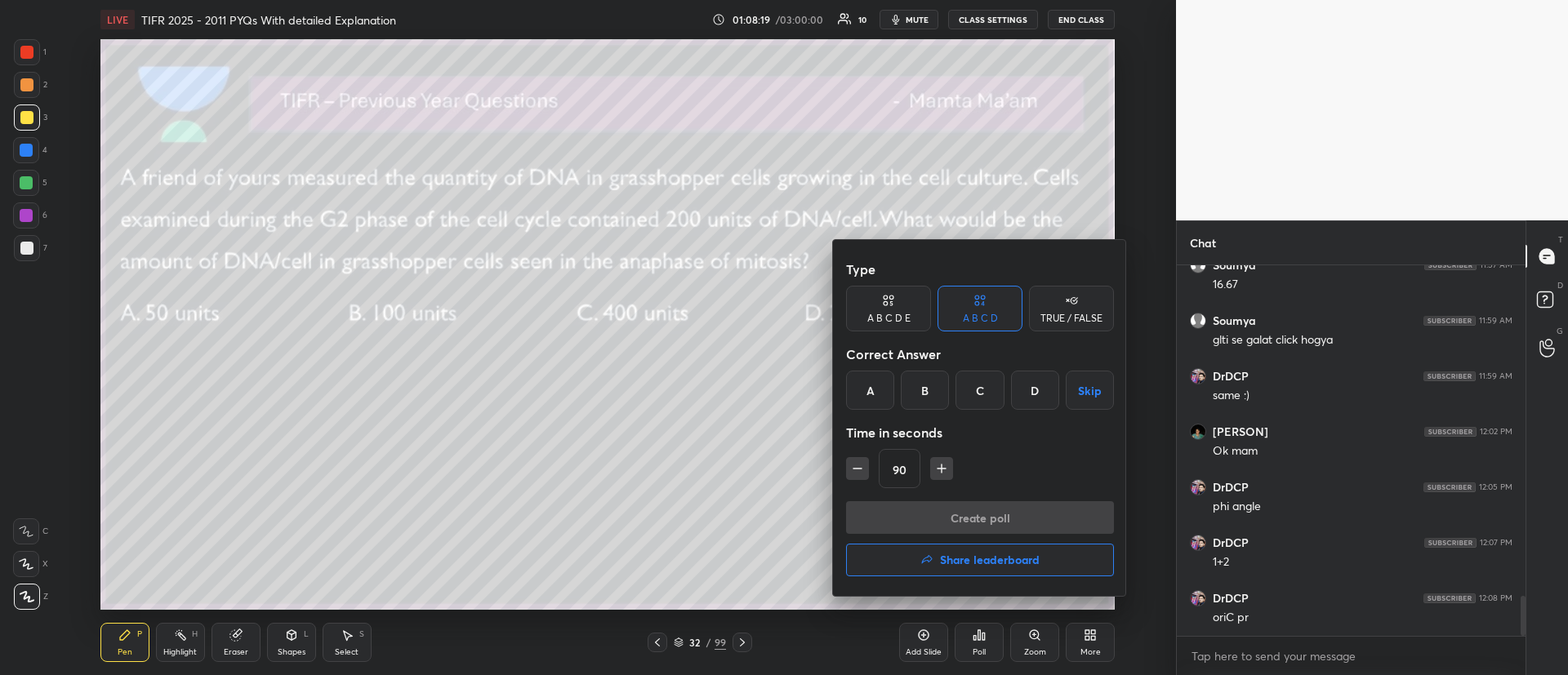 drag, startPoint x: 1036, startPoint y: 390, endPoint x: 932, endPoint y: 464, distance: 127.64012 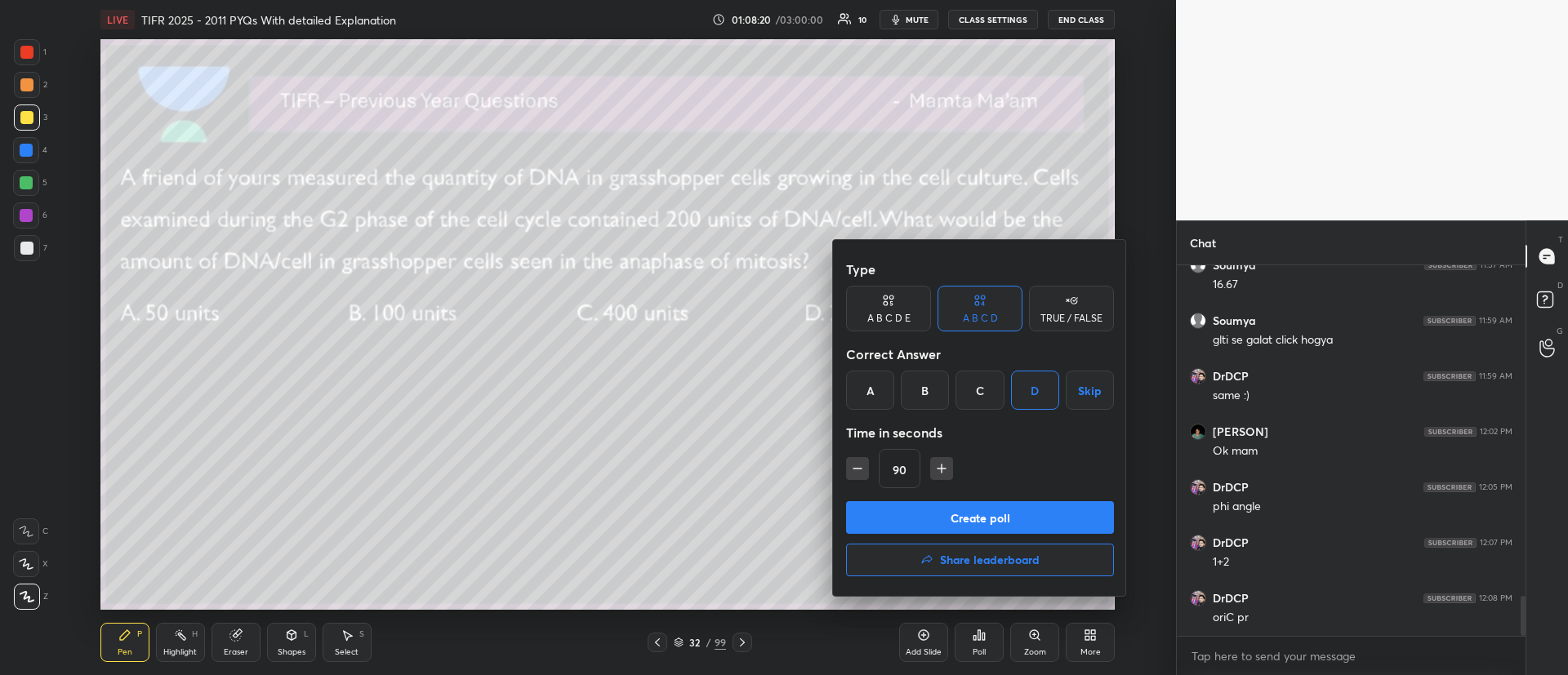 click 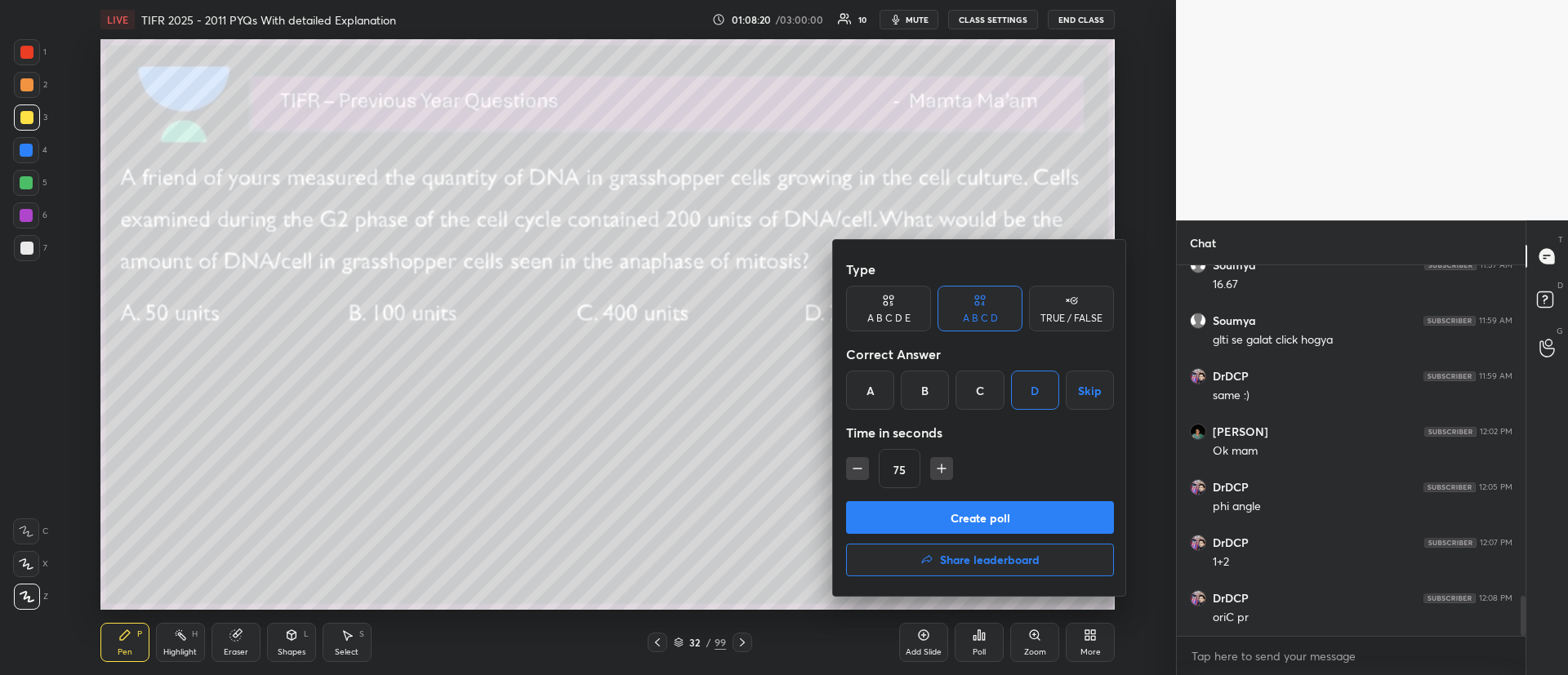 click 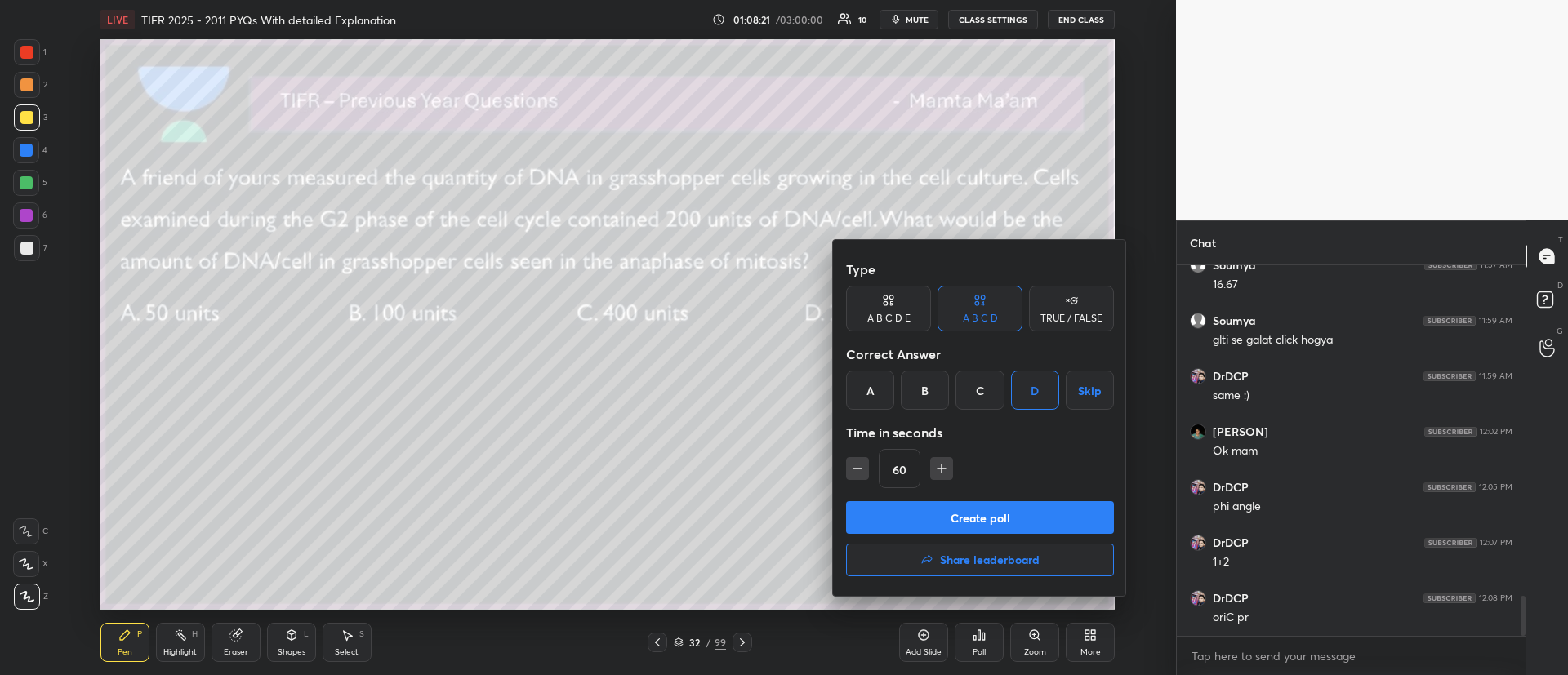 click on "Create poll" at bounding box center [980, 517] 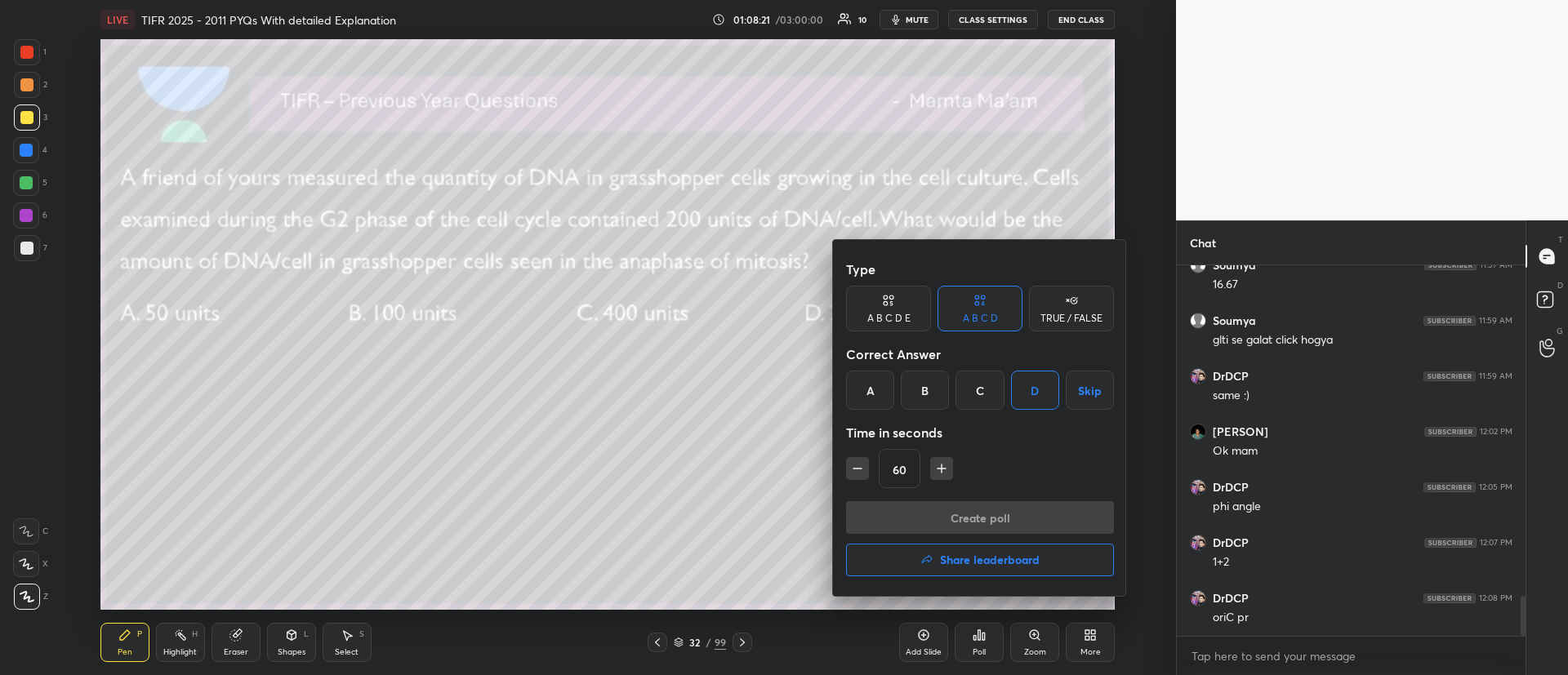 scroll, scrollTop: 212, scrollLeft: 344, axis: both 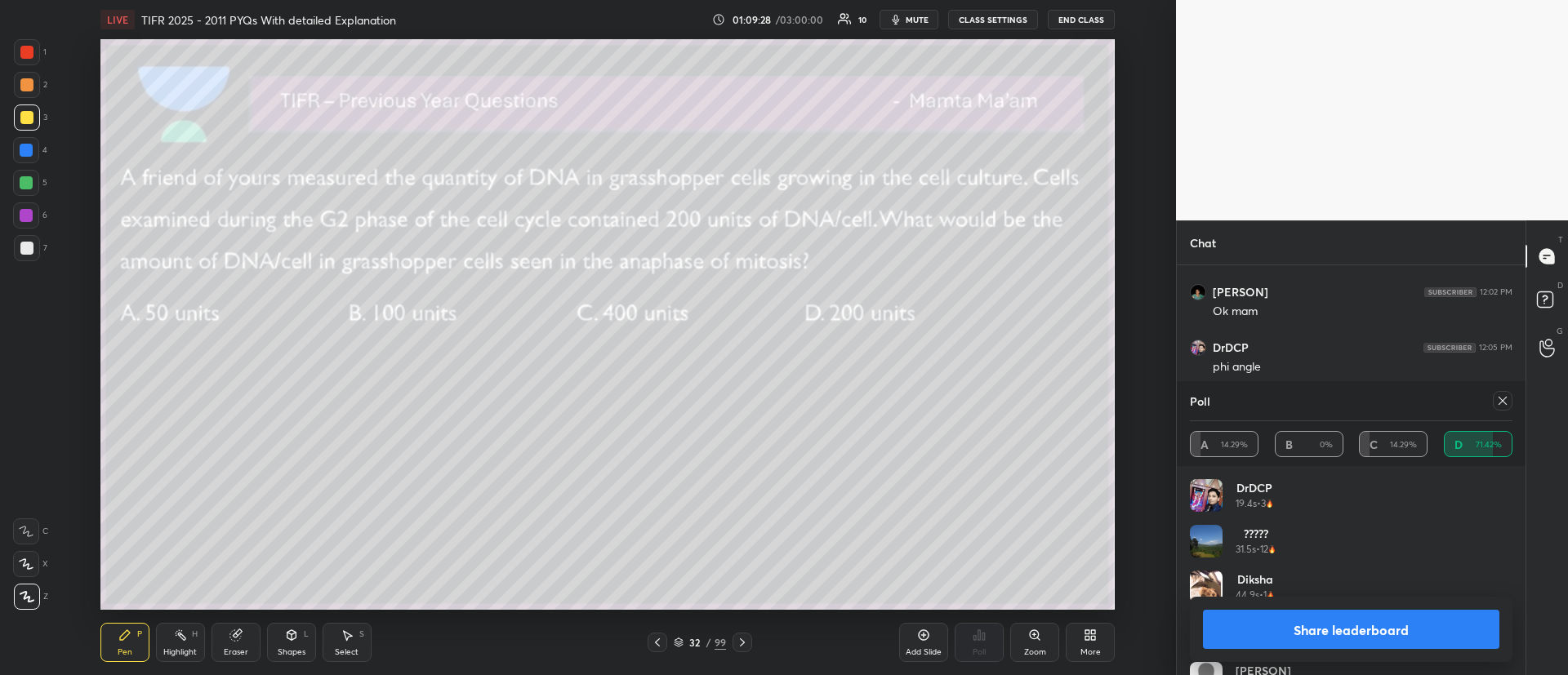 click 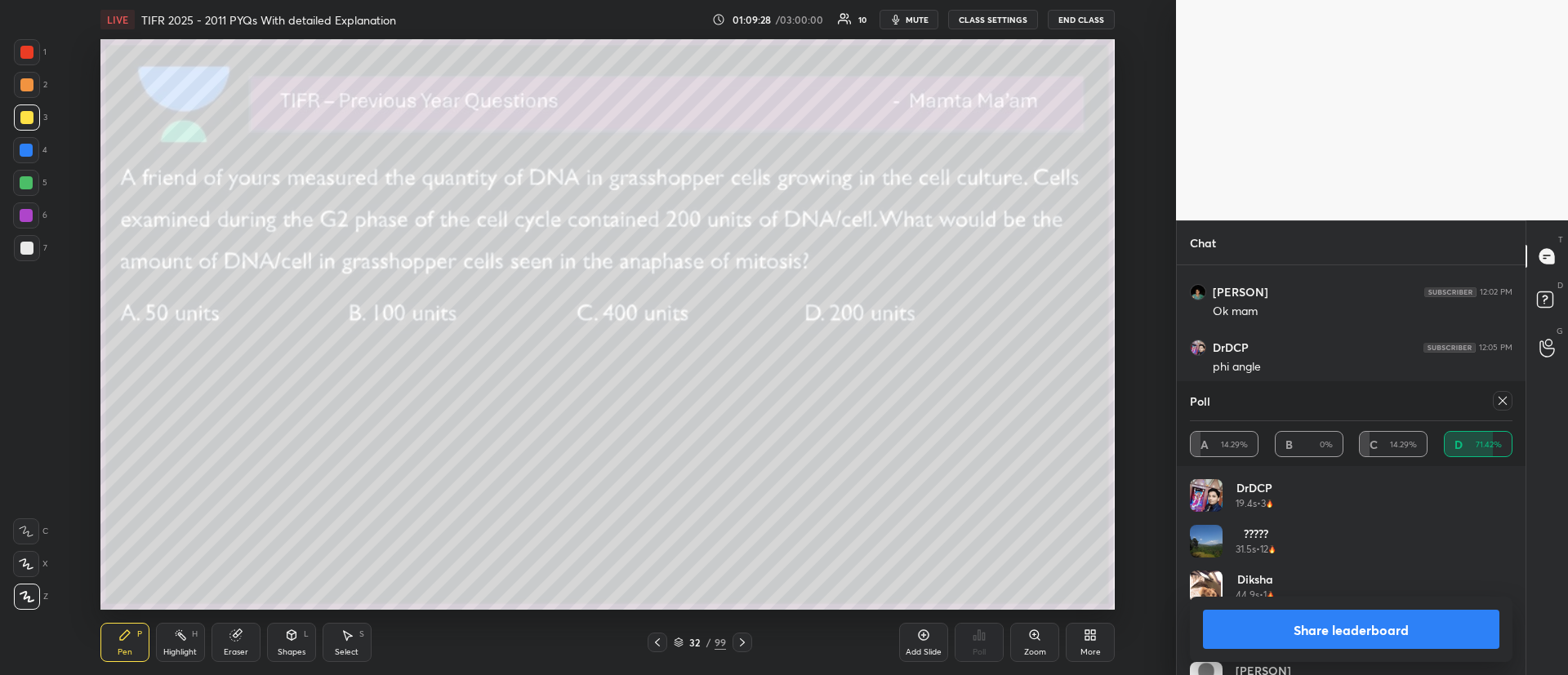 type on "x" 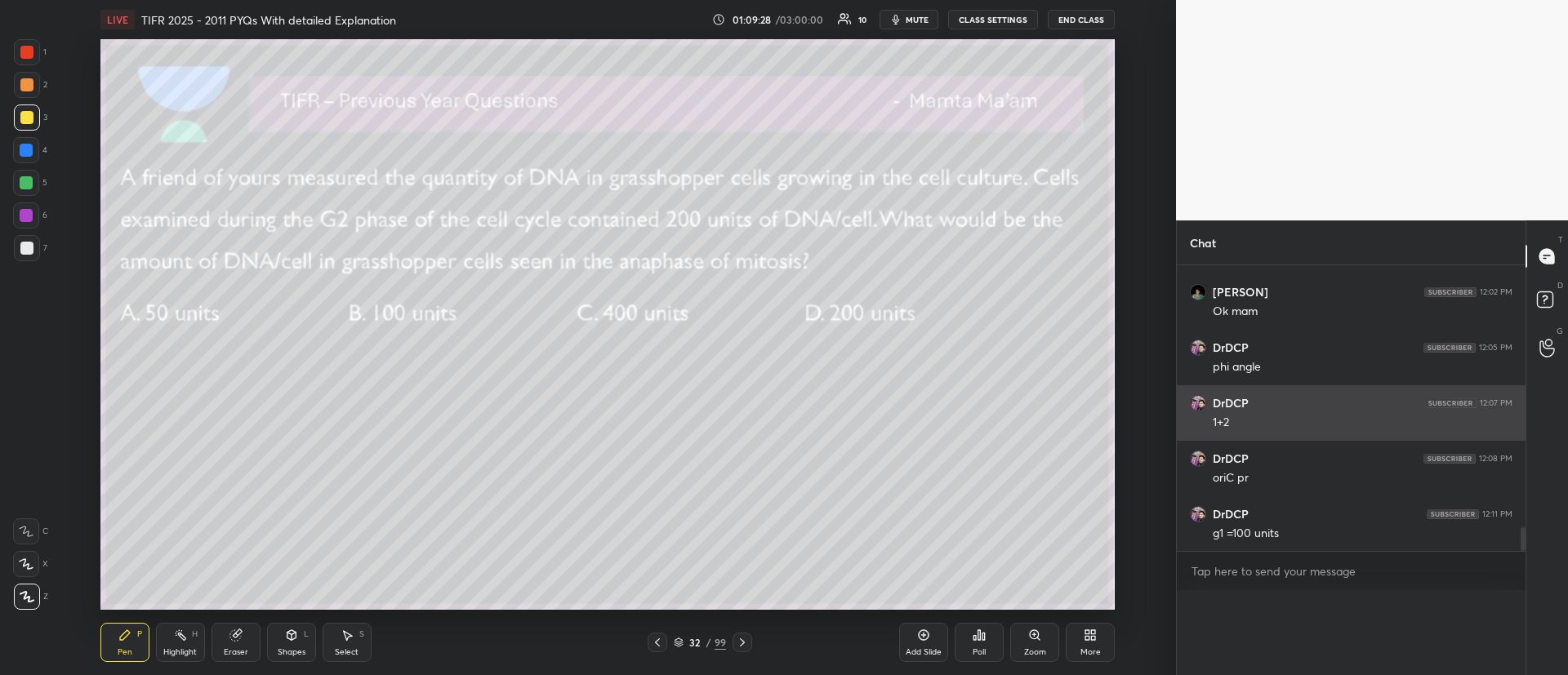 scroll, scrollTop: 0, scrollLeft: 0, axis: both 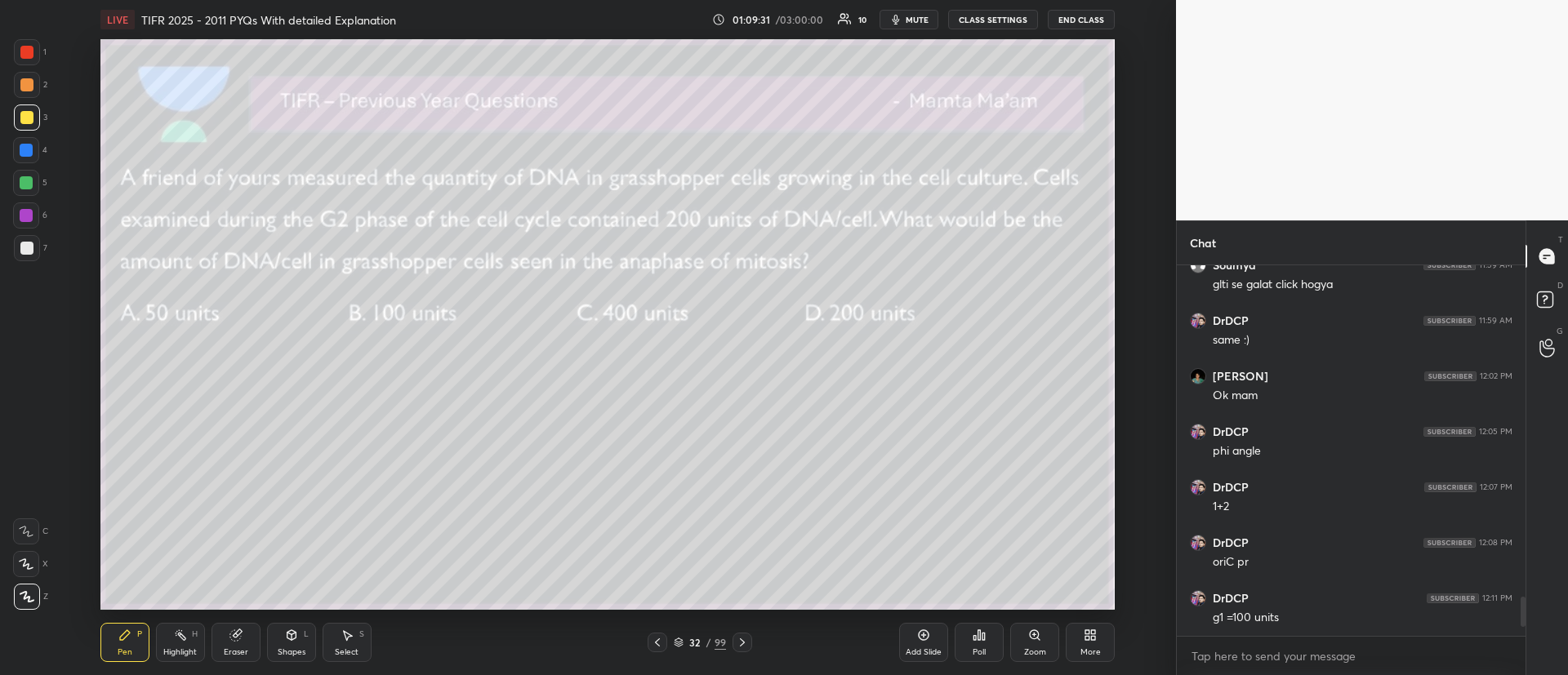 click at bounding box center [27, 85] 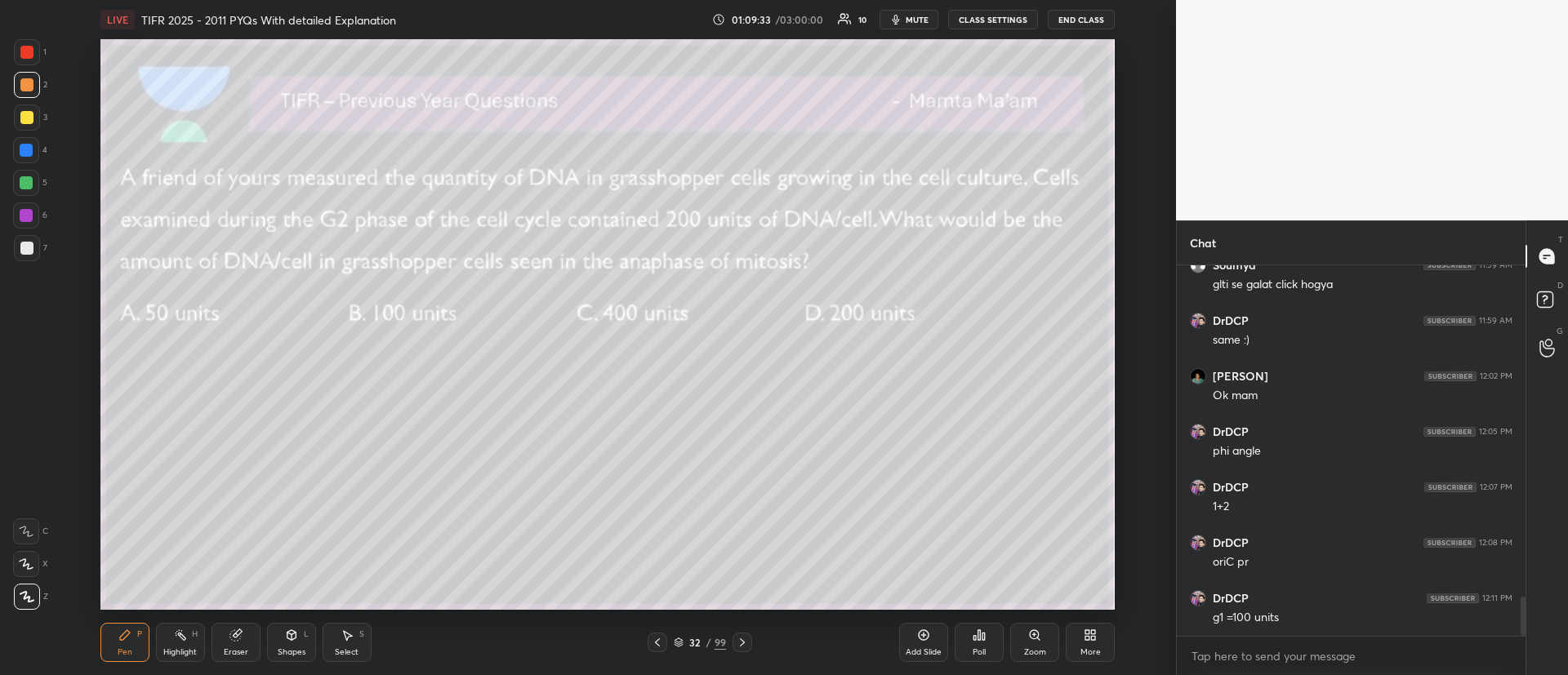 scroll, scrollTop: 3170, scrollLeft: 0, axis: vertical 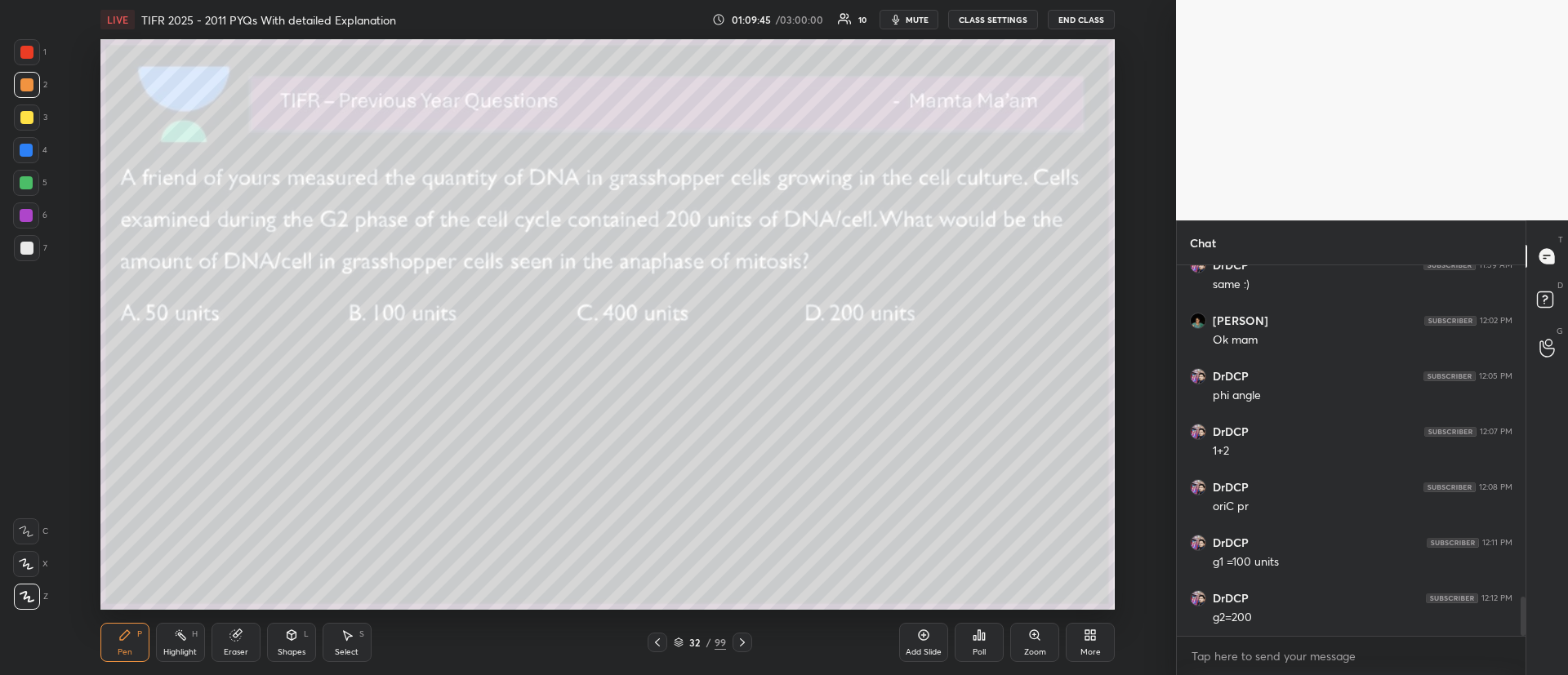 drag, startPoint x: 29, startPoint y: 126, endPoint x: 22, endPoint y: 130, distance: 8.06226 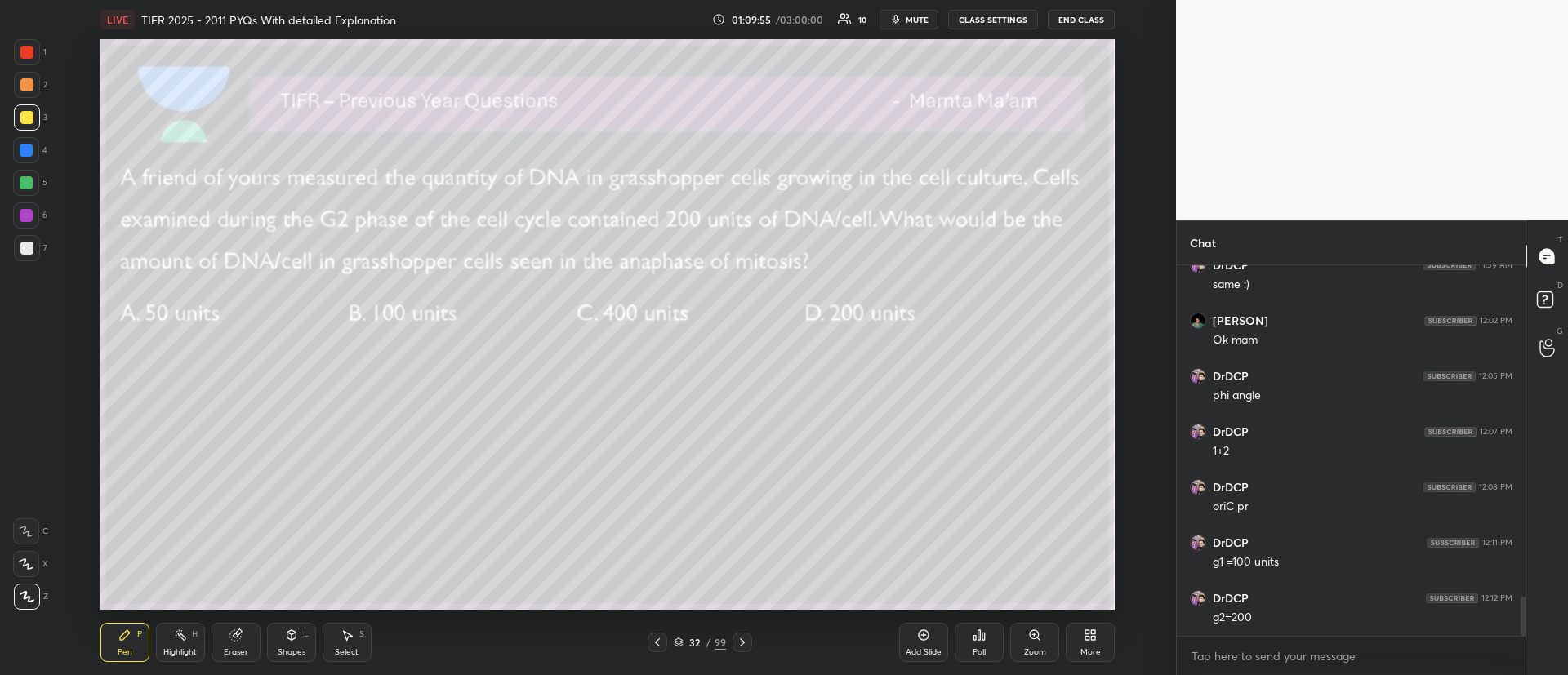 click at bounding box center (26, 150) 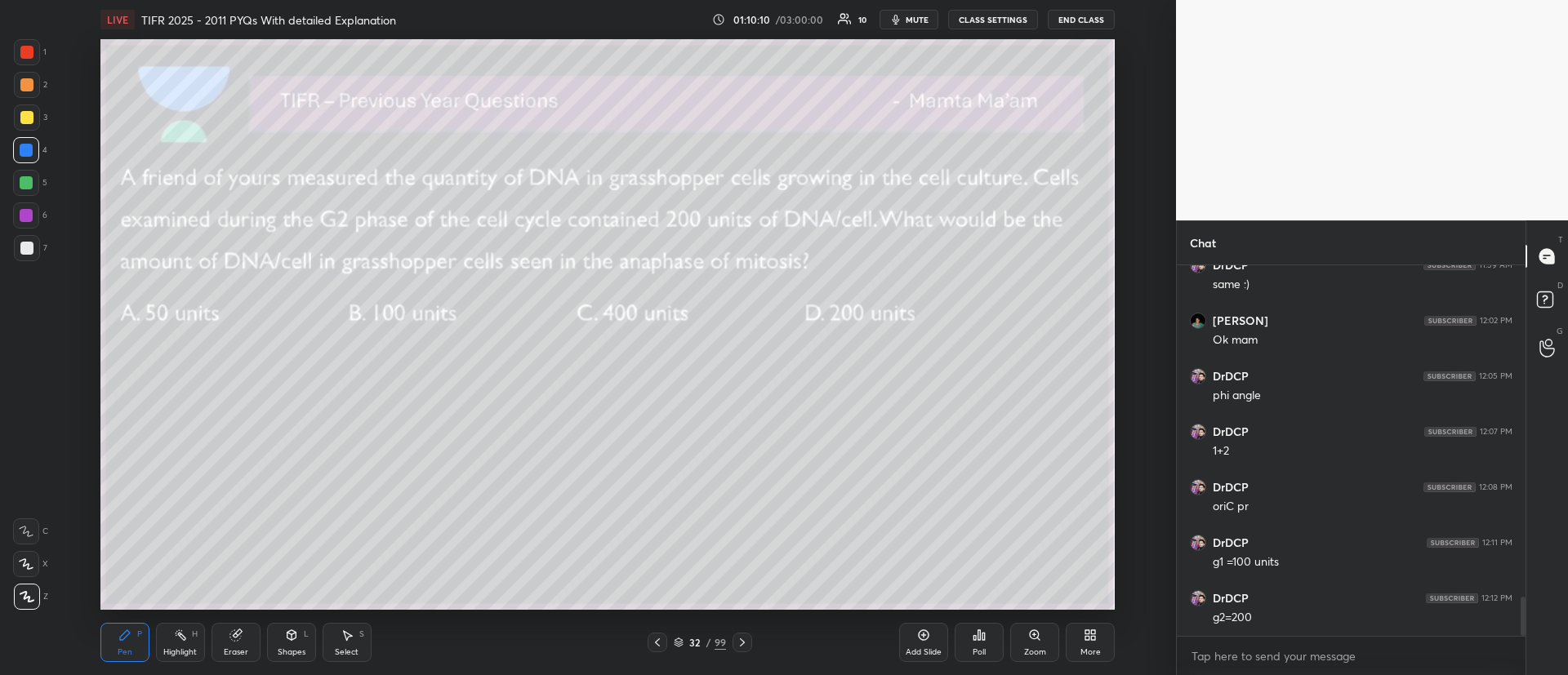 click at bounding box center [27, 248] 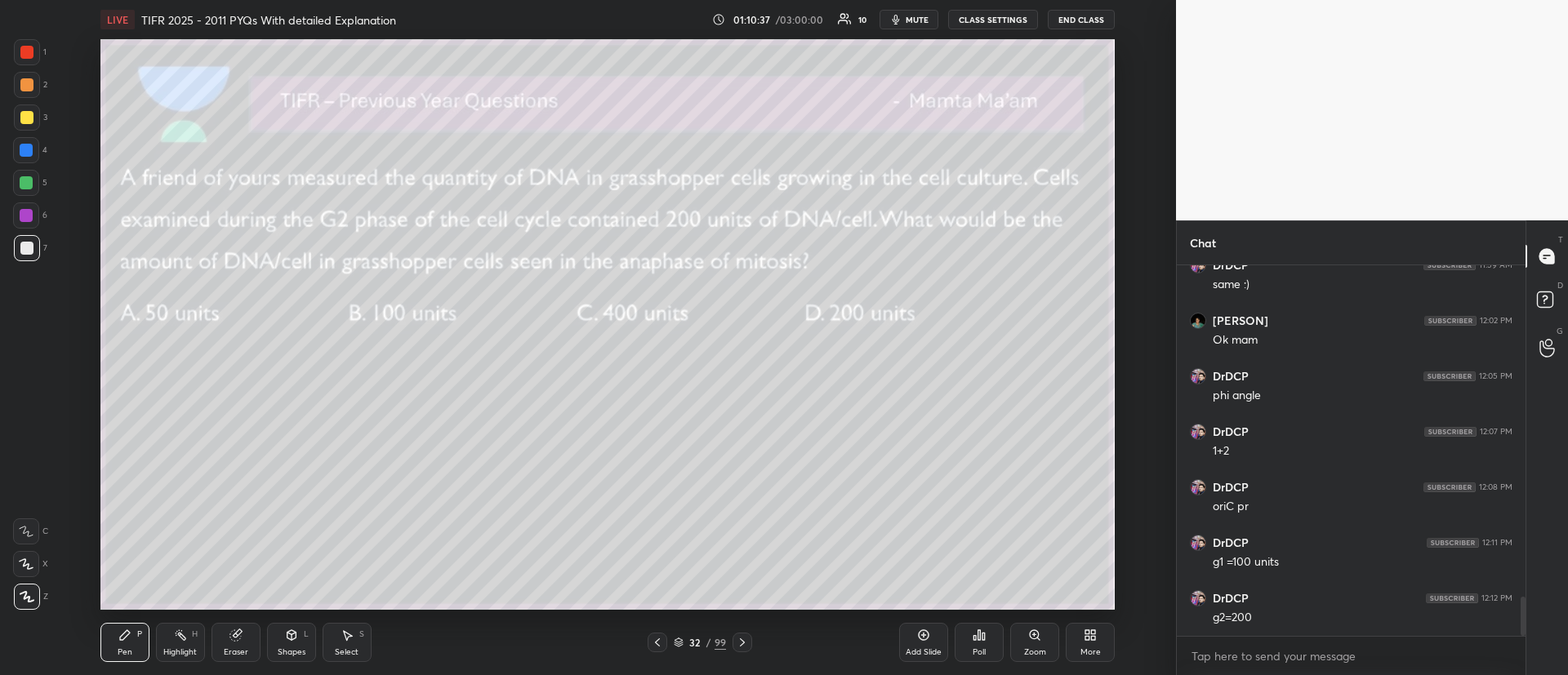 click at bounding box center (27, 118) 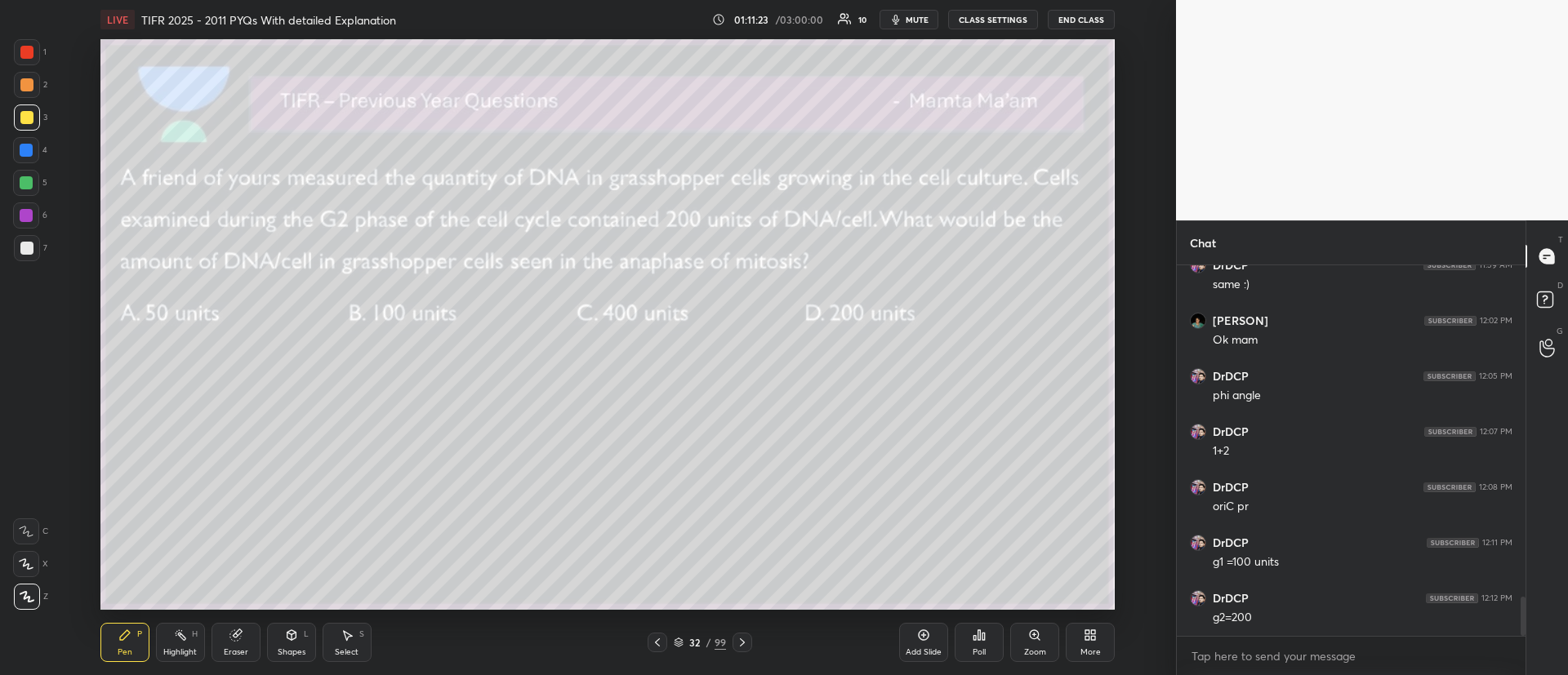 click 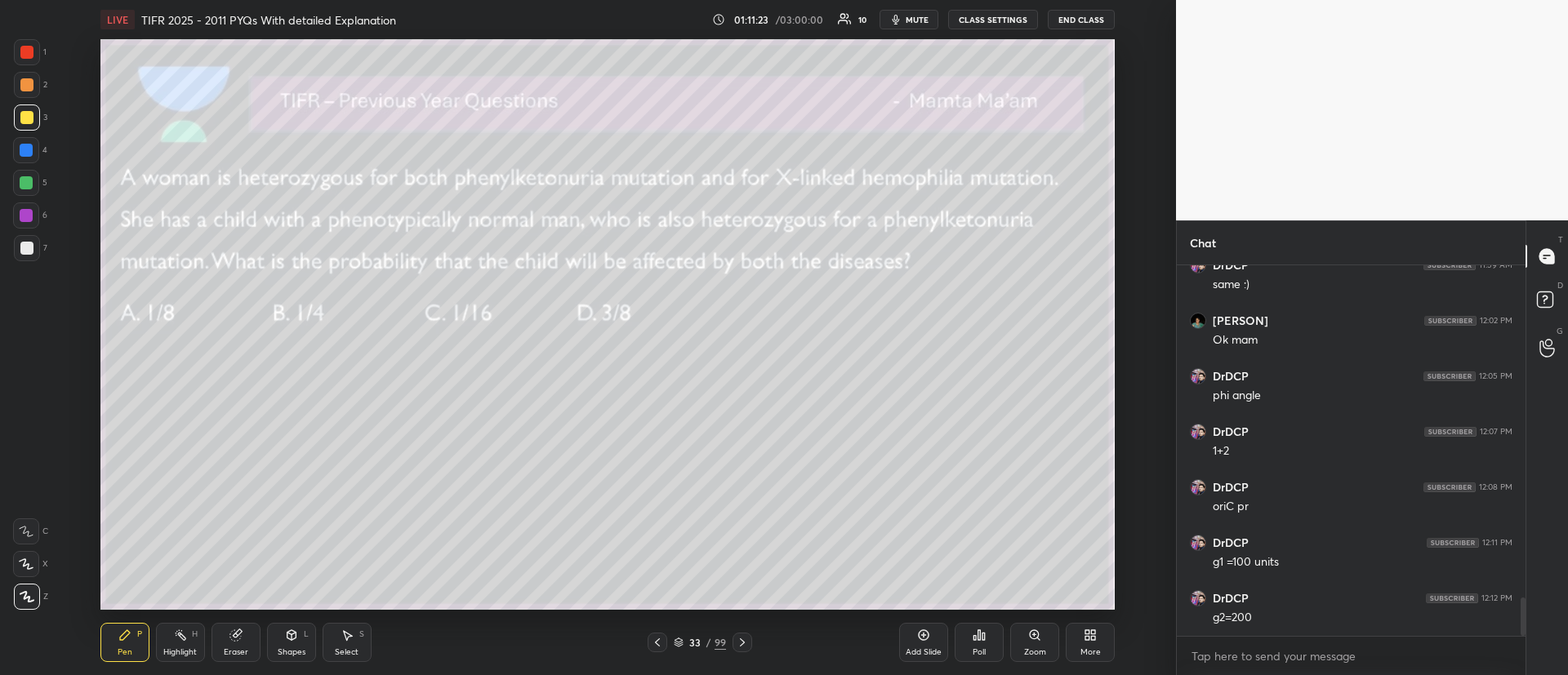 scroll, scrollTop: 3226, scrollLeft: 0, axis: vertical 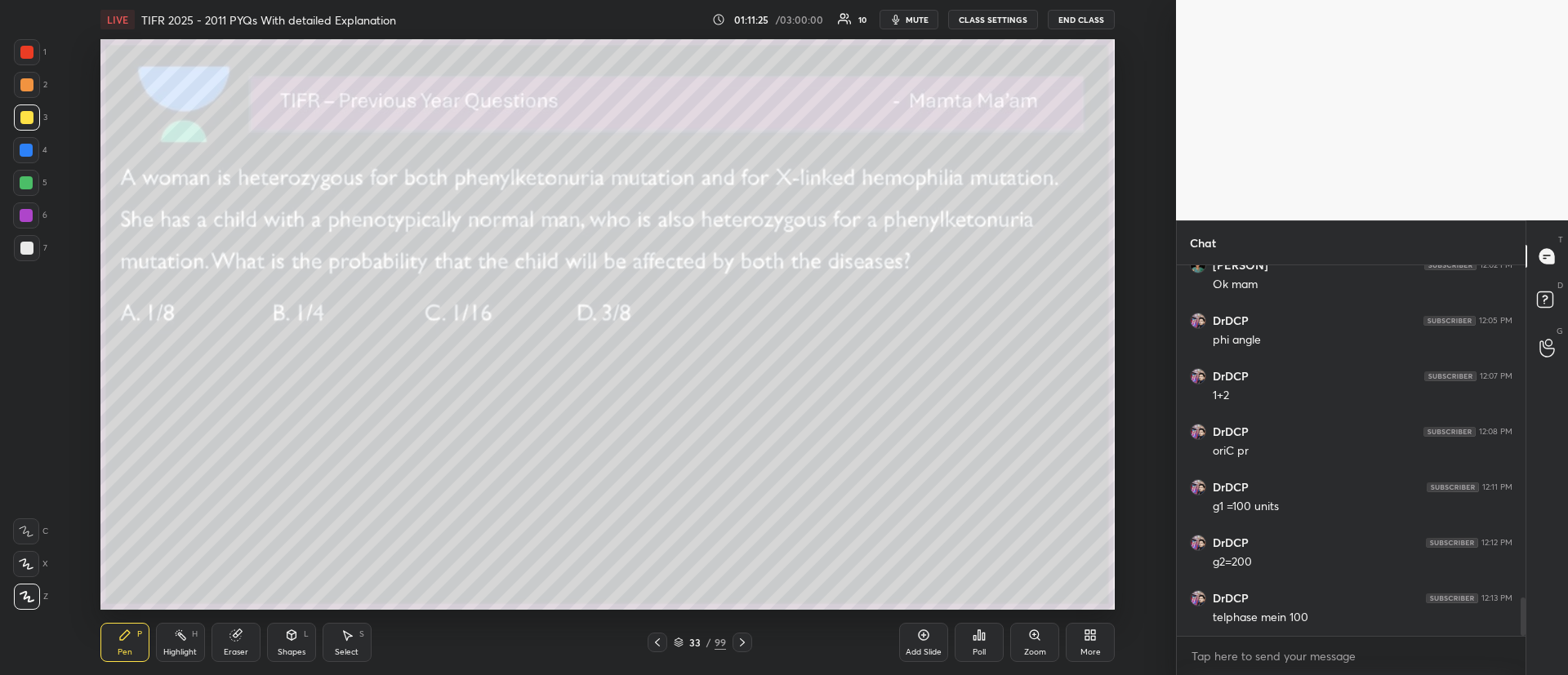 click 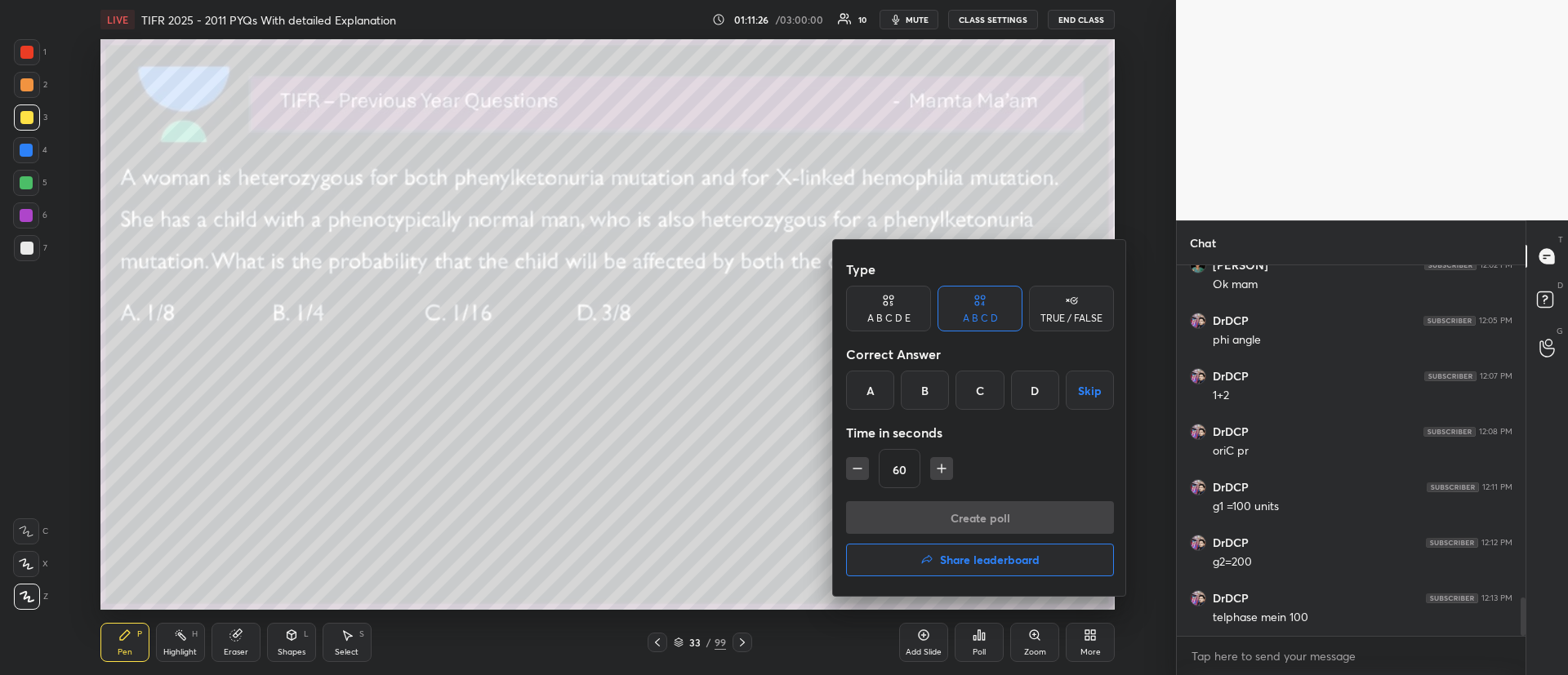 click on "C" at bounding box center (979, 390) 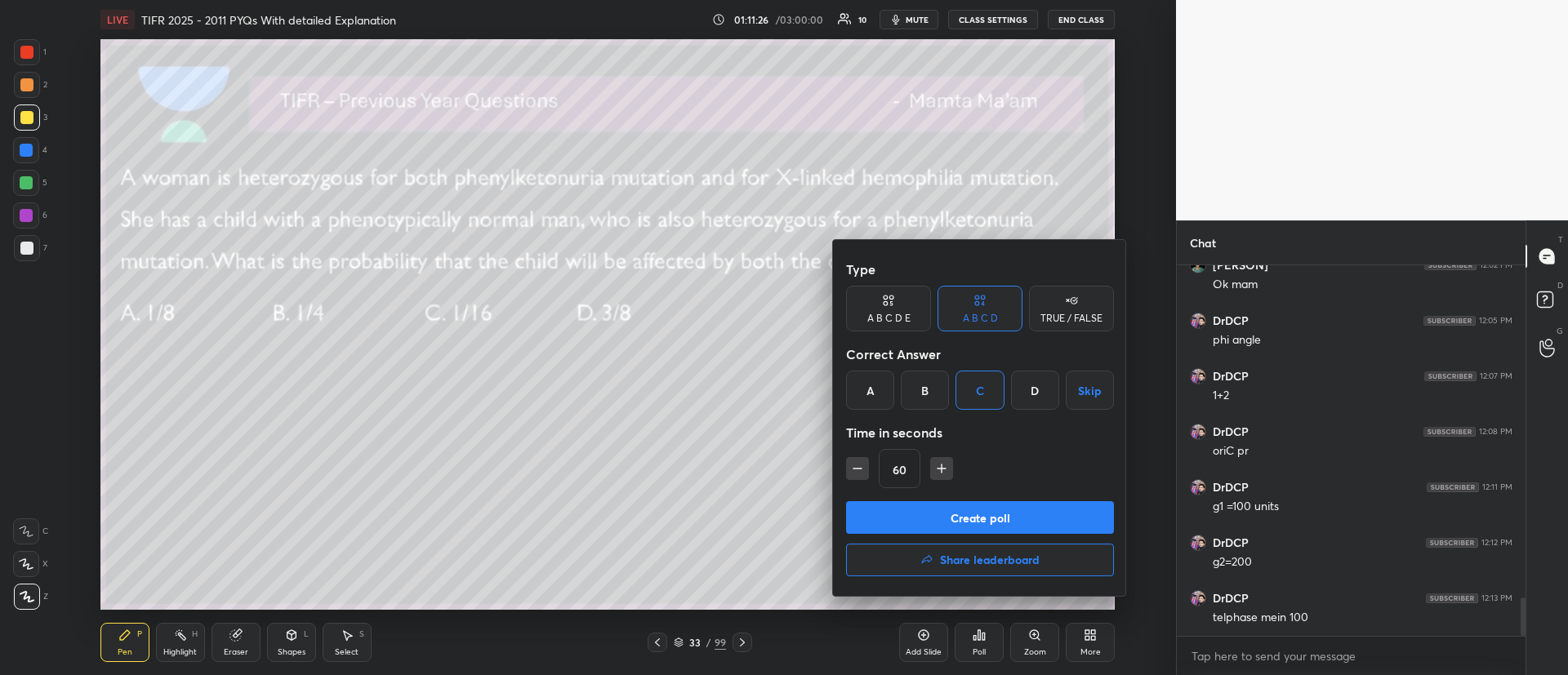 click 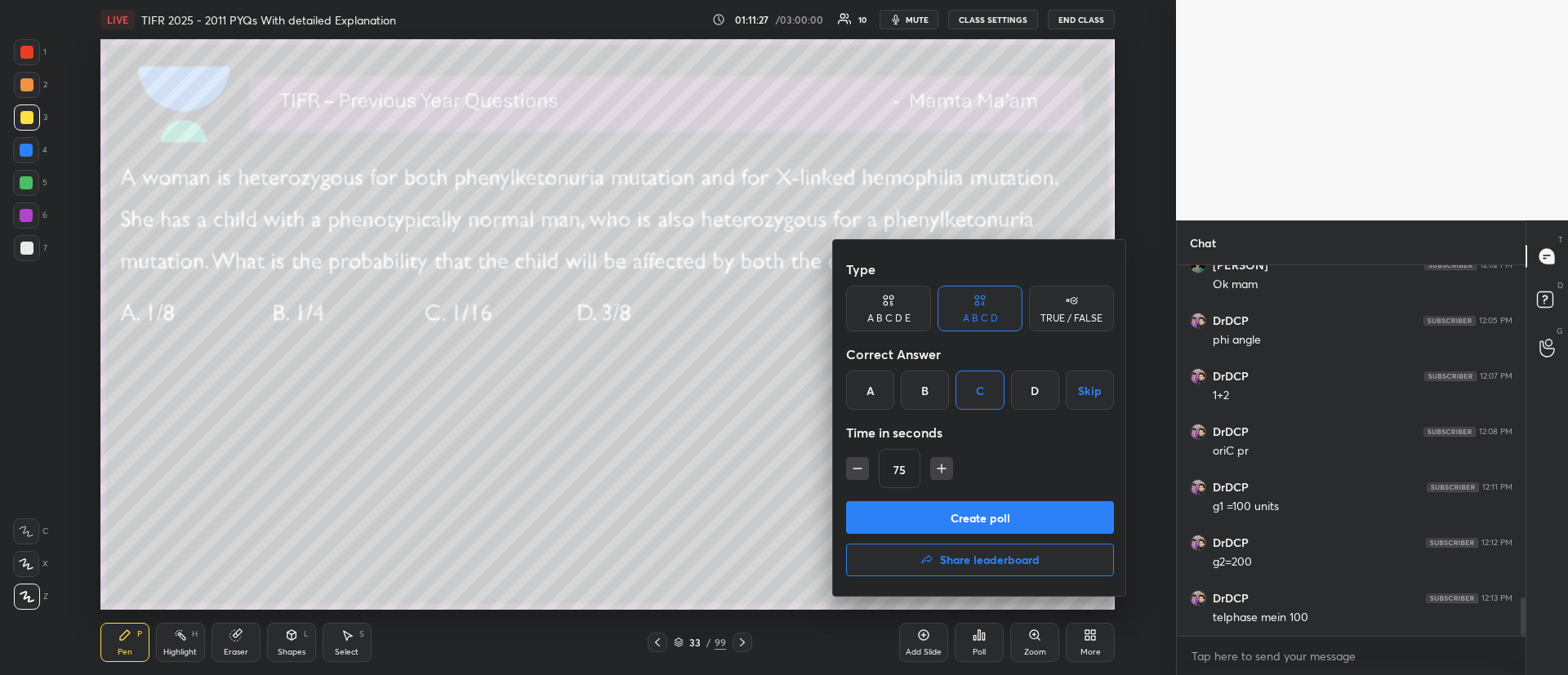 click 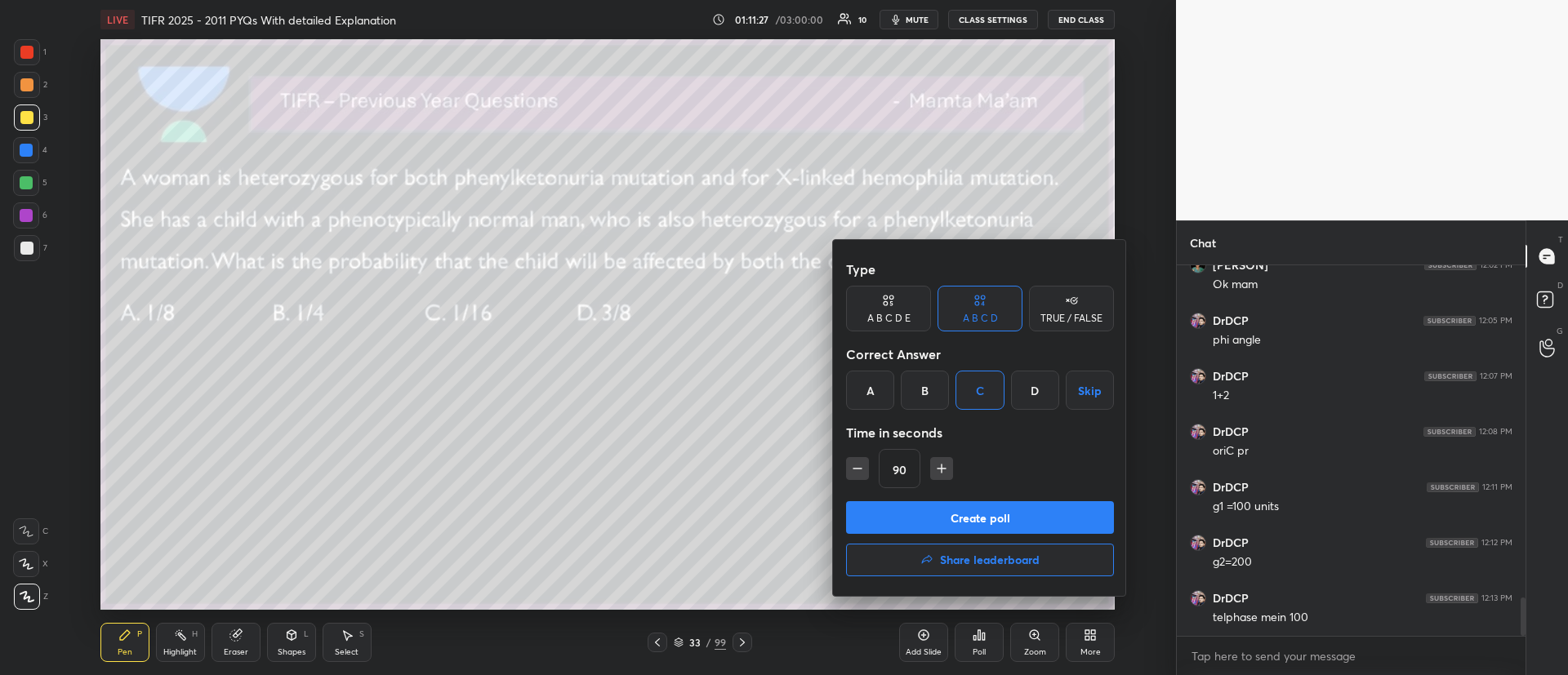 click 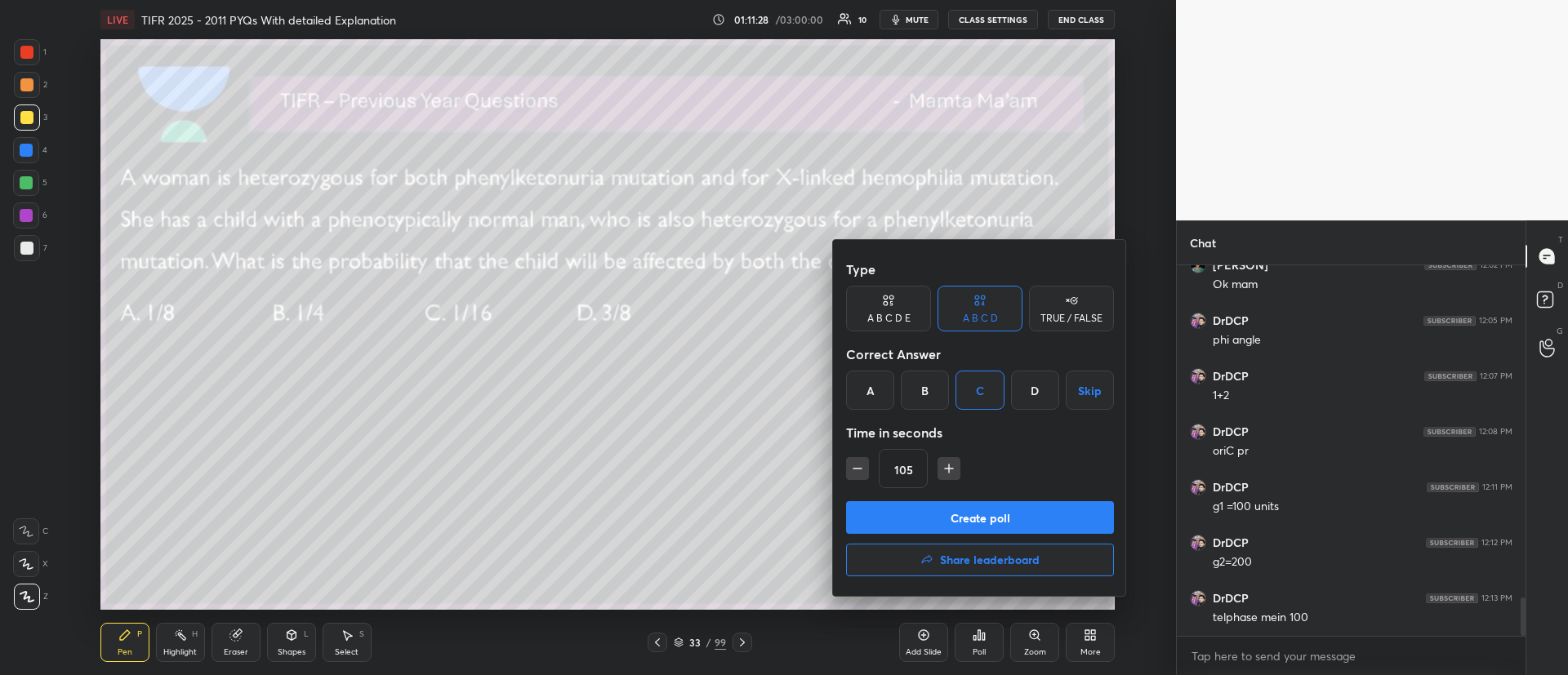 click 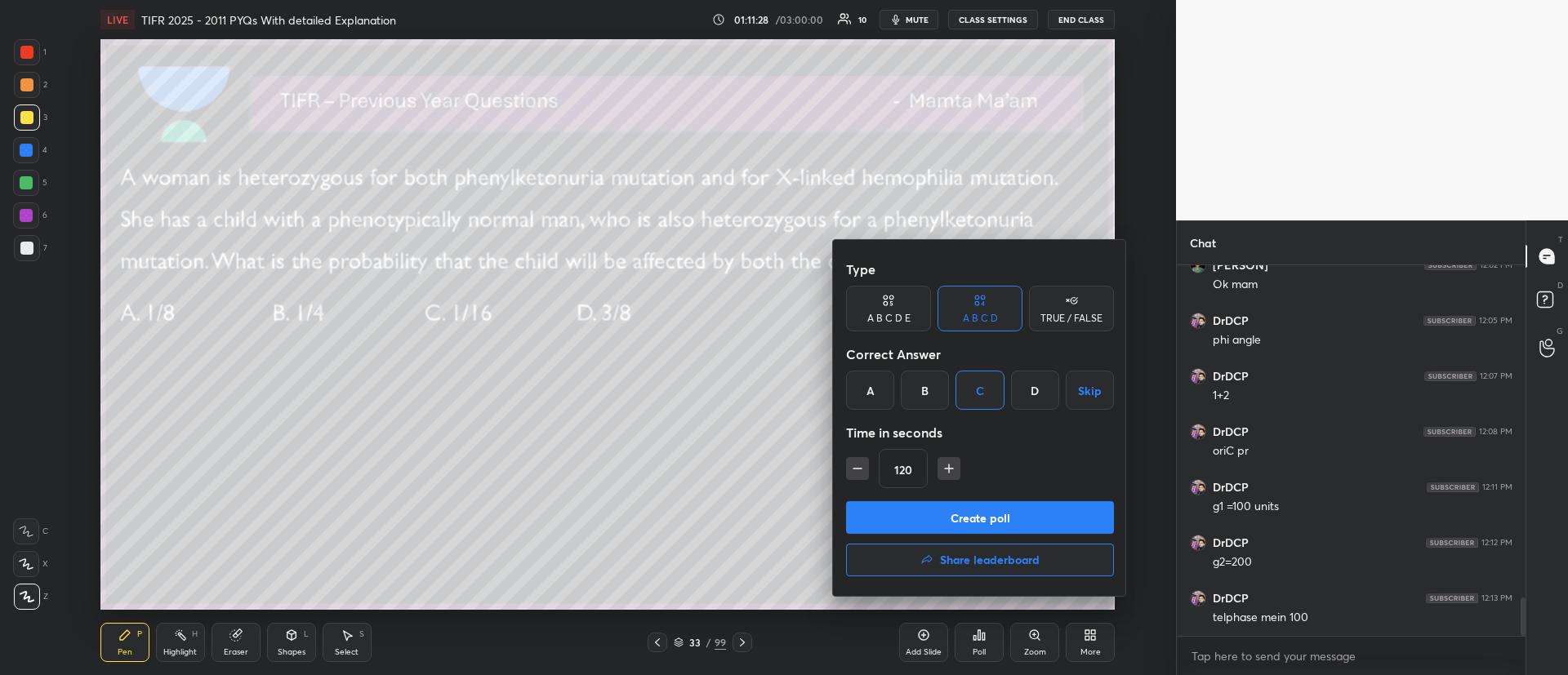 click 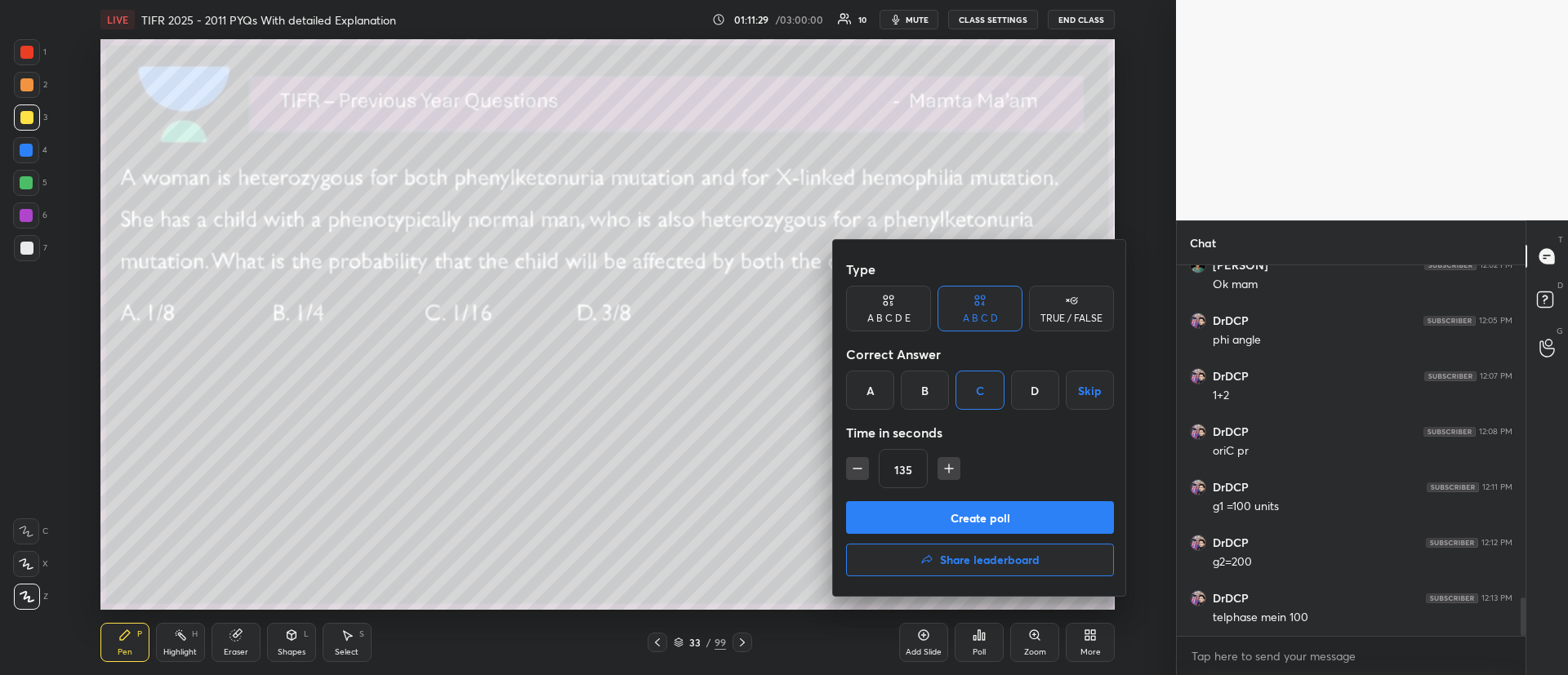 click 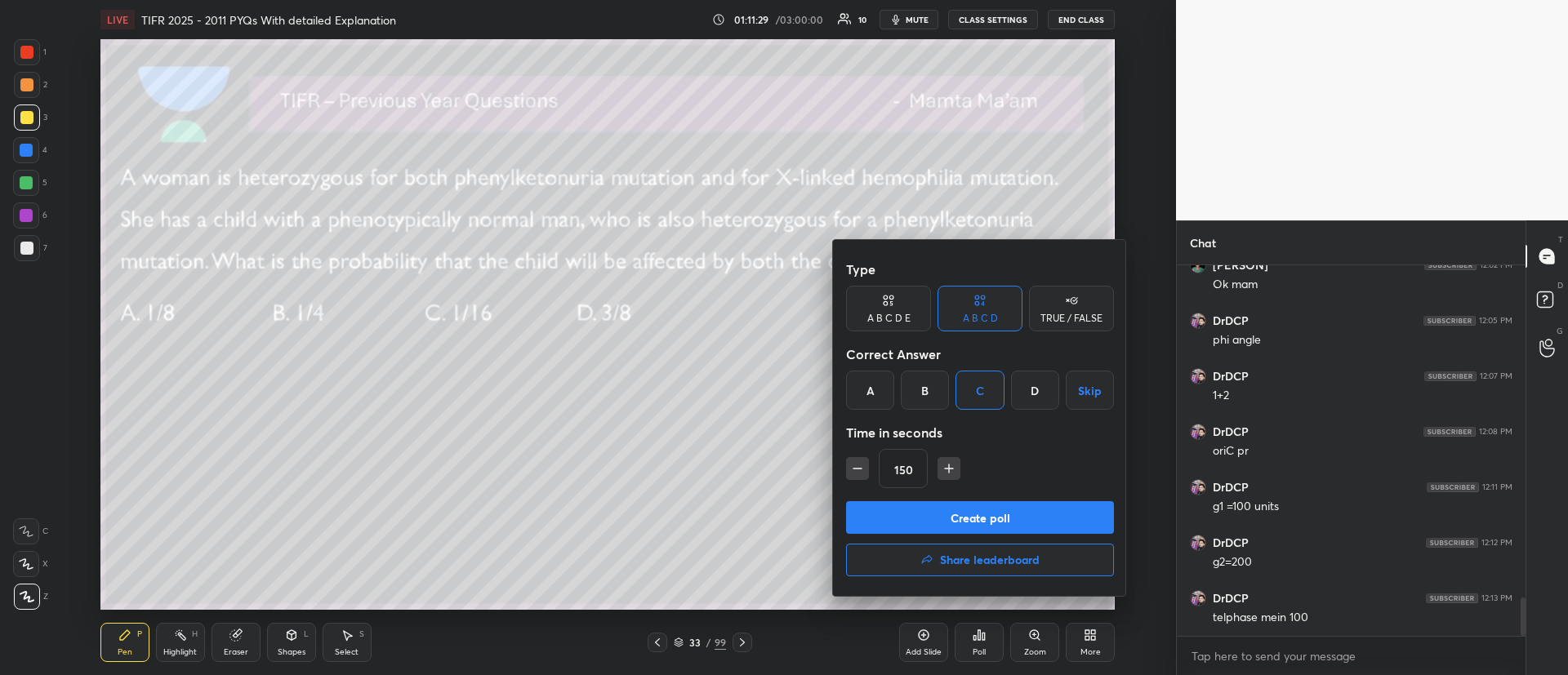 click on "Create poll" at bounding box center [980, 517] 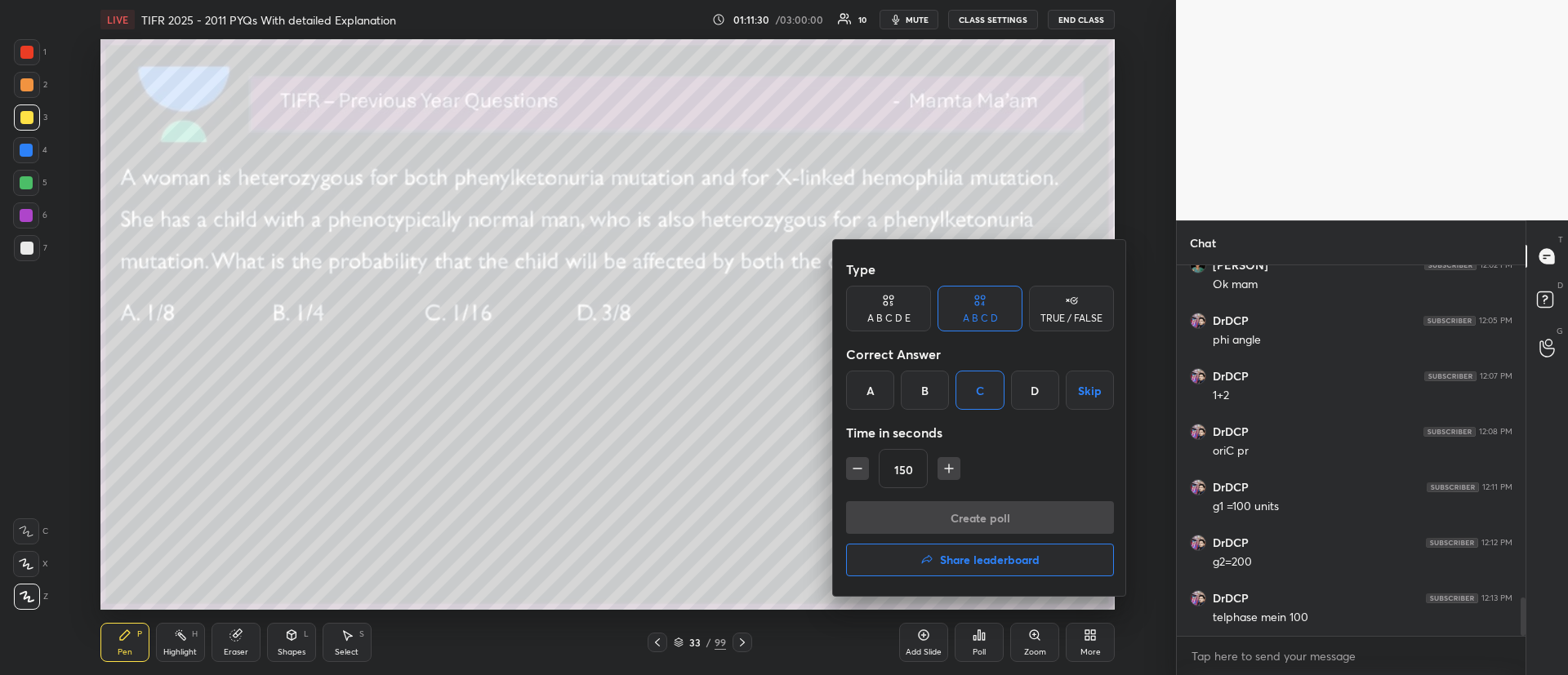 scroll, scrollTop: 212, scrollLeft: 344, axis: both 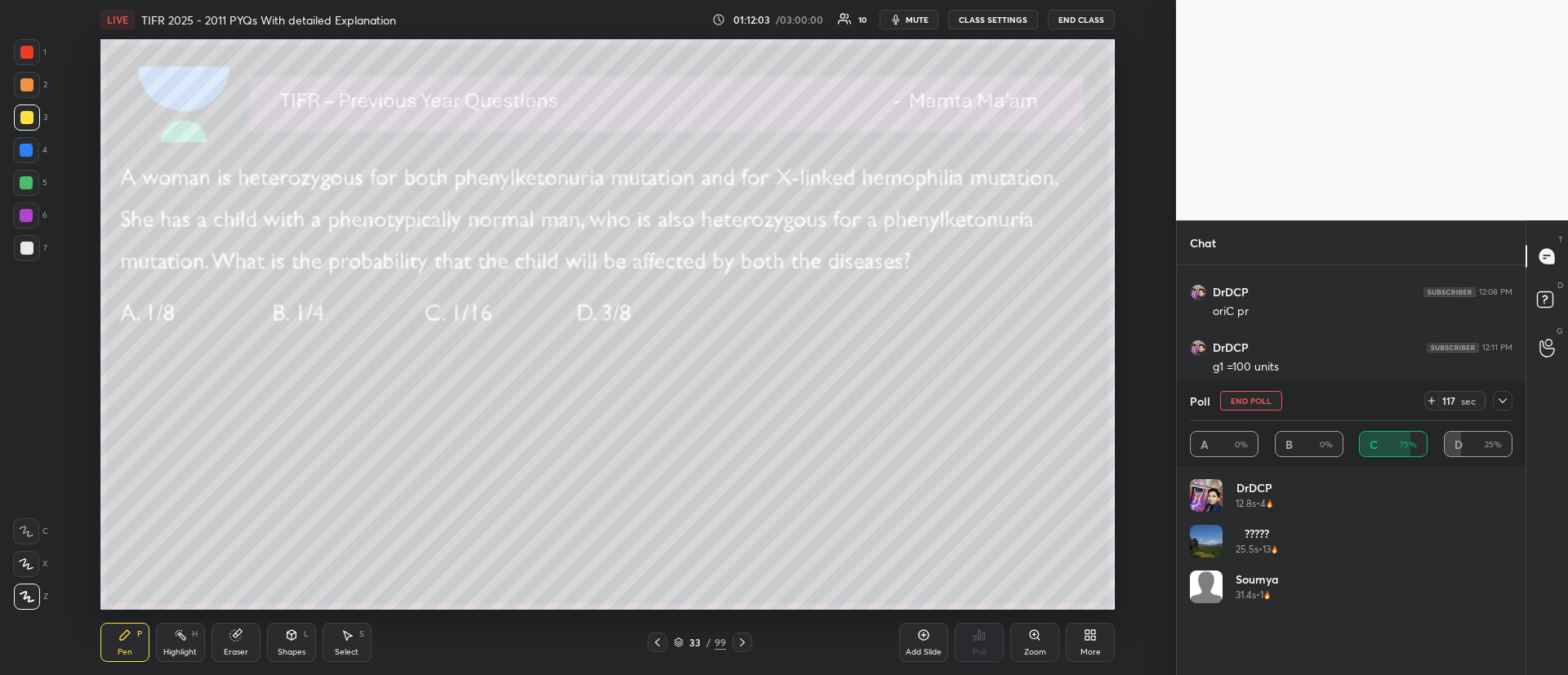 click 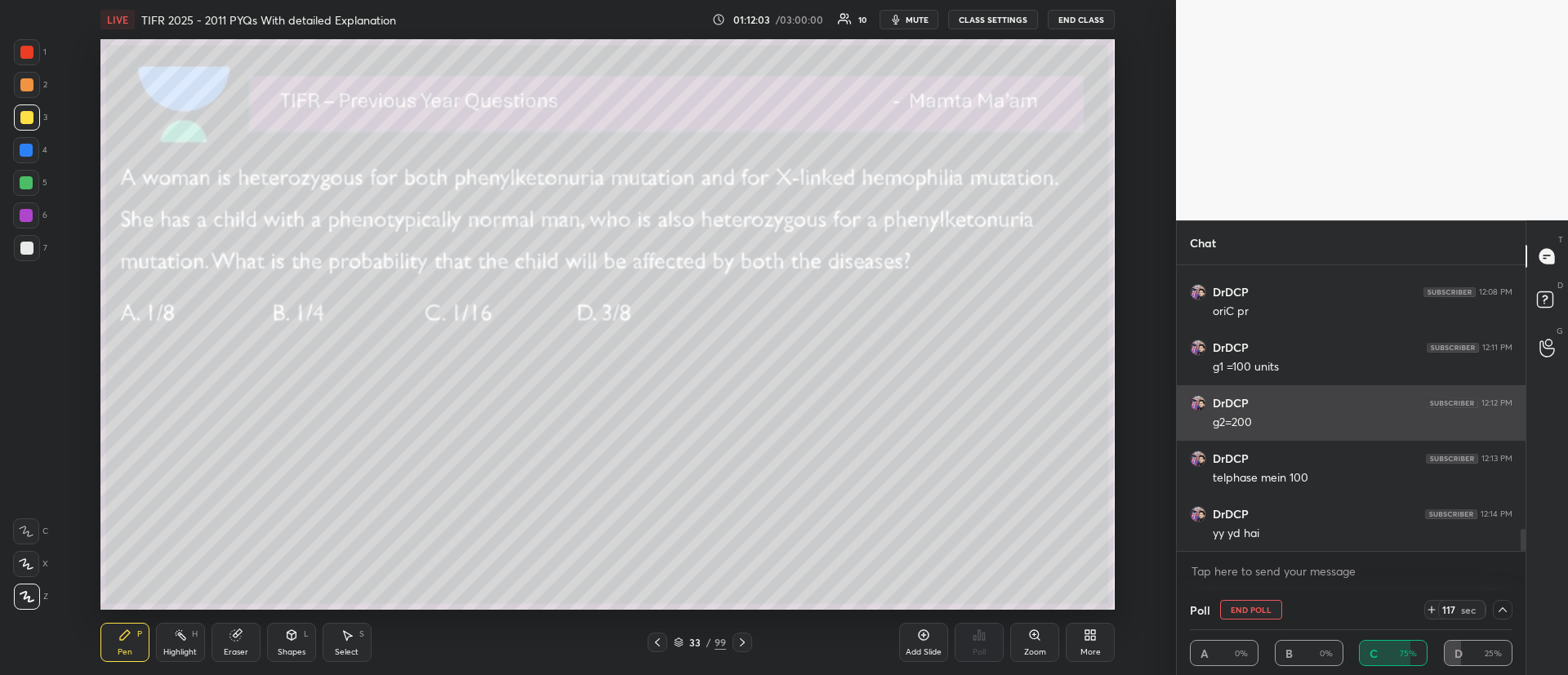 scroll, scrollTop: 0, scrollLeft: 0, axis: both 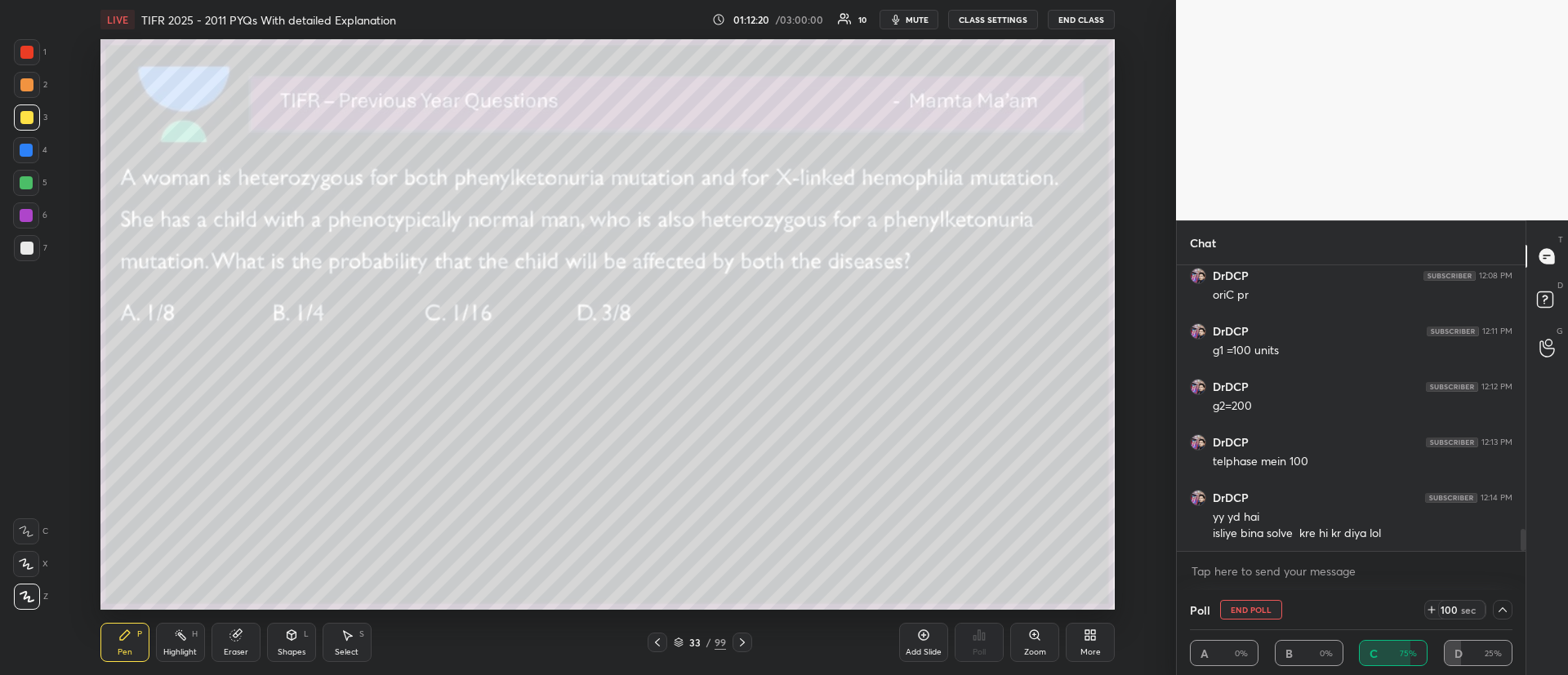 click on "mute" at bounding box center (917, 20) 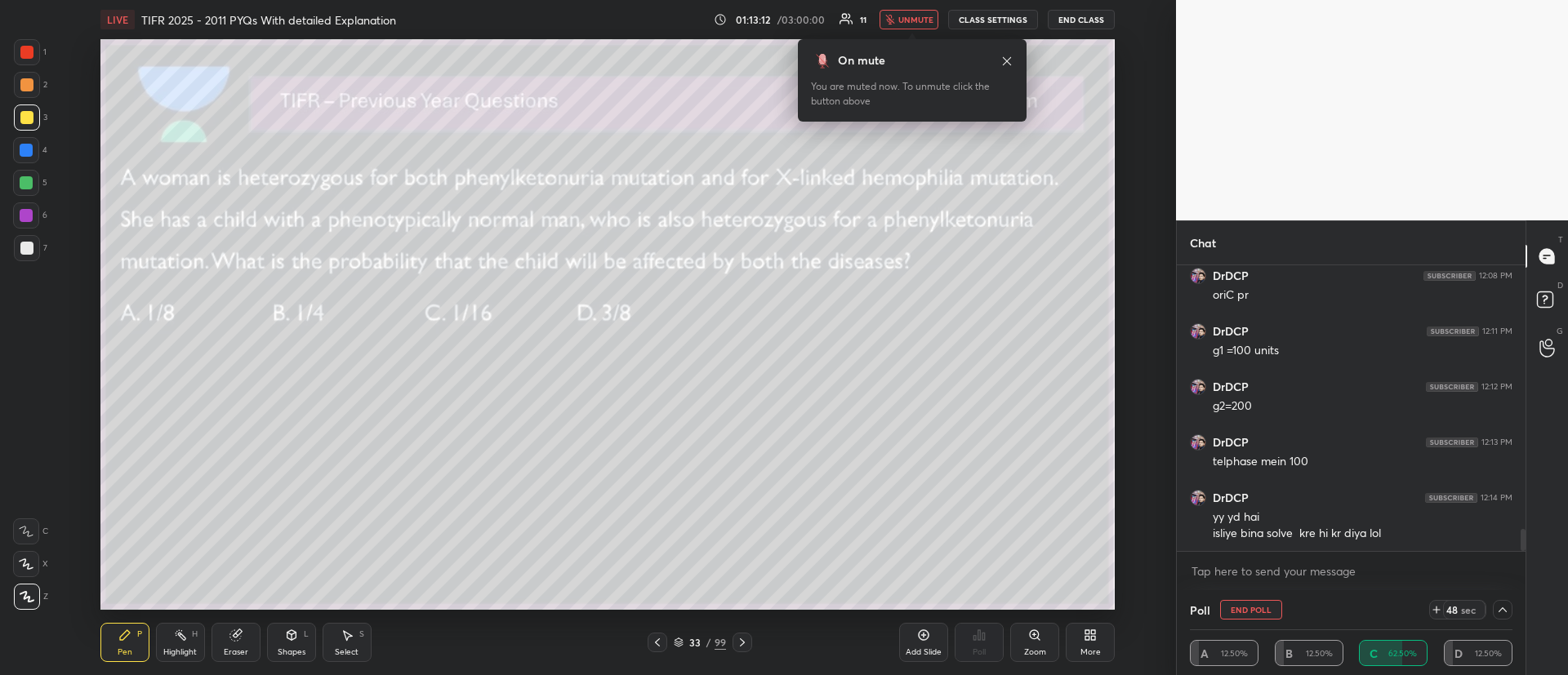 click on "unmute" at bounding box center (915, 20) 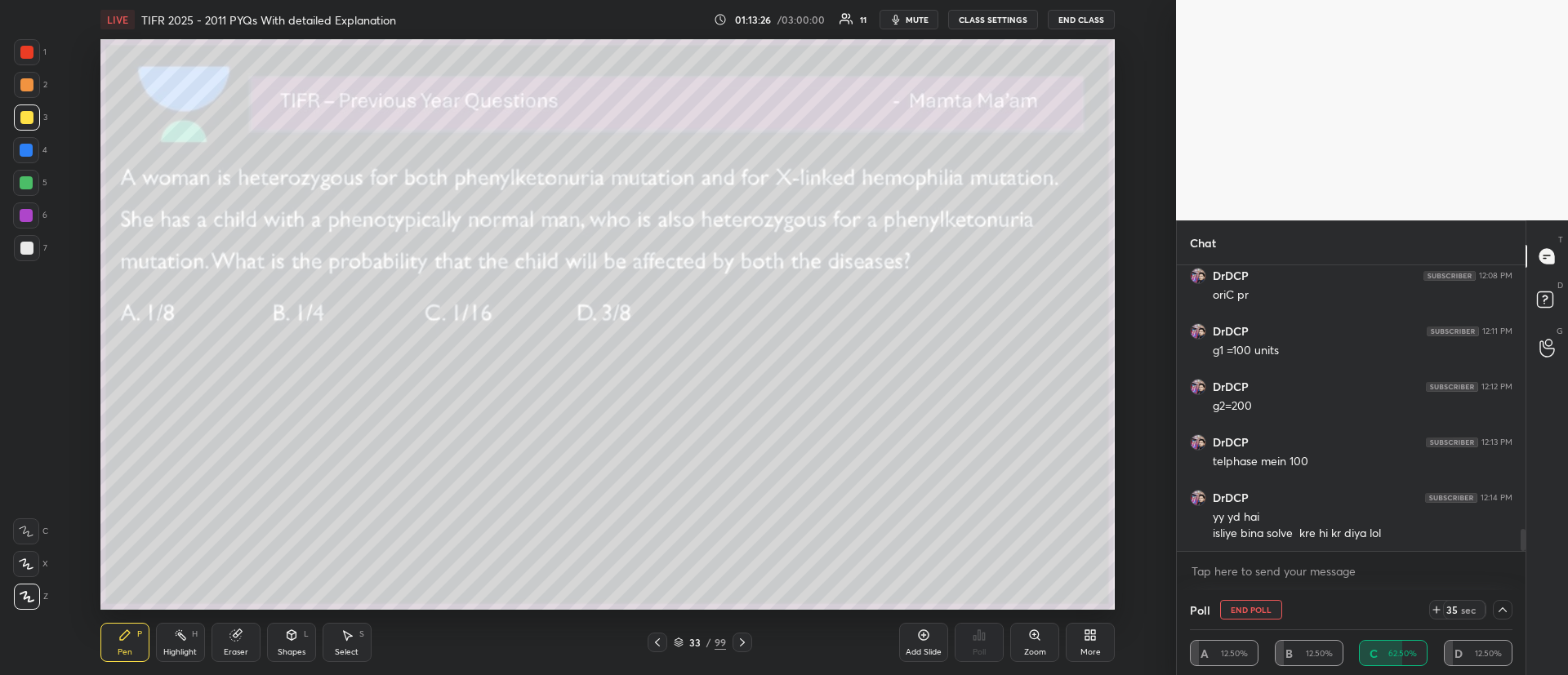 scroll, scrollTop: 3437, scrollLeft: 0, axis: vertical 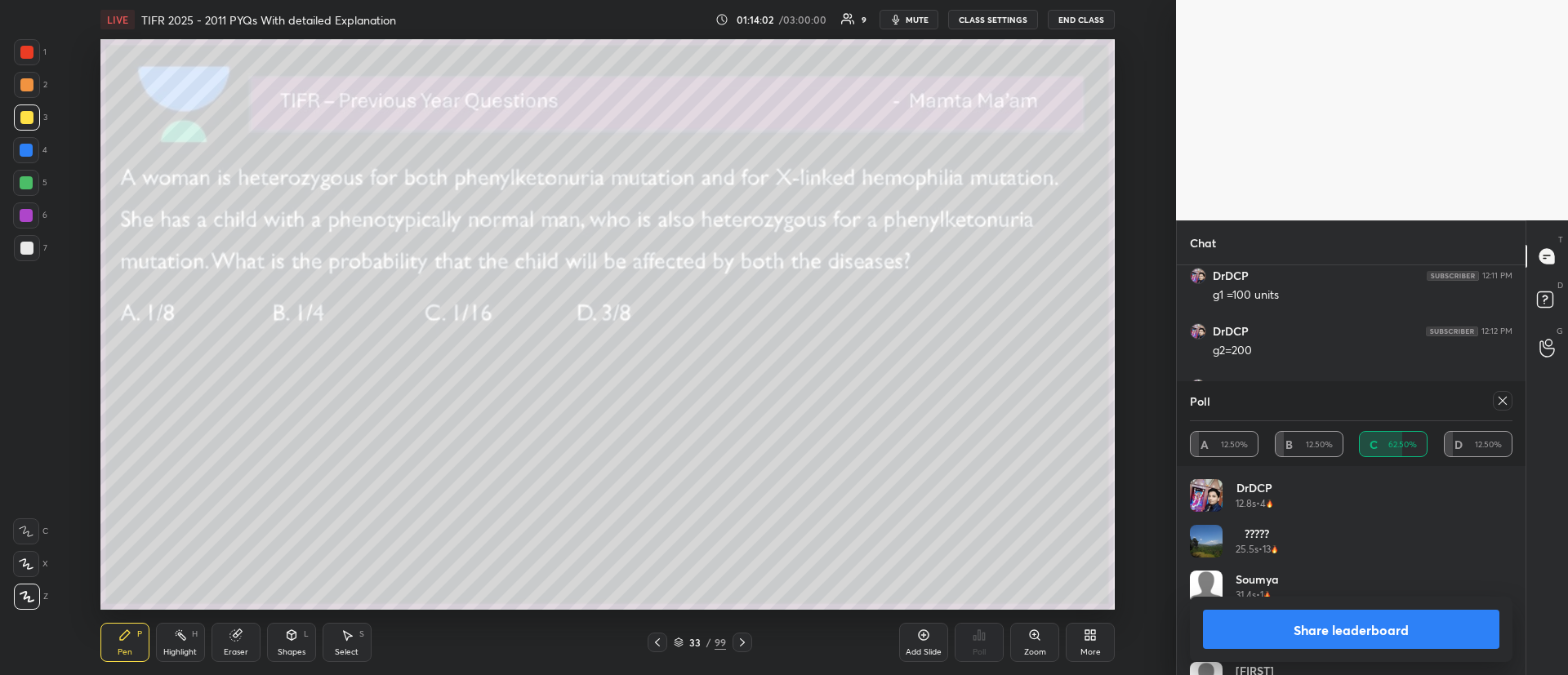 click at bounding box center (27, 85) 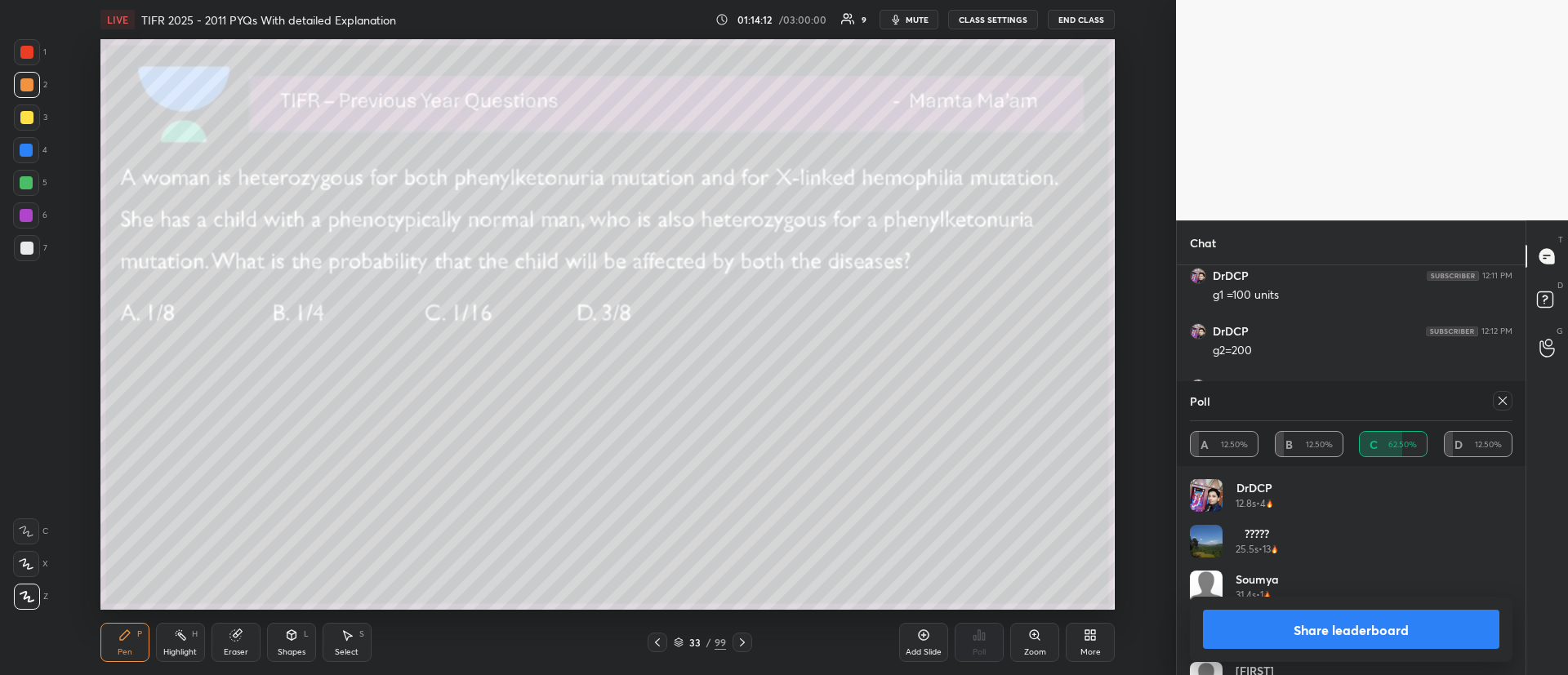 click at bounding box center [27, 118] 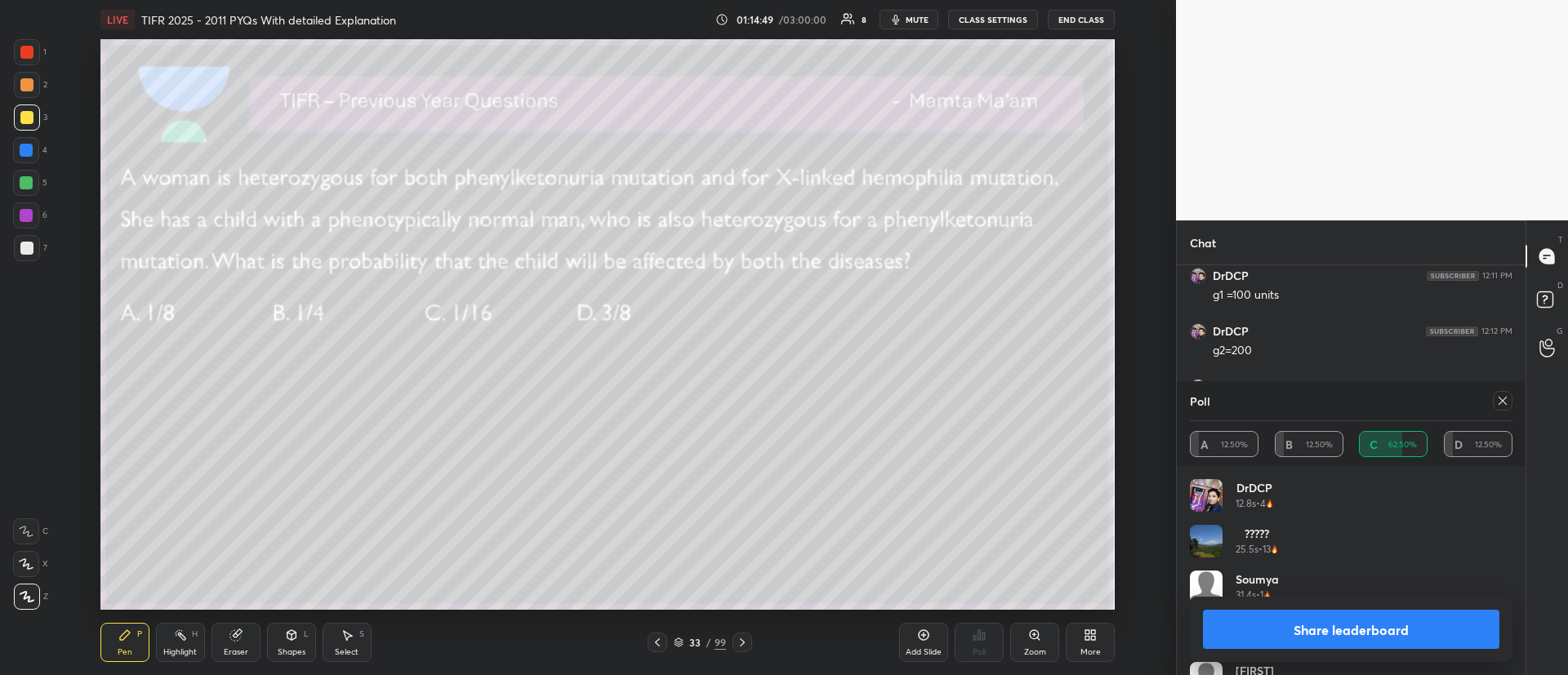 scroll, scrollTop: 3496, scrollLeft: 0, axis: vertical 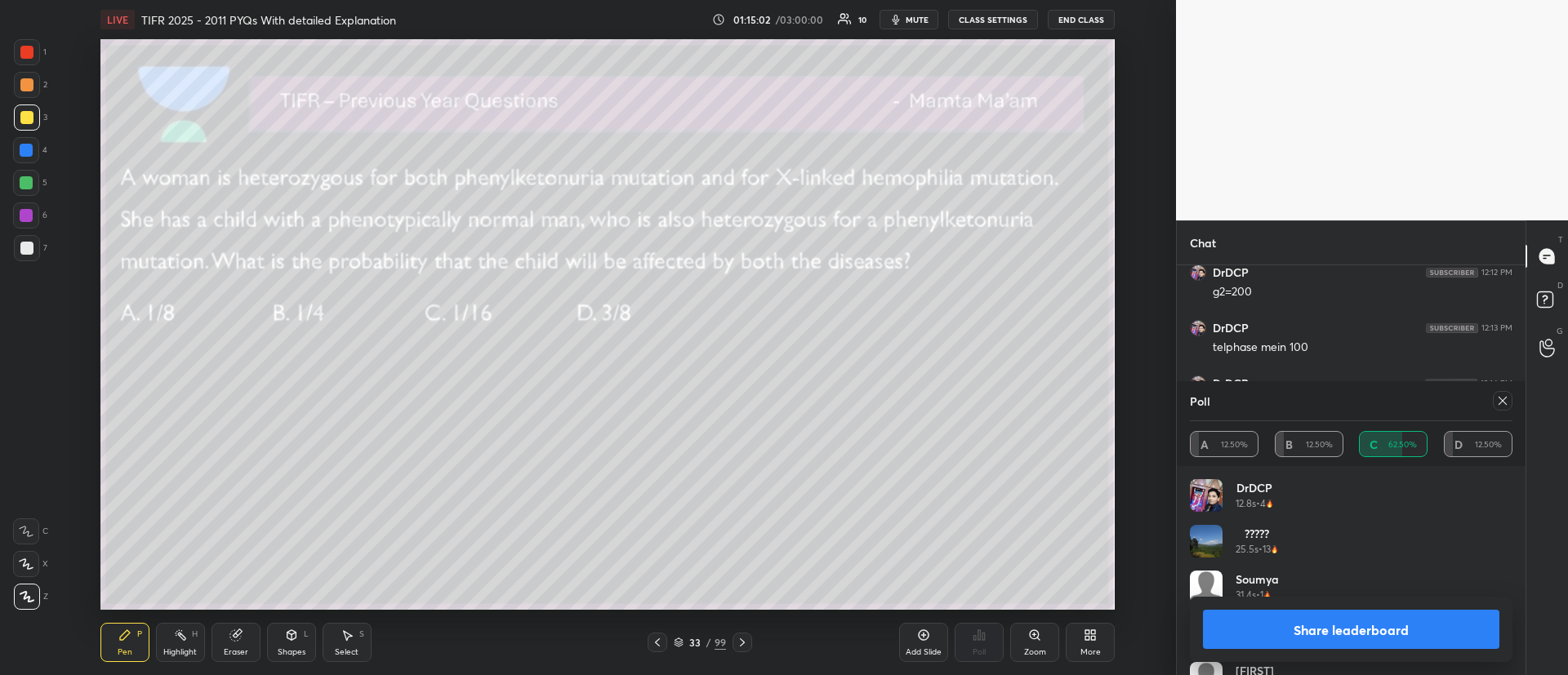 click at bounding box center [1503, 401] 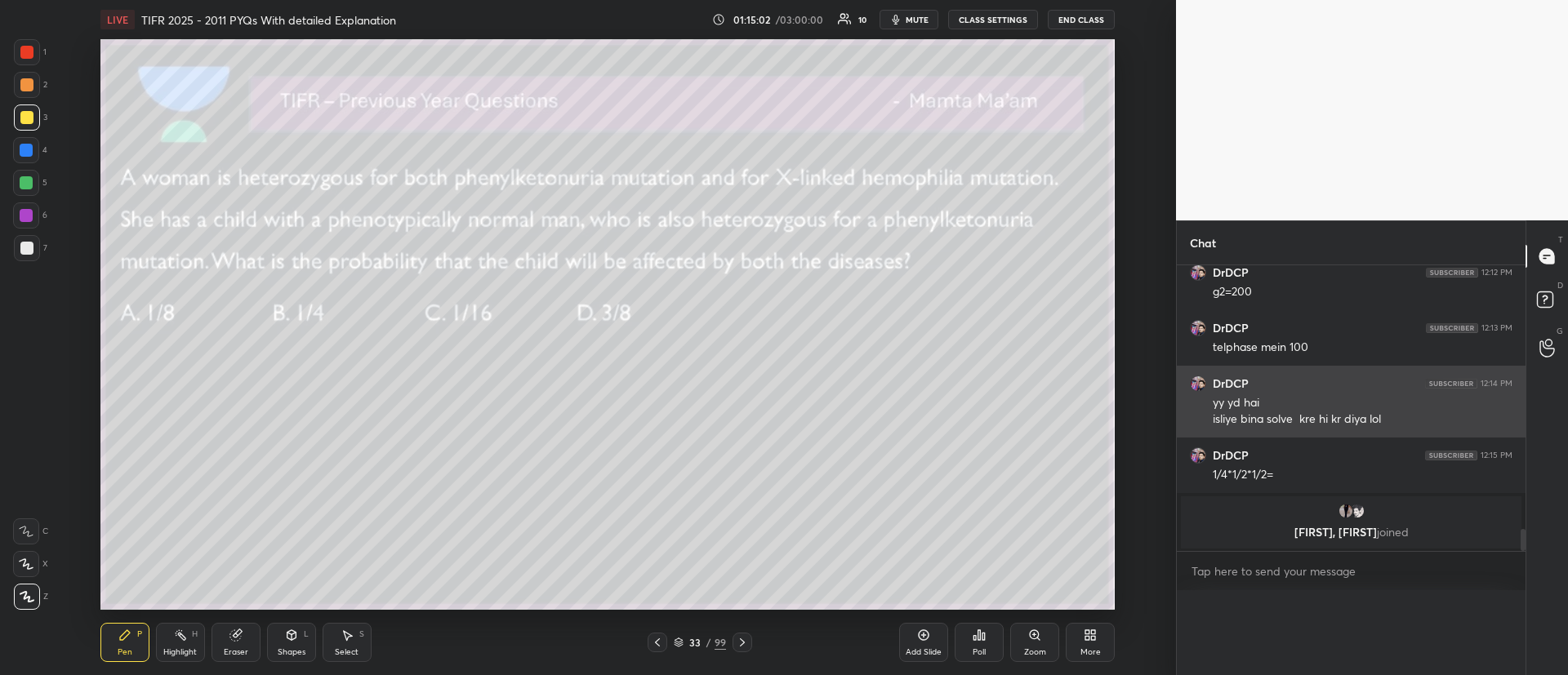 scroll, scrollTop: 0, scrollLeft: 0, axis: both 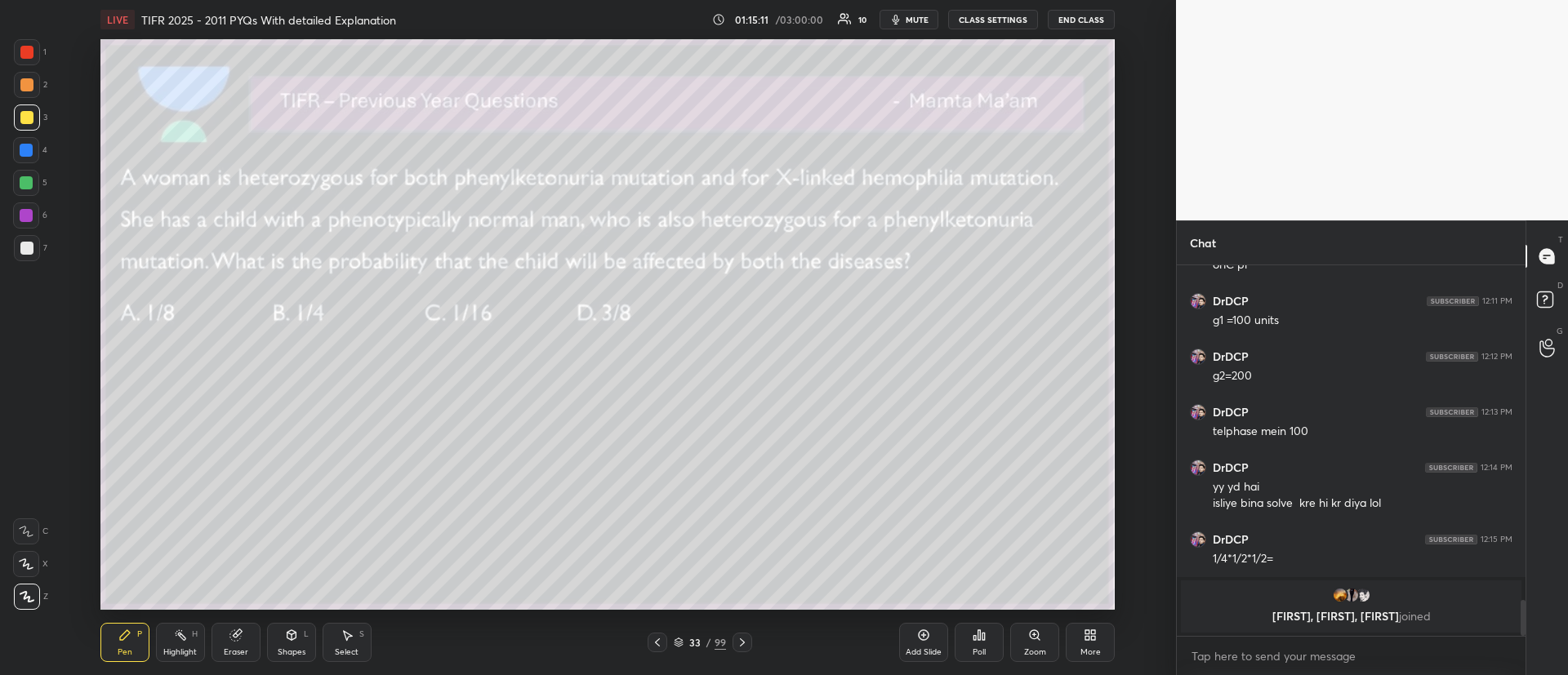 click at bounding box center (27, 85) 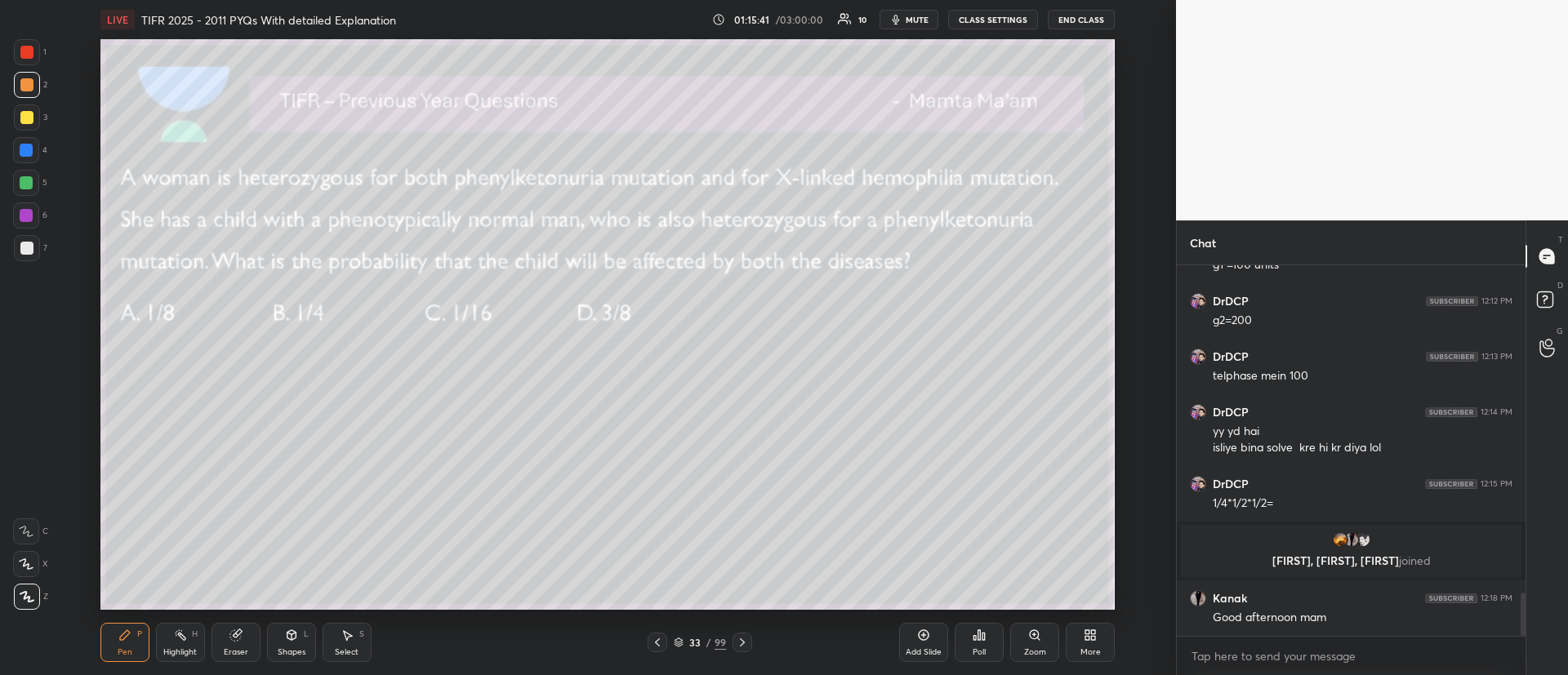 scroll, scrollTop: 2858, scrollLeft: 0, axis: vertical 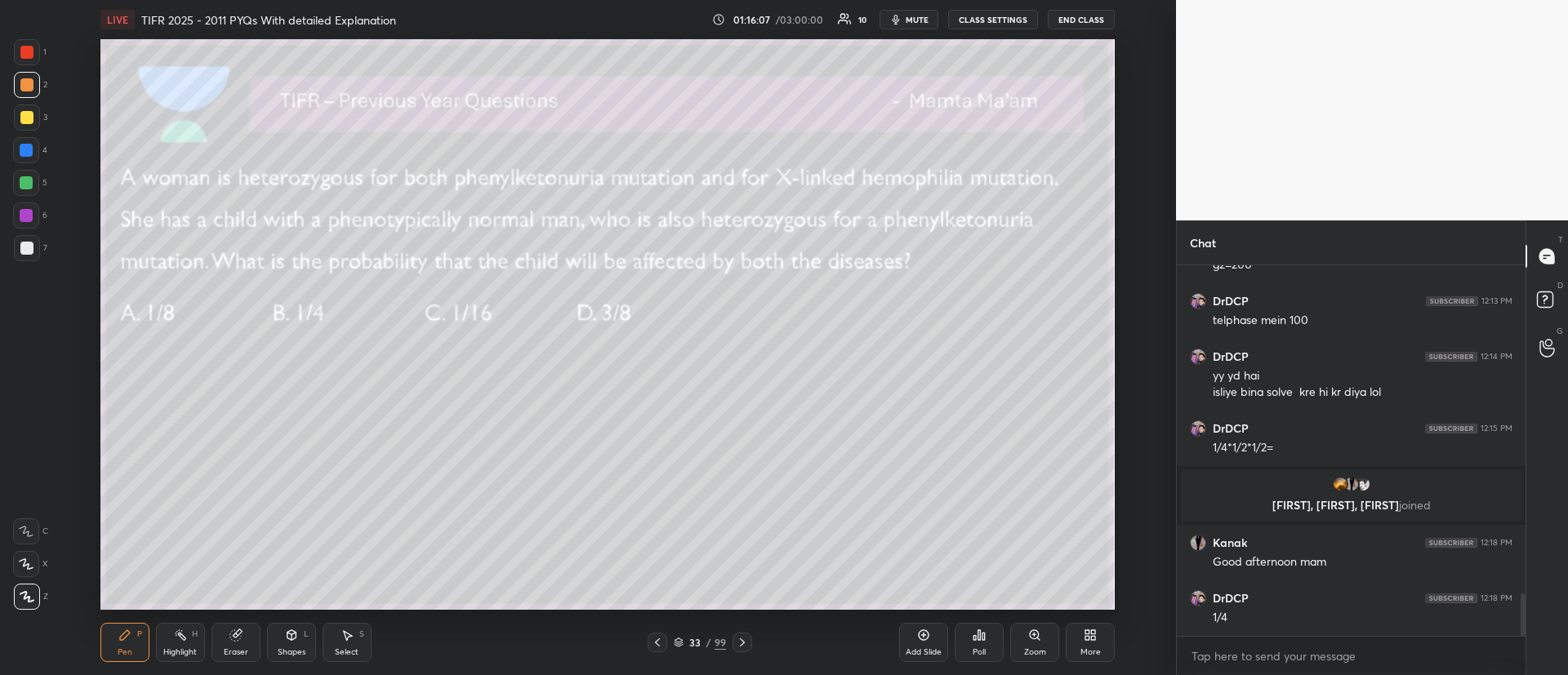 click at bounding box center (26, 150) 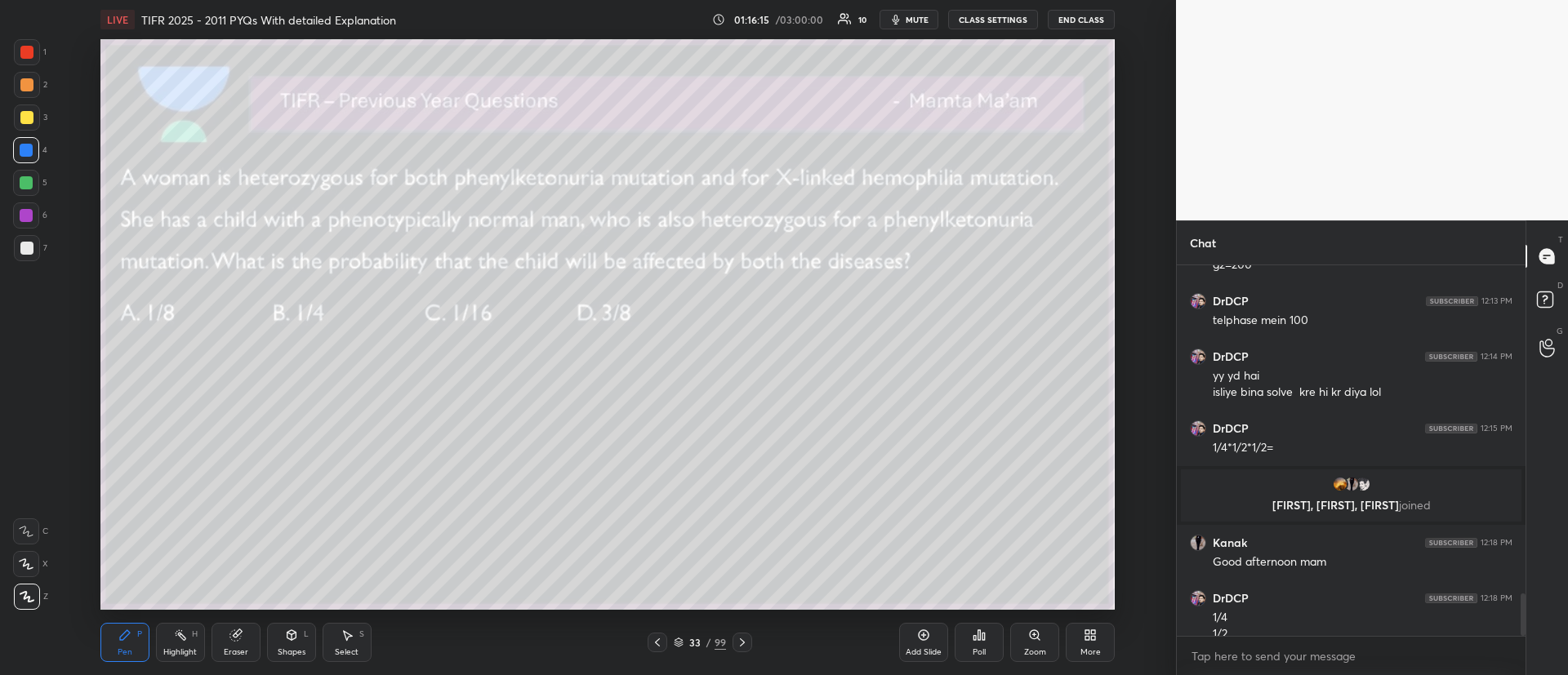 scroll, scrollTop: 2875, scrollLeft: 0, axis: vertical 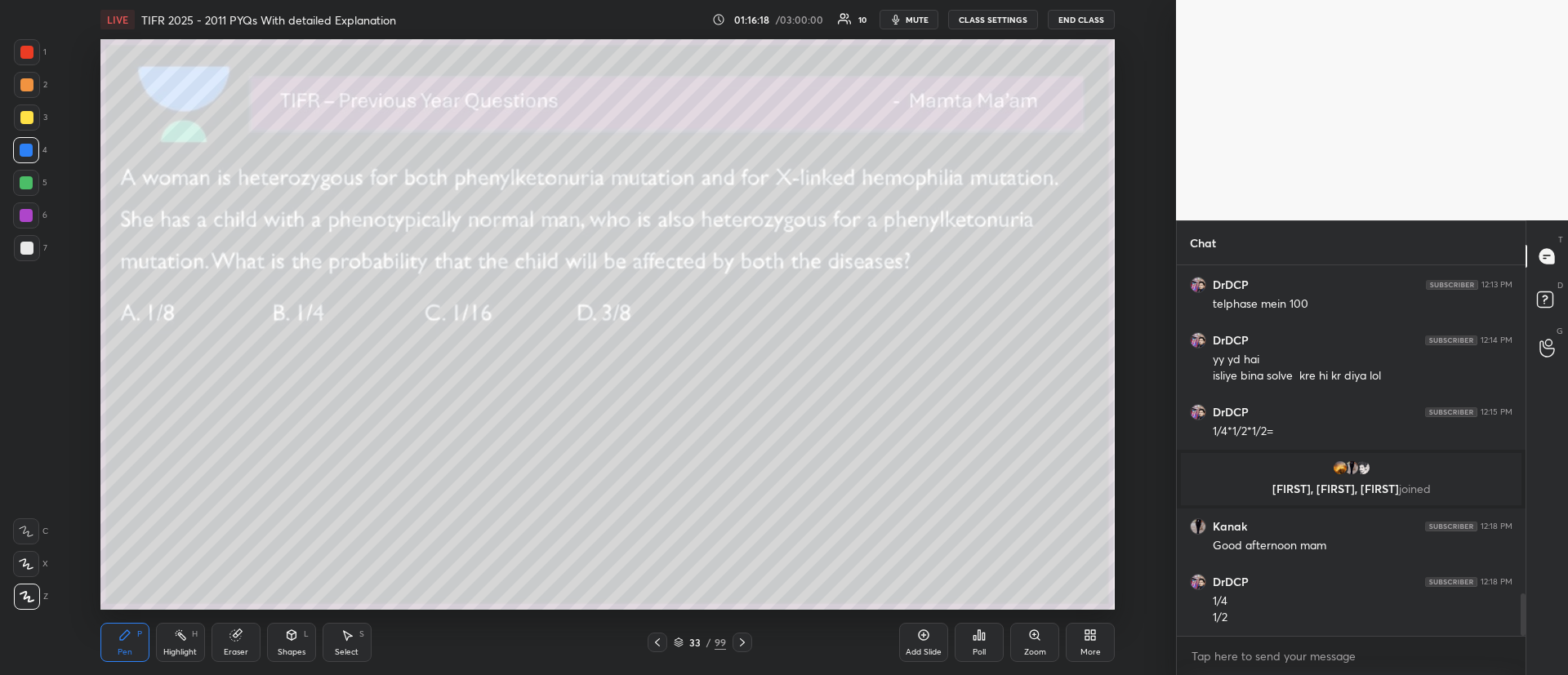 click at bounding box center (27, 118) 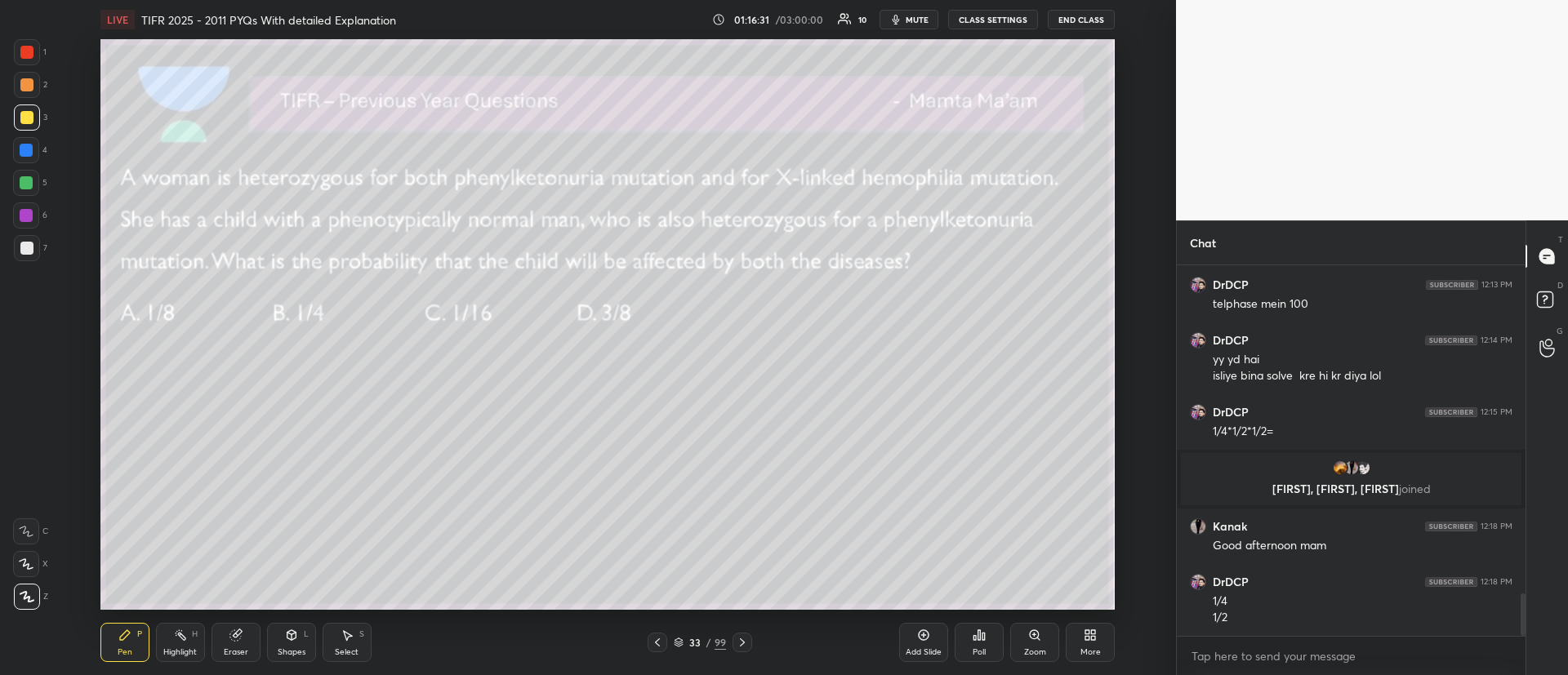 click at bounding box center (26, 150) 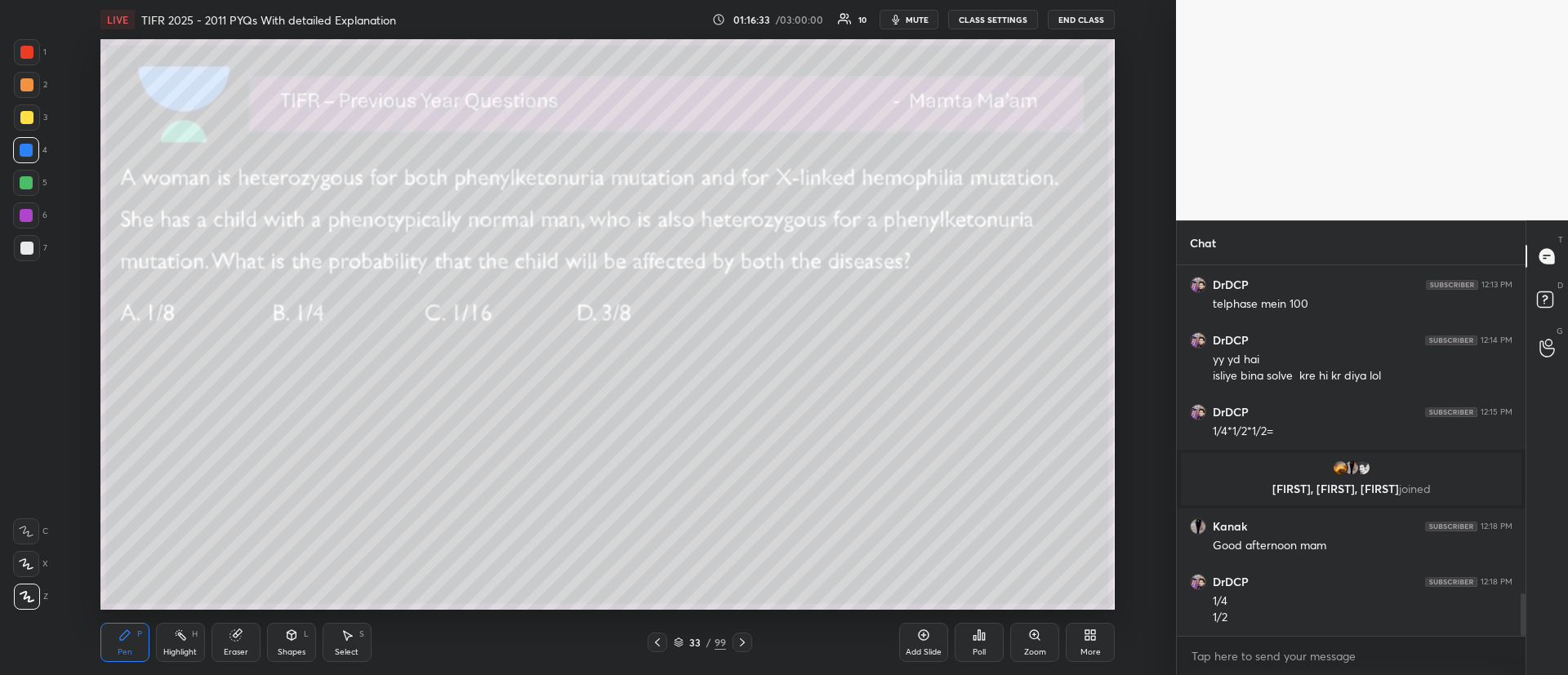 click on "LIVE TIFR 2025 - 2011 PYQs With detailed Explanation 01:16:33 /  03:00:00 10 mute CLASS SETTINGS End Class Setting up your live class Poll for   secs No correct answer Start poll Back TIFR 2025 - 2011 PYQs With detailed Explanation Mamta Marar Pen P Highlight H Eraser Shapes L Select S 33 / 99 Add Slide Poll Zoom More" at bounding box center (608, 337) 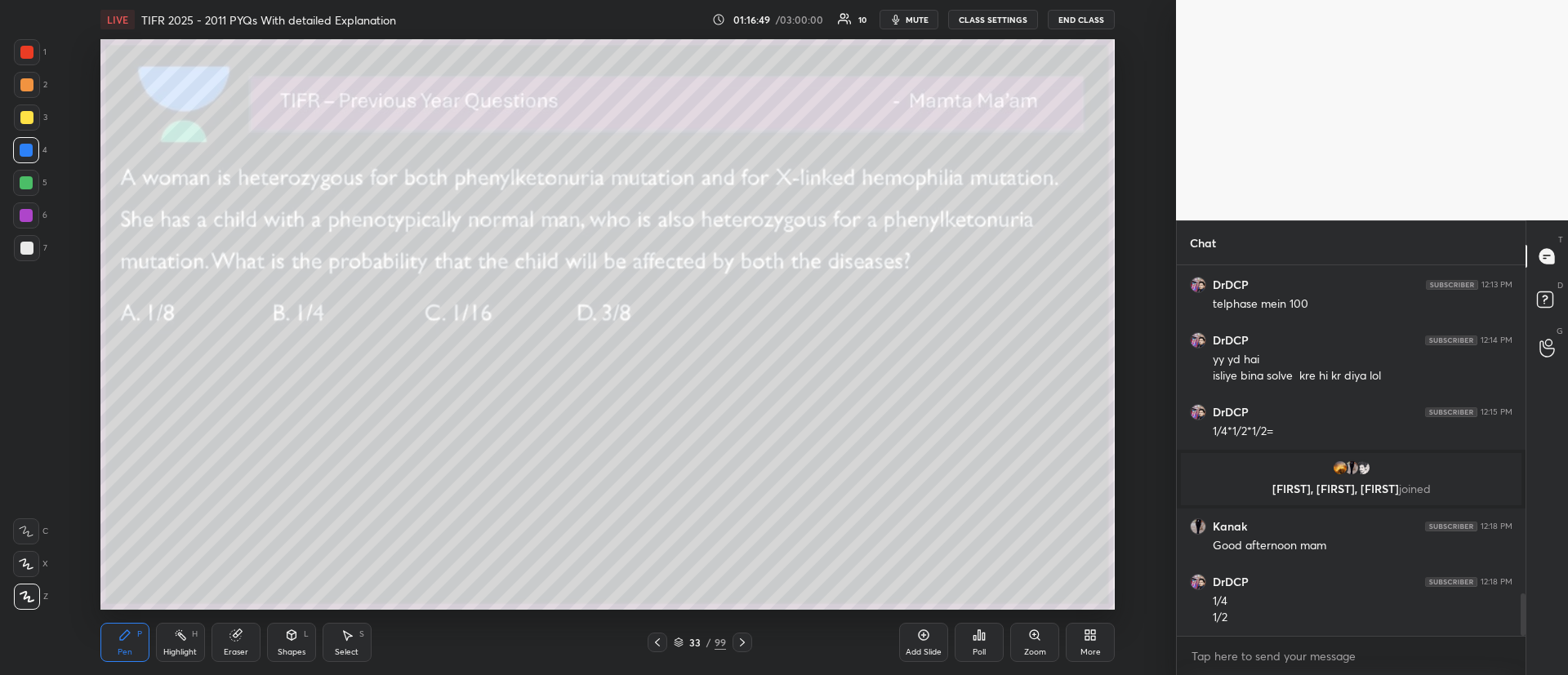 click at bounding box center (27, 118) 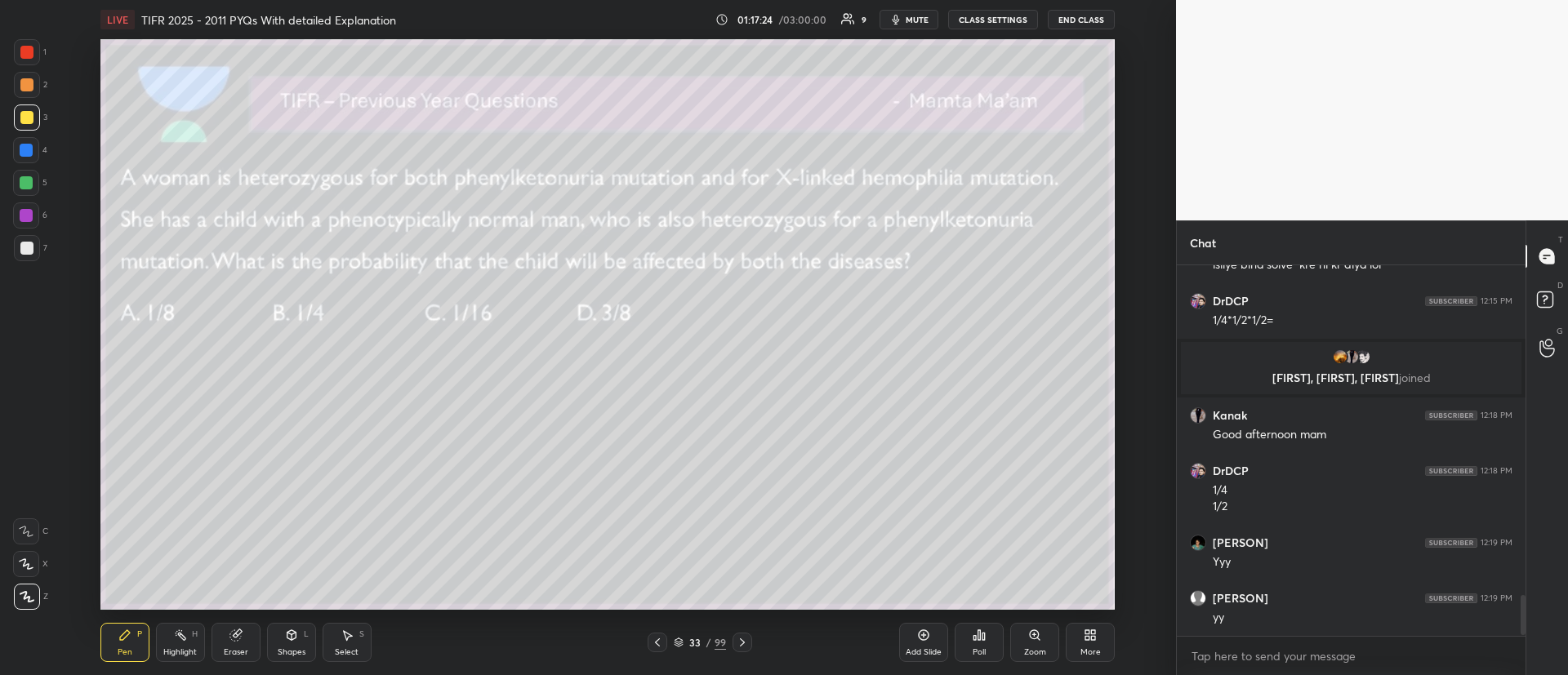 scroll, scrollTop: 3041, scrollLeft: 0, axis: vertical 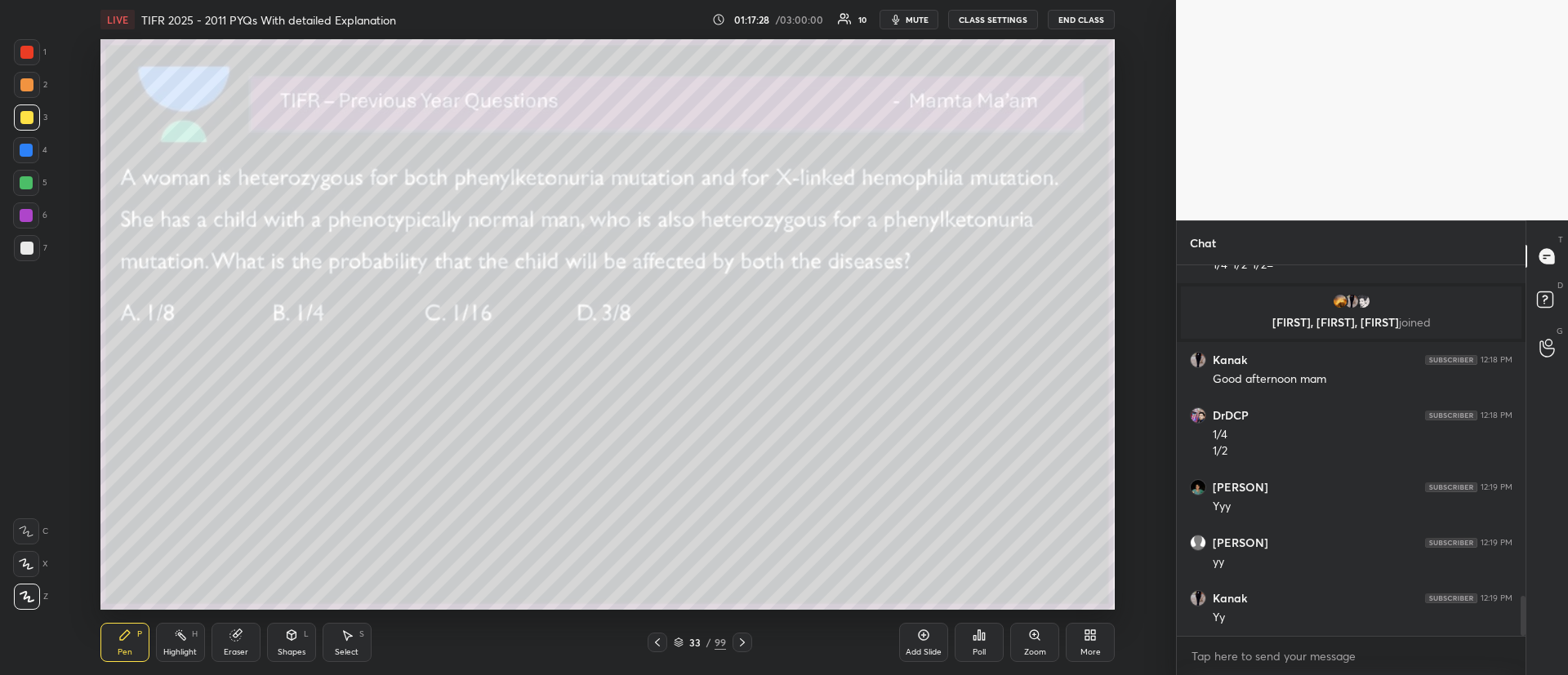 click at bounding box center (27, 85) 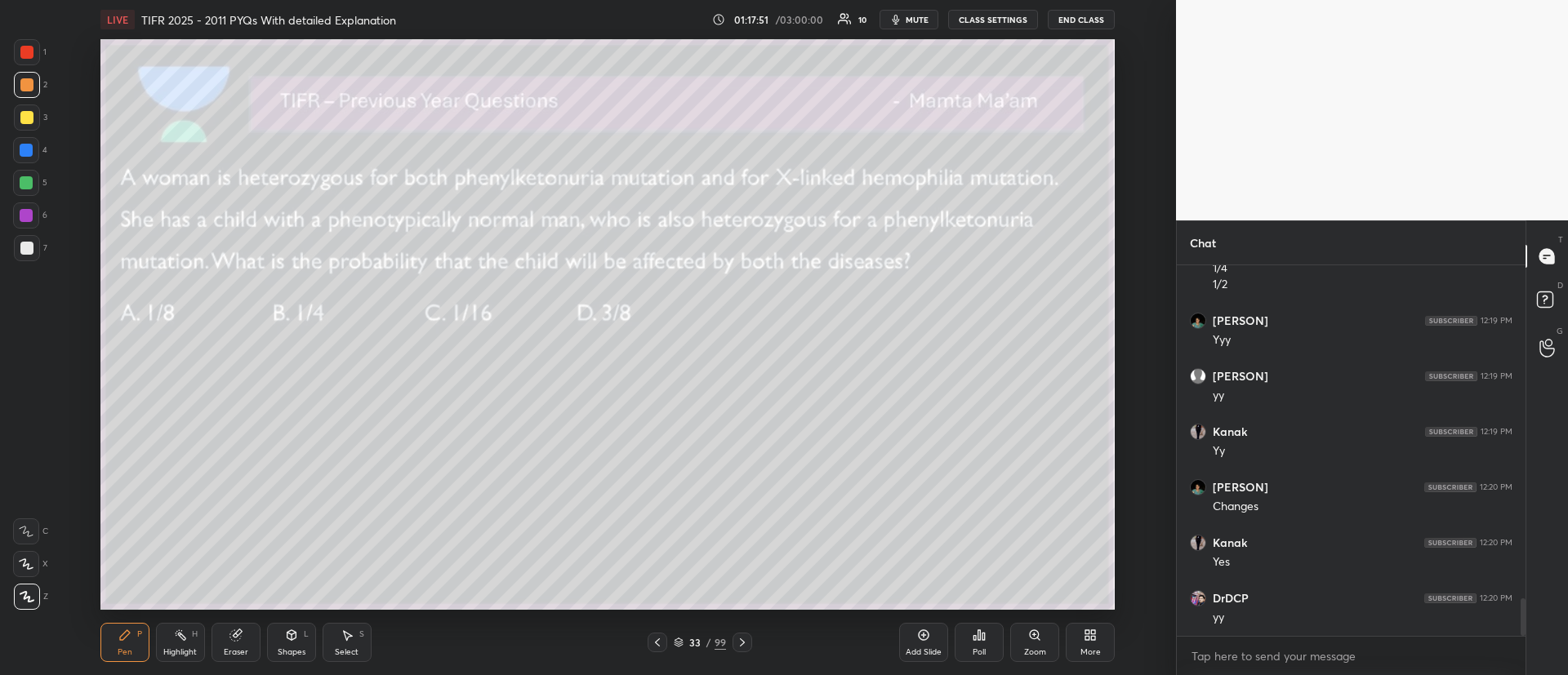 scroll, scrollTop: 3263, scrollLeft: 0, axis: vertical 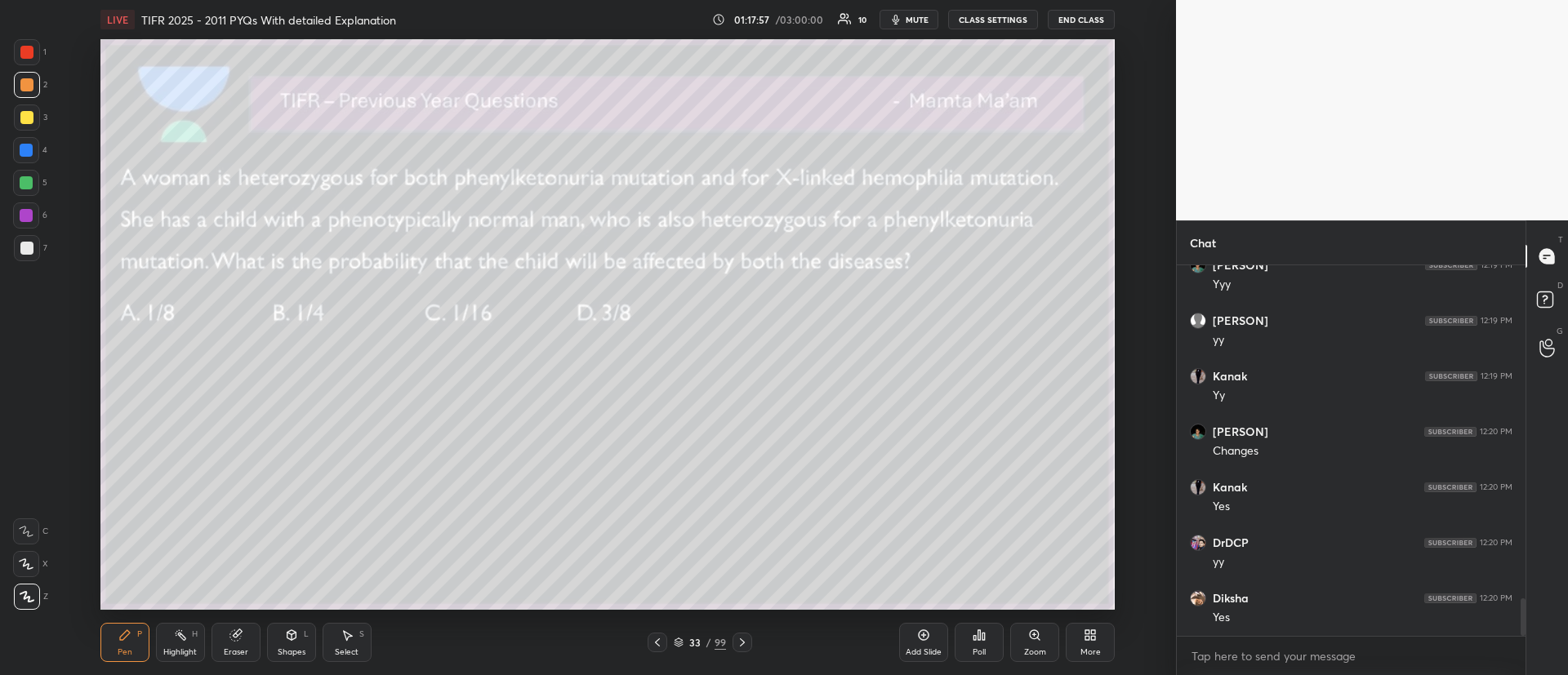 drag, startPoint x: 25, startPoint y: 153, endPoint x: 33, endPoint y: 155, distance: 8.246211 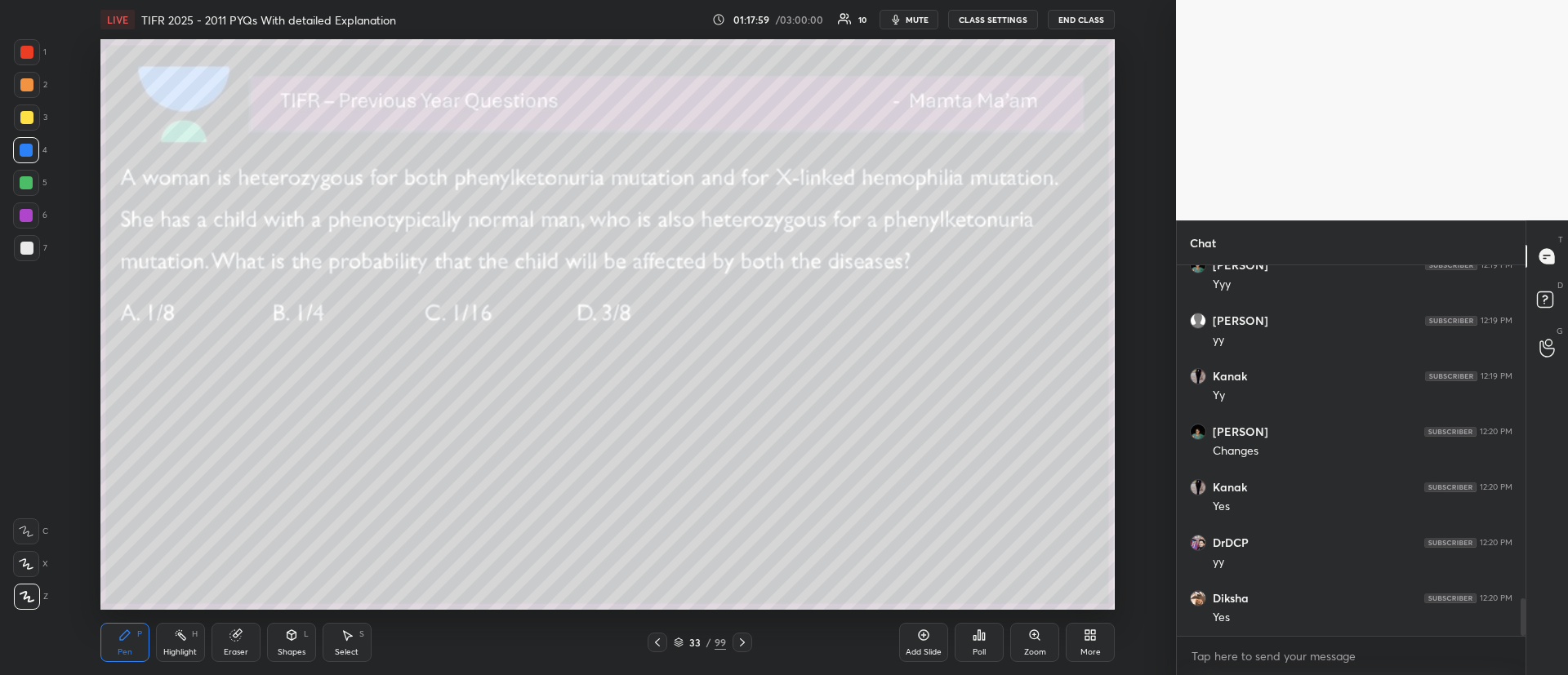 click at bounding box center (27, 248) 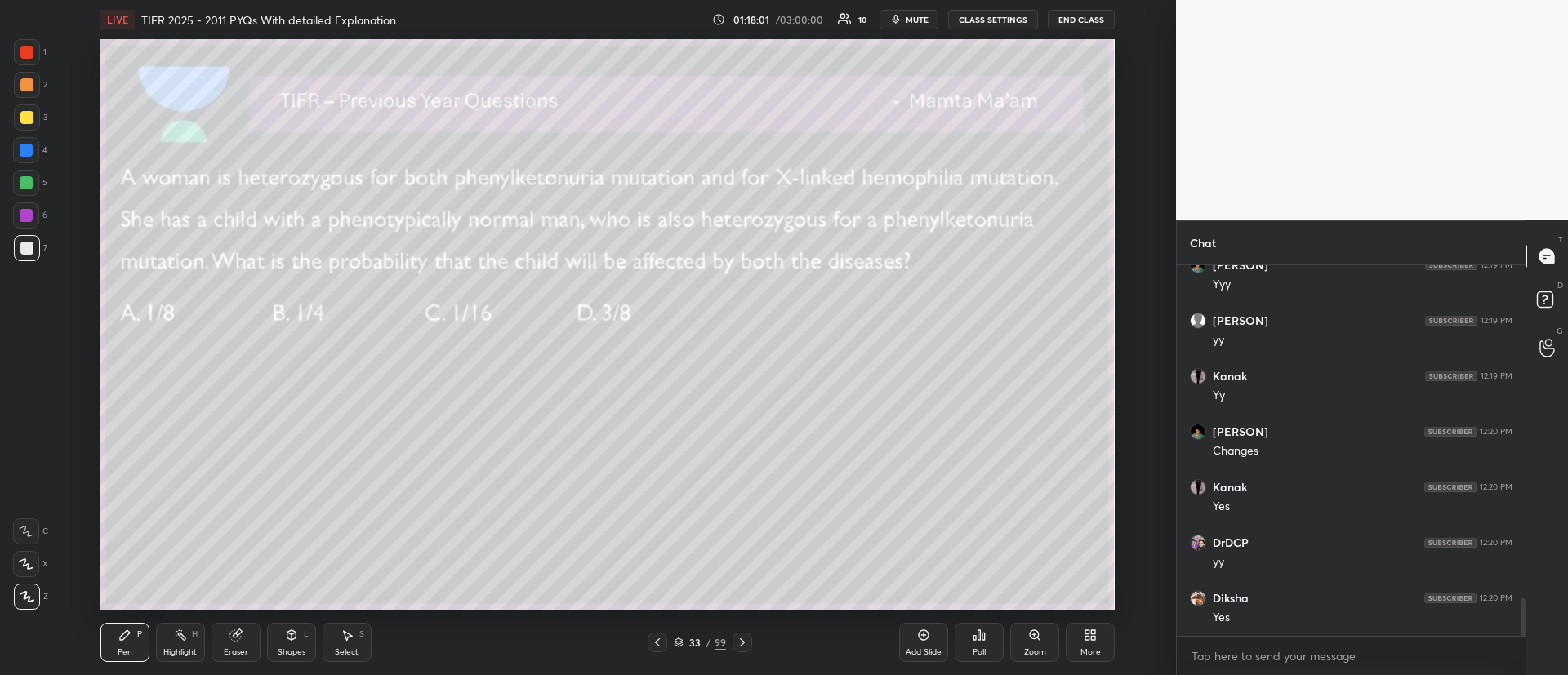 scroll, scrollTop: 3319, scrollLeft: 0, axis: vertical 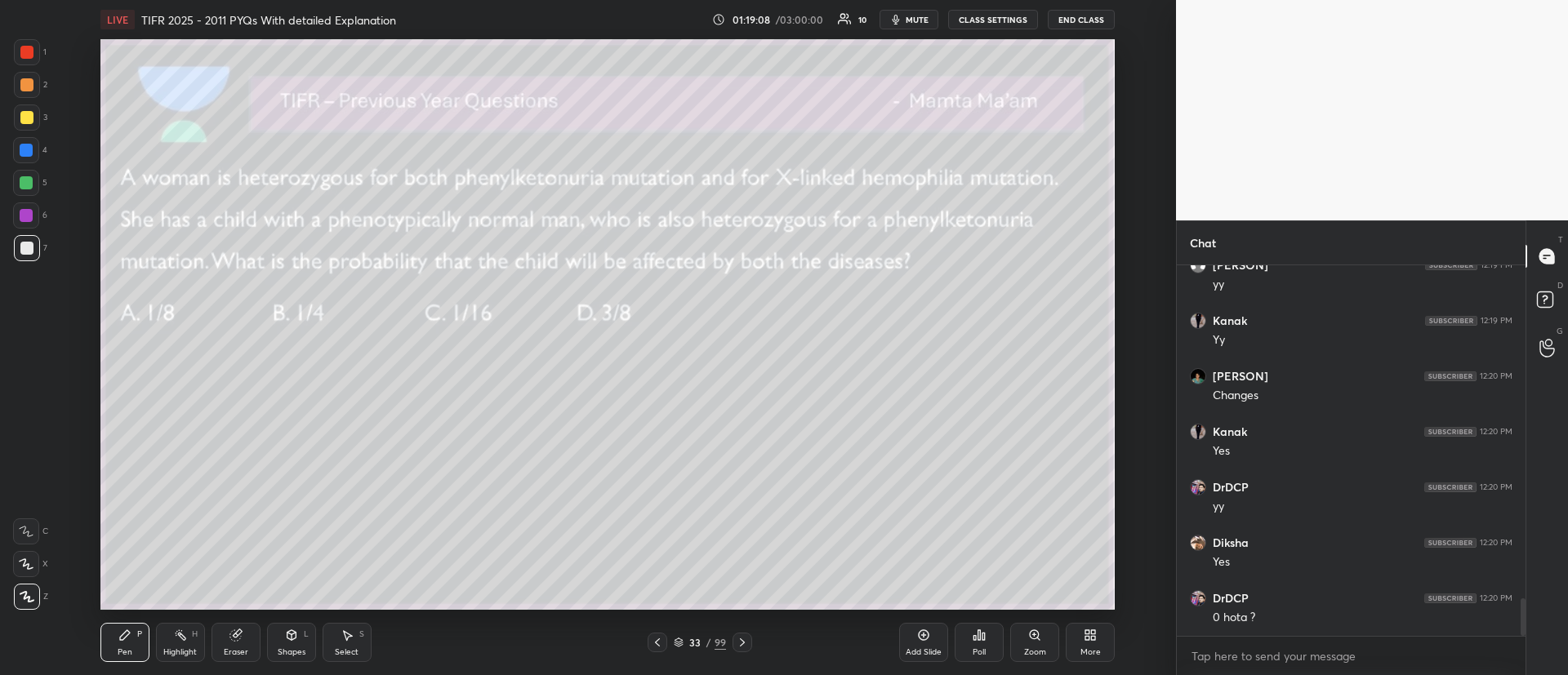 drag, startPoint x: 20, startPoint y: 144, endPoint x: 46, endPoint y: 180, distance: 44.407207 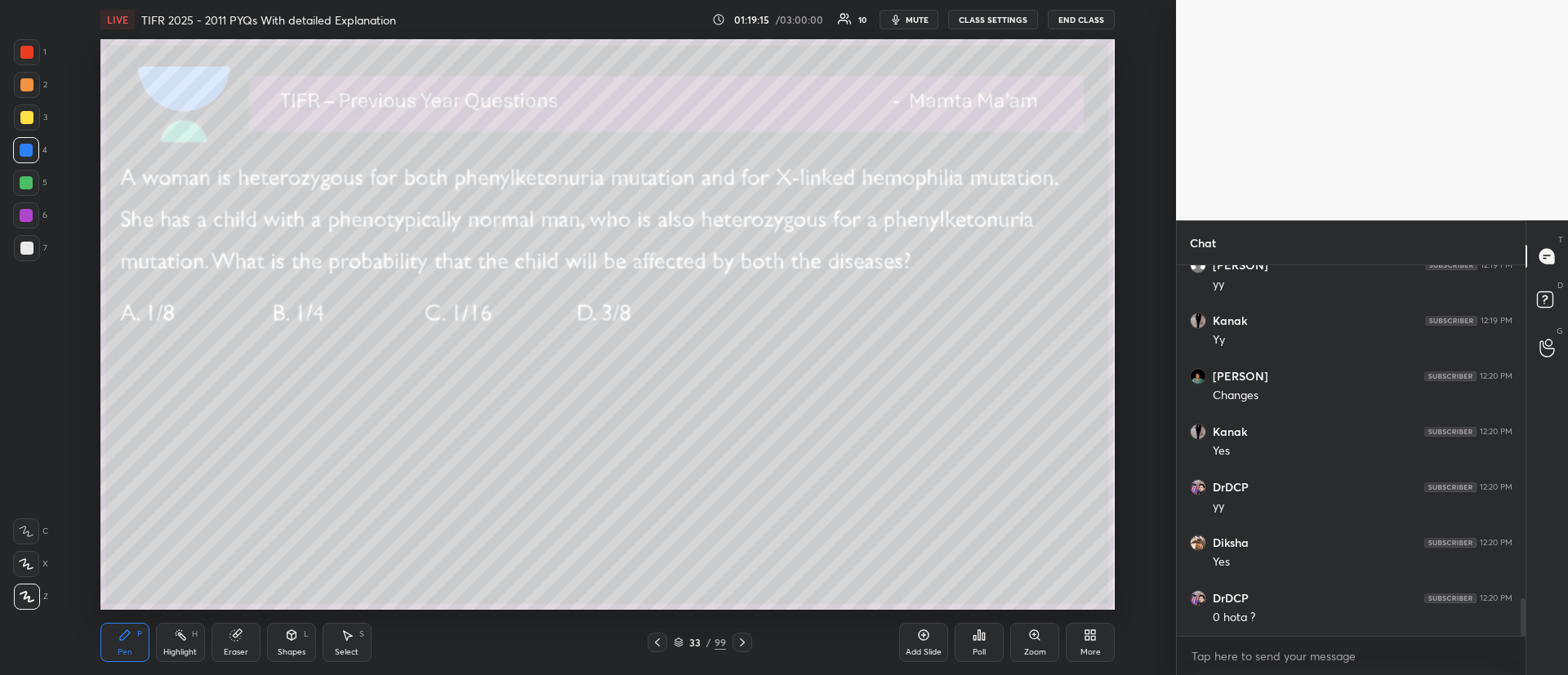 click 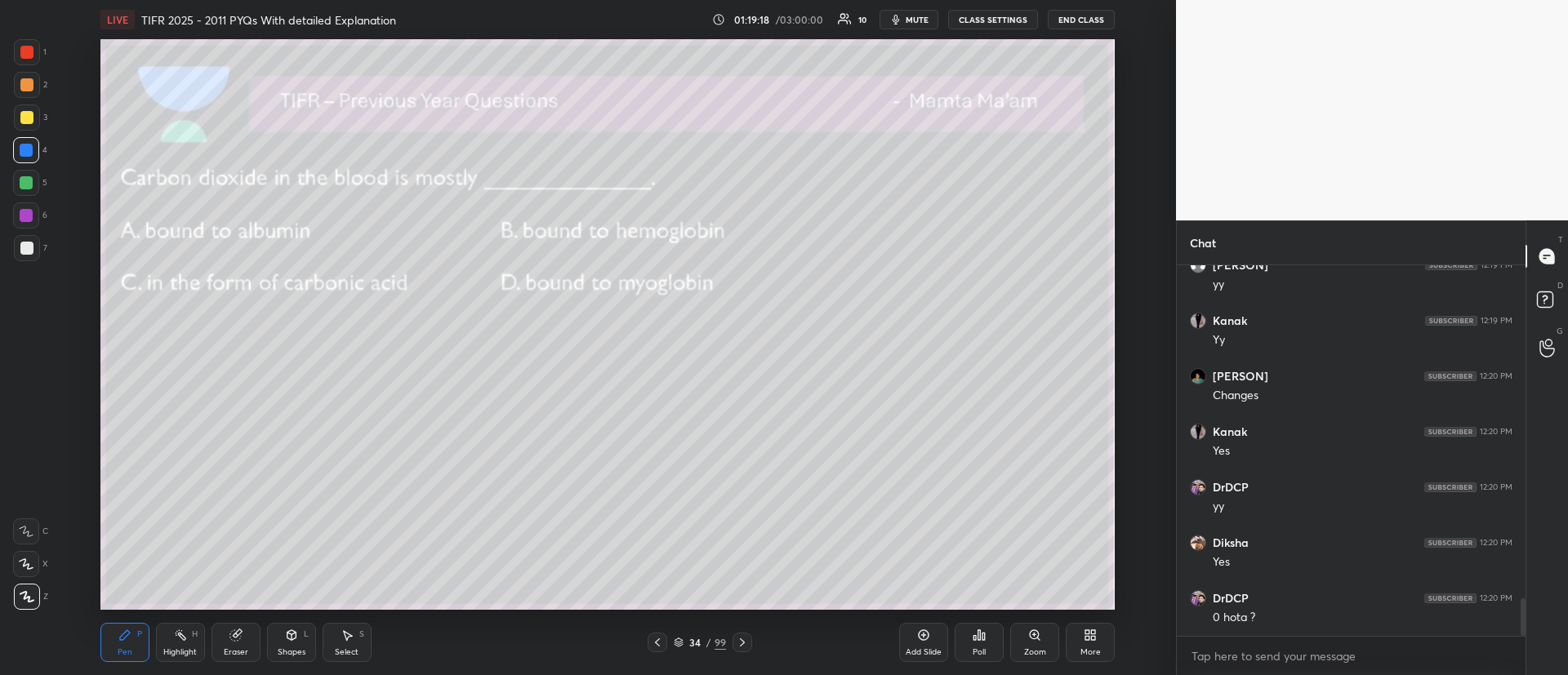 click on "Poll" at bounding box center [979, 652] 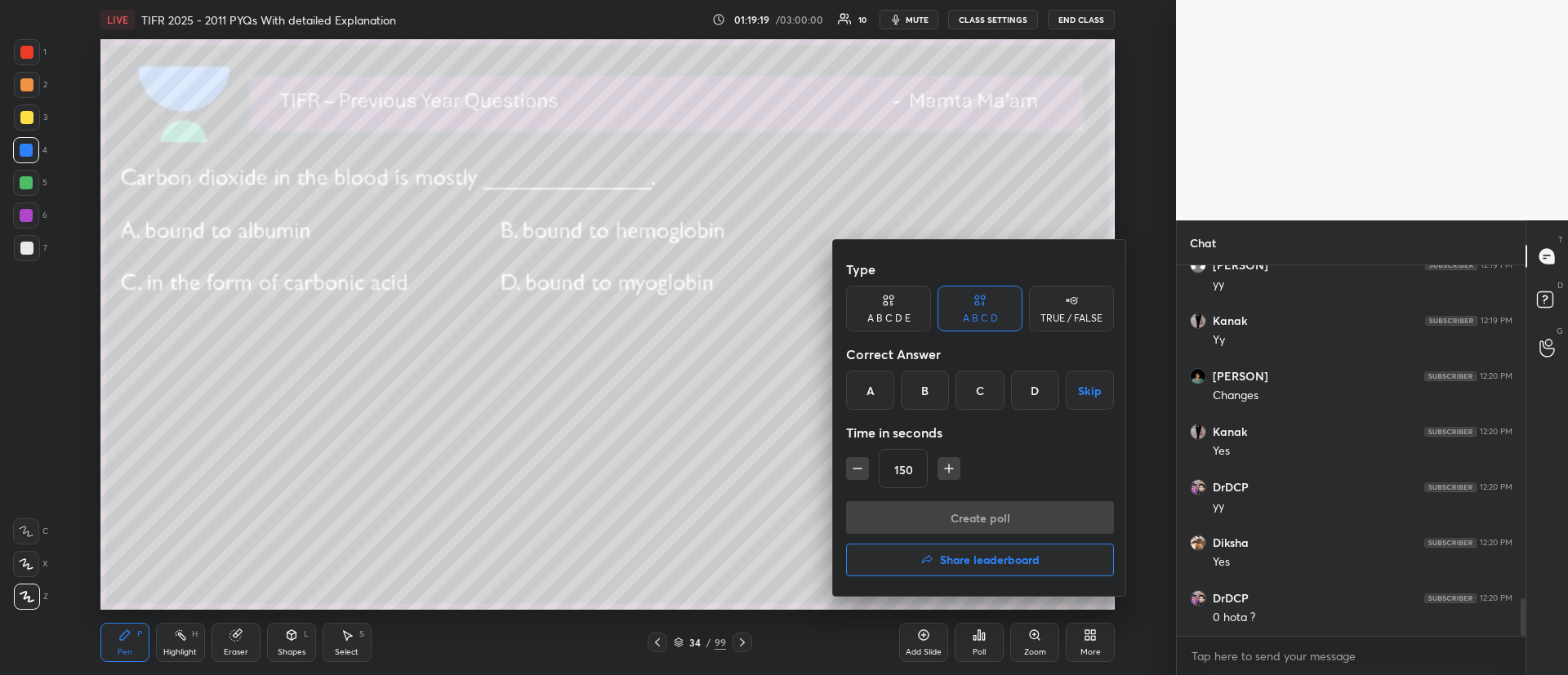 drag, startPoint x: 979, startPoint y: 393, endPoint x: 978, endPoint y: 407, distance: 14.035669 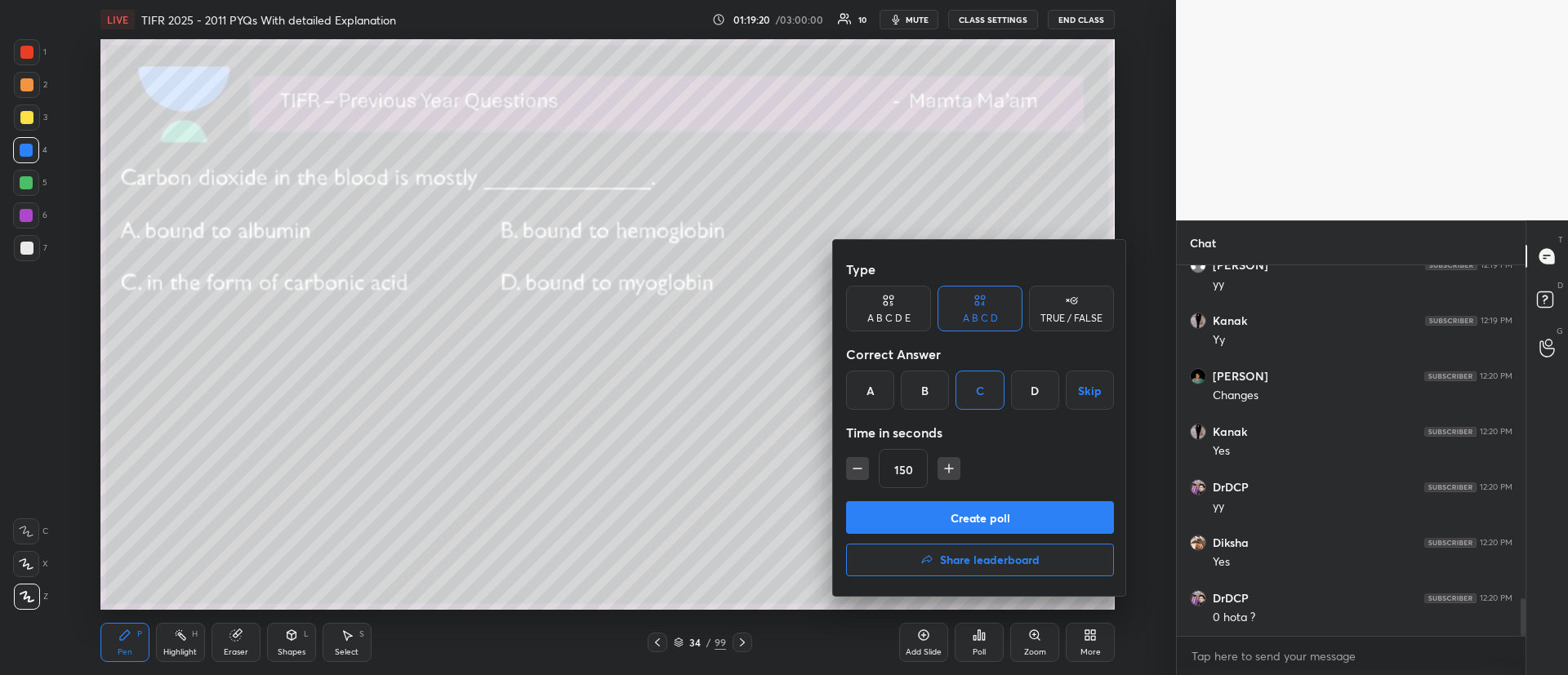 click 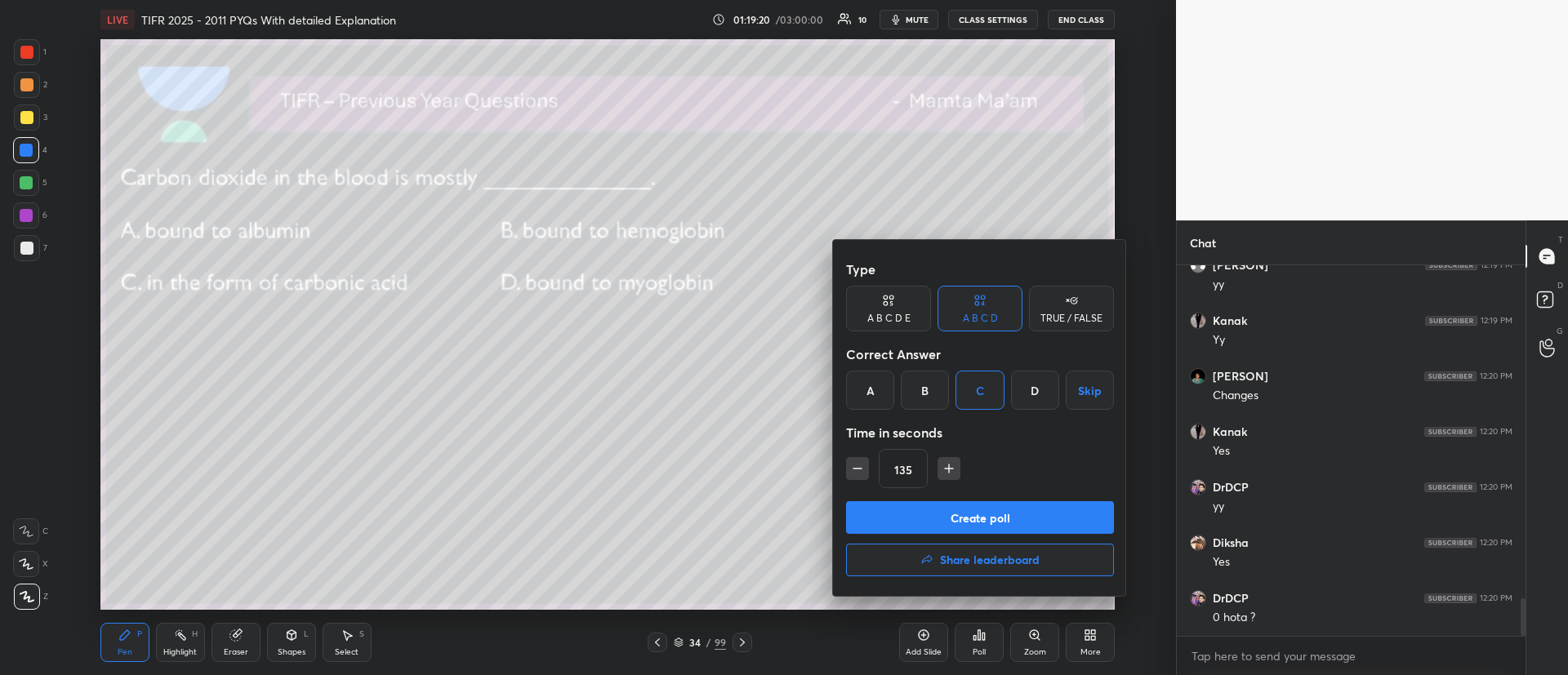 click 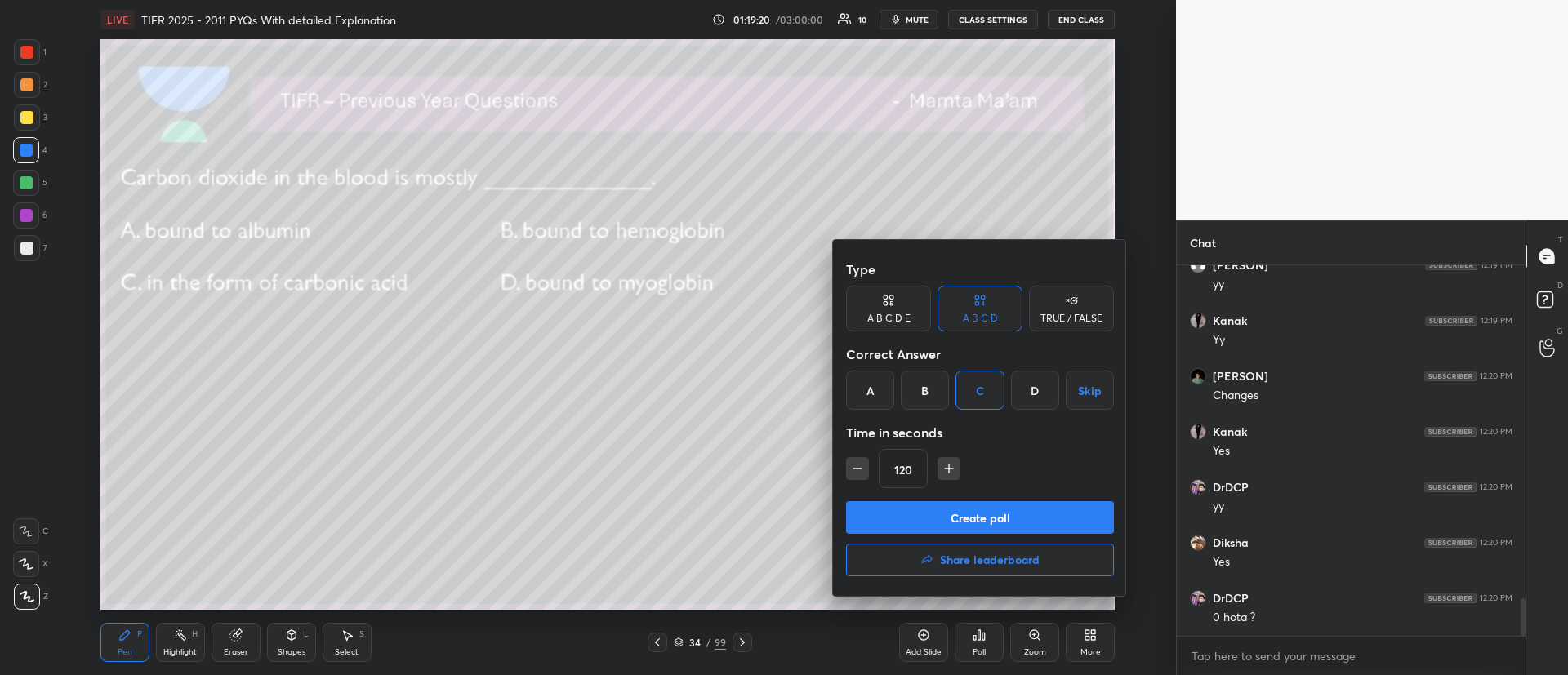 click 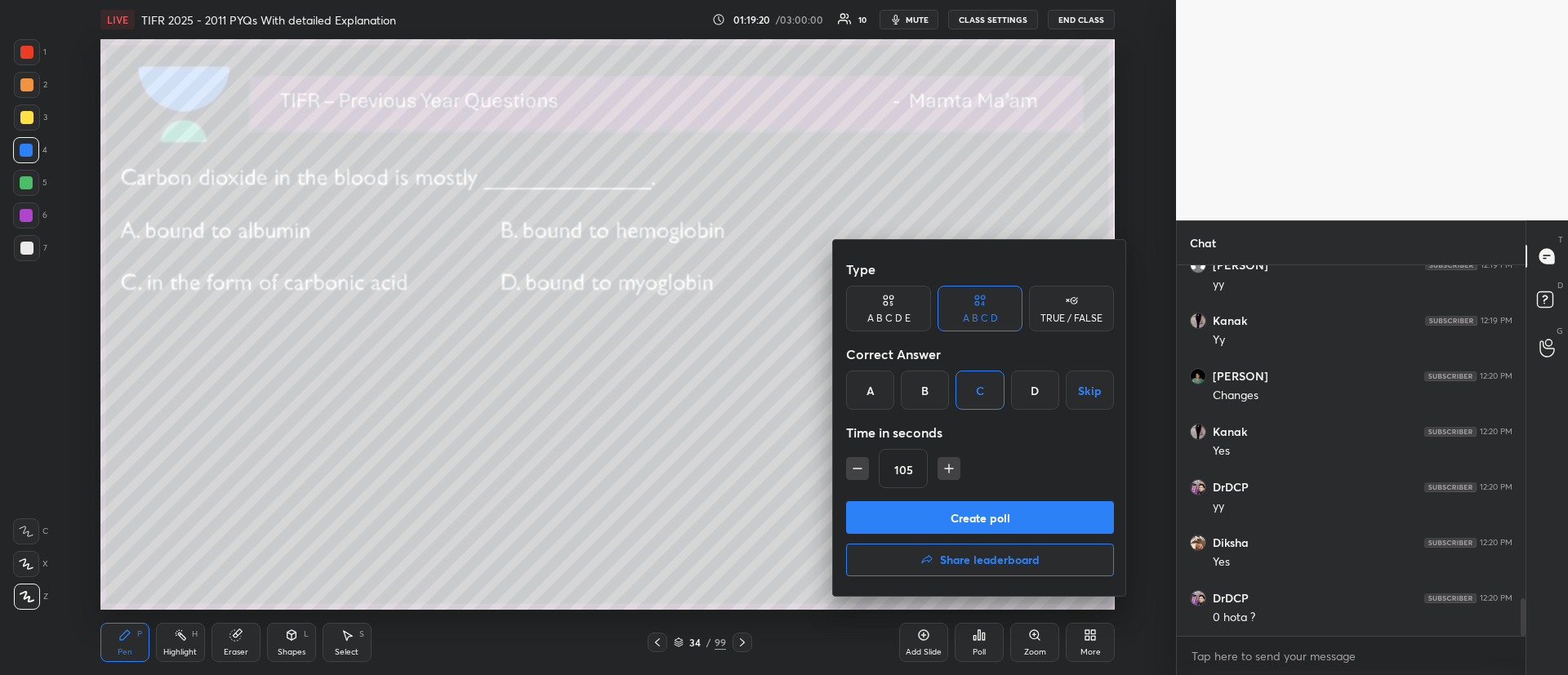 click 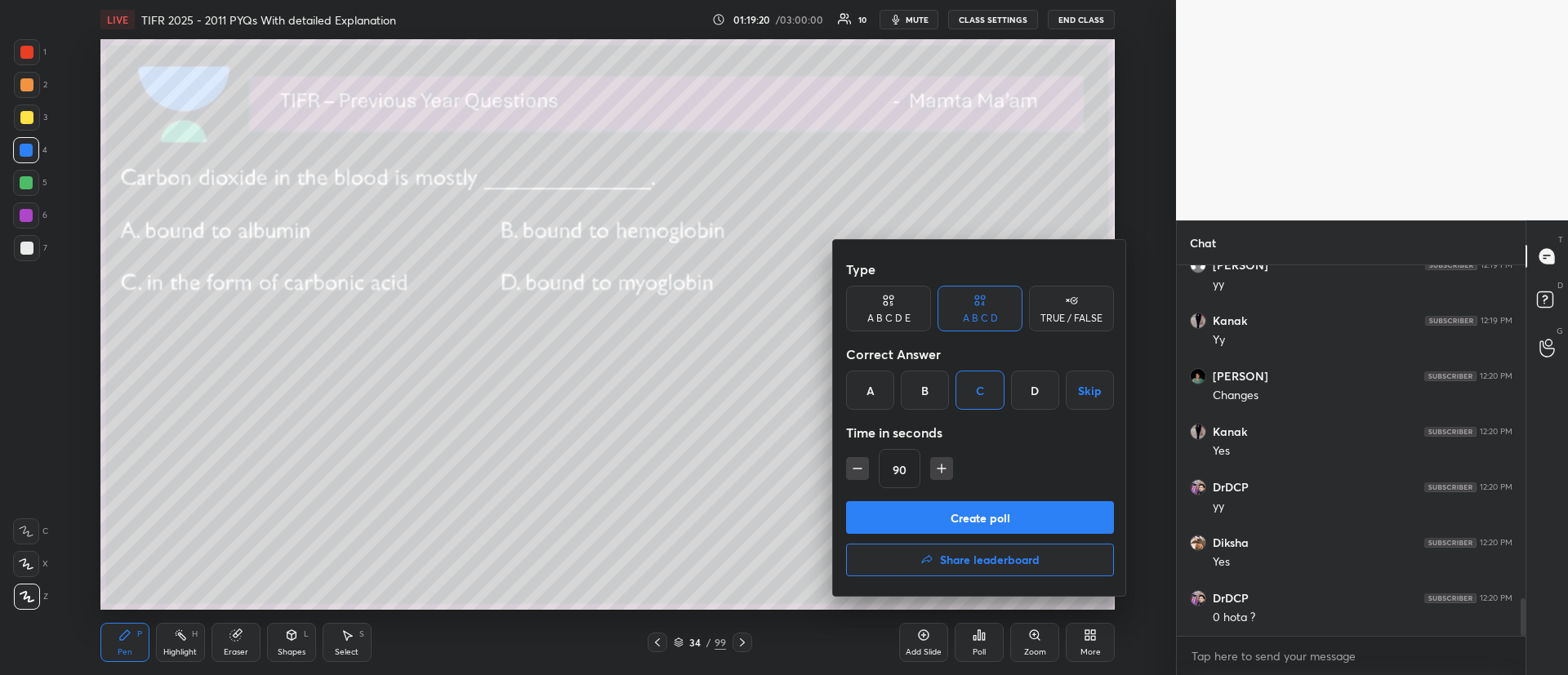 click 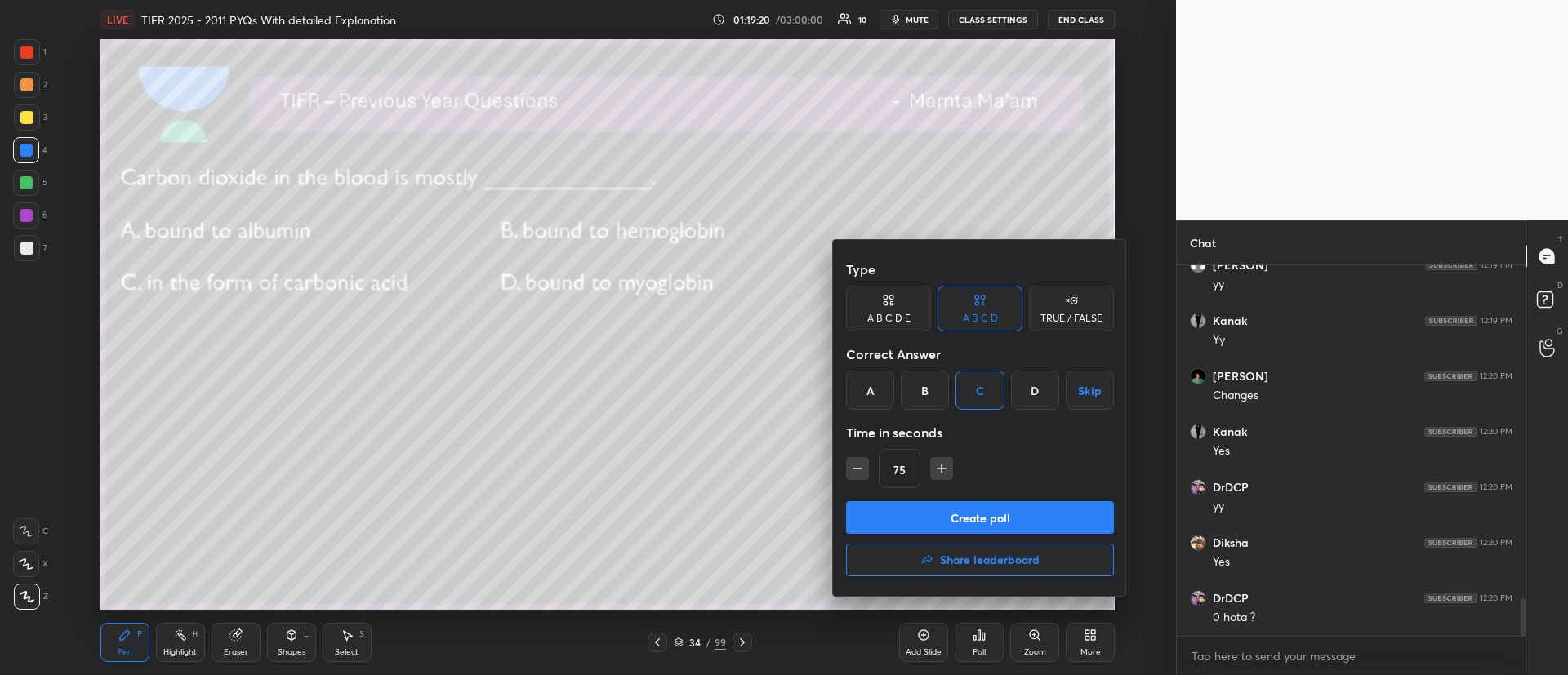 click 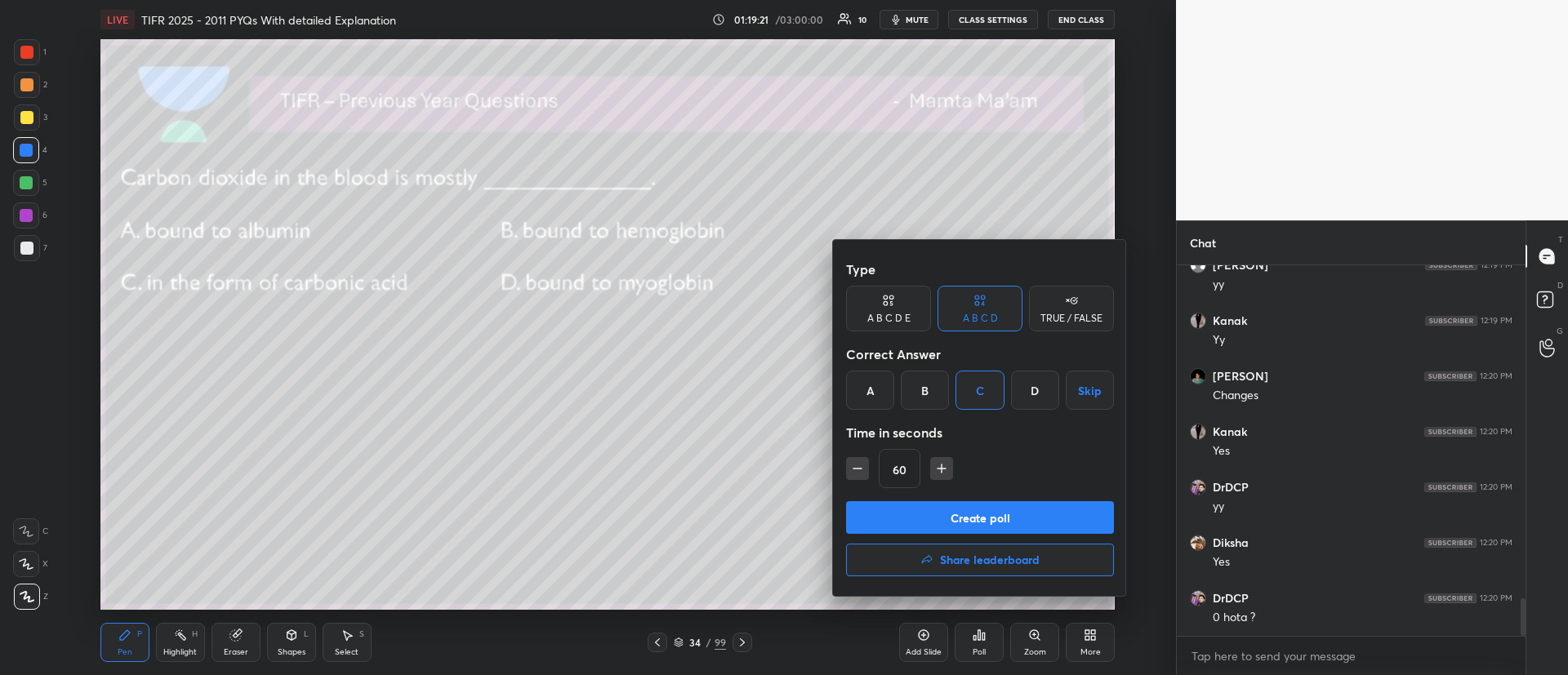 click 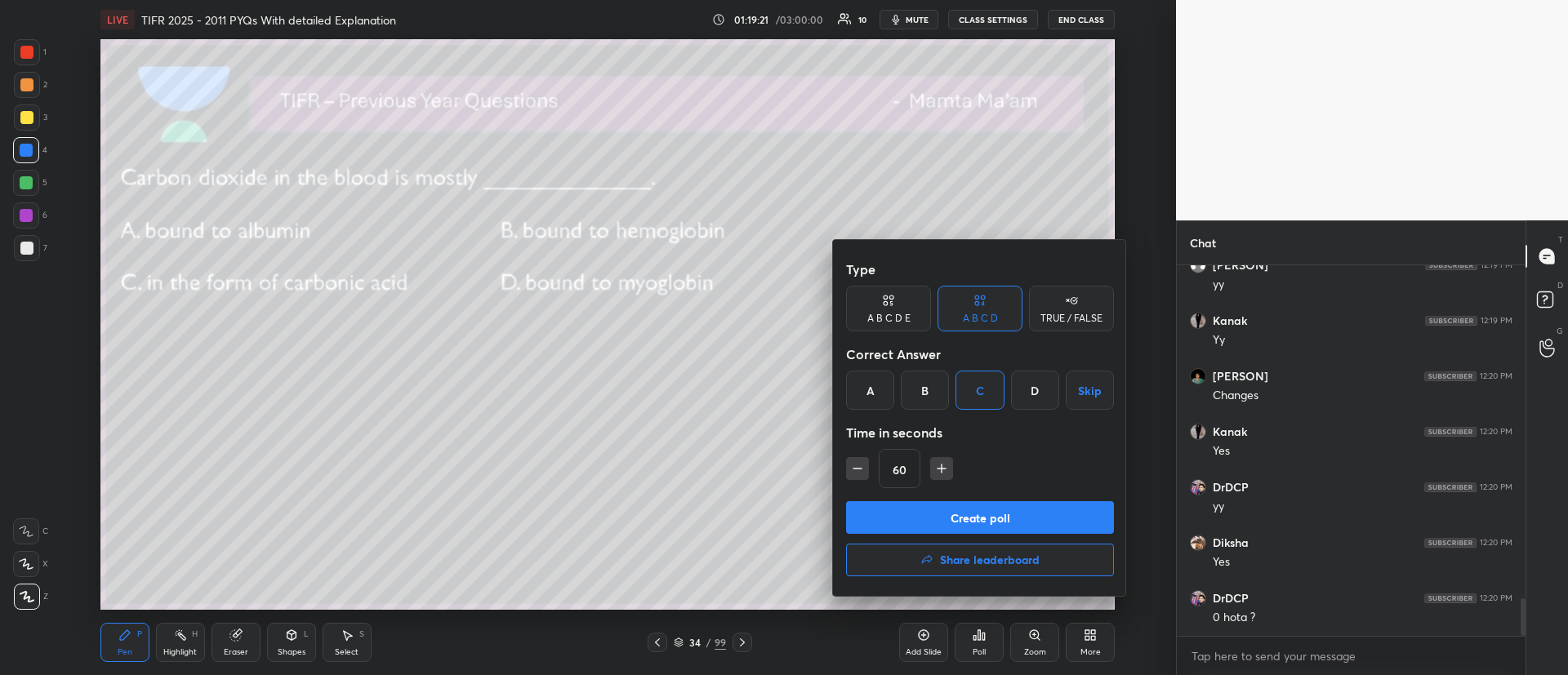 type on "45" 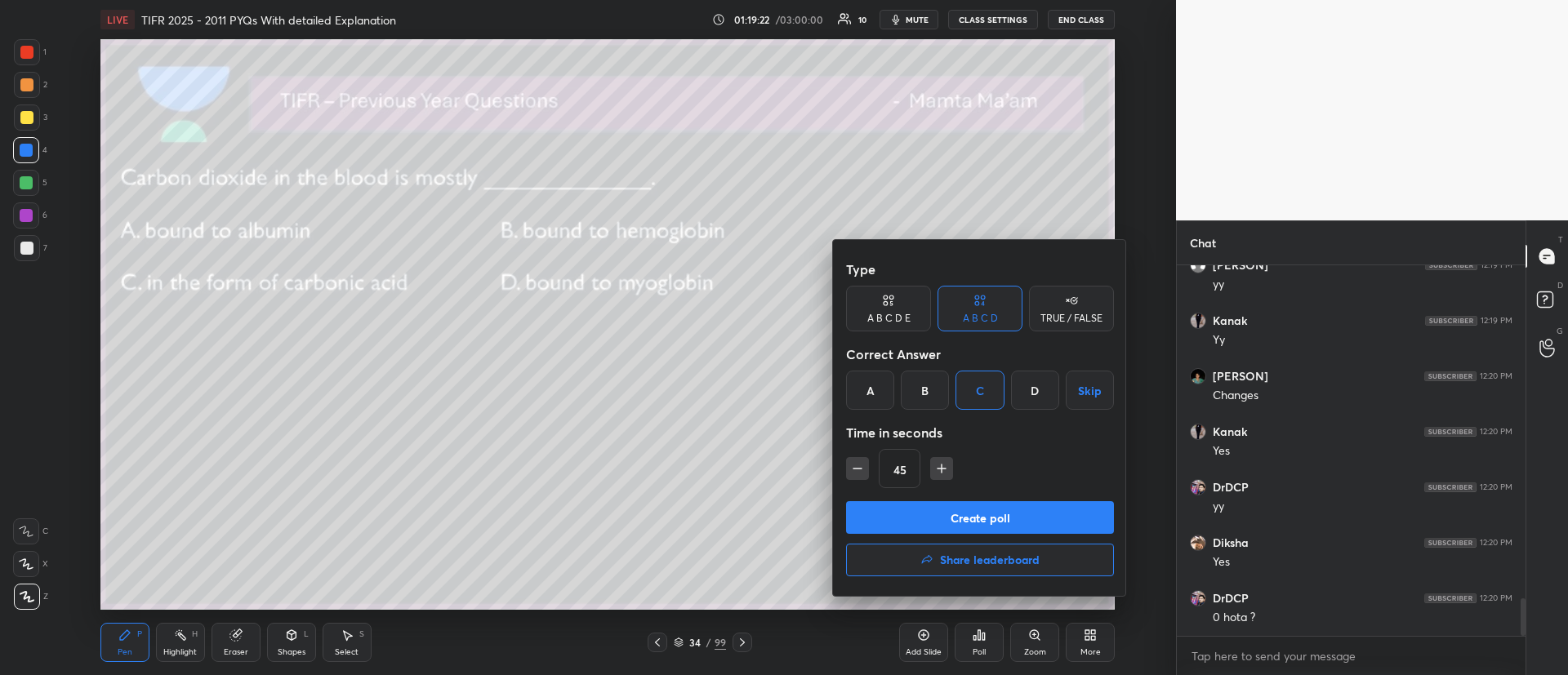 click on "Create poll" at bounding box center (980, 517) 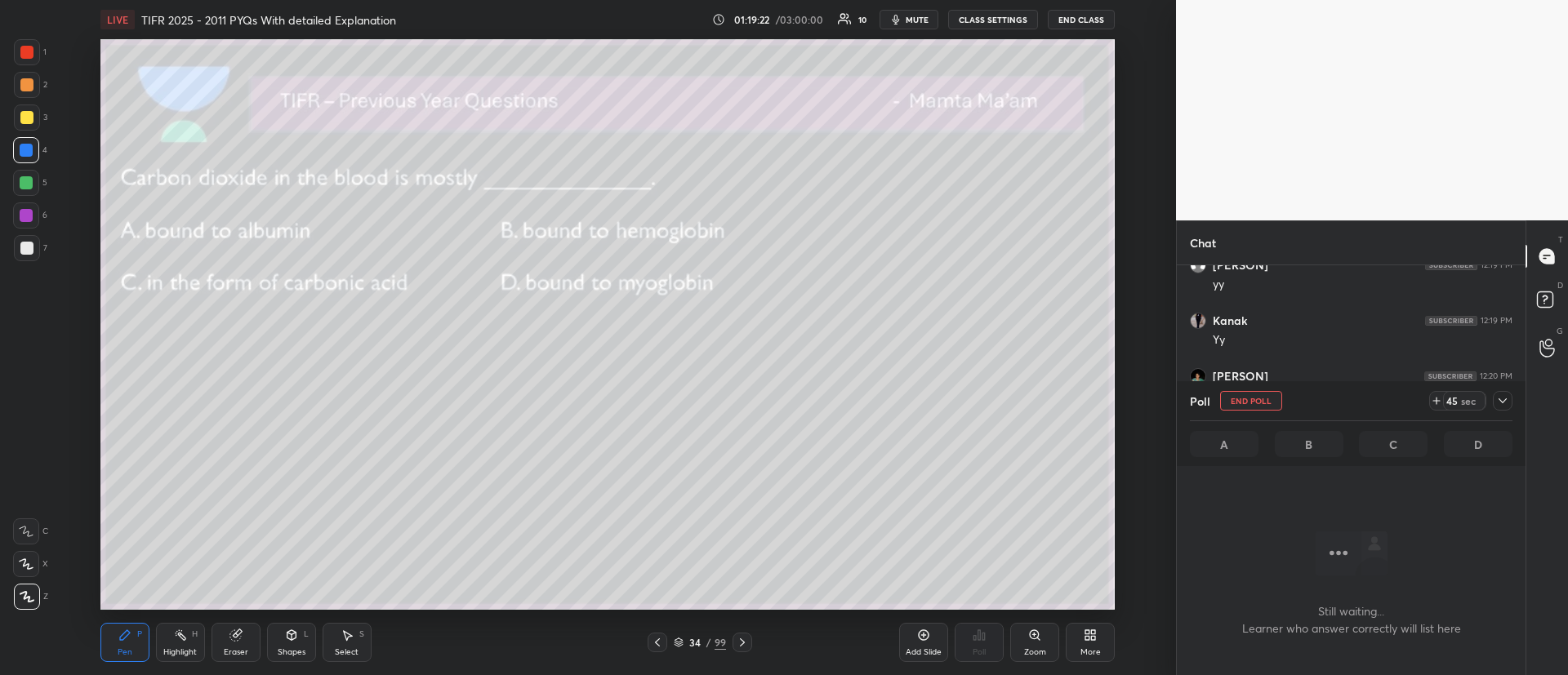 scroll, scrollTop: 166, scrollLeft: 344, axis: both 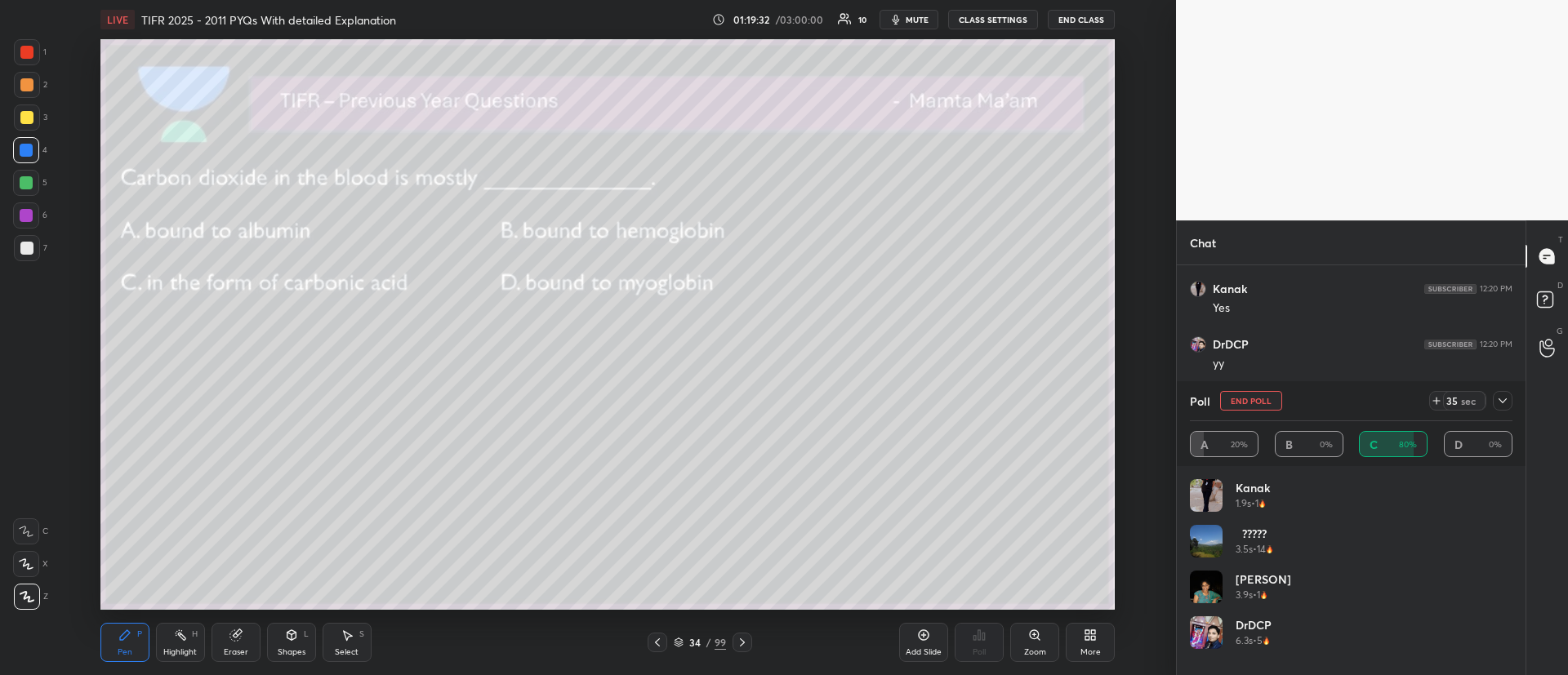 click 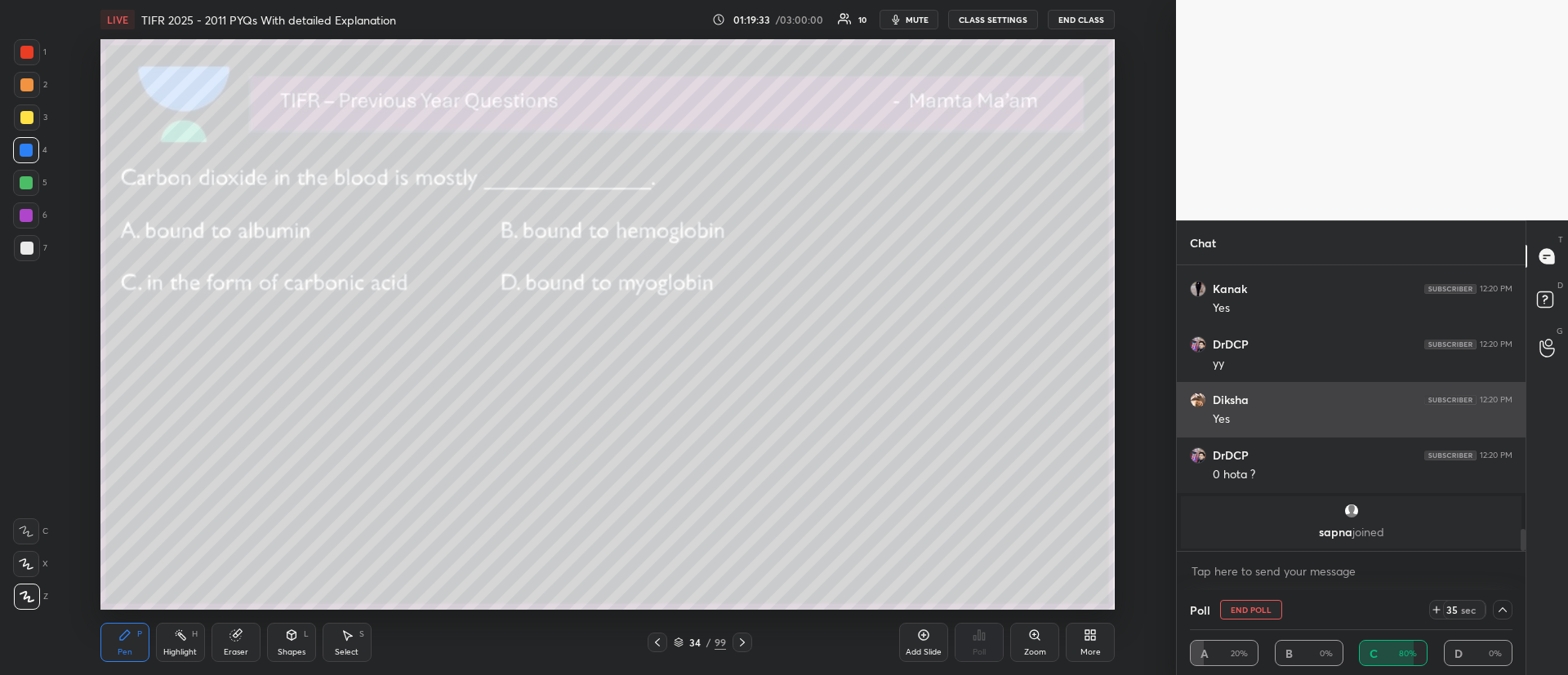 scroll, scrollTop: 0, scrollLeft: 0, axis: both 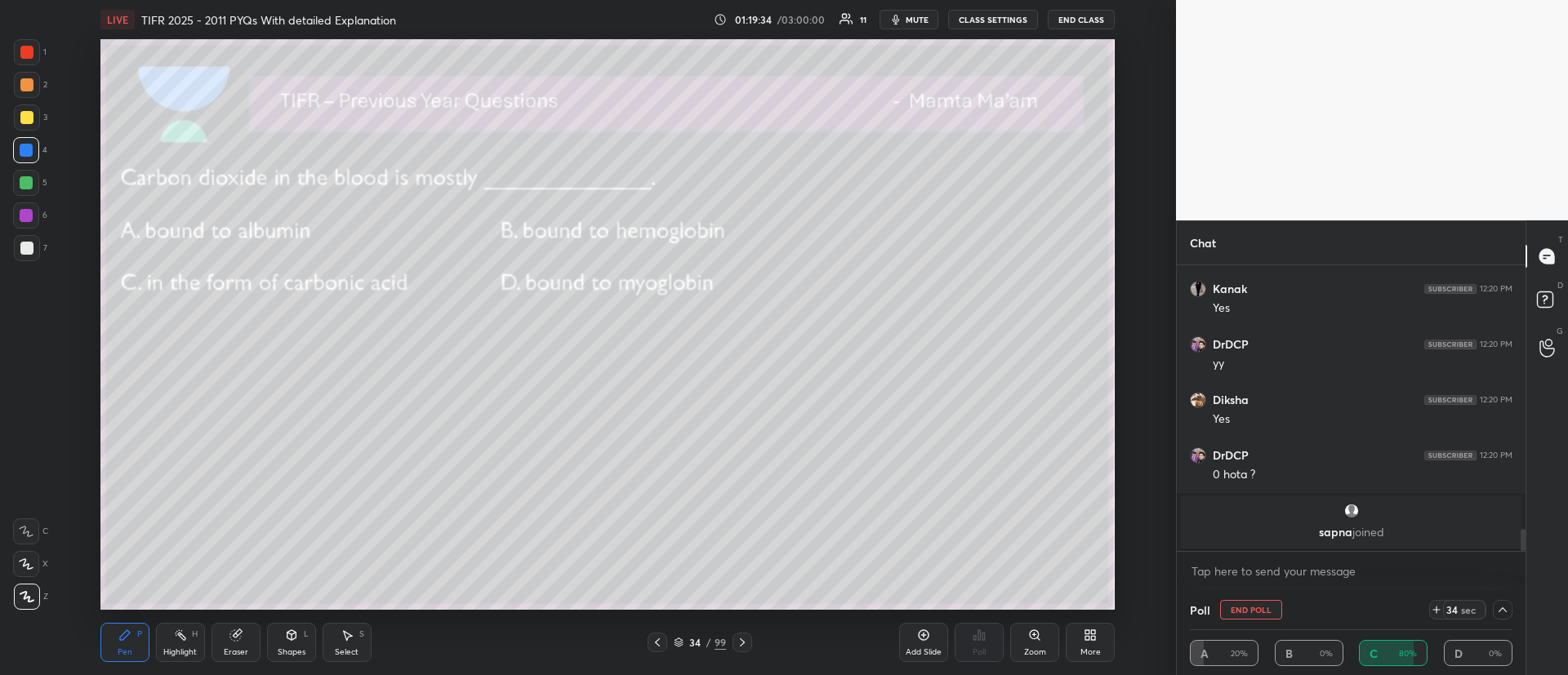 click on "joined" at bounding box center [1368, 531] 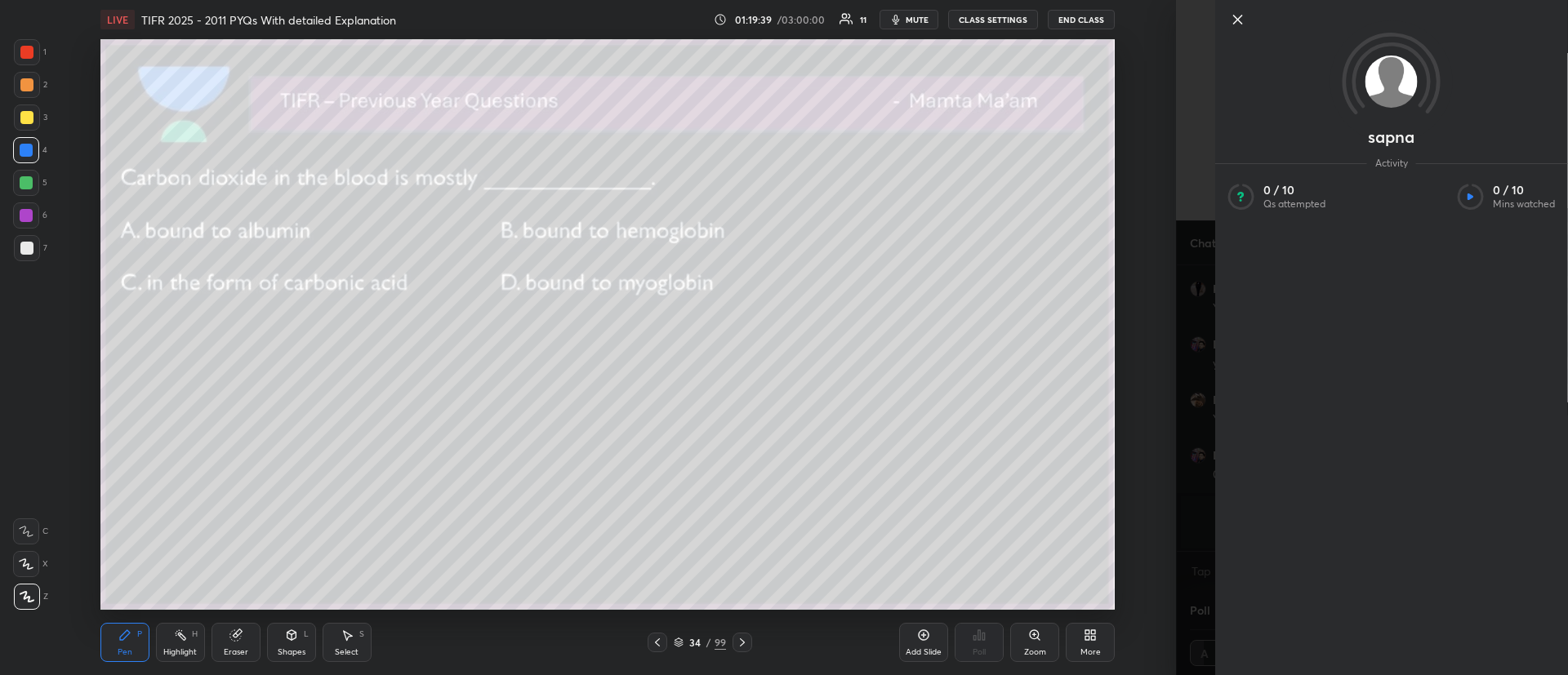 click 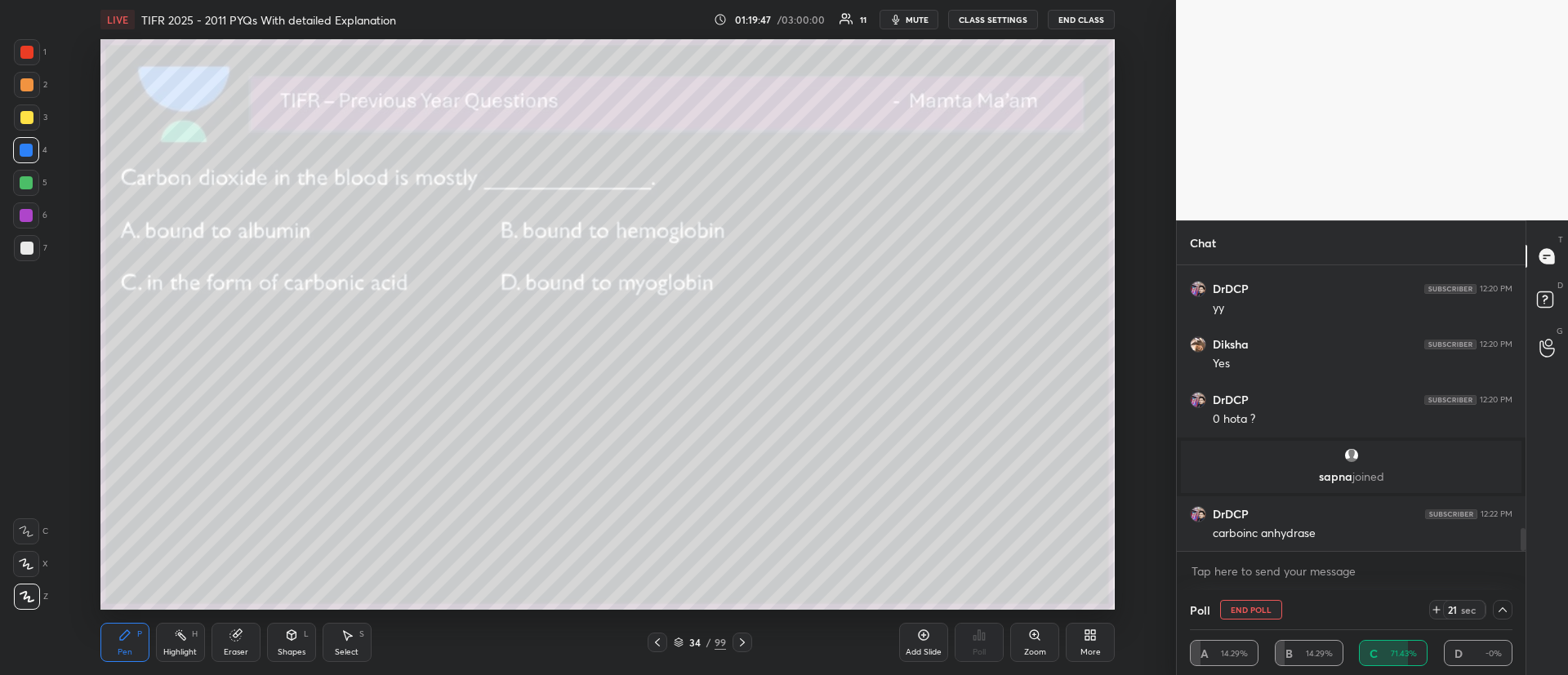 scroll, scrollTop: 3323, scrollLeft: 0, axis: vertical 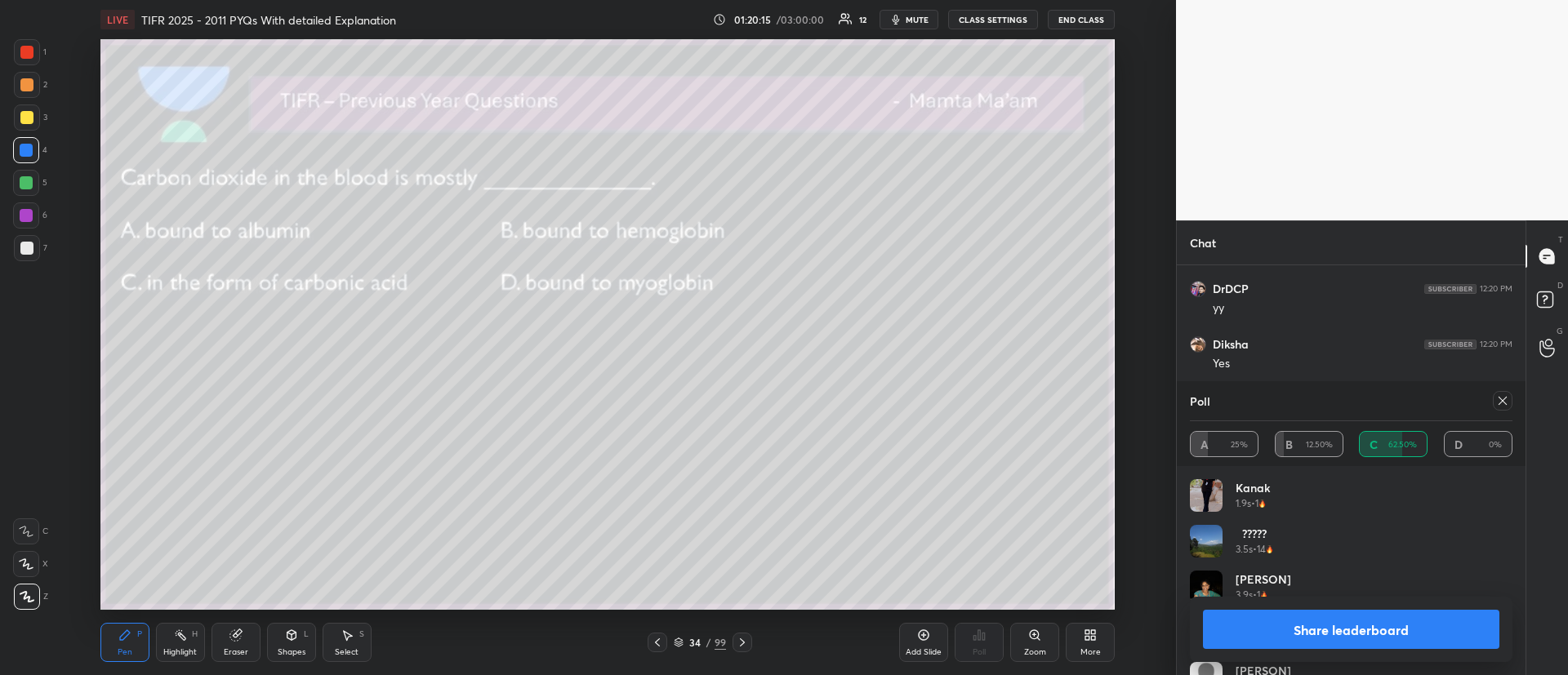 click at bounding box center [27, 118] 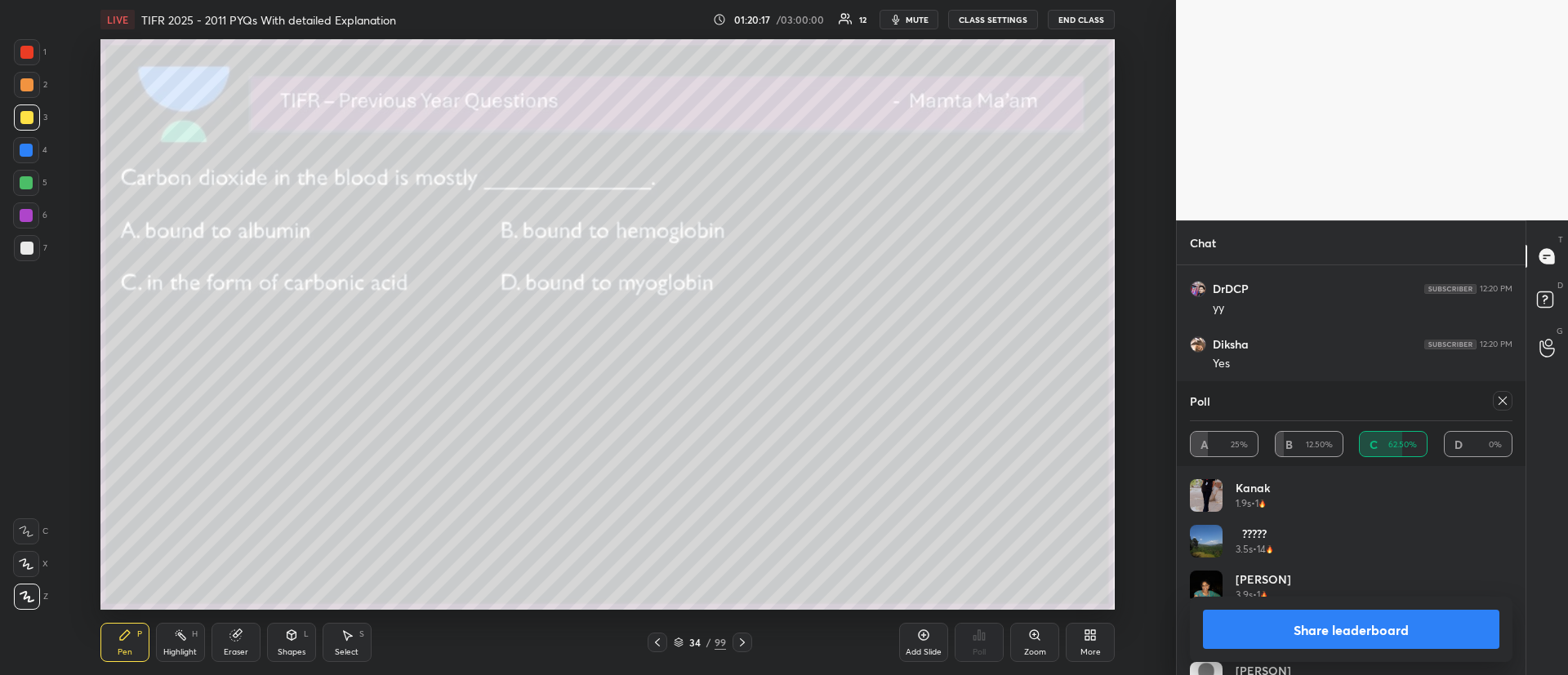 click on "Poll A 25% B 12.50% C 62.50% D 0% Kanak 1.9s  •  1 ????? 3.5s  •  14 Nikitha 3.9s  •  1 DrDCP 6.3s  •  5 Sougata 18.1s  •  10 Share leaderboard" at bounding box center [1351, 528] 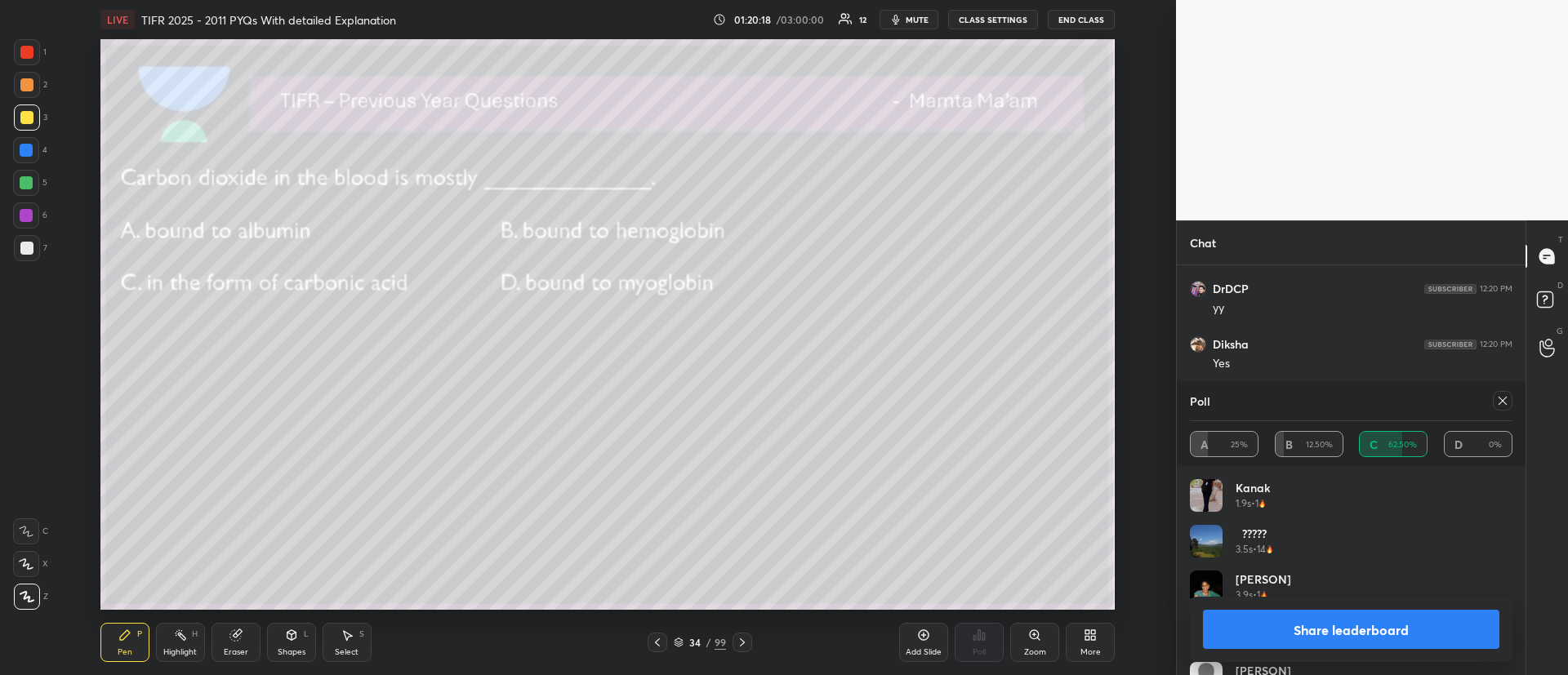 click 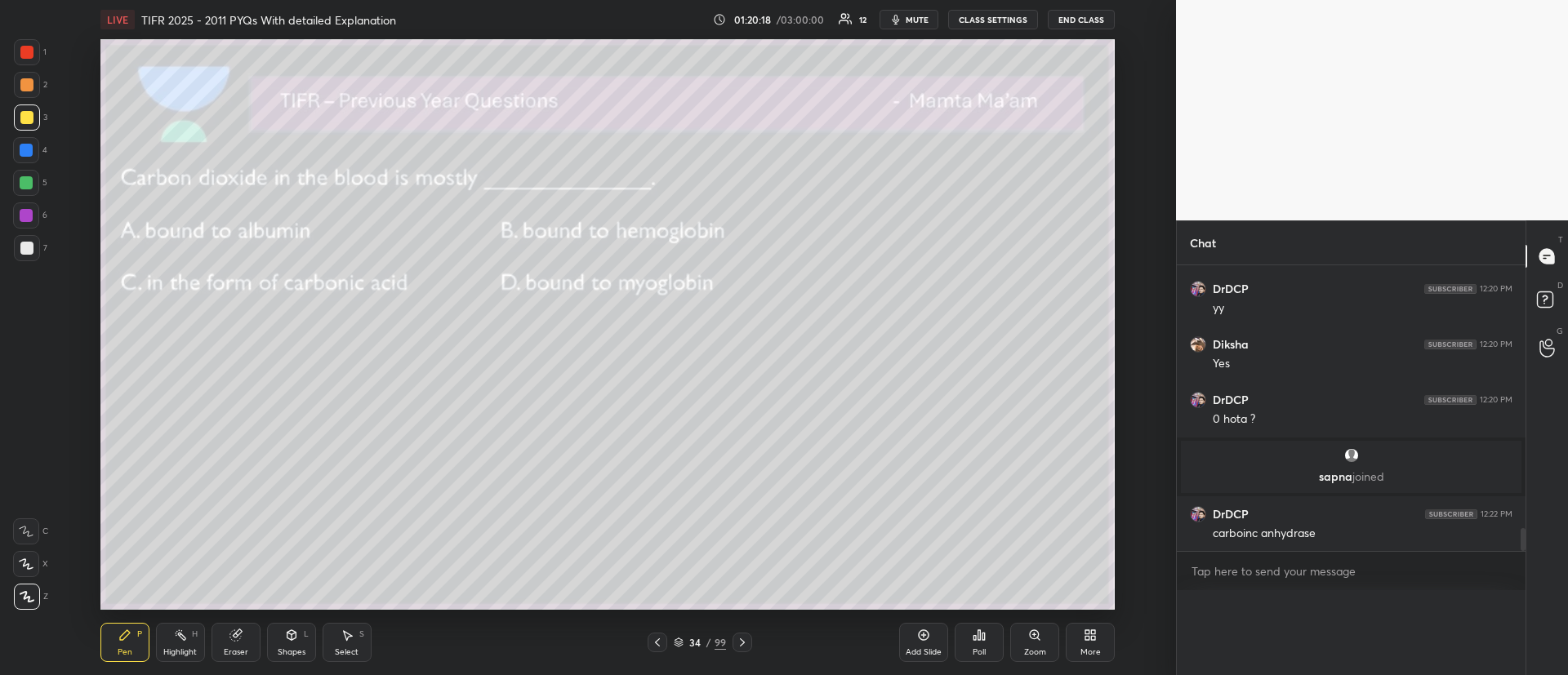 scroll, scrollTop: 0, scrollLeft: 0, axis: both 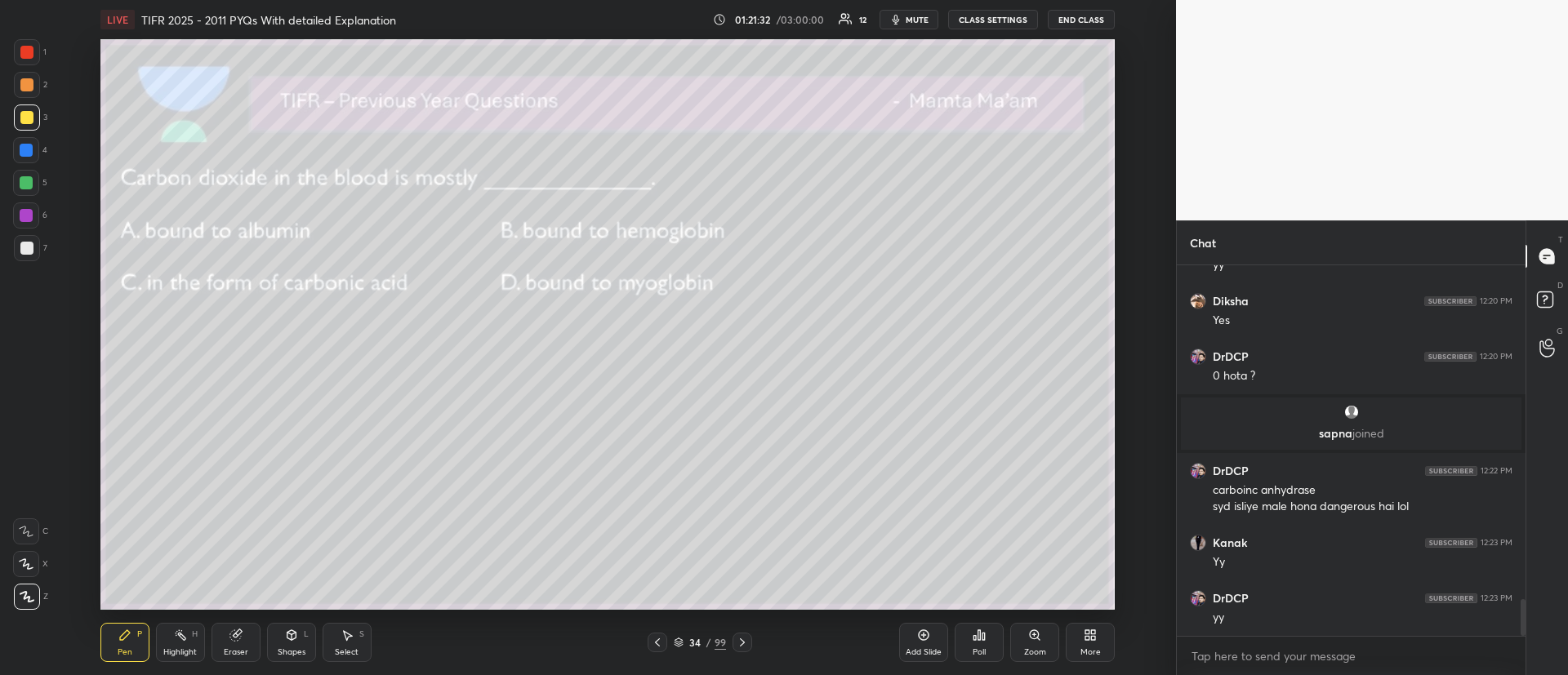 click 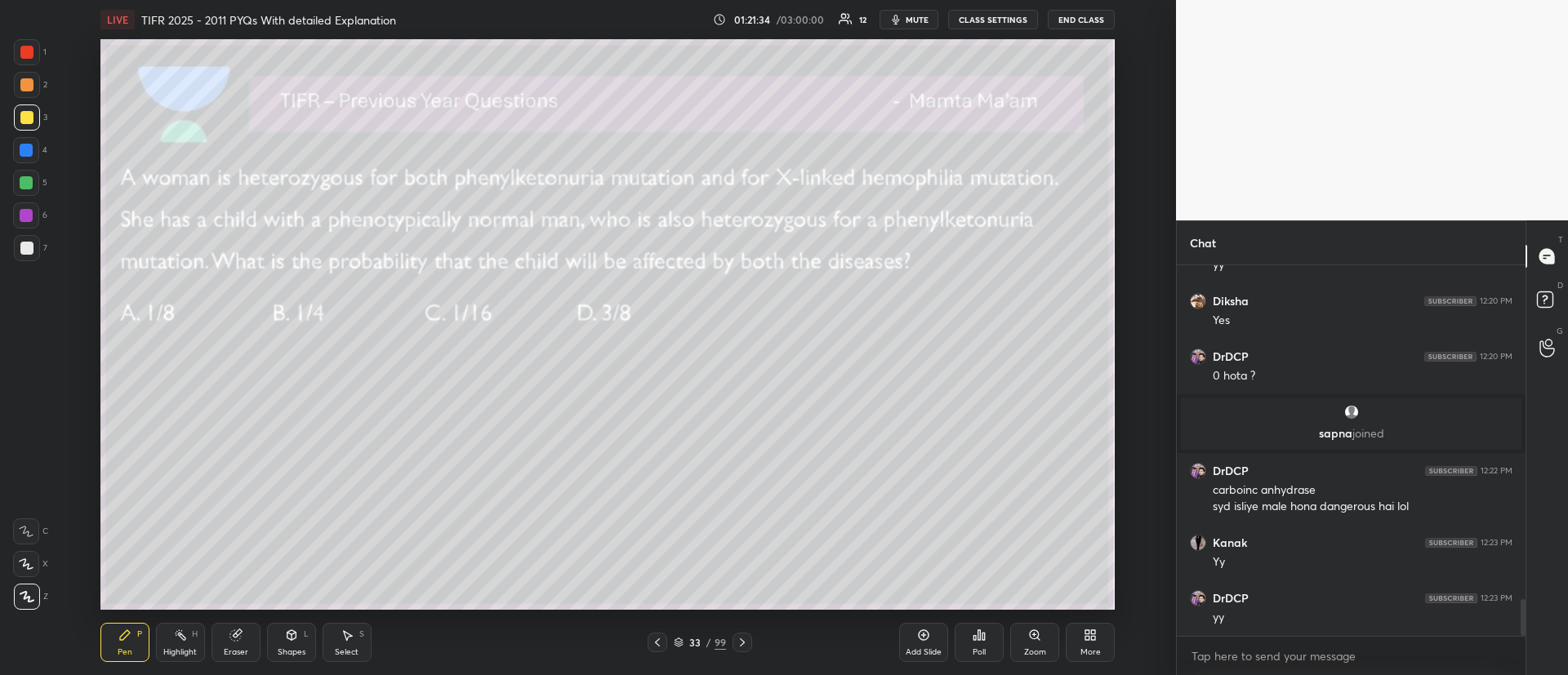 click 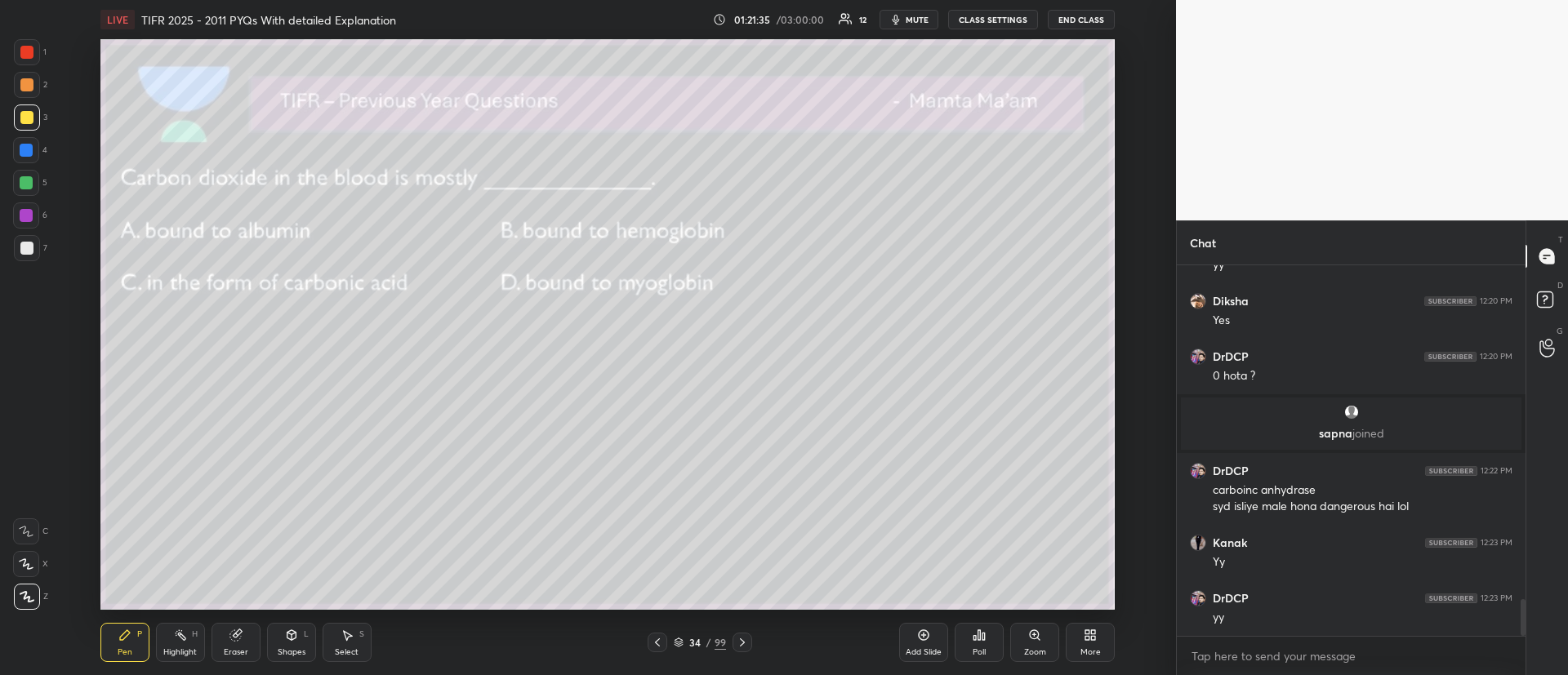 click 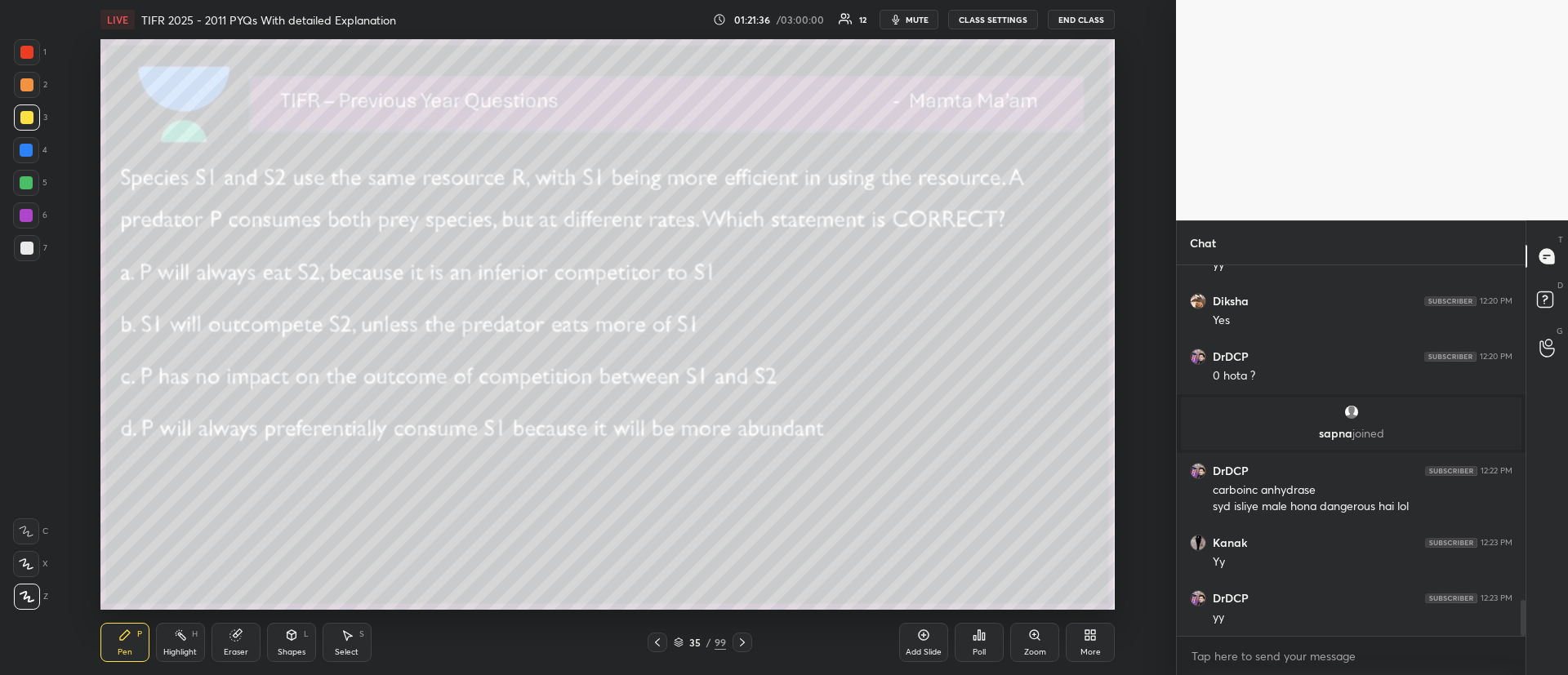 scroll, scrollTop: 3422, scrollLeft: 0, axis: vertical 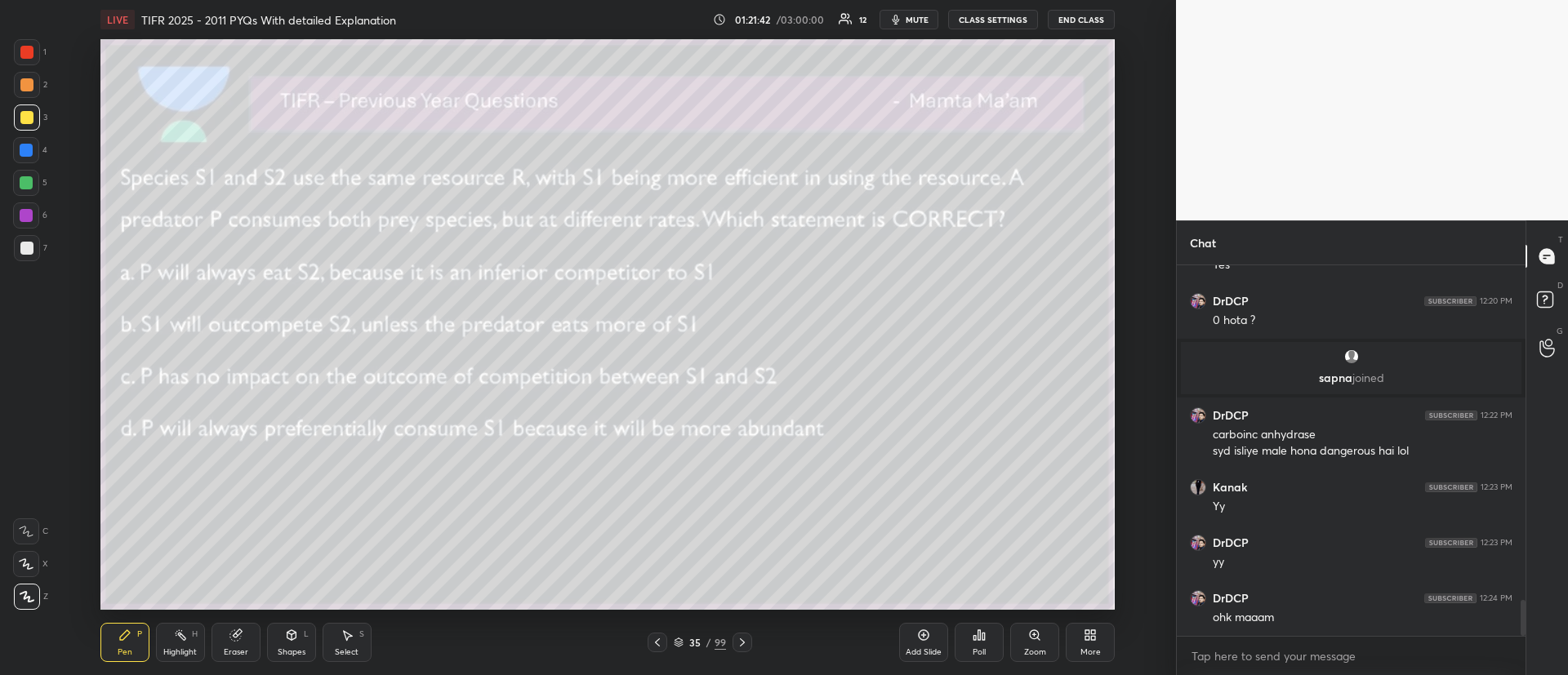 click on "Poll" at bounding box center (979, 642) 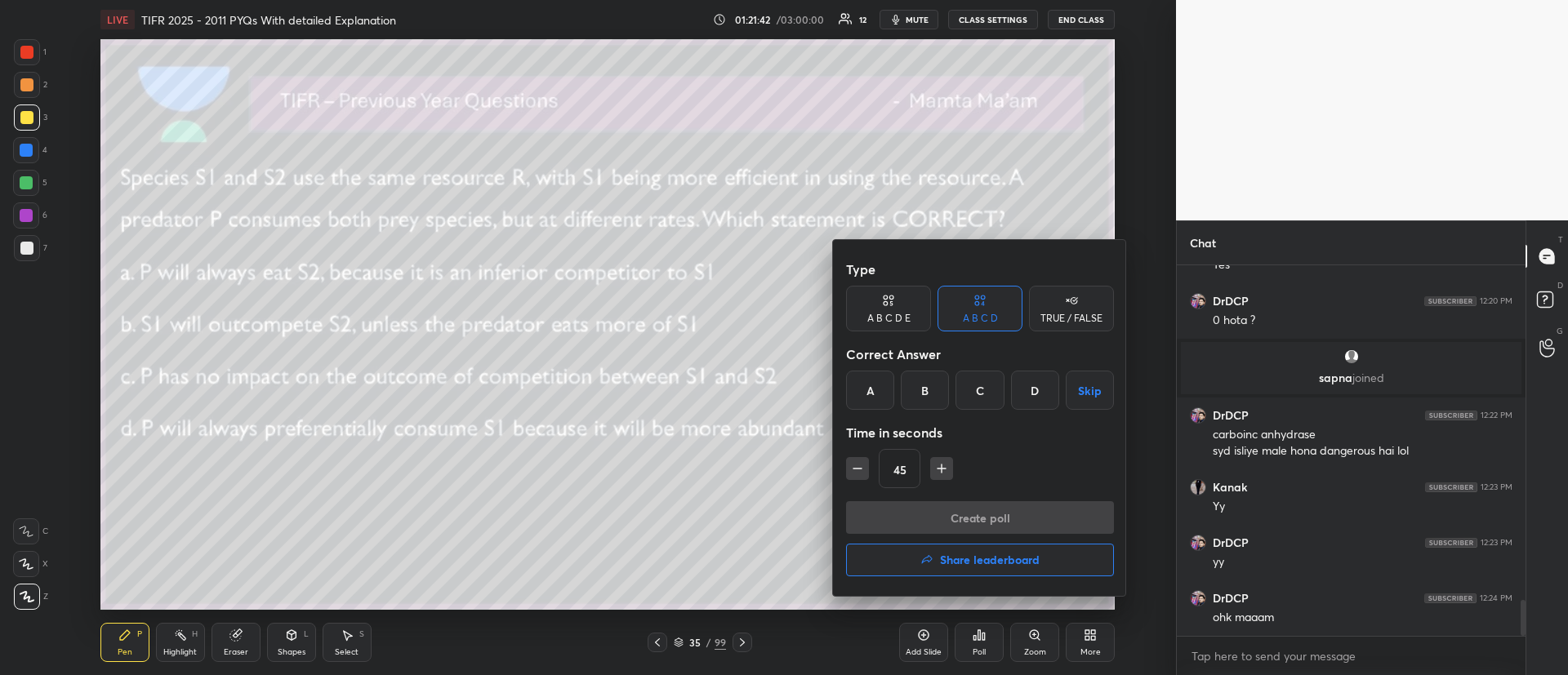drag, startPoint x: 913, startPoint y: 392, endPoint x: 926, endPoint y: 409, distance: 21.400935 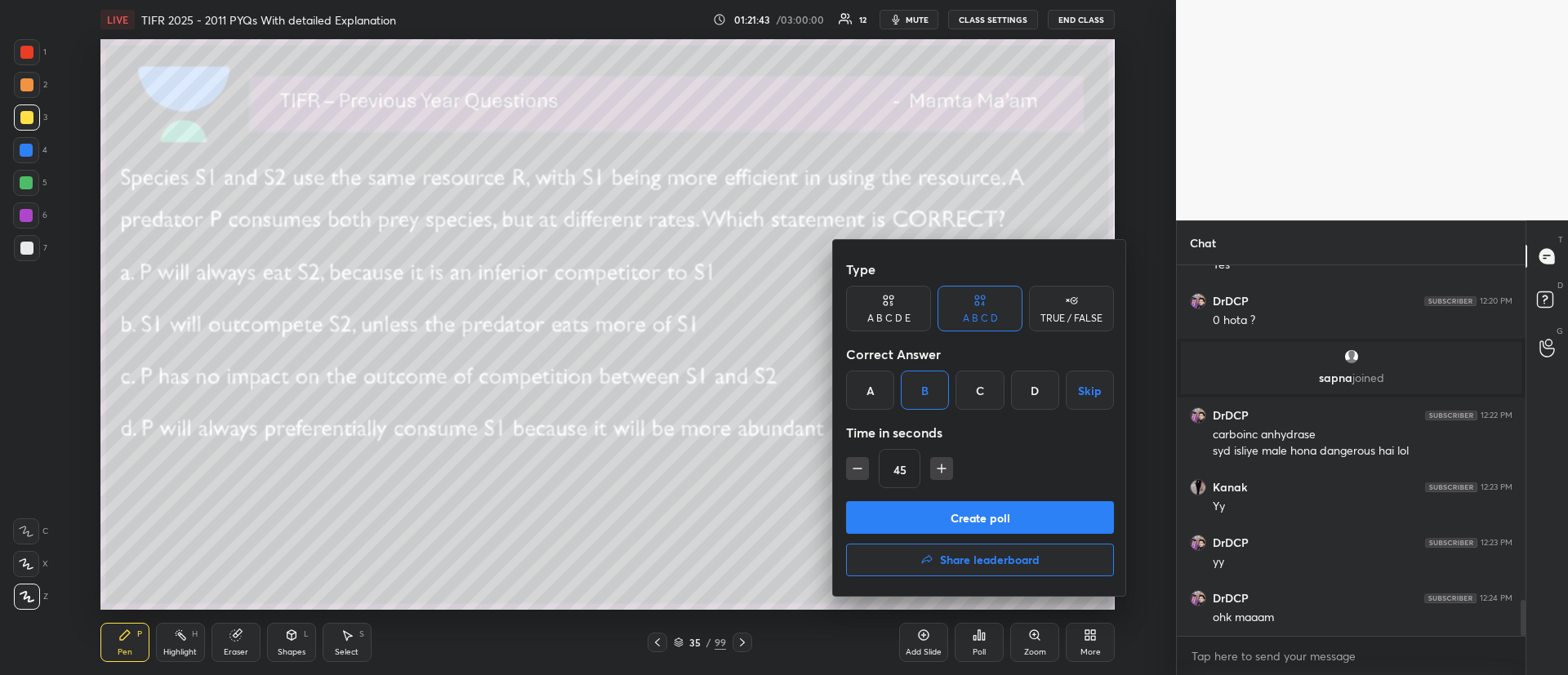 click 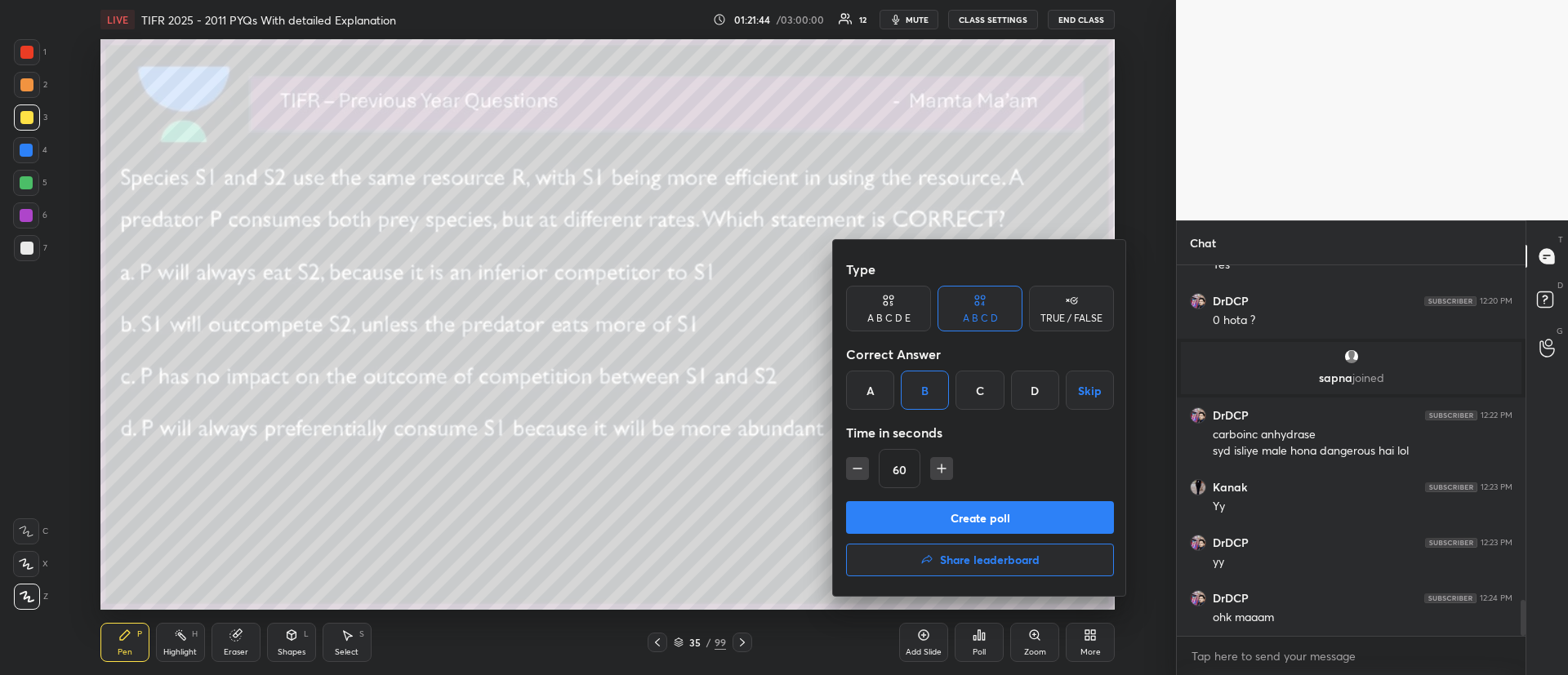 click on "Create poll" at bounding box center (980, 517) 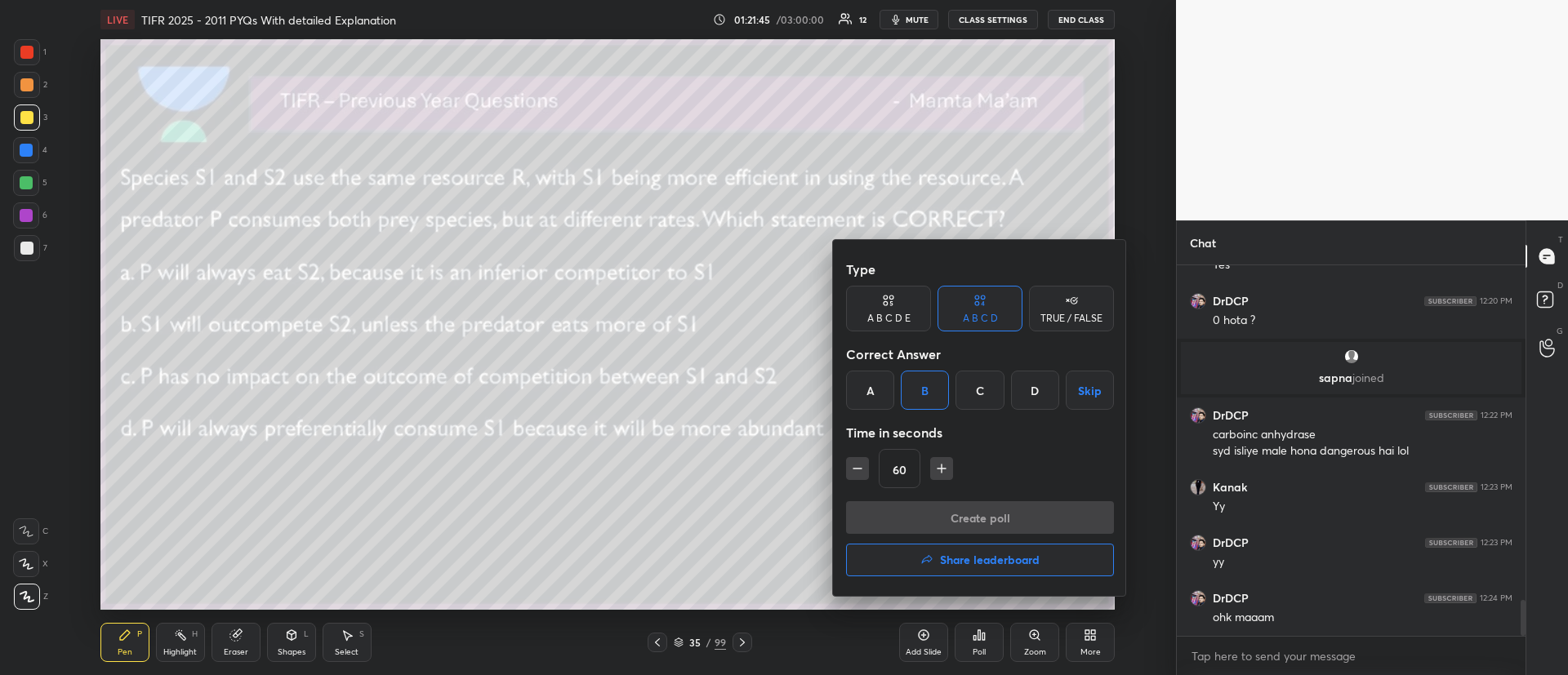 scroll, scrollTop: 212, scrollLeft: 344, axis: both 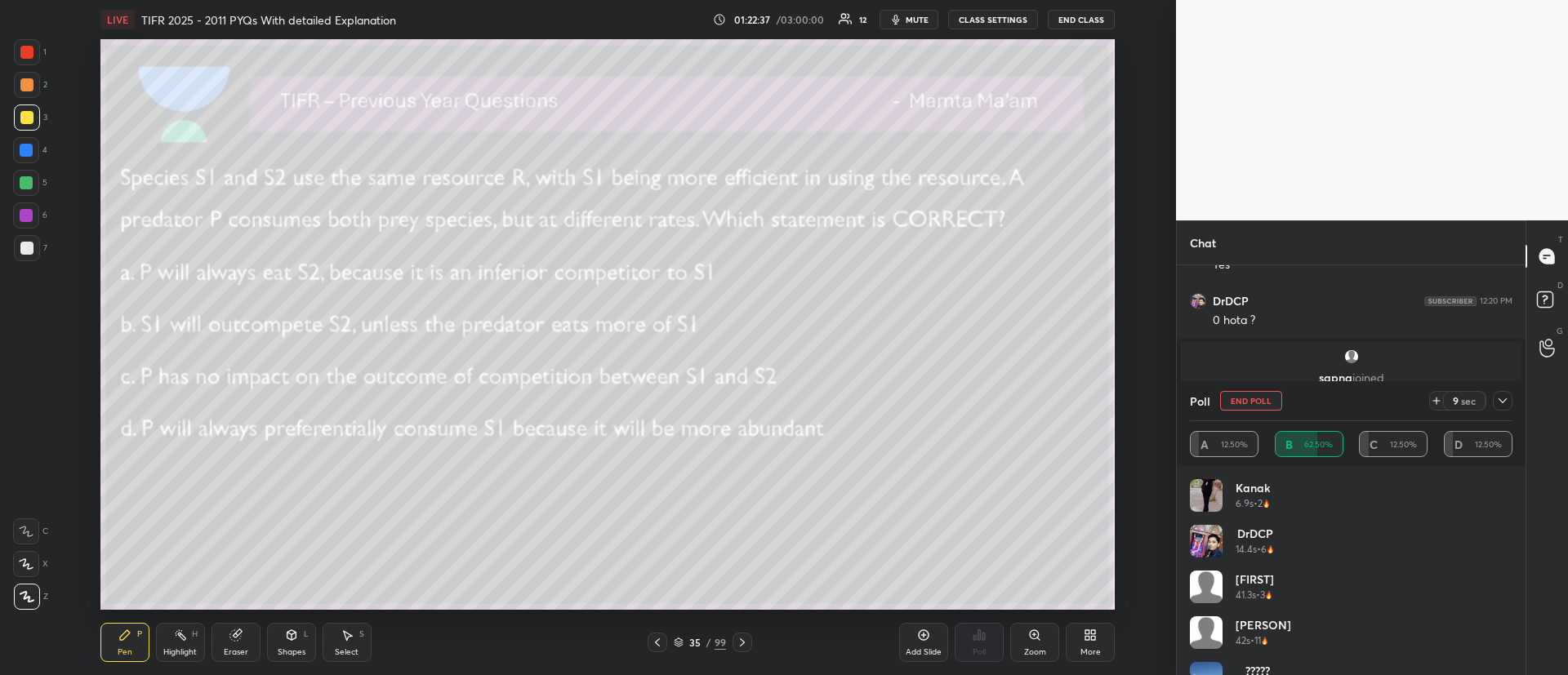 click at bounding box center [1503, 401] 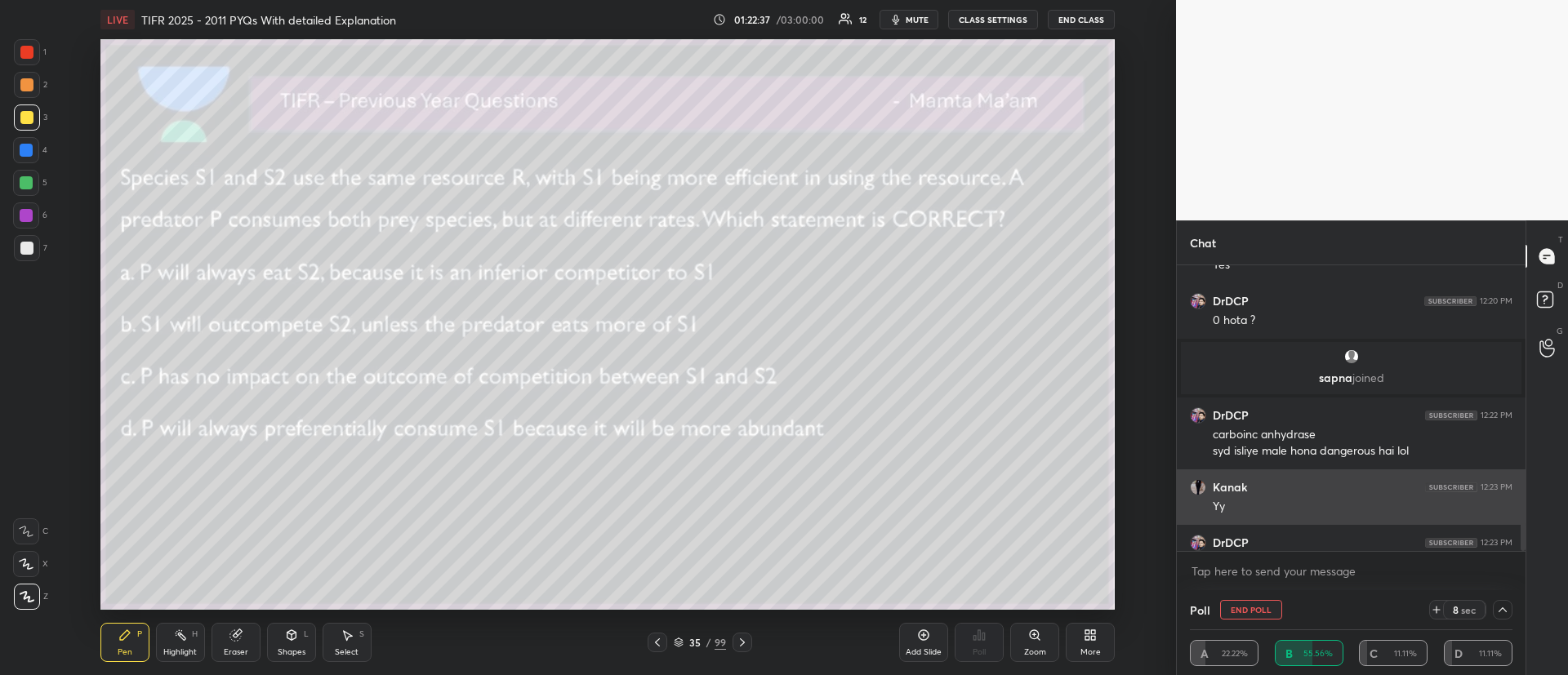 scroll, scrollTop: 0, scrollLeft: 0, axis: both 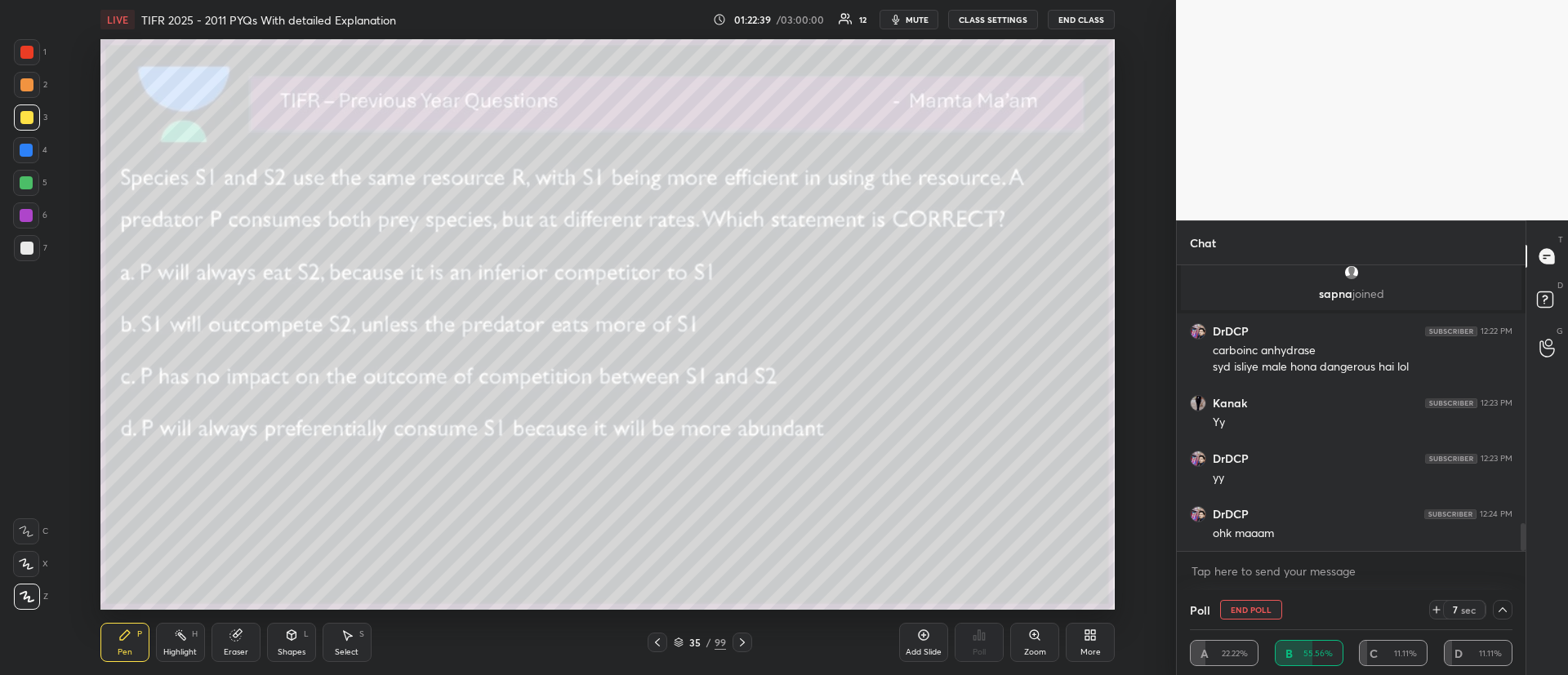 drag, startPoint x: 1521, startPoint y: 531, endPoint x: 1516, endPoint y: 585, distance: 54.23099 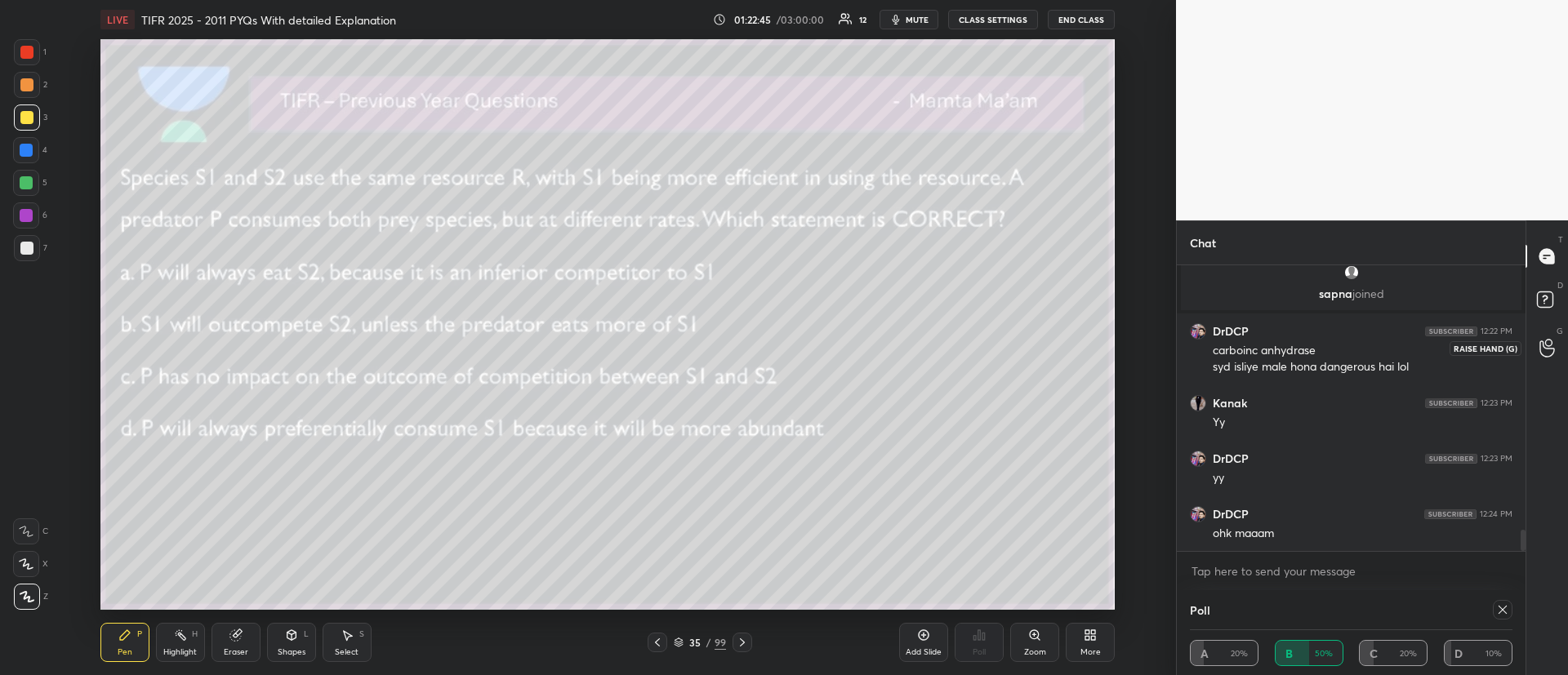 scroll, scrollTop: 0, scrollLeft: 1, axis: horizontal 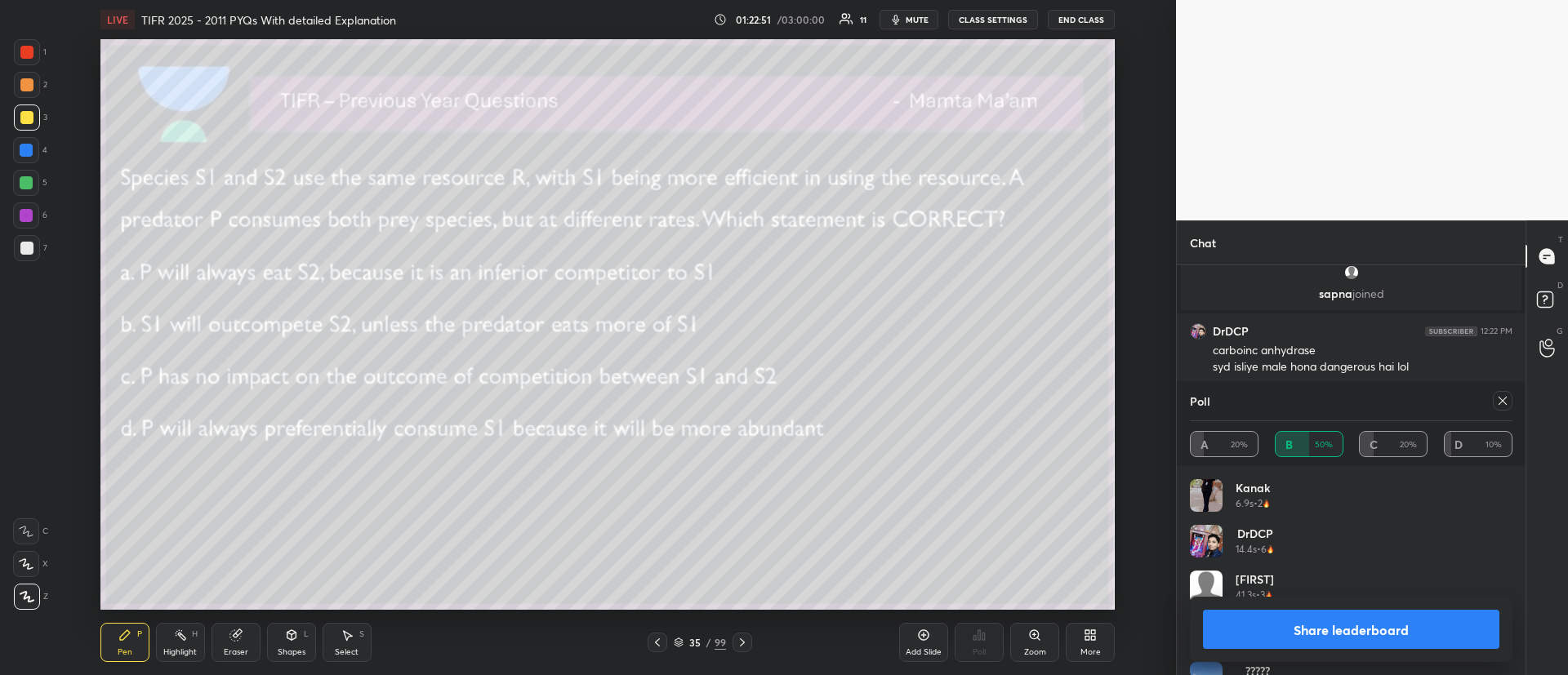 click at bounding box center (27, 85) 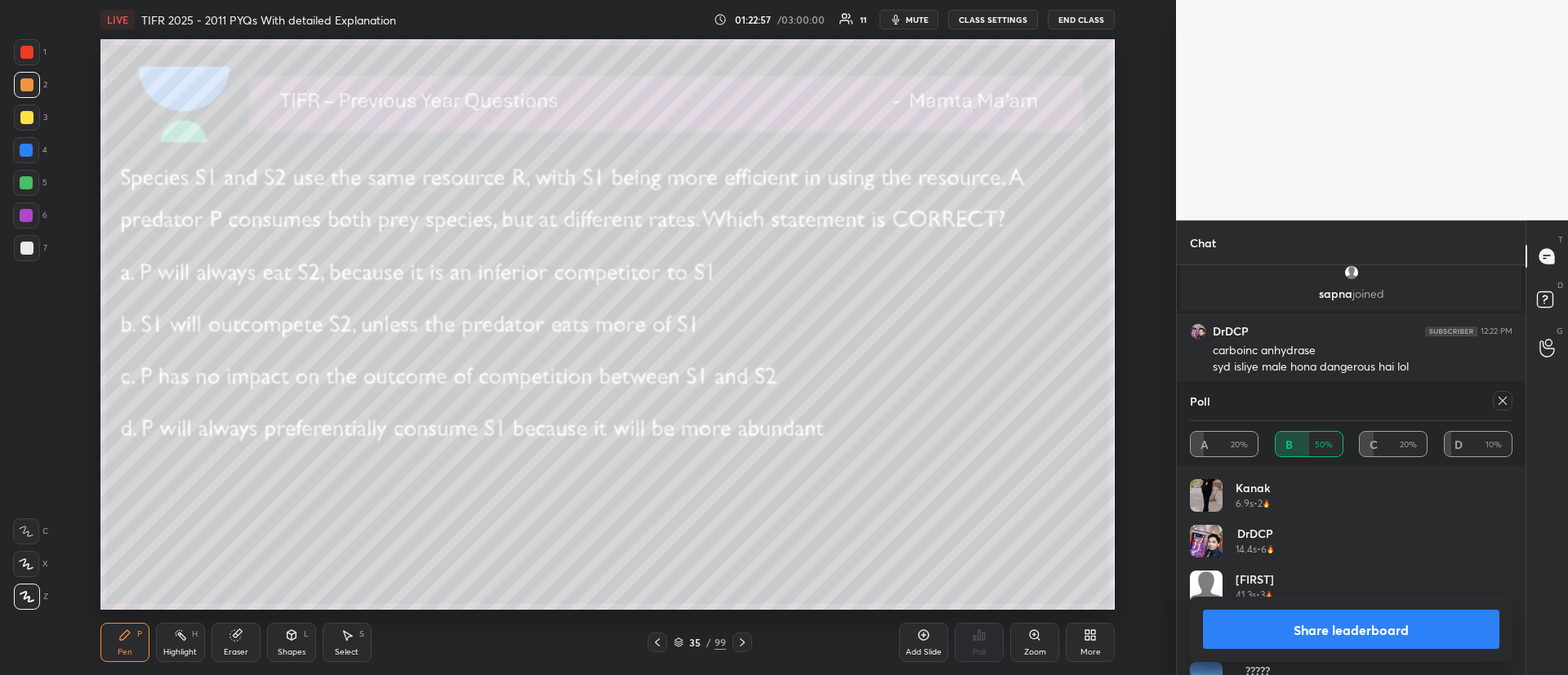 click at bounding box center [27, 118] 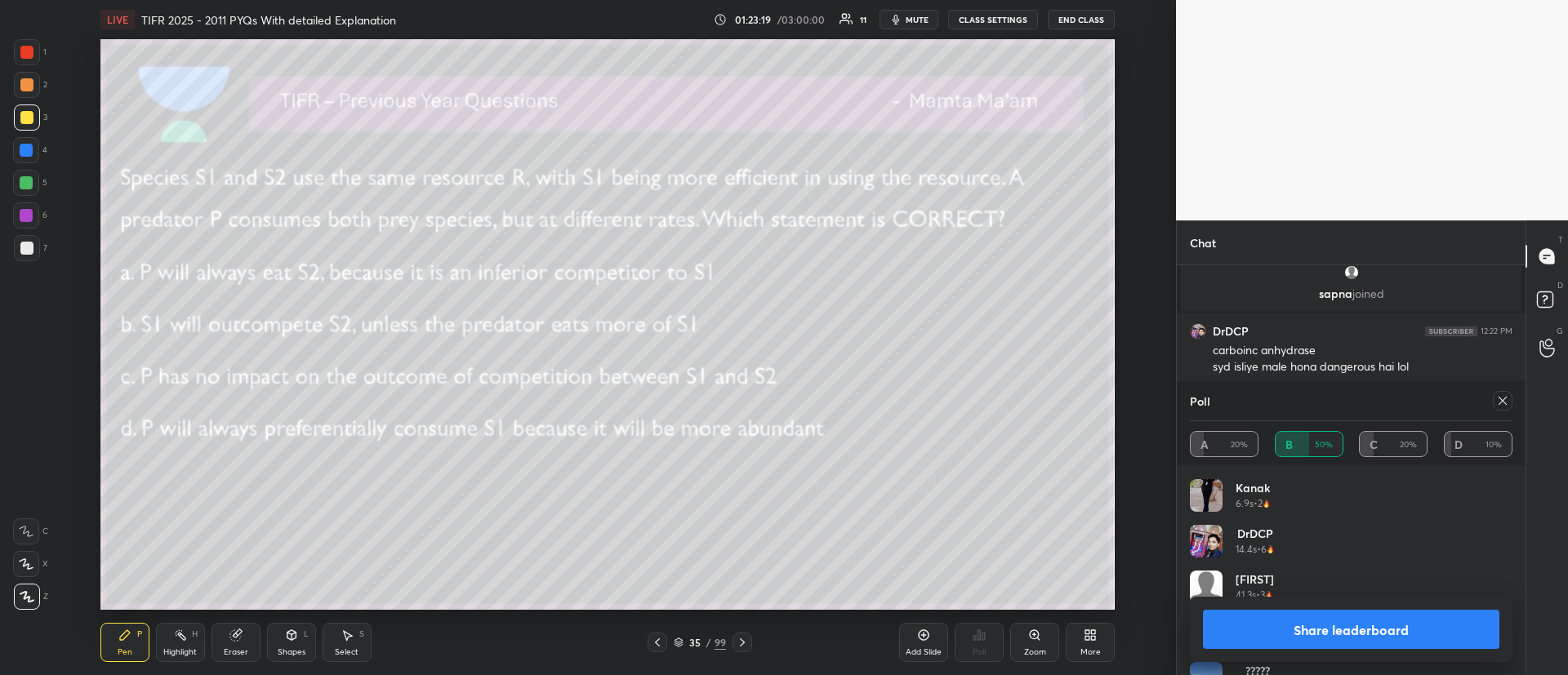 click at bounding box center [27, 85] 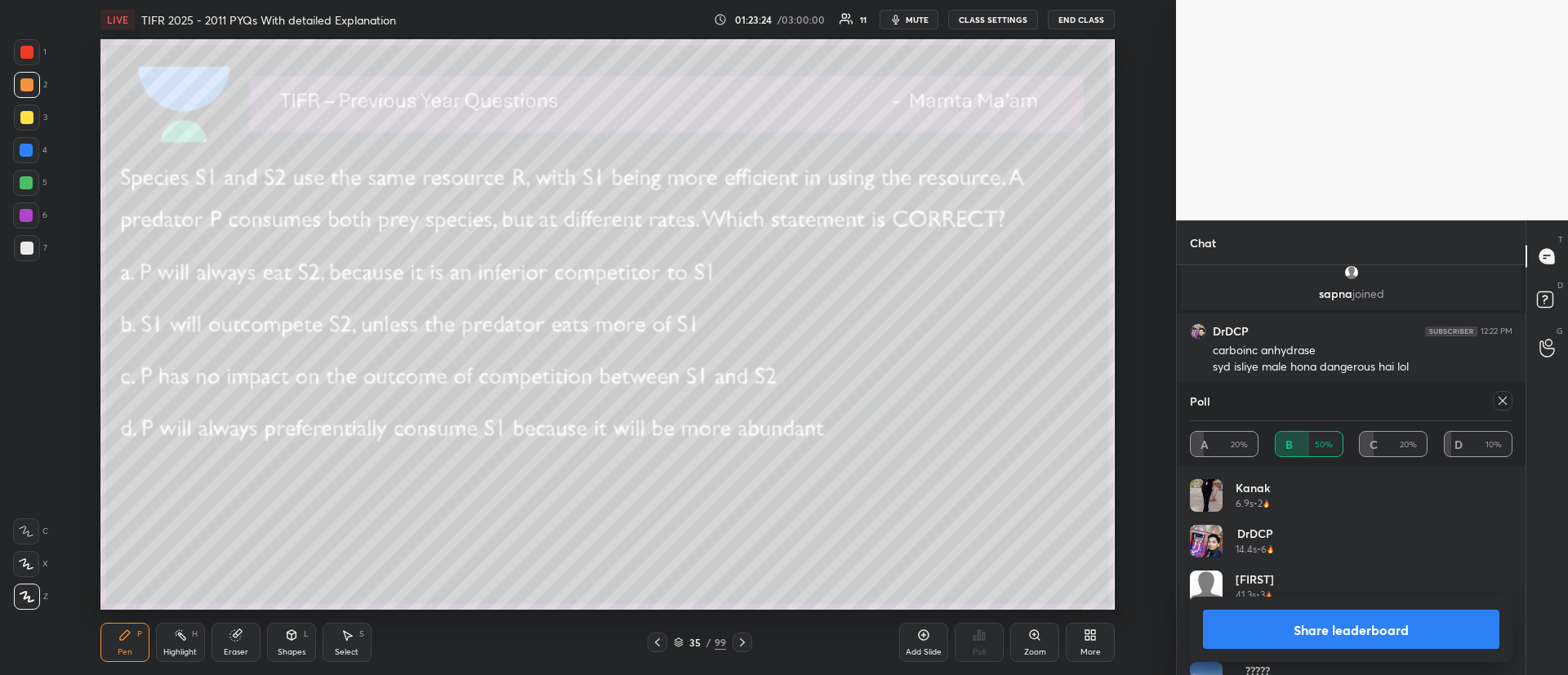 click at bounding box center (27, 118) 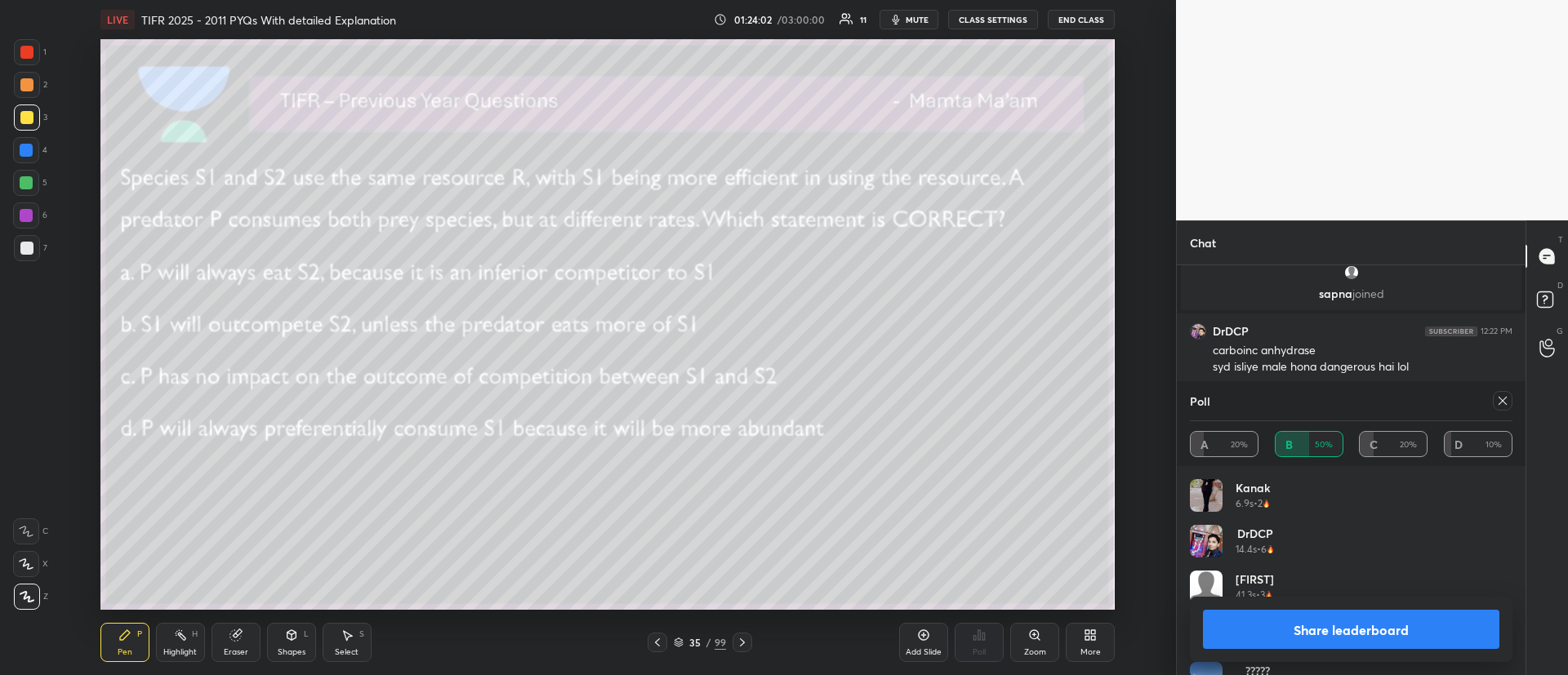 click on "Add Slide" at bounding box center [924, 642] 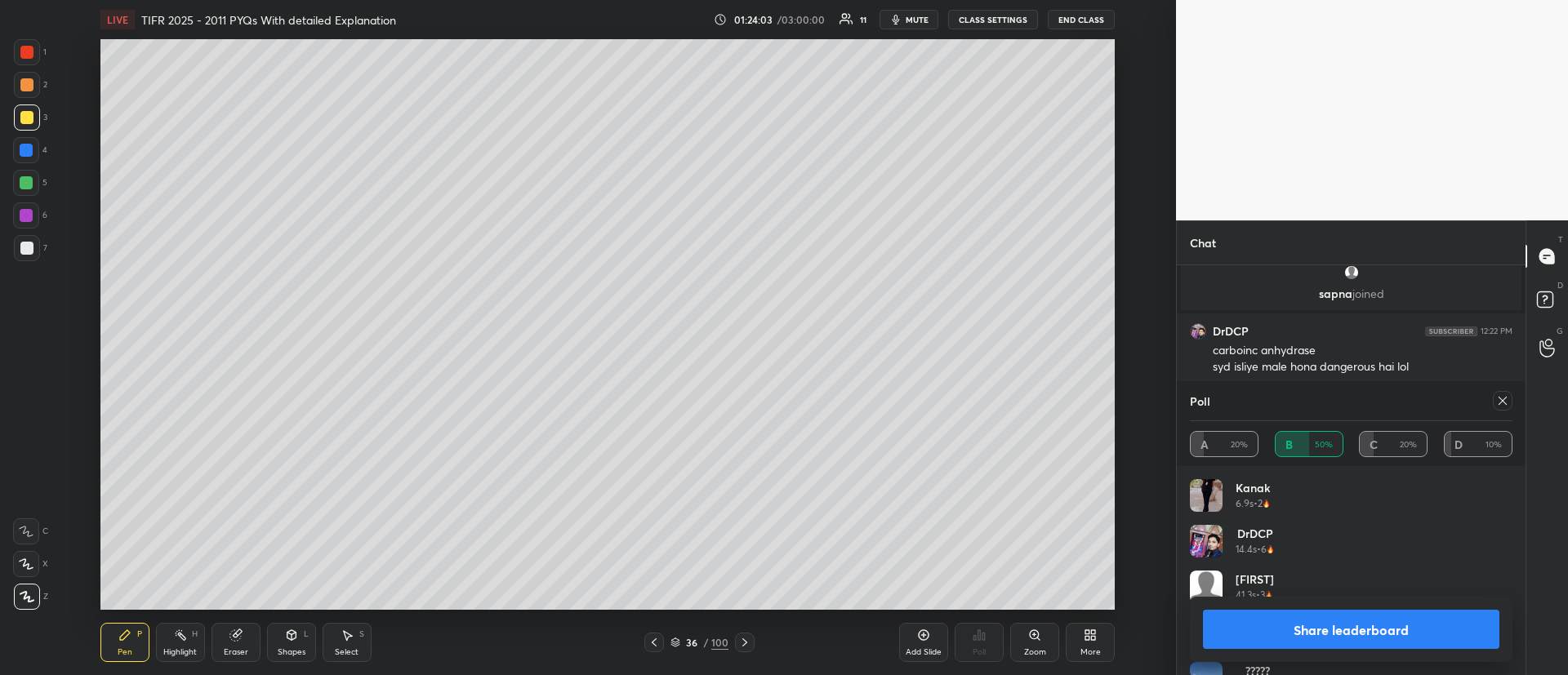 drag, startPoint x: 24, startPoint y: 124, endPoint x: 70, endPoint y: 180, distance: 72.47068 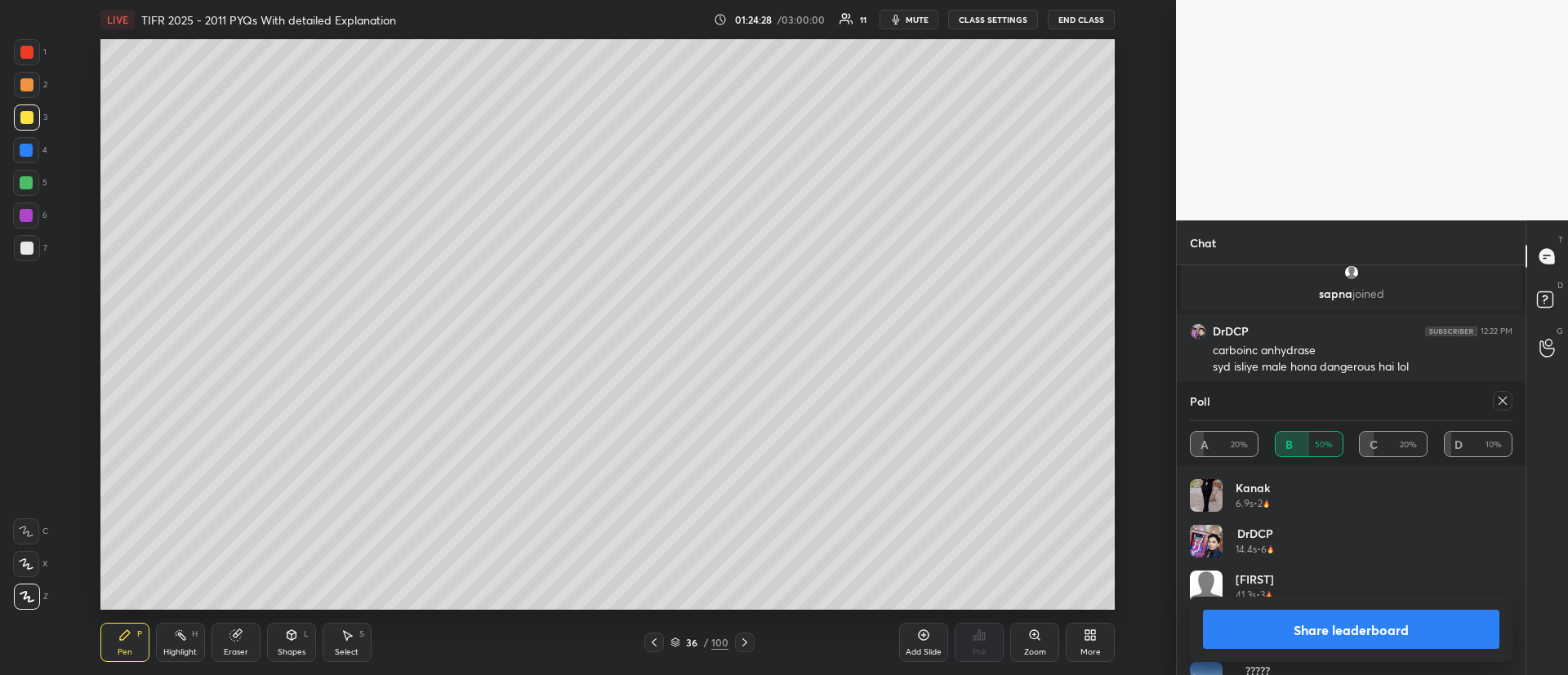 click at bounding box center (26, 150) 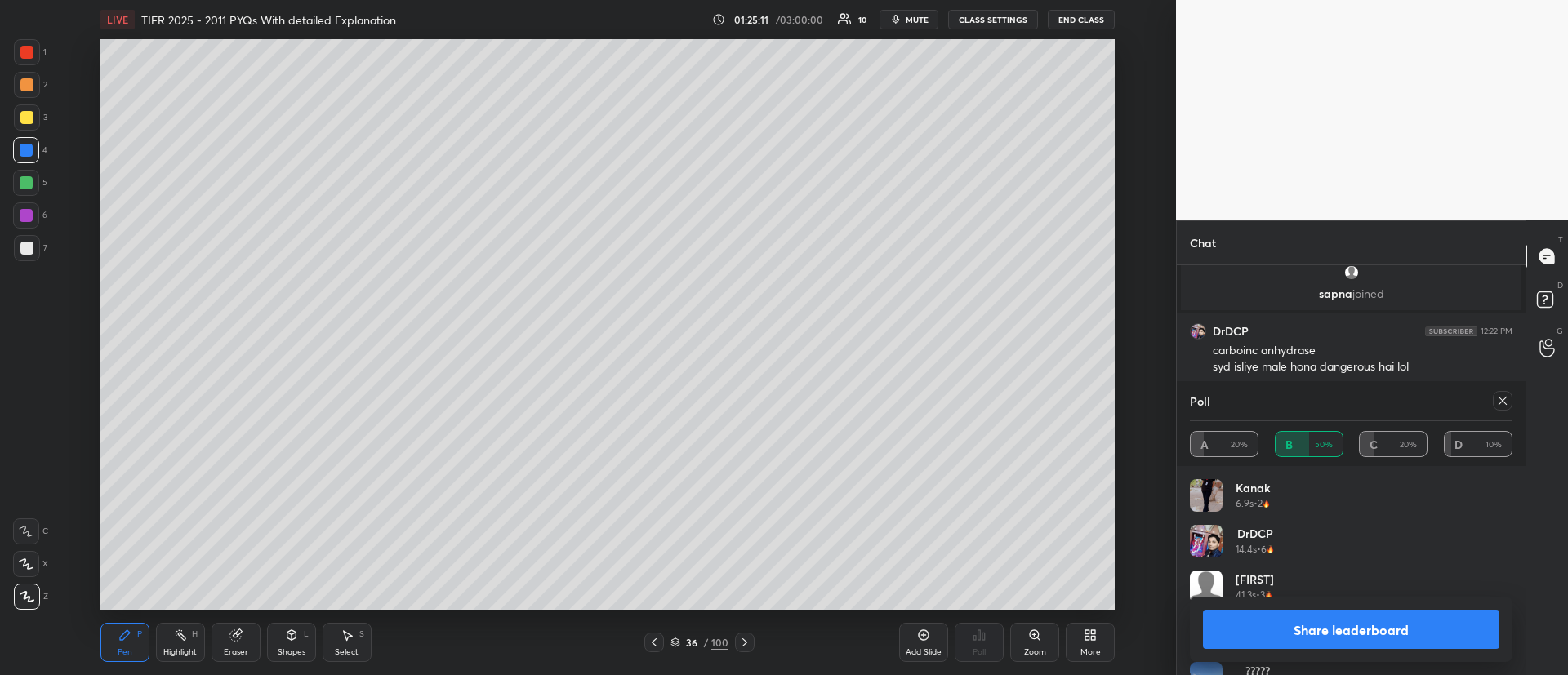 click 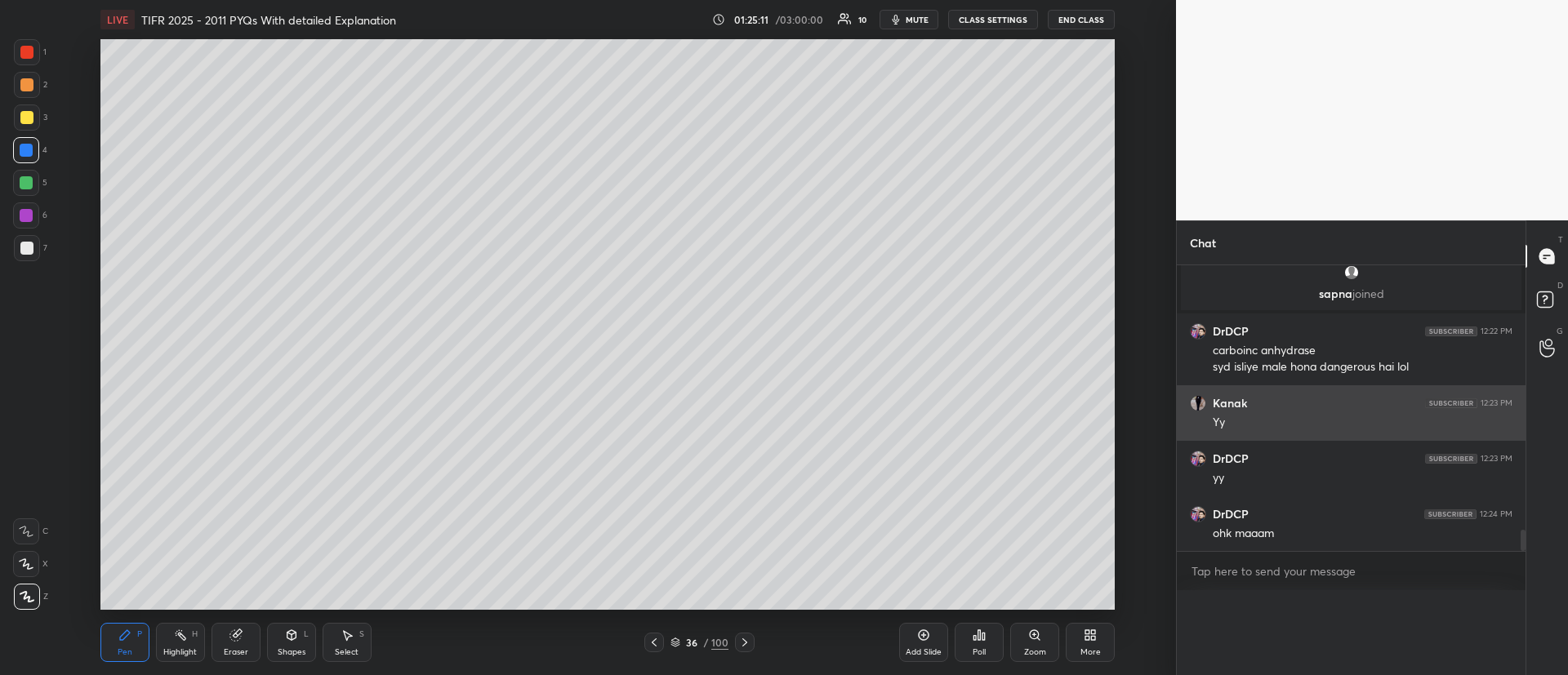 scroll, scrollTop: 0, scrollLeft: 0, axis: both 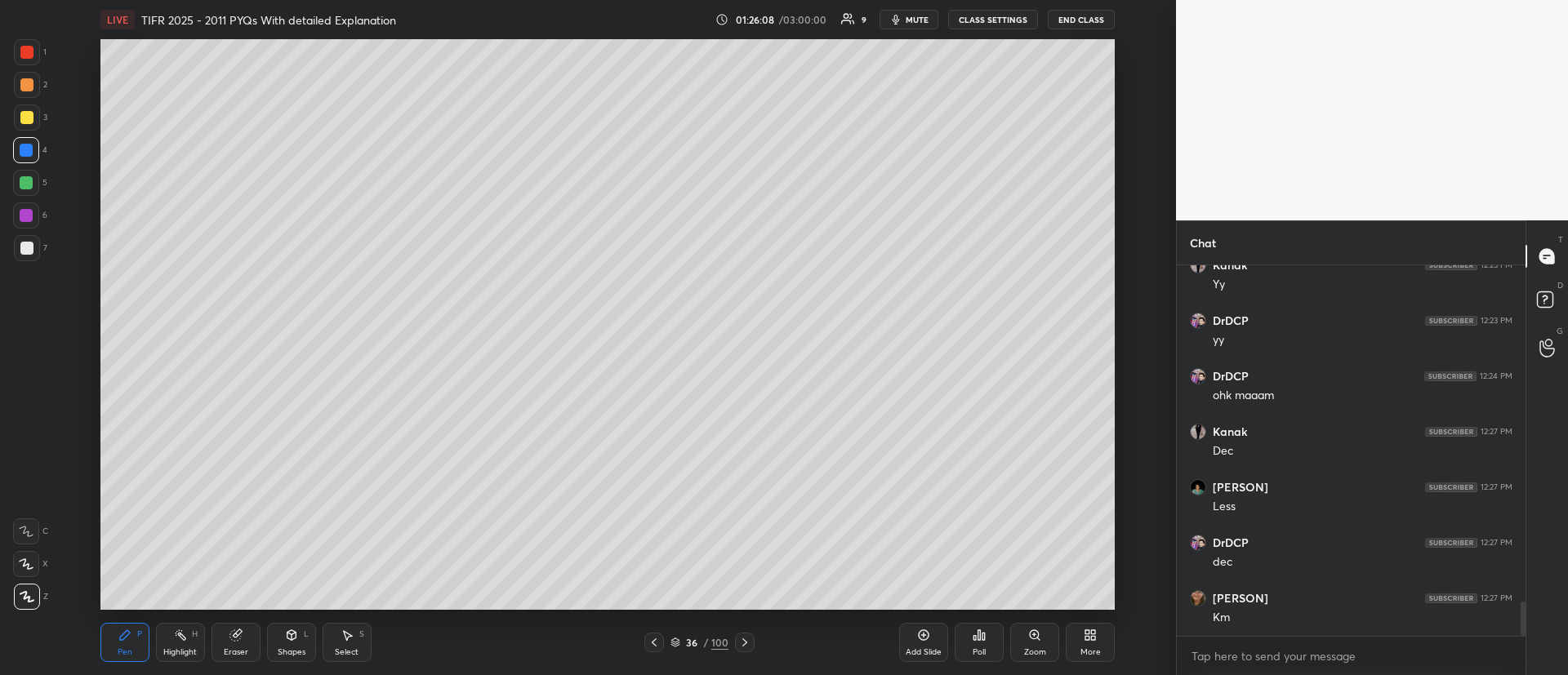 click 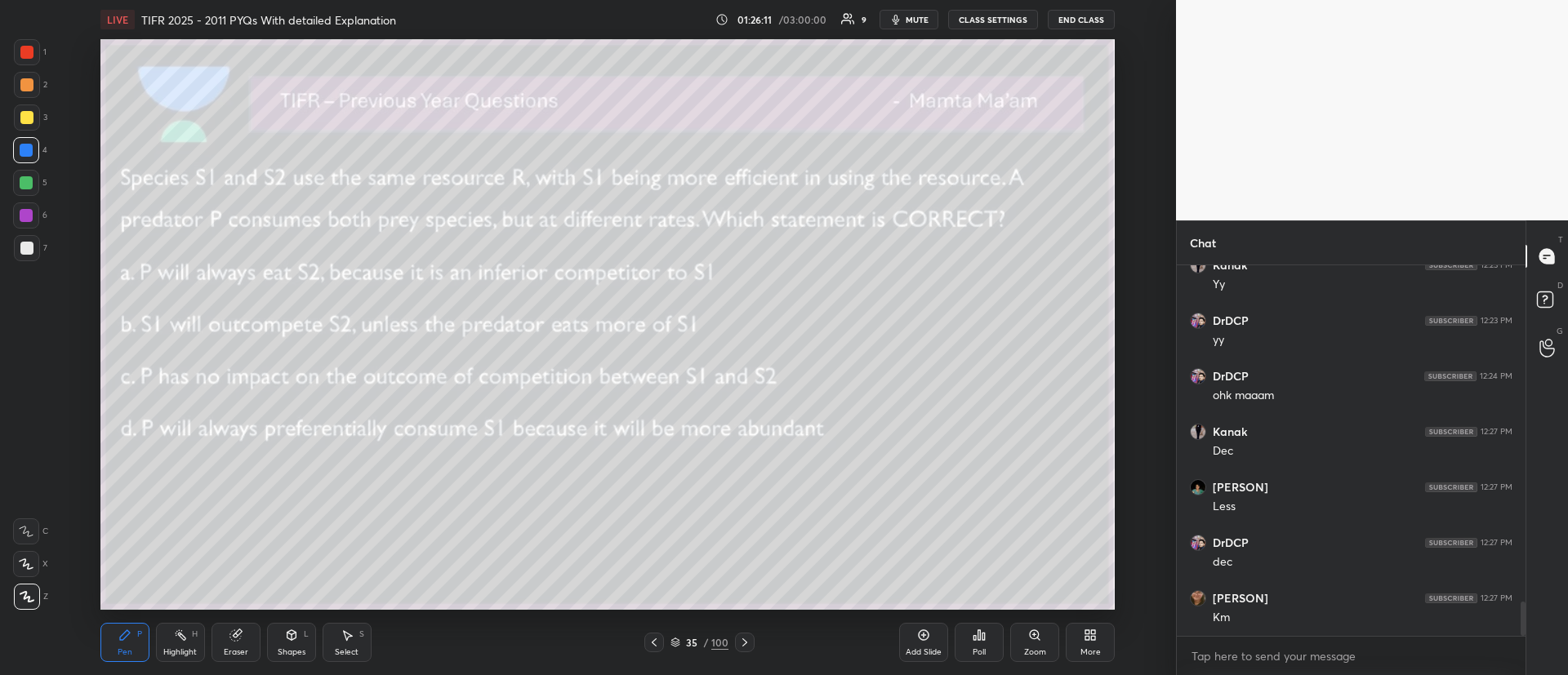 click at bounding box center (27, 118) 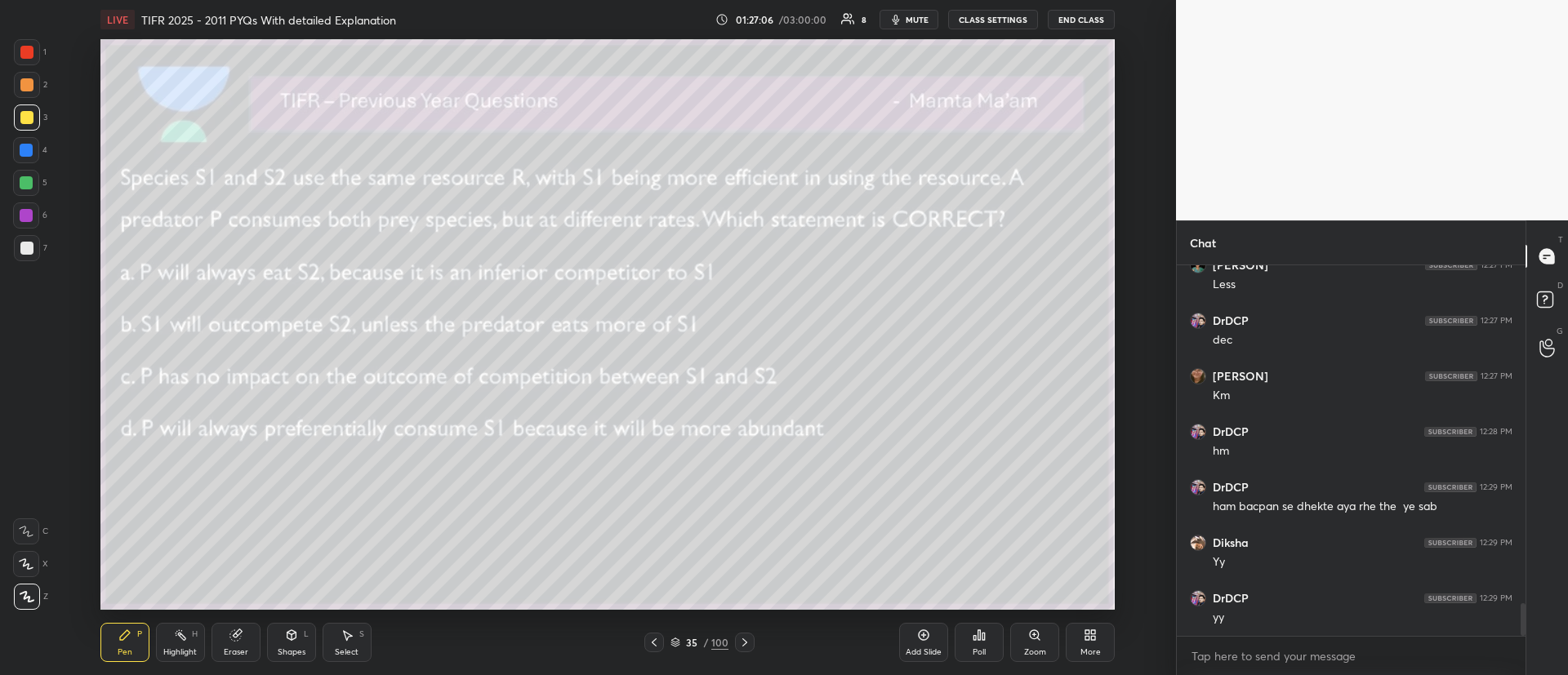 scroll, scrollTop: 3882, scrollLeft: 0, axis: vertical 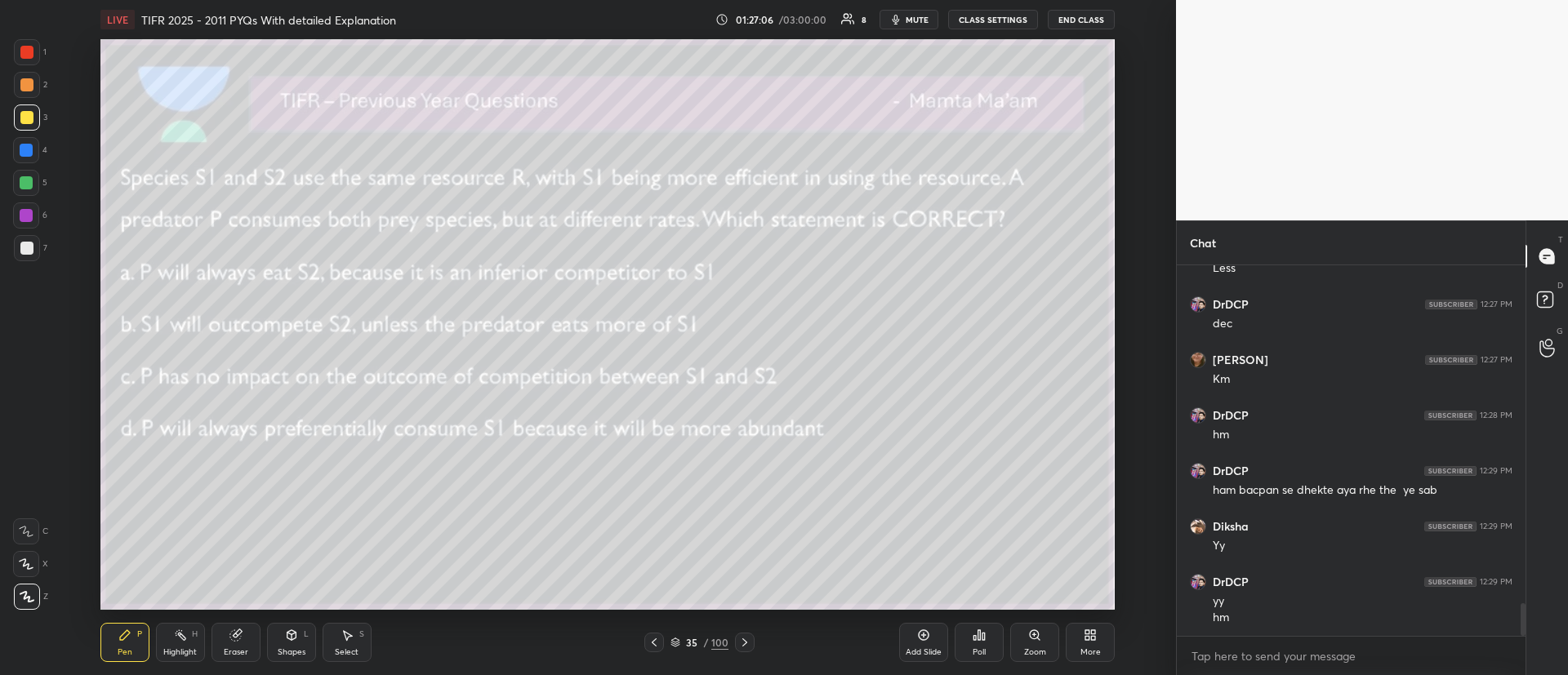 click at bounding box center (27, 248) 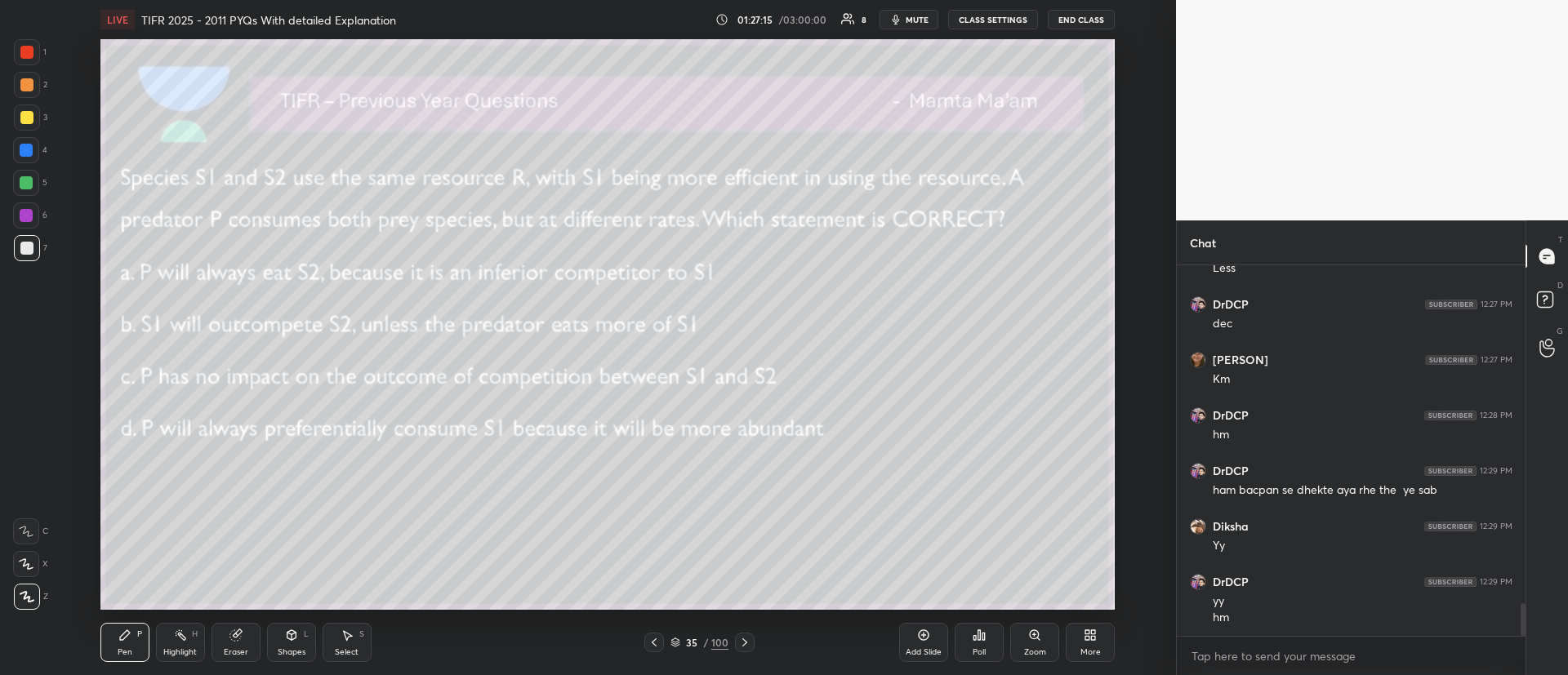 drag, startPoint x: 33, startPoint y: 100, endPoint x: 35, endPoint y: 91, distance: 9.219544 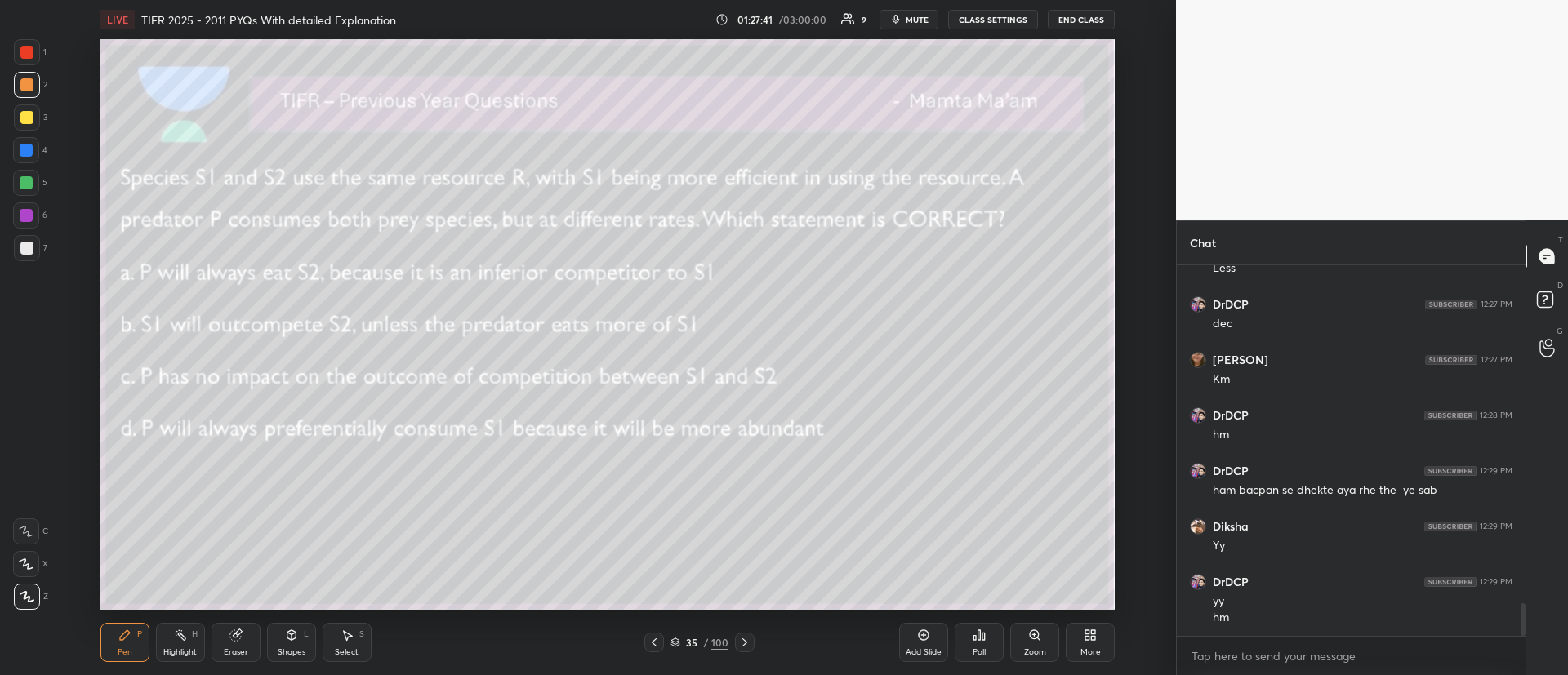 click 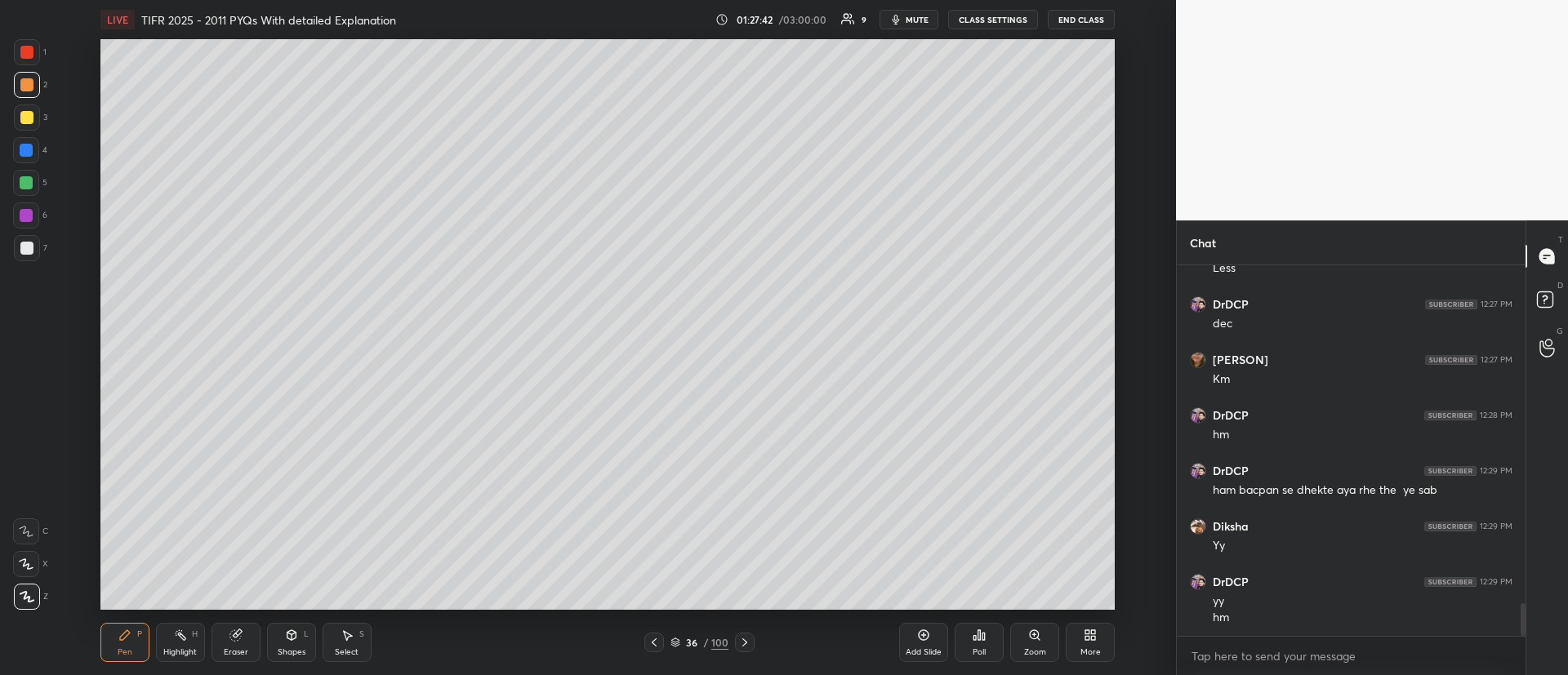 click 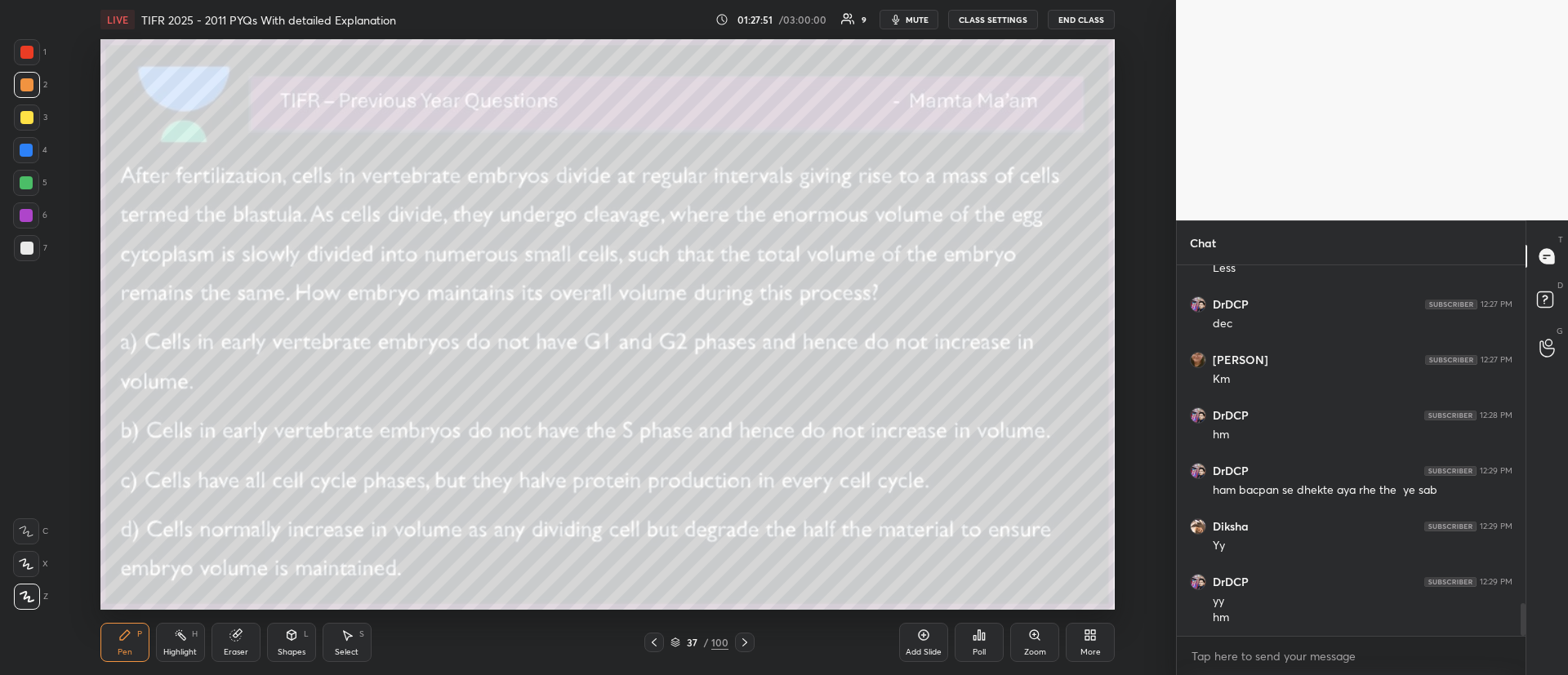 click on "Poll" at bounding box center [979, 652] 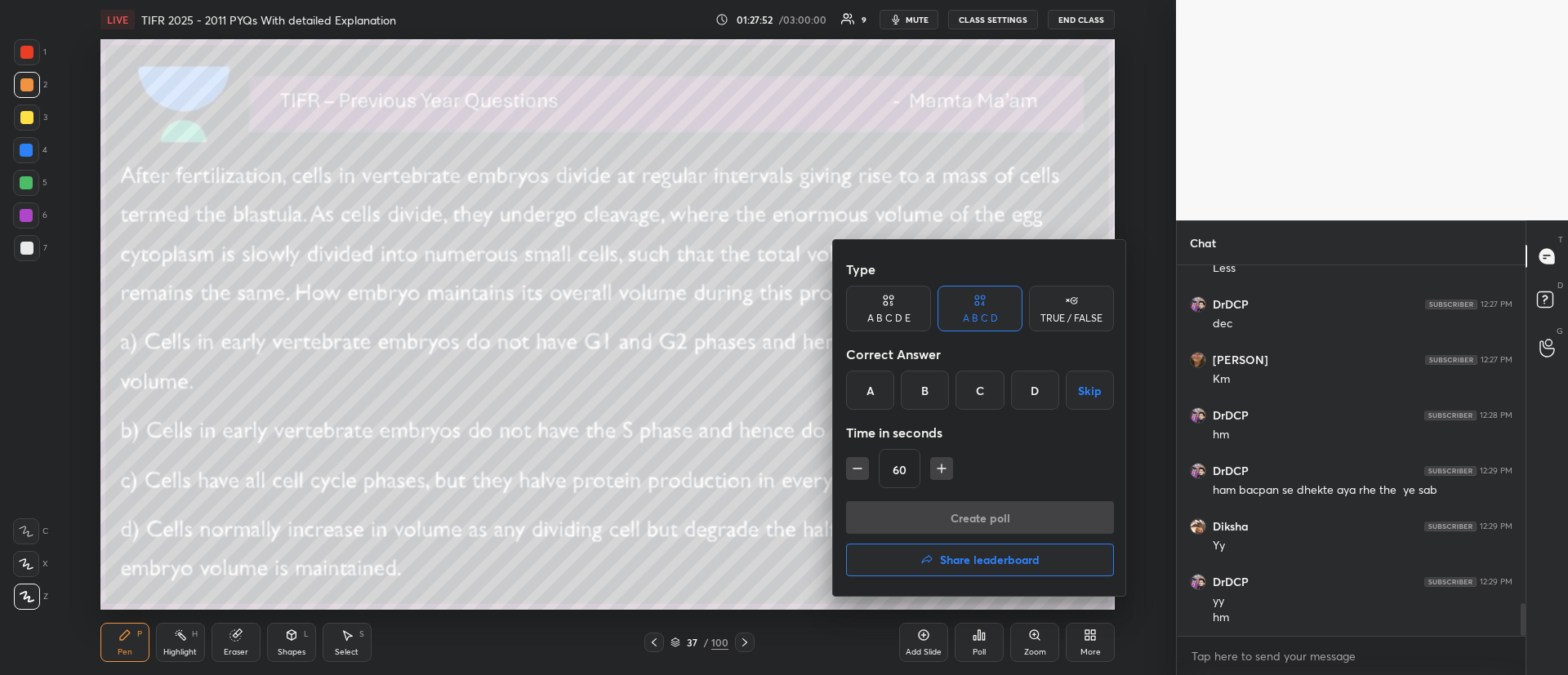 click on "A" at bounding box center (870, 390) 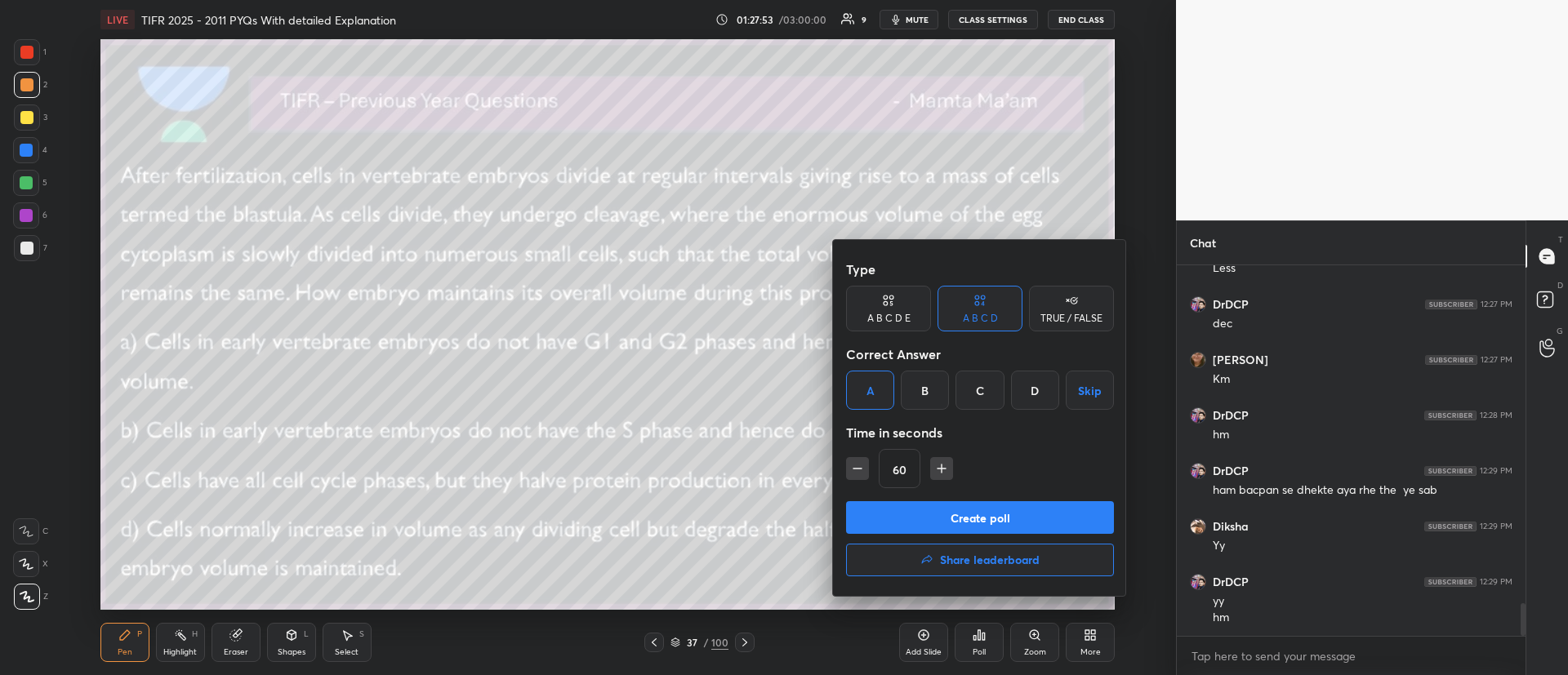 click 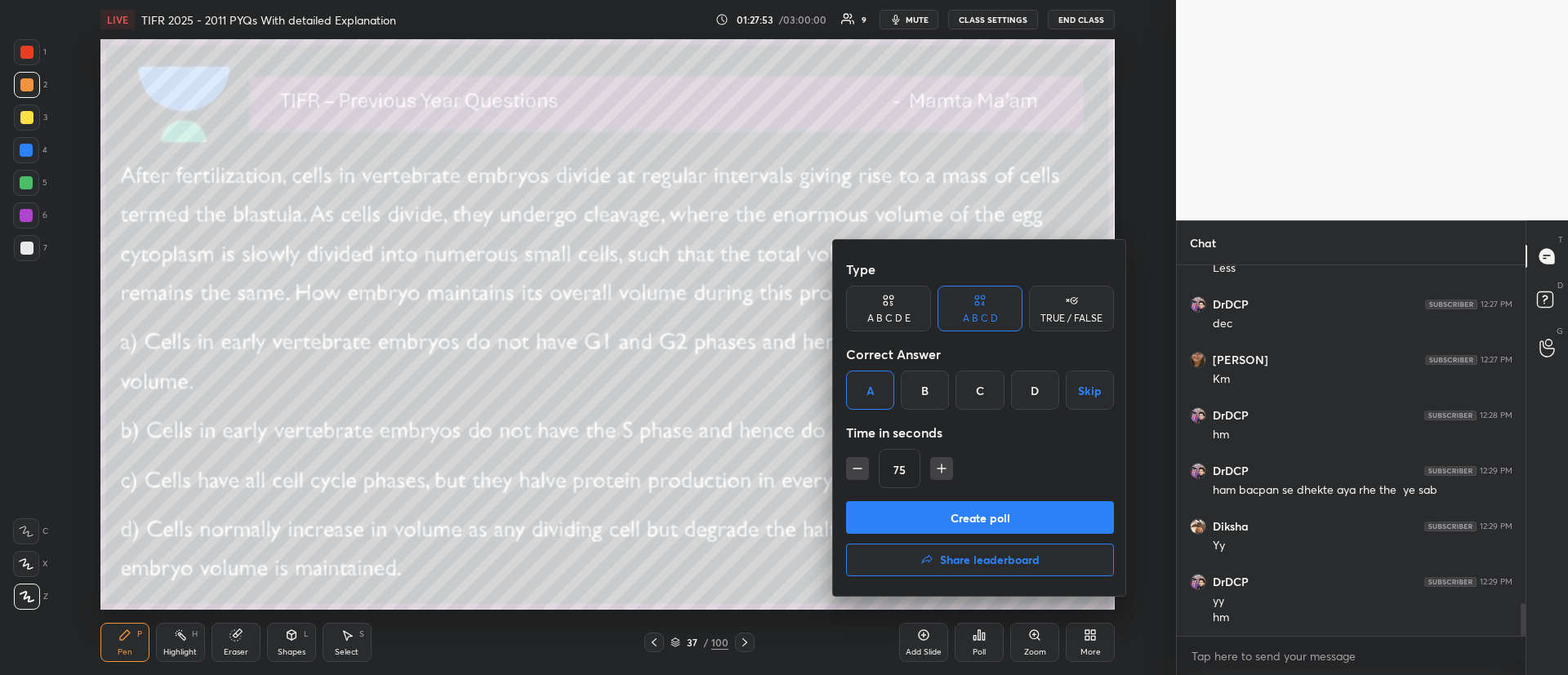 click 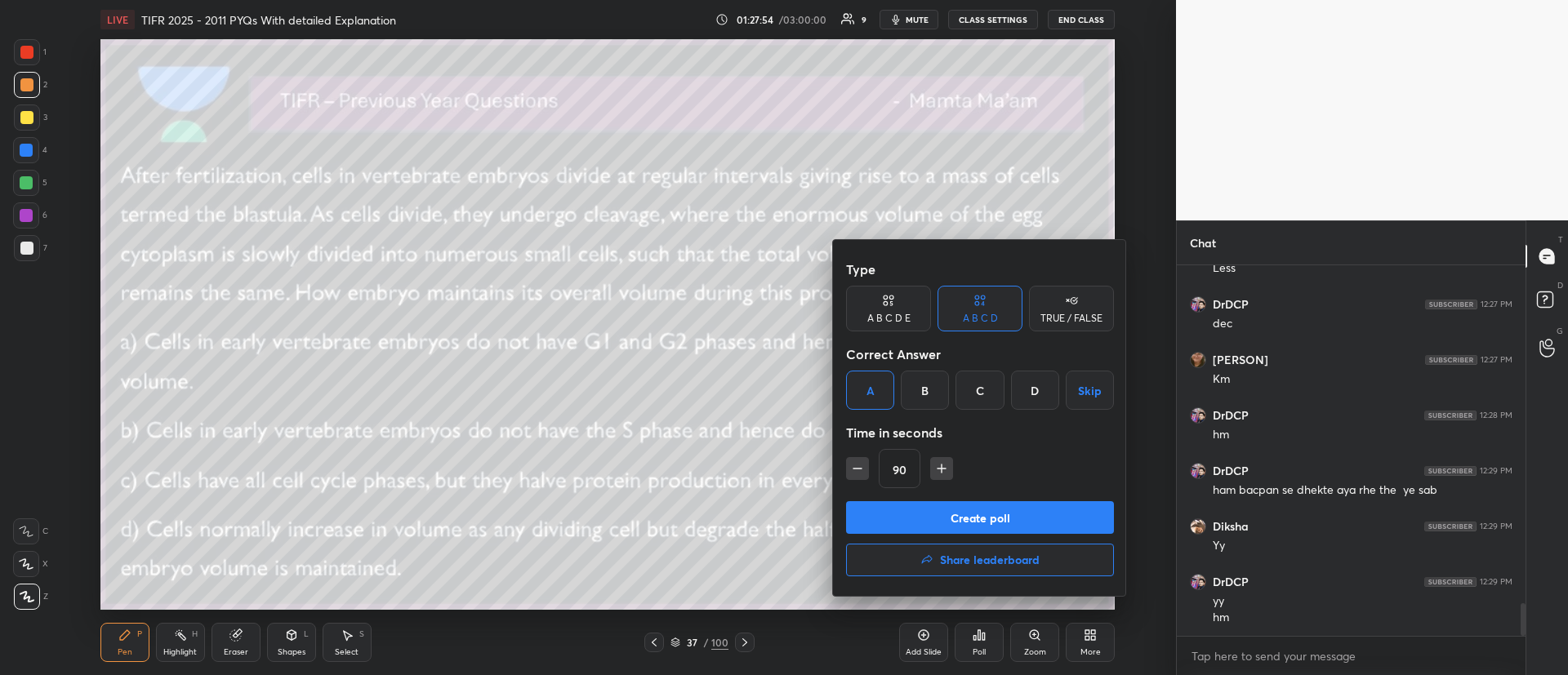 click on "Create poll" at bounding box center (980, 517) 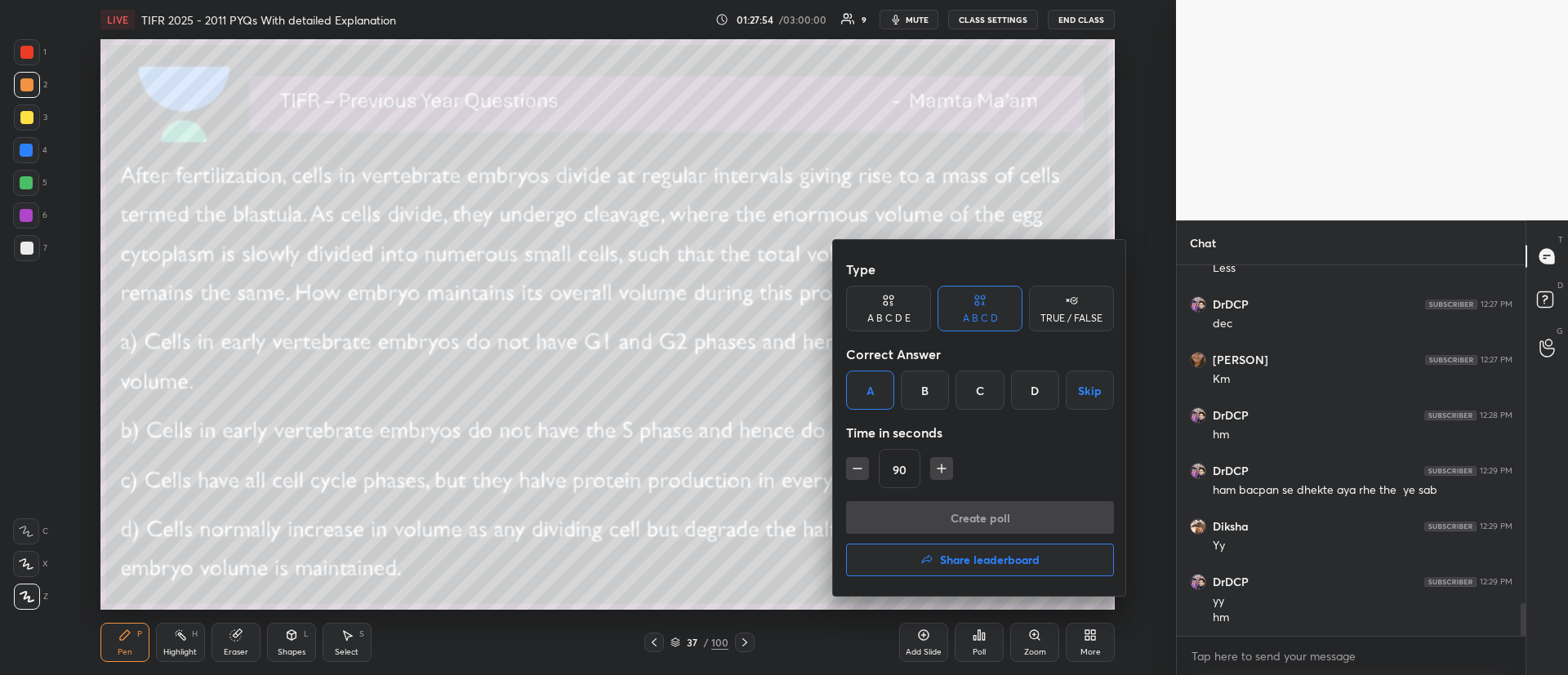scroll, scrollTop: 211, scrollLeft: 344, axis: both 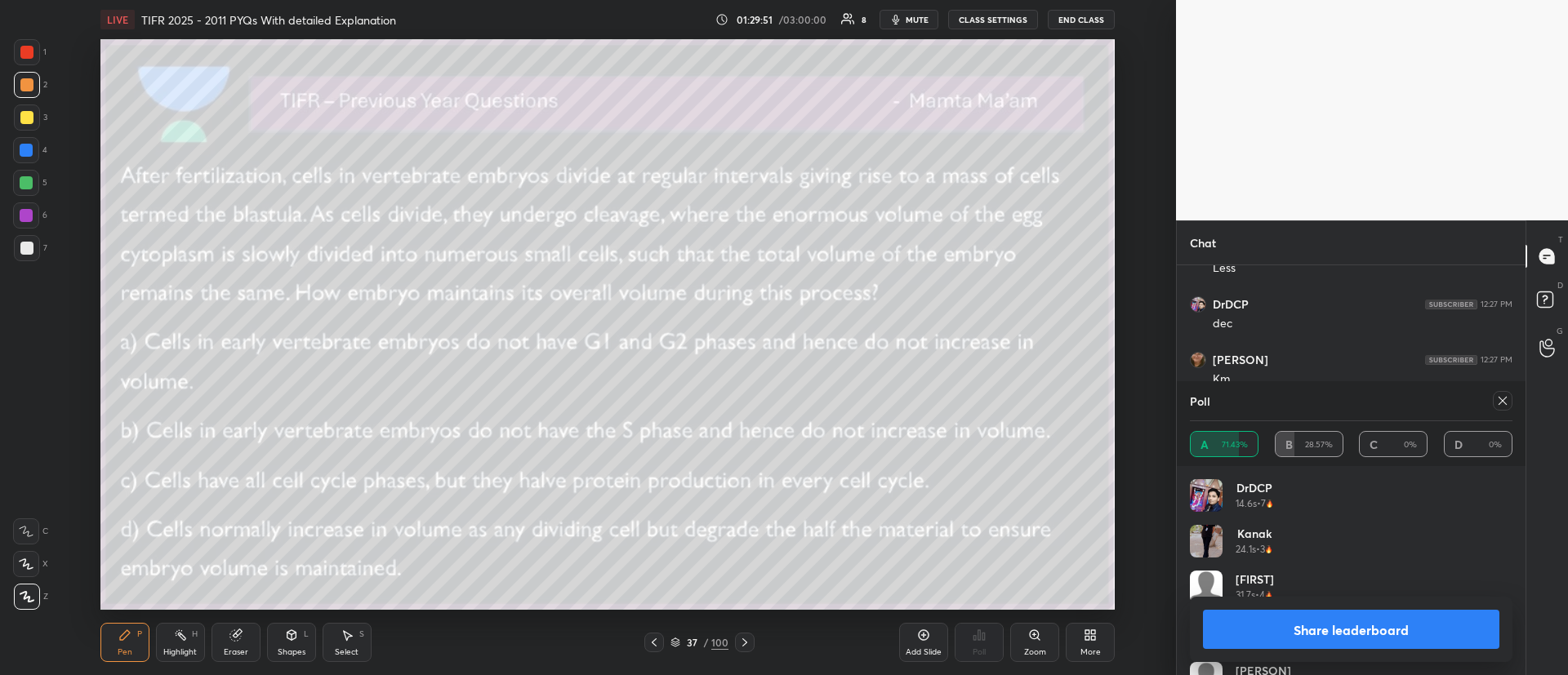 click at bounding box center (745, 642) 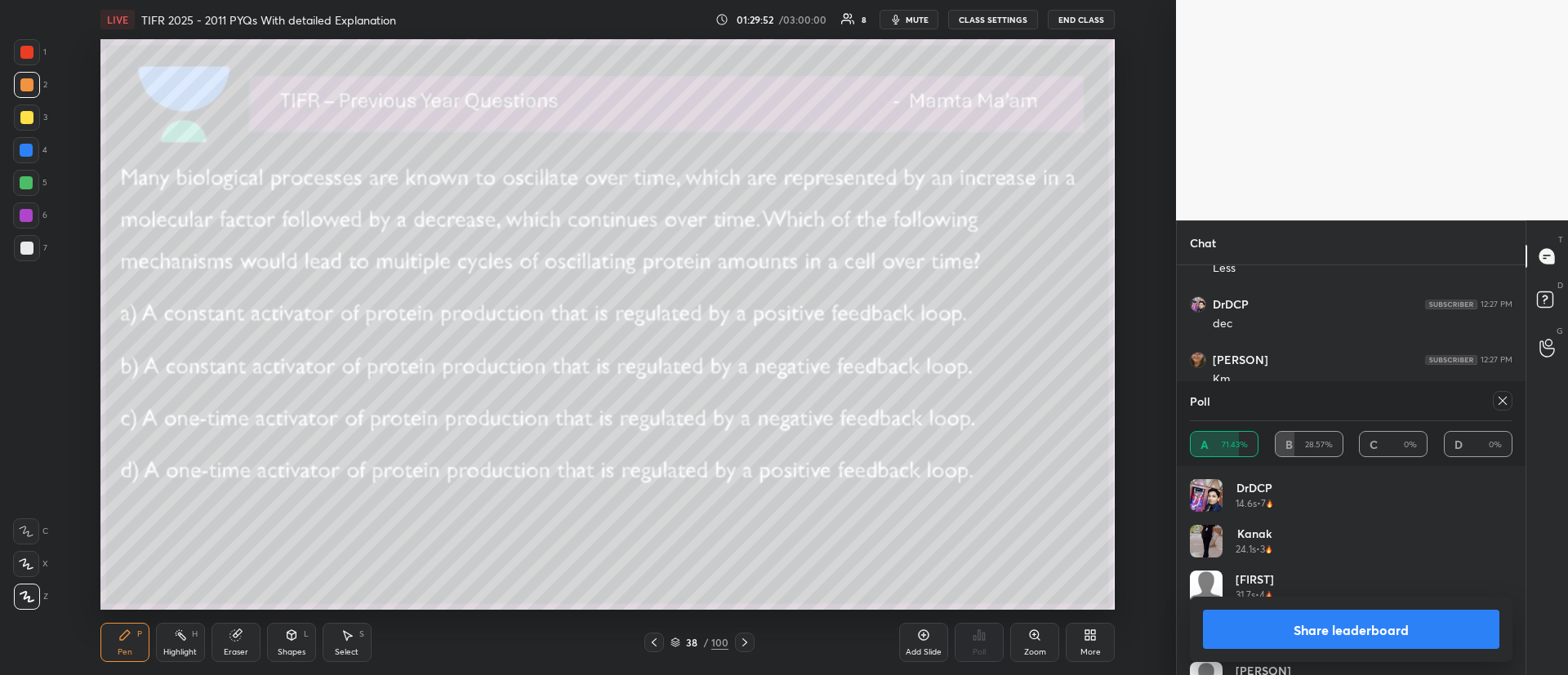 click 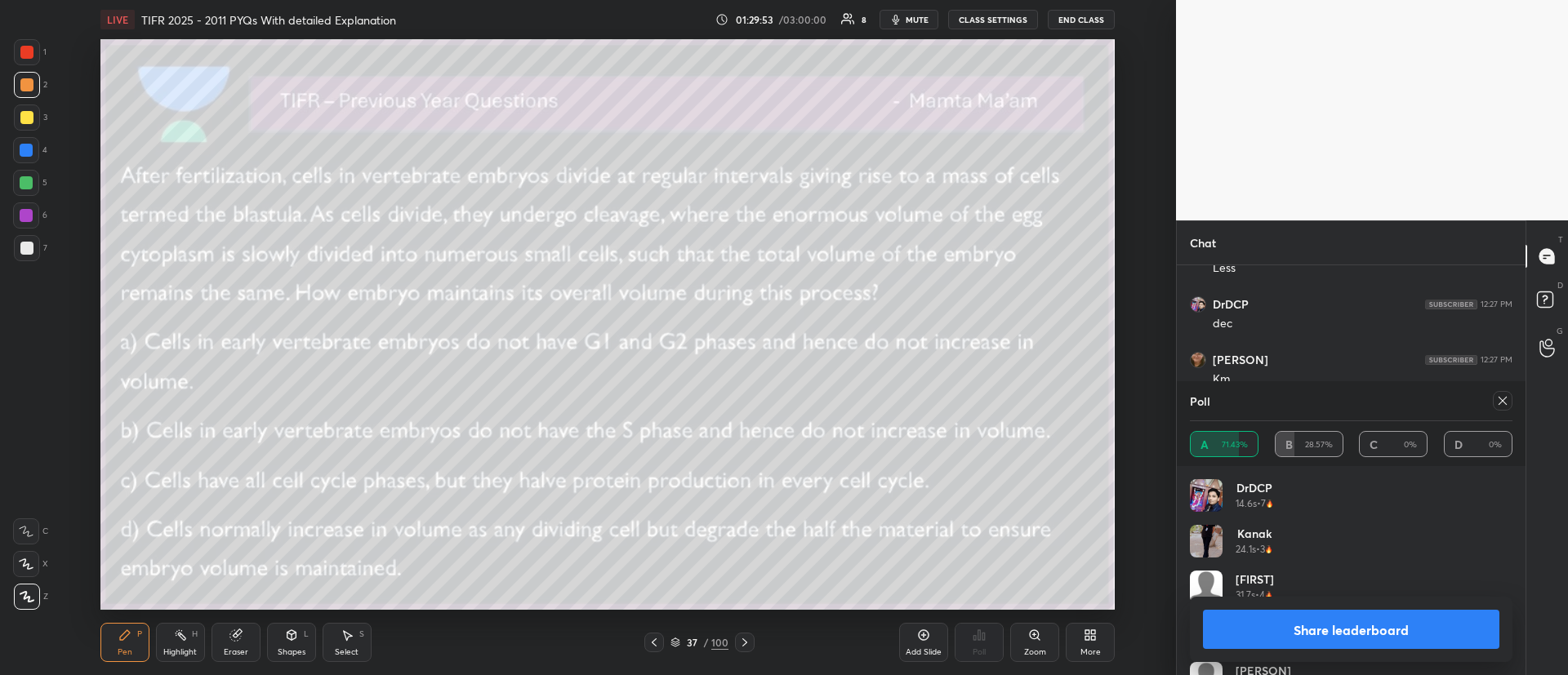 click 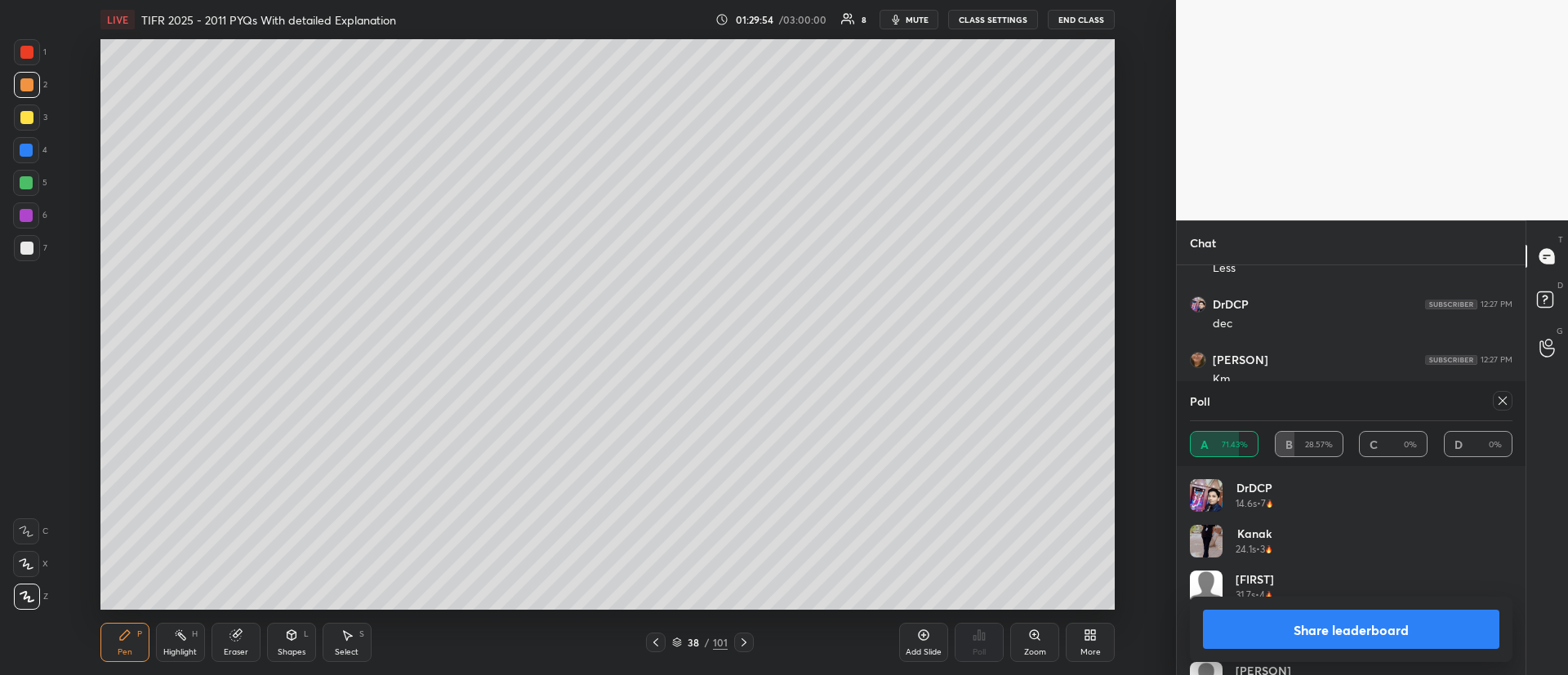 drag, startPoint x: 27, startPoint y: 122, endPoint x: 44, endPoint y: 128, distance: 18.027756 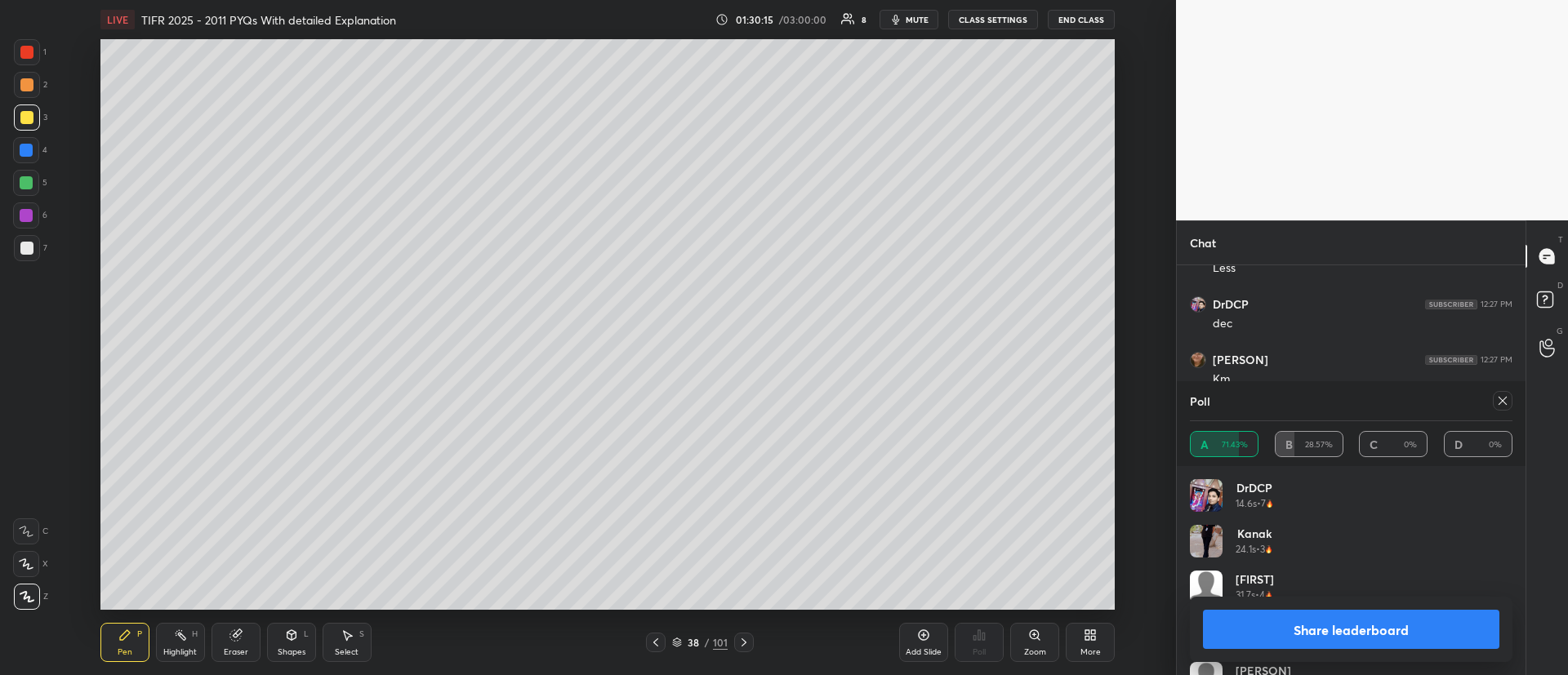 click at bounding box center [656, 642] 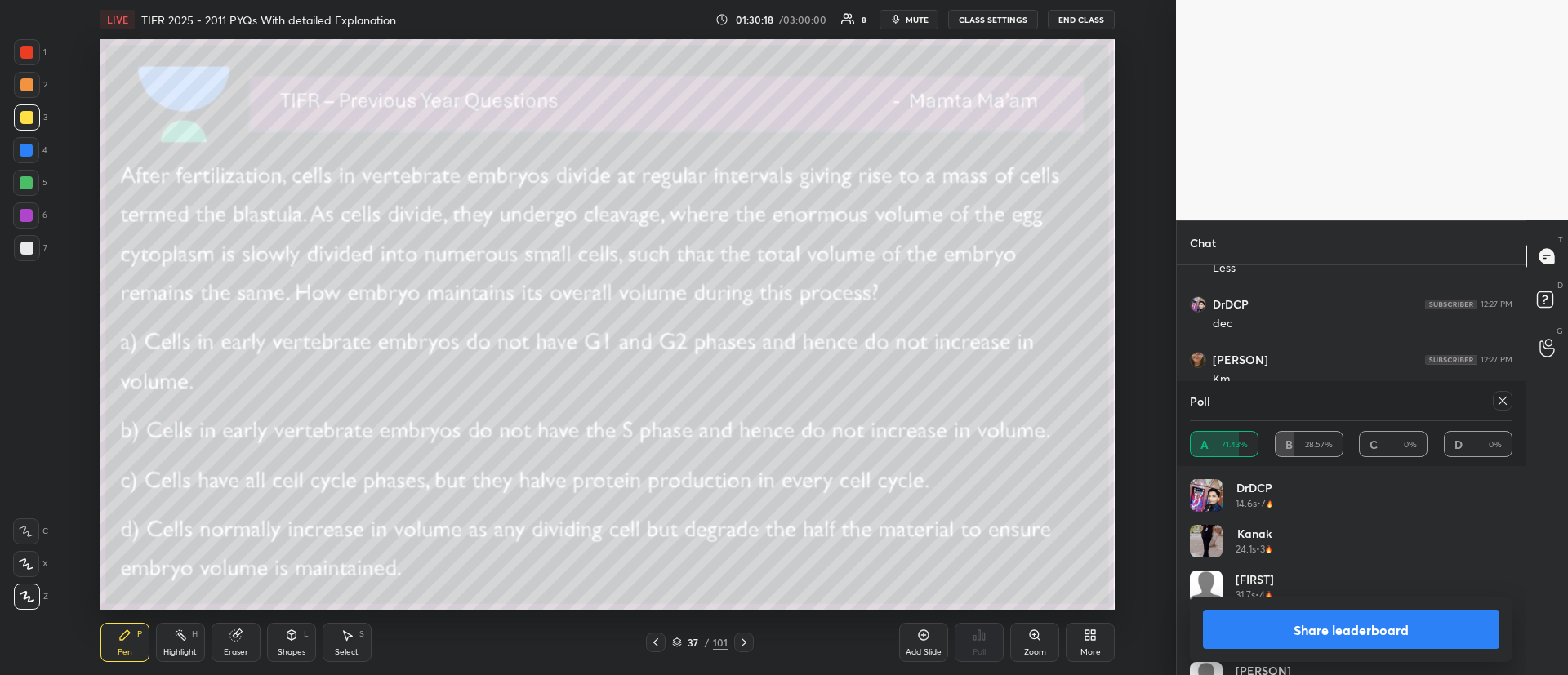 click on "1" at bounding box center (30, 56) 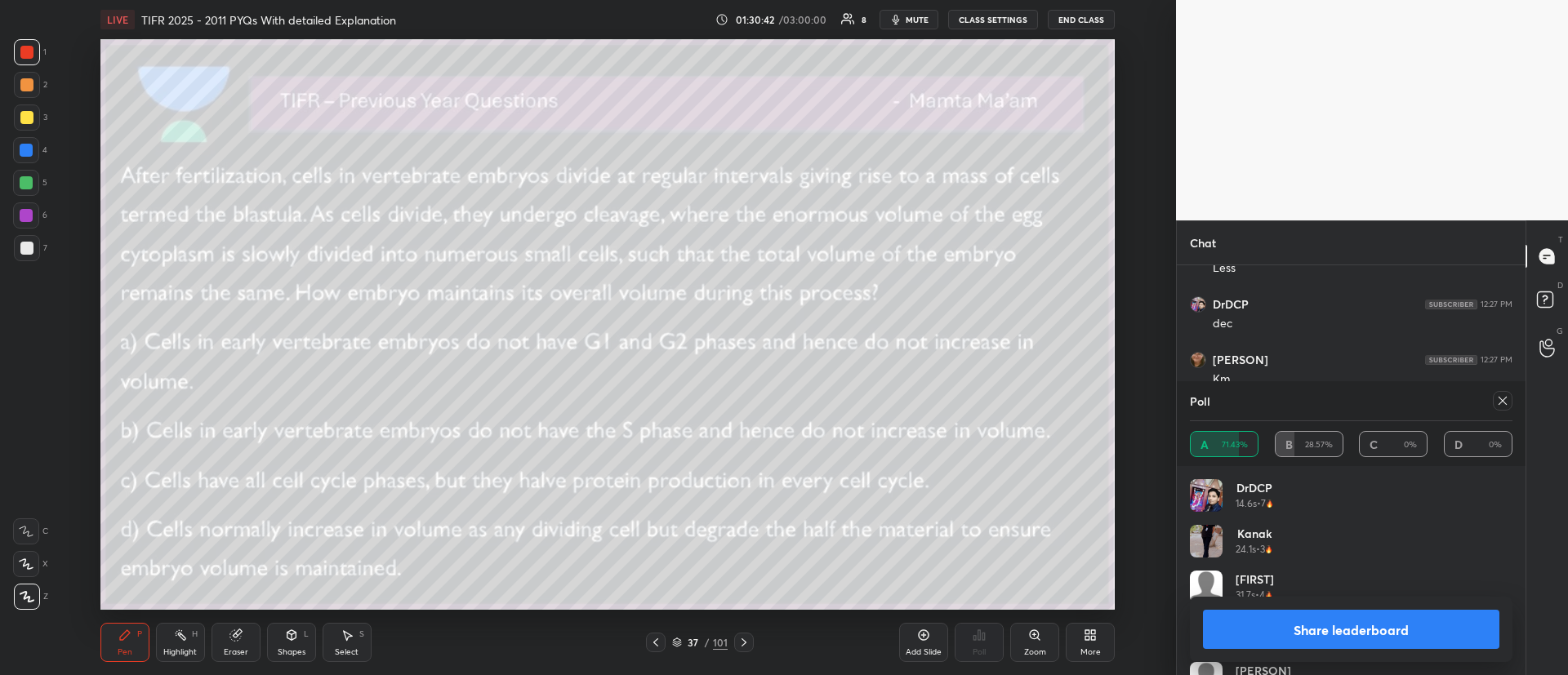 click 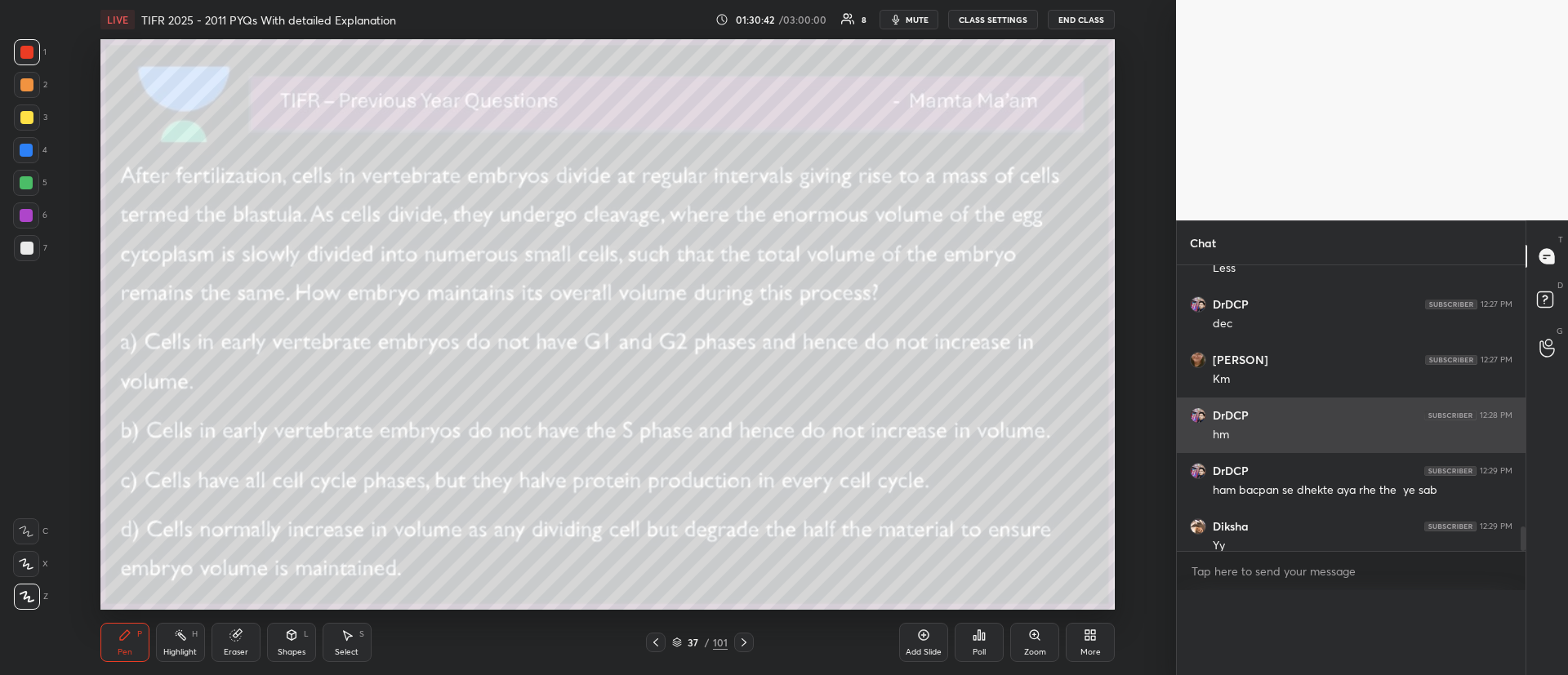 scroll, scrollTop: 0, scrollLeft: 0, axis: both 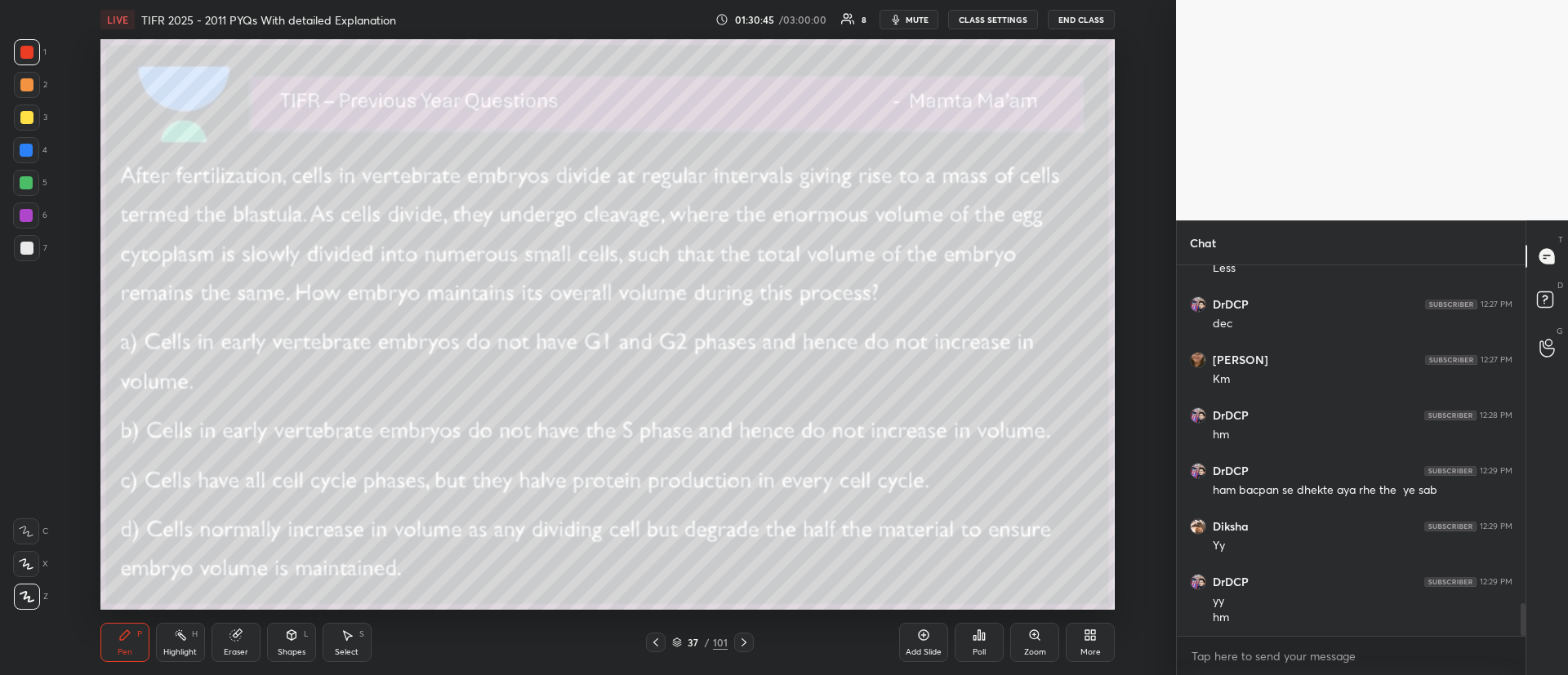 click at bounding box center (744, 642) 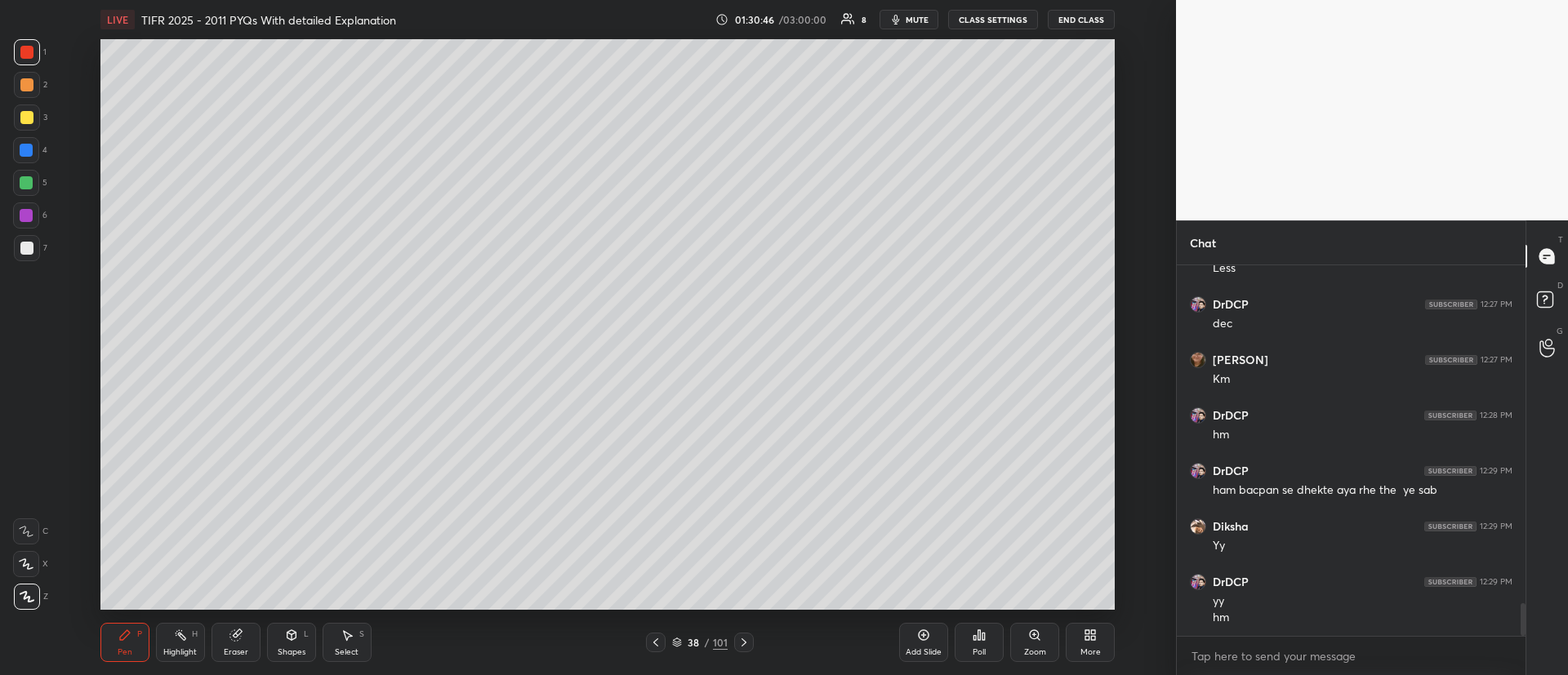 click 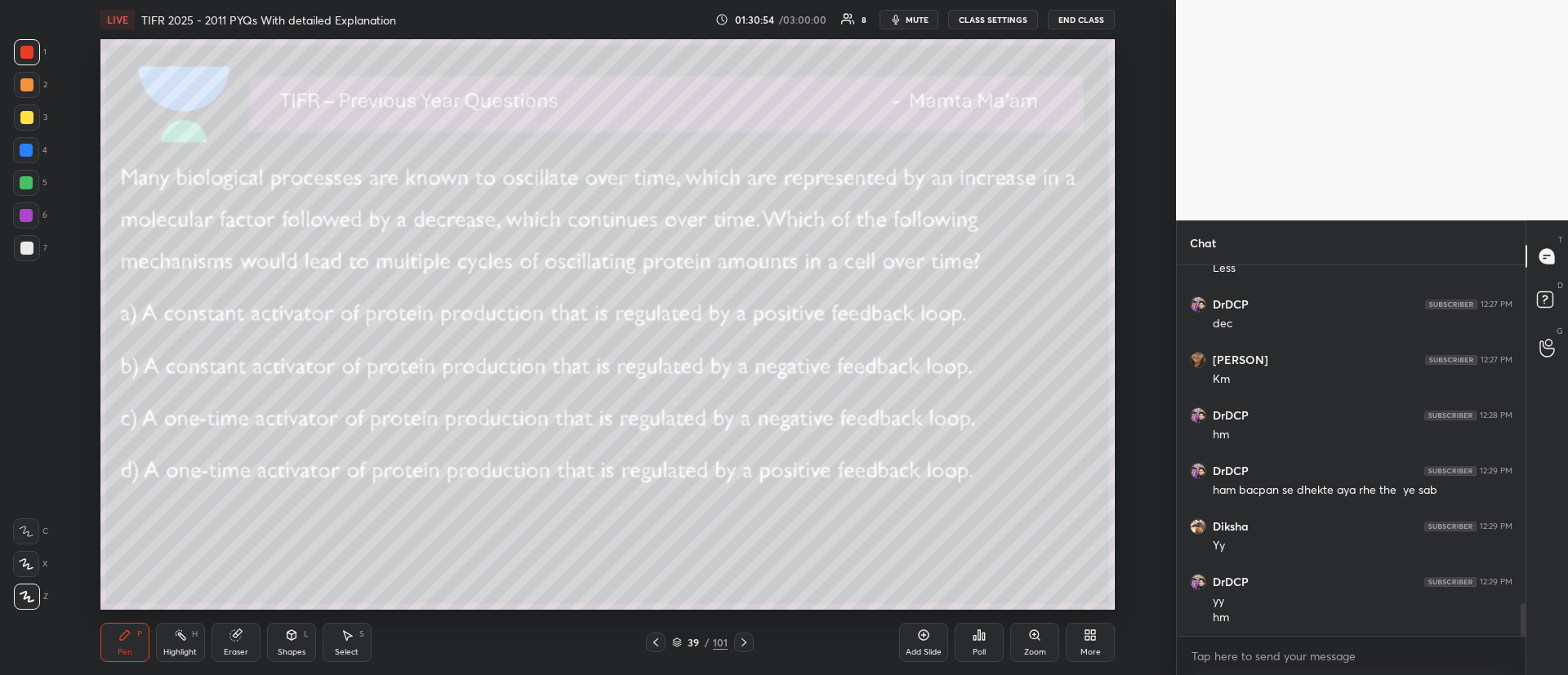 click on "Poll" at bounding box center [979, 642] 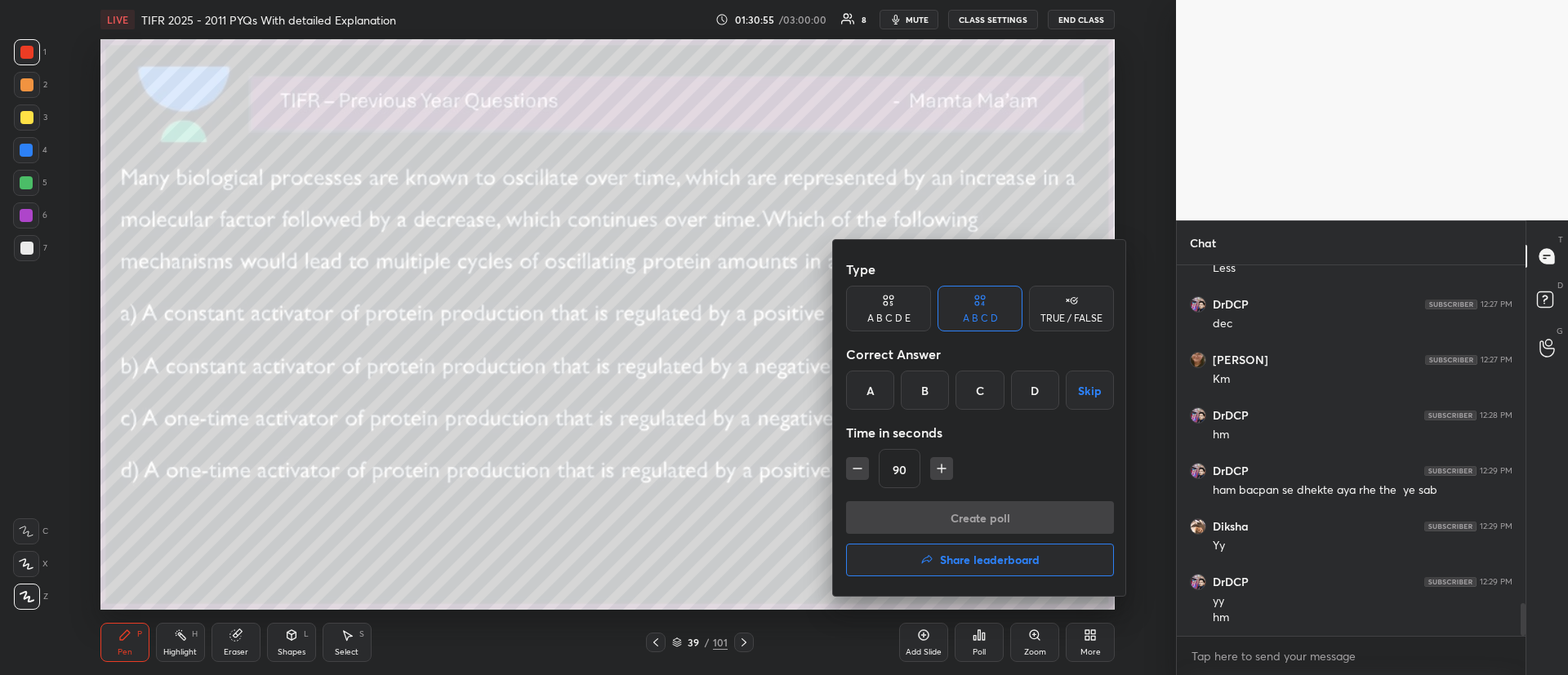 click on "Type A B C D E A B C D TRUE / FALSE Correct Answer A B C D Skip Time in seconds 90" at bounding box center (980, 377) 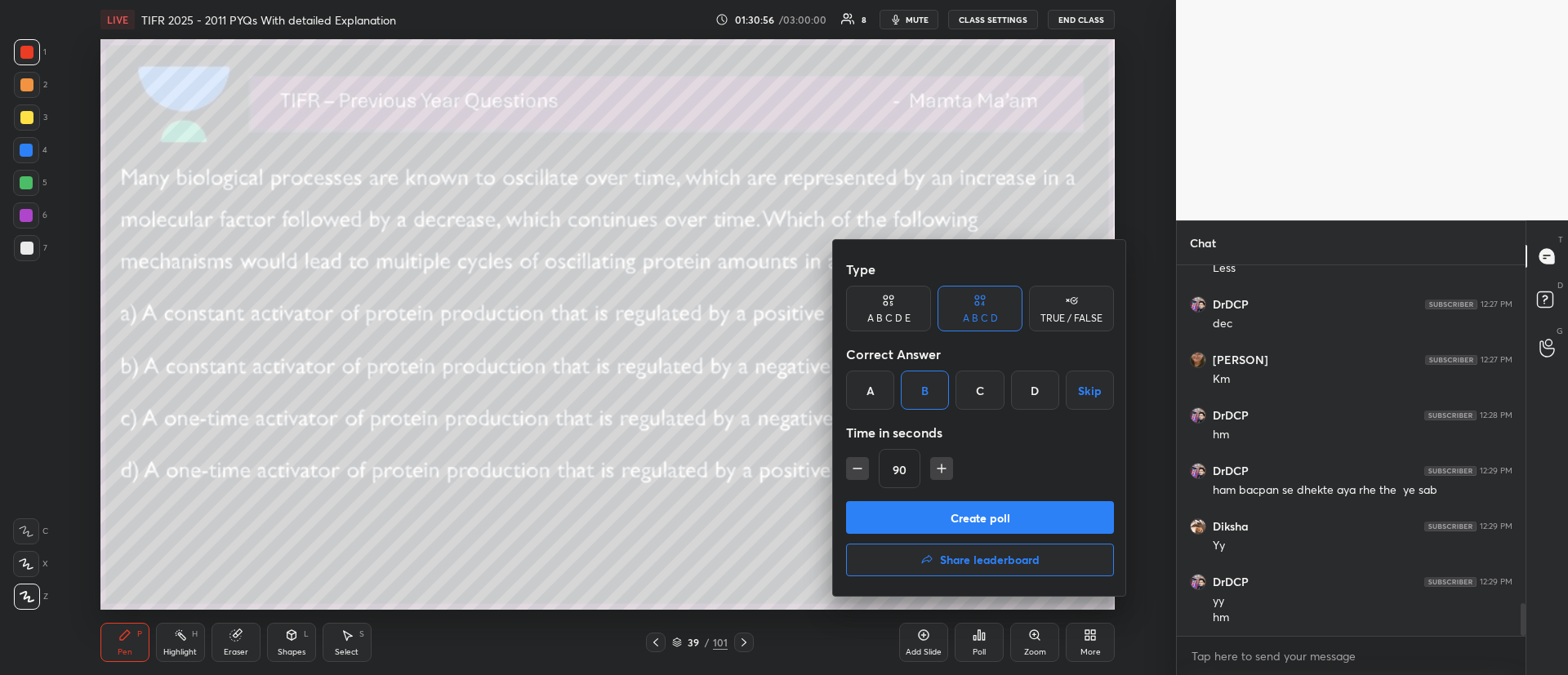click at bounding box center (858, 469) 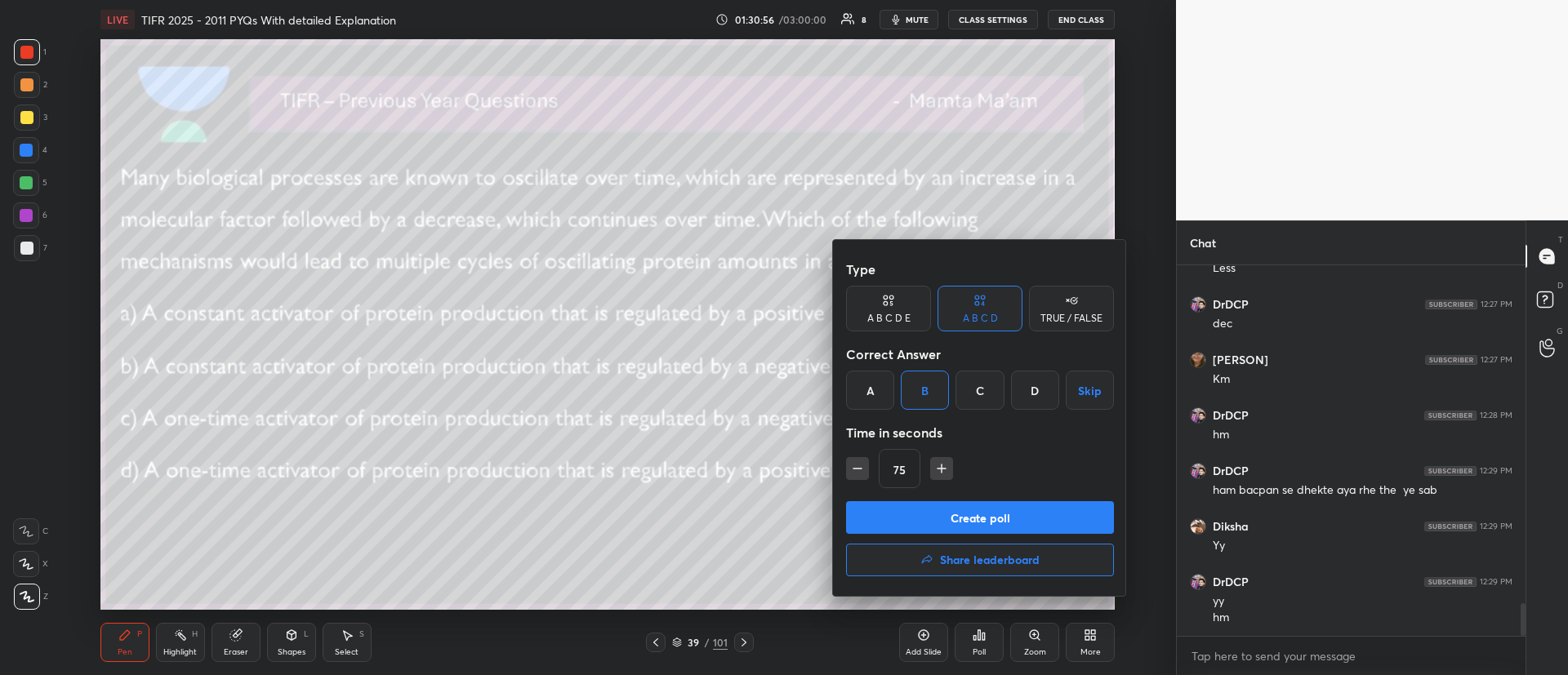 click 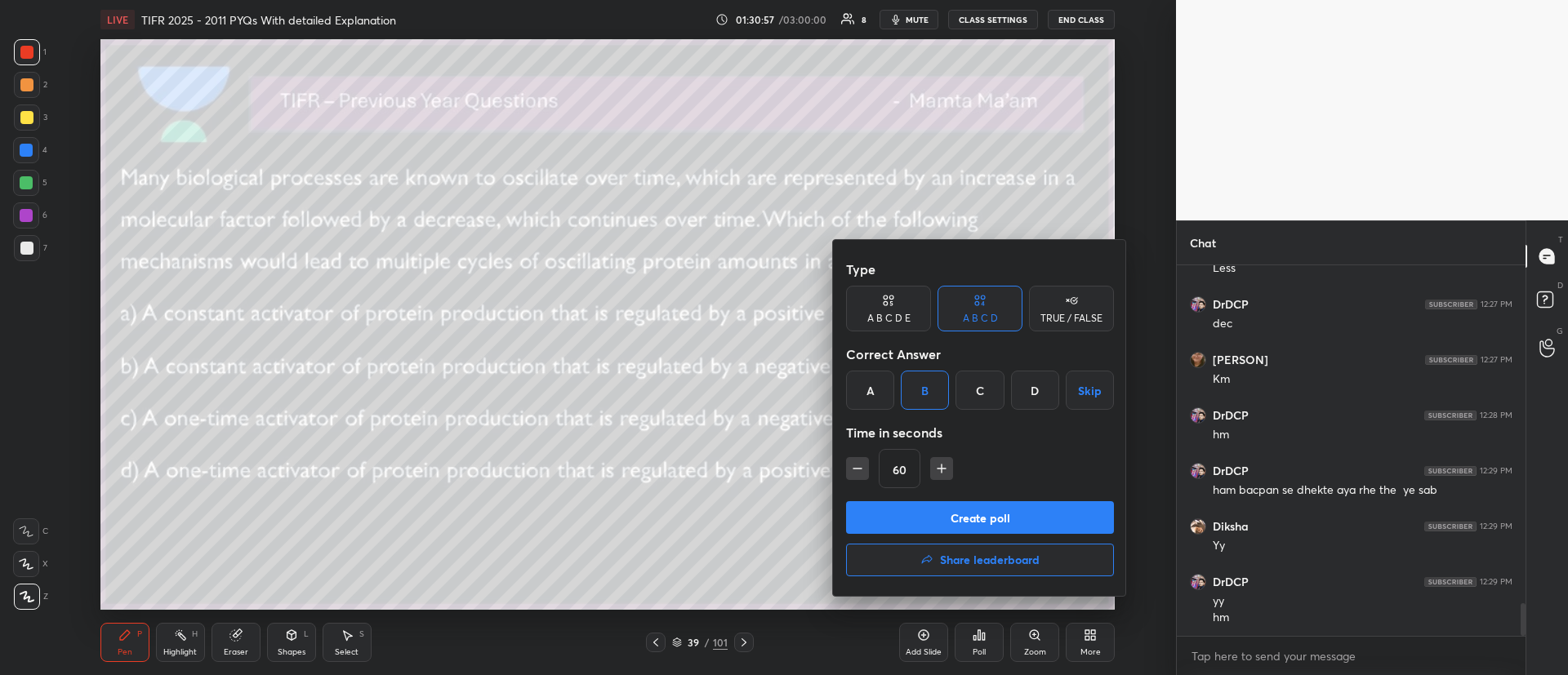 click on "Create poll" at bounding box center (980, 517) 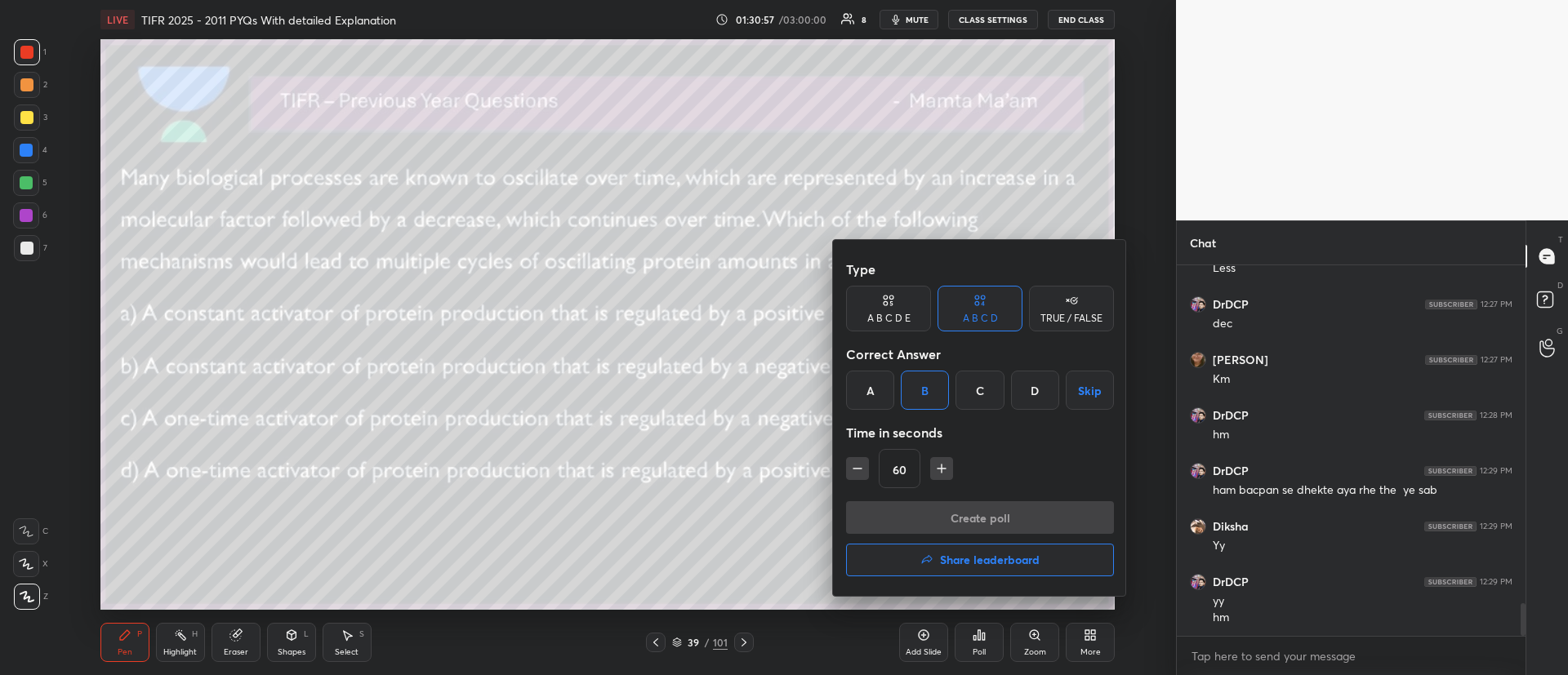 scroll, scrollTop: 220, scrollLeft: 344, axis: both 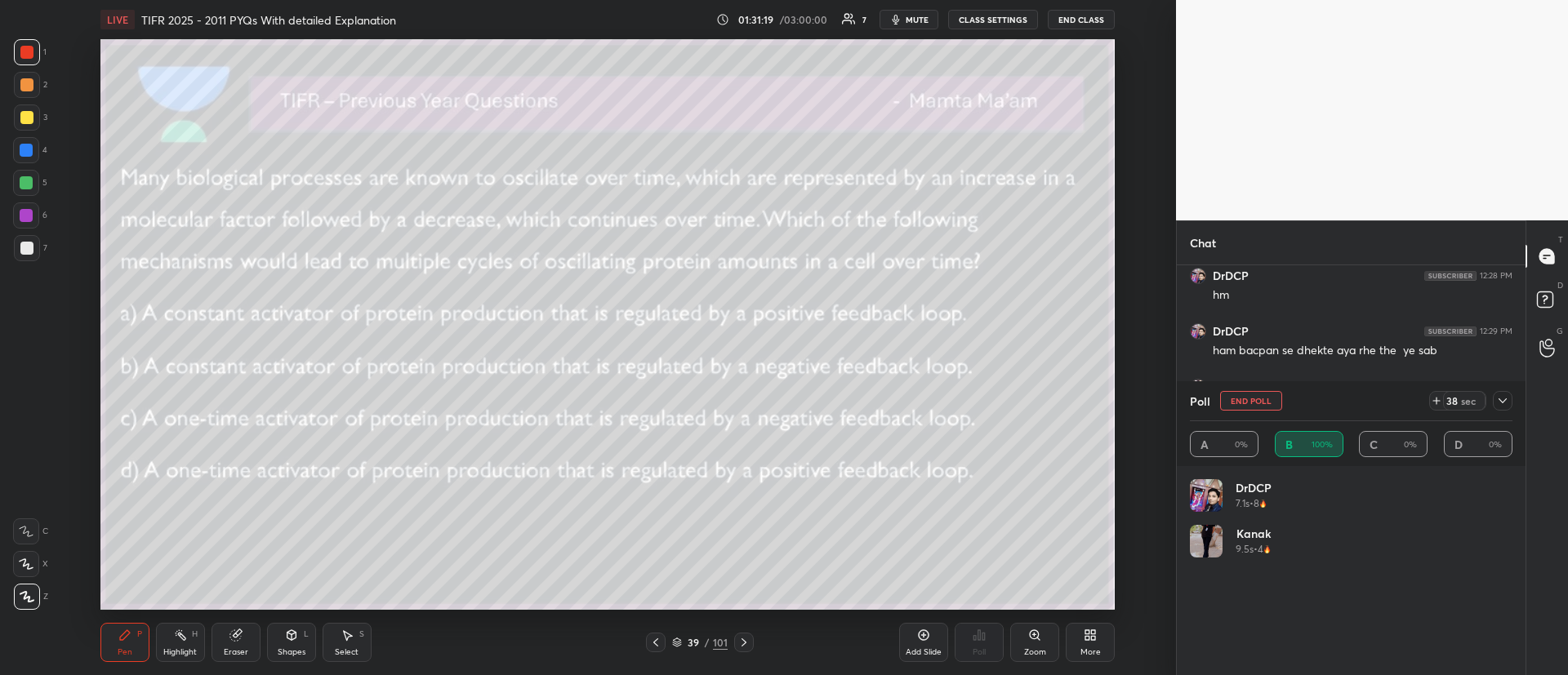 click at bounding box center [1503, 401] 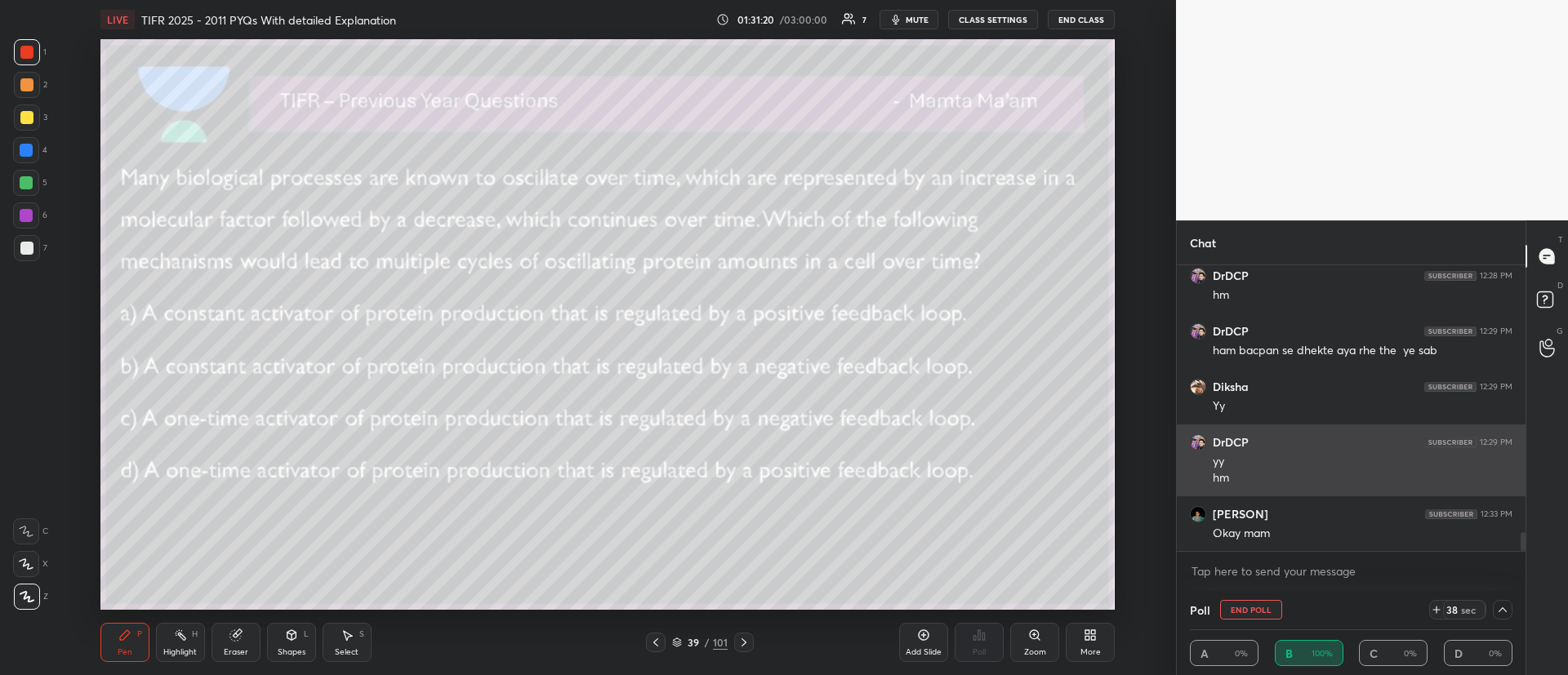 scroll, scrollTop: 0, scrollLeft: 0, axis: both 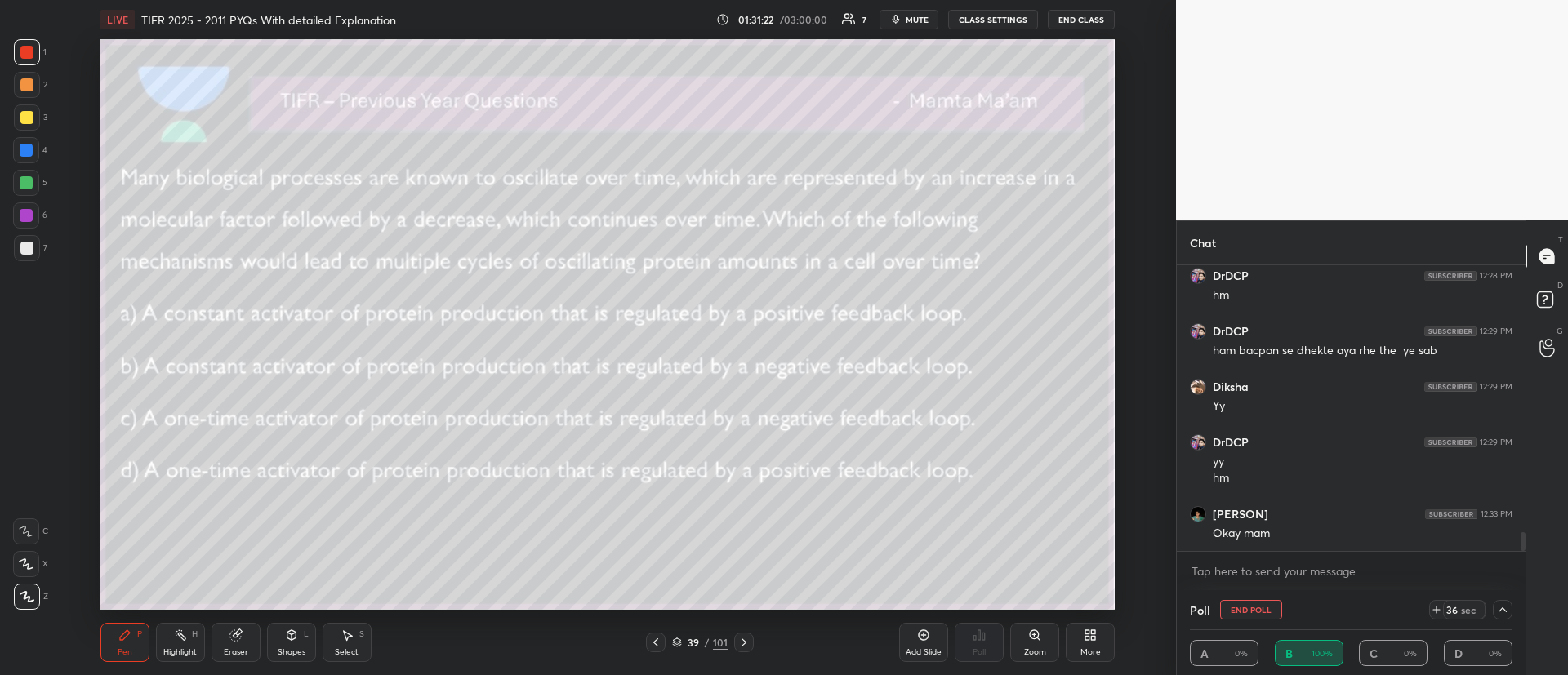 drag, startPoint x: 1523, startPoint y: 532, endPoint x: 1521, endPoint y: 552, distance: 20.099751 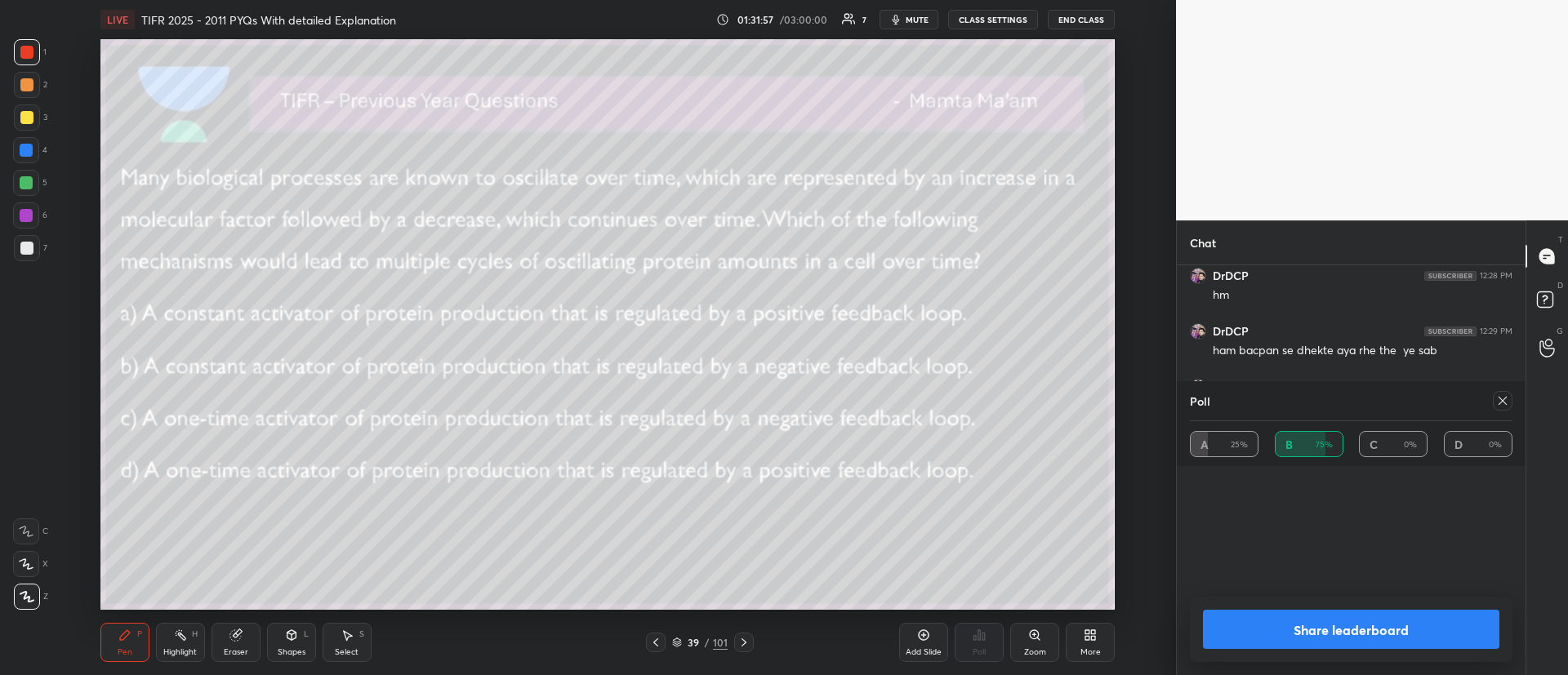 scroll, scrollTop: 6, scrollLeft: 6, axis: both 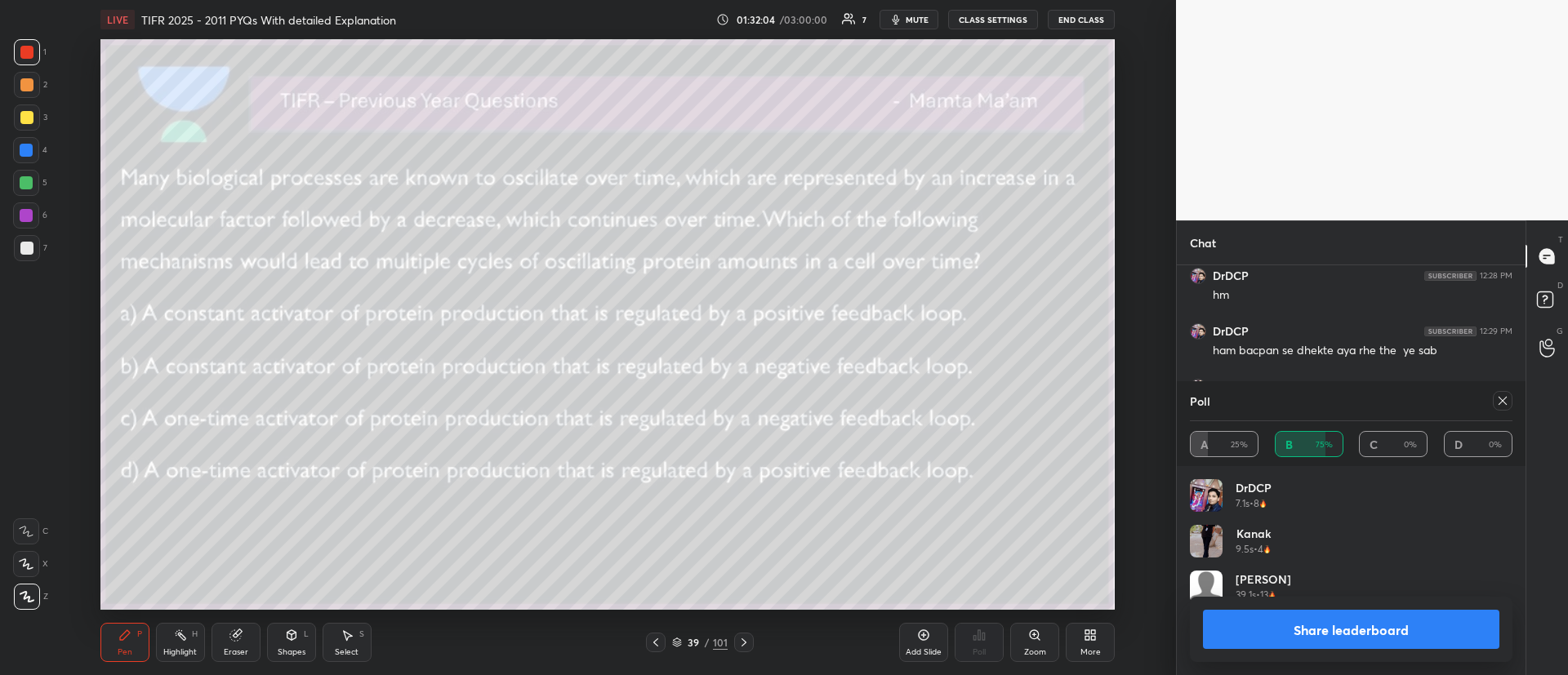 click at bounding box center [27, 85] 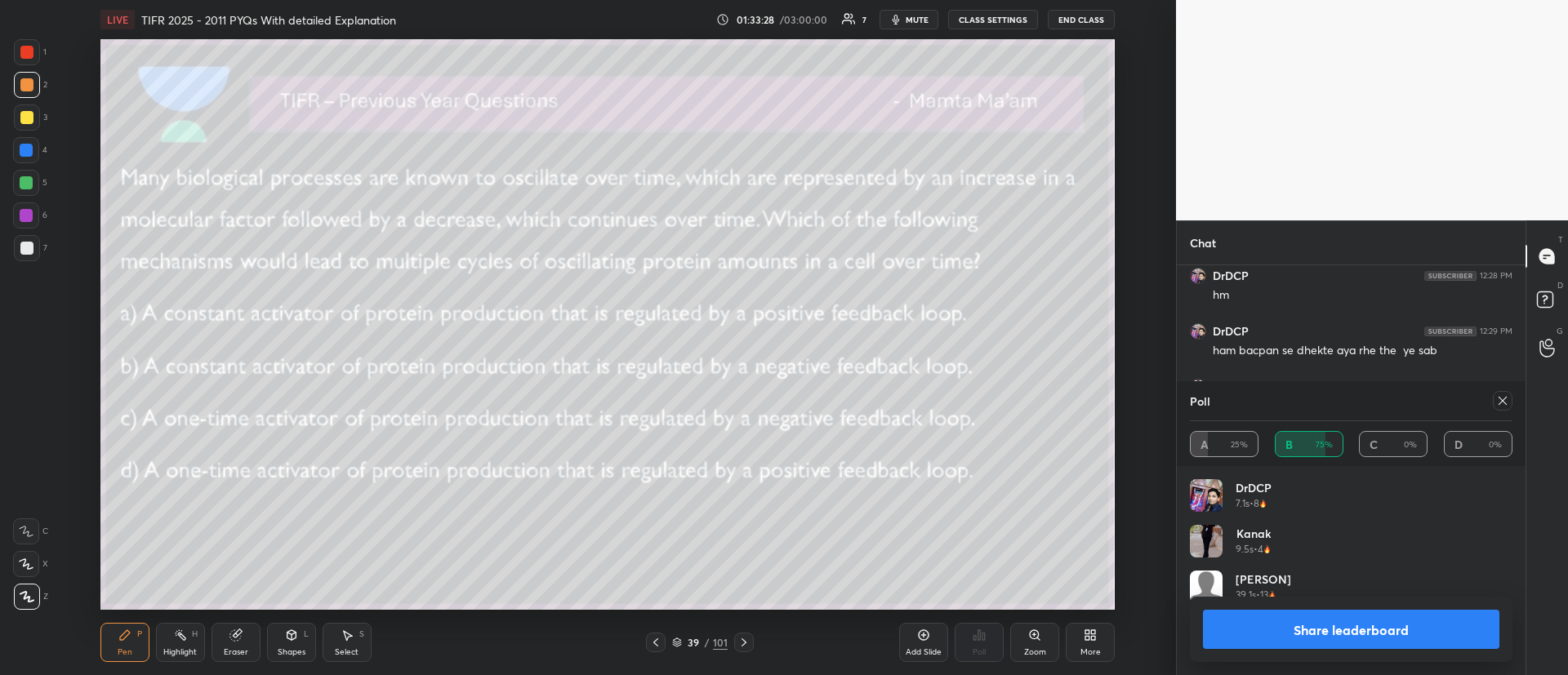 click 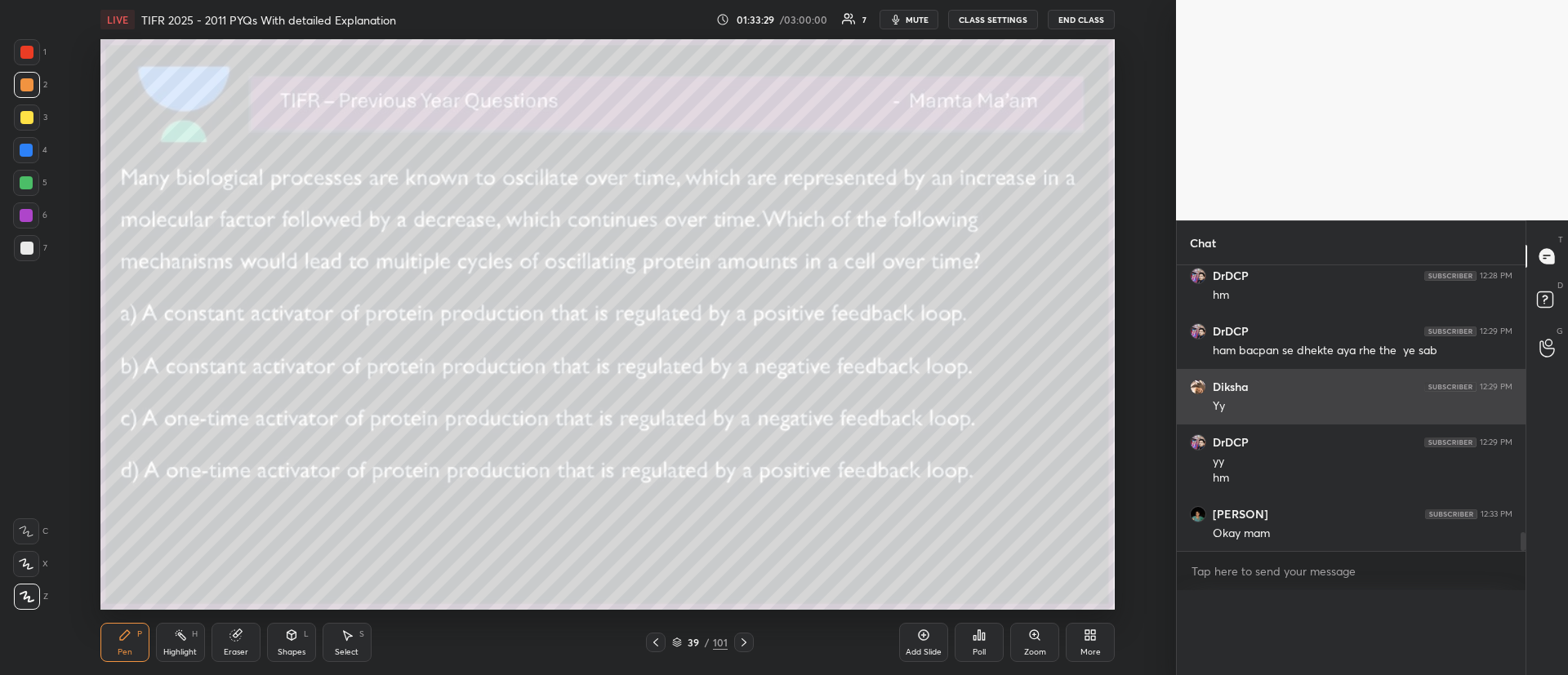 scroll, scrollTop: 0, scrollLeft: 0, axis: both 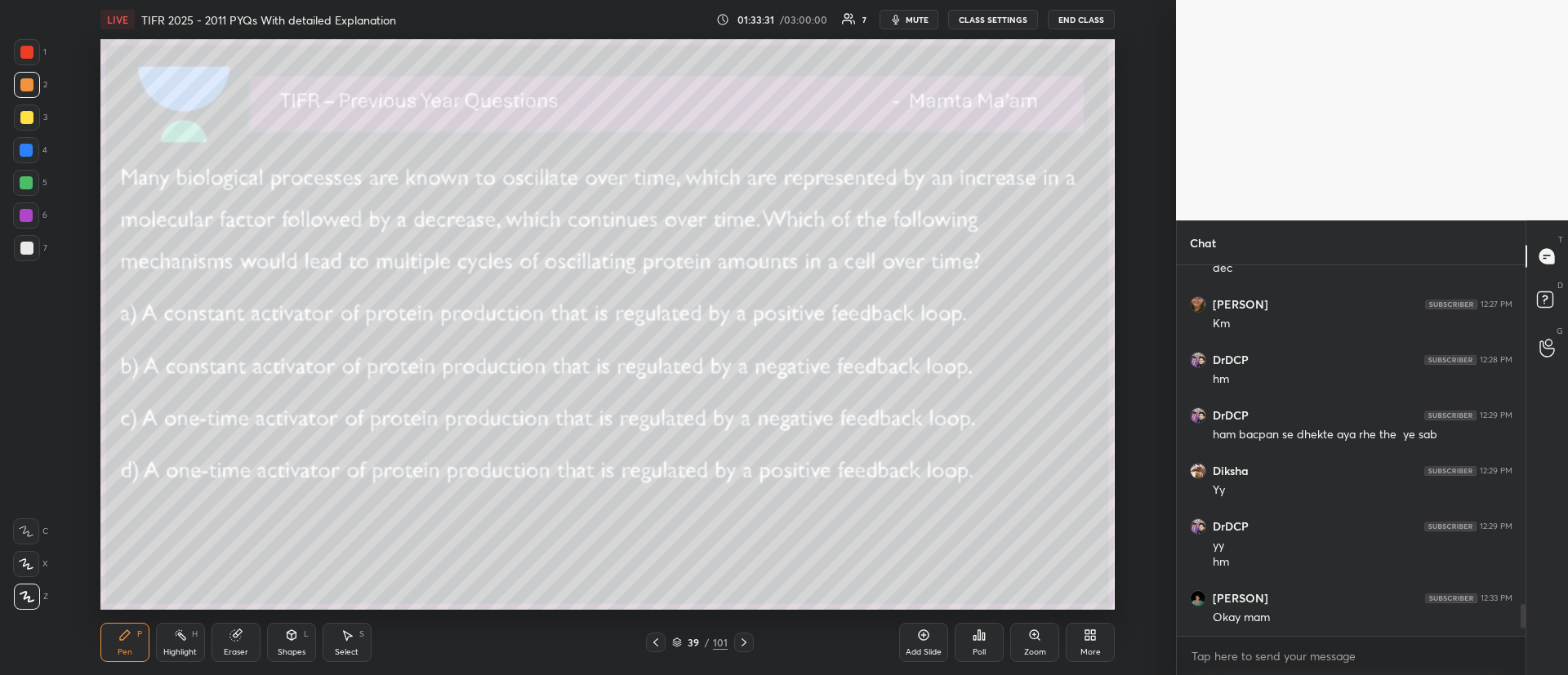 click 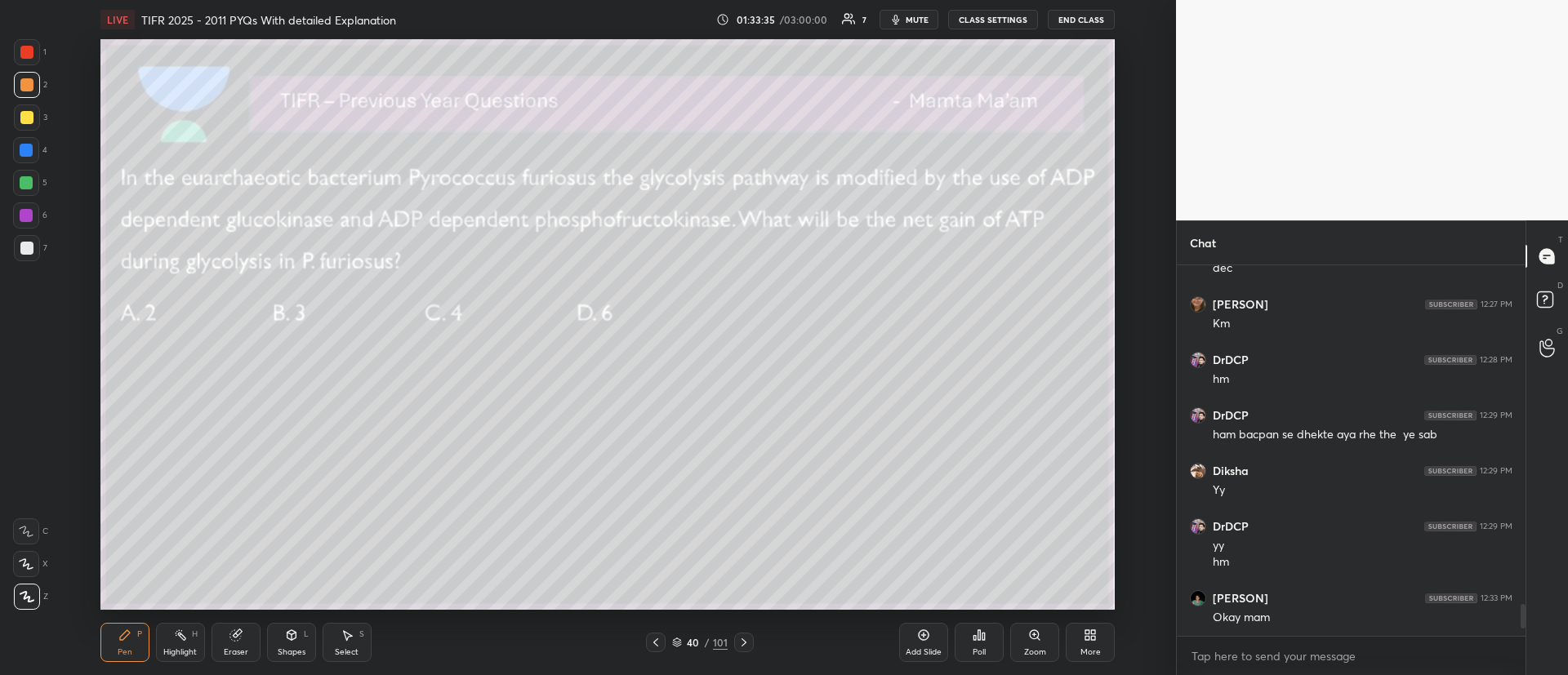 click on "Poll" at bounding box center [979, 642] 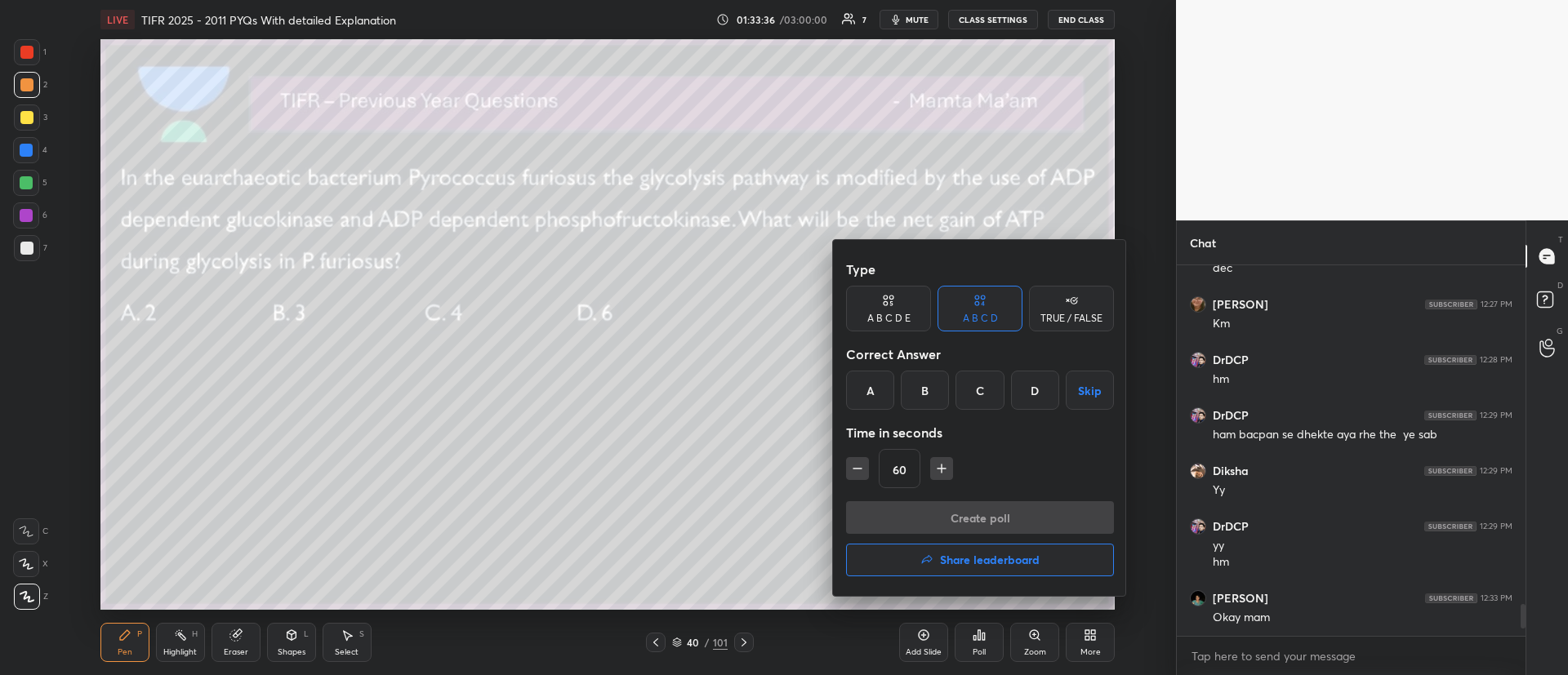 click on "C" at bounding box center [979, 390] 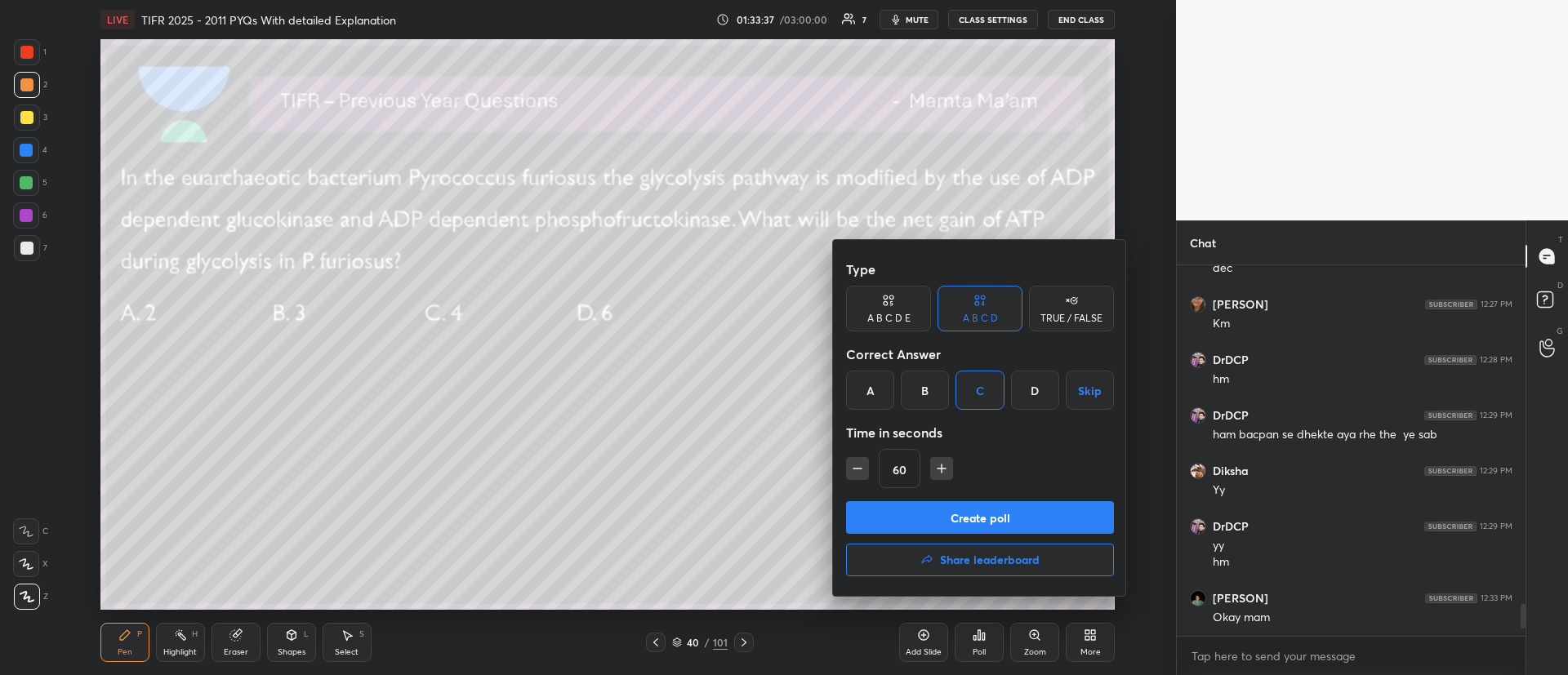 click on "Create poll" at bounding box center (980, 517) 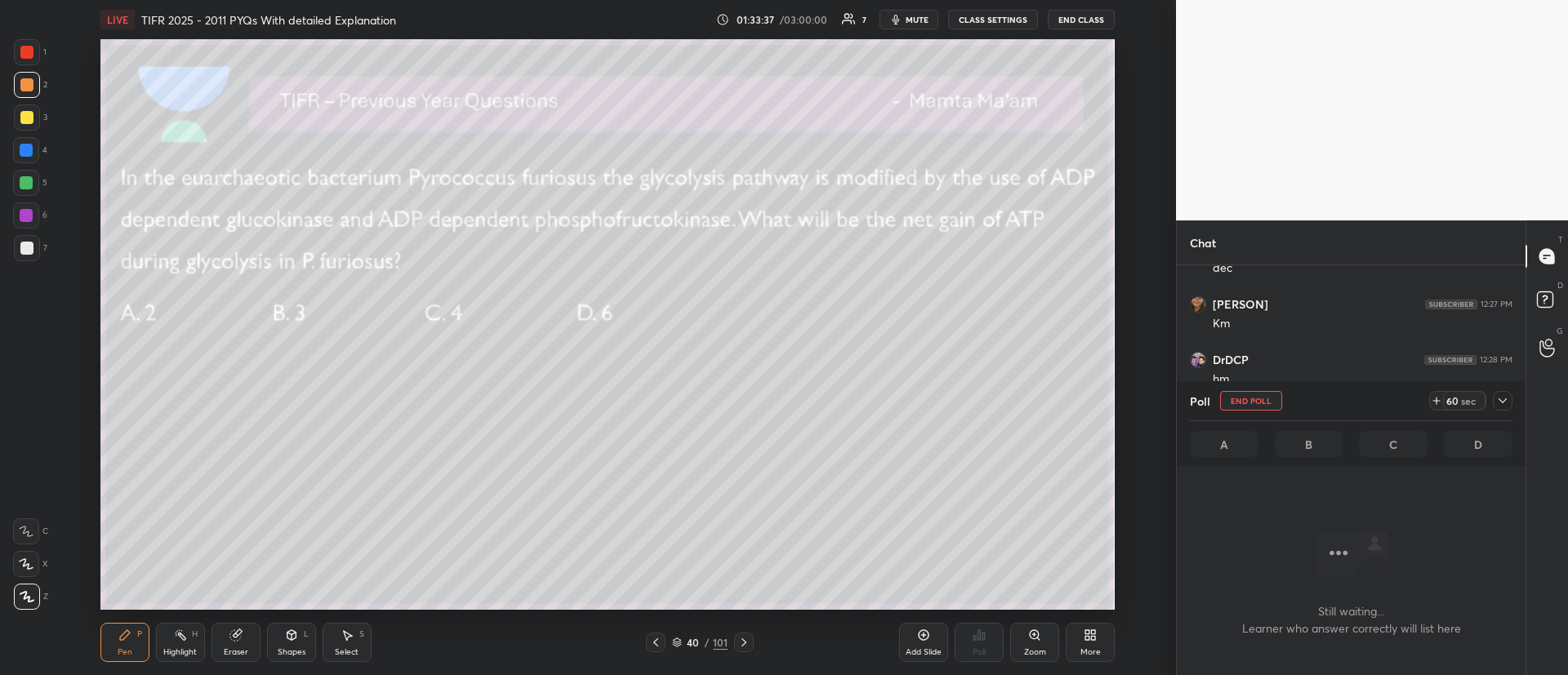 scroll, scrollTop: 166, scrollLeft: 344, axis: both 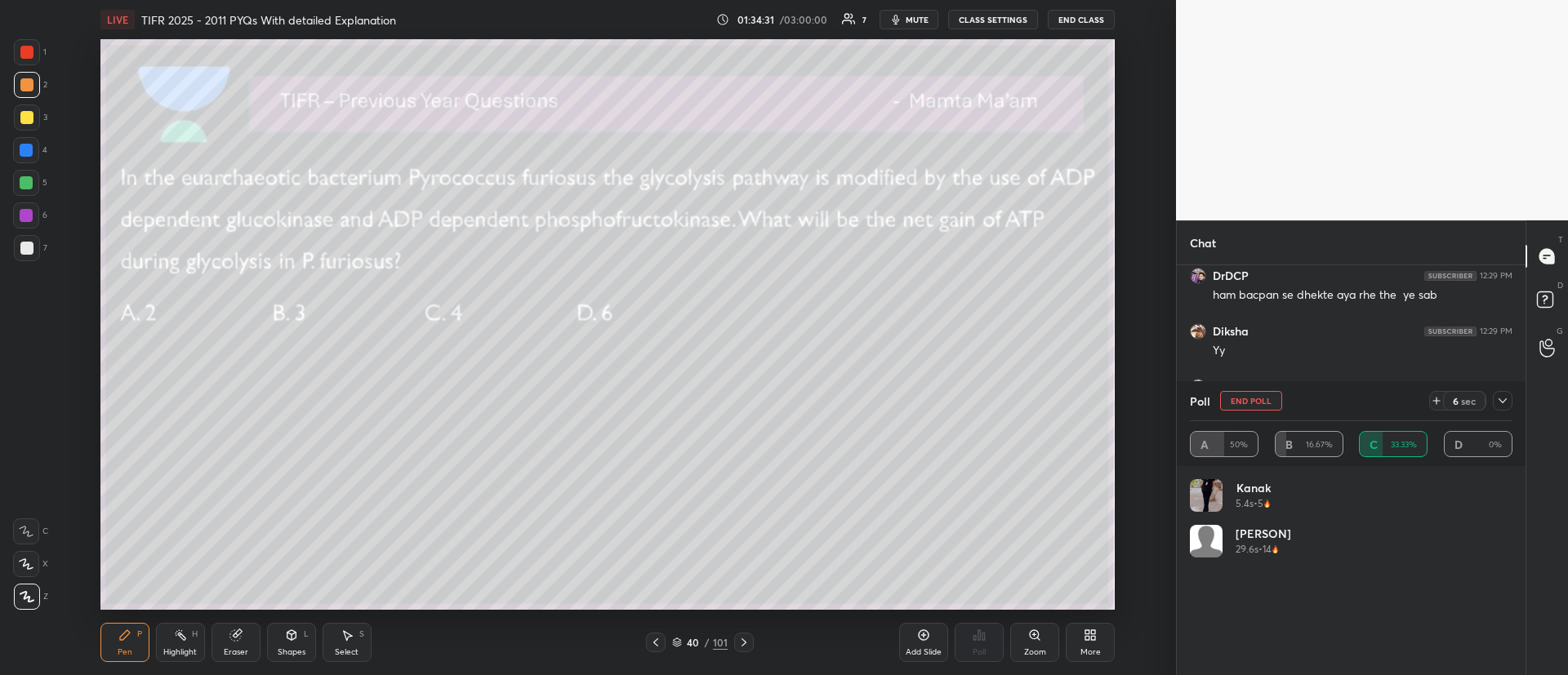click 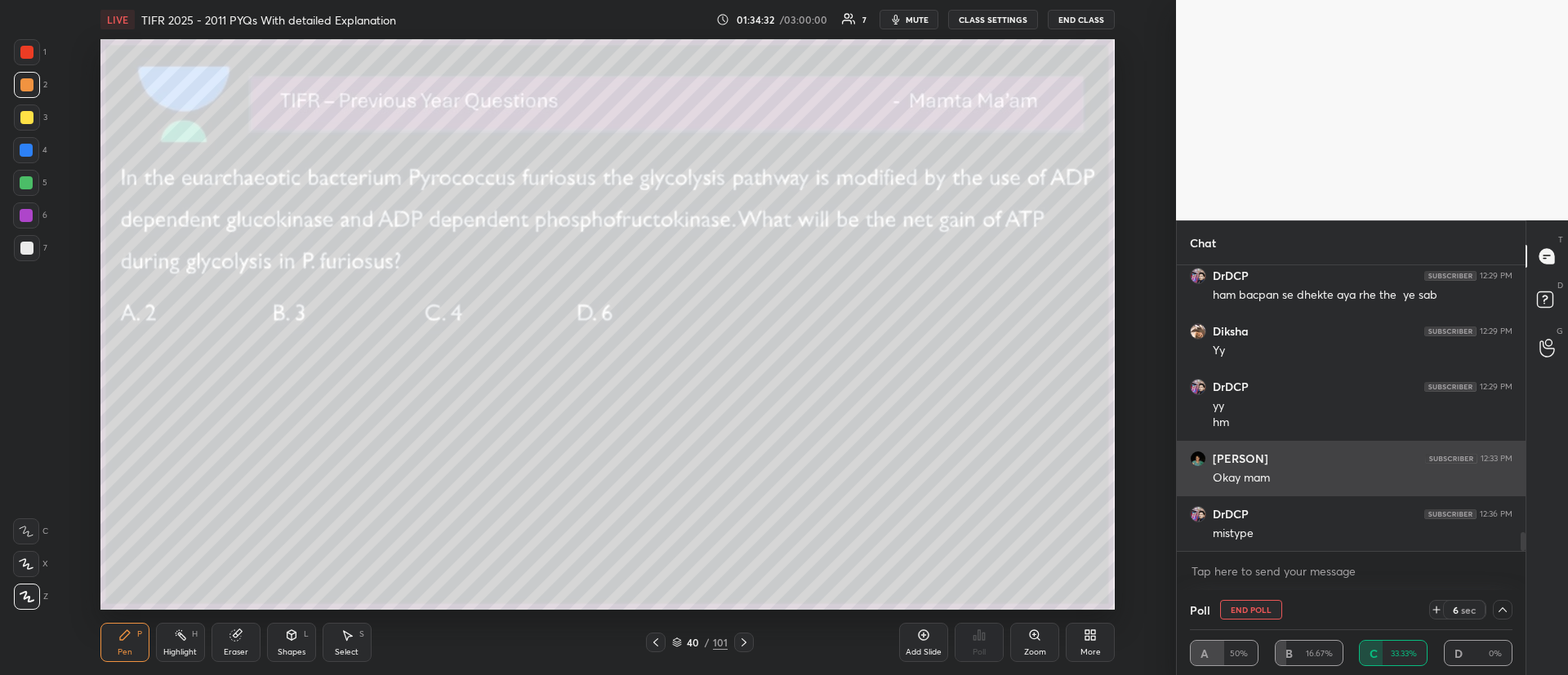 scroll, scrollTop: 0, scrollLeft: 0, axis: both 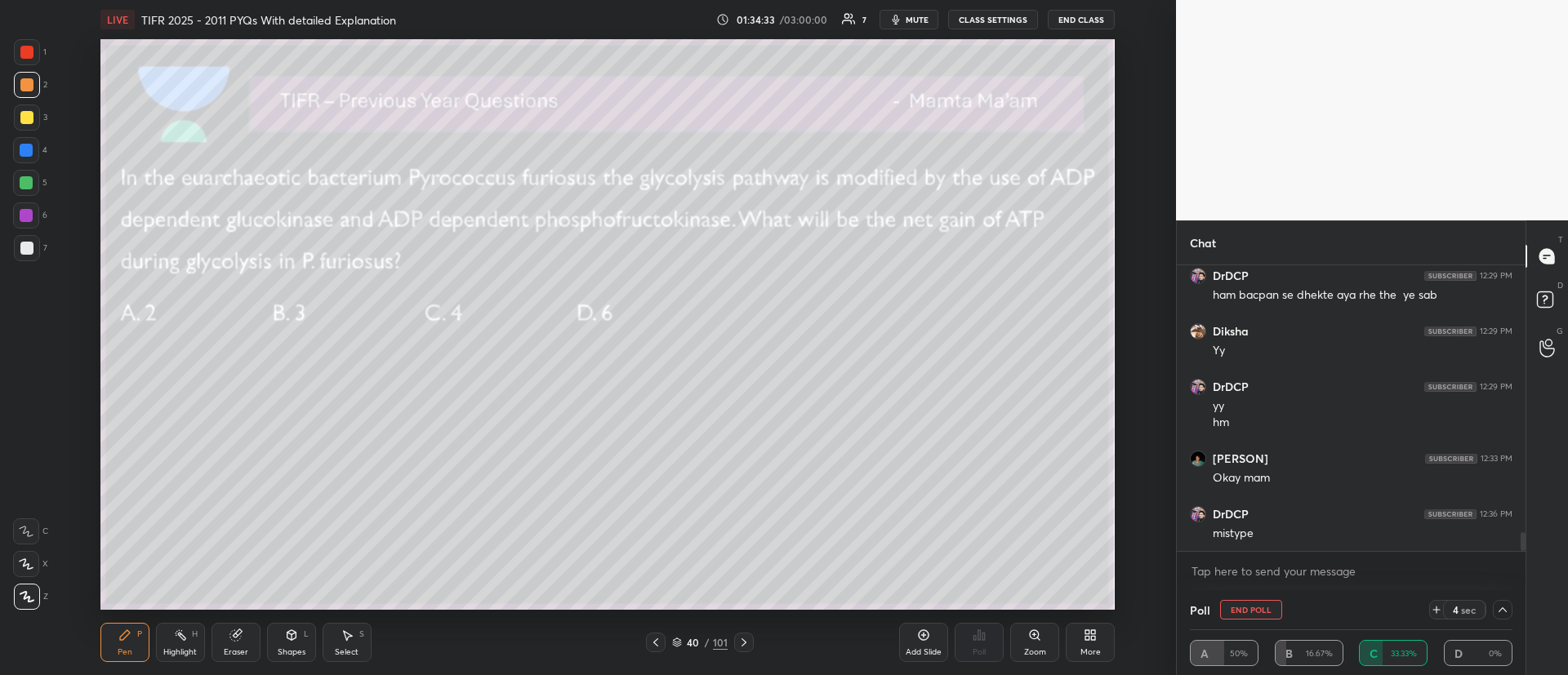 click on "DrDCP 12:28 PM hm DrDCP 12:29 PM ham bacpan se dhekte aya rhe the  ye sab Diksha 12:29 PM Yy DrDCP 12:29 PM yy hm Nikitha 12:33 PM Okay mam DrDCP 12:36 PM mistype JUMP TO LATEST Enable hand raising Enable raise hand to speak to learners. Once enabled, chat will be turned off temporarily. Enable x" at bounding box center [1351, 428] 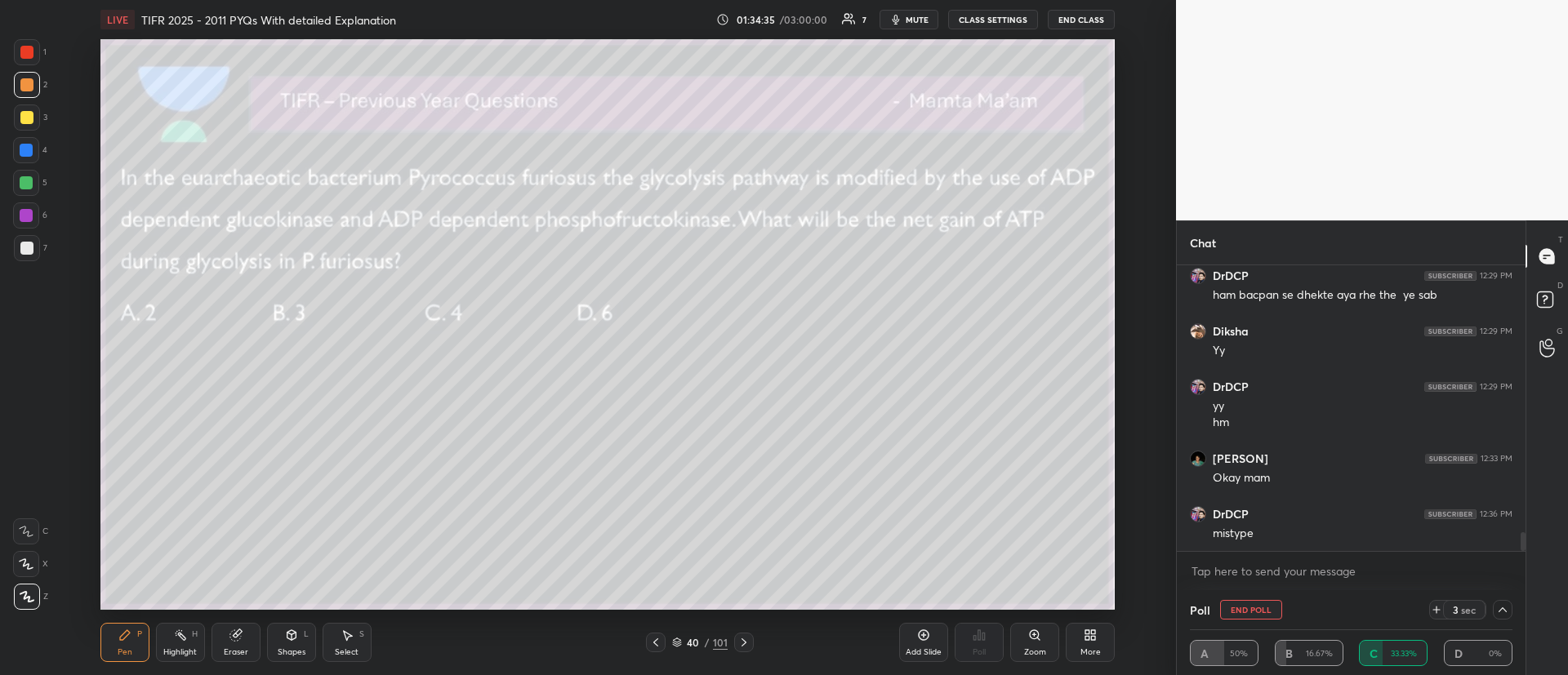 click 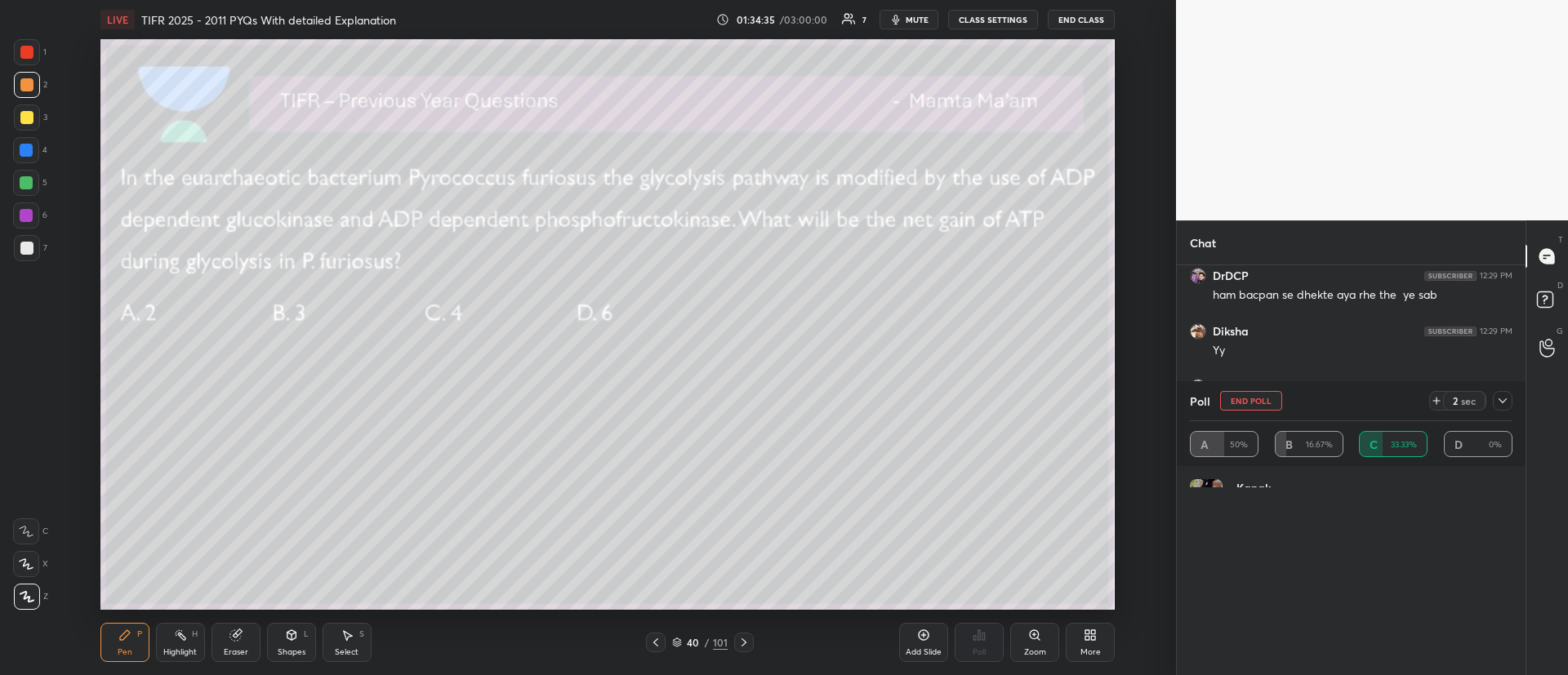 scroll, scrollTop: 6, scrollLeft: 6, axis: both 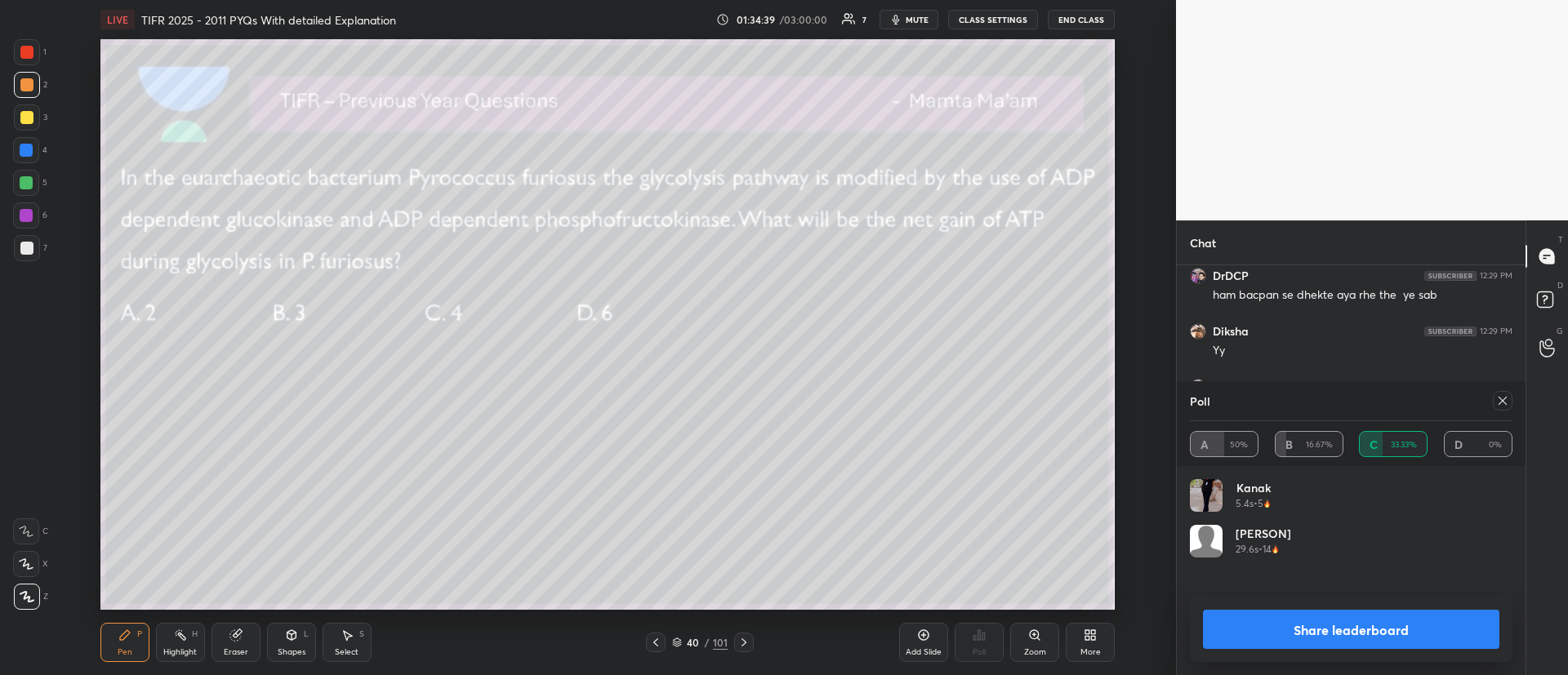 click 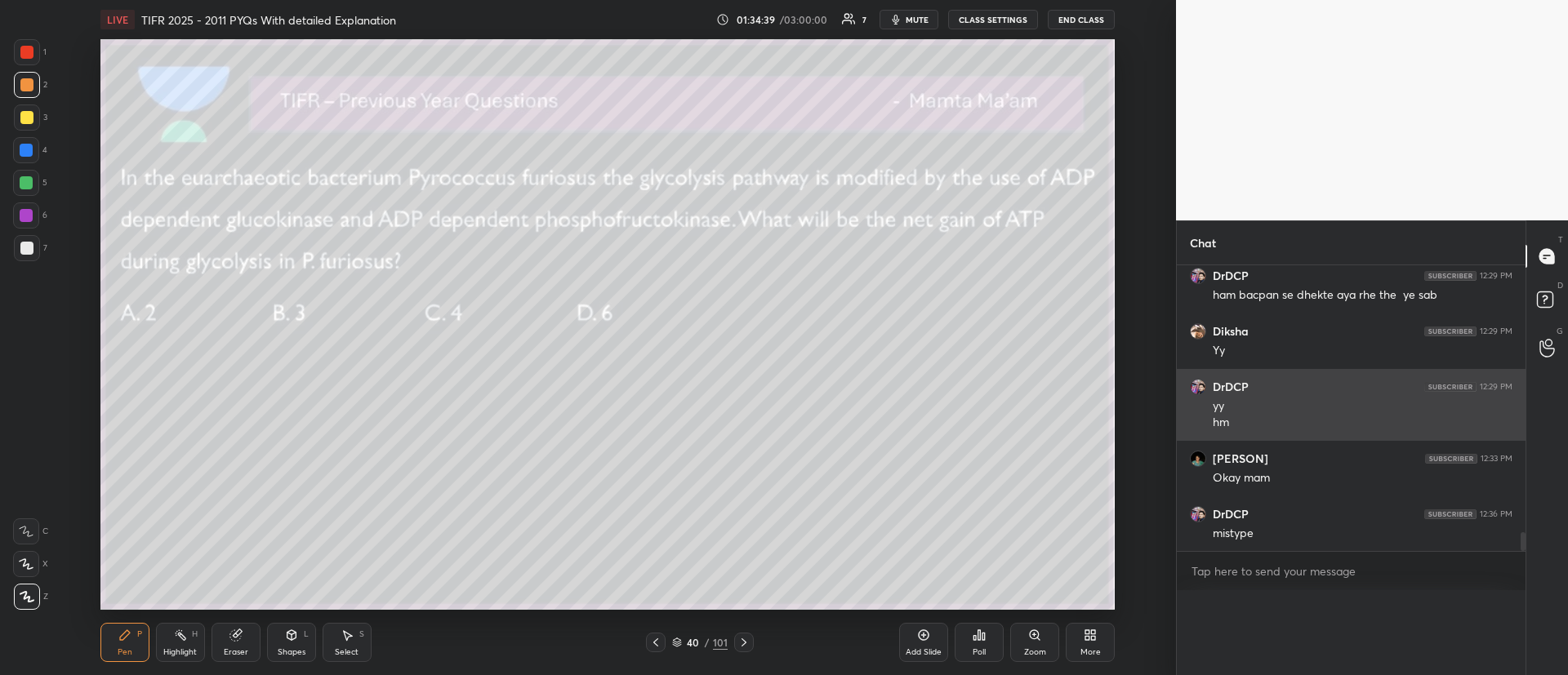 scroll, scrollTop: 0, scrollLeft: 0, axis: both 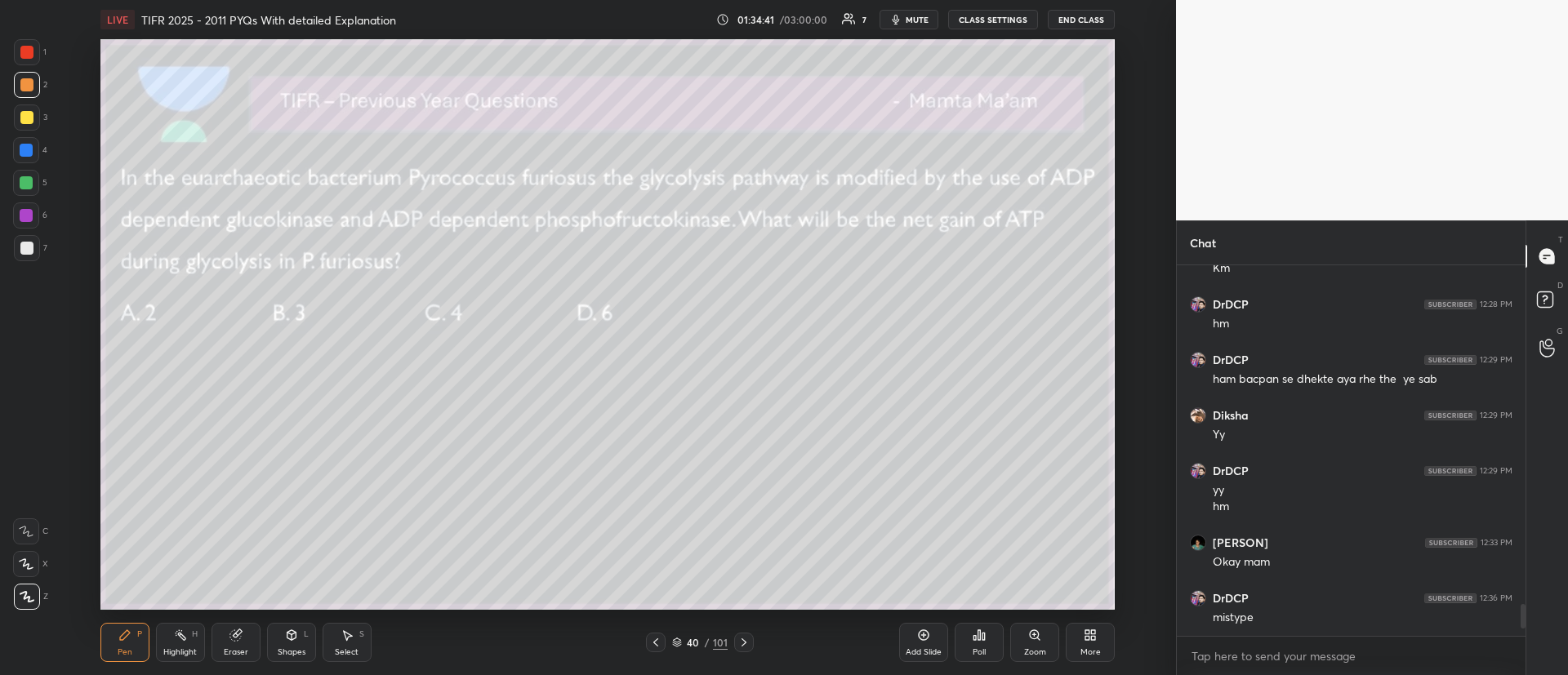 click at bounding box center [27, 118] 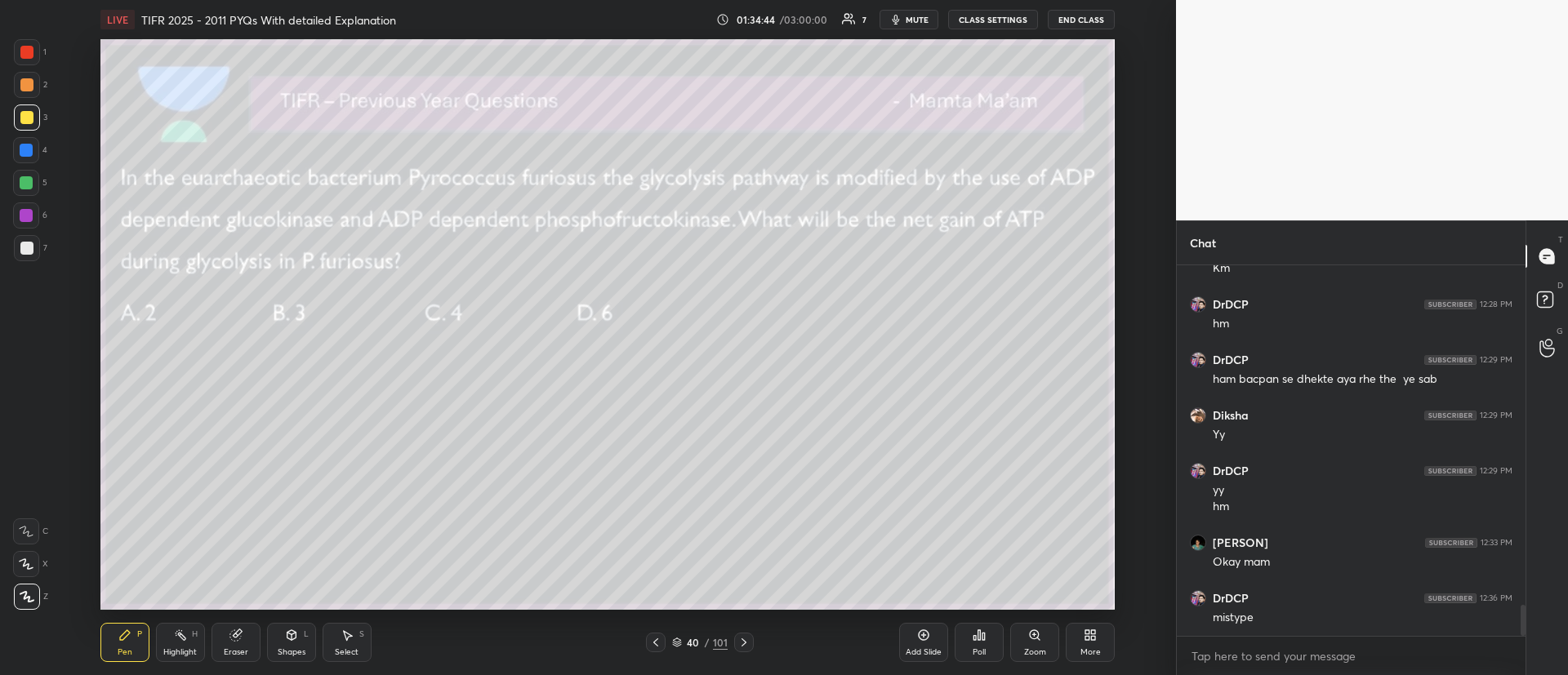 scroll, scrollTop: 4048, scrollLeft: 0, axis: vertical 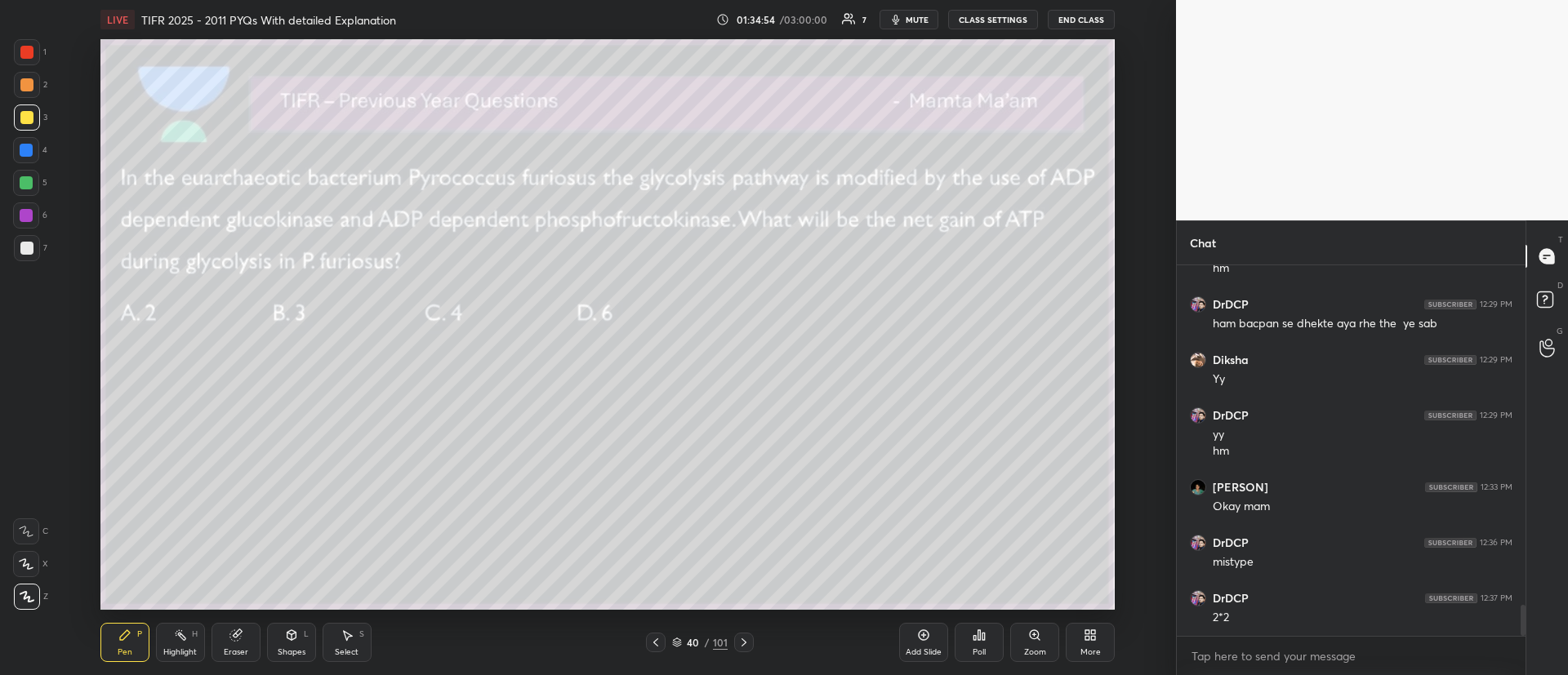 click on "Add Slide" at bounding box center (924, 652) 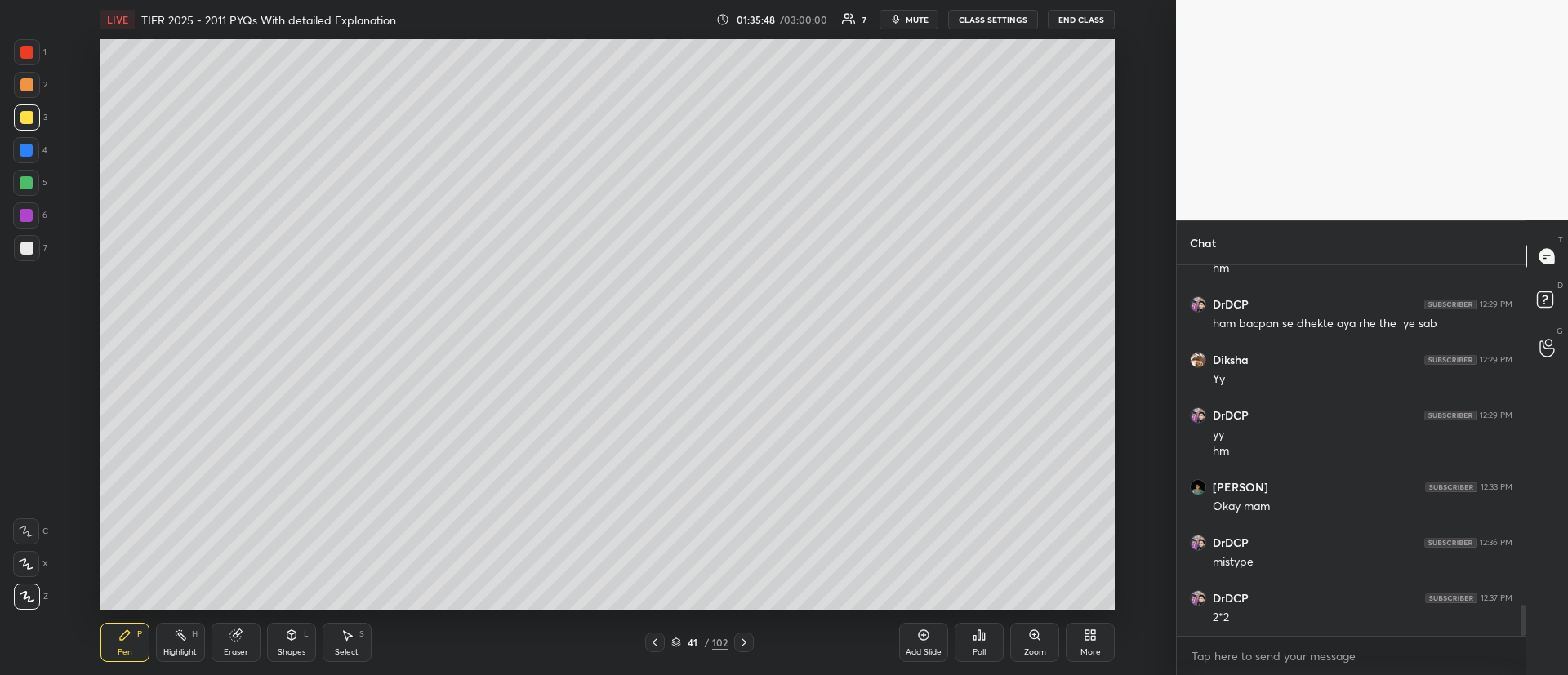 click at bounding box center [27, 85] 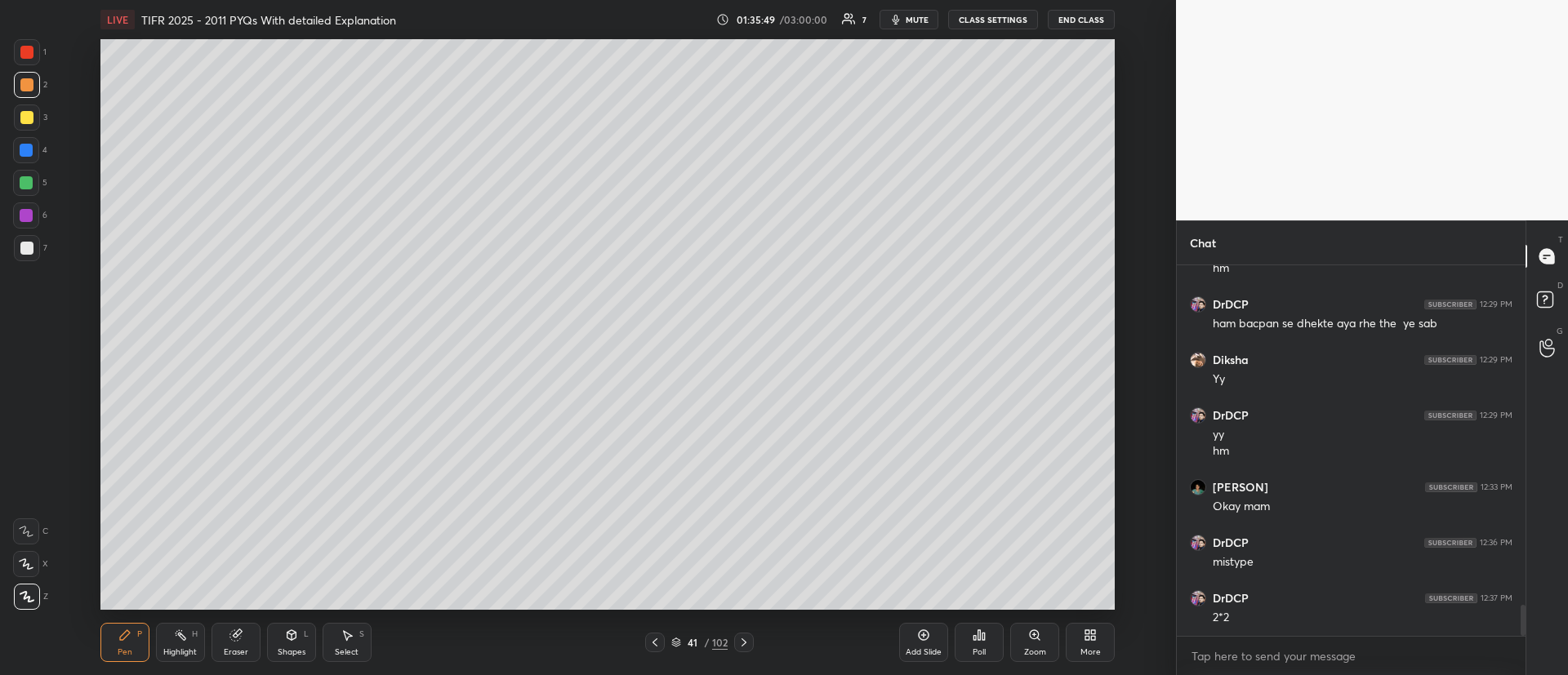 click at bounding box center (26, 150) 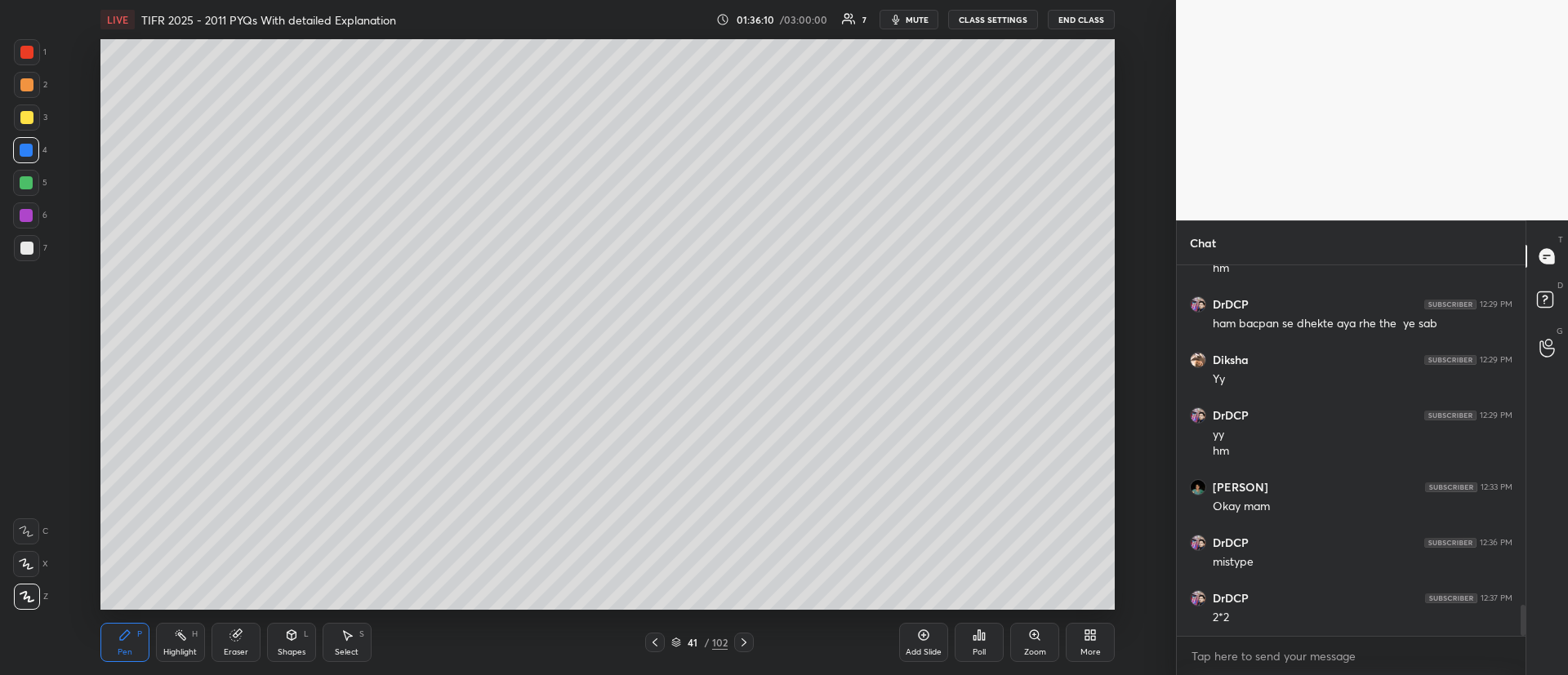 click on "41 / 102" at bounding box center [699, 642] 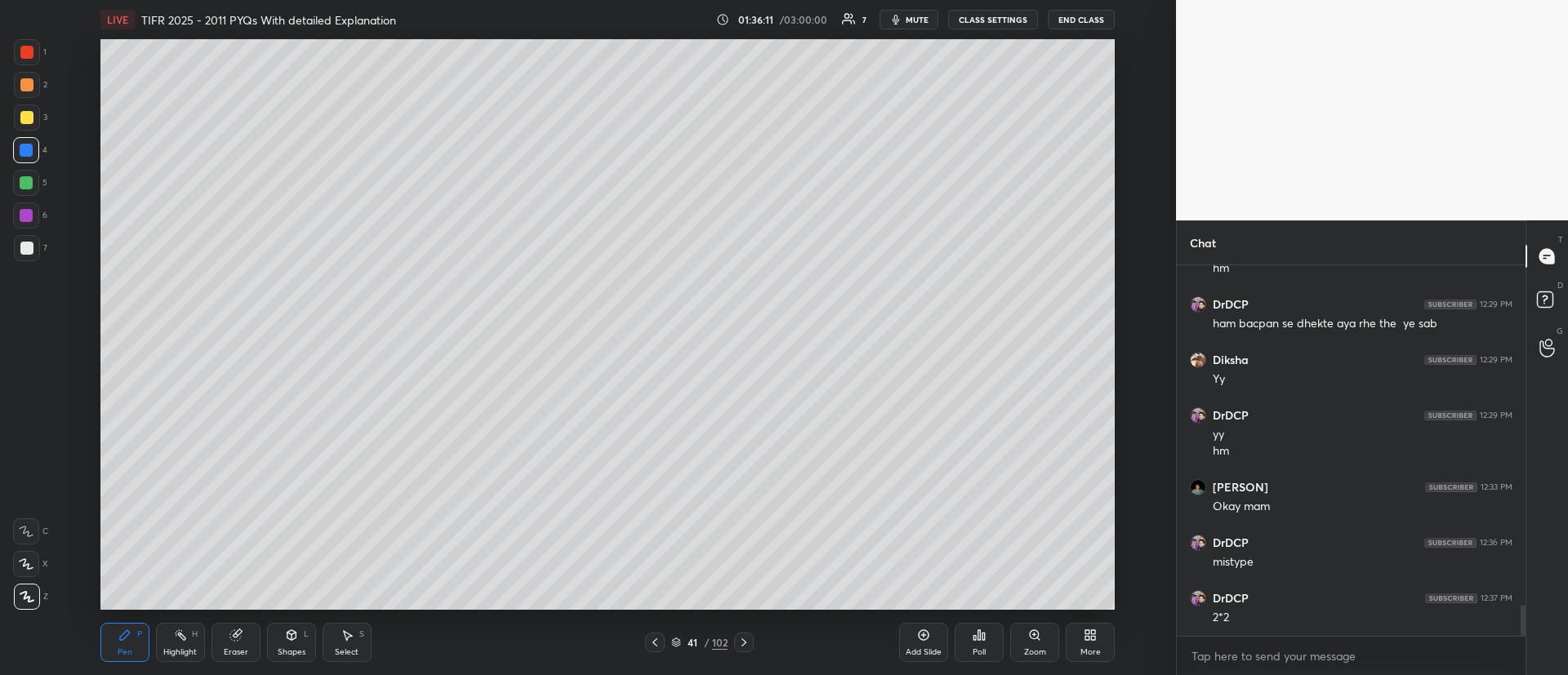 click 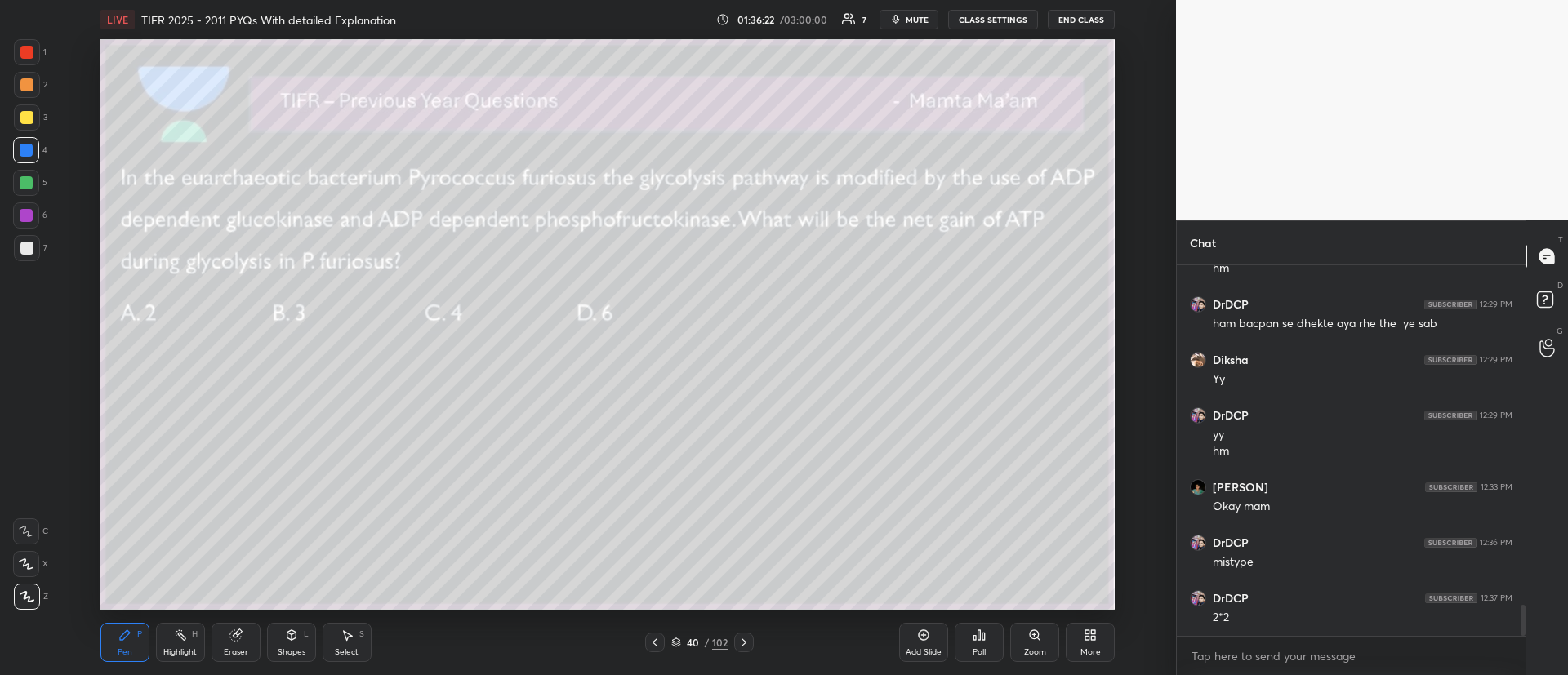 click on "2" at bounding box center (30, 88) 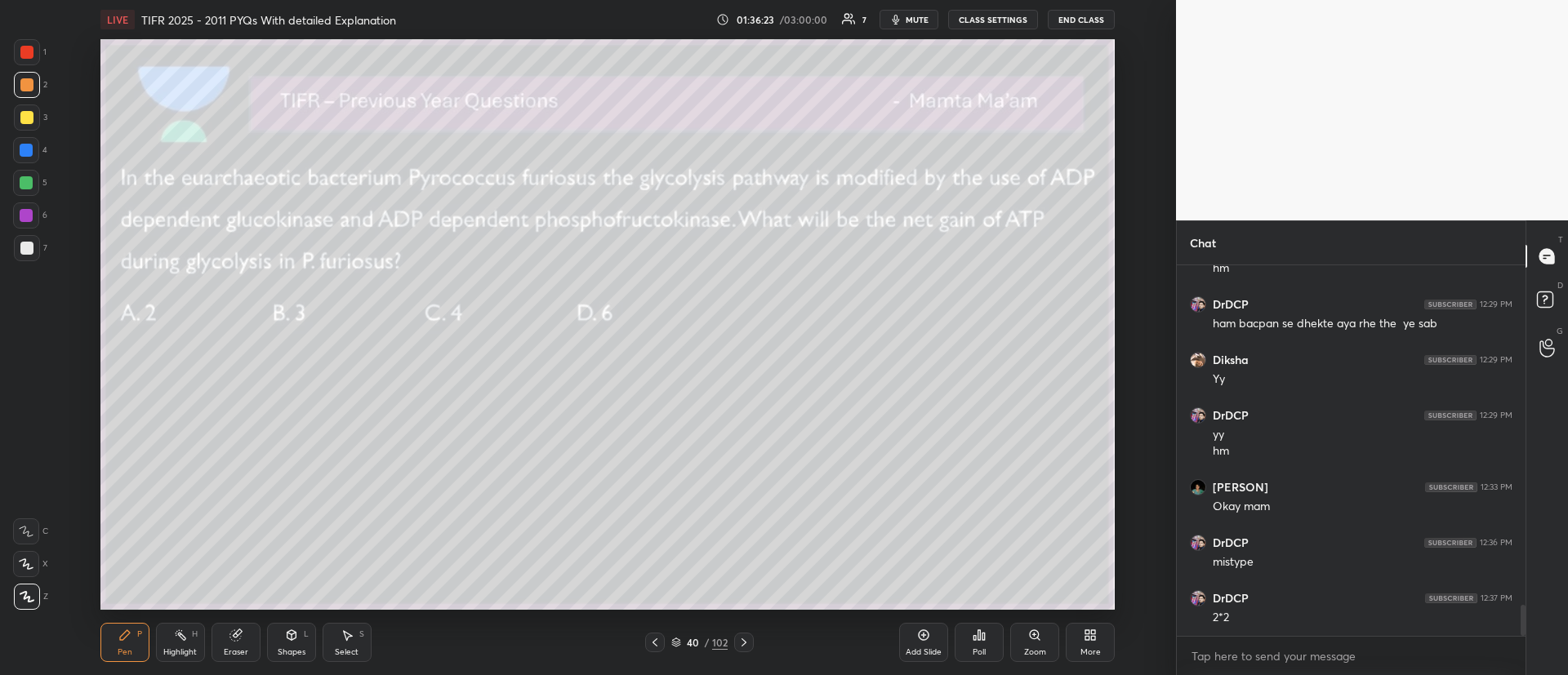 click at bounding box center [27, 52] 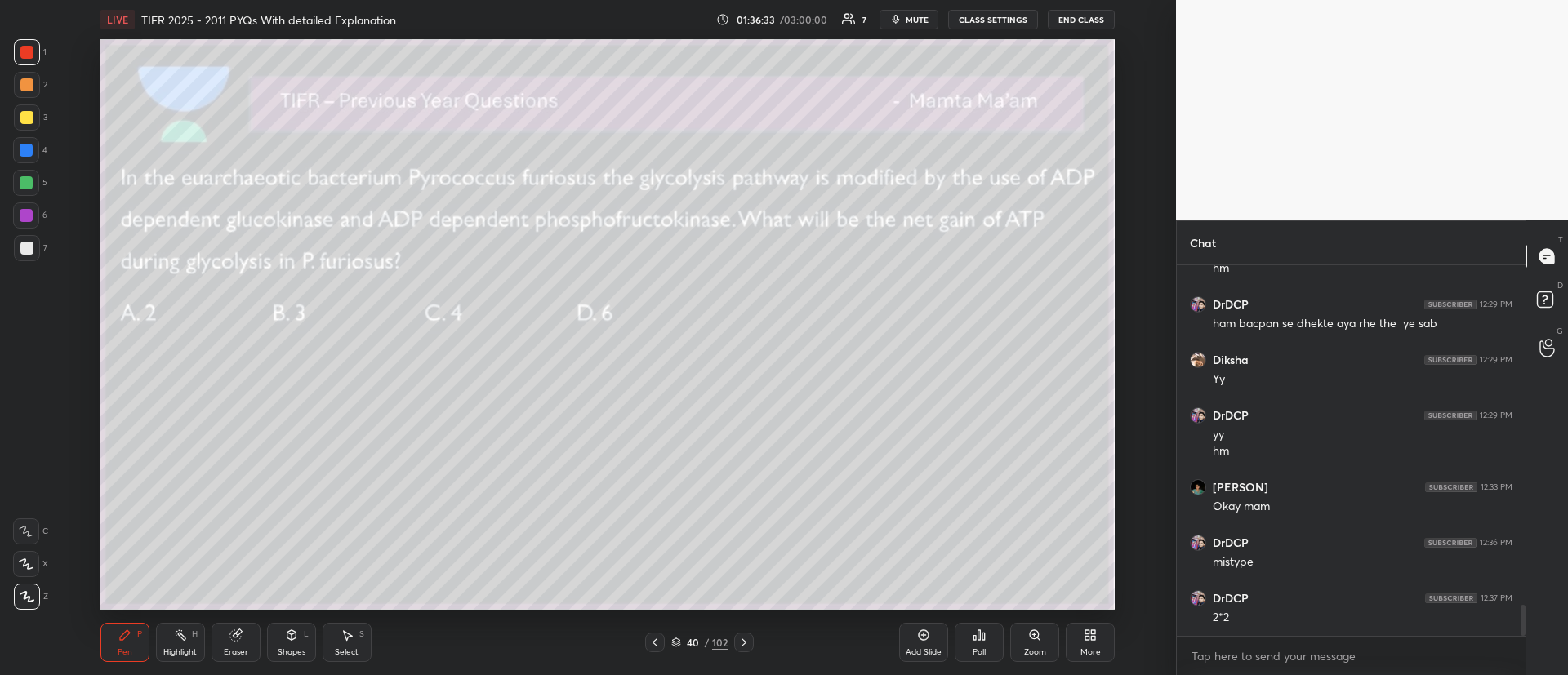 click at bounding box center (655, 642) 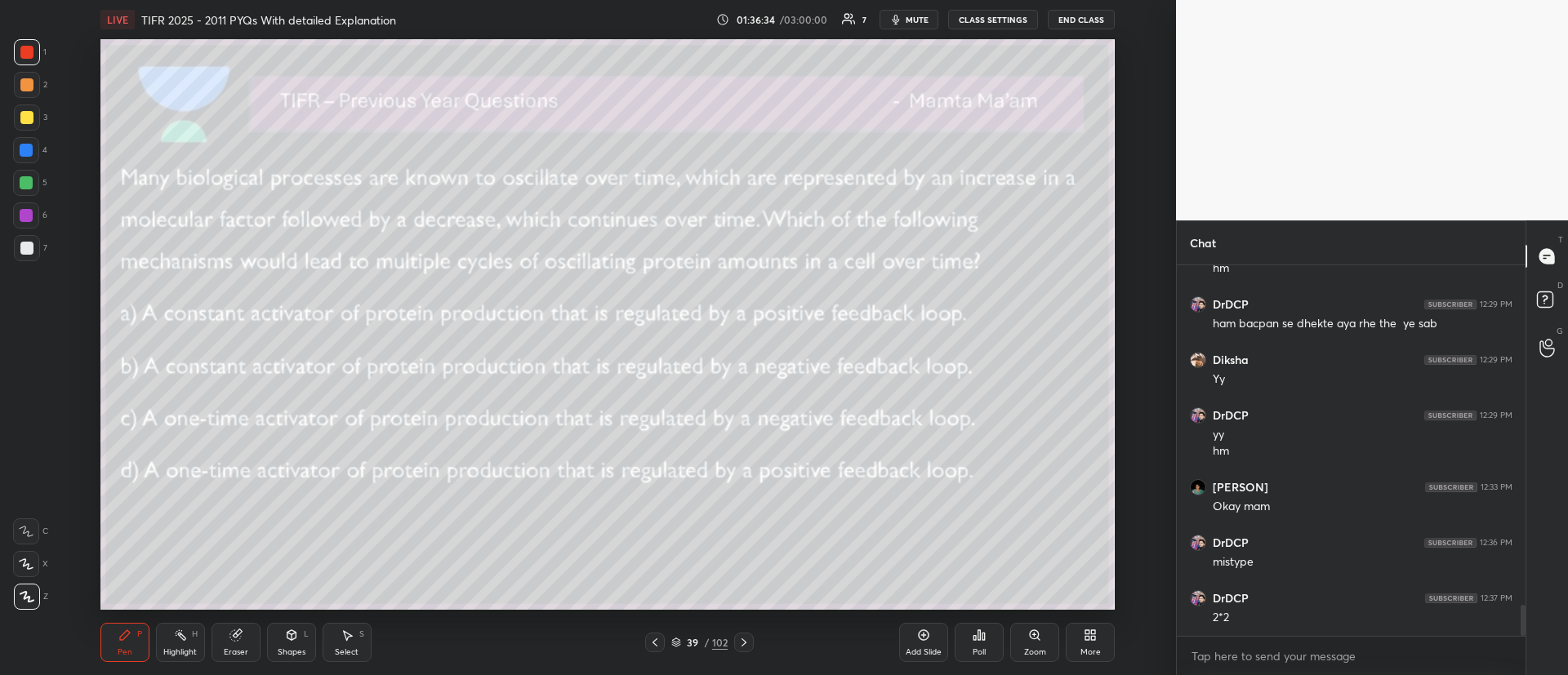 click on "Pen P Highlight H Eraser Shapes L Select S 39 / 102 Add Slide Poll Zoom More" at bounding box center [608, 642] 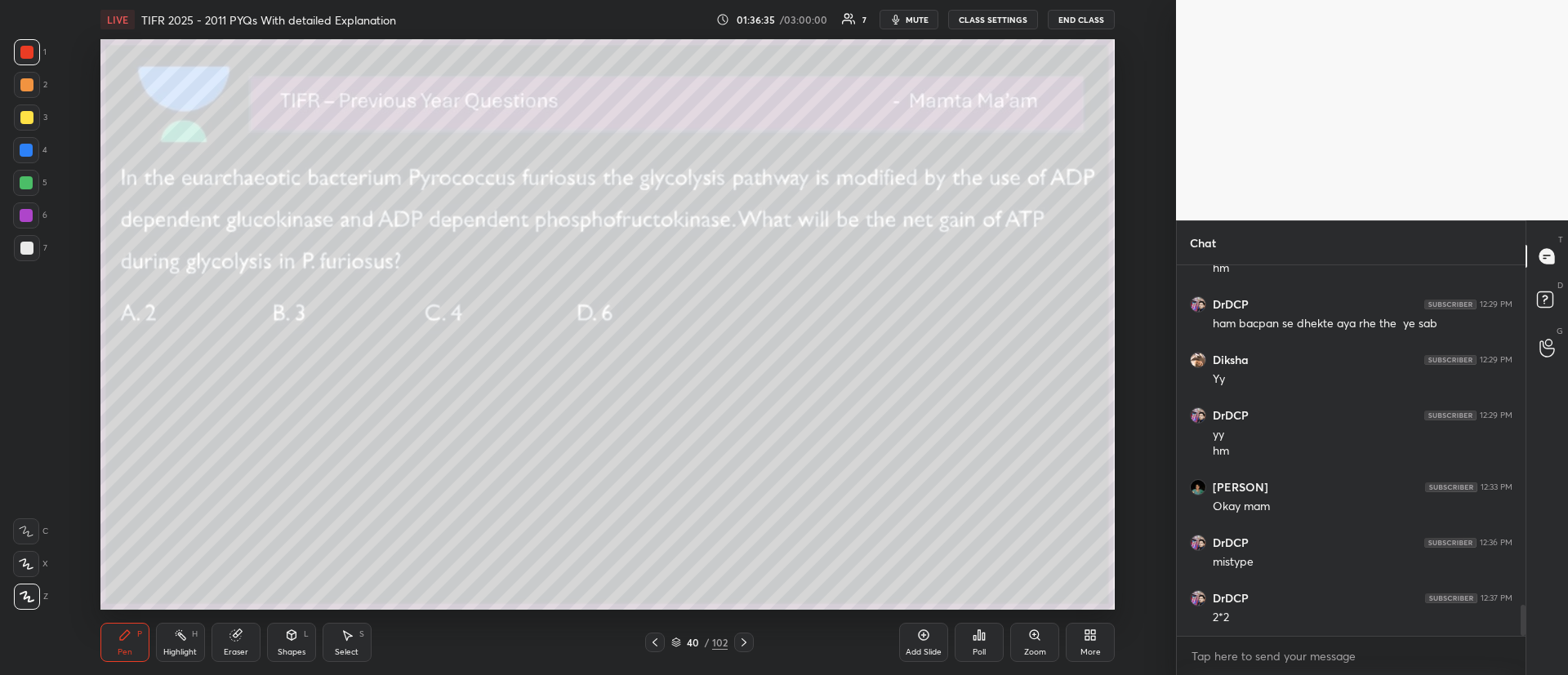 click 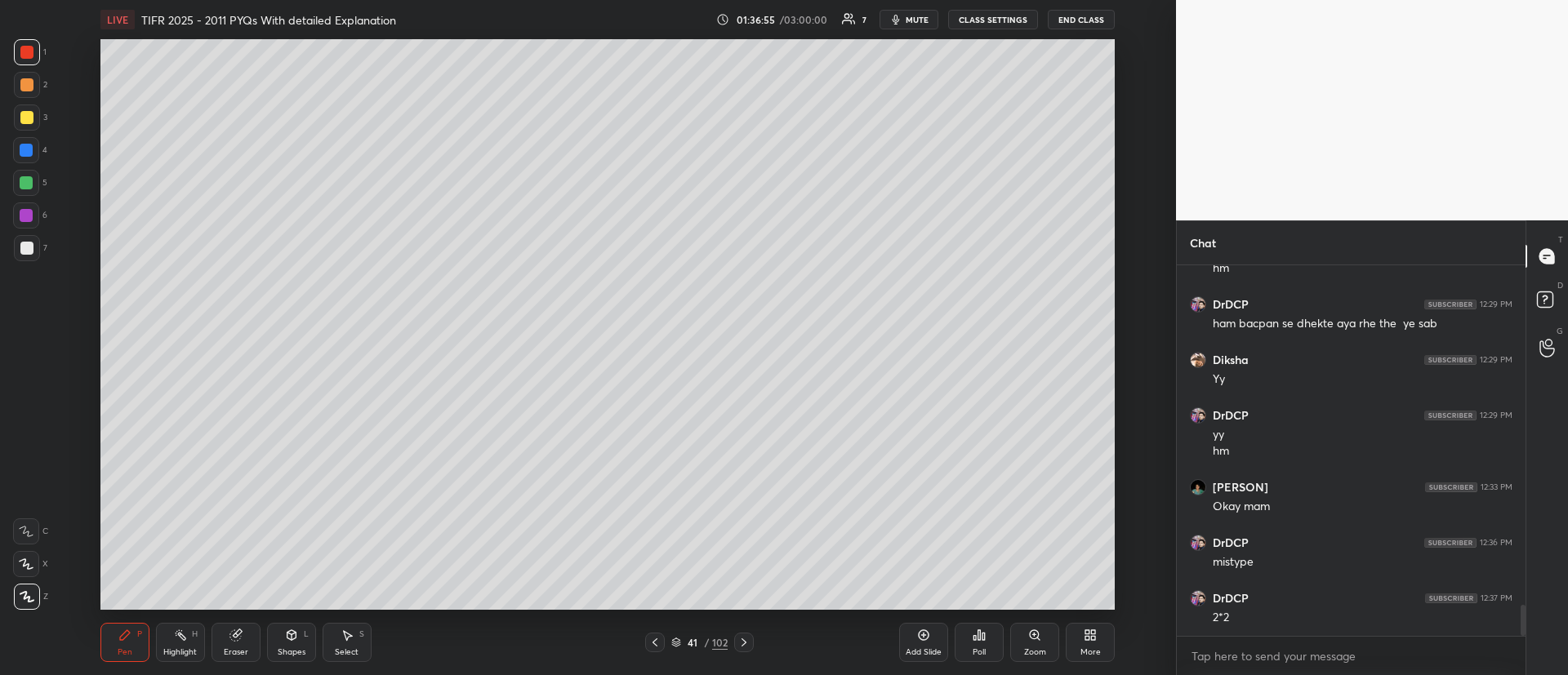 click at bounding box center (655, 642) 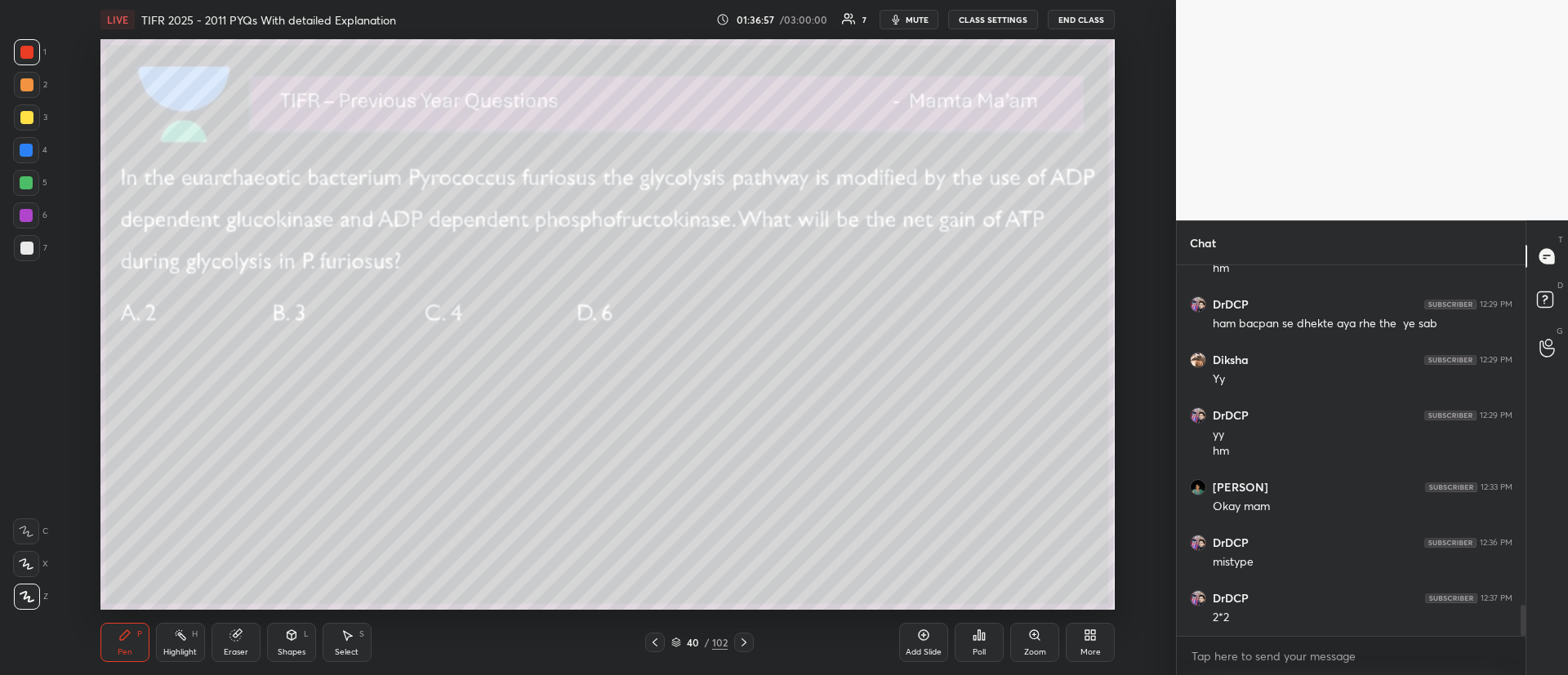click 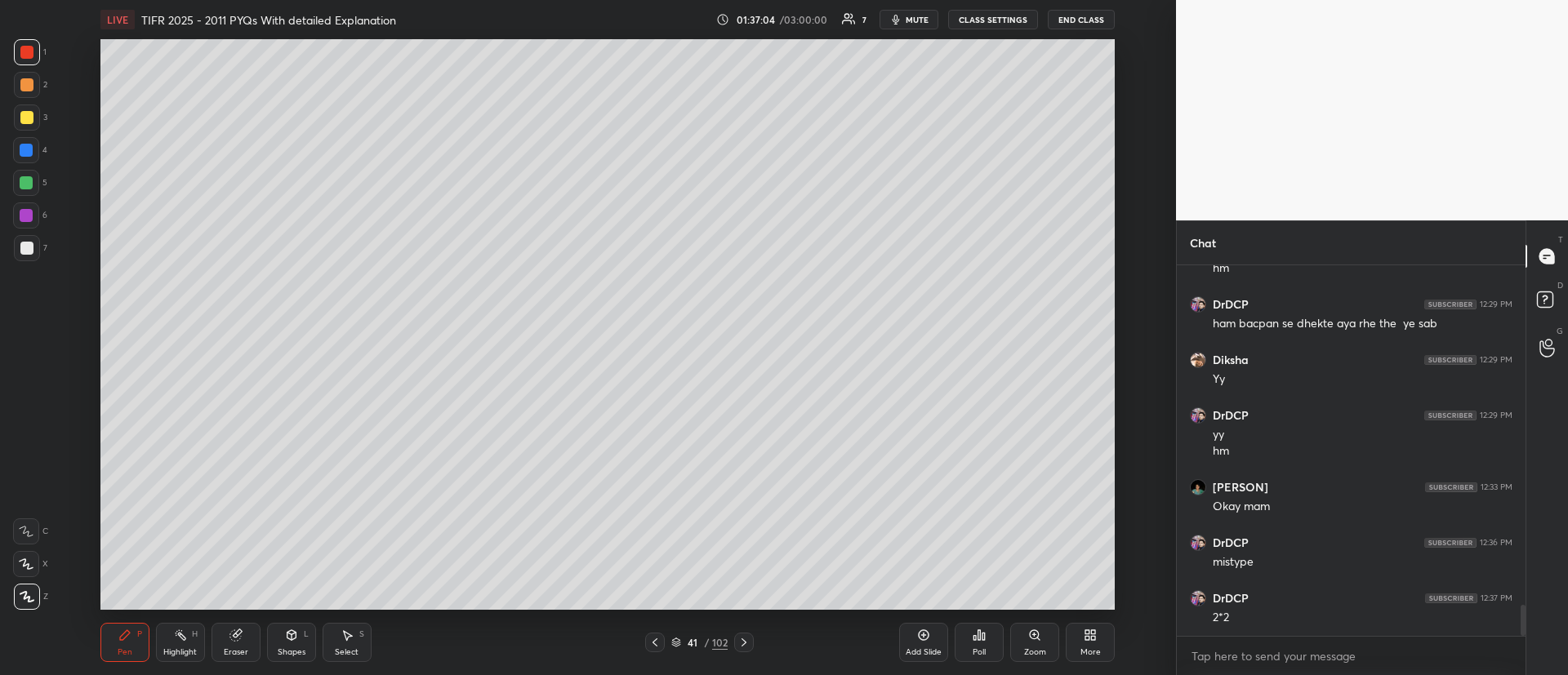 click at bounding box center [655, 642] 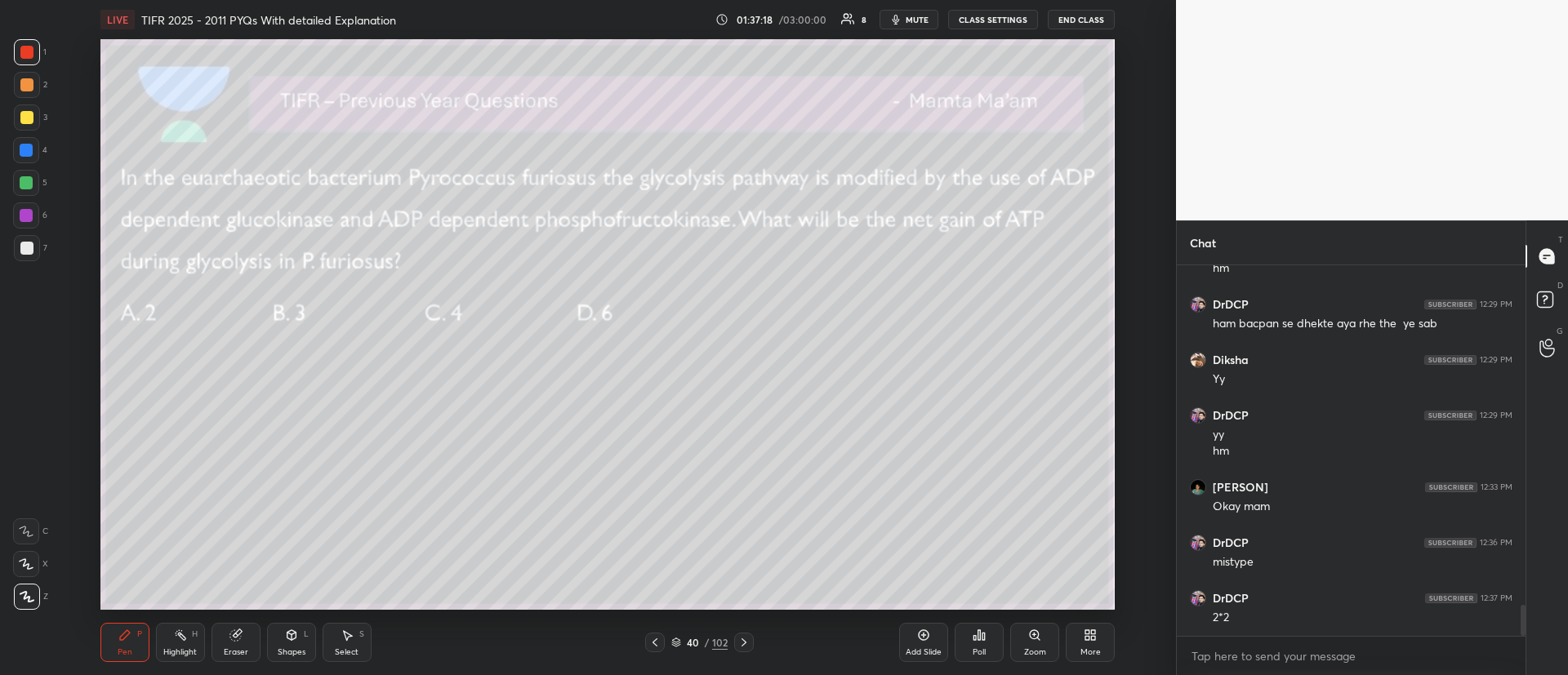 click 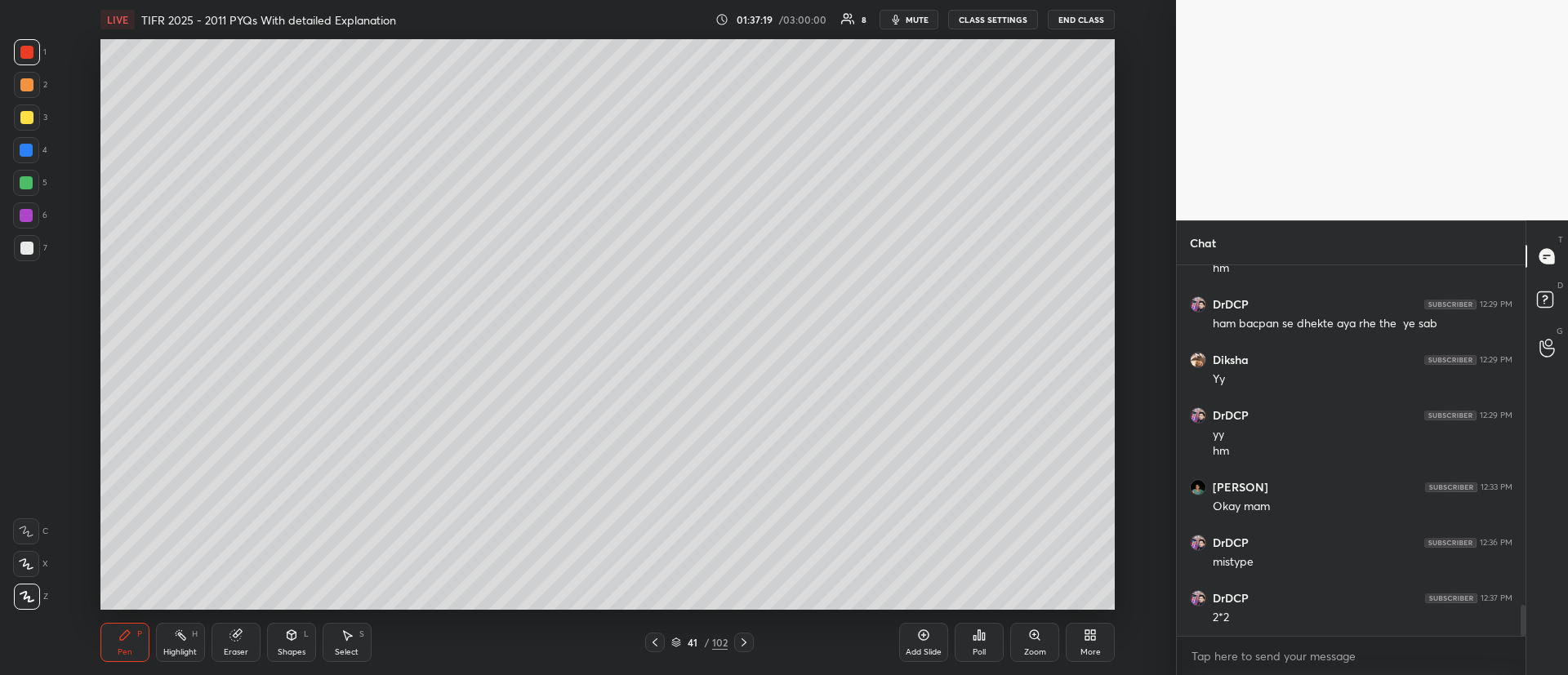 click 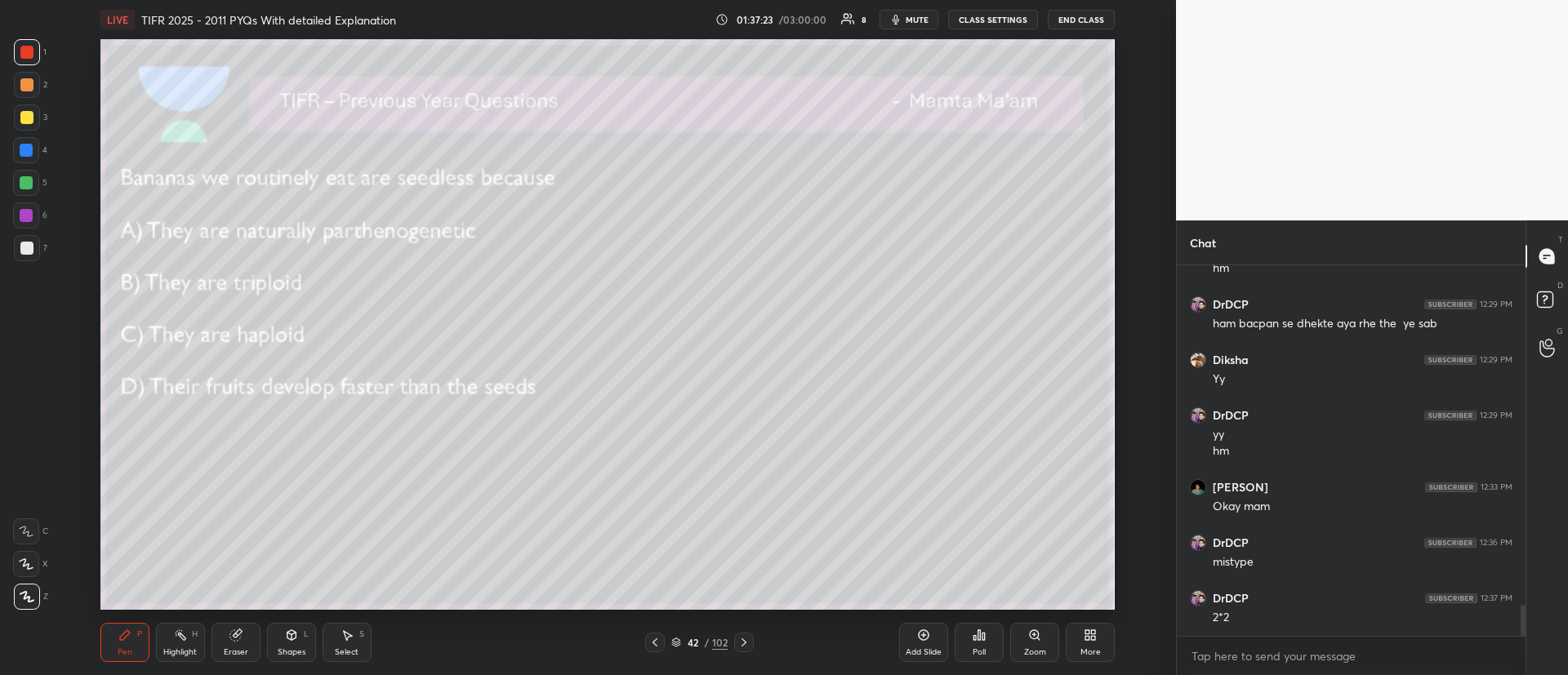 click on "Poll" at bounding box center (979, 652) 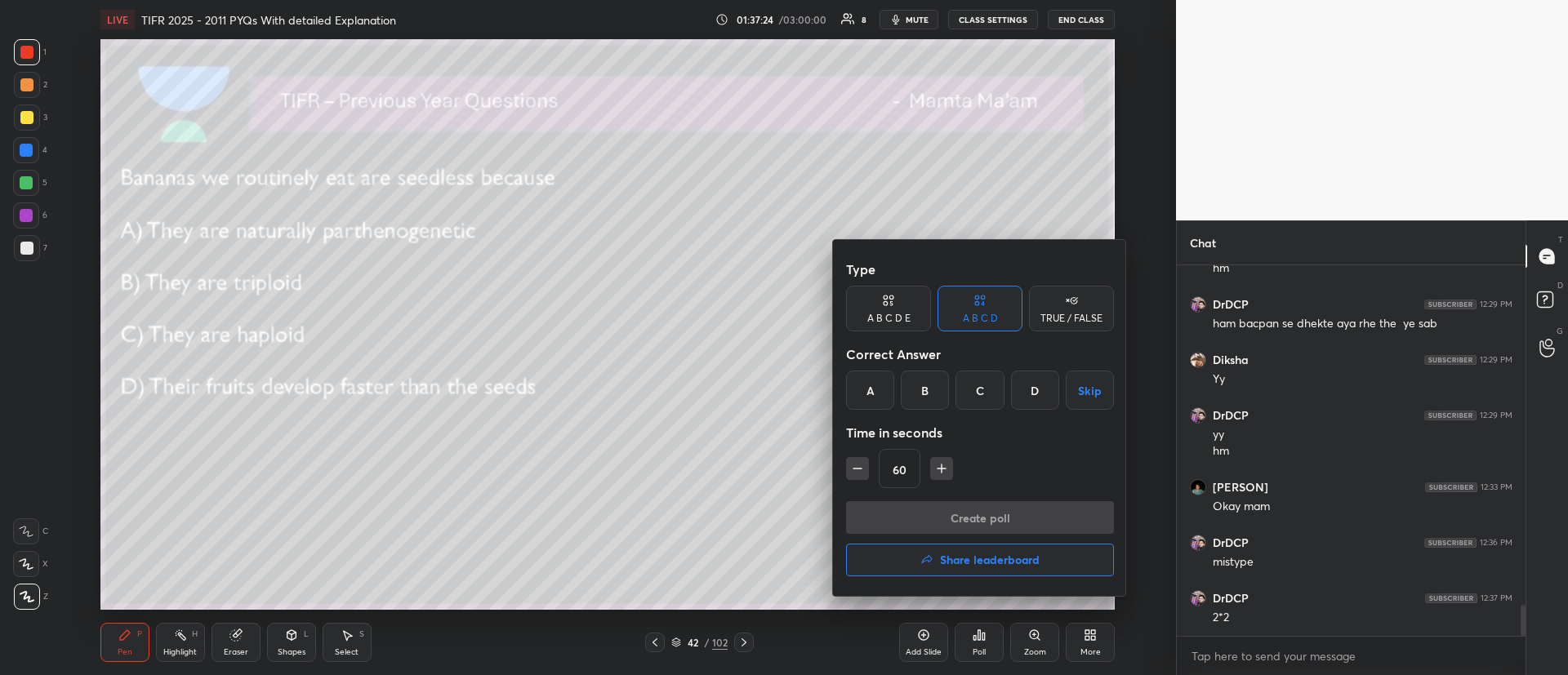 drag, startPoint x: 918, startPoint y: 383, endPoint x: 915, endPoint y: 392, distance: 9.486833 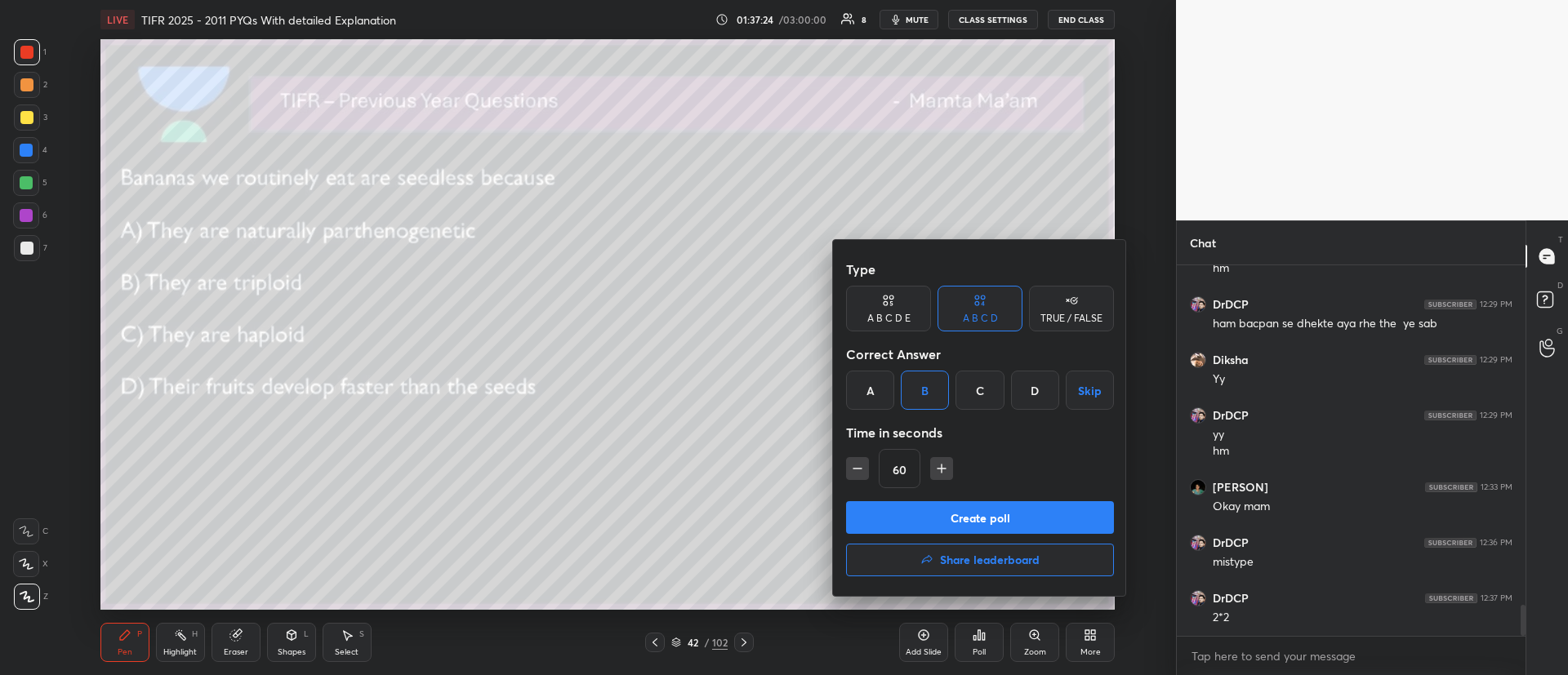click 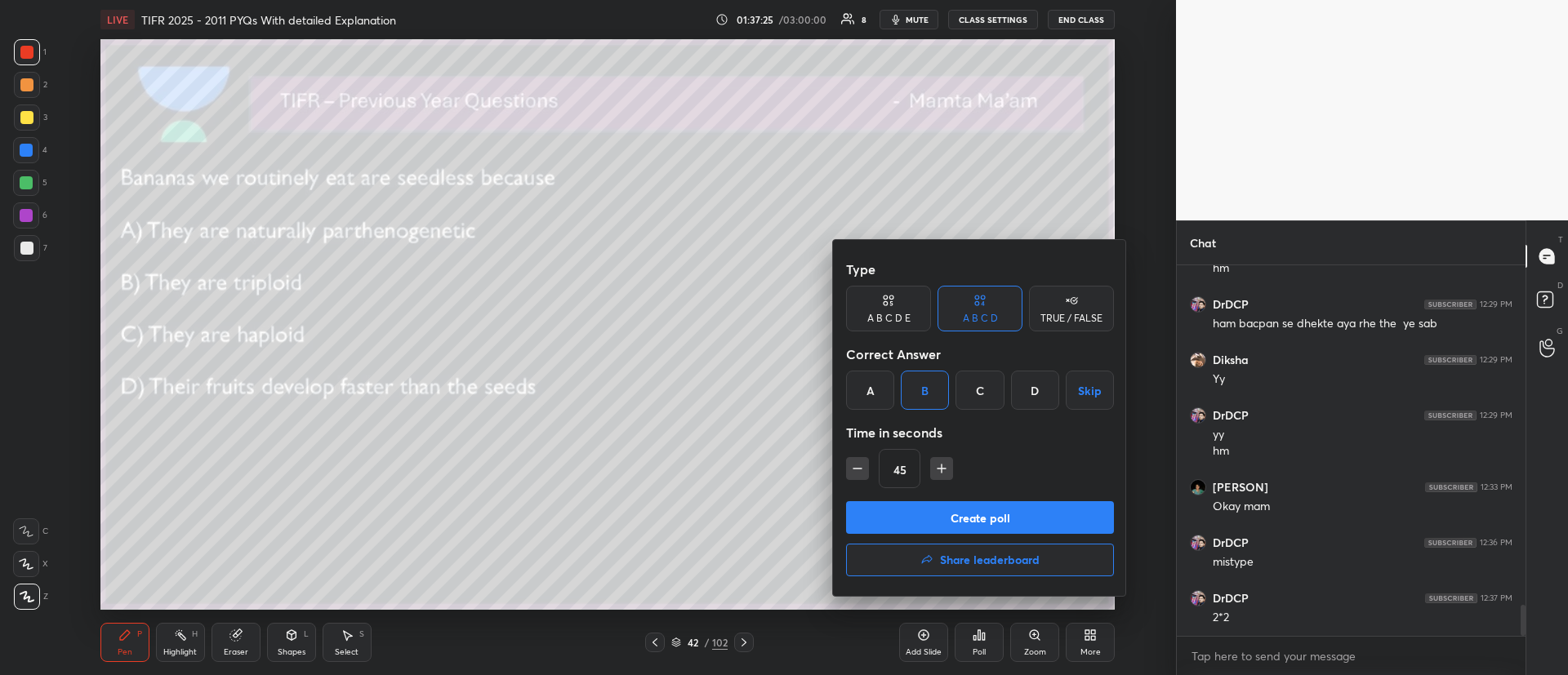 click 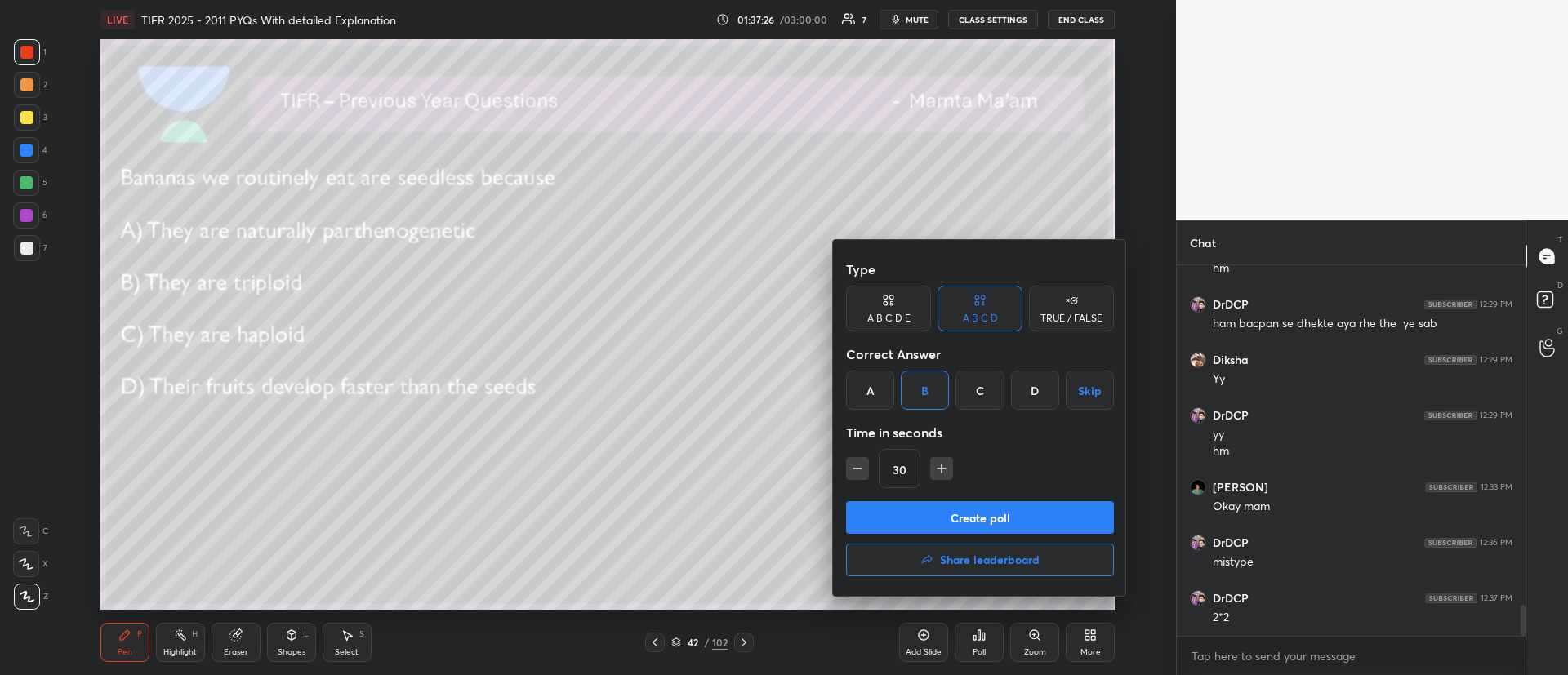 drag, startPoint x: 939, startPoint y: 513, endPoint x: 930, endPoint y: 545, distance: 33.2415 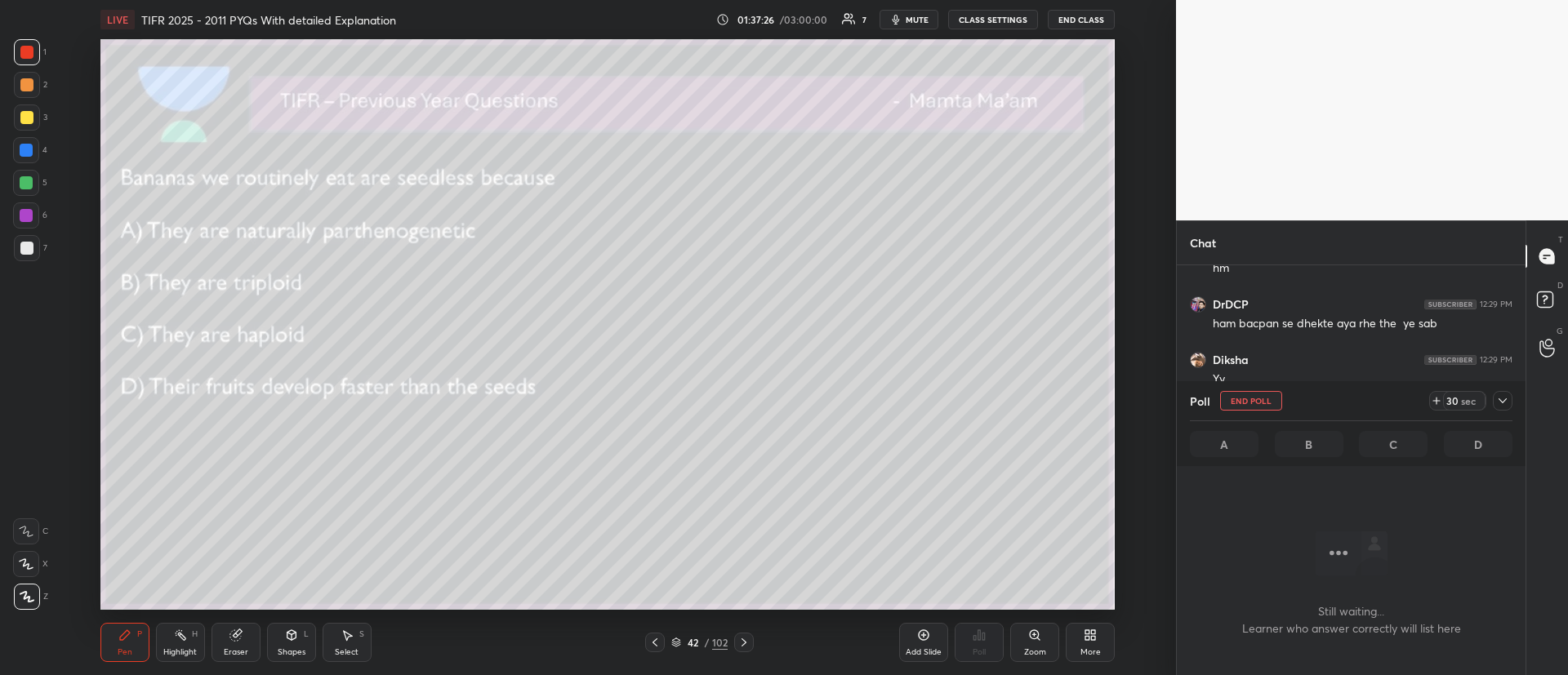 scroll, scrollTop: 212, scrollLeft: 344, axis: both 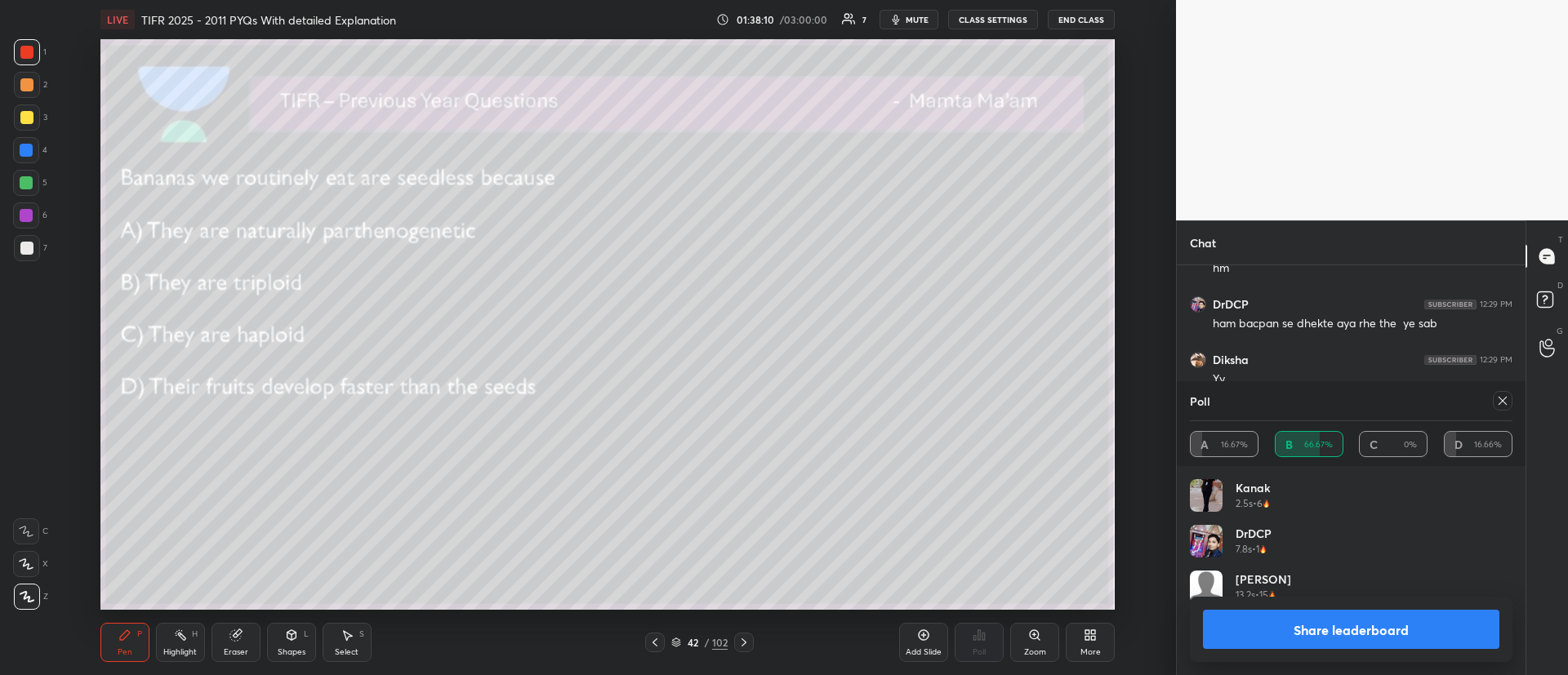 click at bounding box center (27, 85) 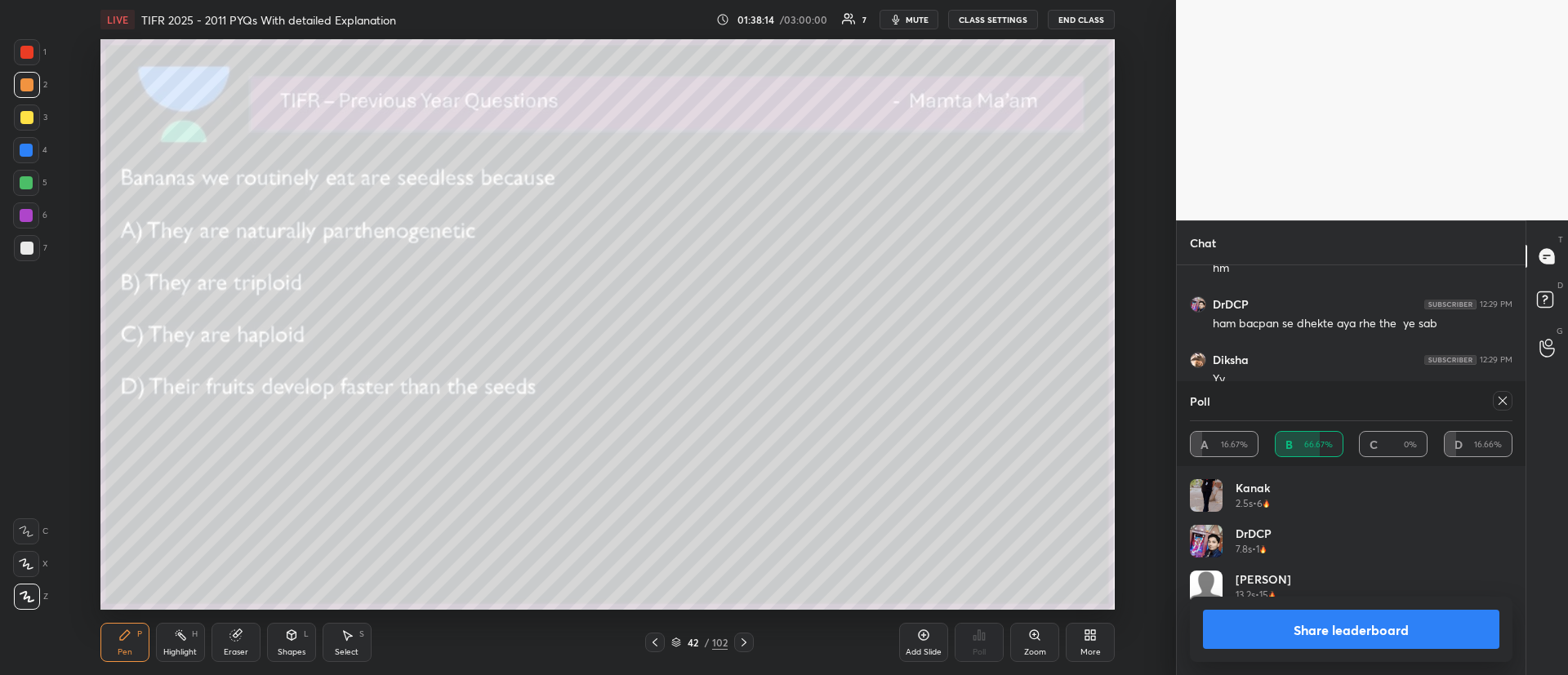 click 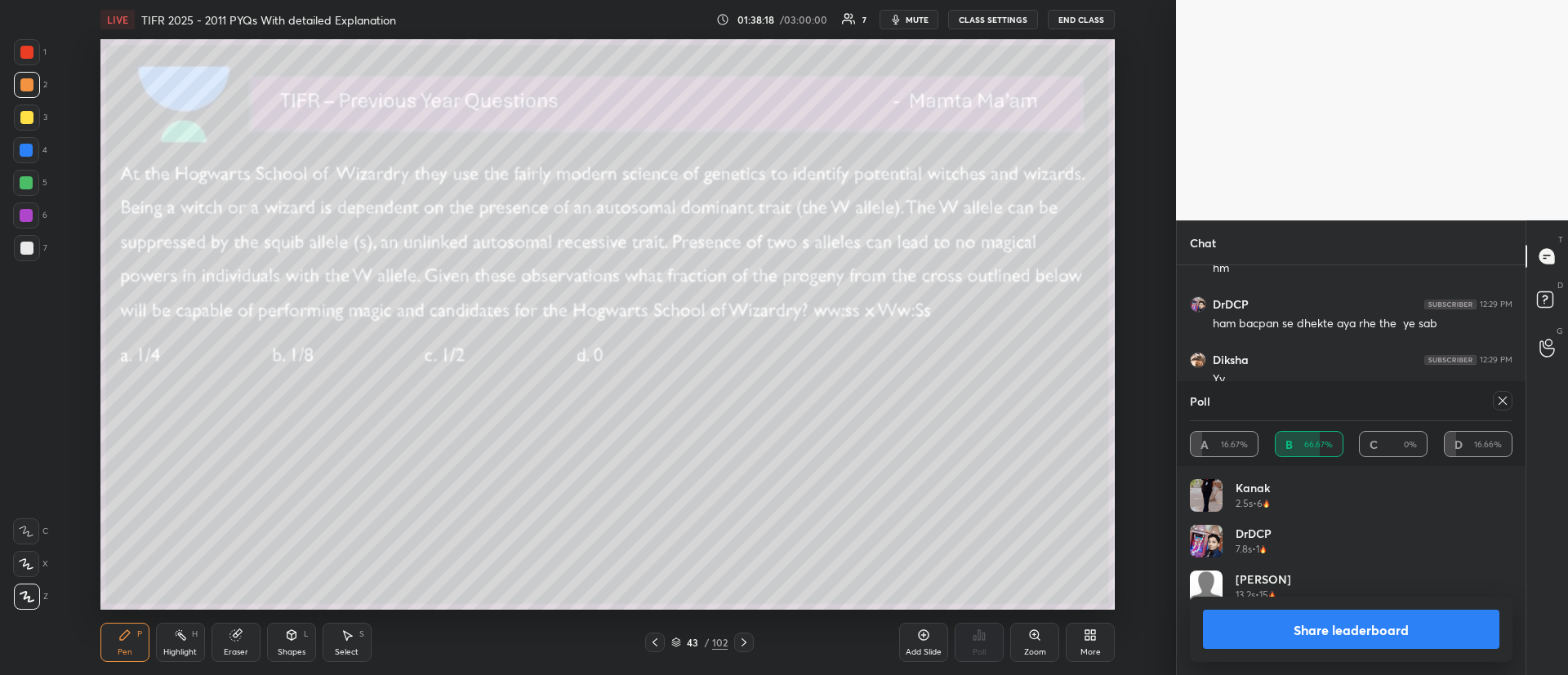 click 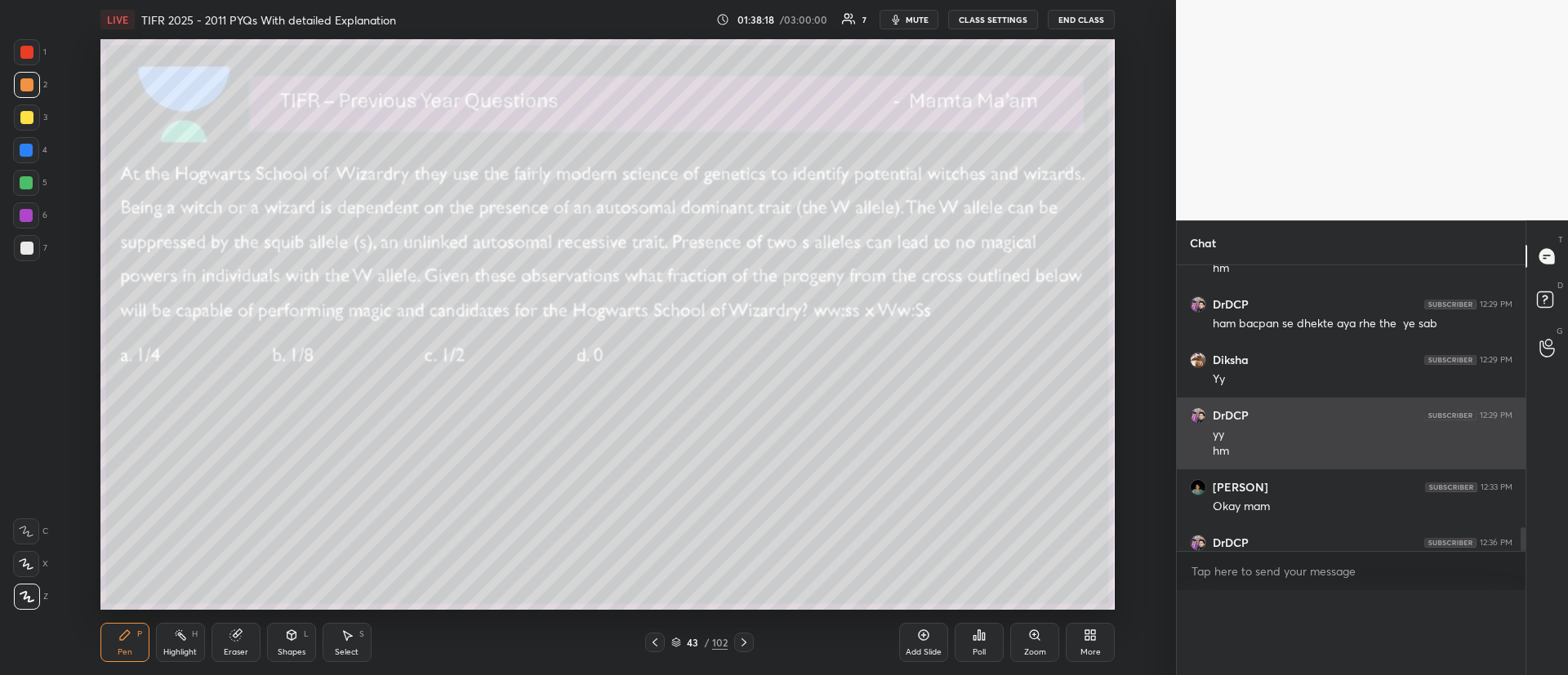 scroll, scrollTop: 0, scrollLeft: 0, axis: both 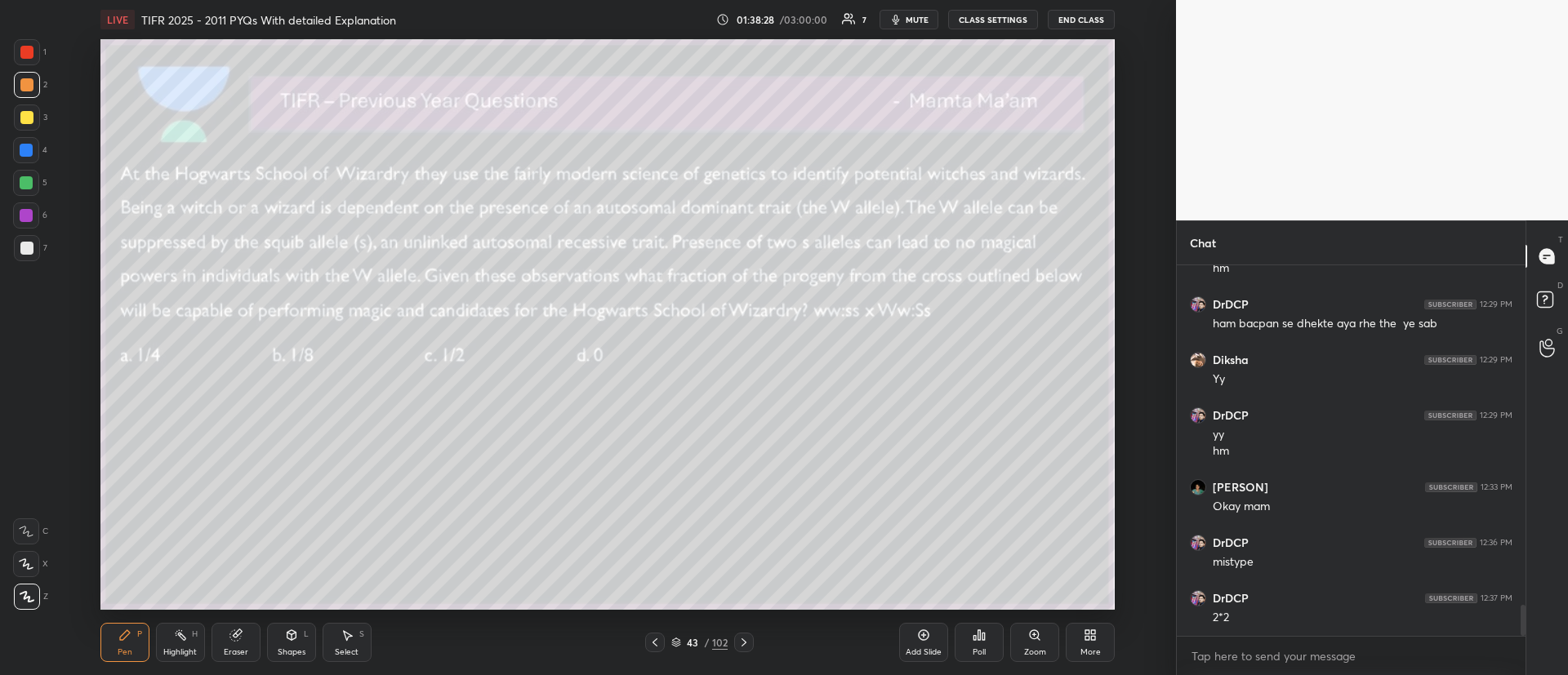 click 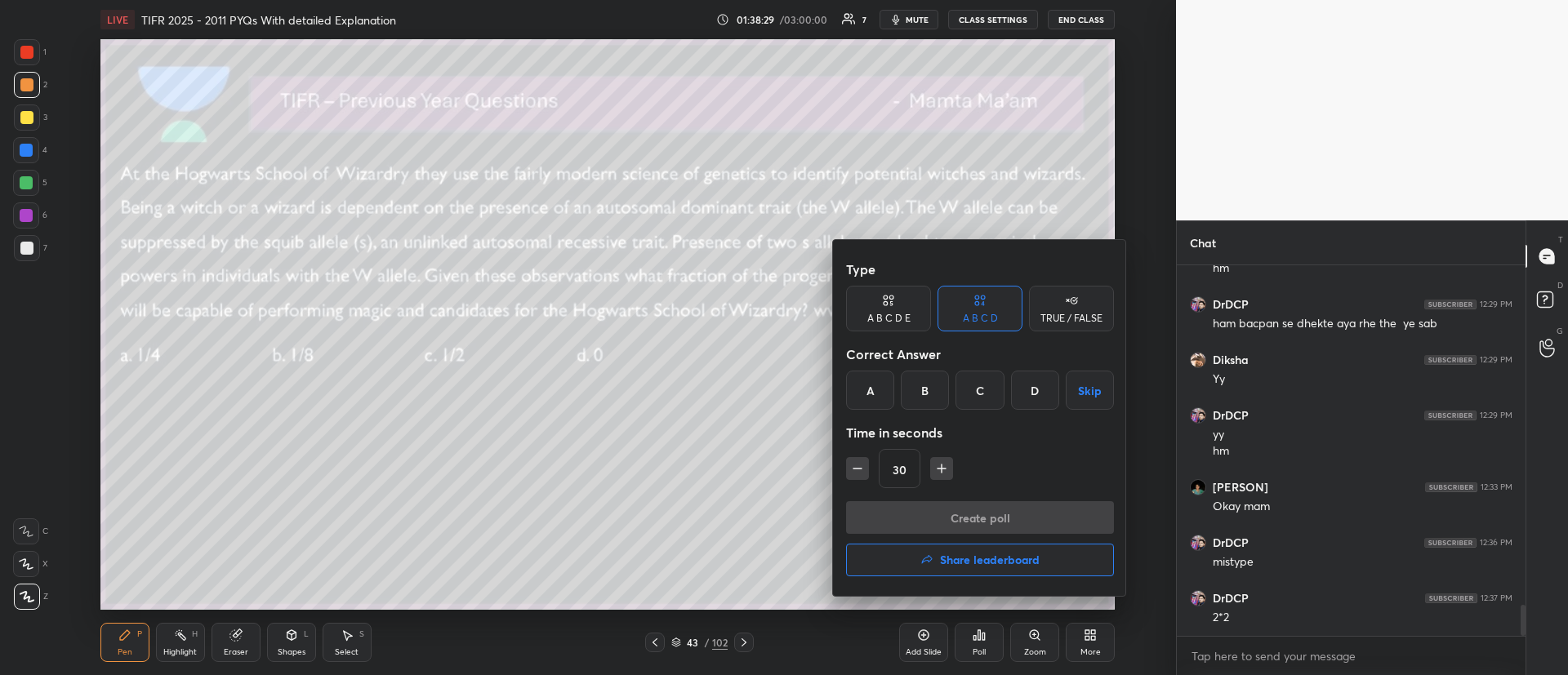 click on "A" at bounding box center [870, 390] 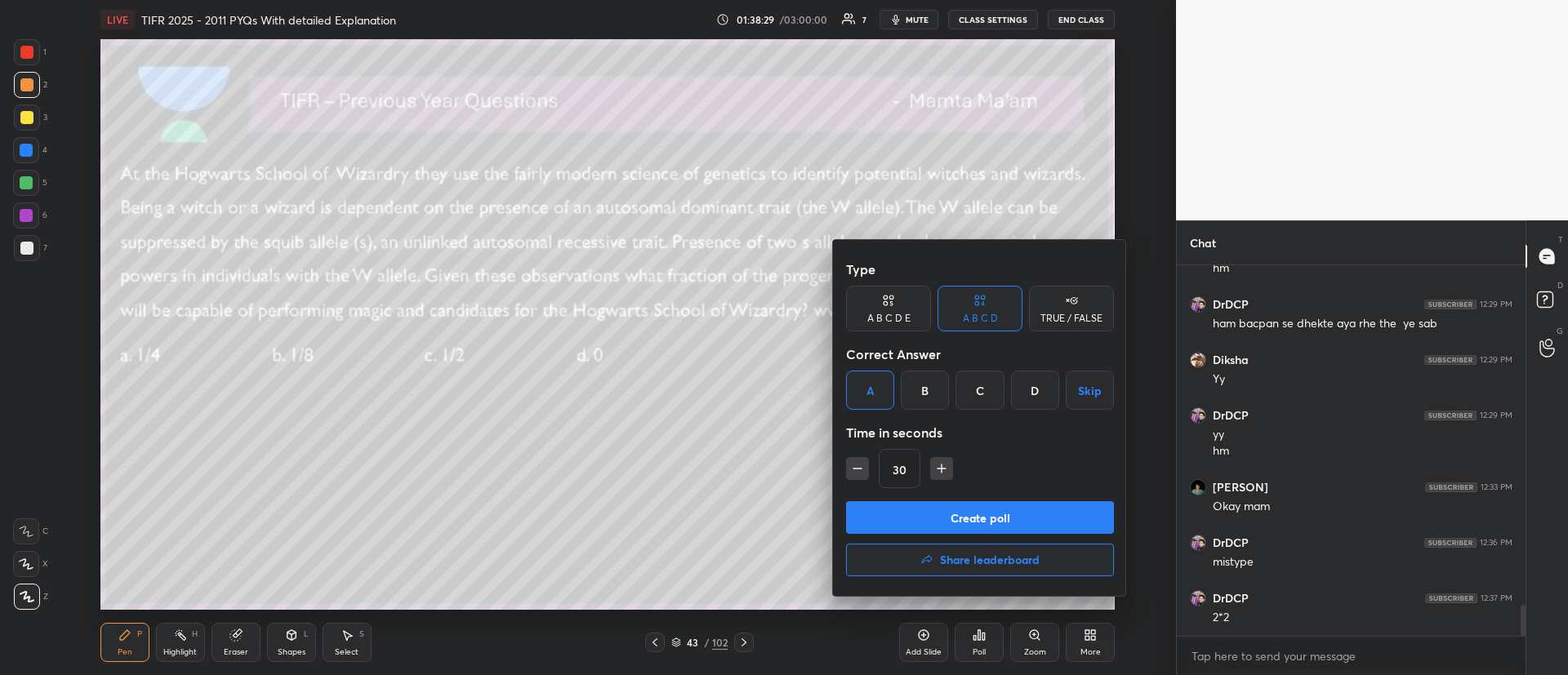 click 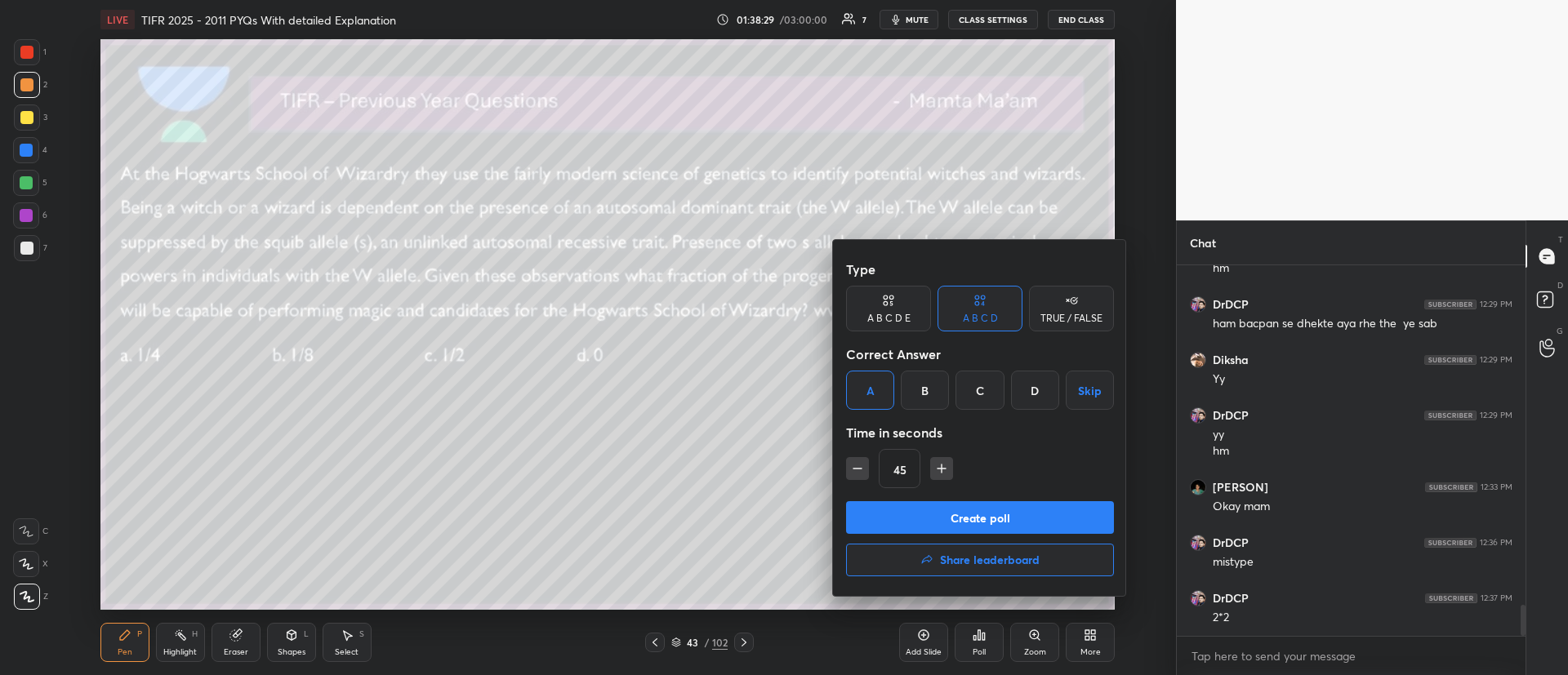 click 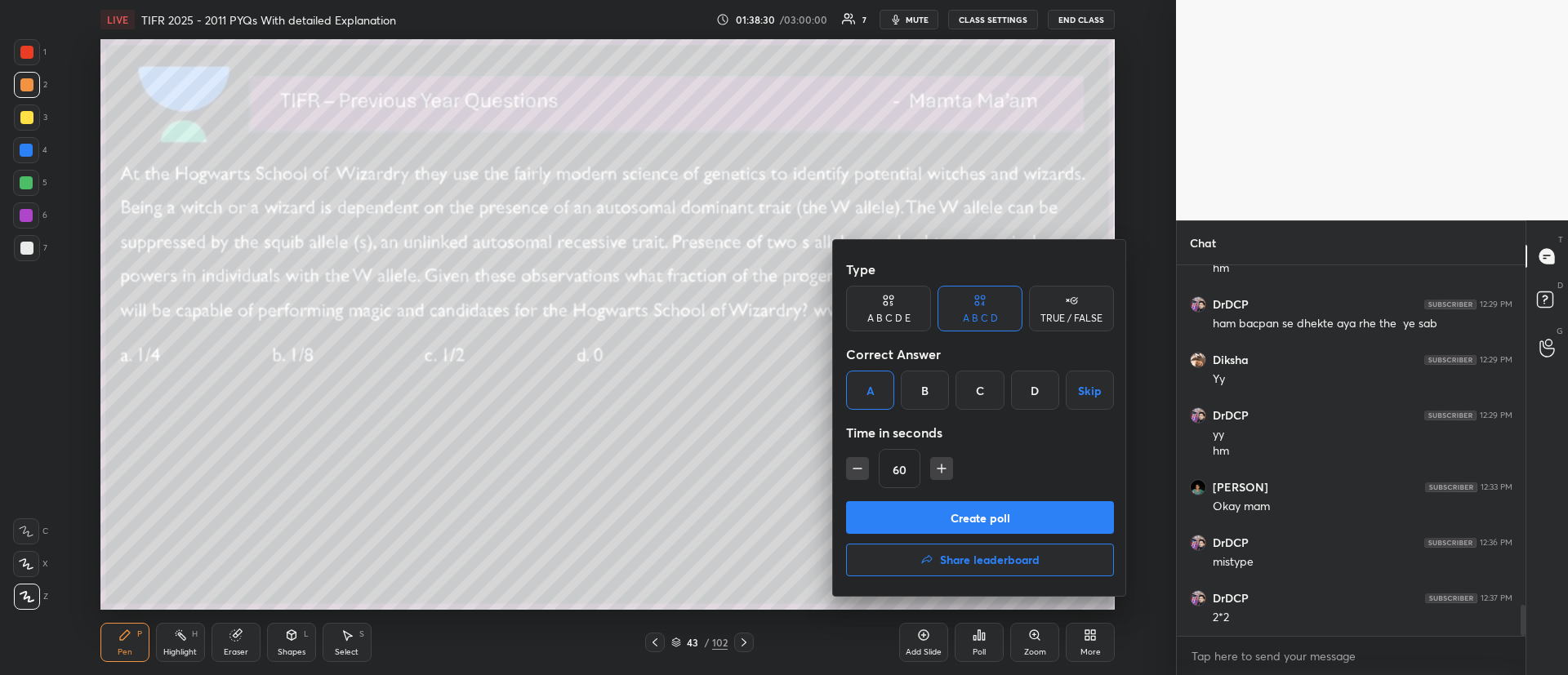 click 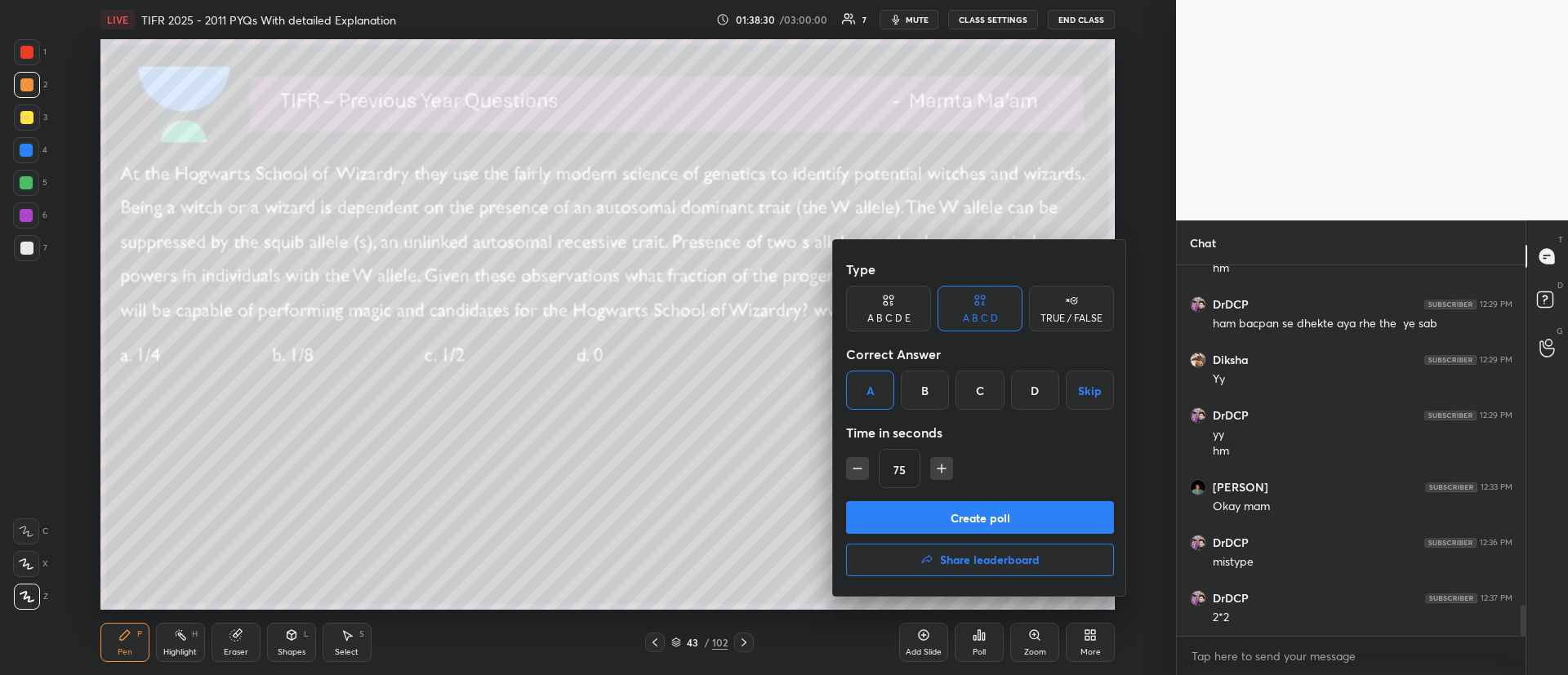 click 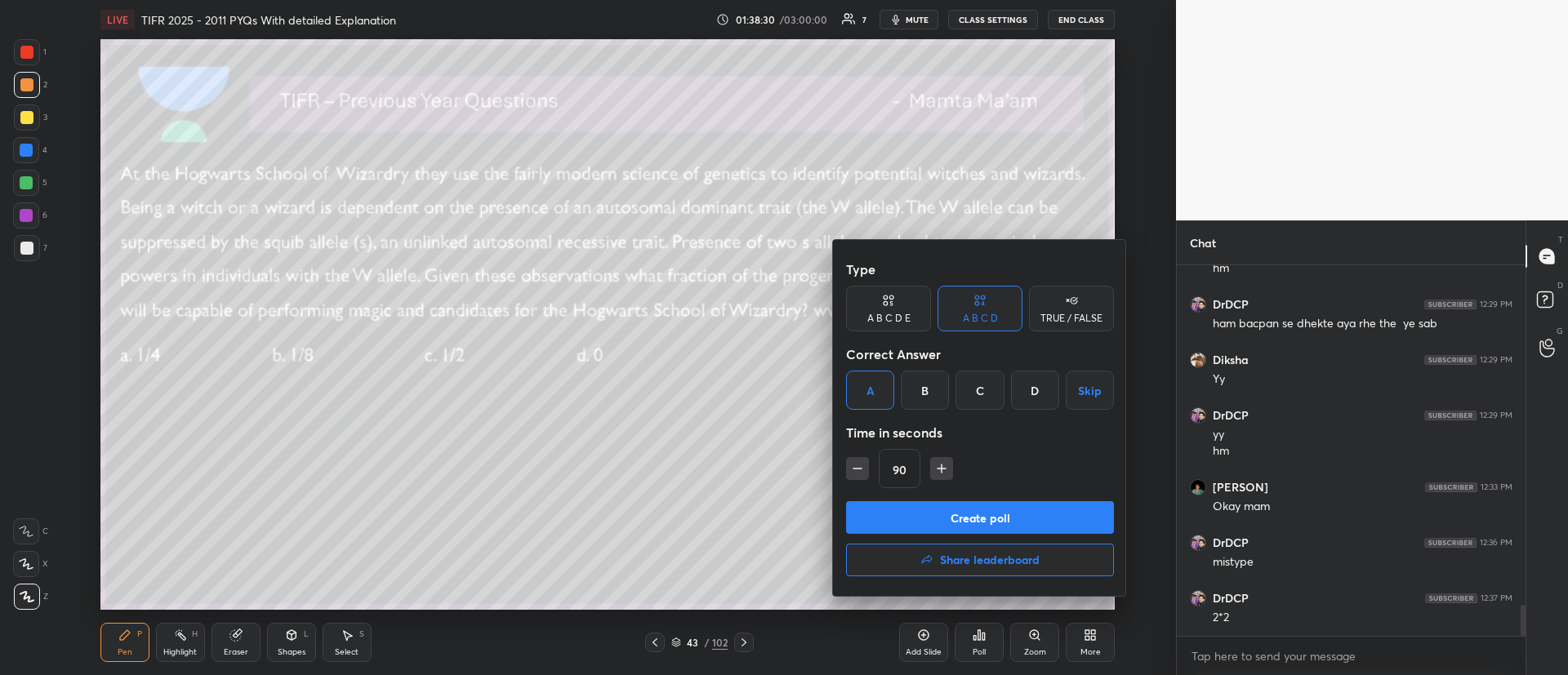 click 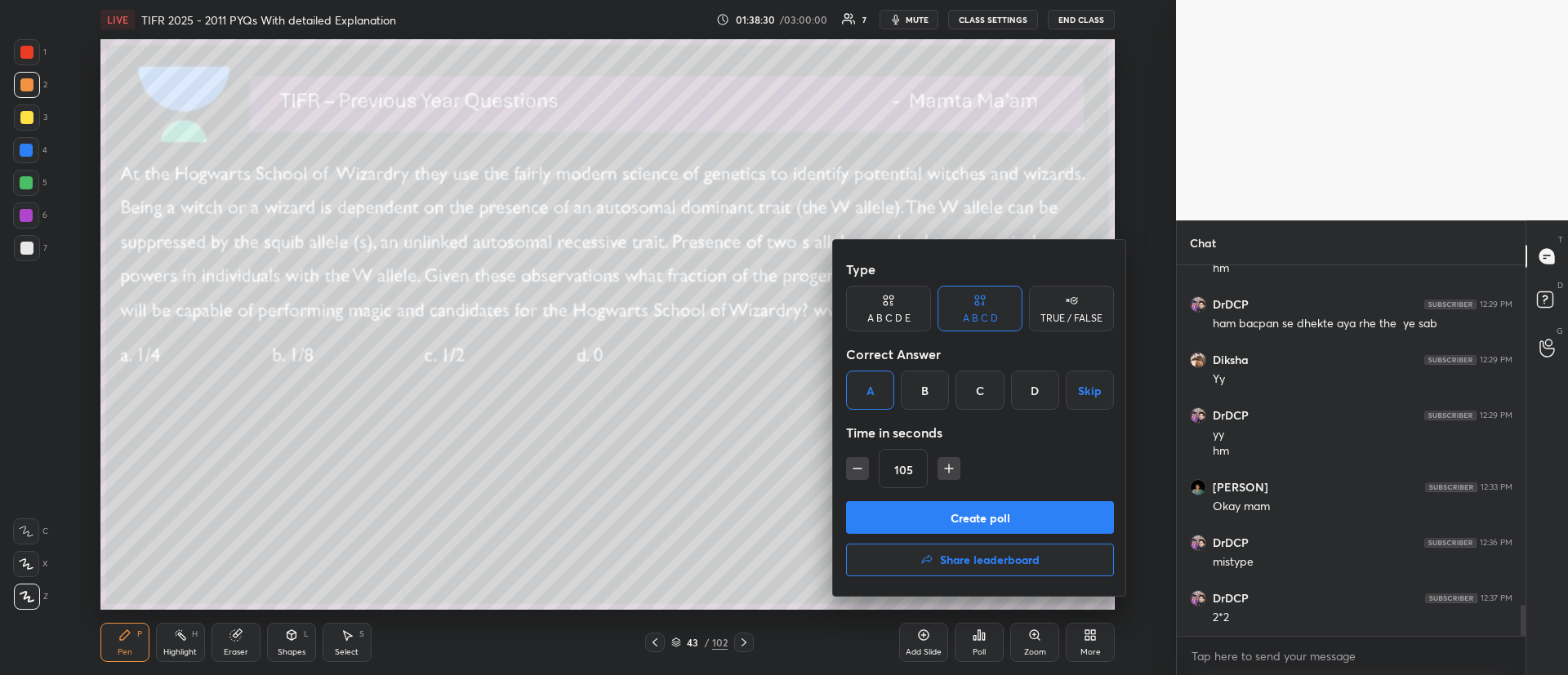click 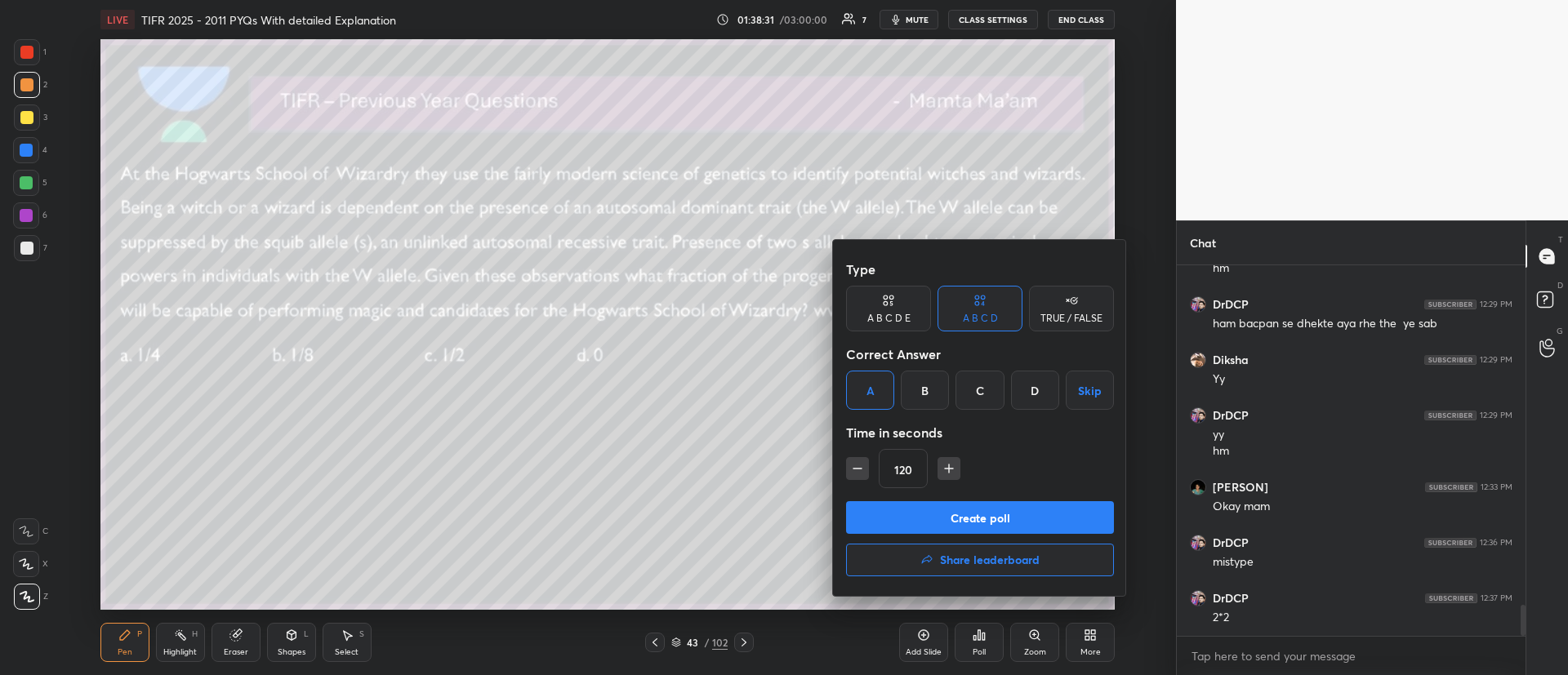 click 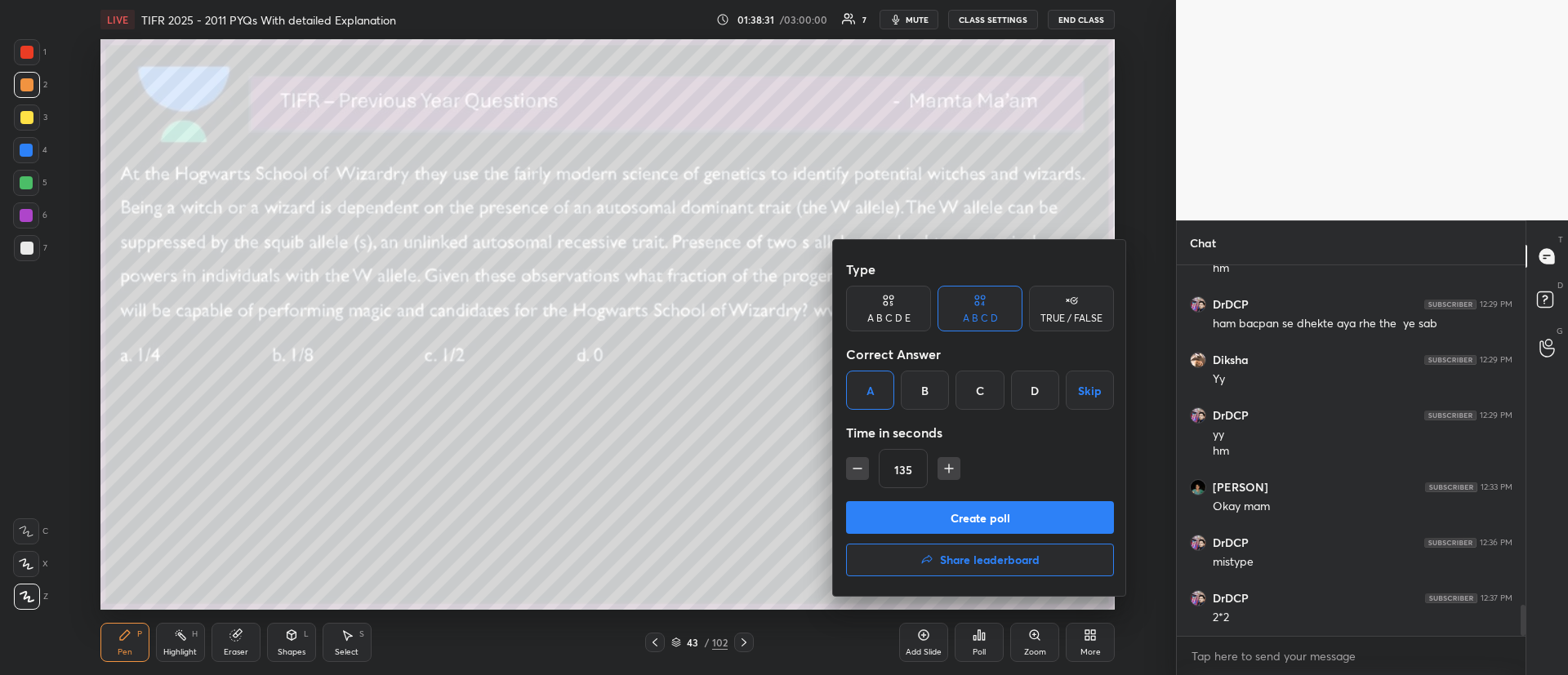 click 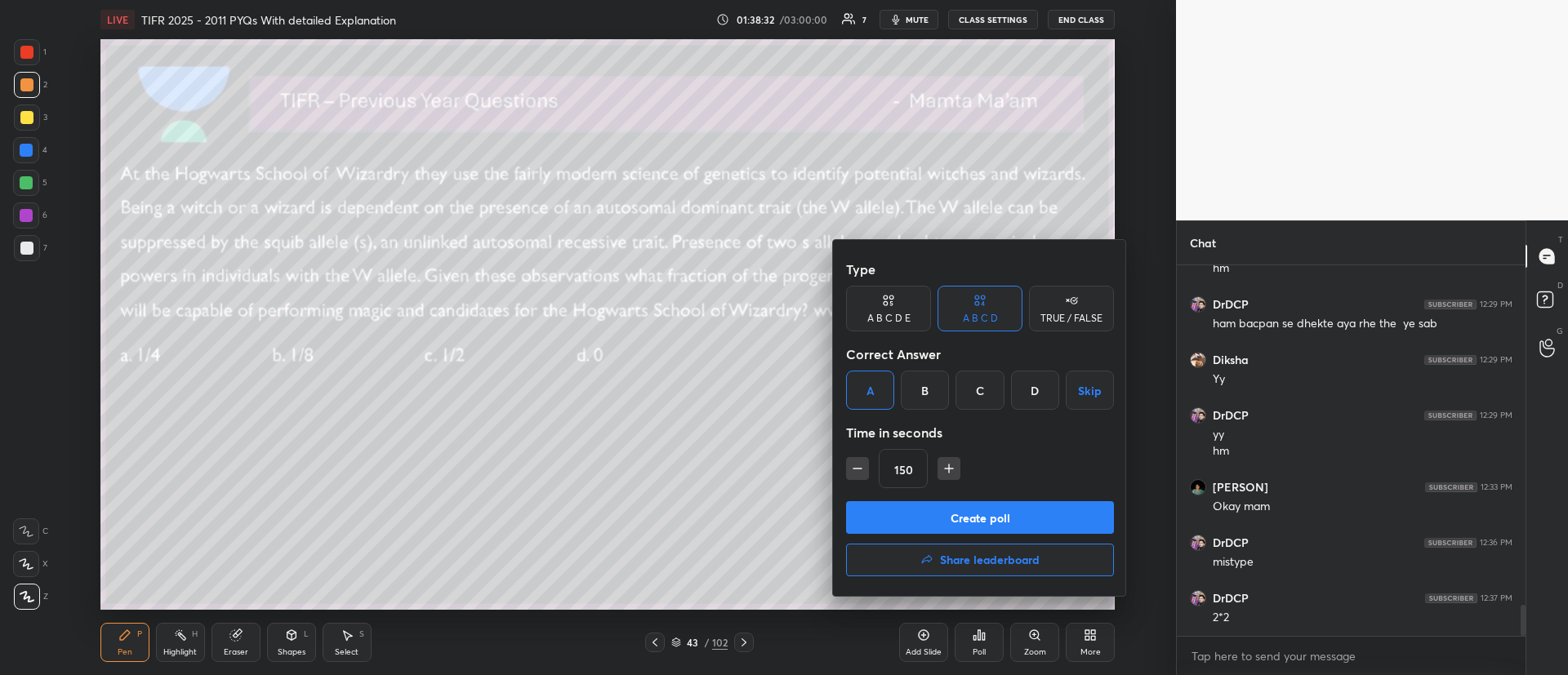 click on "Create poll" at bounding box center (980, 517) 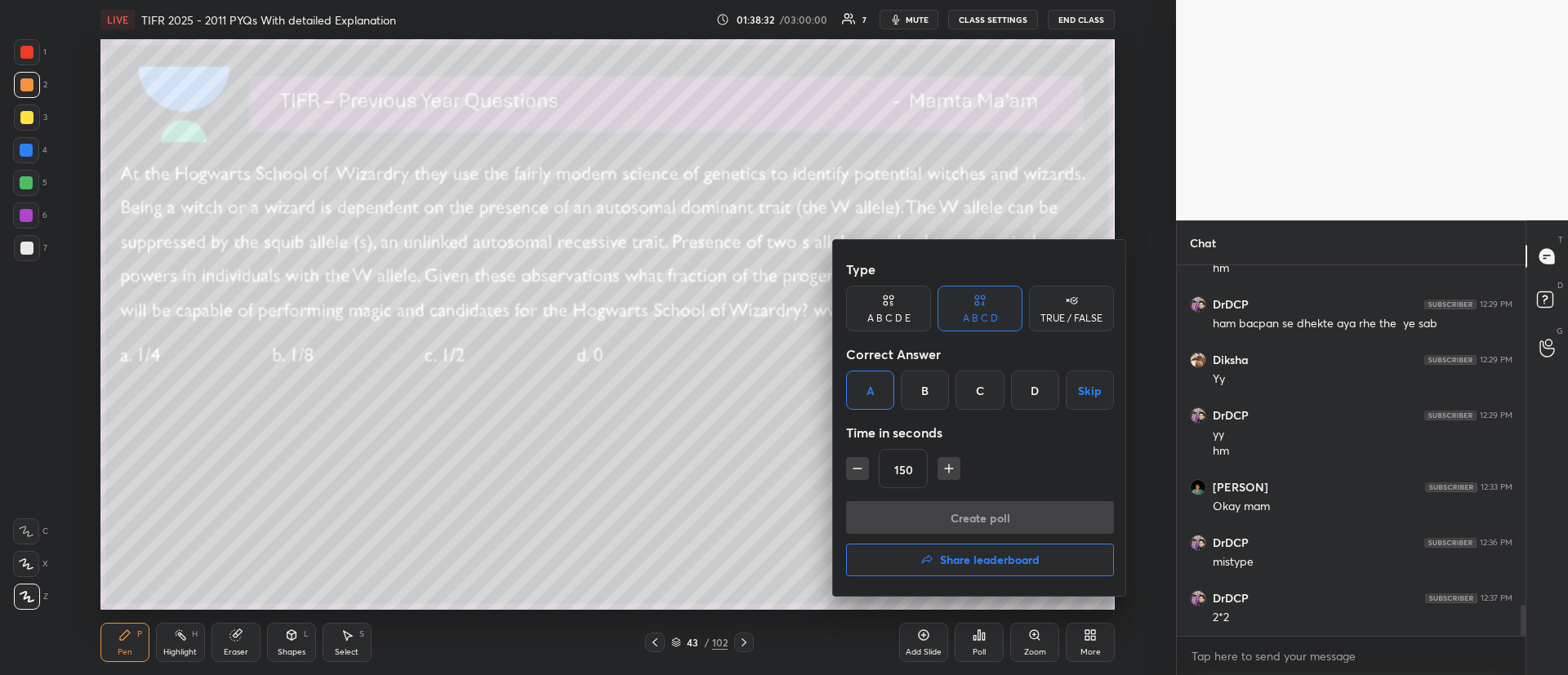 scroll, scrollTop: 211, scrollLeft: 344, axis: both 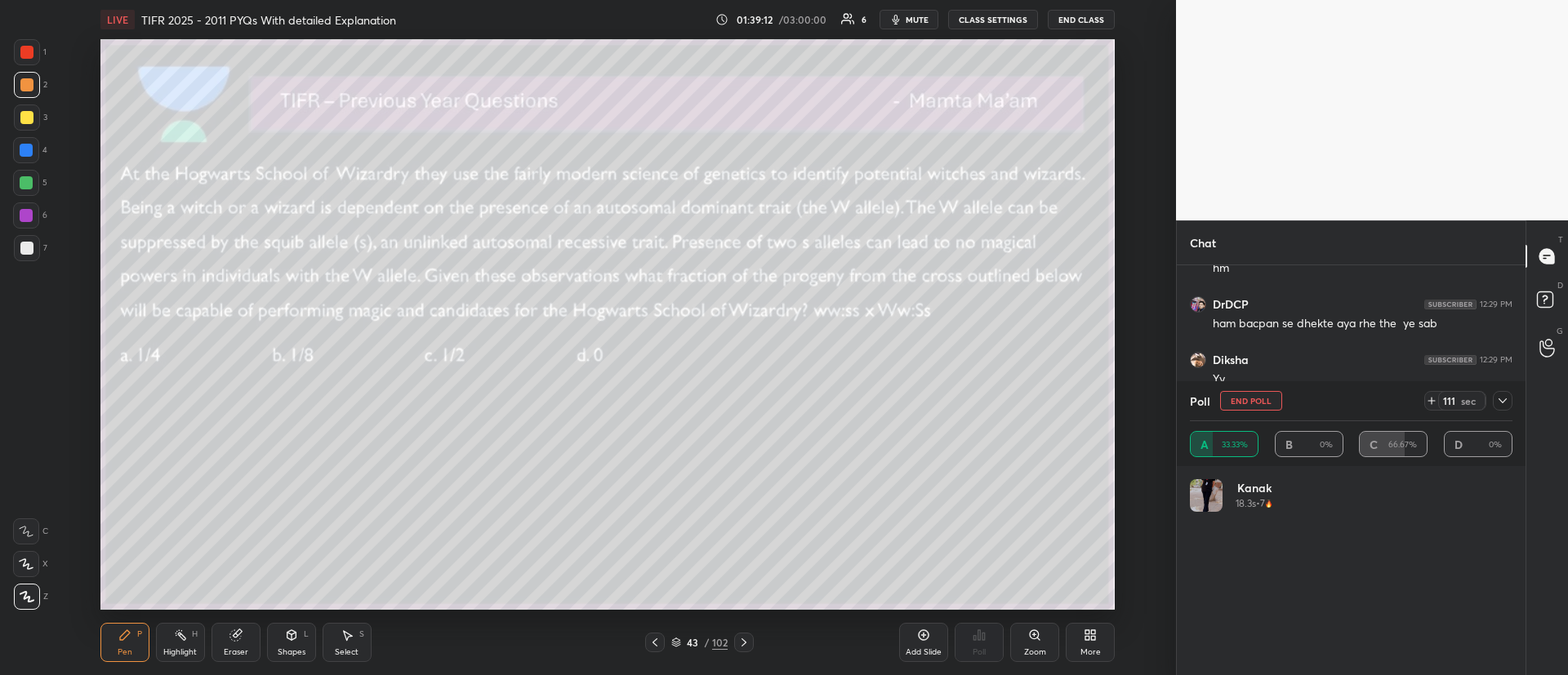 click 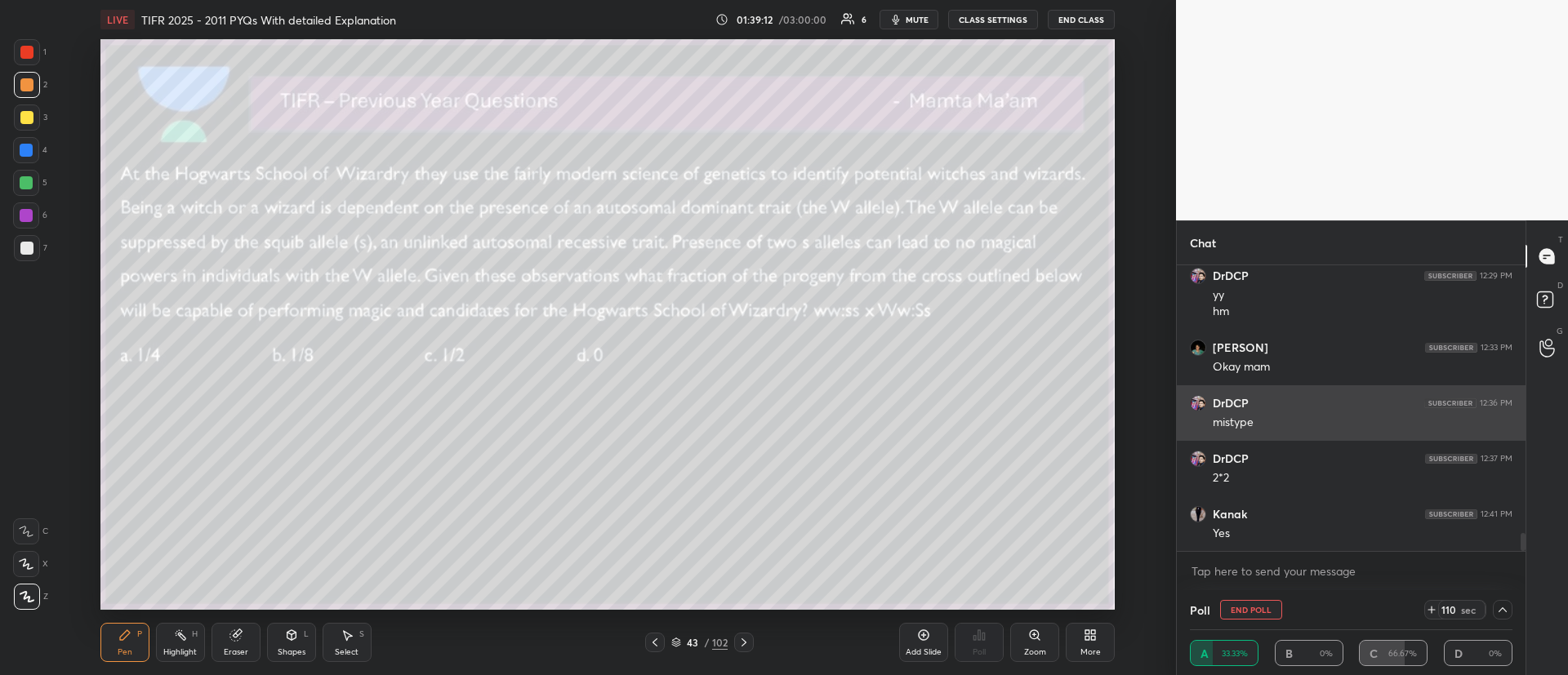 scroll, scrollTop: 0, scrollLeft: 0, axis: both 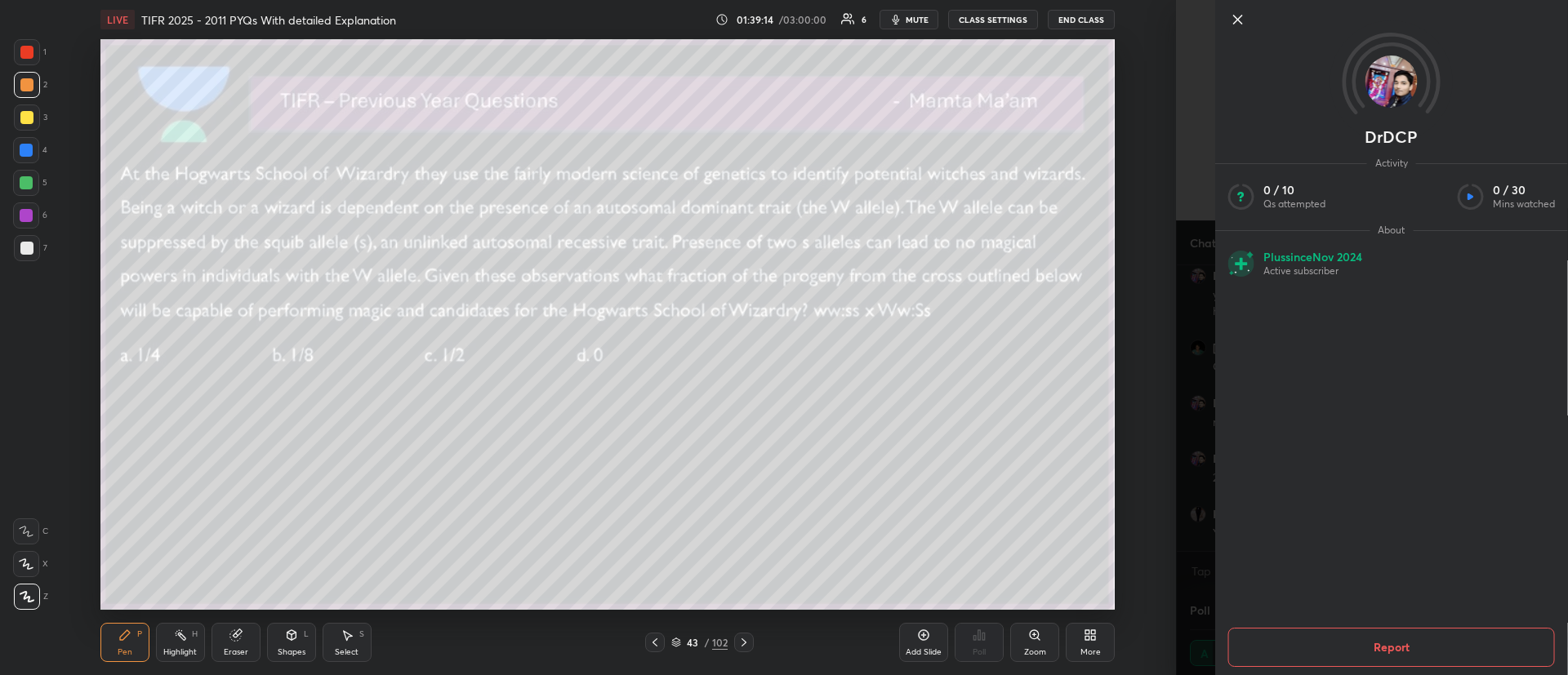 click 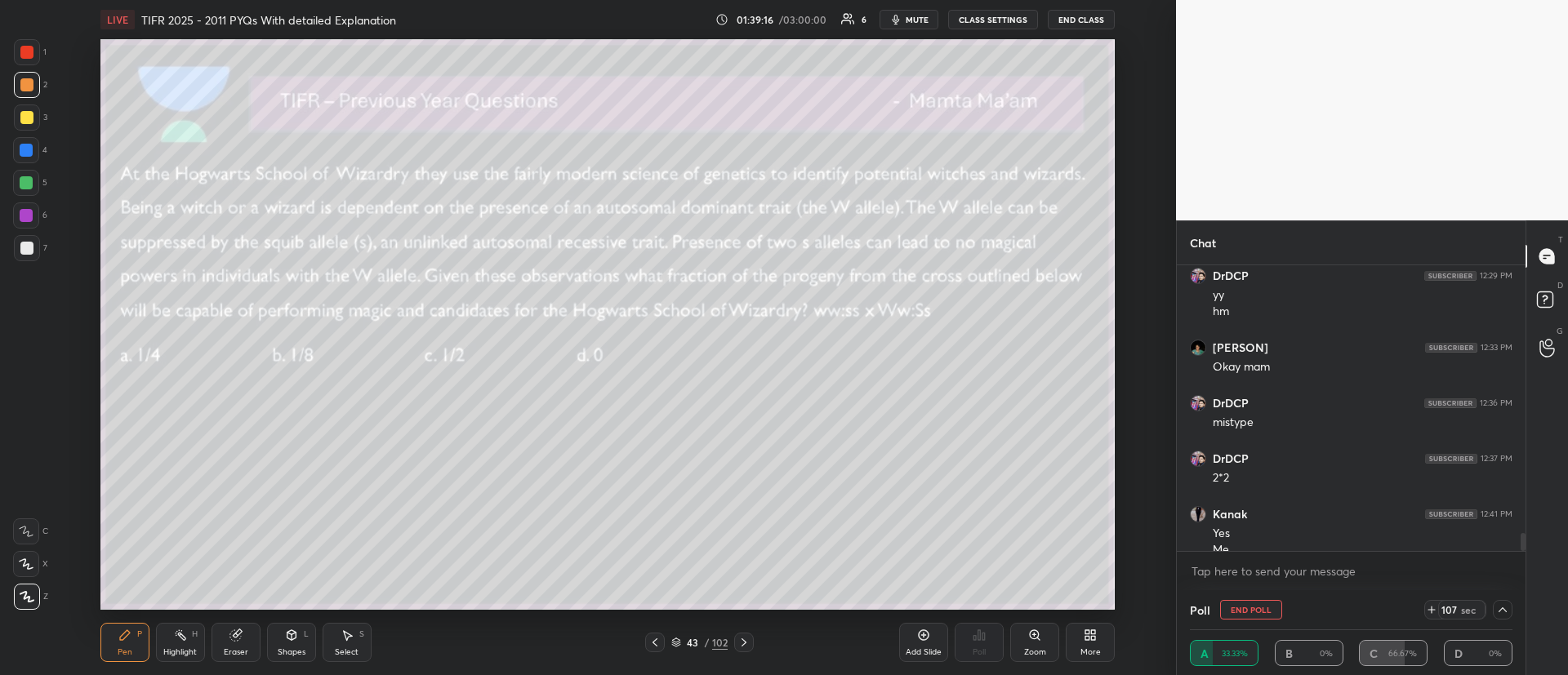 scroll, scrollTop: 4204, scrollLeft: 0, axis: vertical 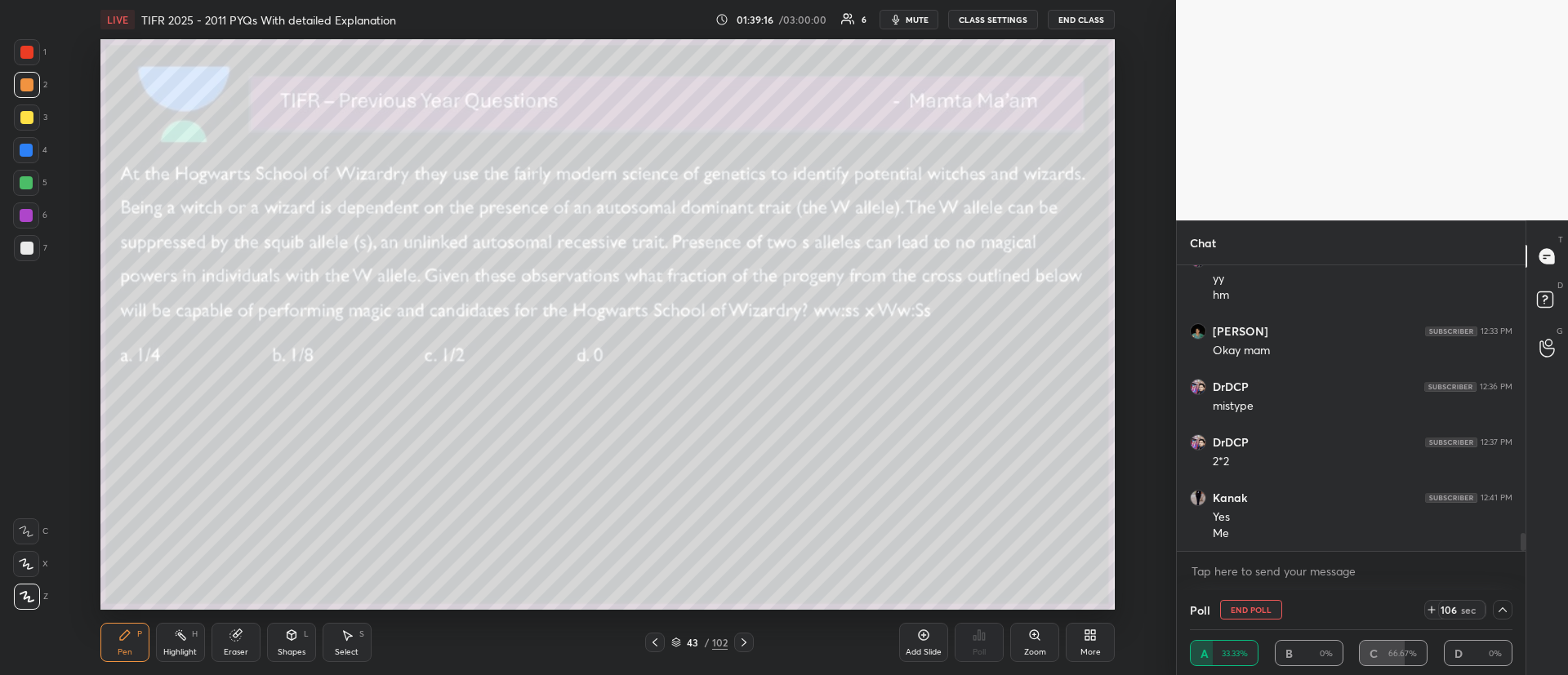 drag, startPoint x: 1527, startPoint y: 539, endPoint x: 1526, endPoint y: 550, distance: 11.045361 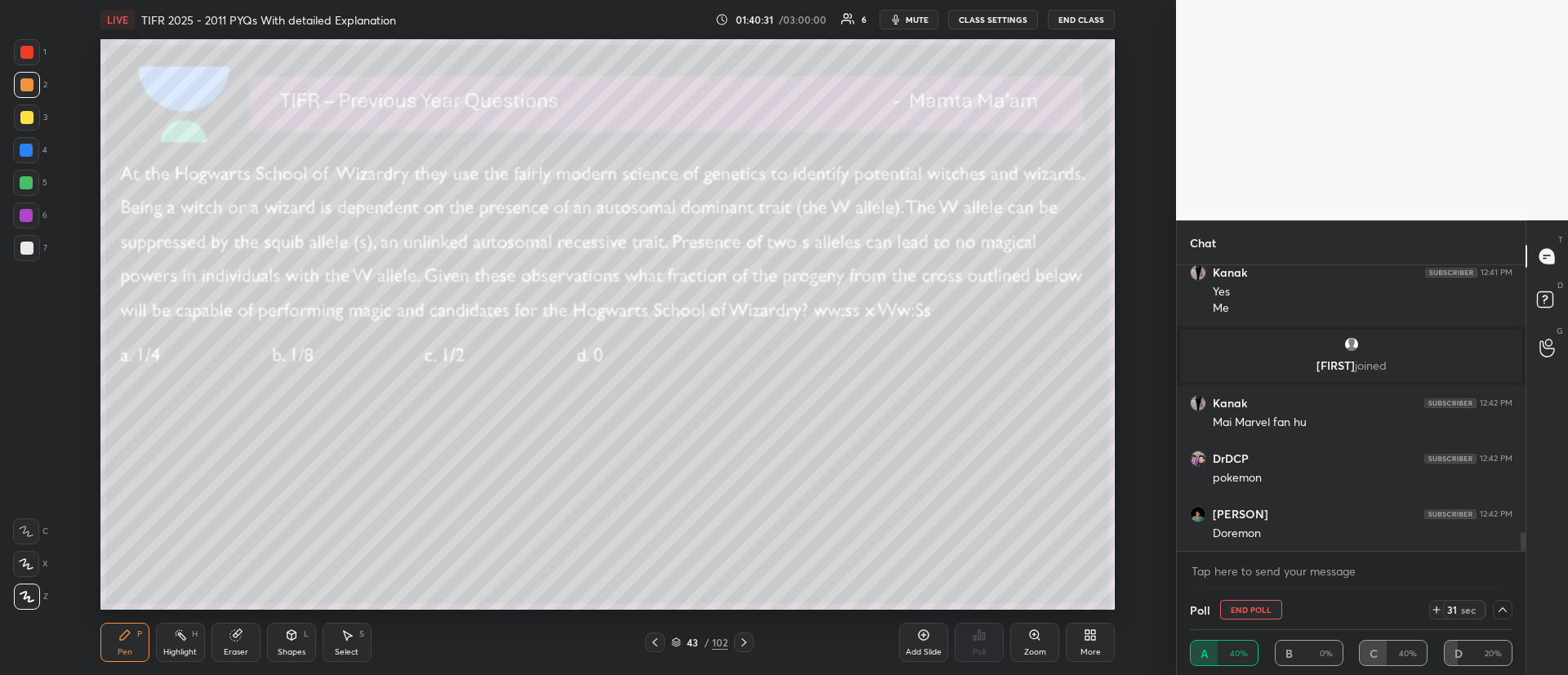 scroll, scrollTop: 4165, scrollLeft: 0, axis: vertical 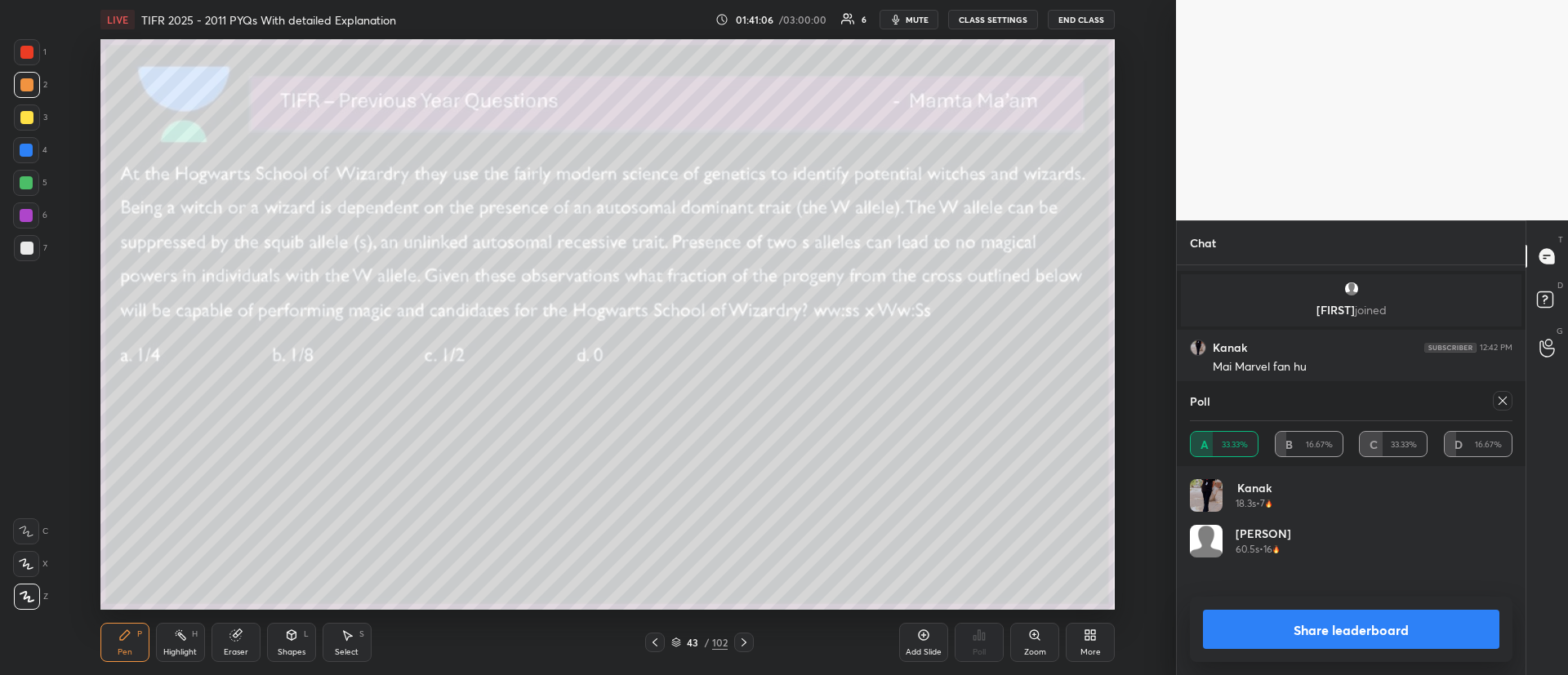 click at bounding box center (27, 118) 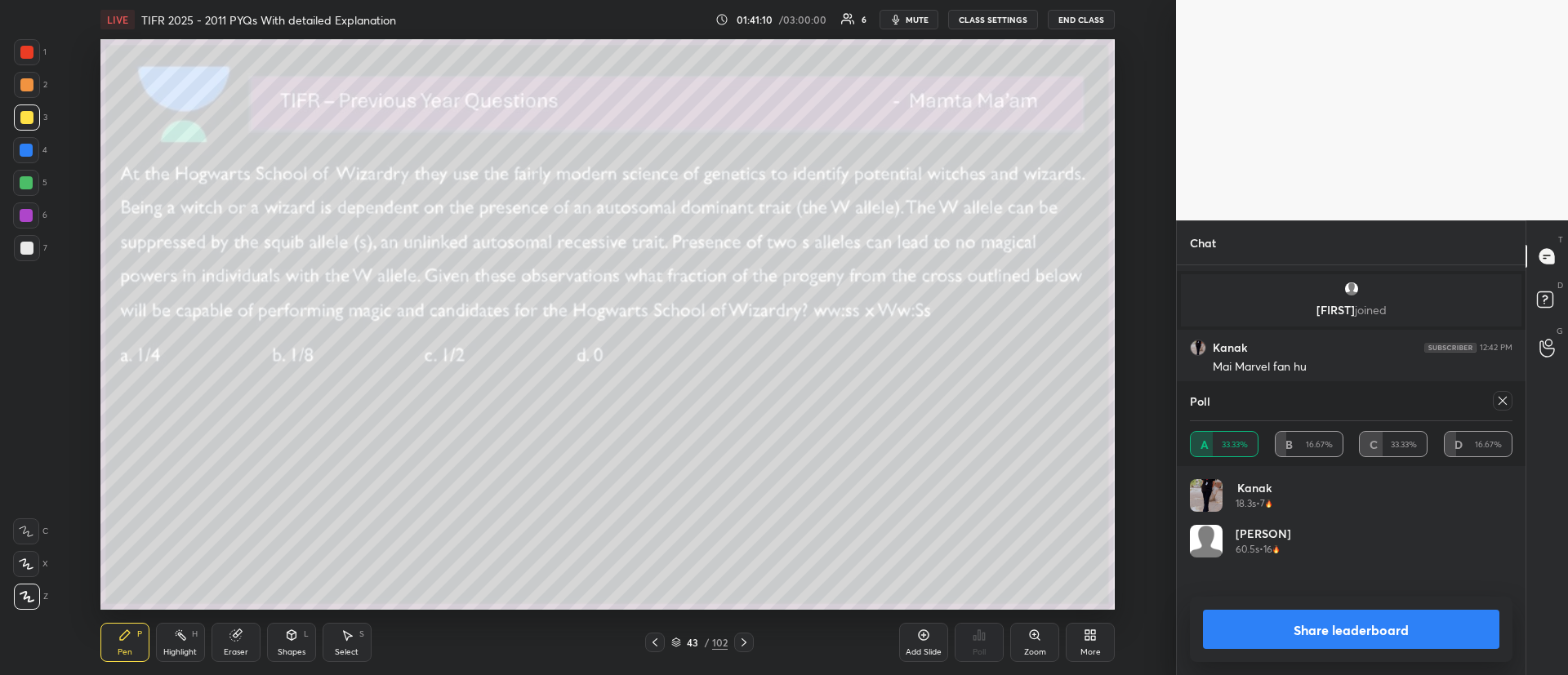 scroll, scrollTop: 4181, scrollLeft: 0, axis: vertical 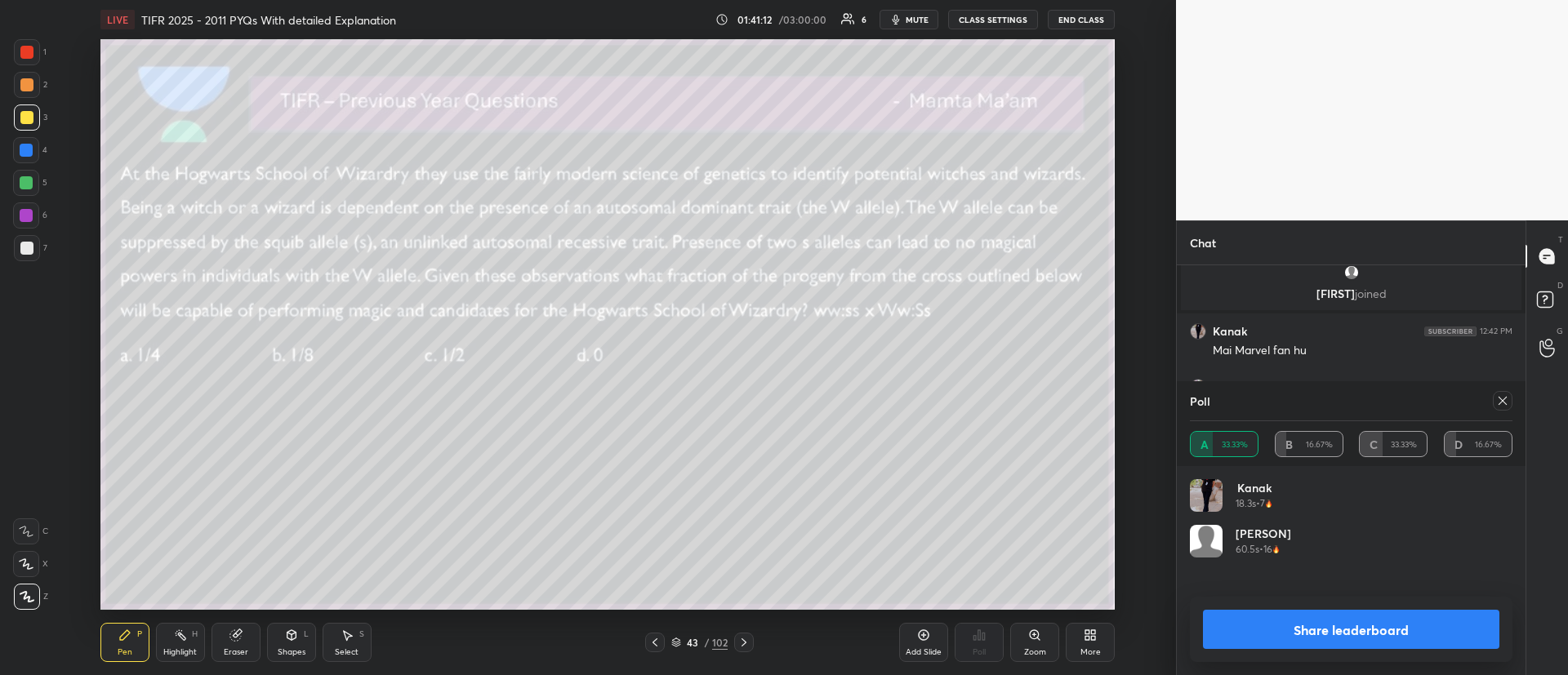 click 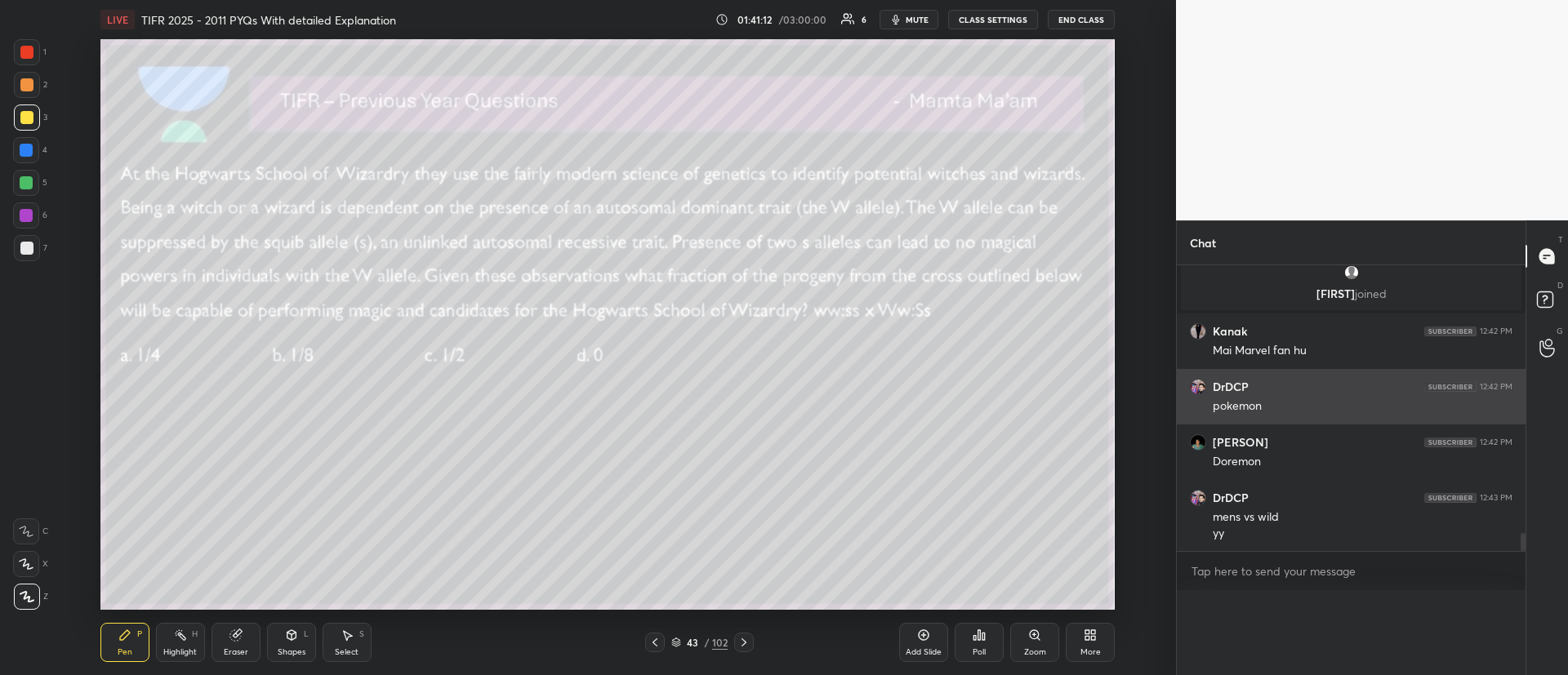 scroll, scrollTop: 0, scrollLeft: 0, axis: both 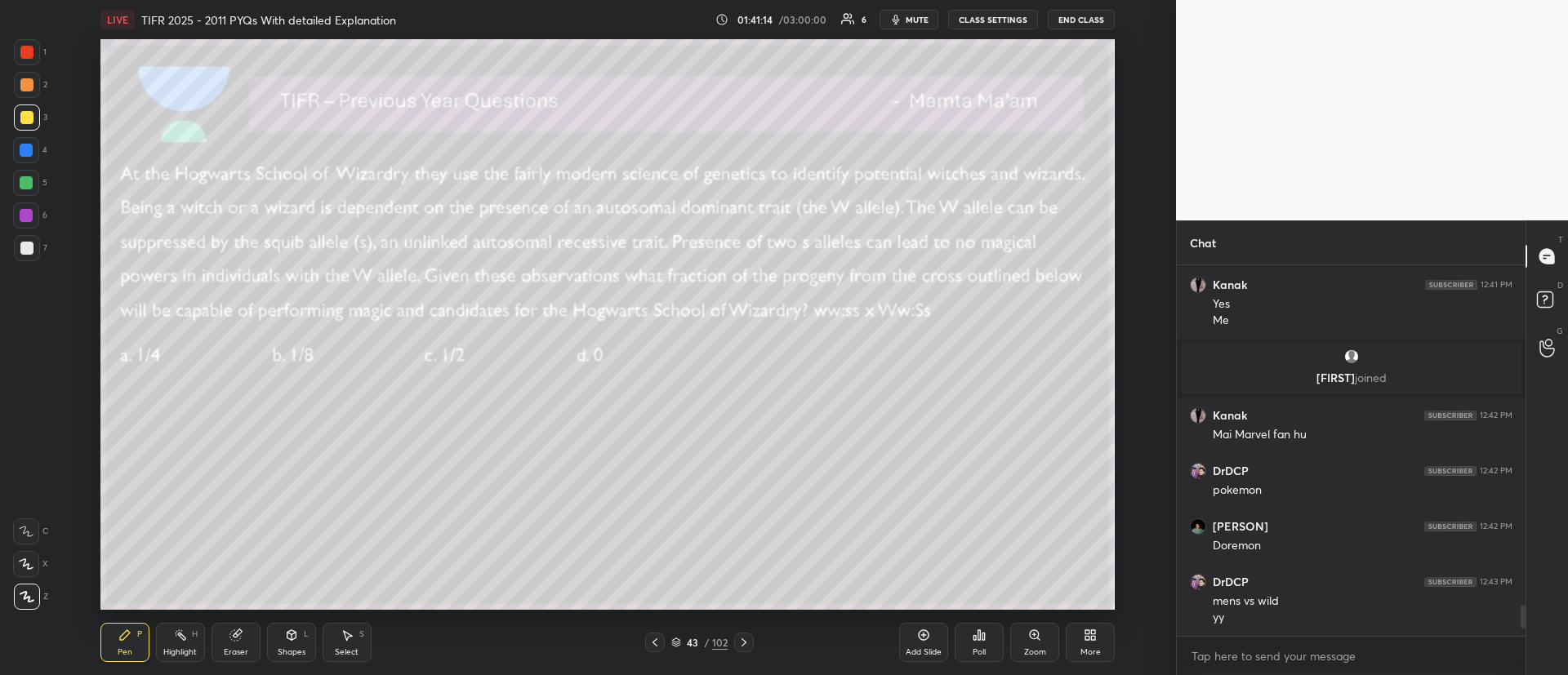 click at bounding box center [27, 85] 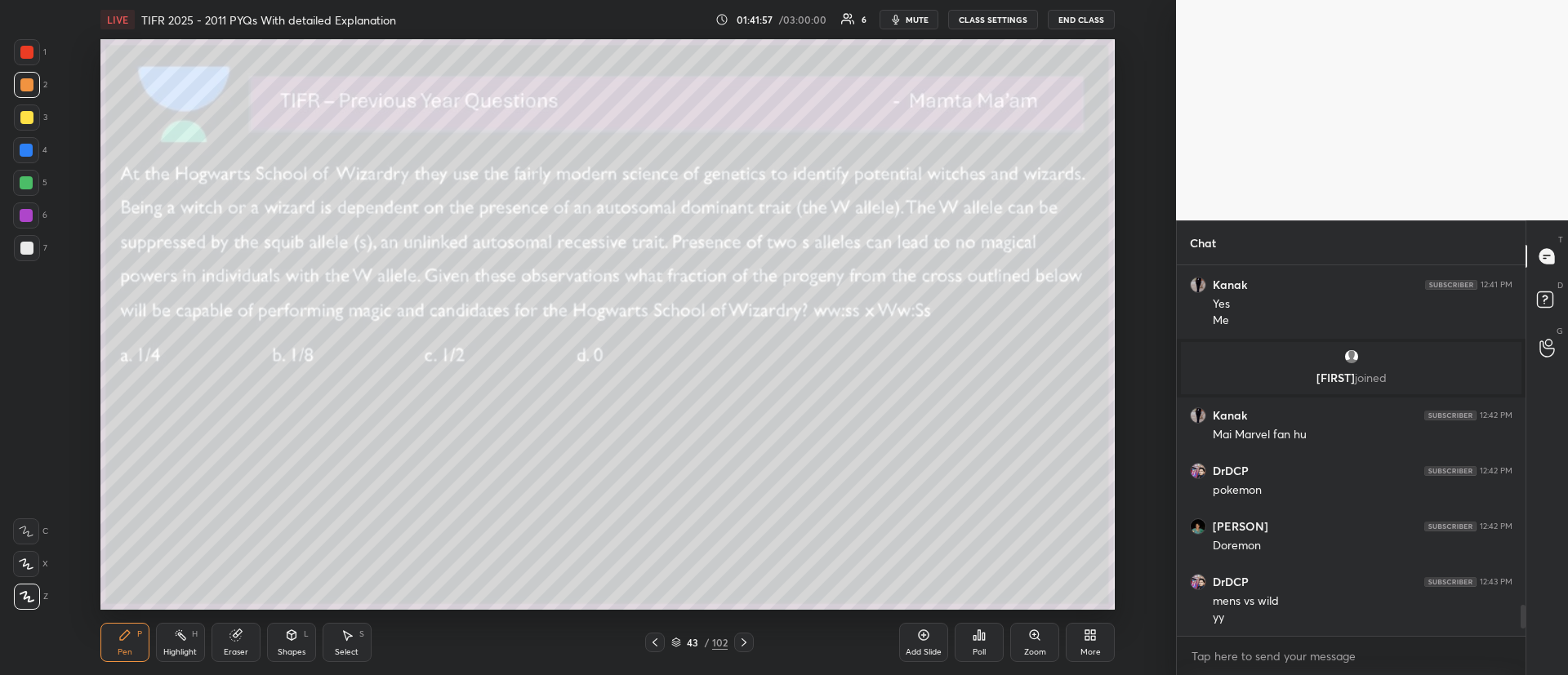 click on "1 2 3 4 5 6 7 C X Z C X Z E E Erase all   H H" at bounding box center (26, 324) 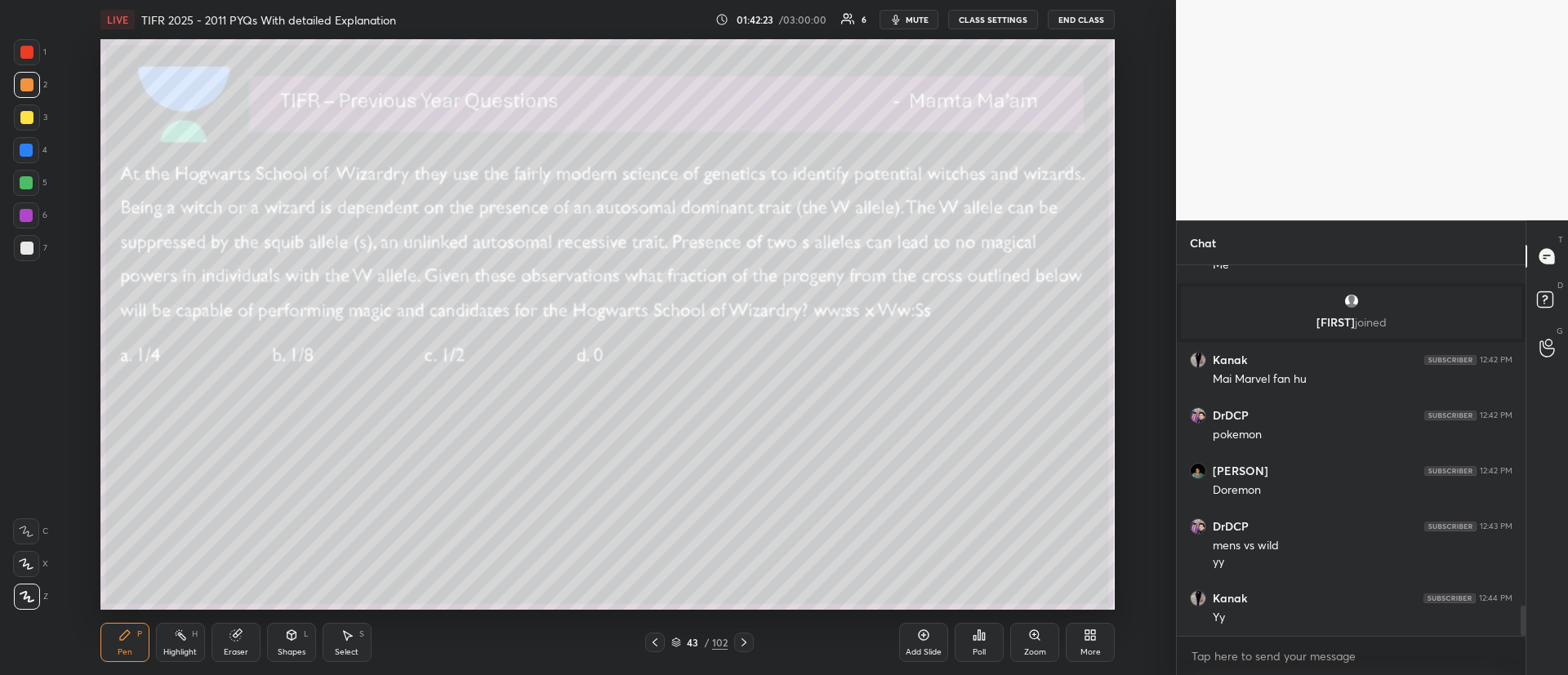 scroll, scrollTop: 4208, scrollLeft: 0, axis: vertical 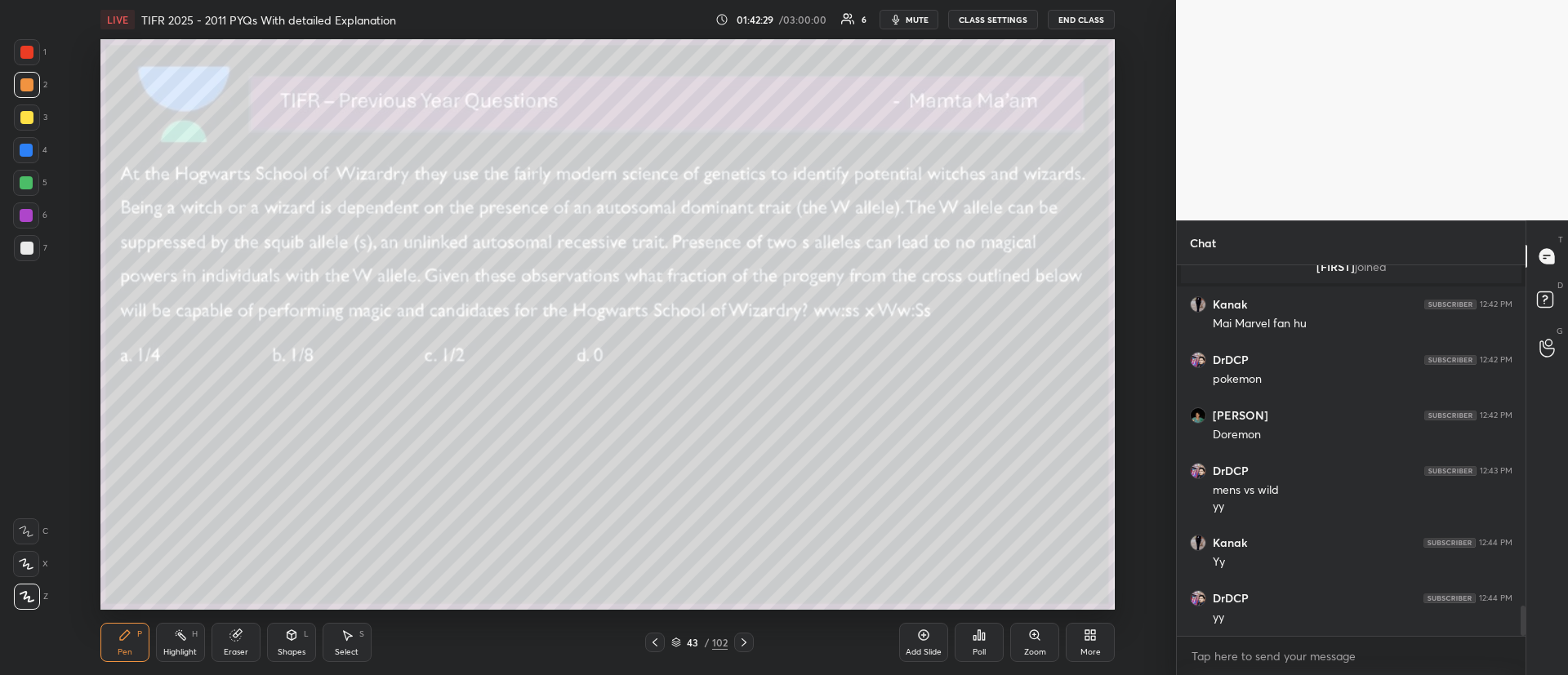 click at bounding box center [27, 118] 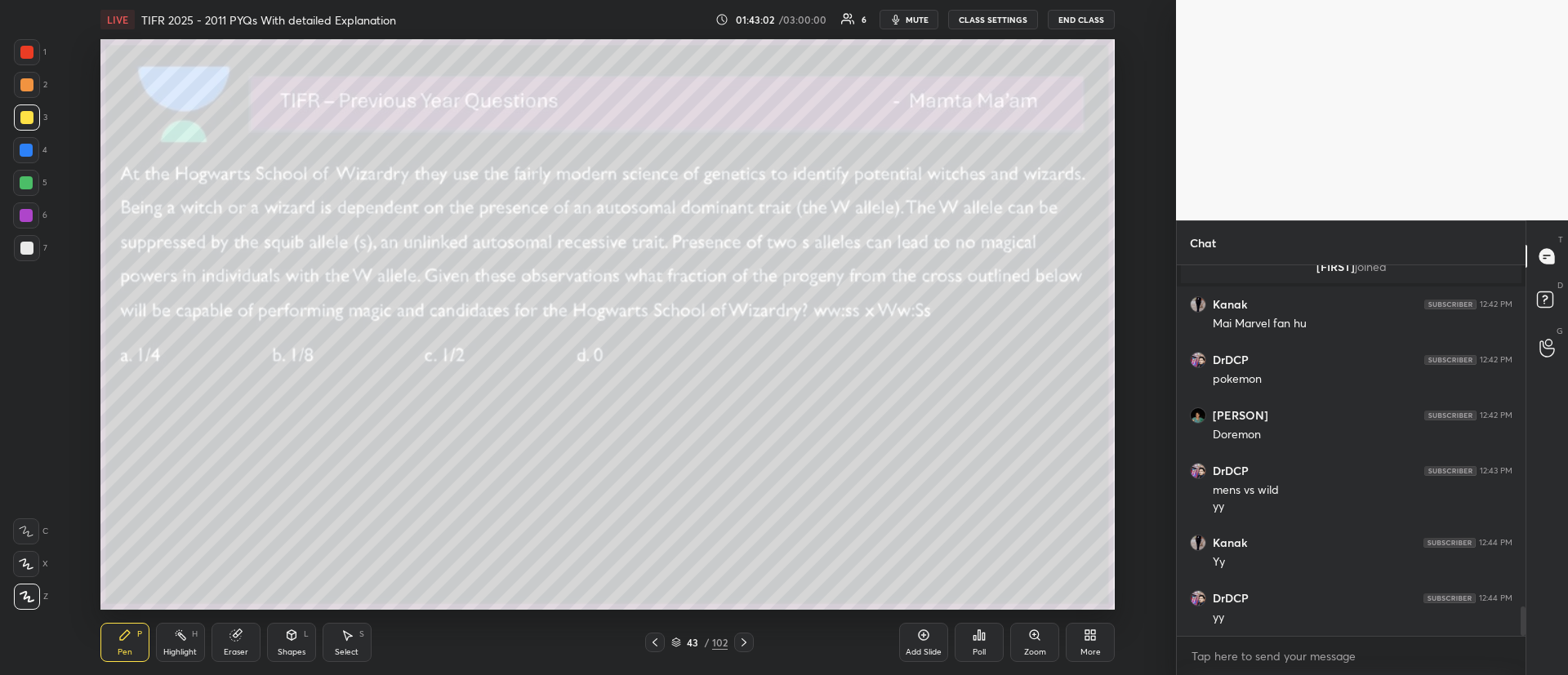 scroll, scrollTop: 4264, scrollLeft: 0, axis: vertical 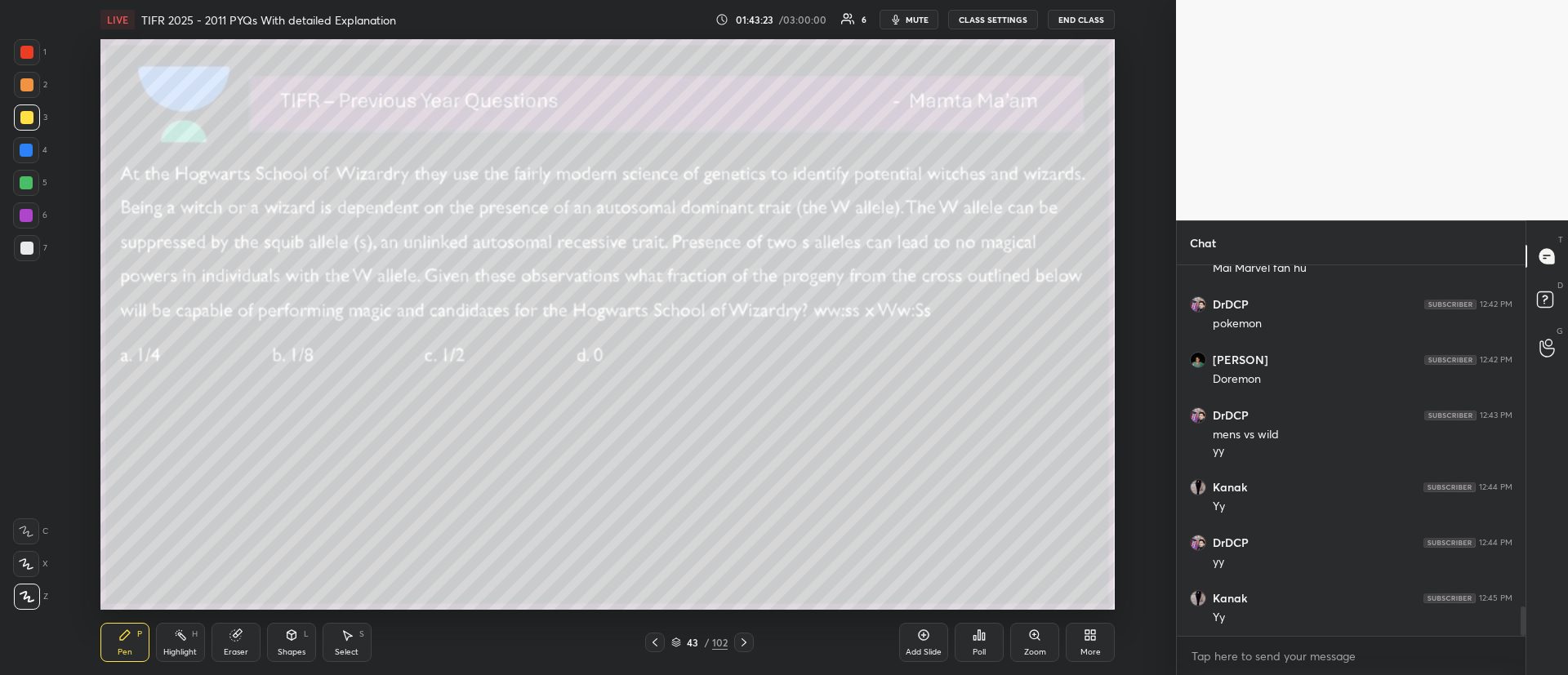 click at bounding box center (27, 85) 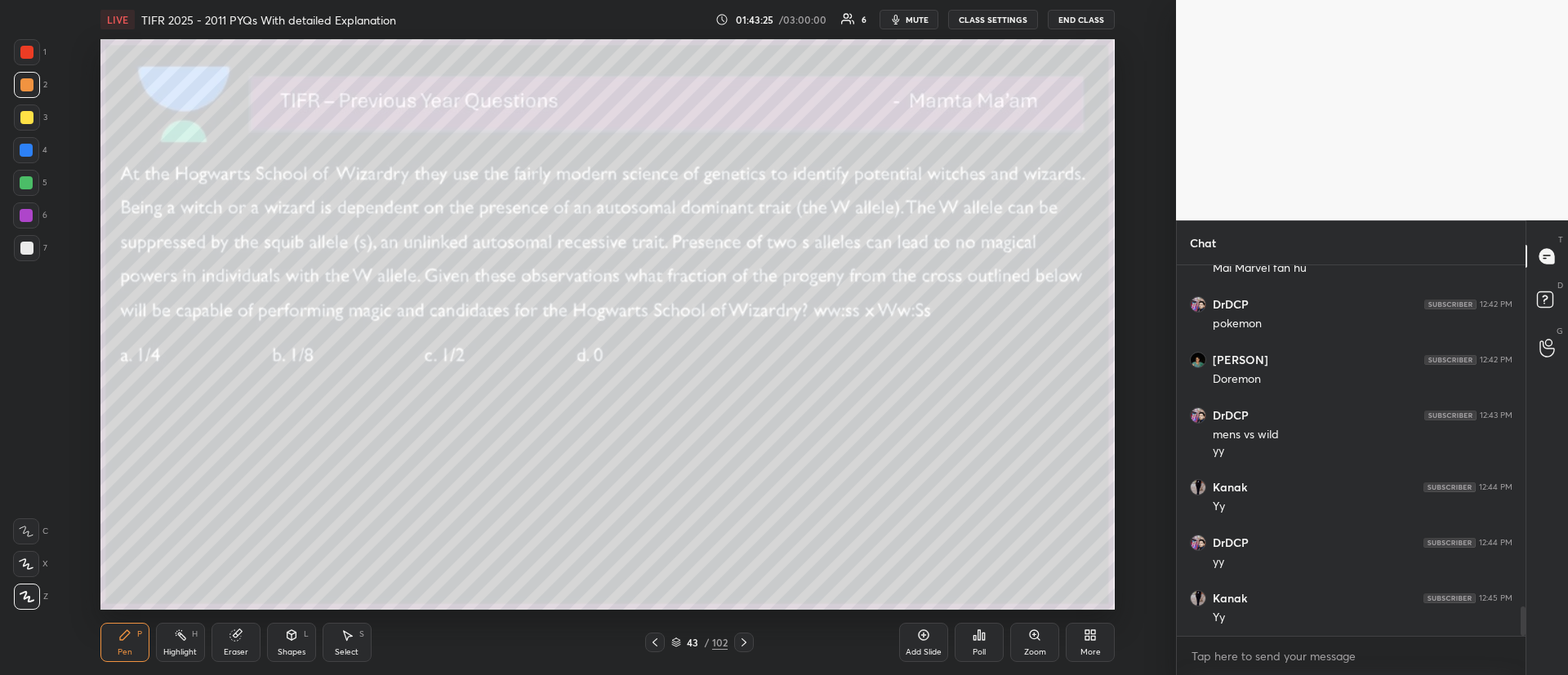 click at bounding box center [27, 248] 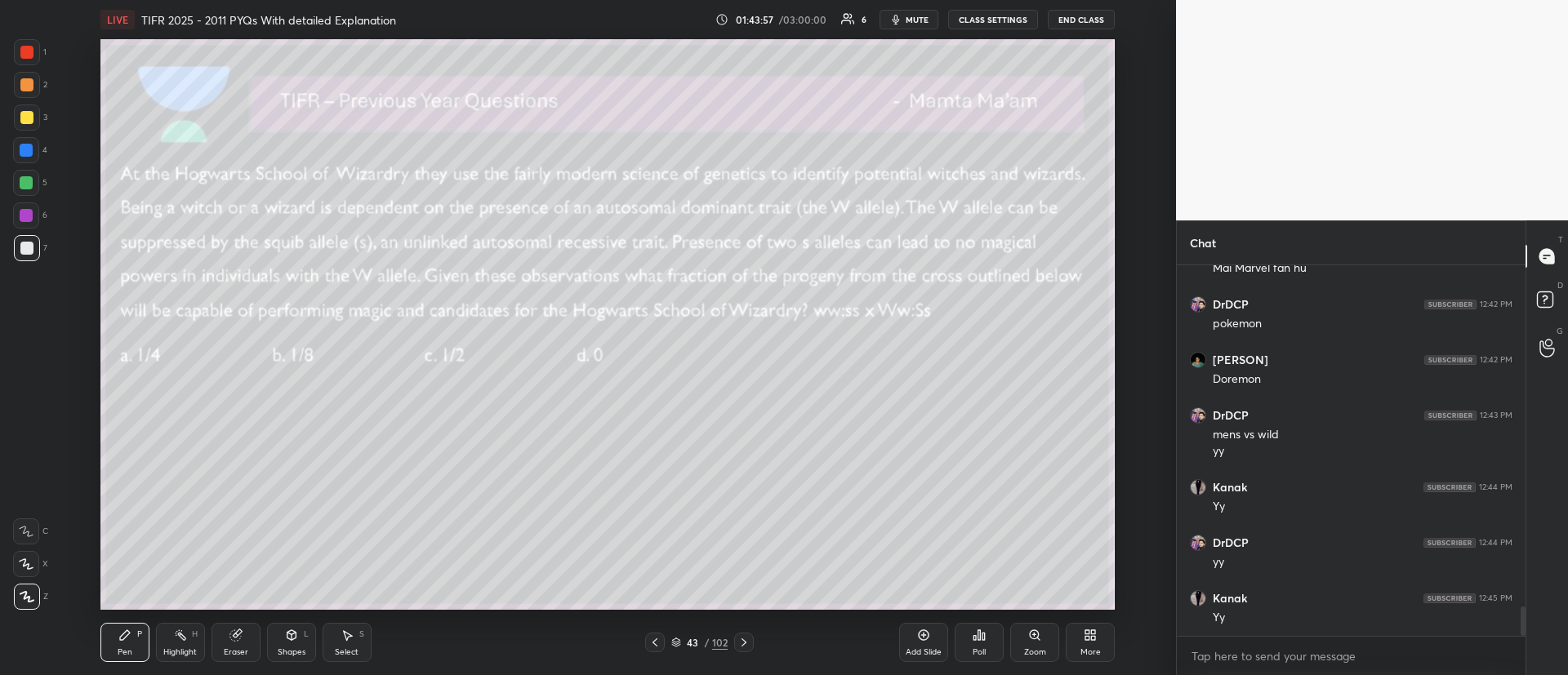 click on "Eraser" at bounding box center [236, 642] 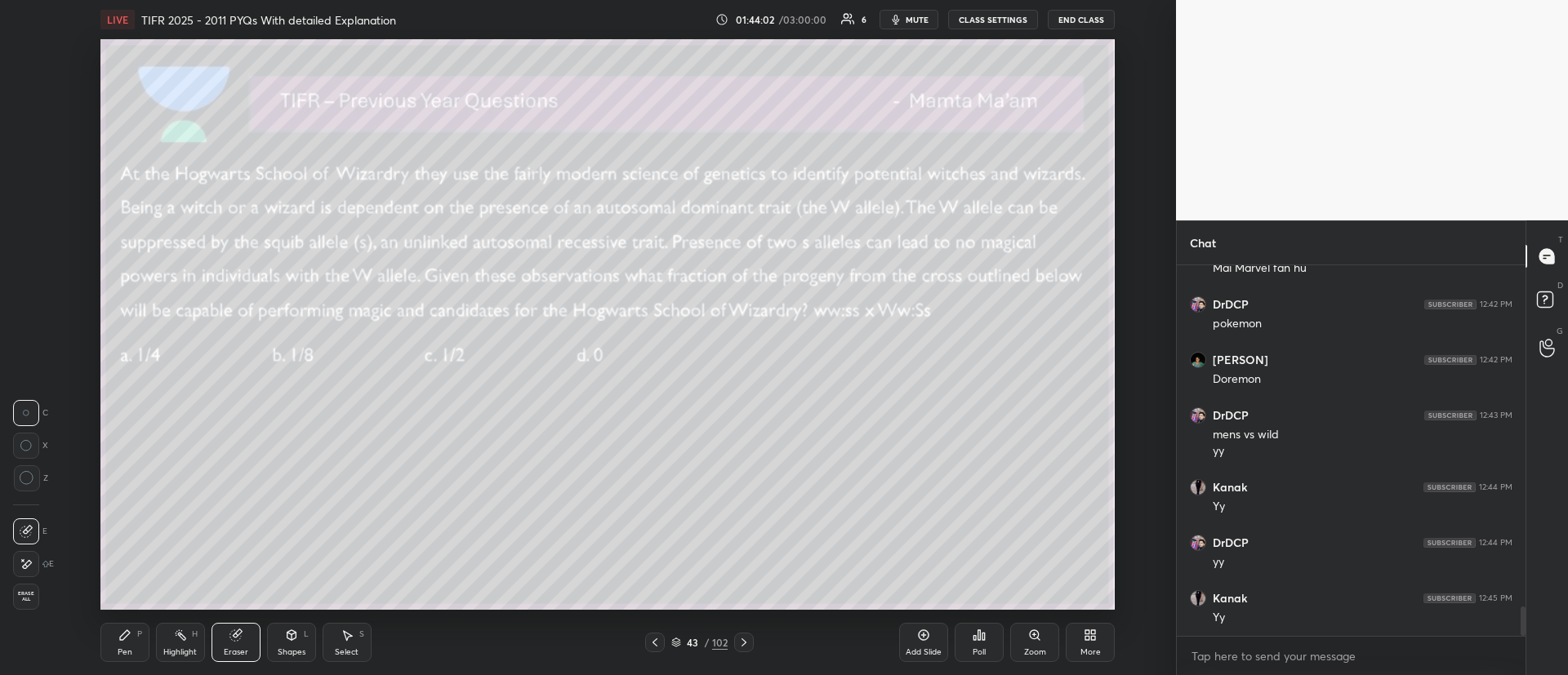 click on "Zoom" at bounding box center (1035, 652) 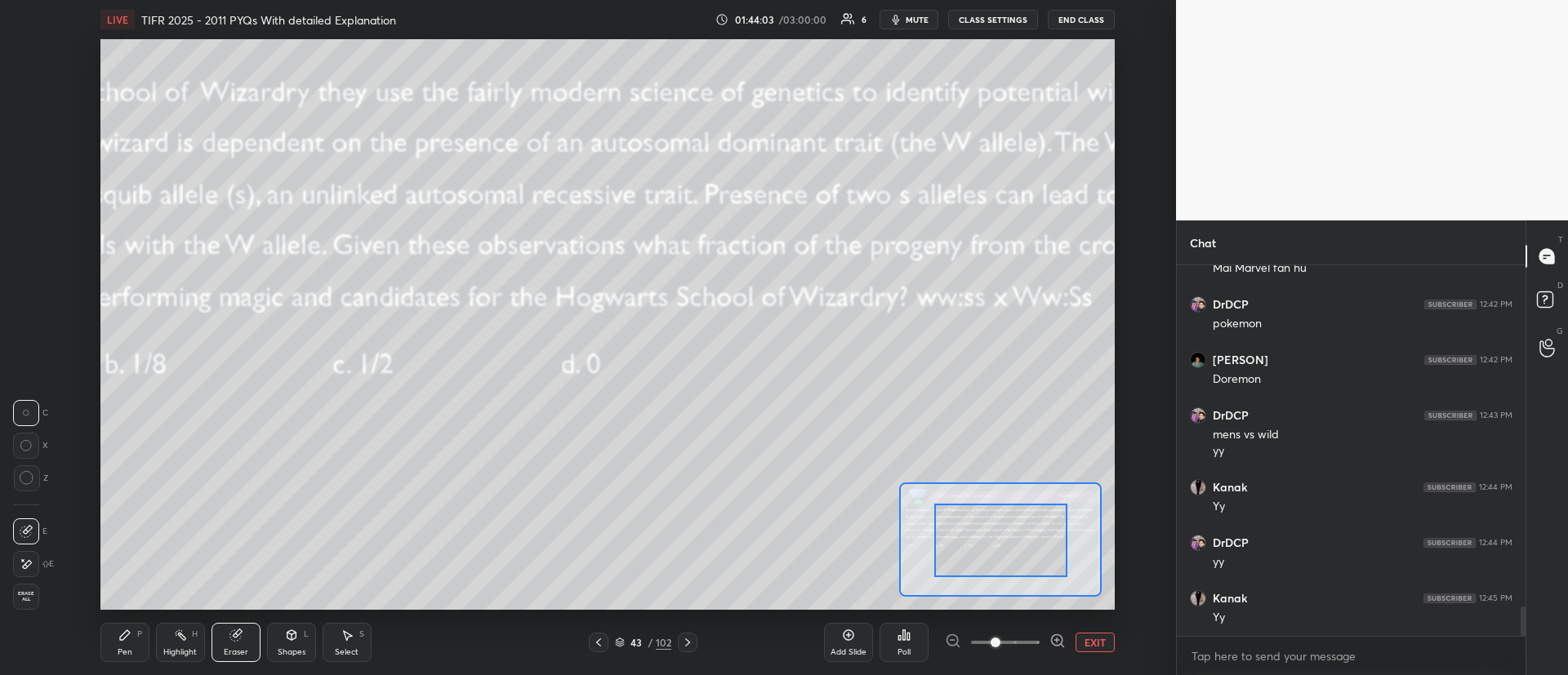 drag, startPoint x: 1025, startPoint y: 548, endPoint x: 1085, endPoint y: 595, distance: 76.2168 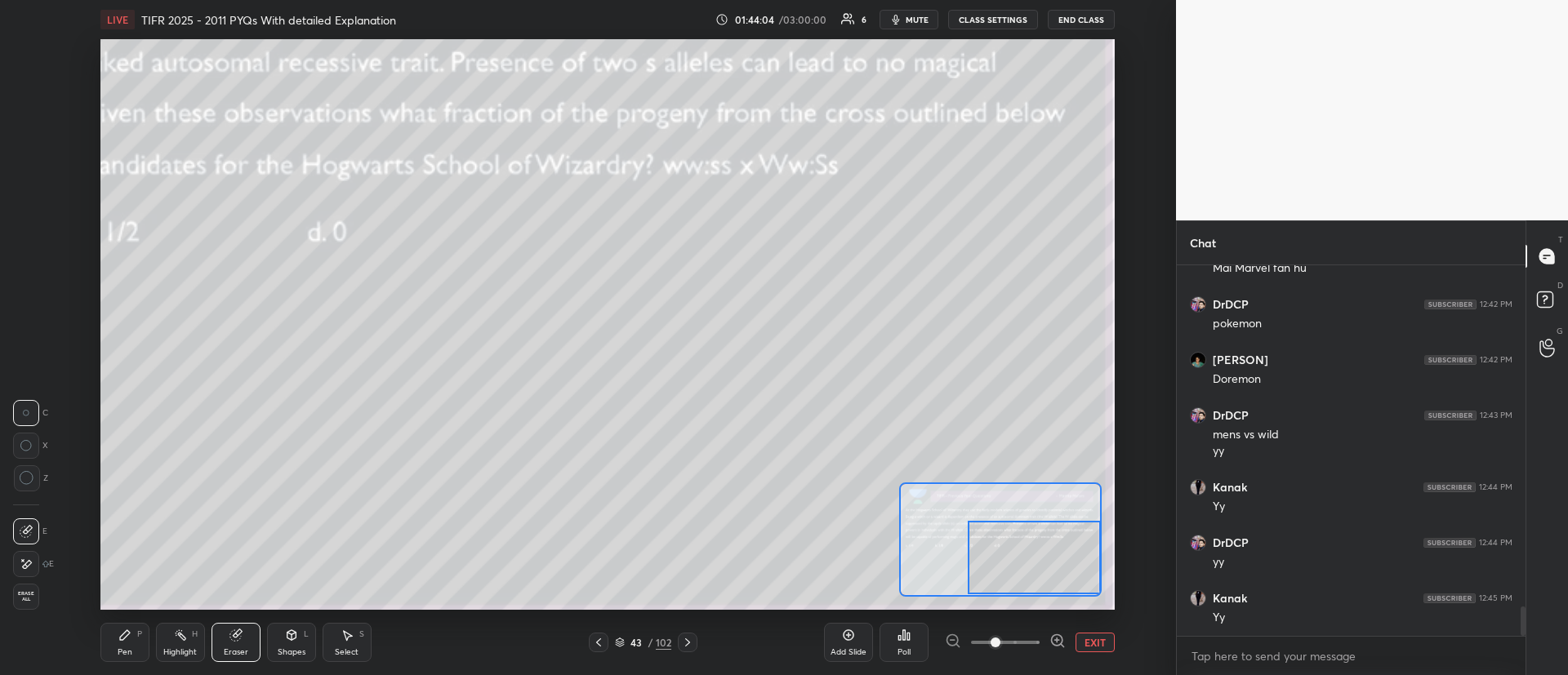 drag, startPoint x: 1014, startPoint y: 575, endPoint x: 1099, endPoint y: 602, distance: 89.1852 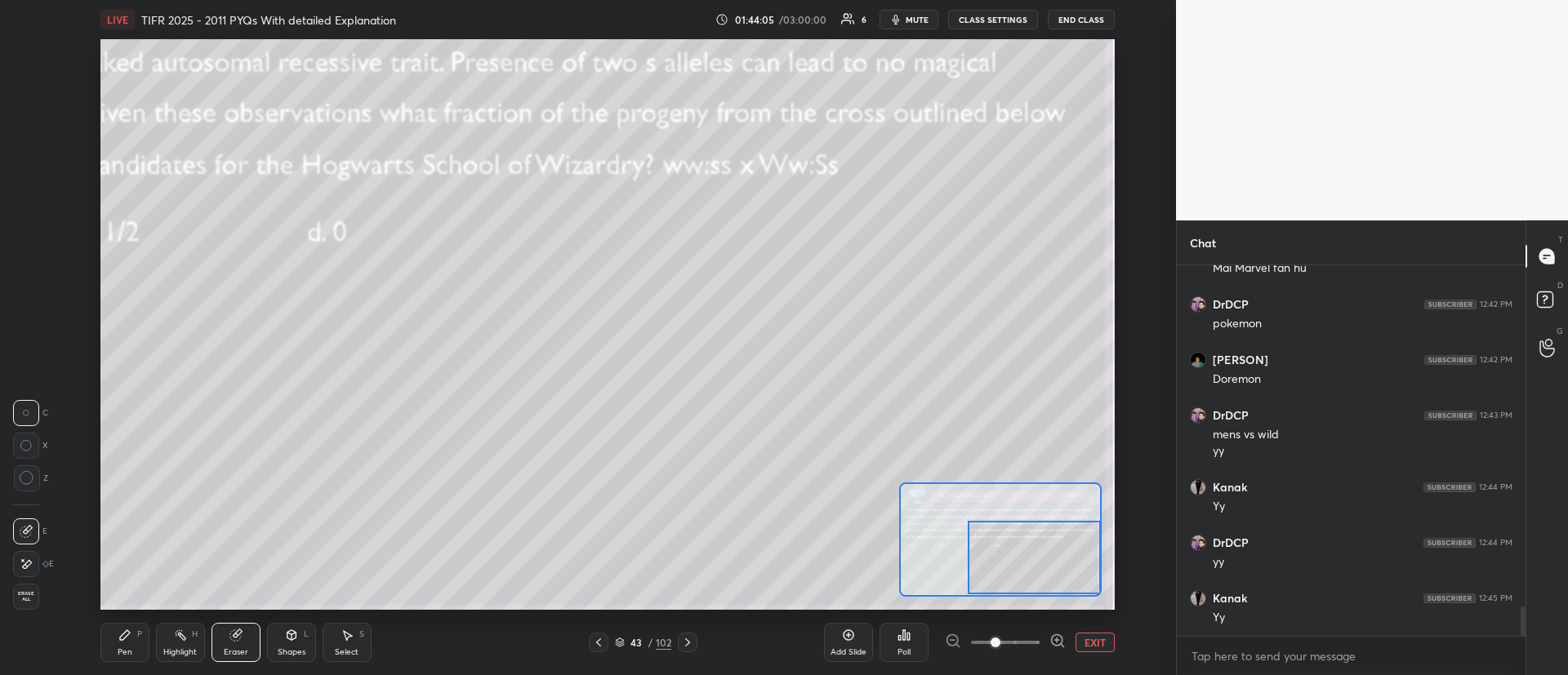 drag, startPoint x: 131, startPoint y: 648, endPoint x: 138, endPoint y: 627, distance: 22.135944 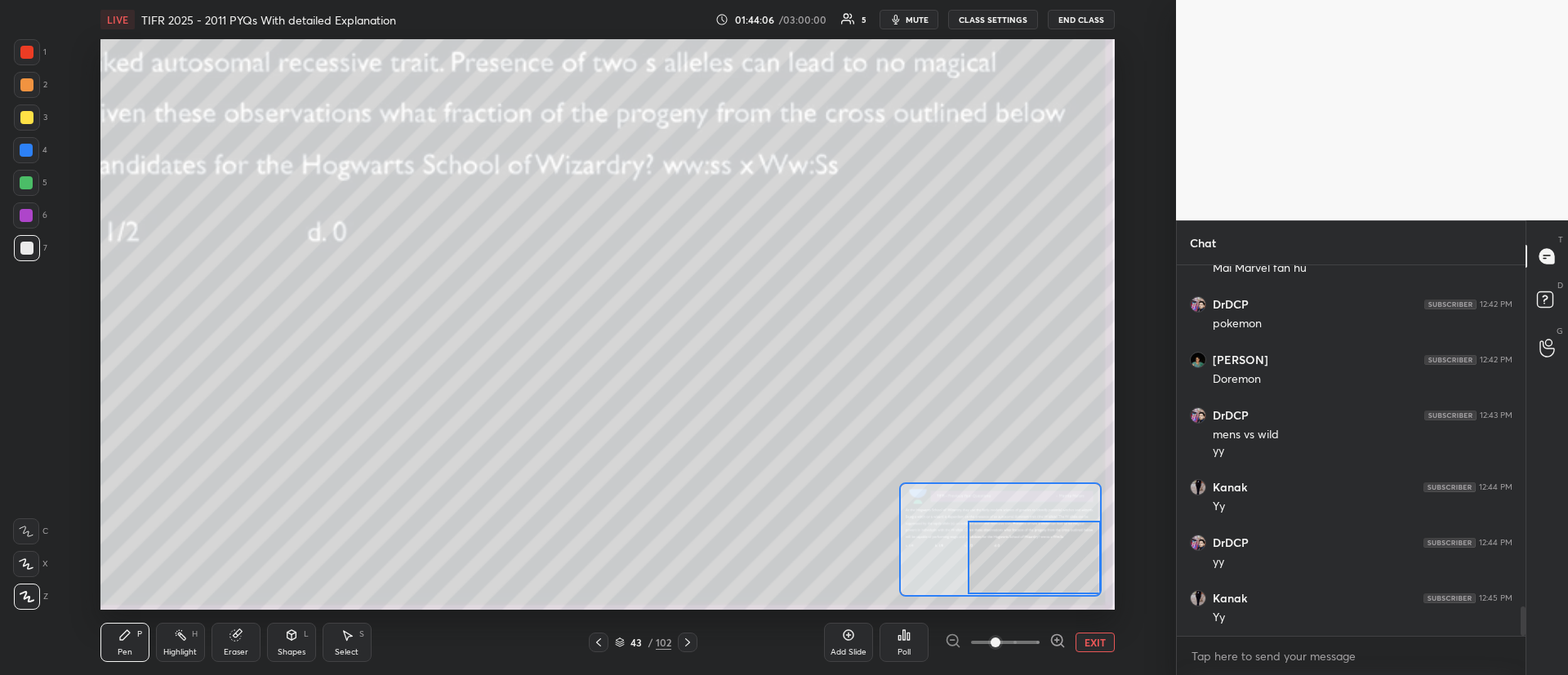click at bounding box center [27, 85] 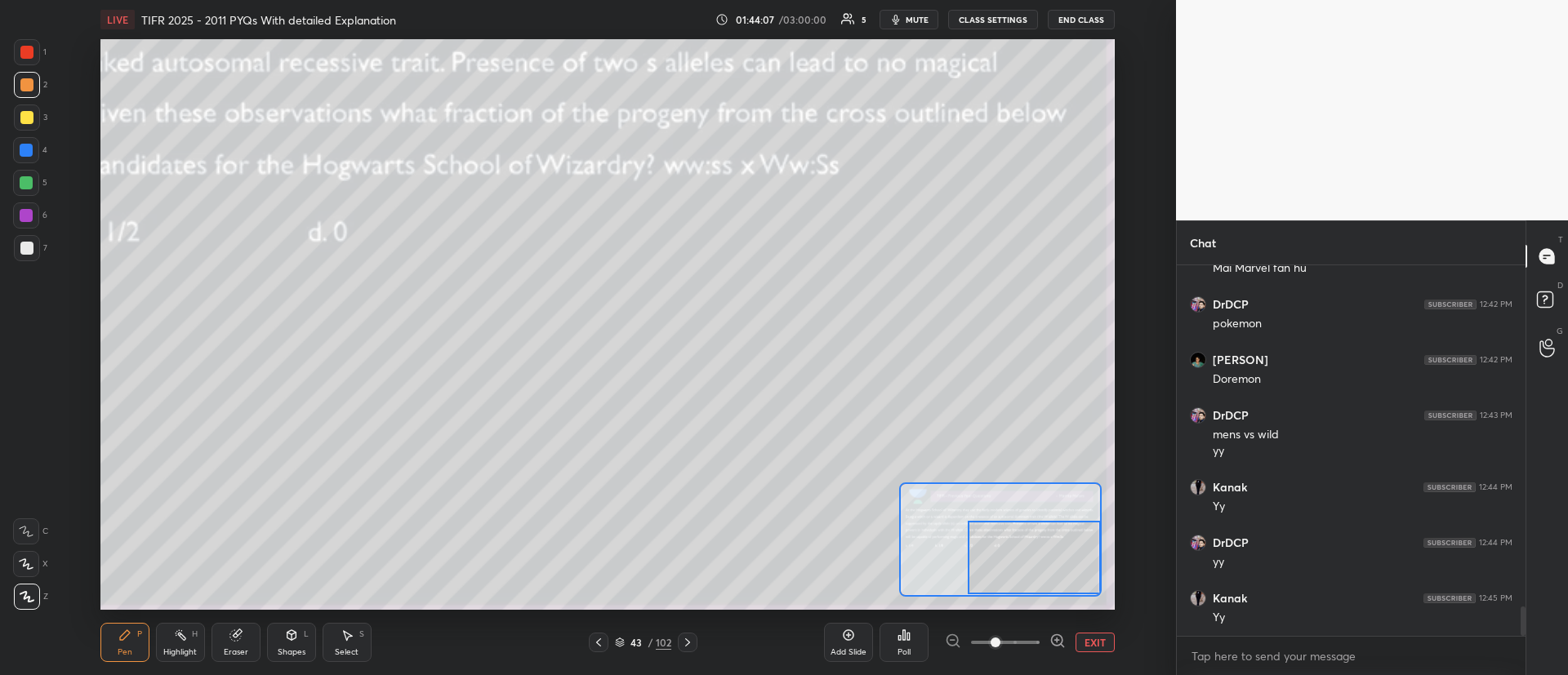 click at bounding box center [26, 150] 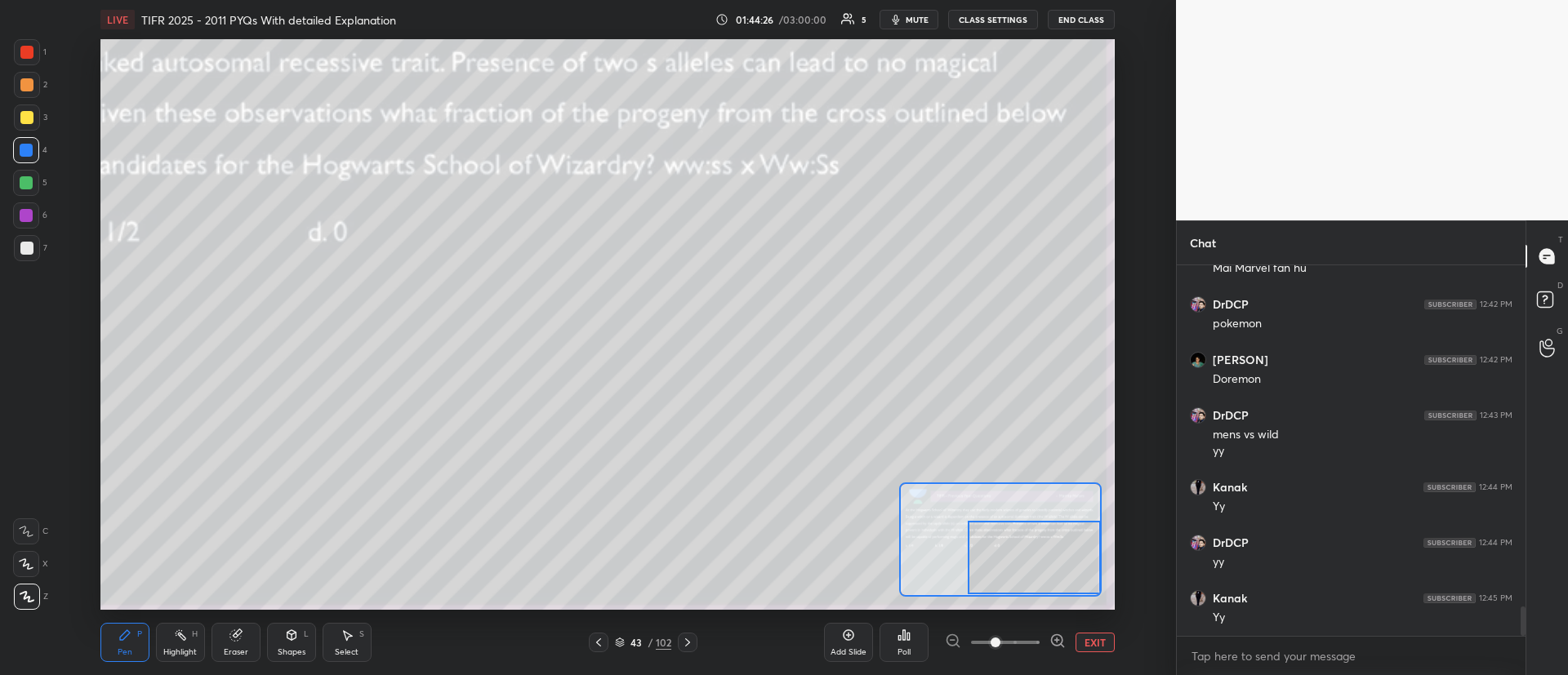 click at bounding box center (27, 118) 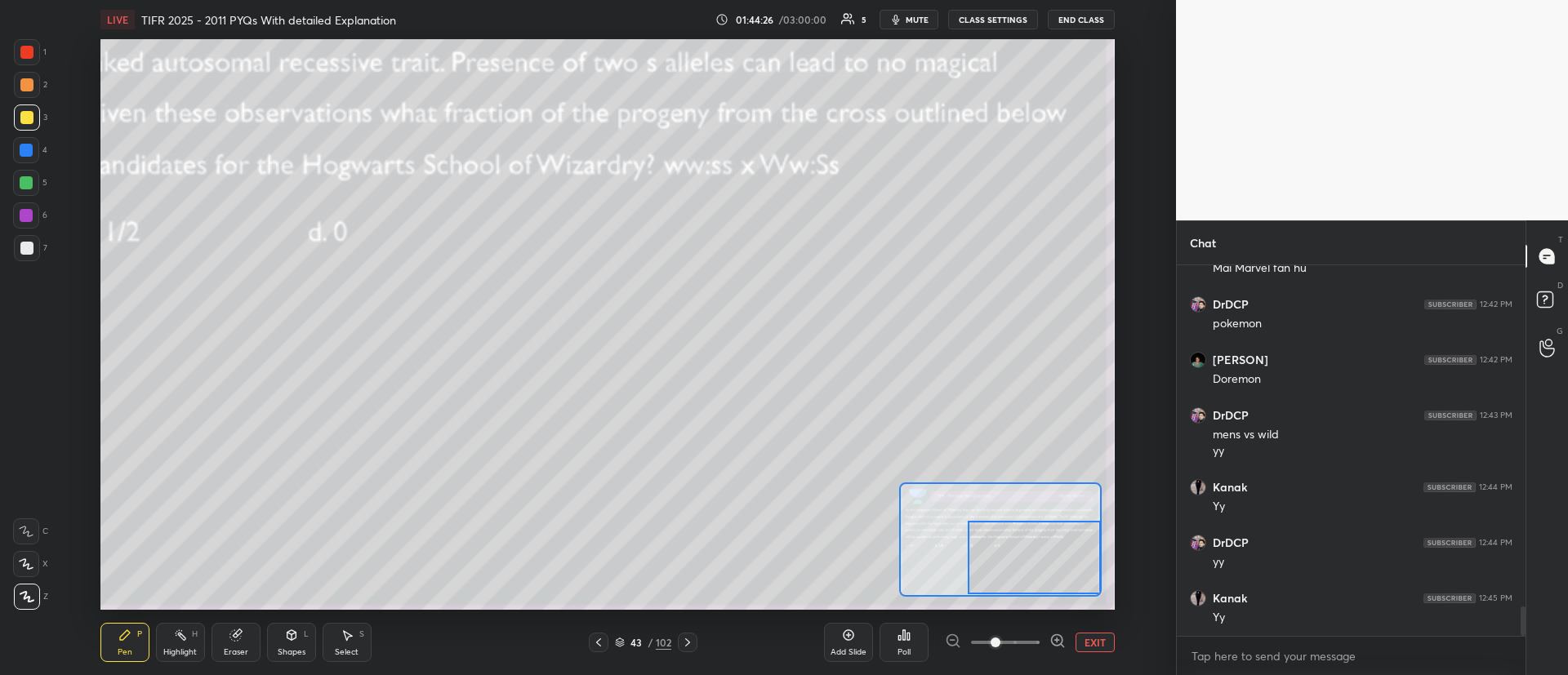 drag, startPoint x: 26, startPoint y: 181, endPoint x: 35, endPoint y: 199, distance: 20.124612 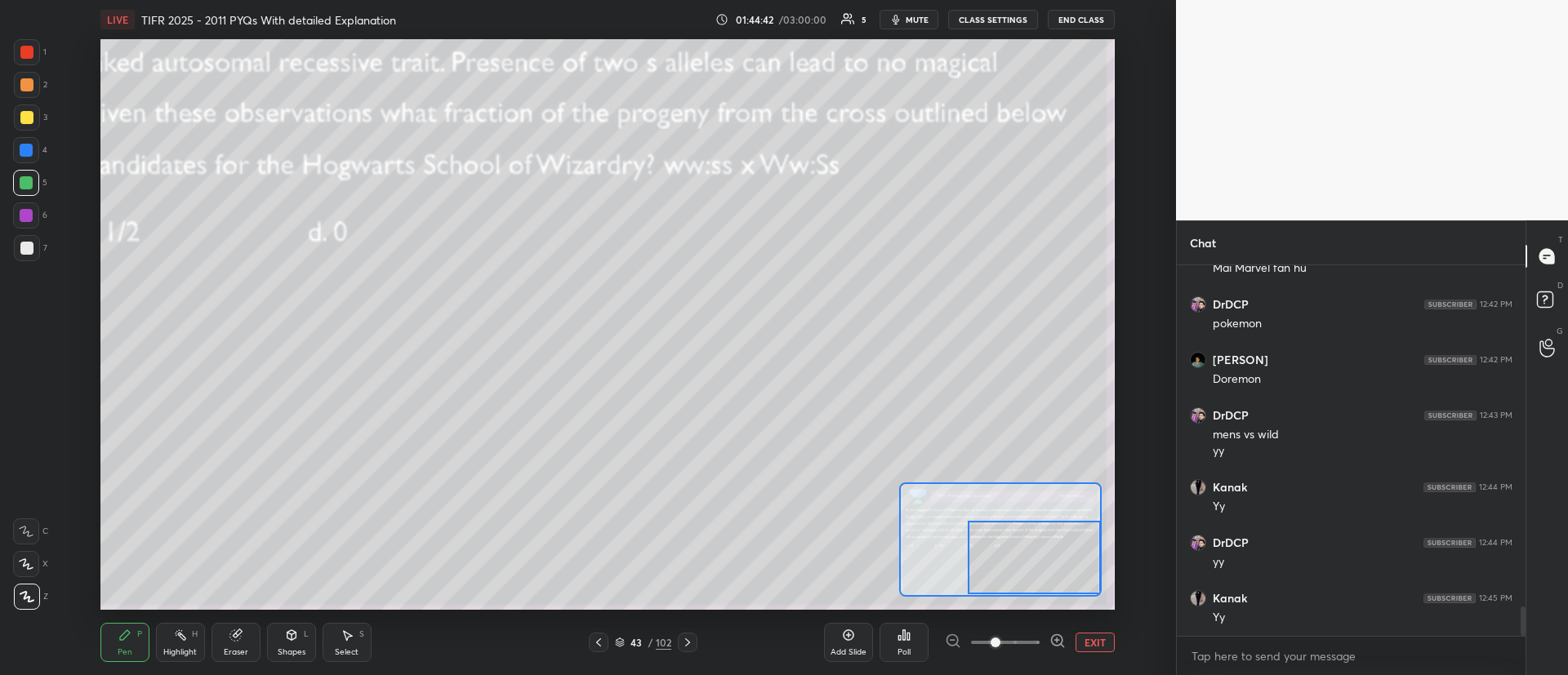 click on "EXIT" at bounding box center [1095, 642] 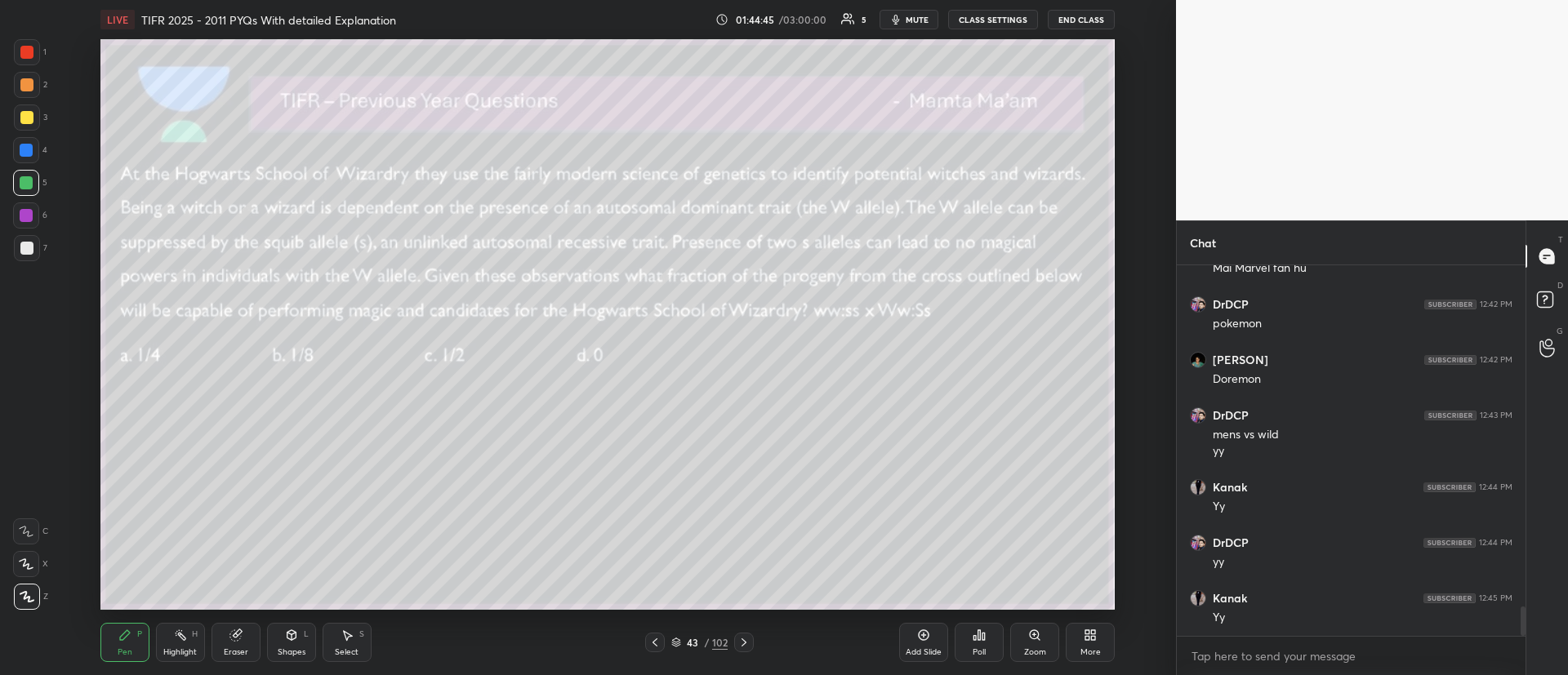 click at bounding box center [27, 118] 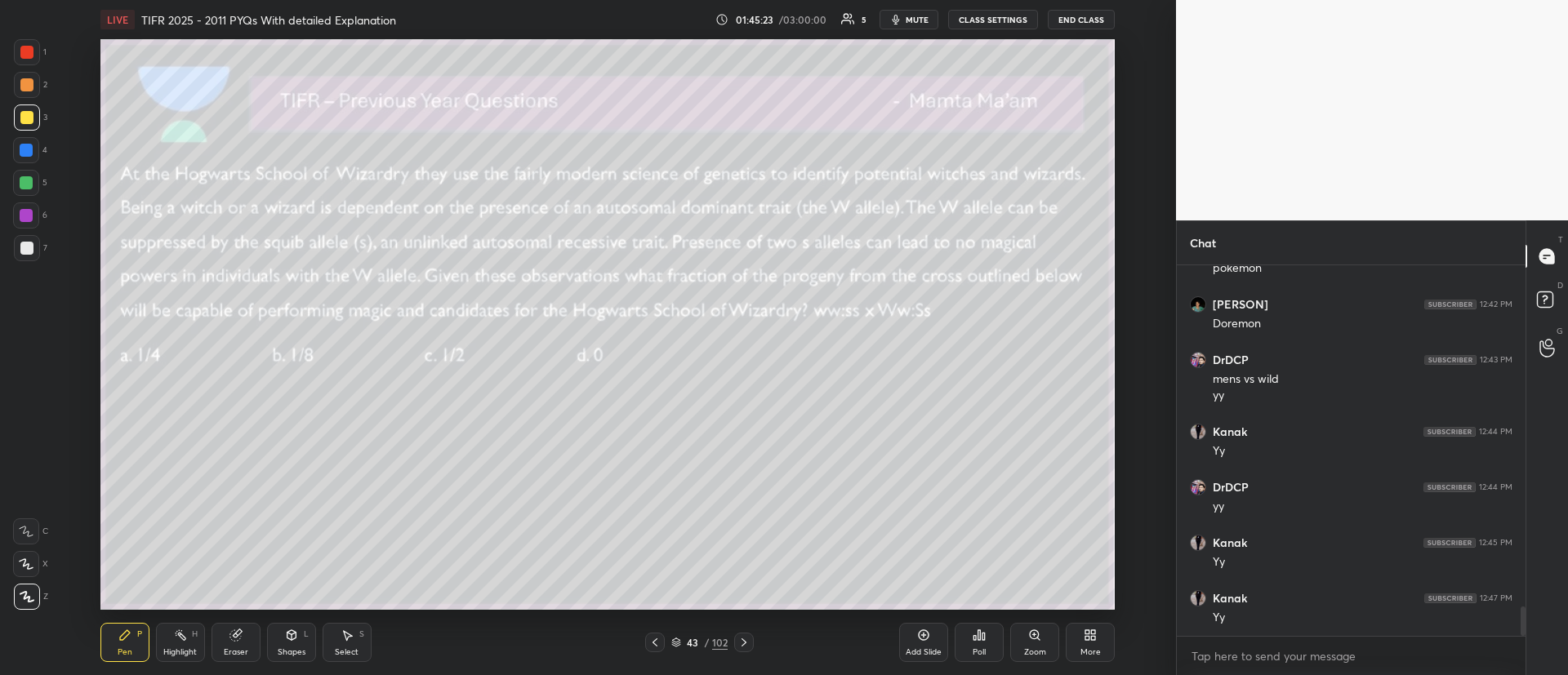 scroll, scrollTop: 4375, scrollLeft: 0, axis: vertical 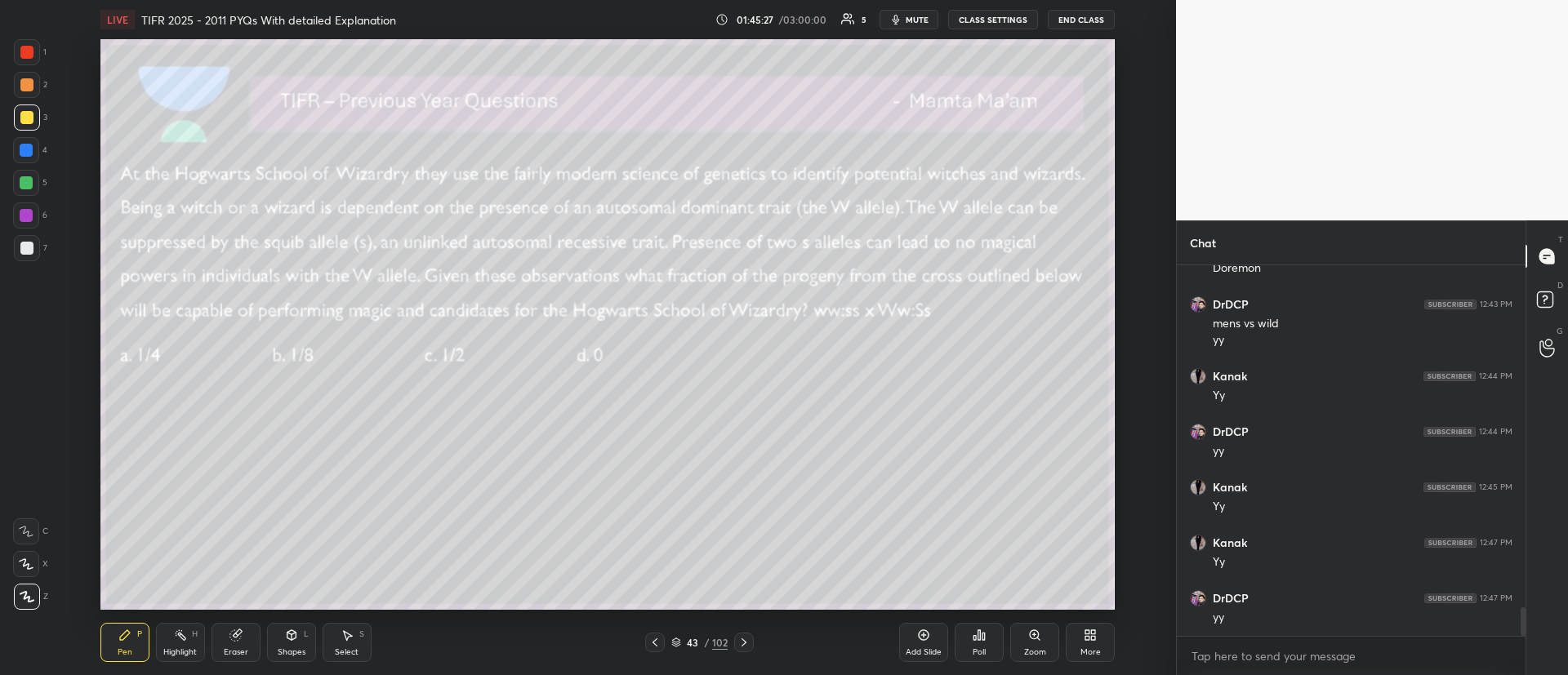 click 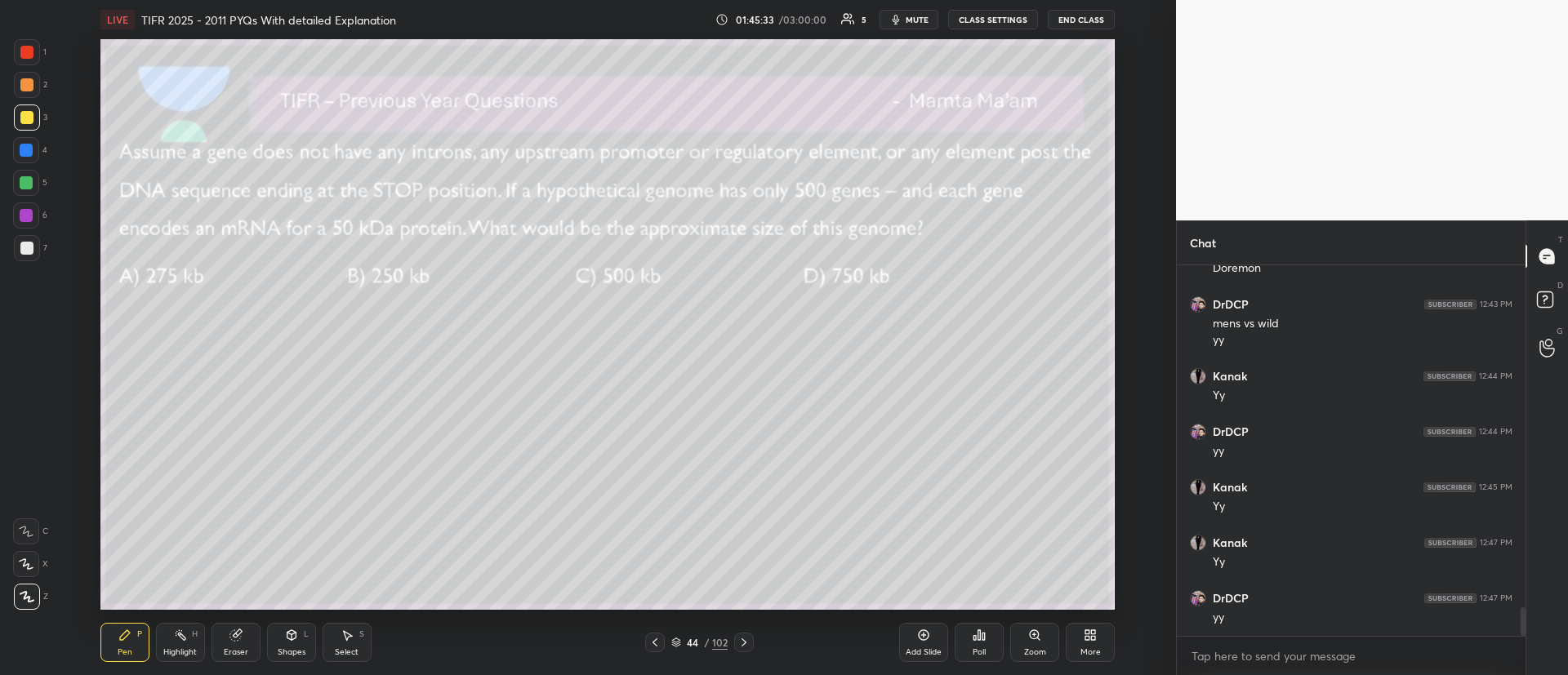 click on "Poll" at bounding box center [979, 652] 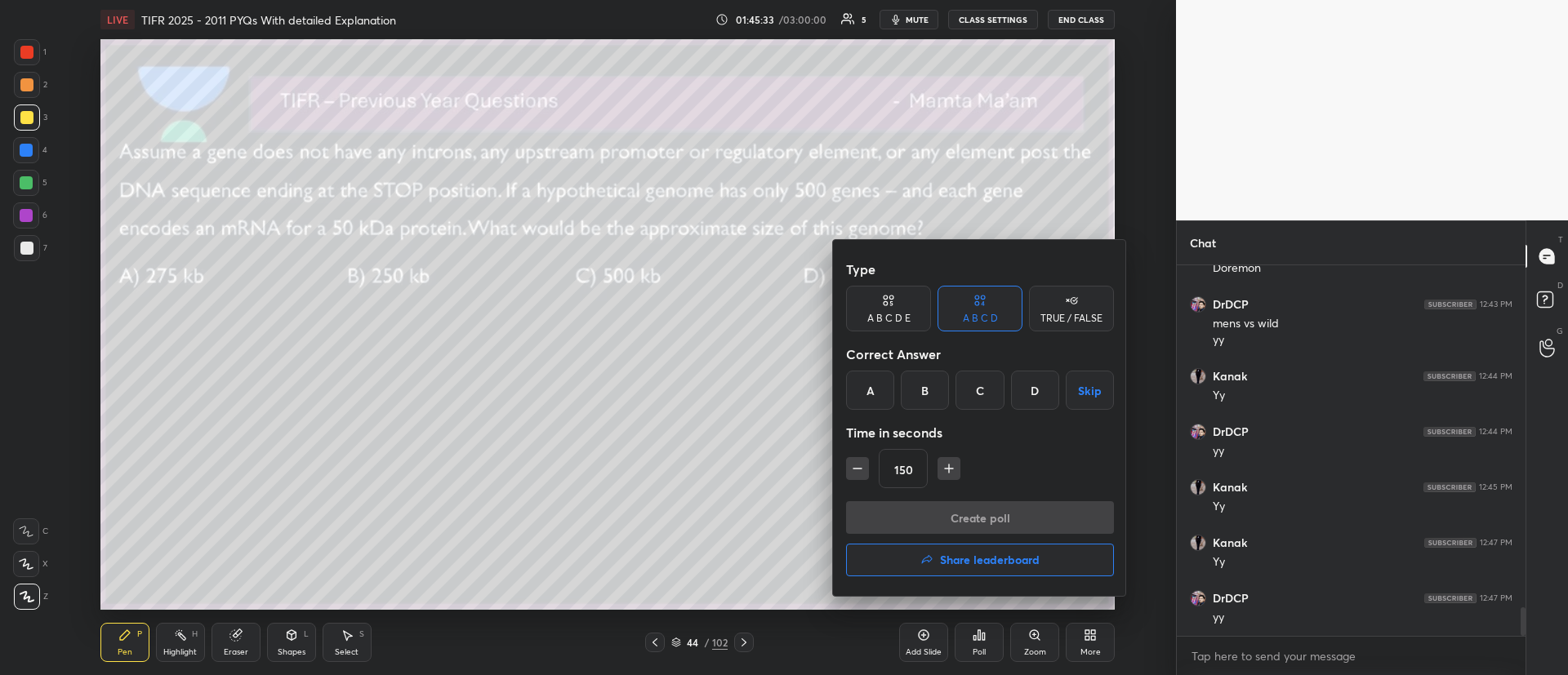 click on "D" at bounding box center [1035, 390] 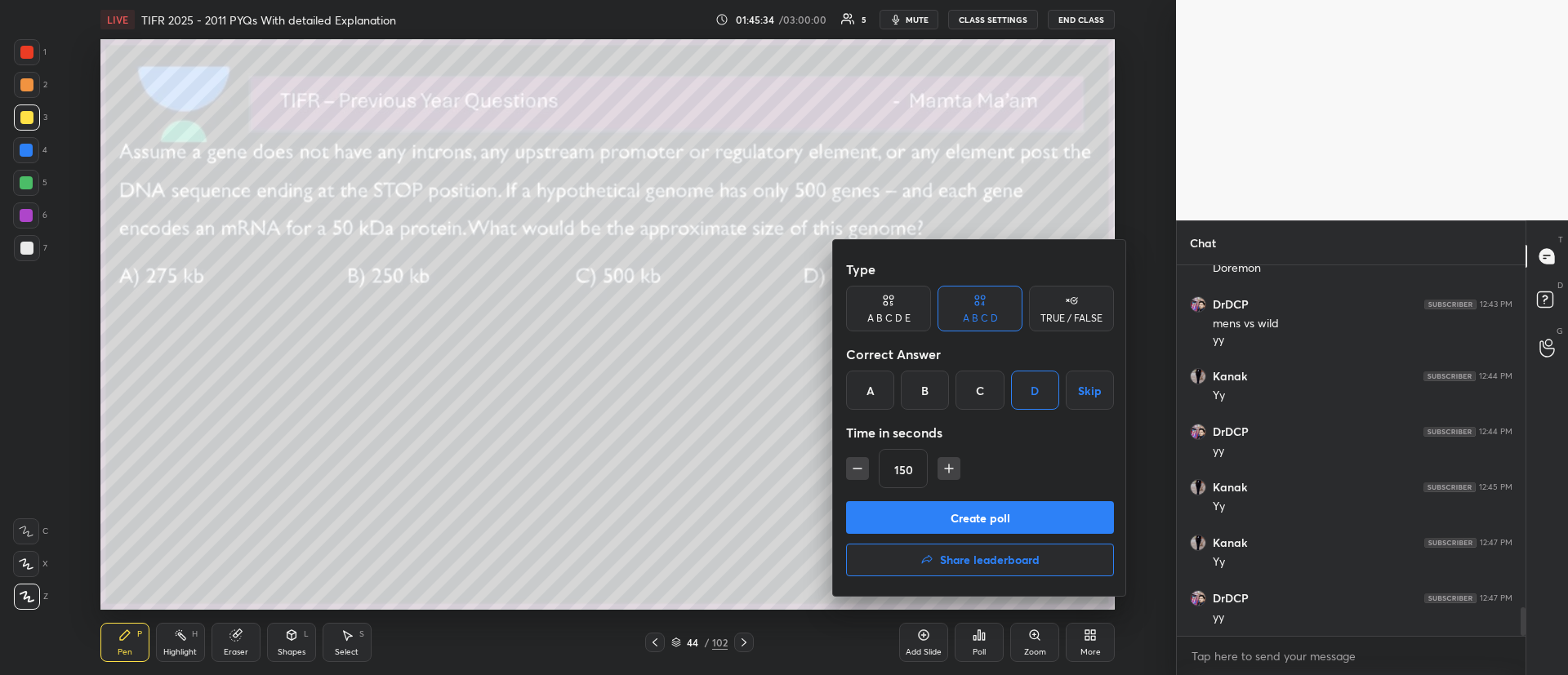 click 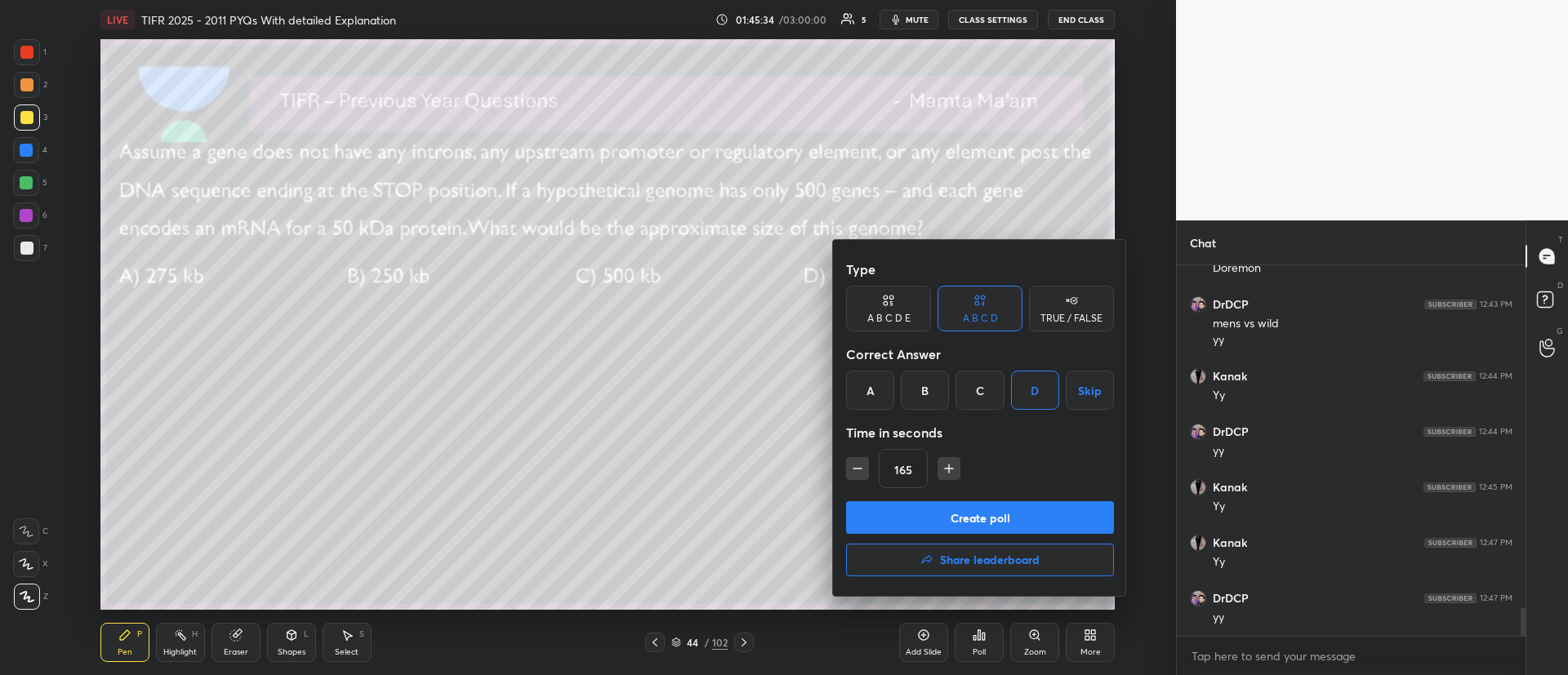 click 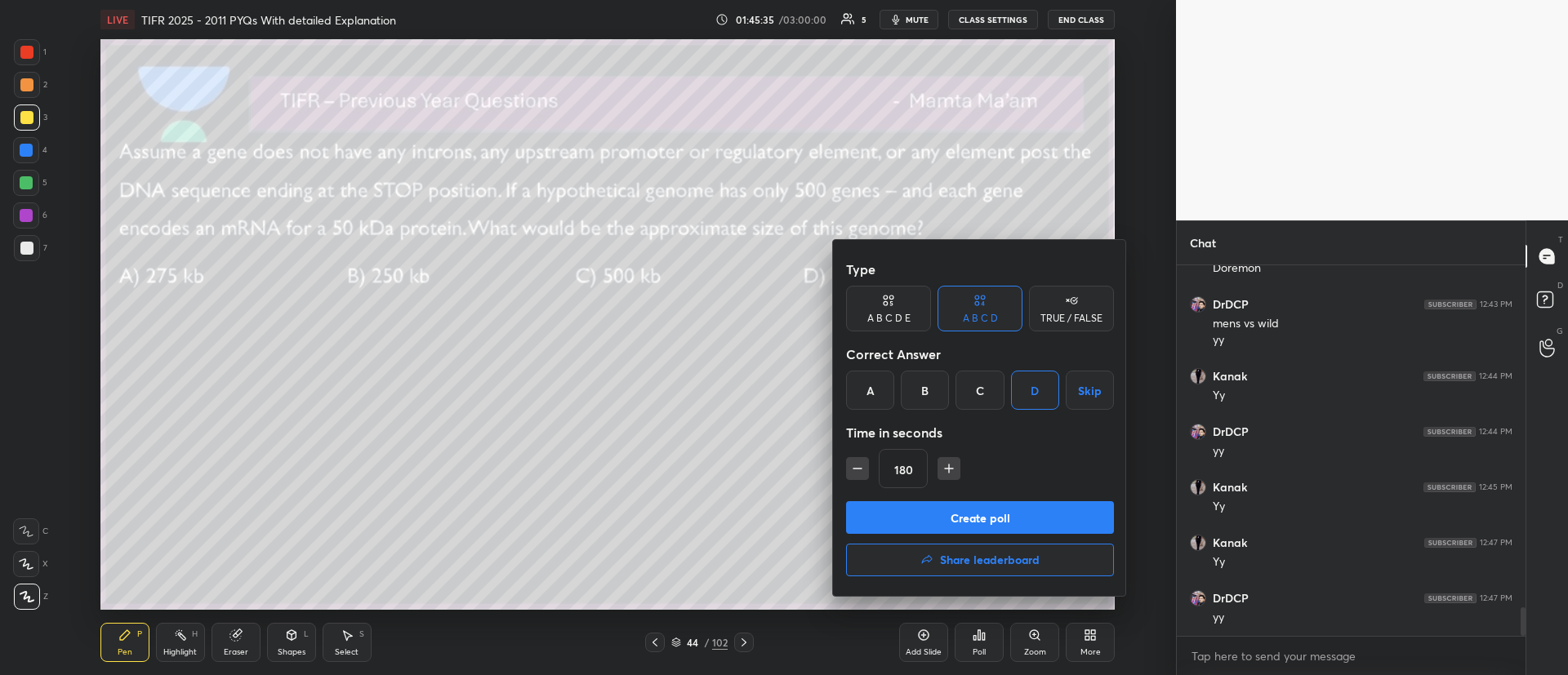 click 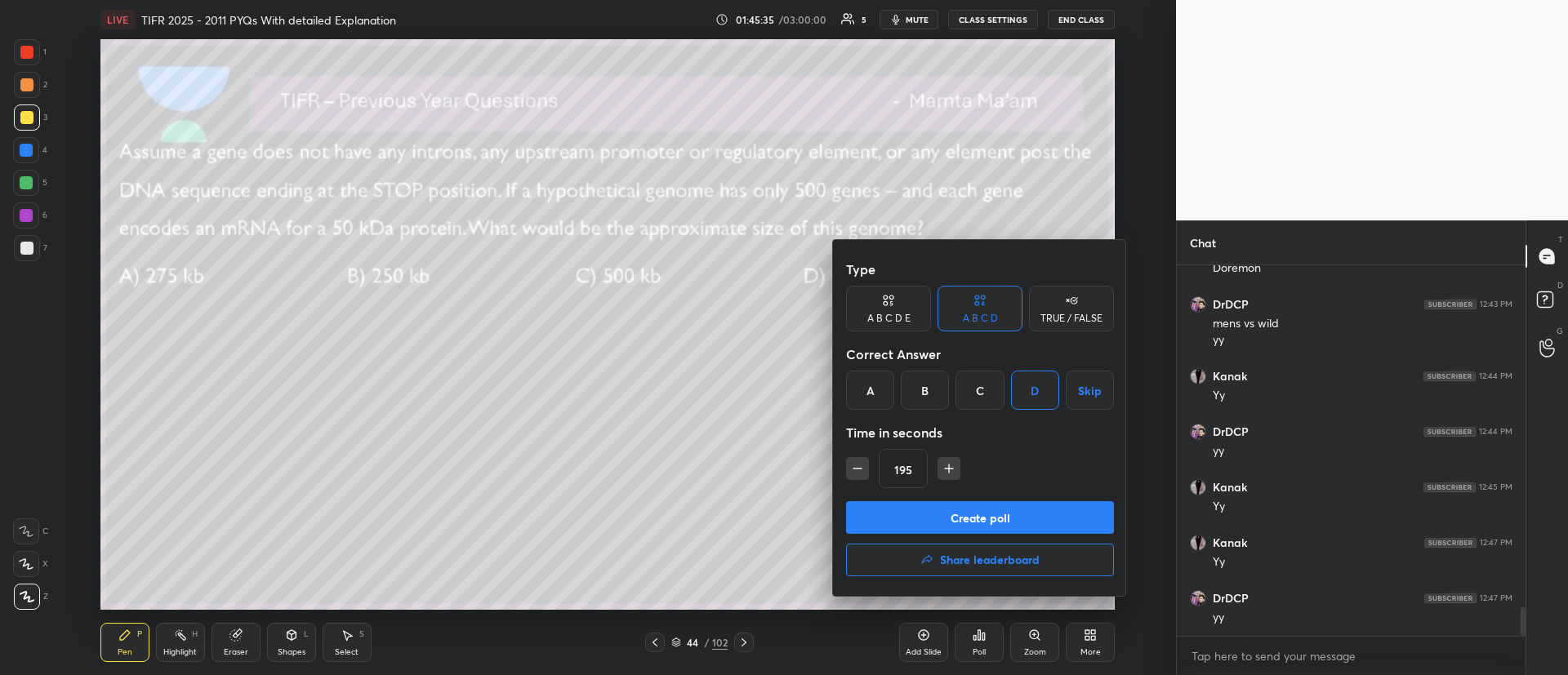 click 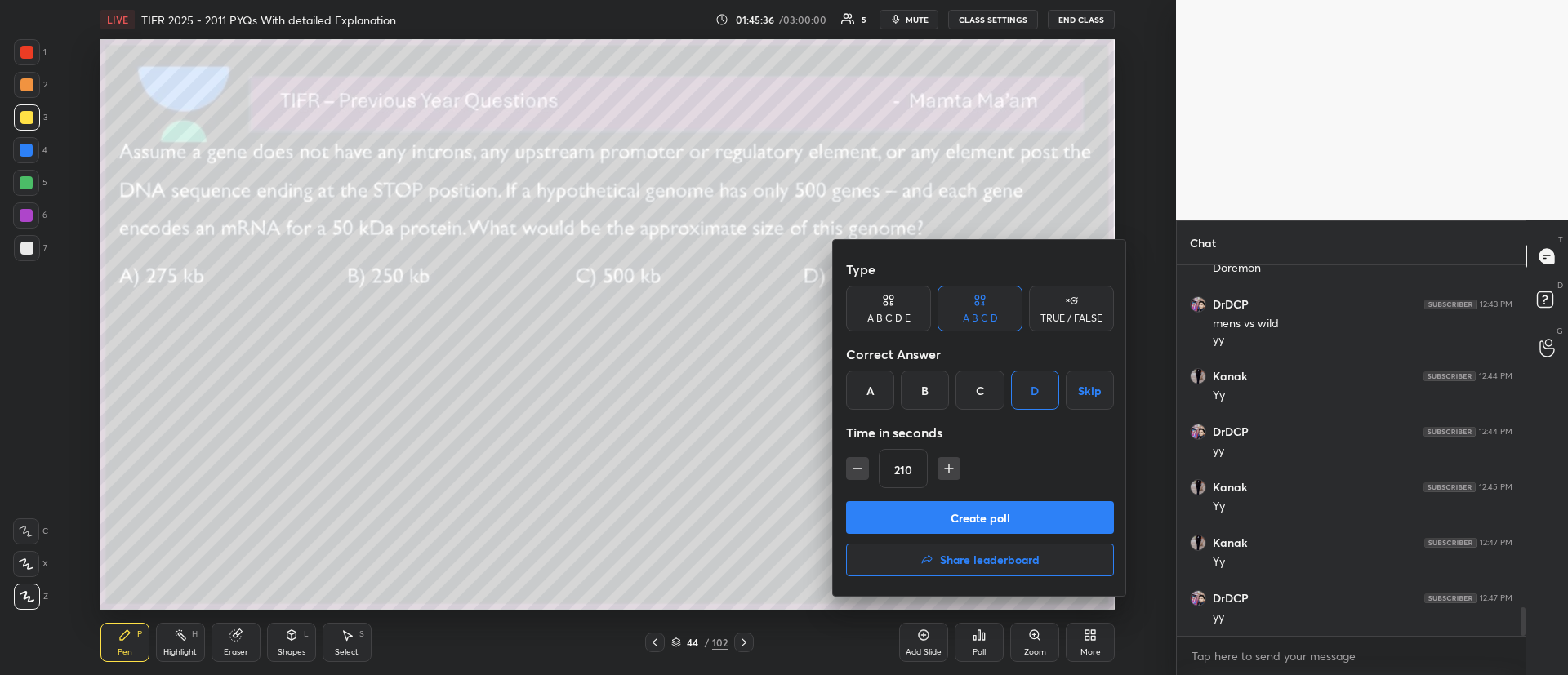 drag, startPoint x: 952, startPoint y: 461, endPoint x: 954, endPoint y: 473, distance: 12.165525 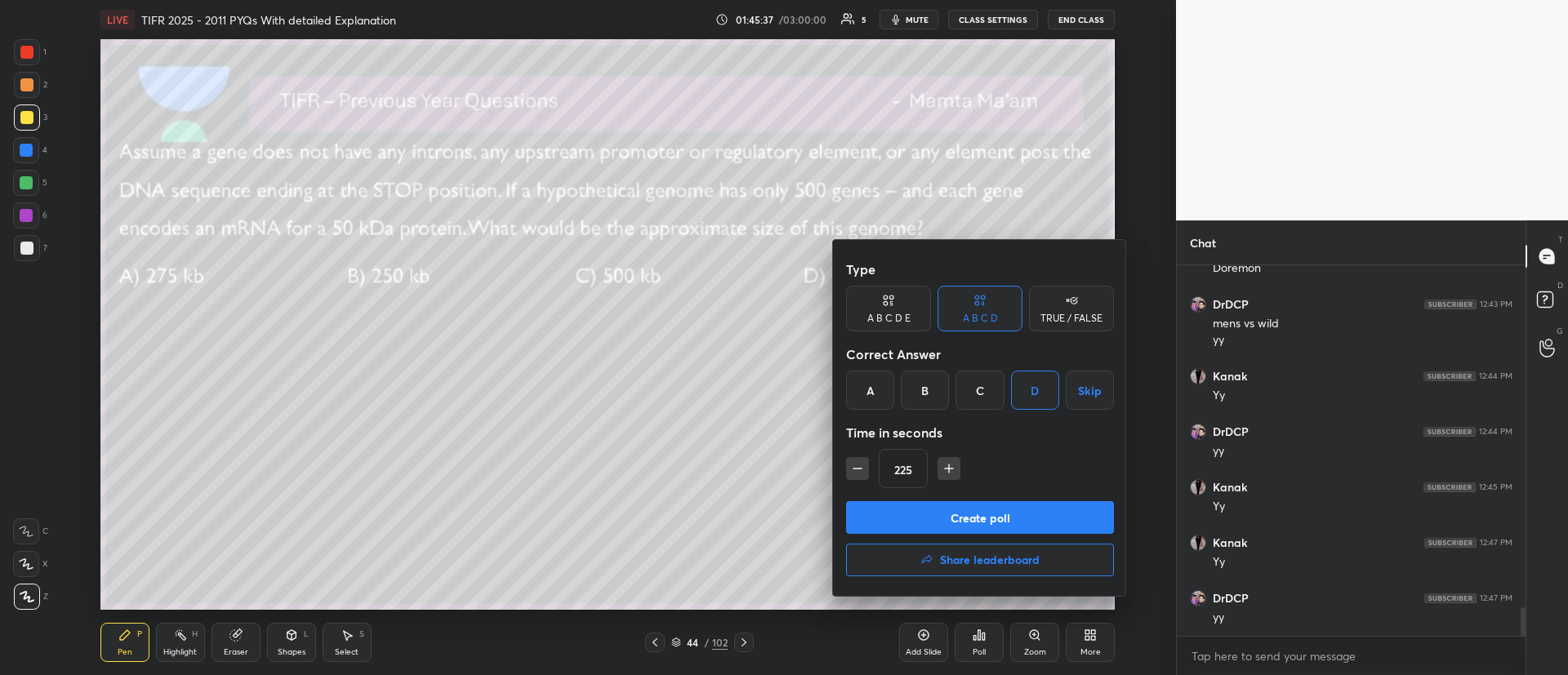 click 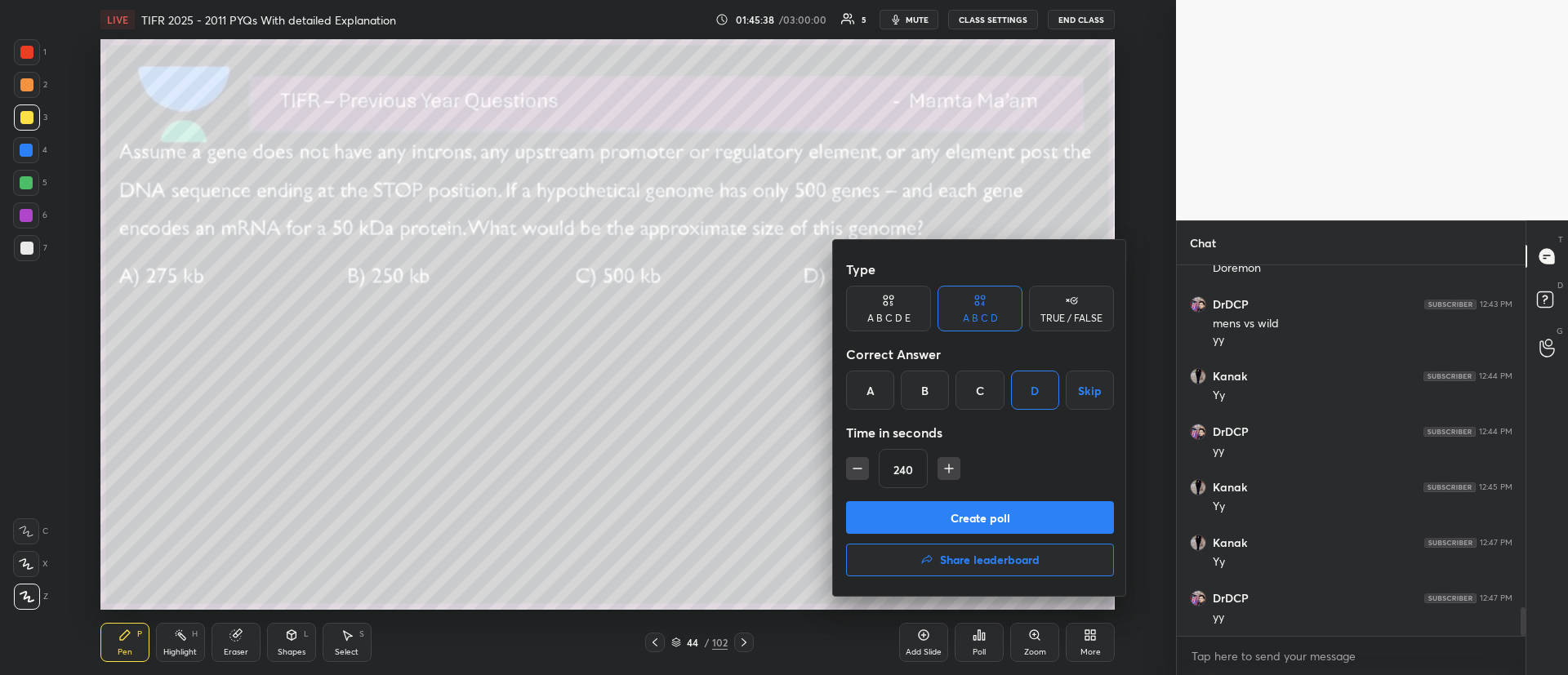 click on "Create poll" at bounding box center (980, 517) 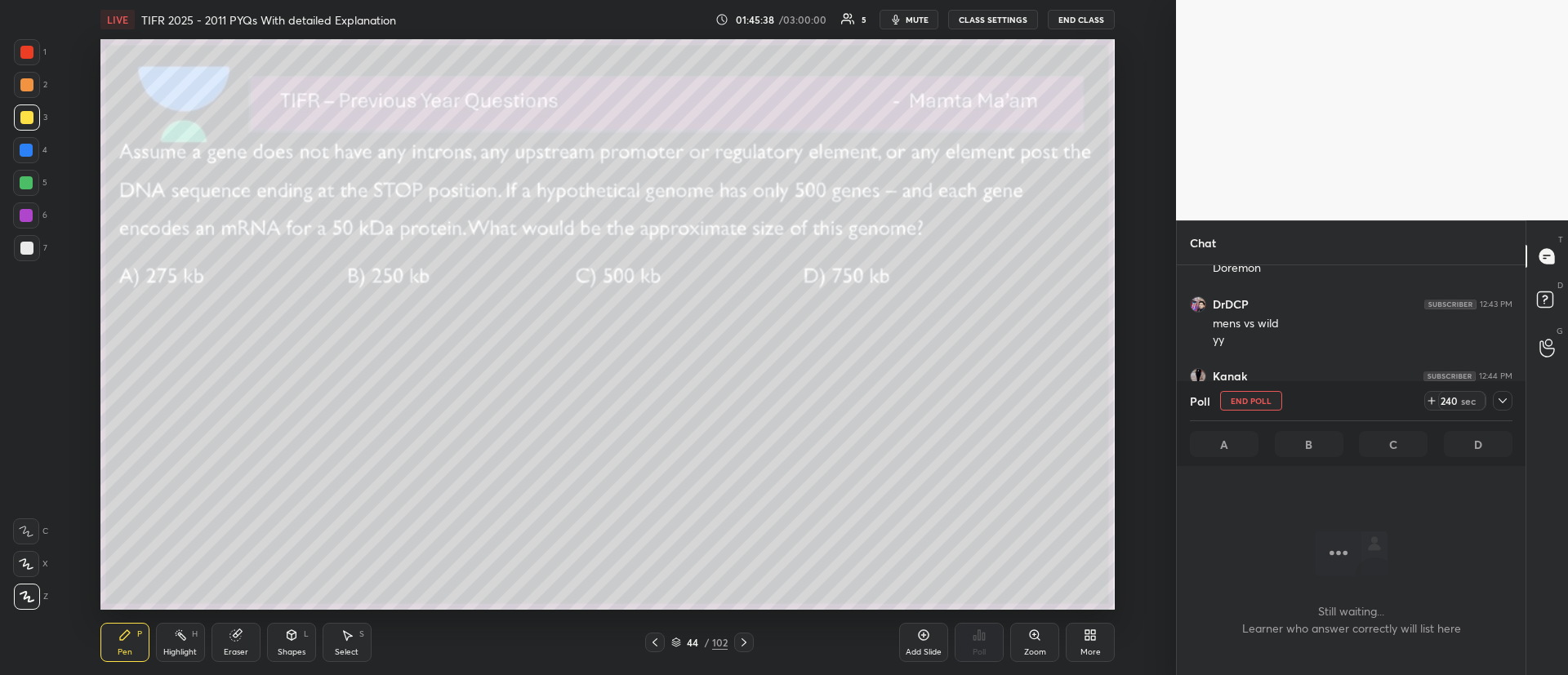 scroll, scrollTop: 211, scrollLeft: 344, axis: both 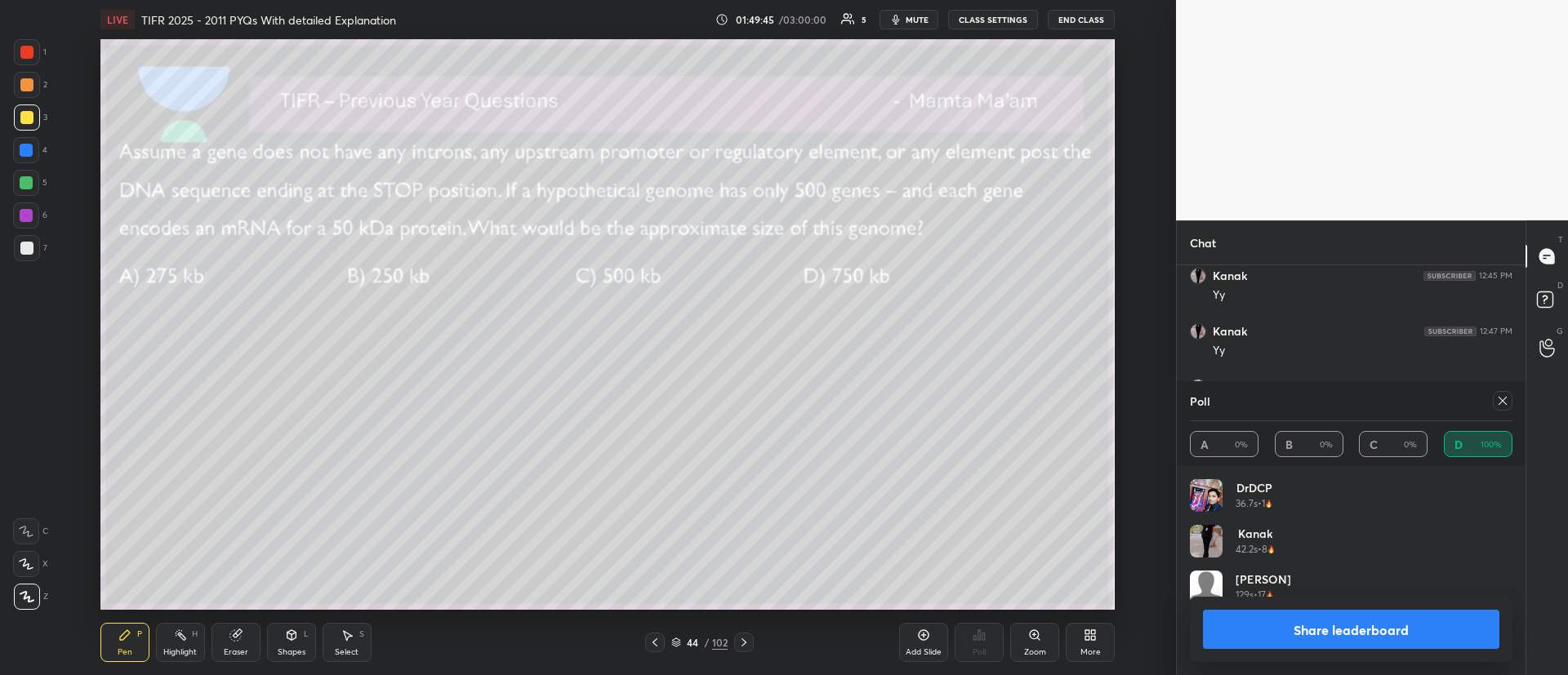 click on "2" at bounding box center (30, 85) 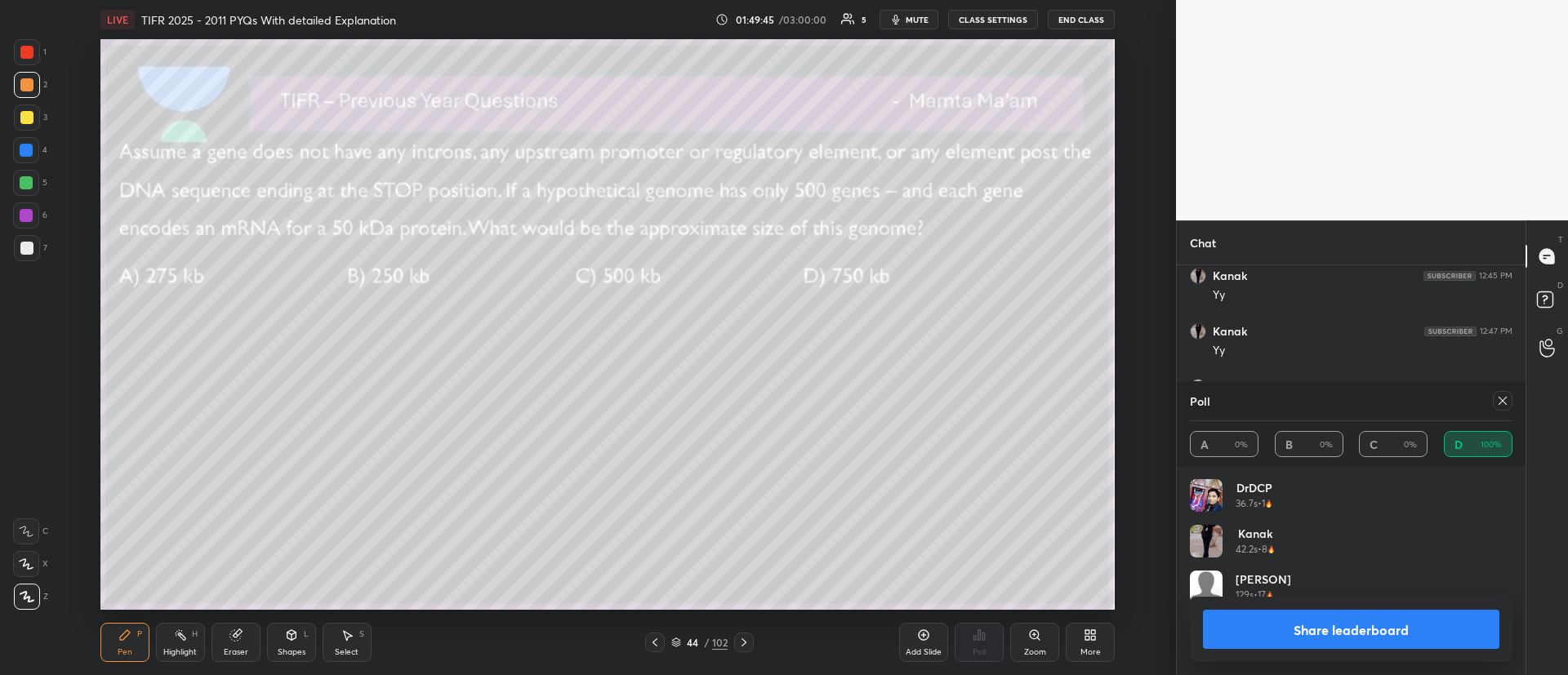 click at bounding box center (27, 85) 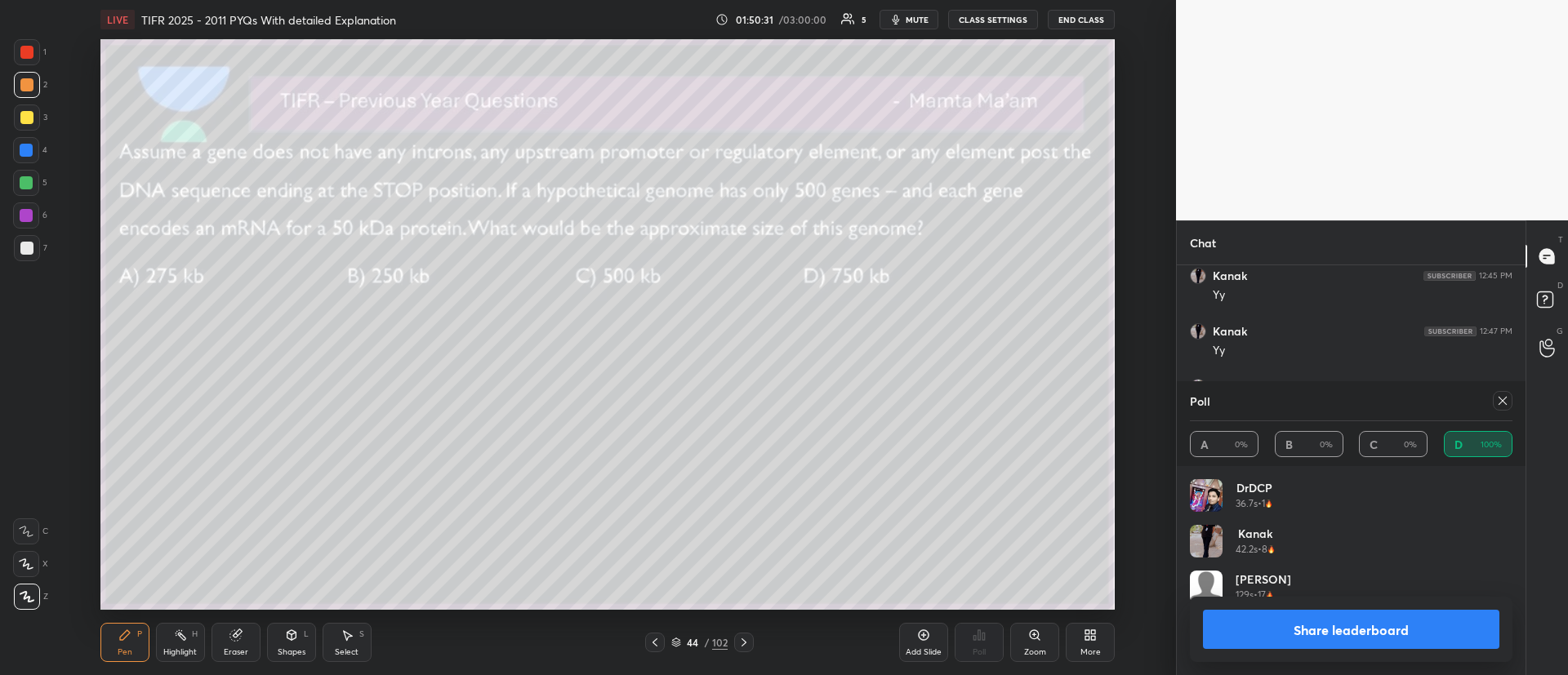 click at bounding box center (27, 118) 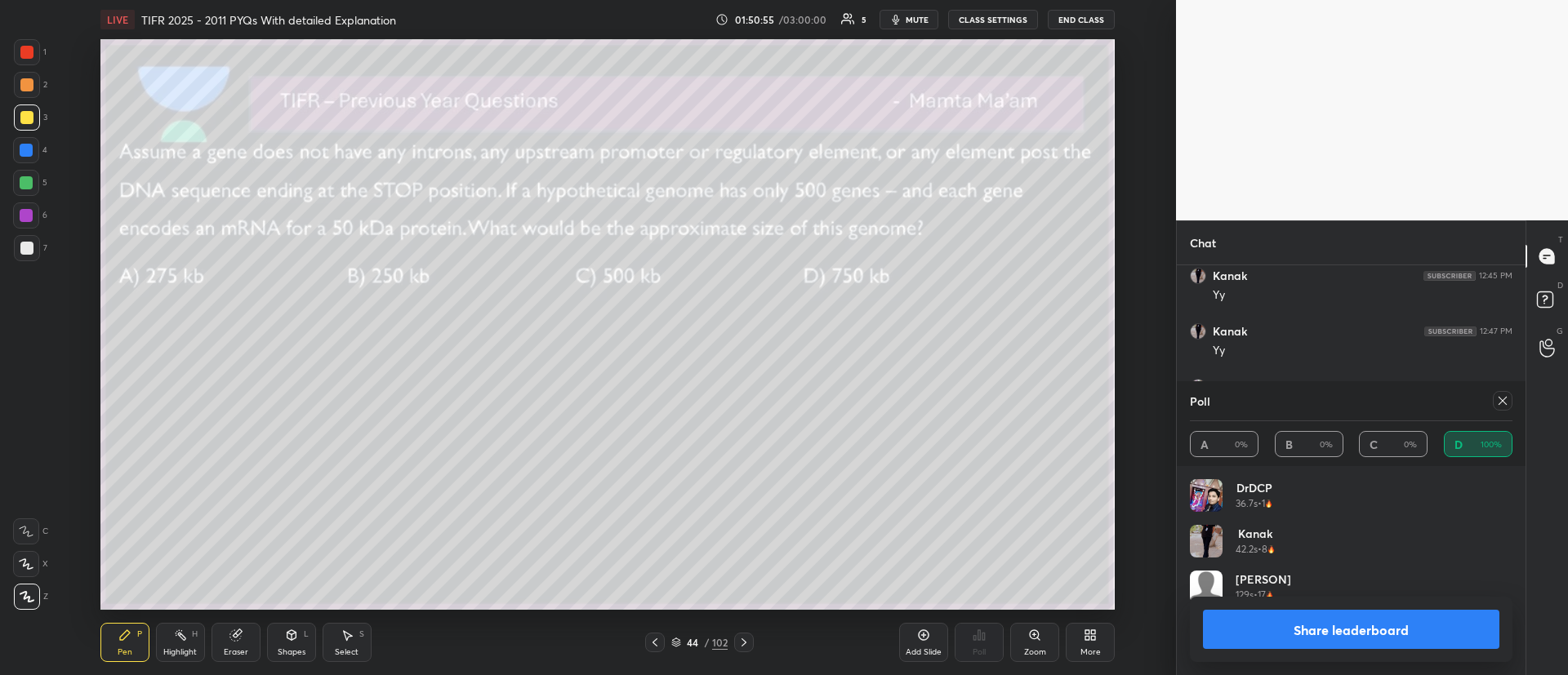 click on "2" at bounding box center [30, 88] 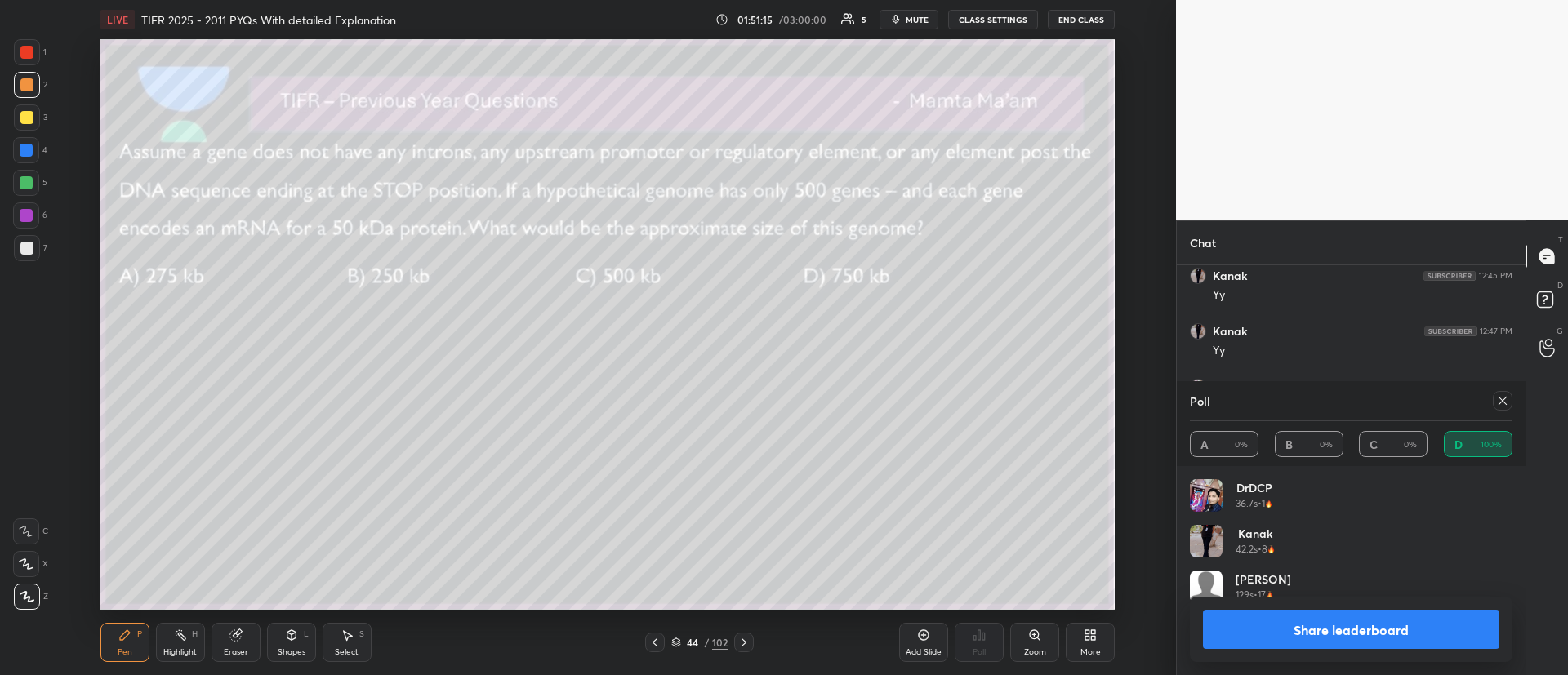click on "Eraser" at bounding box center [236, 642] 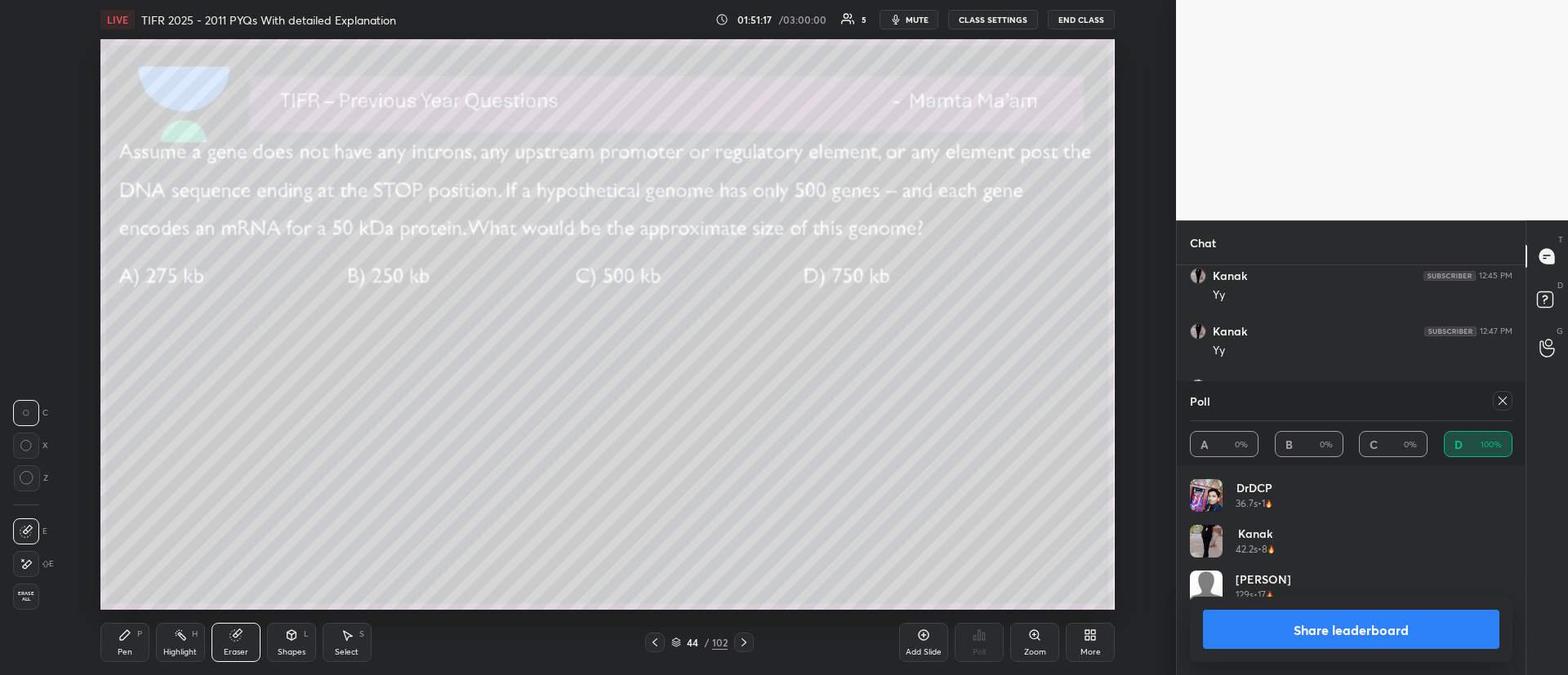 click on "Pen P" at bounding box center [125, 642] 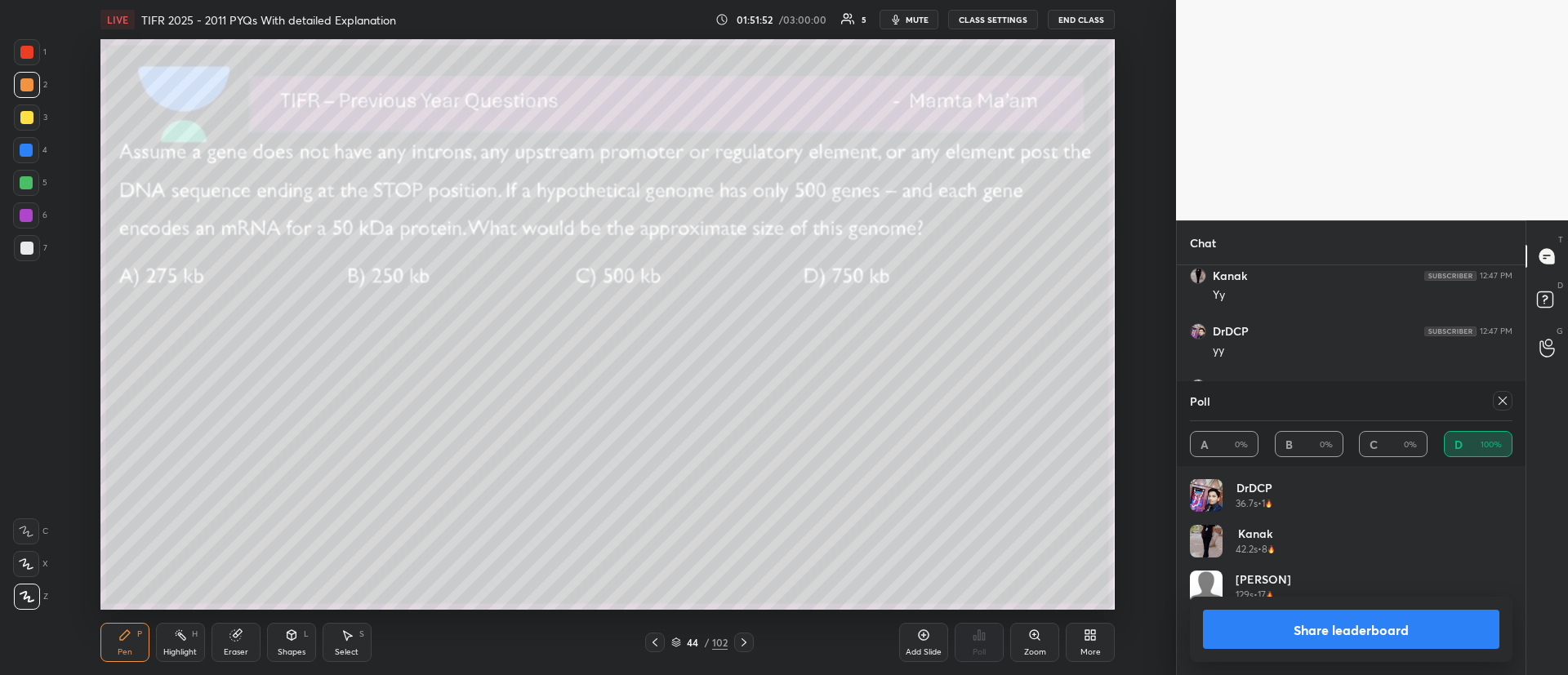scroll, scrollTop: 4658, scrollLeft: 0, axis: vertical 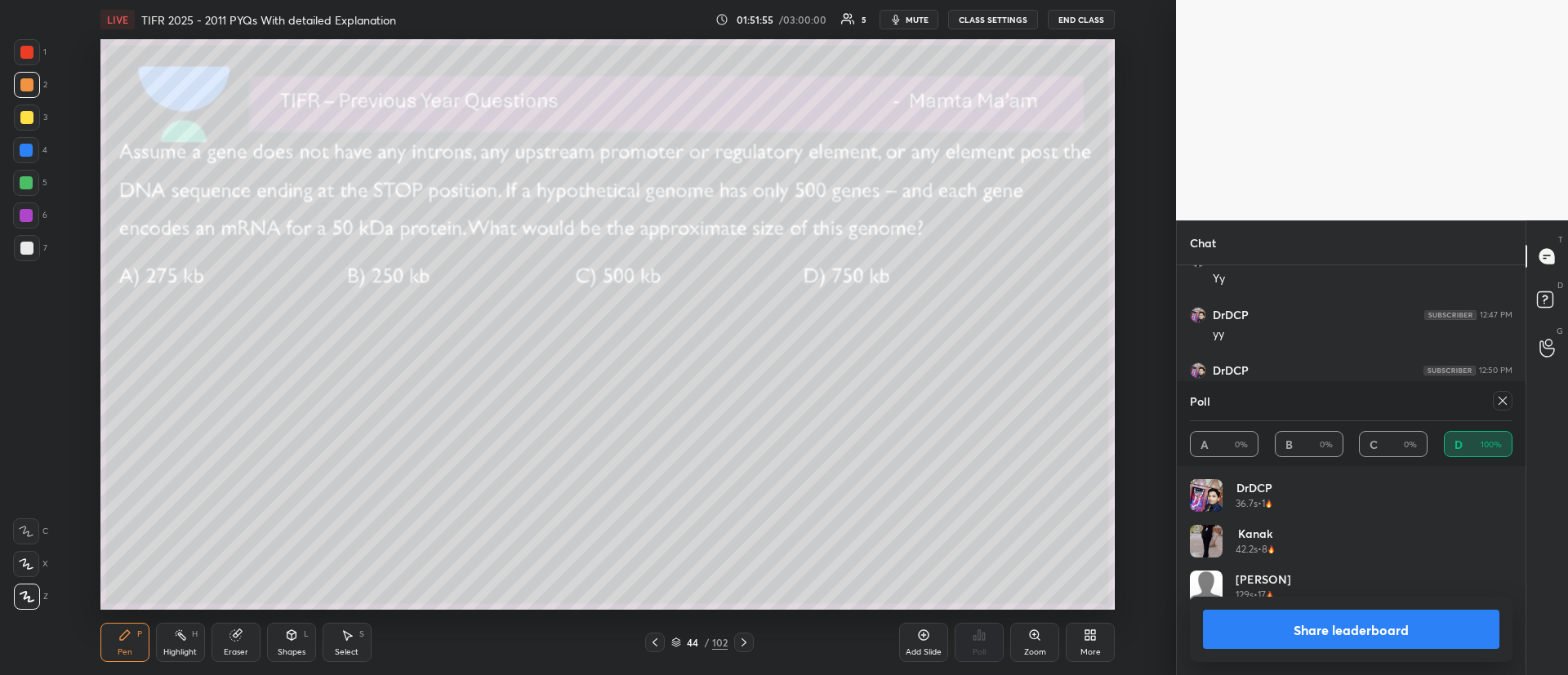 click on "Eraser" at bounding box center (236, 652) 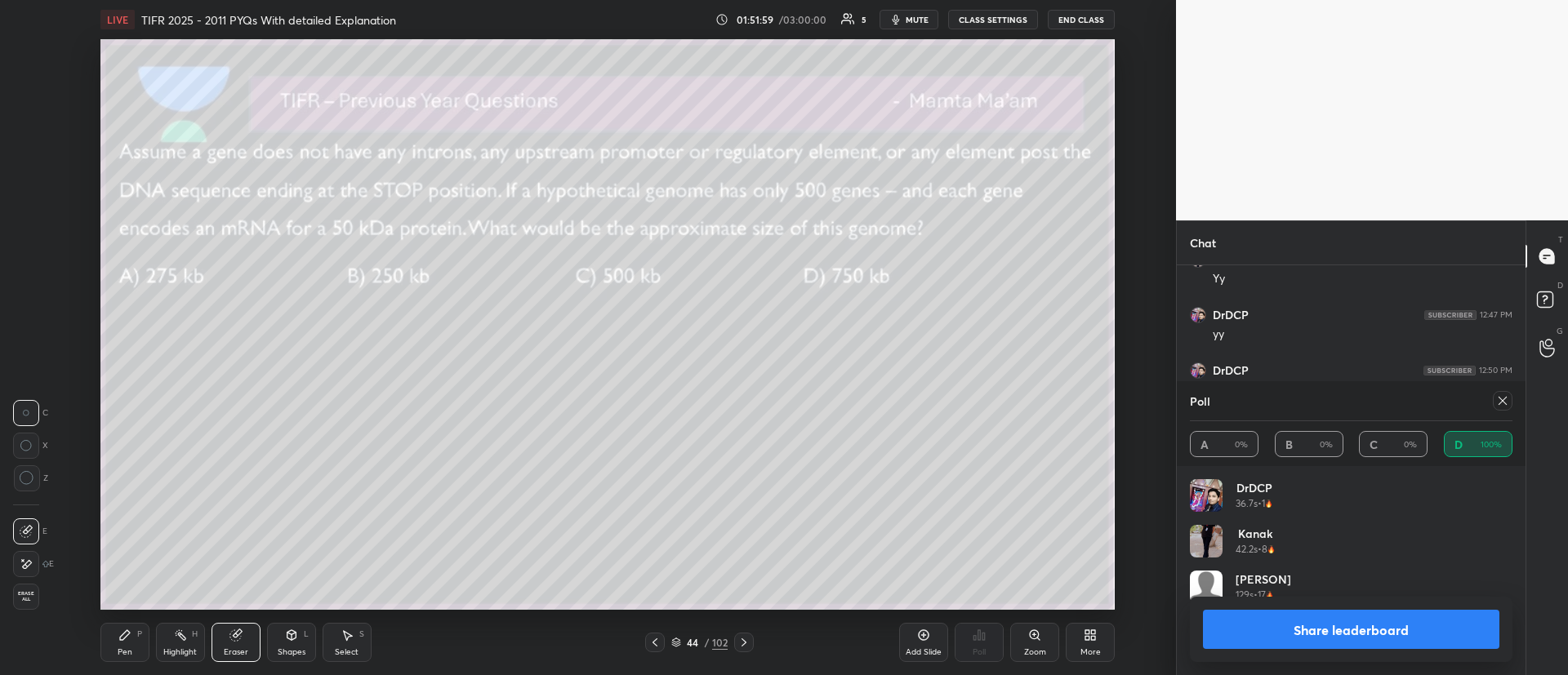 click on "Pen P" at bounding box center (125, 642) 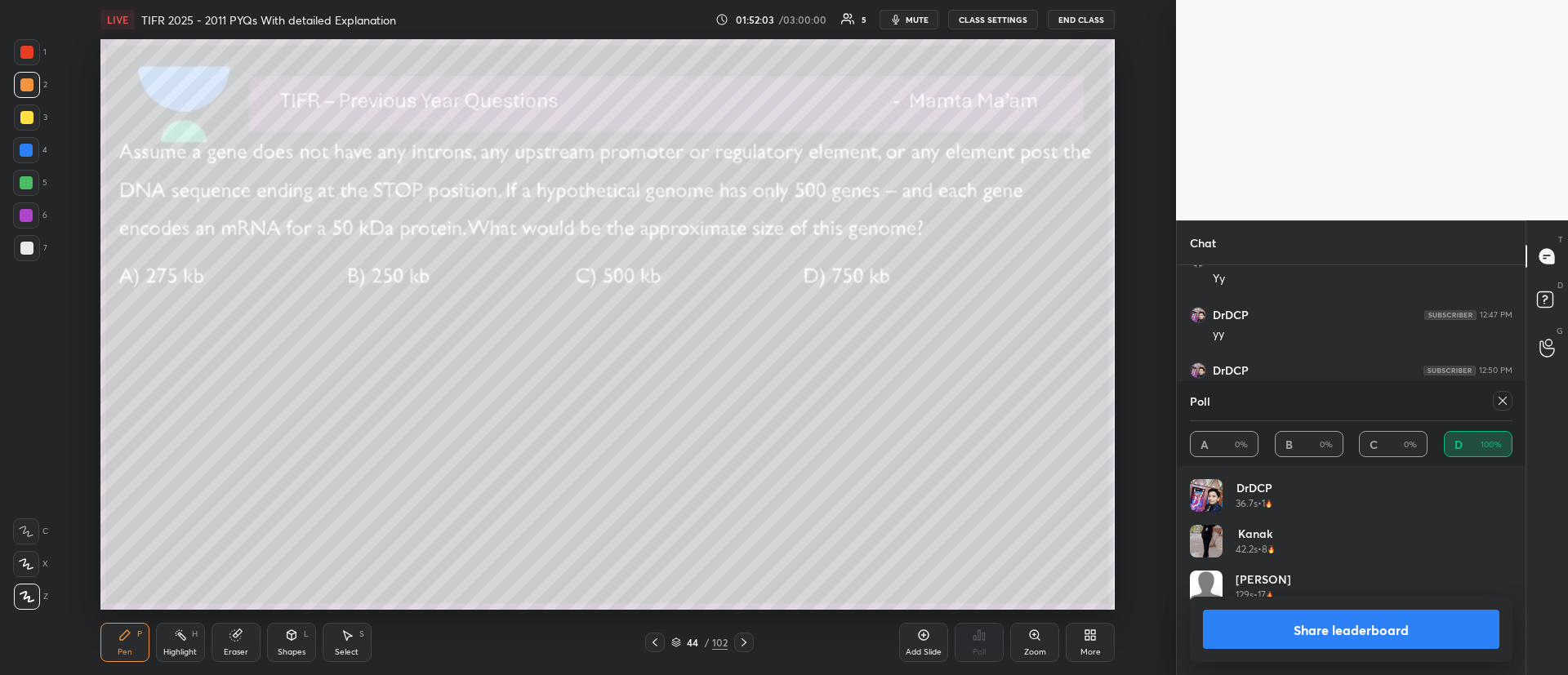 click at bounding box center [27, 118] 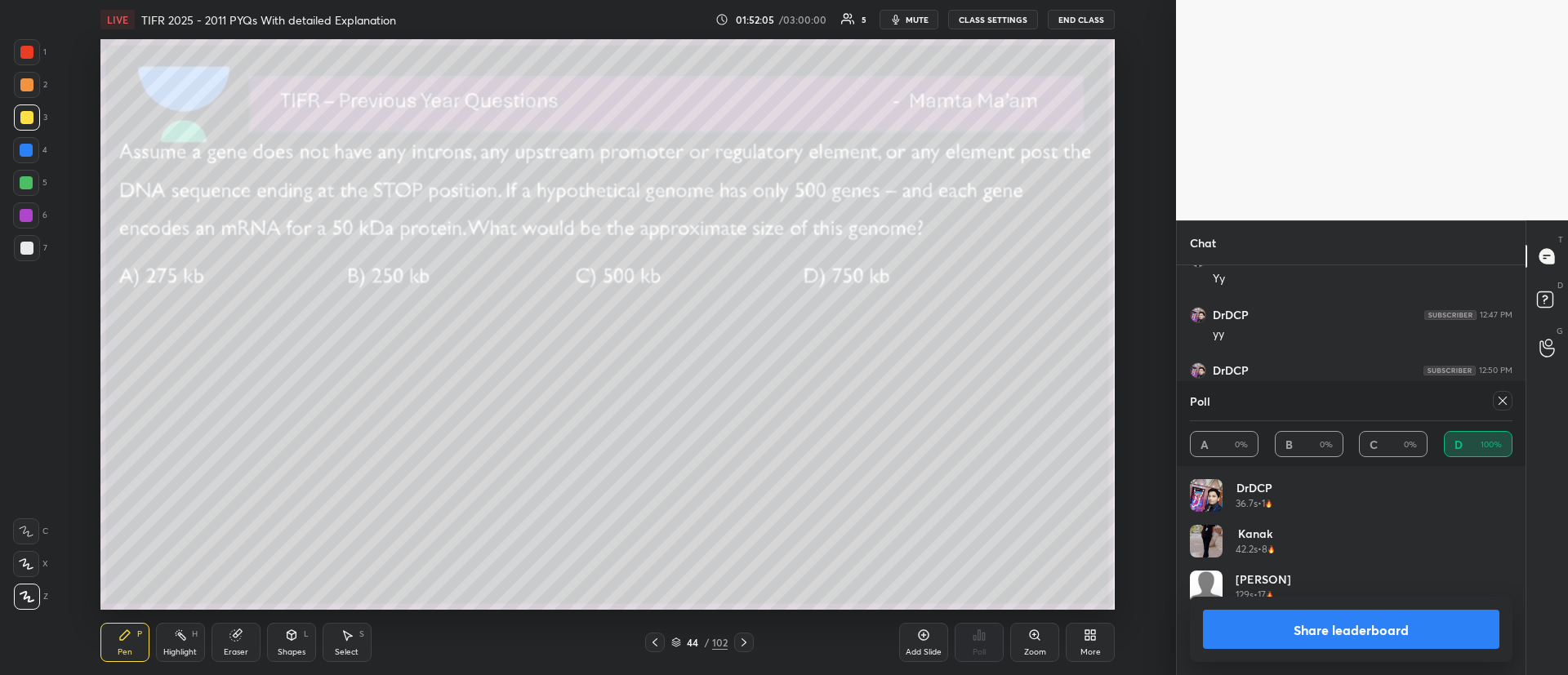 click at bounding box center (26, 150) 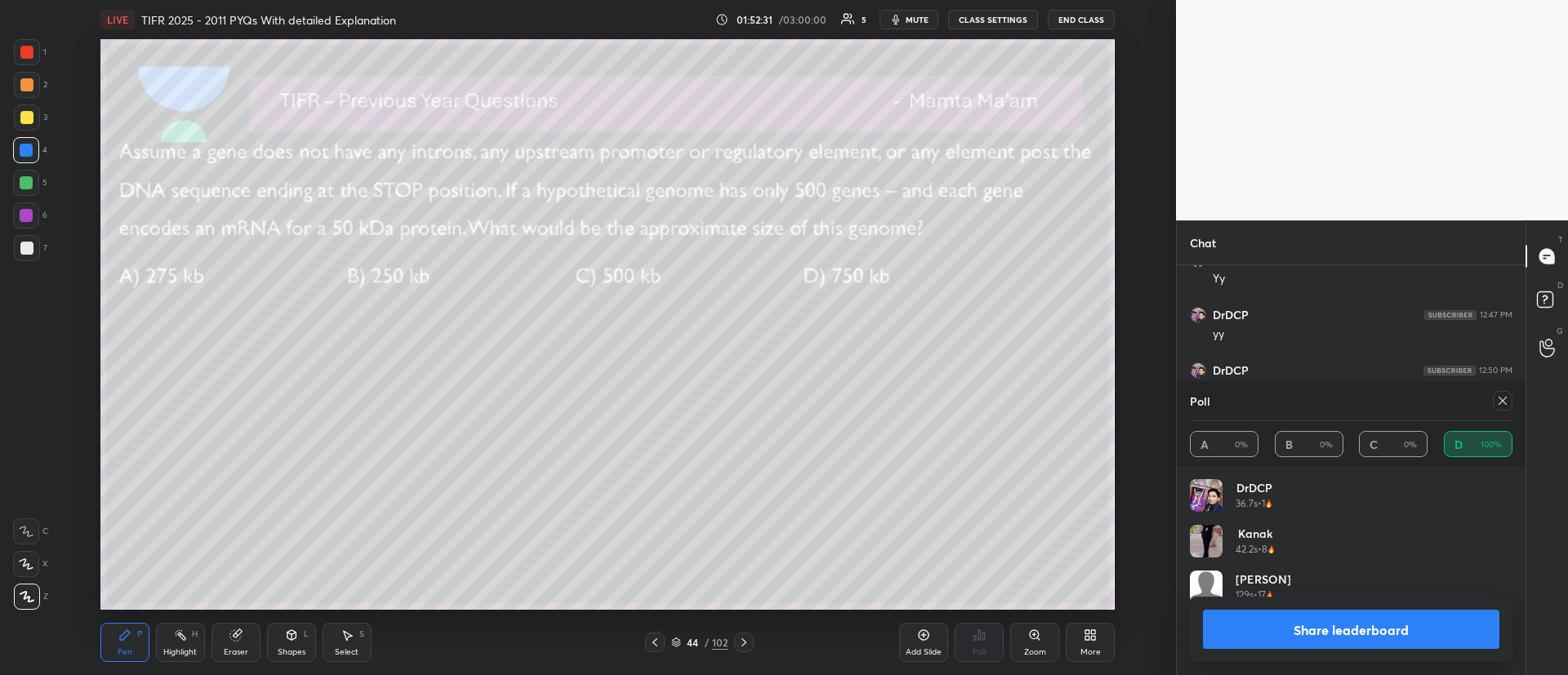 click on "Poll" at bounding box center (1351, 401) 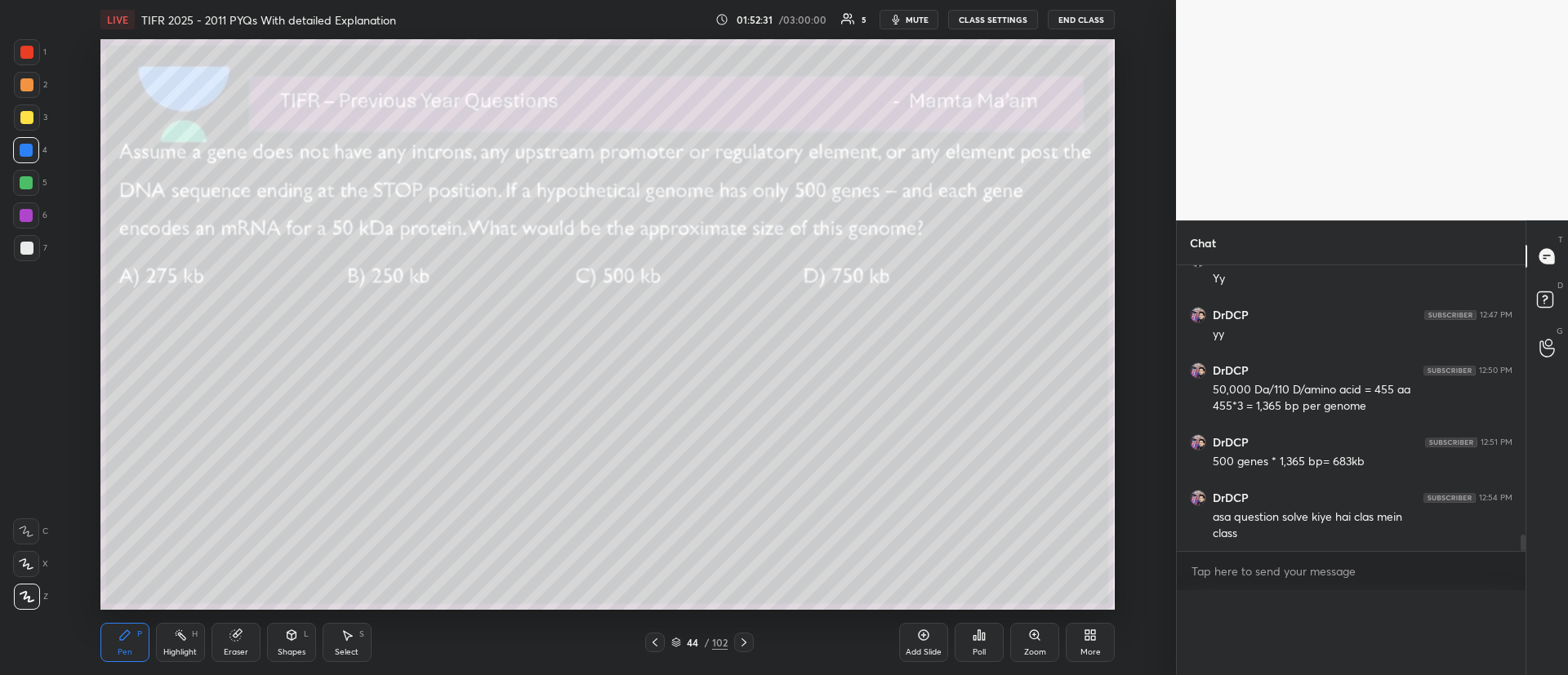 scroll, scrollTop: 0, scrollLeft: 0, axis: both 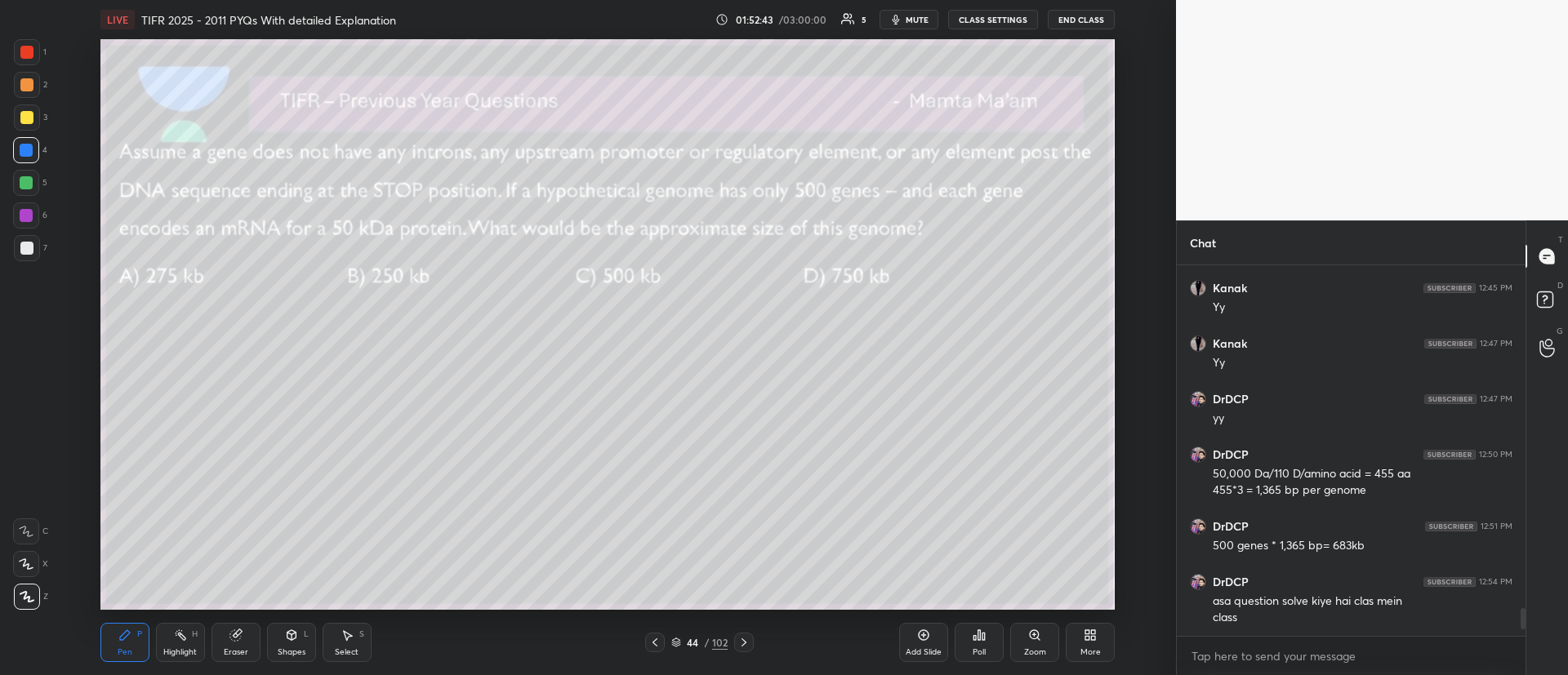 click at bounding box center [27, 85] 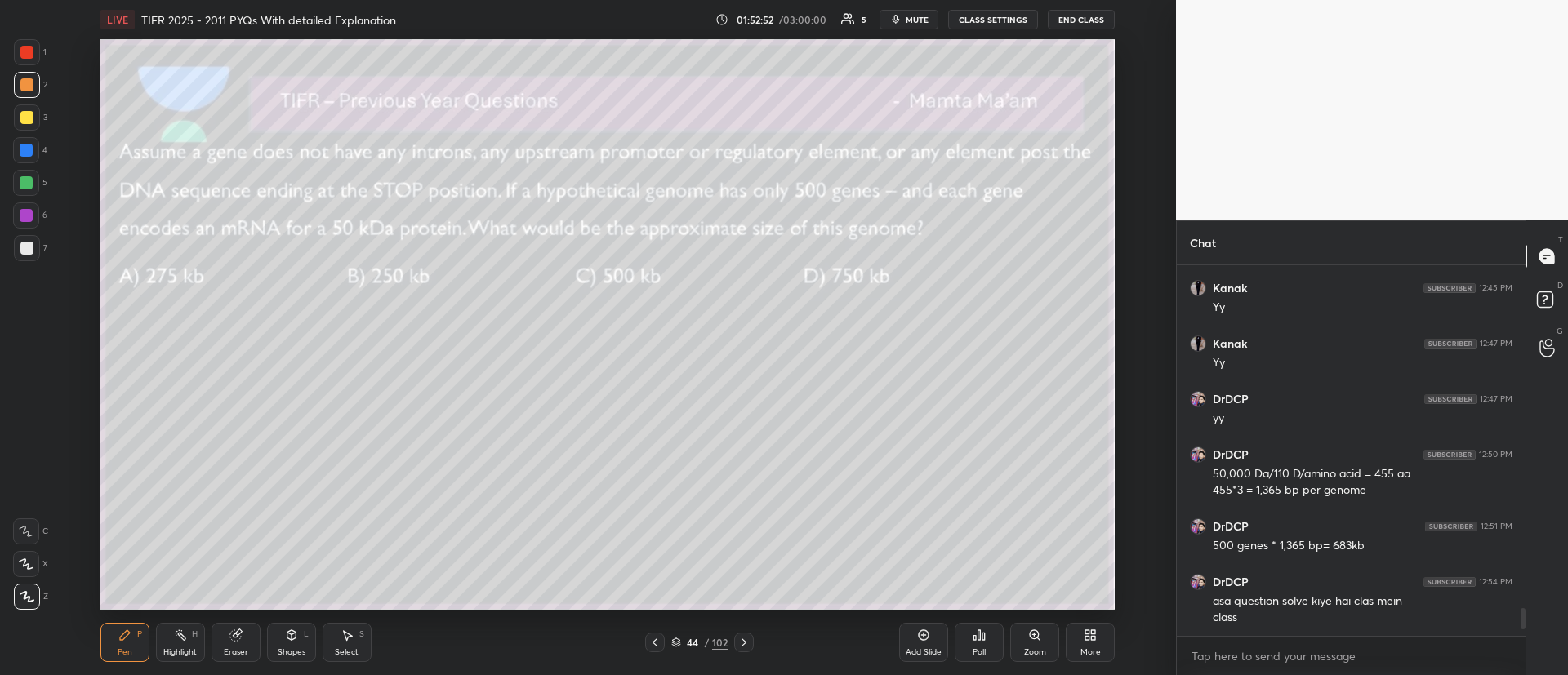 click 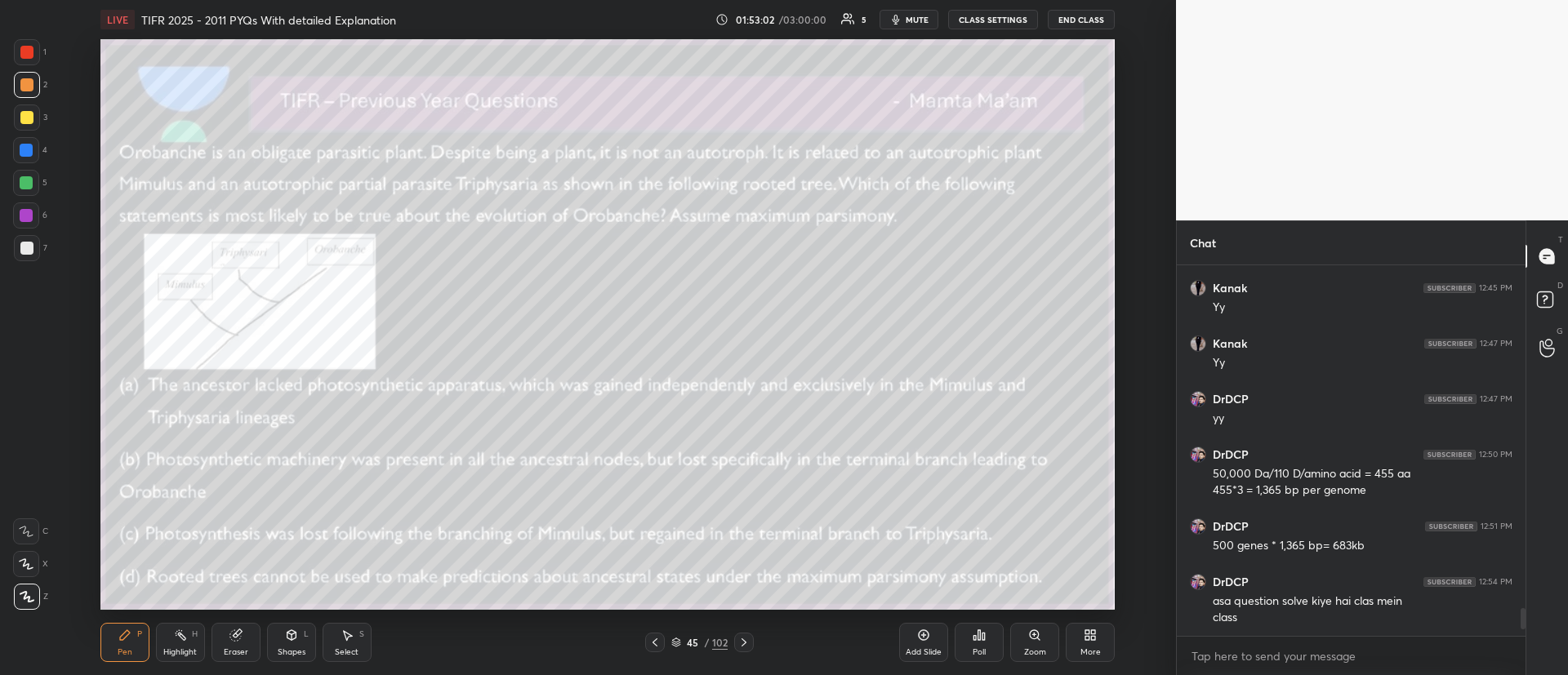 click on "Poll" at bounding box center [979, 642] 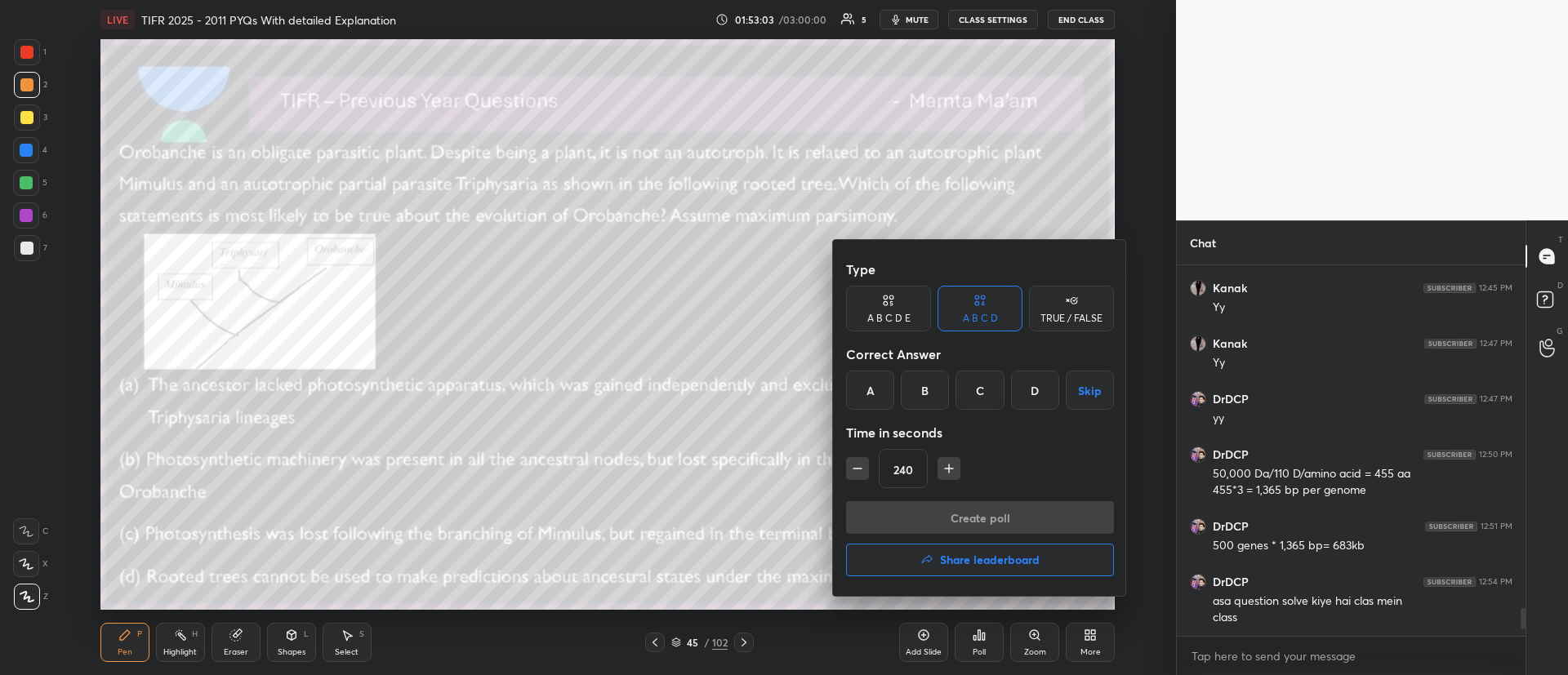 click on "B" at bounding box center (924, 390) 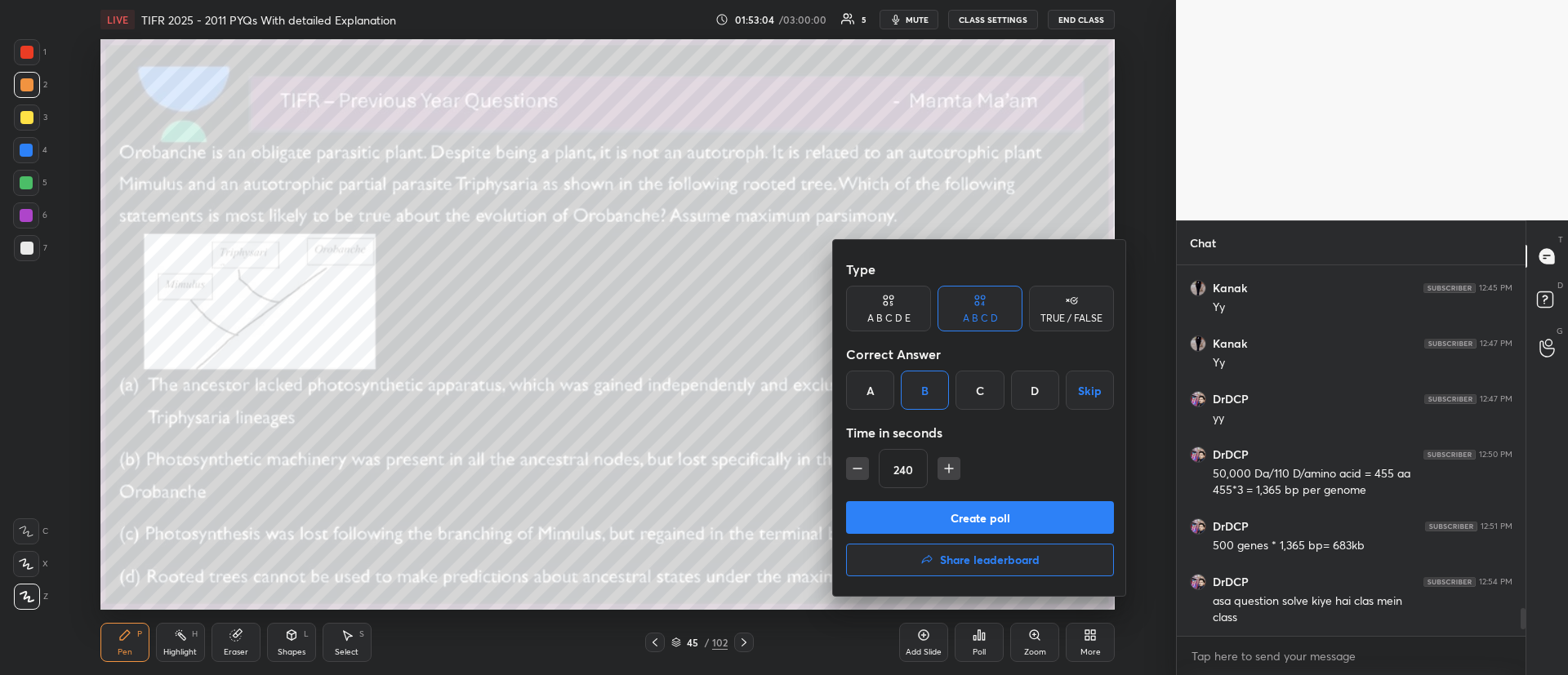 click 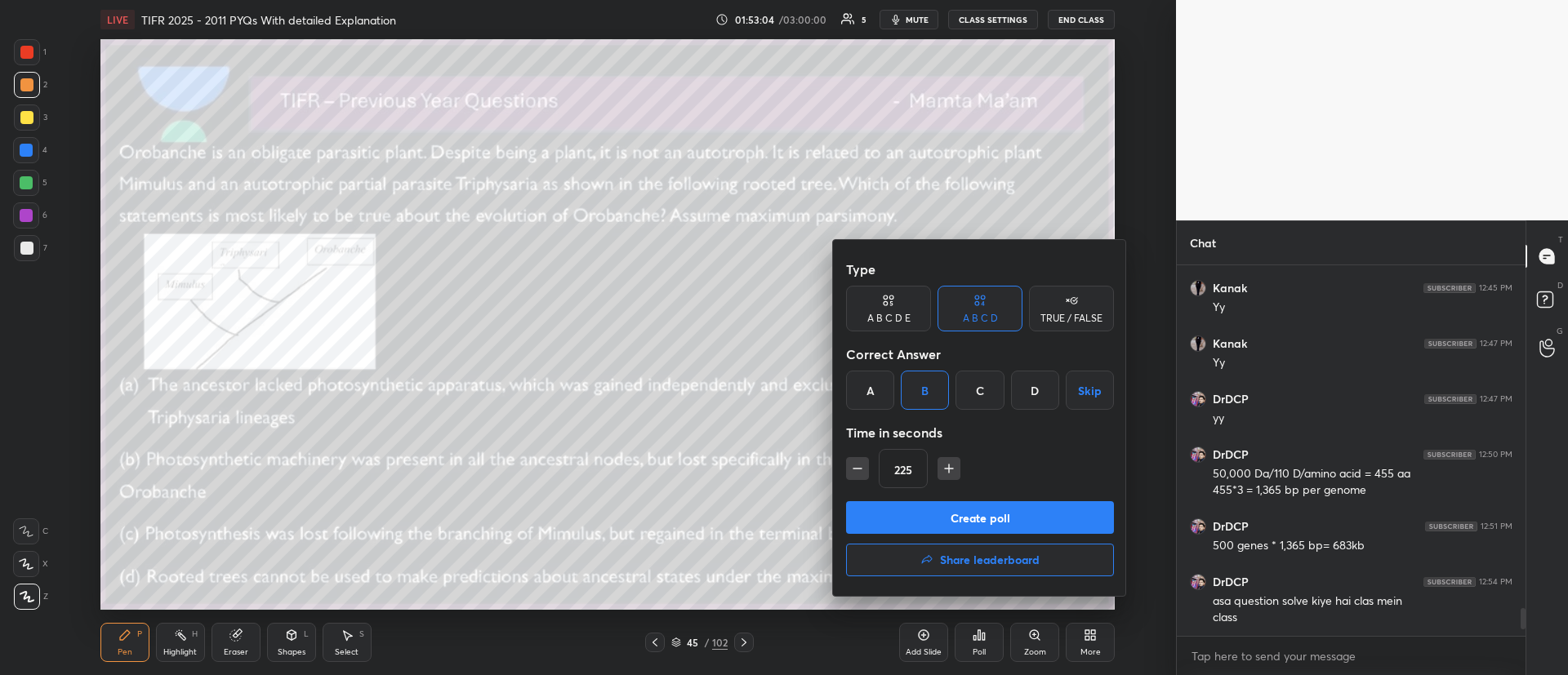 click 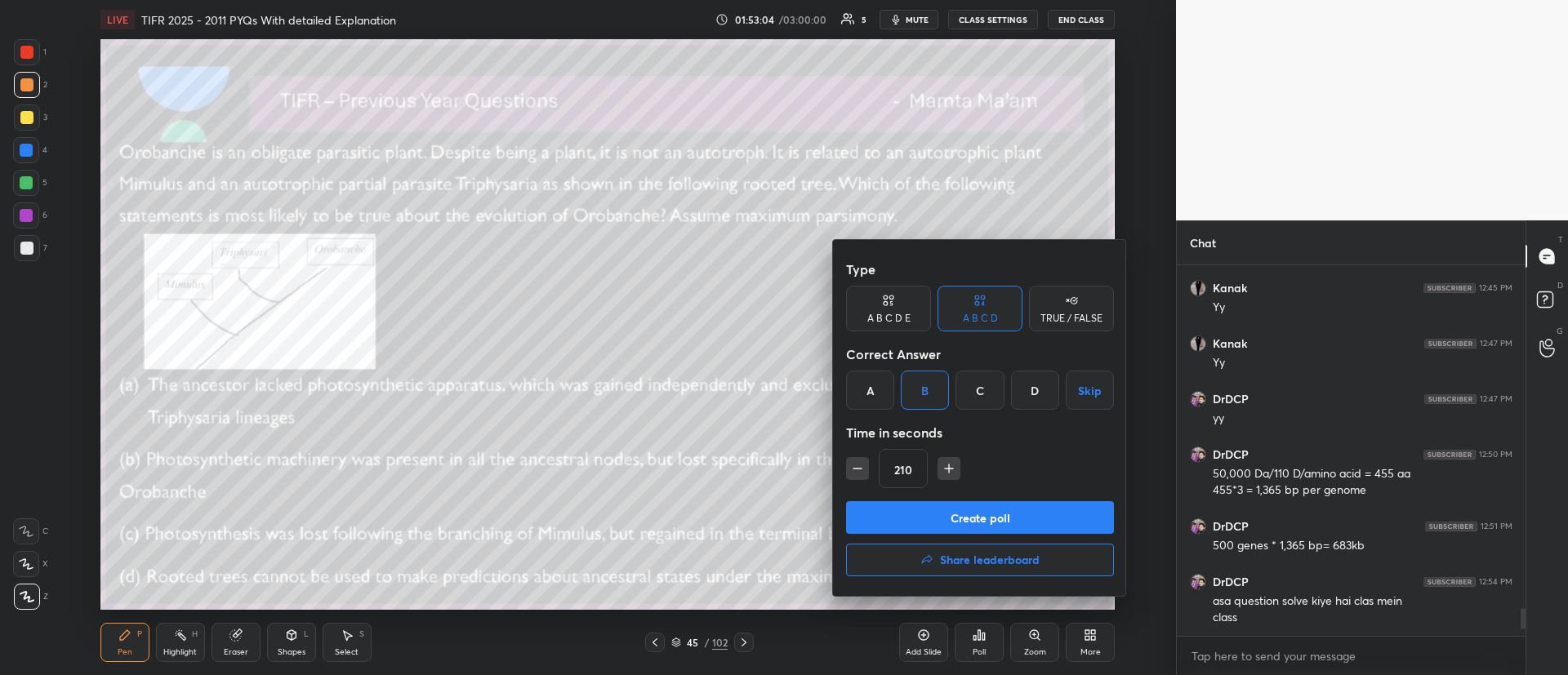 click 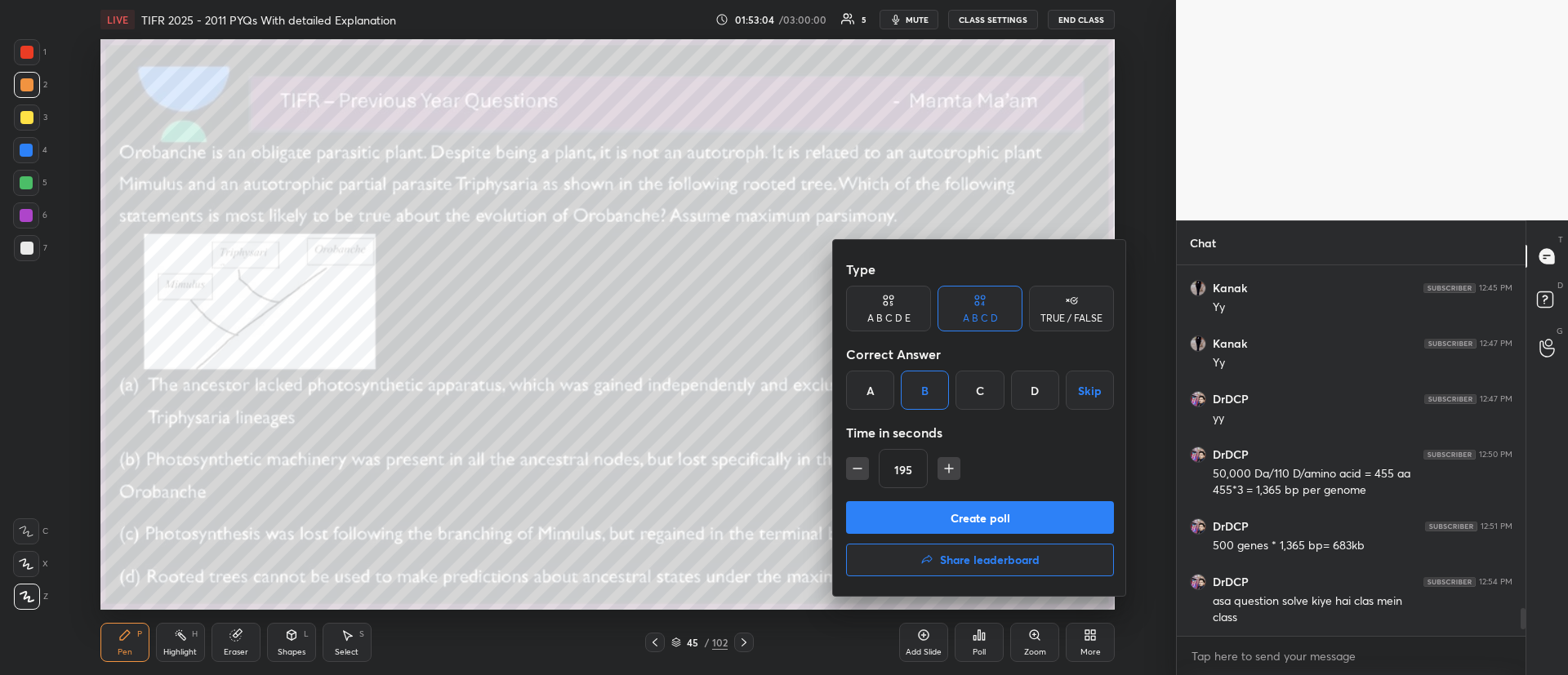 click 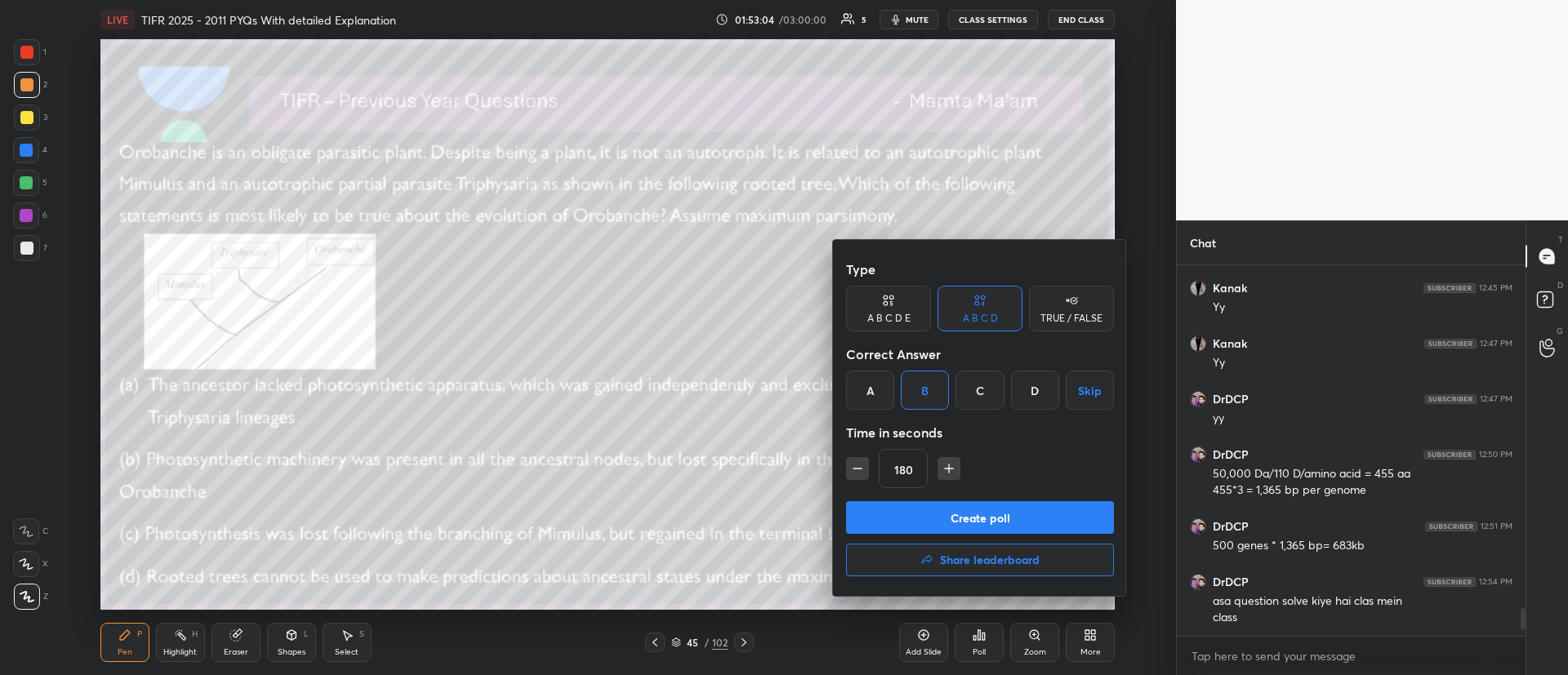 click 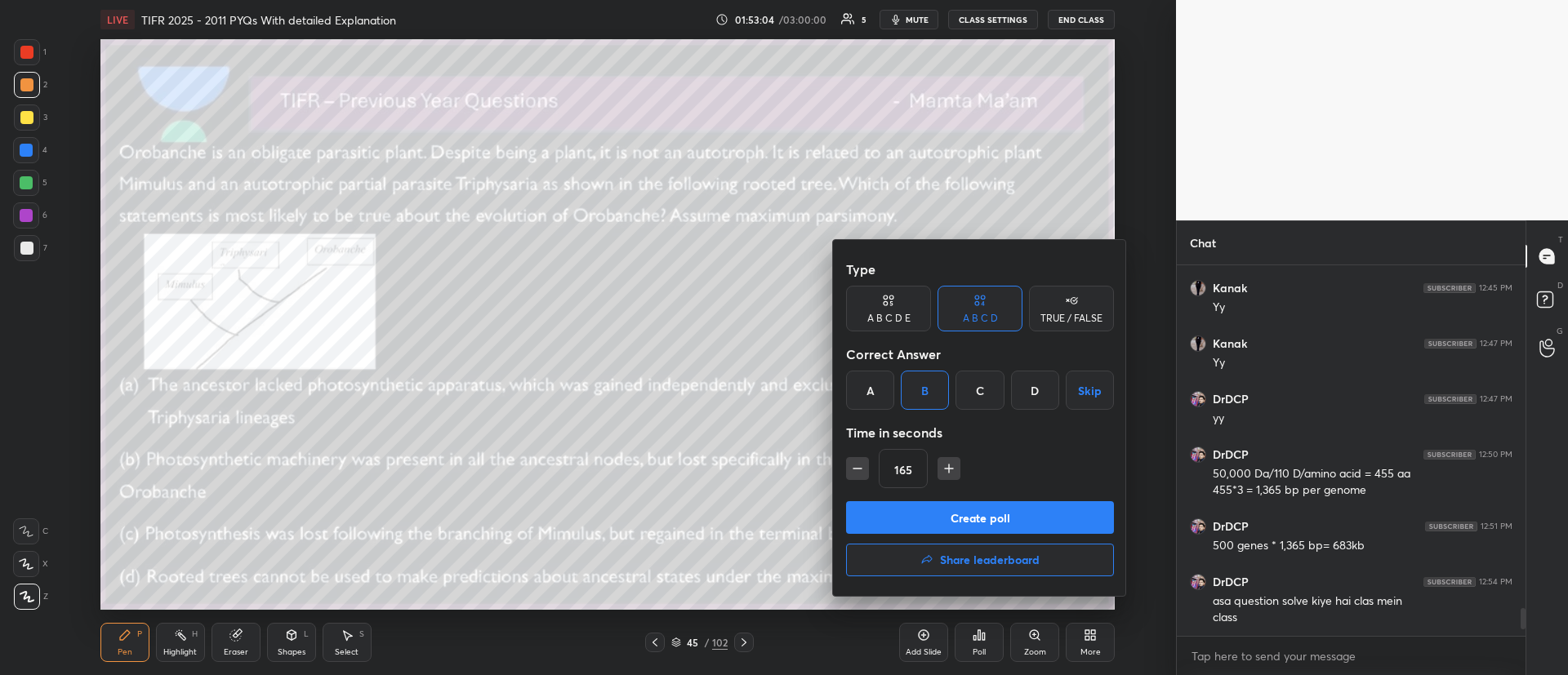 click 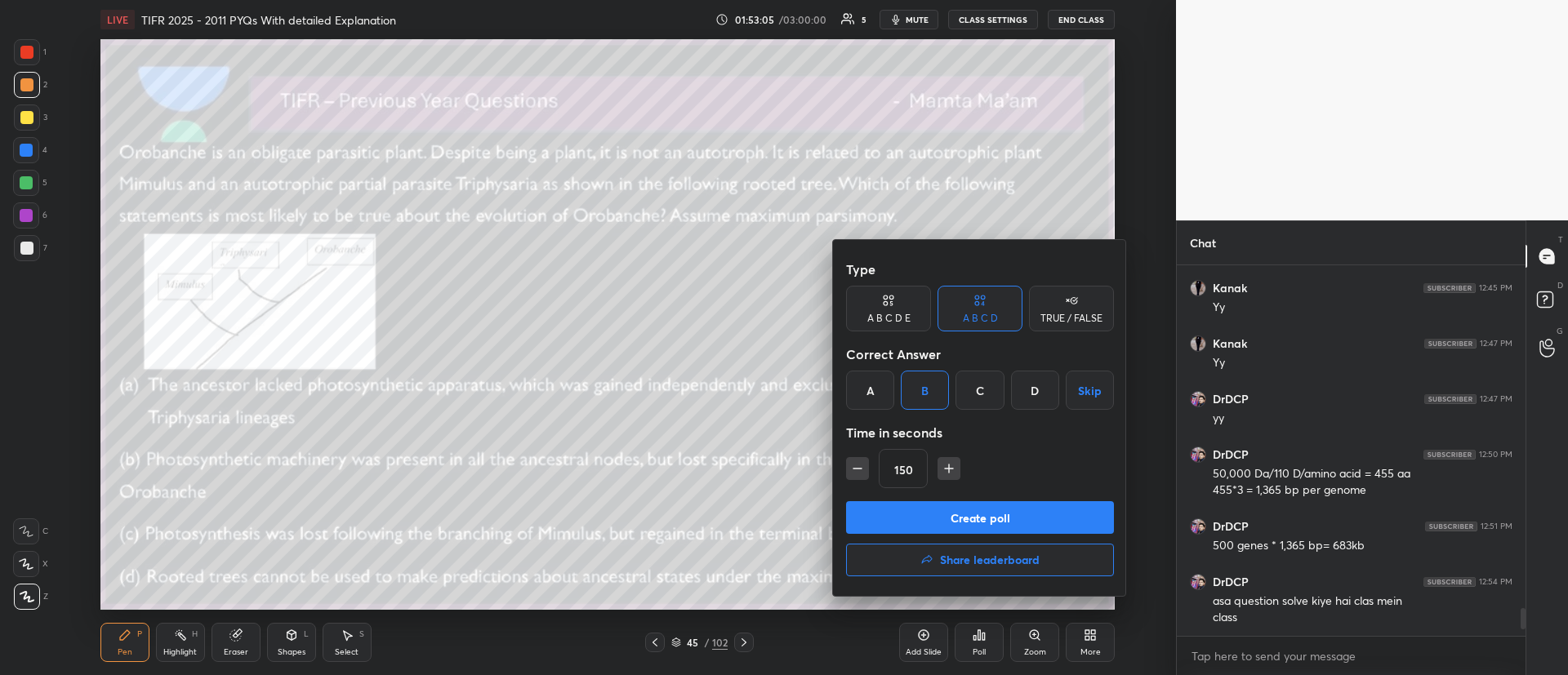 click 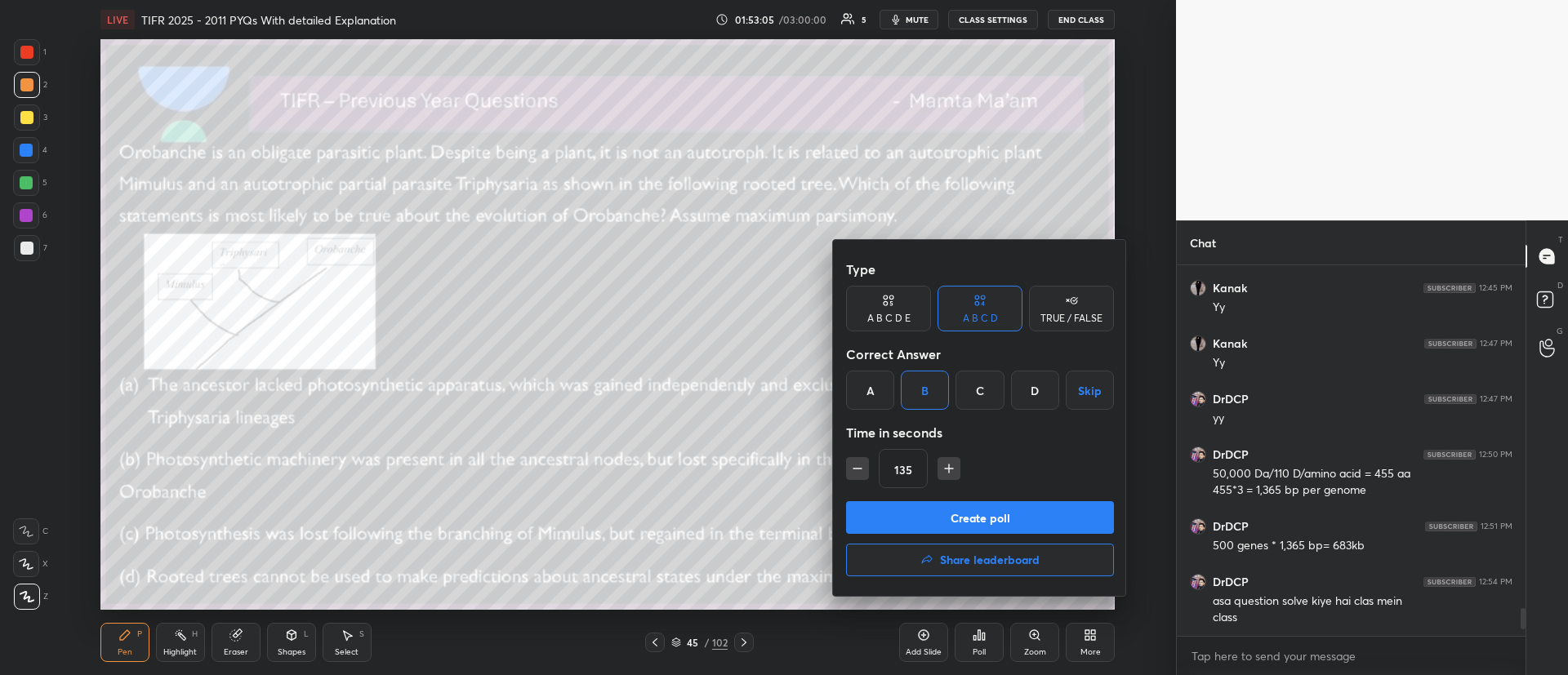 click 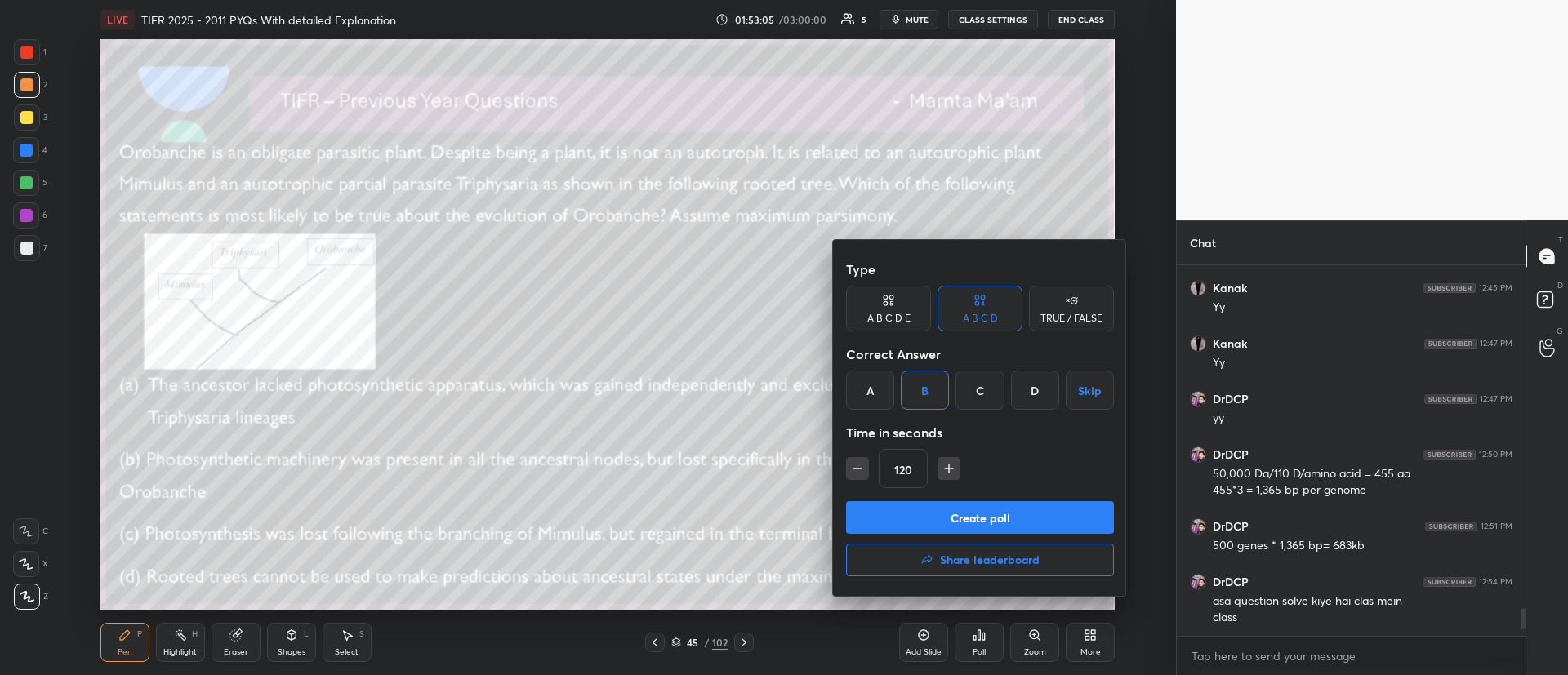 click 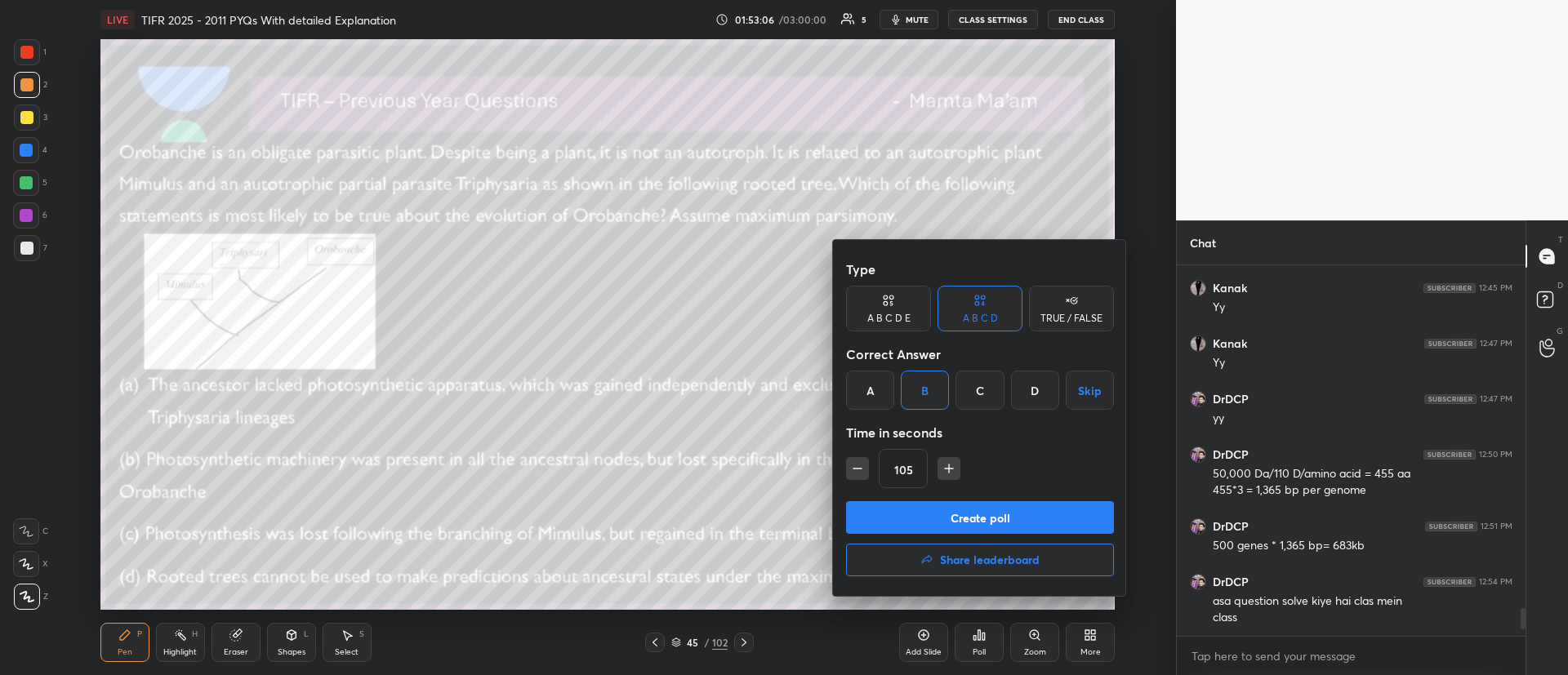 click 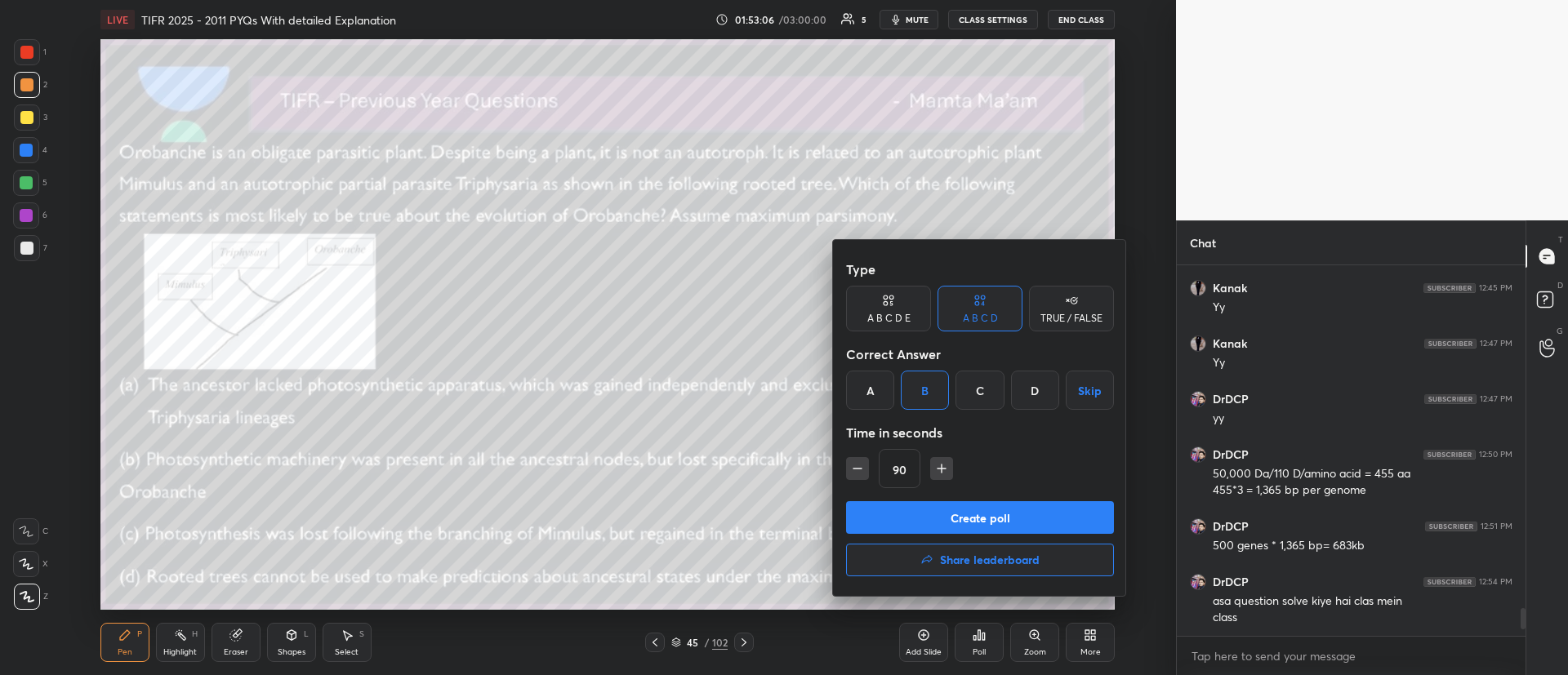 click on "Create poll" at bounding box center (980, 517) 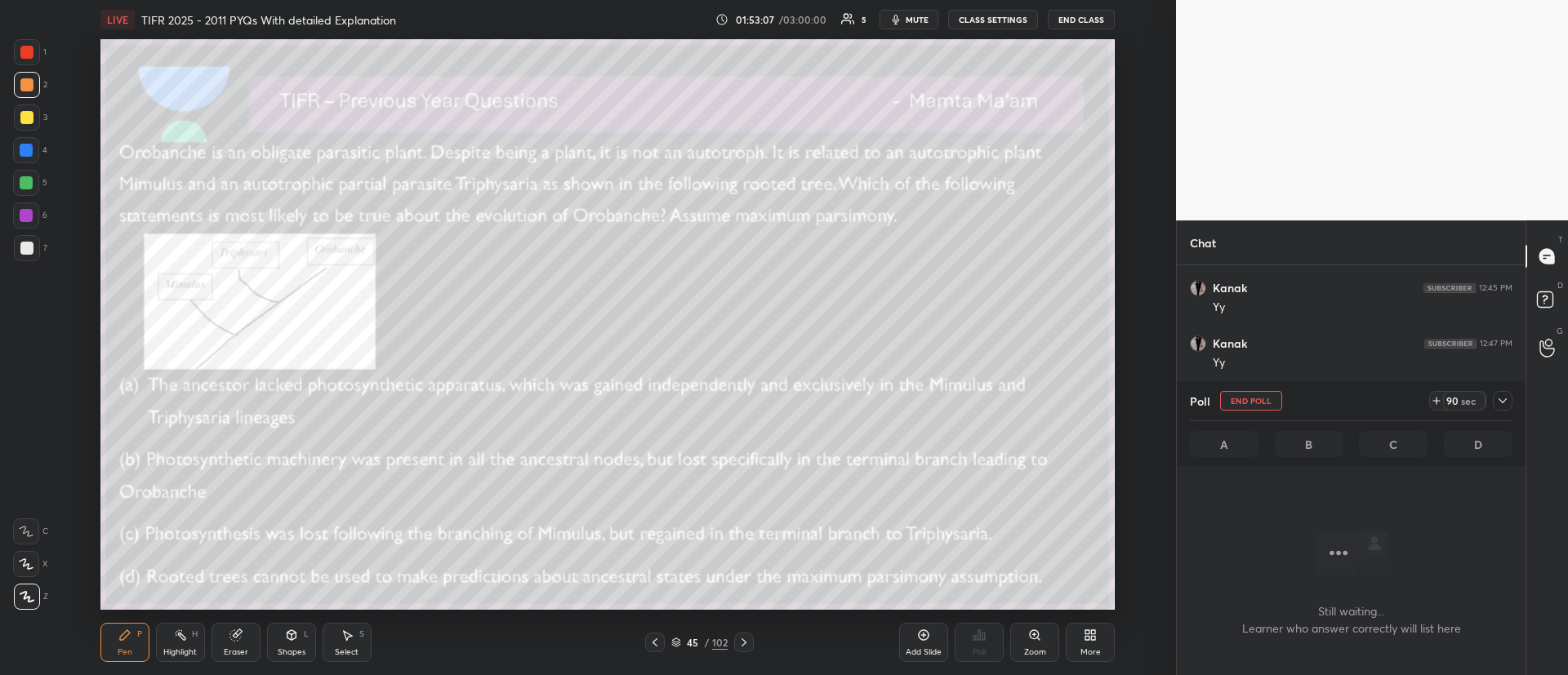 scroll, scrollTop: 166, scrollLeft: 344, axis: both 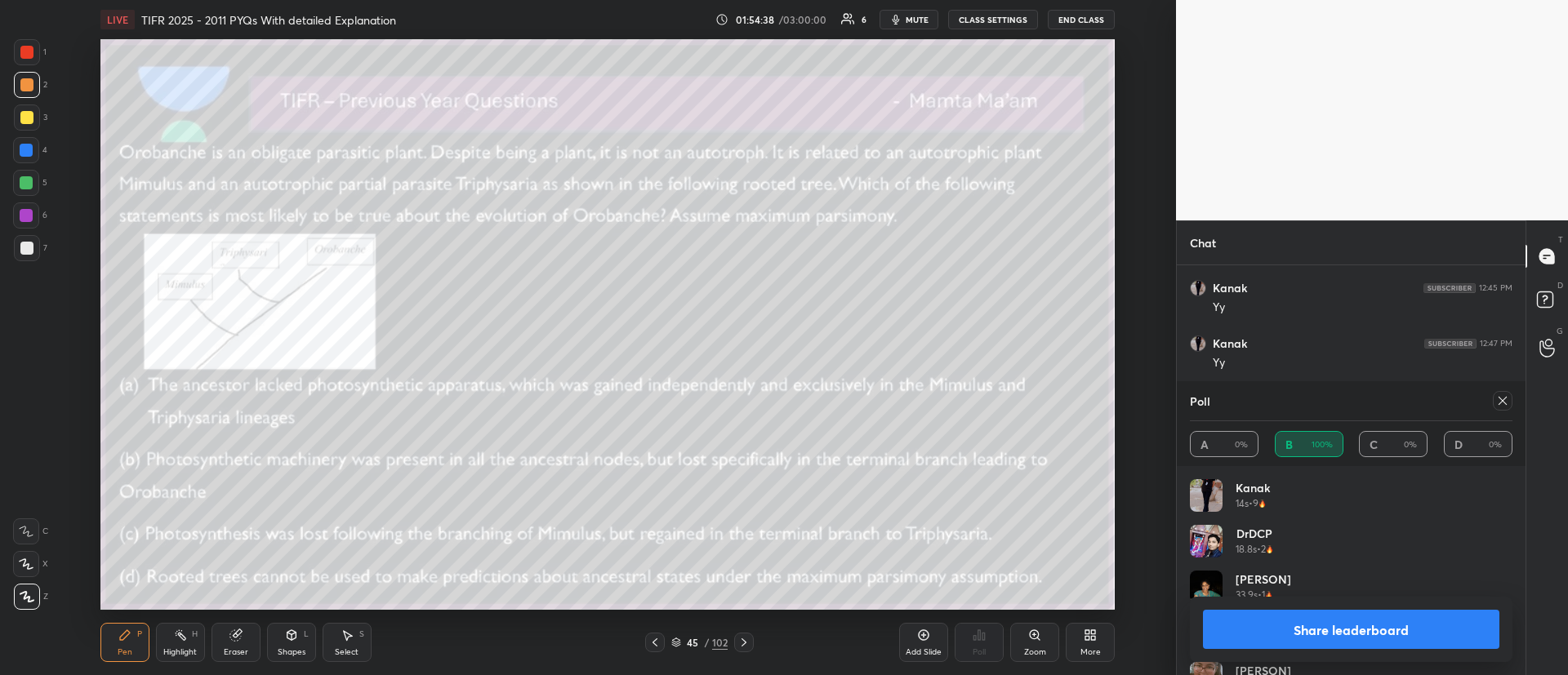 drag, startPoint x: 27, startPoint y: 119, endPoint x: 36, endPoint y: 123, distance: 9.848858 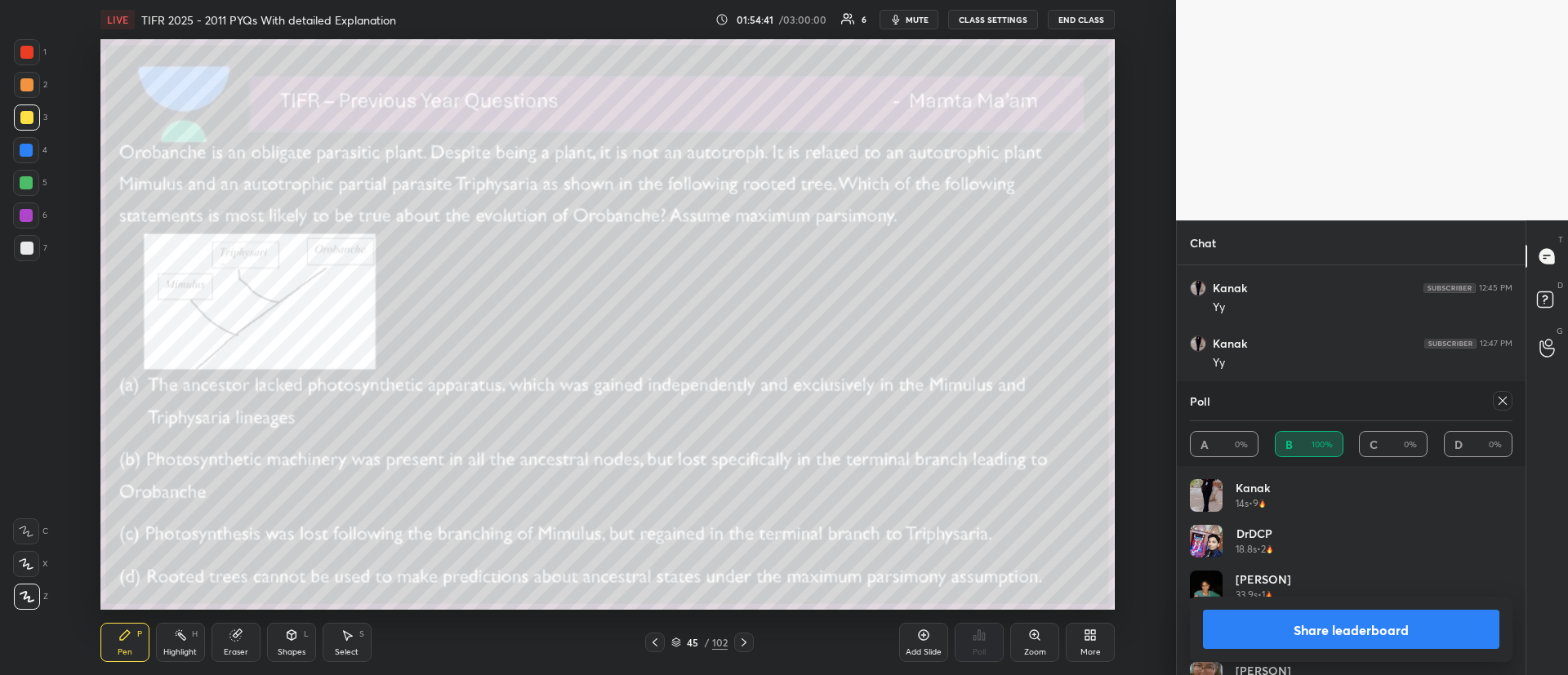 click 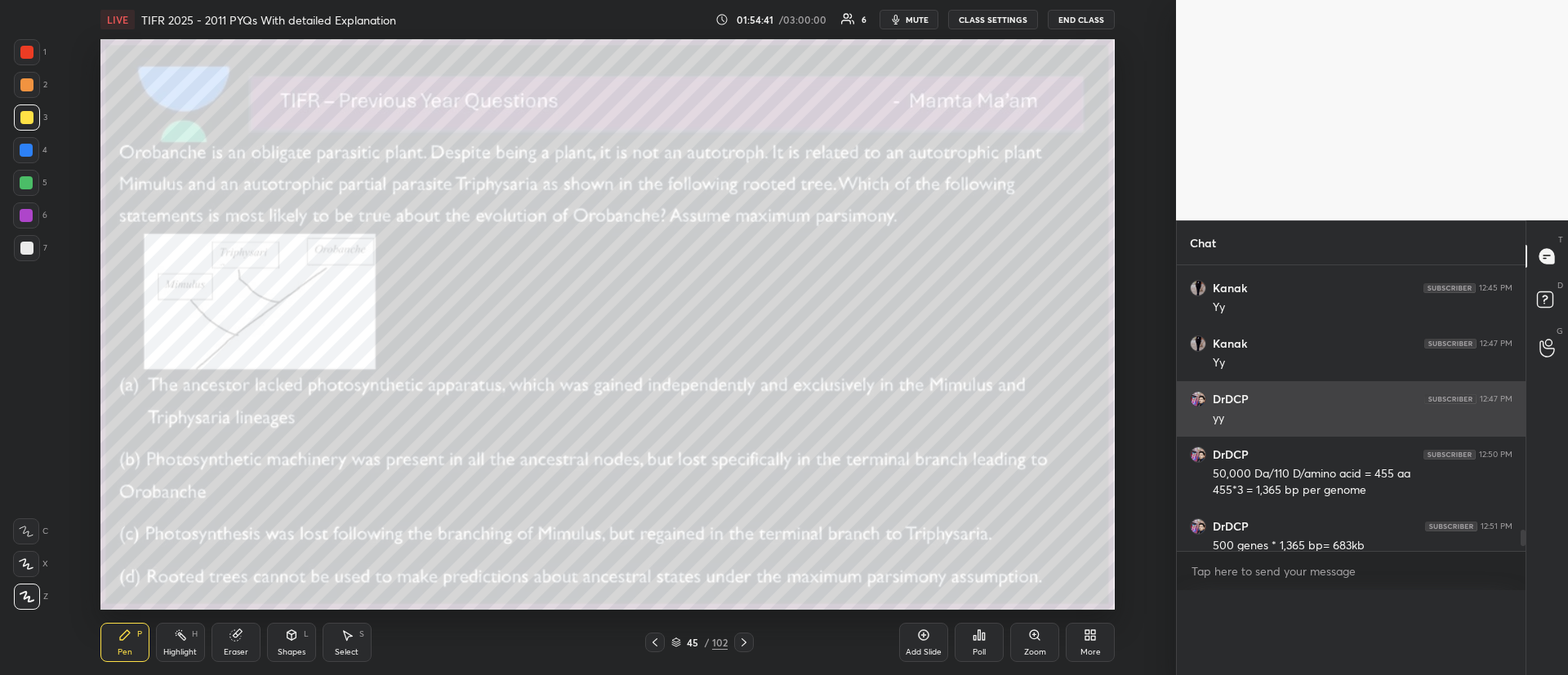 scroll, scrollTop: 0, scrollLeft: 0, axis: both 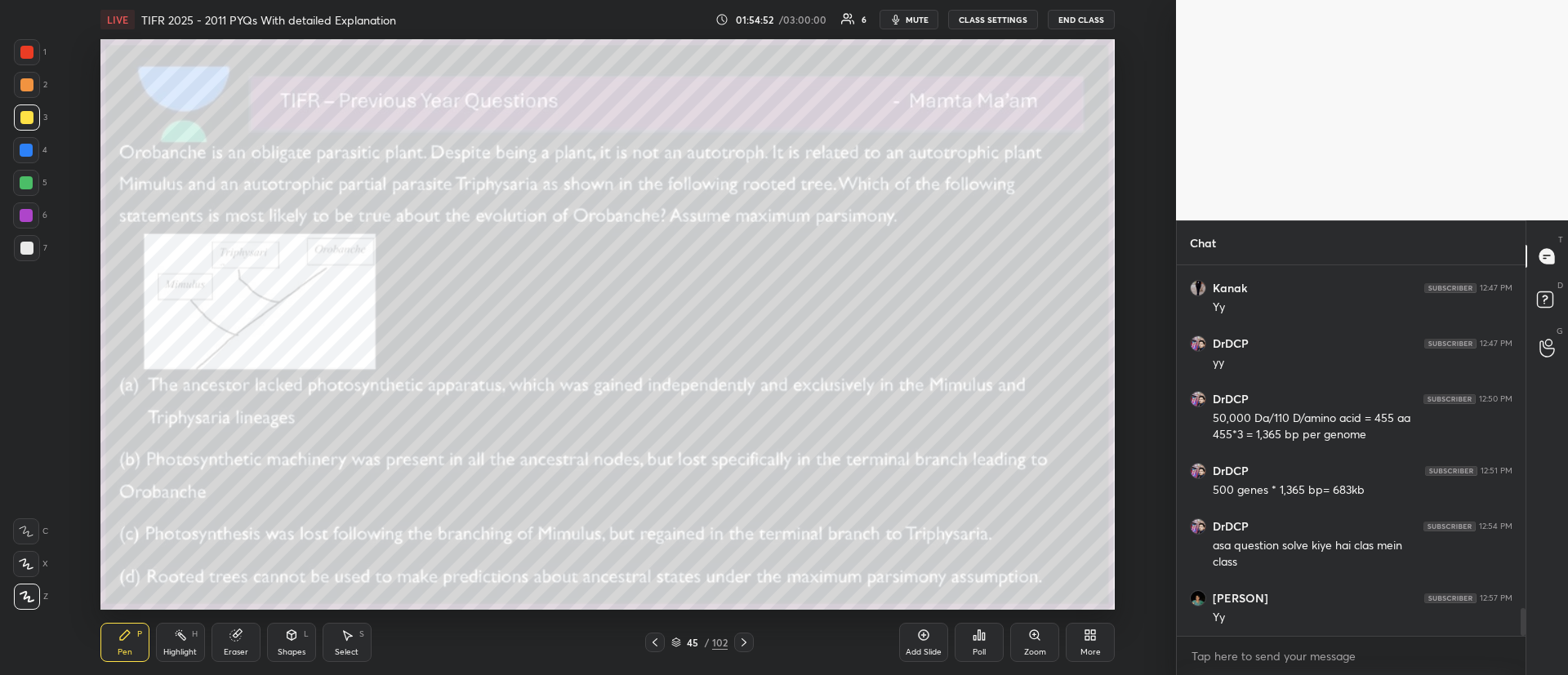 drag, startPoint x: 29, startPoint y: 48, endPoint x: 95, endPoint y: 96, distance: 81.60882 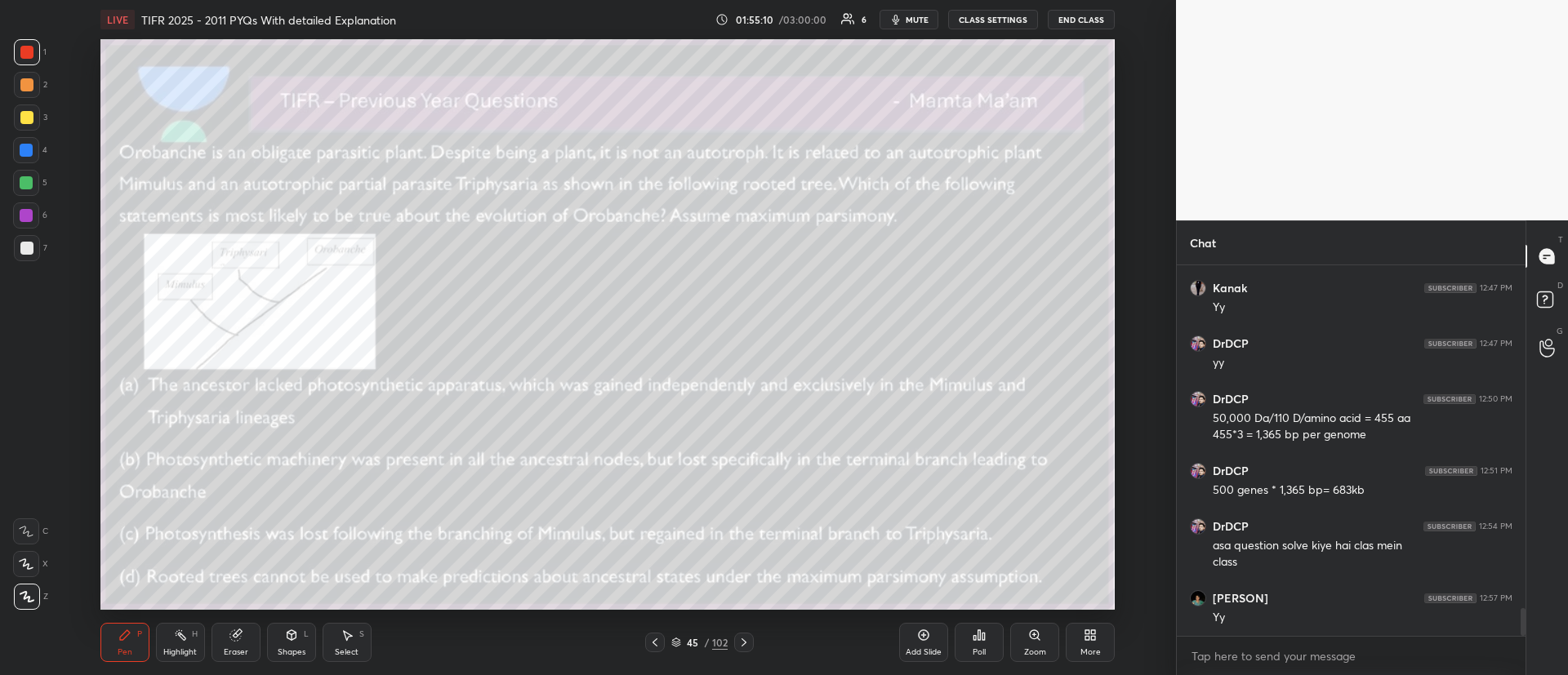 click on "Zoom" at bounding box center (1035, 642) 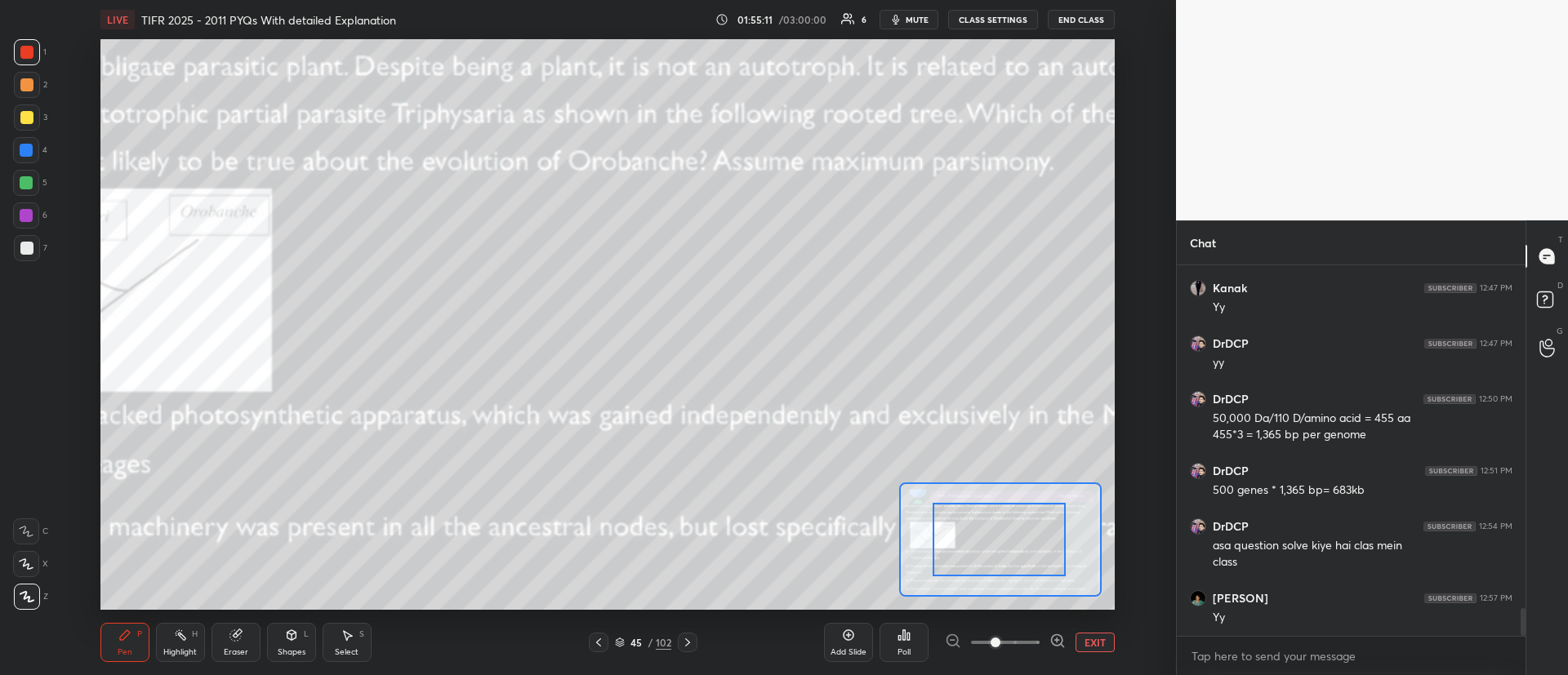 drag, startPoint x: 1022, startPoint y: 541, endPoint x: 975, endPoint y: 542, distance: 47.01064 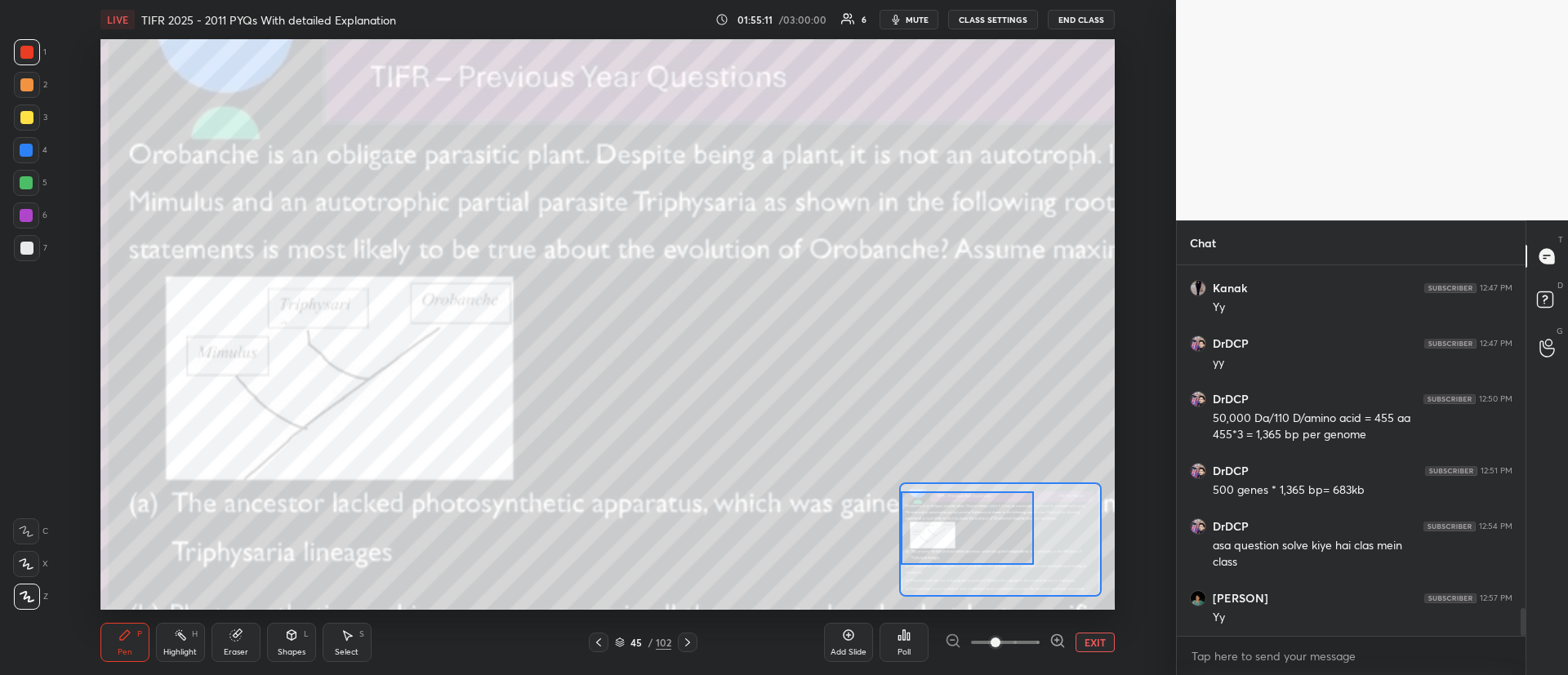 drag, startPoint x: 959, startPoint y: 543, endPoint x: 947, endPoint y: 541, distance: 12.165525 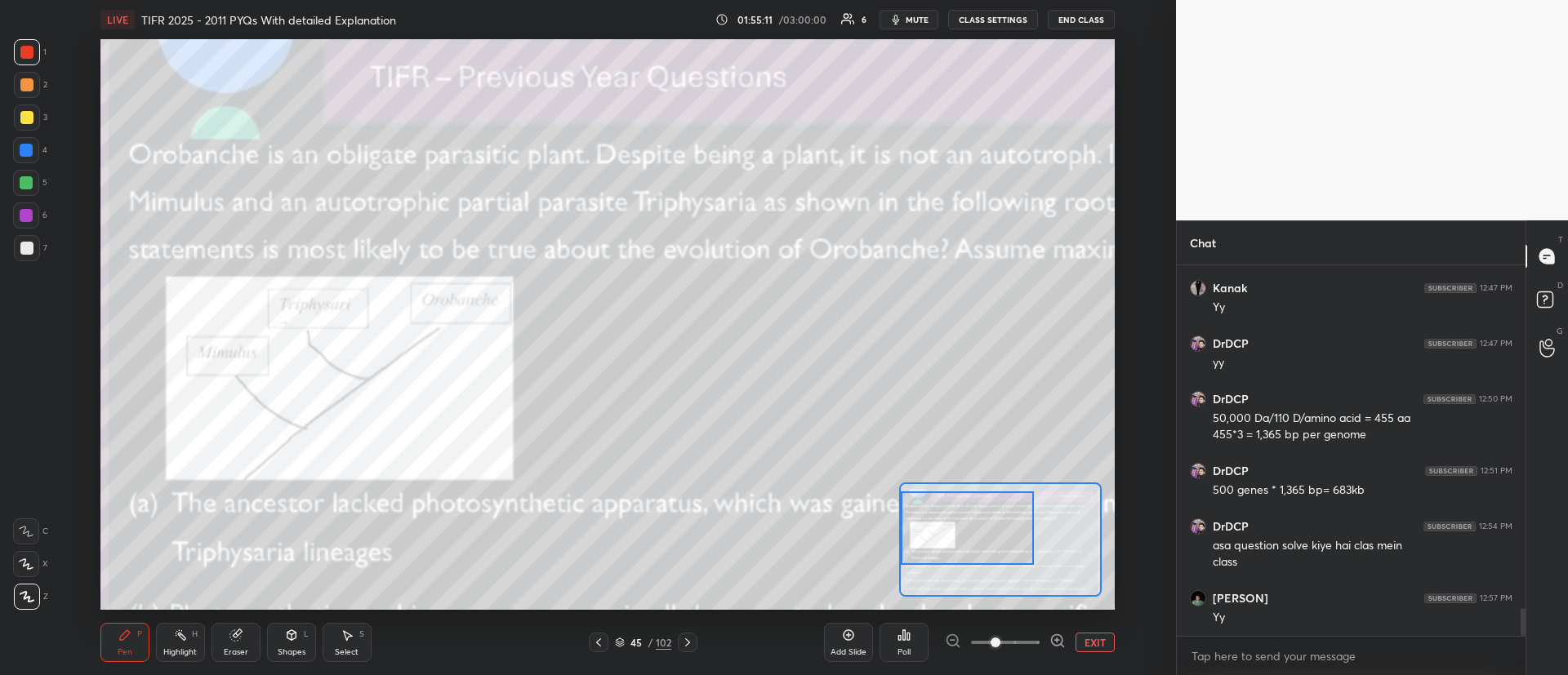 click at bounding box center (967, 528) 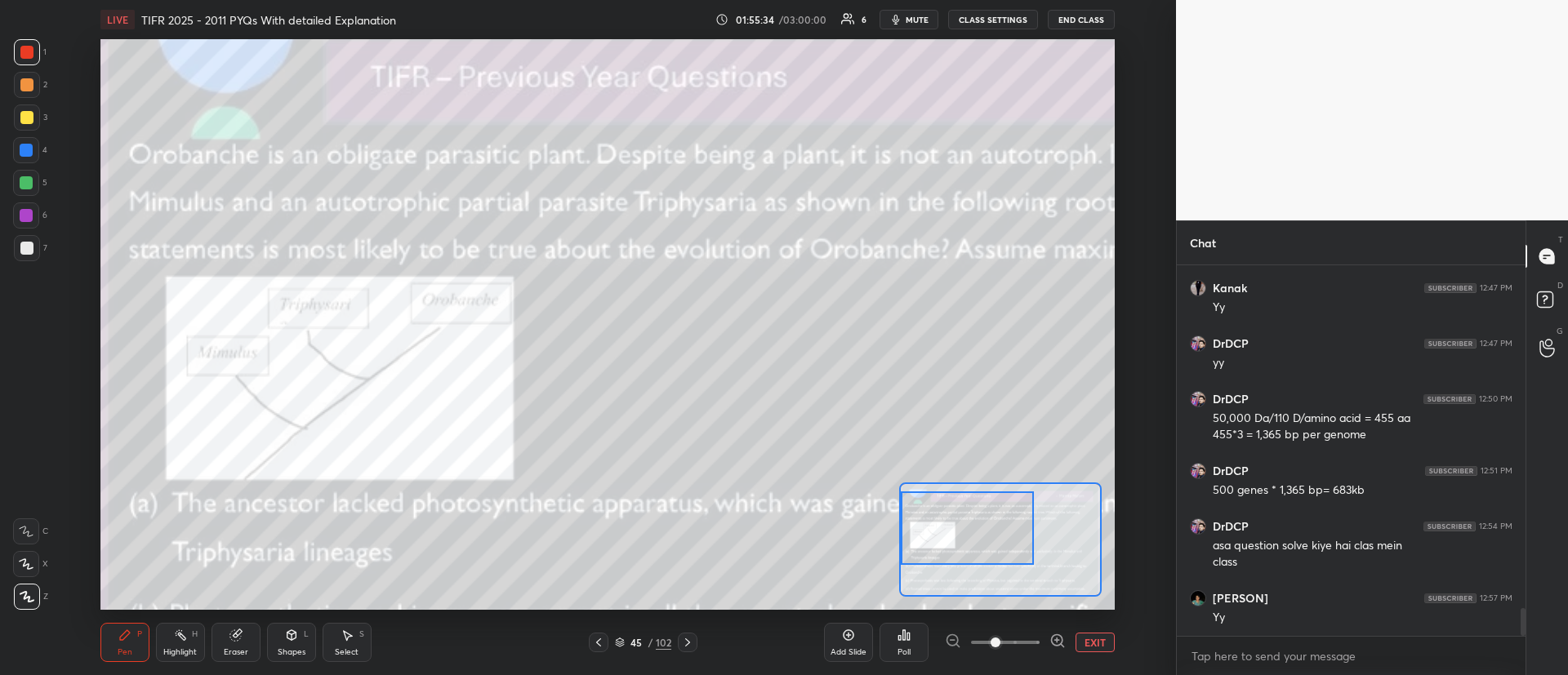 click on "EXIT" at bounding box center [1095, 642] 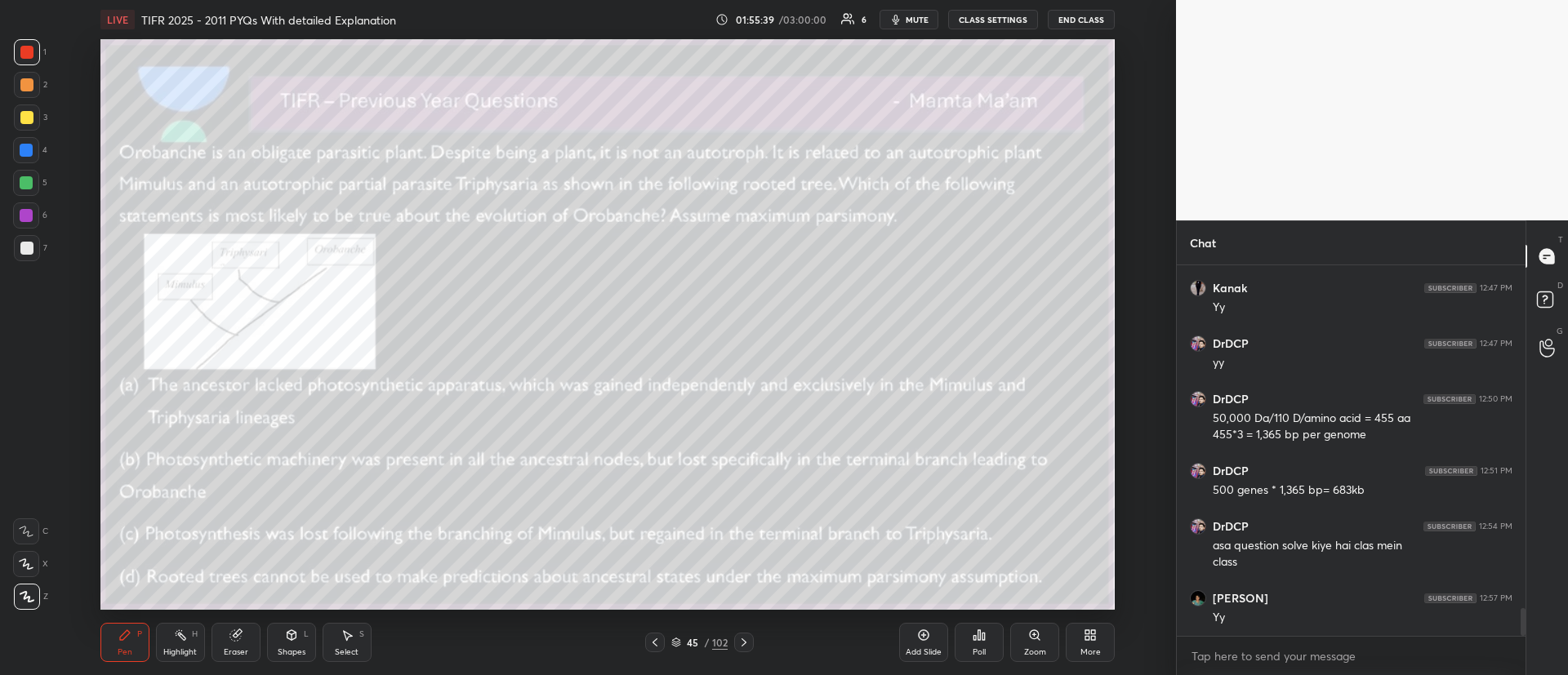 click at bounding box center (27, 118) 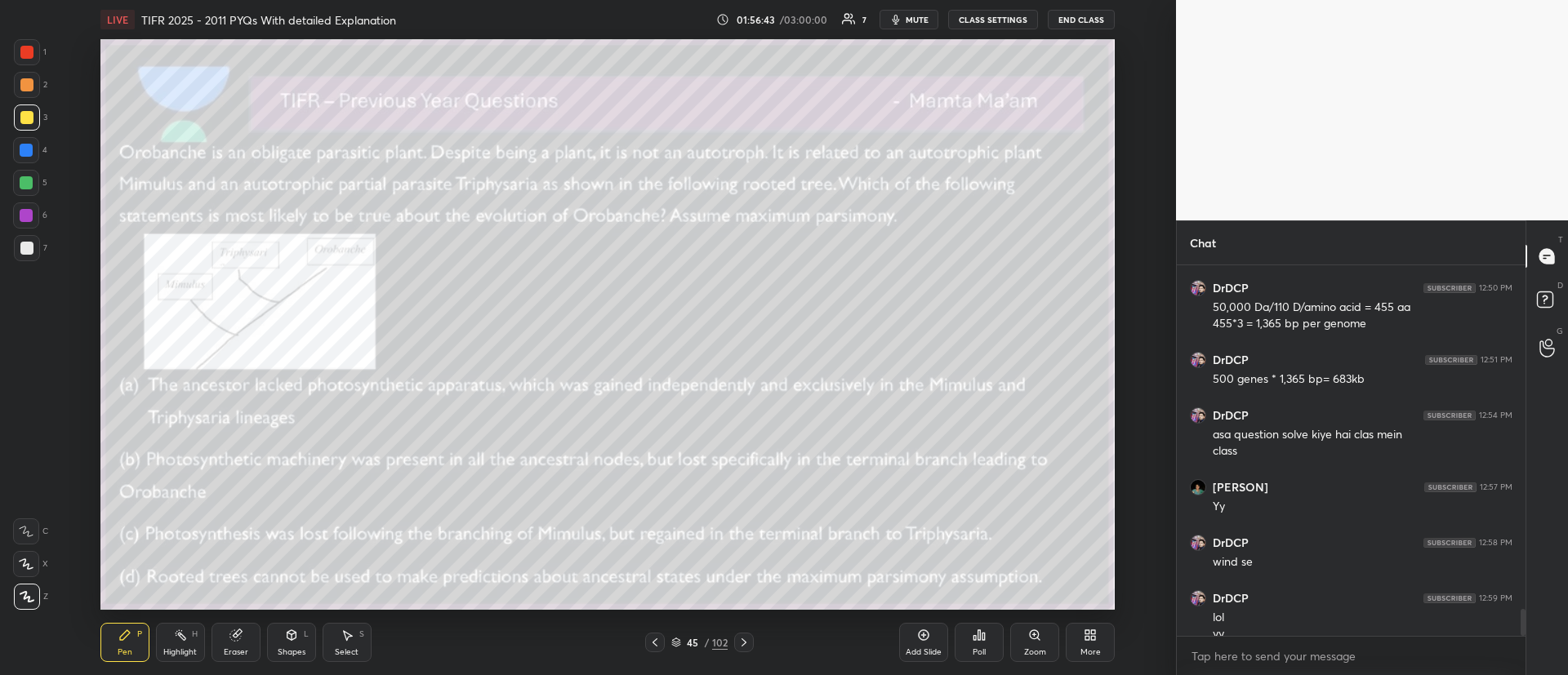 scroll, scrollTop: 4757, scrollLeft: 0, axis: vertical 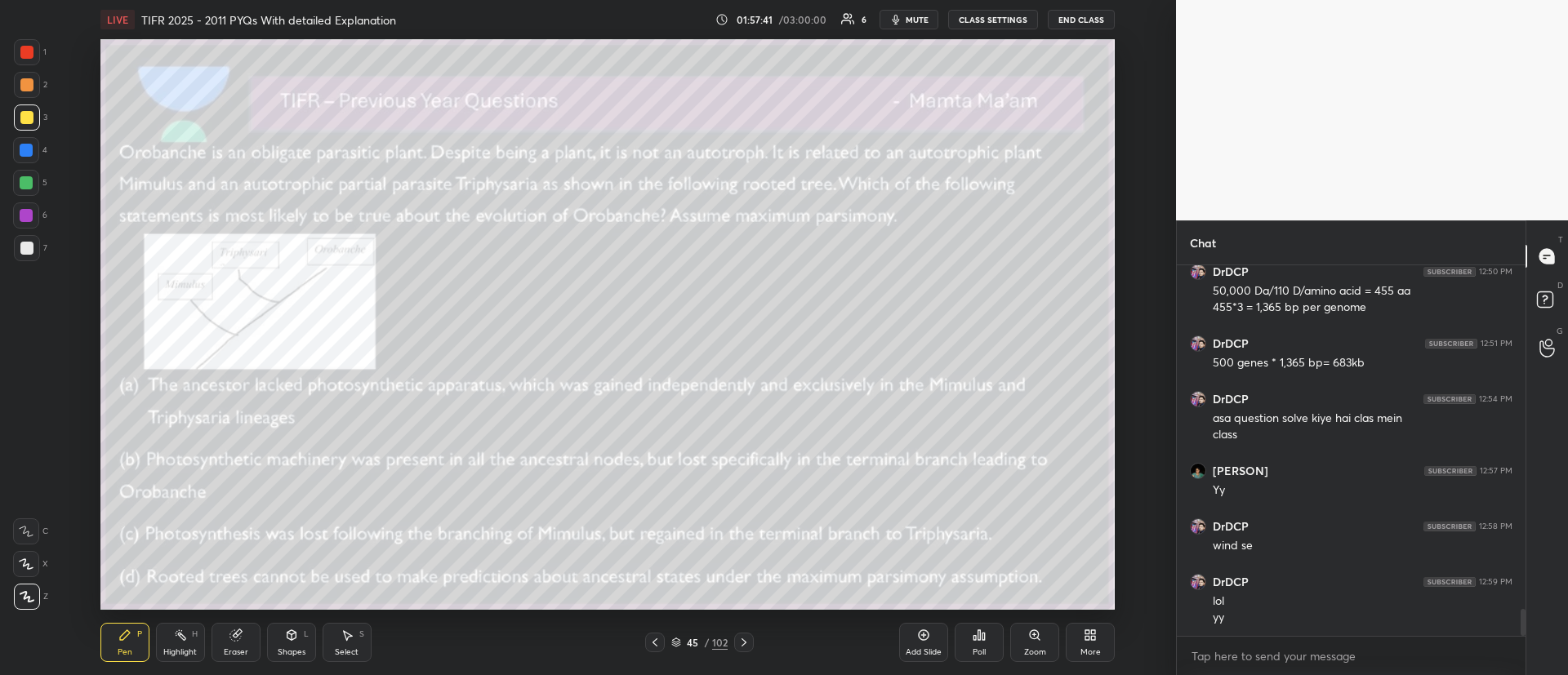 click at bounding box center [27, 52] 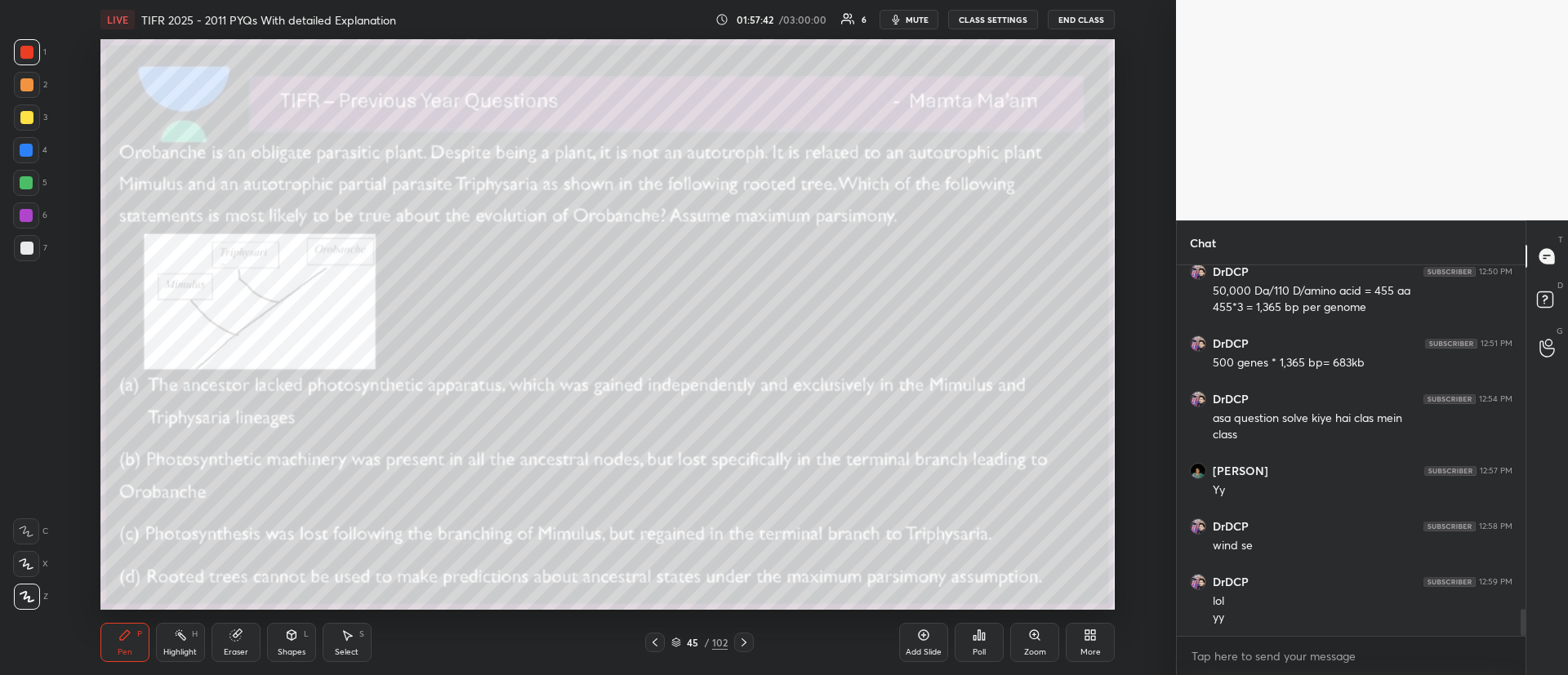 click on "4" at bounding box center (30, 153) 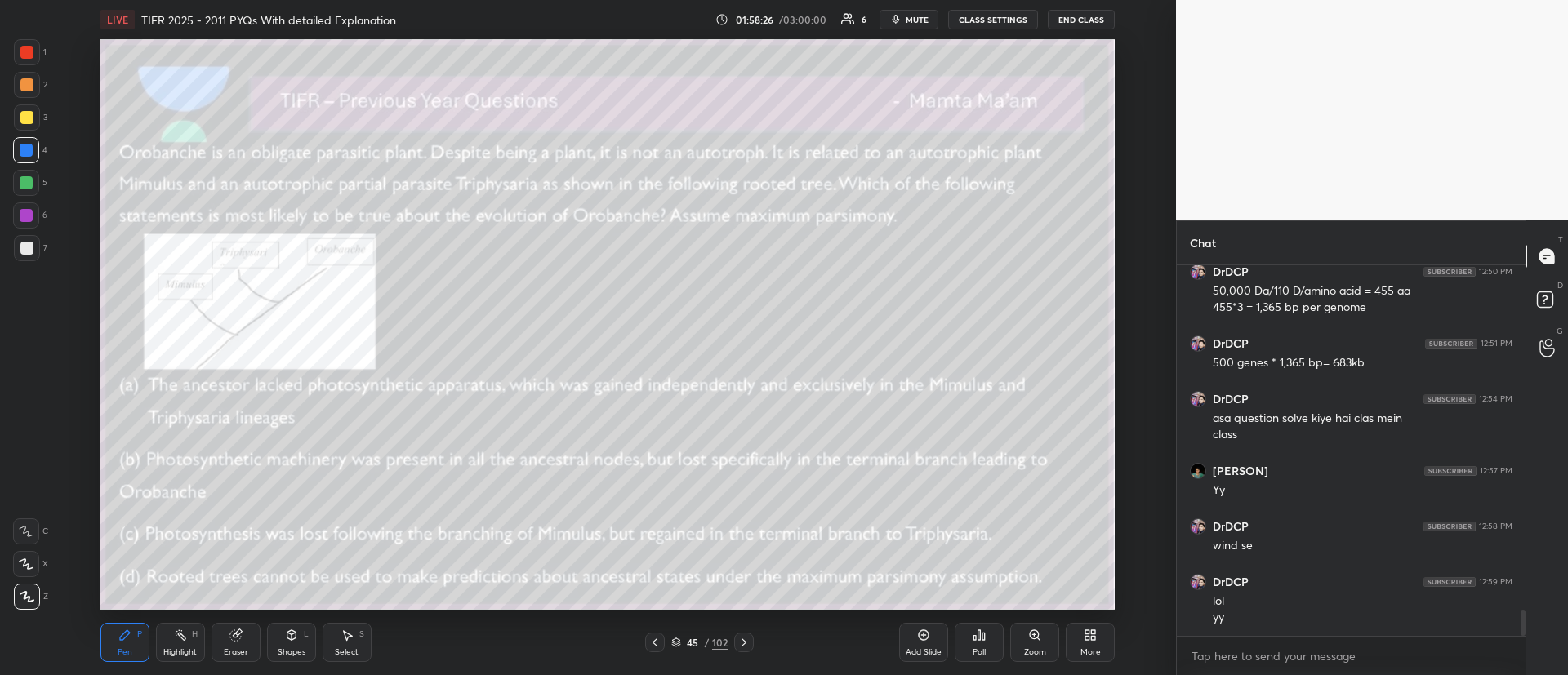 scroll, scrollTop: 4812, scrollLeft: 0, axis: vertical 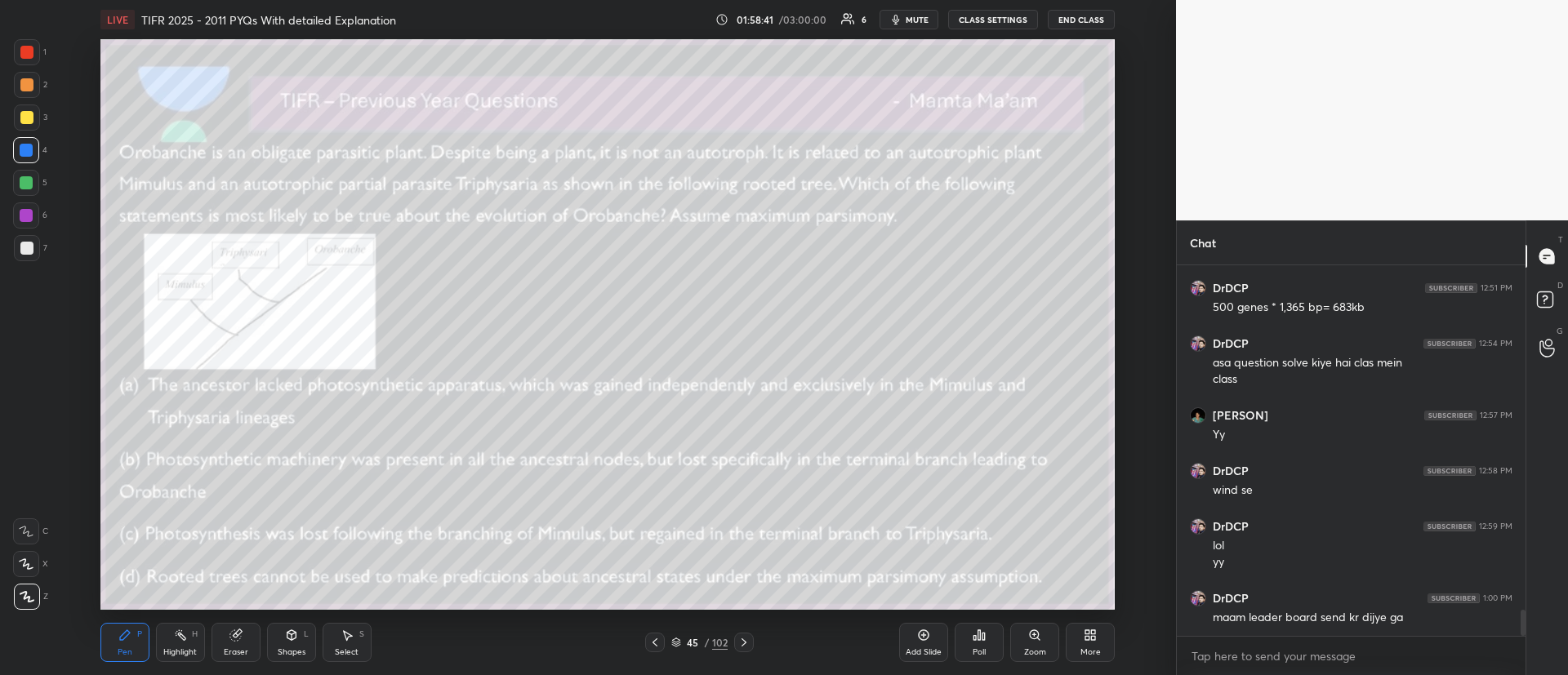 click 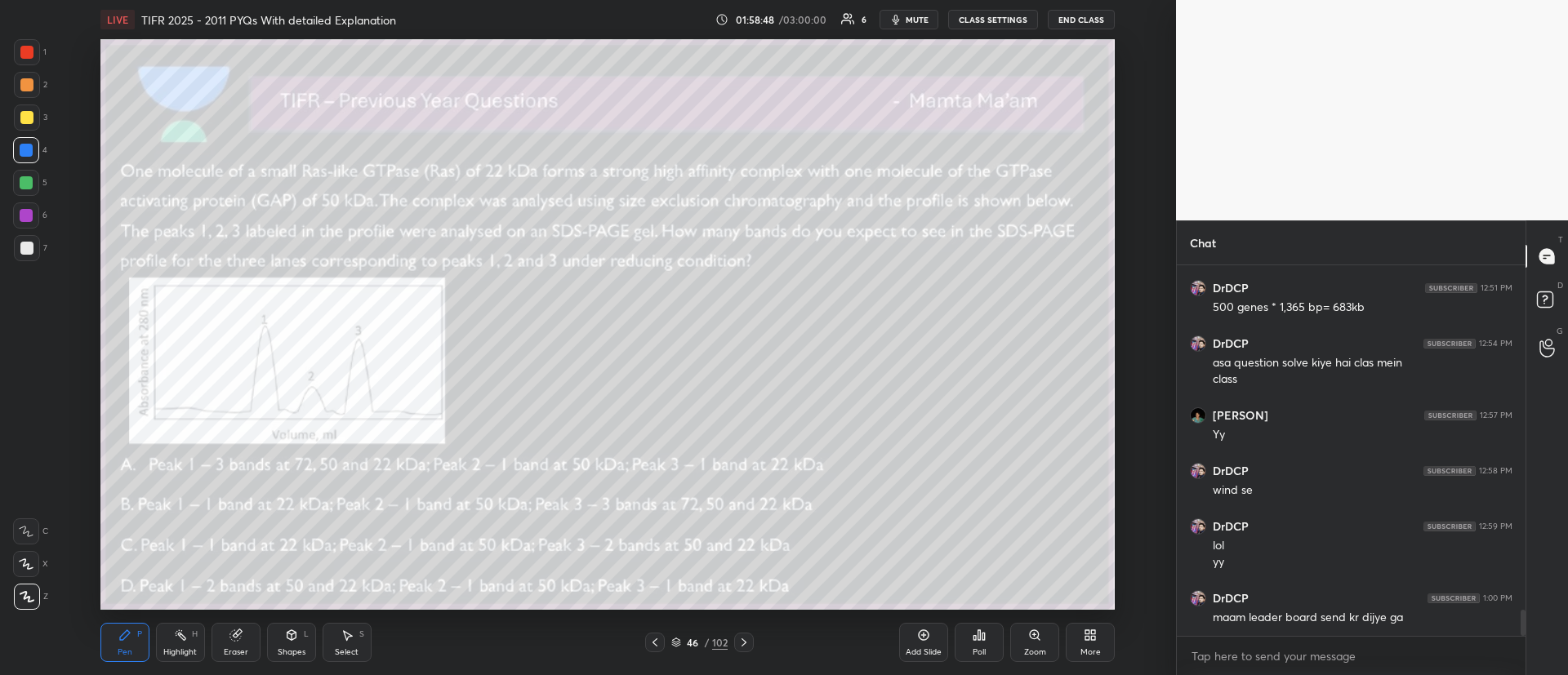 click on "Poll" at bounding box center [979, 652] 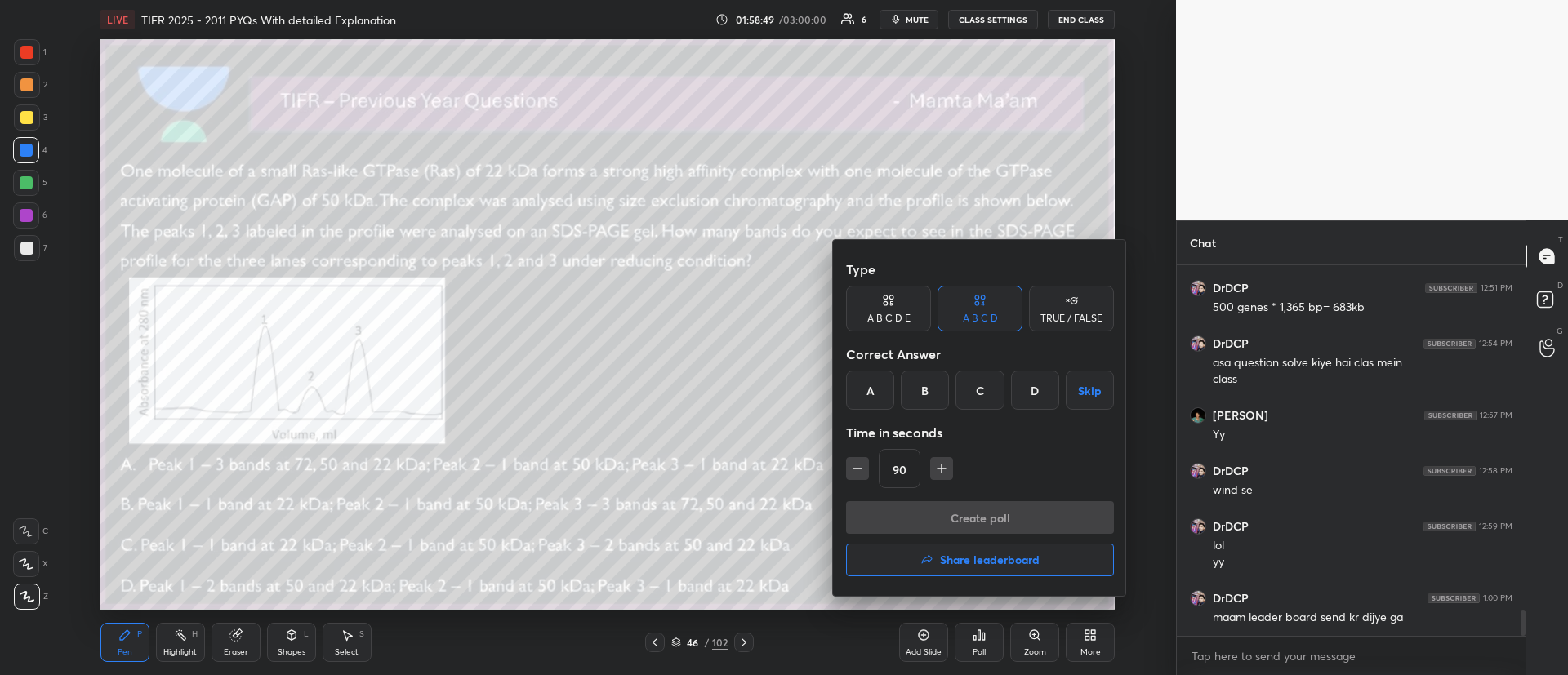 click at bounding box center [942, 469] 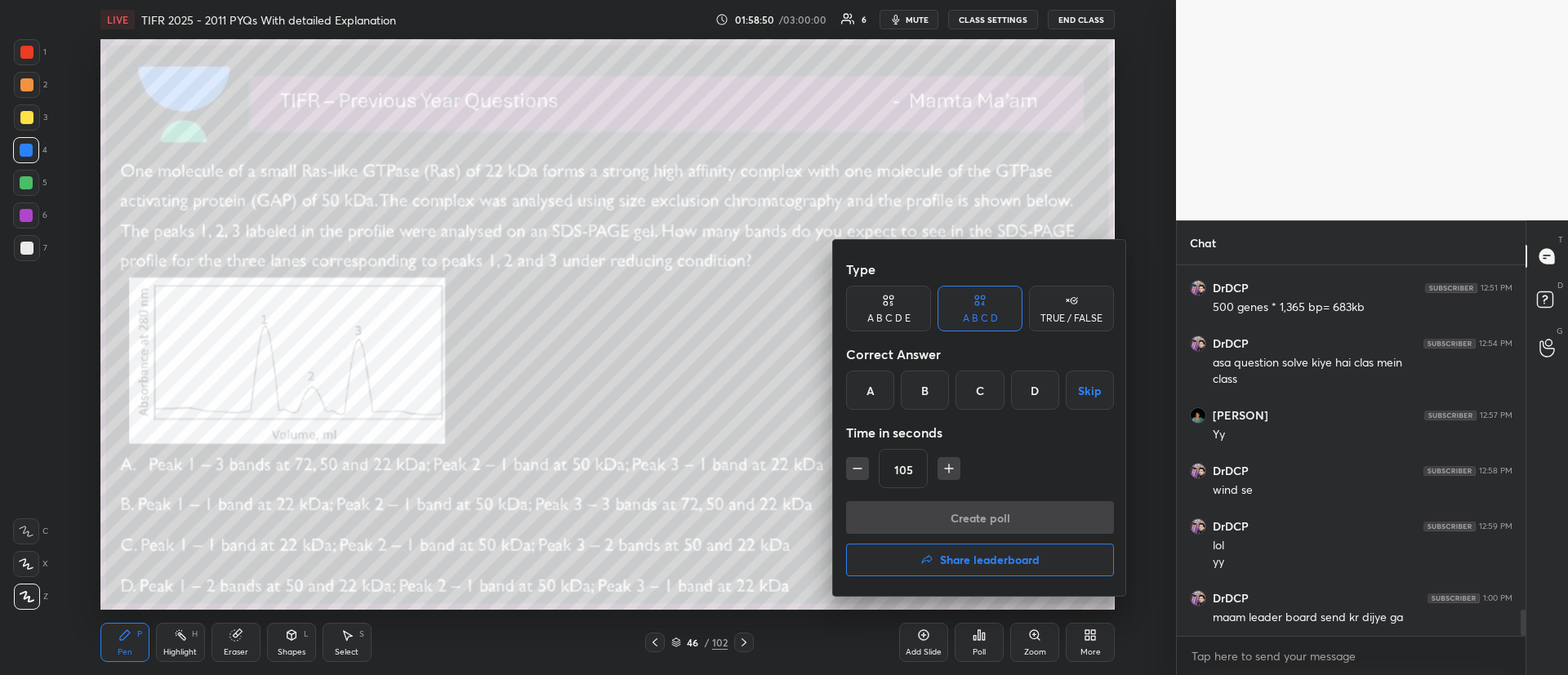 click 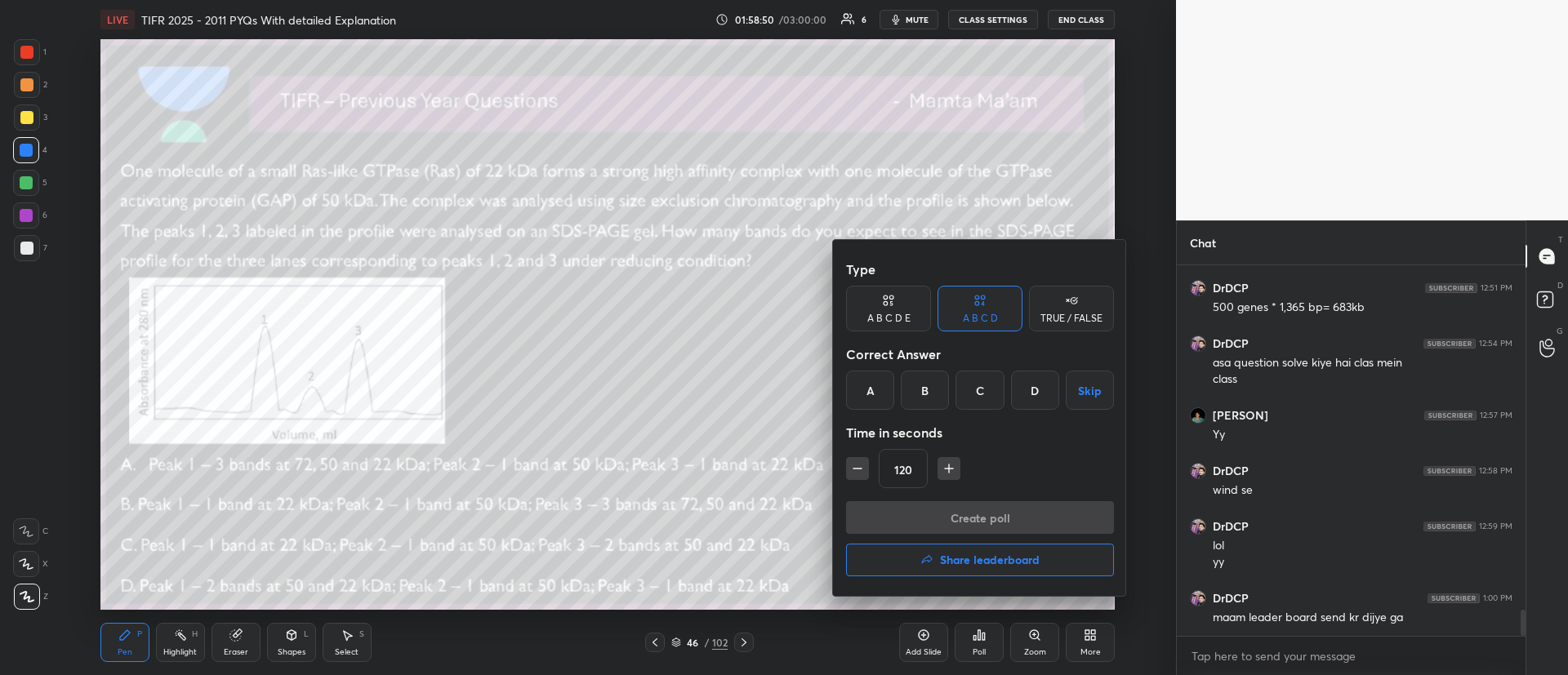 click 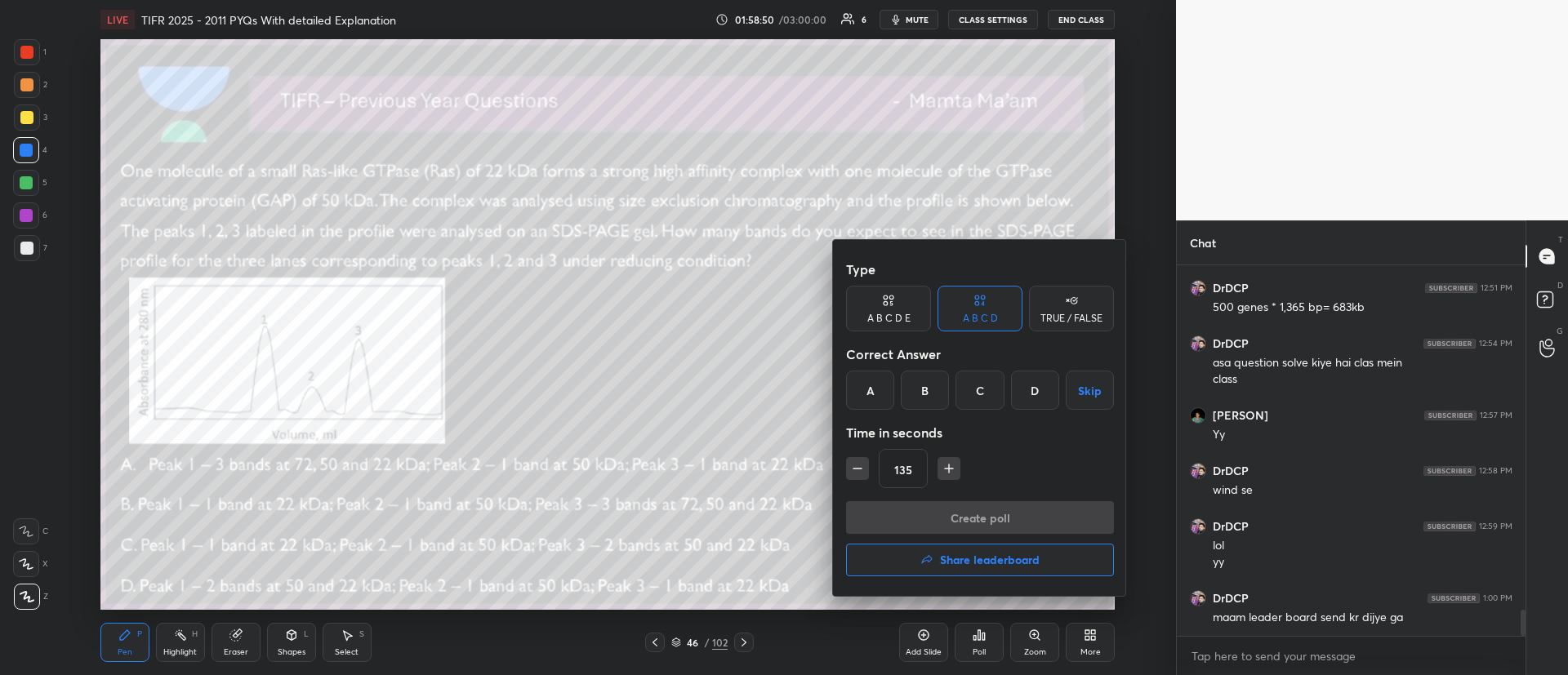 click 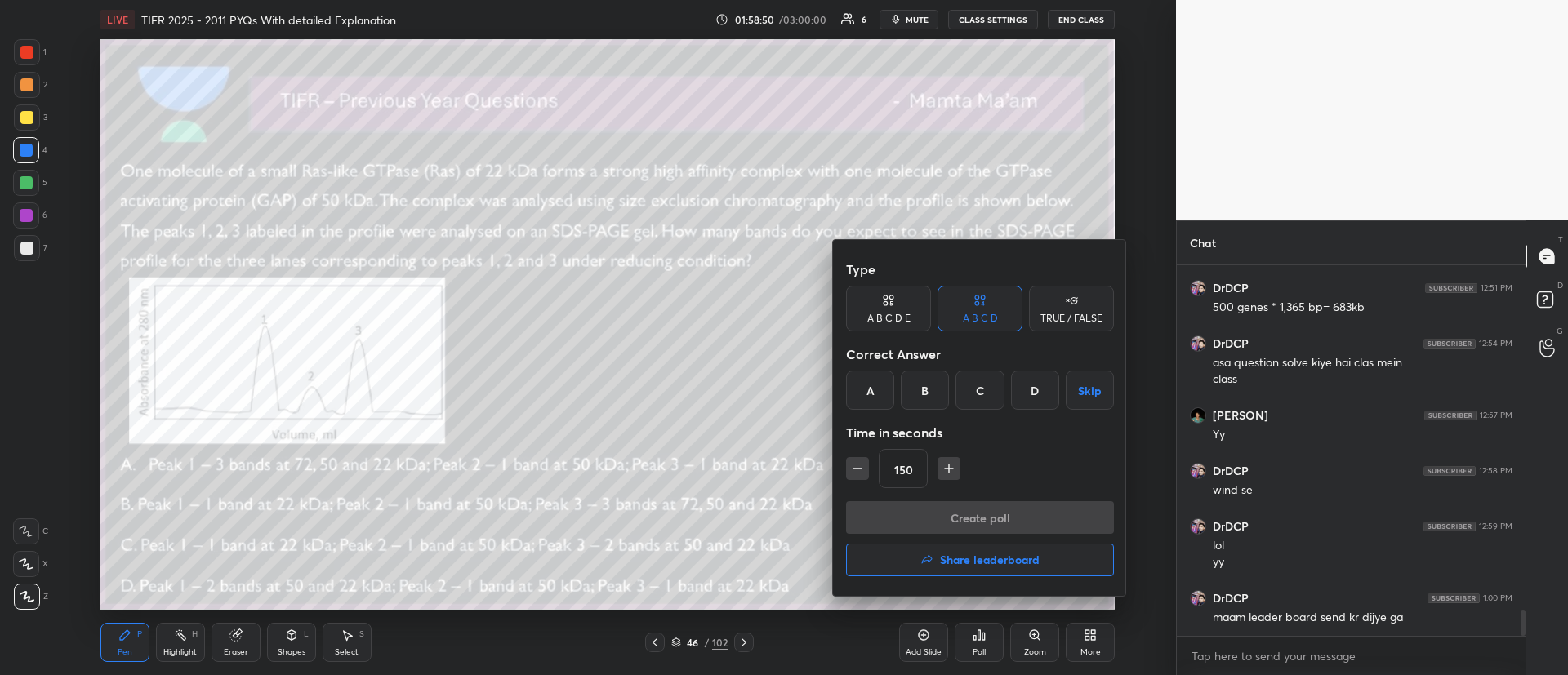 click 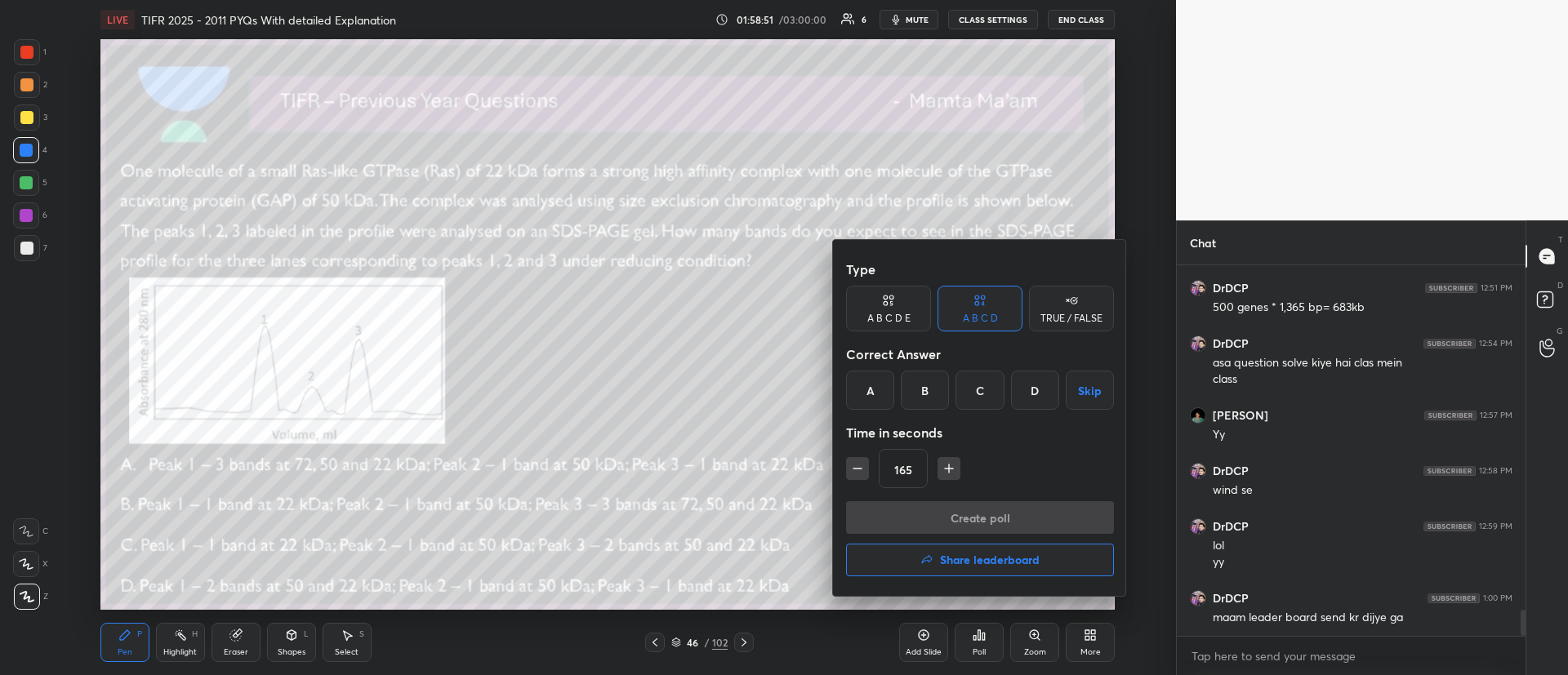 click 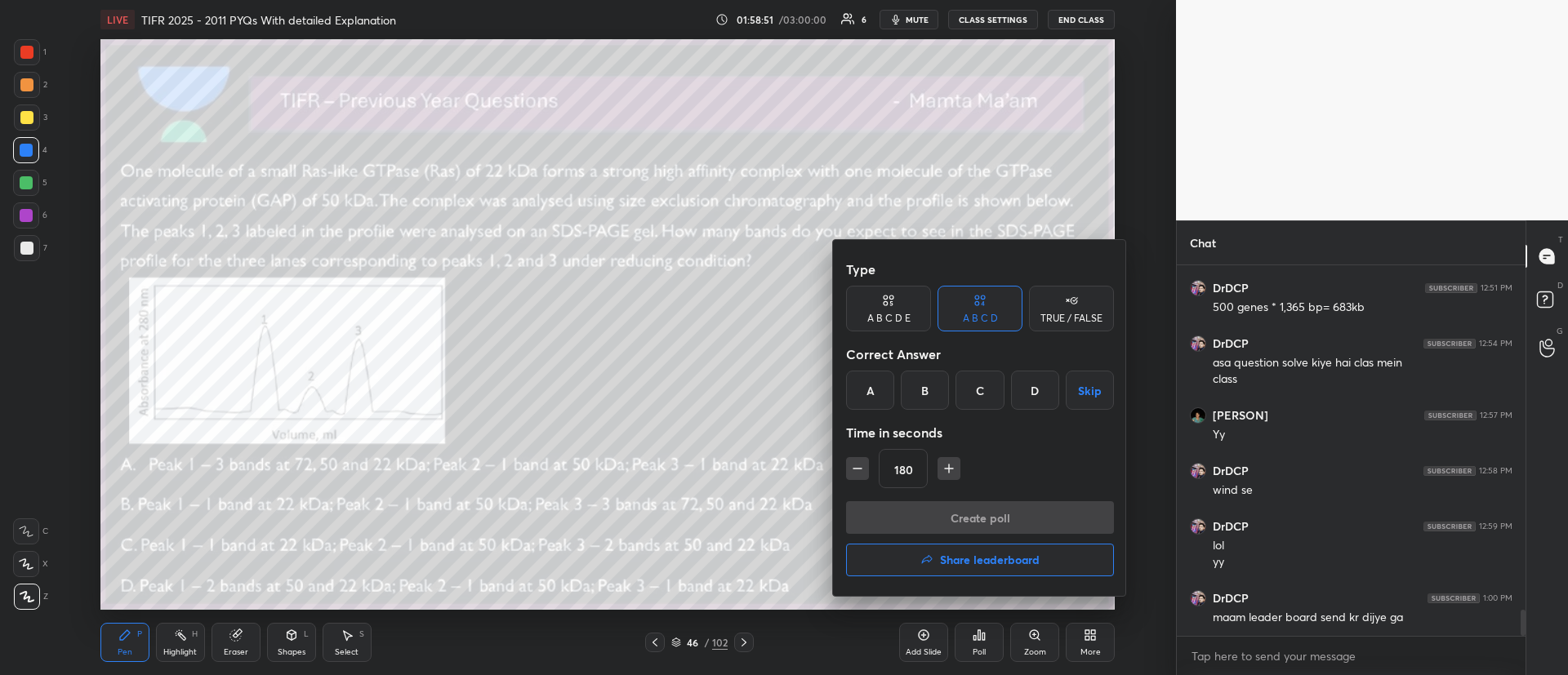 click 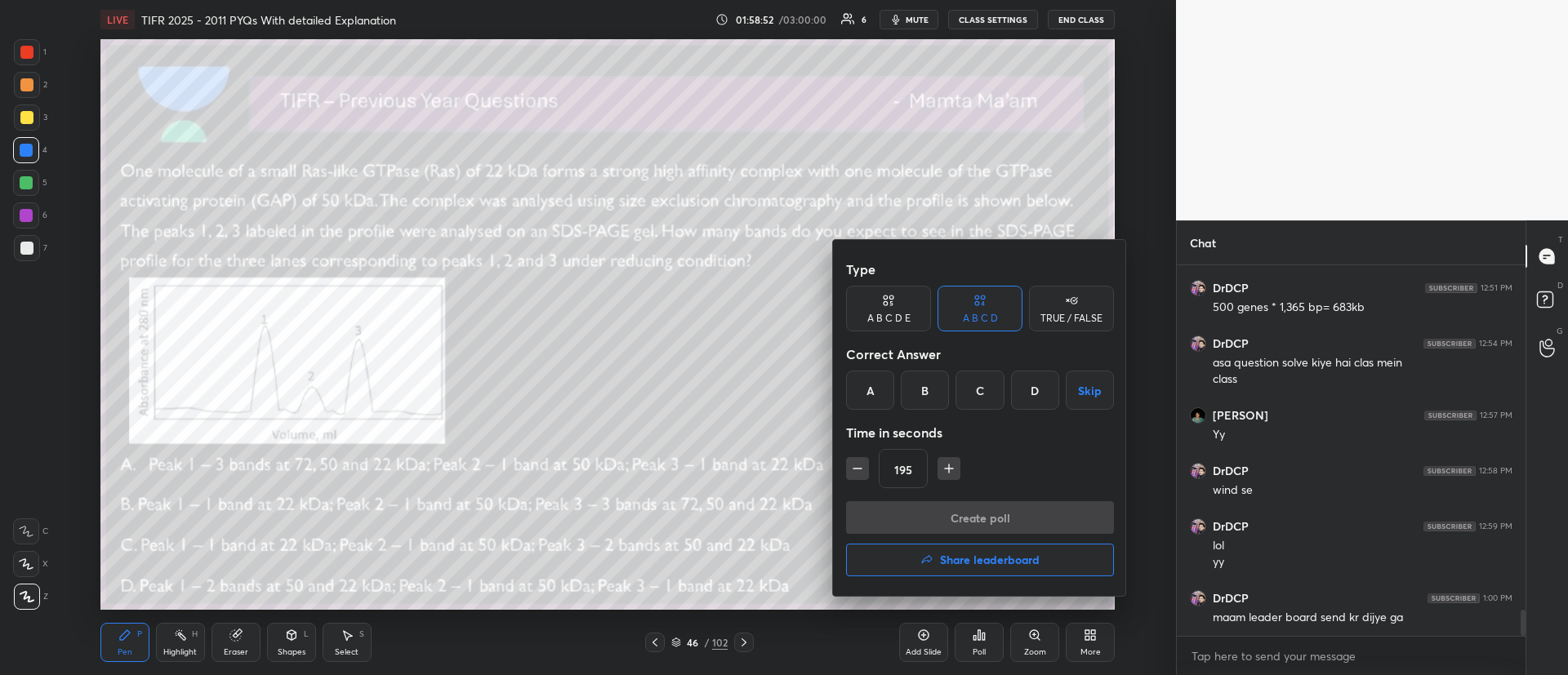 click 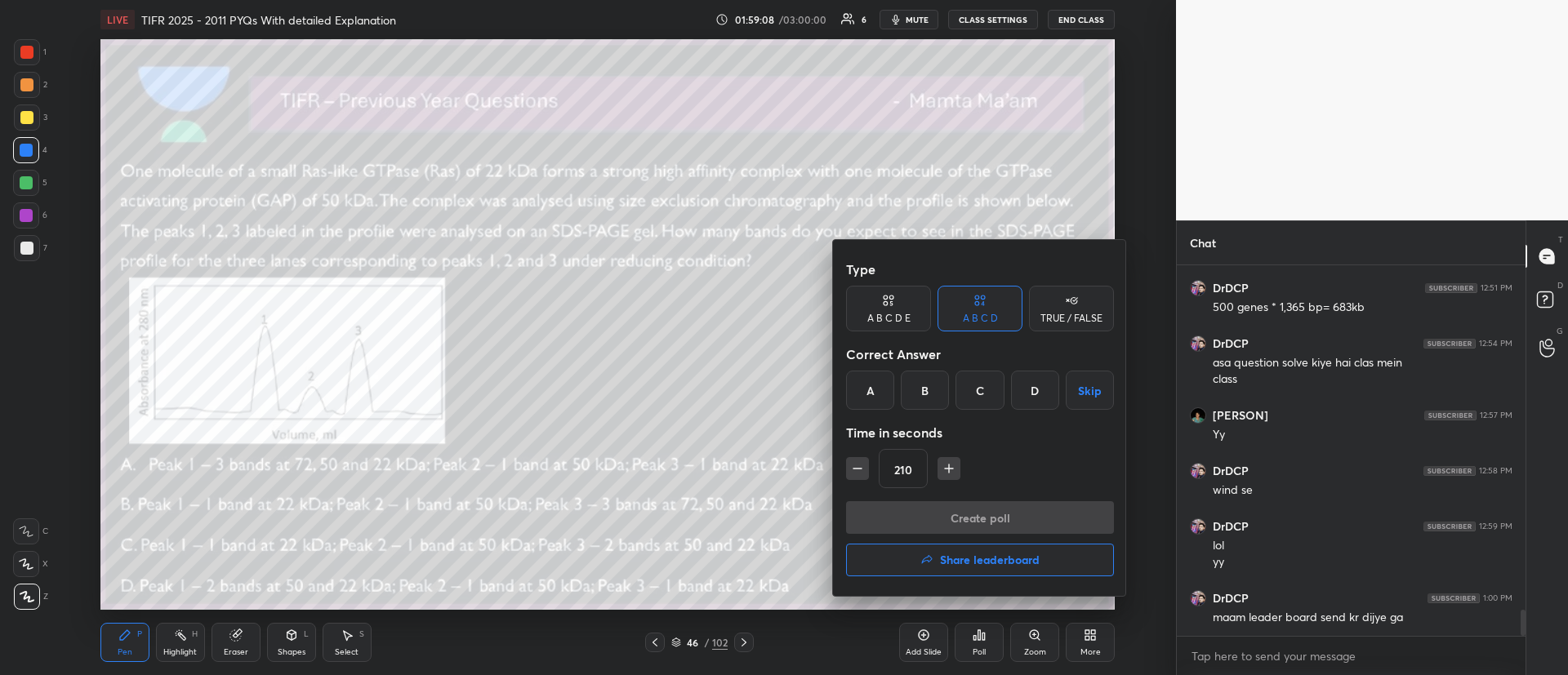 click on "D" at bounding box center (1035, 390) 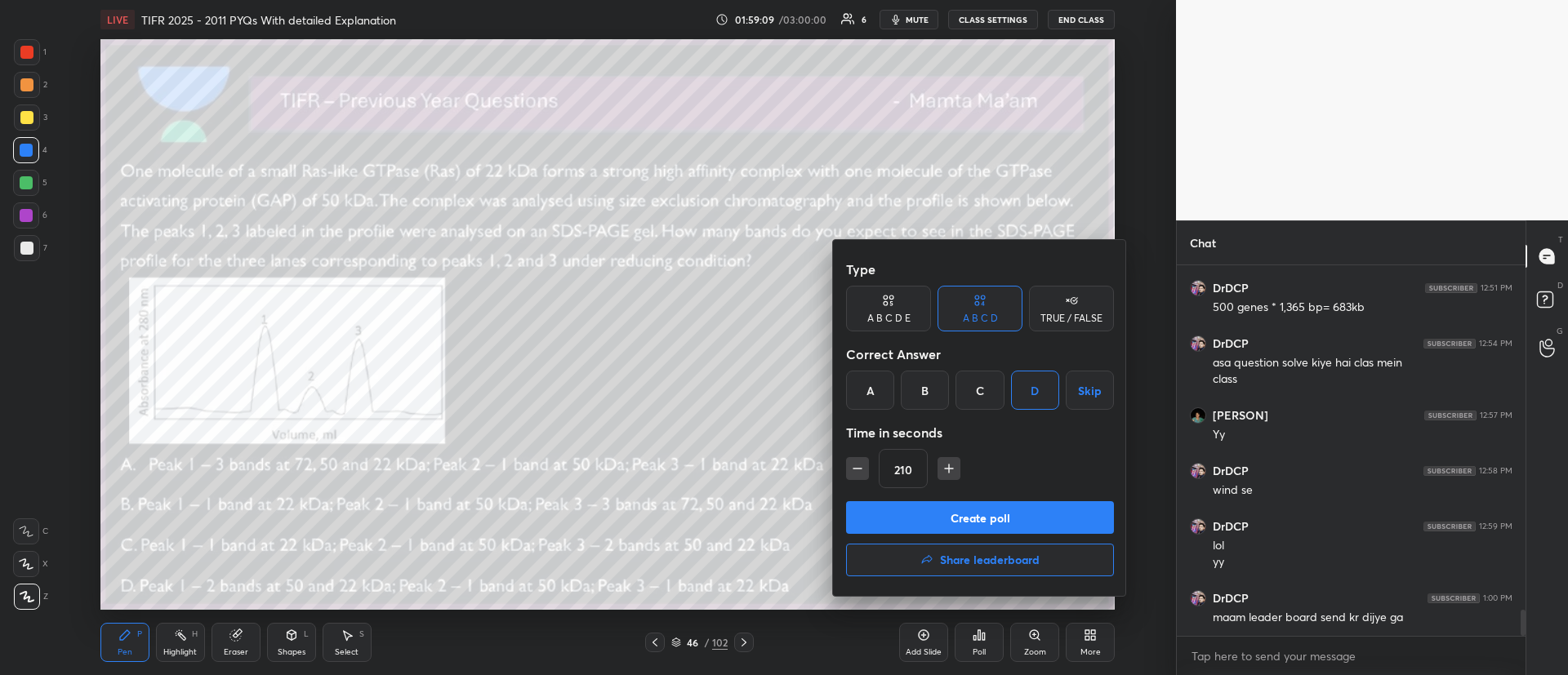drag, startPoint x: 948, startPoint y: 451, endPoint x: 942, endPoint y: 460, distance: 10.816654 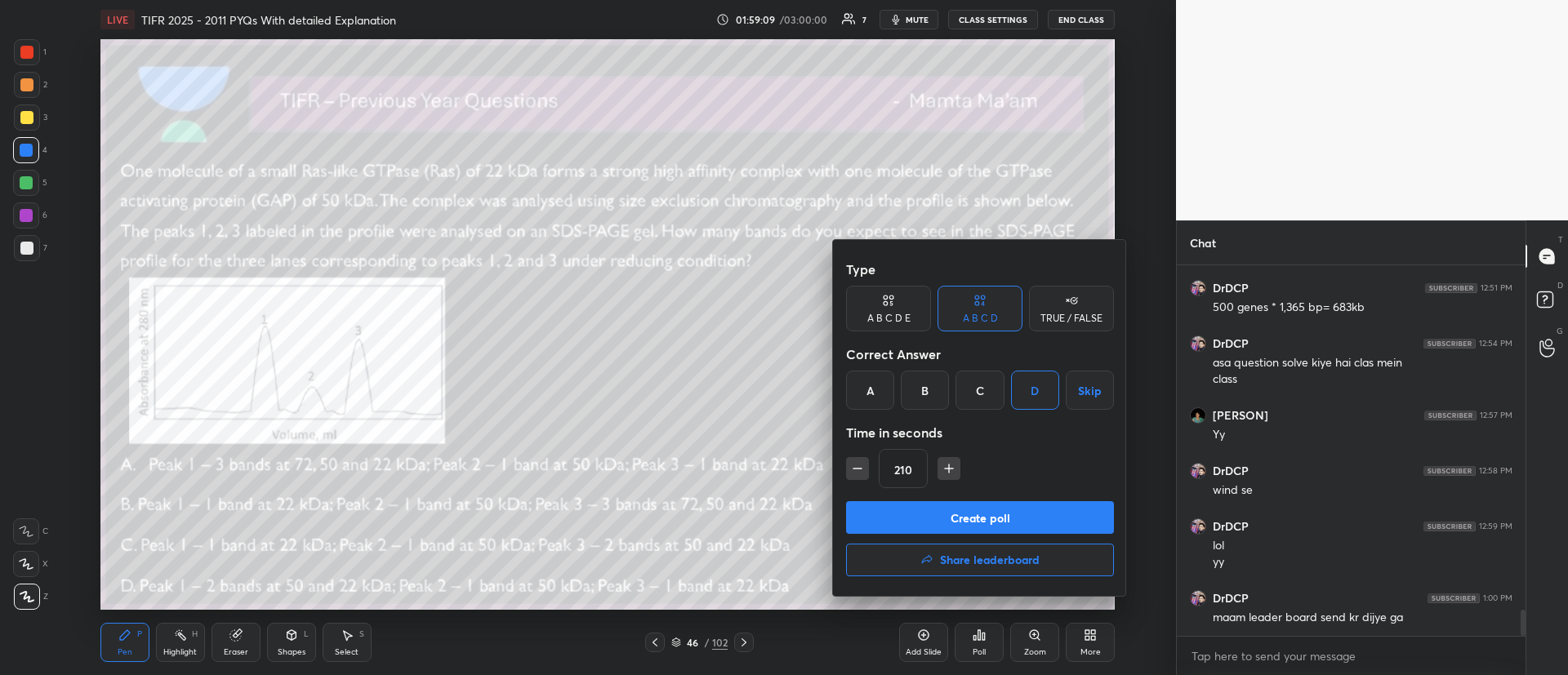 click 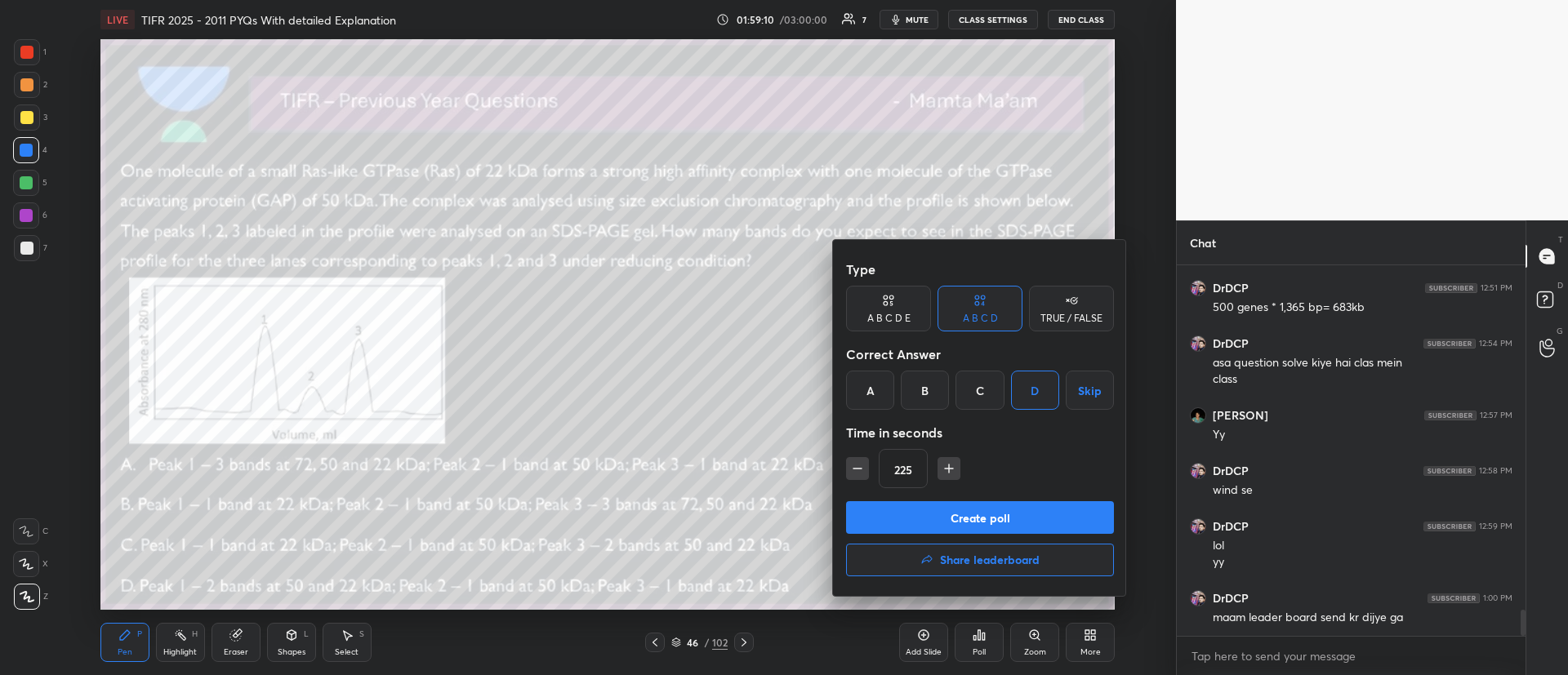 click 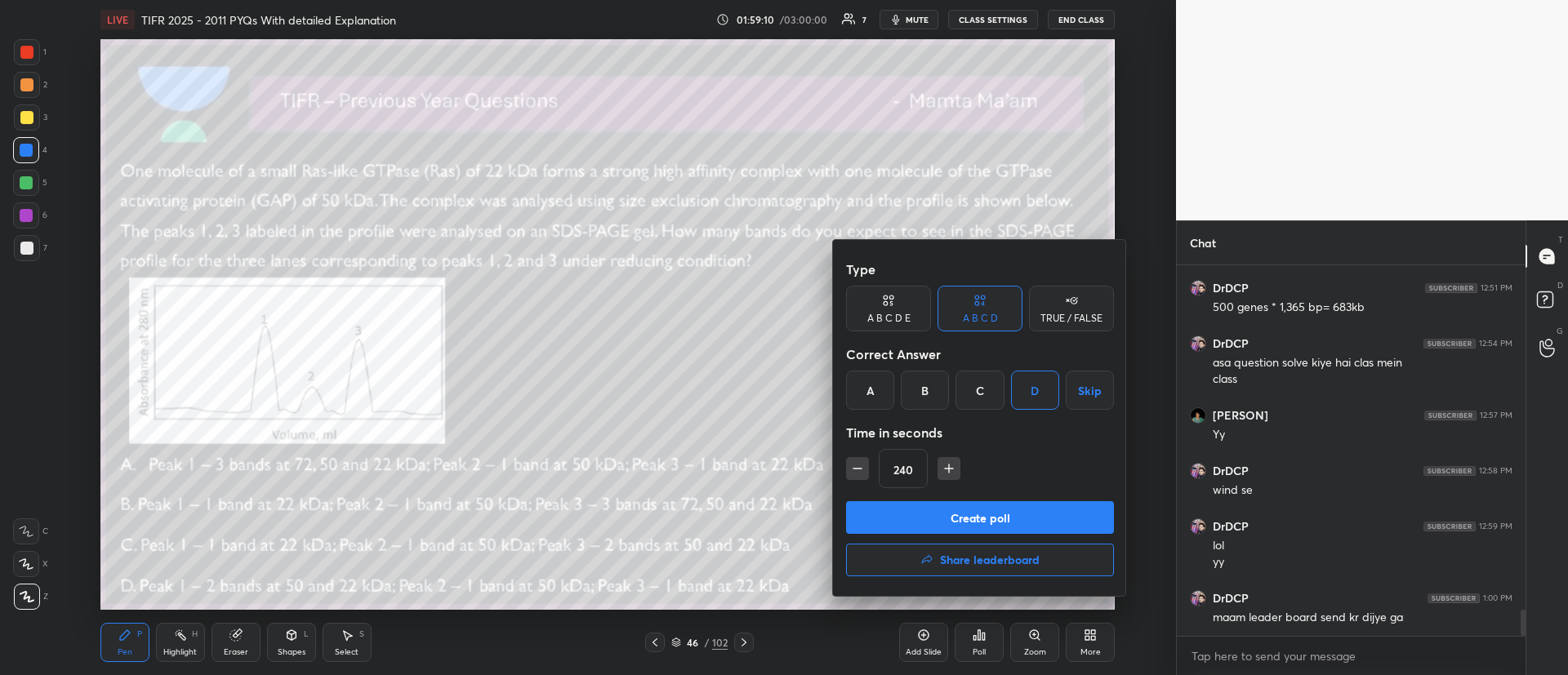 click on "Create poll" at bounding box center (980, 517) 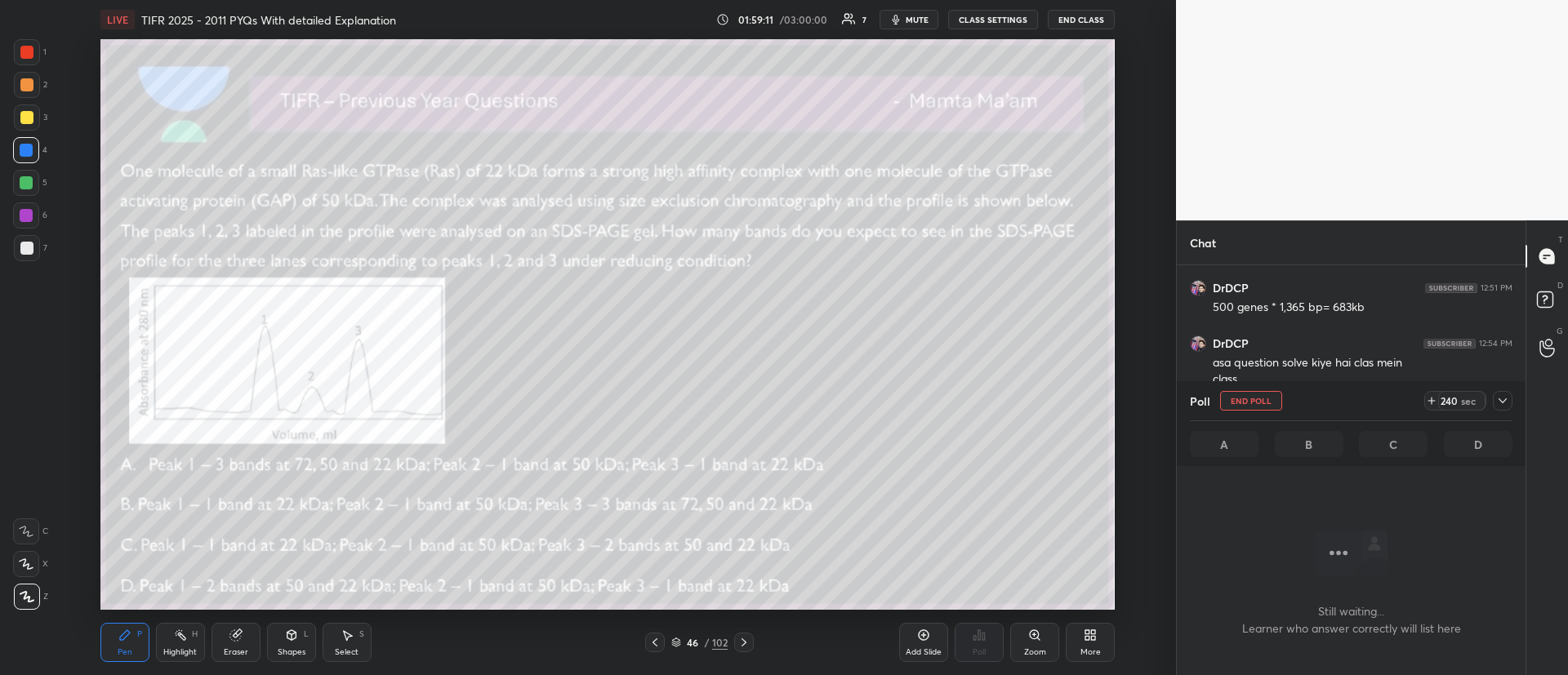 scroll, scrollTop: 166, scrollLeft: 344, axis: both 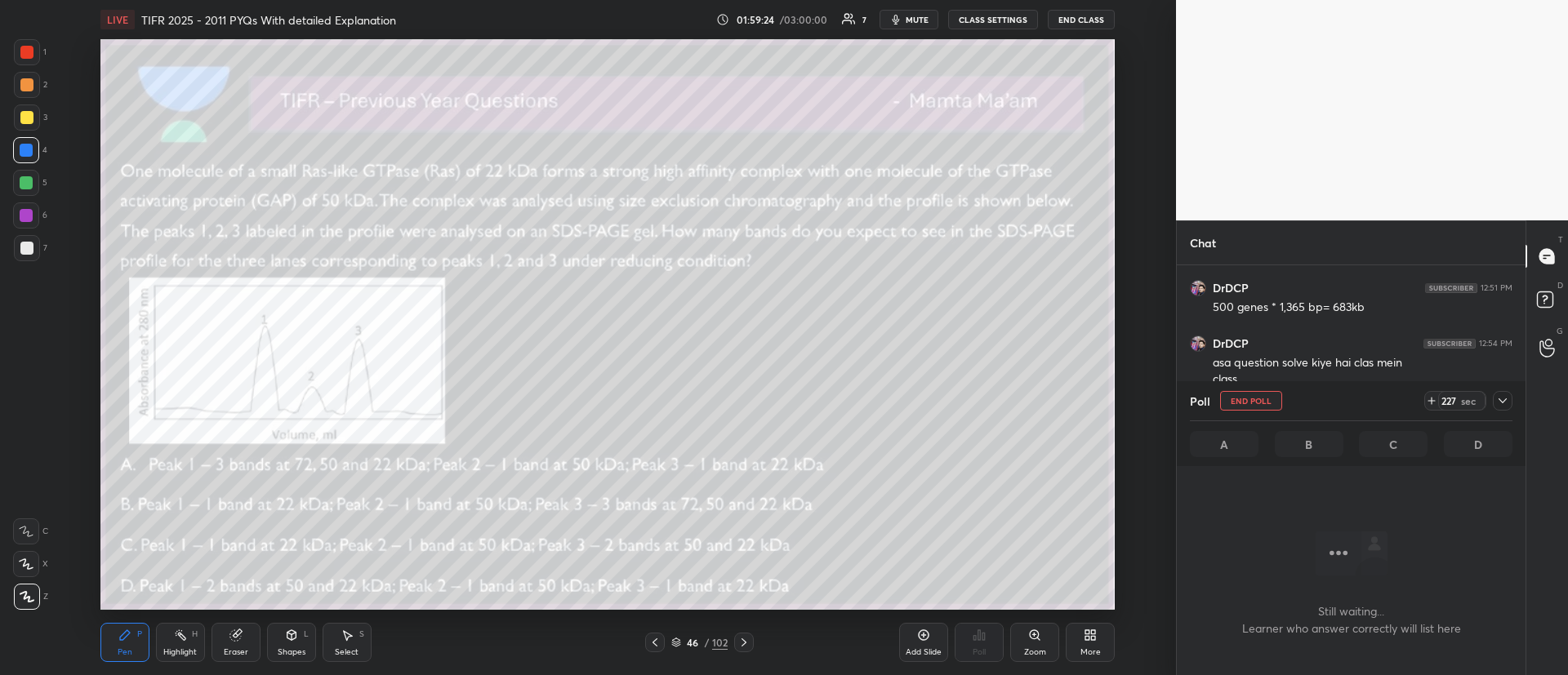 click 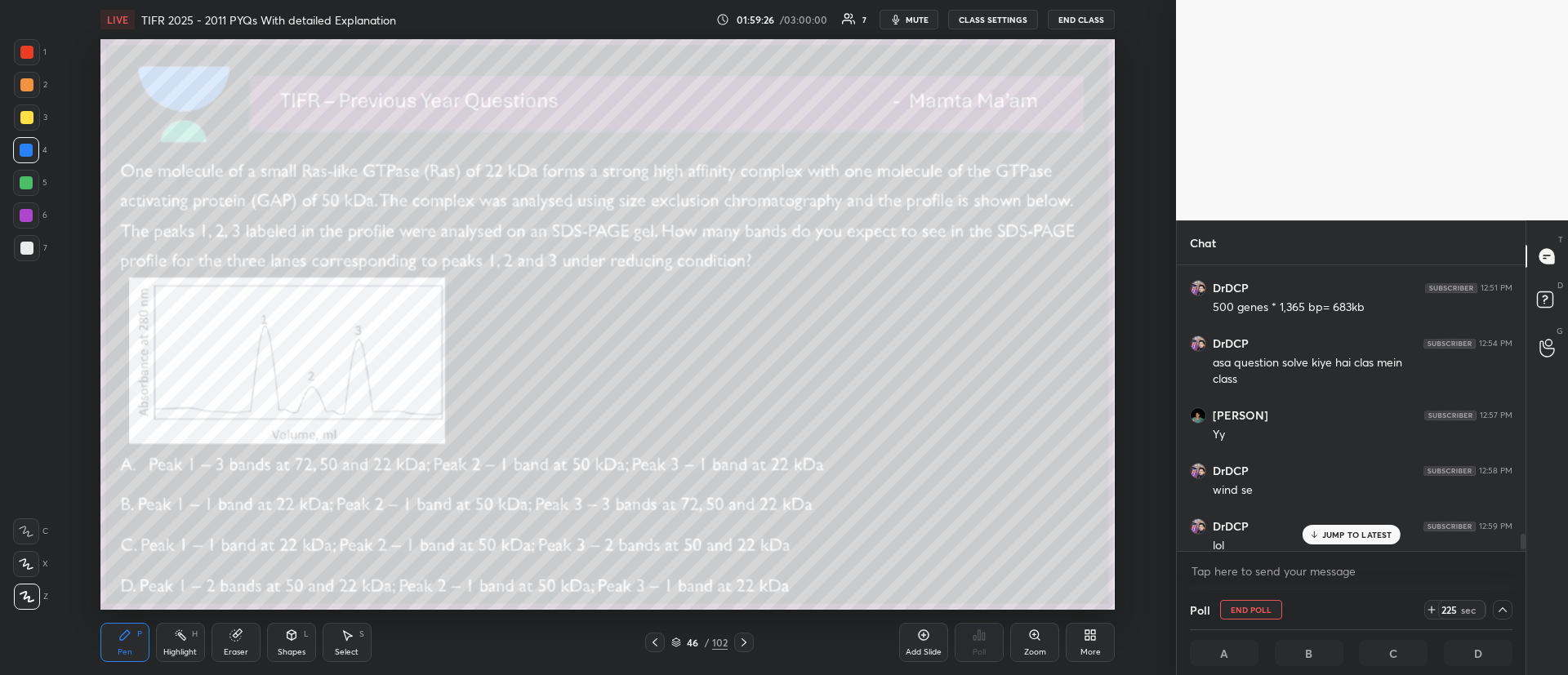 scroll, scrollTop: 4896, scrollLeft: 0, axis: vertical 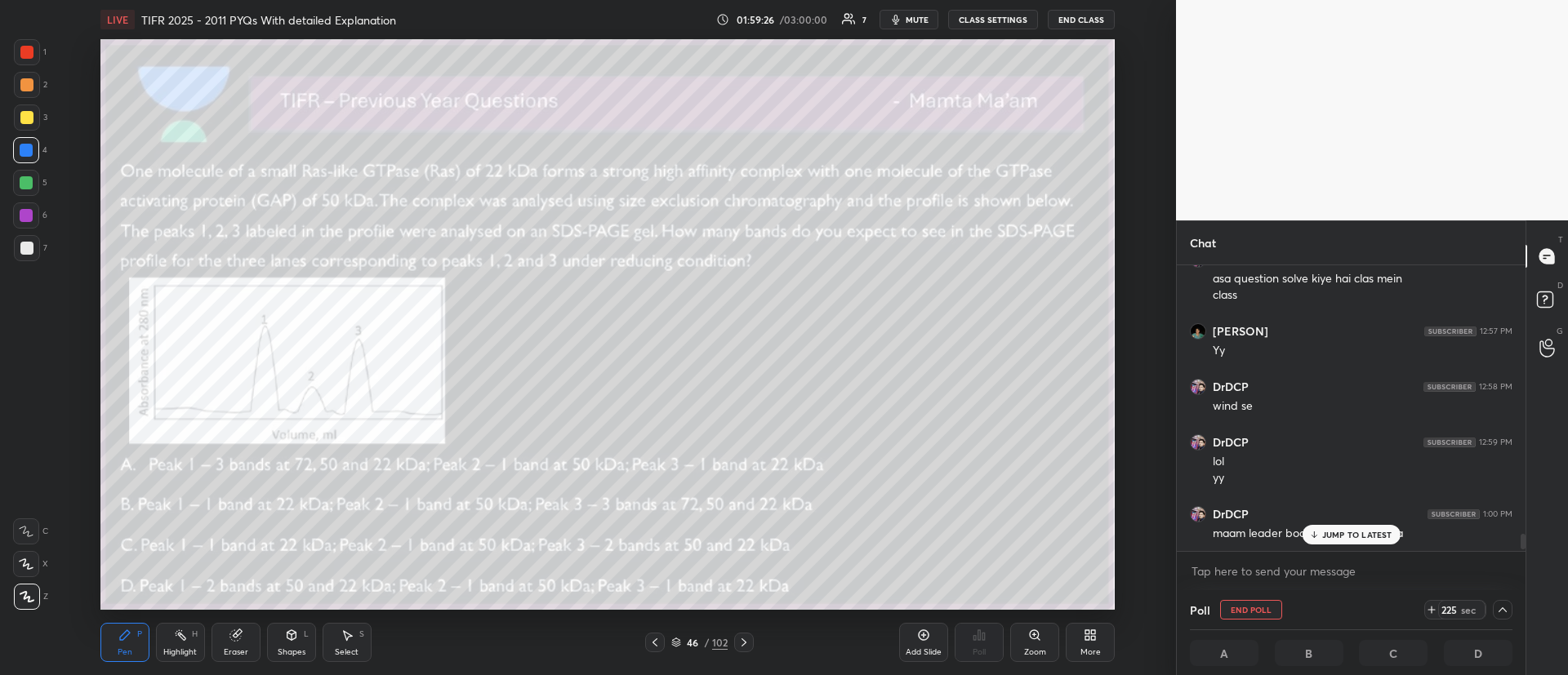 drag, startPoint x: 1521, startPoint y: 538, endPoint x: 1521, endPoint y: 548, distance: 10 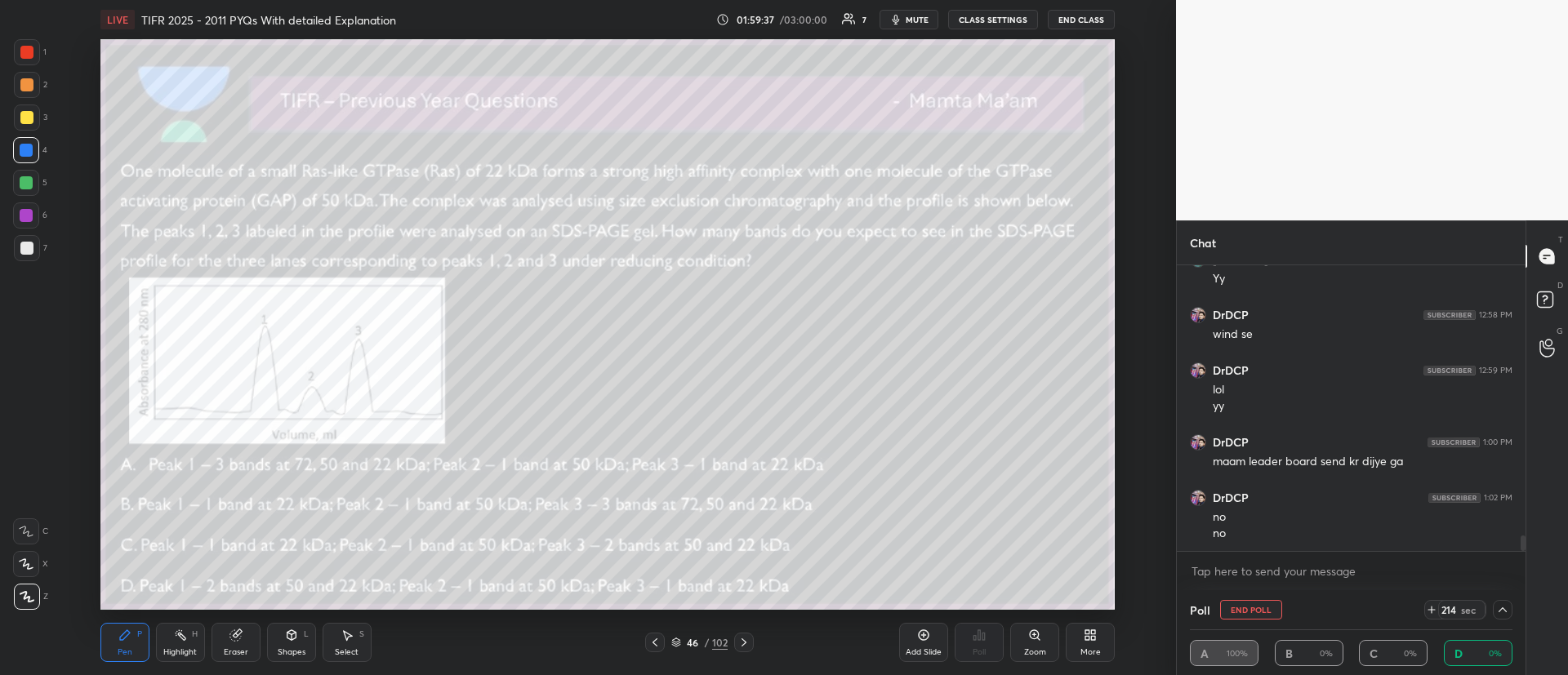 scroll, scrollTop: 5024, scrollLeft: 0, axis: vertical 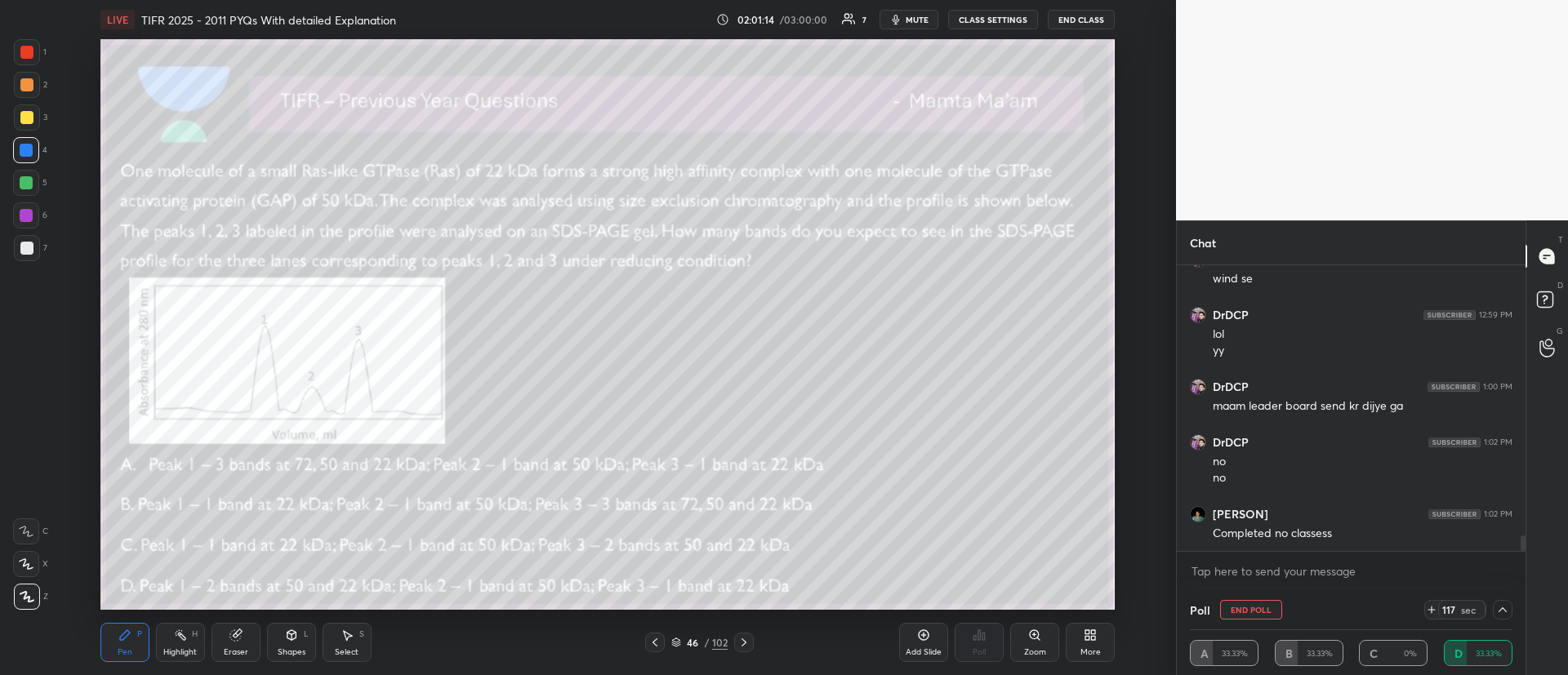 click 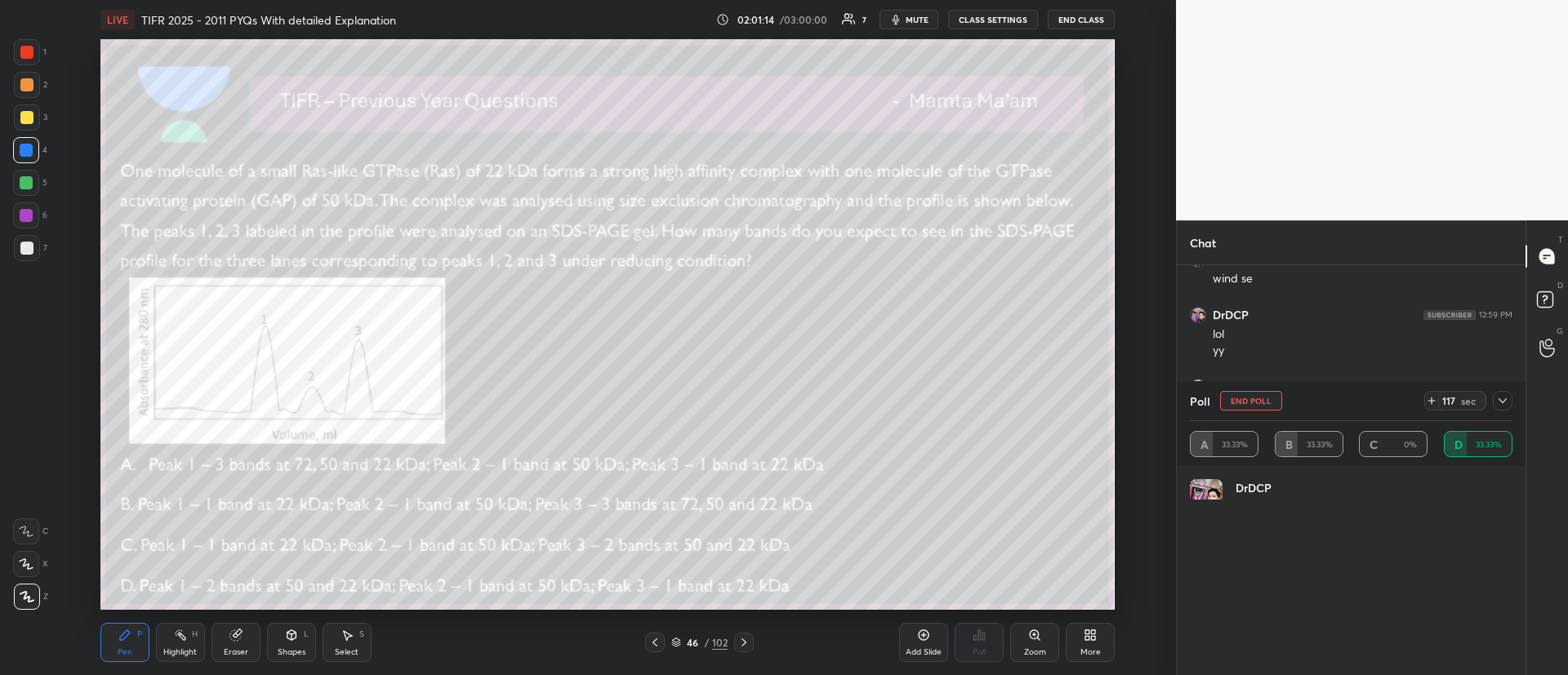 scroll, scrollTop: 6, scrollLeft: 6, axis: both 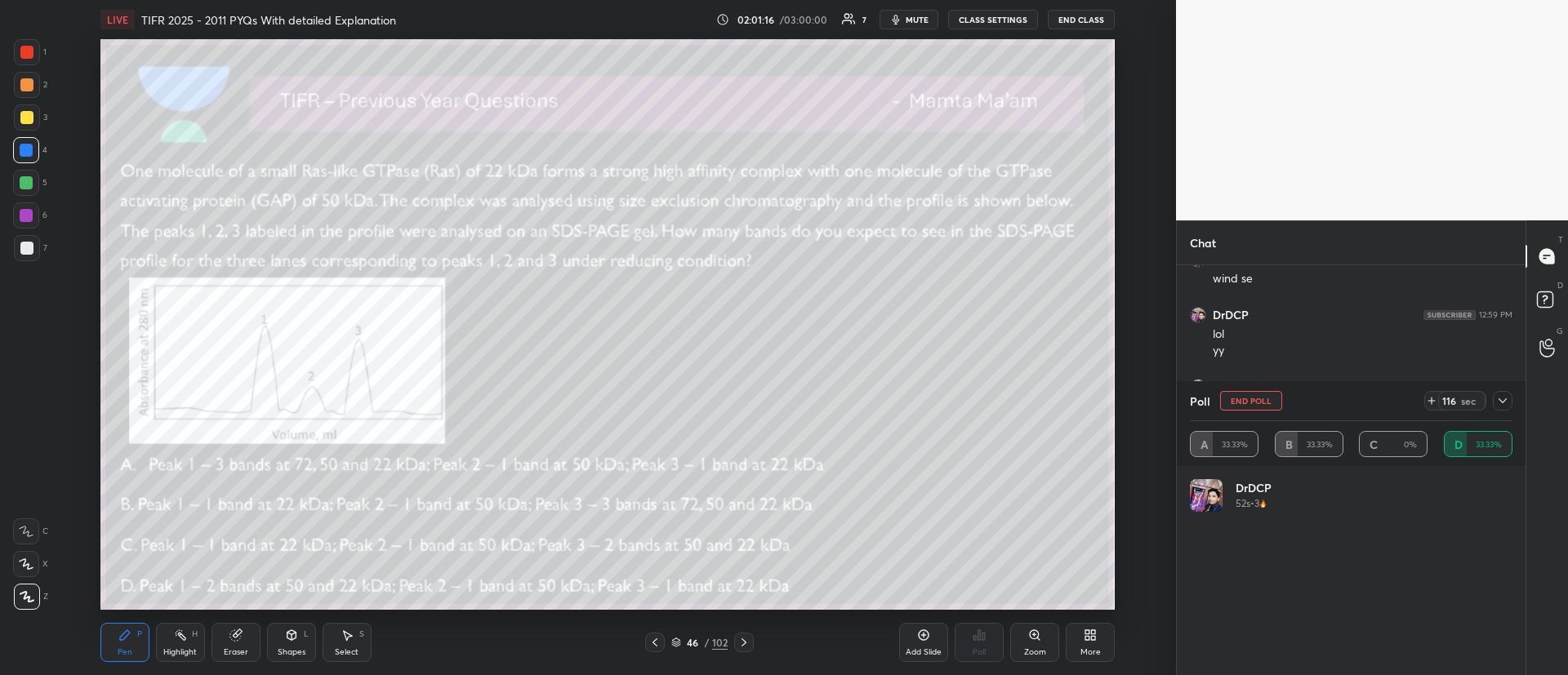 click 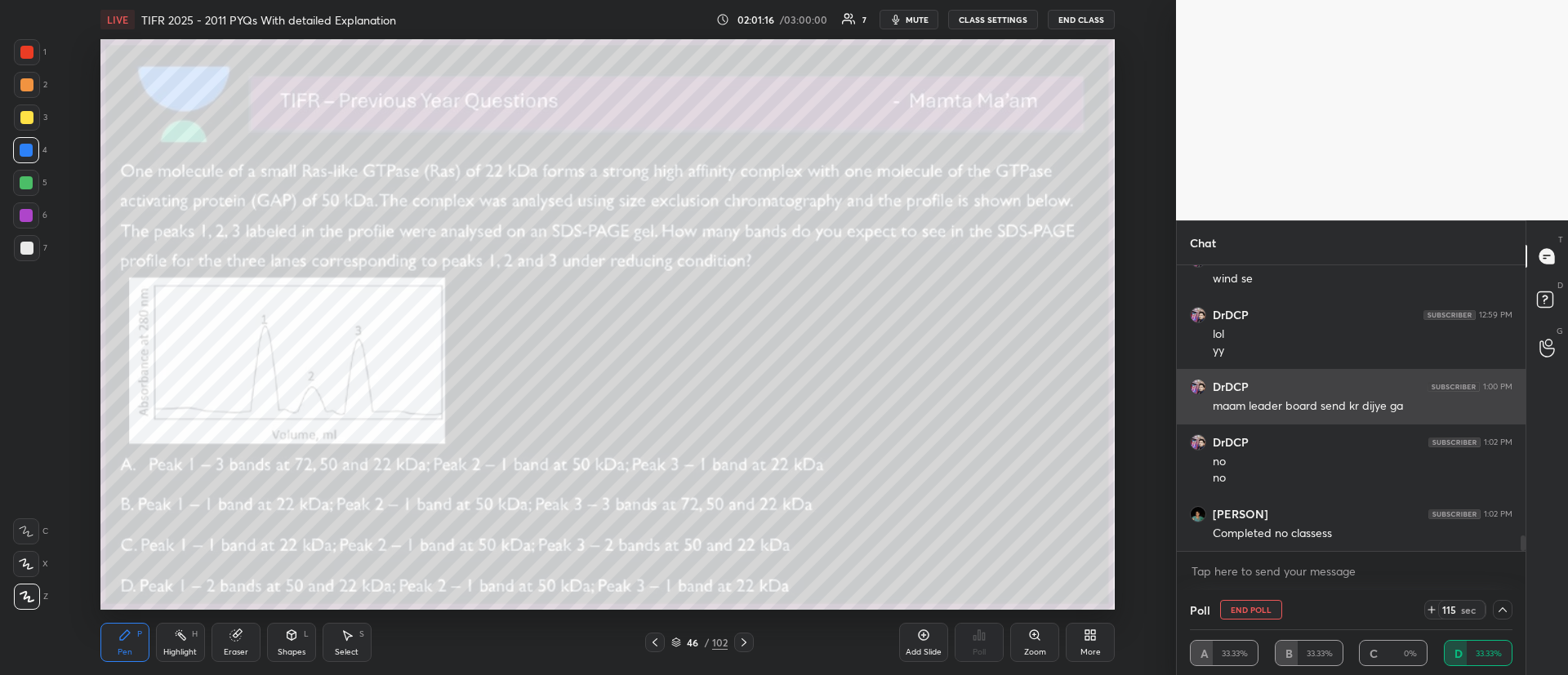 scroll, scrollTop: 0, scrollLeft: 0, axis: both 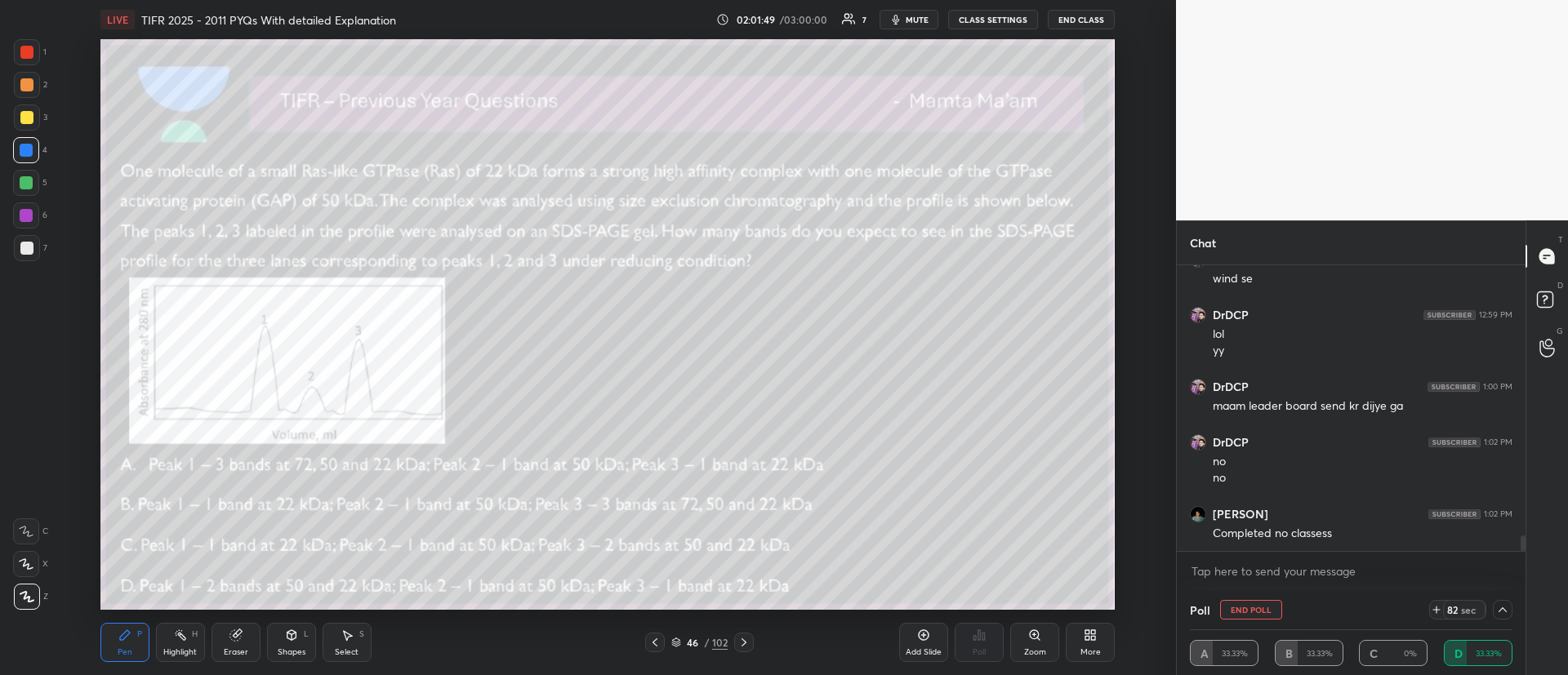 click 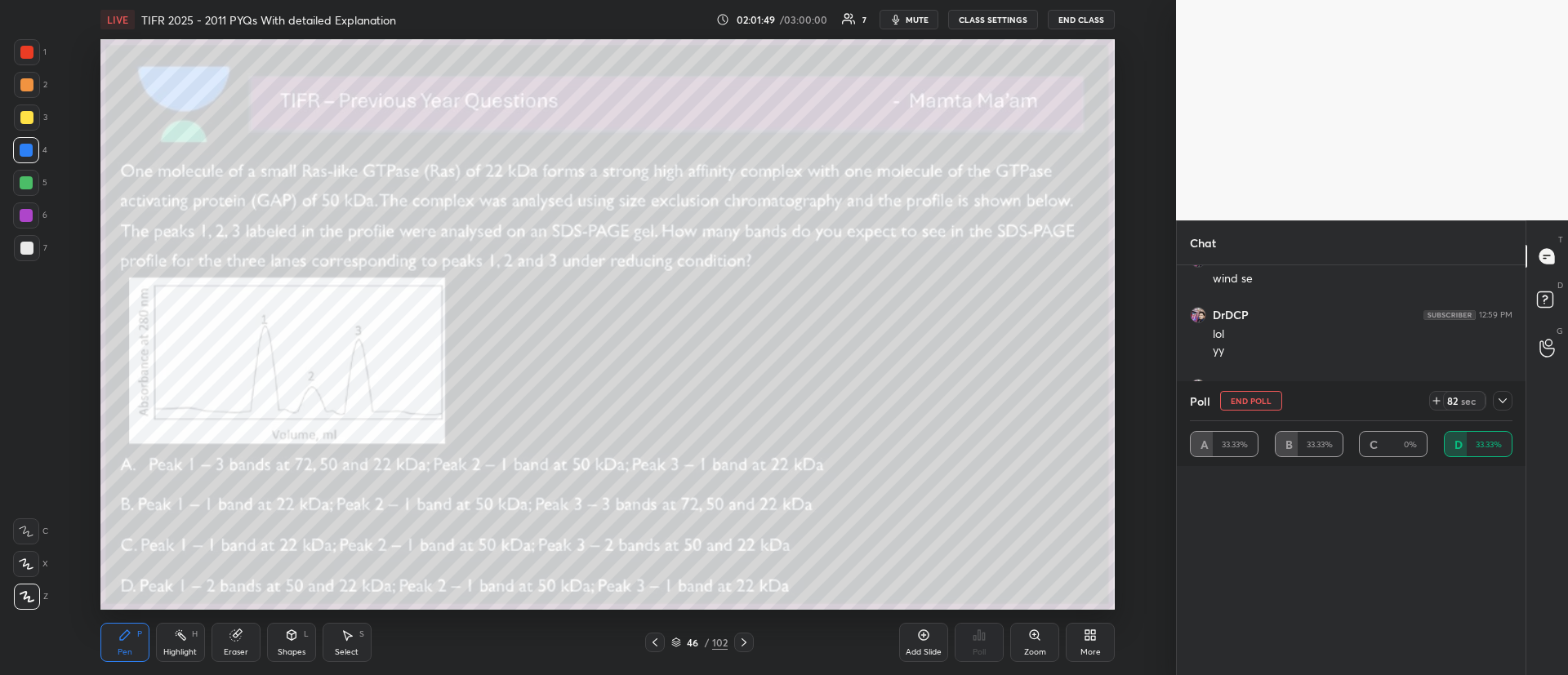 scroll, scrollTop: 6, scrollLeft: 6, axis: both 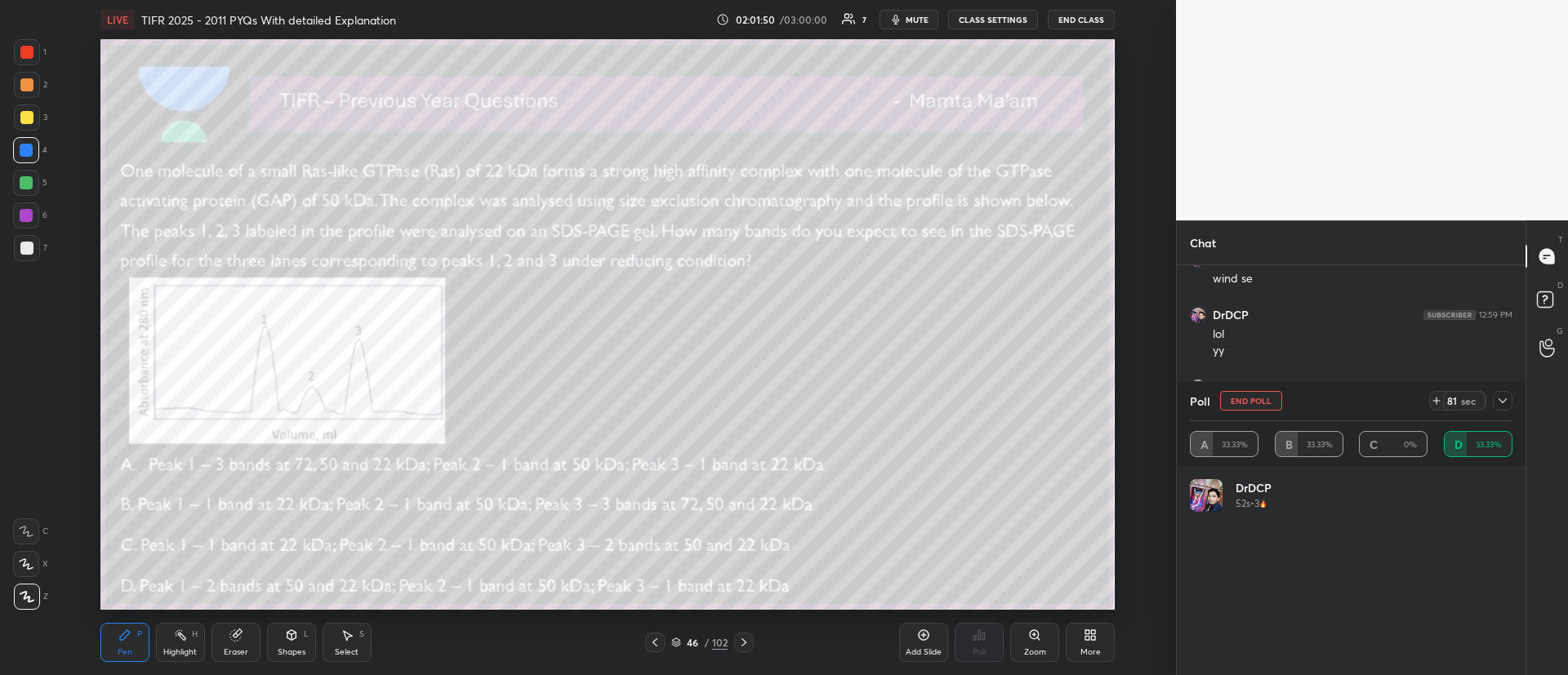 click 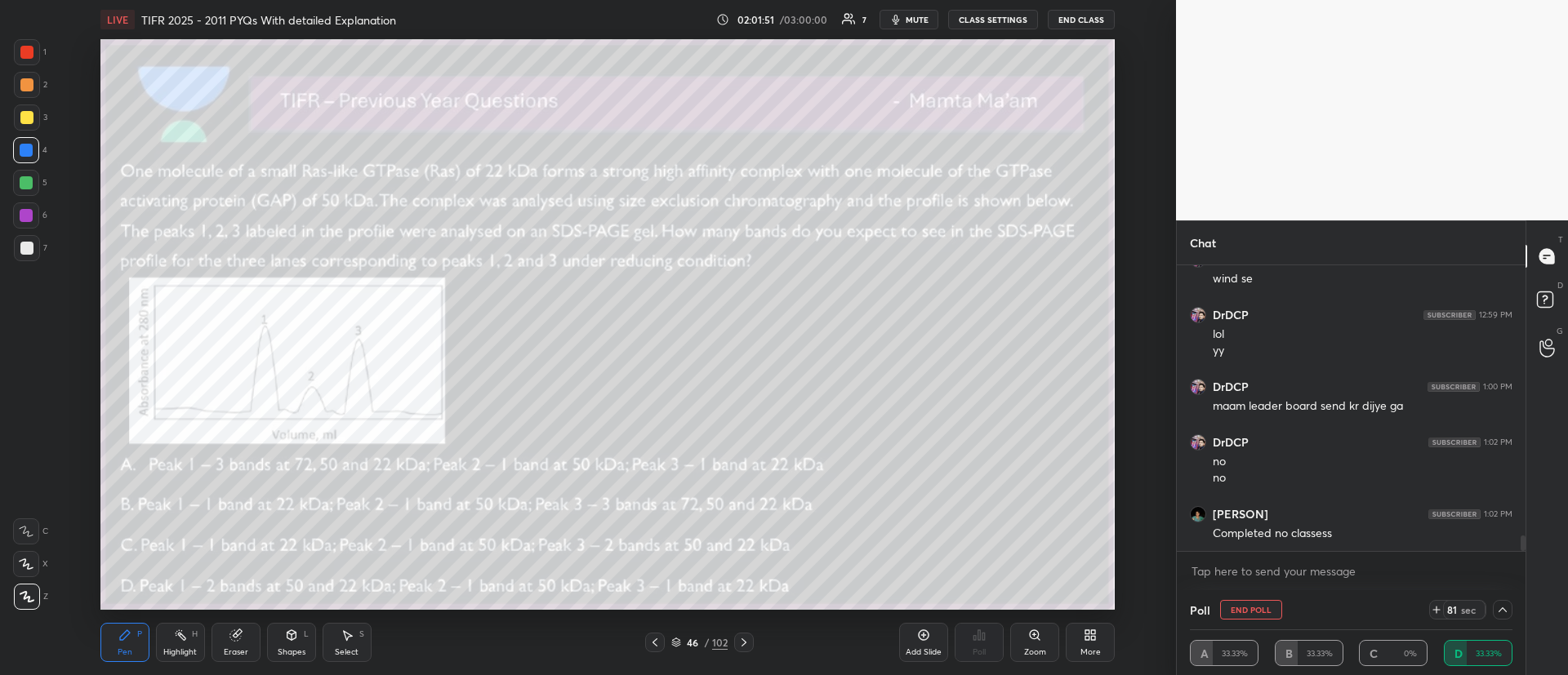 scroll, scrollTop: 0, scrollLeft: 0, axis: both 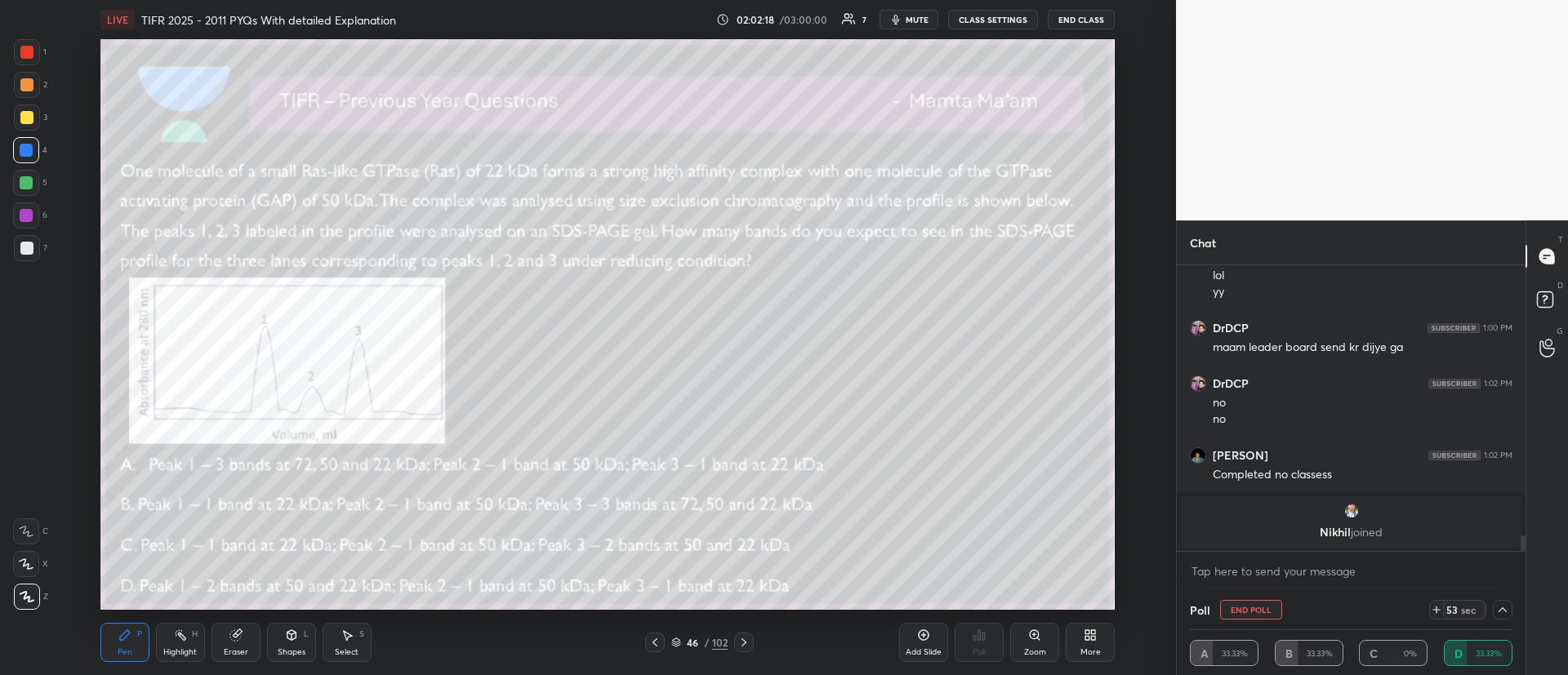 click on "joined" at bounding box center [1366, 531] 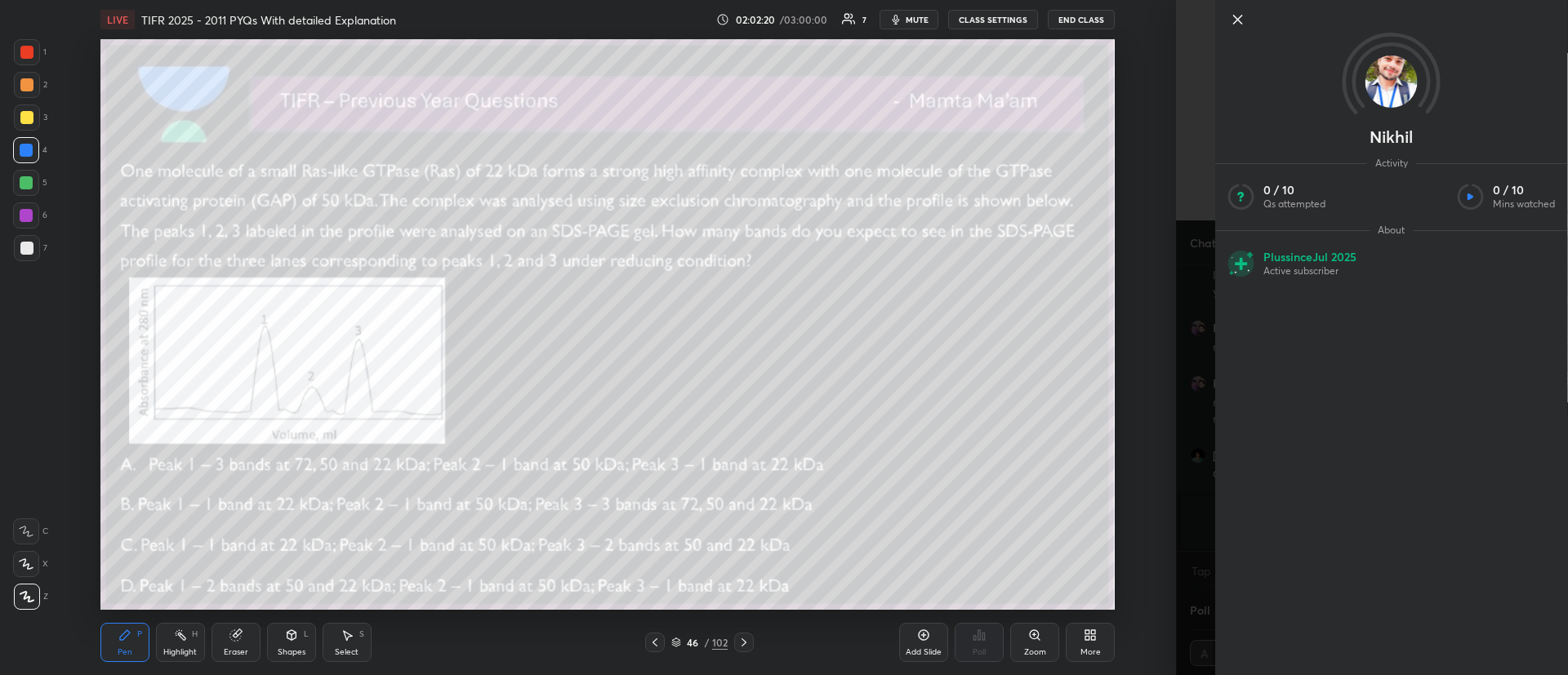 click 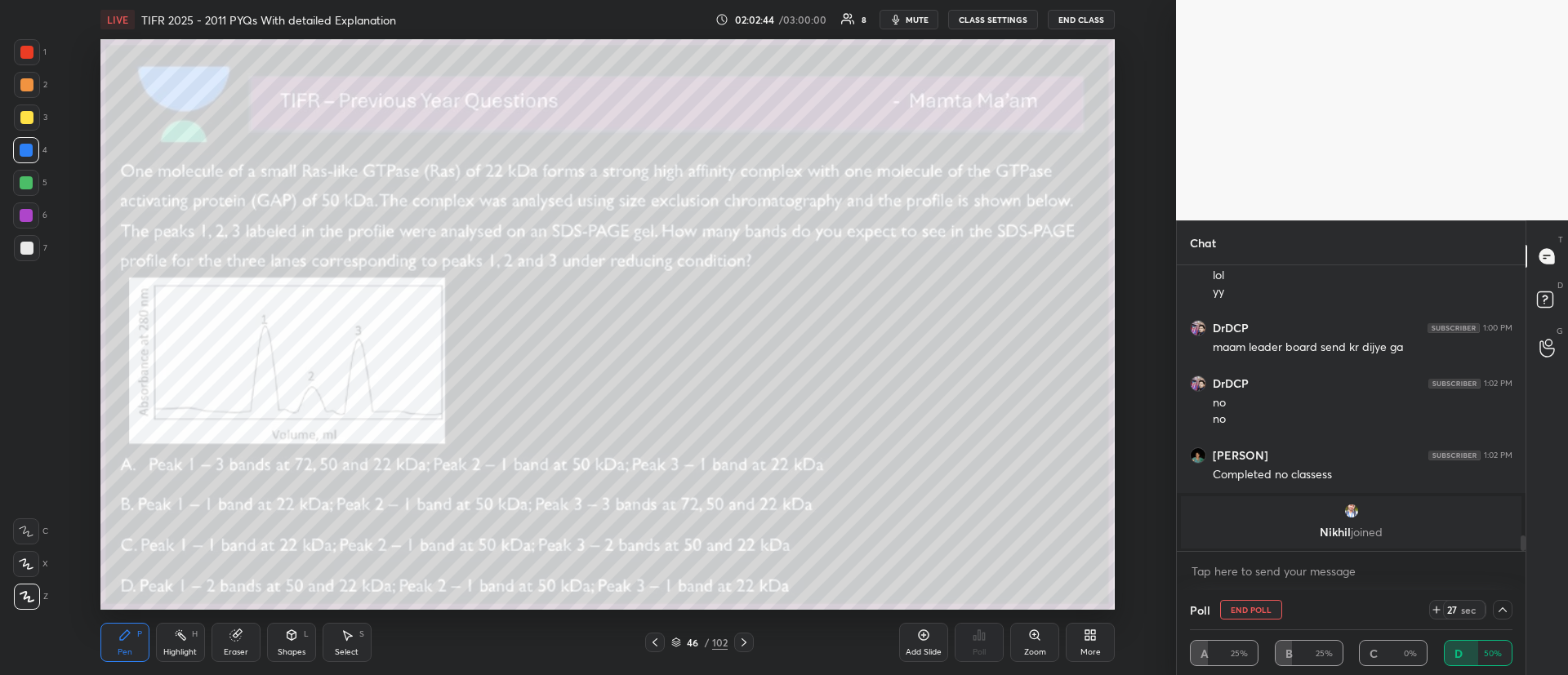 click 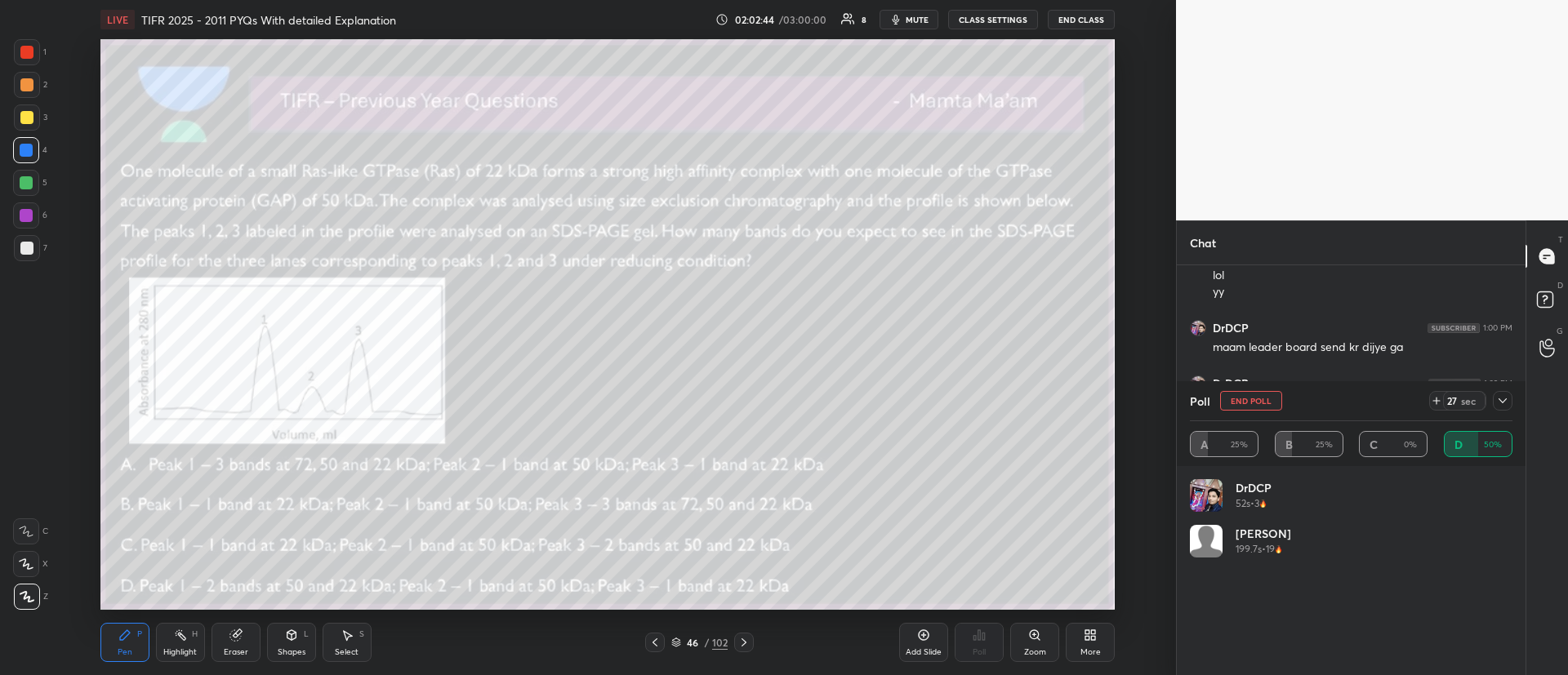 scroll, scrollTop: 6, scrollLeft: 6, axis: both 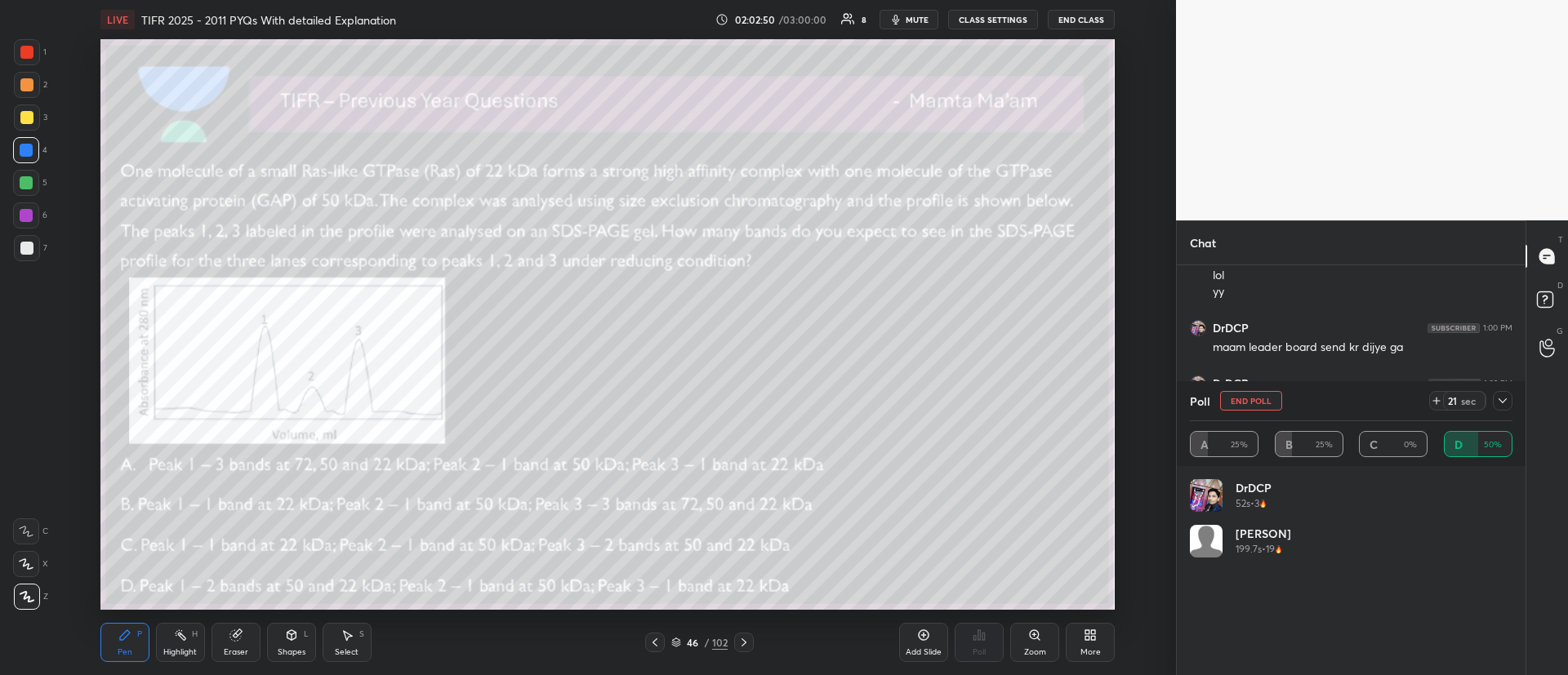 click 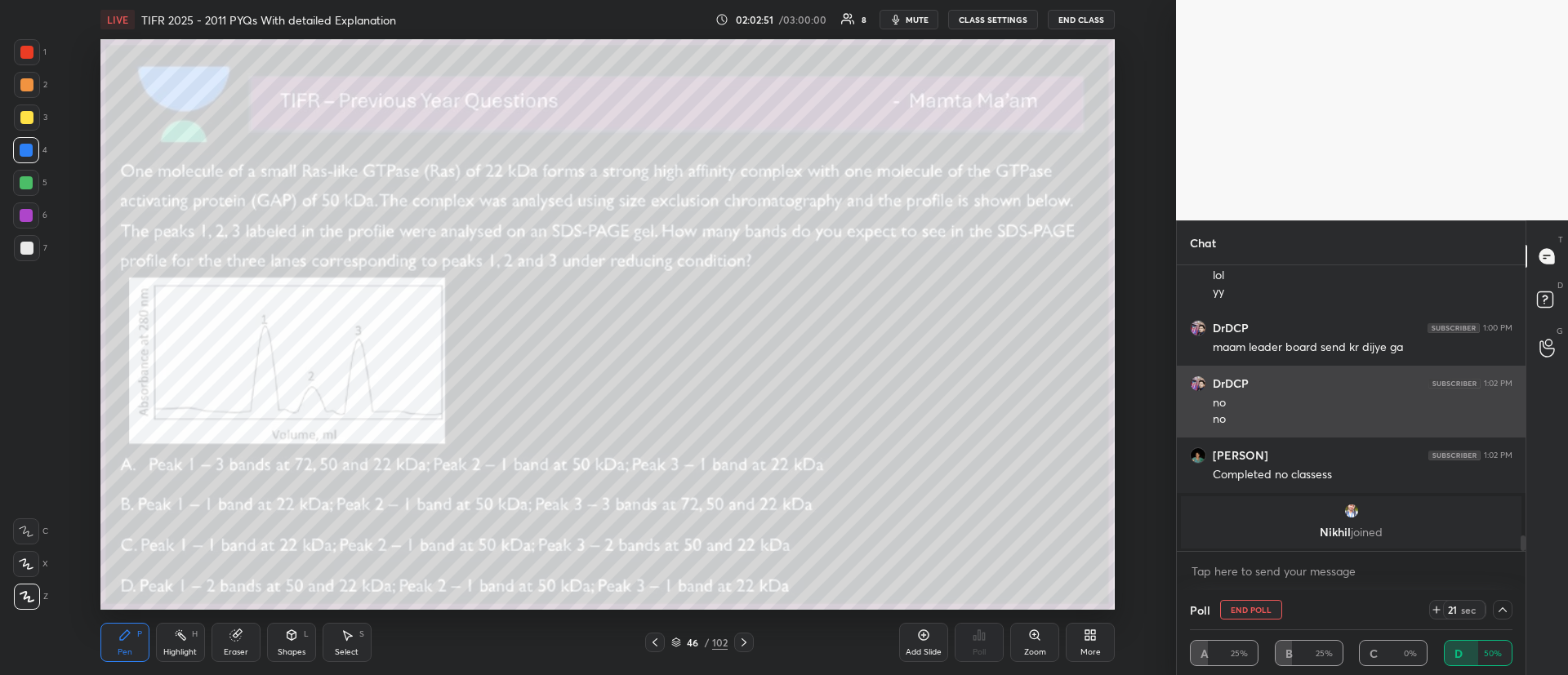 scroll, scrollTop: 0, scrollLeft: 0, axis: both 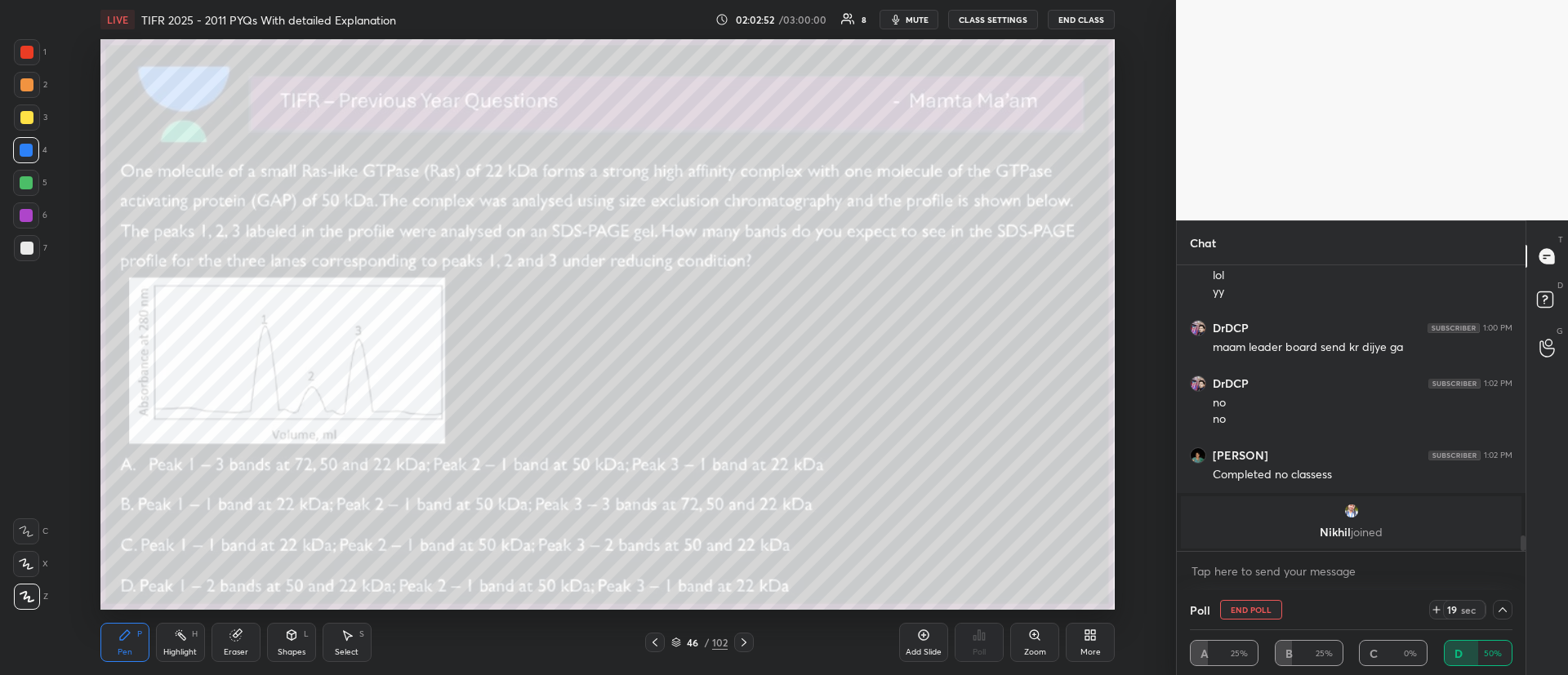 drag, startPoint x: 1518, startPoint y: 545, endPoint x: 1529, endPoint y: 554, distance: 14.21267 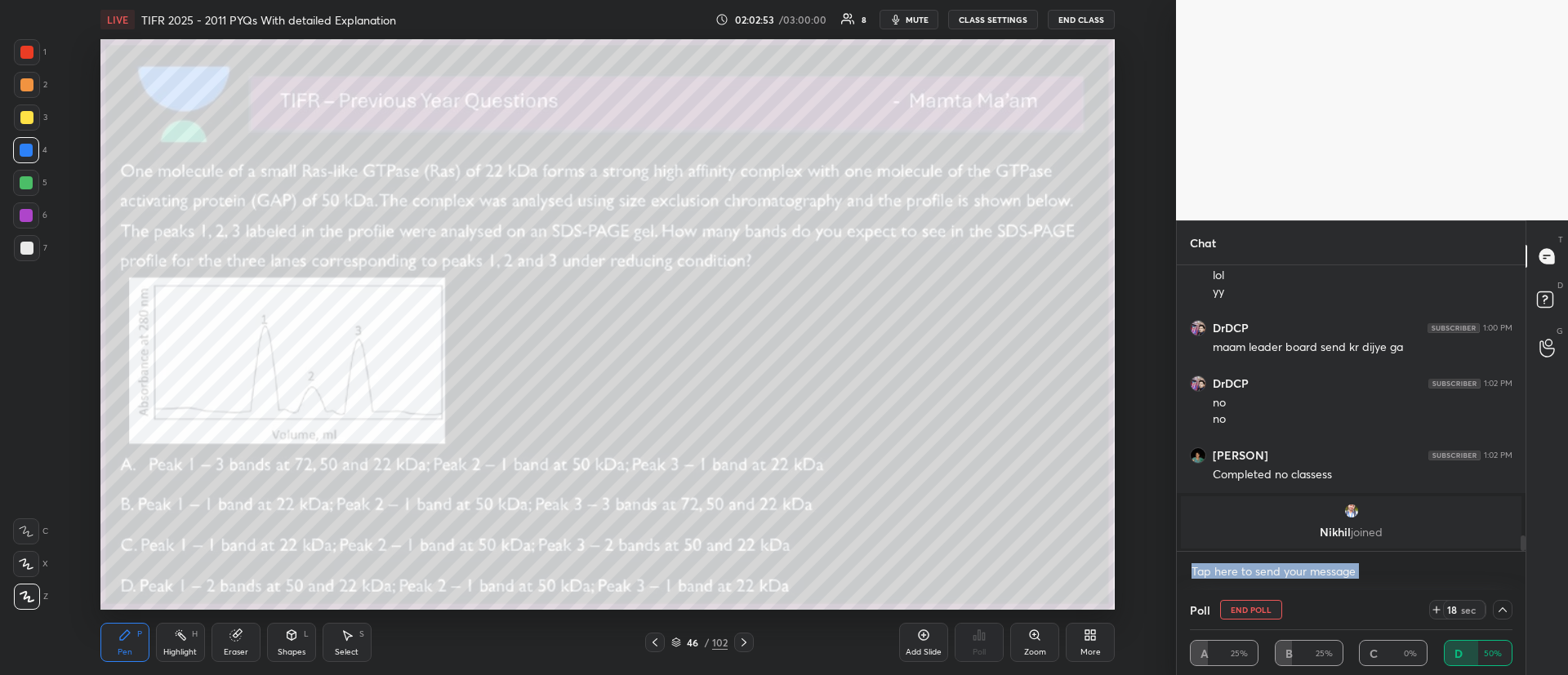 drag, startPoint x: 1526, startPoint y: 535, endPoint x: 1527, endPoint y: 558, distance: 23.02173 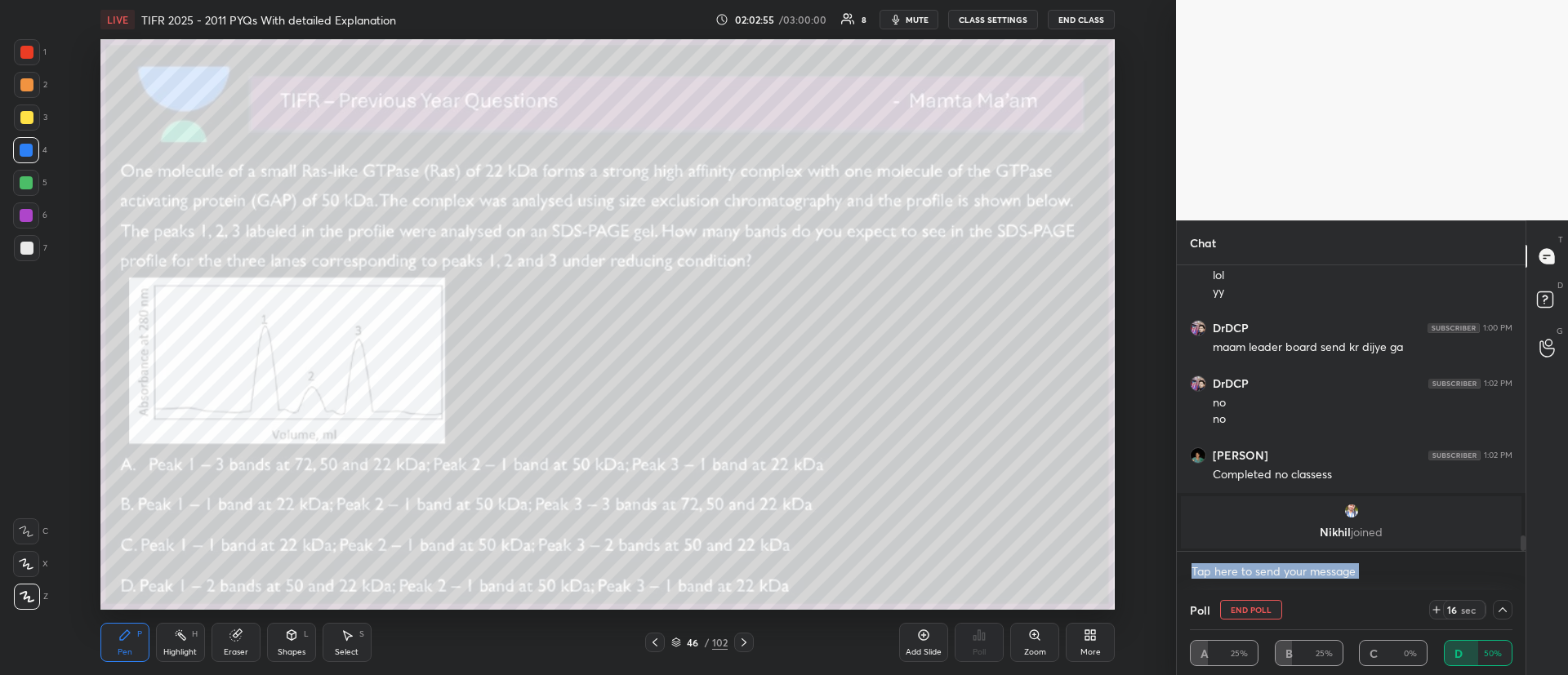 click on "Setting up your live class Poll for   secs No correct answer Start poll" at bounding box center [608, 324] 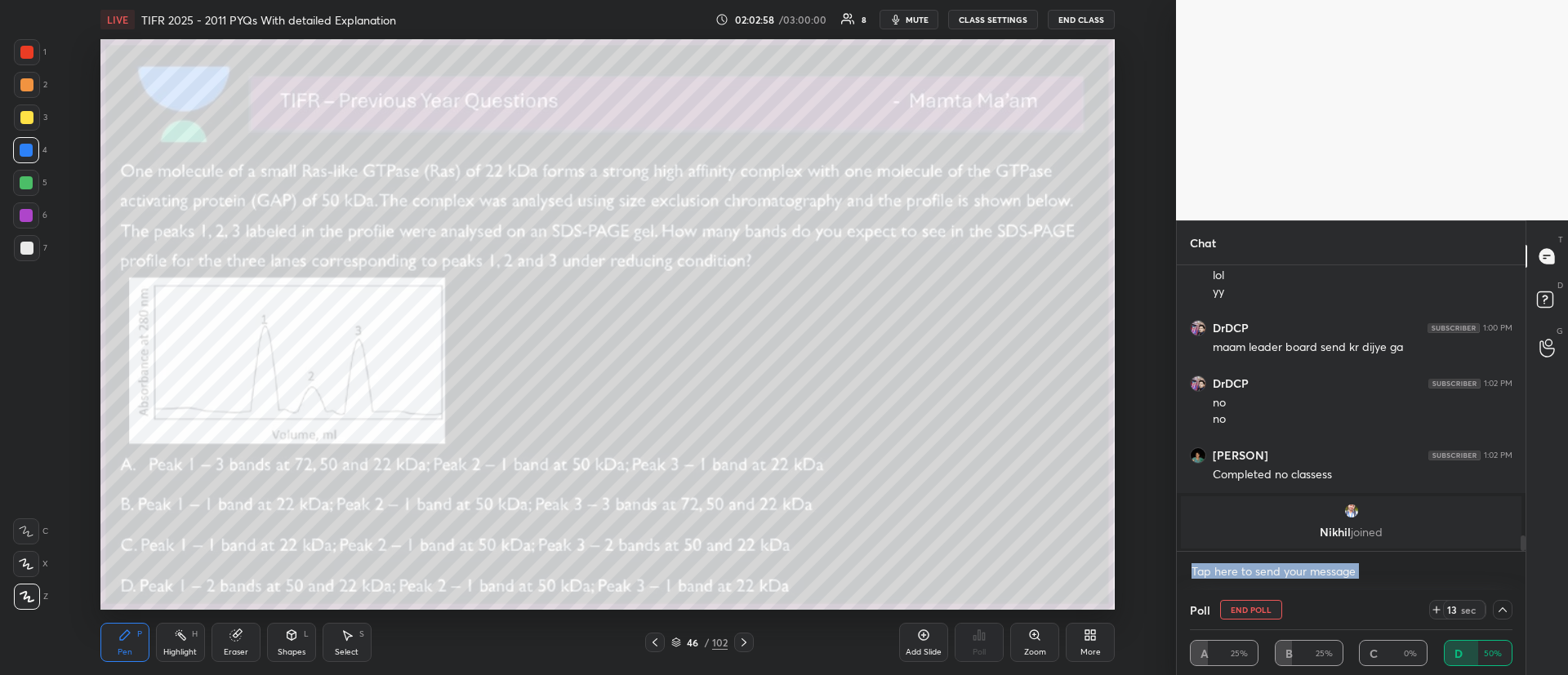 click at bounding box center (27, 118) 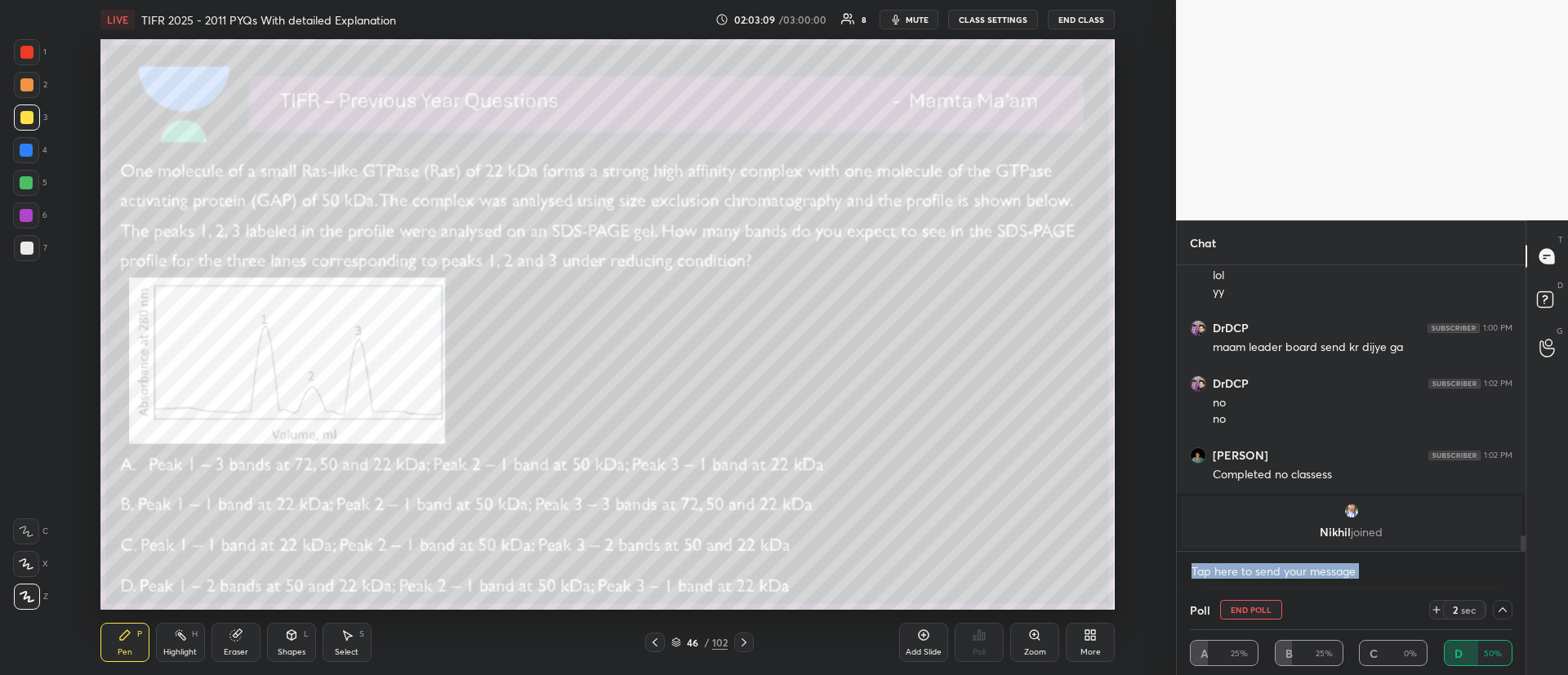 click at bounding box center [27, 85] 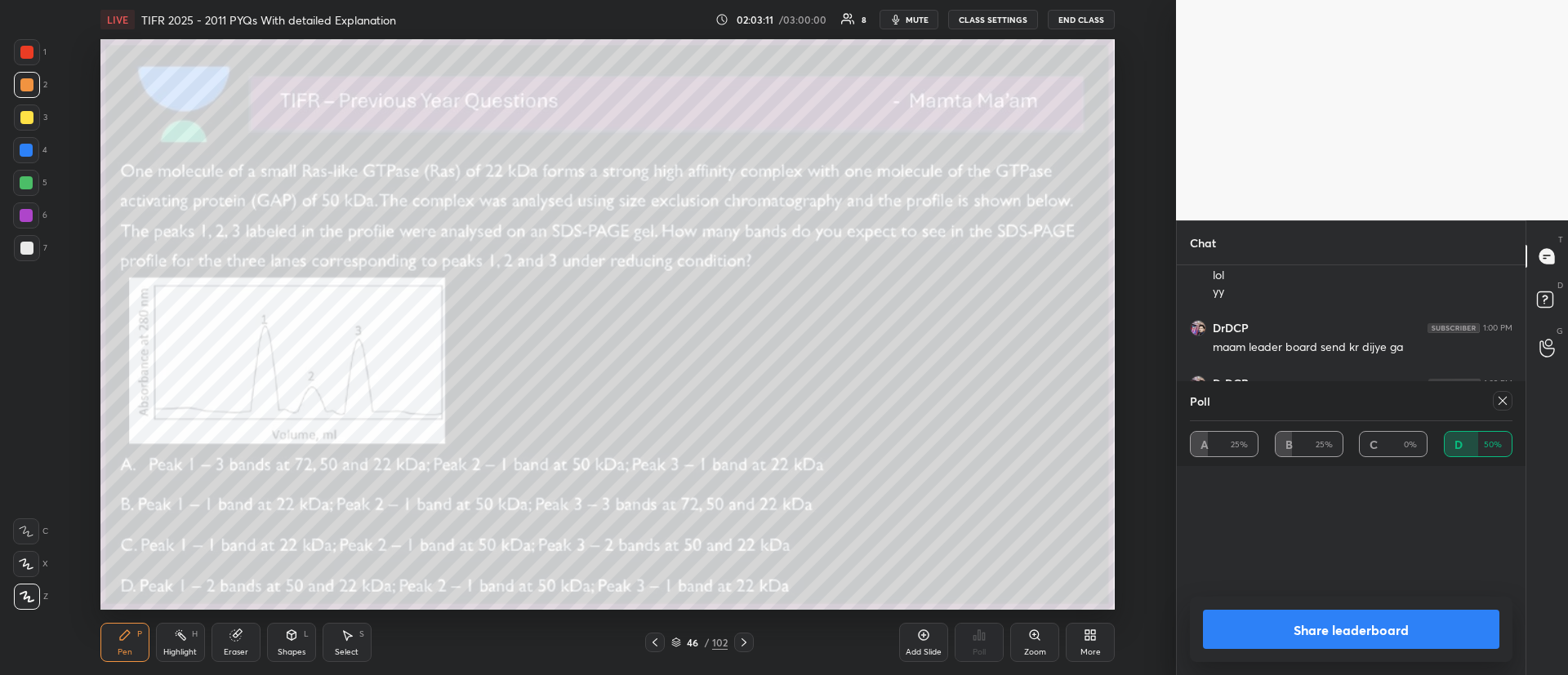scroll, scrollTop: 6, scrollLeft: 6, axis: both 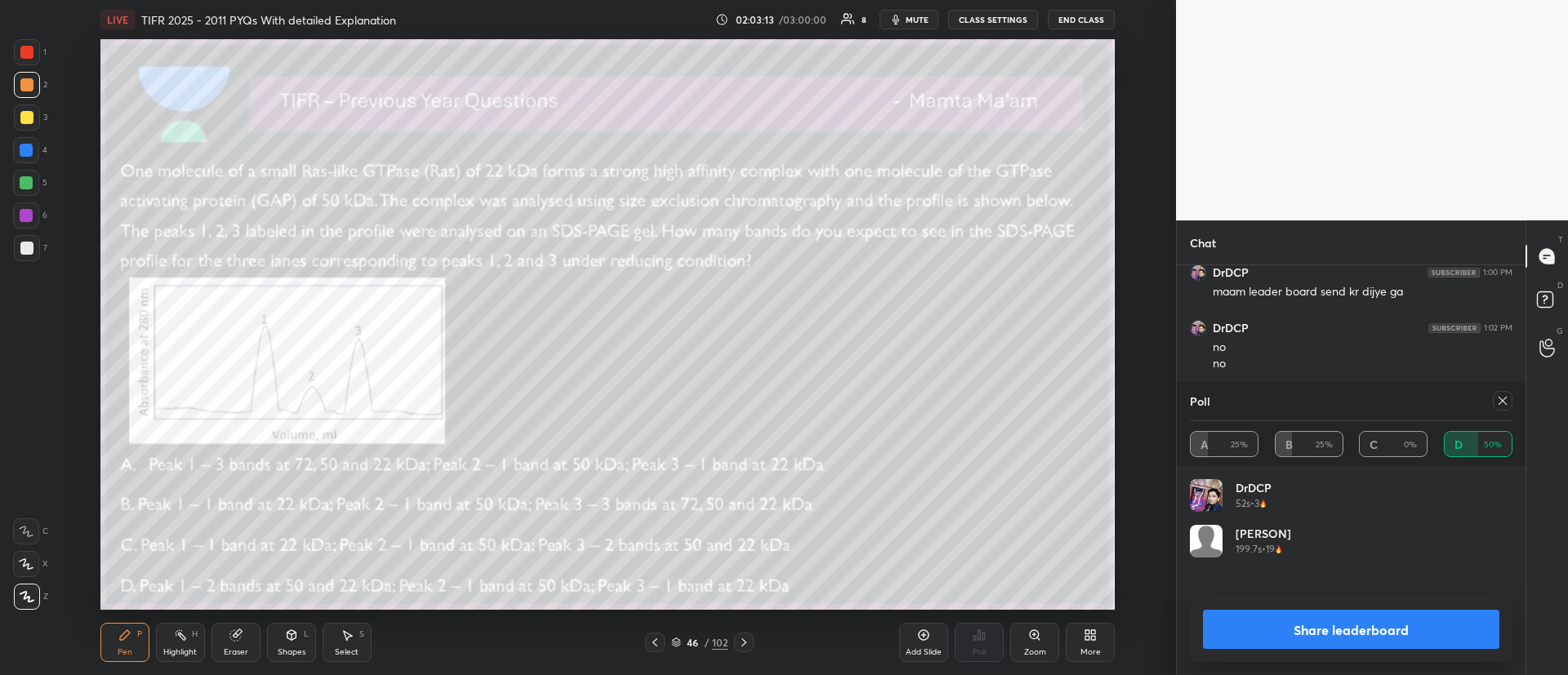 click 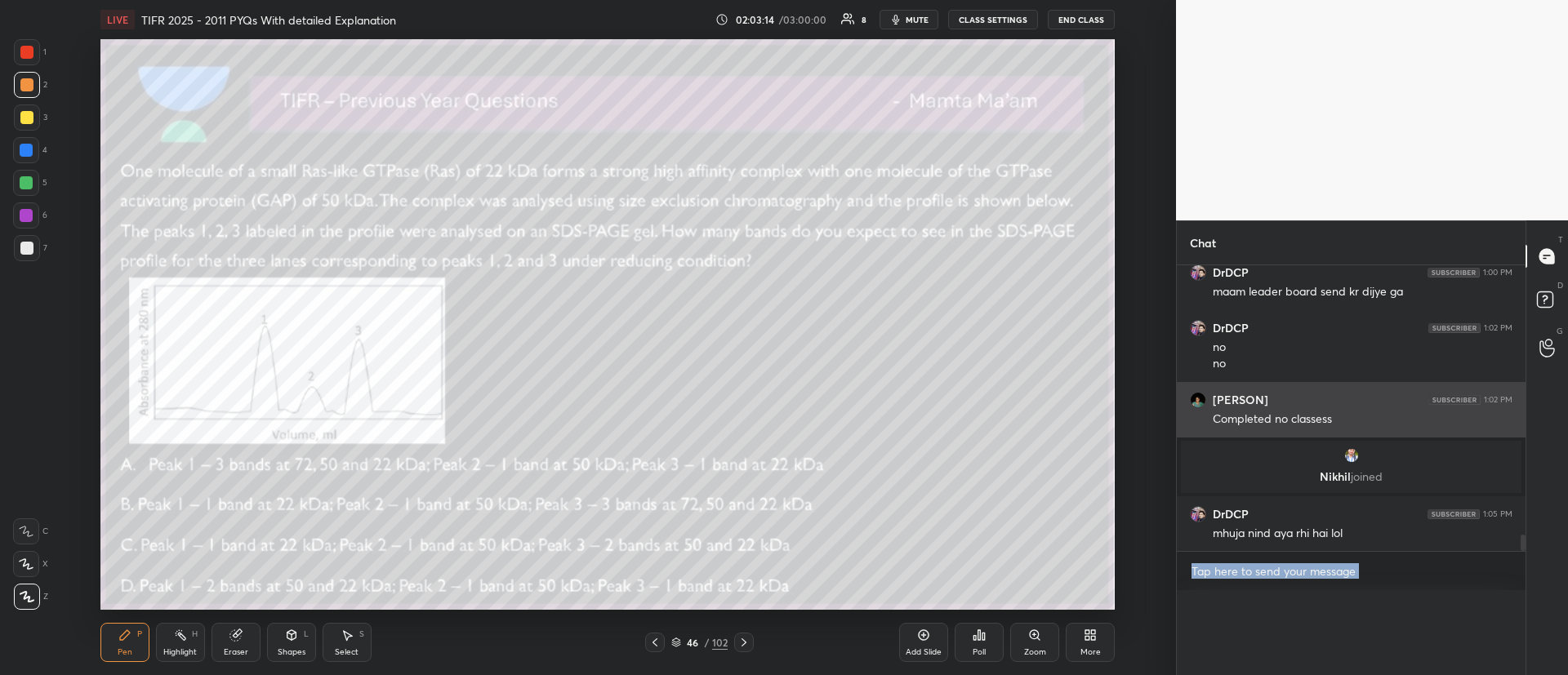 scroll, scrollTop: 0, scrollLeft: 0, axis: both 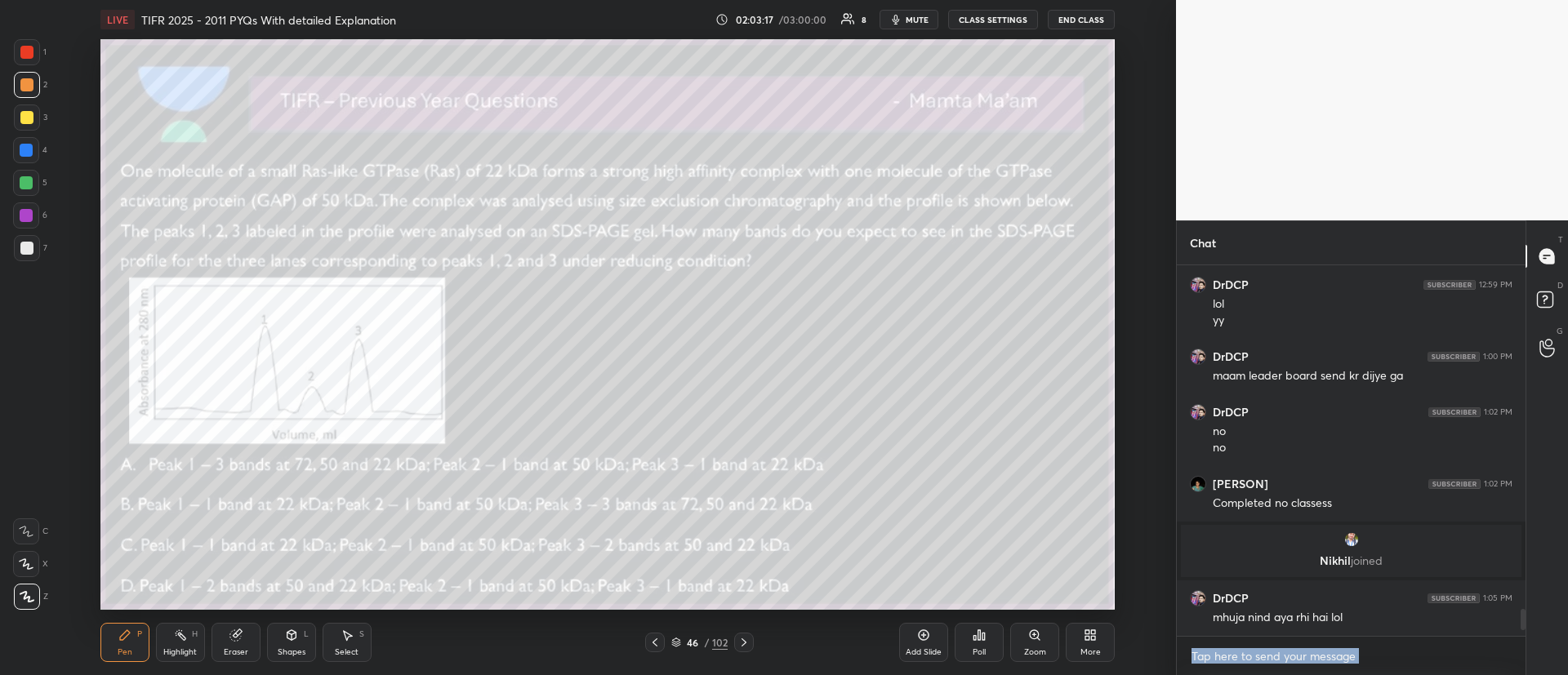 drag, startPoint x: 23, startPoint y: 153, endPoint x: 19, endPoint y: 180, distance: 27.29469 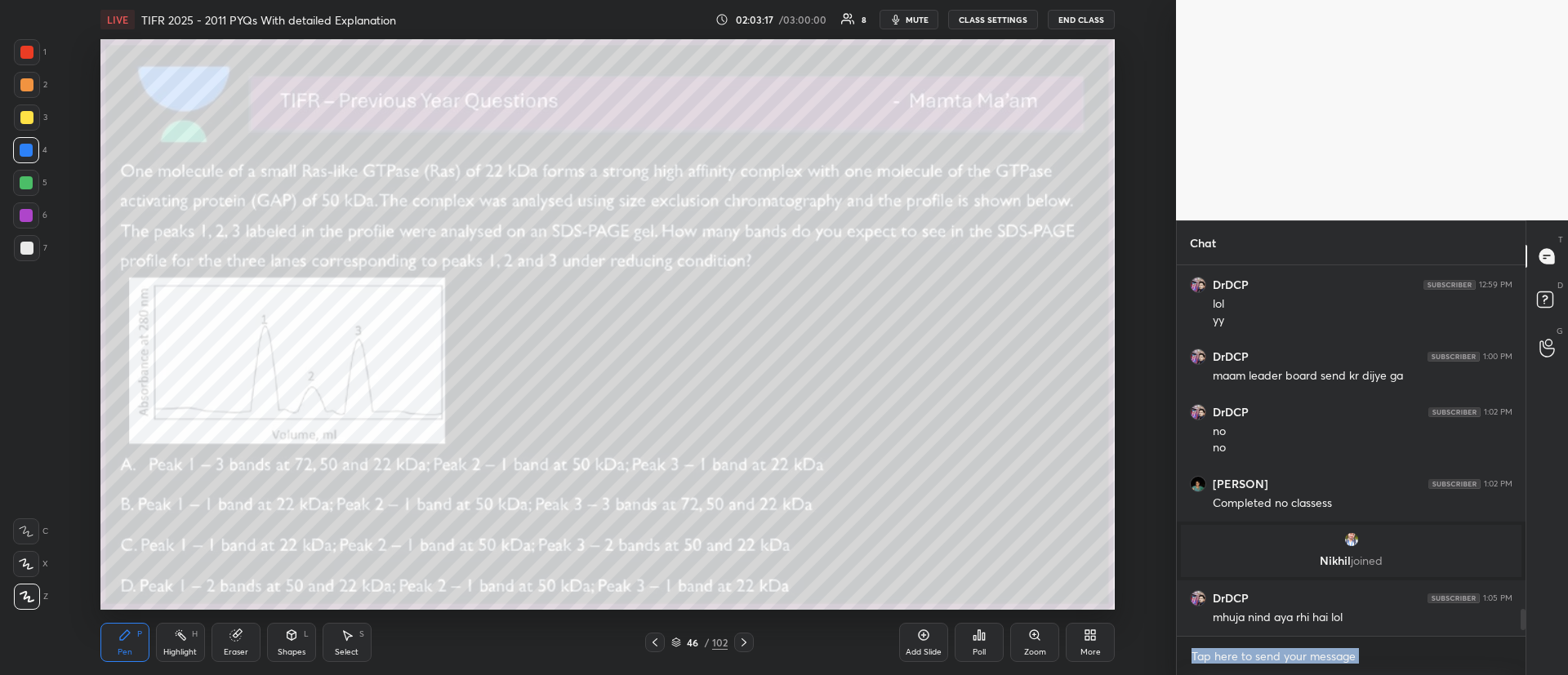 click at bounding box center [26, 215] 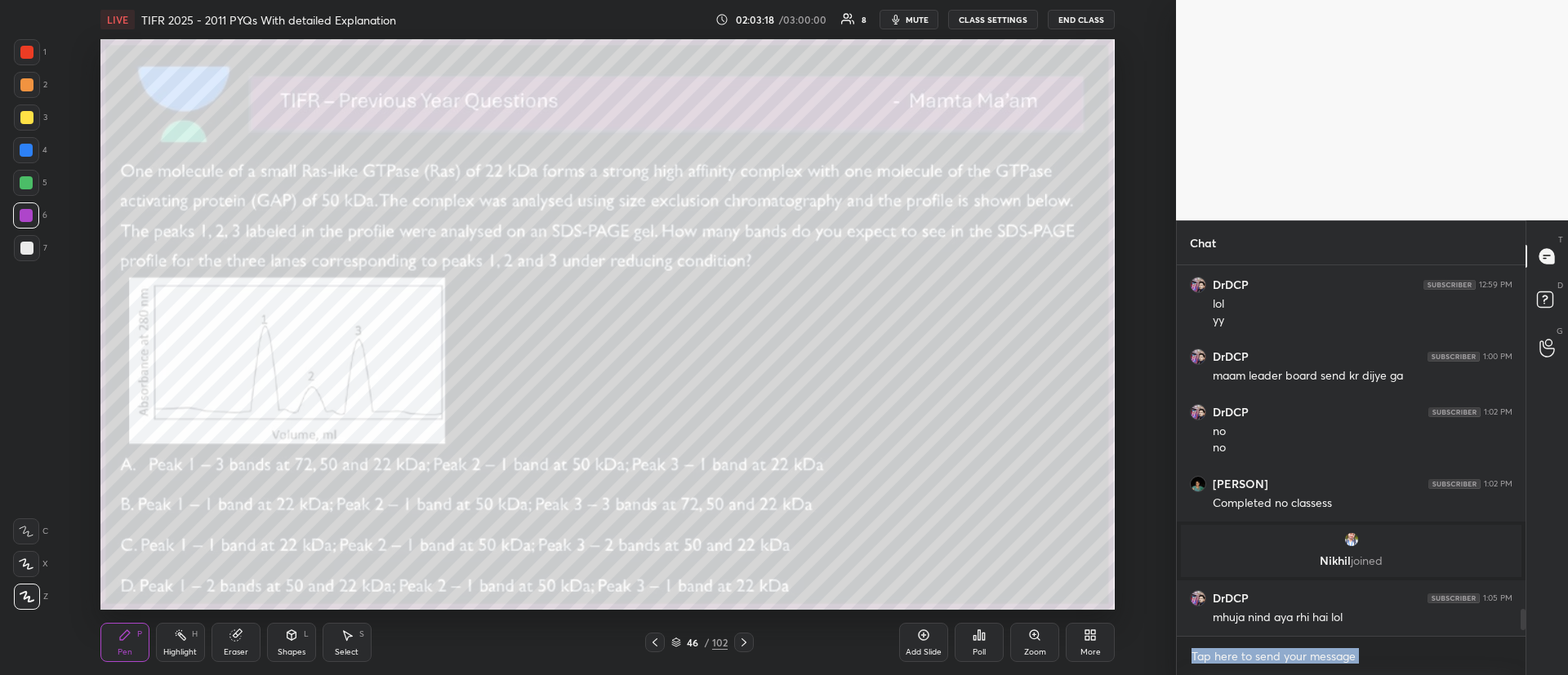 click at bounding box center [26, 183] 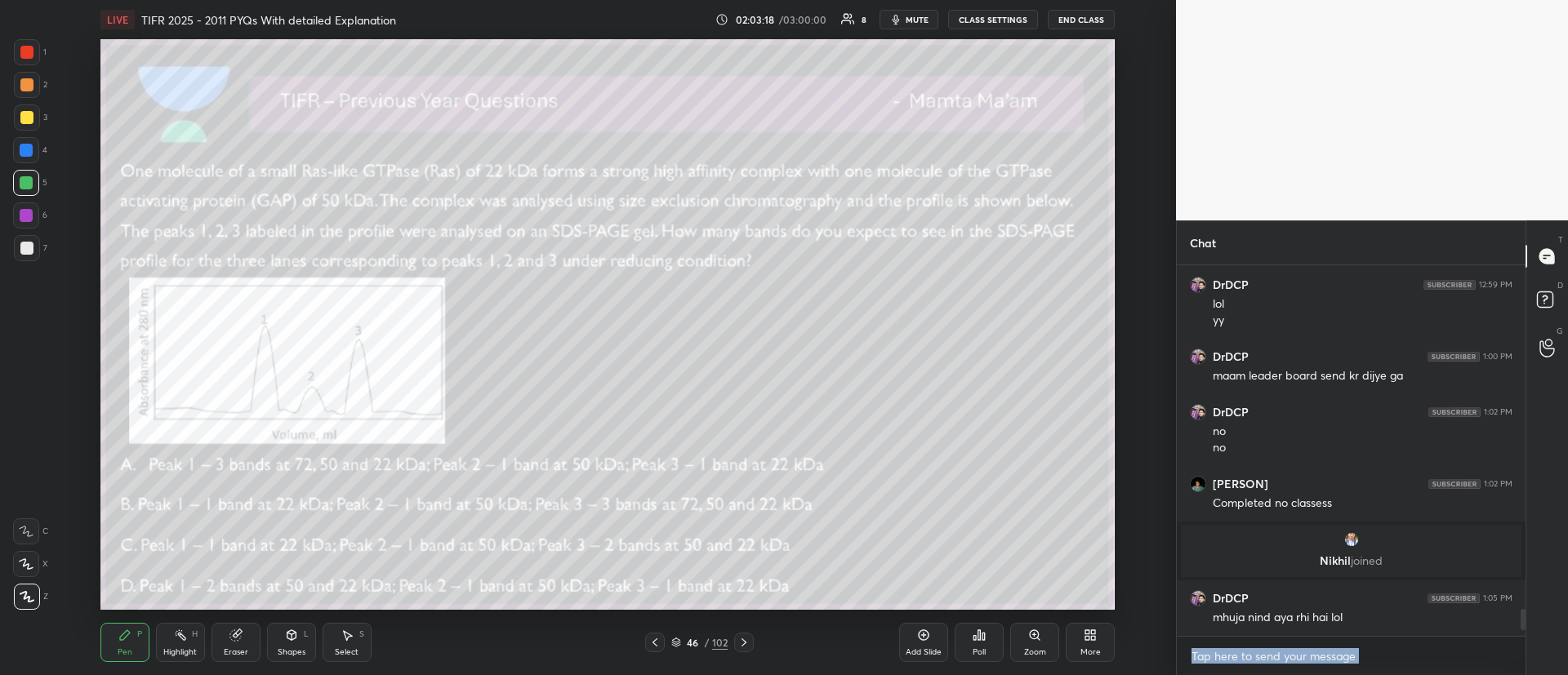 click at bounding box center (26, 150) 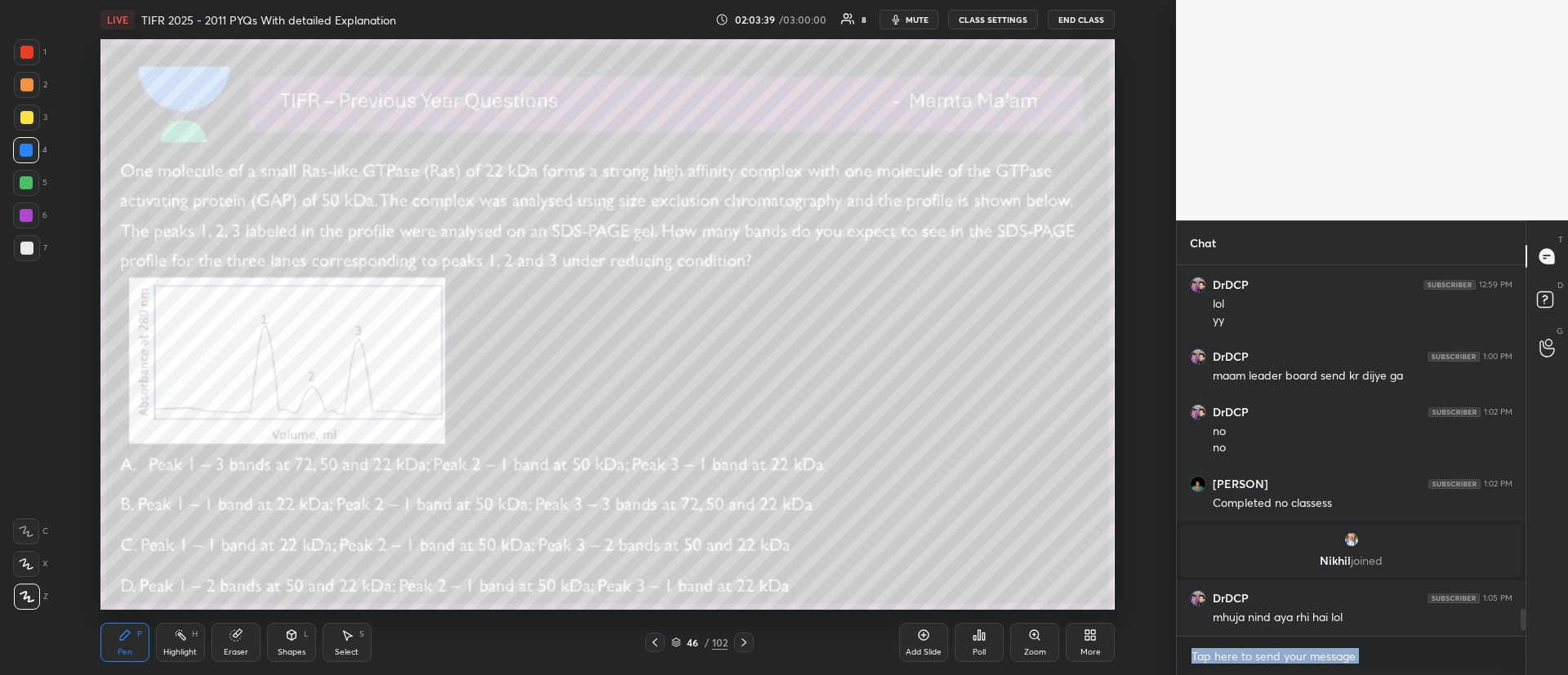 click at bounding box center [27, 118] 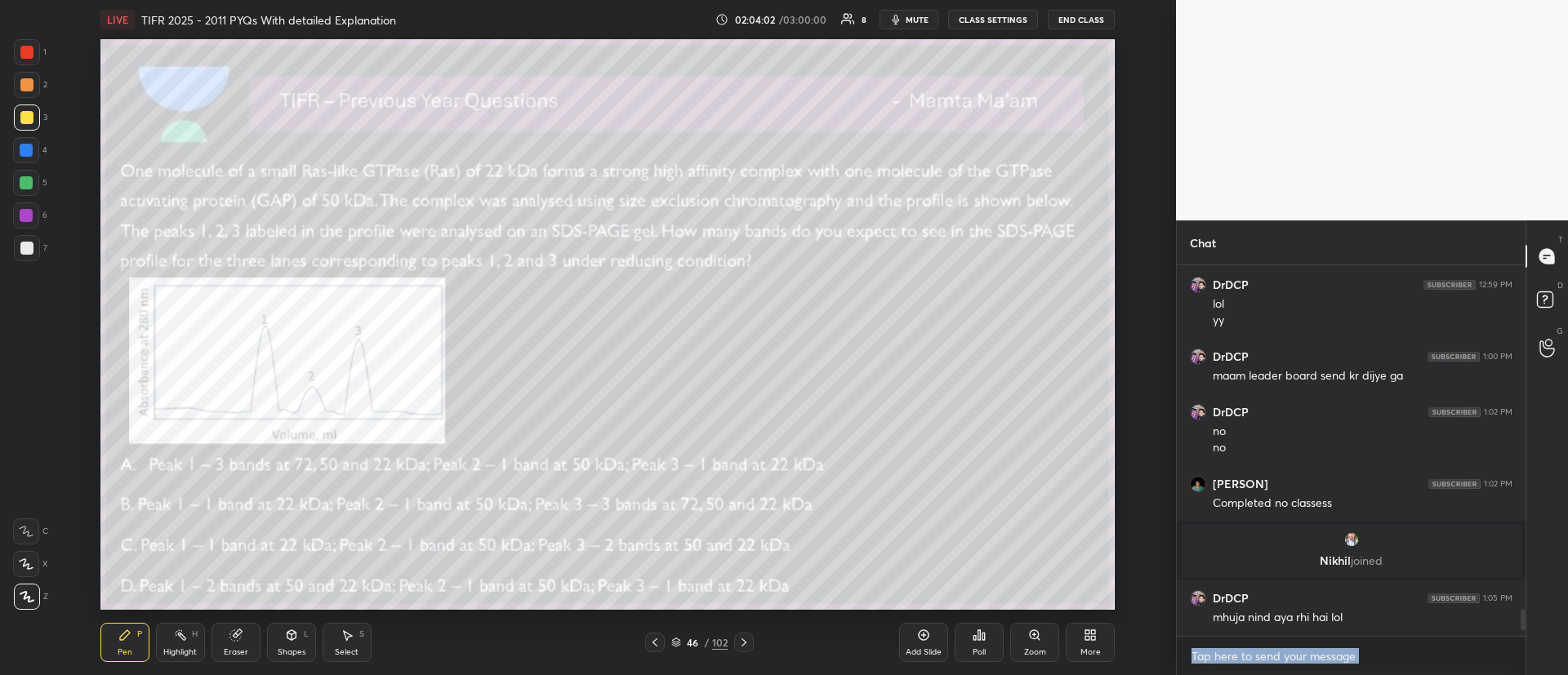 click at bounding box center [27, 85] 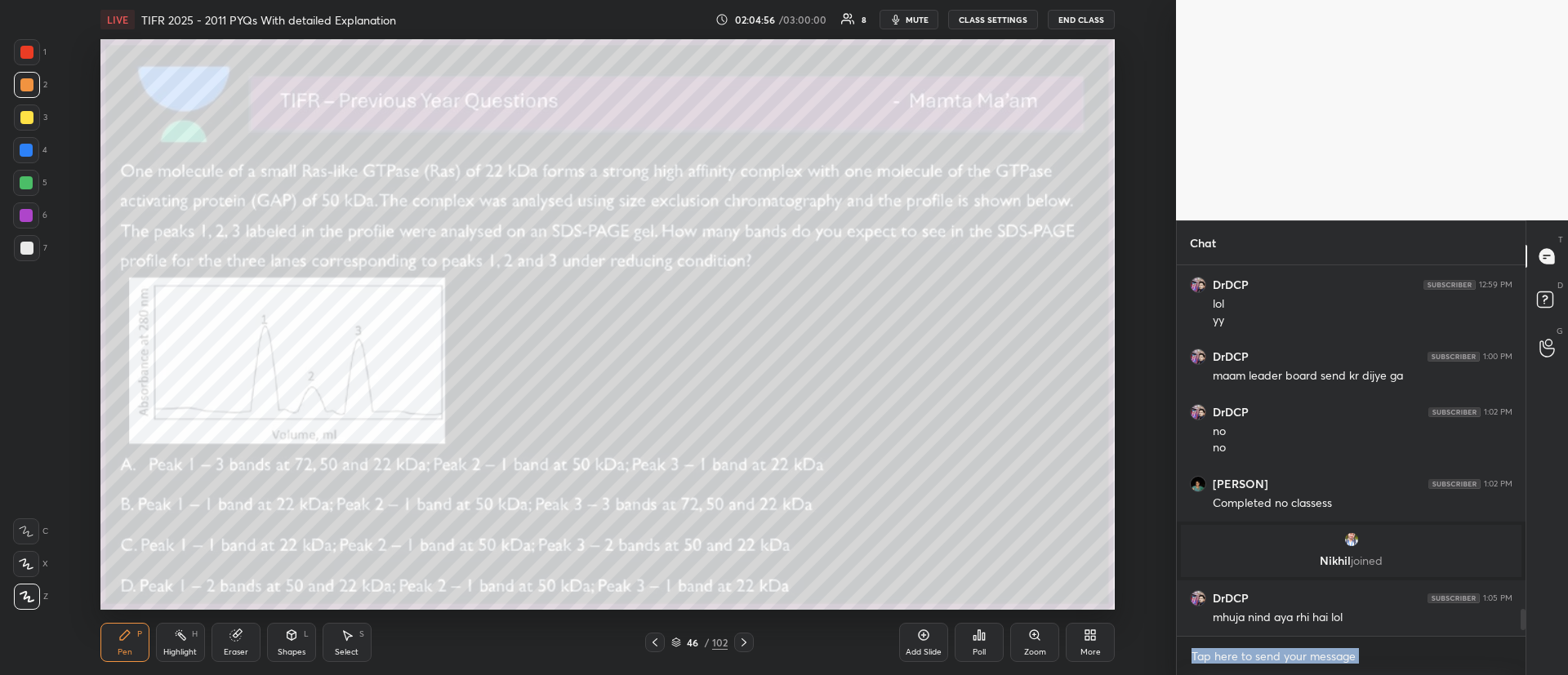 click at bounding box center [27, 118] 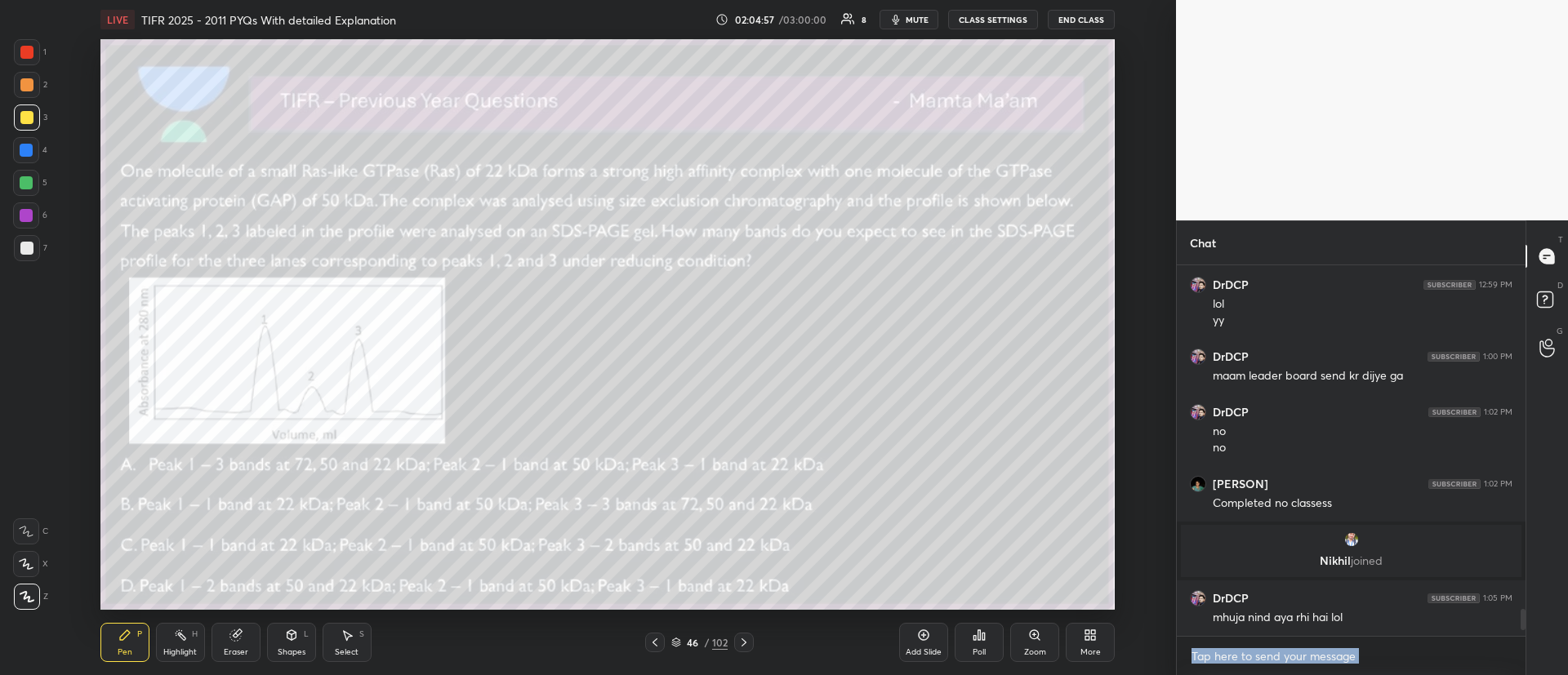click on "Poll" at bounding box center (979, 642) 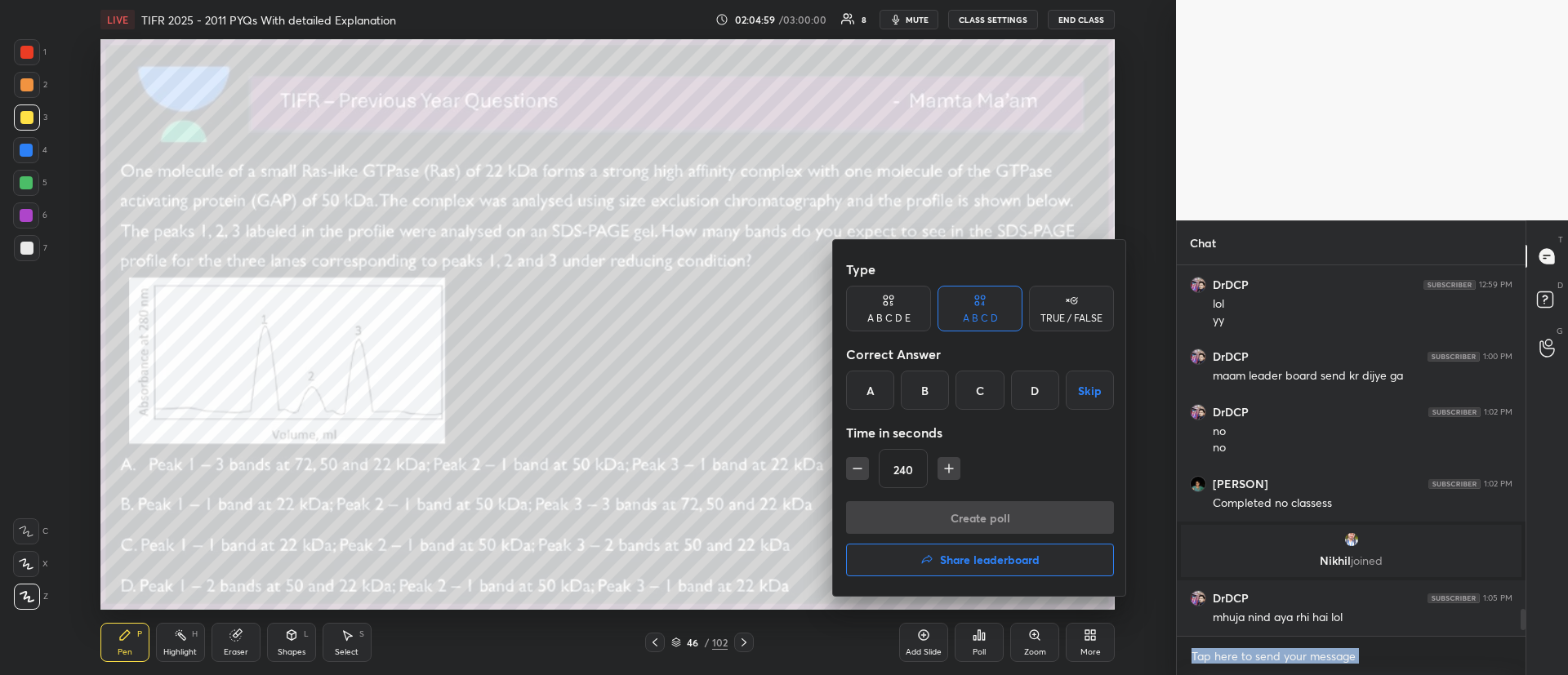 click at bounding box center (784, 337) 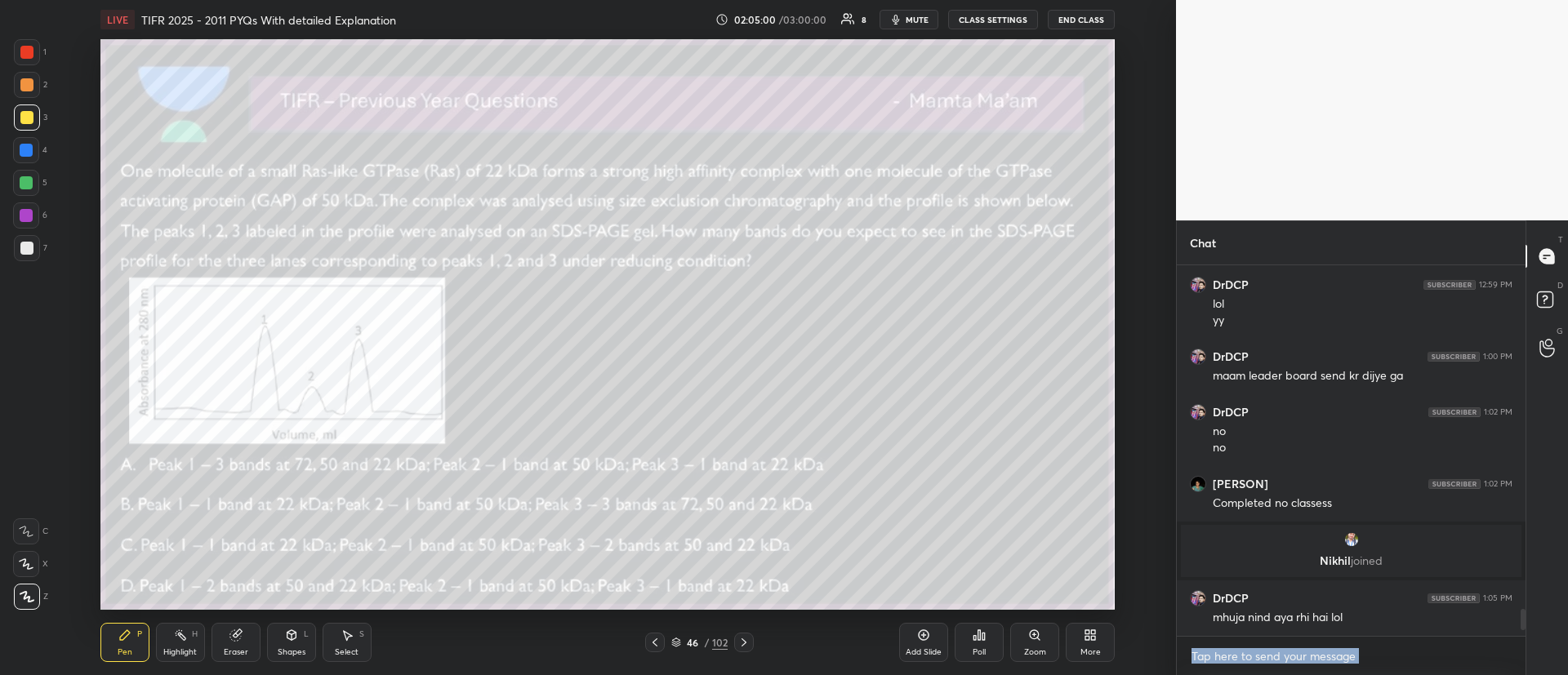 click 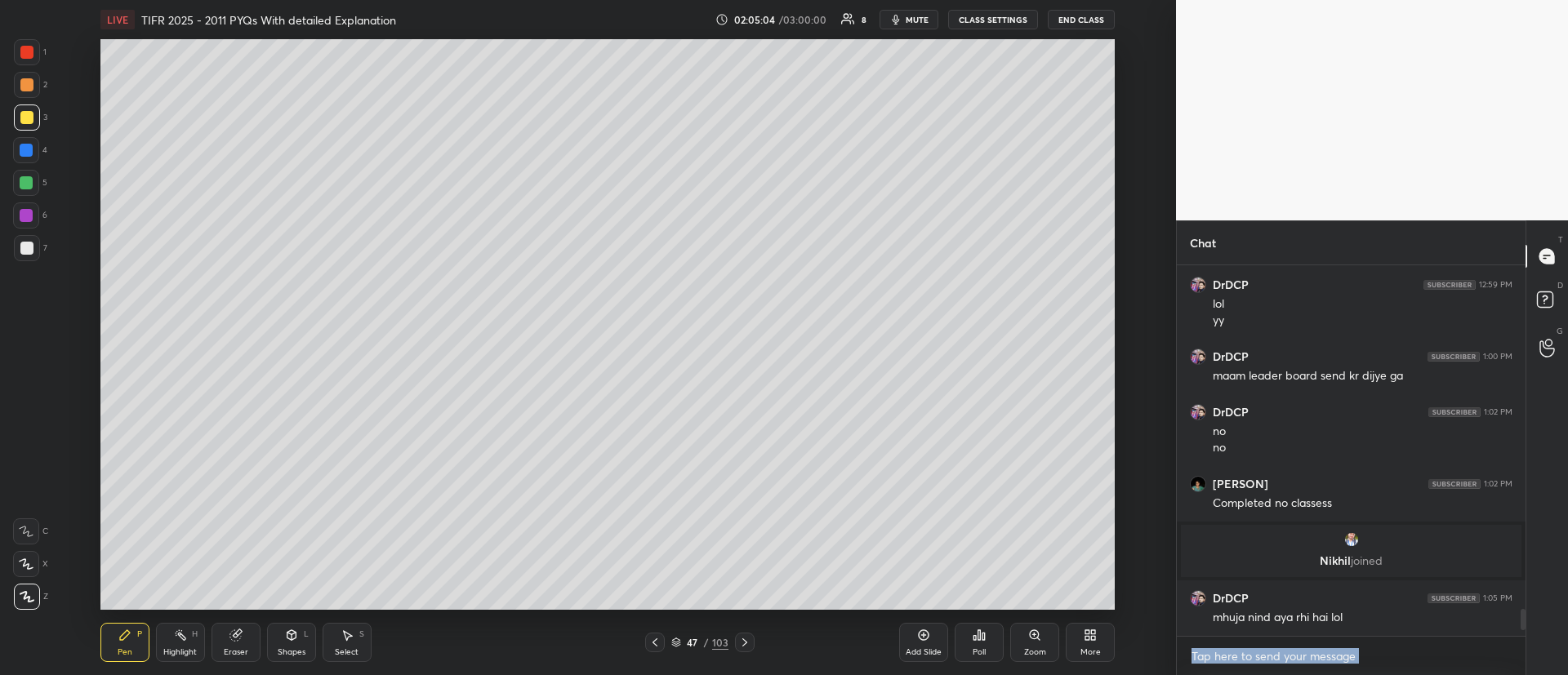 click at bounding box center [27, 248] 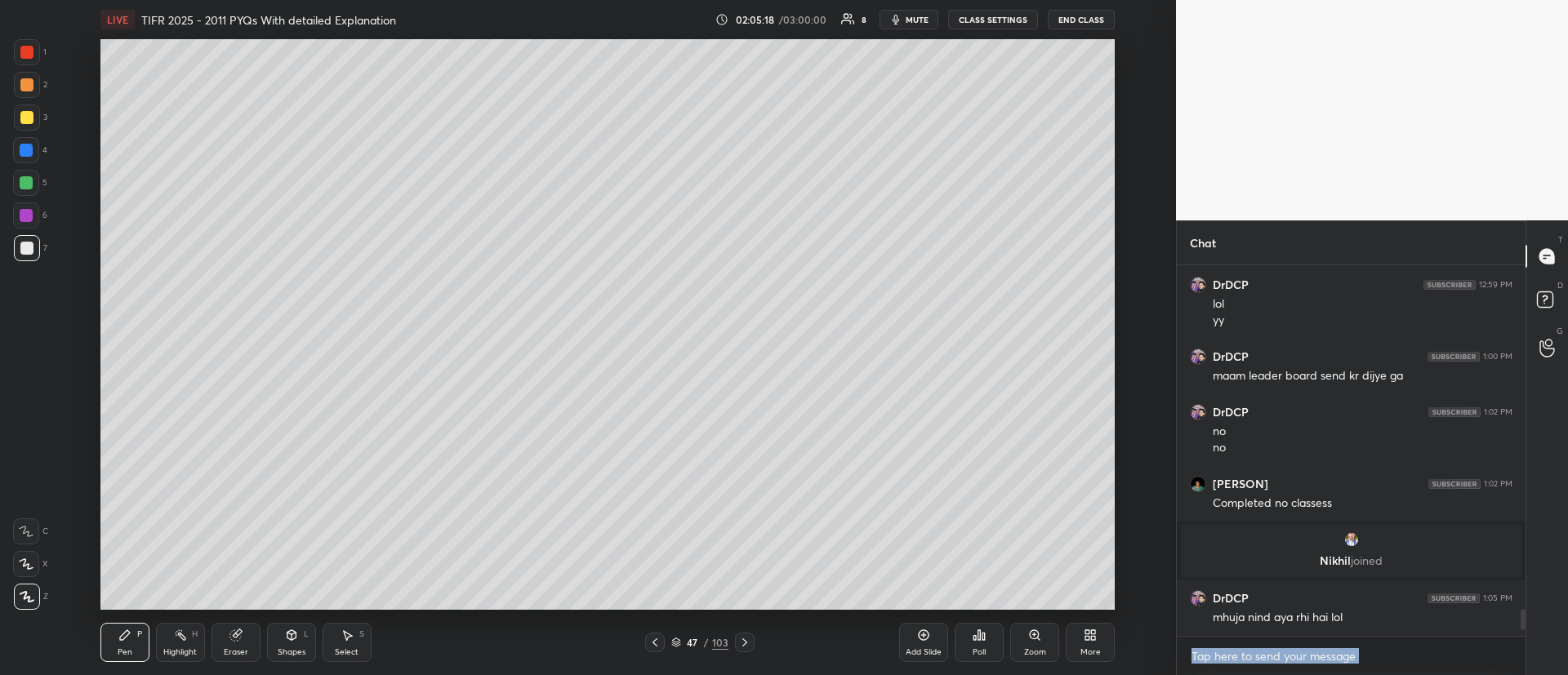 scroll, scrollTop: 4824, scrollLeft: 0, axis: vertical 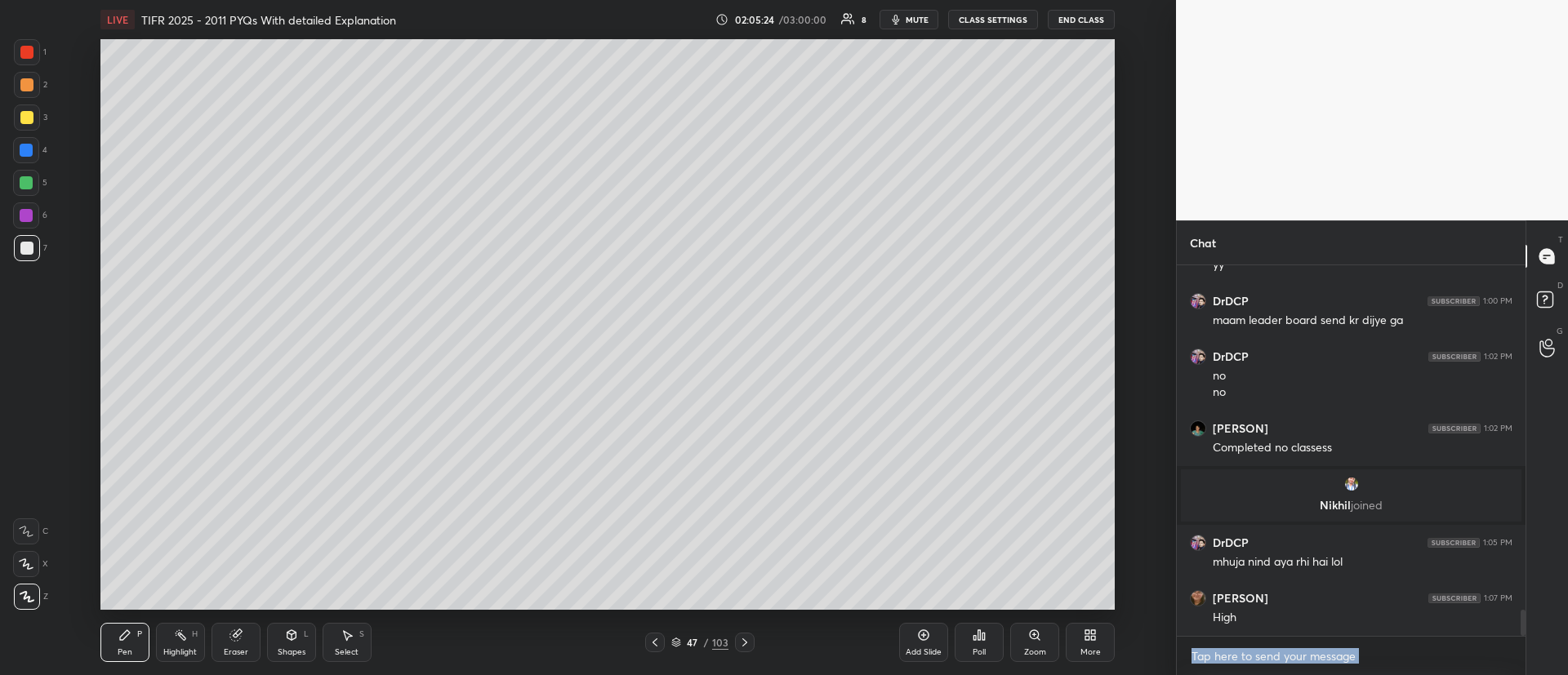 click 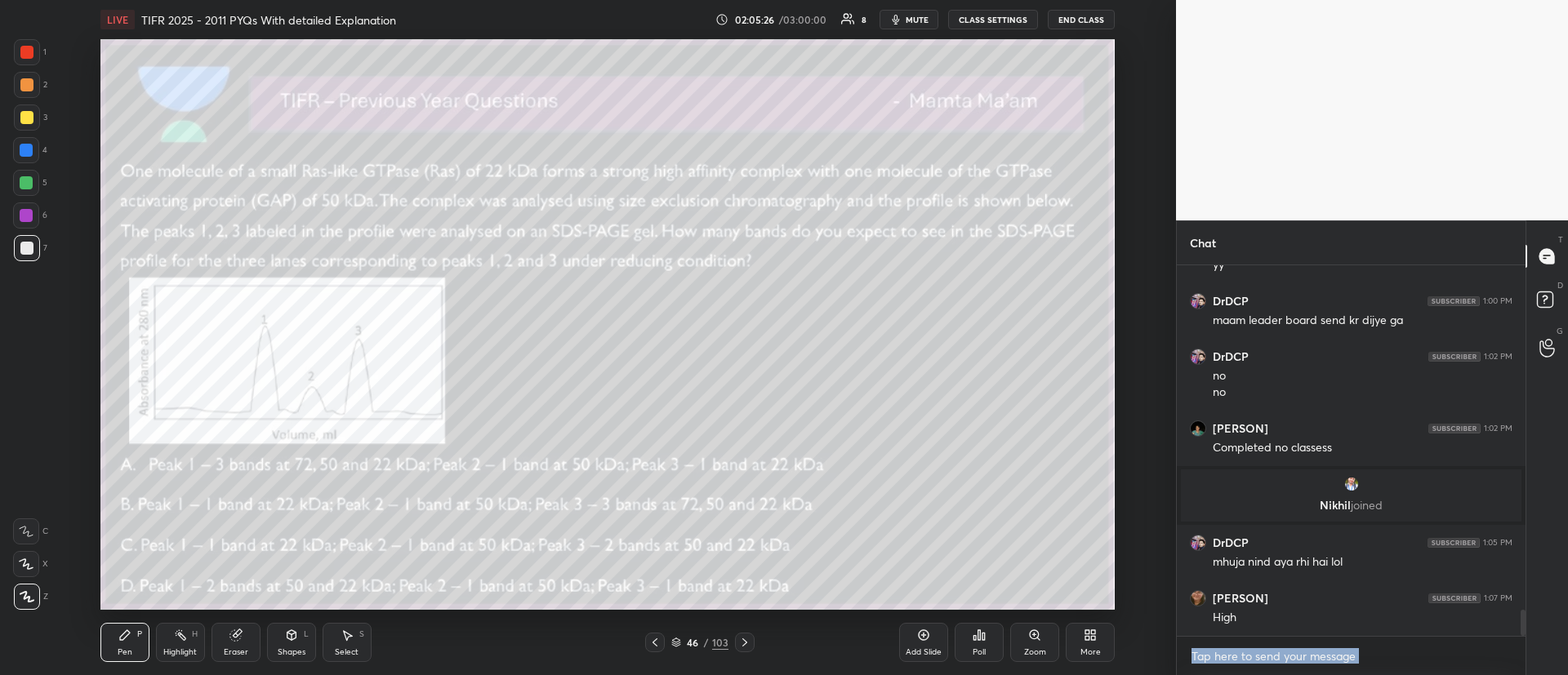 click 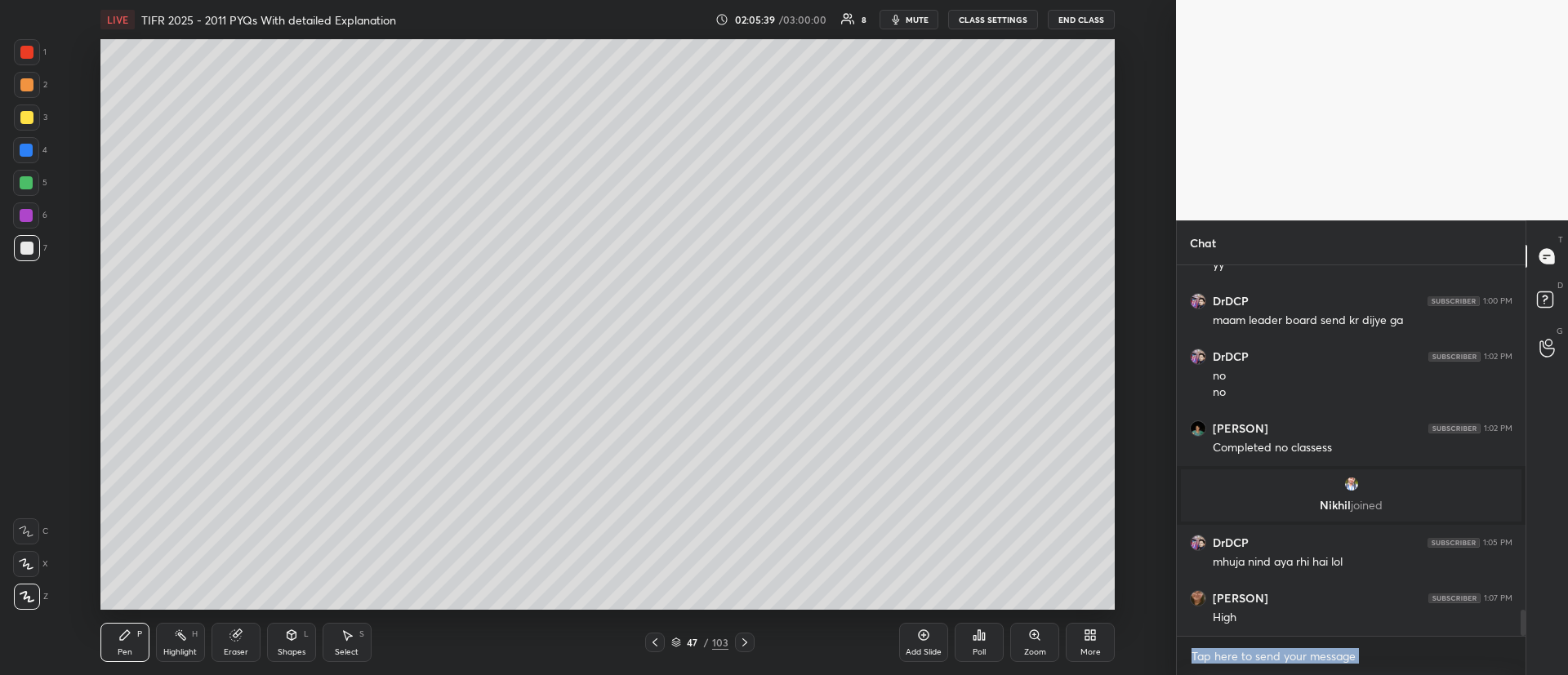 scroll, scrollTop: 4879, scrollLeft: 0, axis: vertical 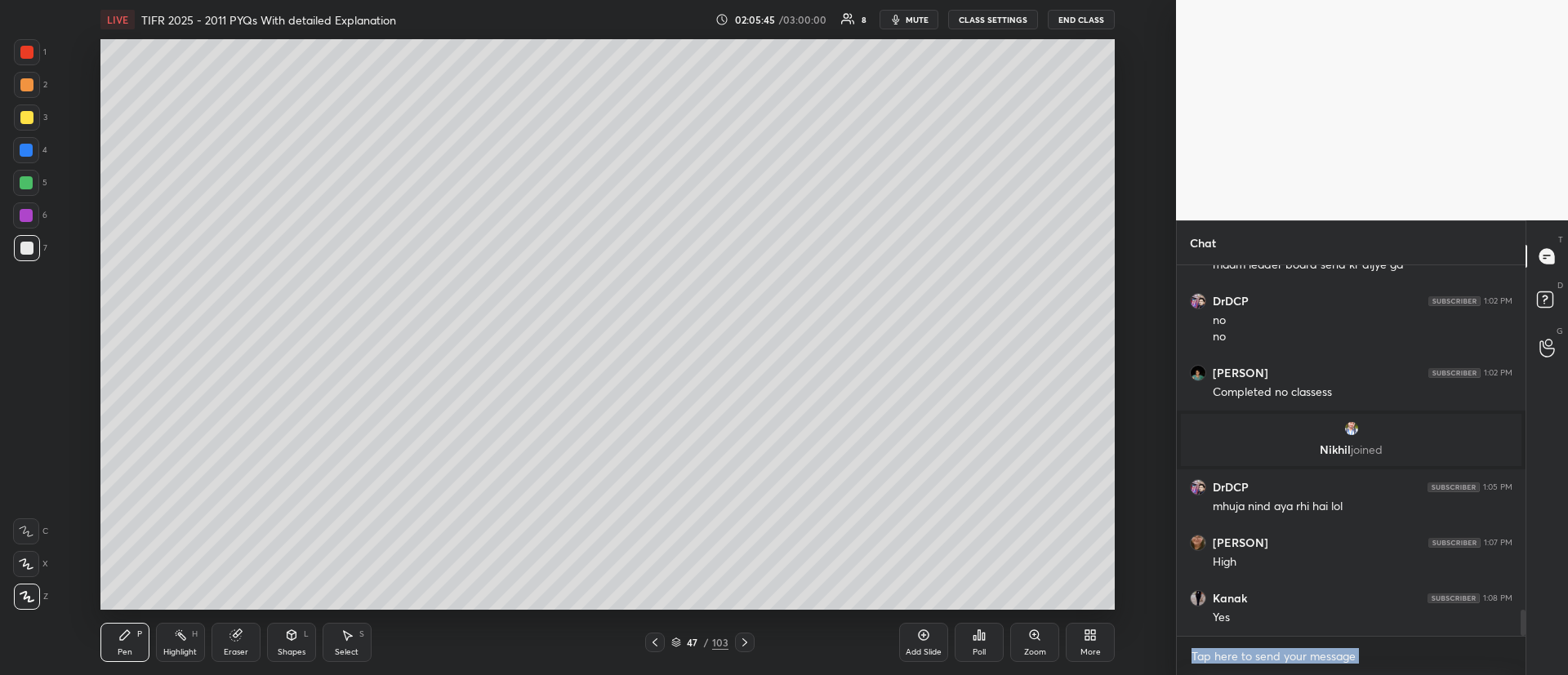 click at bounding box center [27, 118] 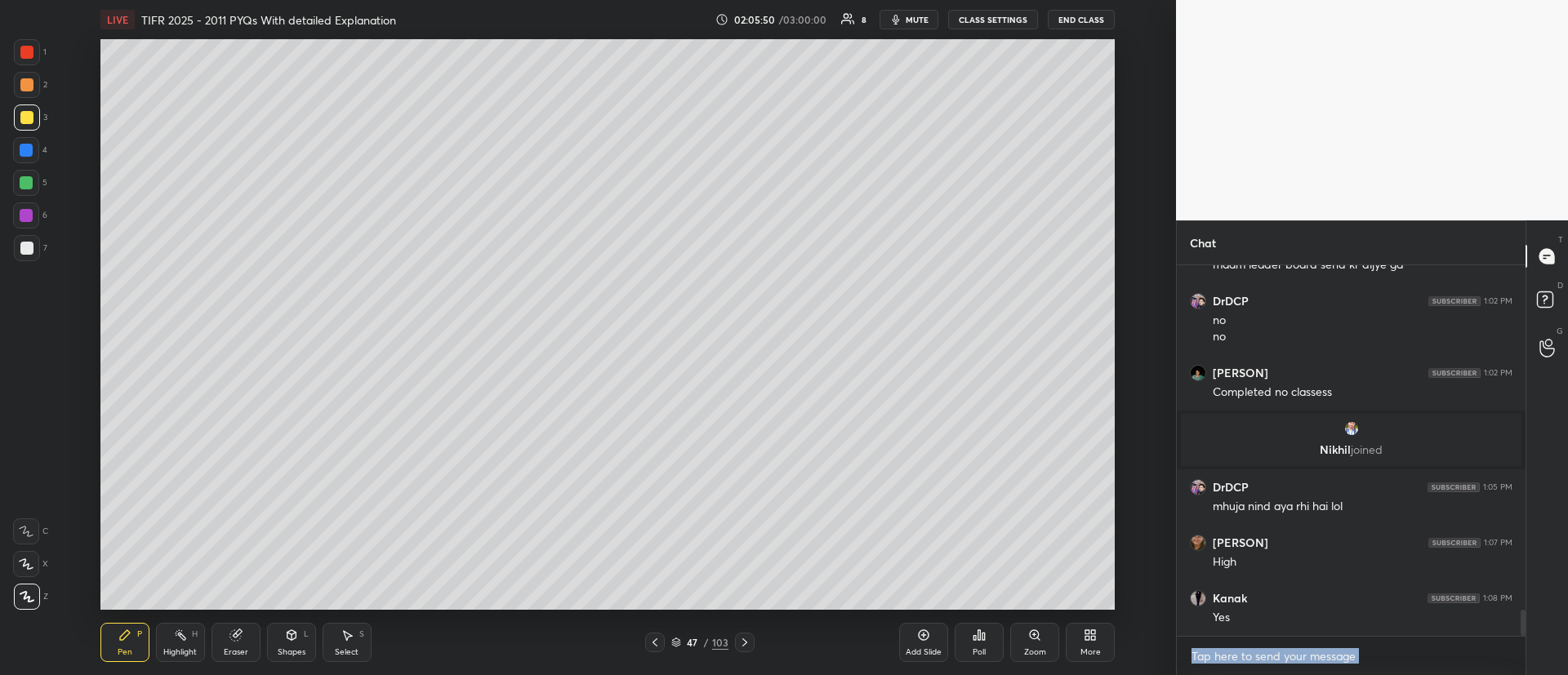 click at bounding box center (27, 85) 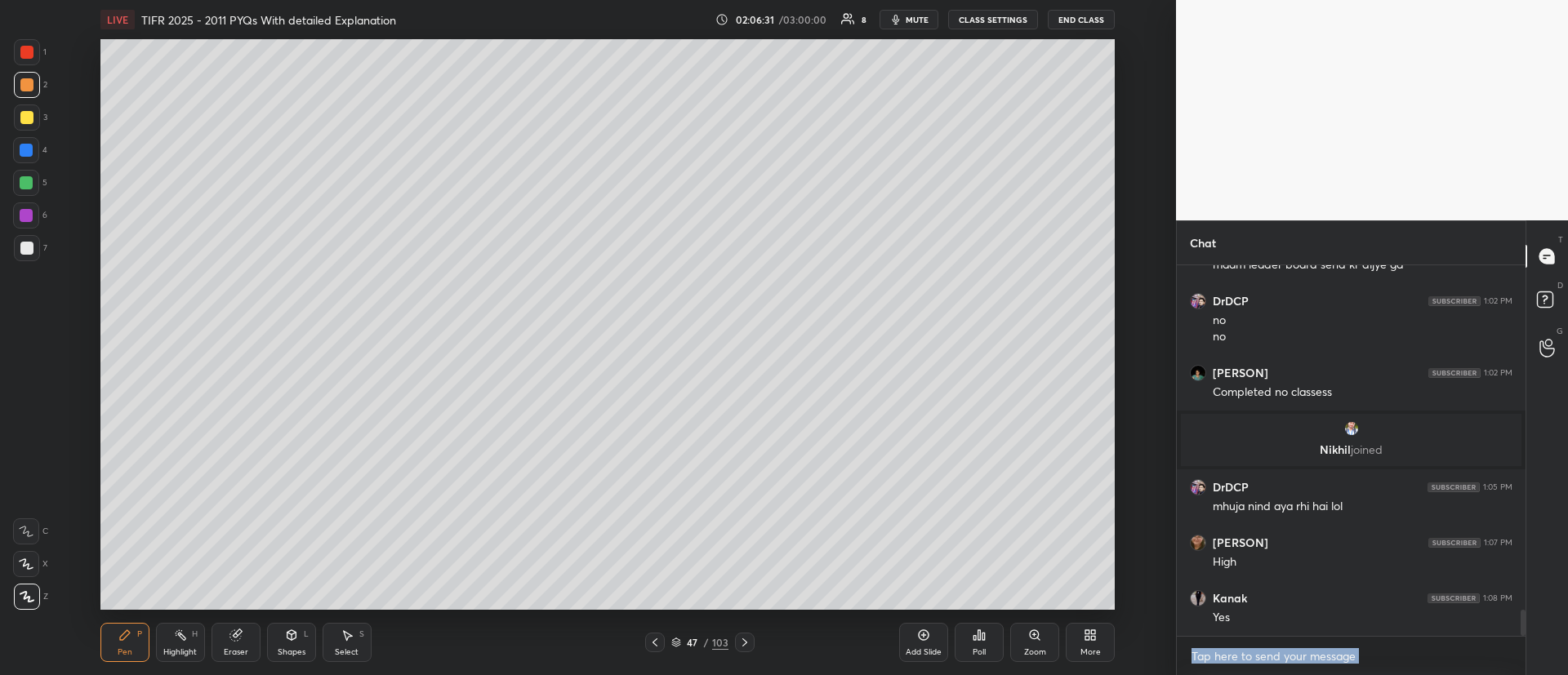click 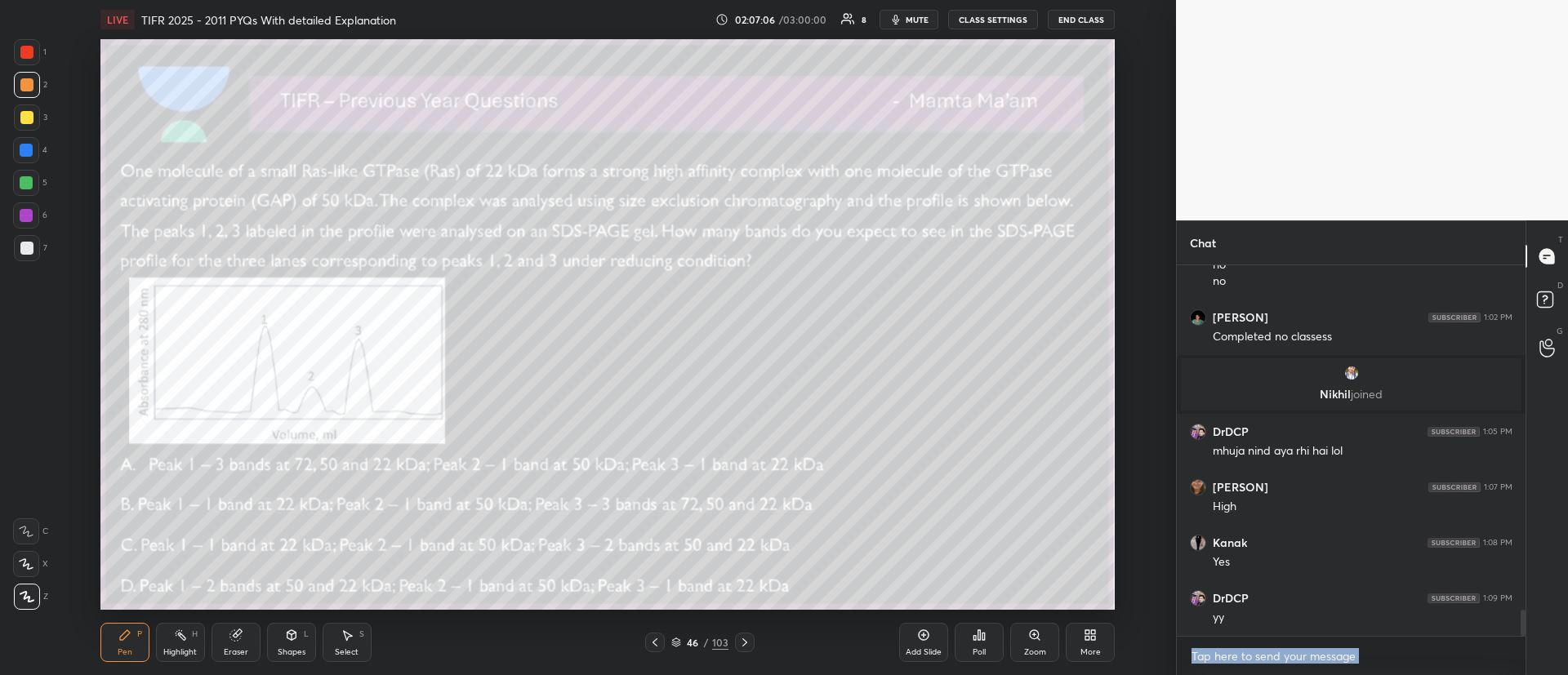 scroll, scrollTop: 4990, scrollLeft: 0, axis: vertical 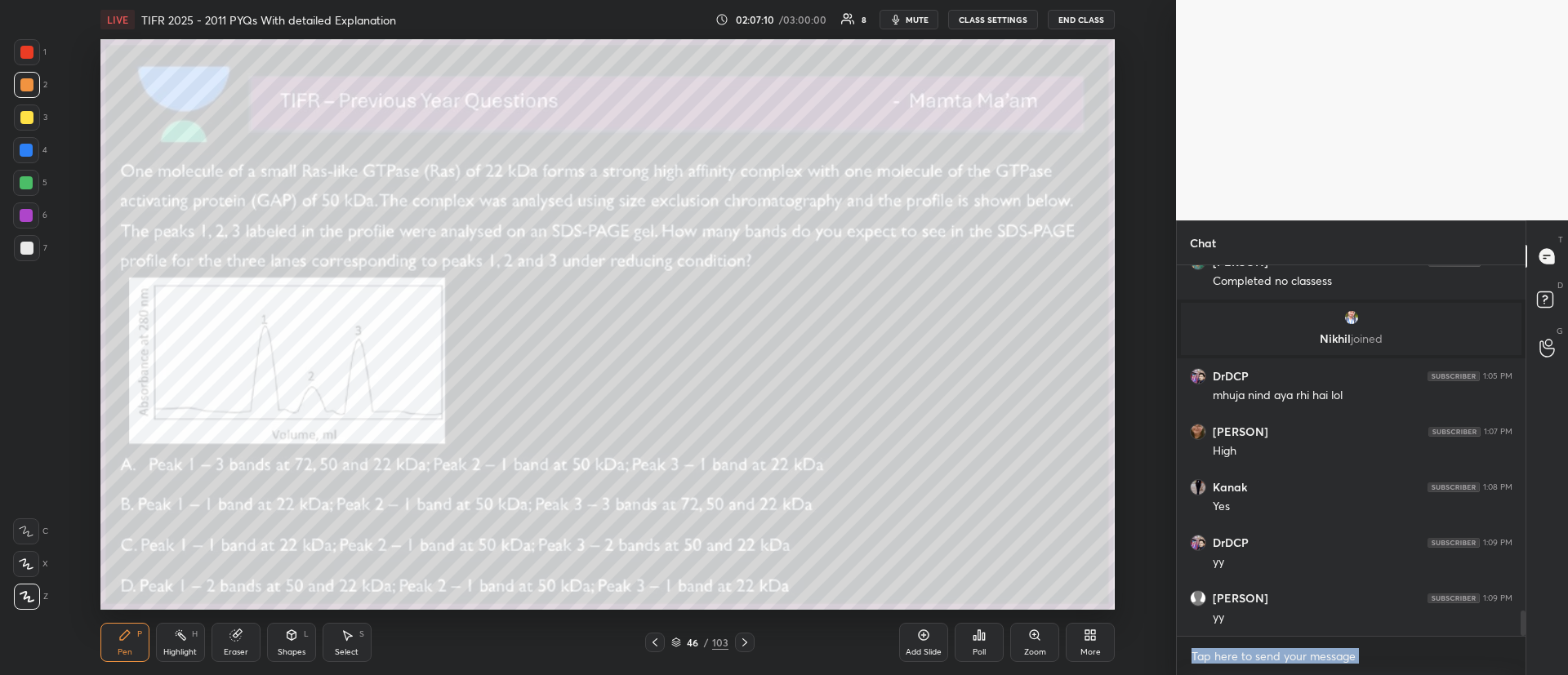 click 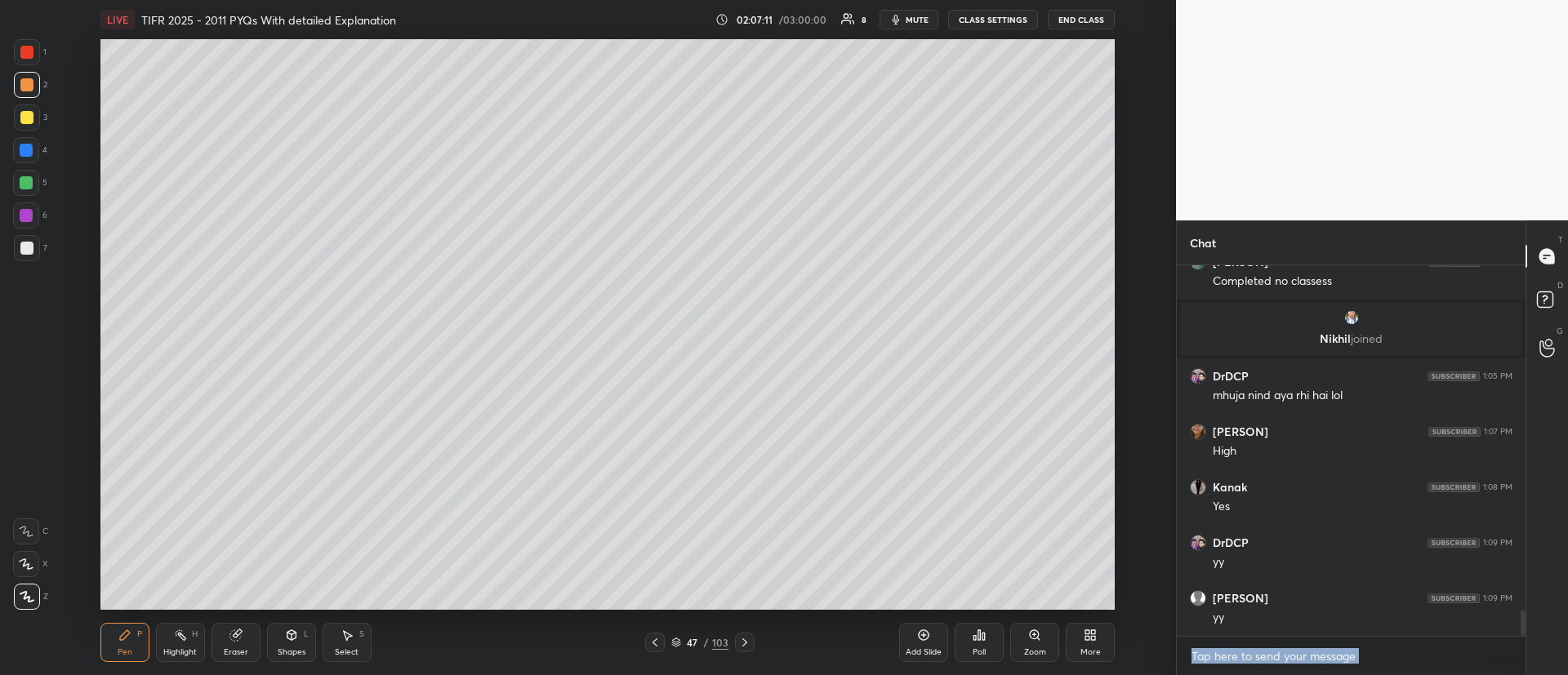 click 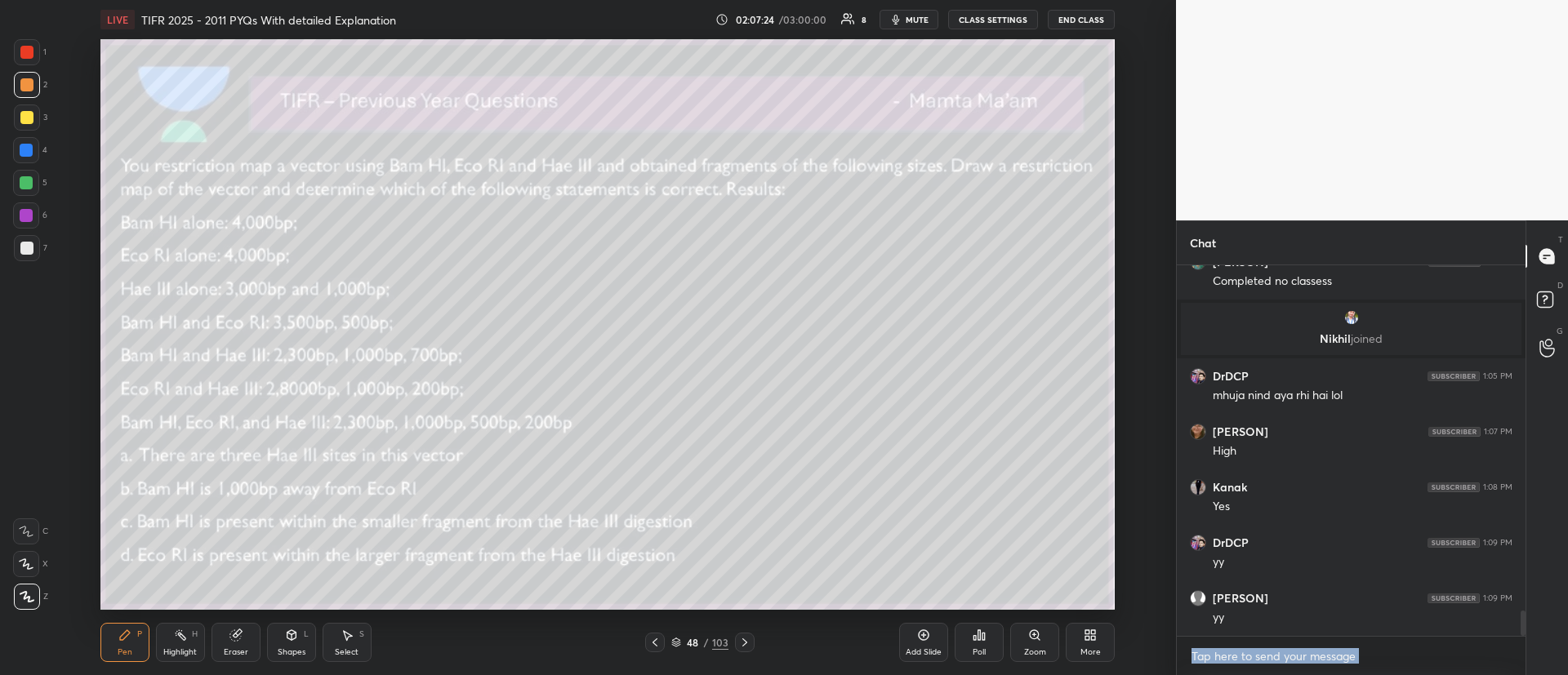 click on "Poll" at bounding box center (979, 642) 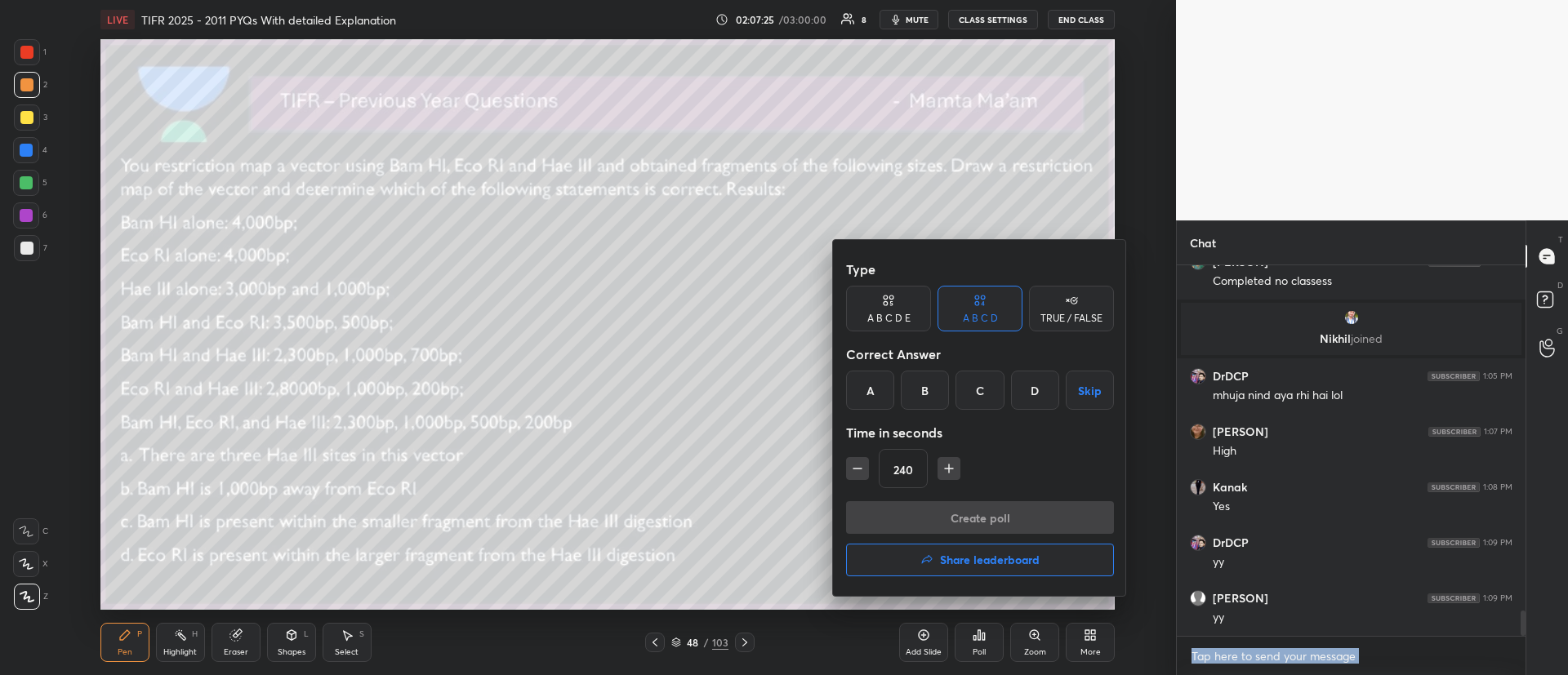 click on "D" at bounding box center [1035, 390] 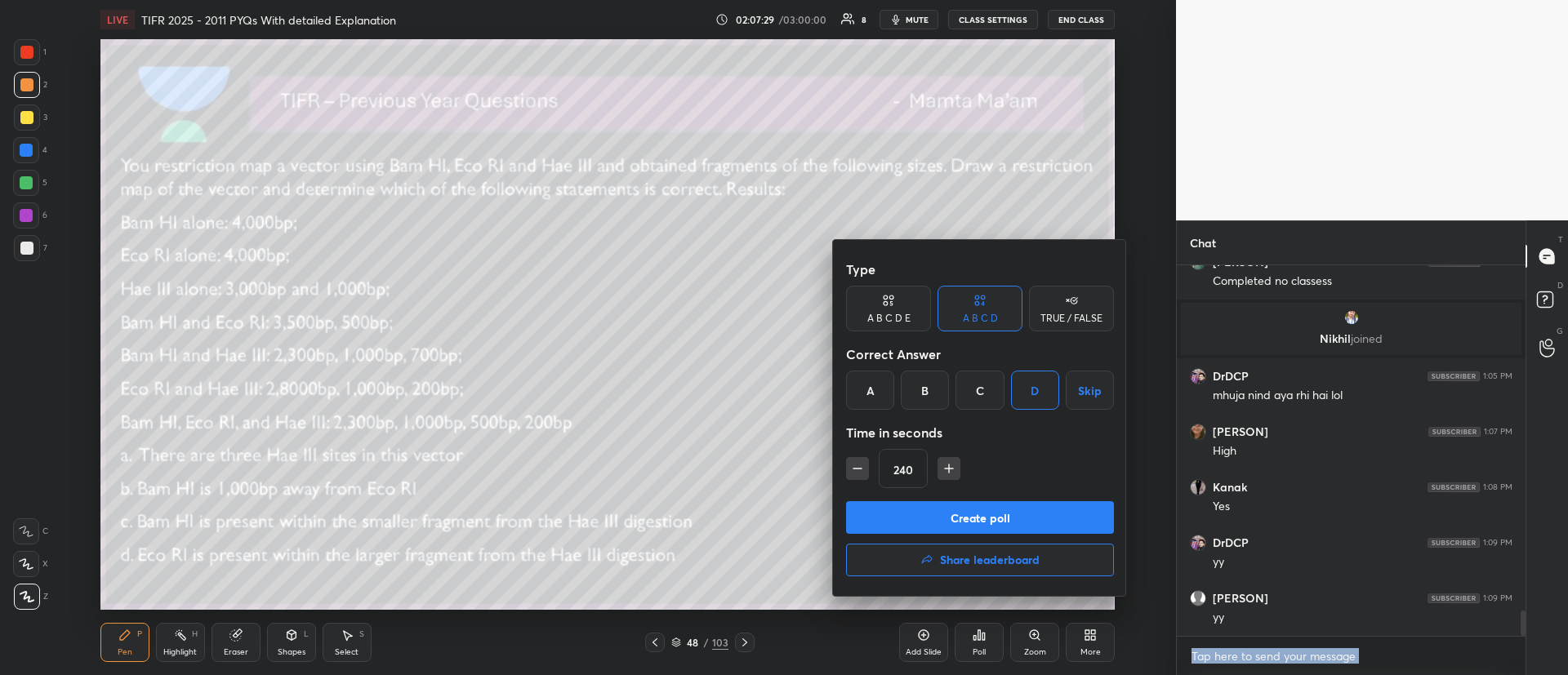 click on "Create poll" at bounding box center [980, 517] 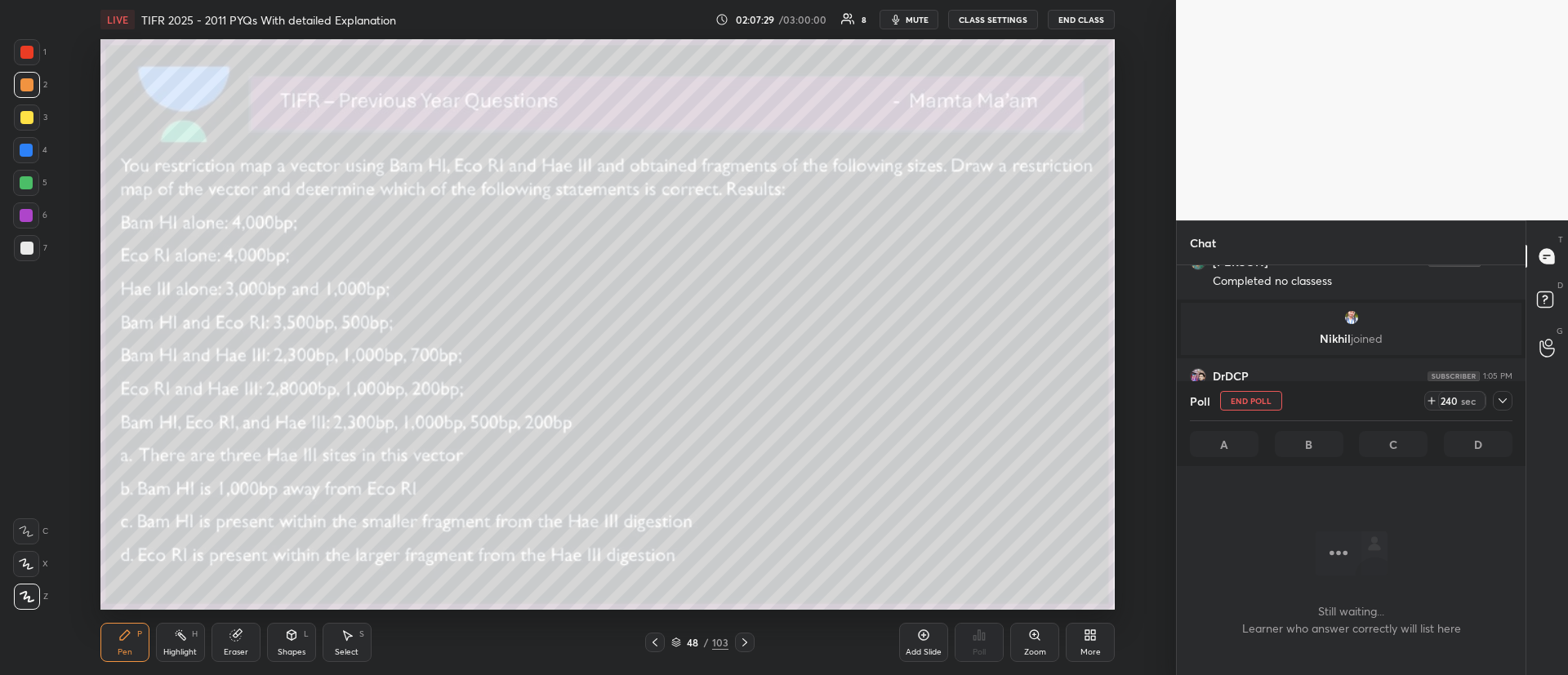 scroll, scrollTop: 220, scrollLeft: 344, axis: both 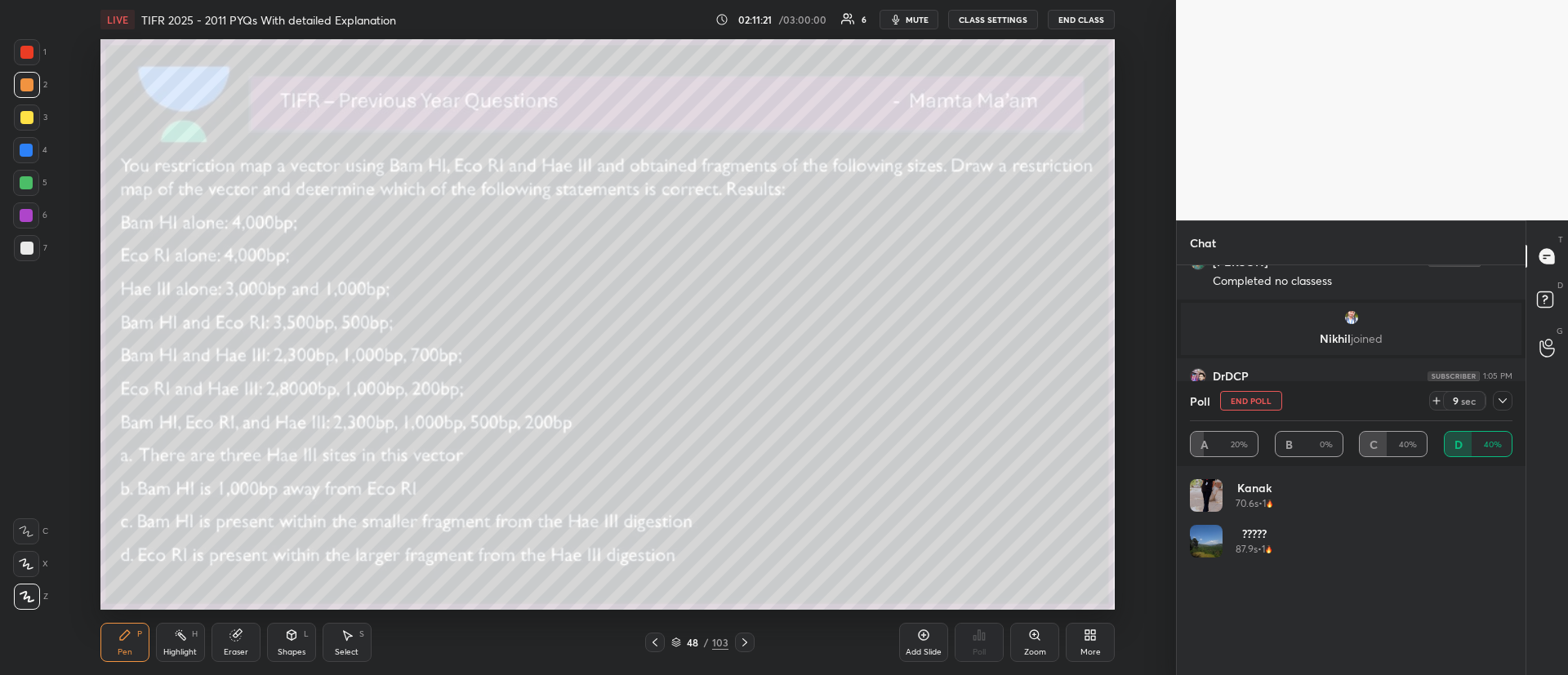 click at bounding box center (1503, 401) 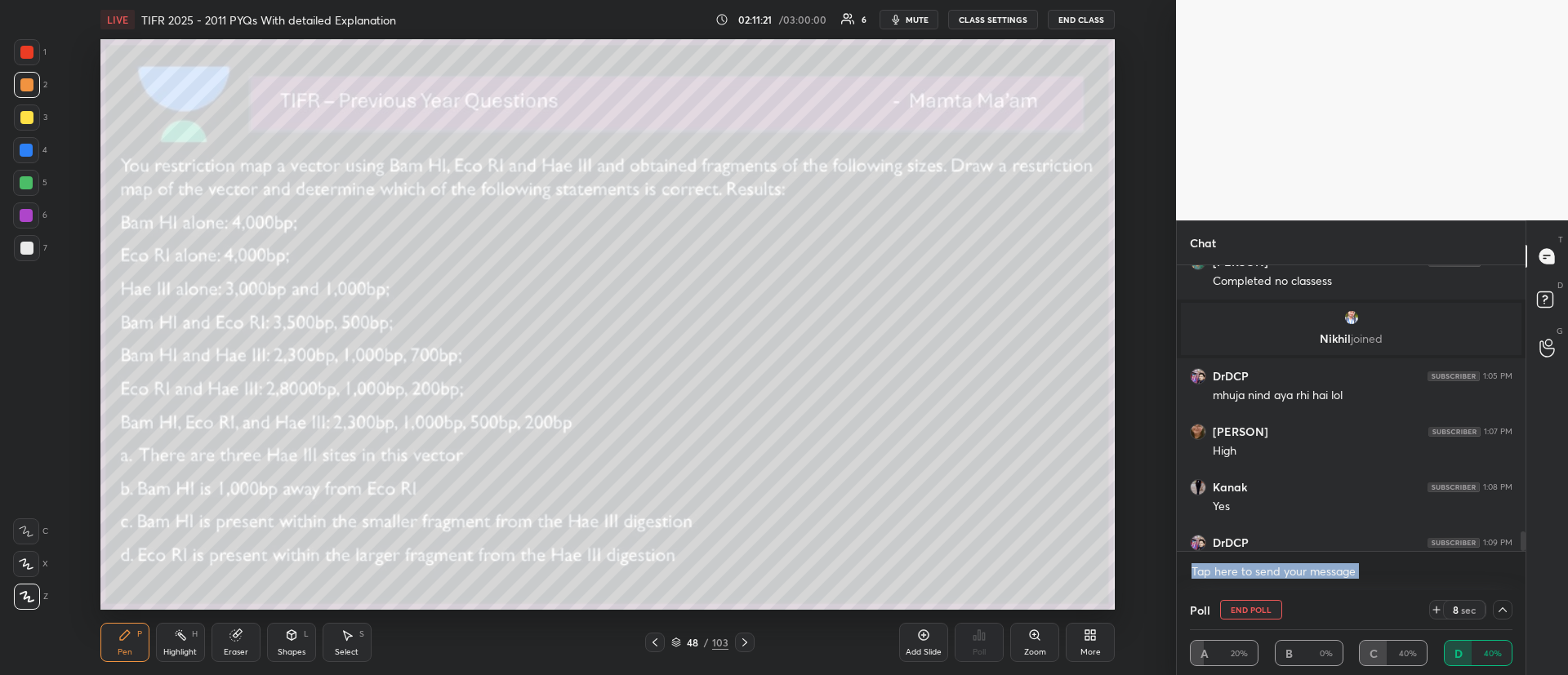 scroll, scrollTop: 0, scrollLeft: 0, axis: both 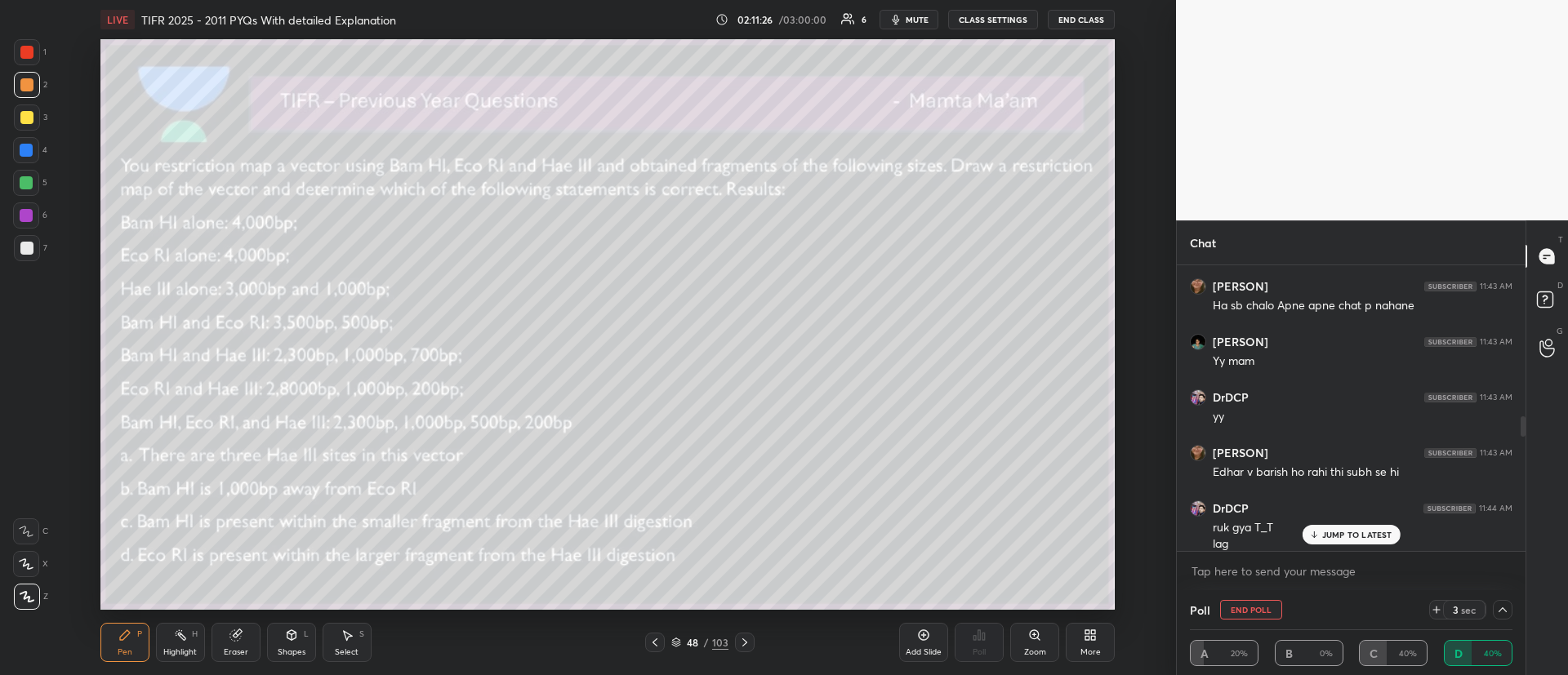 click on "[FIRST] 11:40 AM Lag kr rha h bahut bahut jada [FIRST] 11:40 AM hm   lag hai [FIRST] 11:40 AM Nhi hua mam [FIRST] 11:40 AM Again lag [FIRST] 11:40 AM 0.5x par chal rha tha lol ????? 11:40 AM lag [FIRST] 11:40 AM yy [FIRST] 11:40 AM Mosham k wajah se ho rha hoga [FIRST] 11:40 AM han [FIRST] 11:41 AM mosham nhi chata ki itne ache mosham  mein padhe ham log lol [FIRST] 11:43 AM Ha sb chalo Apne apne chat p nahane [FIRST] 11:43 AM Yy mam [FIRST] 11:43 AM yy [FIRST] 11:43 AM Edhar v barish ho rahi thi subh se hi [FIRST] 11:44 AM ruk gya T_T lag [FIRST] 11:44 AM lag" at bounding box center [1351, 408] 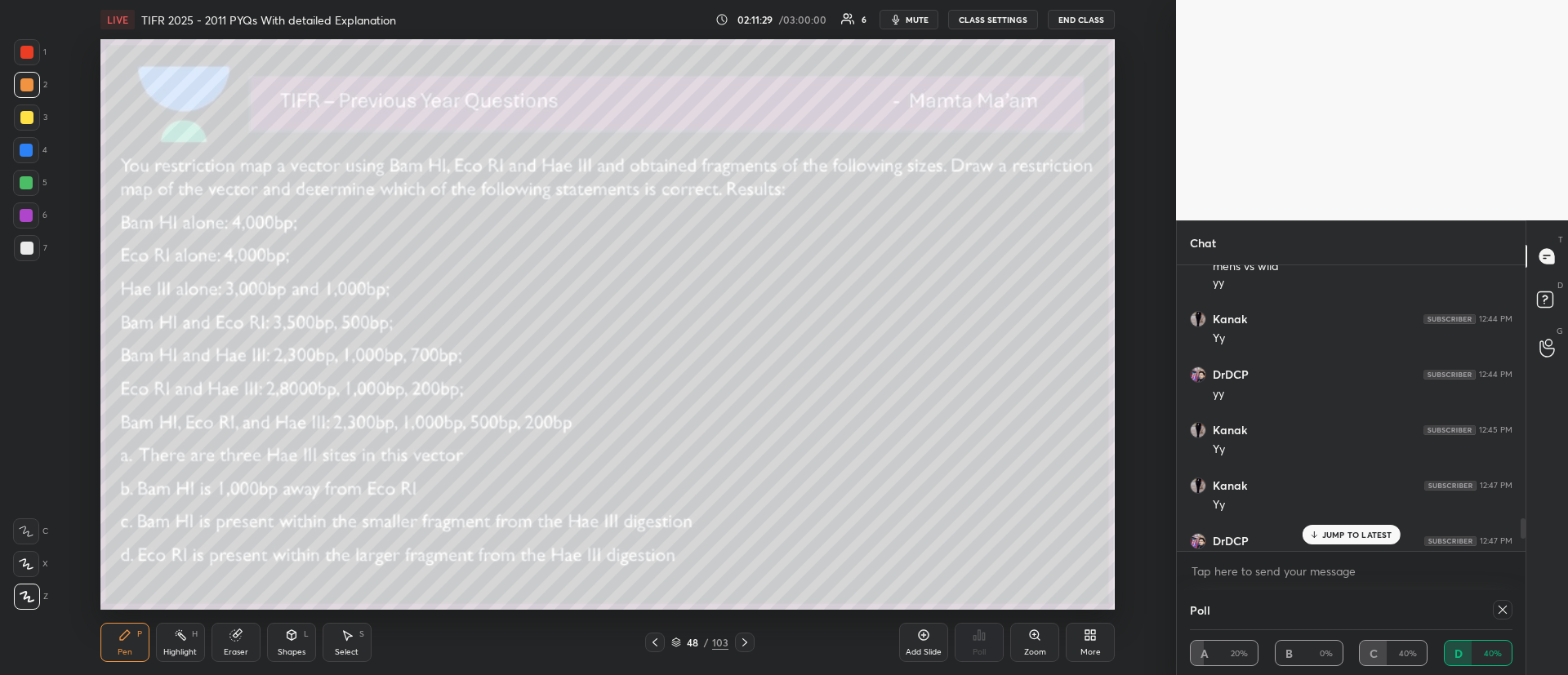 scroll, scrollTop: 8982, scrollLeft: 0, axis: vertical 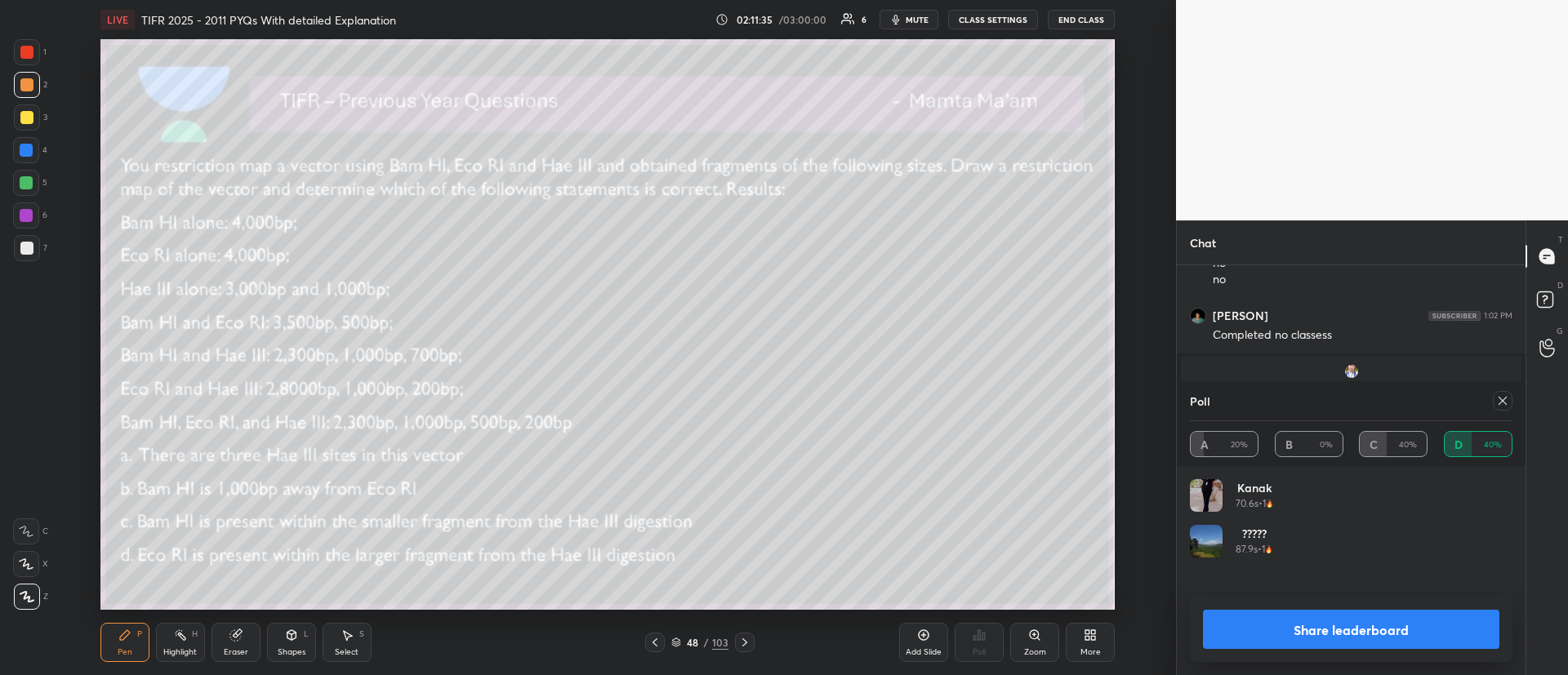 click 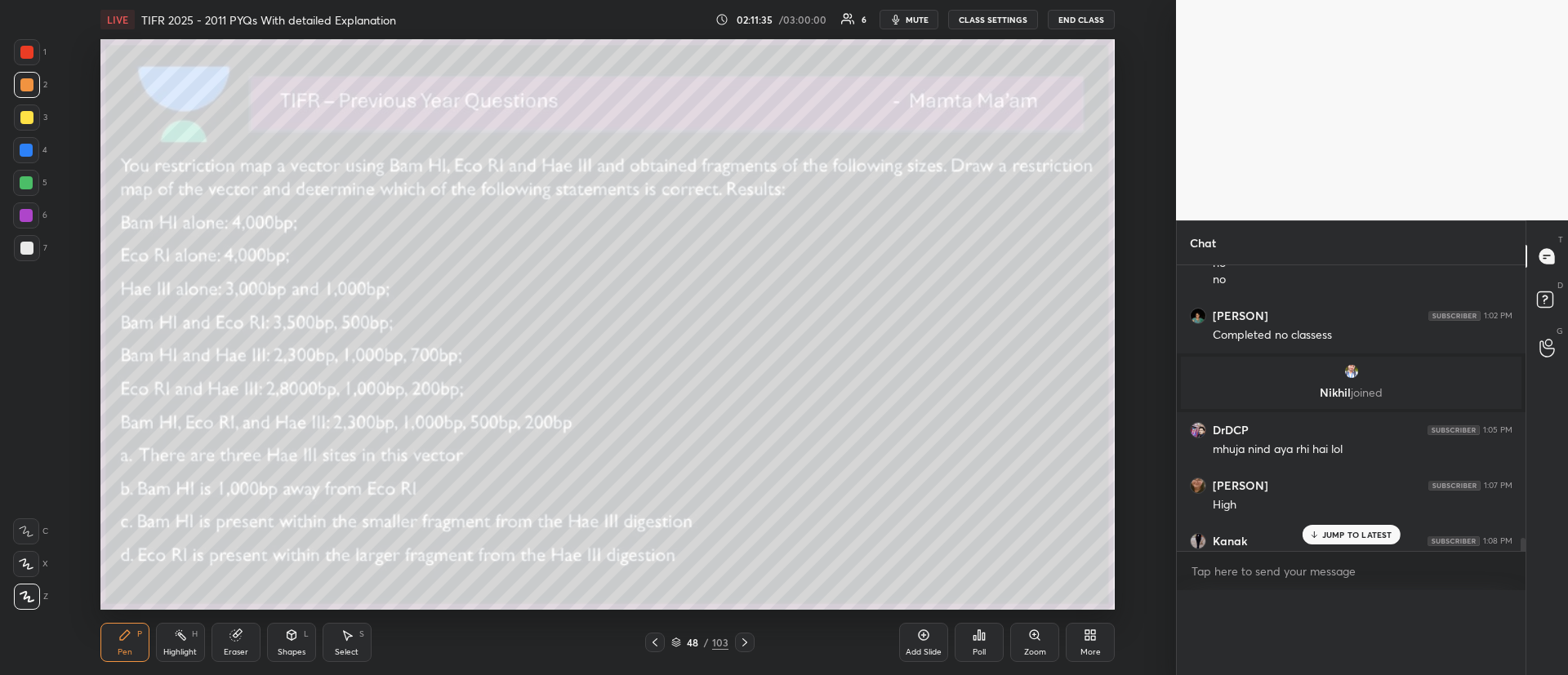 scroll, scrollTop: 0, scrollLeft: 0, axis: both 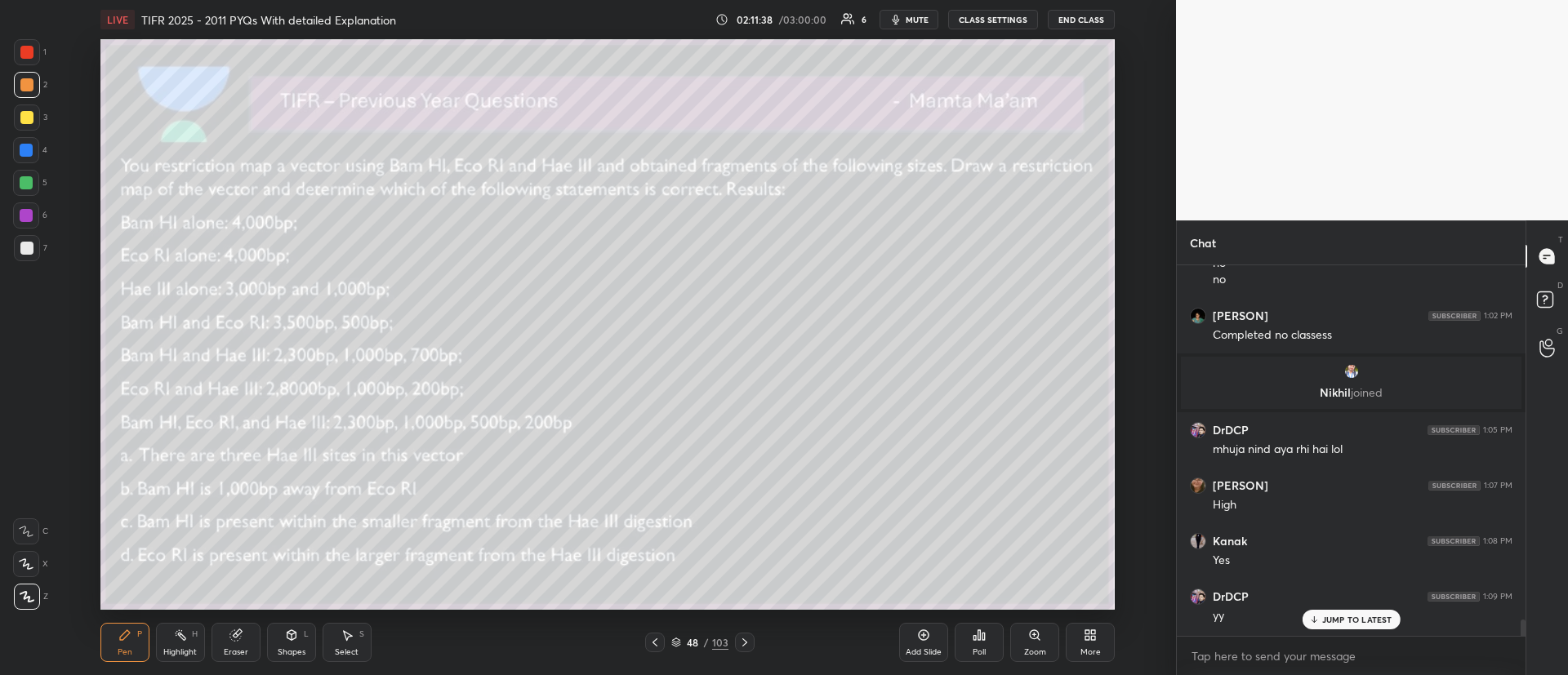 click at bounding box center [27, 118] 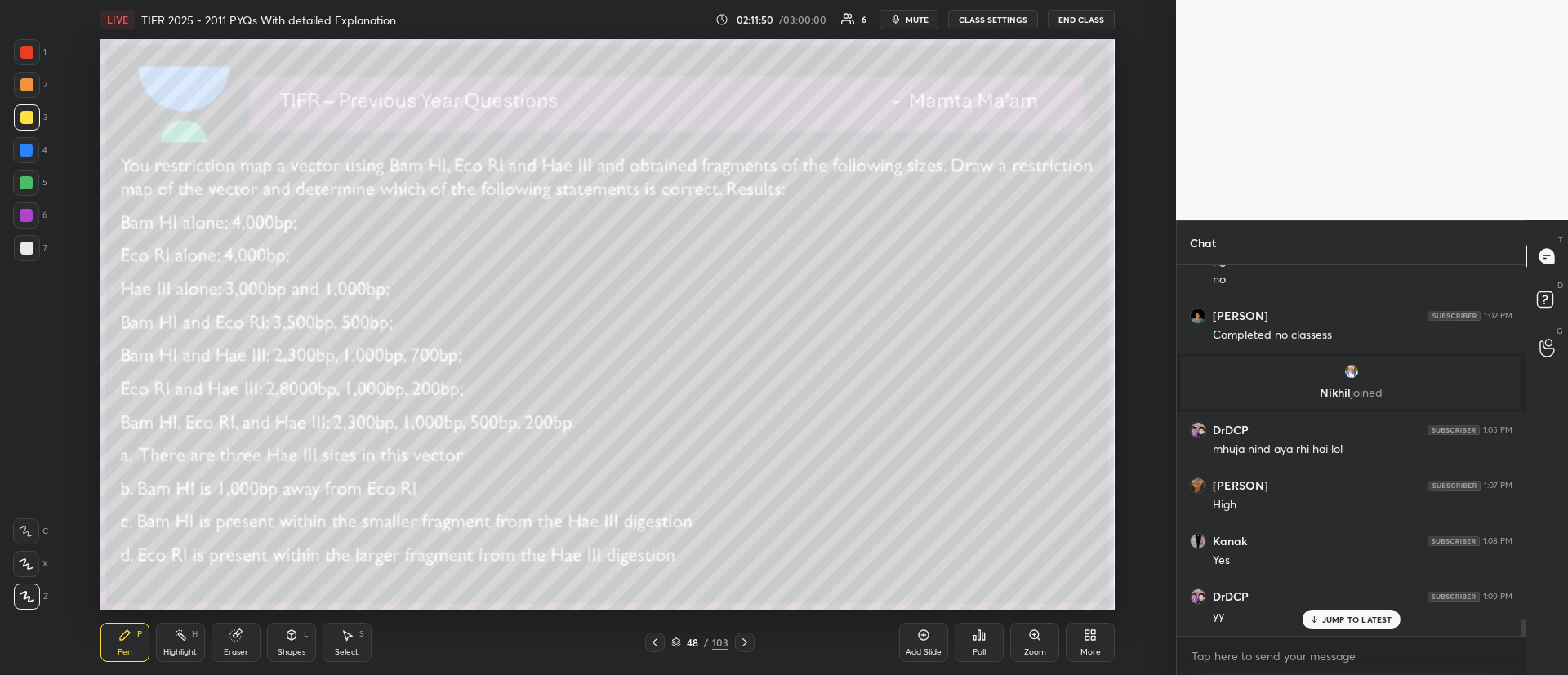 click on "Shapes L" at bounding box center [292, 642] 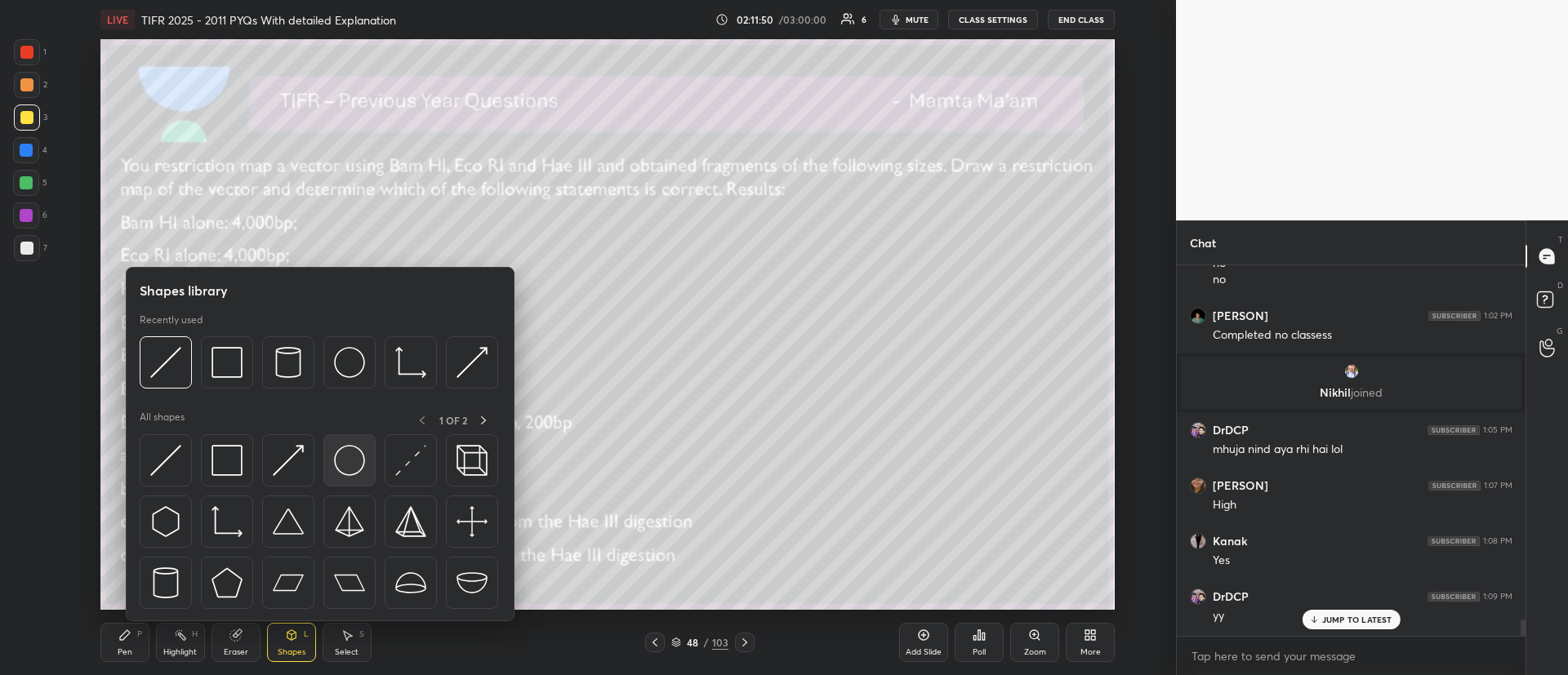 click at bounding box center (350, 460) 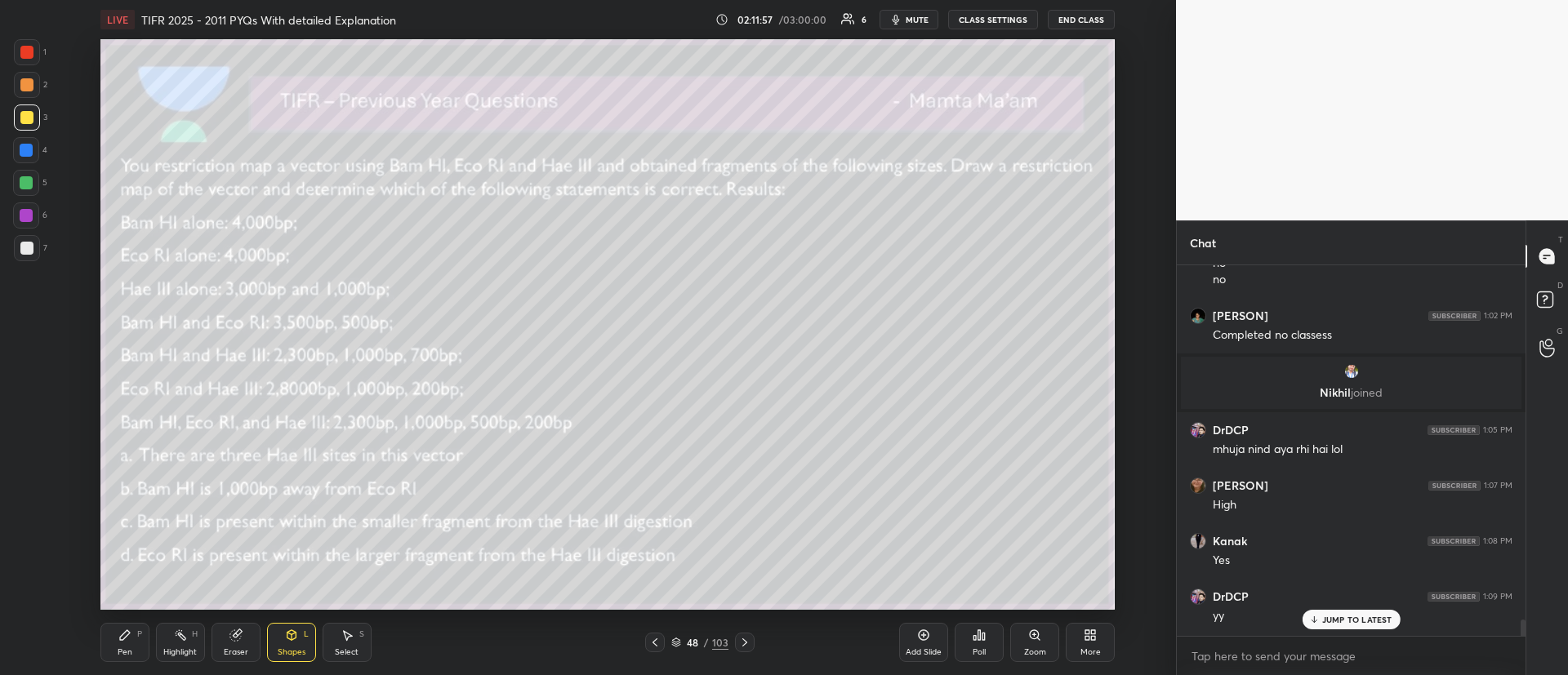 click at bounding box center [27, 85] 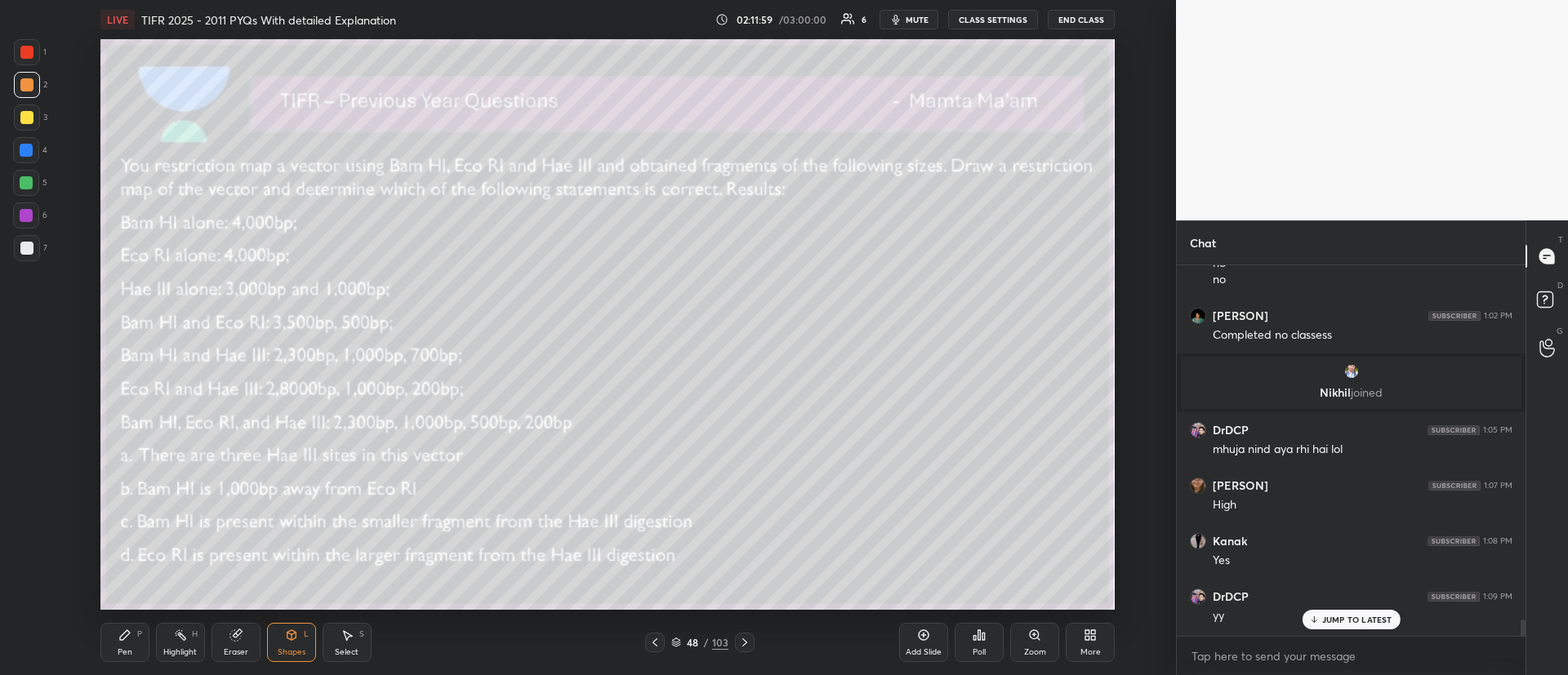click 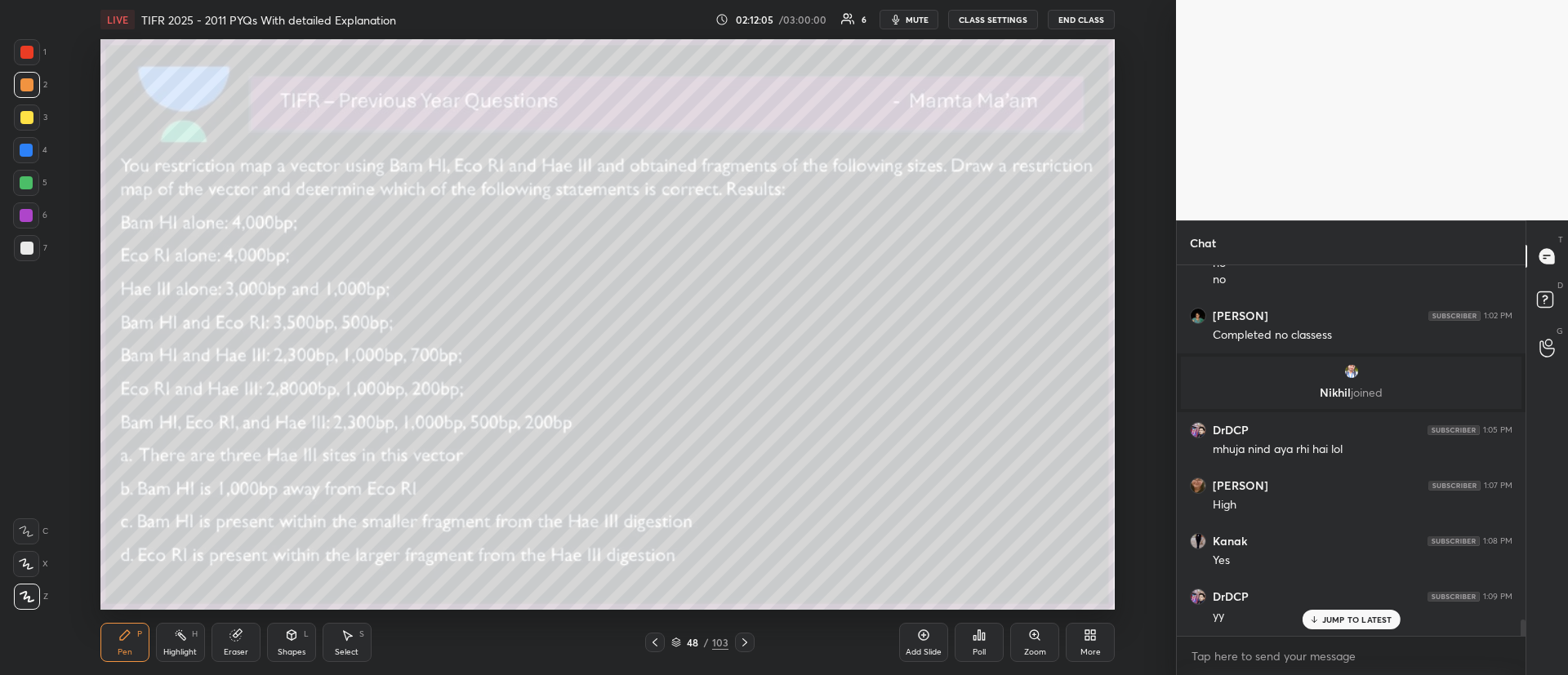 click on "Zoom" at bounding box center [1035, 642] 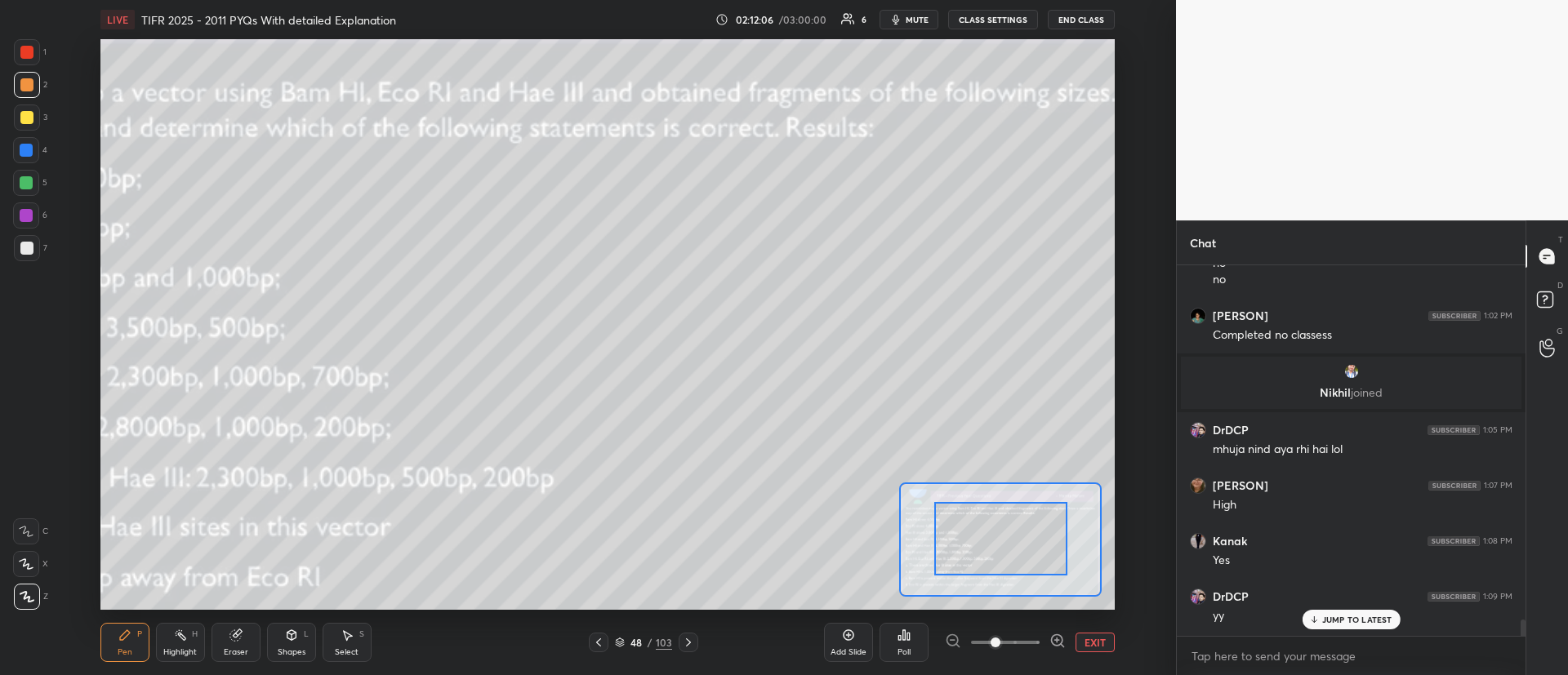 drag, startPoint x: 1015, startPoint y: 540, endPoint x: 974, endPoint y: 522, distance: 44.777226 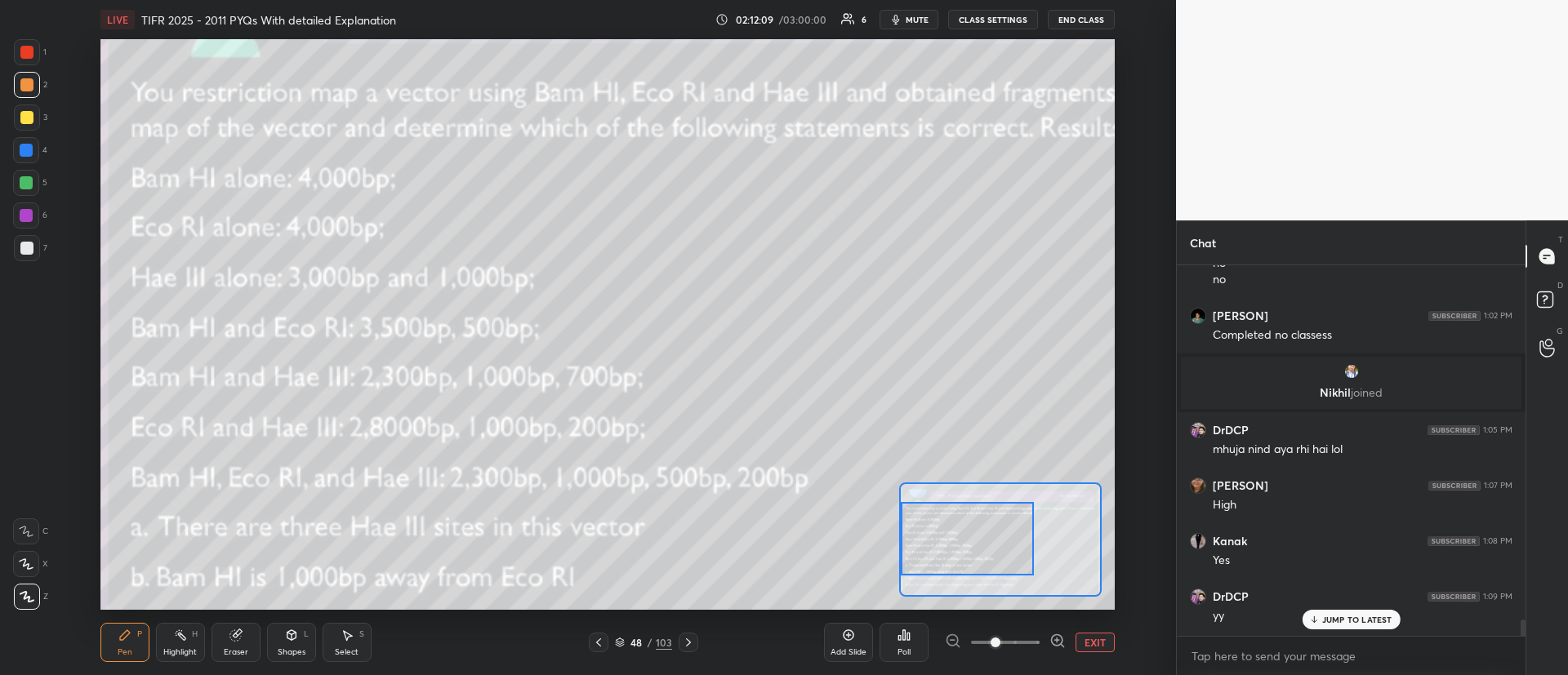 drag, startPoint x: 960, startPoint y: 540, endPoint x: 942, endPoint y: 539, distance: 18.027756 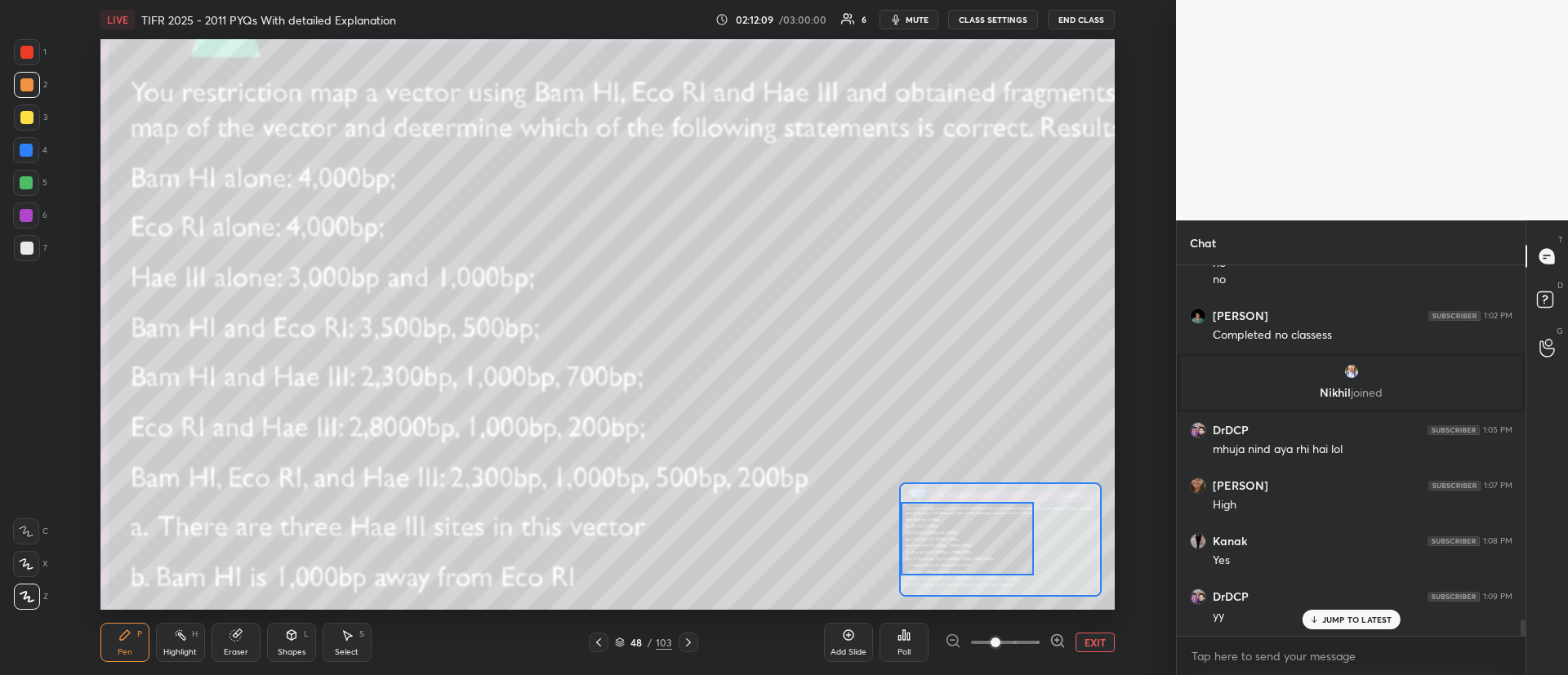 click at bounding box center [967, 539] 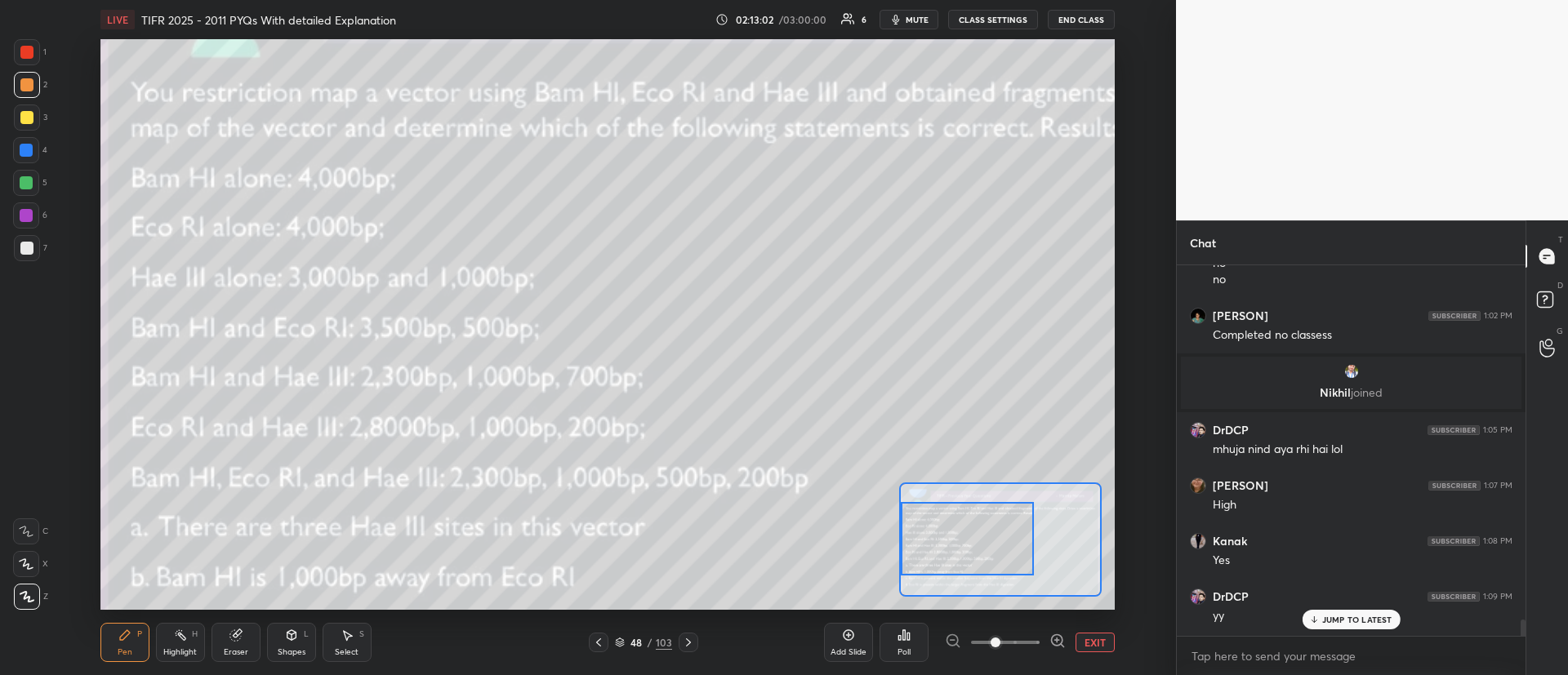 click at bounding box center [27, 118] 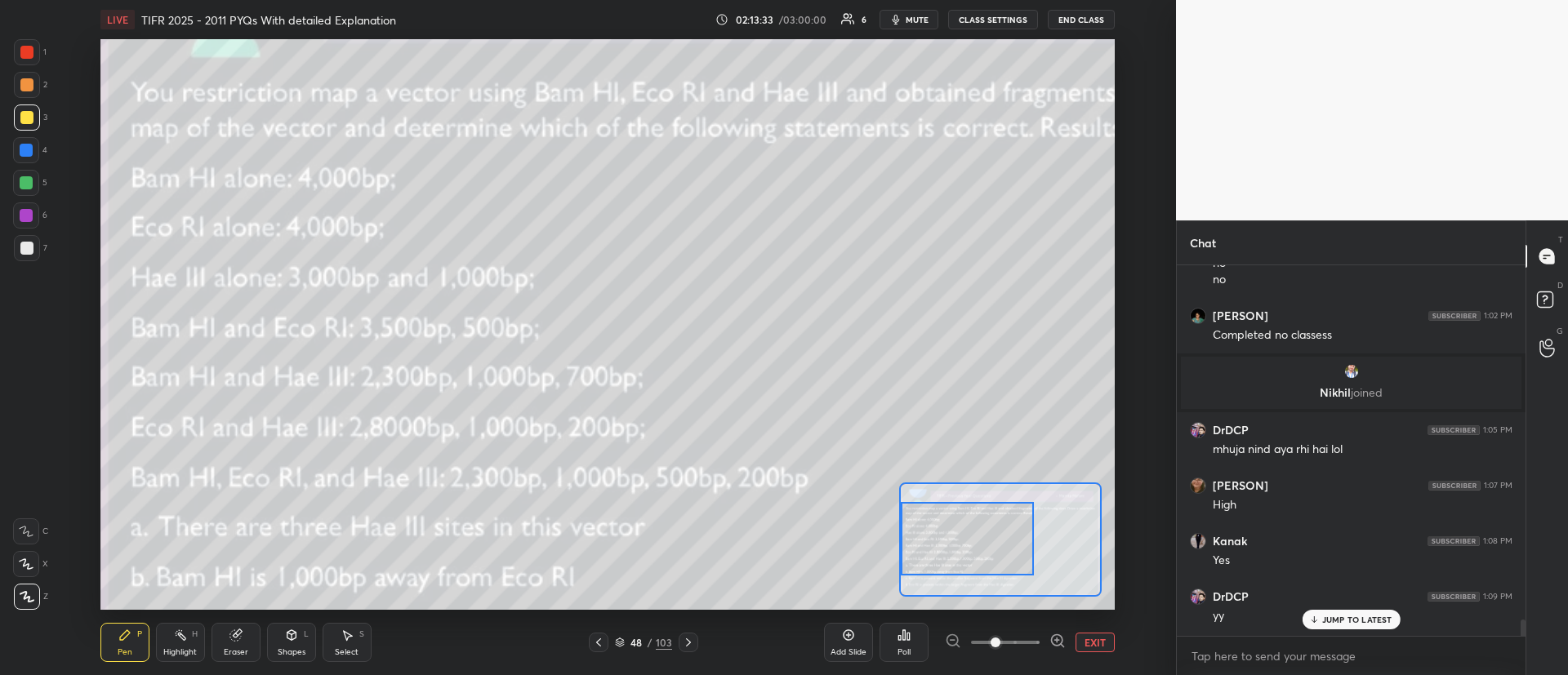 click on "EXIT" at bounding box center (1095, 642) 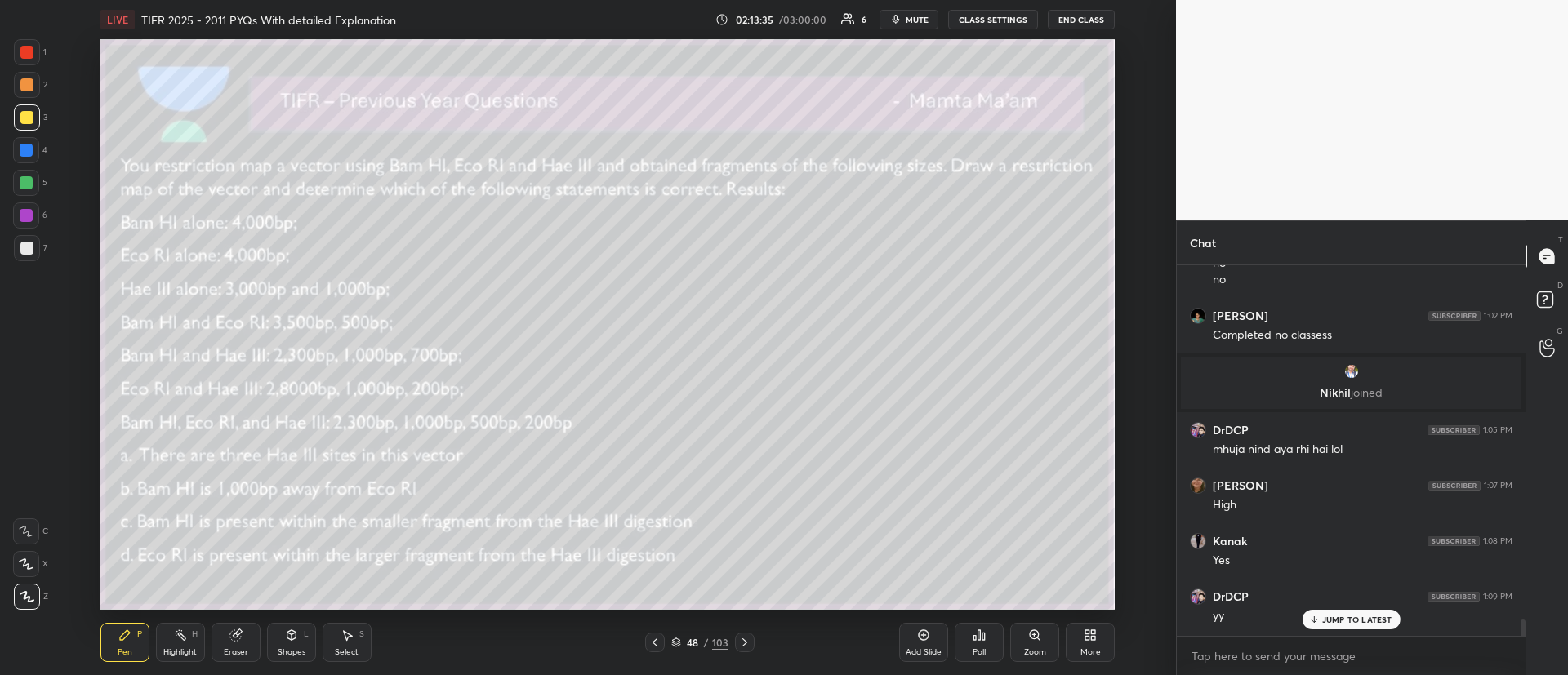 click on "Eraser" at bounding box center (236, 652) 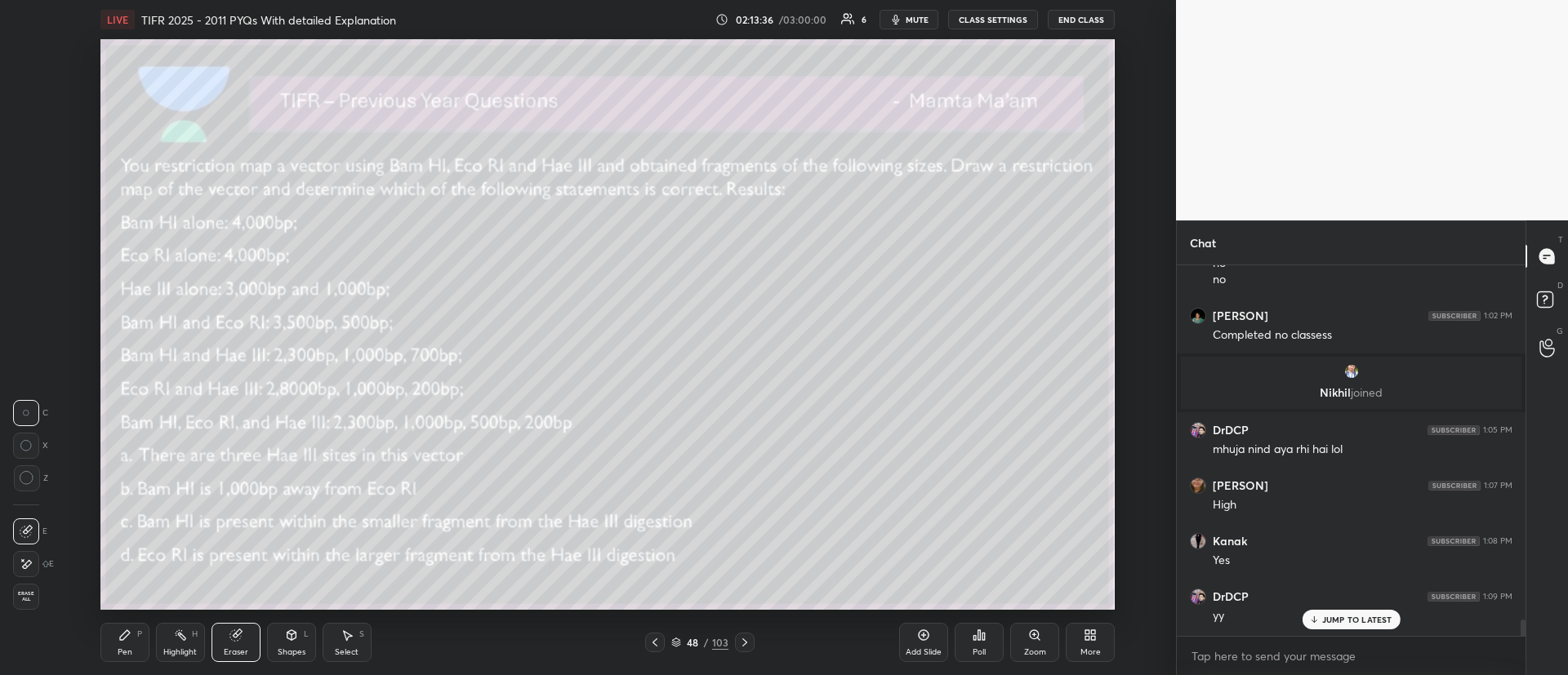 drag, startPoint x: 29, startPoint y: 566, endPoint x: 95, endPoint y: 550, distance: 67.91171 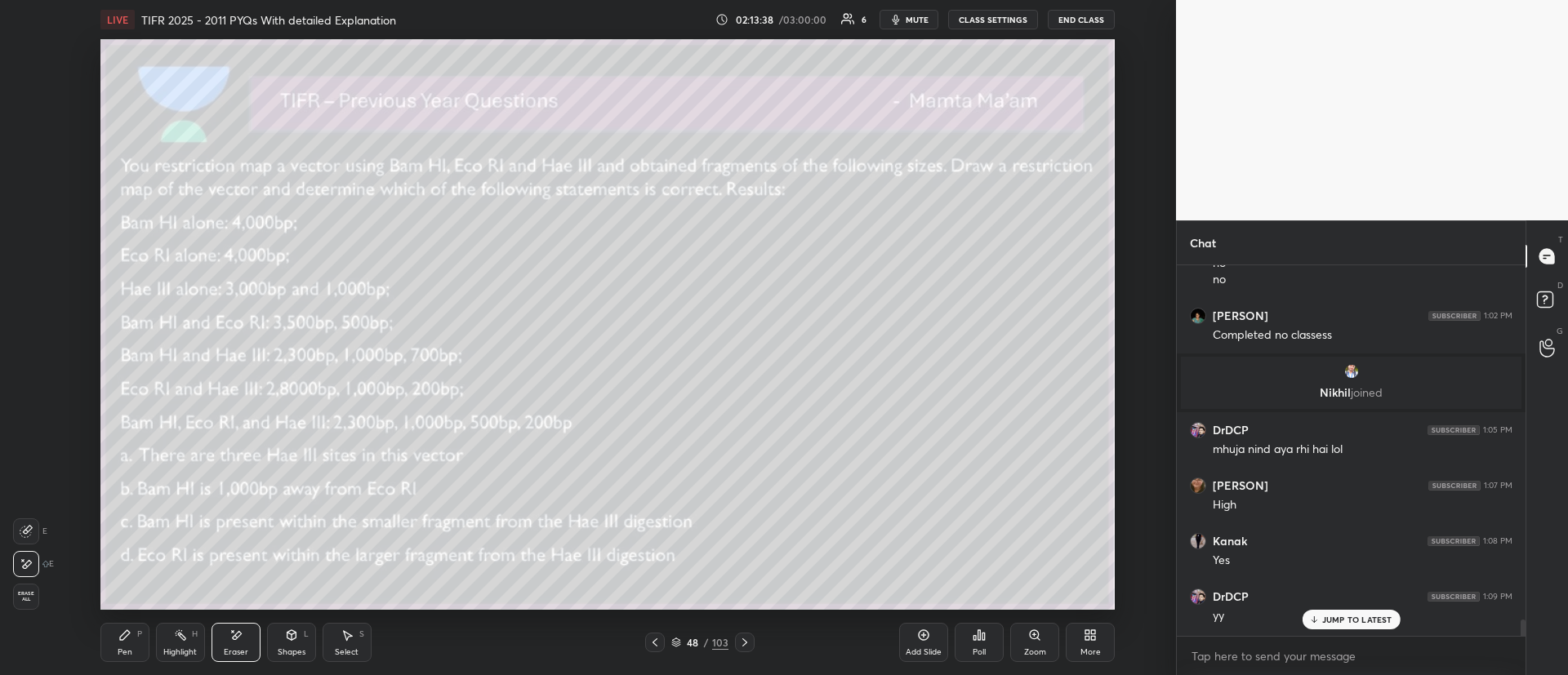 click on "Shapes" at bounding box center (292, 652) 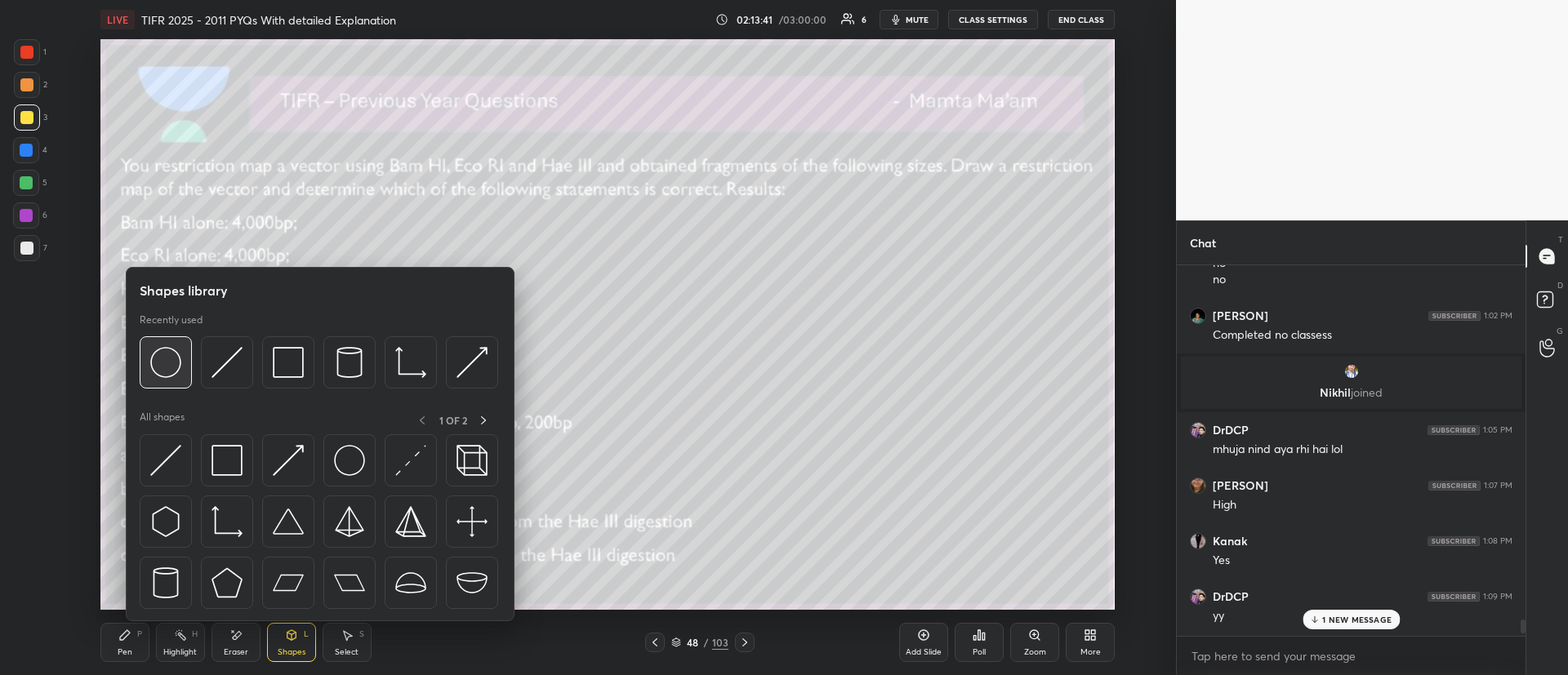 click at bounding box center (166, 362) 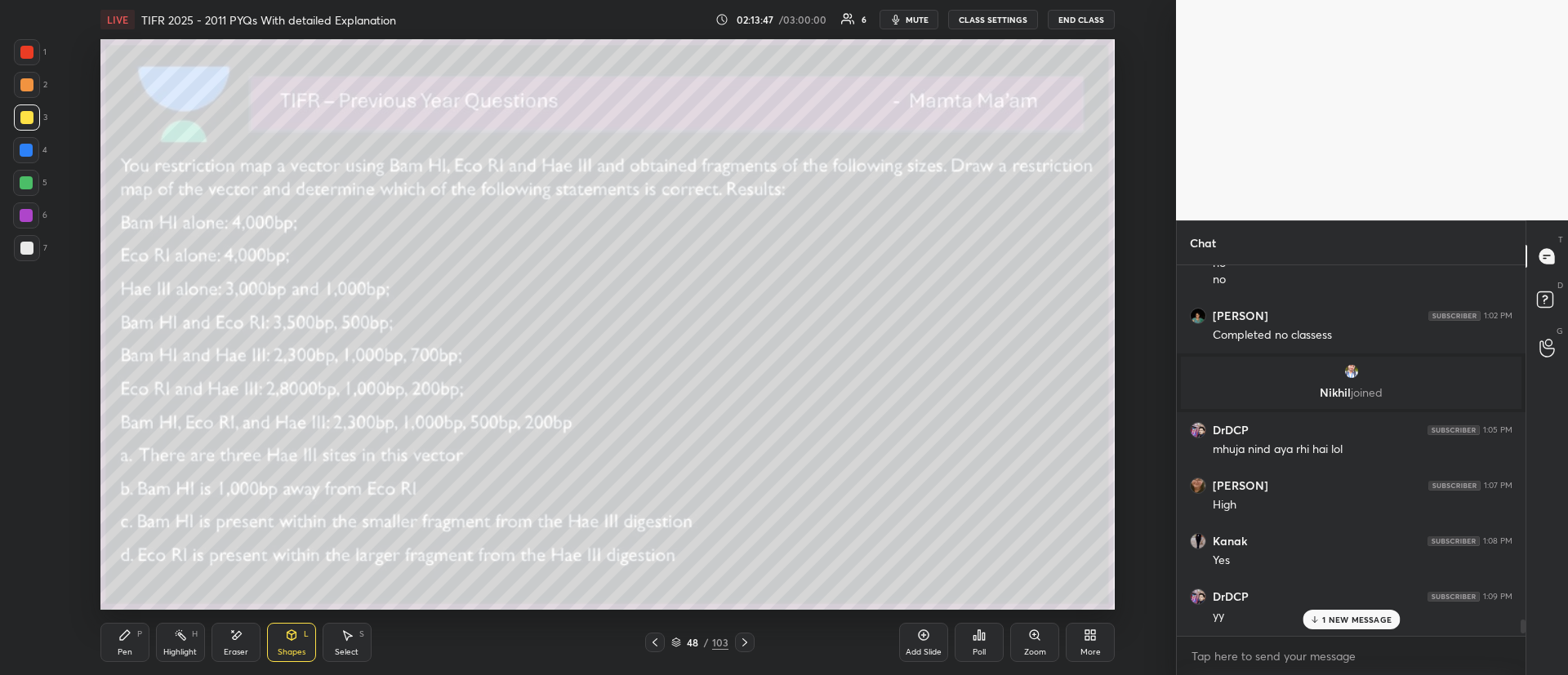 click at bounding box center (27, 248) 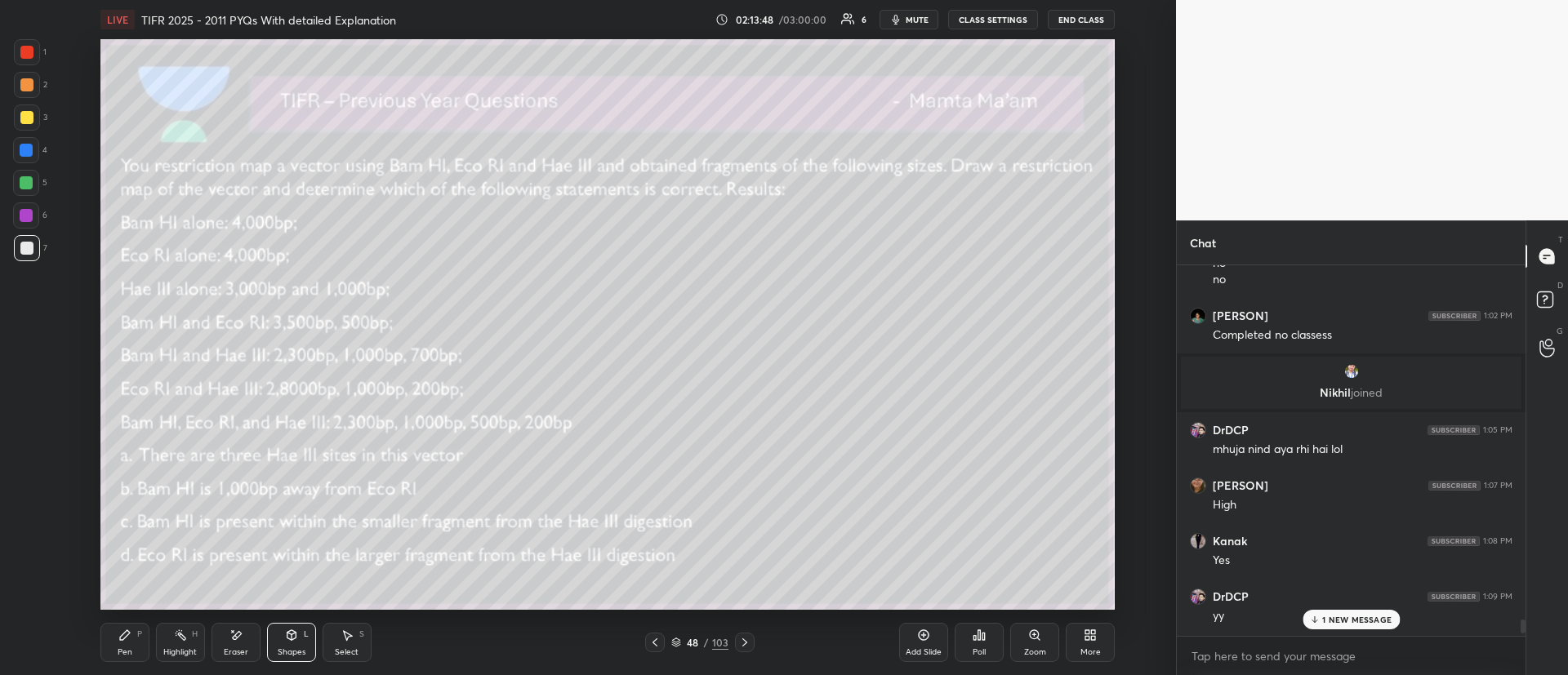 click at bounding box center (27, 118) 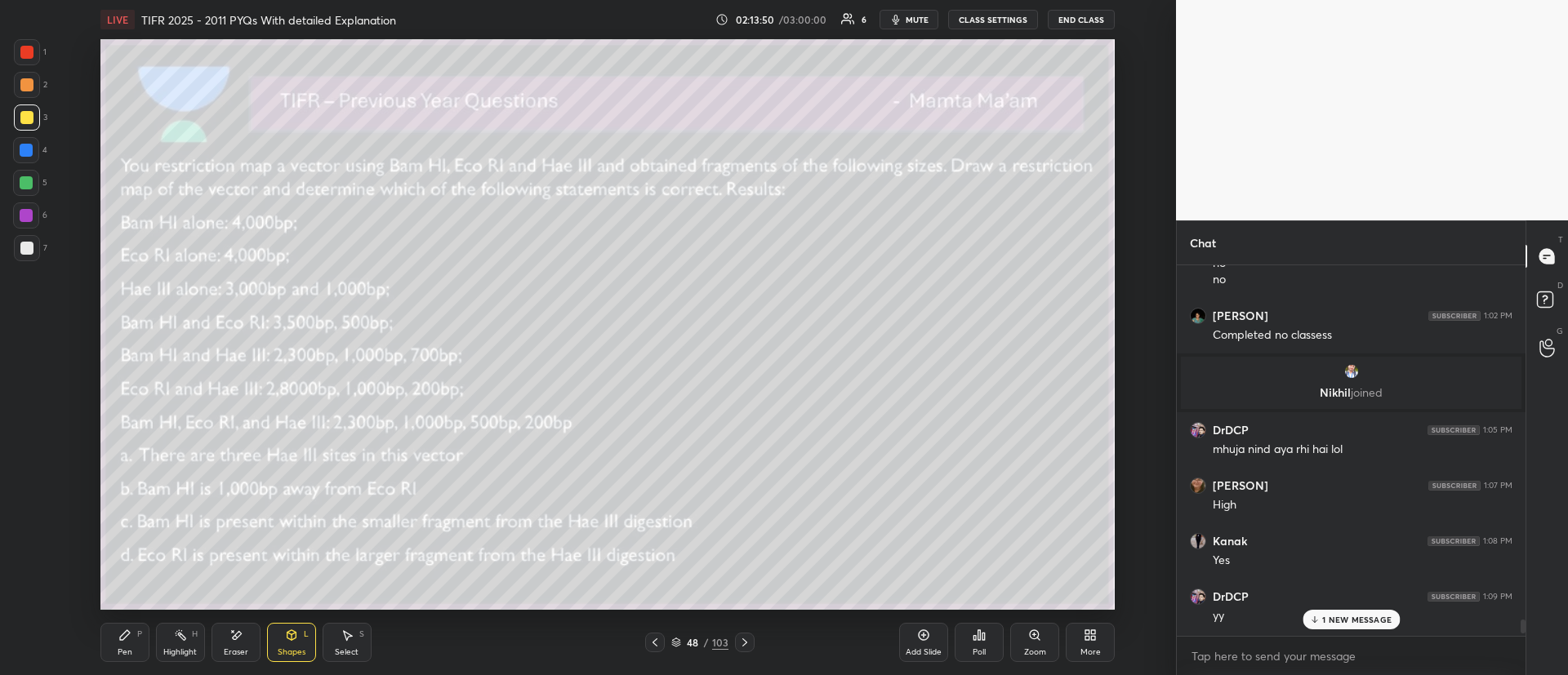 click 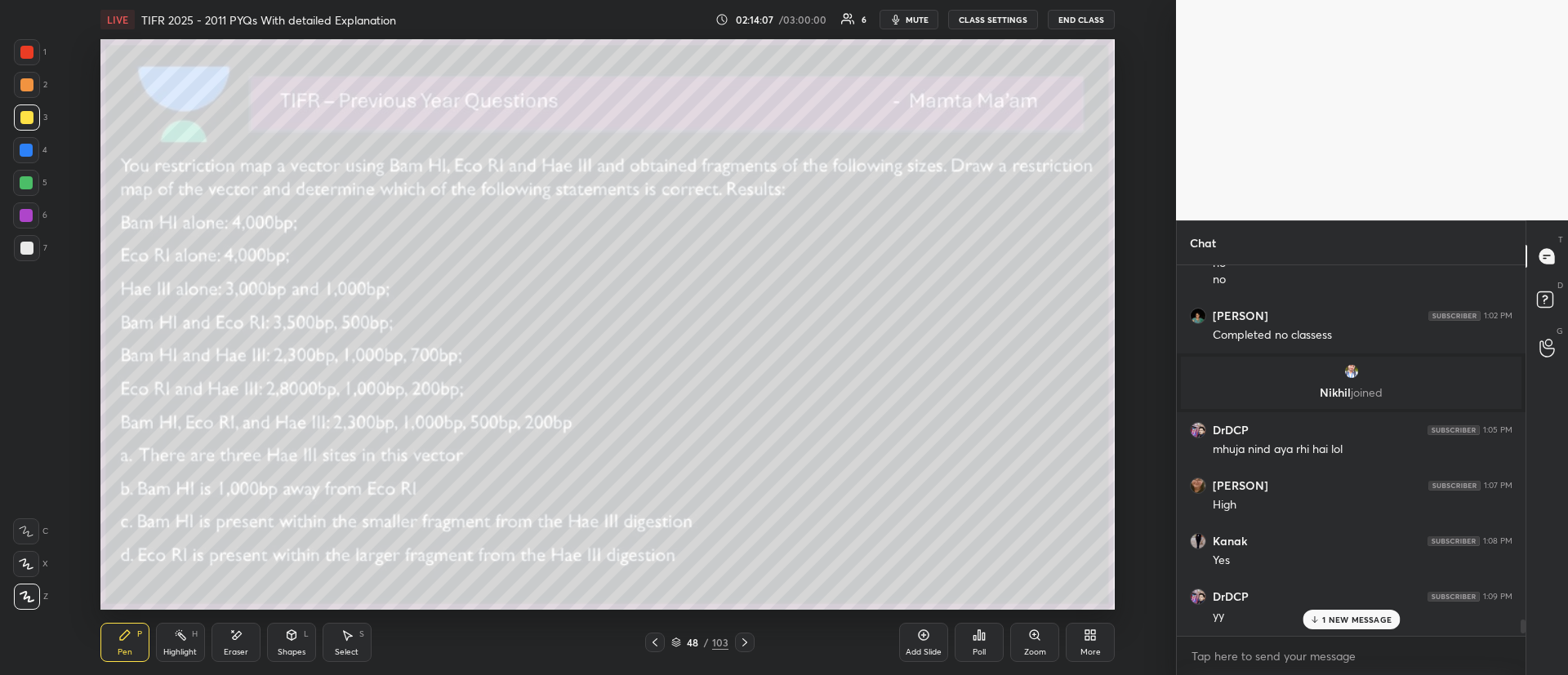 click 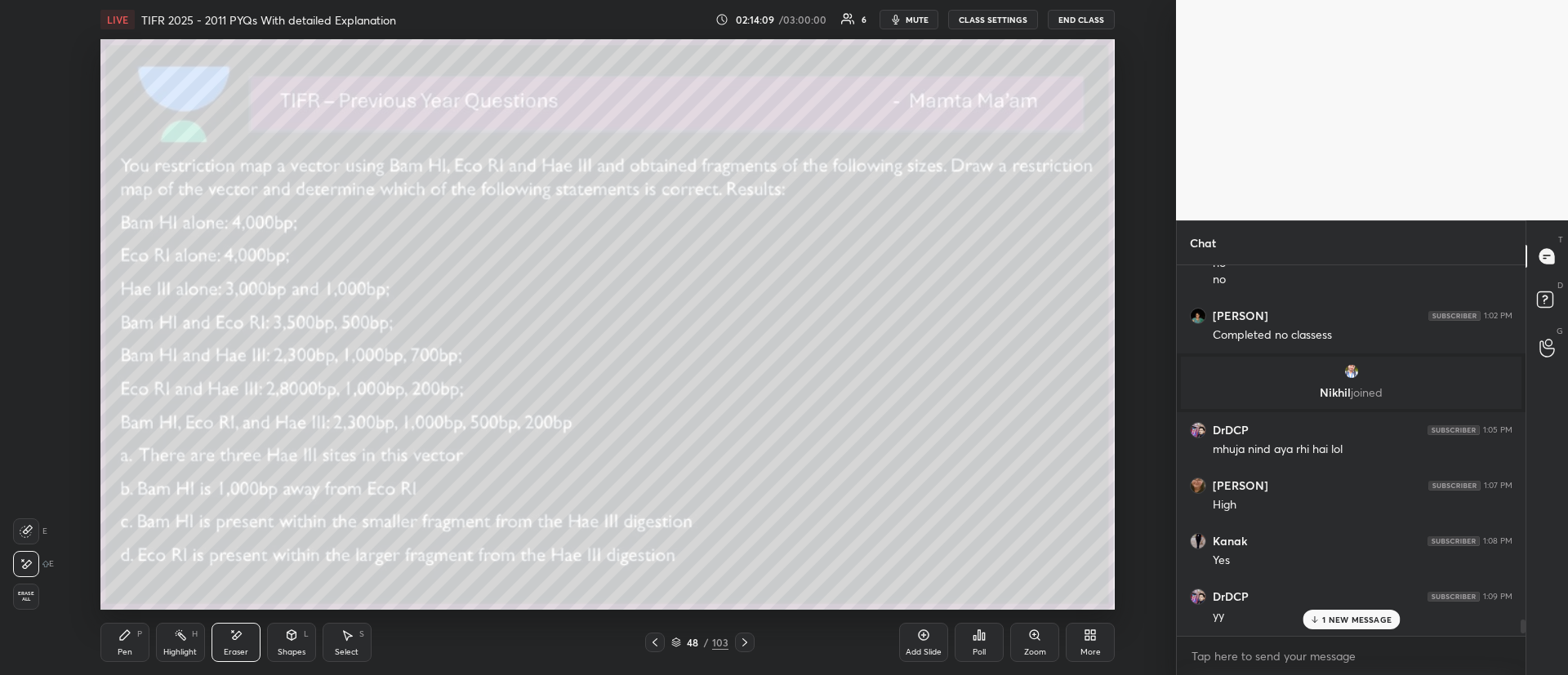 click 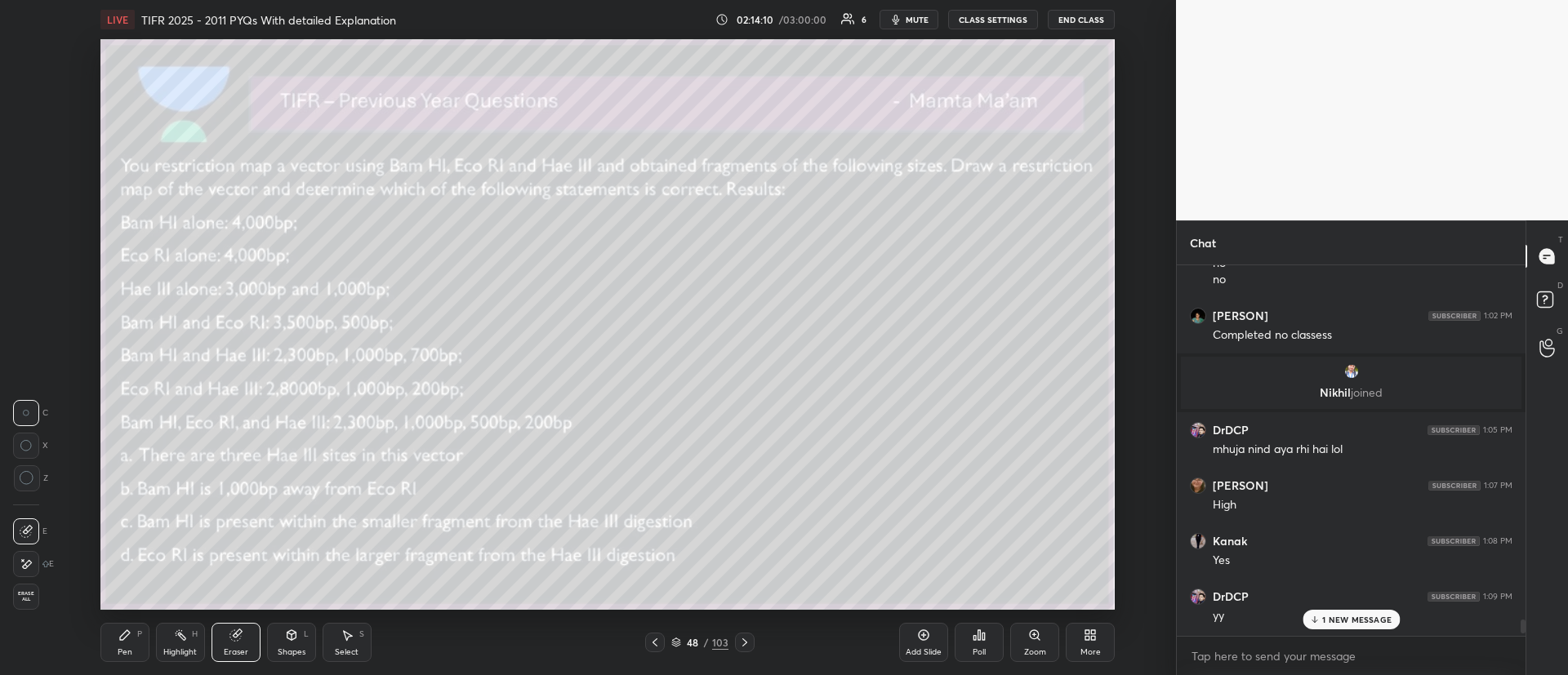 click on "Pen" at bounding box center [125, 652] 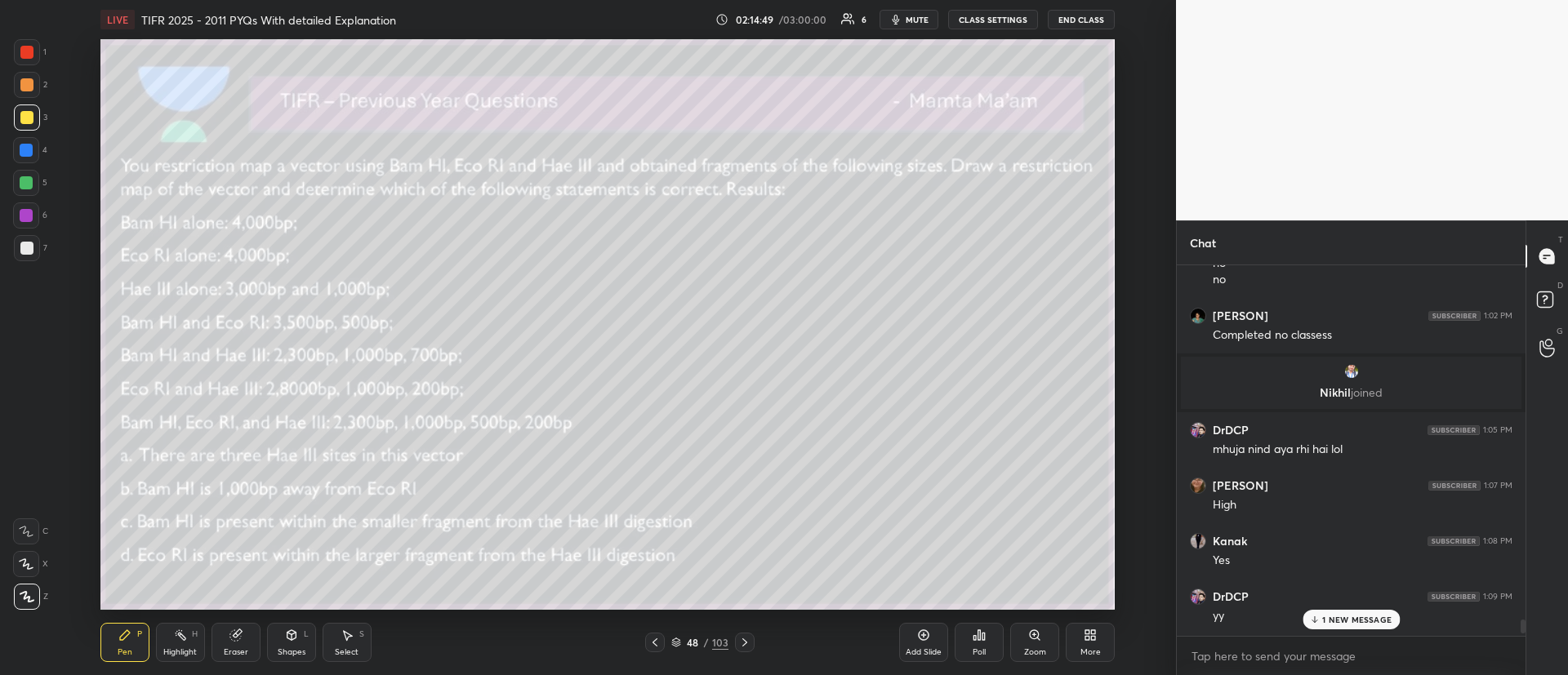 click at bounding box center (27, 85) 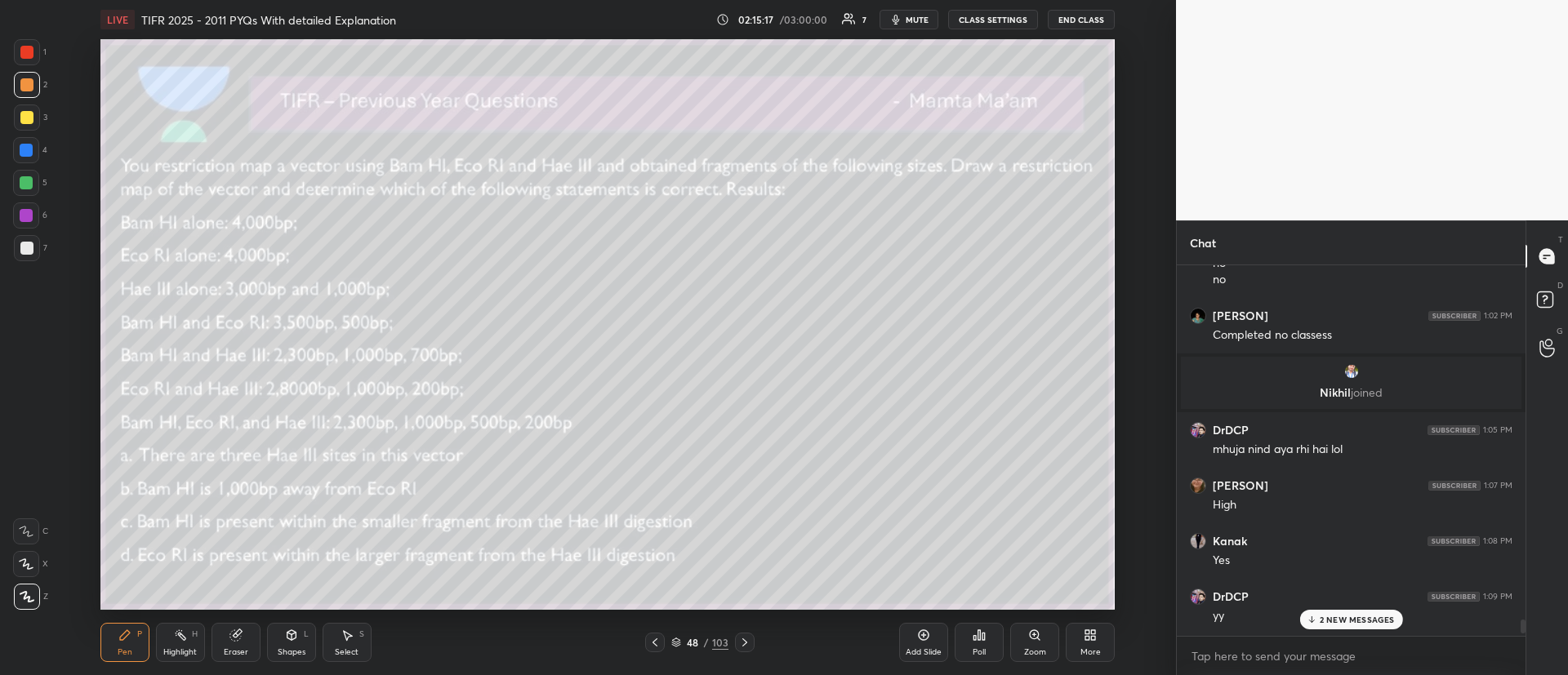click on "Shapes L" at bounding box center (292, 642) 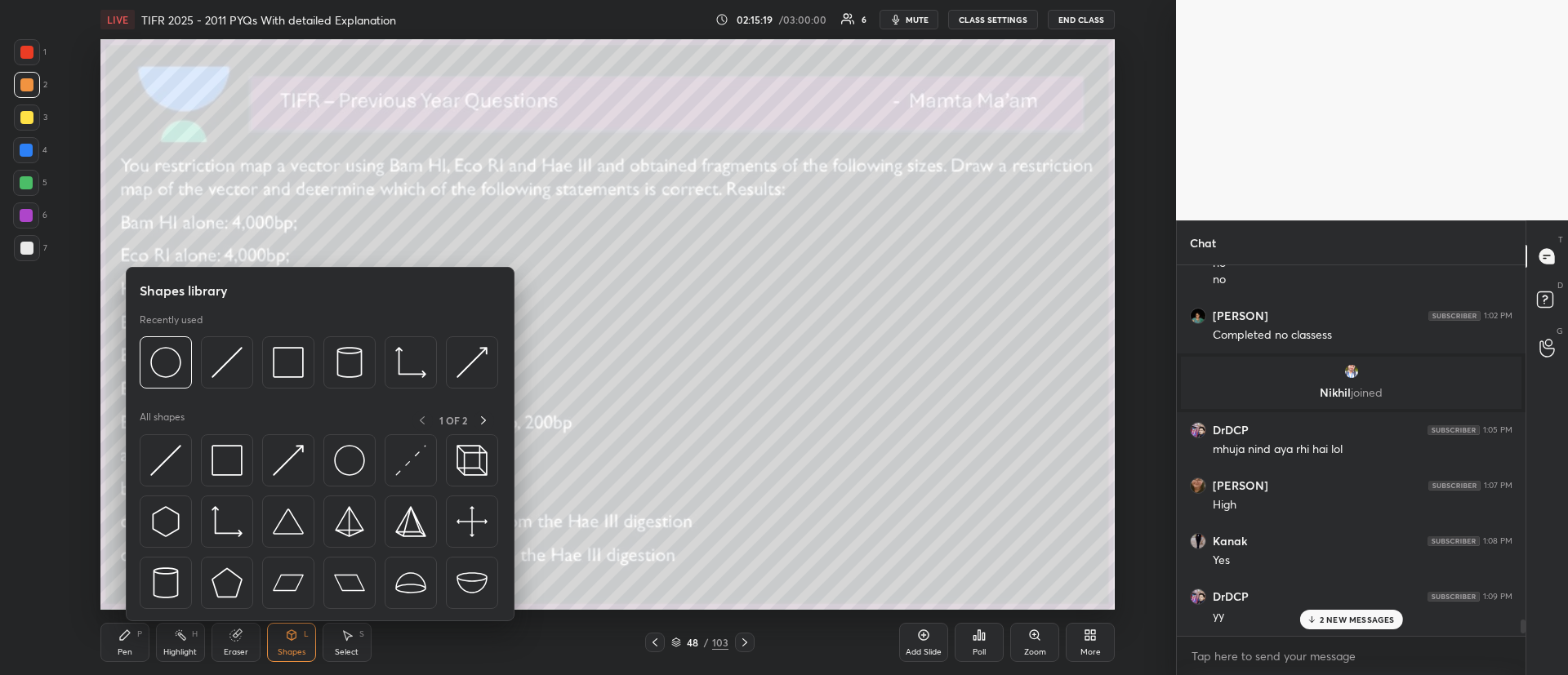 click on "Eraser" at bounding box center (236, 652) 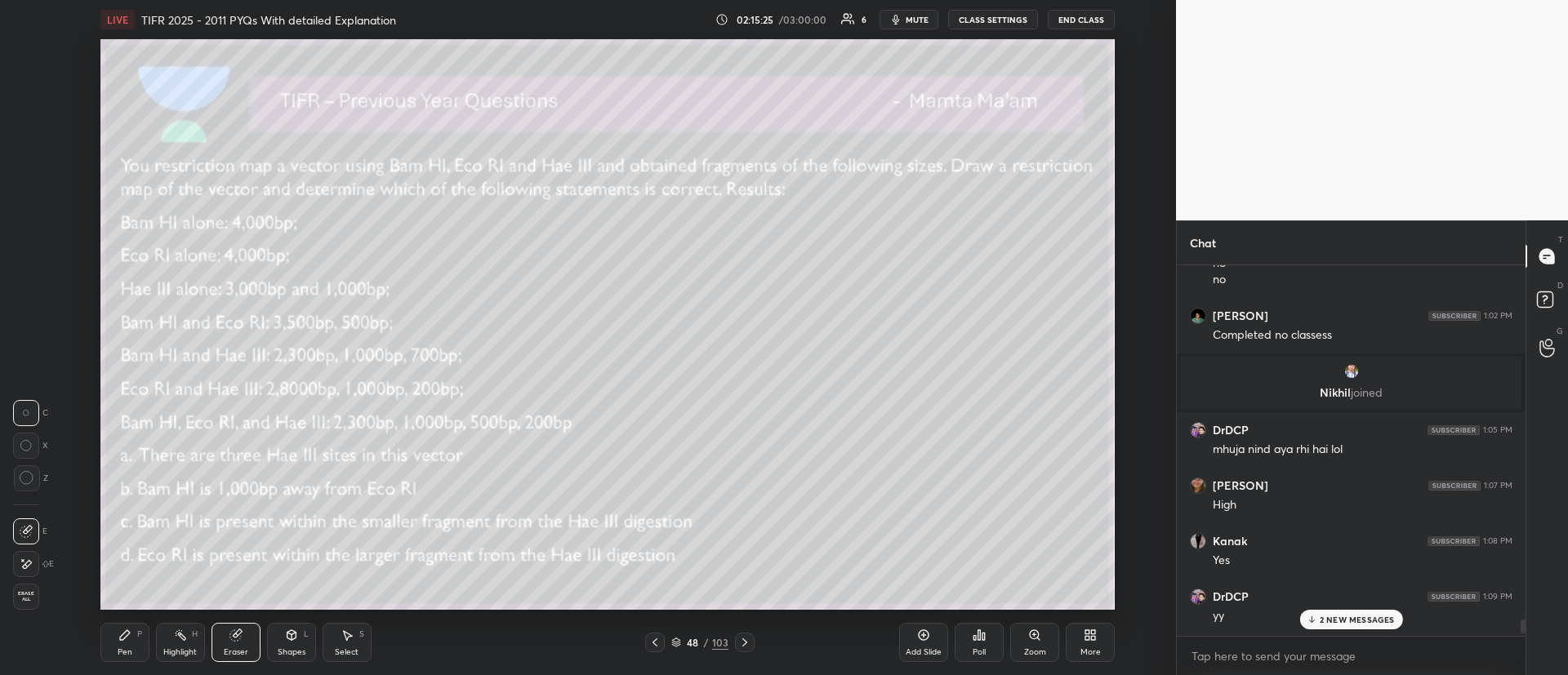 click on "Pen" at bounding box center [125, 652] 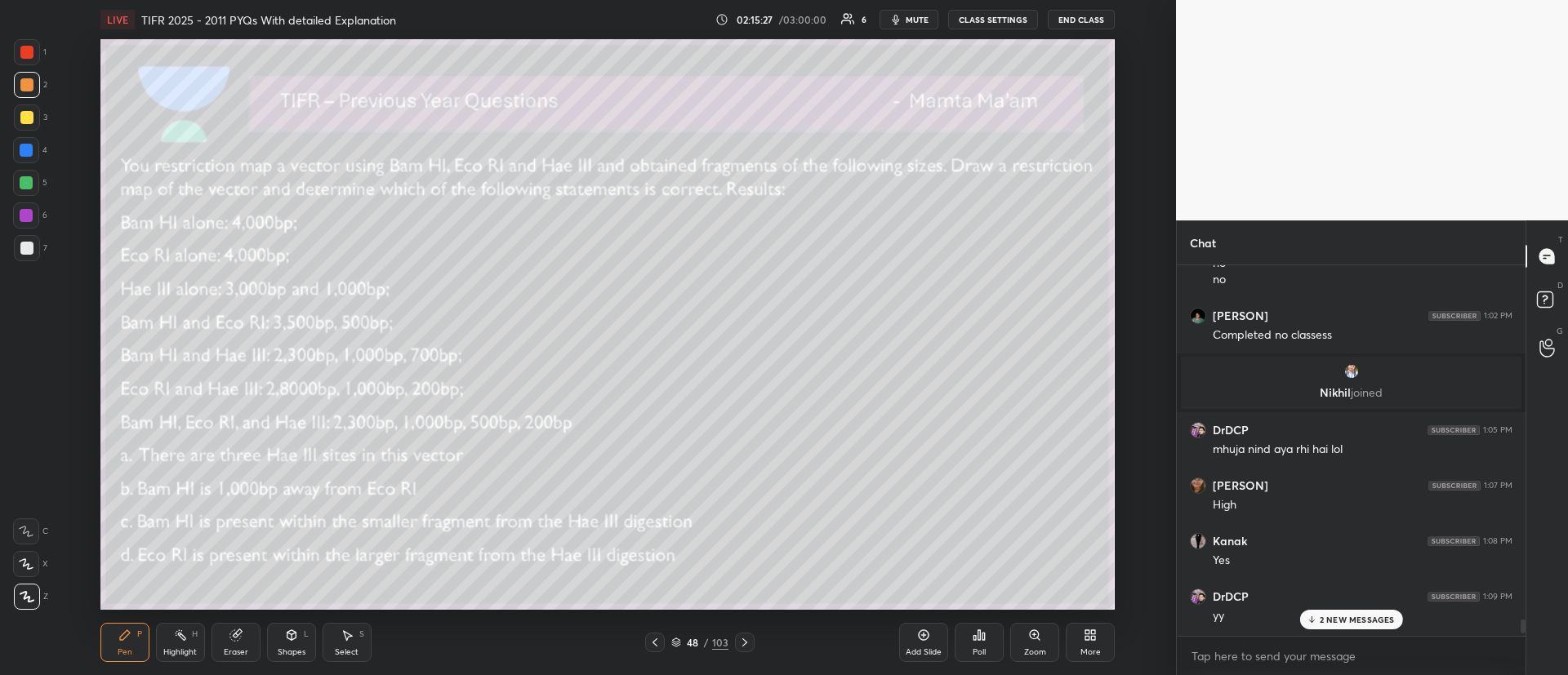 click on "3" at bounding box center [30, 118] 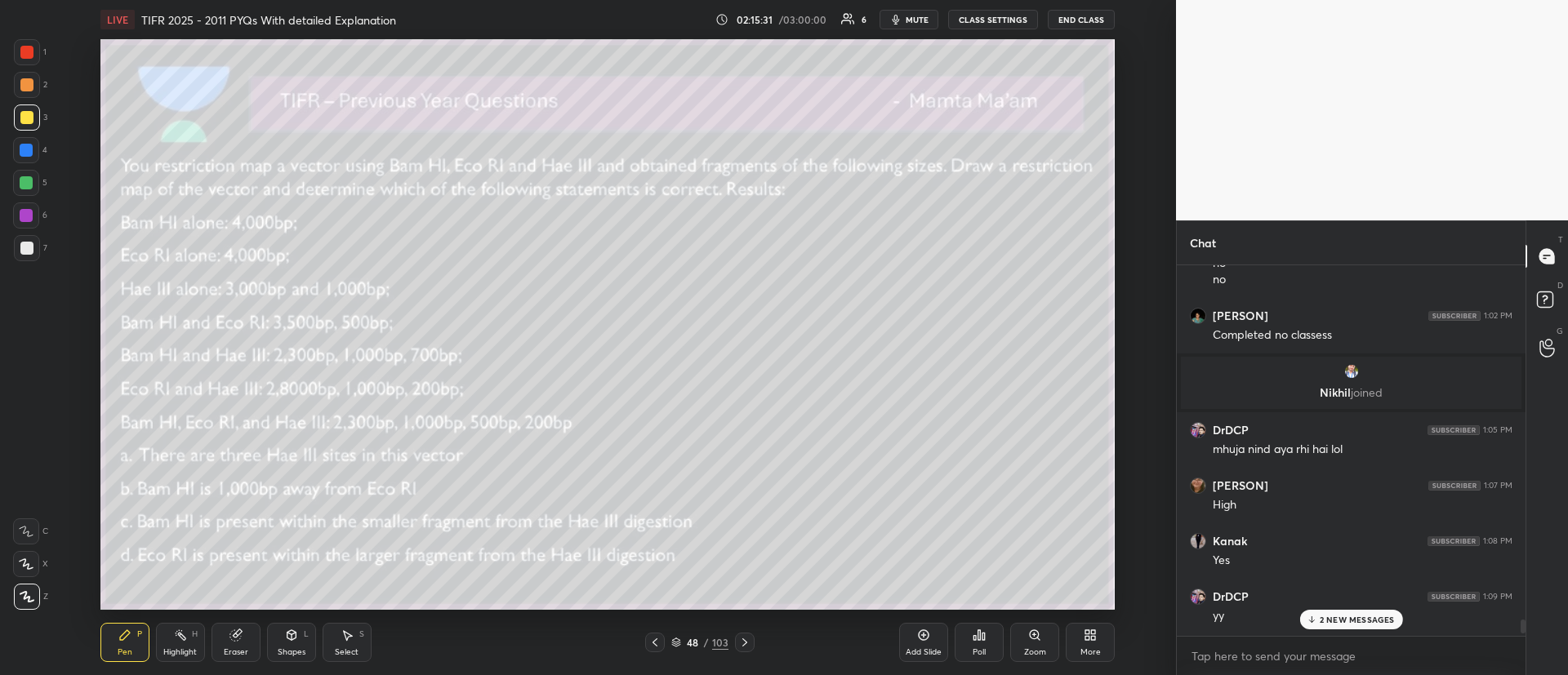 click at bounding box center (26, 150) 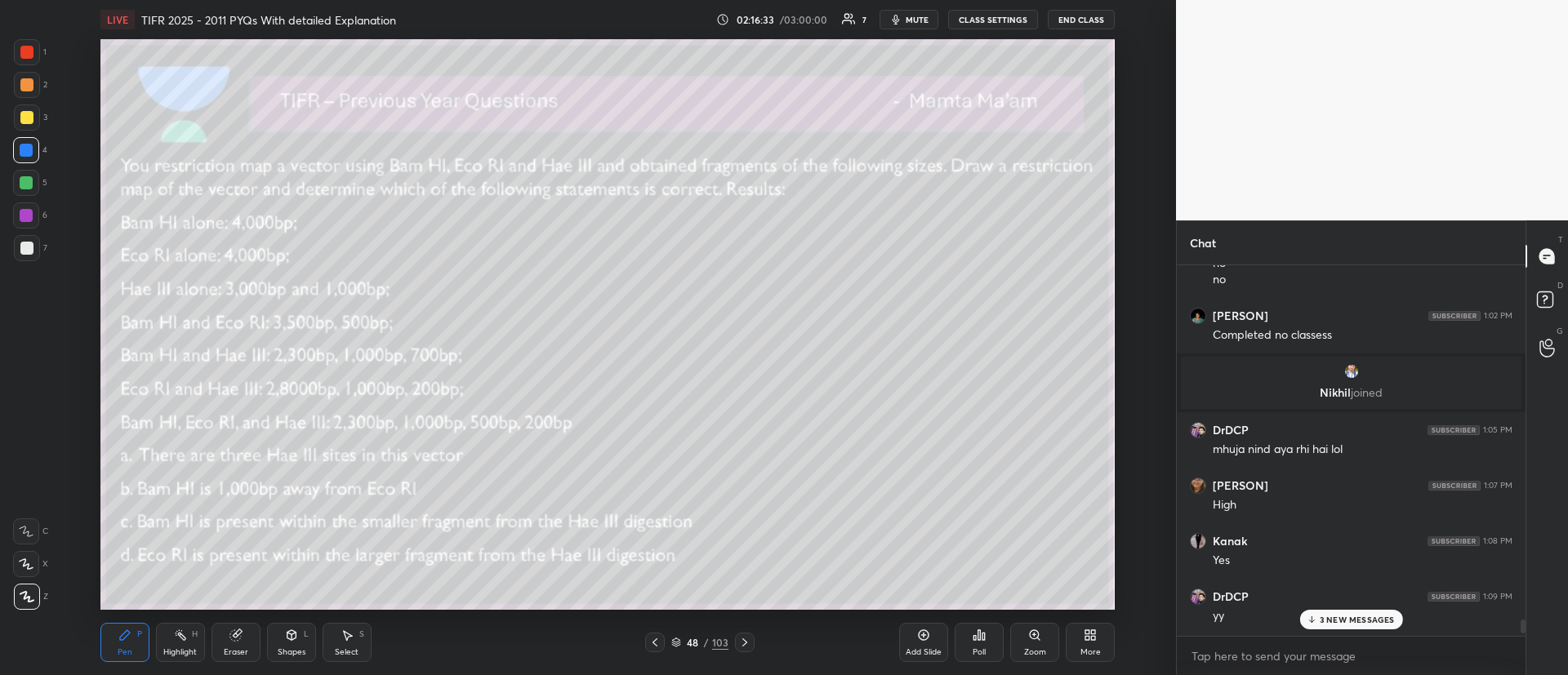 click at bounding box center [26, 183] 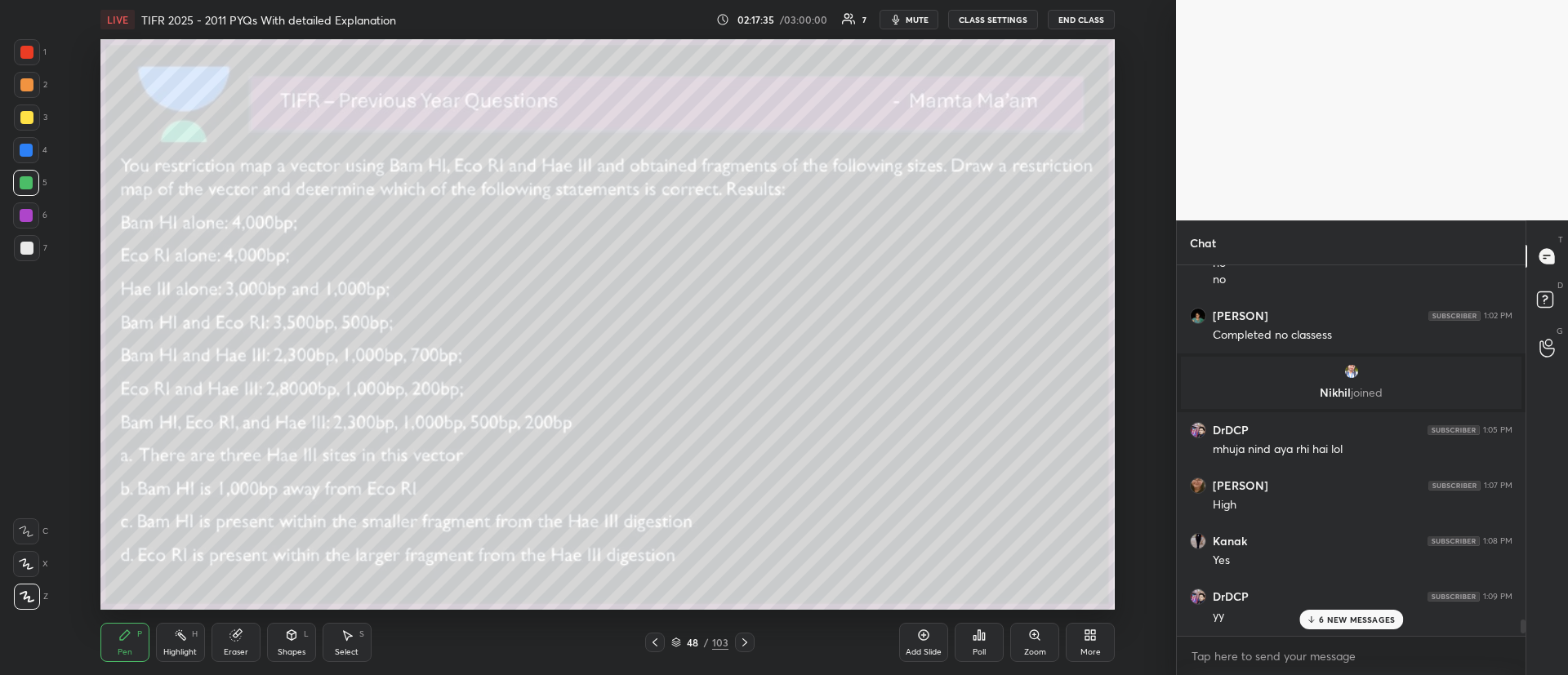 click on "6 NEW MESSAGES" at bounding box center [1356, 619] 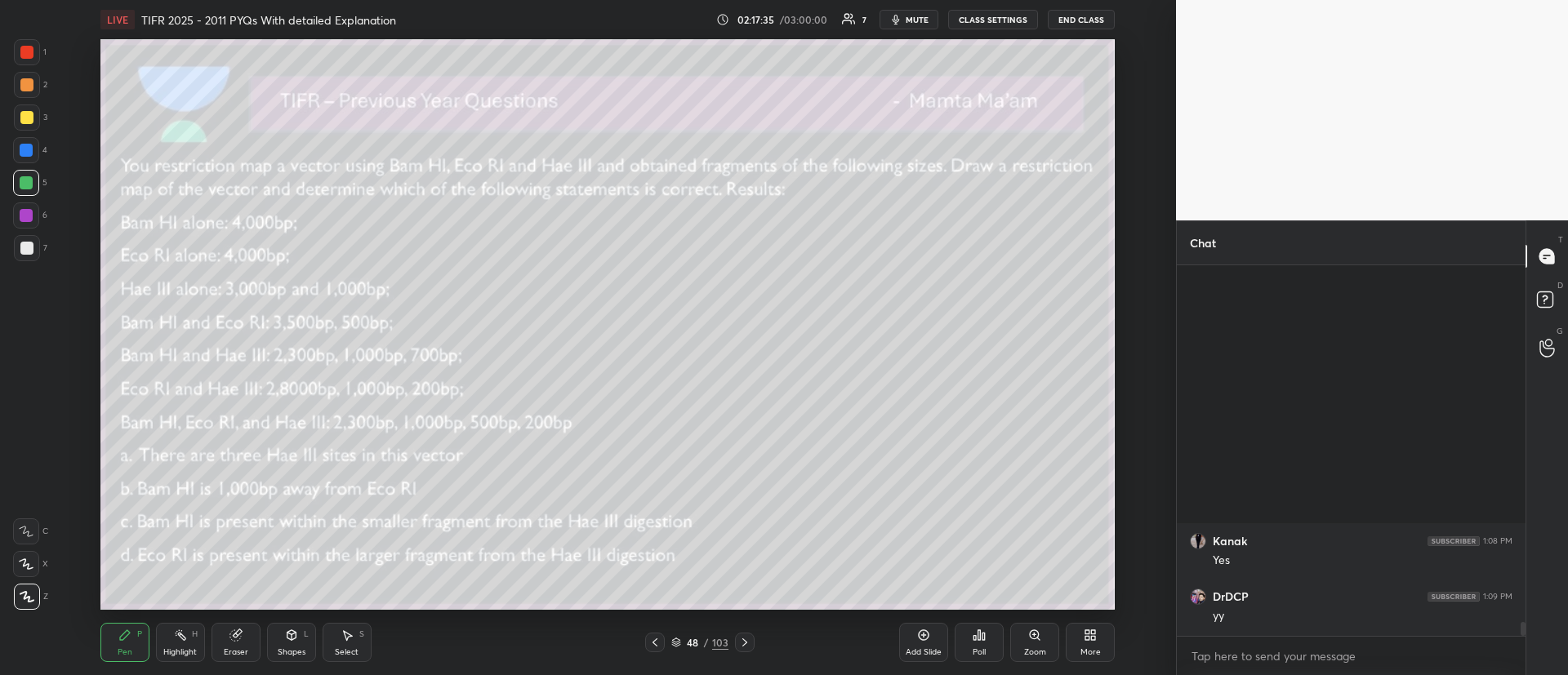 scroll, scrollTop: 9365, scrollLeft: 0, axis: vertical 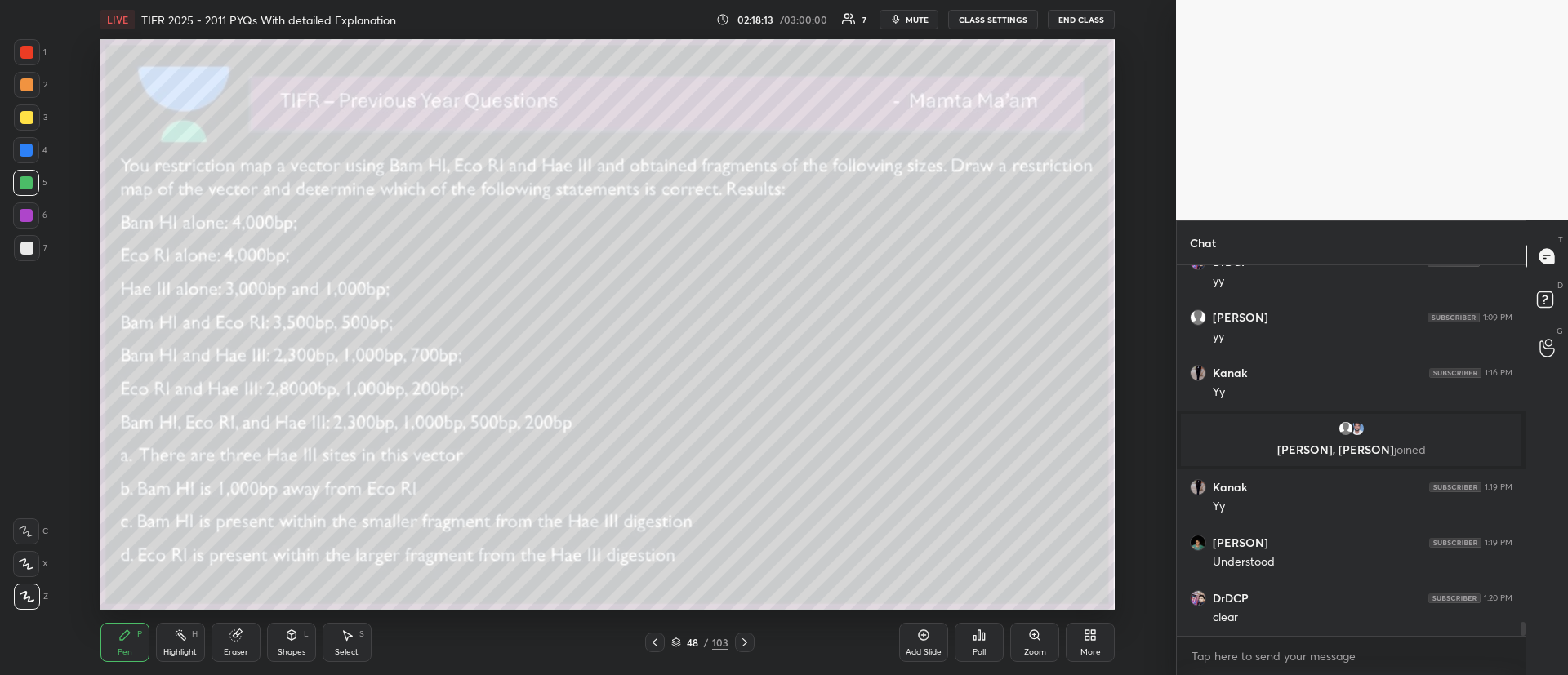 click 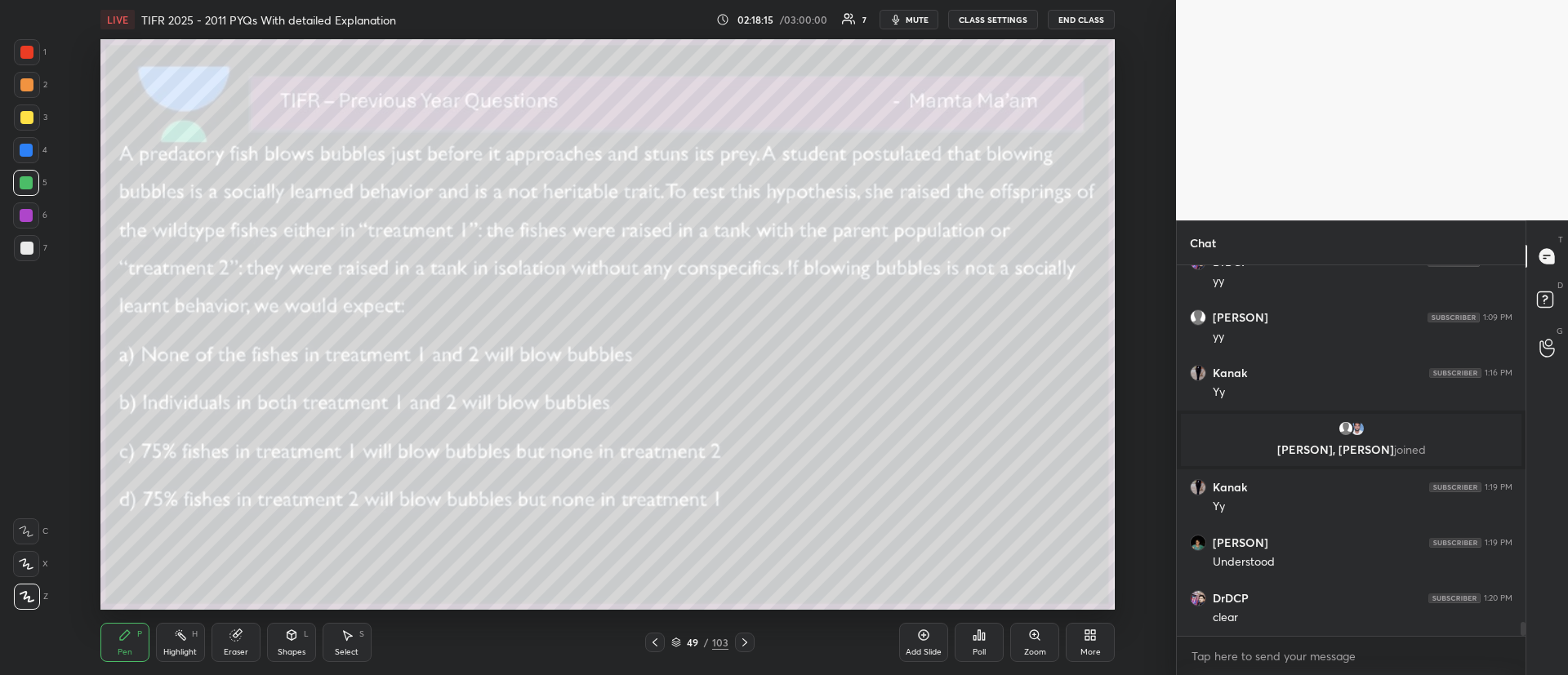 click 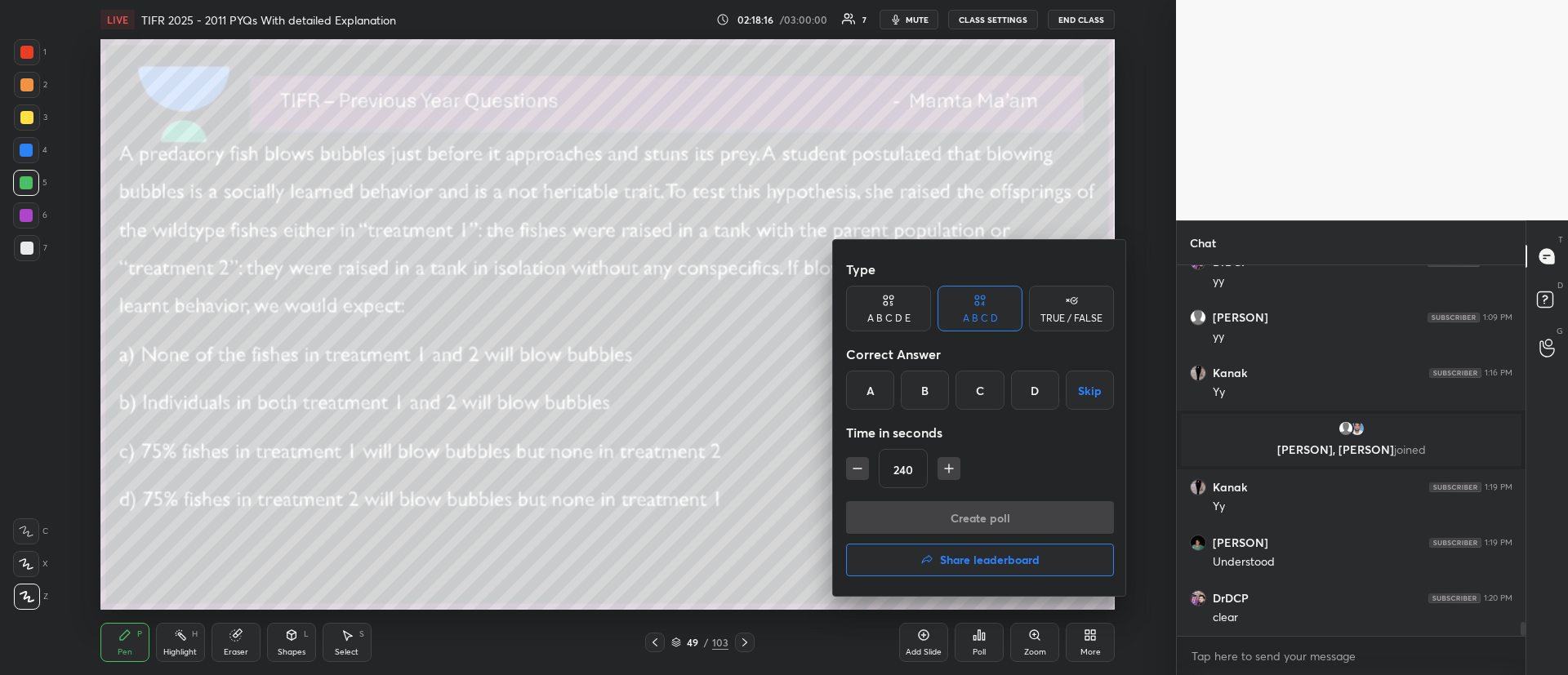 click on "B" at bounding box center [924, 390] 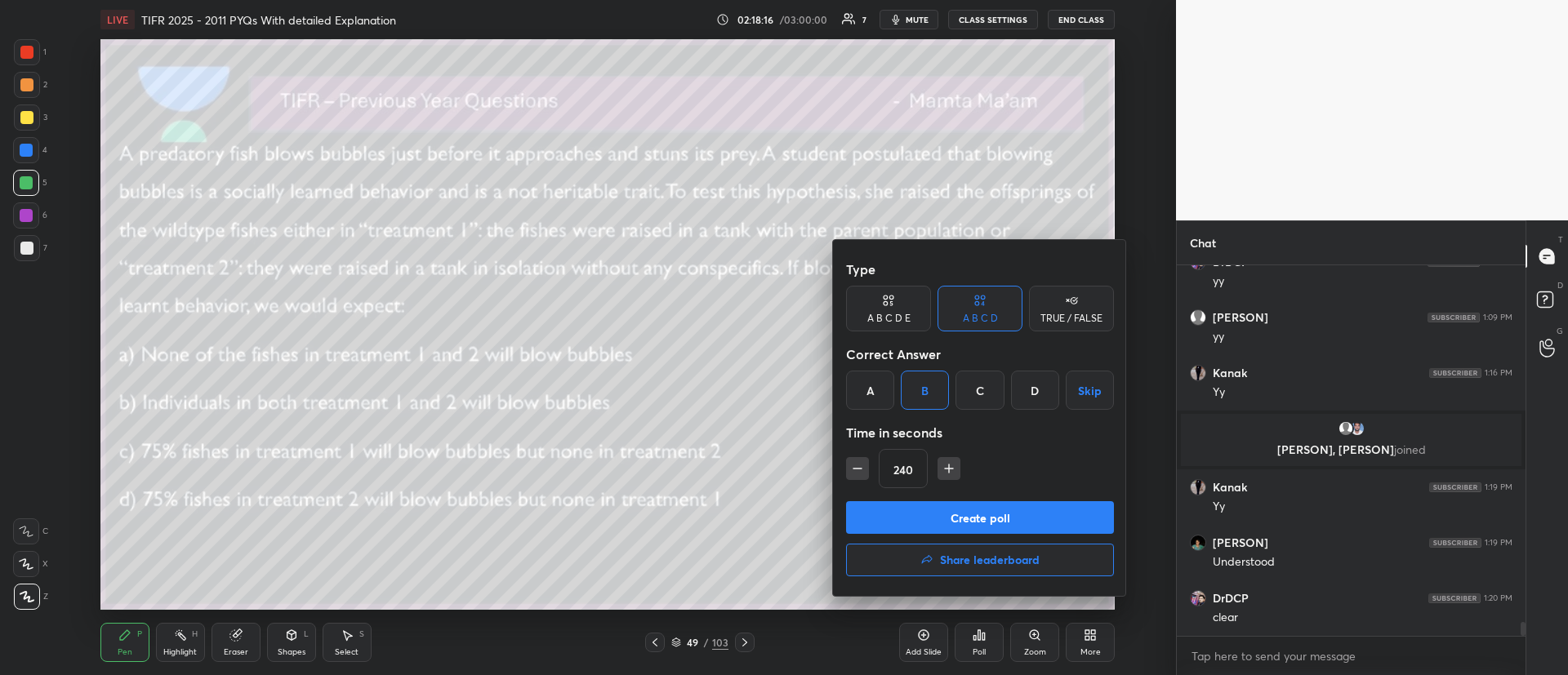 click 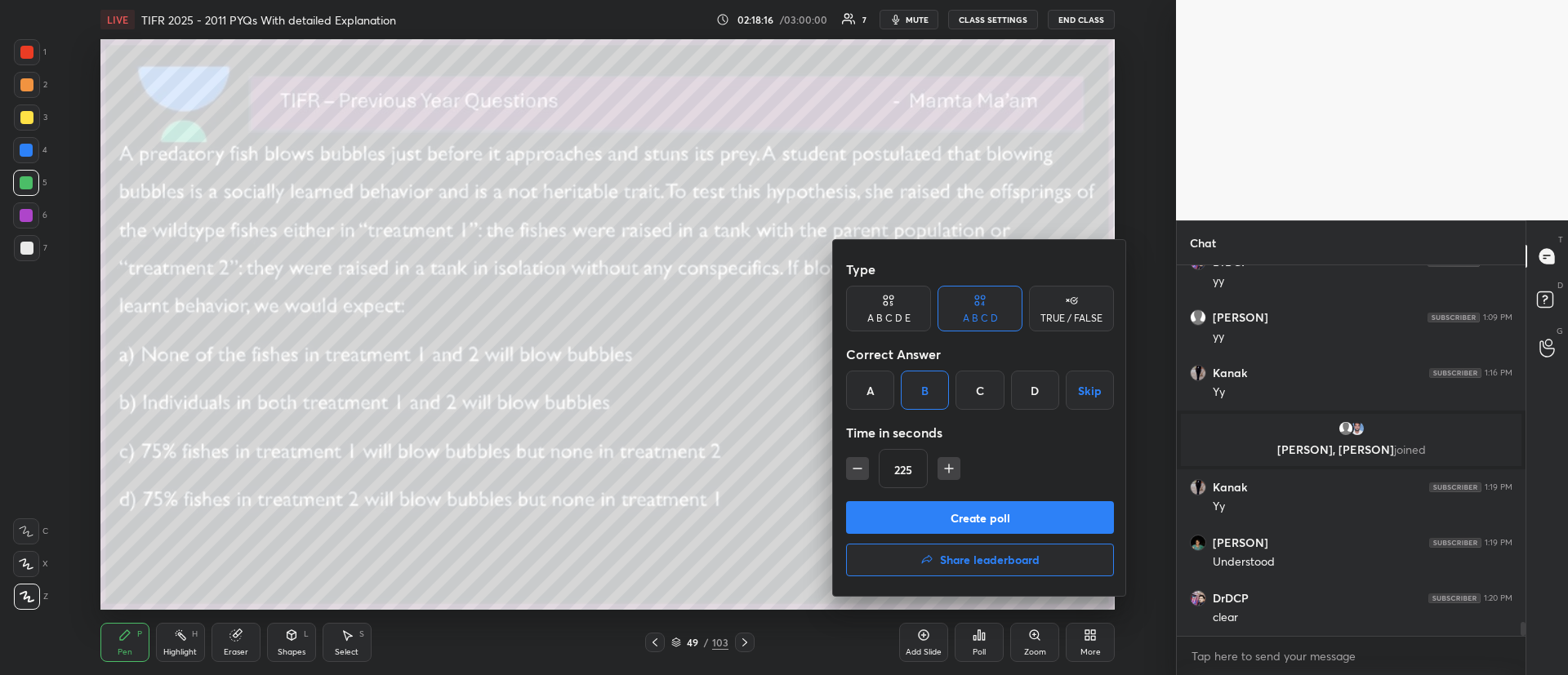 click 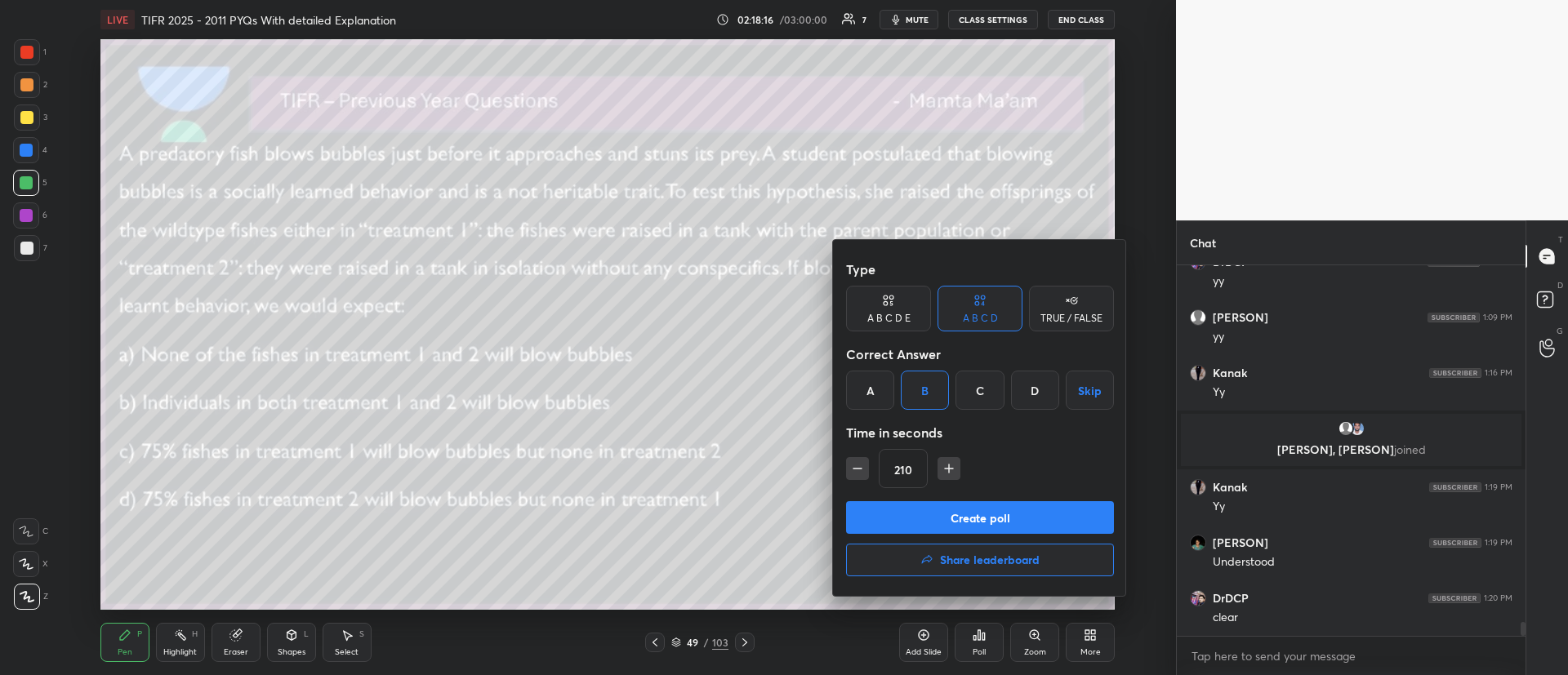 click 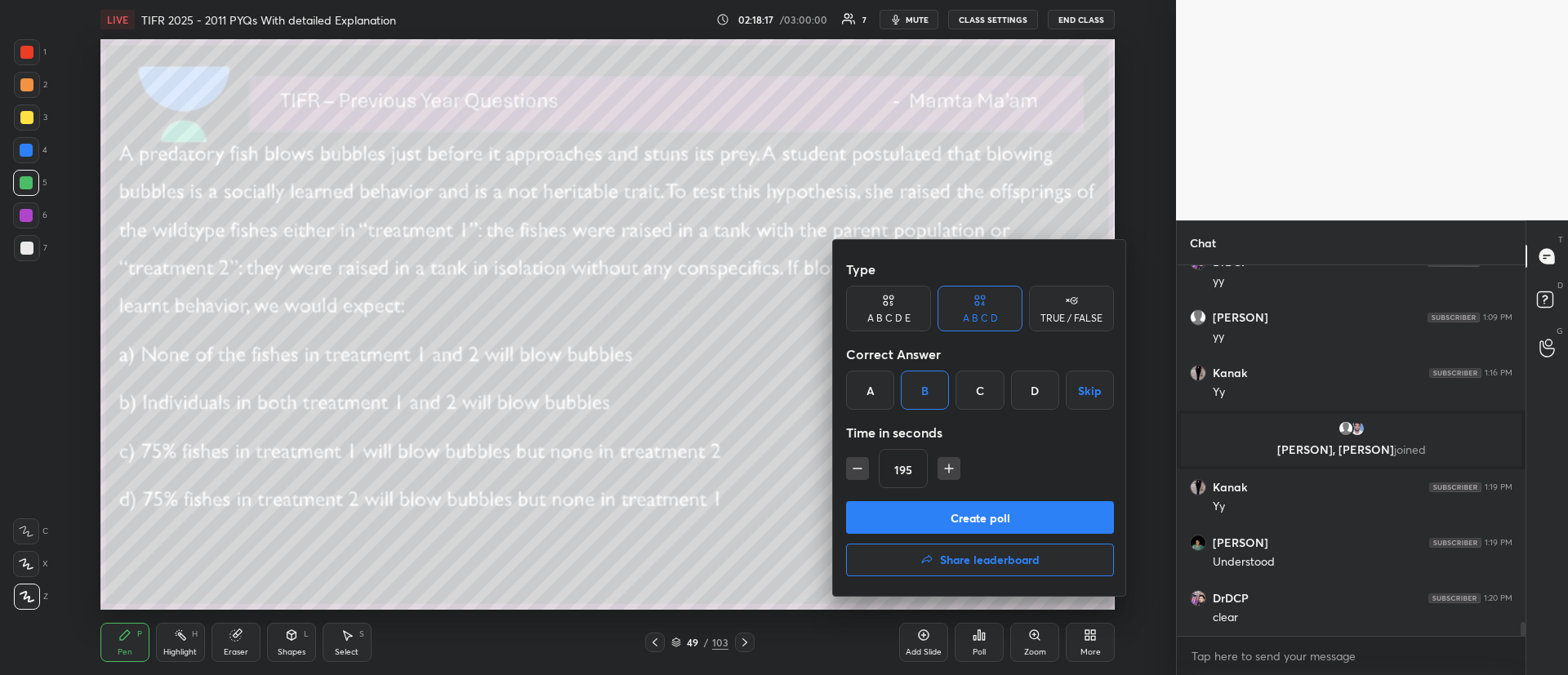 click 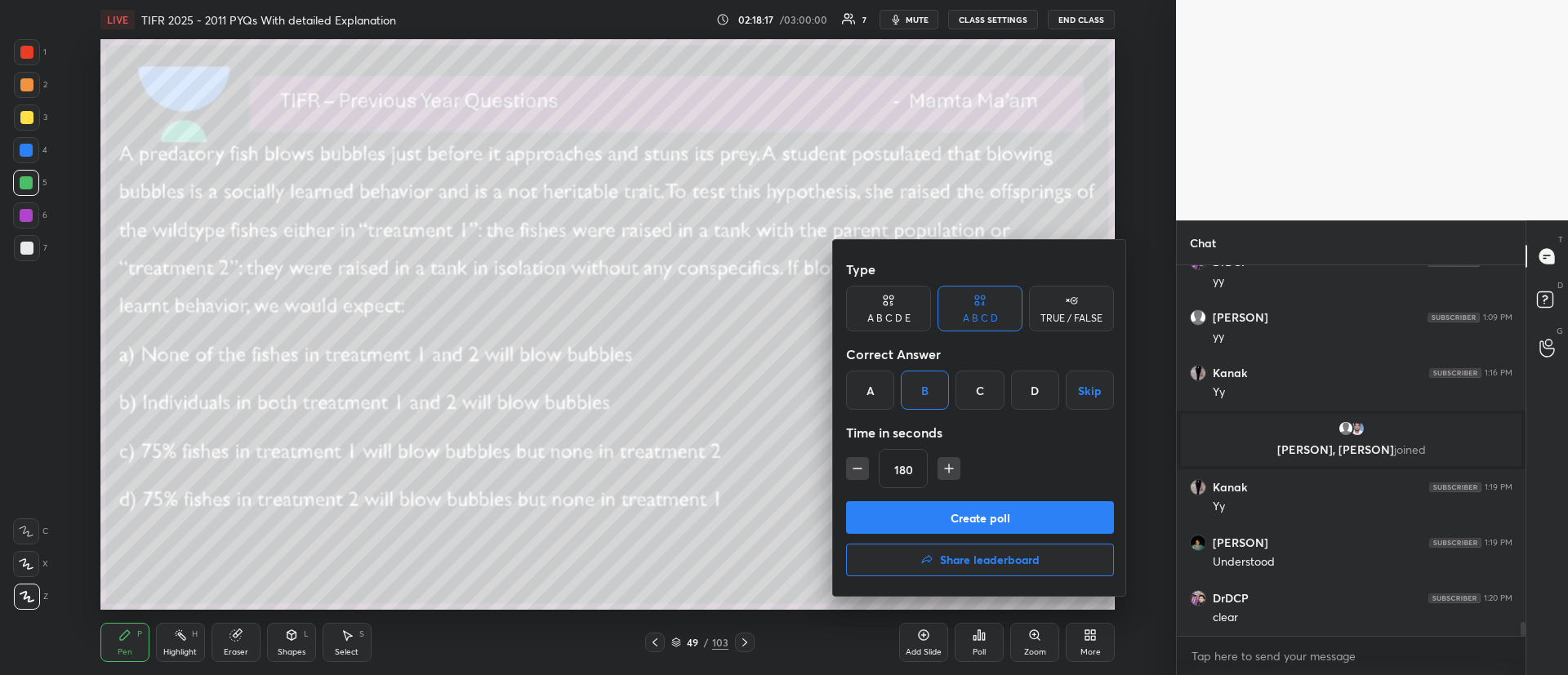 click 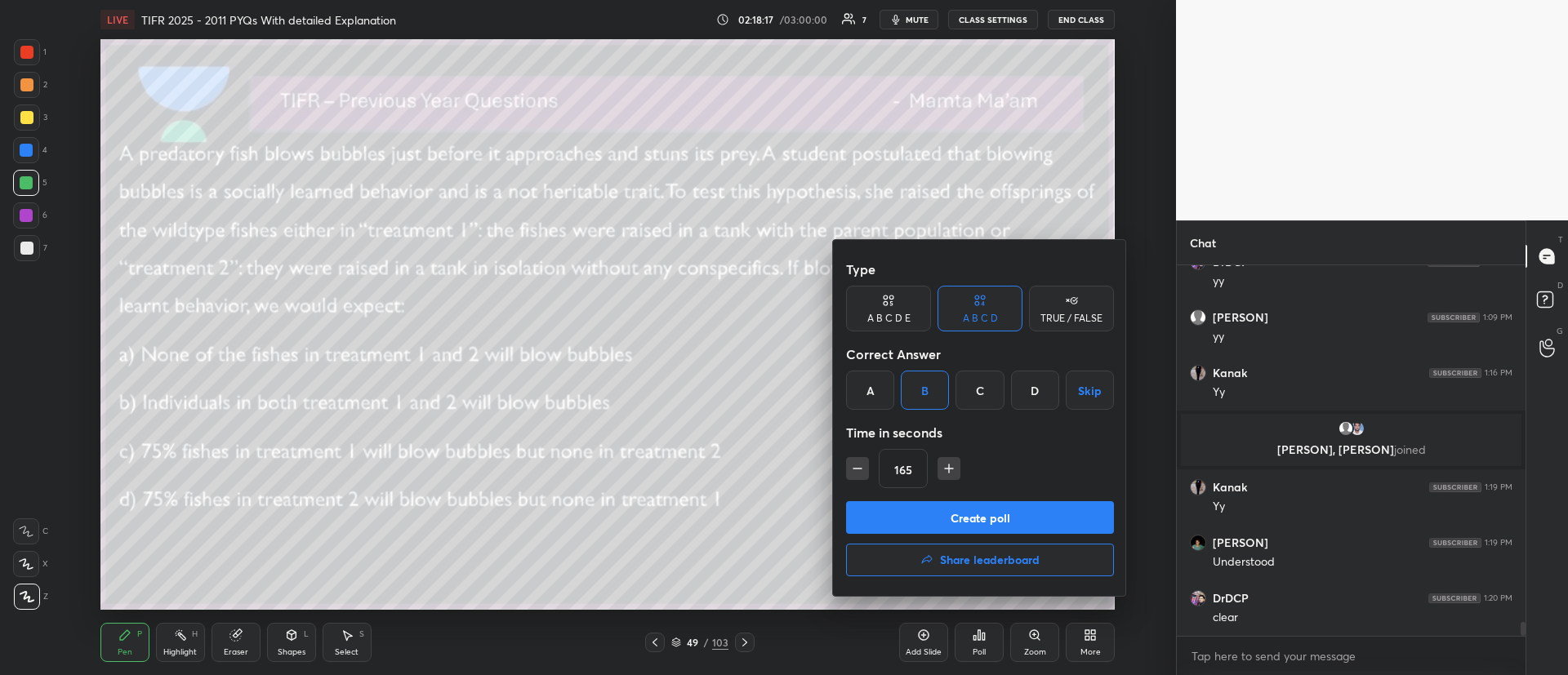 click 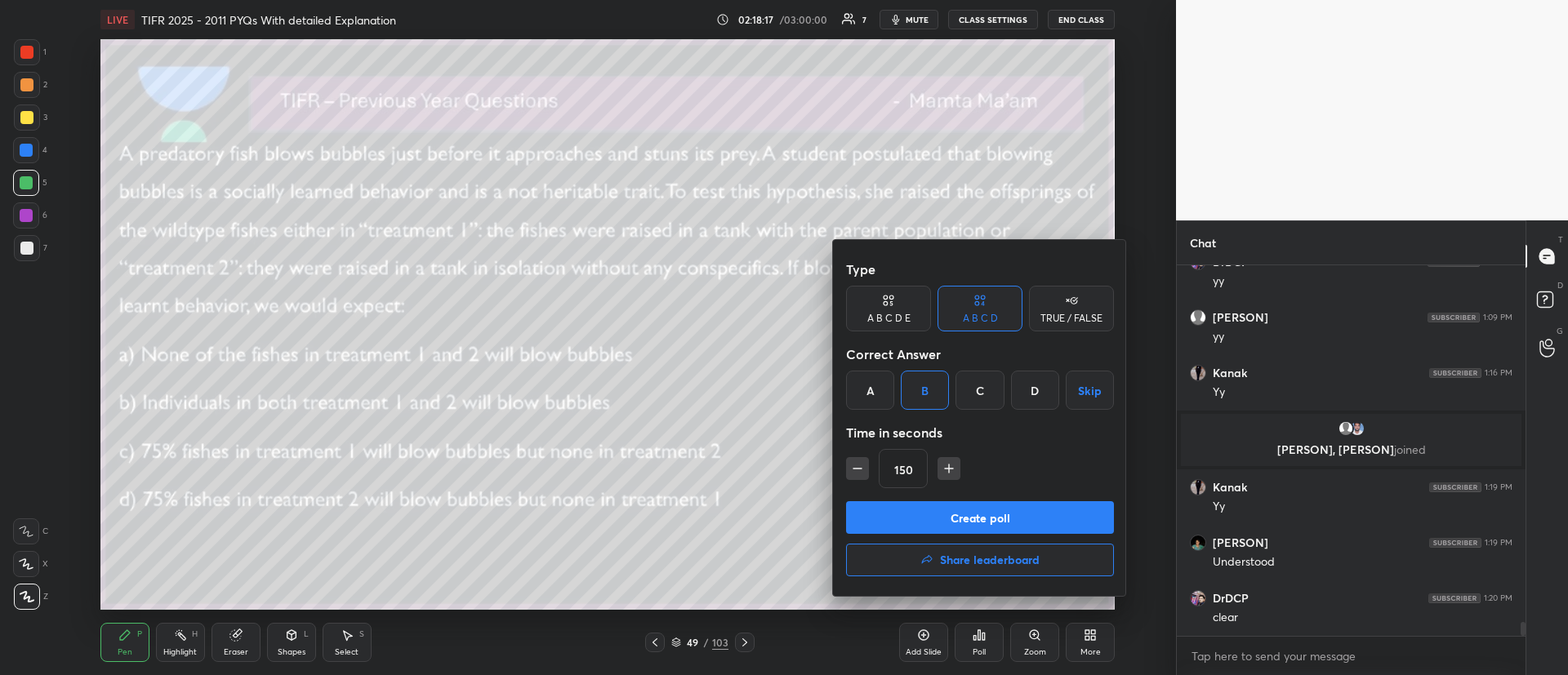 click 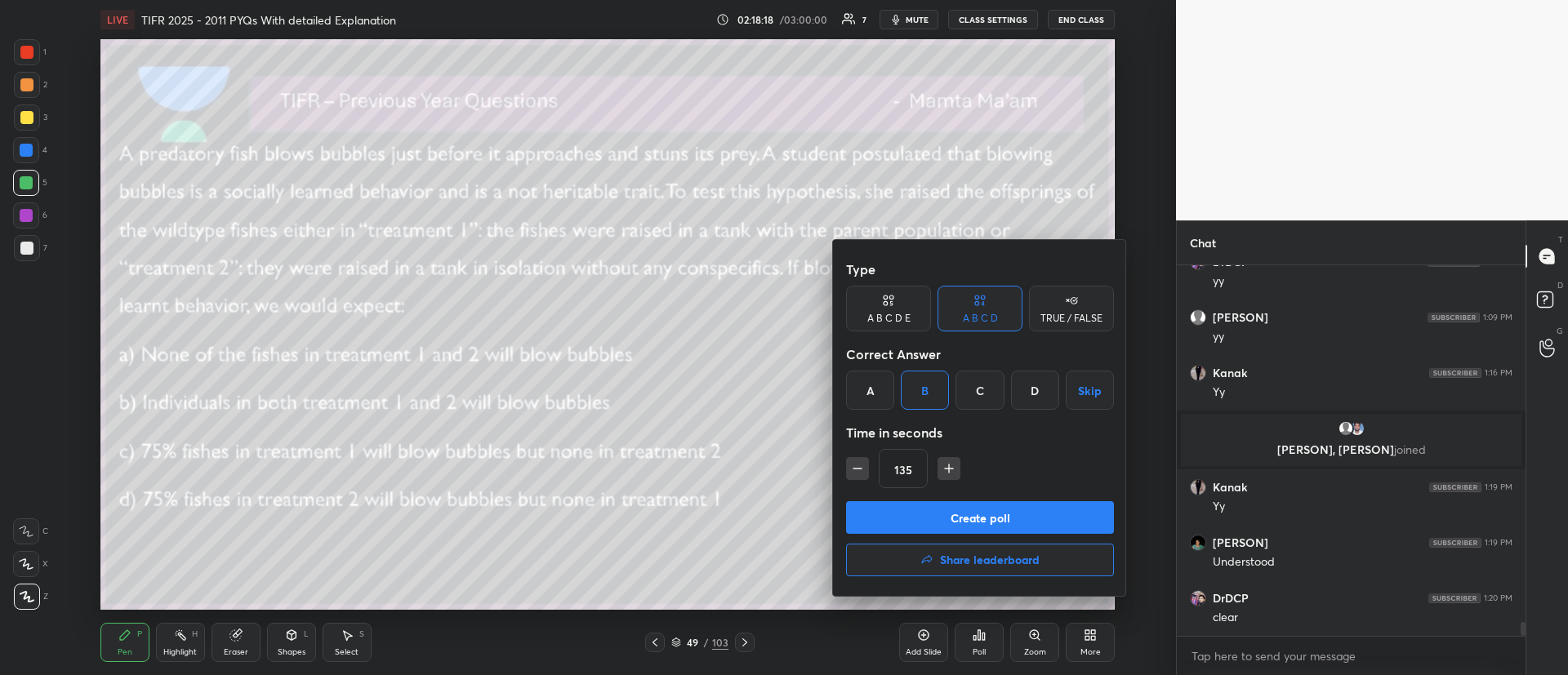 click 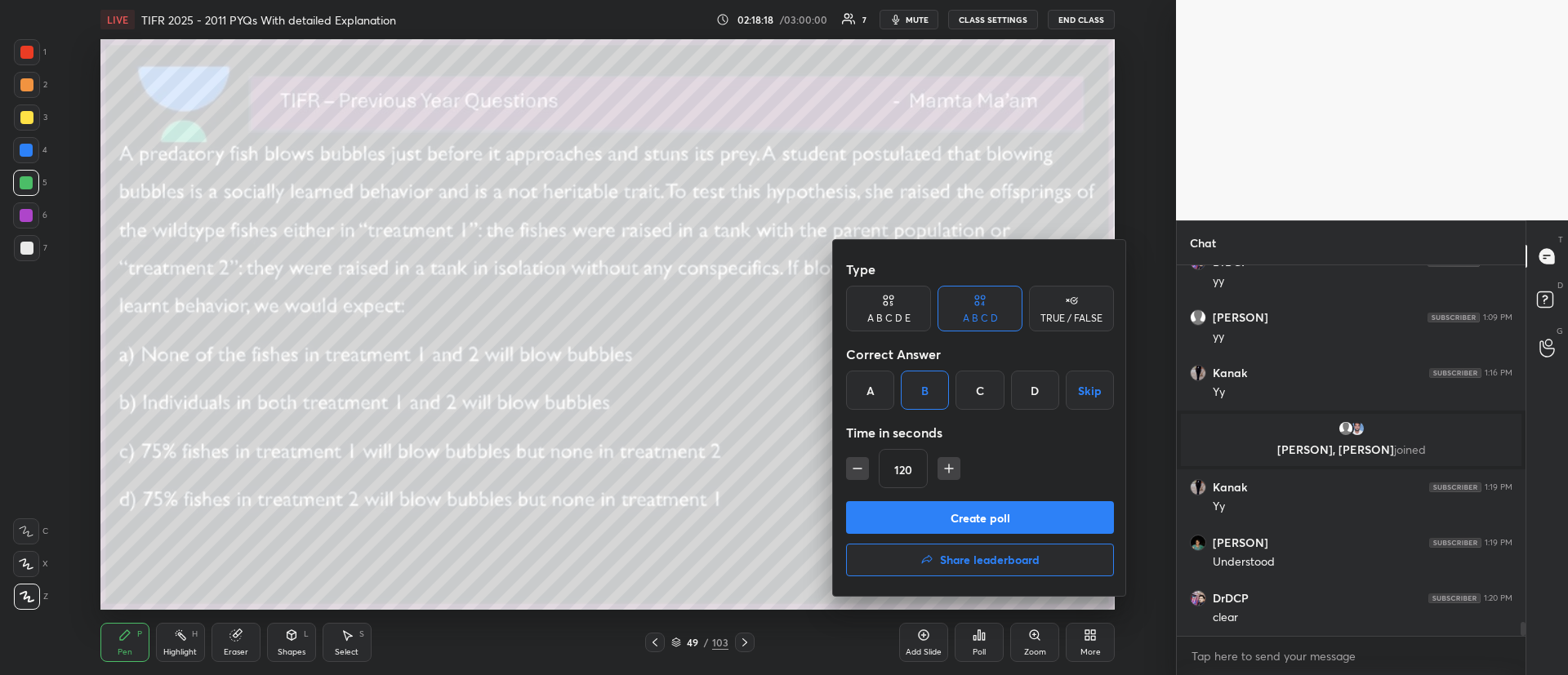 click 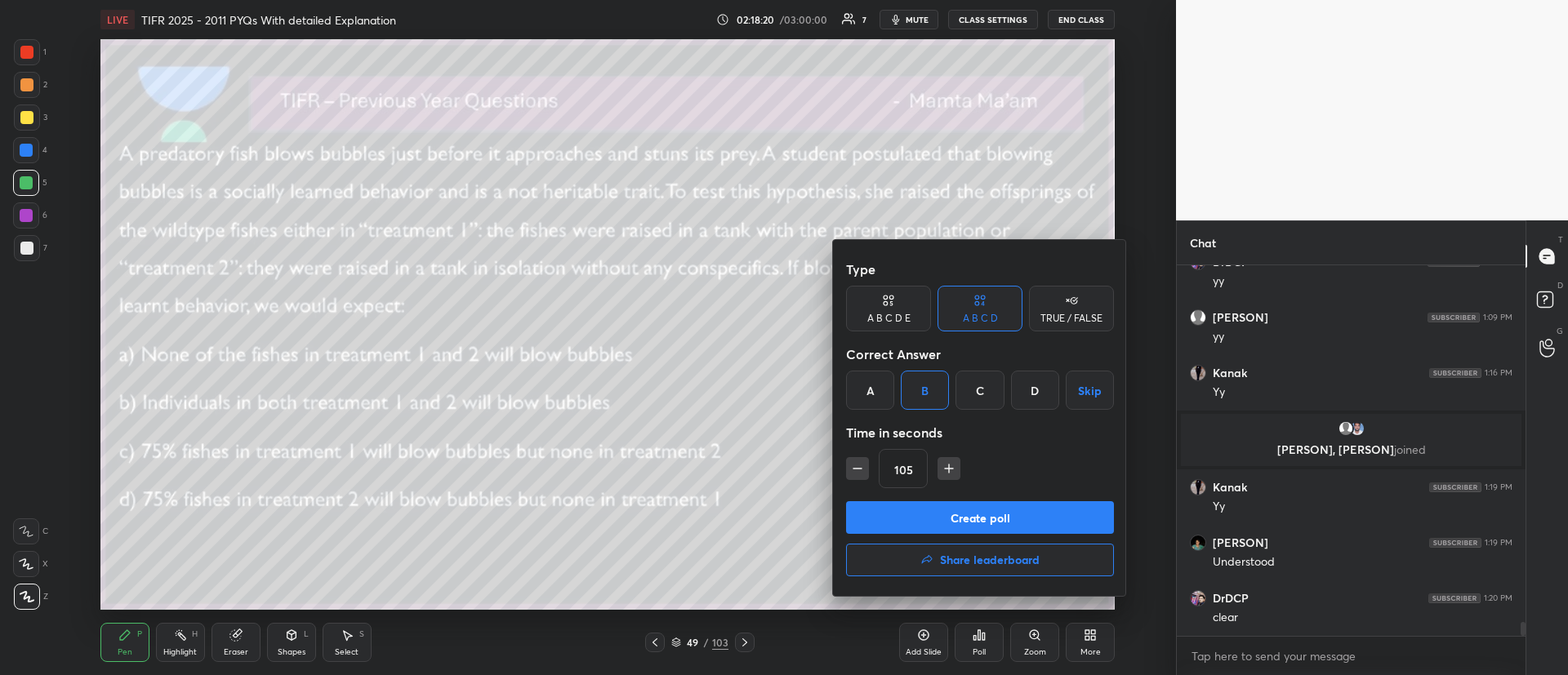 drag, startPoint x: 947, startPoint y: 470, endPoint x: 948, endPoint y: 478, distance: 8.062258 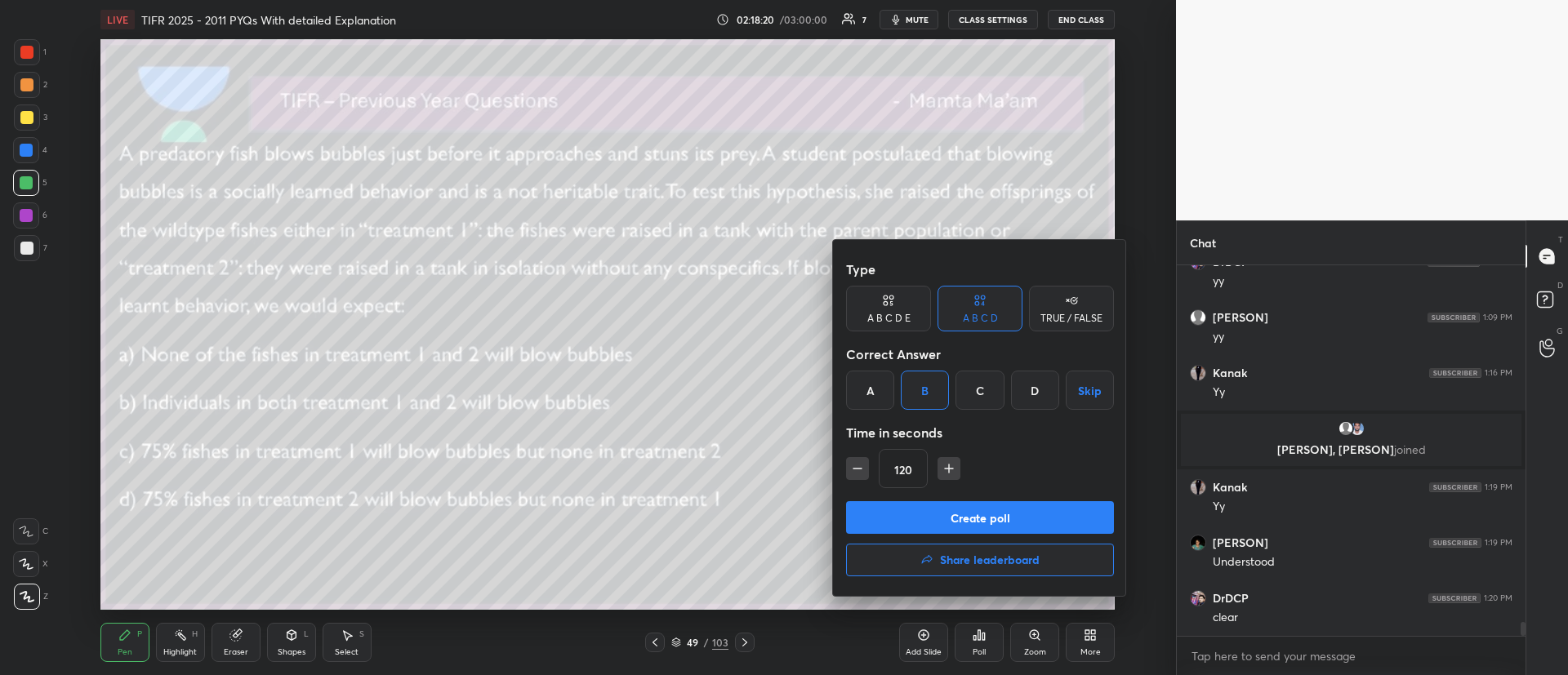 click on "Create poll" at bounding box center (980, 517) 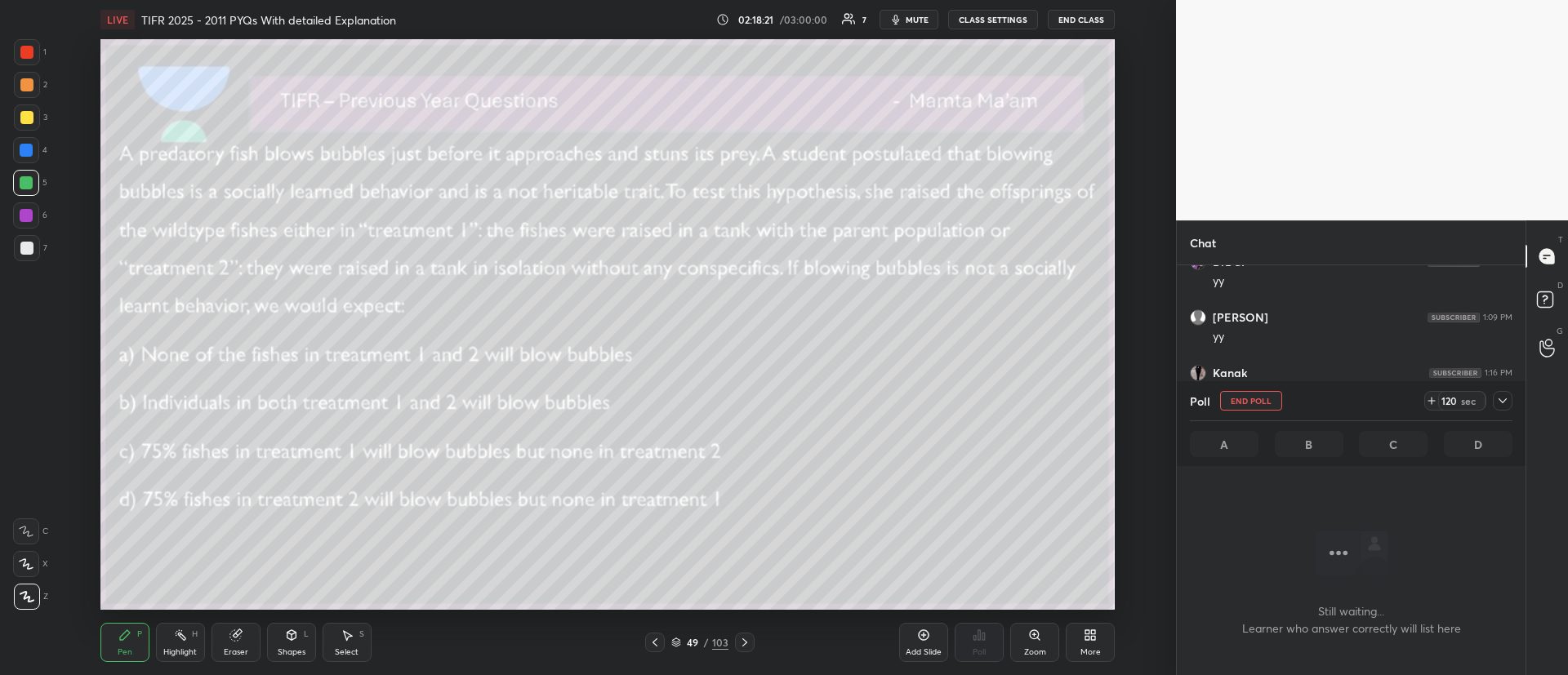 scroll, scrollTop: 166, scrollLeft: 344, axis: both 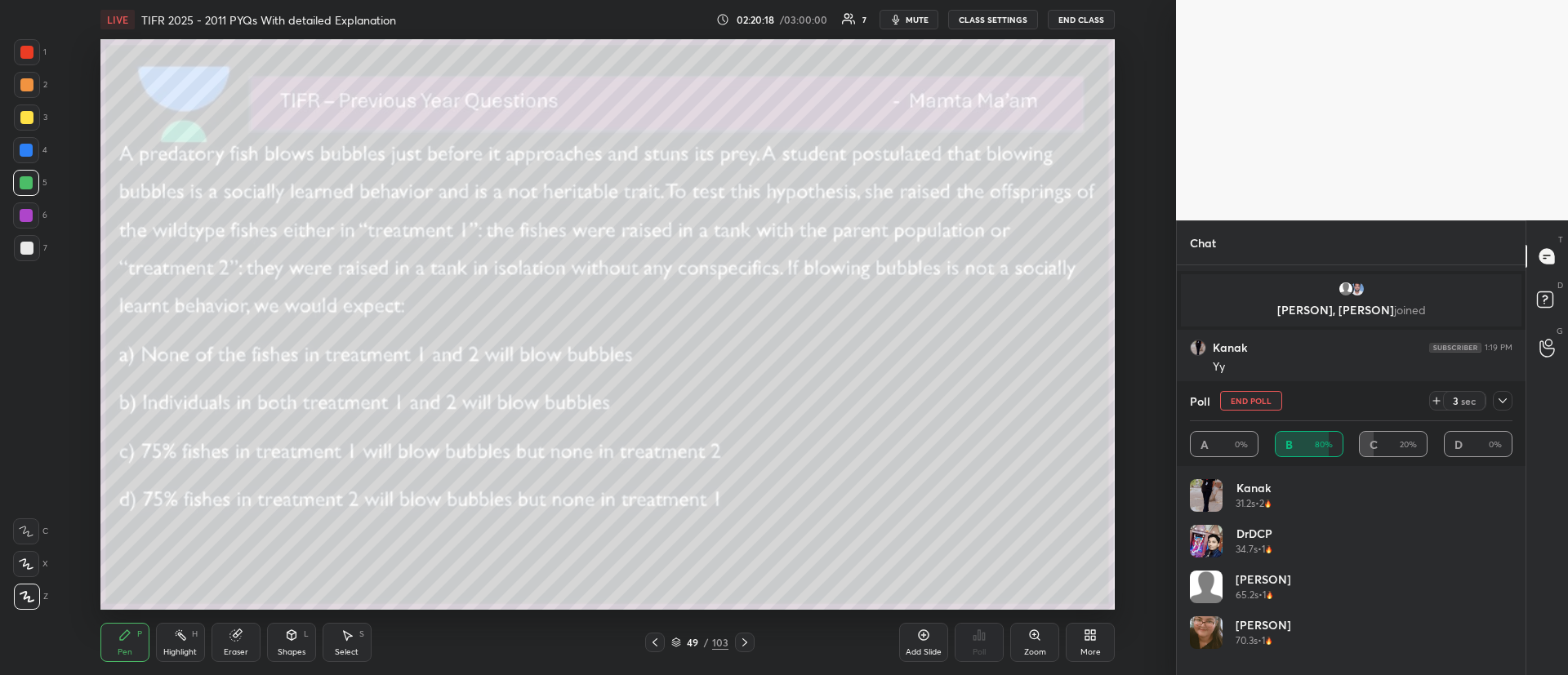 click at bounding box center (27, 118) 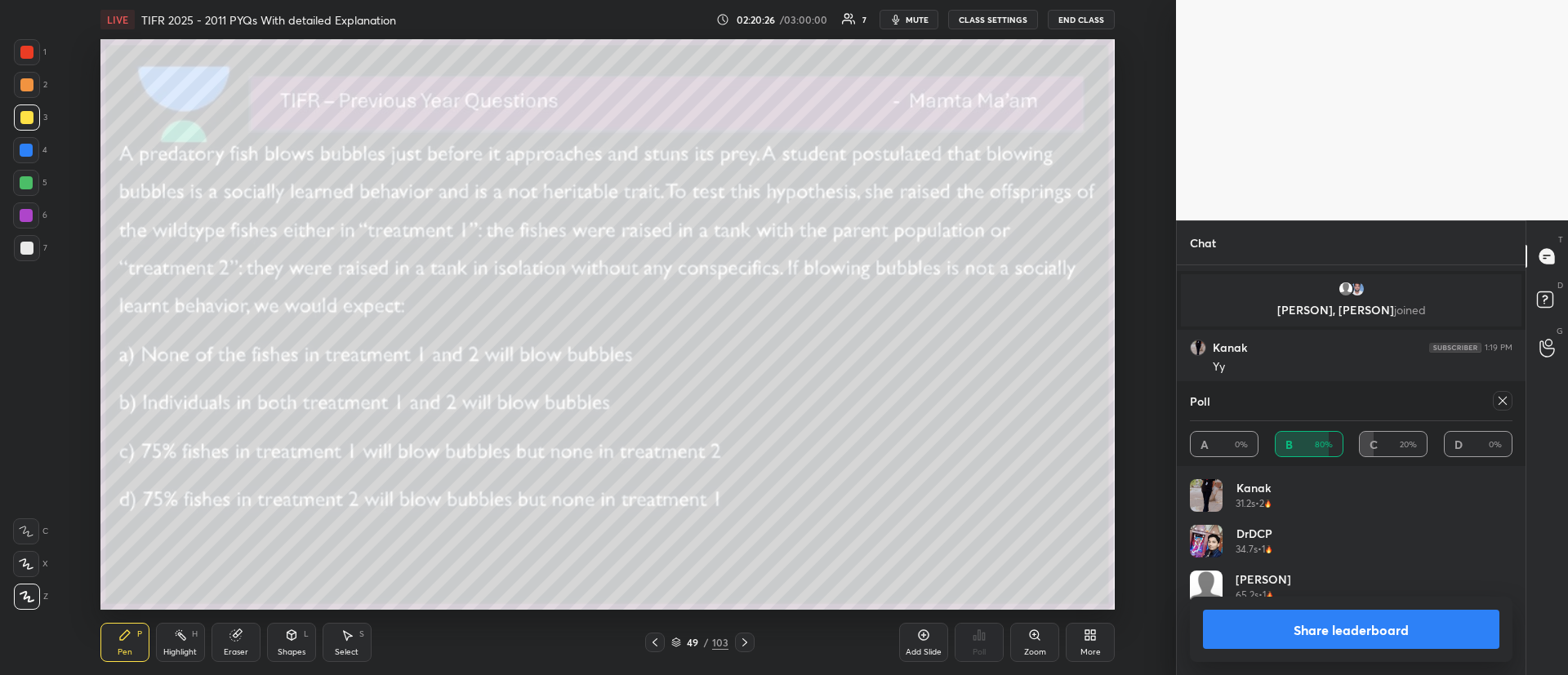 click 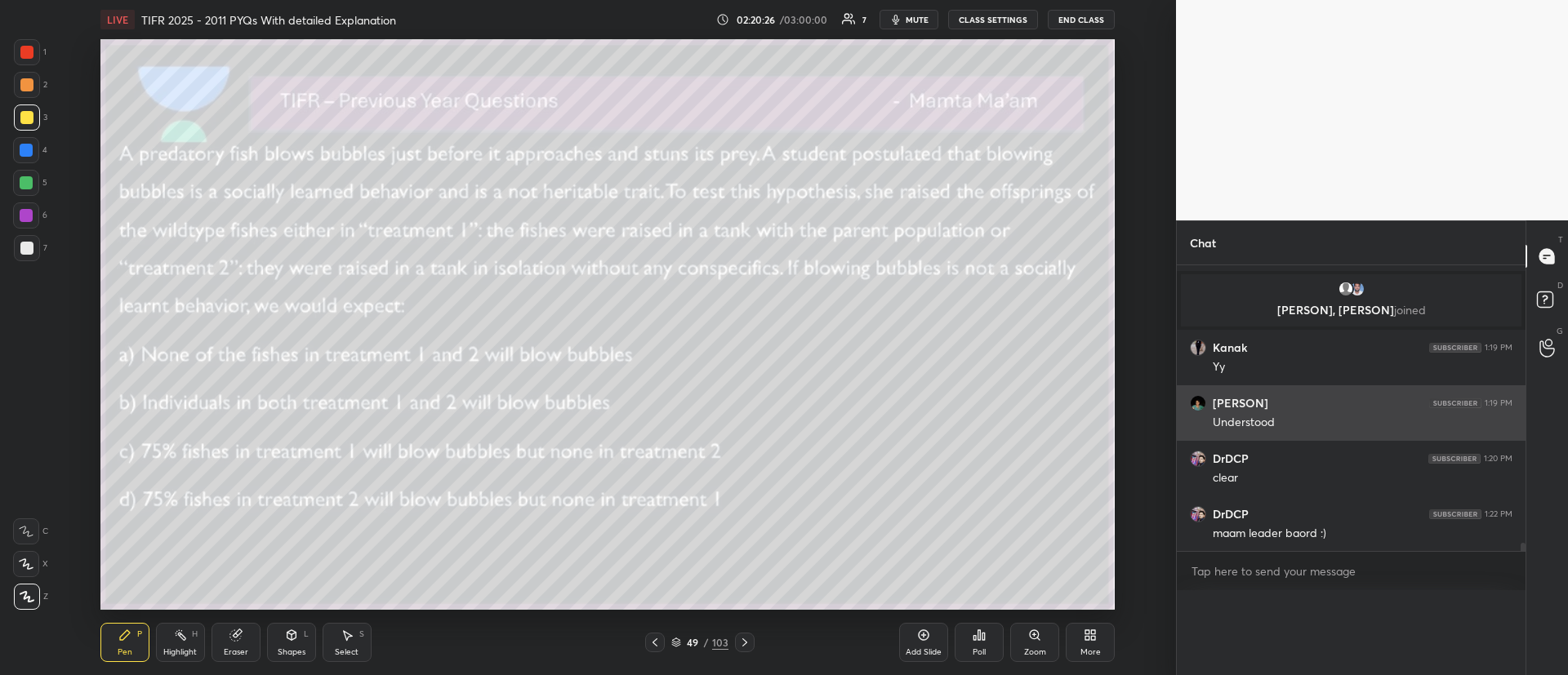 scroll, scrollTop: 0, scrollLeft: 0, axis: both 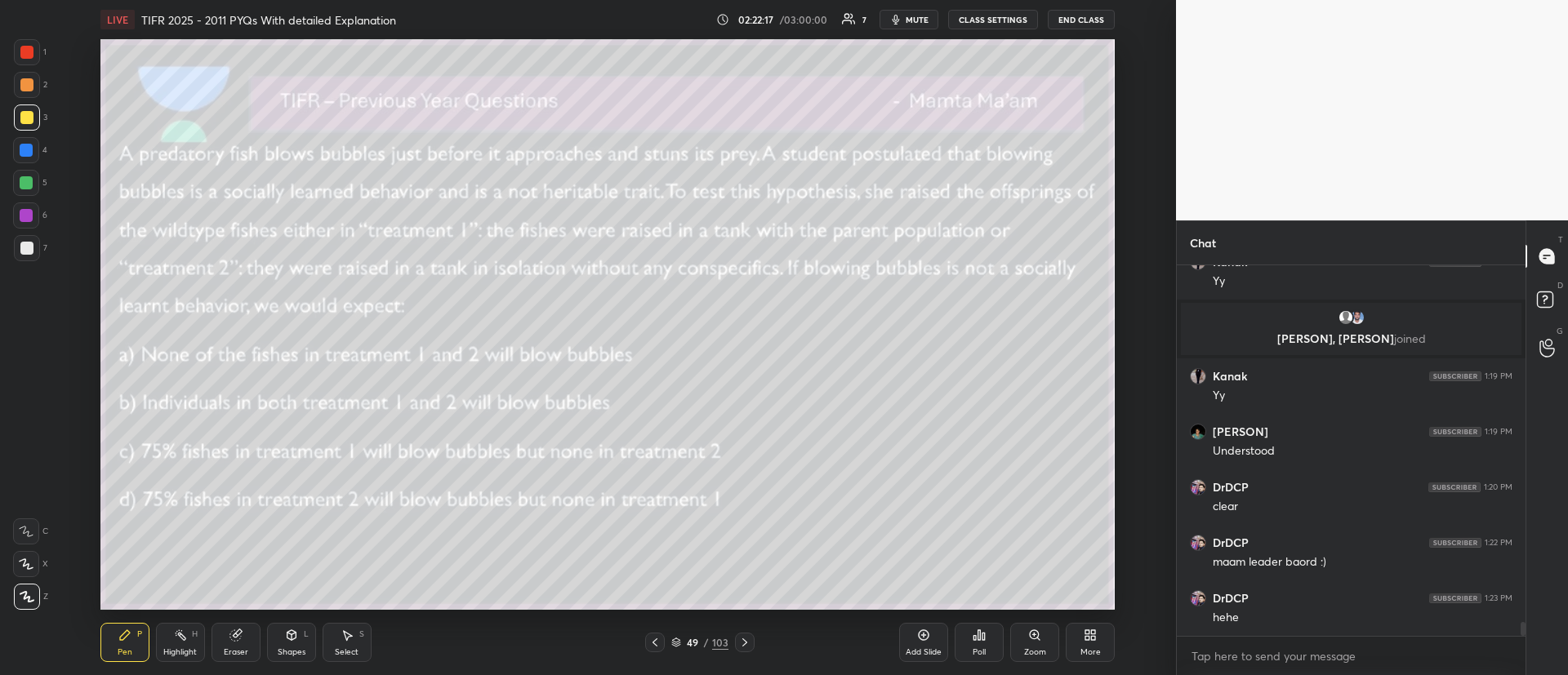 click at bounding box center (27, 85) 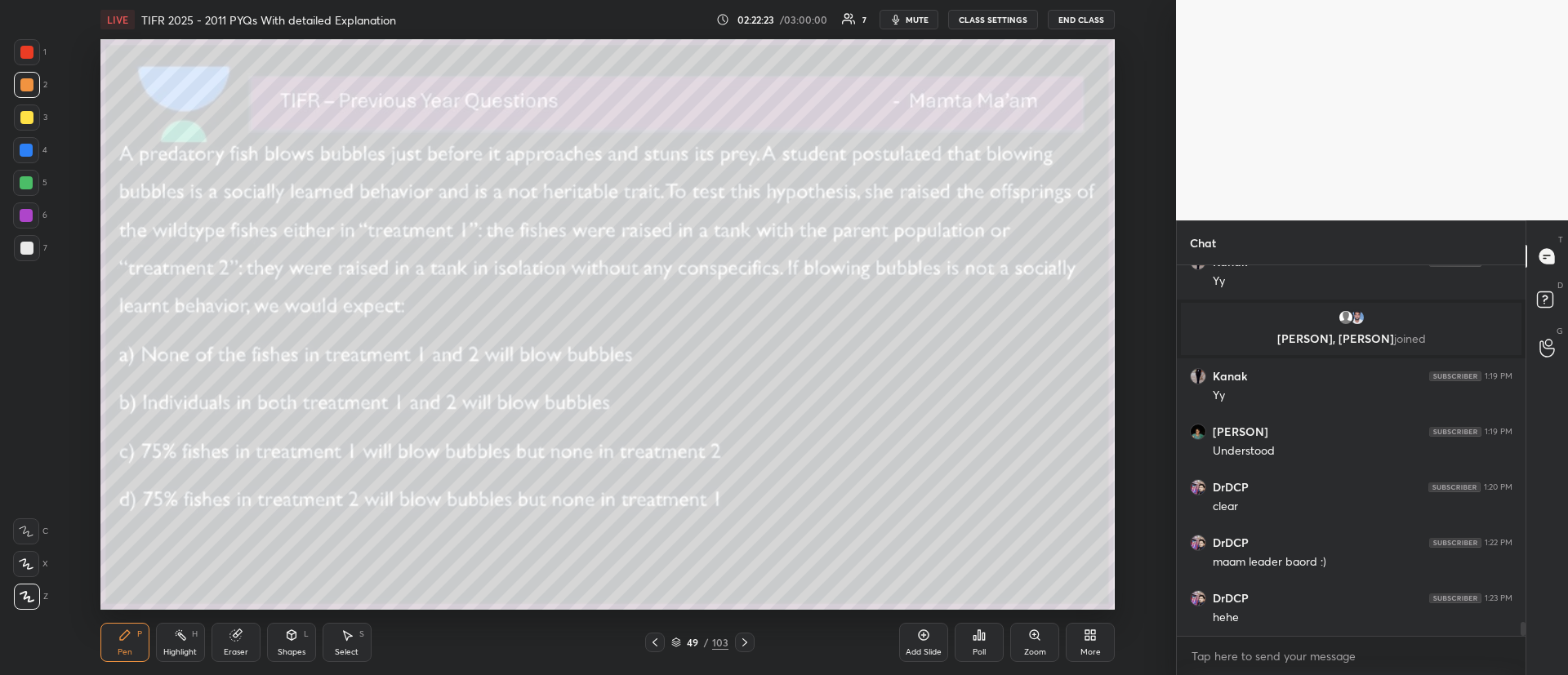 click at bounding box center (27, 118) 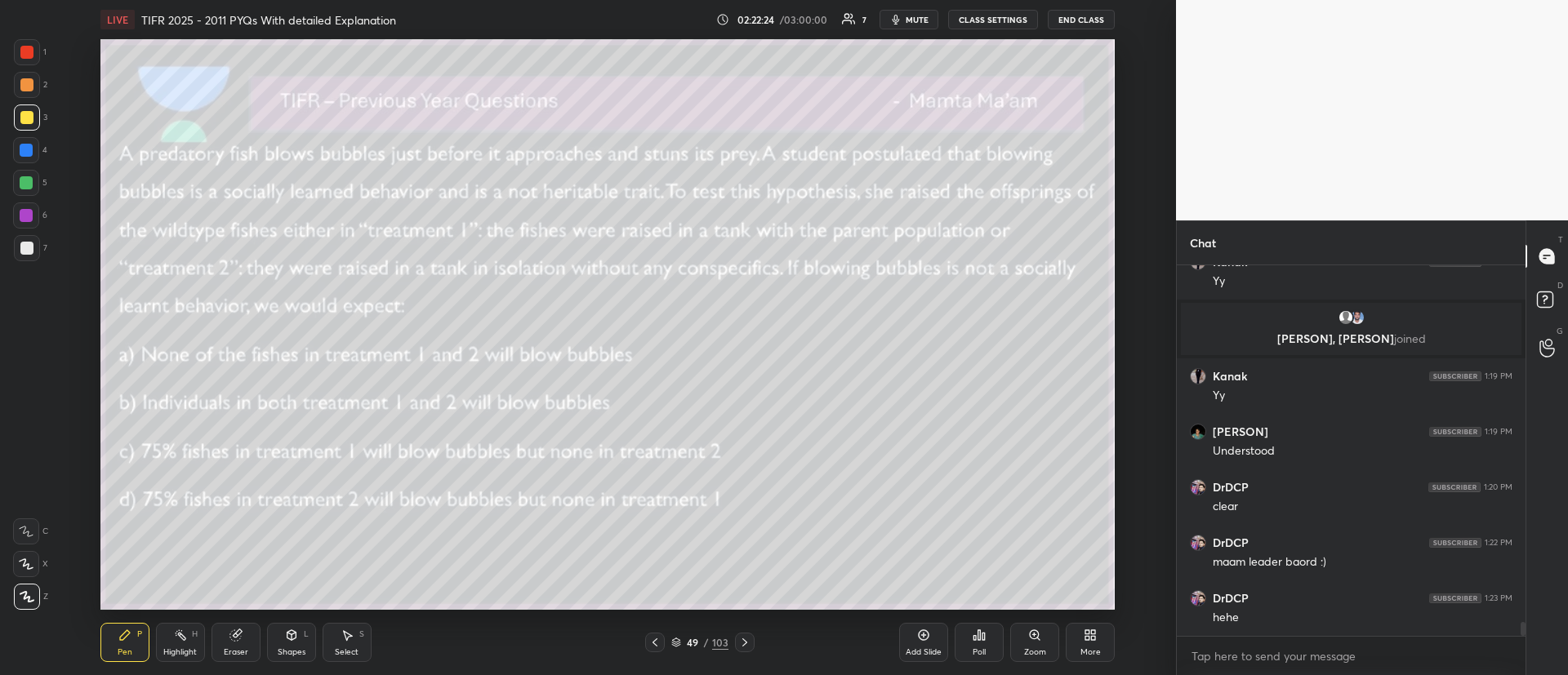 click at bounding box center [26, 150] 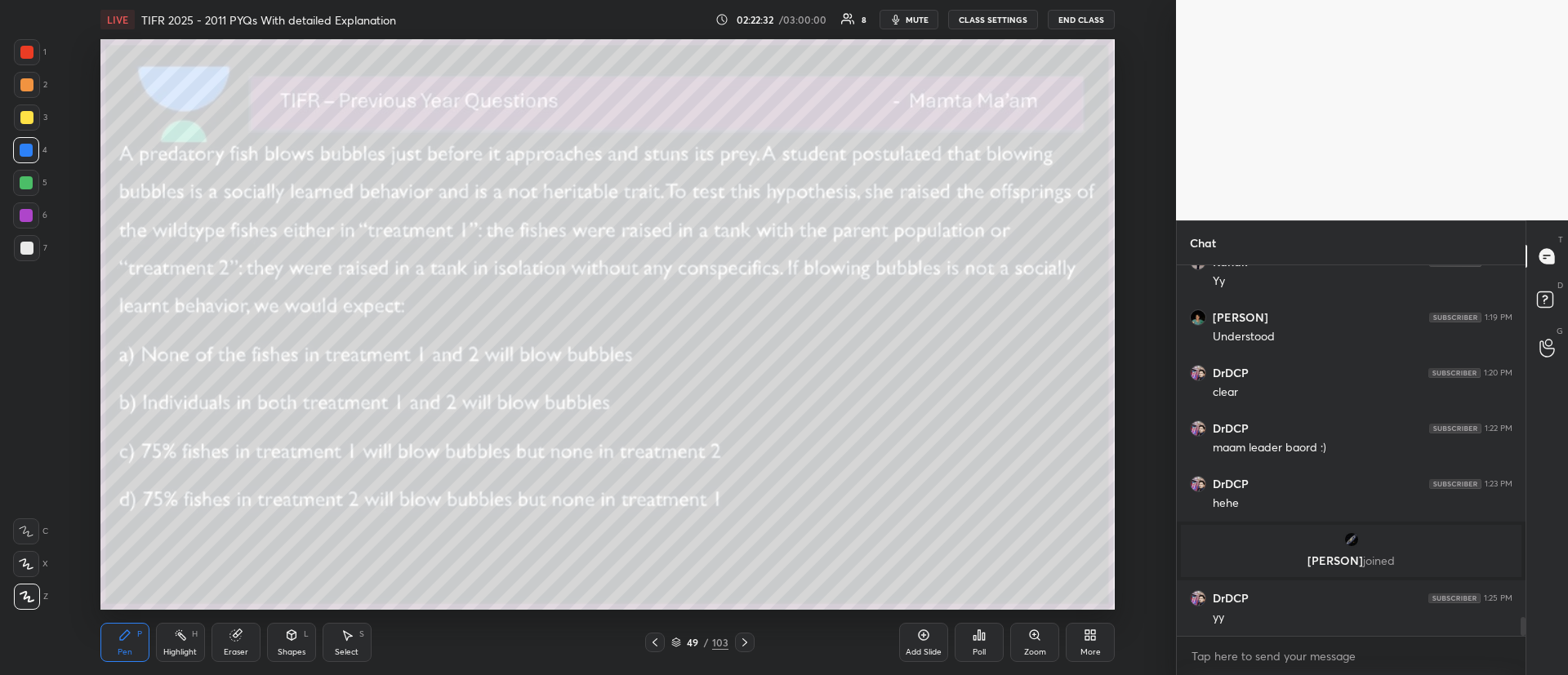 scroll, scrollTop: 6944, scrollLeft: 0, axis: vertical 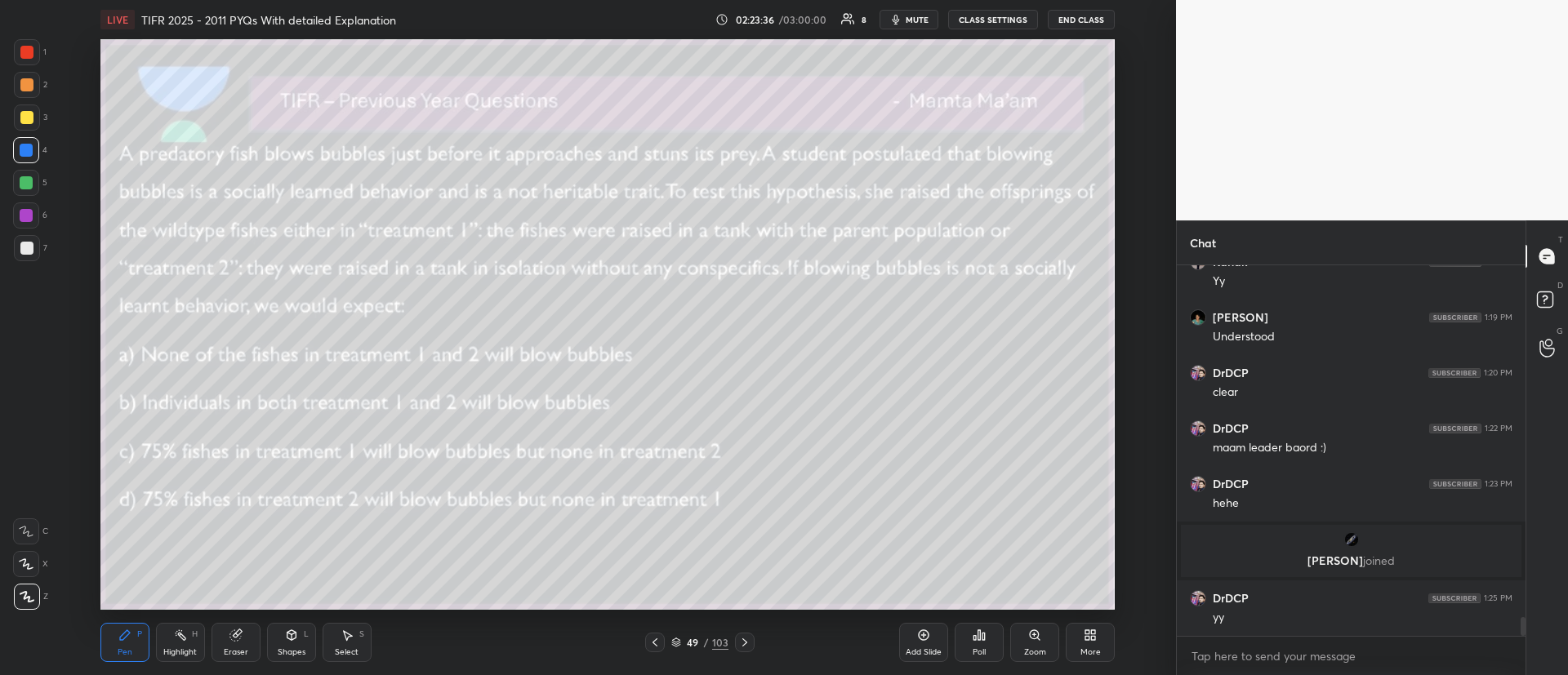 click 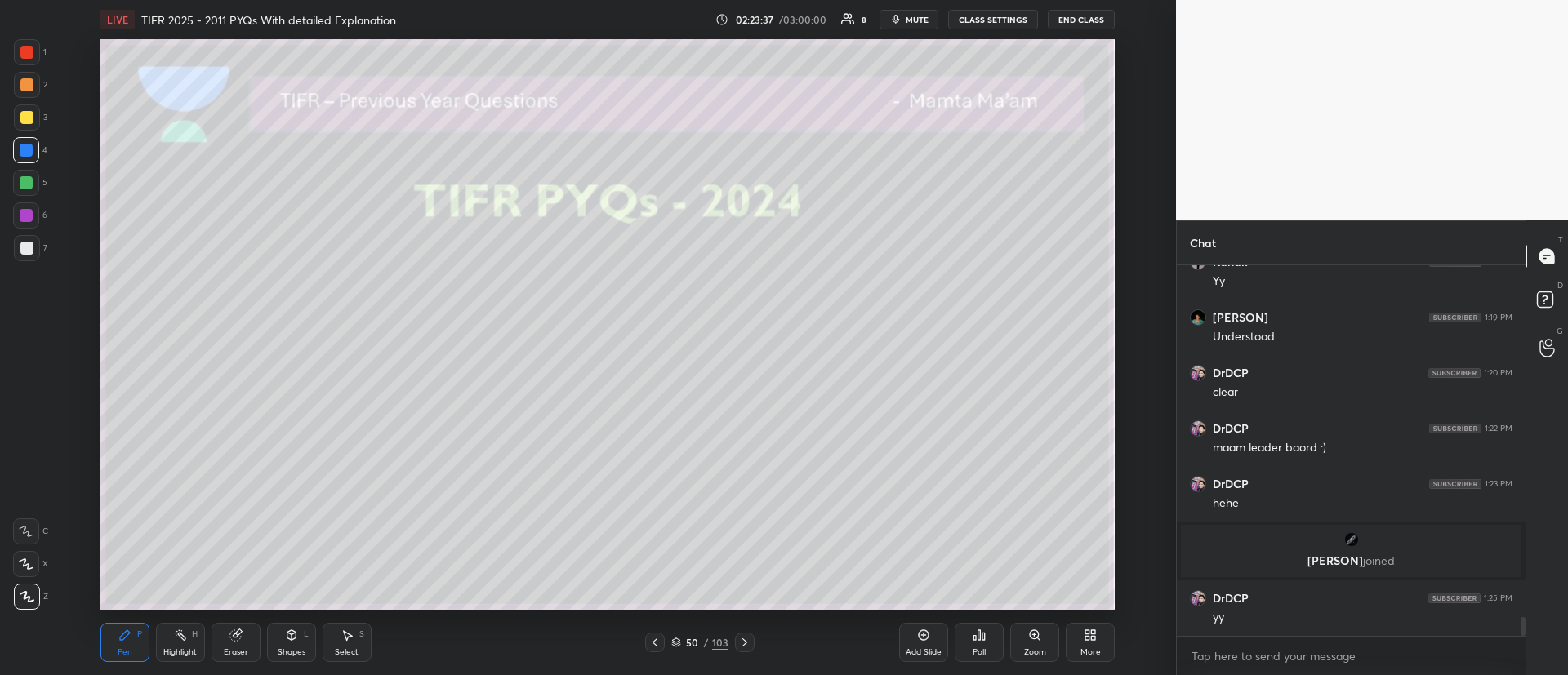 click 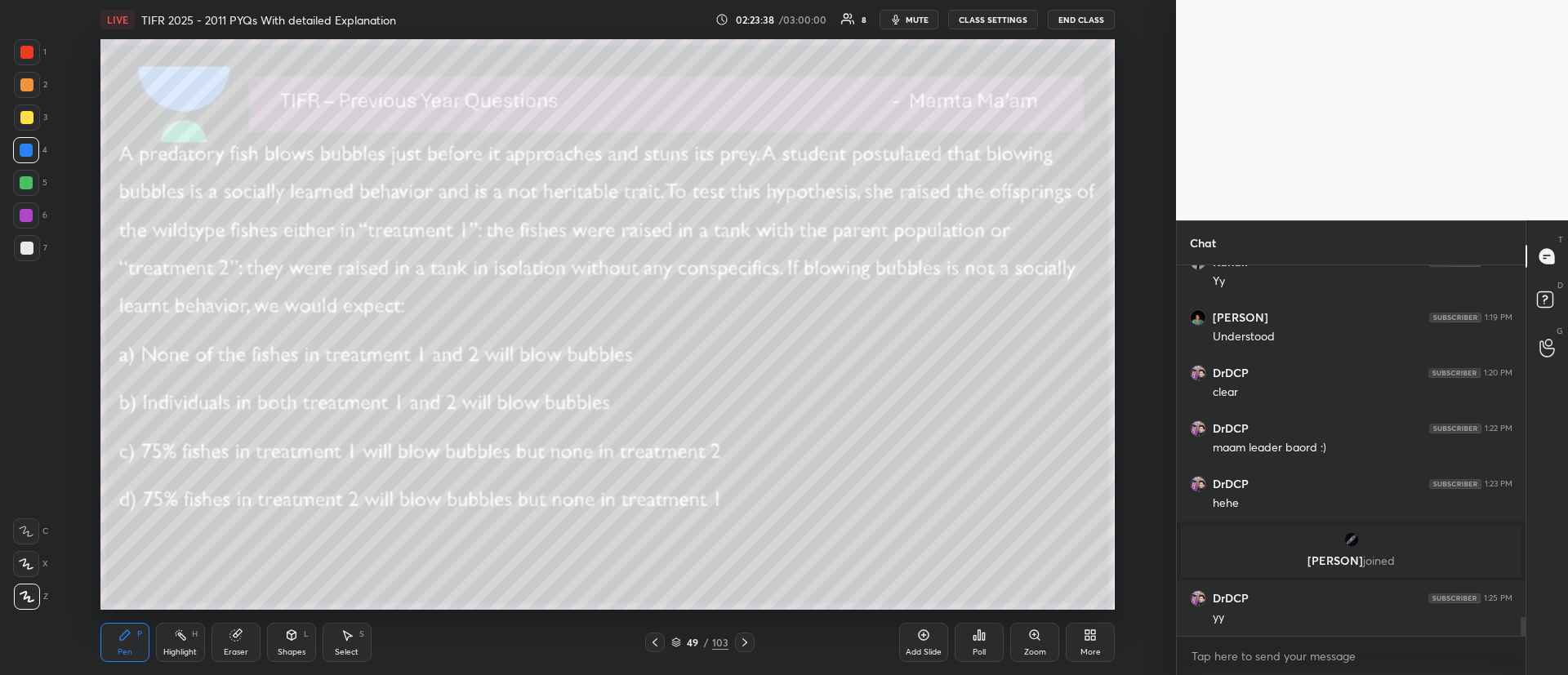click on "More" at bounding box center (1090, 642) 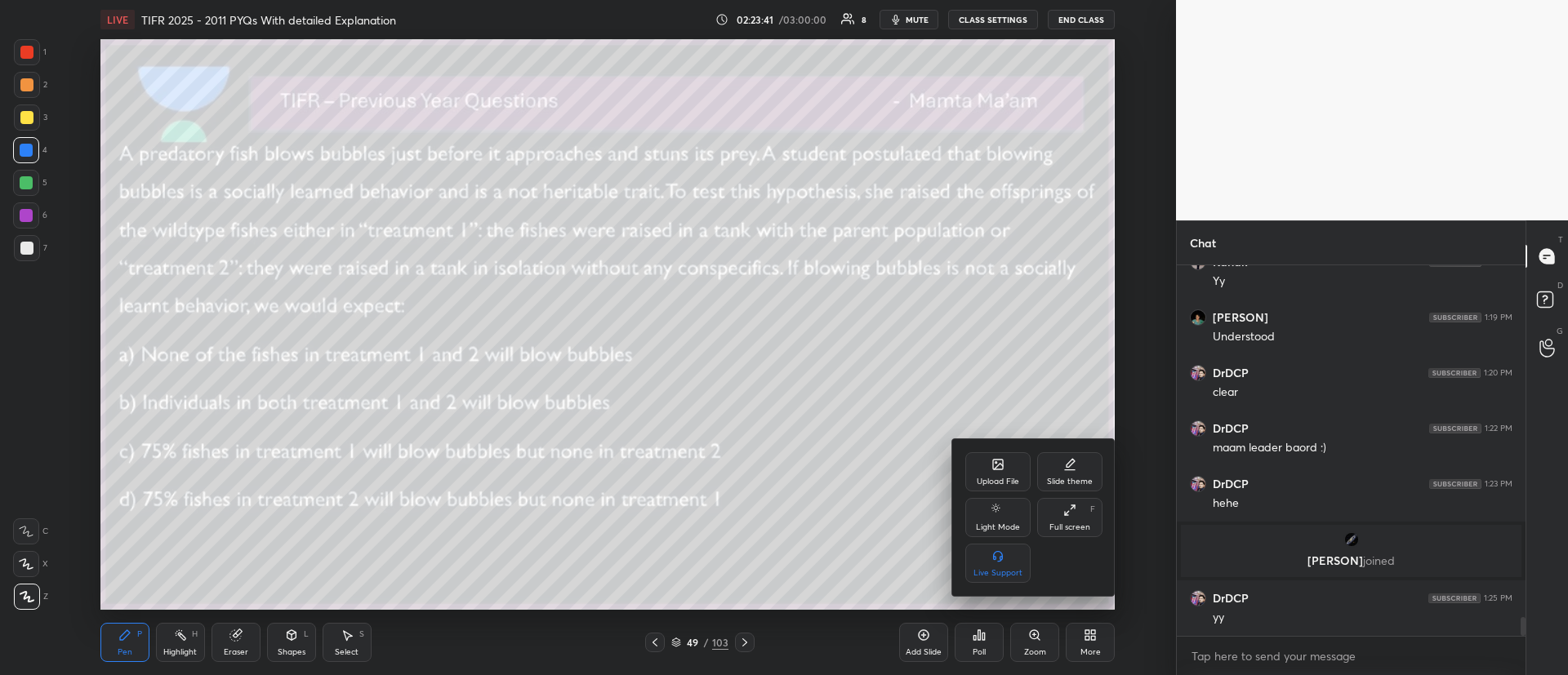 click at bounding box center [784, 337] 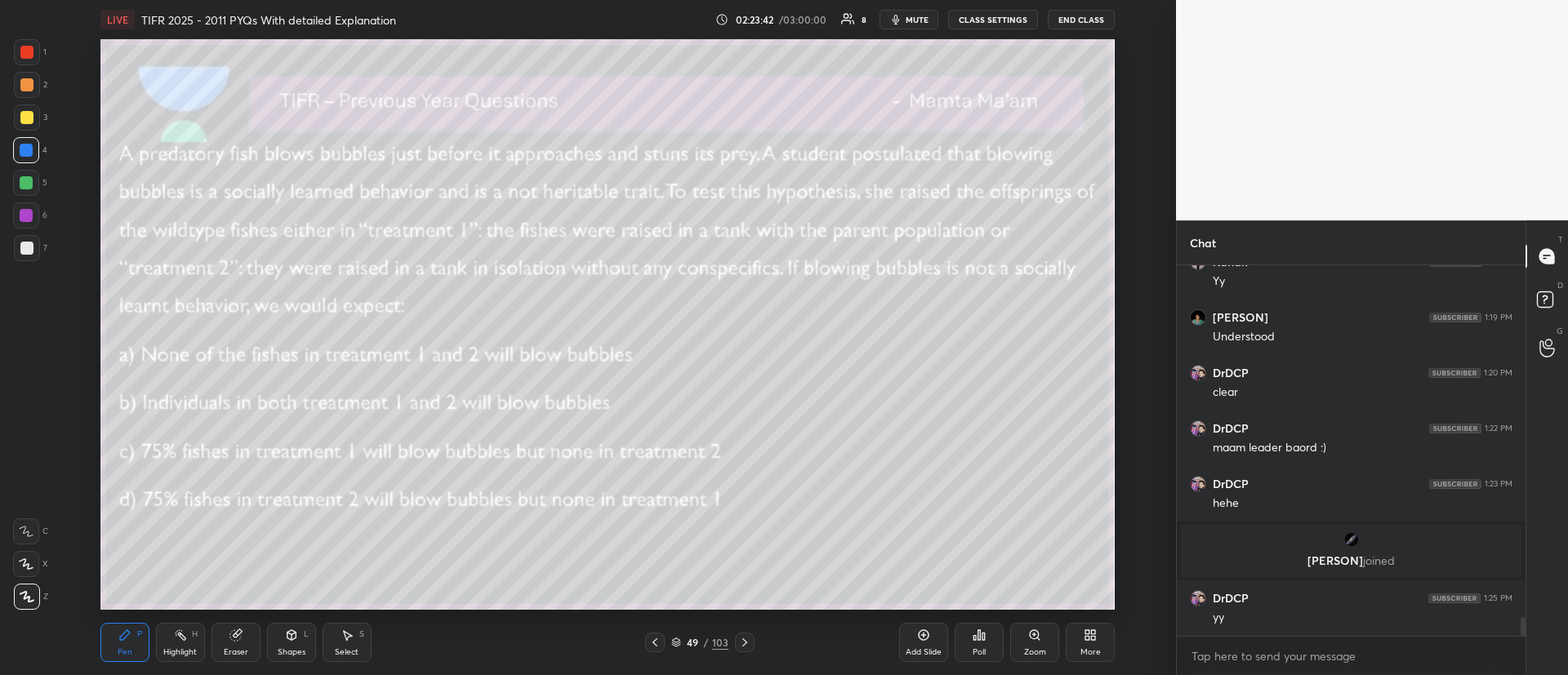 click on "Poll" at bounding box center [979, 642] 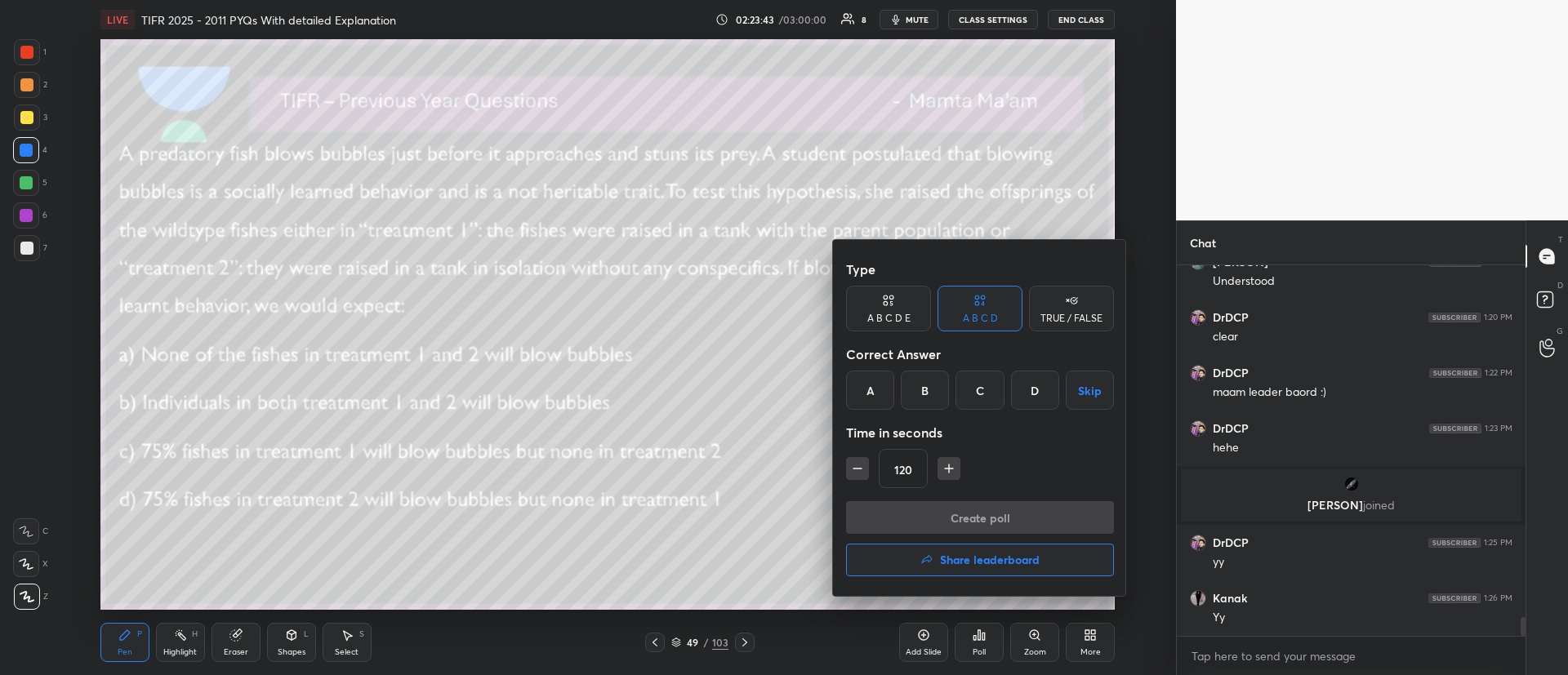 click on "Share leaderboard" at bounding box center (990, 560) 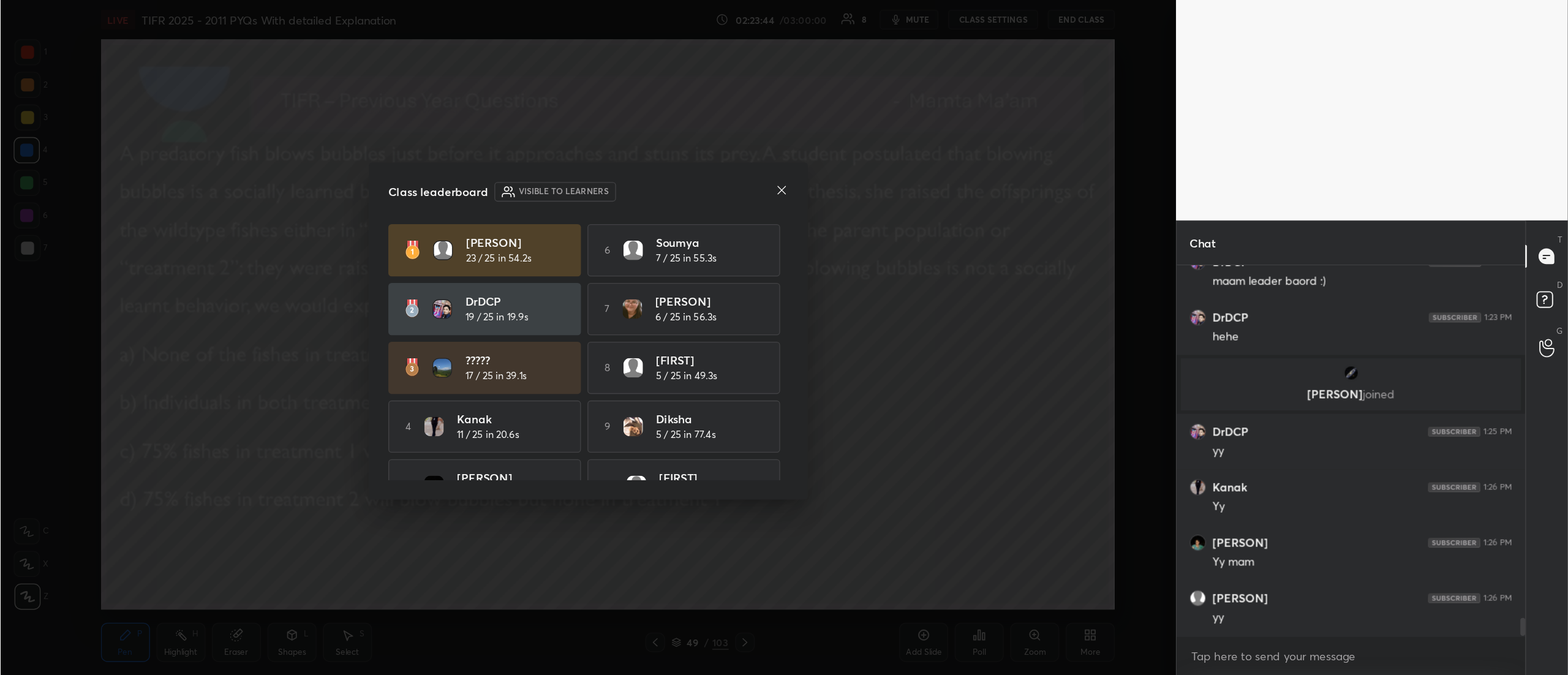 scroll, scrollTop: 5378, scrollLeft: 0, axis: vertical 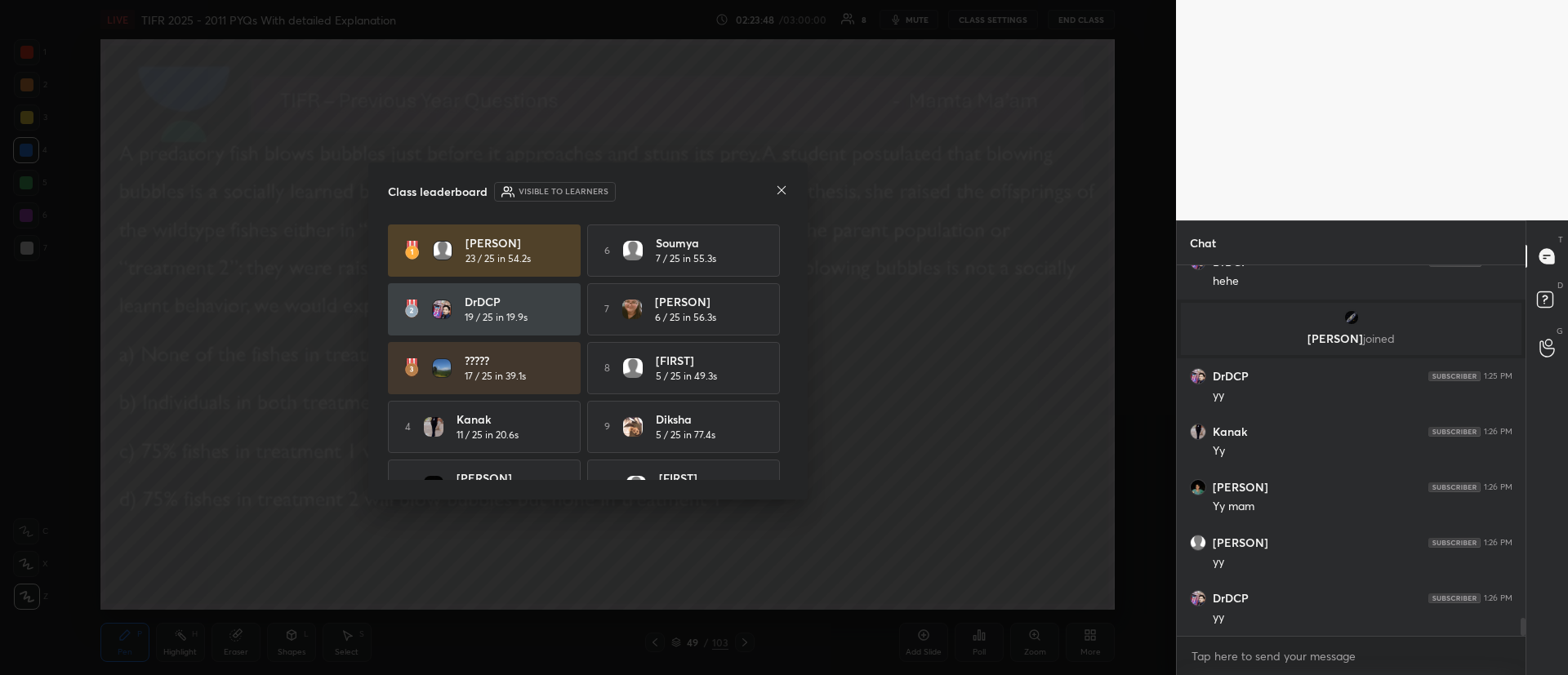 drag, startPoint x: 782, startPoint y: 434, endPoint x: 783, endPoint y: 442, distance: 8.062258 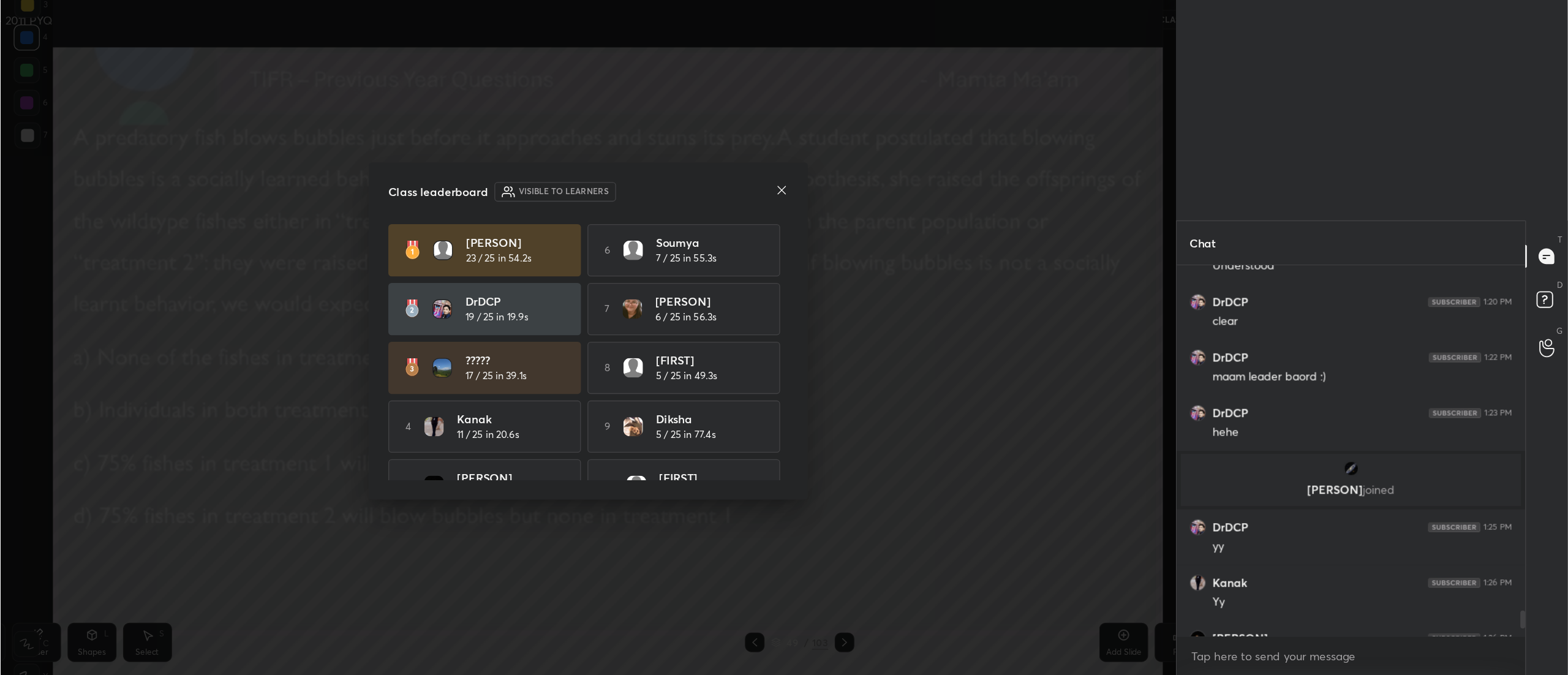 scroll, scrollTop: 60655, scrollLeft: 60123, axis: both 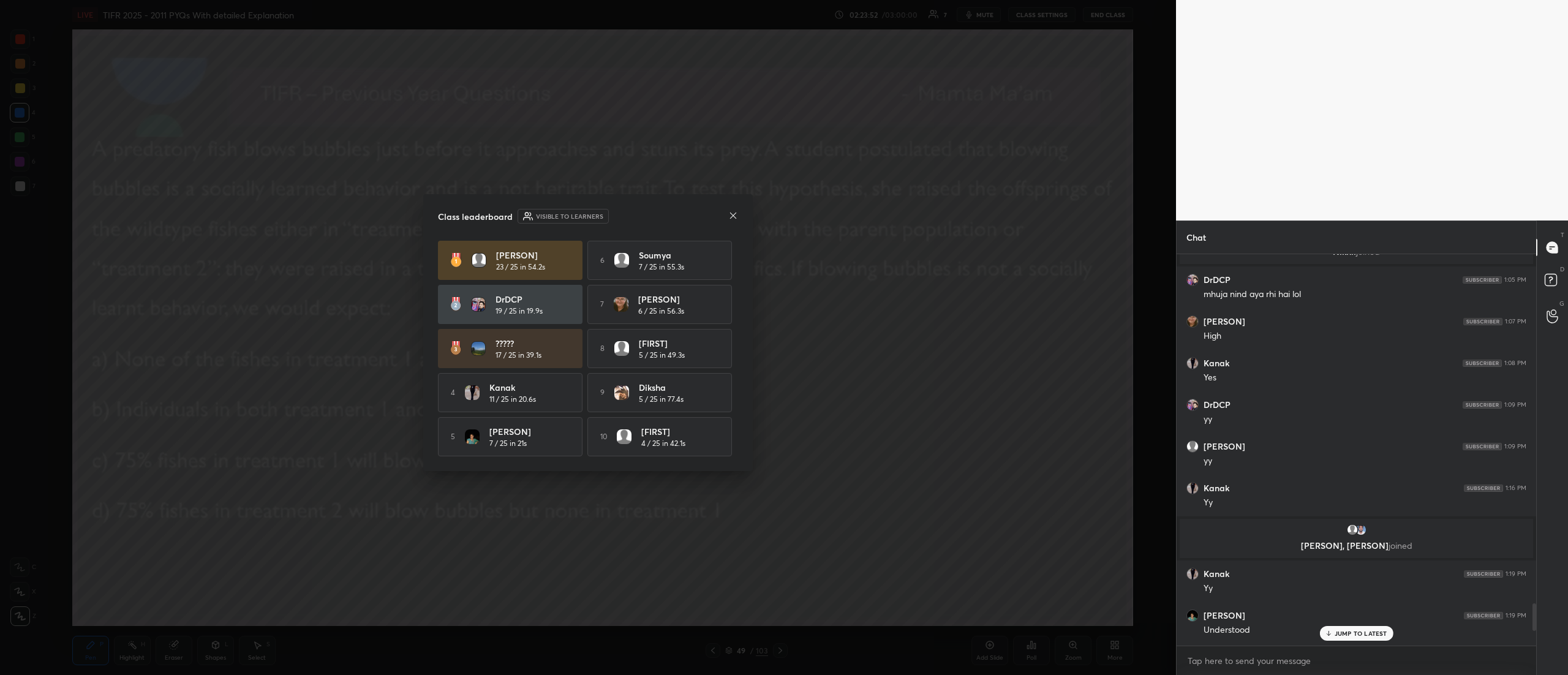 drag, startPoint x: 1171, startPoint y: 1, endPoint x: 911, endPoint y: 499, distance: 561.7864 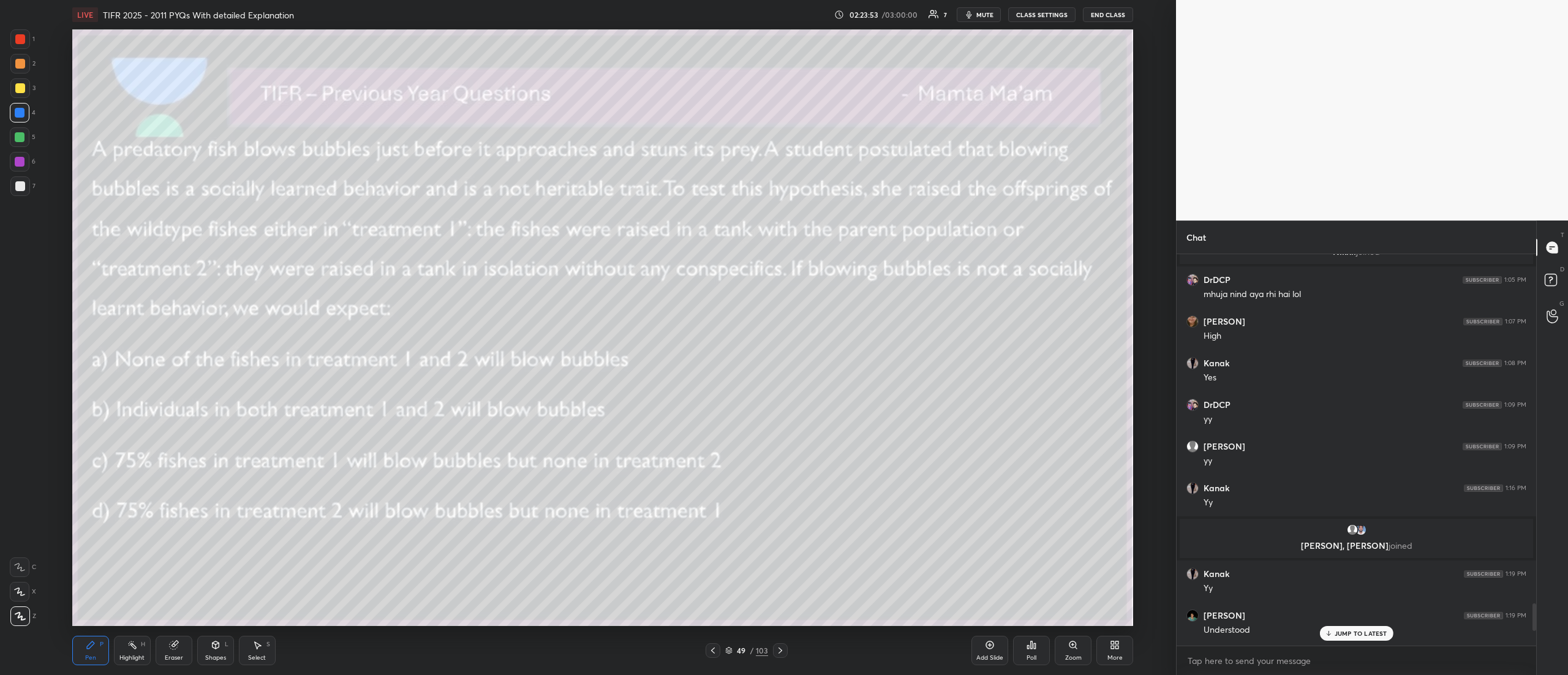 click on "More" at bounding box center [1115, 658] 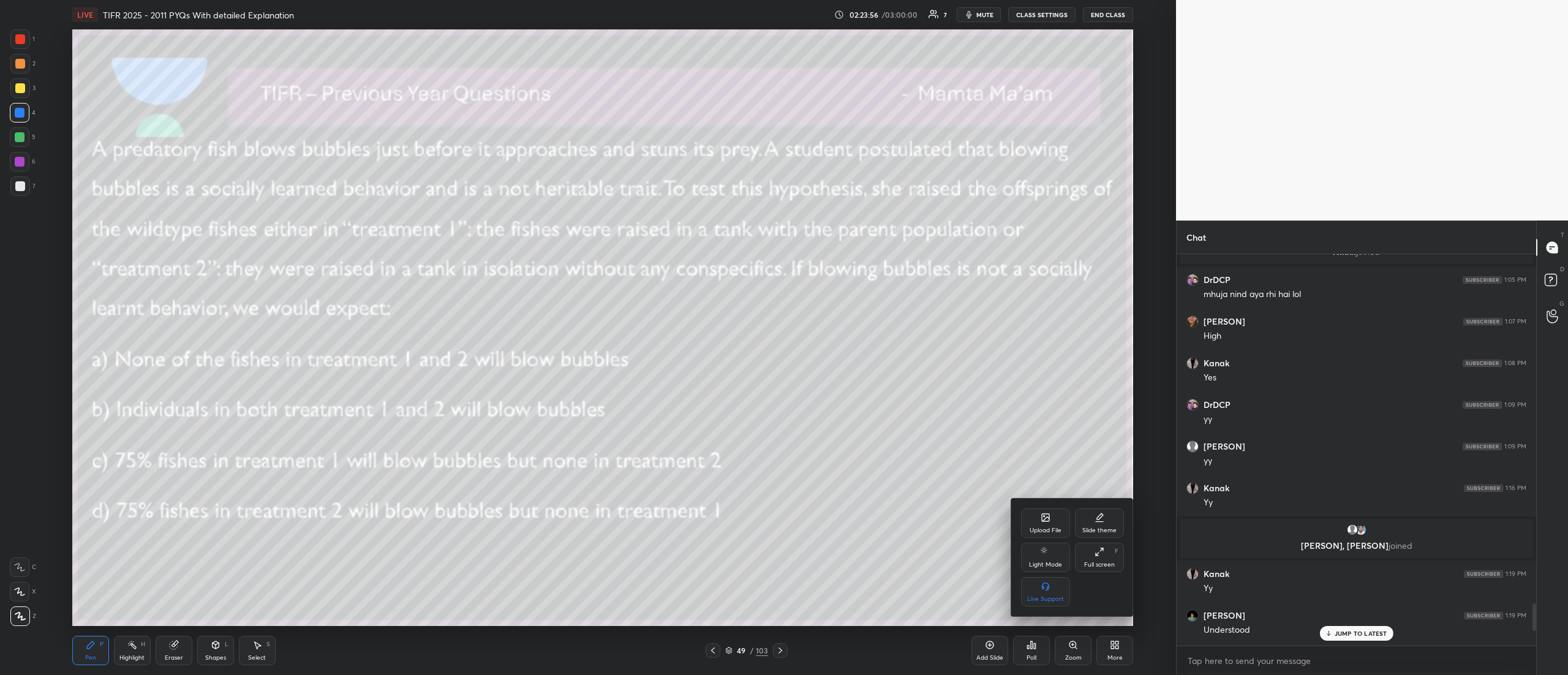 click at bounding box center [784, 338] 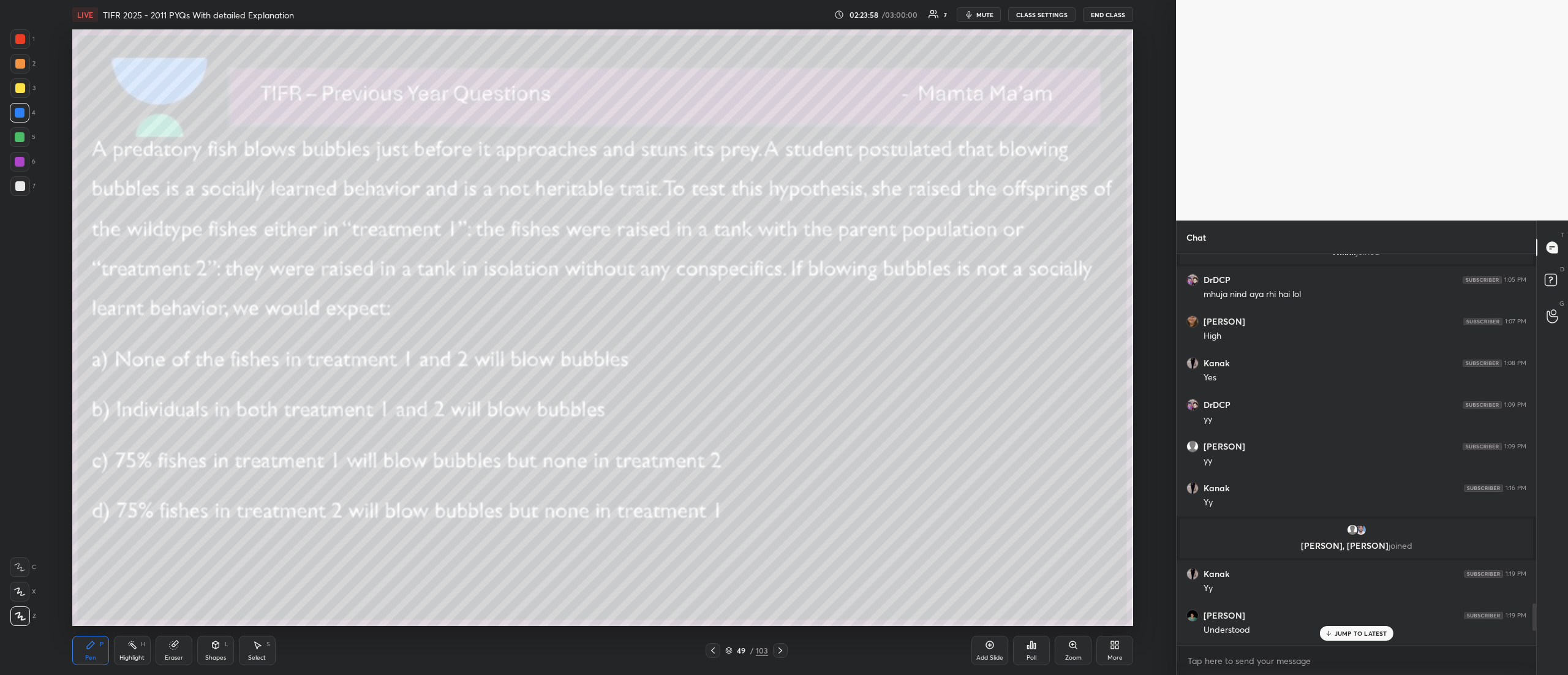 click on "Poll" at bounding box center [1031, 658] 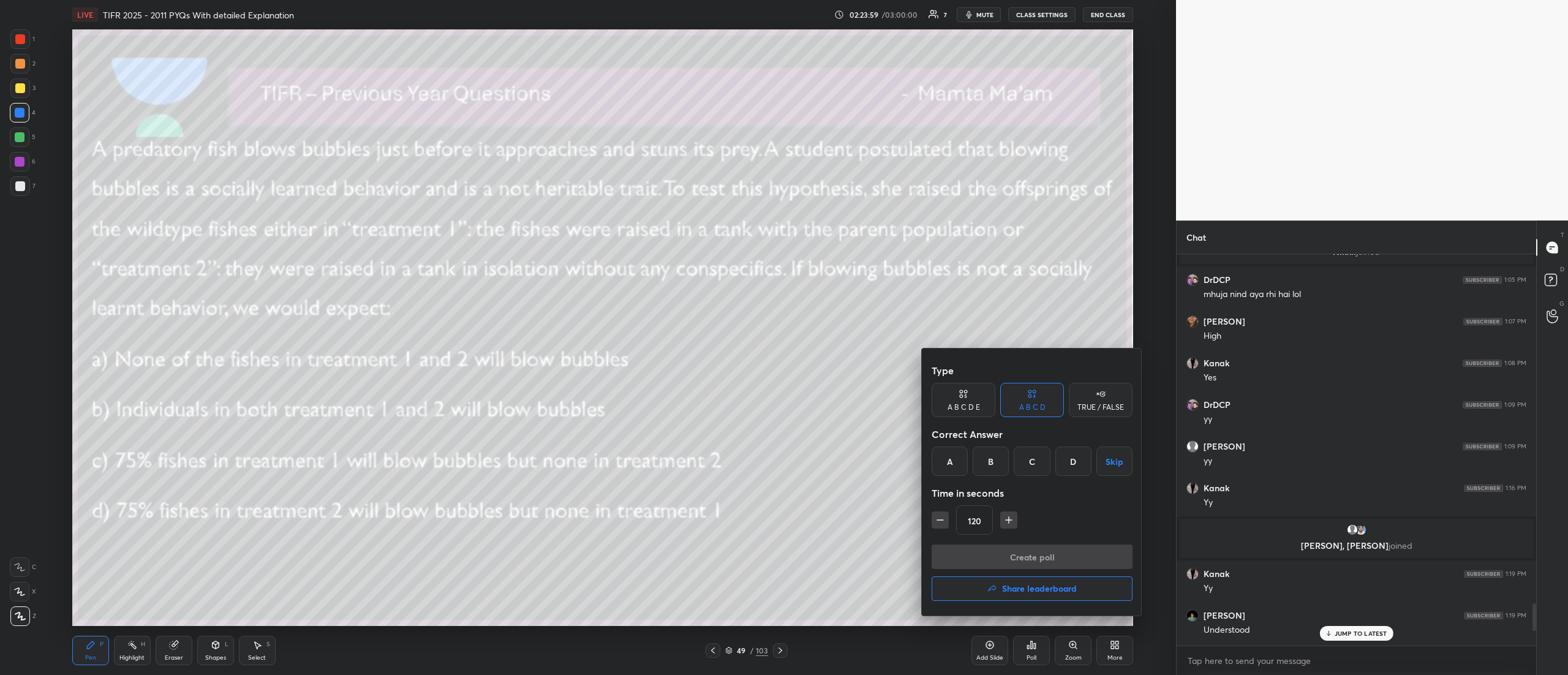 click on "Share leaderboard" at bounding box center [1039, 589] 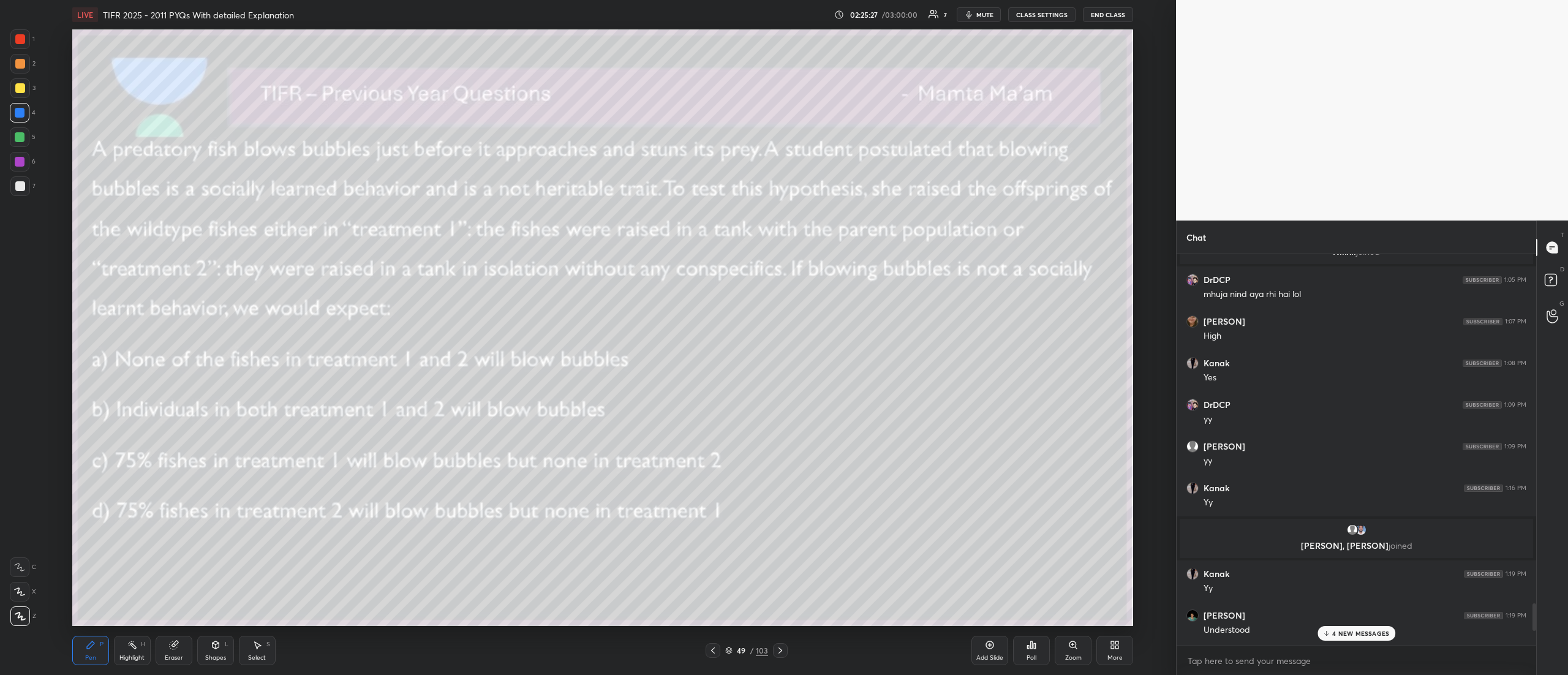 click on "4 NEW MESSAGES" at bounding box center [1360, 633] 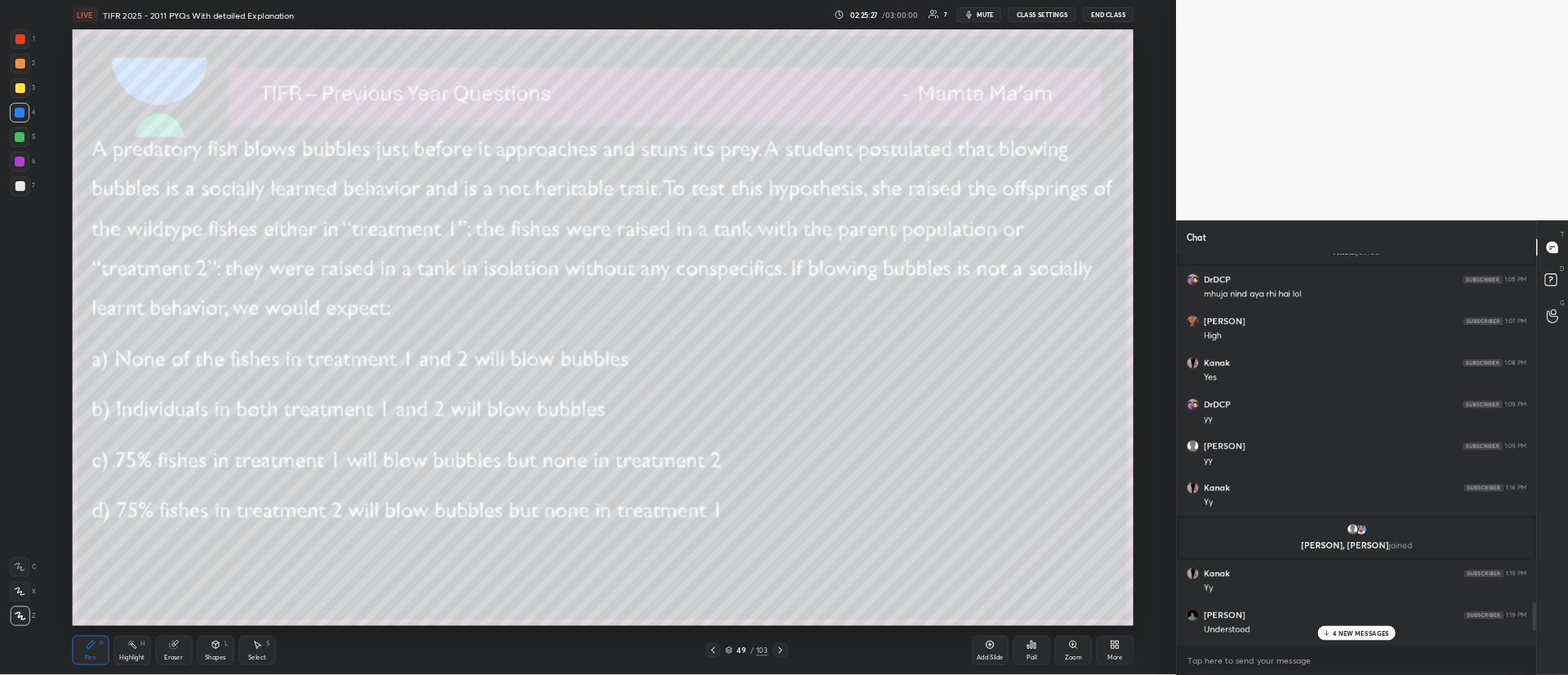 scroll, scrollTop: 7265, scrollLeft: 0, axis: vertical 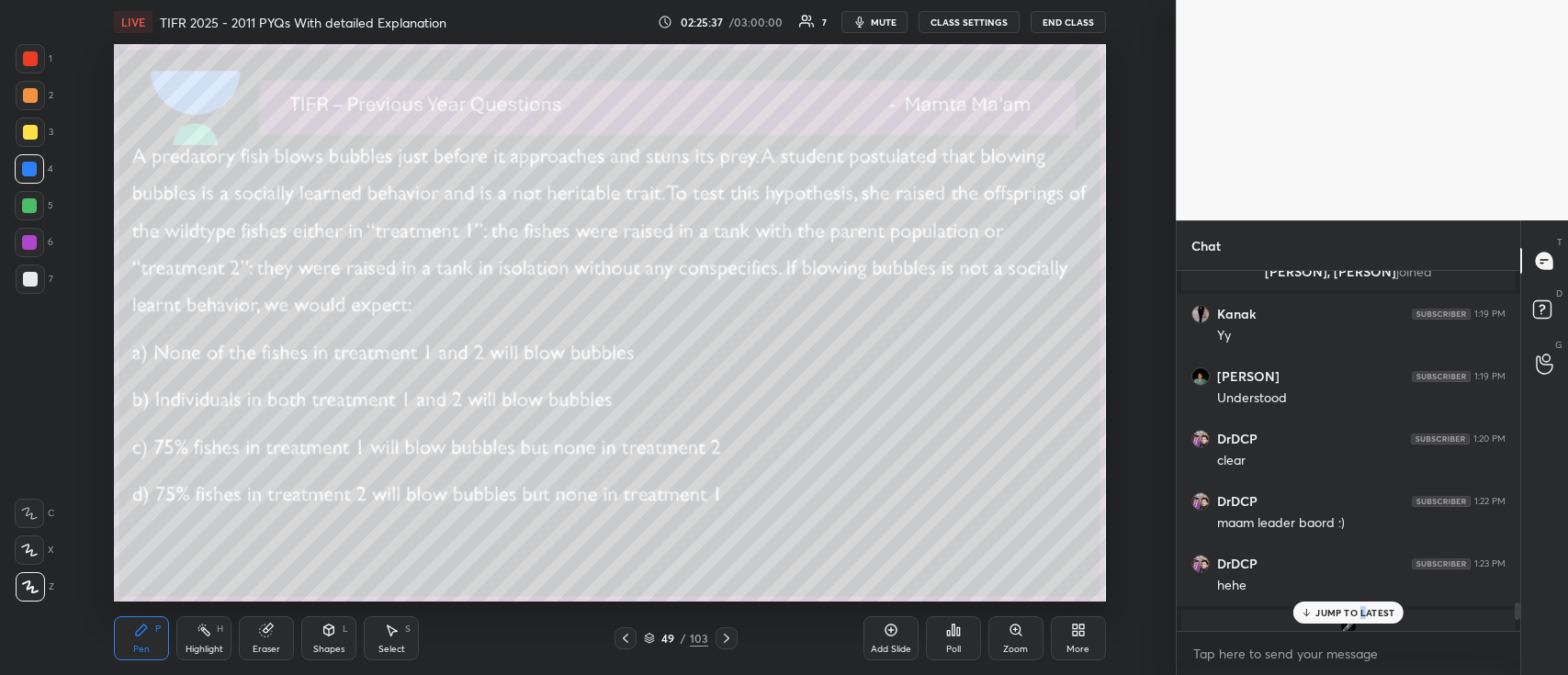 click on "JUMP TO LATEST" at bounding box center (1355, 613) 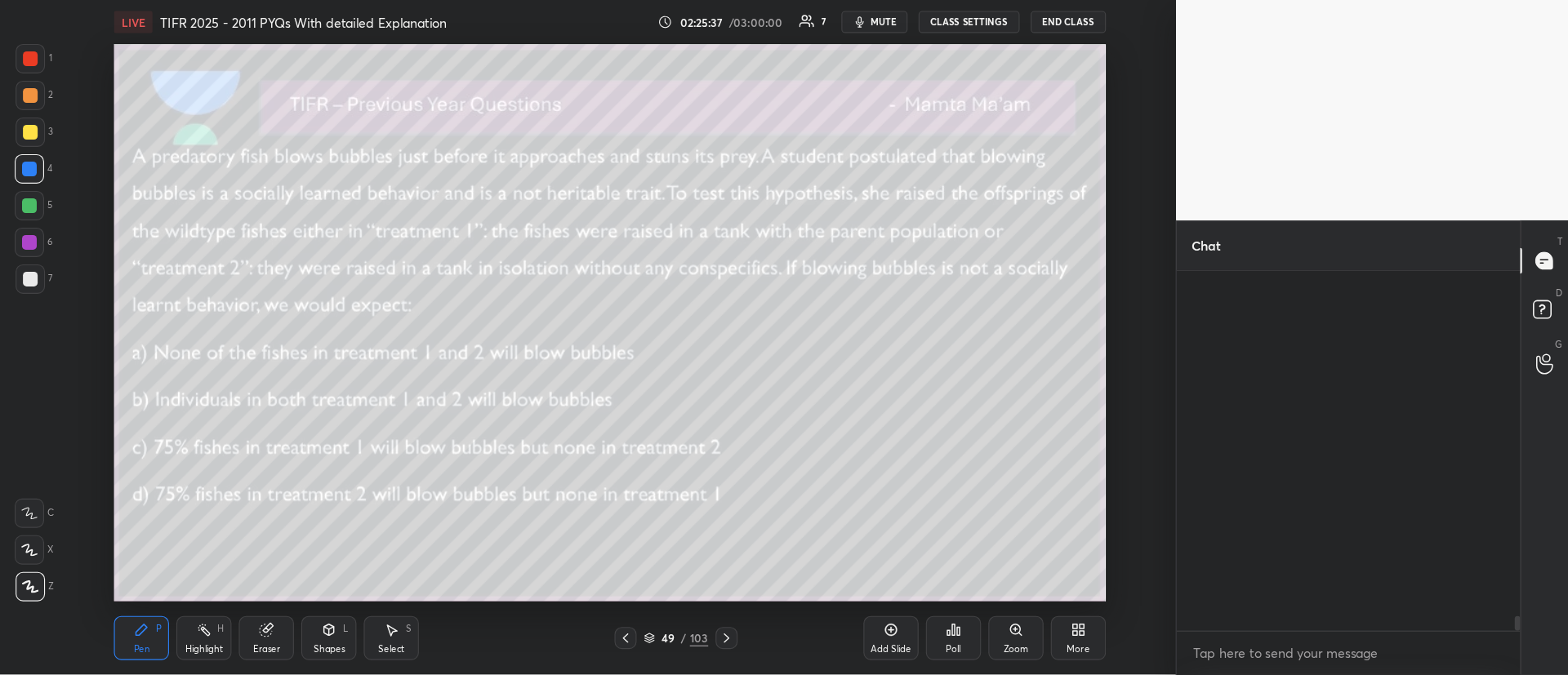 scroll, scrollTop: 7314, scrollLeft: 0, axis: vertical 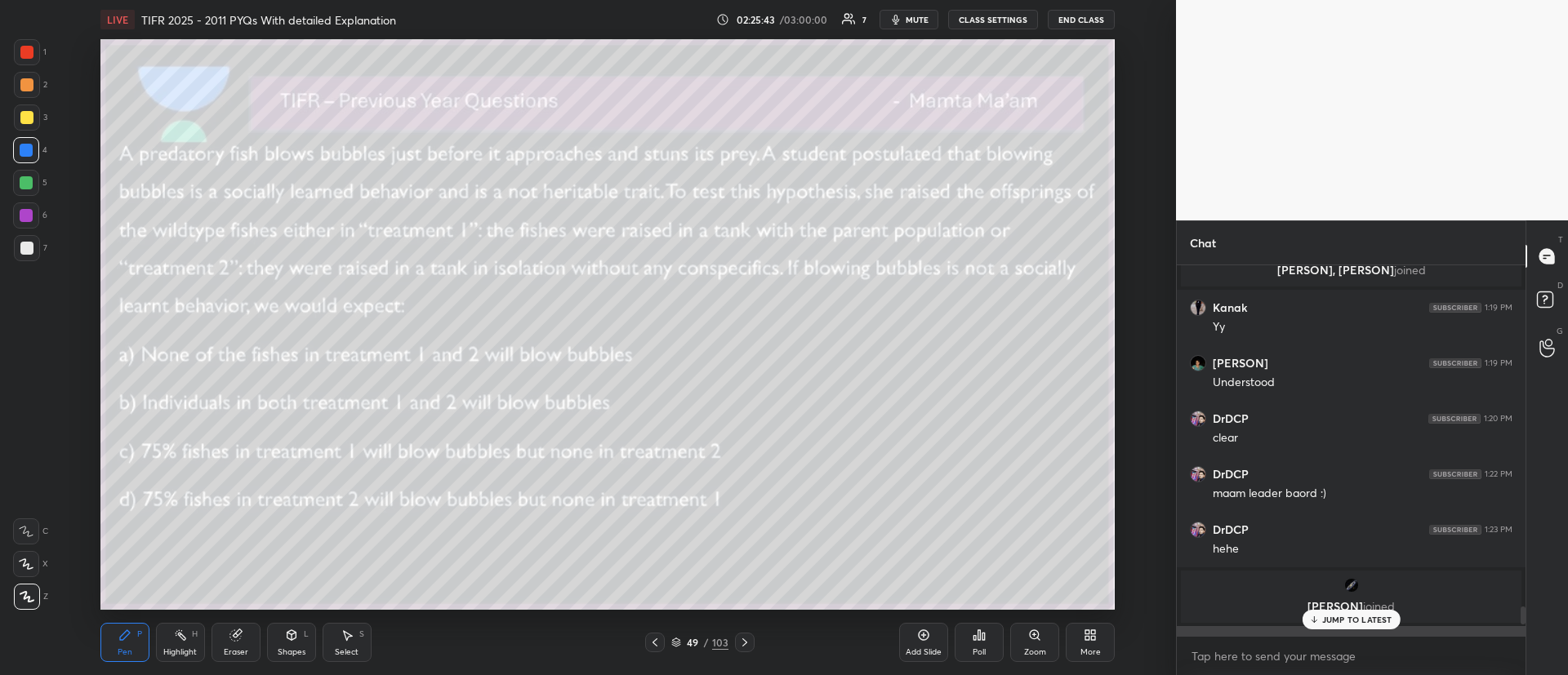 click on "DrDCP 1:25 PM yy" at bounding box center (1351, 654) 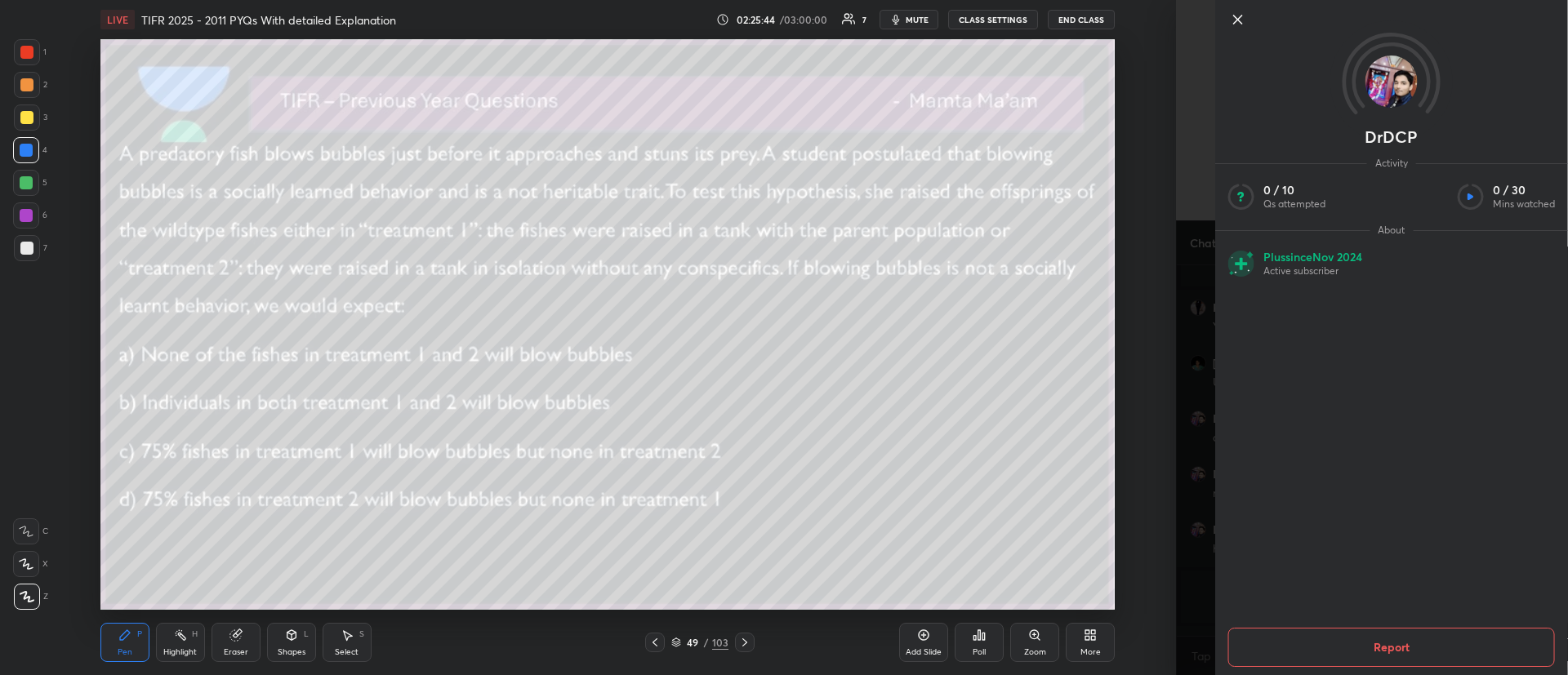 click 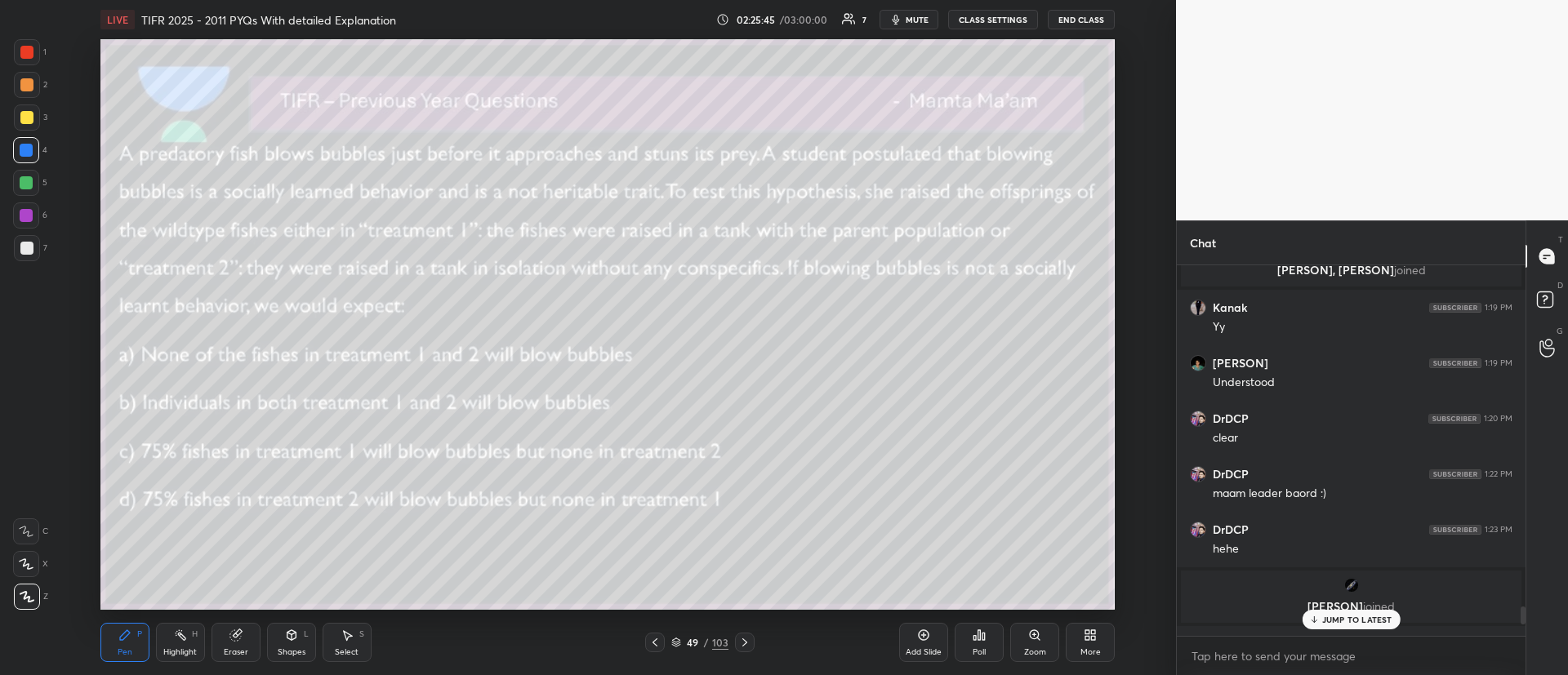 click on "JUMP TO LATEST" at bounding box center (1357, 619) 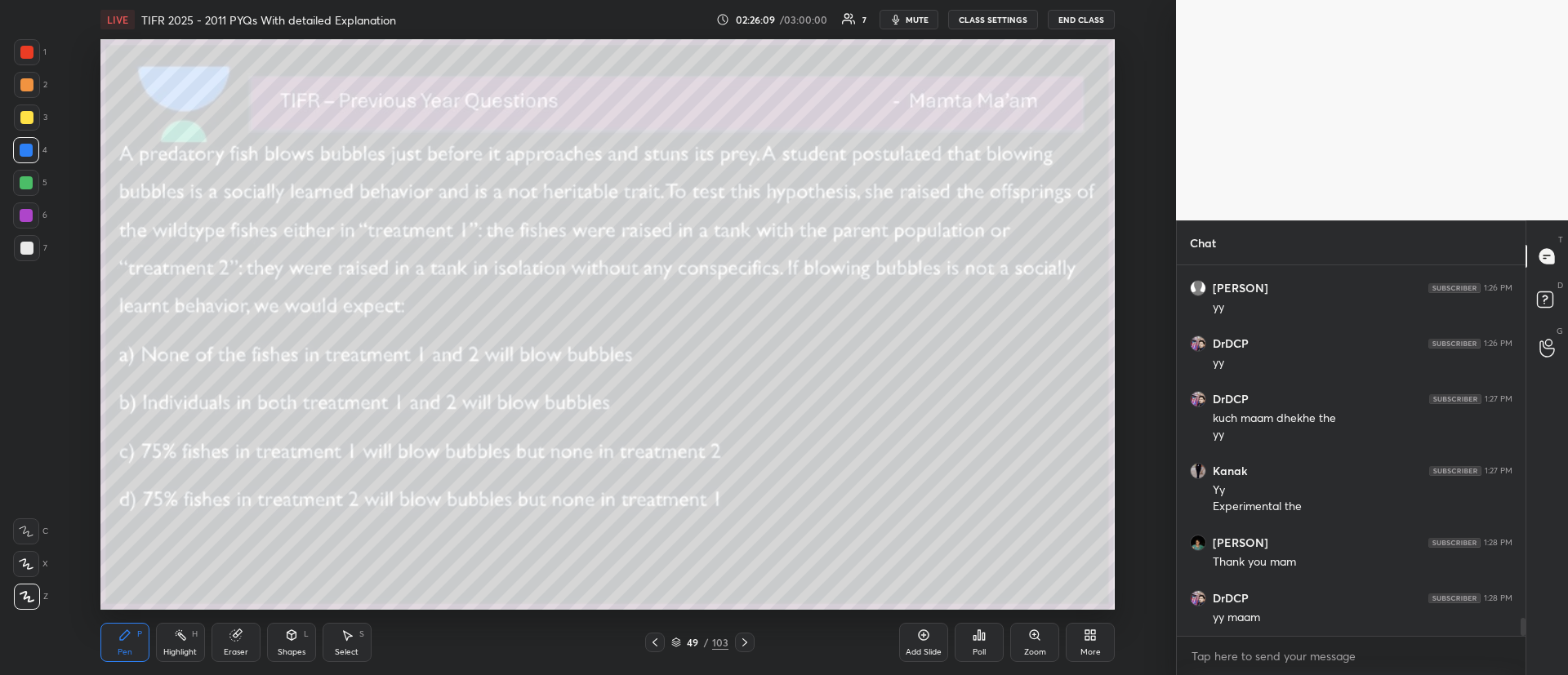 click 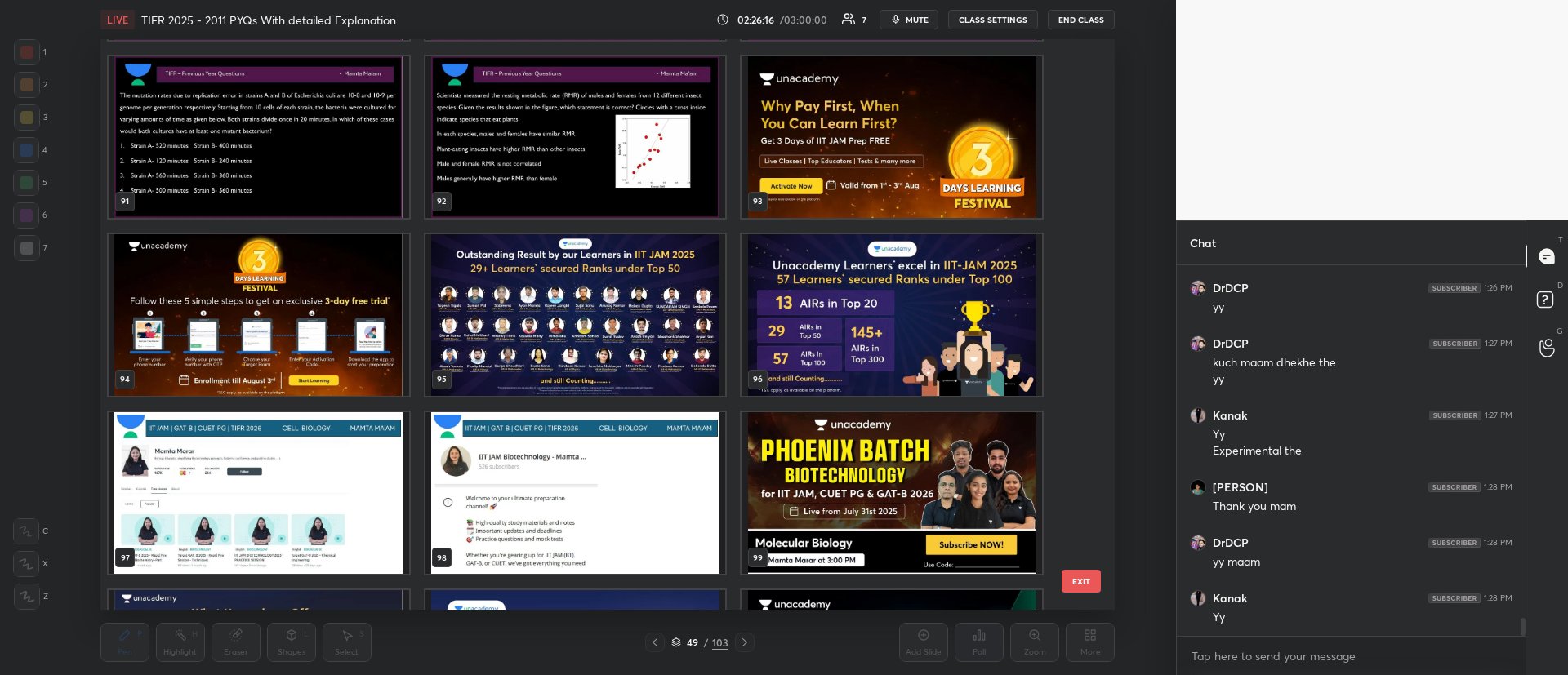 click at bounding box center [892, 137] 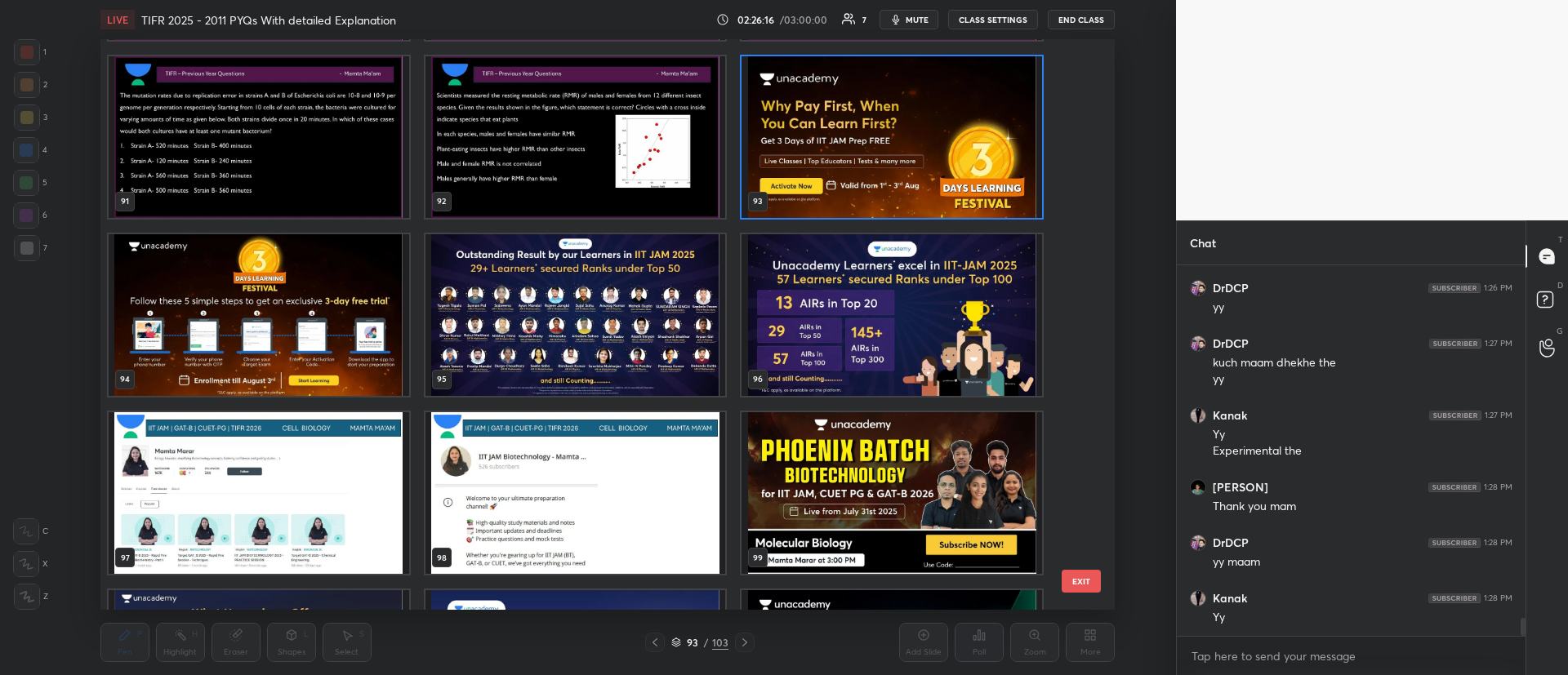 click at bounding box center [892, 137] 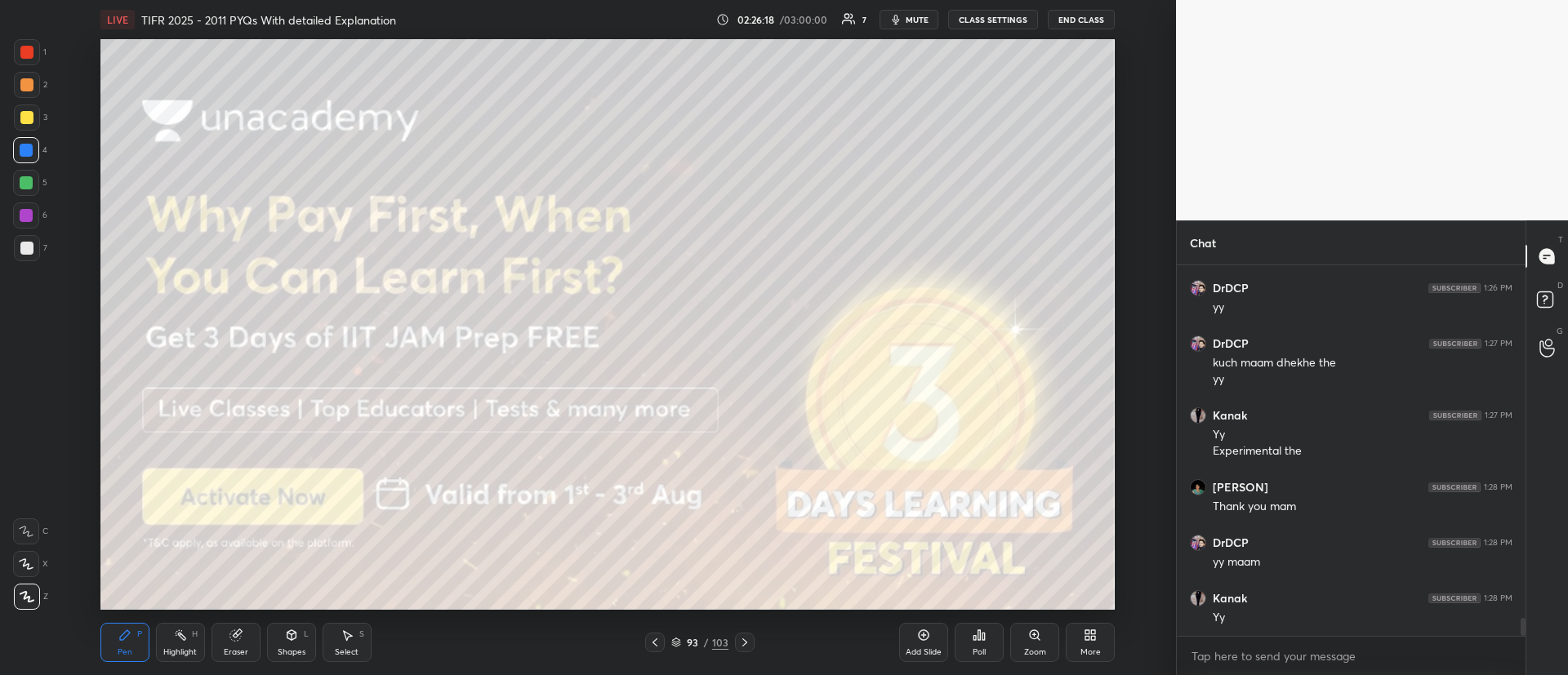 click at bounding box center [27, 118] 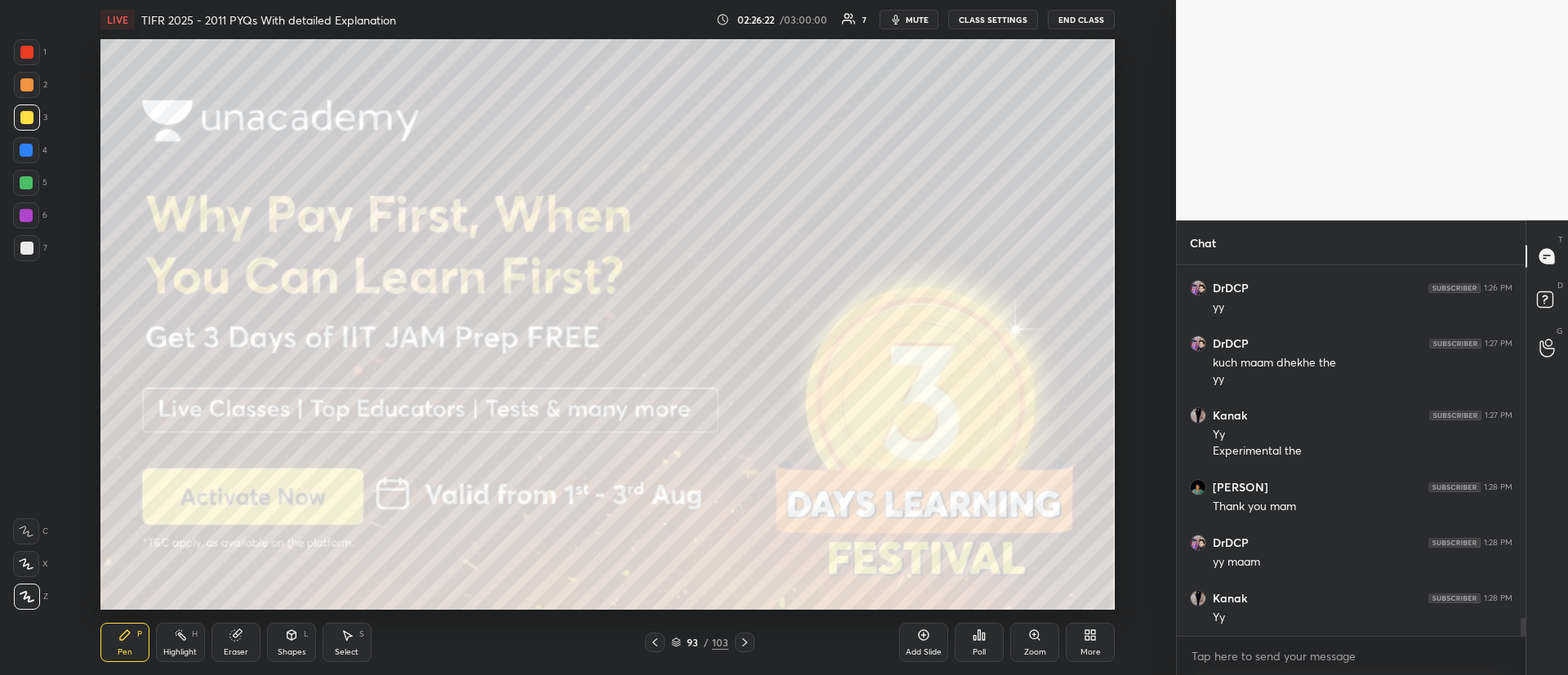 click at bounding box center [27, 52] 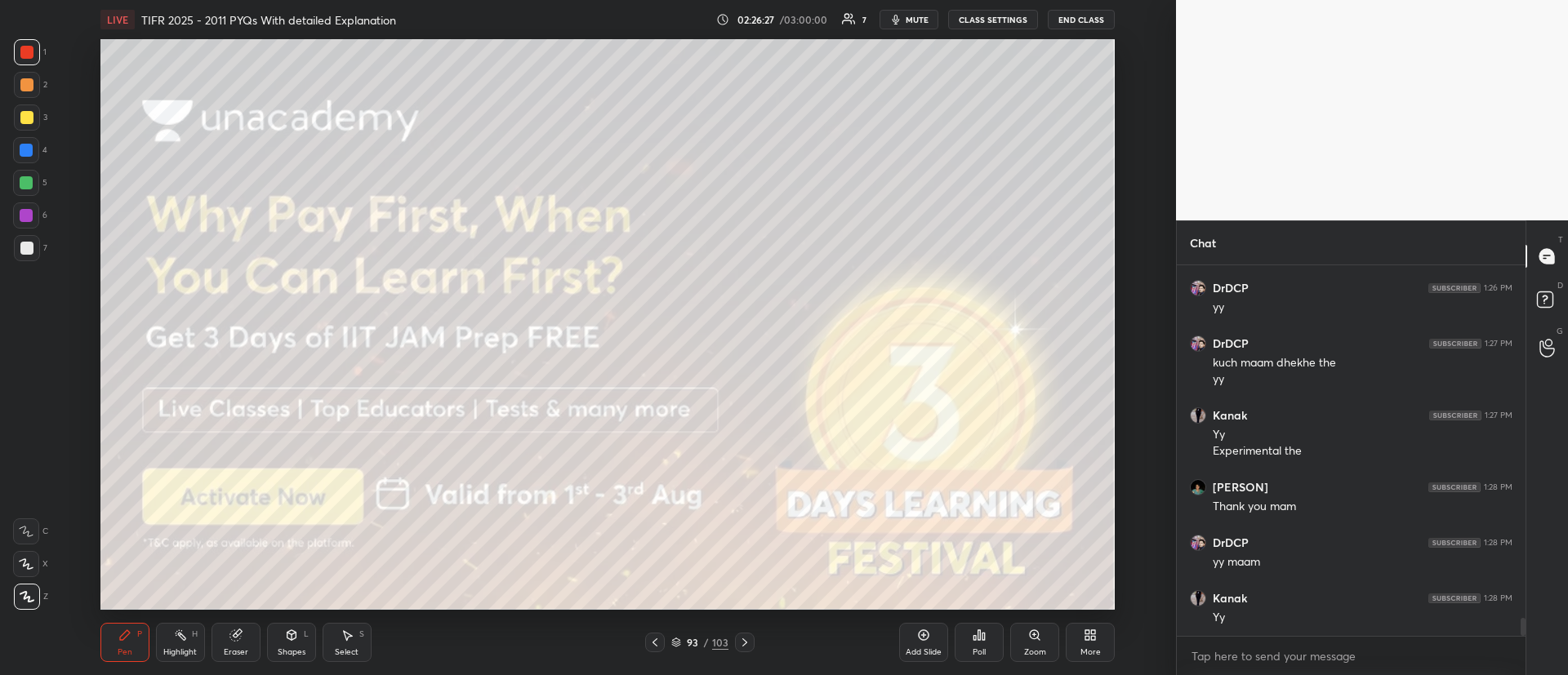 click at bounding box center [27, 118] 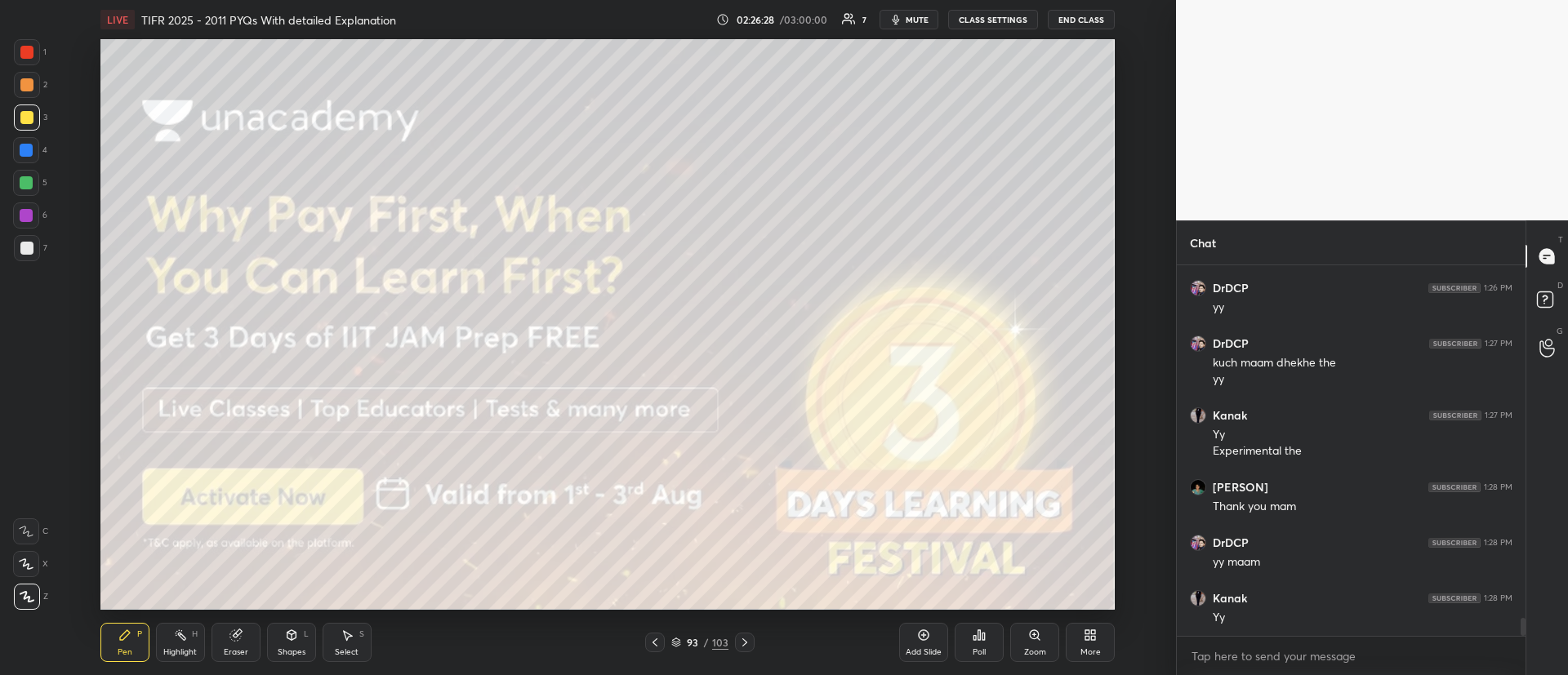 click at bounding box center (27, 85) 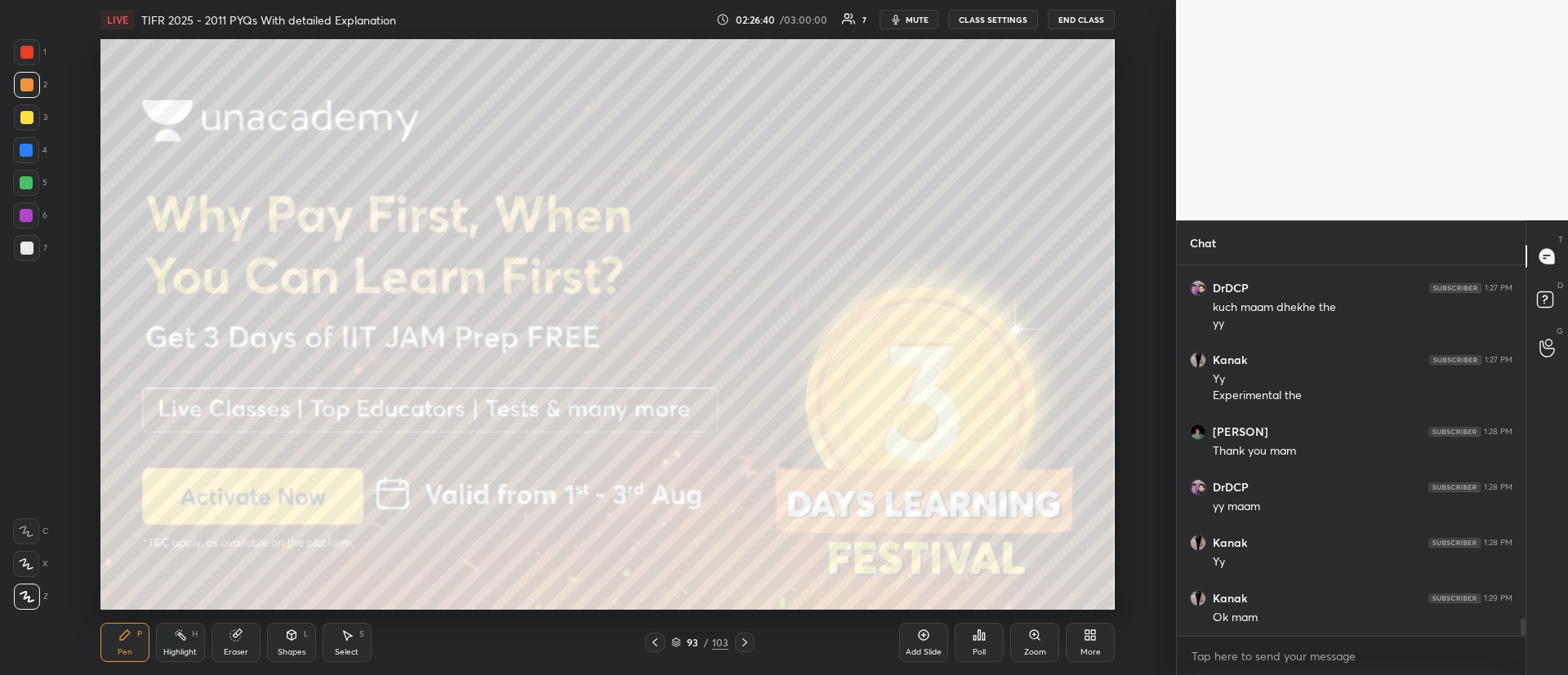 click 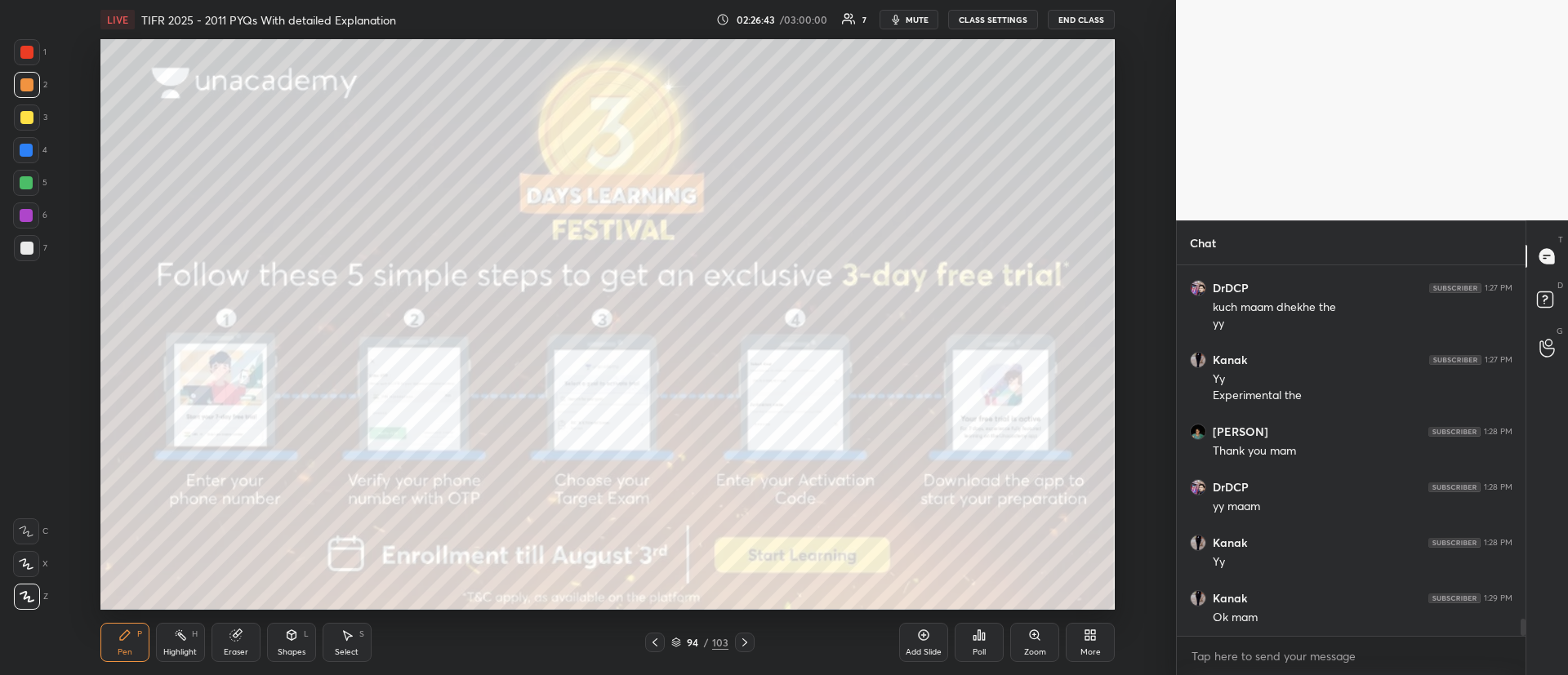 click 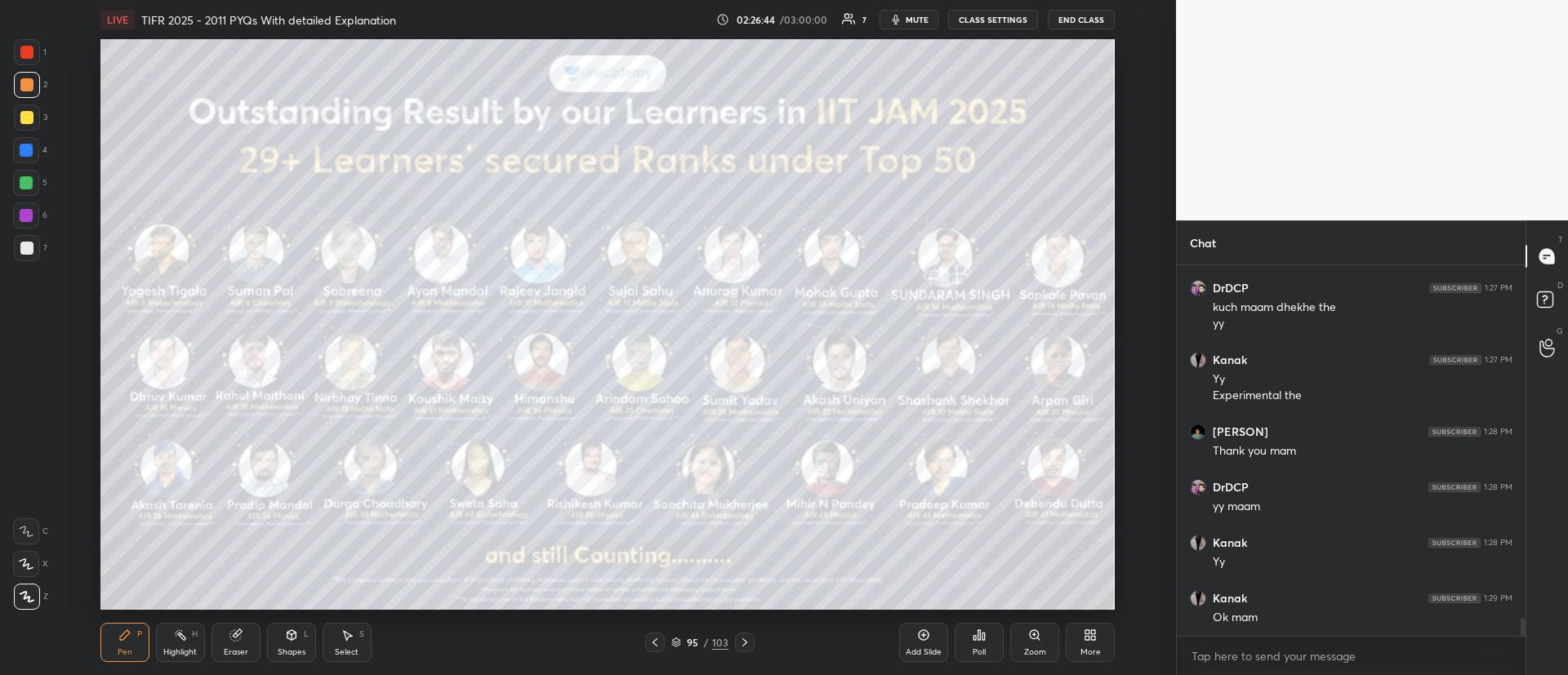 click 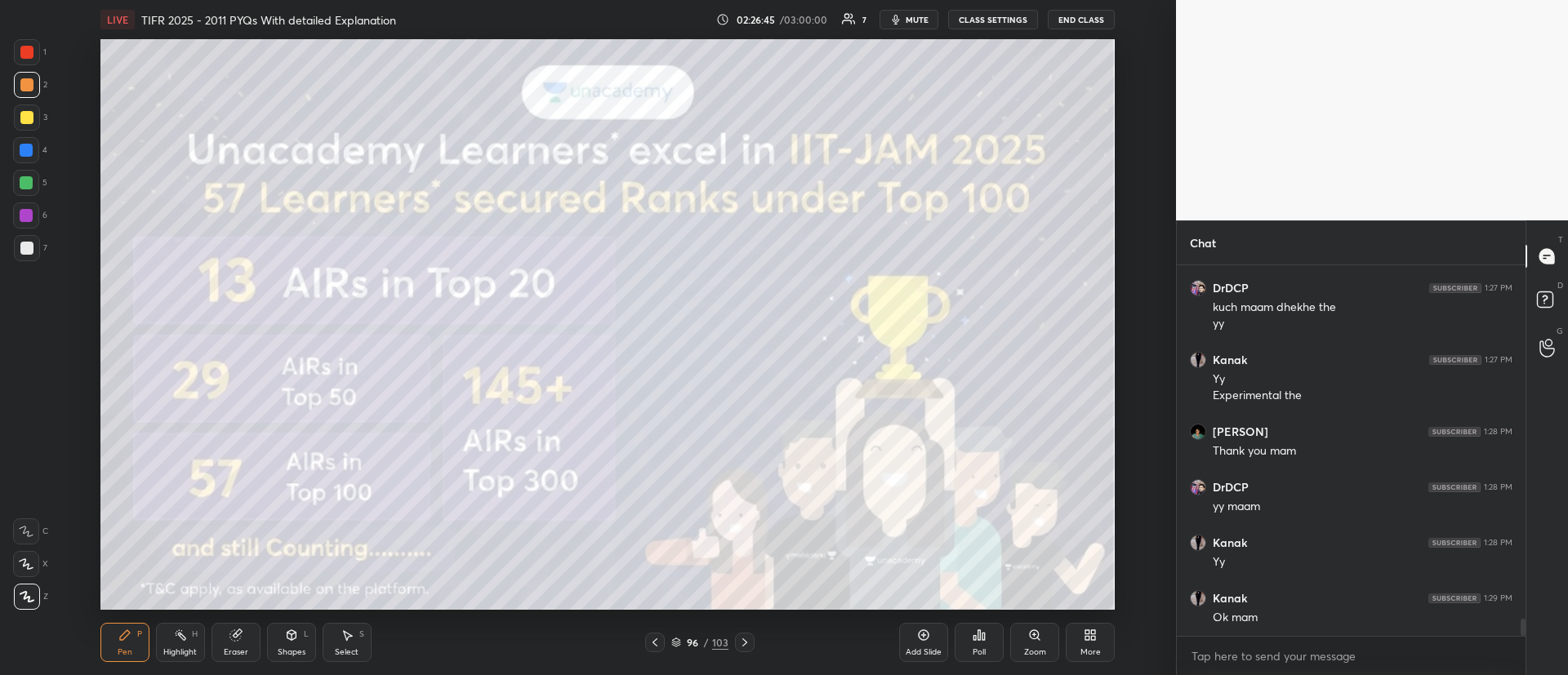 click 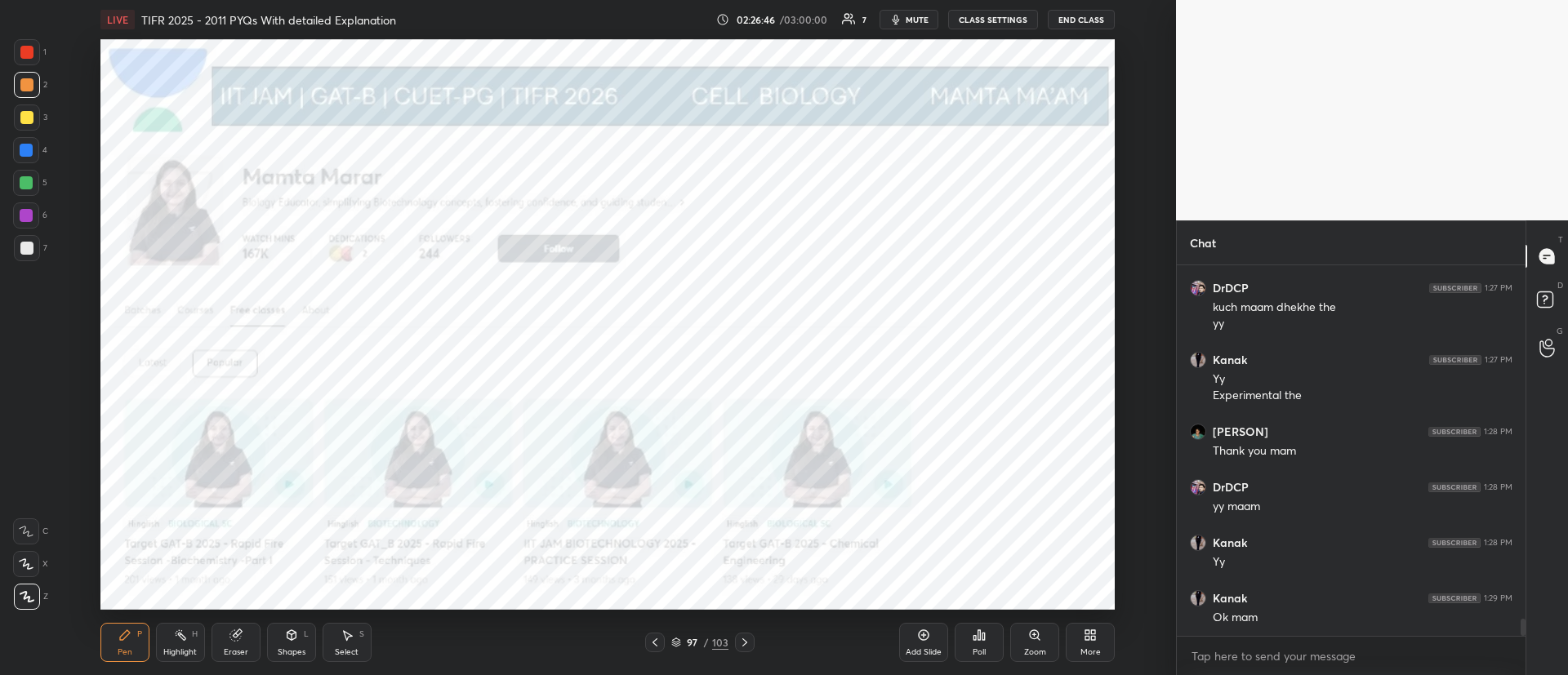 click 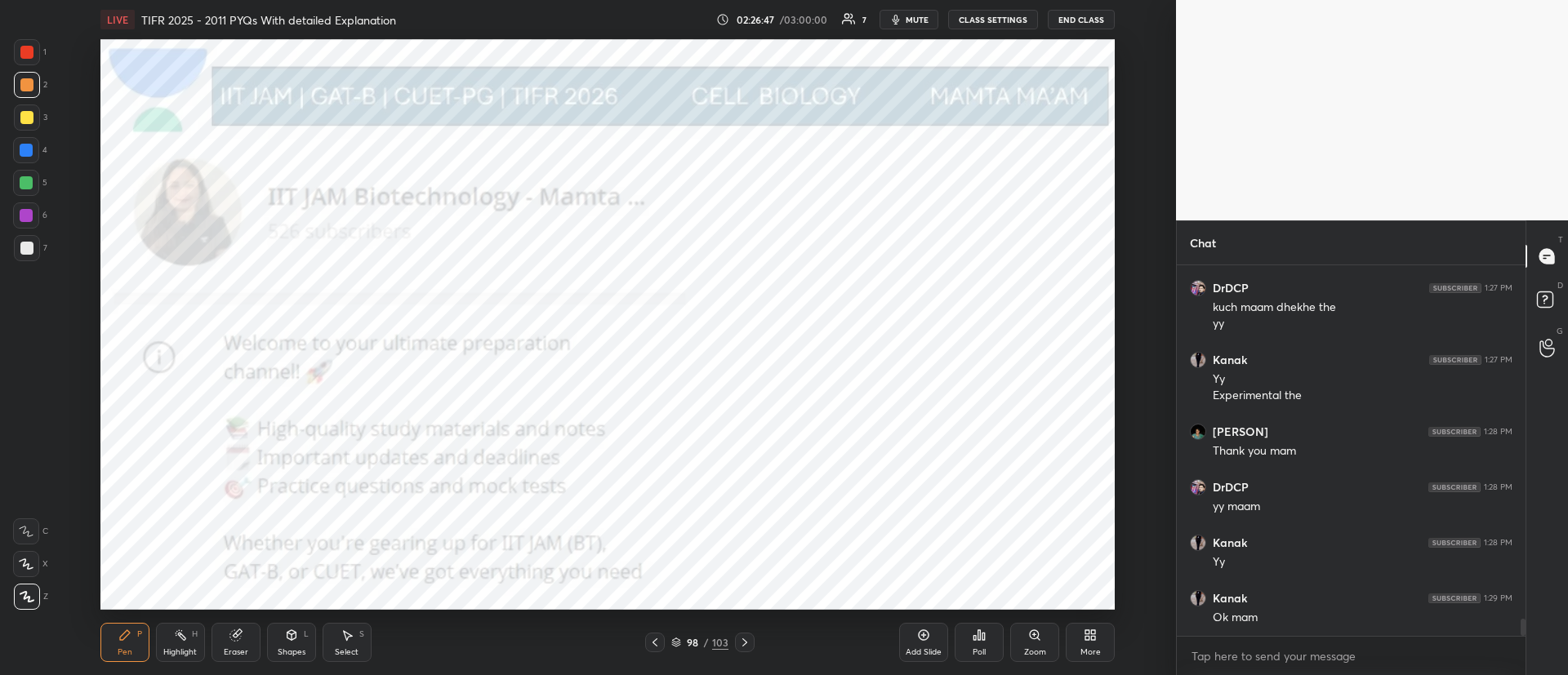 click 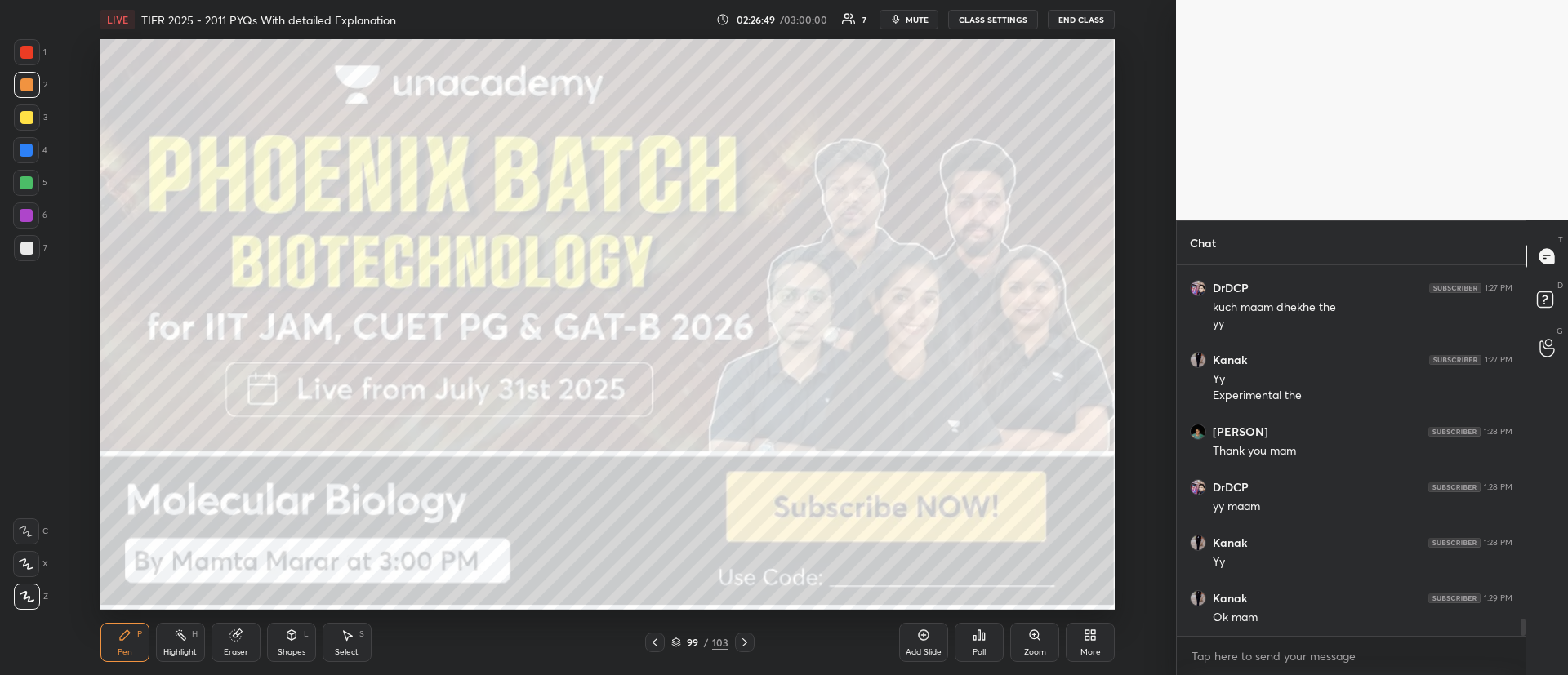 click at bounding box center [27, 118] 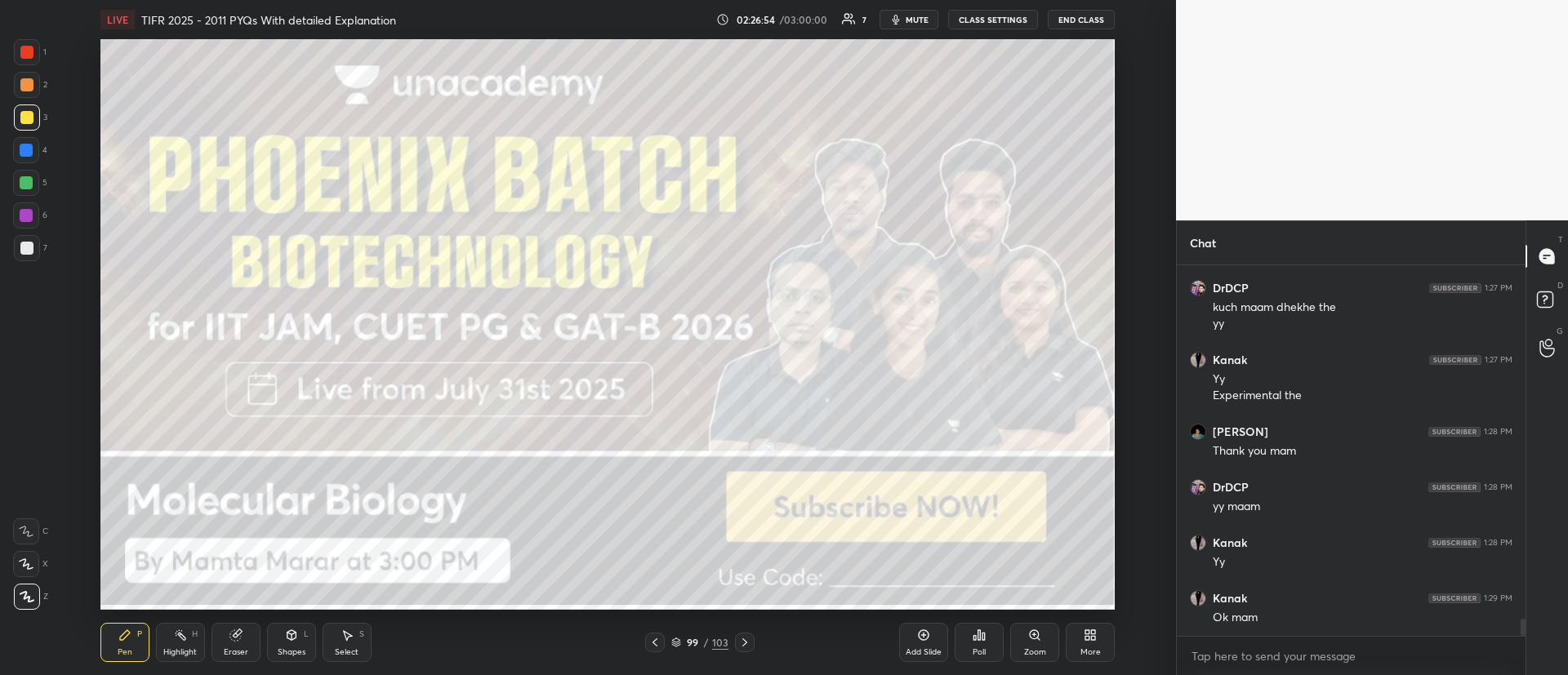 click 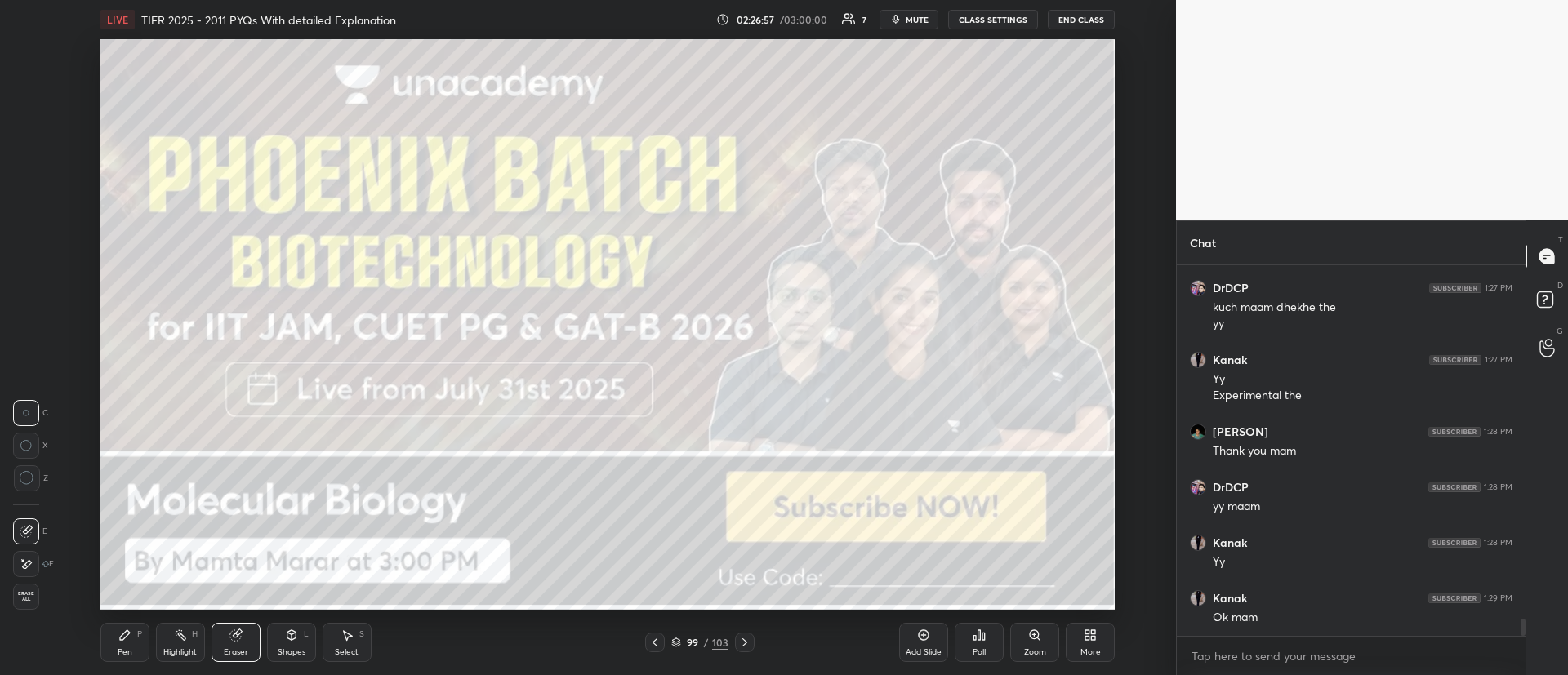 drag, startPoint x: 115, startPoint y: 633, endPoint x: 171, endPoint y: 656, distance: 60.53924 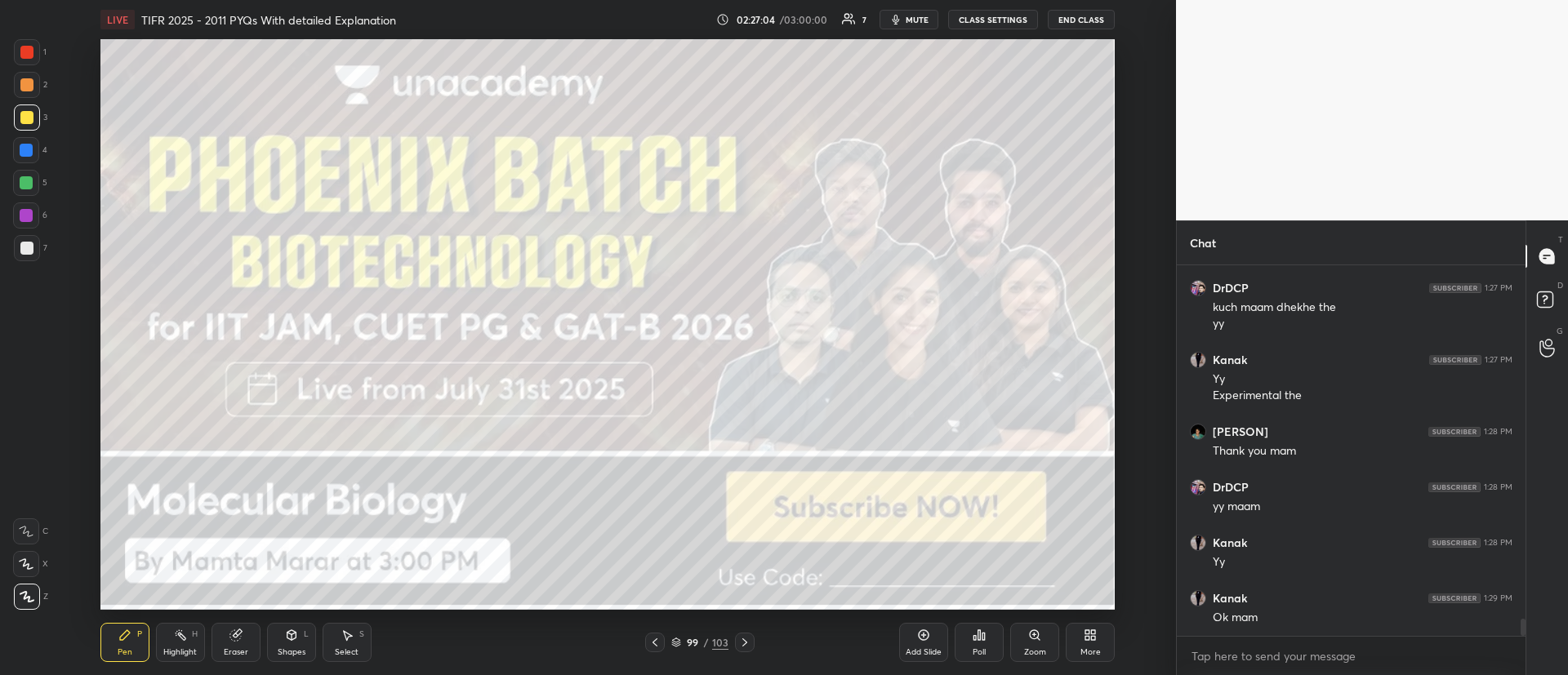 click 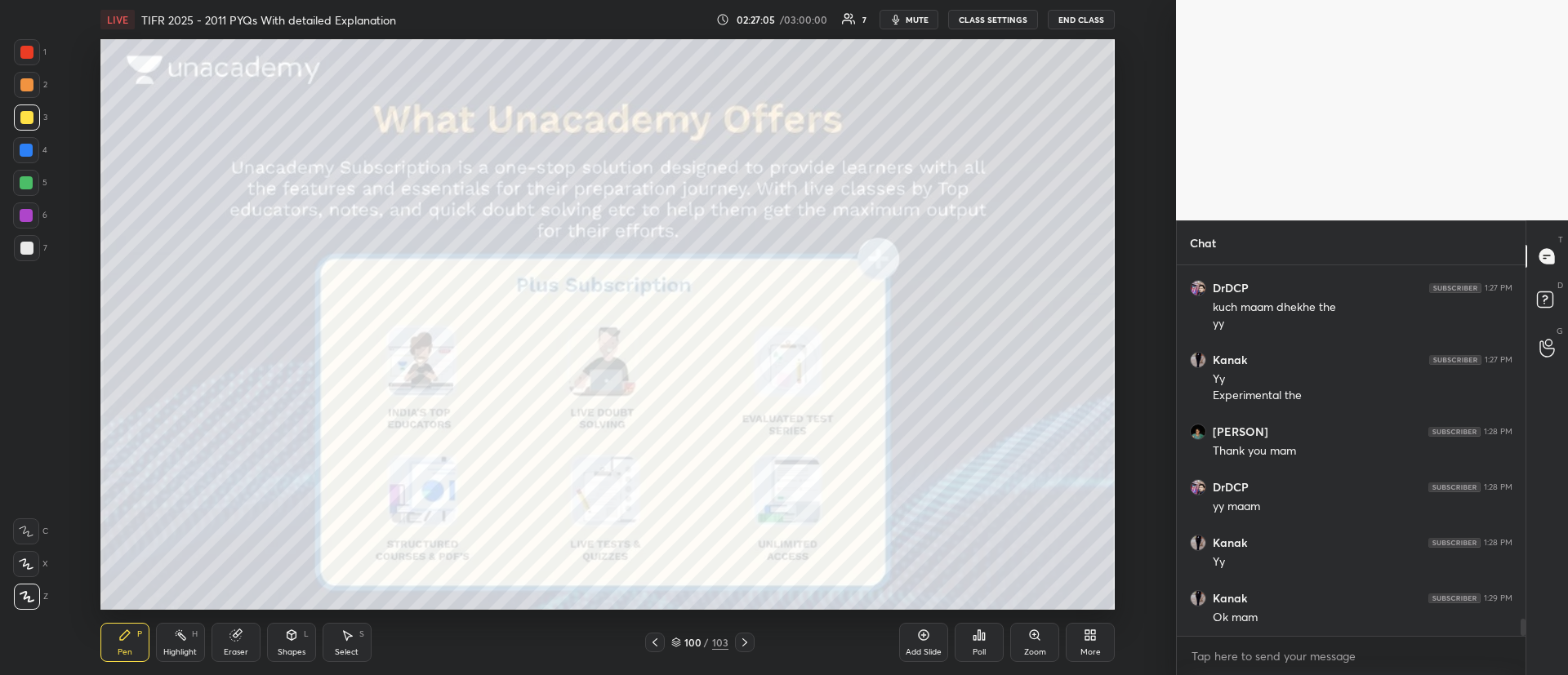 click 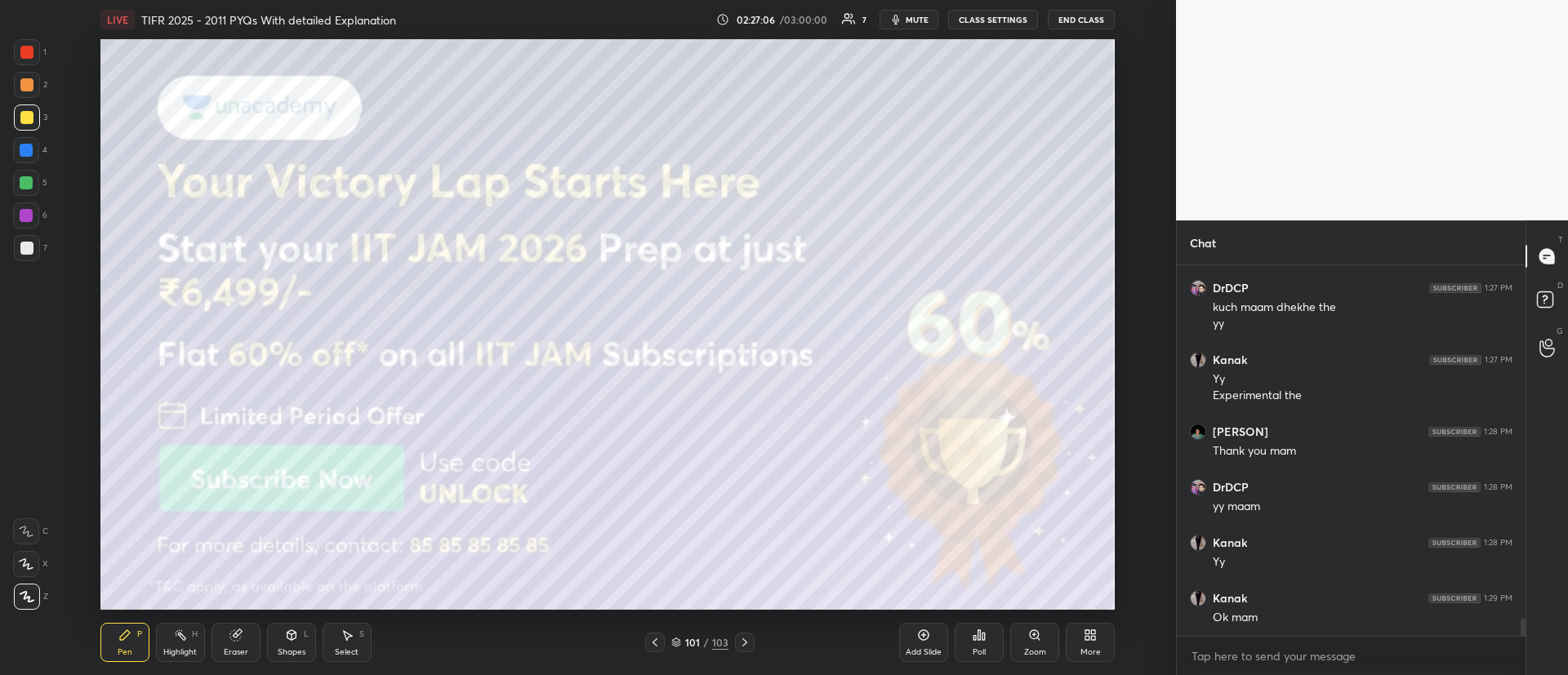 click 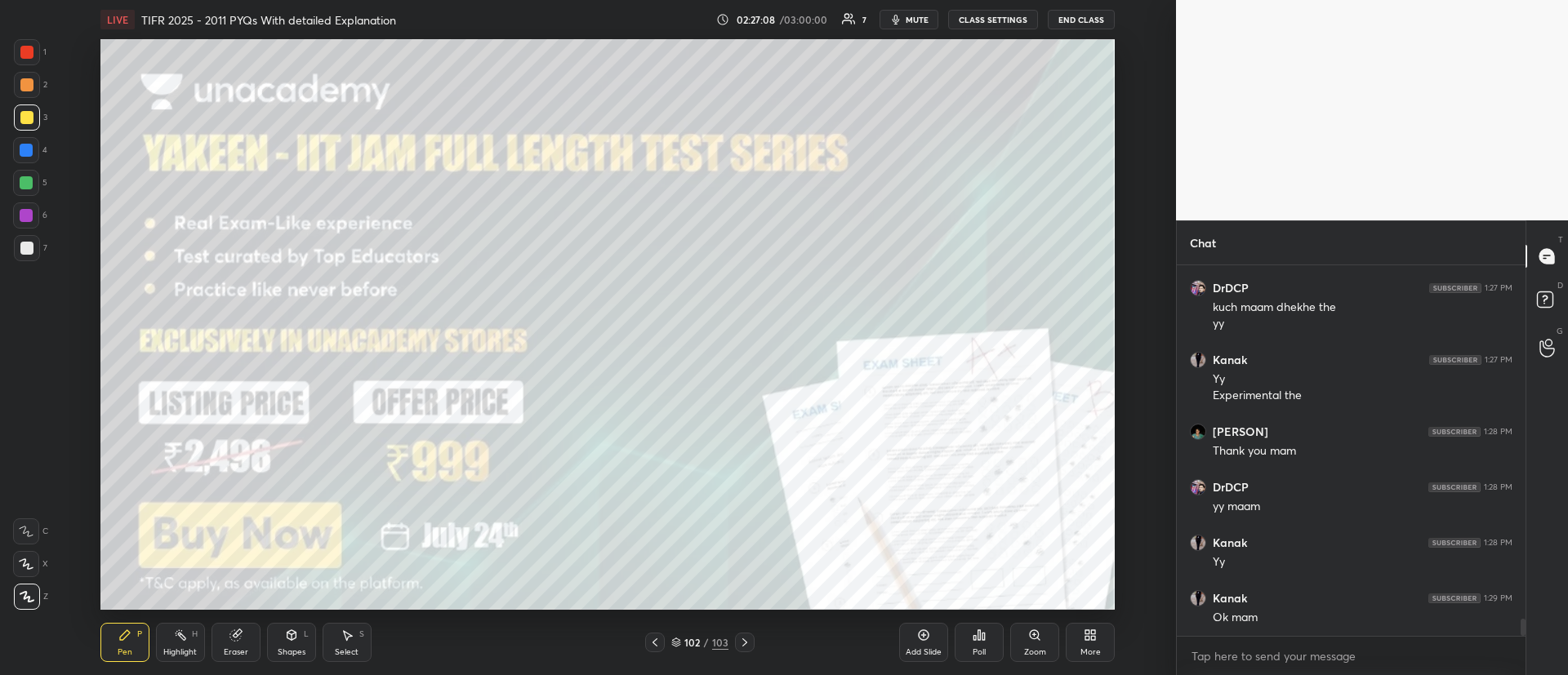 scroll, scrollTop: 7542, scrollLeft: 0, axis: vertical 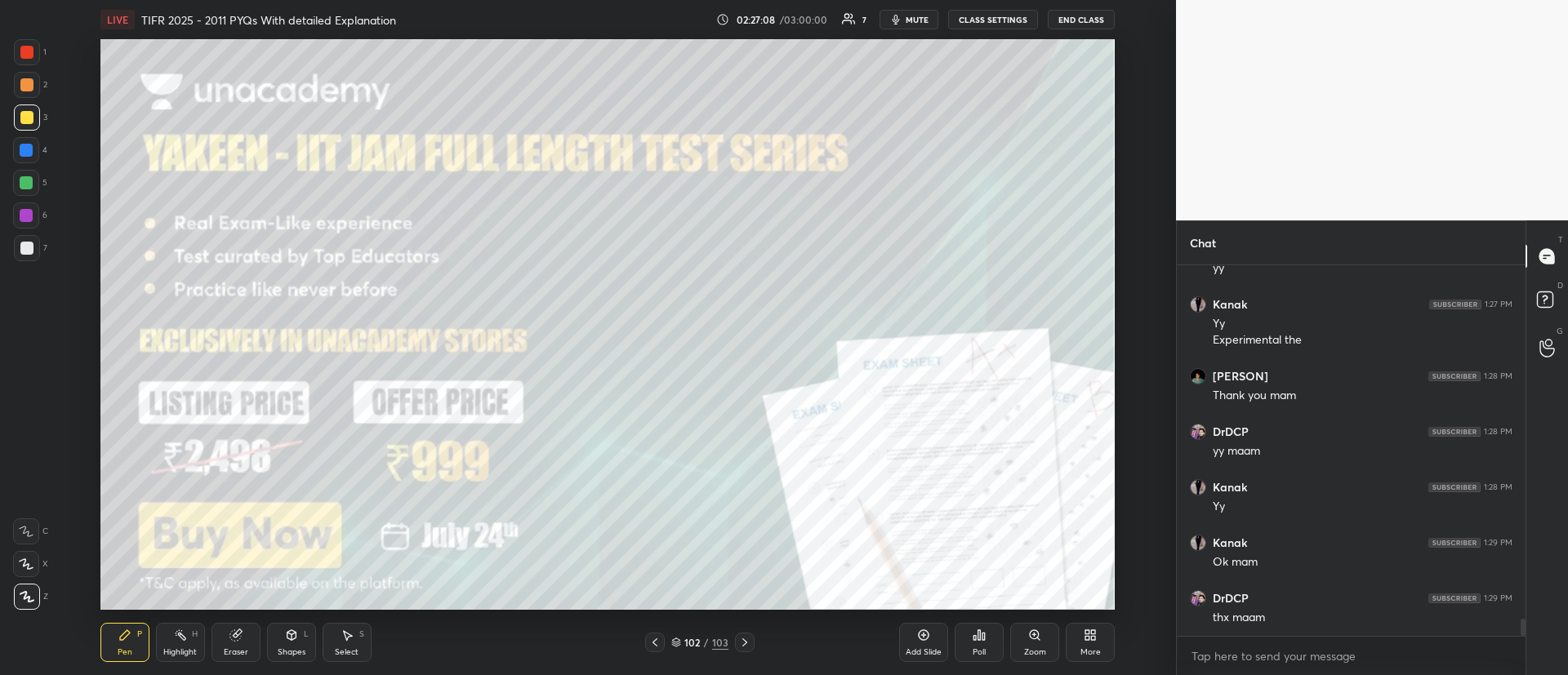 click on "2" at bounding box center (30, 88) 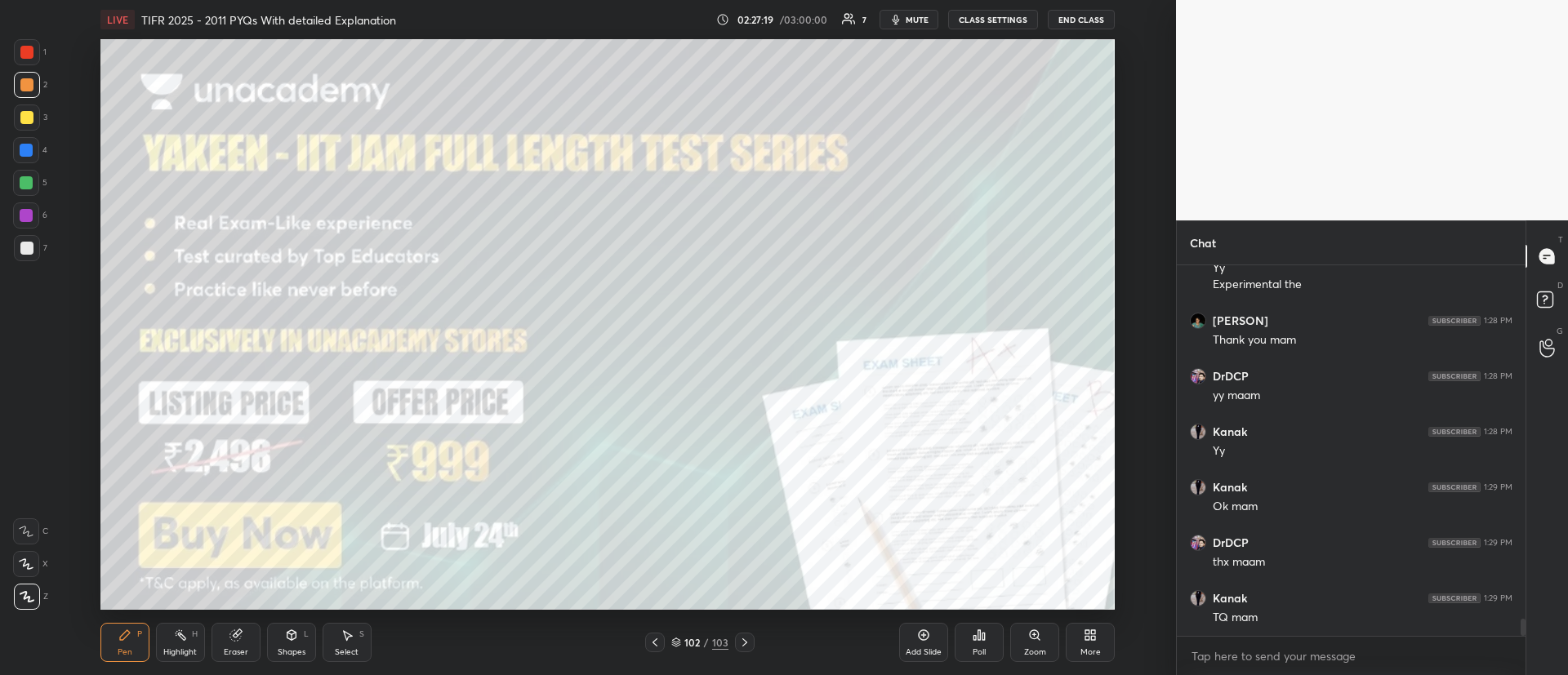 scroll, scrollTop: 7653, scrollLeft: 0, axis: vertical 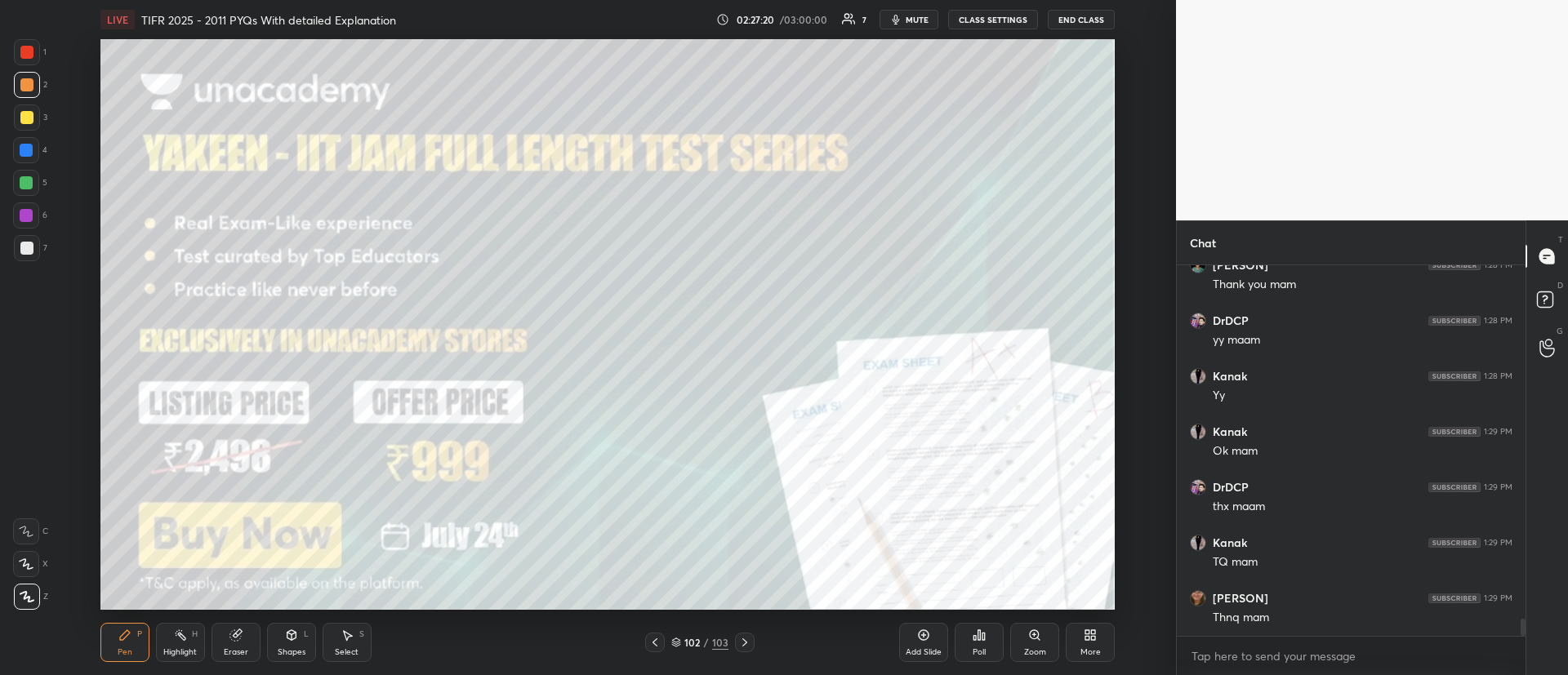 click on "102 / 103" at bounding box center (699, 642) 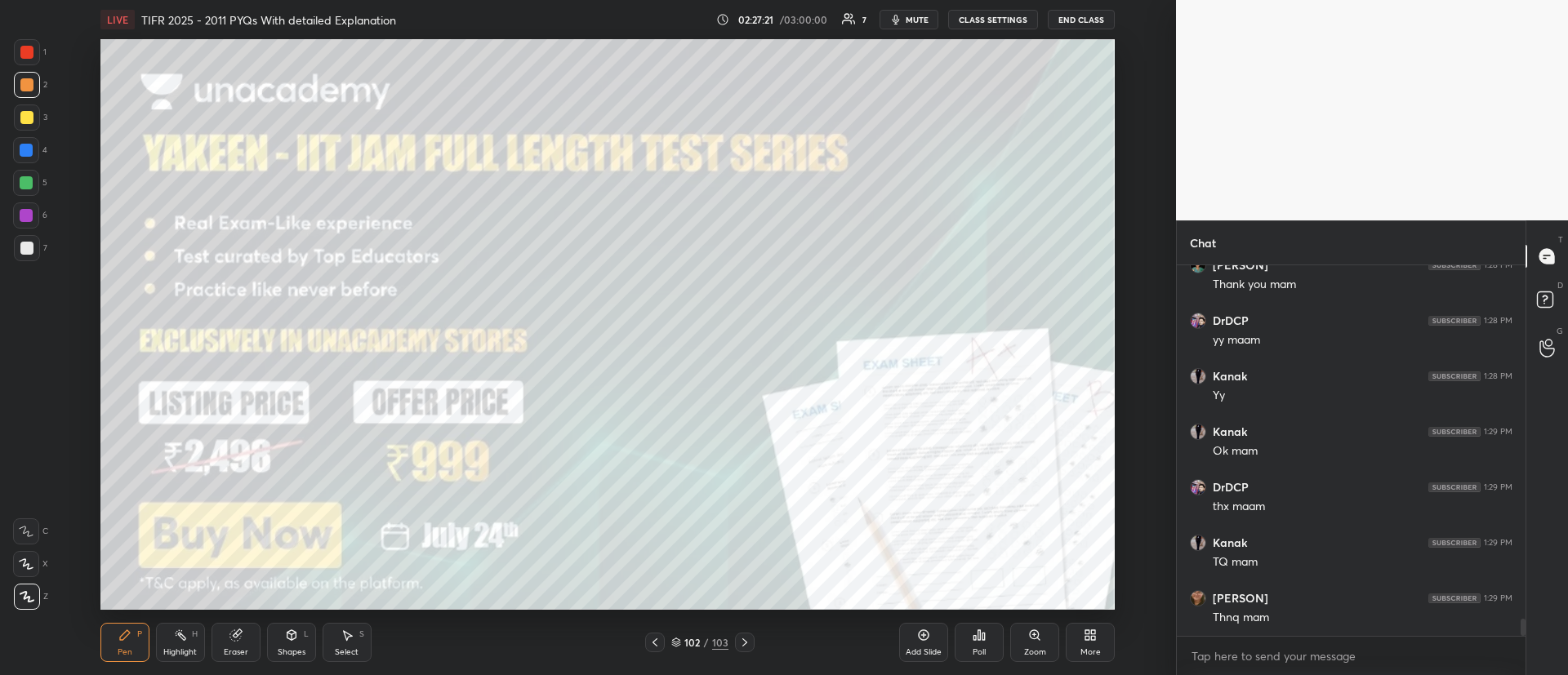 click at bounding box center (745, 642) 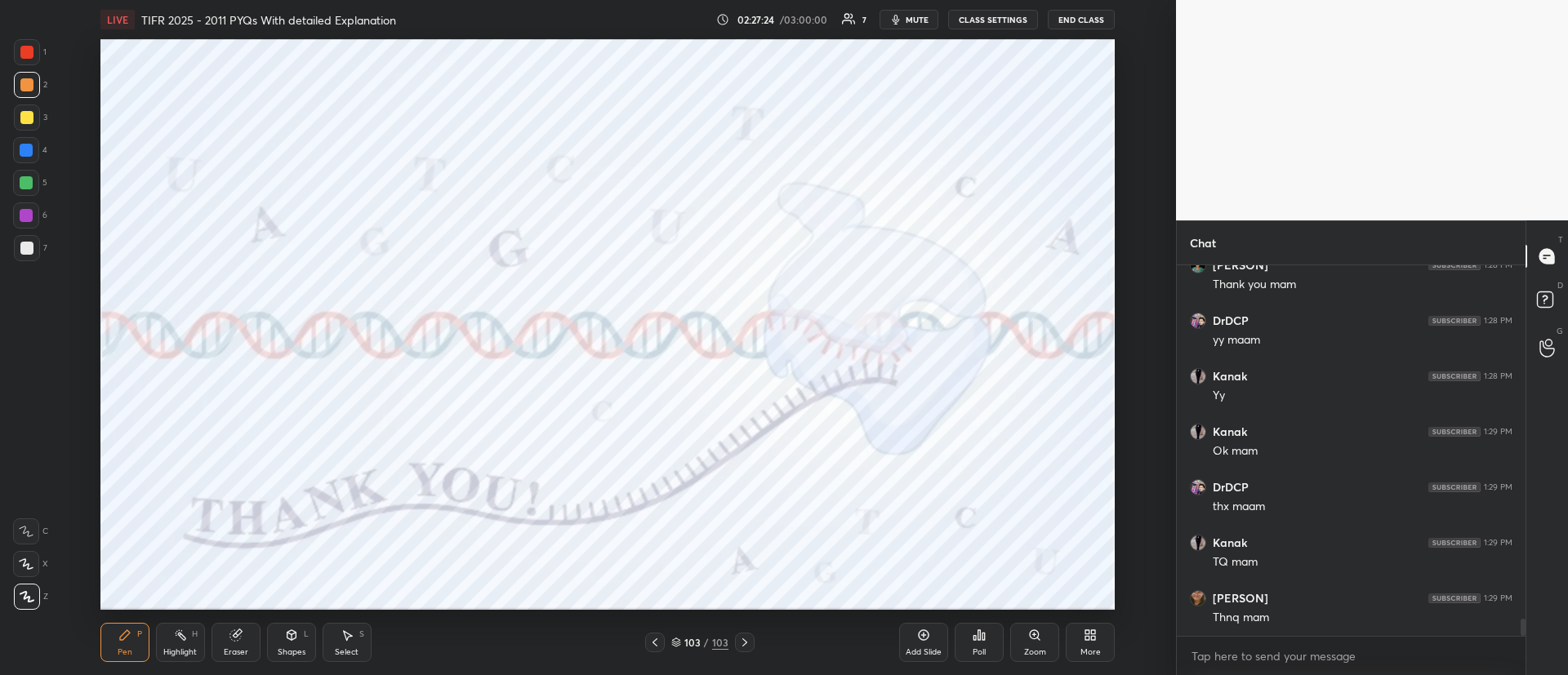 drag, startPoint x: 19, startPoint y: 38, endPoint x: 20, endPoint y: 50, distance: 12.041595 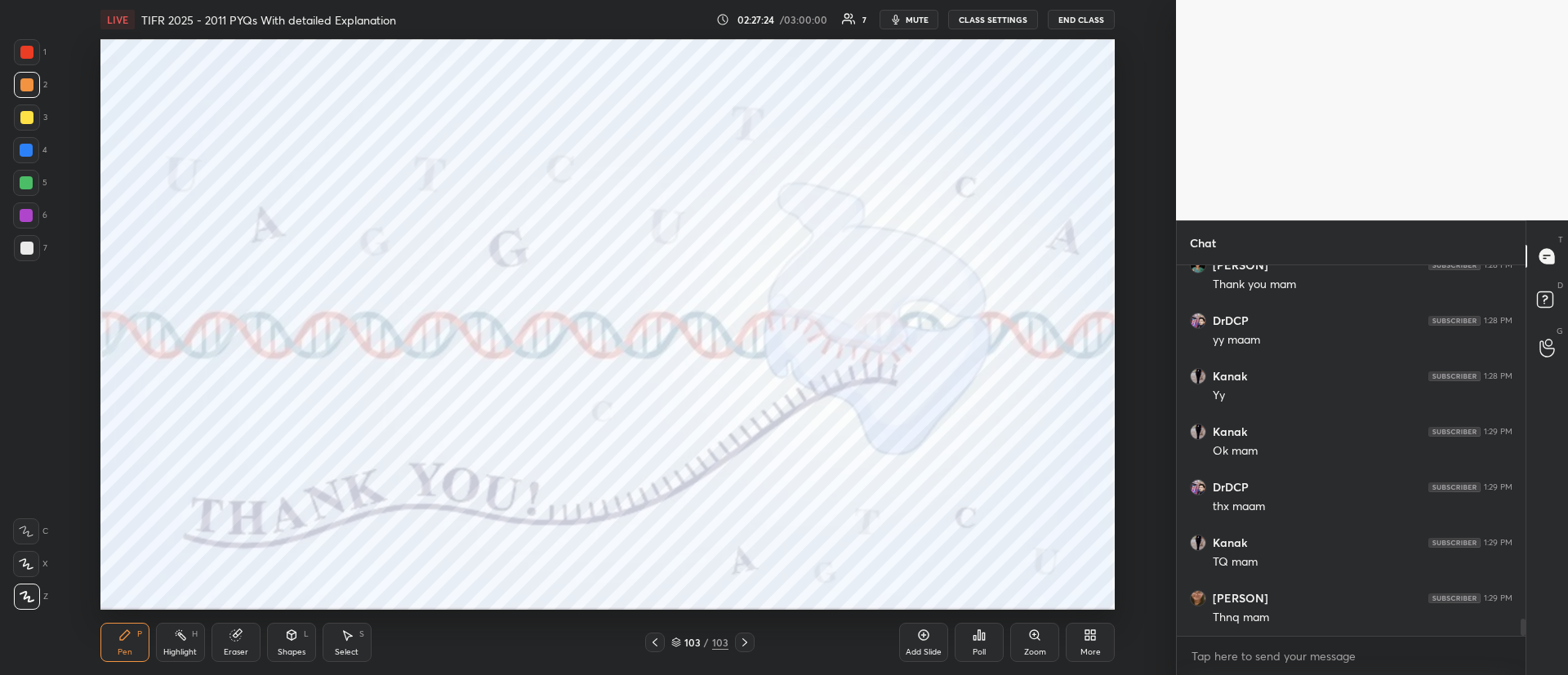 click on "1 2 3 4 5 6 7 C X Z C X Z E E Erase all   H H LIVE TIFR 2025 - 2011 PYQs With detailed Explanation 02:27:24 /  03:00:00 7 mute CLASS SETTINGS End Class Setting up your live class Poll for   secs No correct answer Start poll Back TIFR 2025 - 2011 PYQs With detailed Explanation [PERSON] Pen P Highlight H Eraser Shapes L Select S 103 / 103 Add Slide Poll Zoom More" at bounding box center (581, 337) 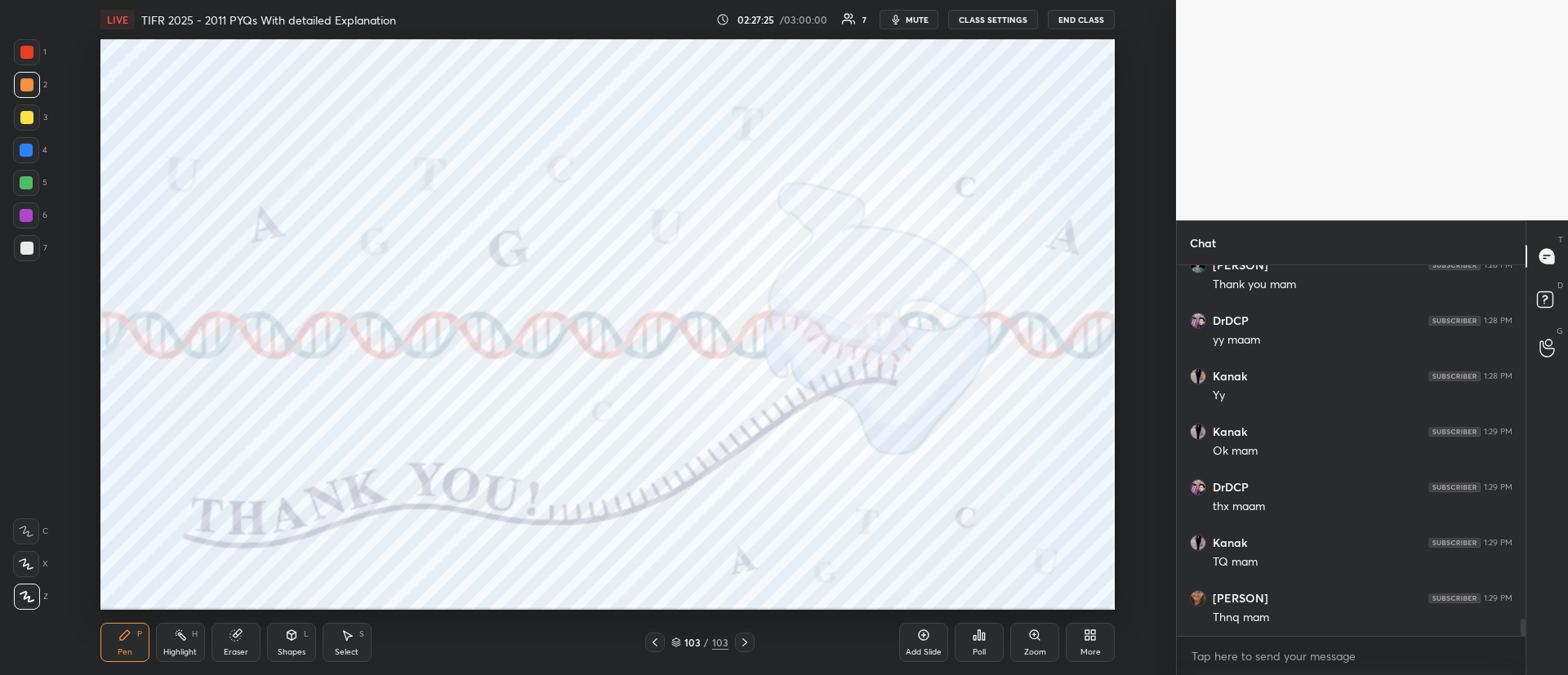 click at bounding box center (27, 52) 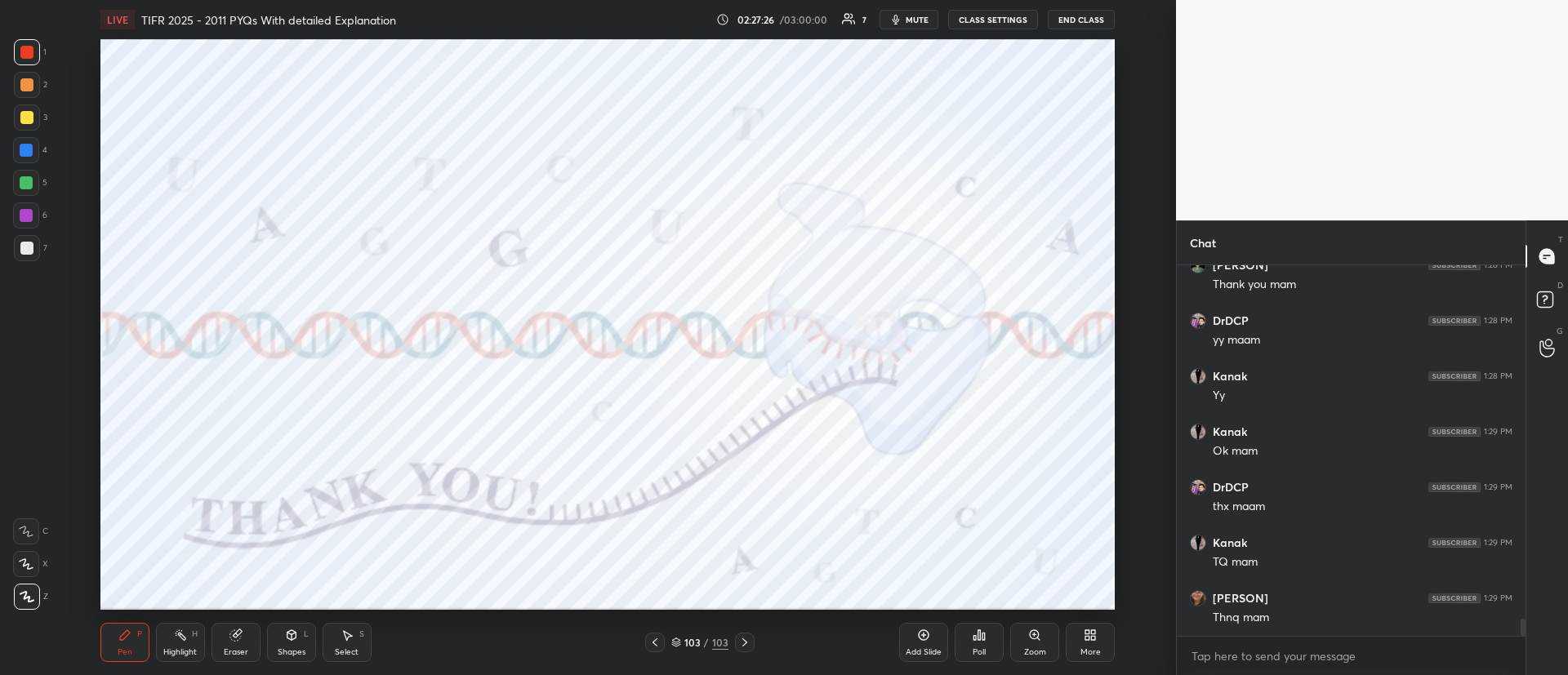 scroll, scrollTop: 7708, scrollLeft: 0, axis: vertical 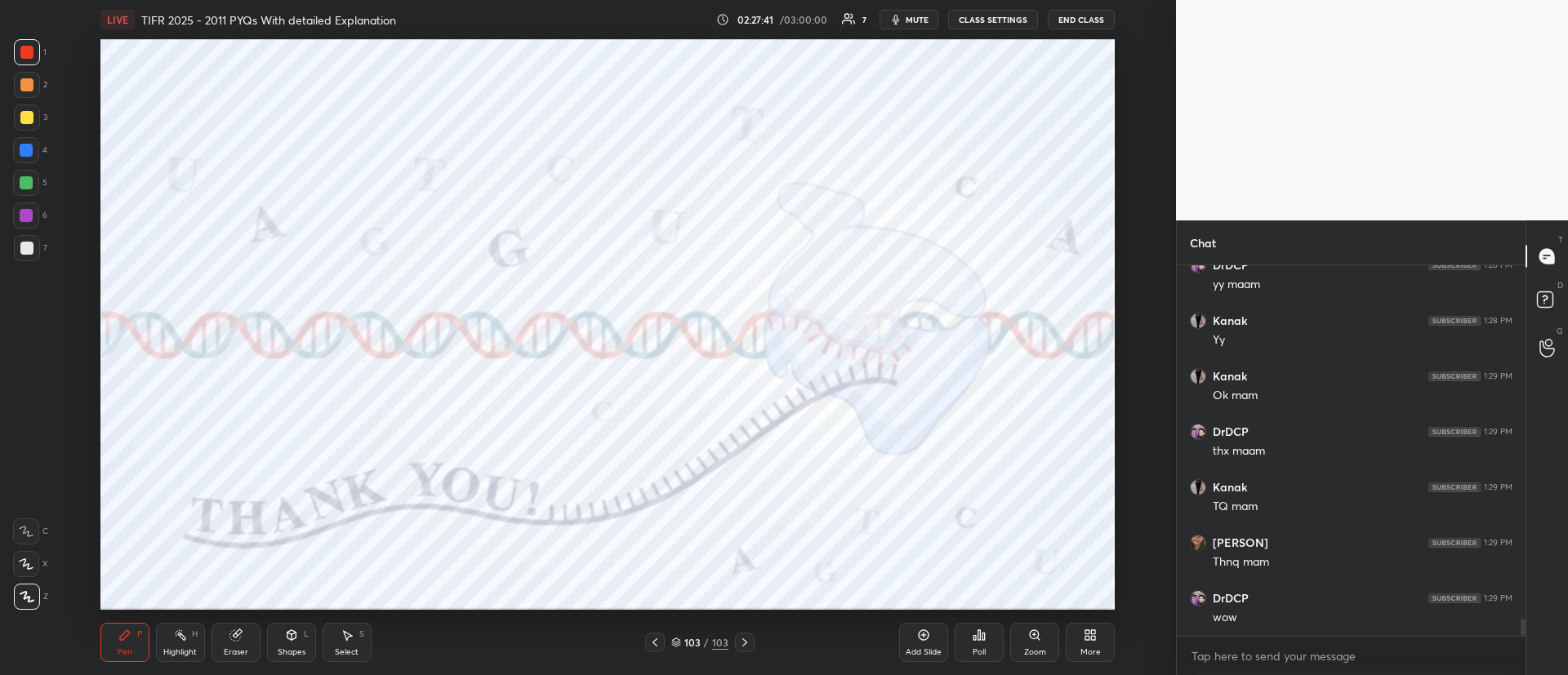 click at bounding box center [27, 85] 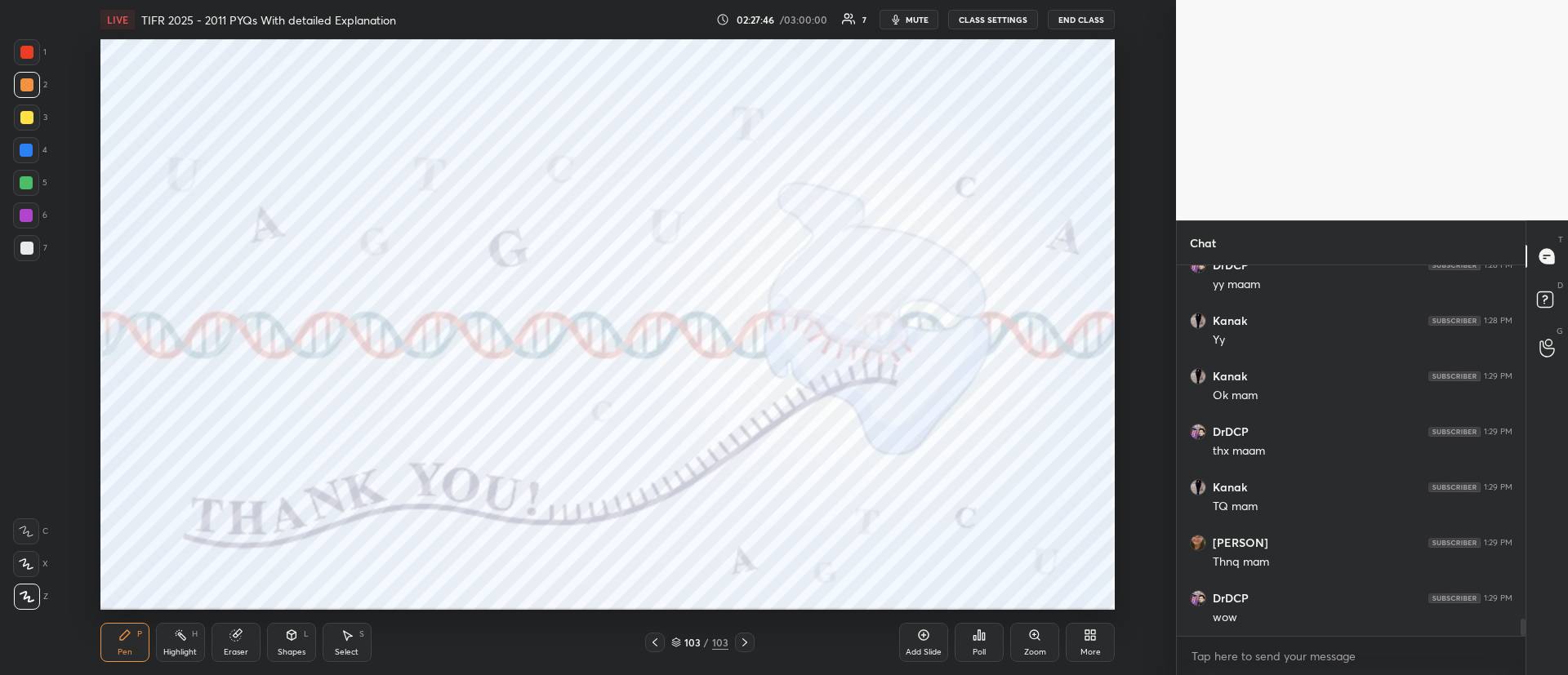 scroll, scrollTop: 7764, scrollLeft: 0, axis: vertical 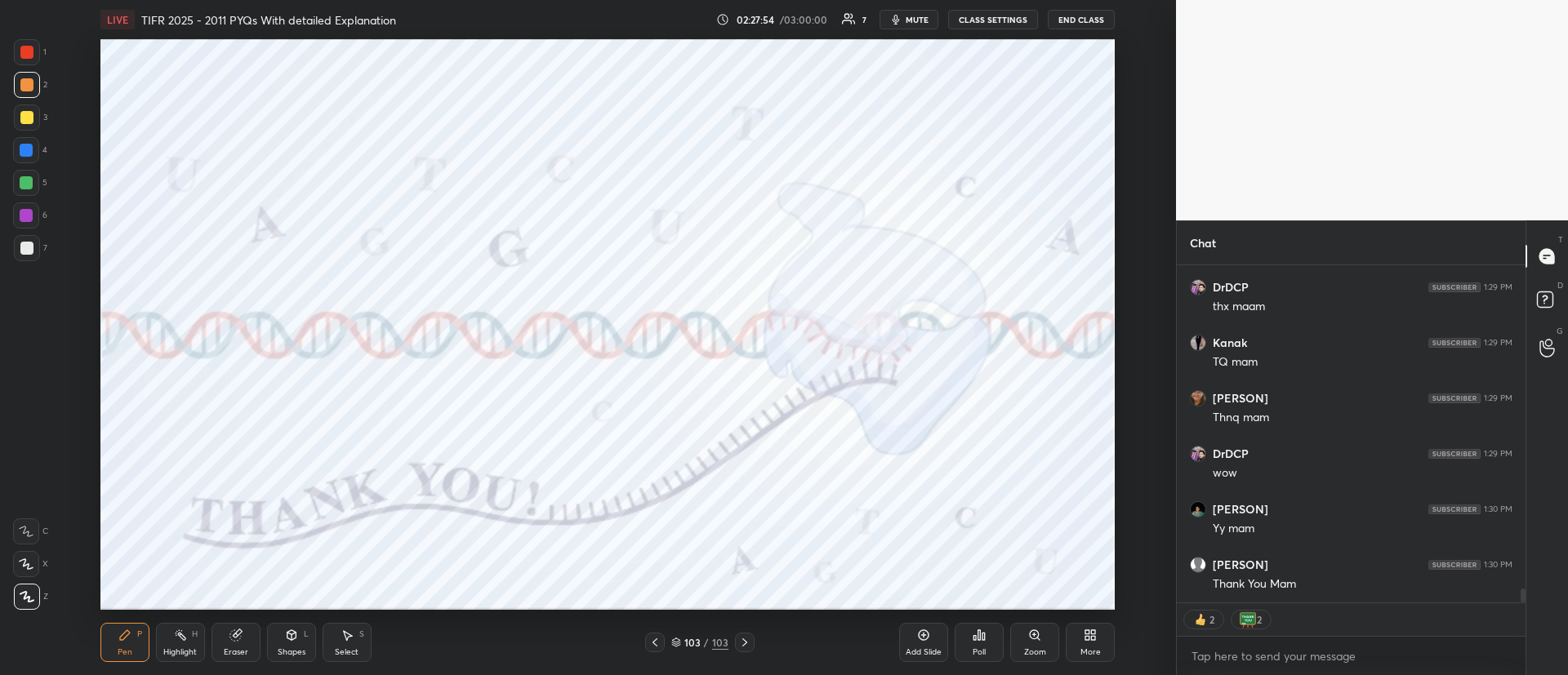 click on "End Class" at bounding box center [1081, 20] 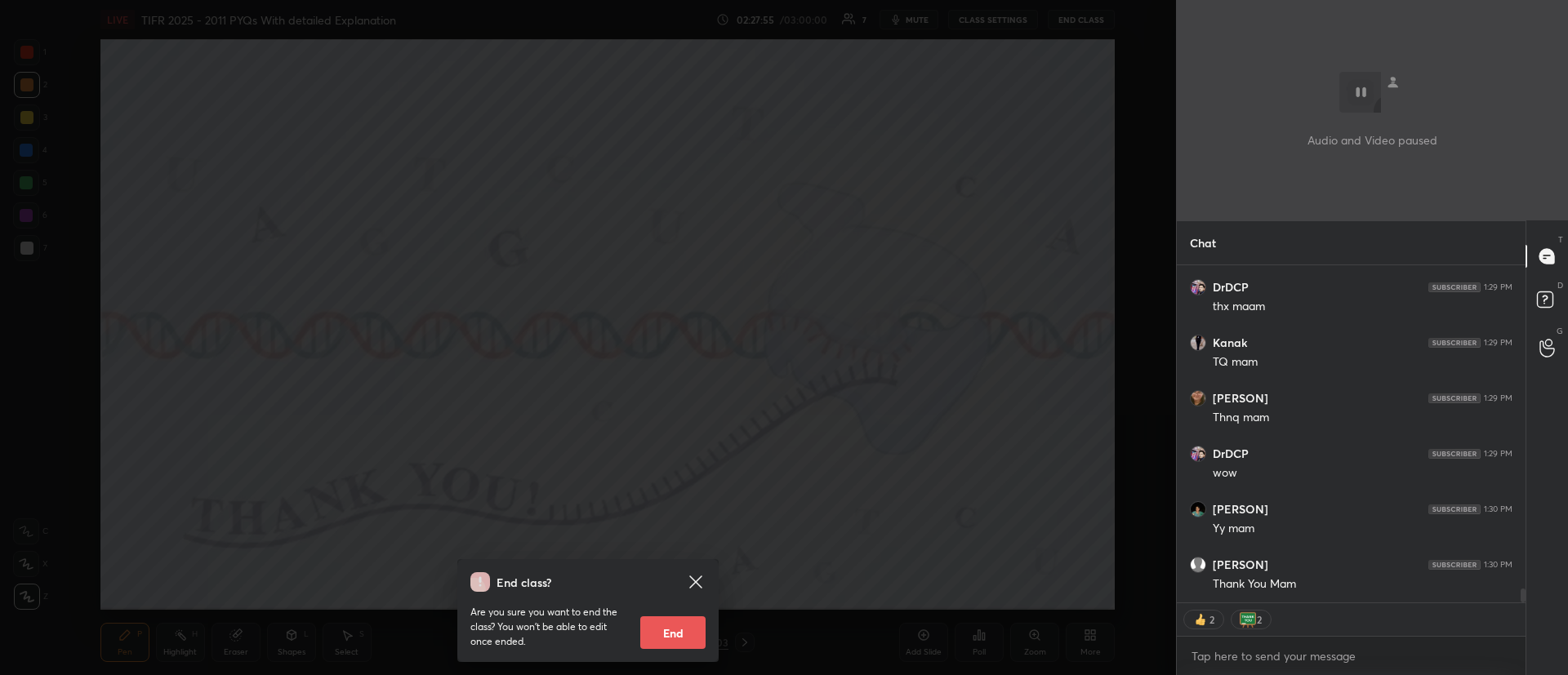 click on "End" at bounding box center [673, 633] 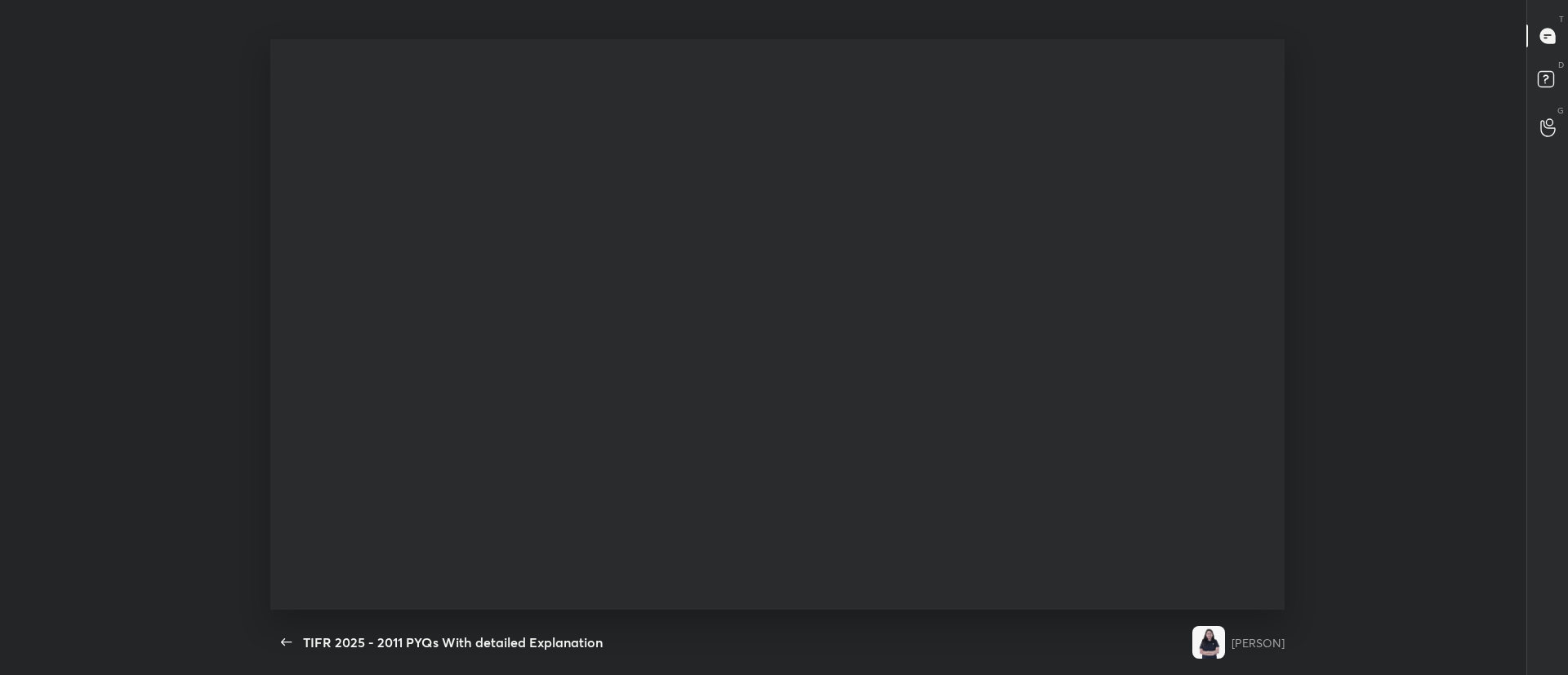 scroll, scrollTop: 81050, scrollLeft: 80500, axis: both 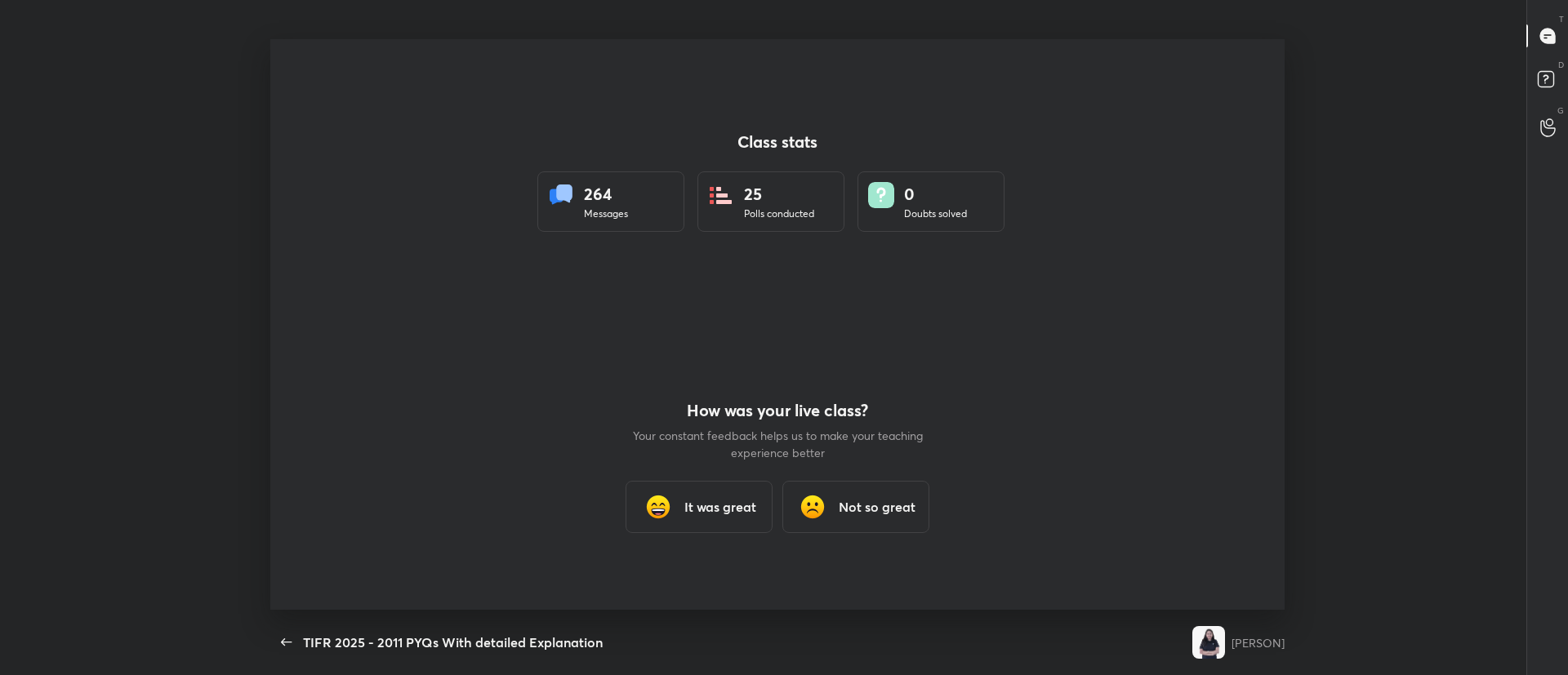 type on "x" 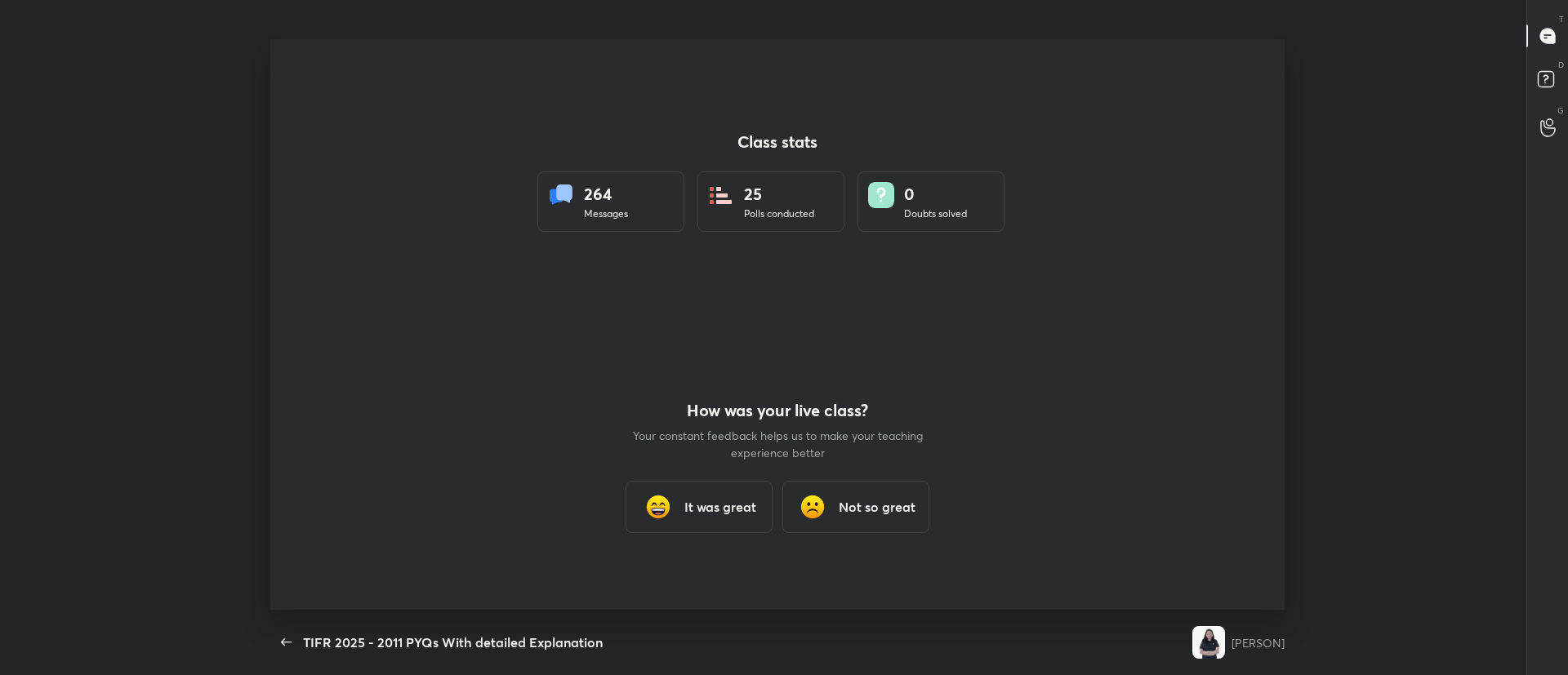 scroll, scrollTop: 6, scrollLeft: 1, axis: both 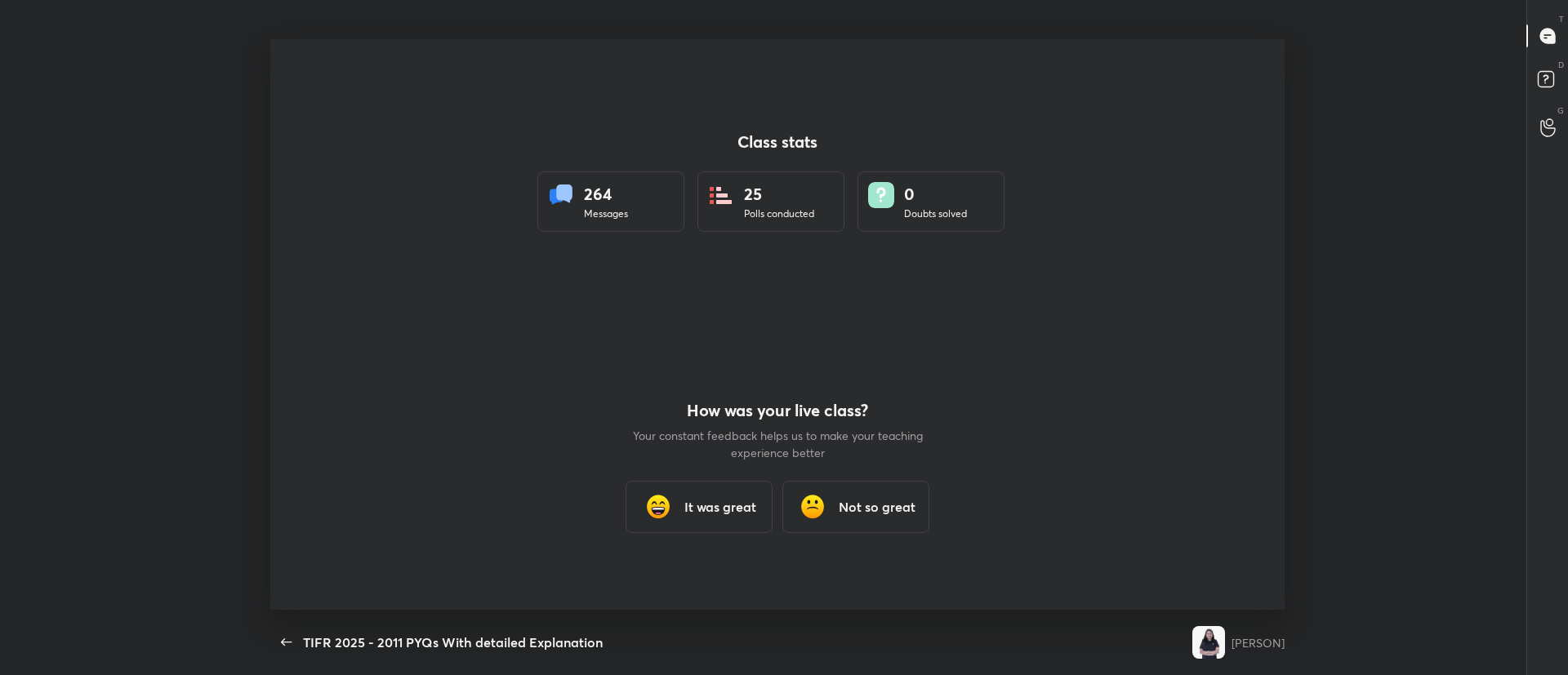 click on "It was great" at bounding box center [699, 507] 